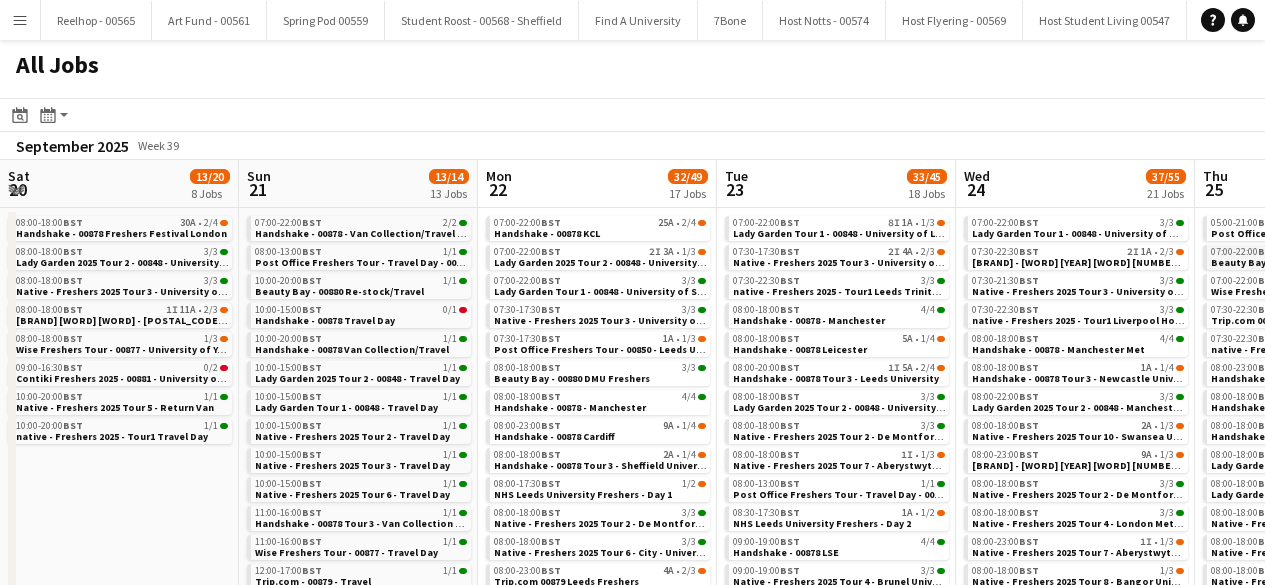 scroll, scrollTop: 0, scrollLeft: 0, axis: both 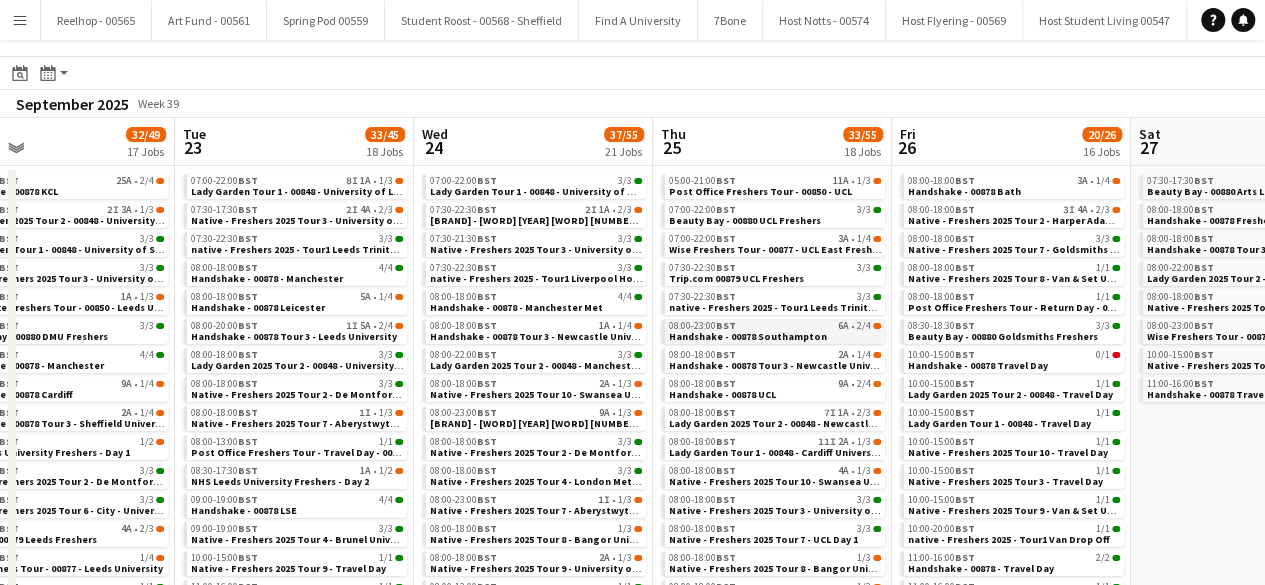click on "08:00-23:00    BST   6A   •   2/4" at bounding box center [775, 326] 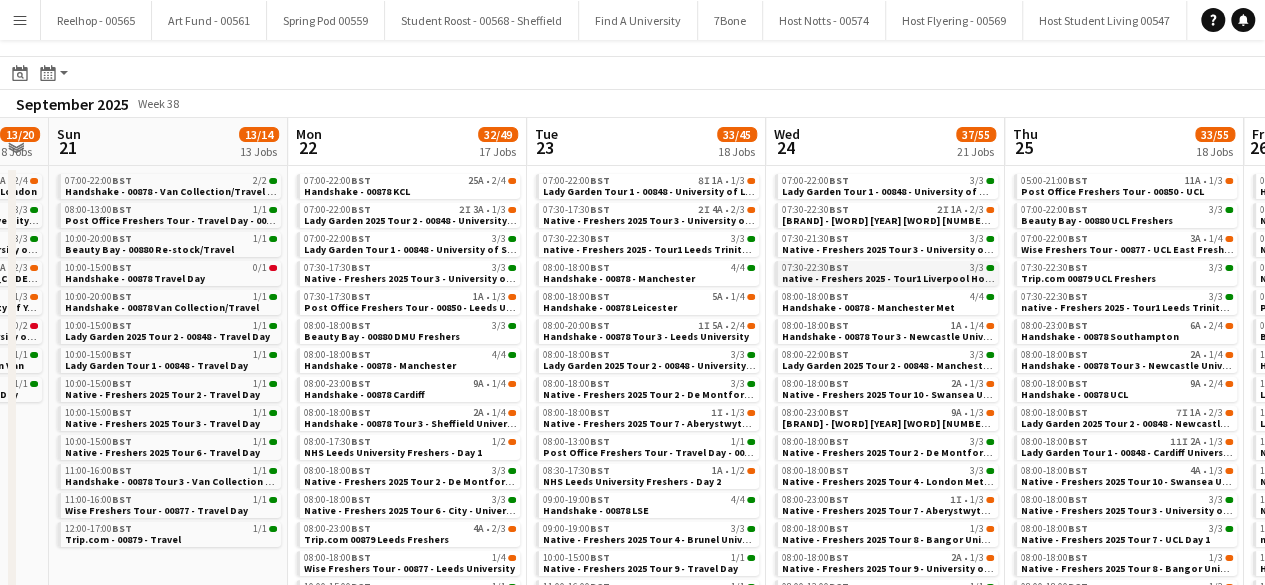 scroll, scrollTop: 0, scrollLeft: 414, axis: horizontal 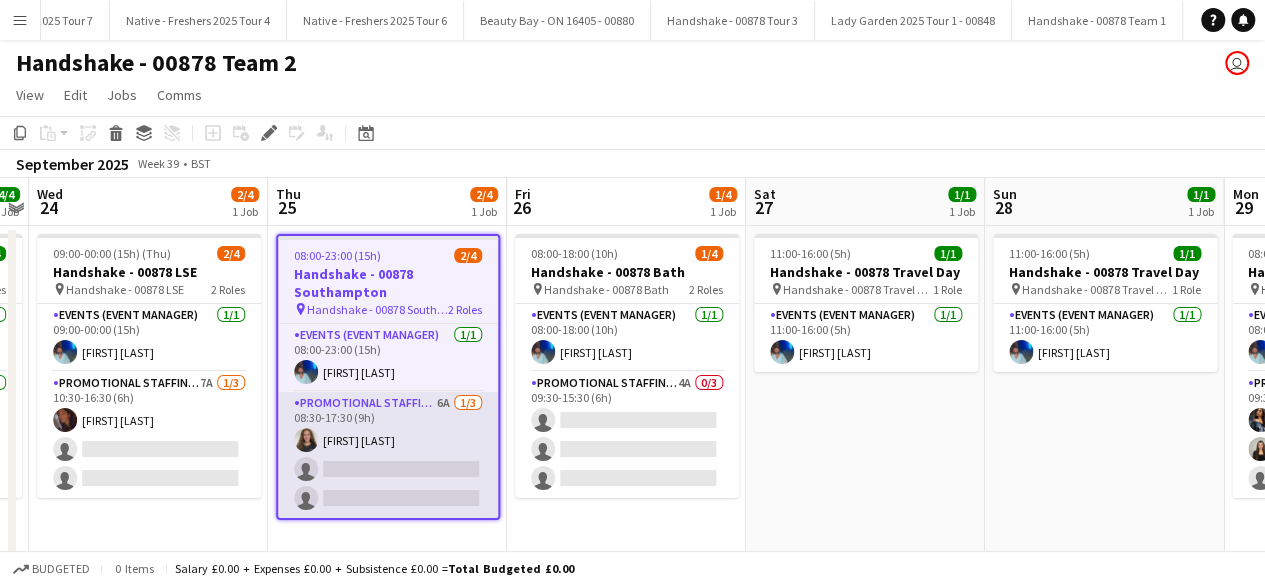 click on "Promotional Staffing (Brand Ambassadors)   6A   1/3   08:30-17:30 (9h)
Katie Mills
single-neutral-actions
single-neutral-actions" at bounding box center (388, 455) 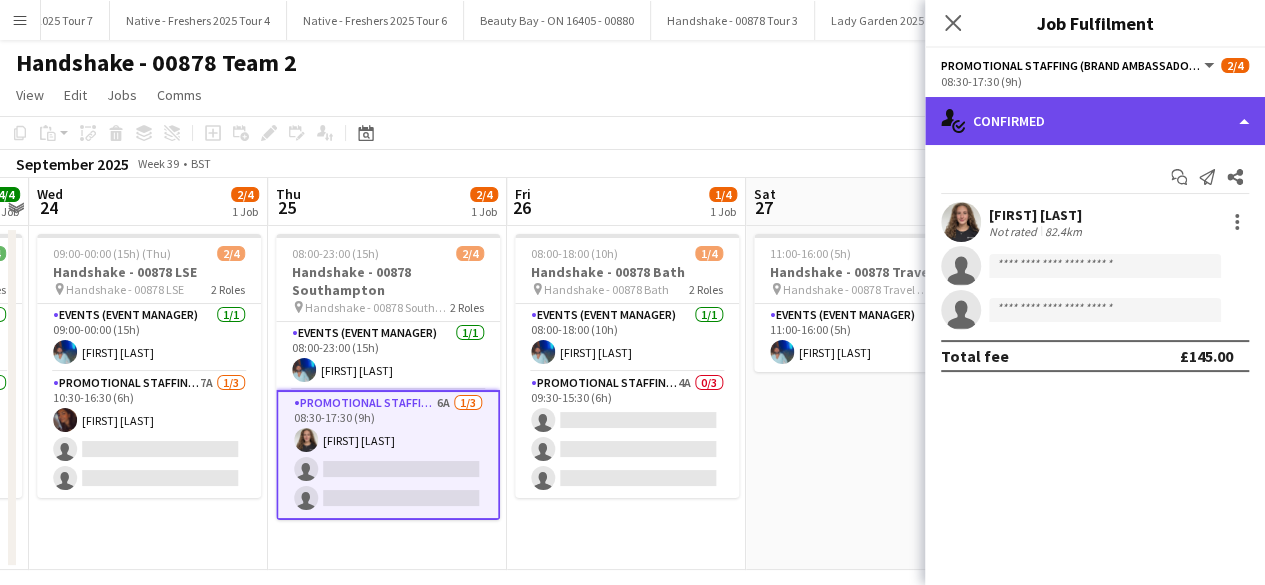 click on "single-neutral-actions-check-2
Confirmed" 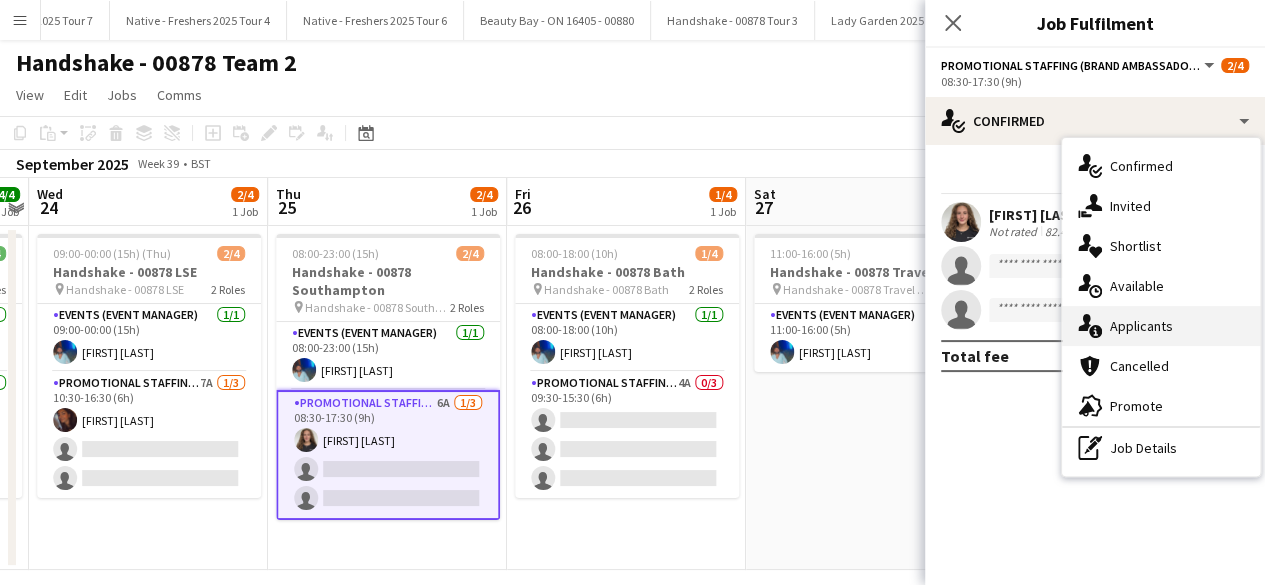 click on "single-neutral-actions-information
Applicants" at bounding box center [1161, 326] 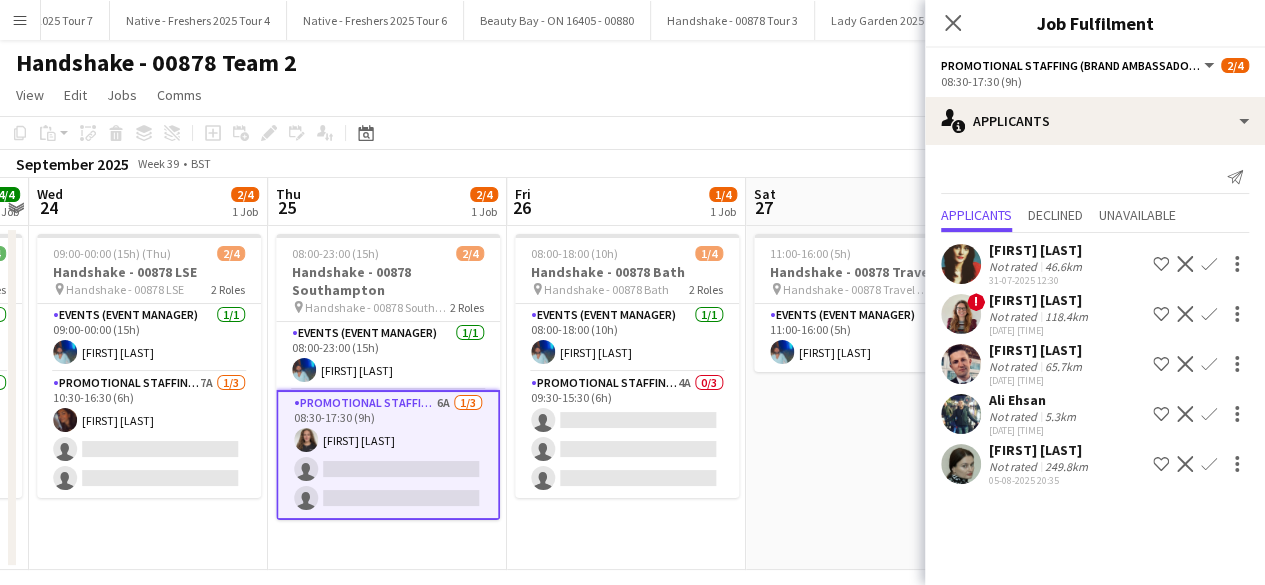 click at bounding box center (961, 314) 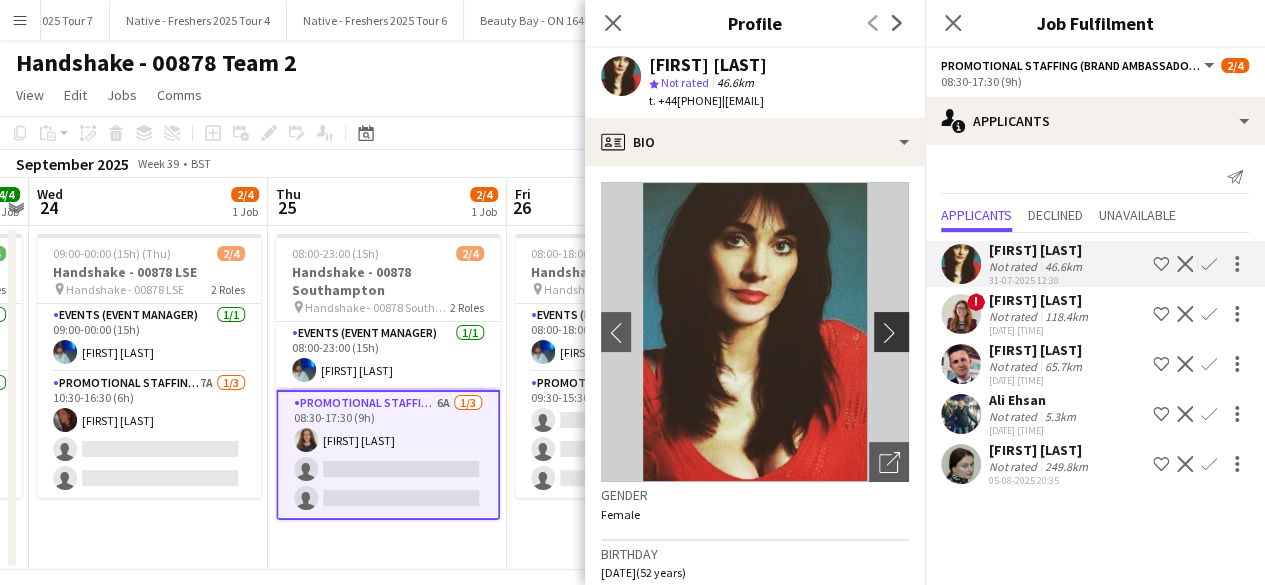 click on "chevron-right" 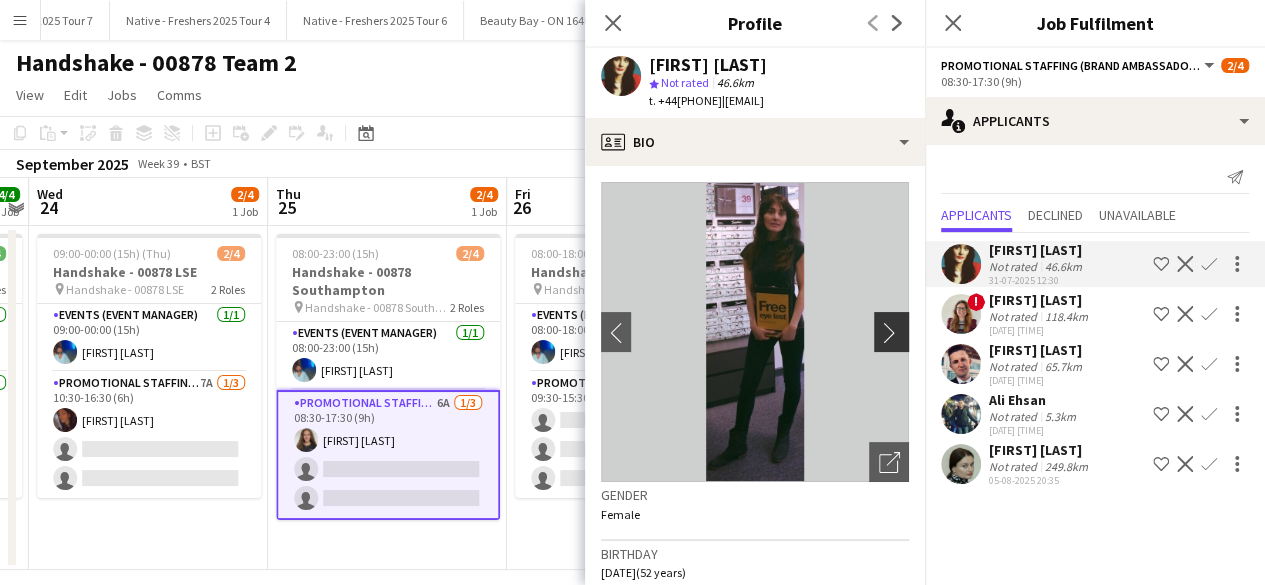 click on "chevron-right" 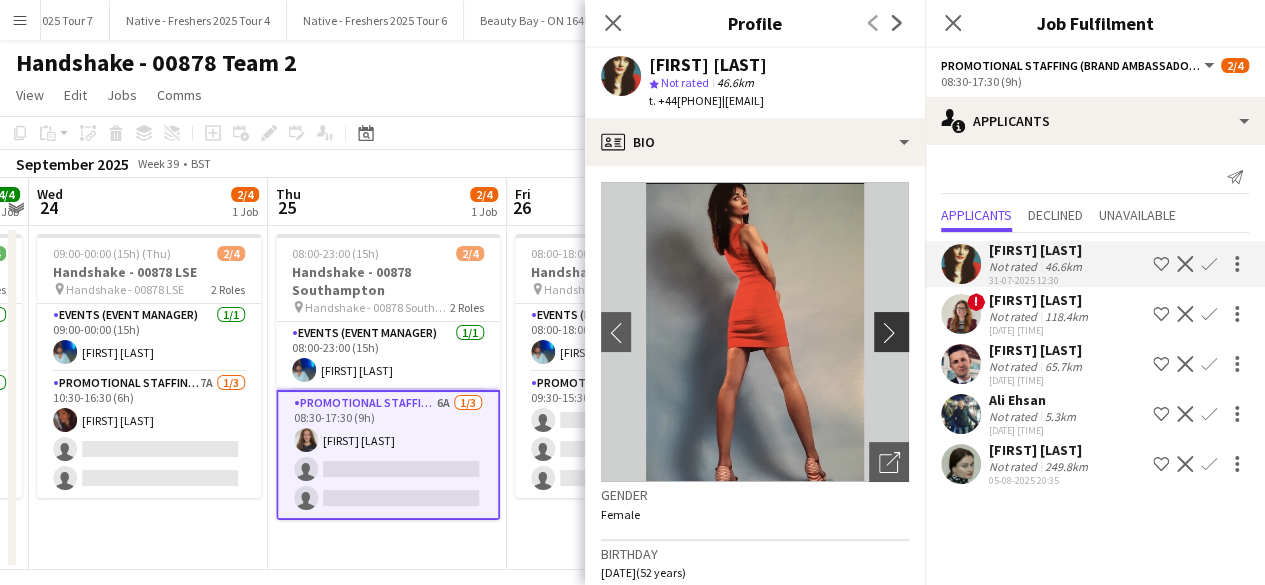 click on "chevron-right" 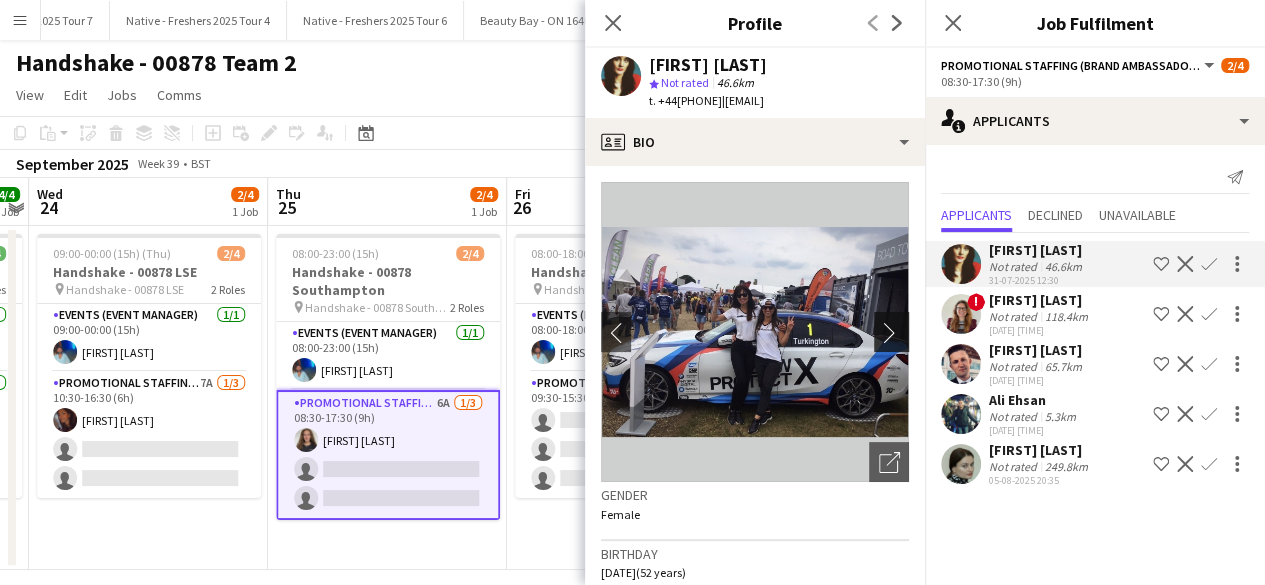 click on "chevron-right" 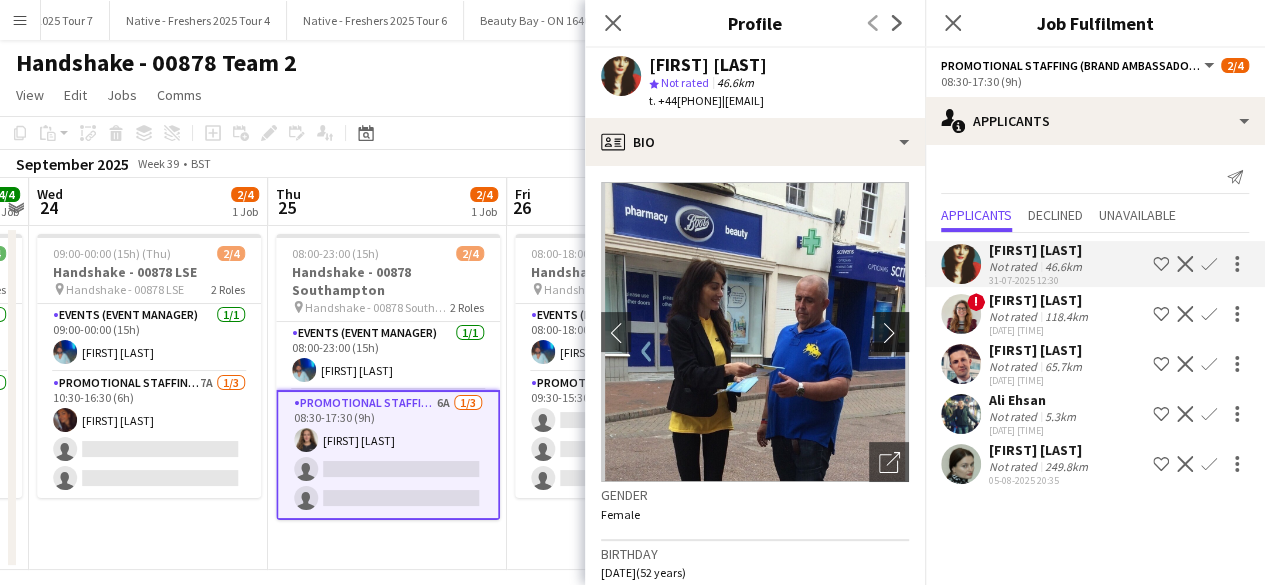 click on "chevron-right" 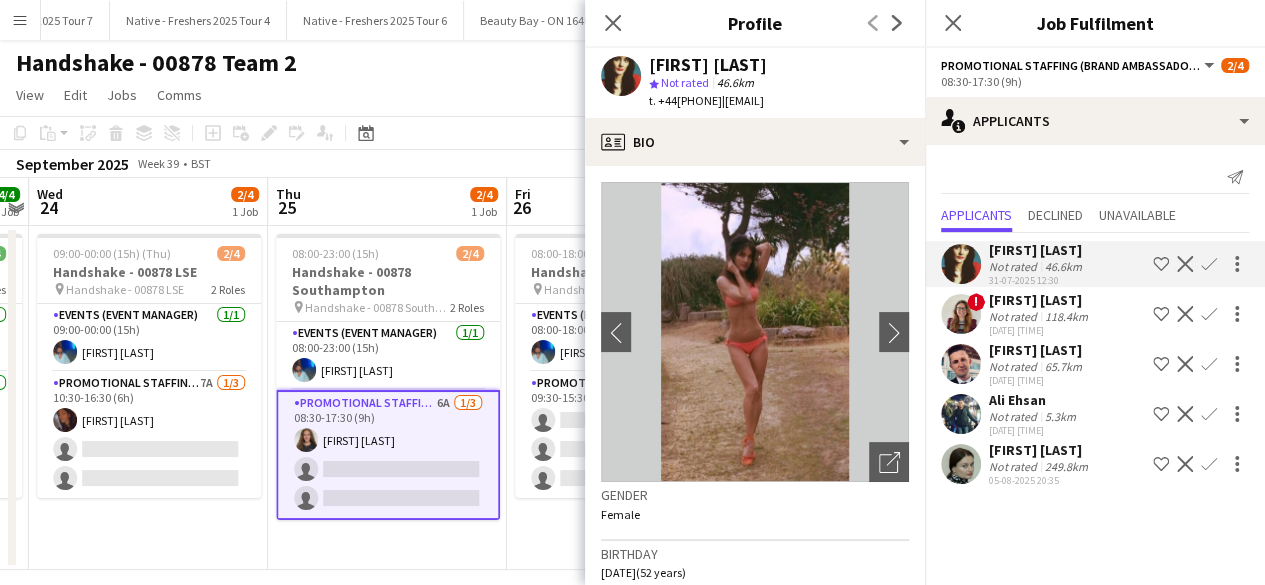 click at bounding box center [961, 464] 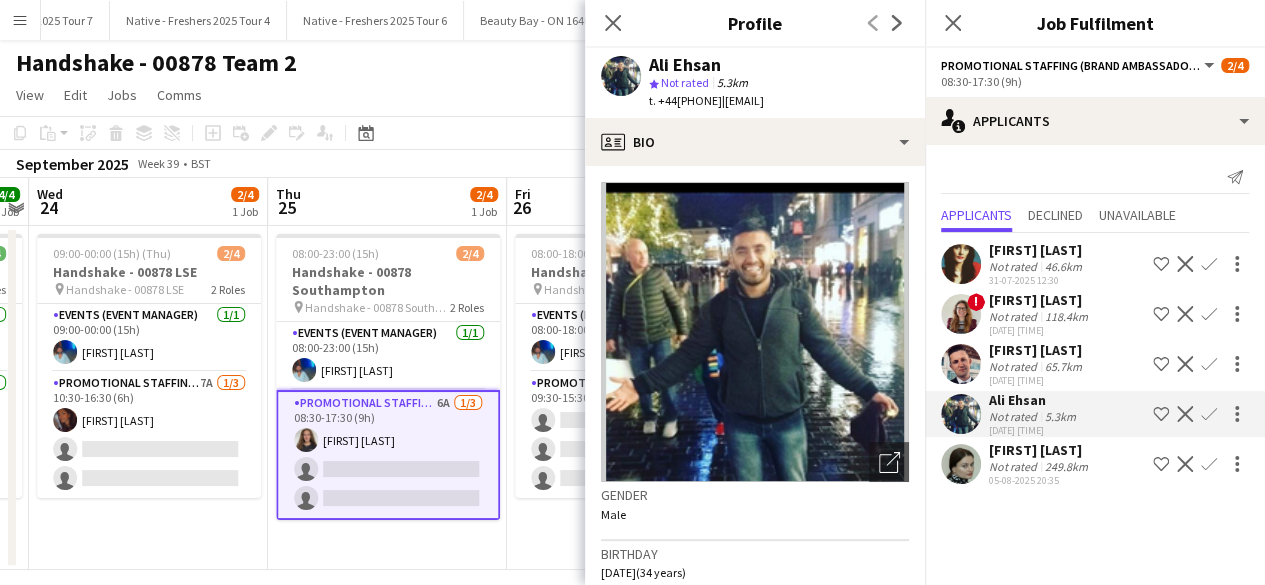 click at bounding box center [961, 414] 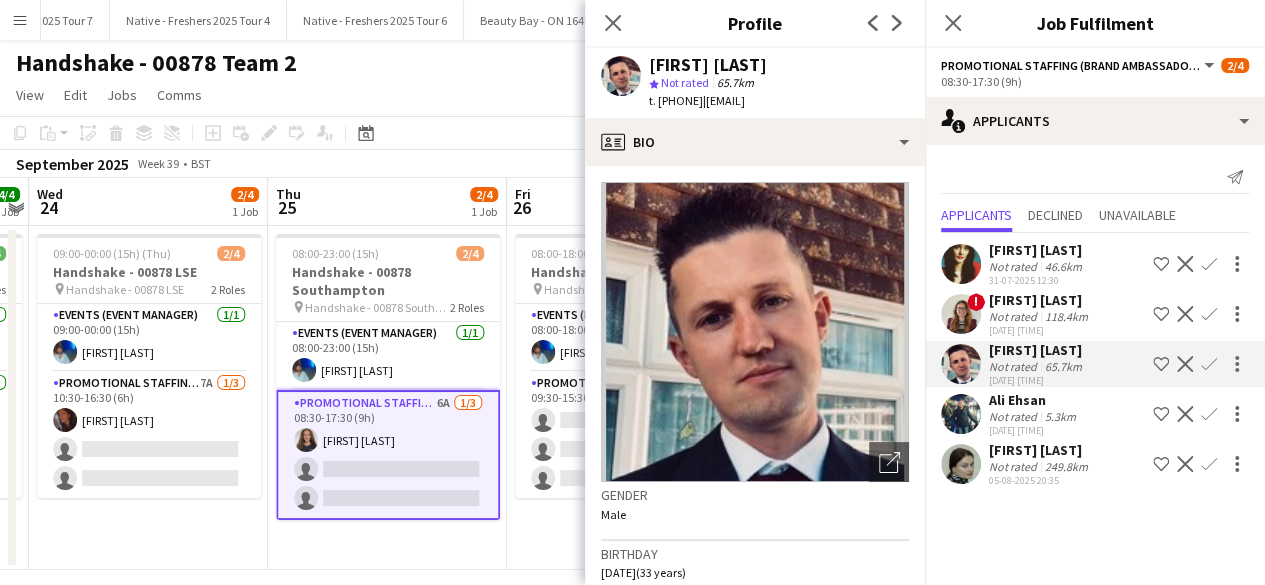 click at bounding box center [961, 464] 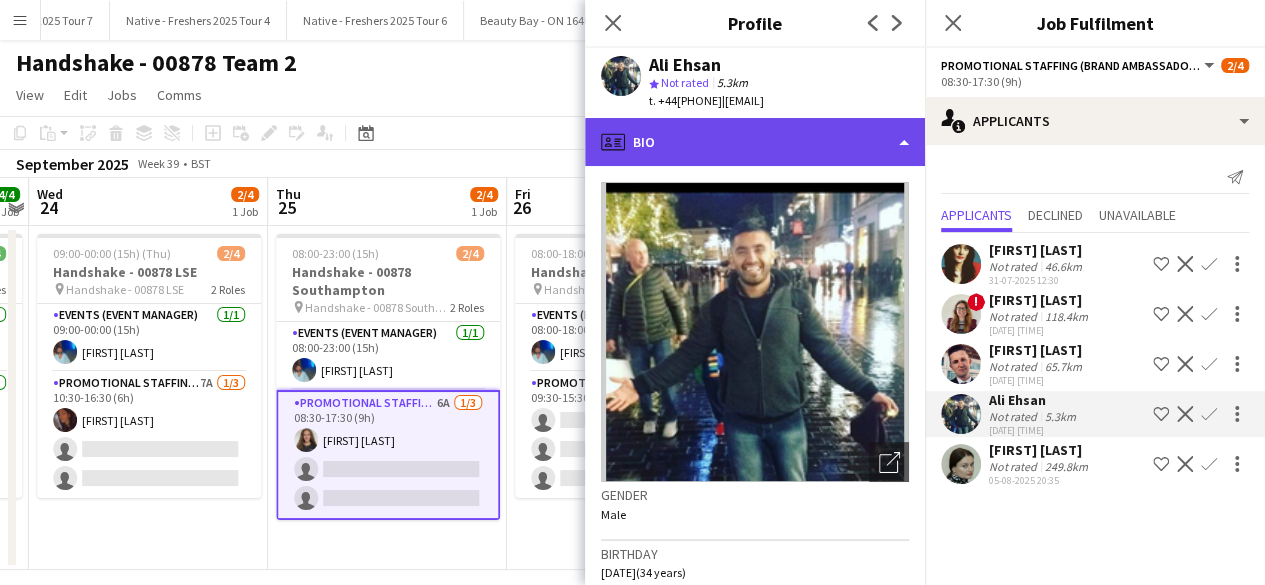 click on "profile
Bio" 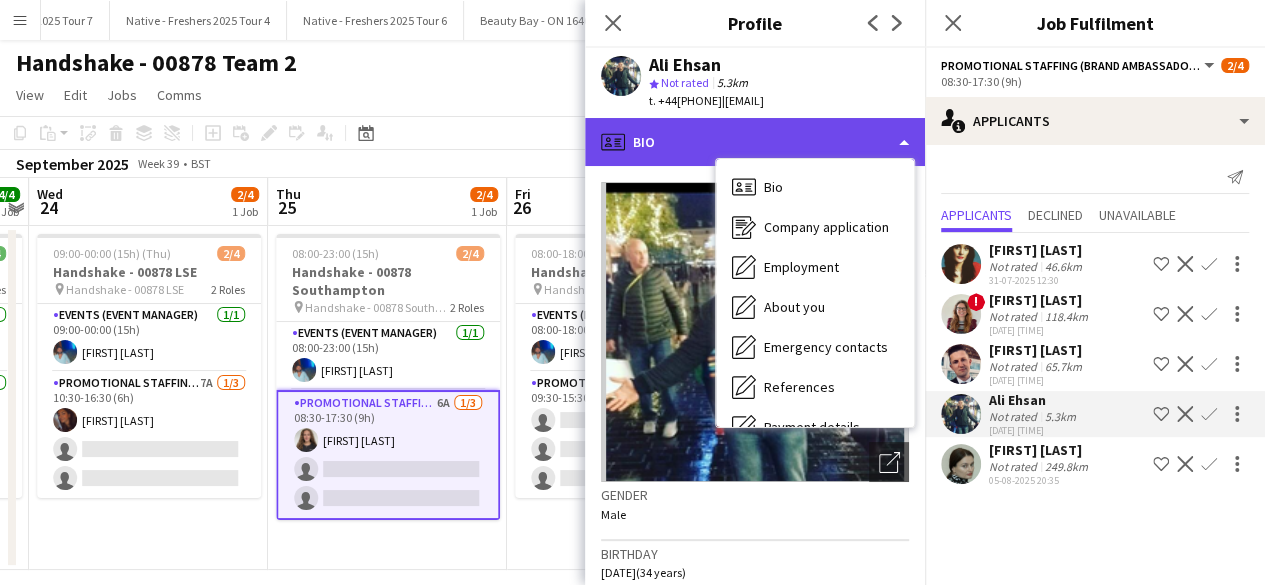 click on "profile
Bio" 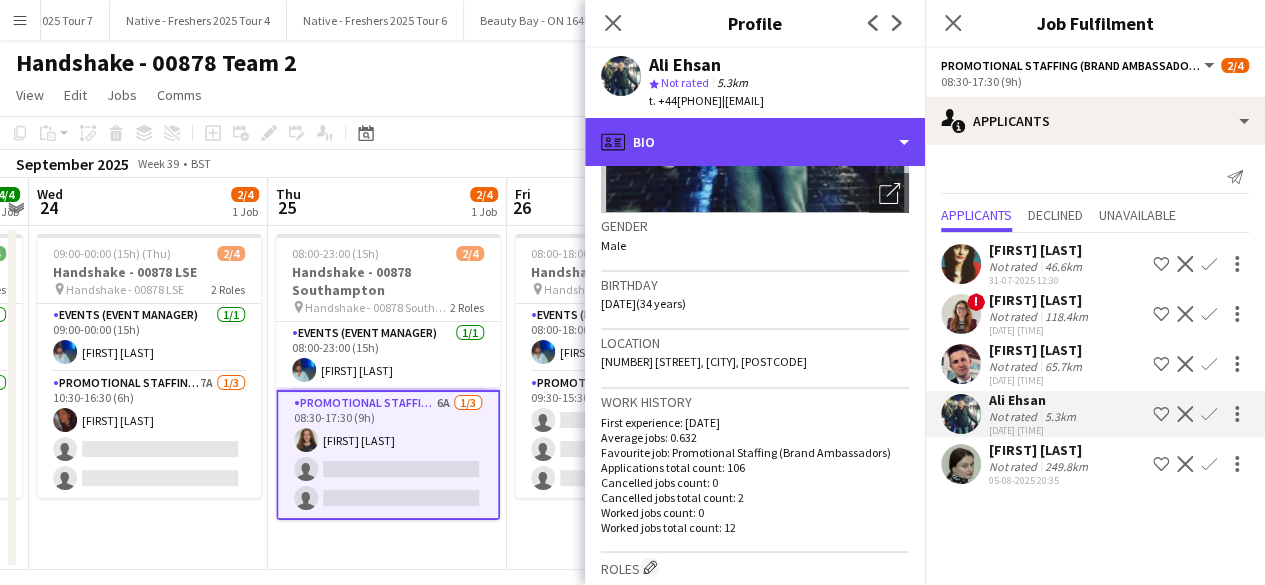 scroll, scrollTop: 277, scrollLeft: 0, axis: vertical 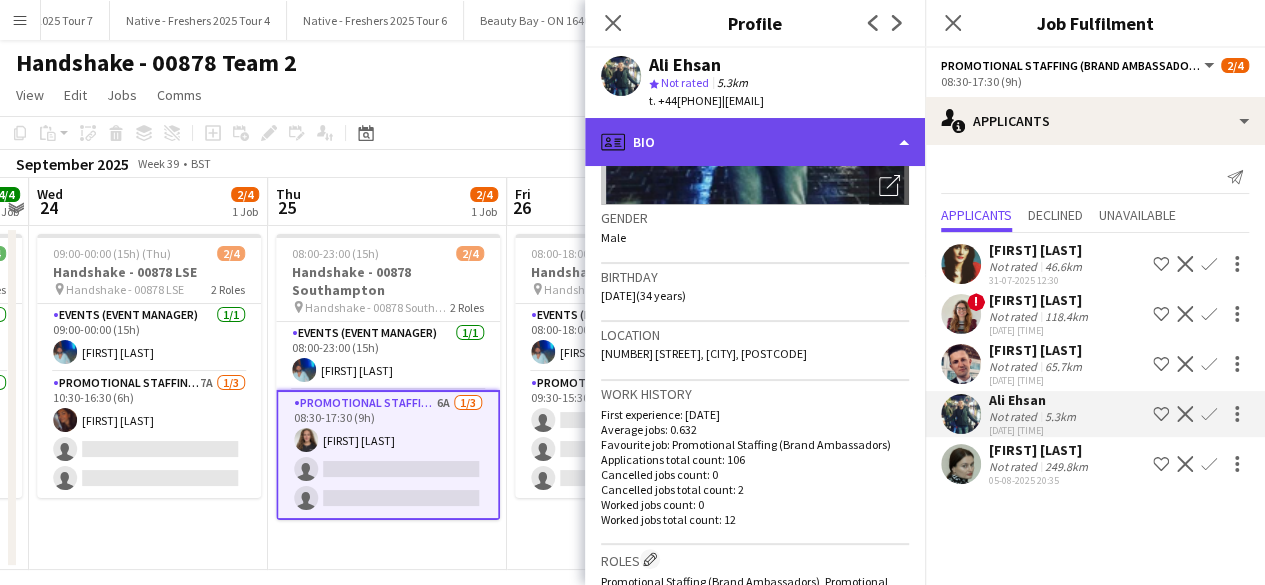 click on "profile
Bio" 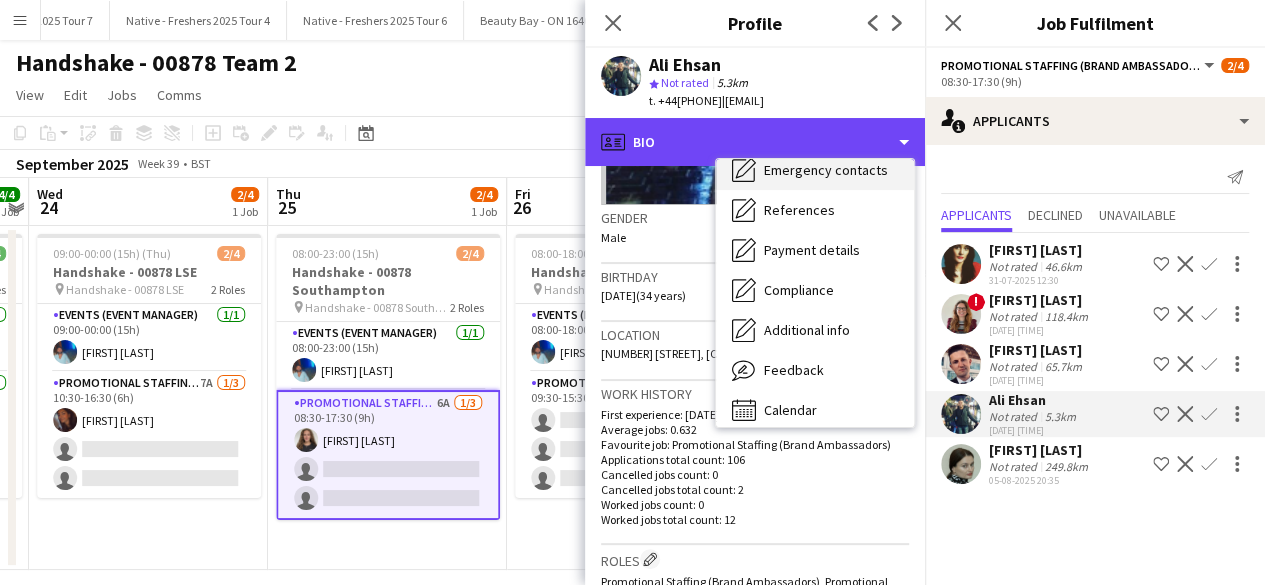 scroll, scrollTop: 178, scrollLeft: 0, axis: vertical 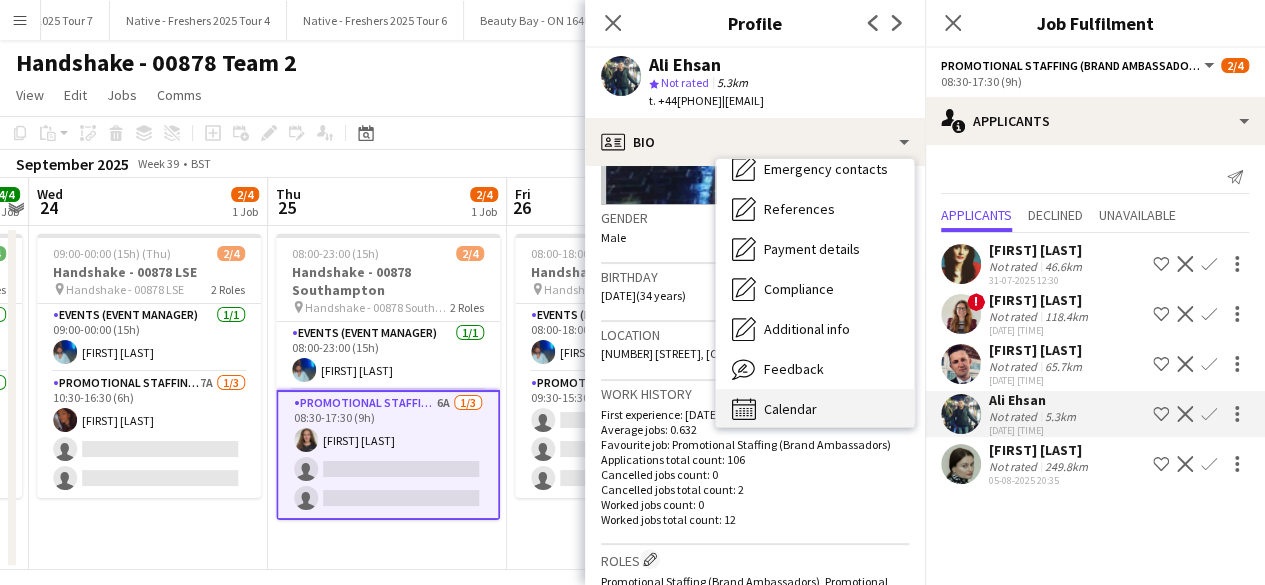 click on "Calendar" at bounding box center (790, 409) 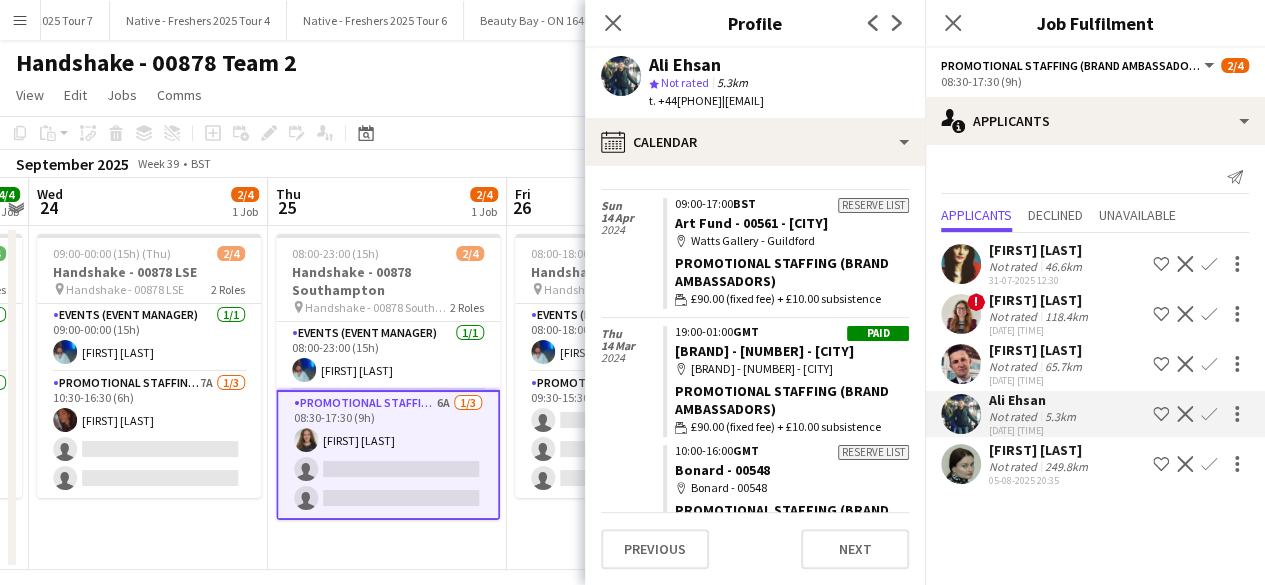 scroll, scrollTop: 7349, scrollLeft: 0, axis: vertical 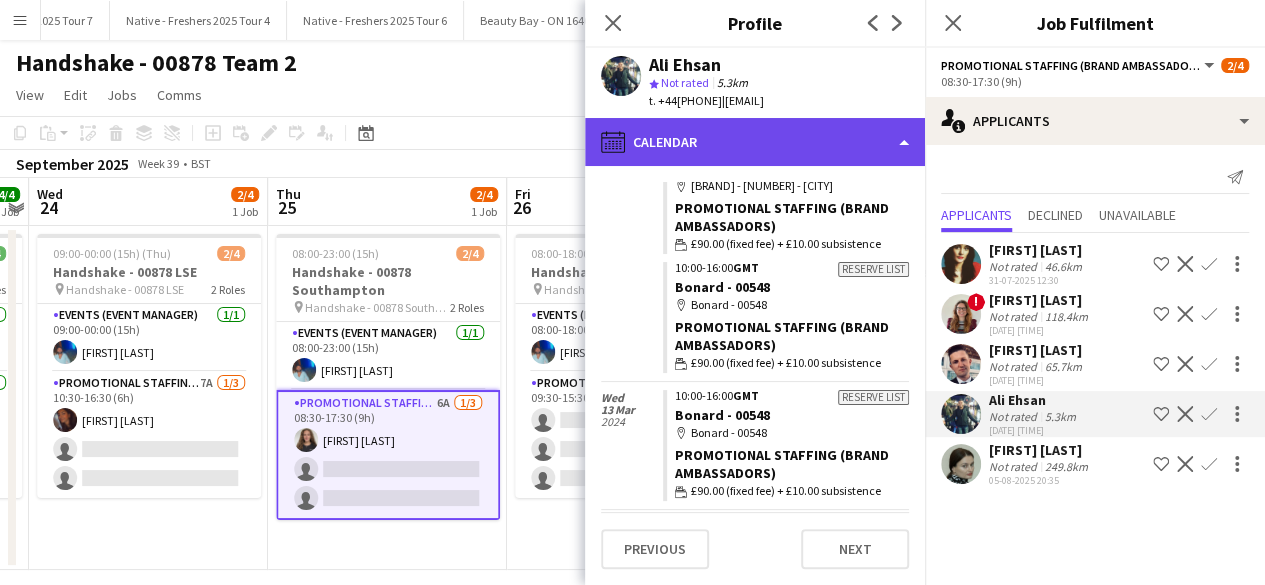click on "calendar-full
Calendar" 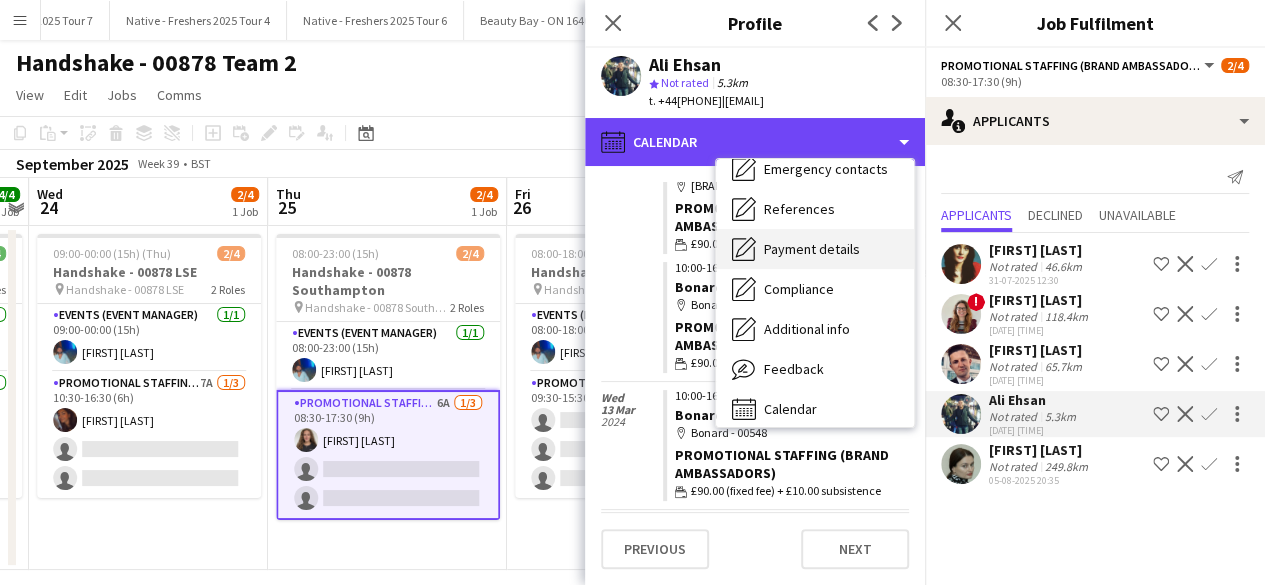 scroll, scrollTop: 188, scrollLeft: 0, axis: vertical 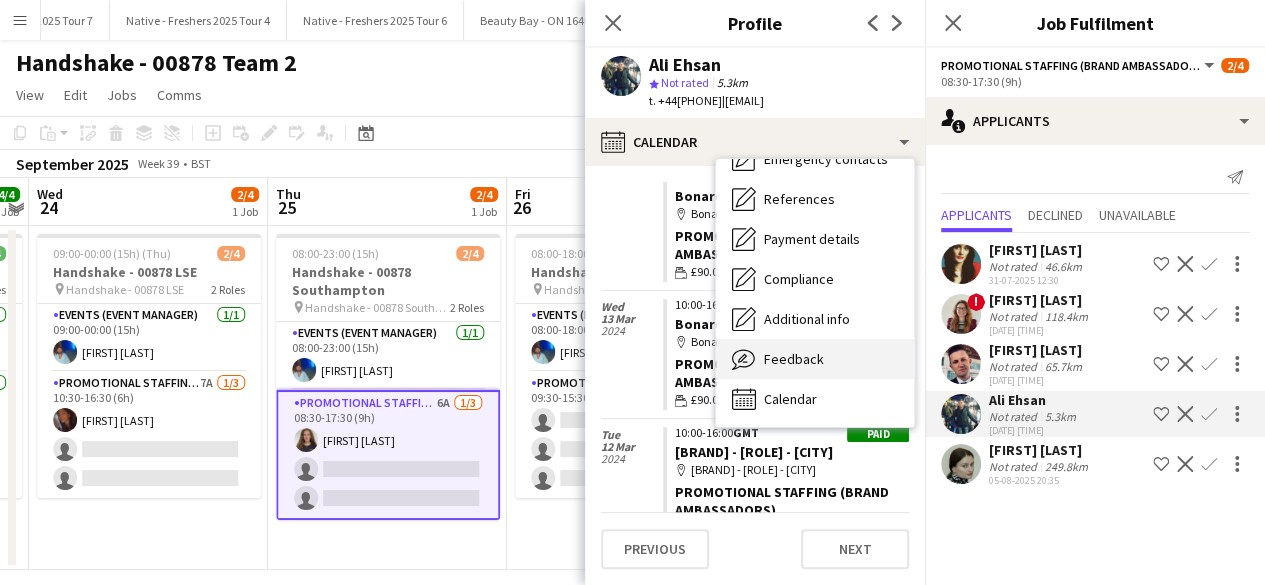 click on "Feedback" at bounding box center [794, 359] 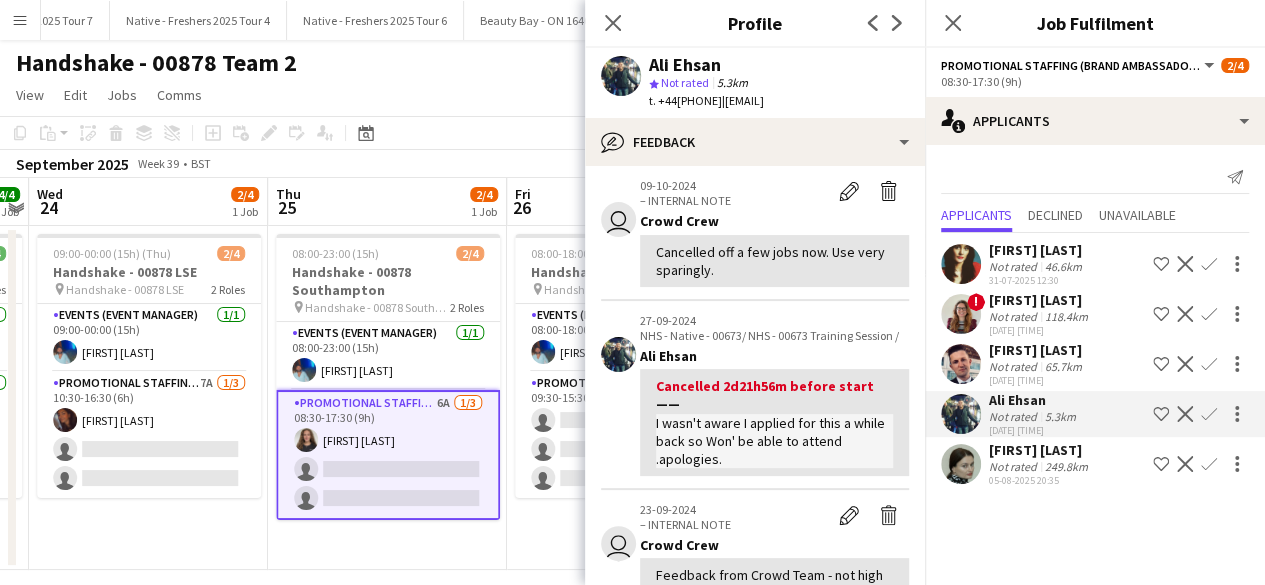 scroll, scrollTop: 81, scrollLeft: 0, axis: vertical 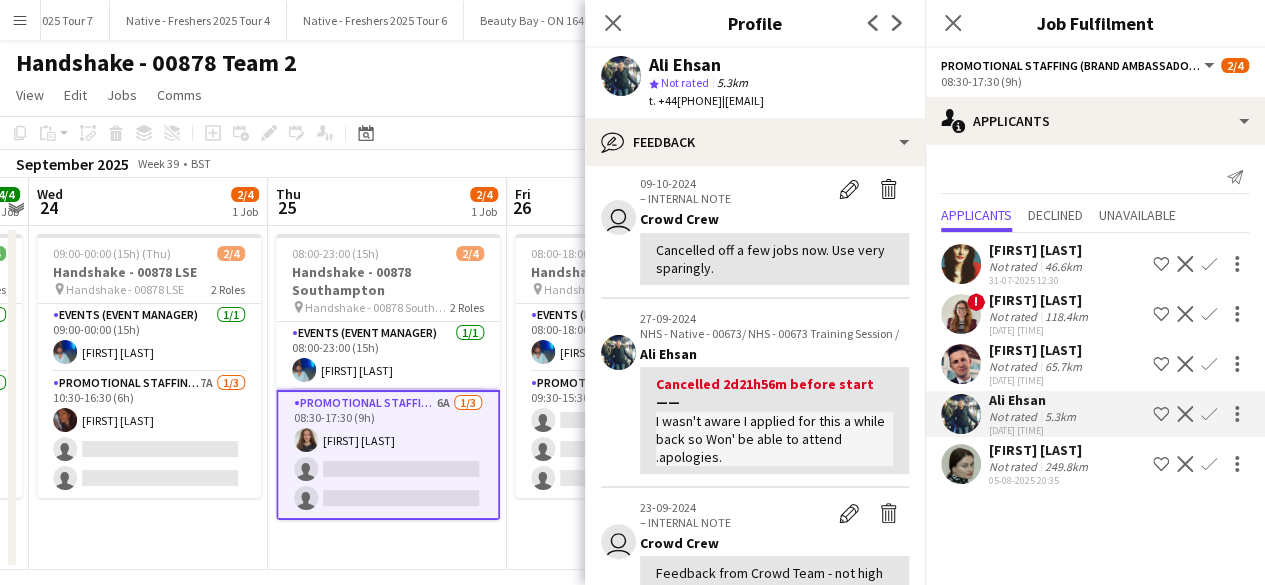click 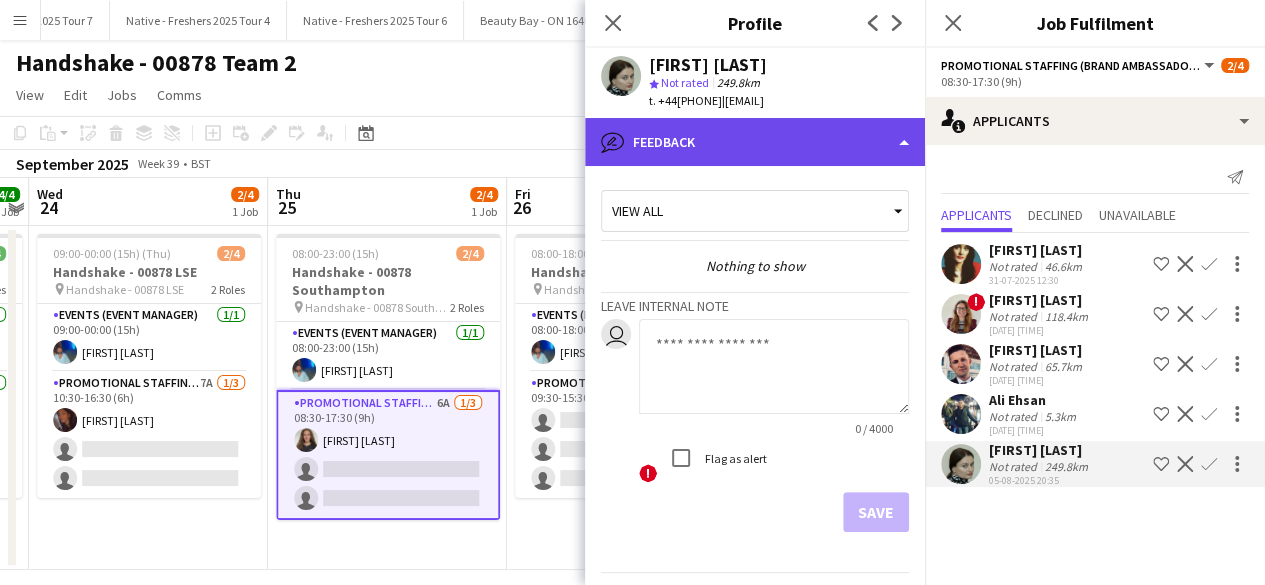 click on "bubble-pencil
Feedback" 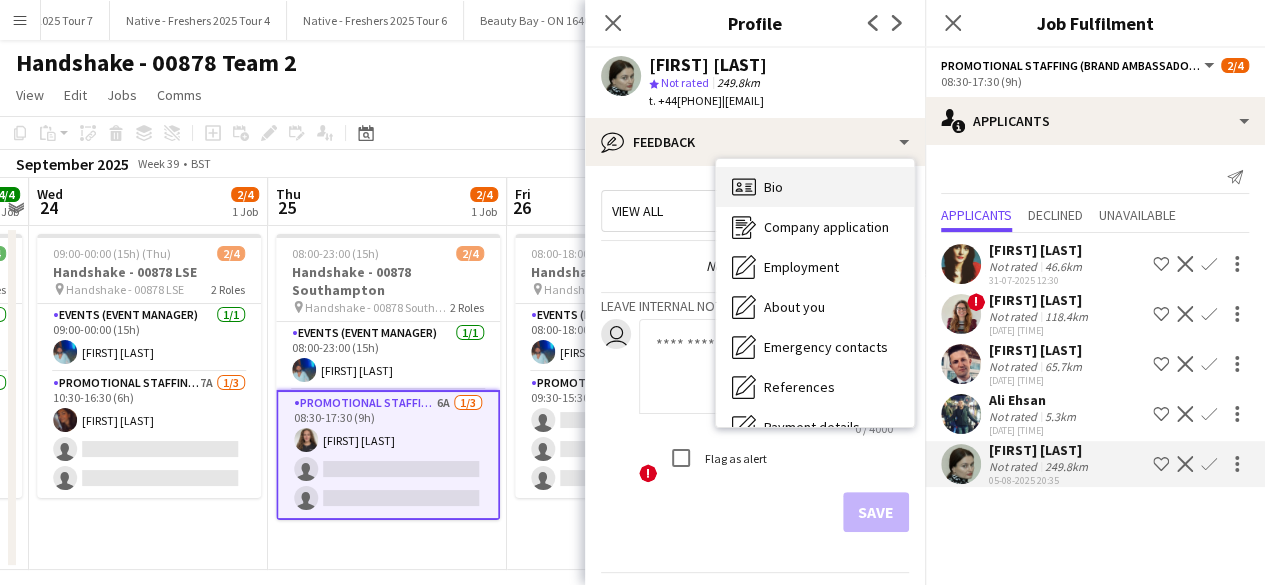 click on "Bio
Bio" at bounding box center (815, 187) 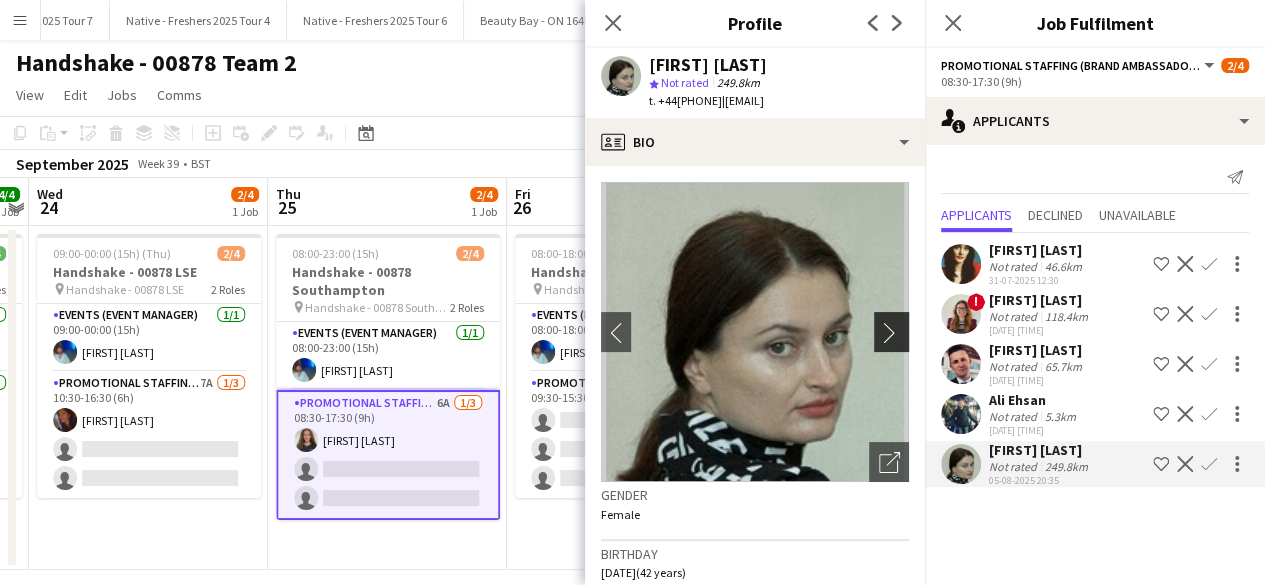 click on "chevron-right" 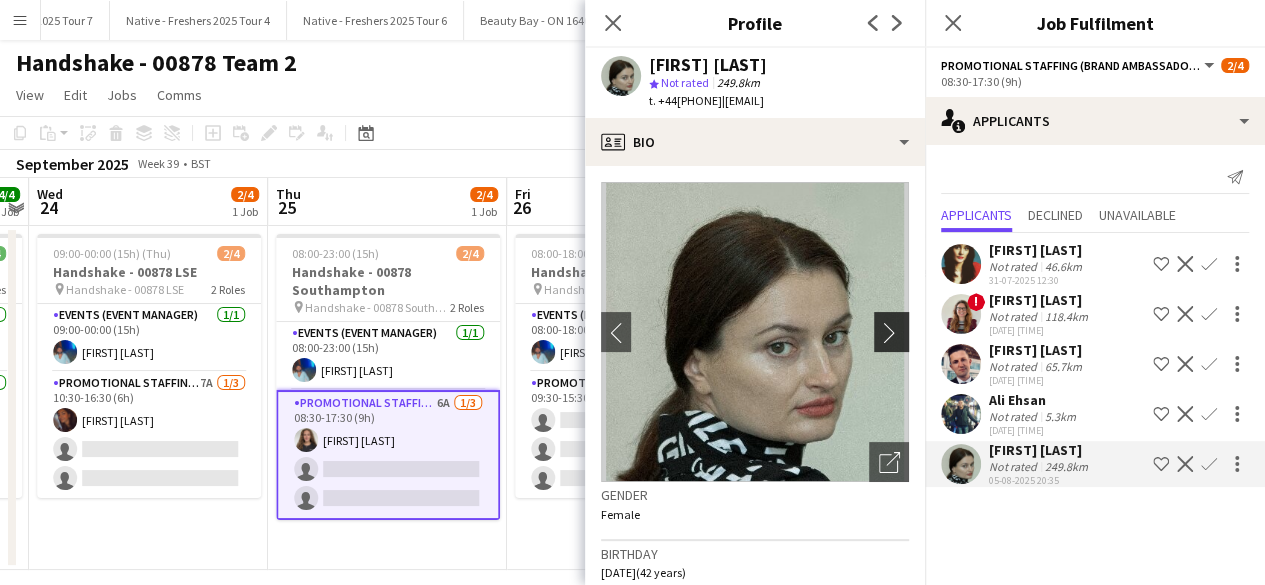 click on "chevron-right" 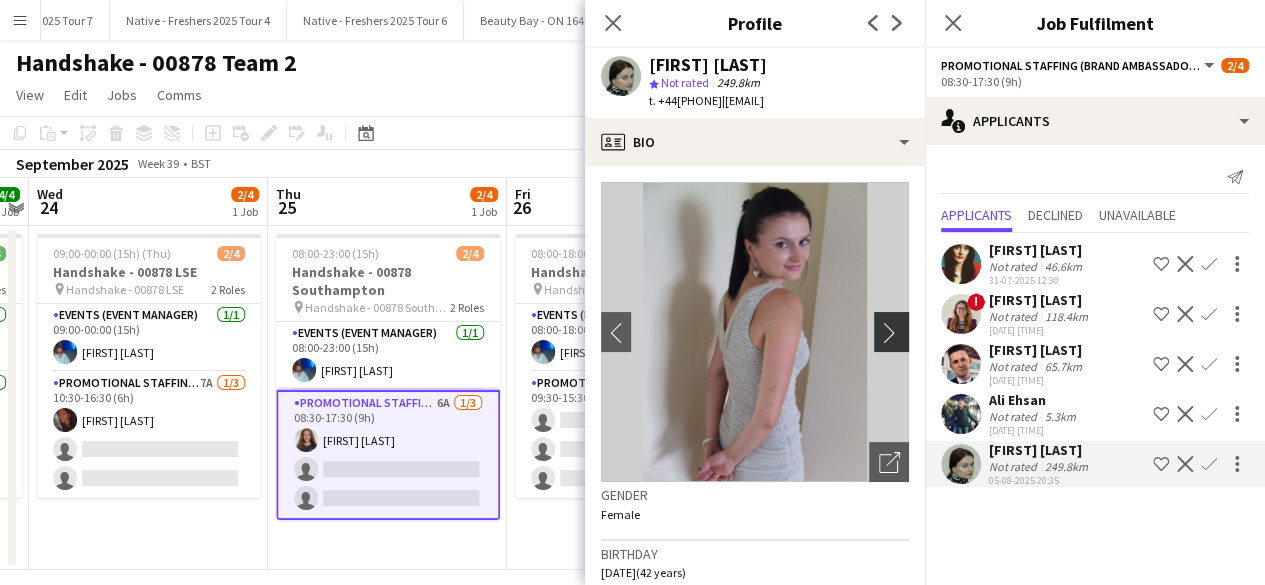 click on "chevron-right" 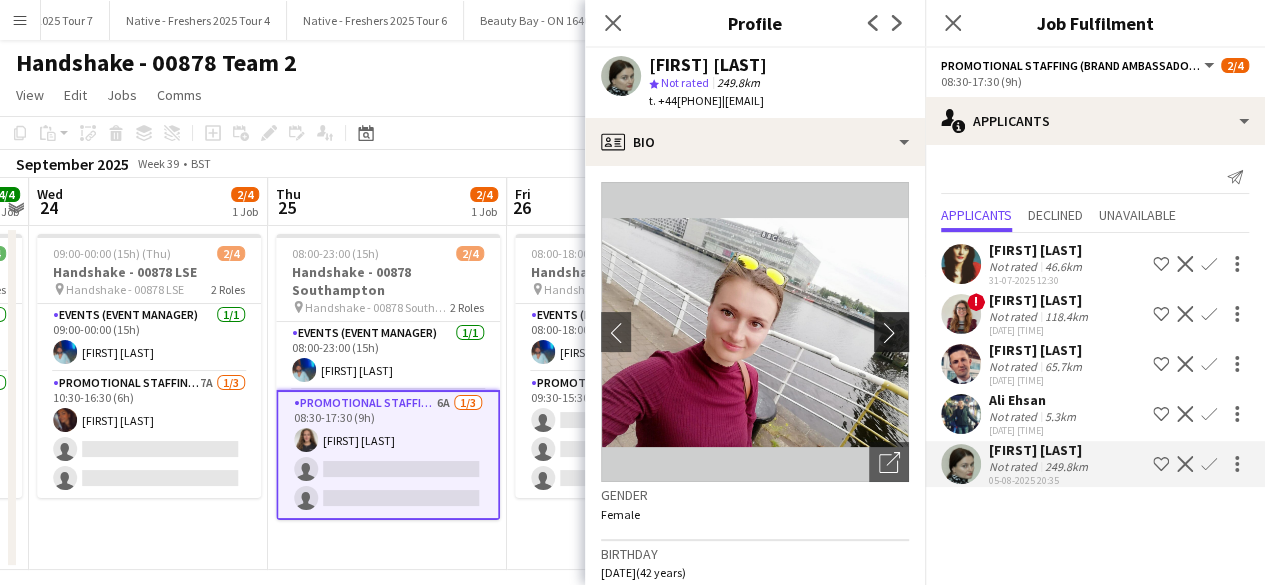 click on "chevron-right" 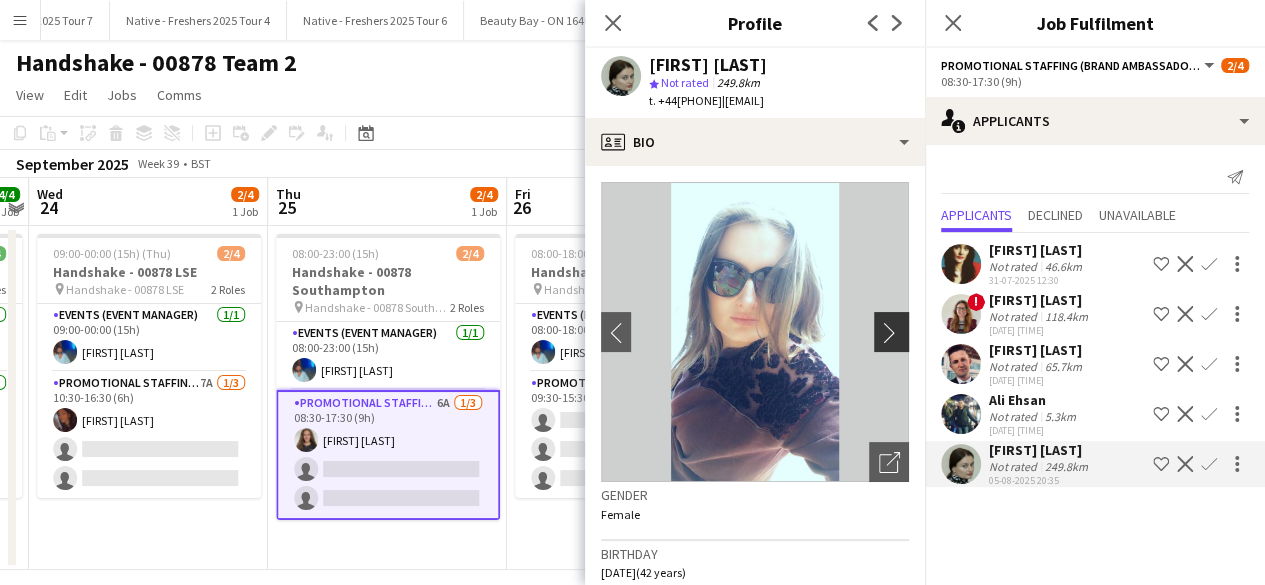 click on "chevron-right" 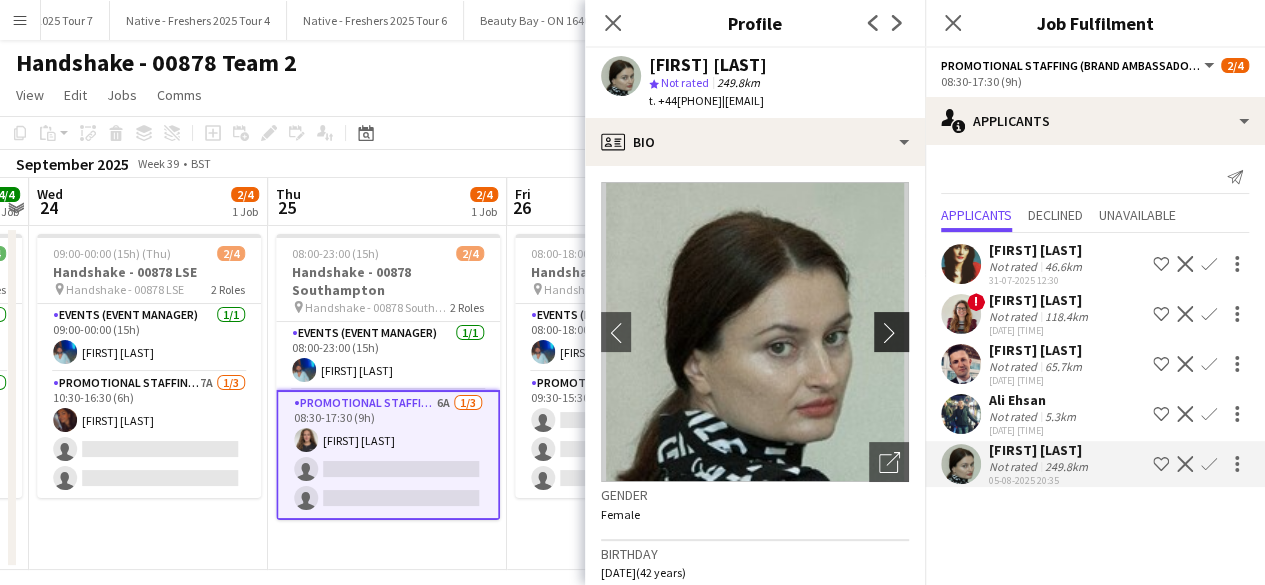 click on "chevron-right" 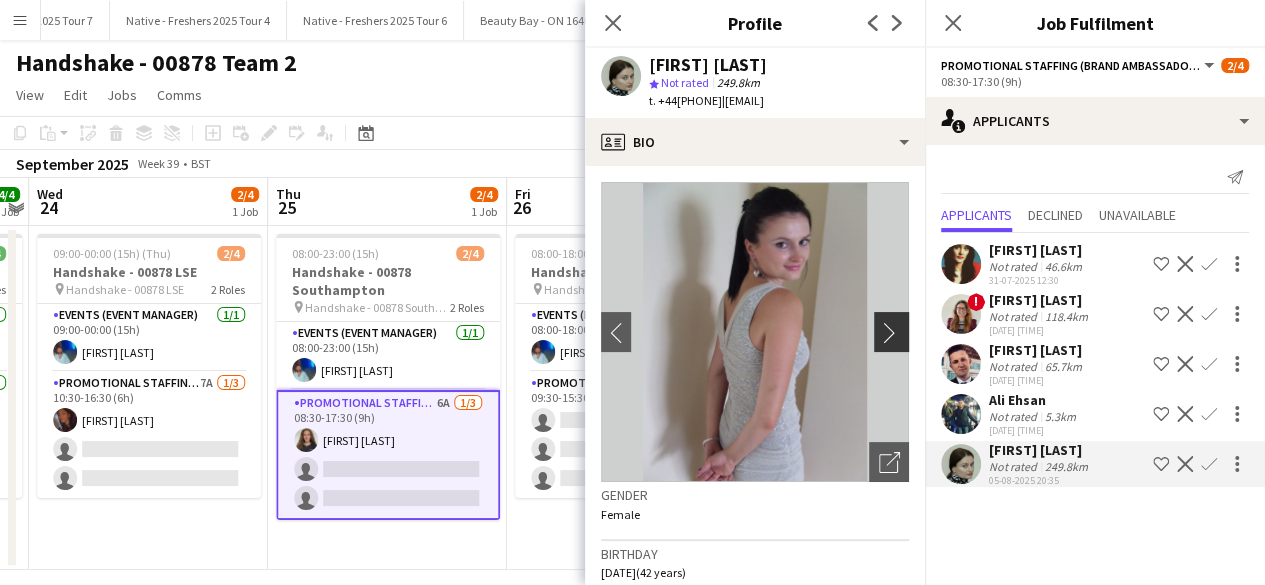 click on "chevron-right" 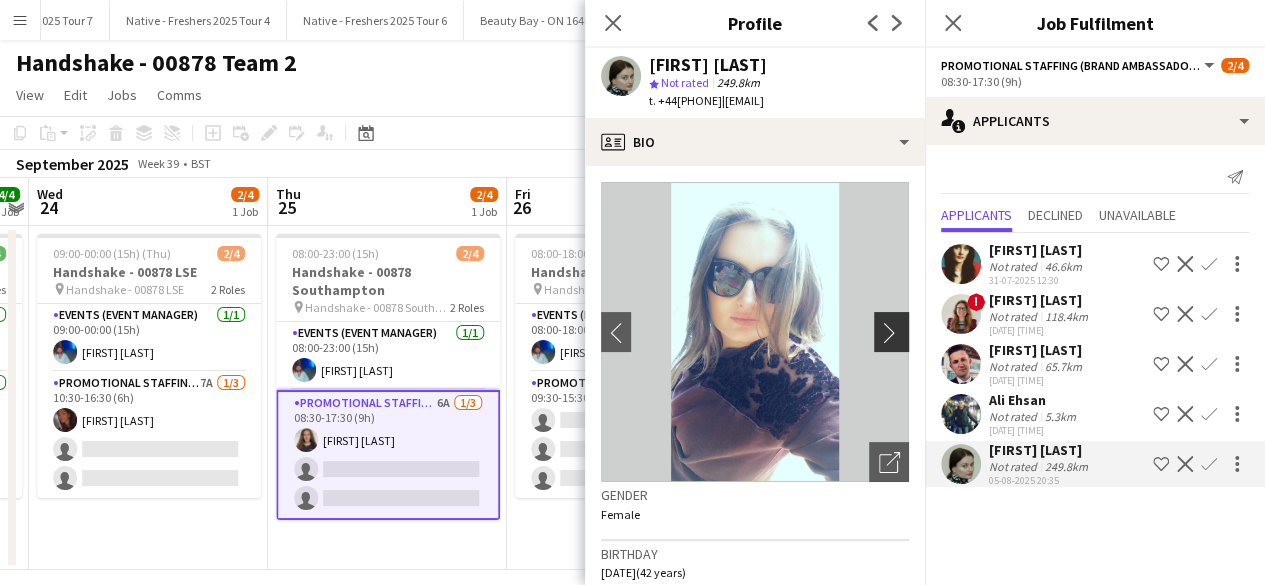 click on "chevron-right" 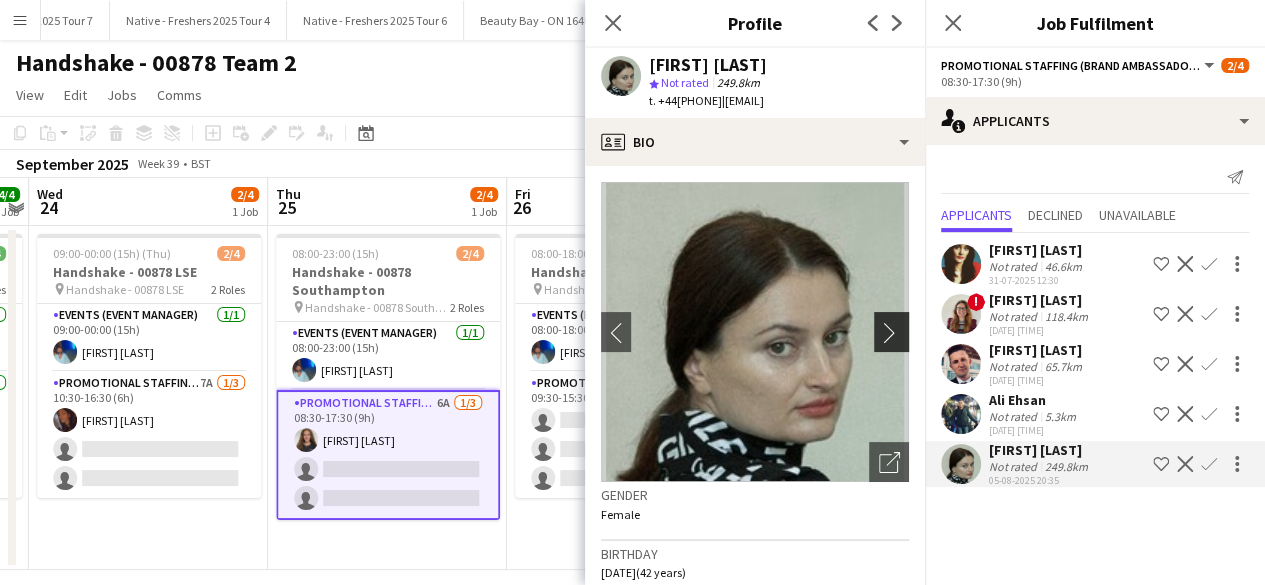click on "chevron-right" 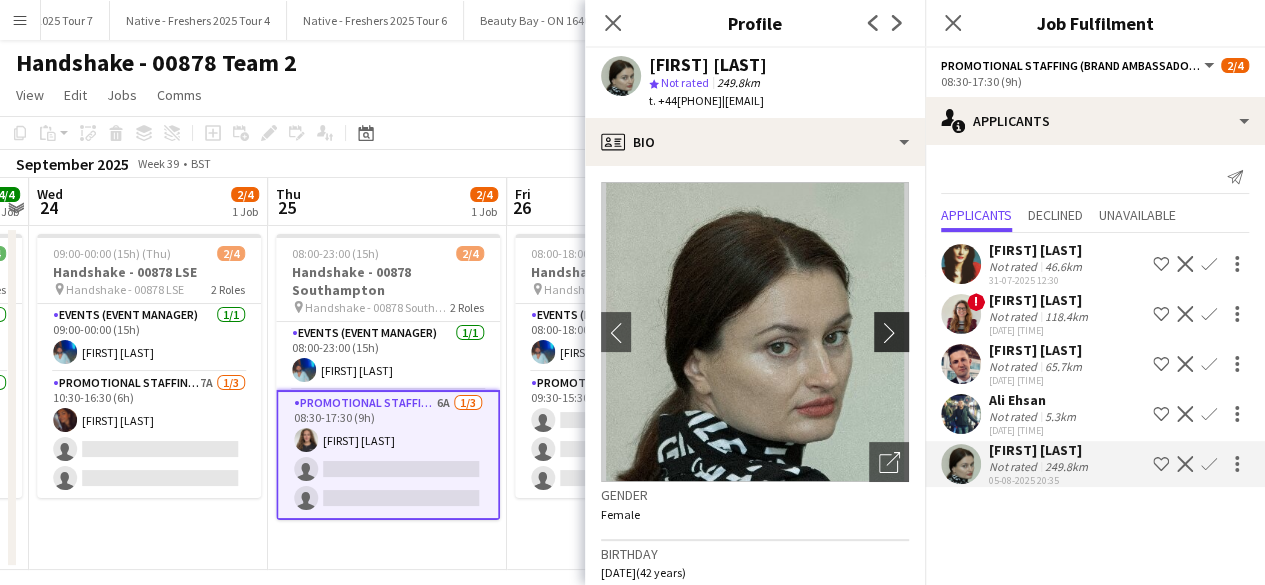 click on "chevron-right" 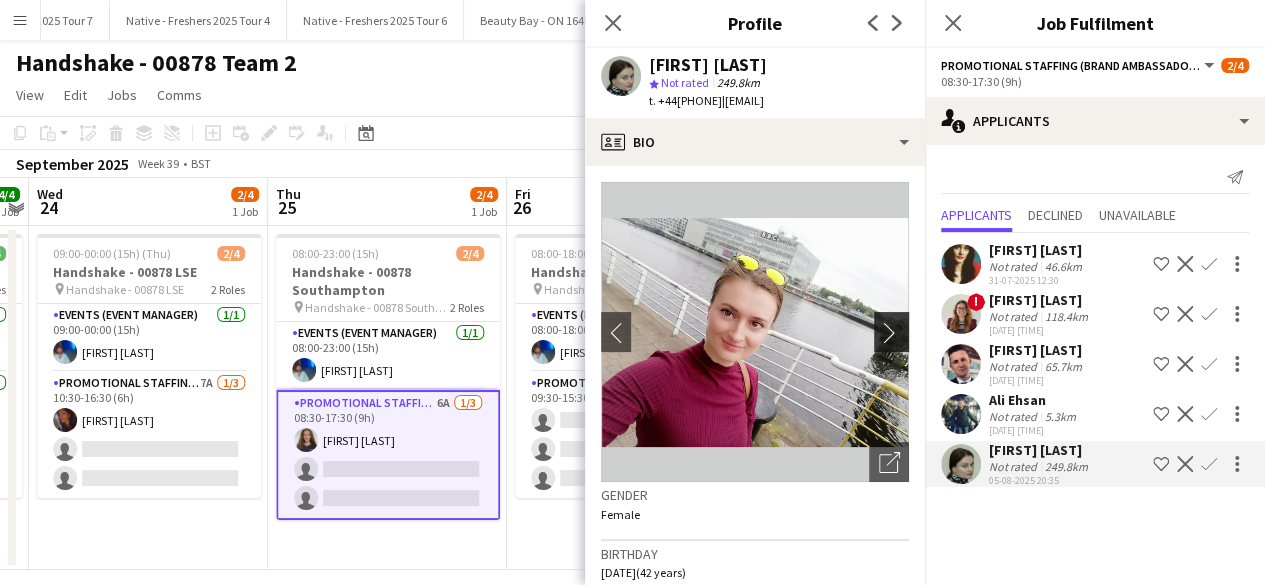 click on "chevron-right" 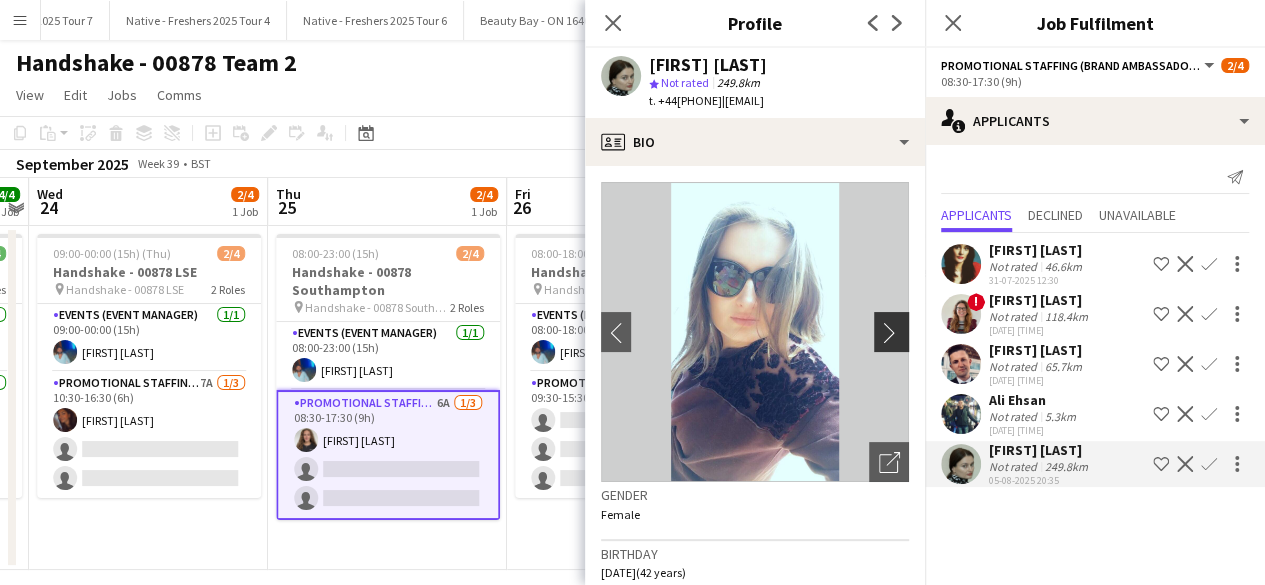 click on "chevron-right" 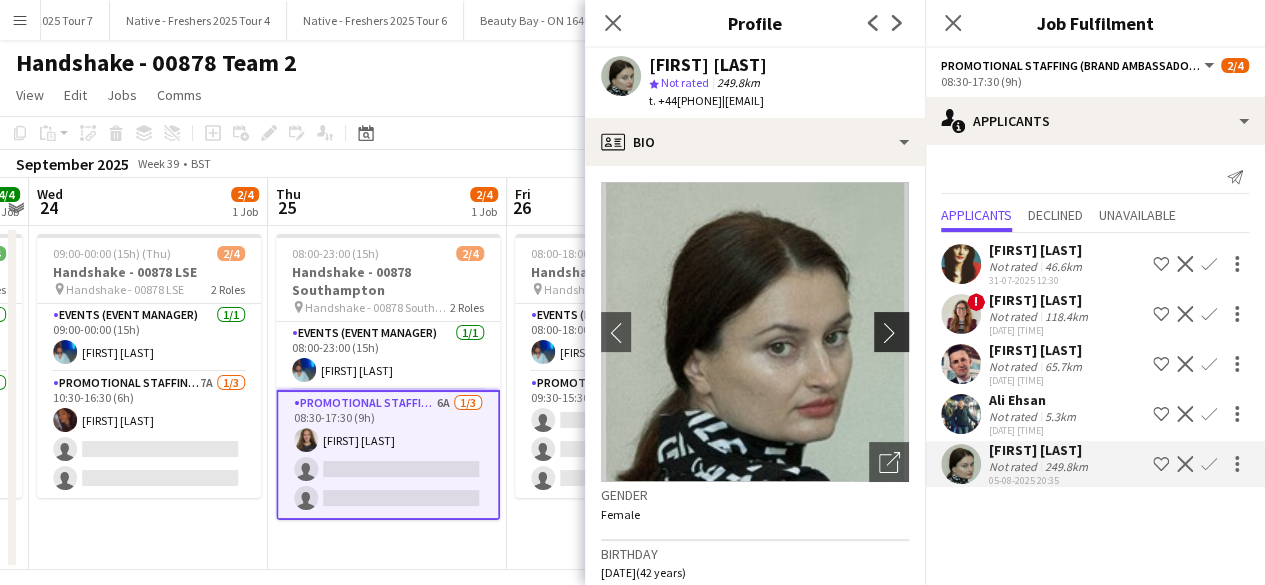 click on "chevron-right" 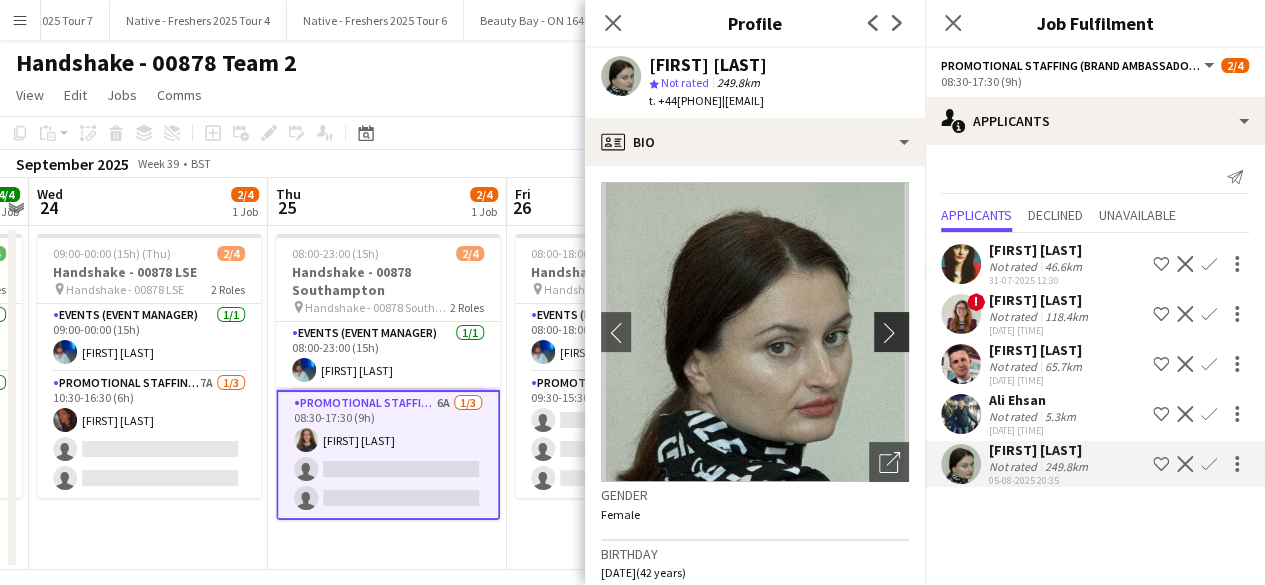 click on "chevron-right" 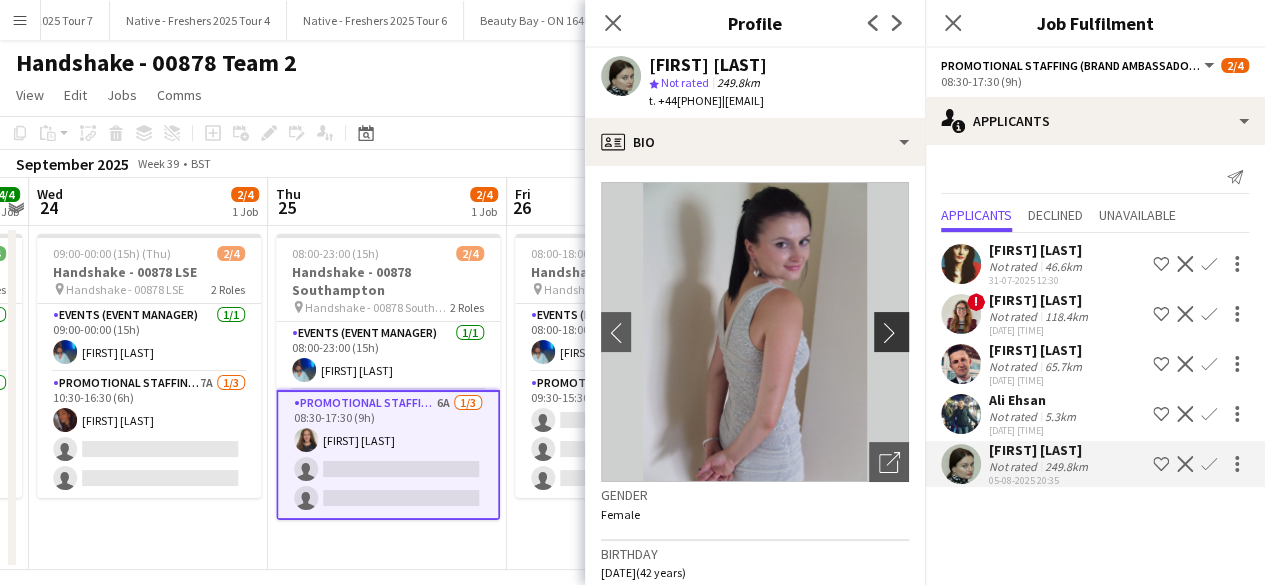 click on "chevron-right" 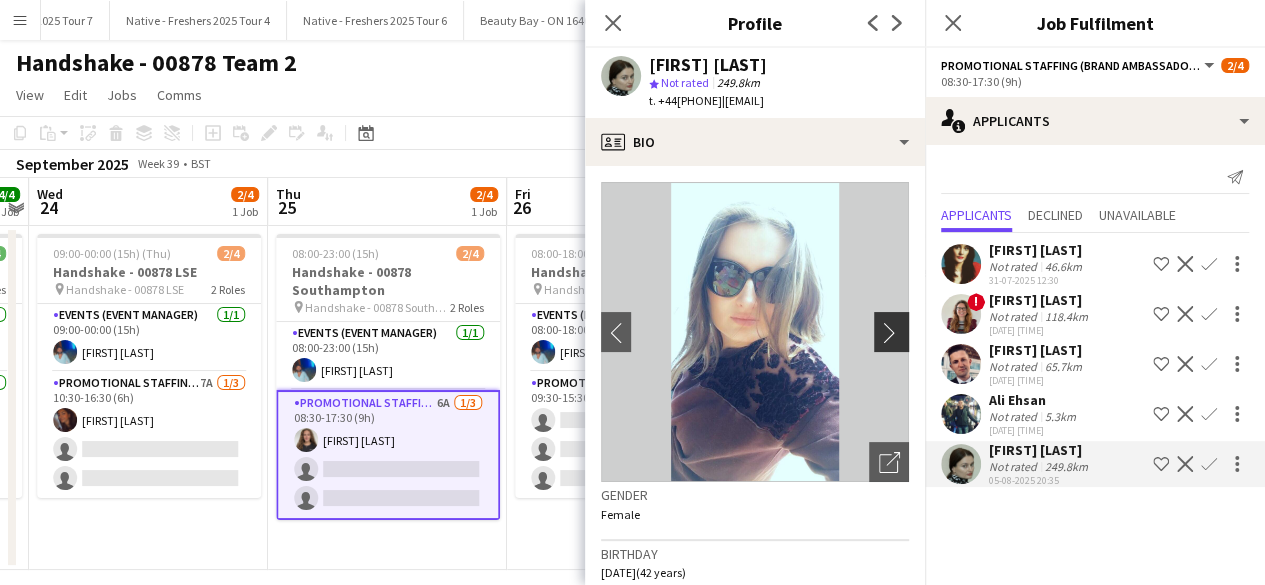 click on "chevron-right" 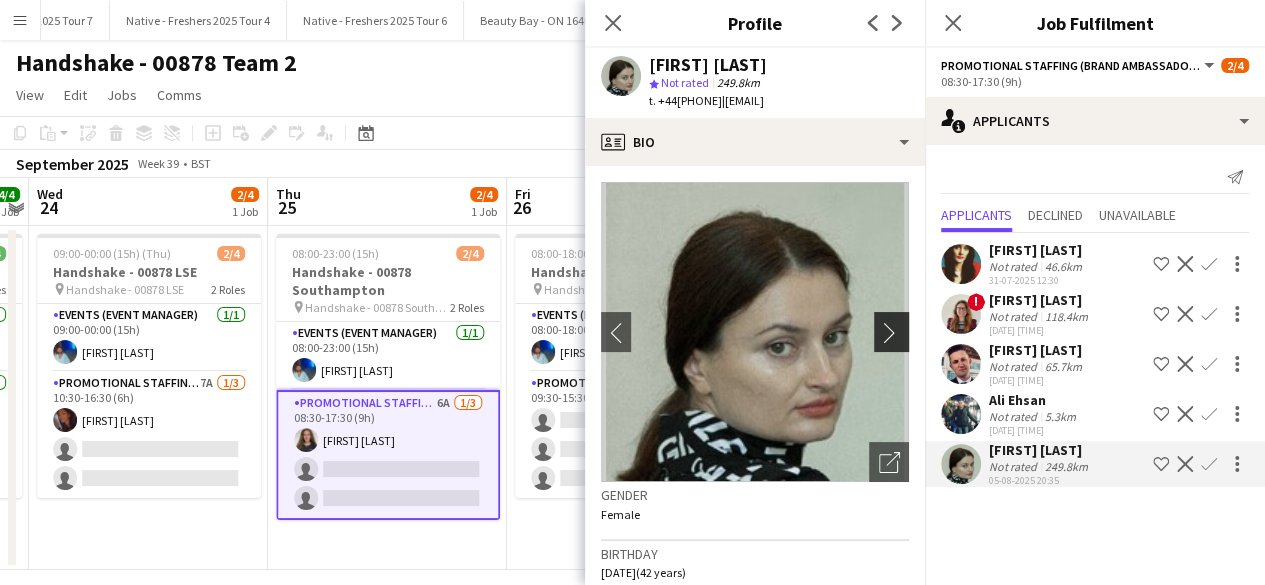 click on "chevron-right" 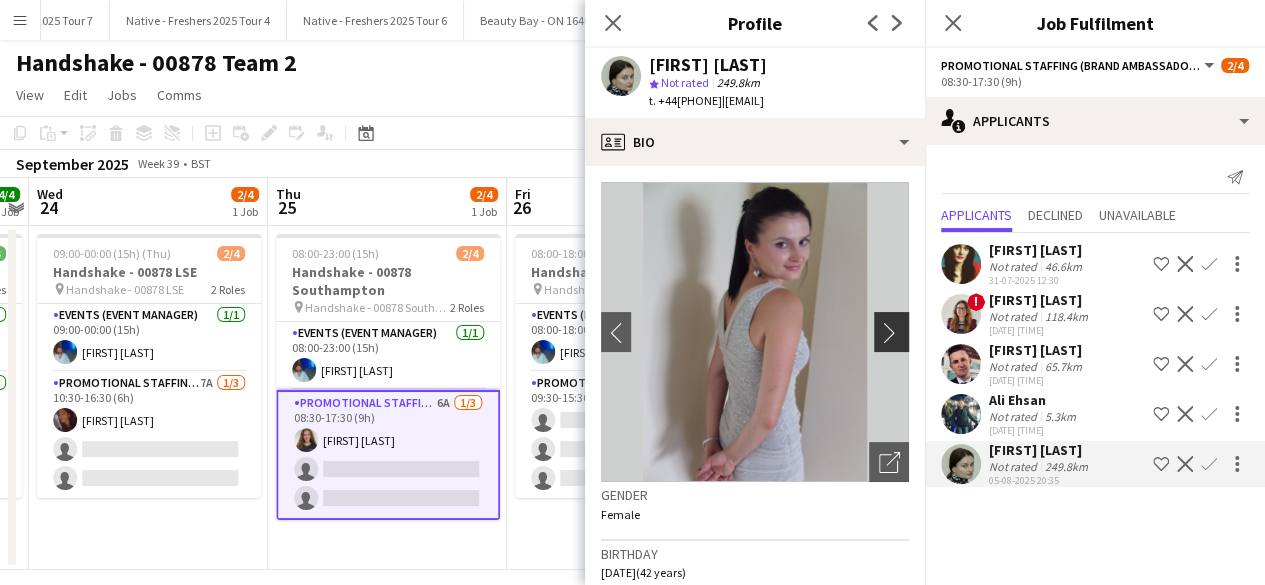 click on "chevron-right" 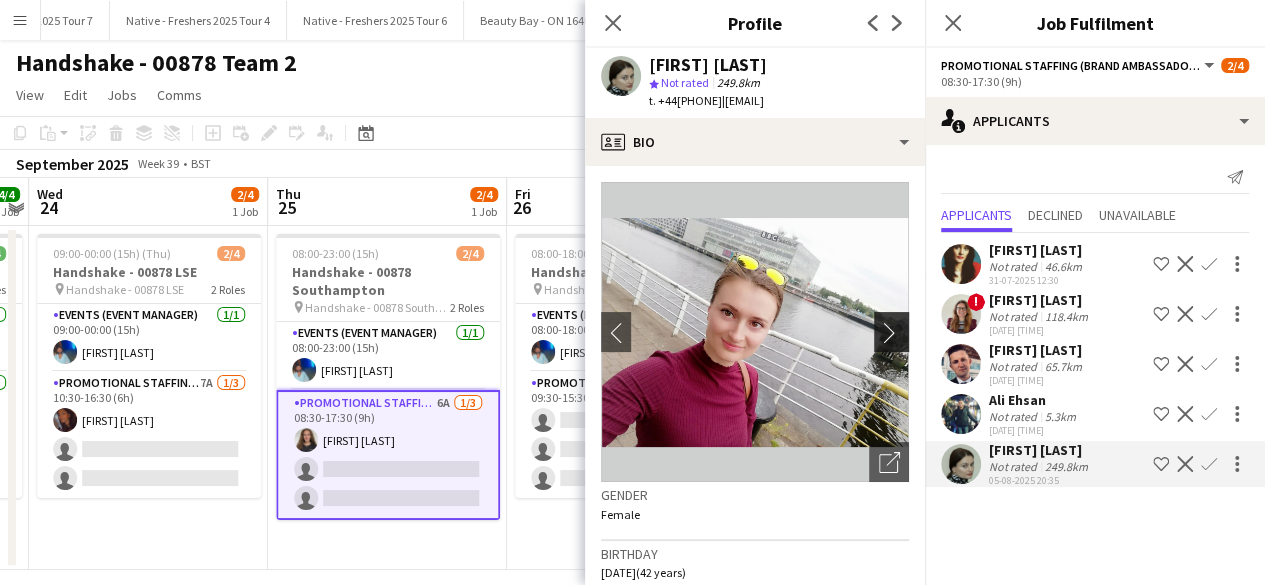 click on "chevron-right" 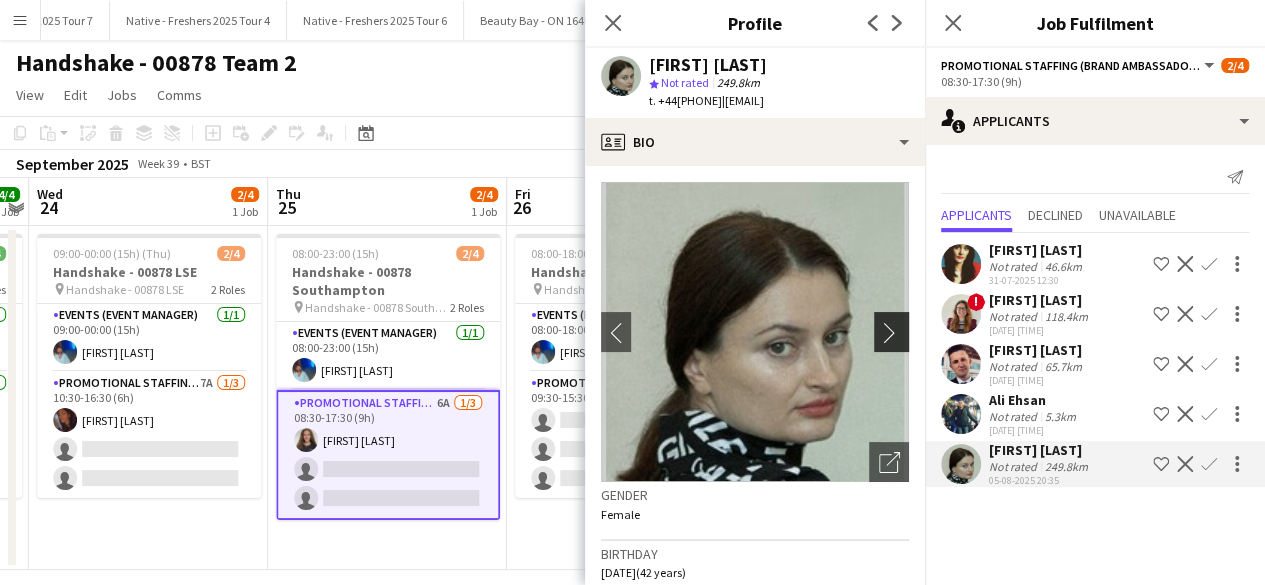 click on "chevron-right" 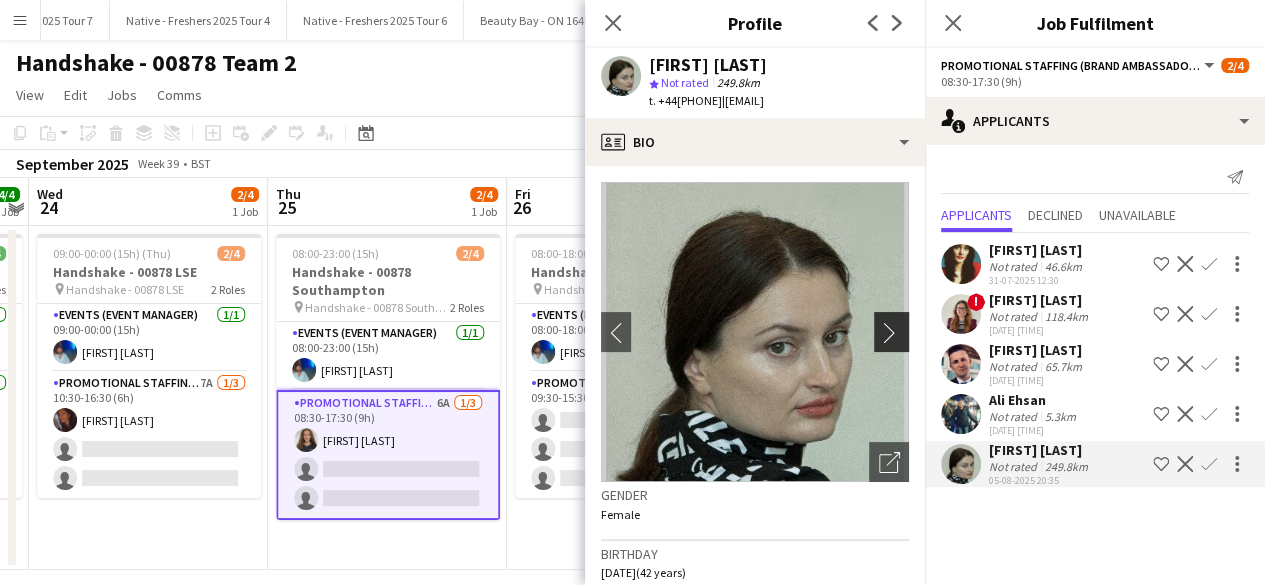 click on "chevron-right" 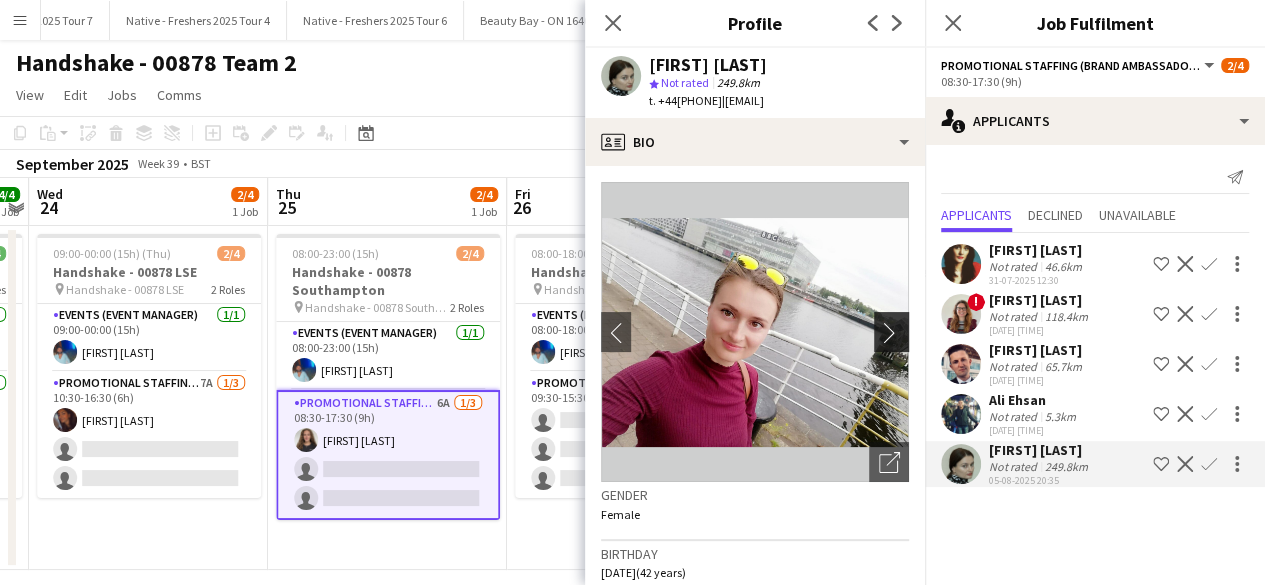 click on "chevron-right" 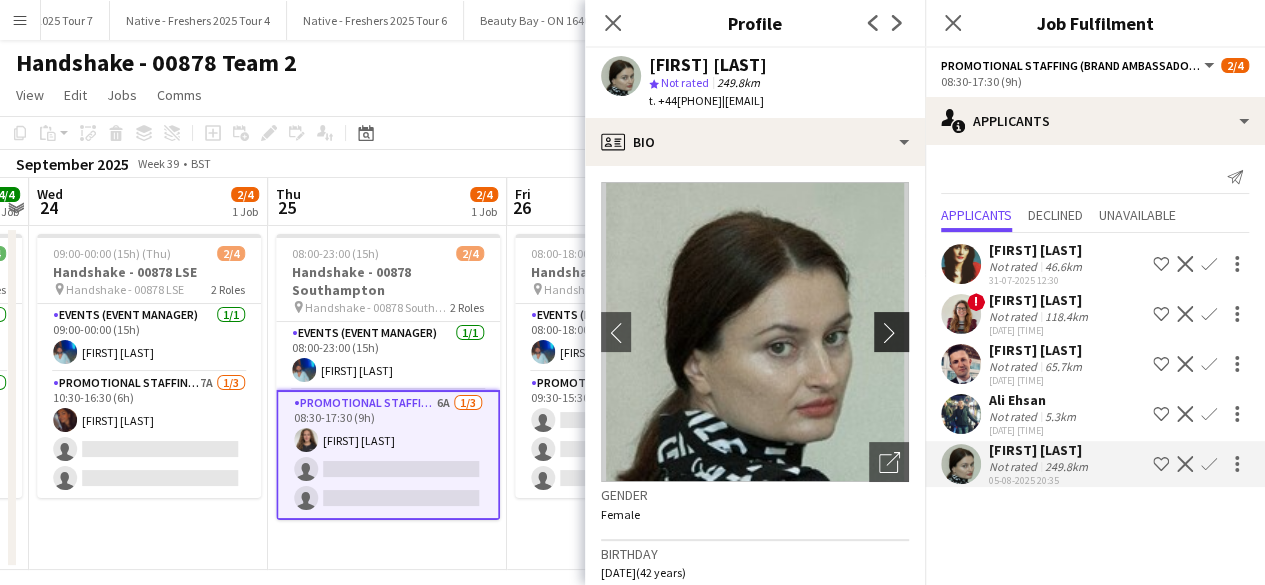 click on "chevron-right" 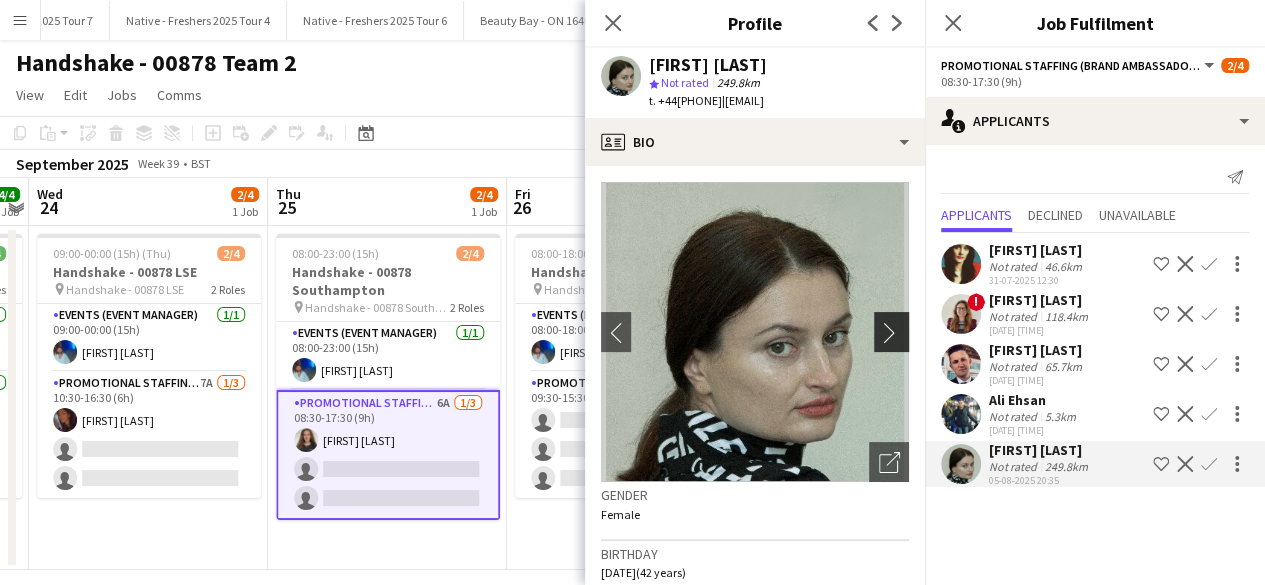 click on "chevron-right" 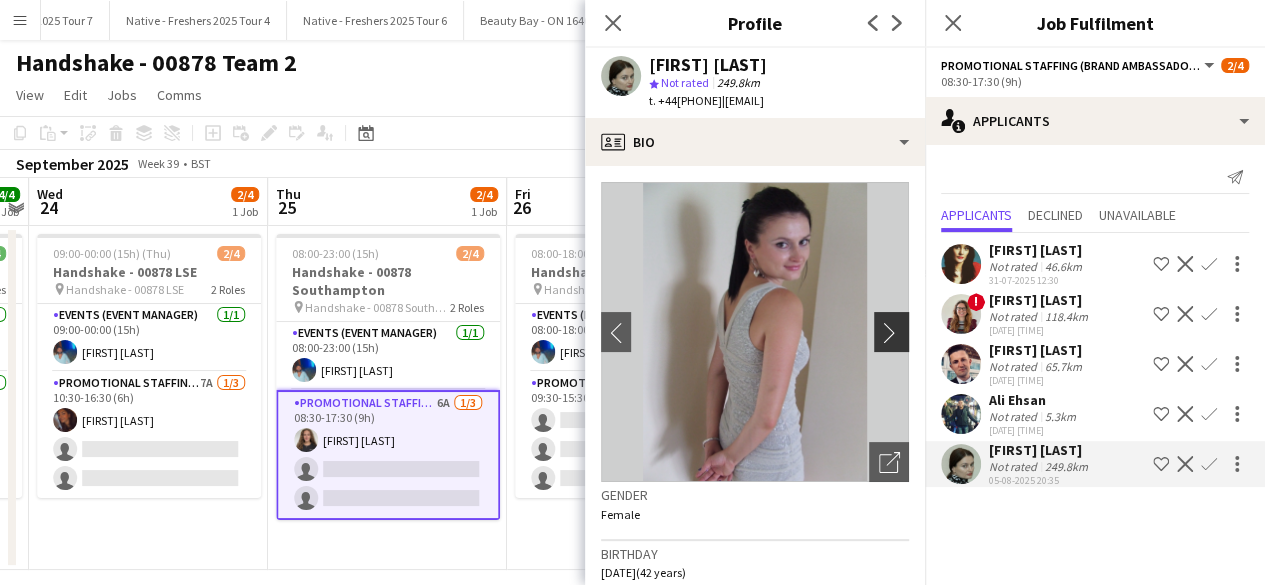 click on "chevron-right" 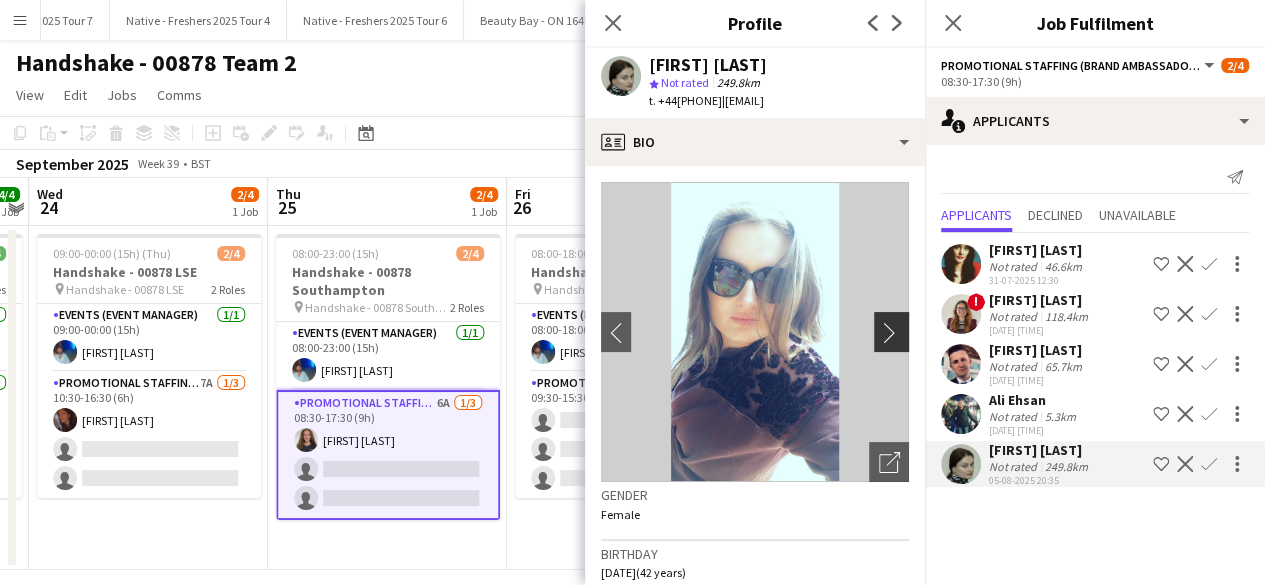 click on "chevron-right" 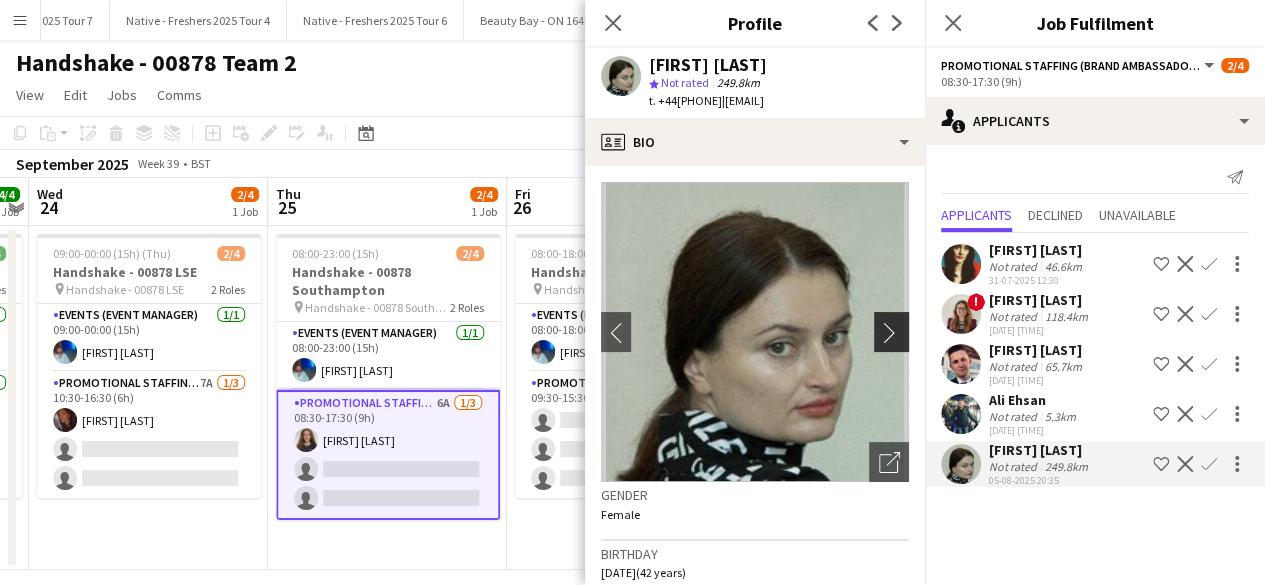click on "chevron-right" 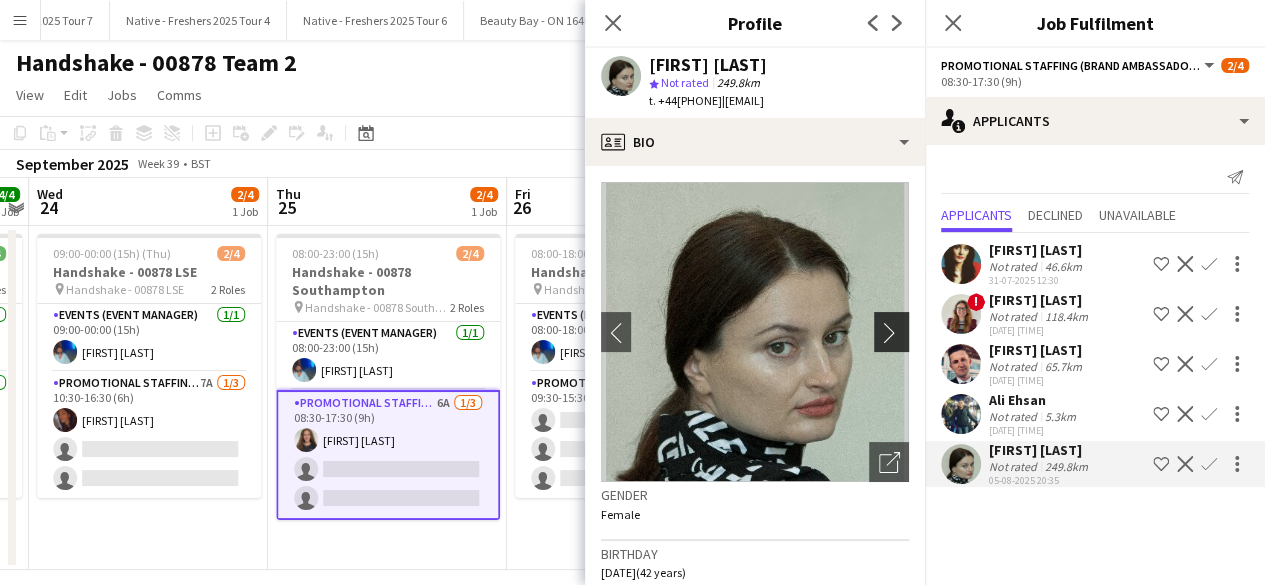 click on "chevron-right" 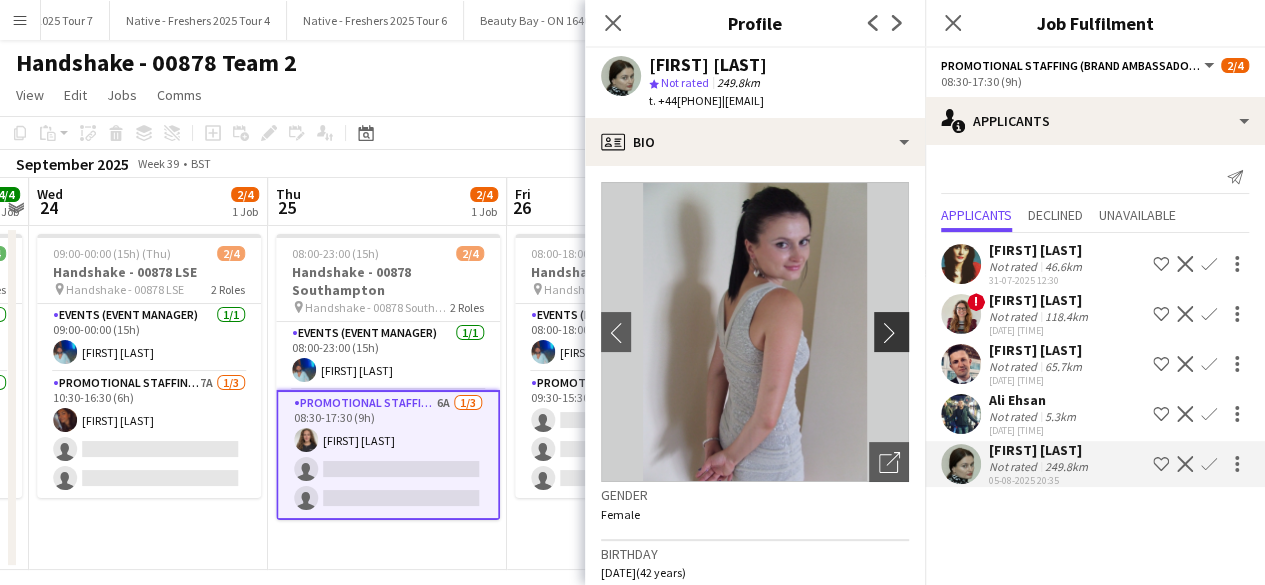 click on "chevron-right" 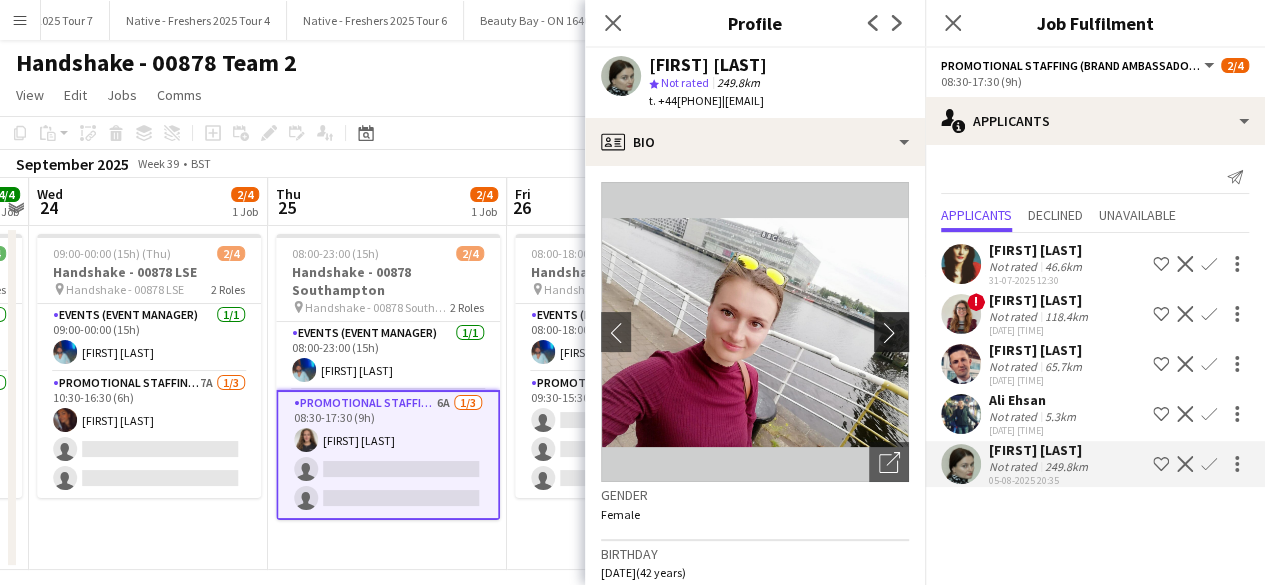 click on "chevron-right" 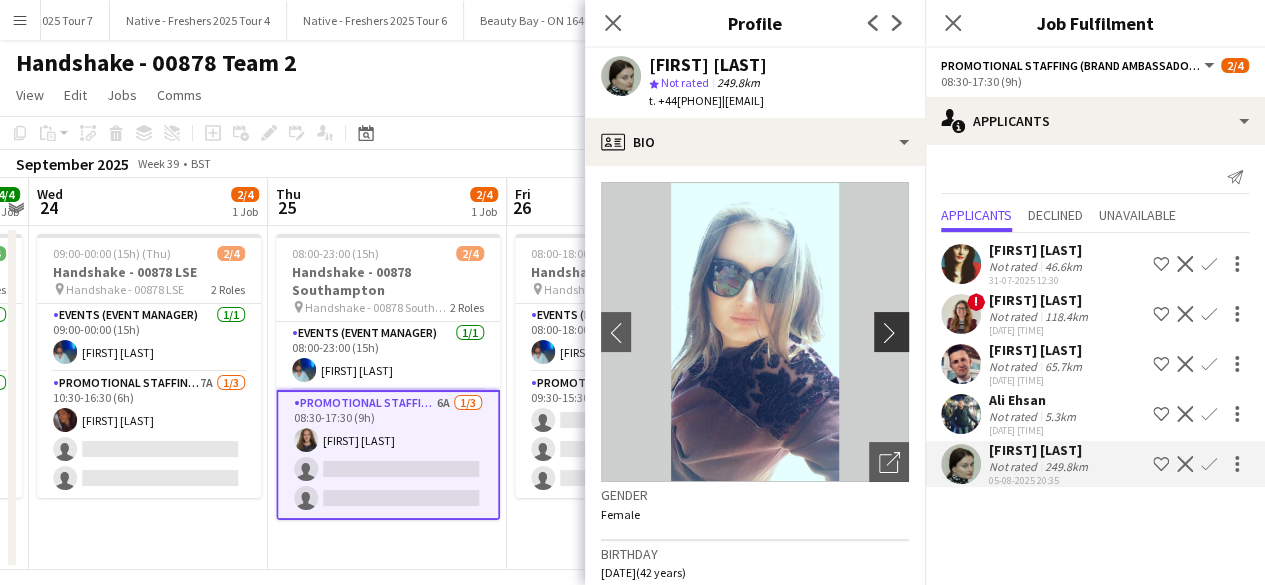 click on "chevron-right" 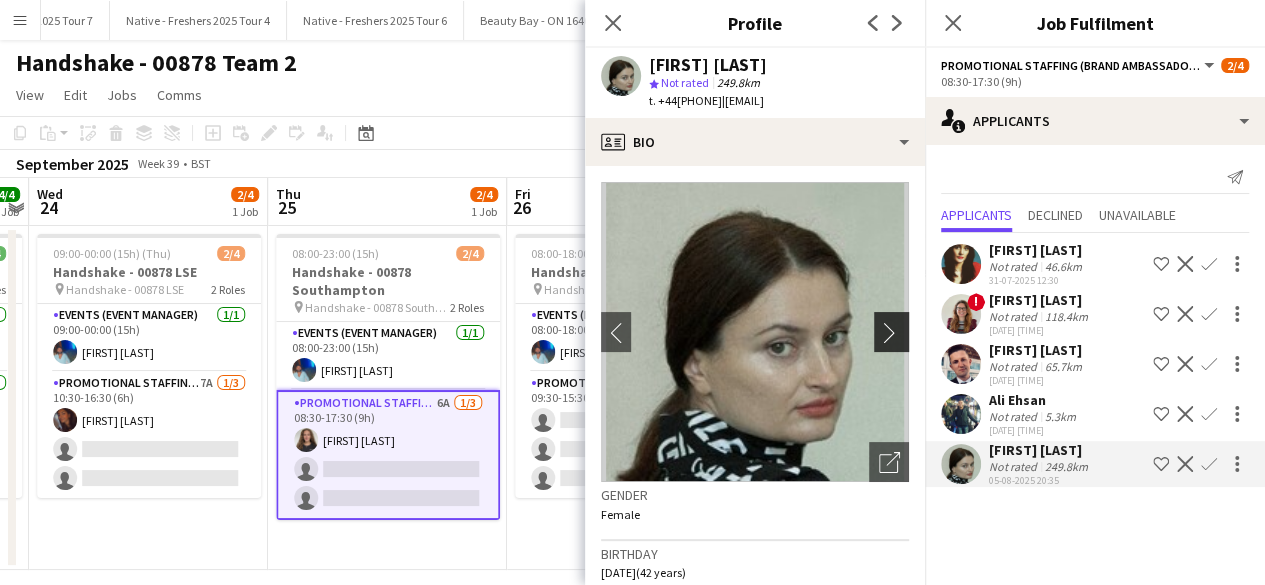 click on "chevron-right" 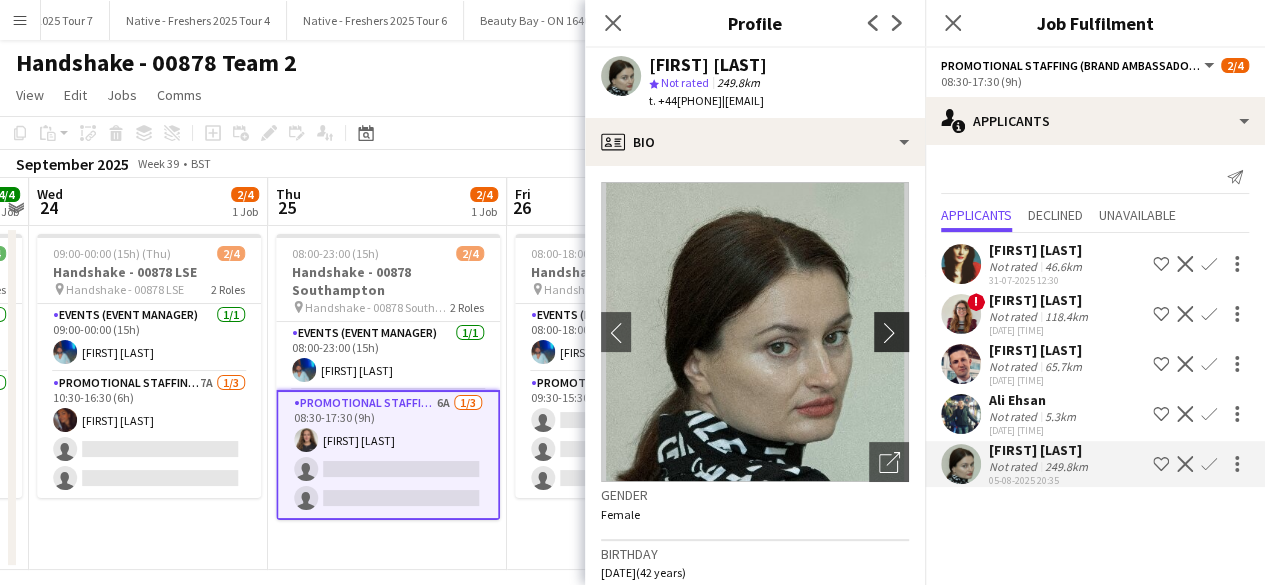 click on "chevron-right" 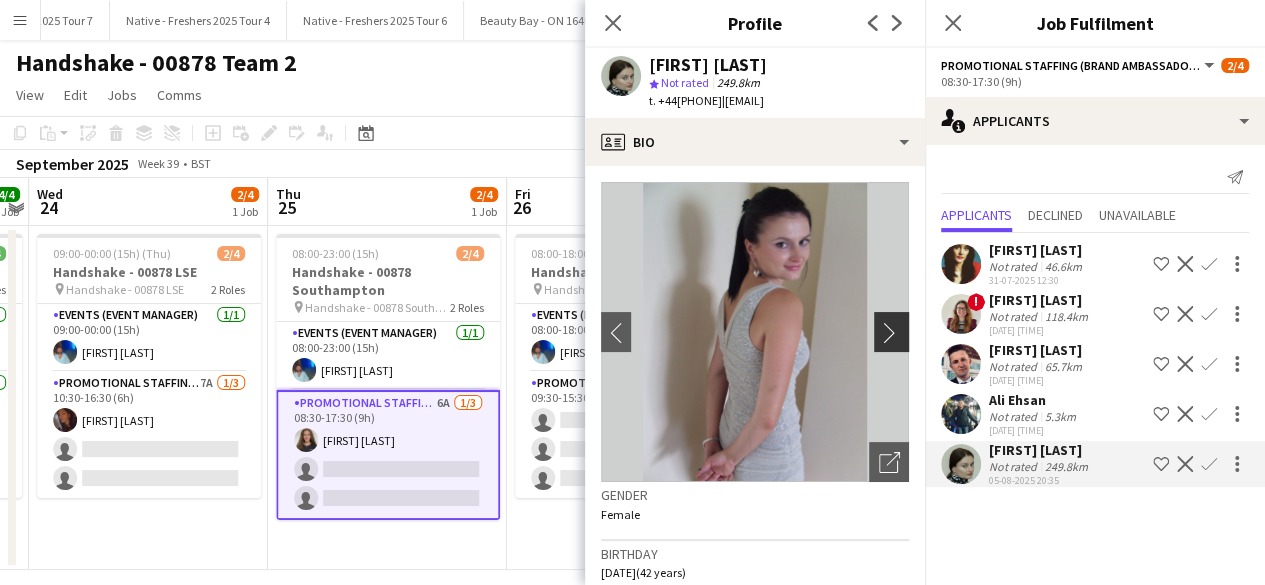 click on "chevron-right" 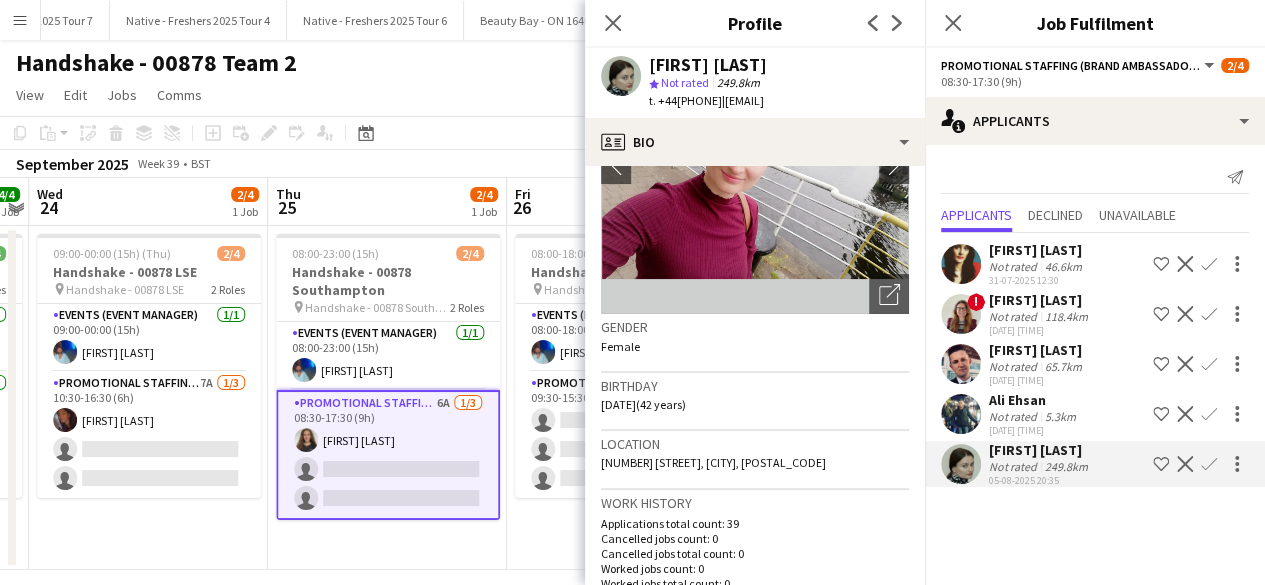 scroll, scrollTop: 141, scrollLeft: 0, axis: vertical 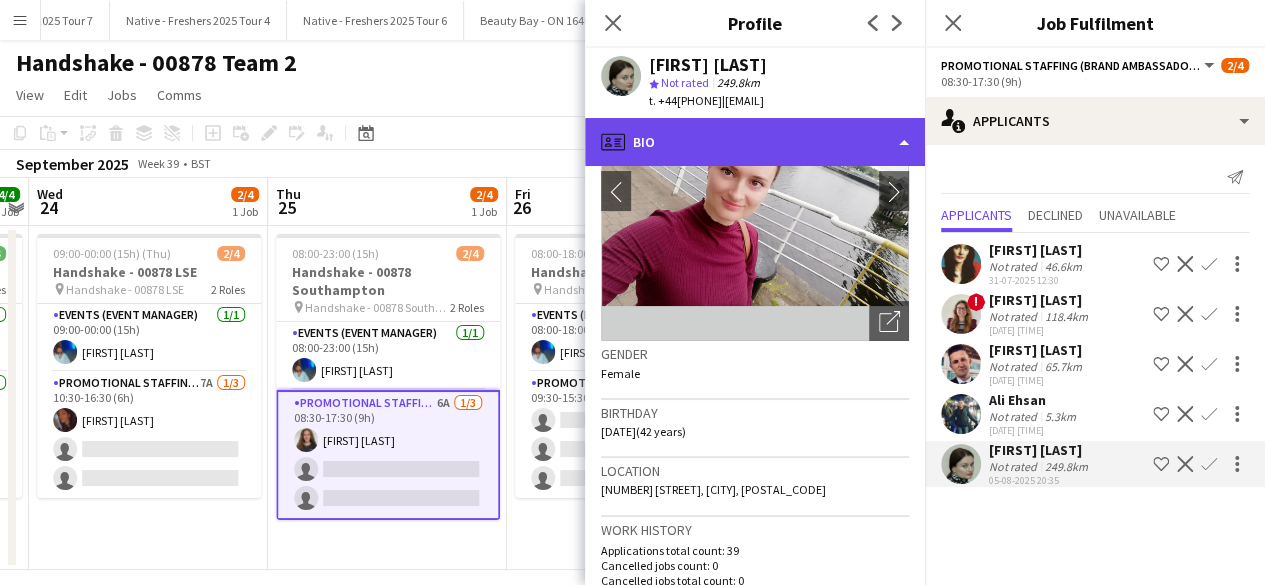 click on "profile
Bio" 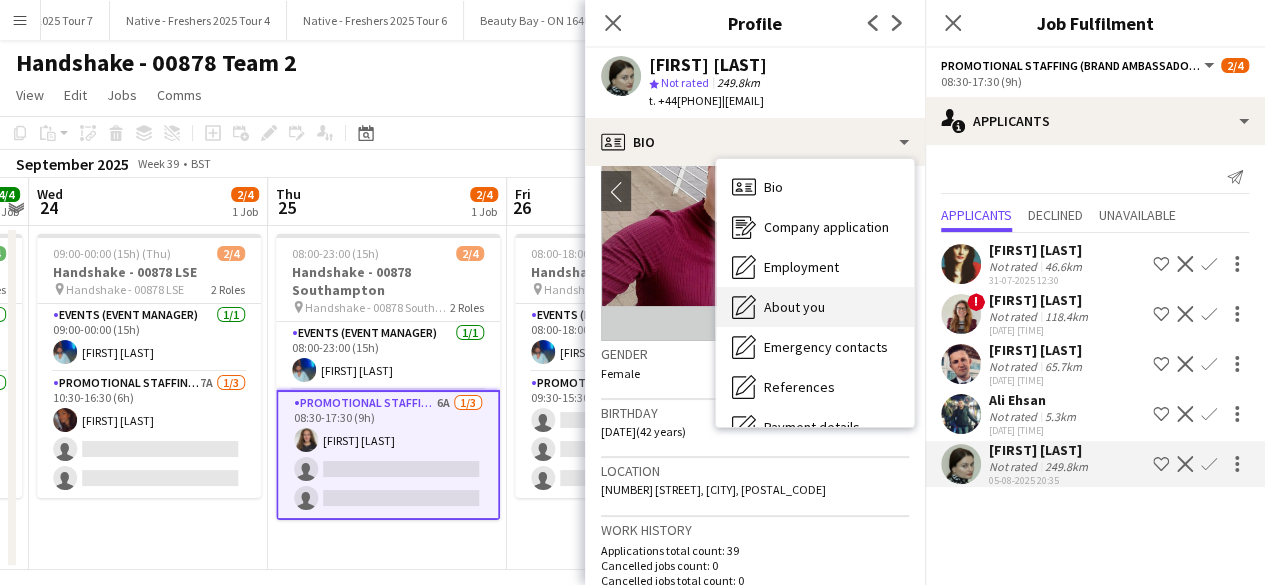 click on "About you
About you" at bounding box center (815, 307) 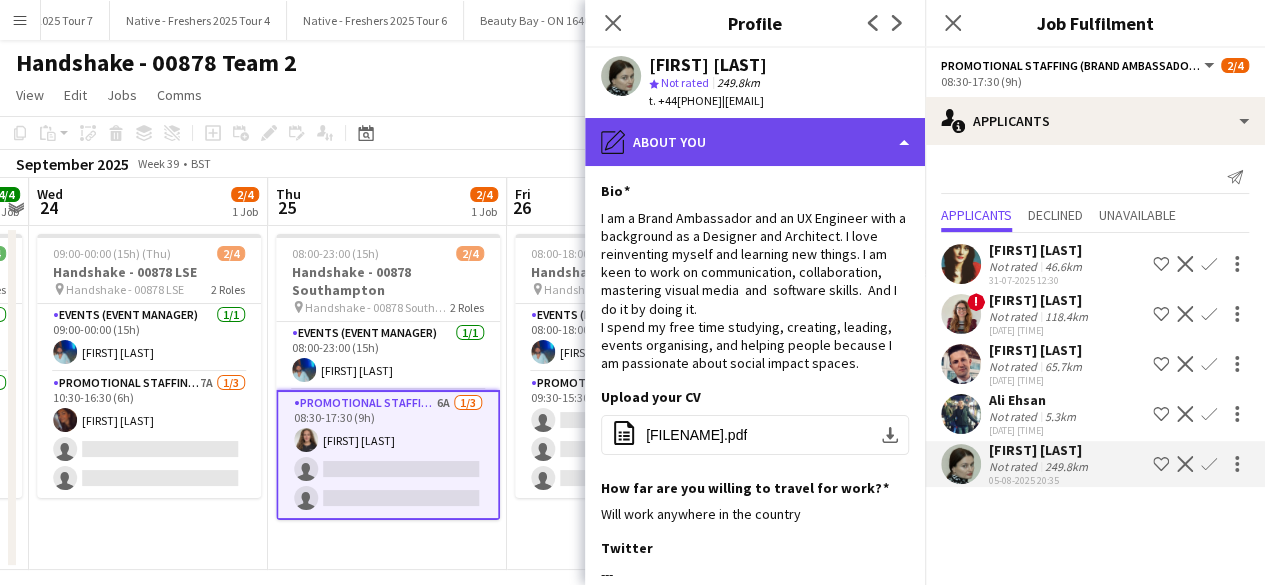 click on "pencil4
About you" 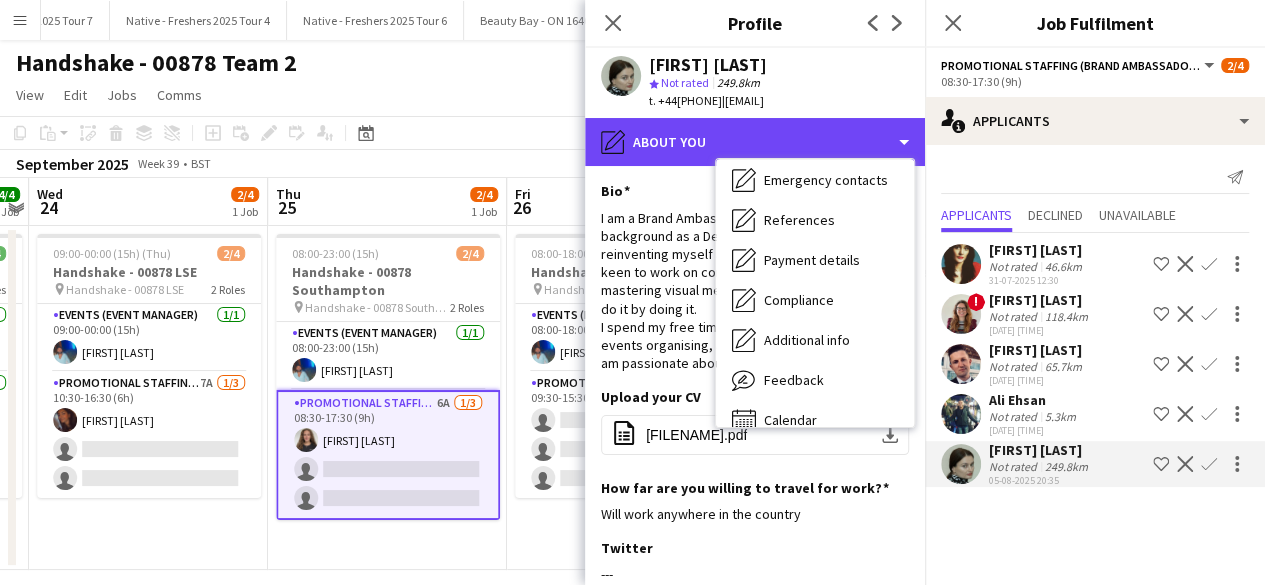 scroll, scrollTop: 188, scrollLeft: 0, axis: vertical 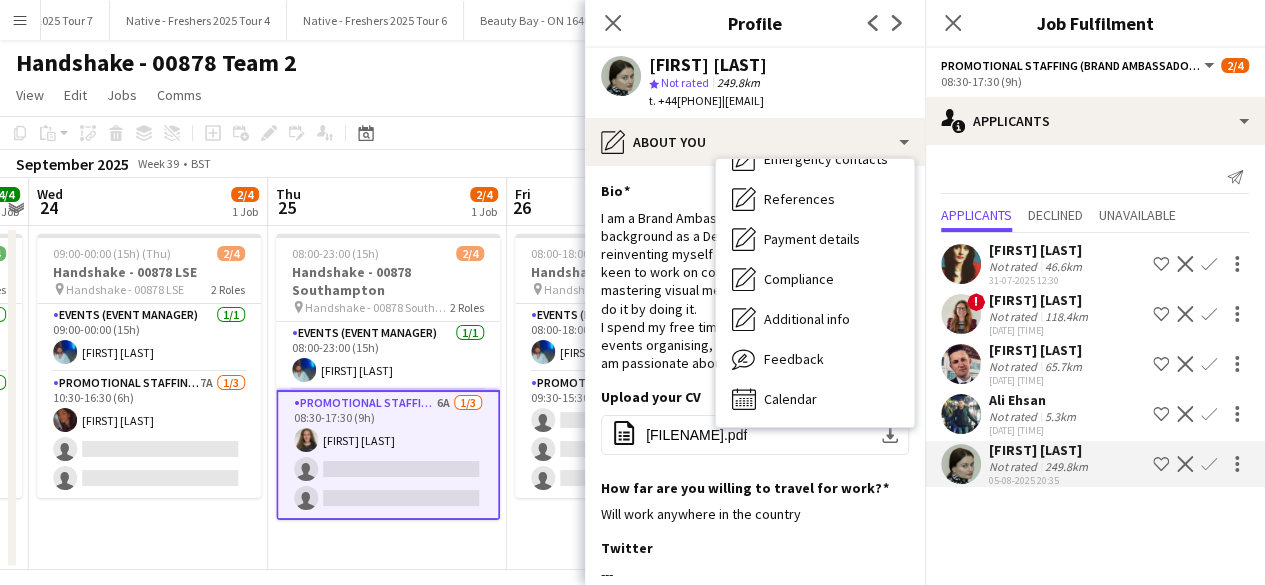 click on "Additional info" at bounding box center [807, 319] 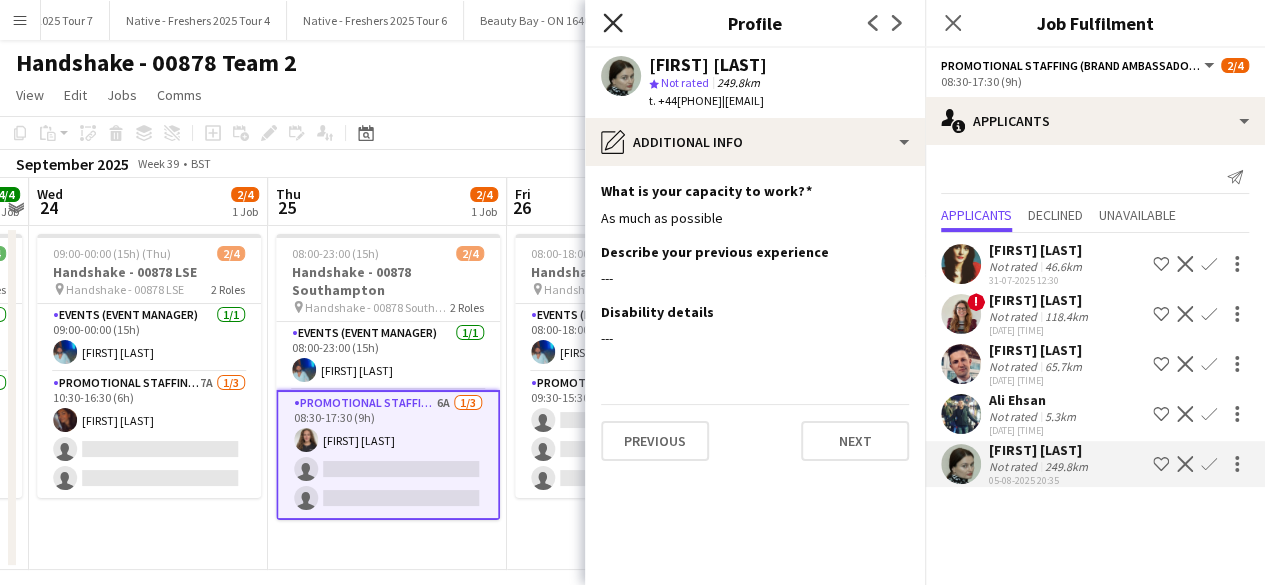 click on "Close pop-in" 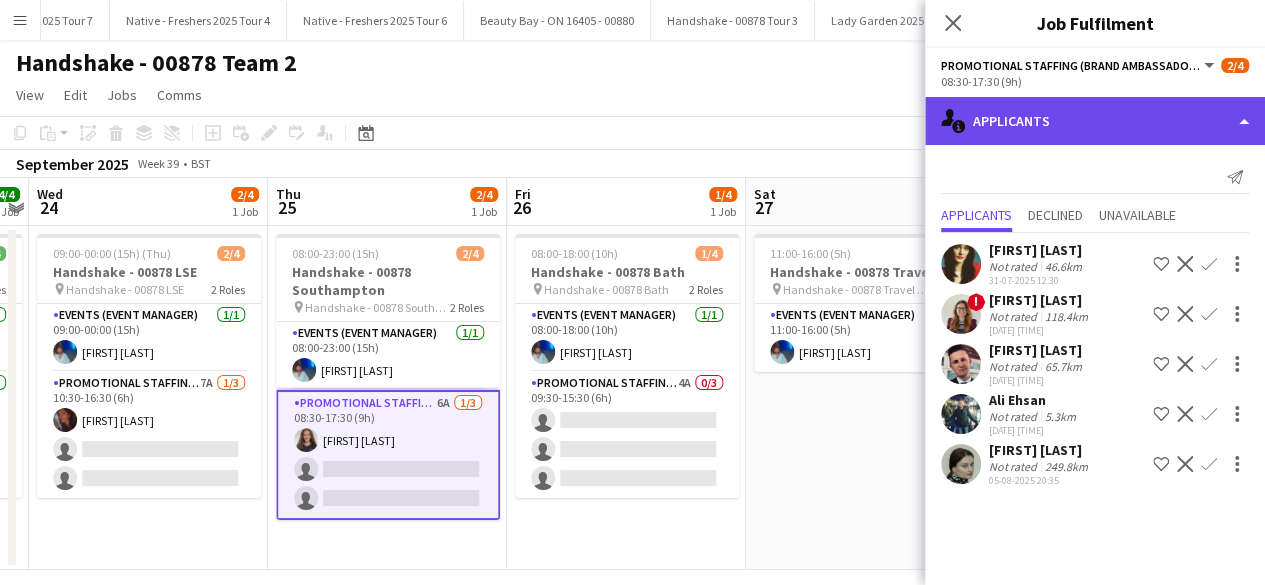 click on "single-neutral-actions-information
Applicants" 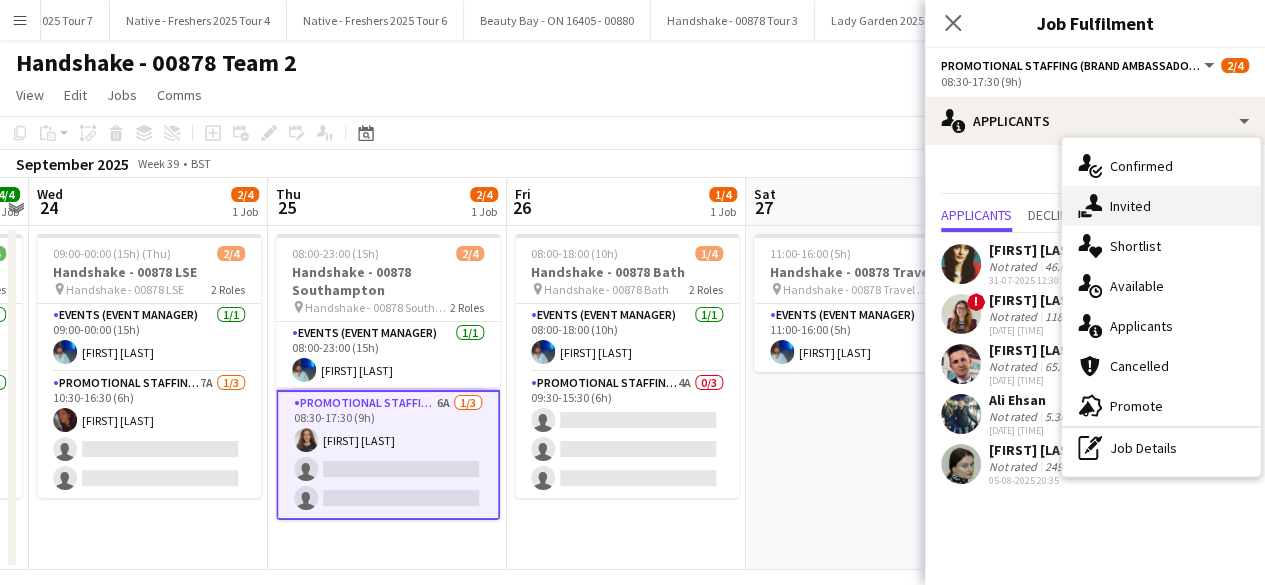 click on "single-neutral-actions-share-1
Invited" at bounding box center [1161, 206] 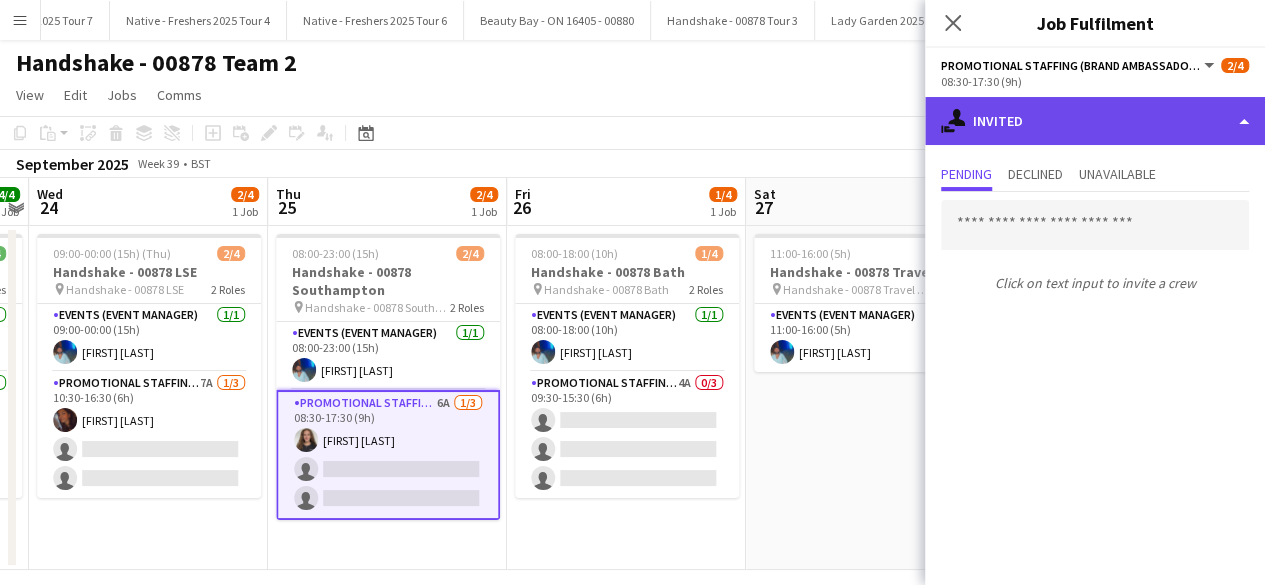 click on "single-neutral-actions-share-1
Invited" 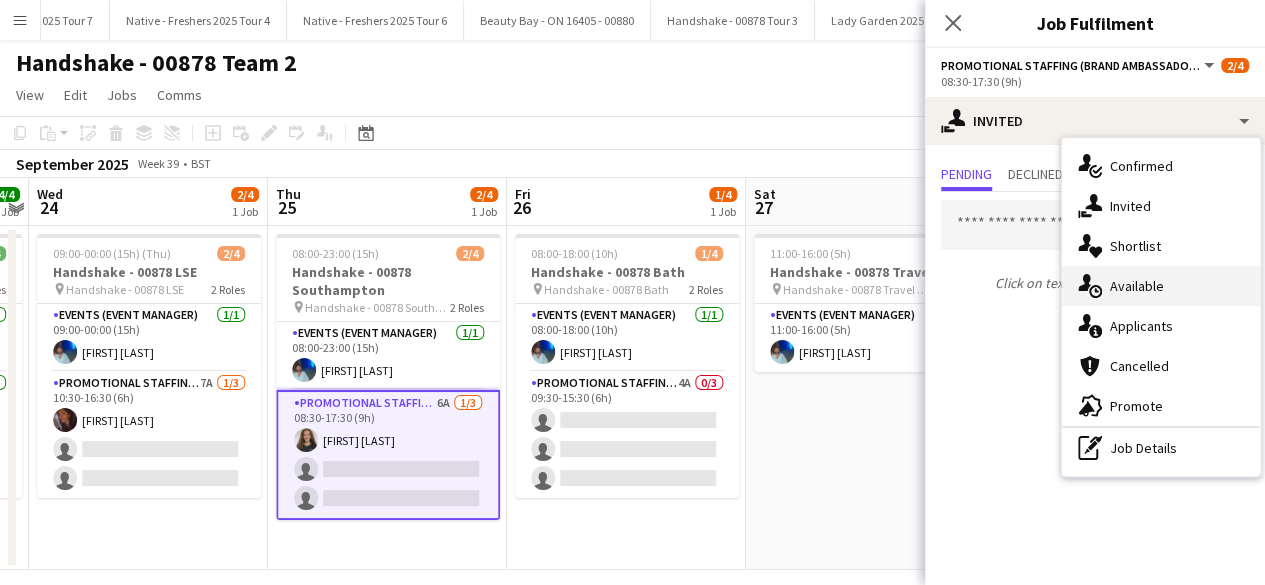 click on "single-neutral-actions-upload
Available" at bounding box center [1161, 286] 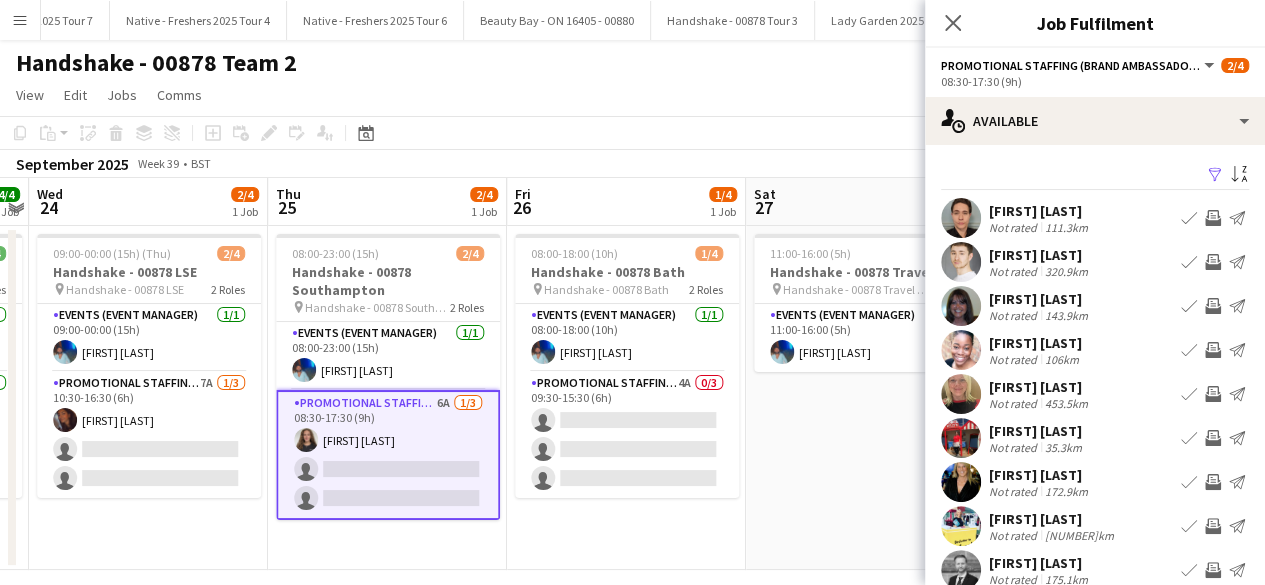 click on "Filter" at bounding box center (1215, 175) 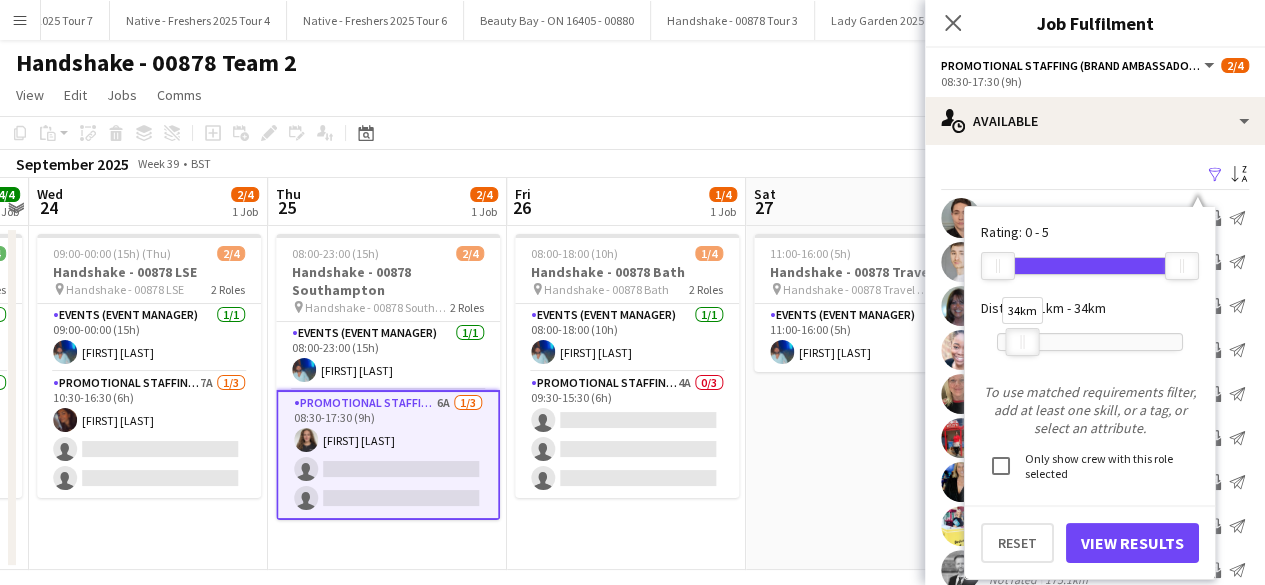 drag, startPoint x: 1179, startPoint y: 339, endPoint x: 1019, endPoint y: 342, distance: 160.02812 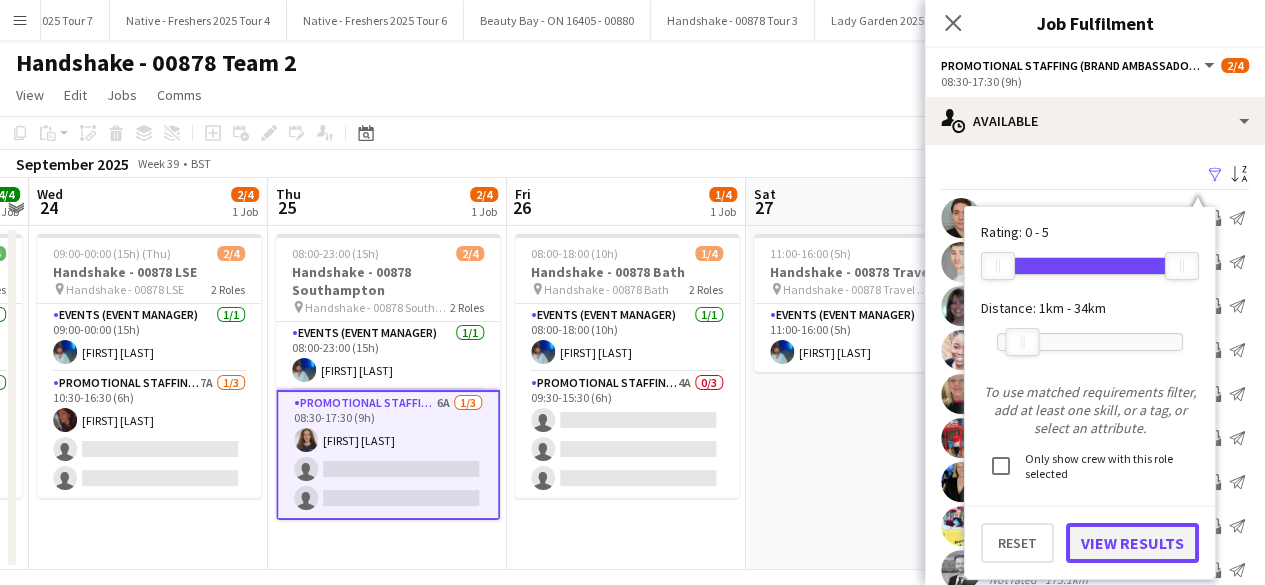 click on "View Results" at bounding box center [1132, 543] 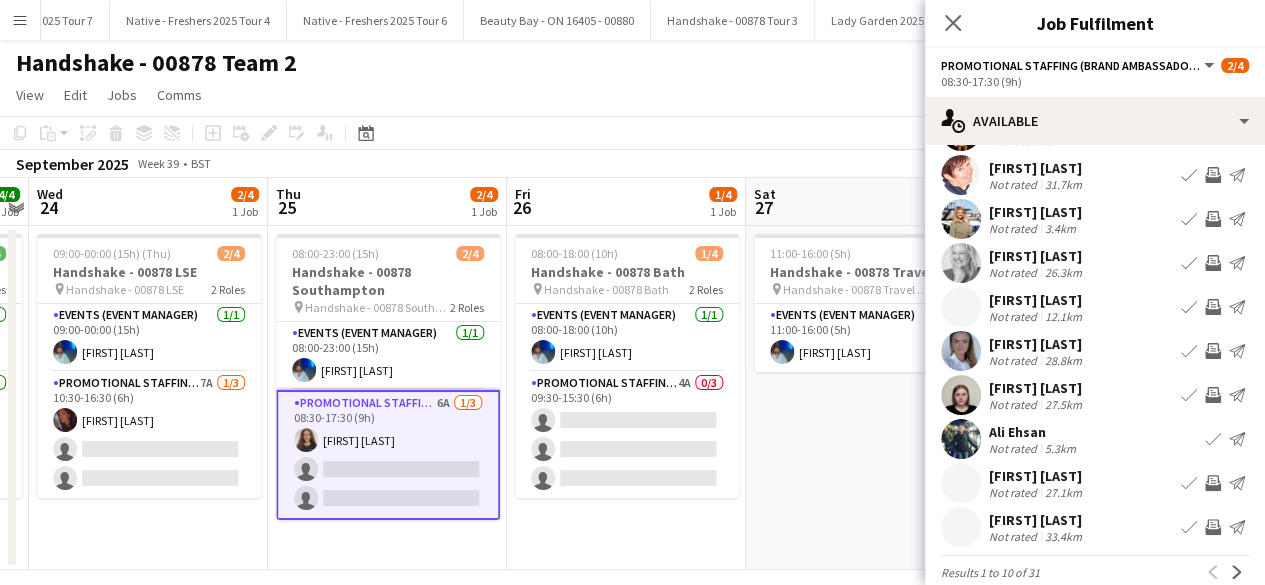 scroll, scrollTop: 86, scrollLeft: 0, axis: vertical 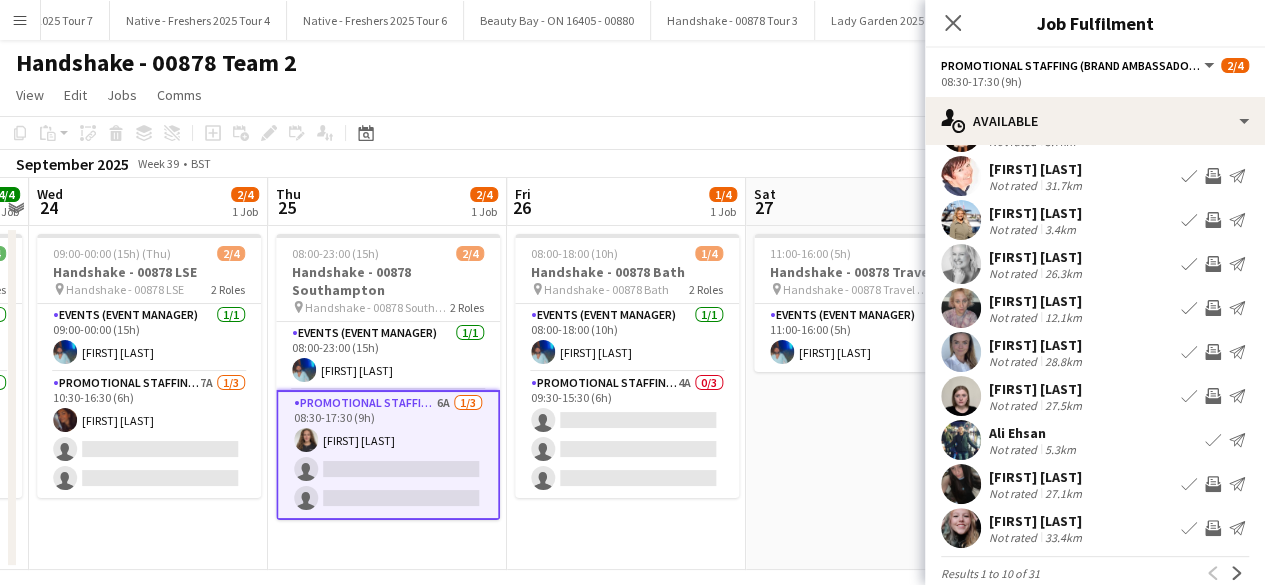 click at bounding box center (961, 396) 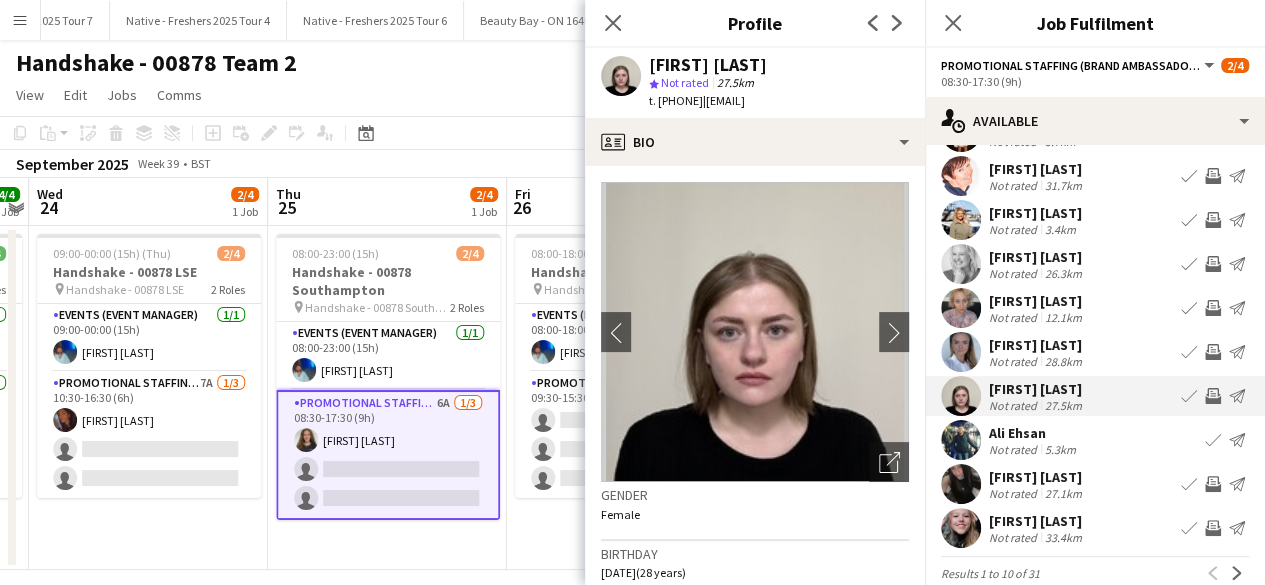 click at bounding box center (961, 352) 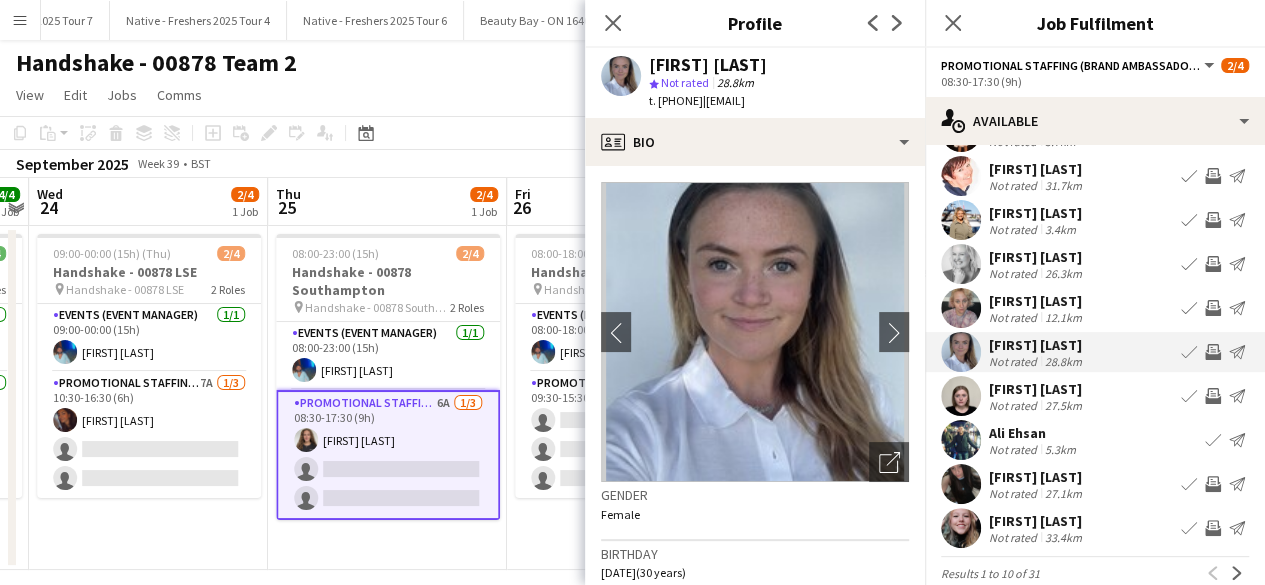 click at bounding box center (961, 308) 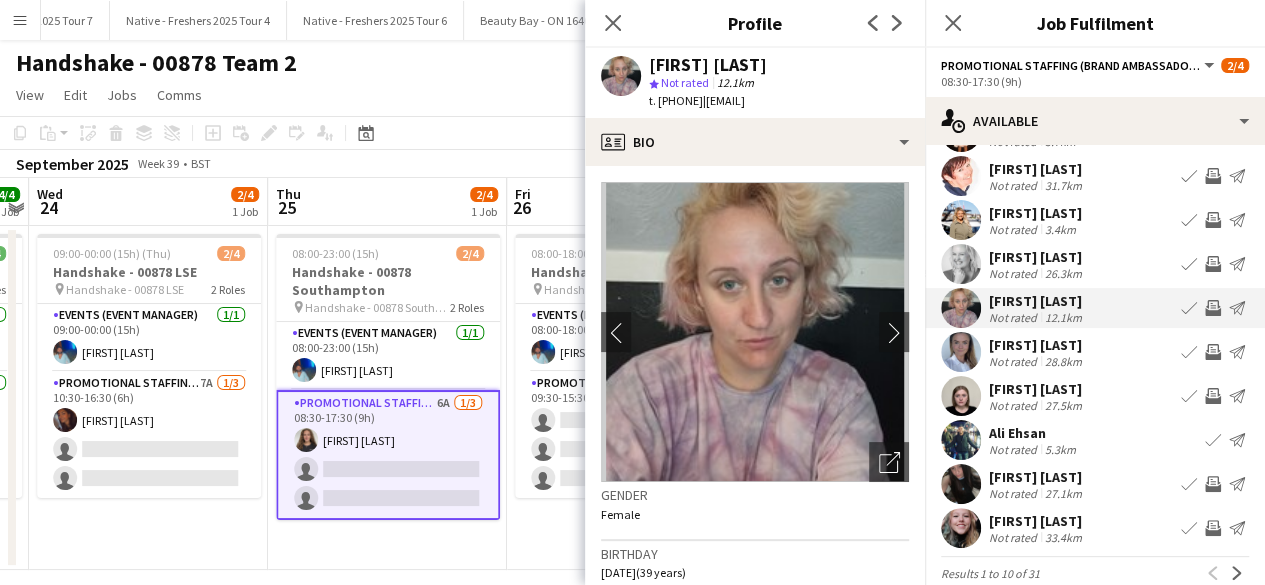 click at bounding box center (961, 264) 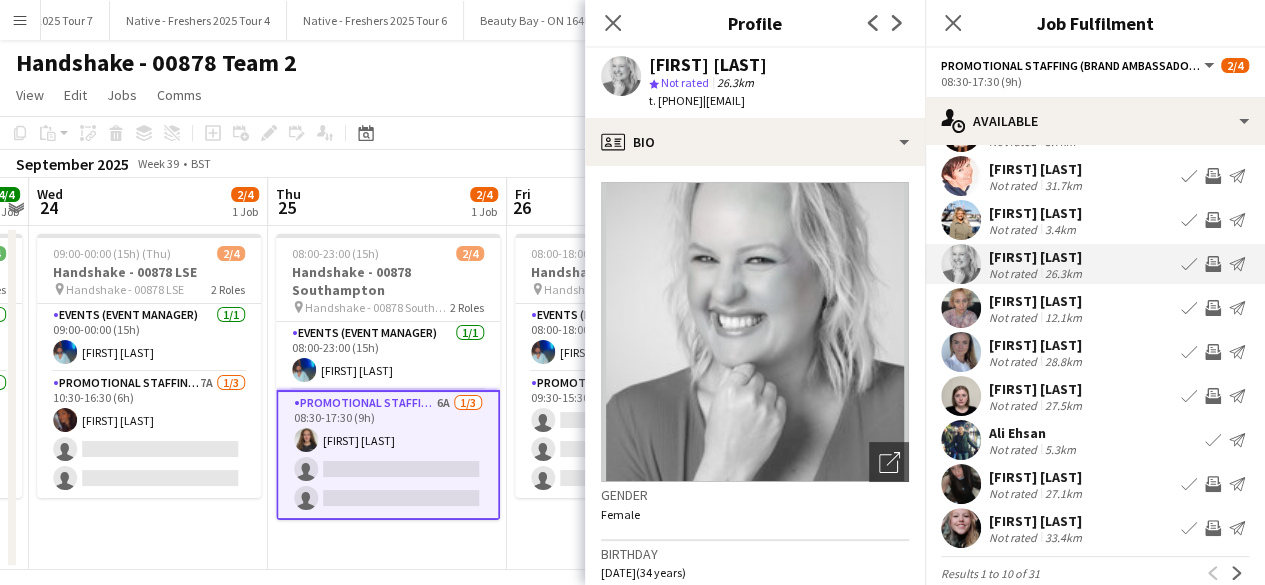 click at bounding box center [961, 220] 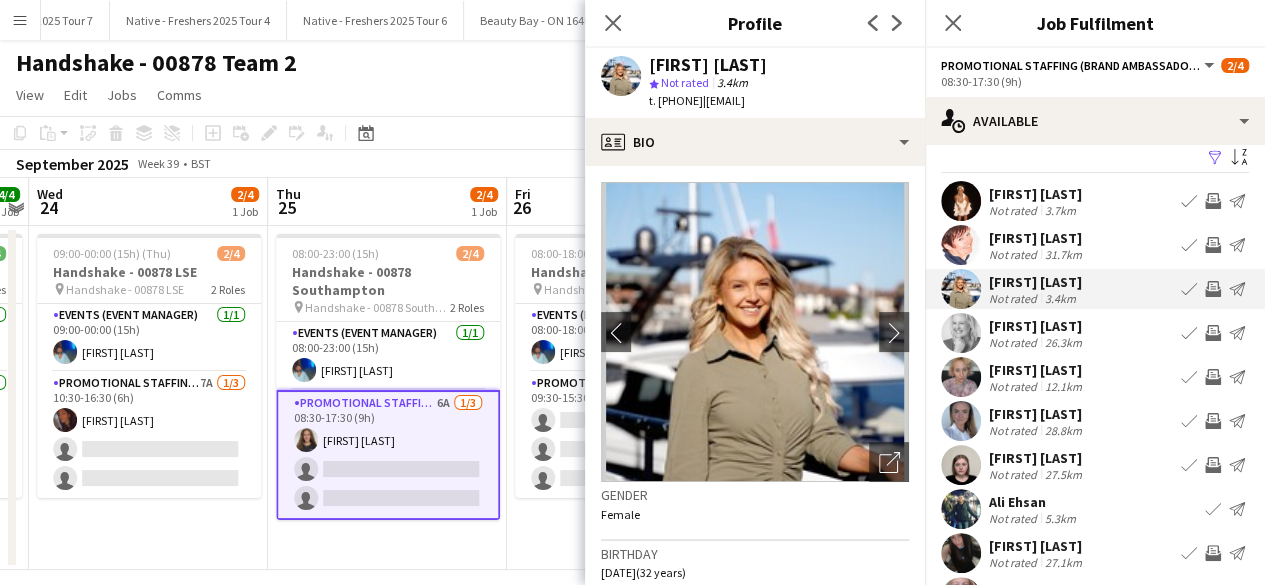 scroll, scrollTop: 15, scrollLeft: 0, axis: vertical 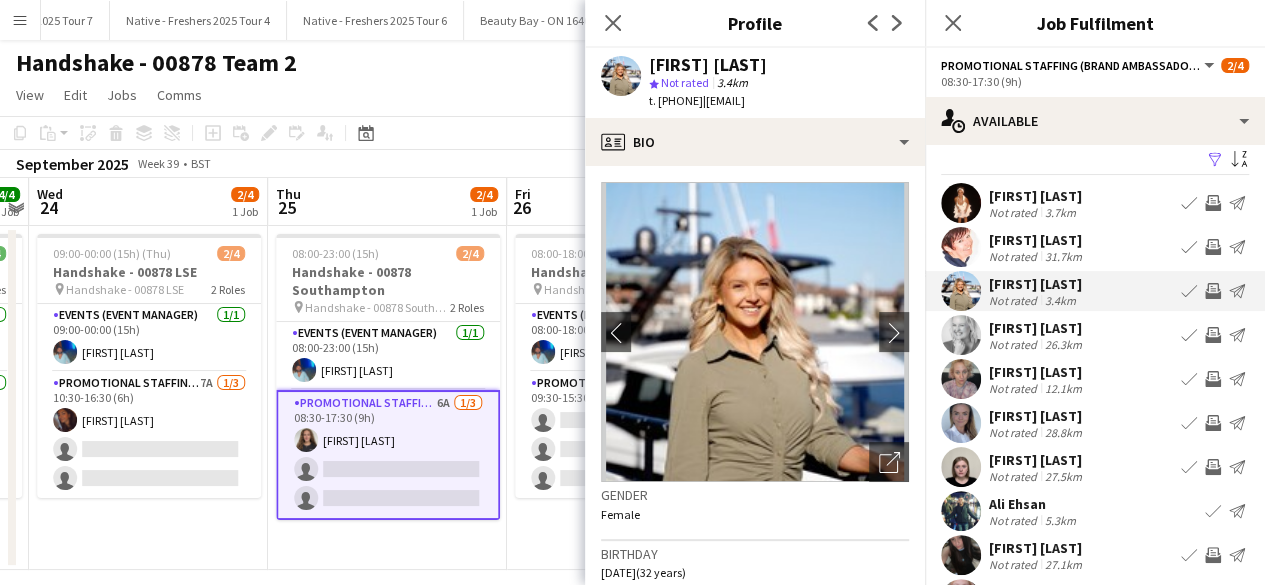 click at bounding box center [961, 203] 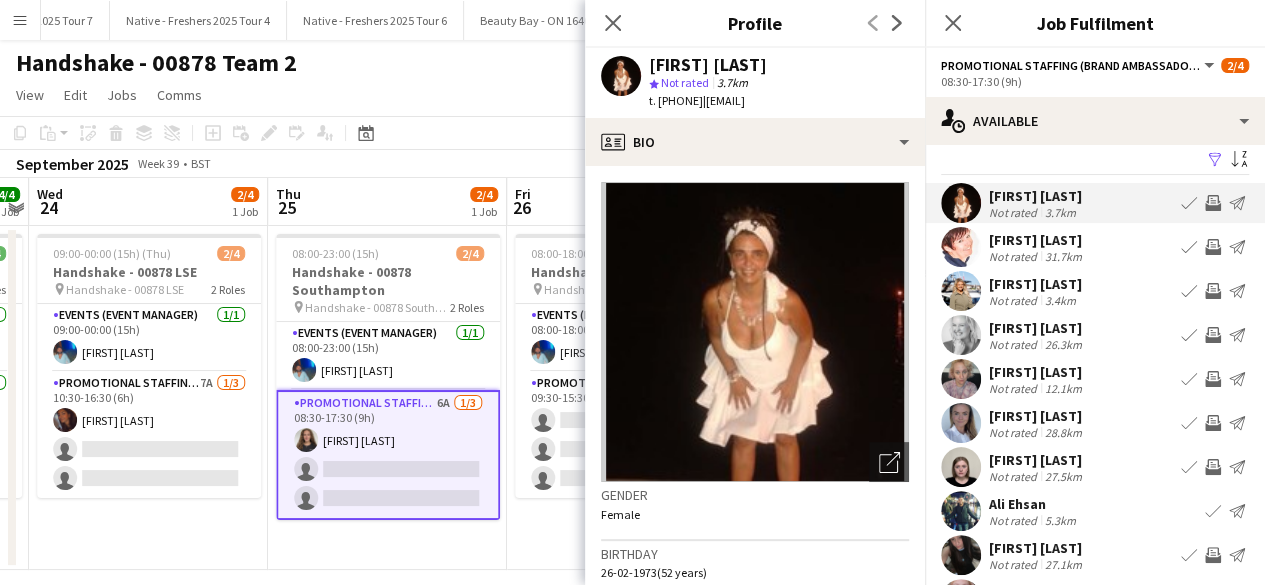 scroll, scrollTop: 114, scrollLeft: 0, axis: vertical 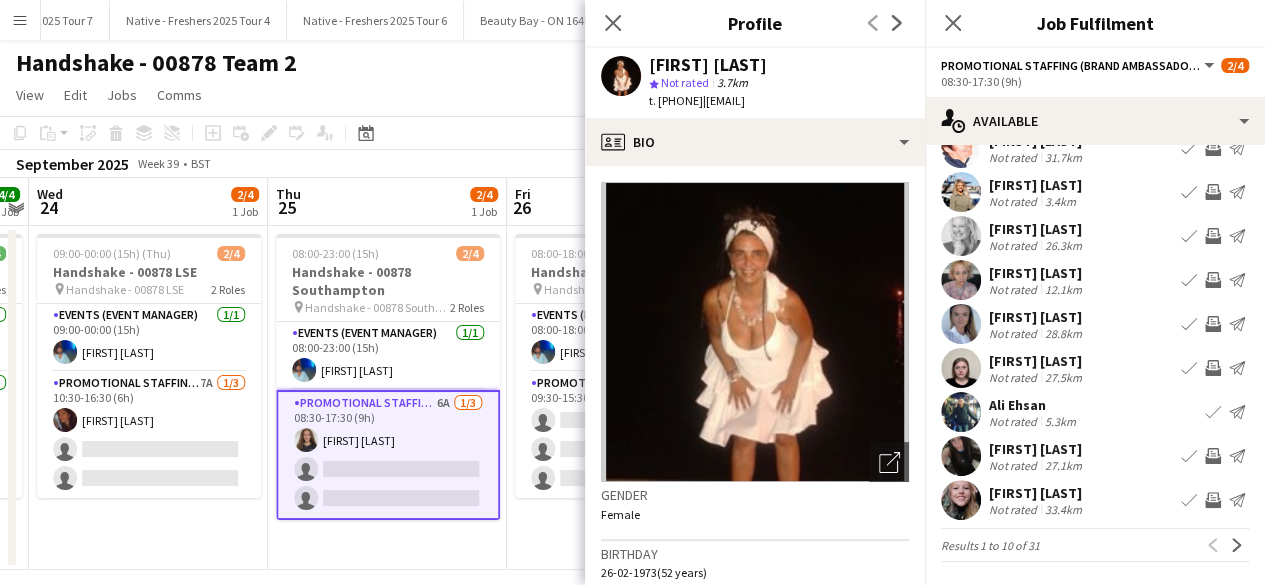 click at bounding box center [961, 500] 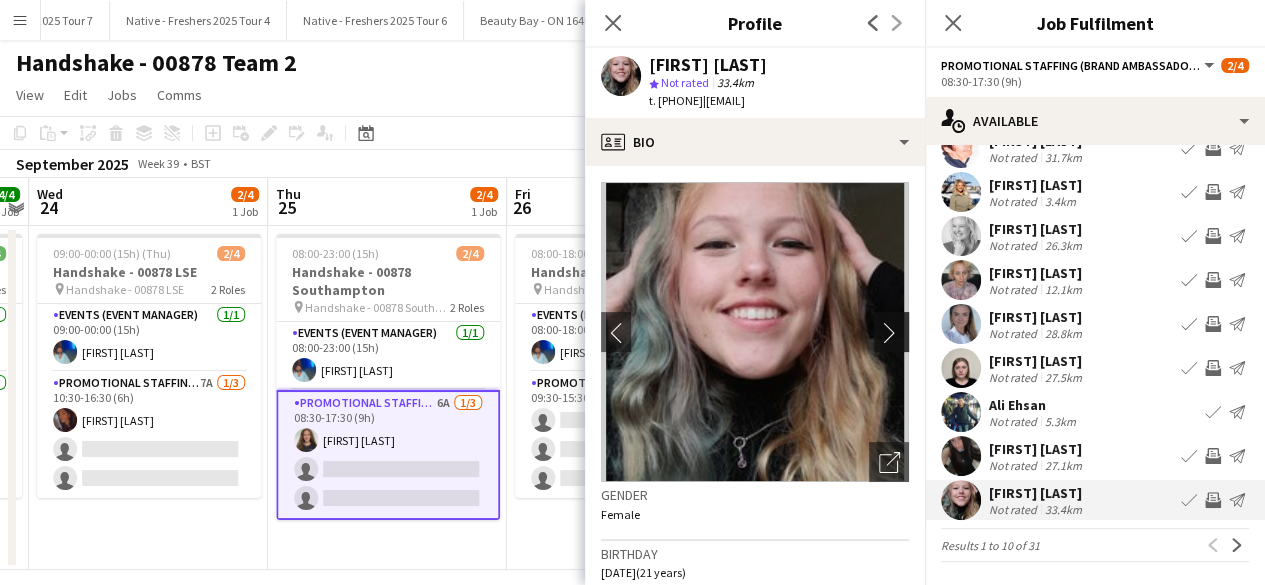 click on "chevron-right" 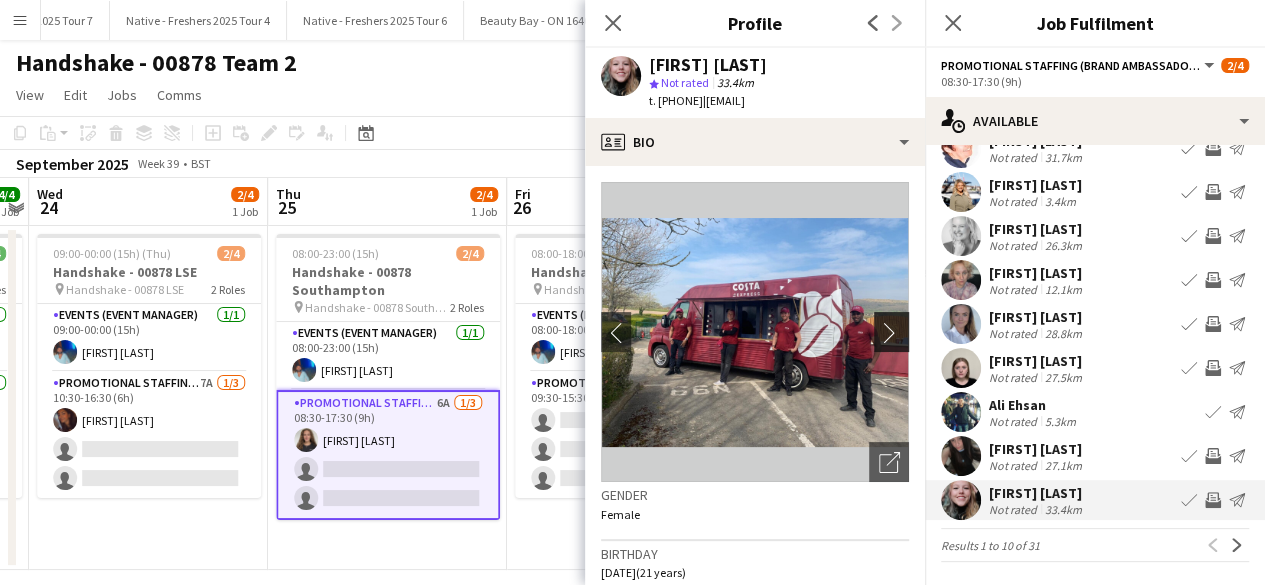 click on "chevron-right" 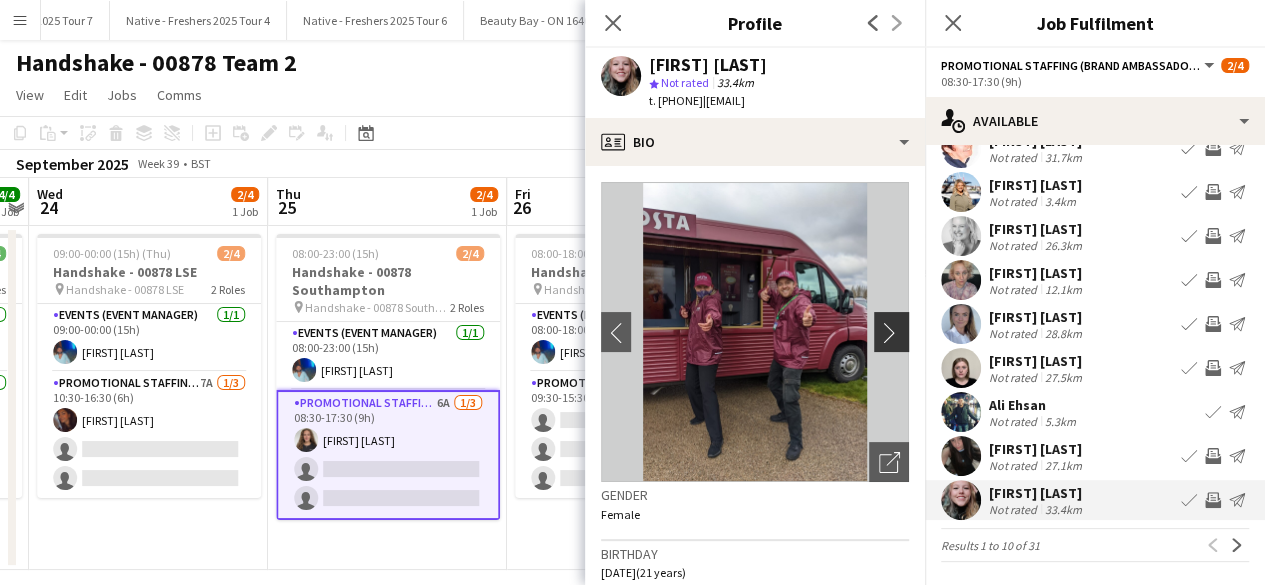 click on "chevron-right" 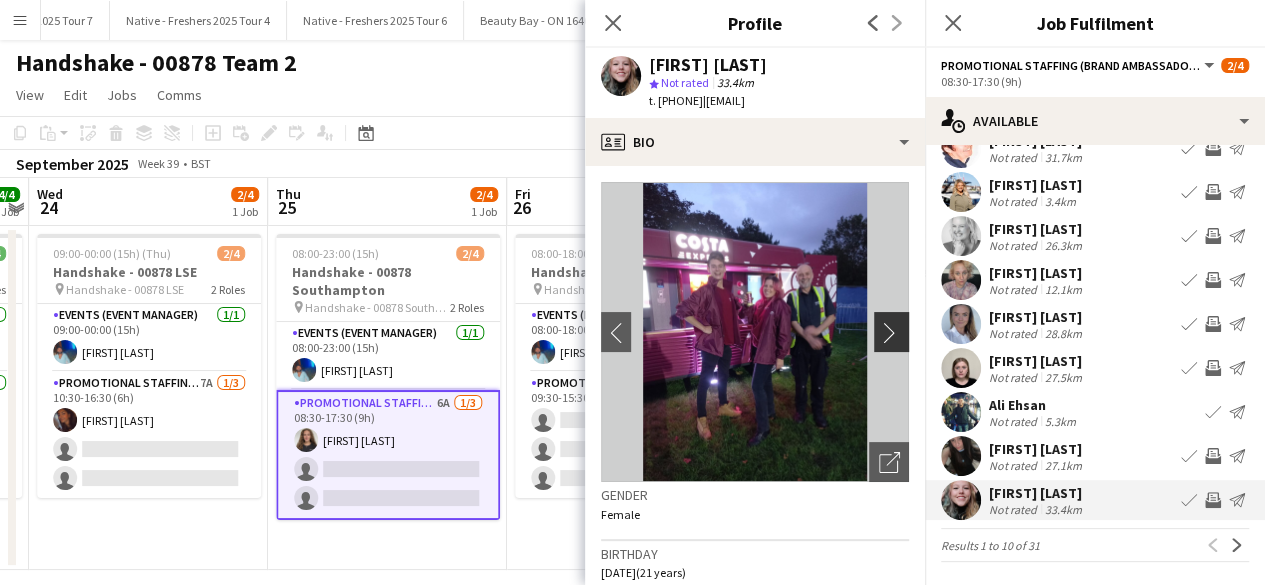 click on "chevron-right" 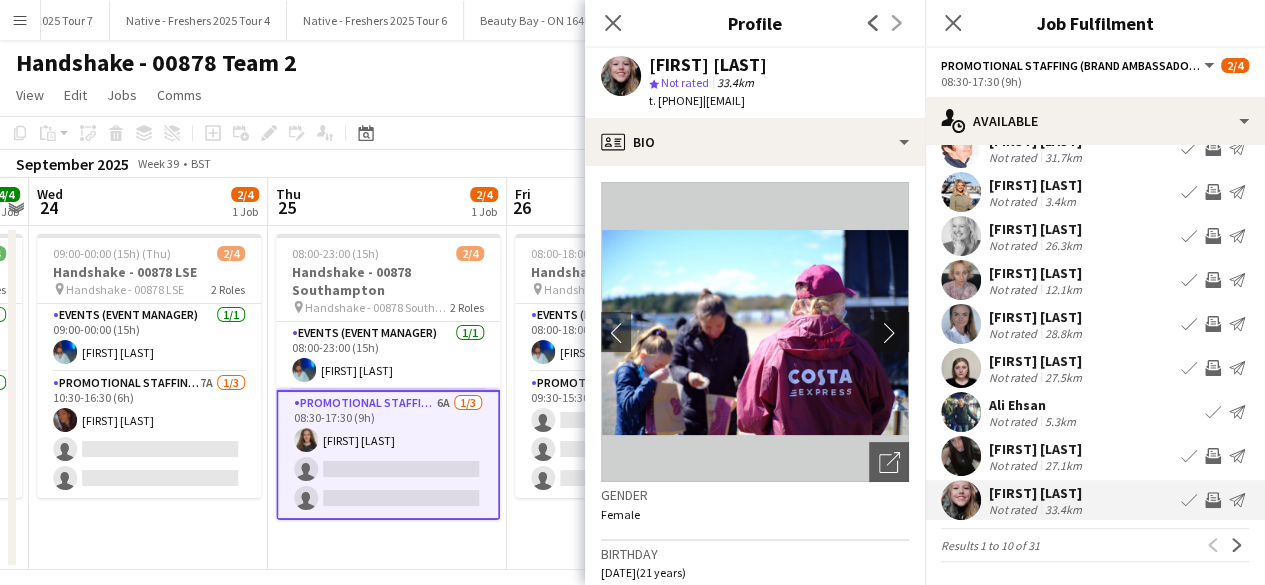 click on "chevron-right" 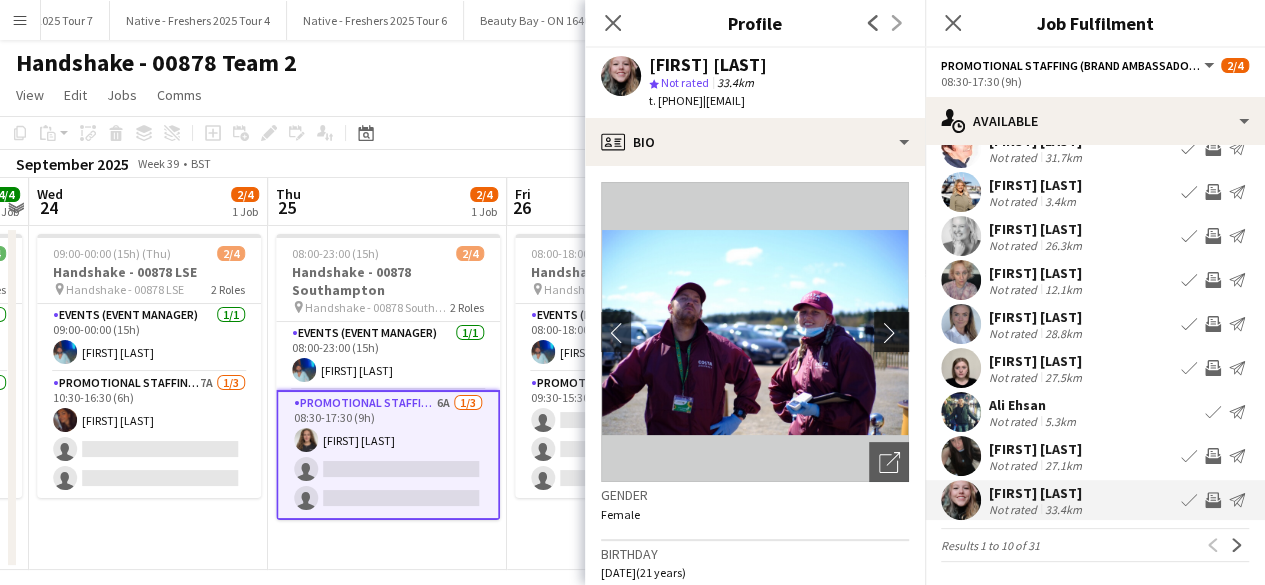 click on "chevron-right" 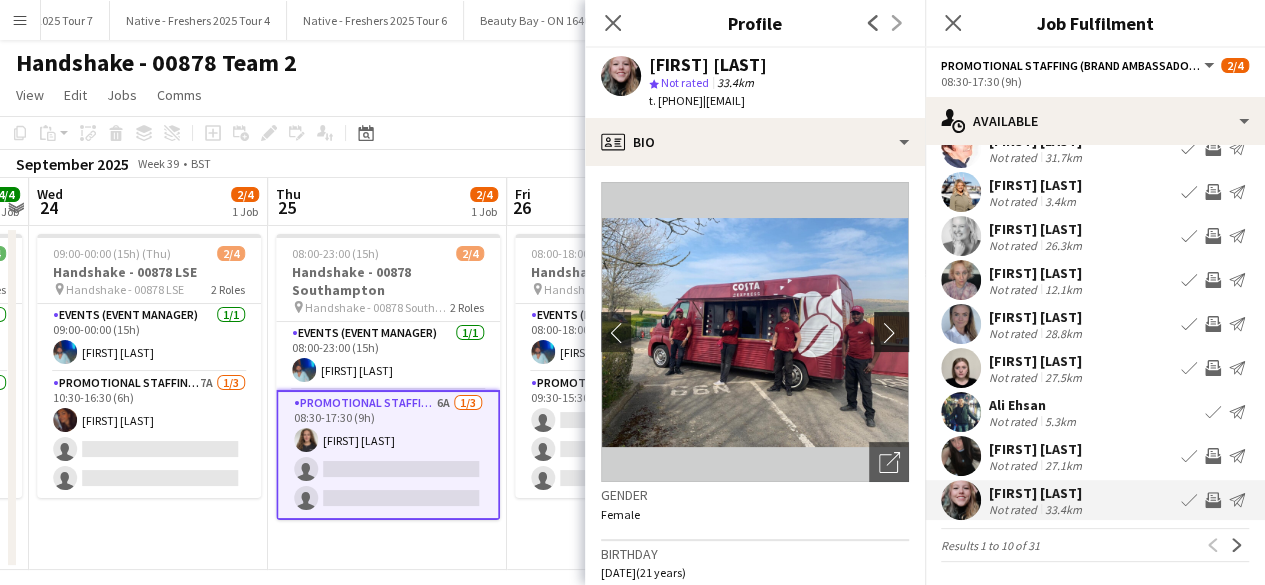 click on "chevron-right" 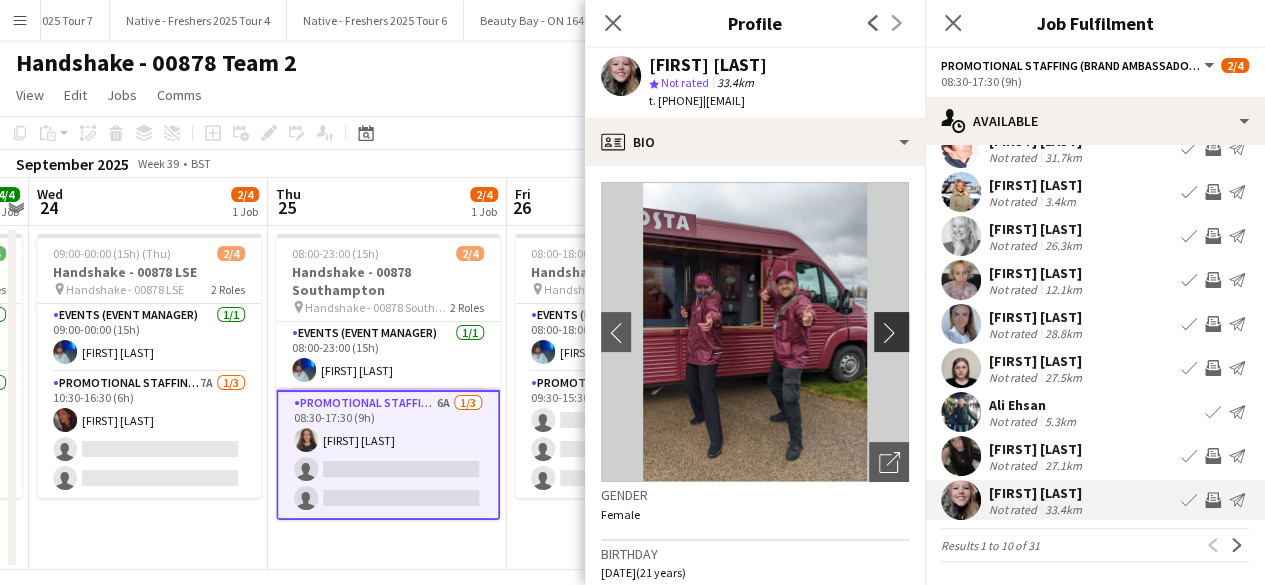 click on "chevron-right" 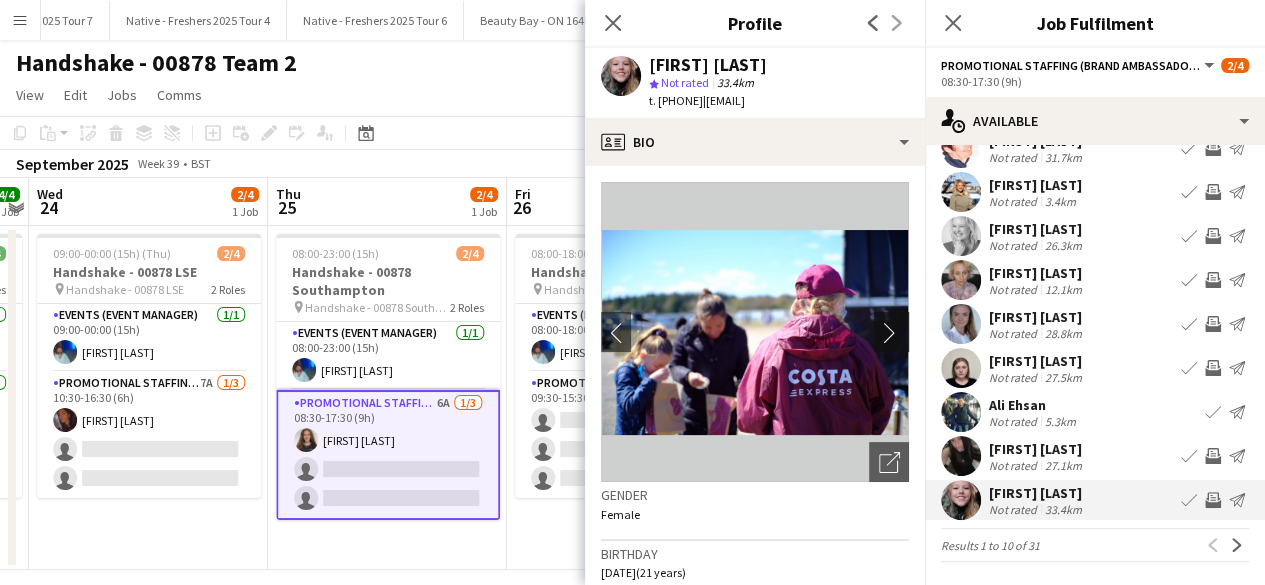 click on "chevron-right" 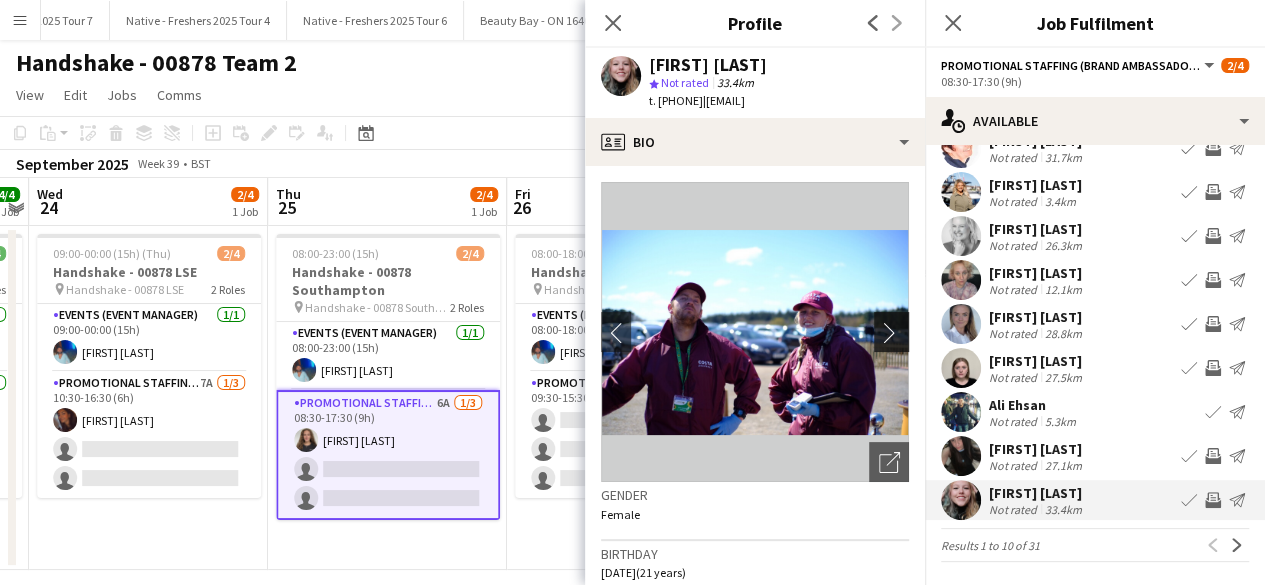 click on "chevron-right" 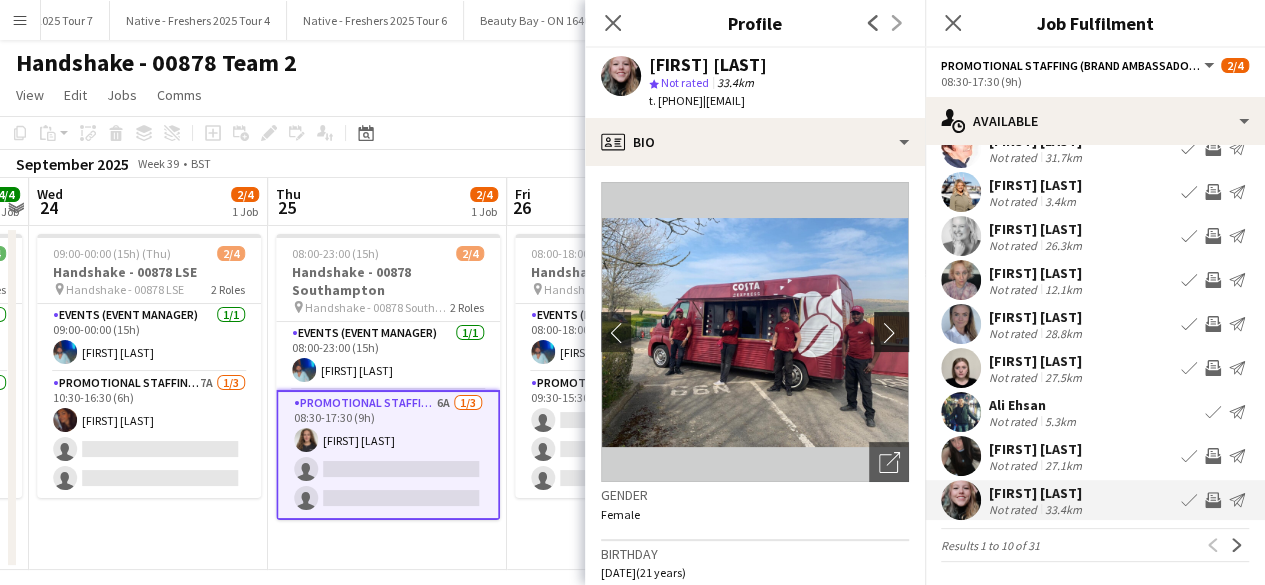 click on "chevron-right" 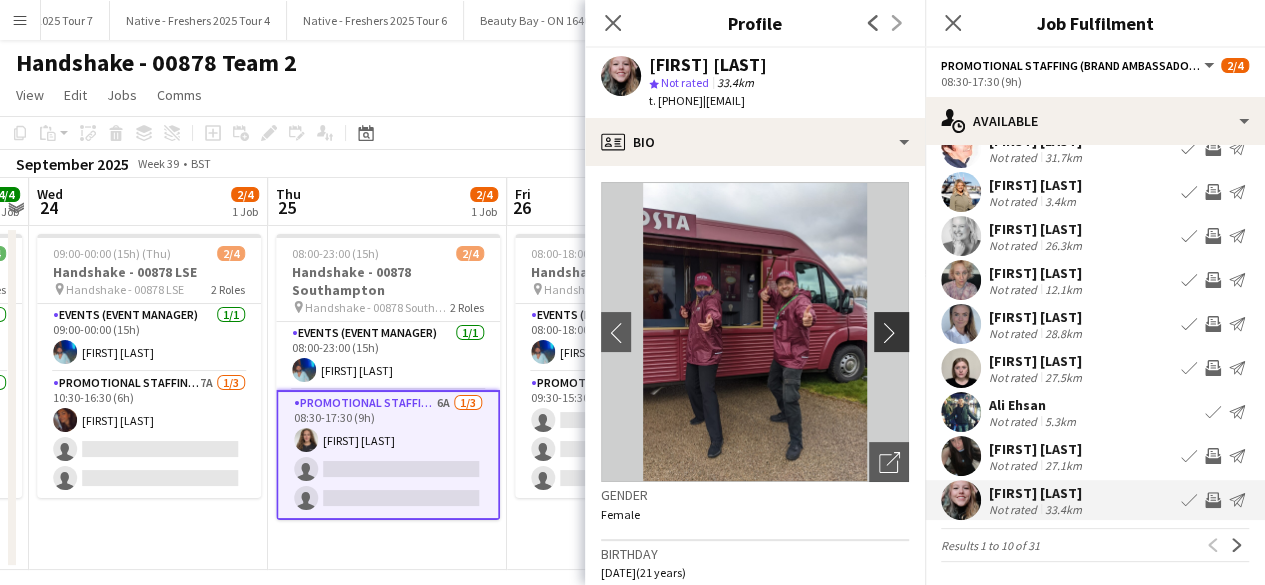 click on "chevron-right" 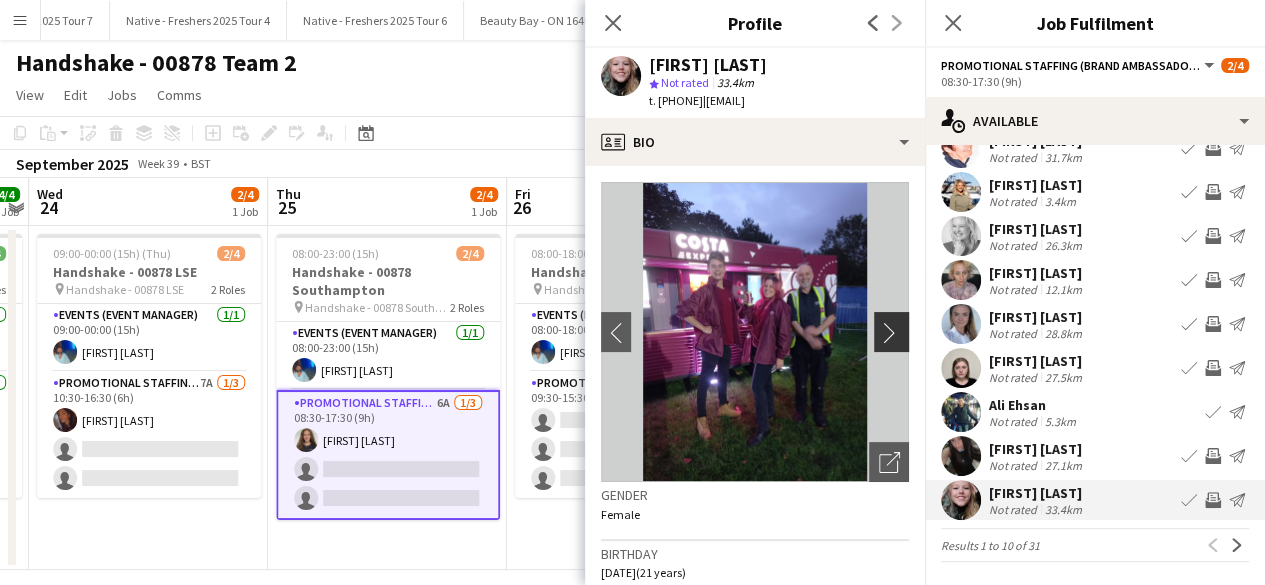 click on "chevron-right" 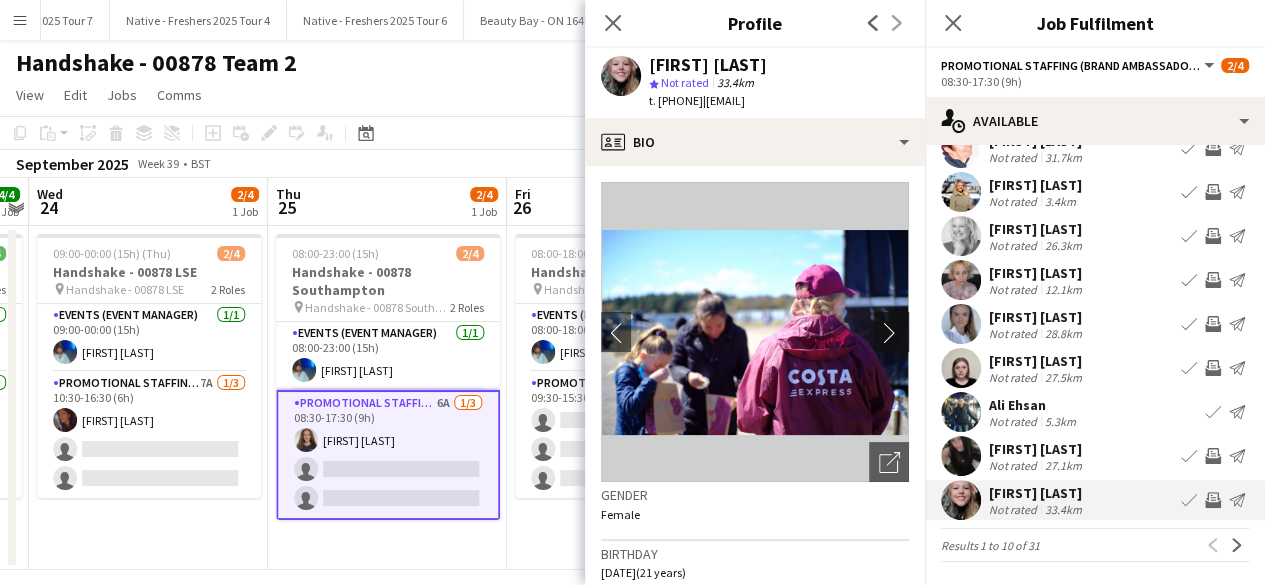 click on "chevron-right" 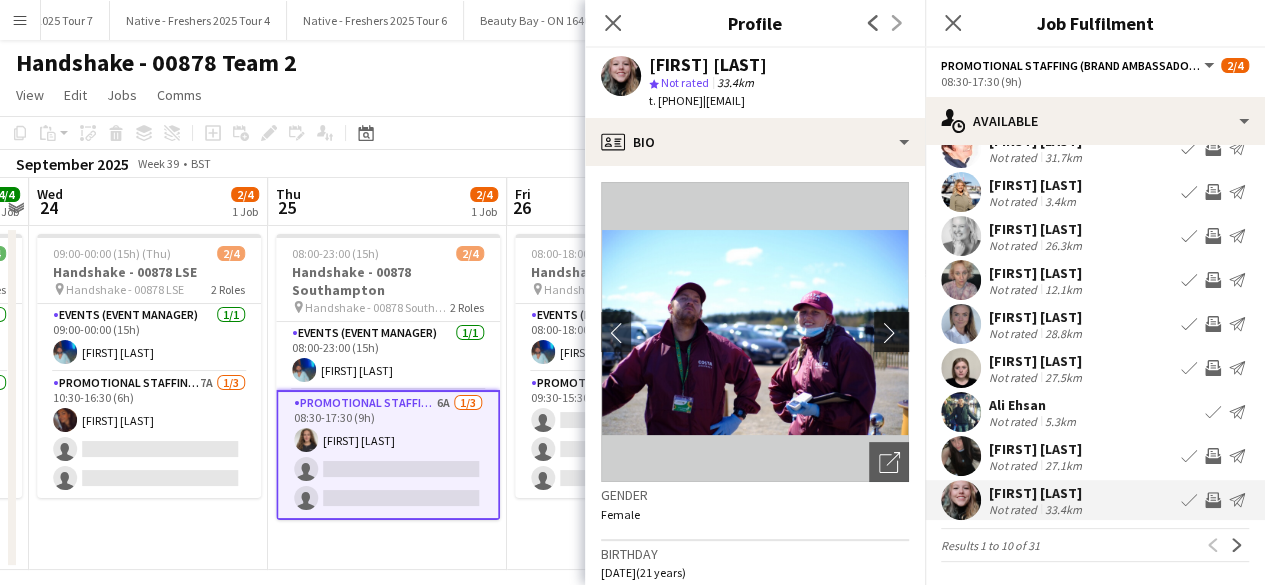 click on "chevron-right" 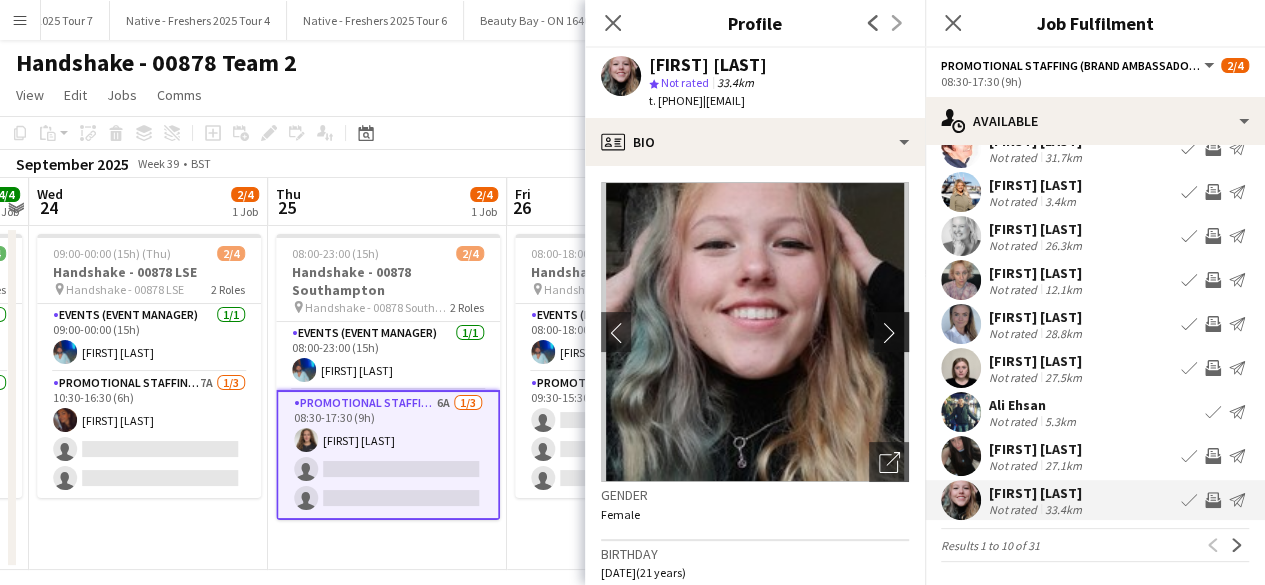 click on "chevron-right" 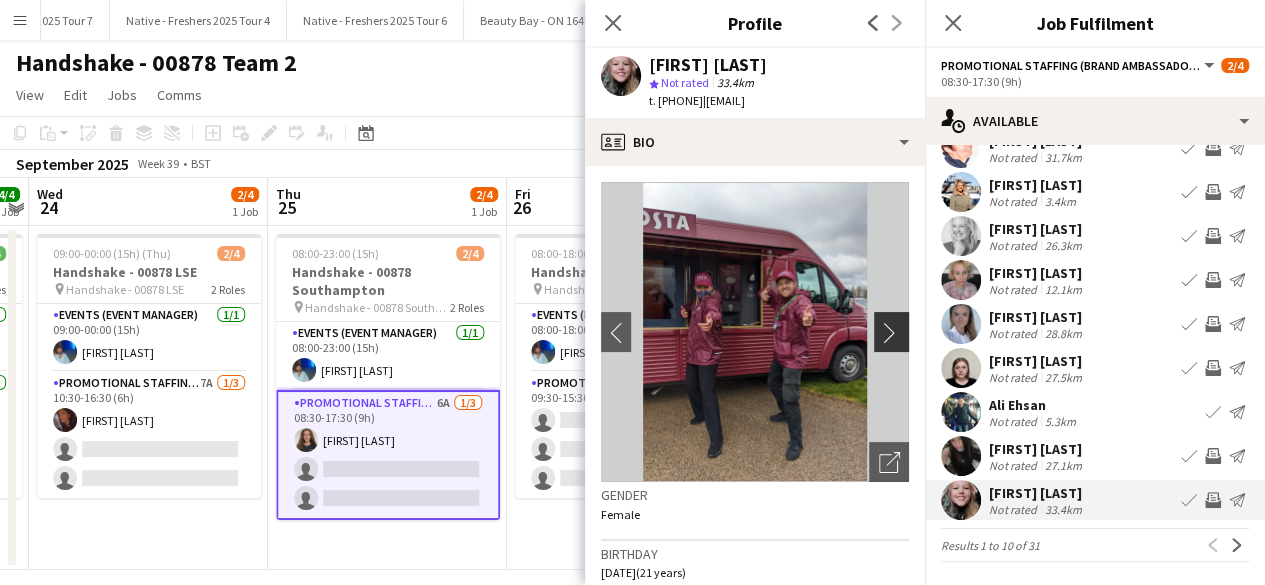 click on "chevron-right" 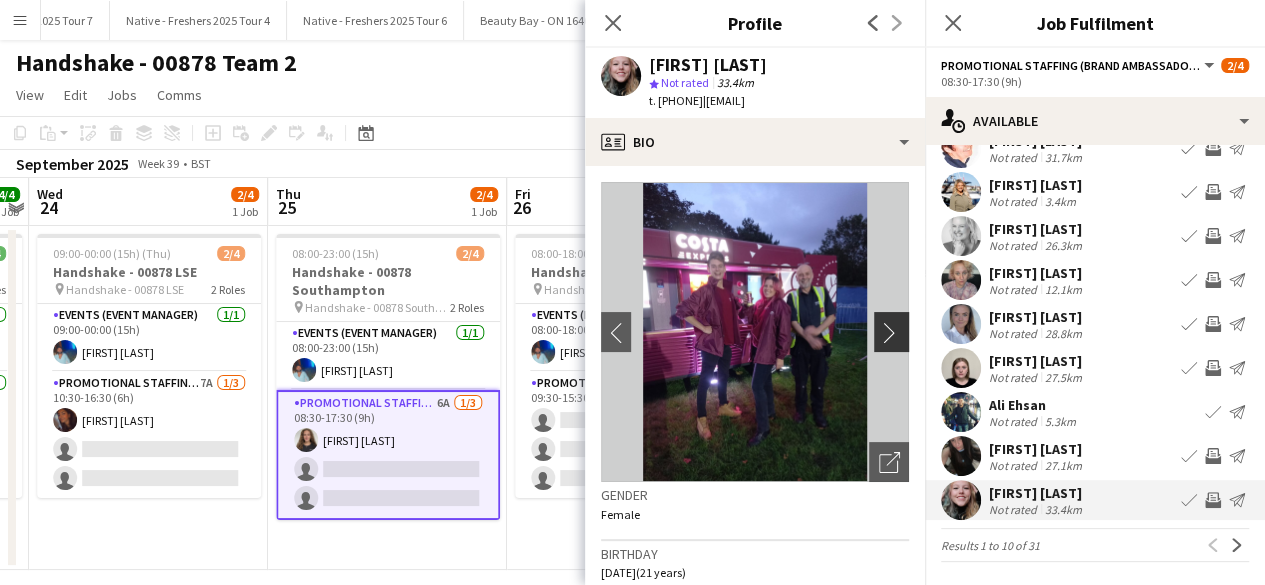 click on "chevron-right" 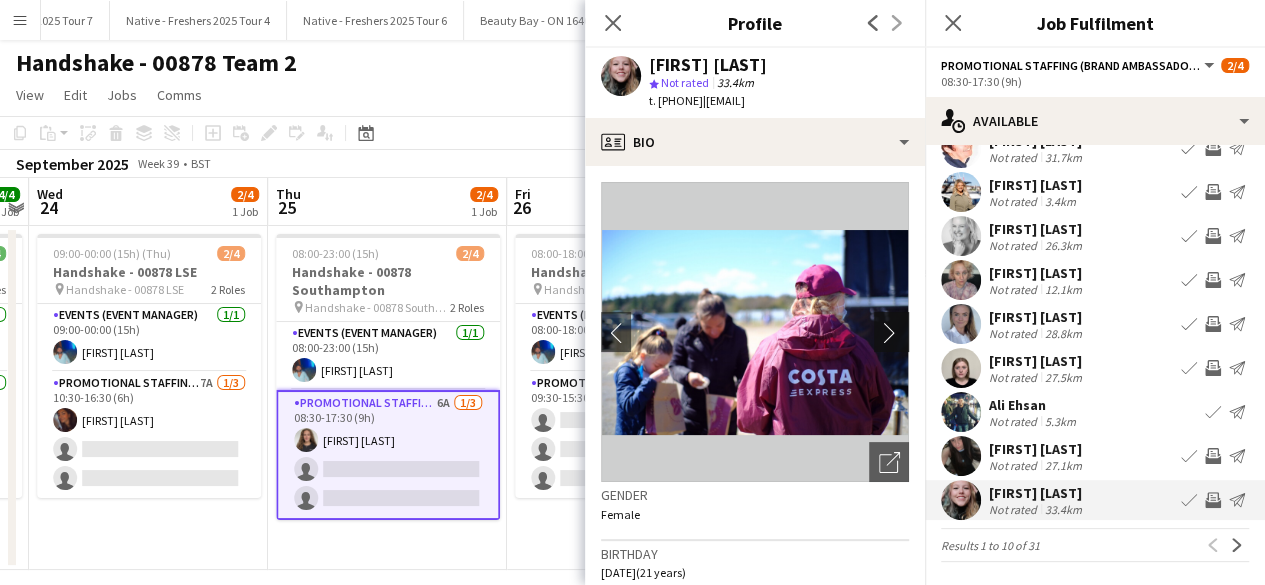 click on "chevron-right" 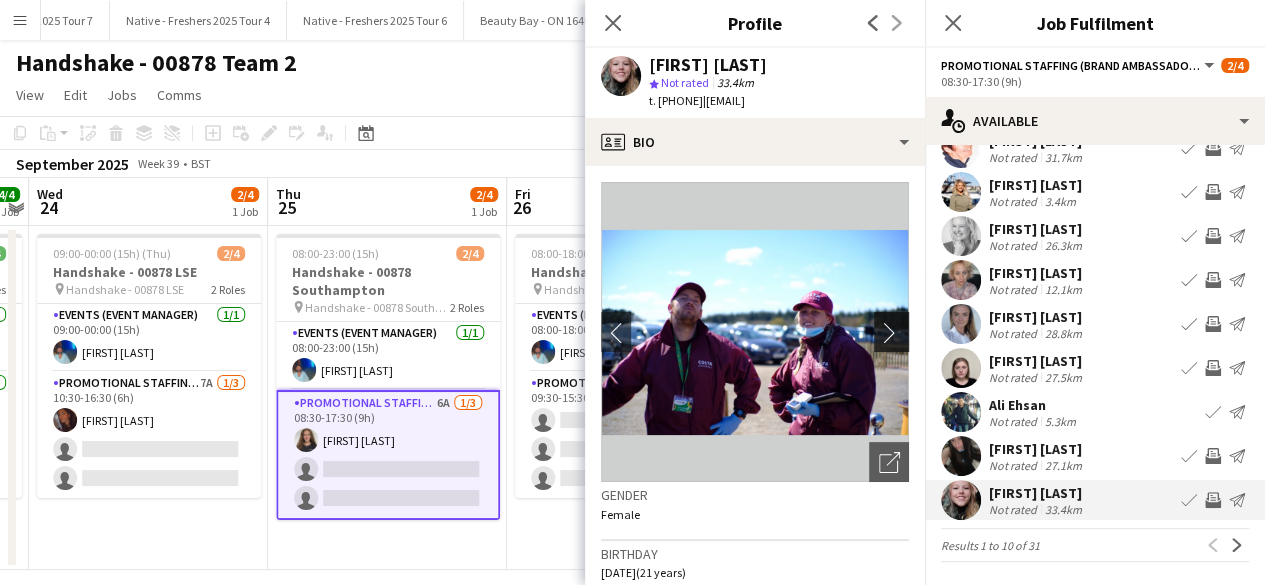 click on "chevron-right" 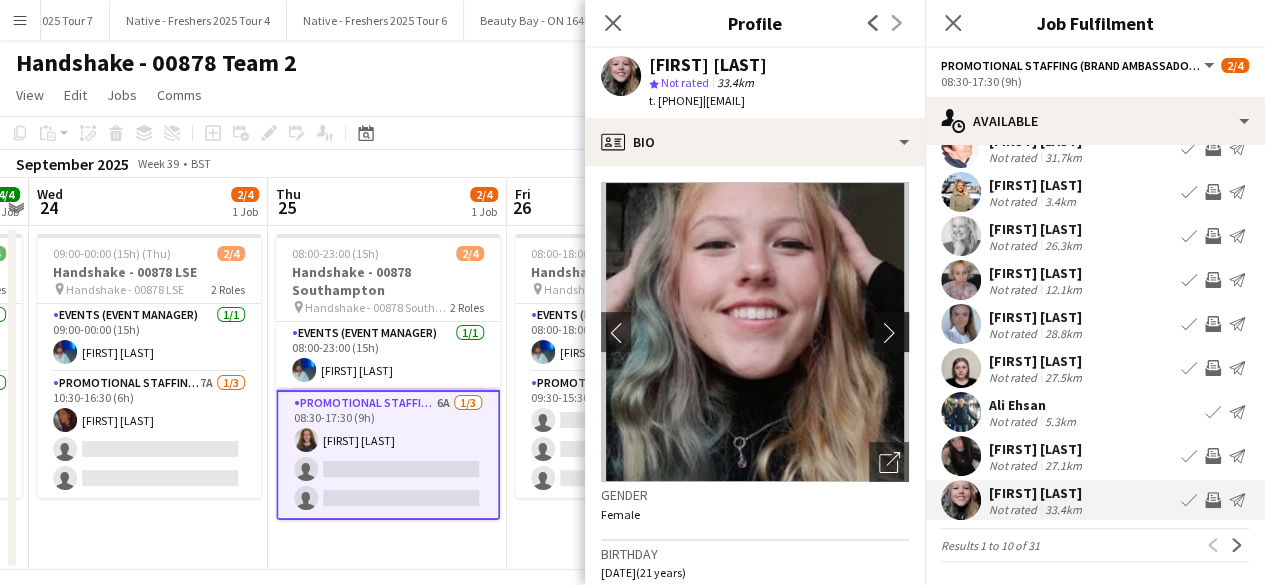 click on "chevron-right" 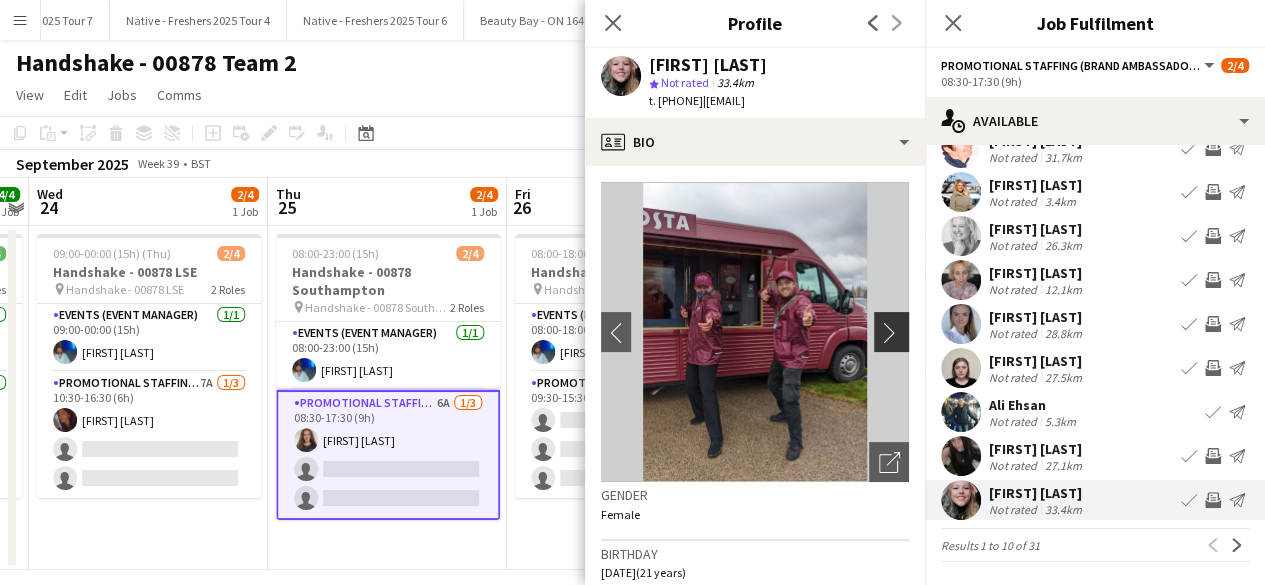 click on "chevron-right" 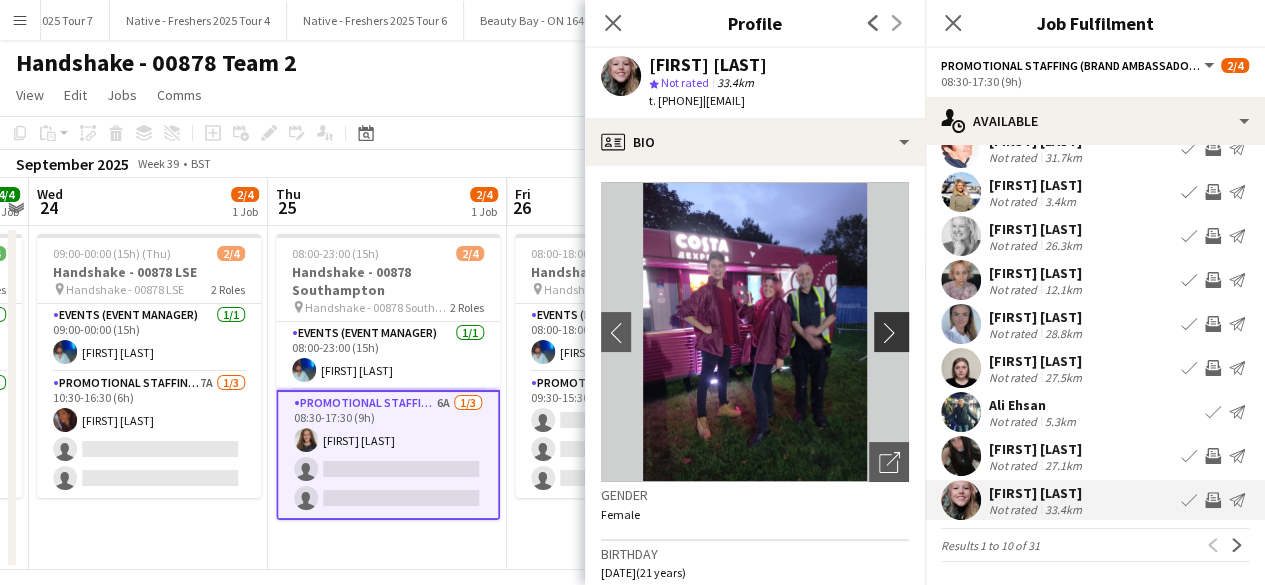 click on "chevron-right" 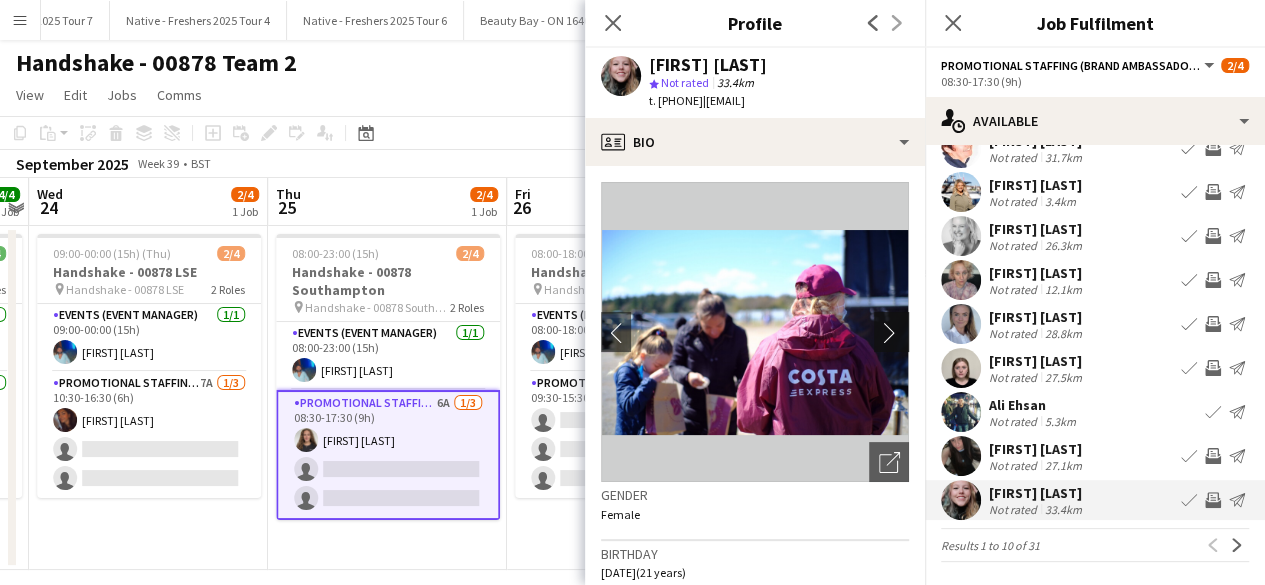click on "chevron-right" 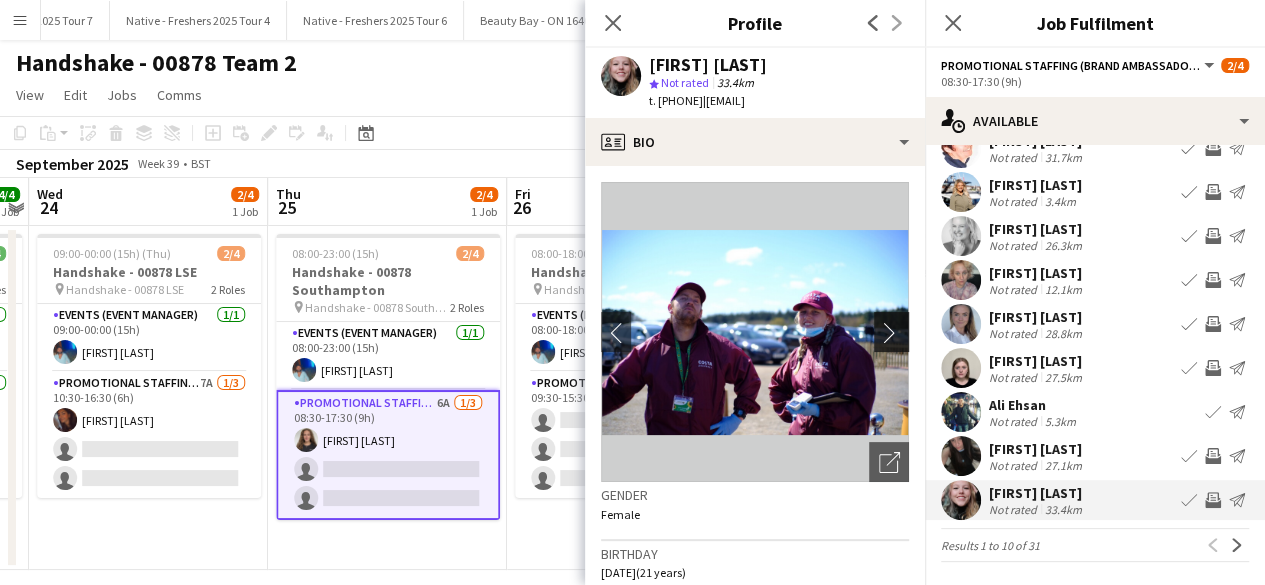 click on "chevron-right" 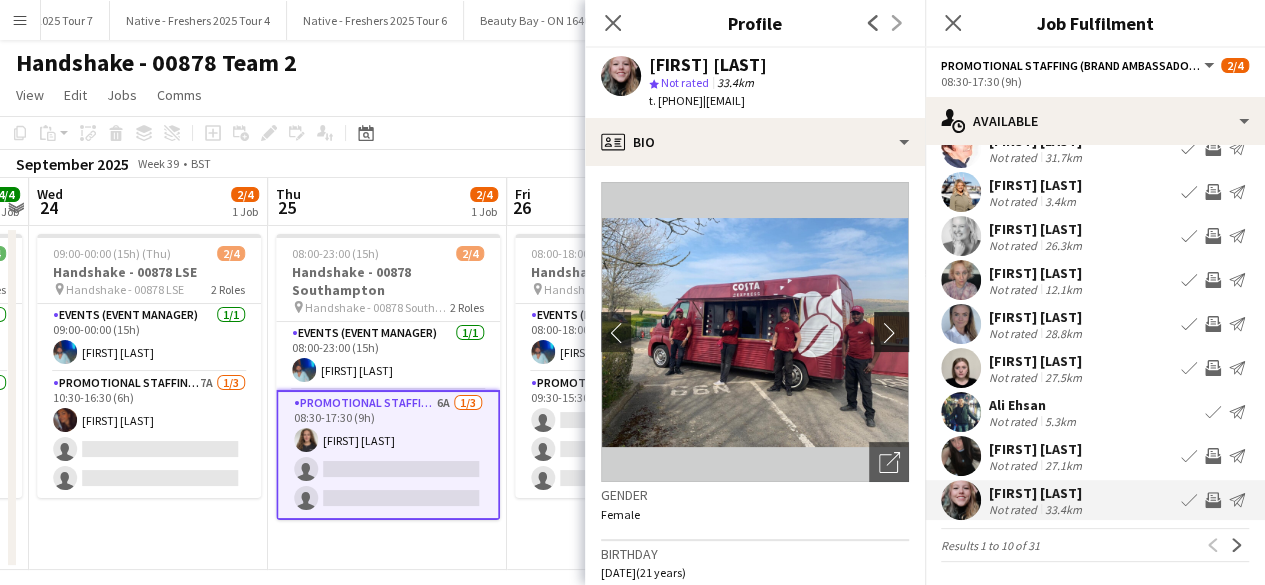 click on "chevron-right" 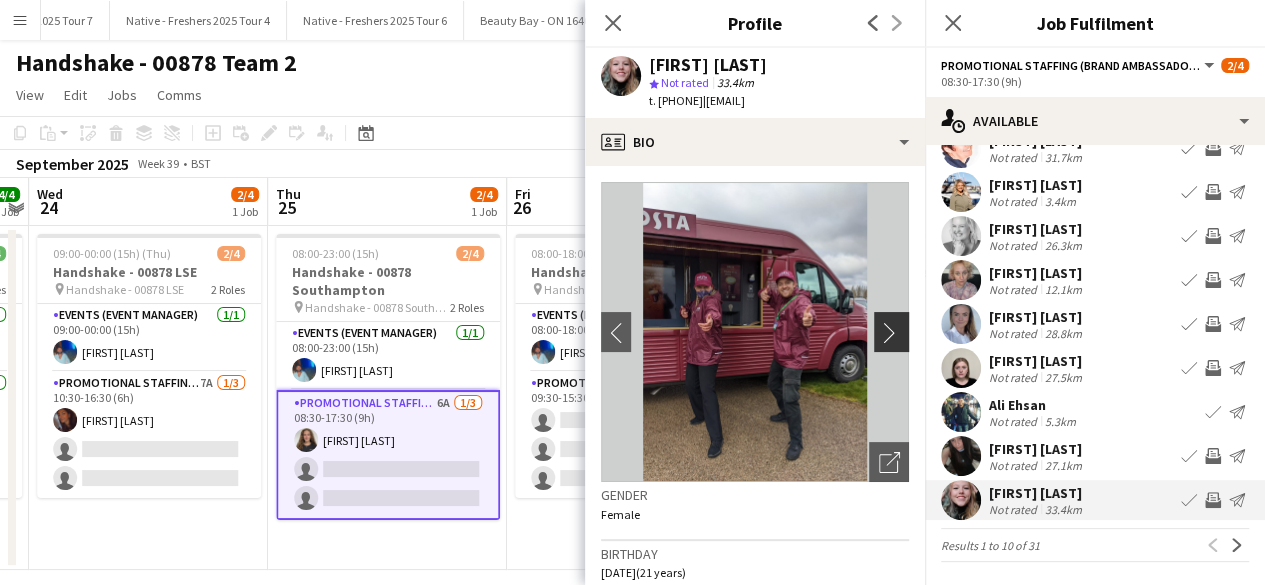 click on "chevron-right" 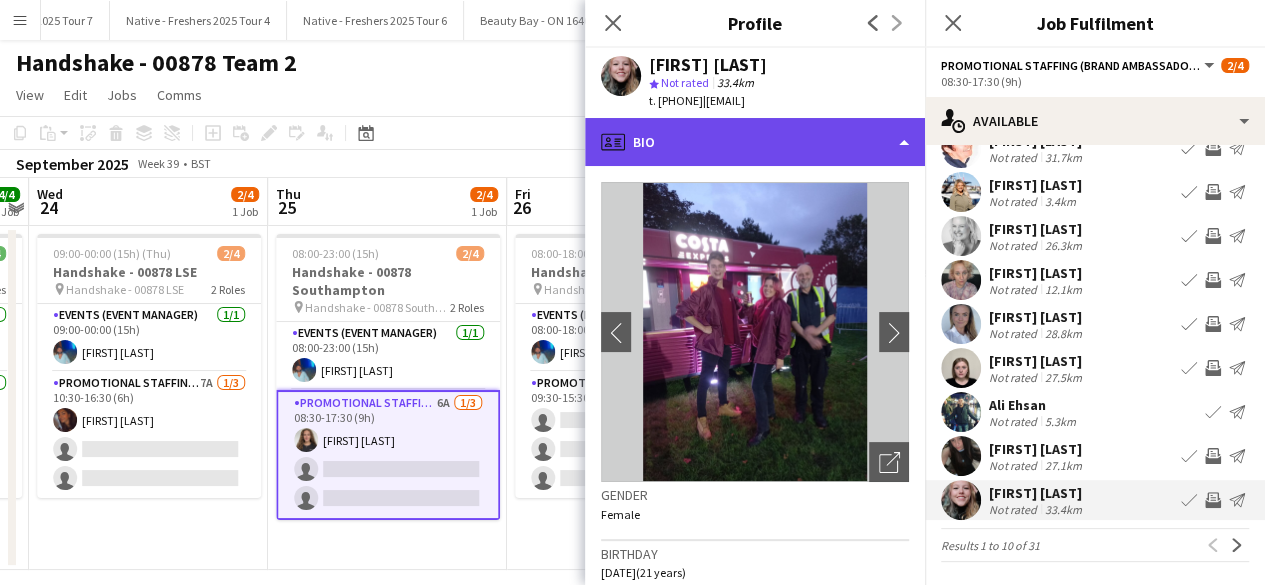 click on "profile
Bio" 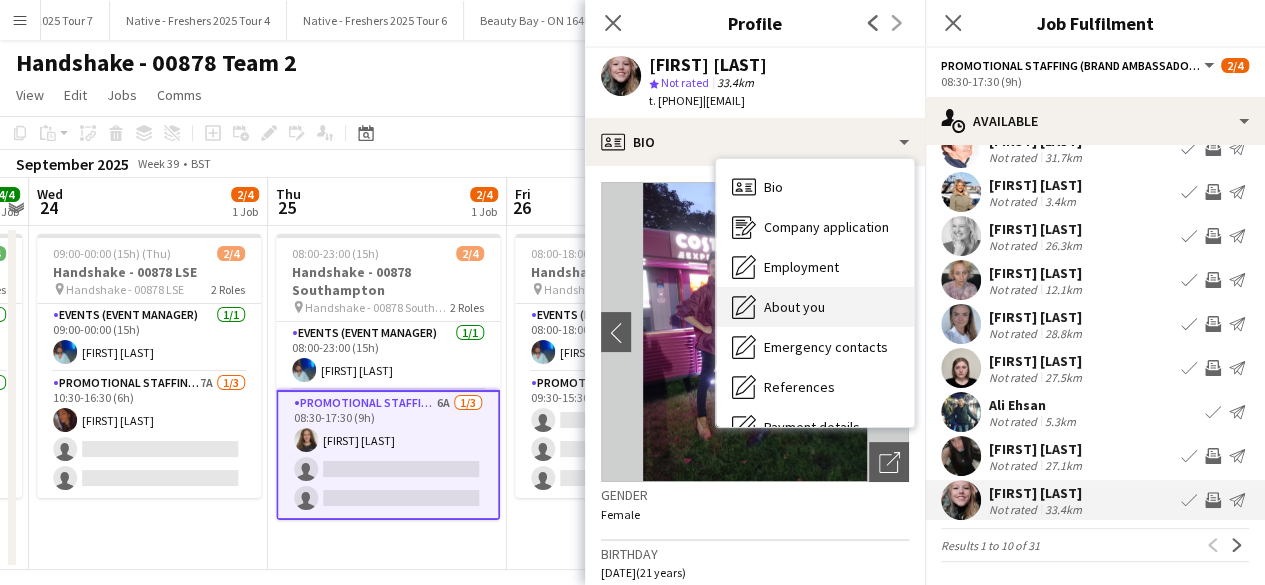click on "About you" at bounding box center [794, 307] 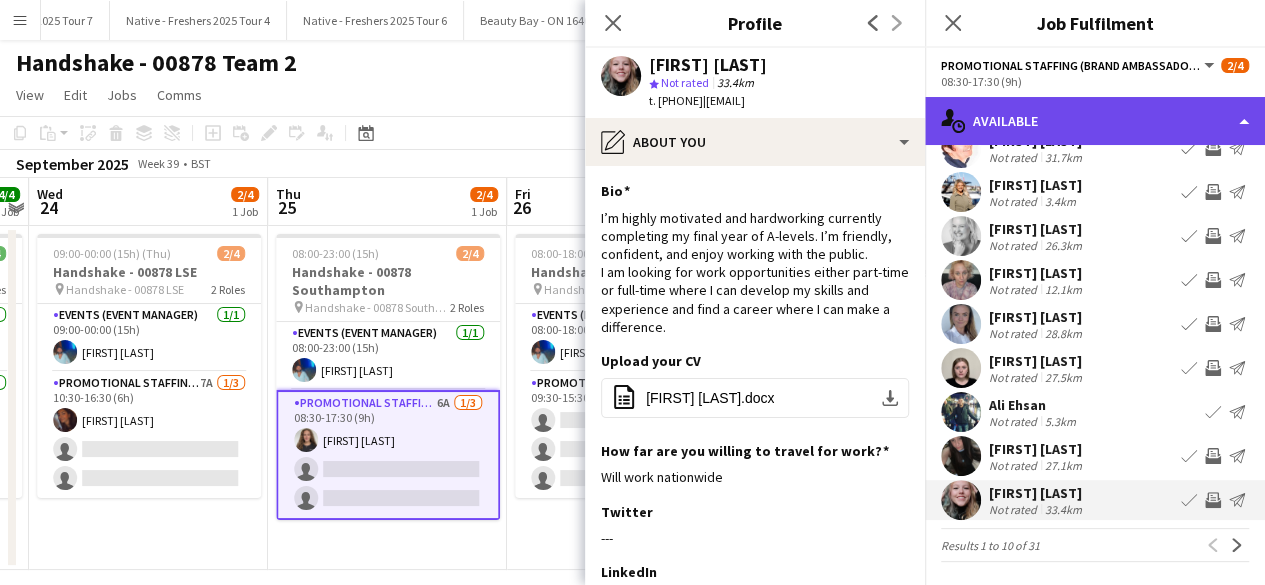 click on "single-neutral-actions-upload
Available" 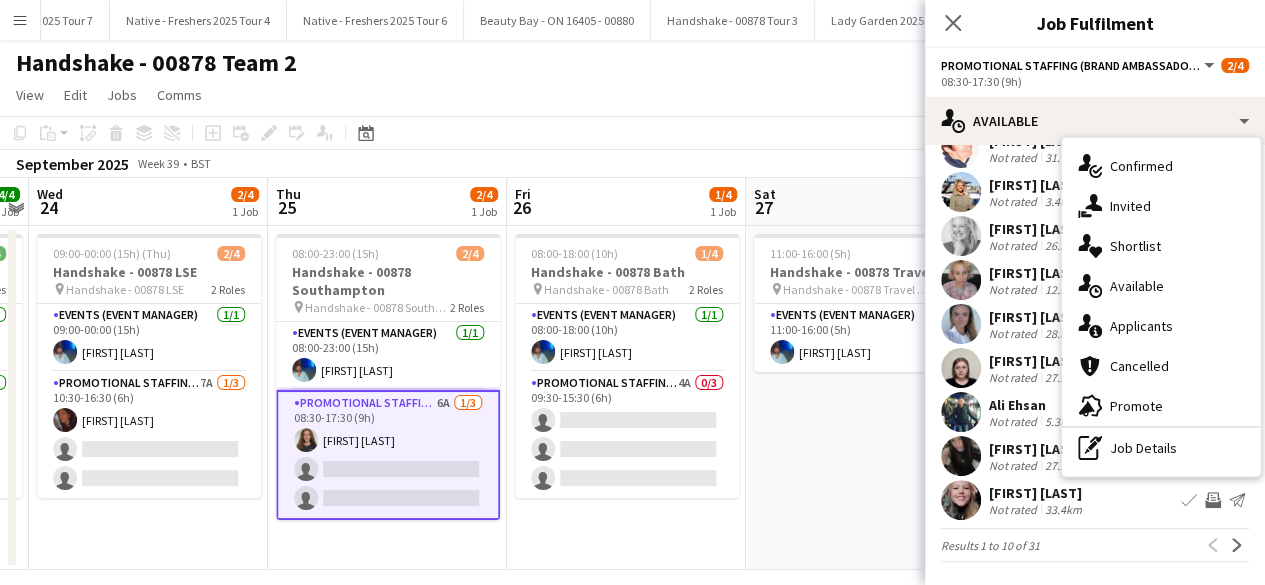 click on "Elizabeth Norton" at bounding box center [1037, 229] 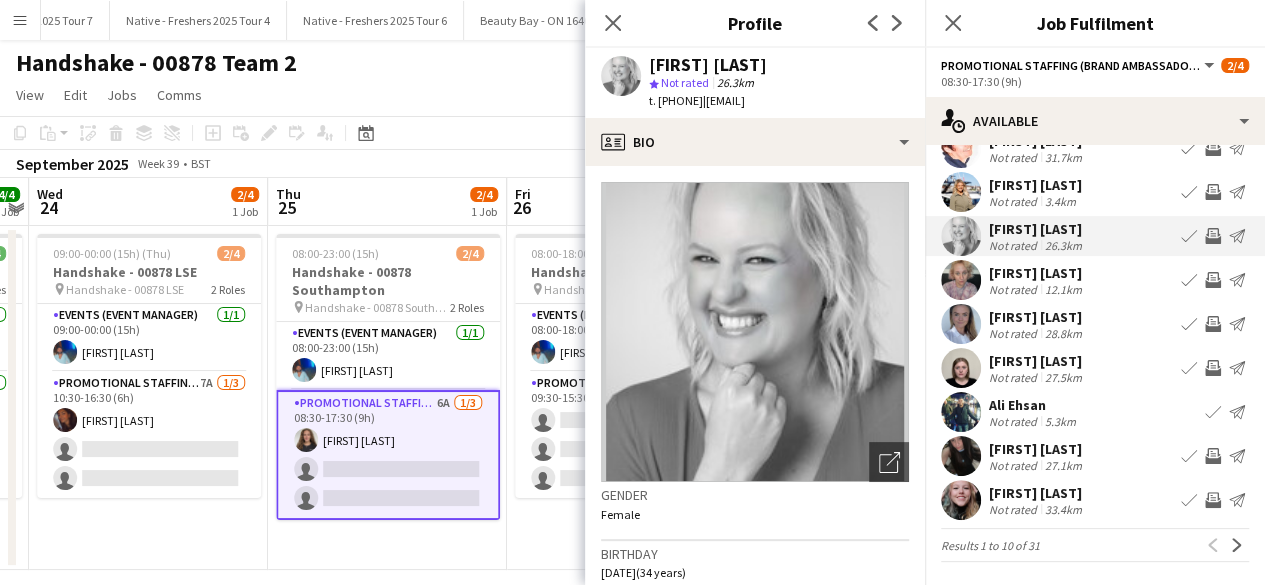 scroll, scrollTop: 18, scrollLeft: 0, axis: vertical 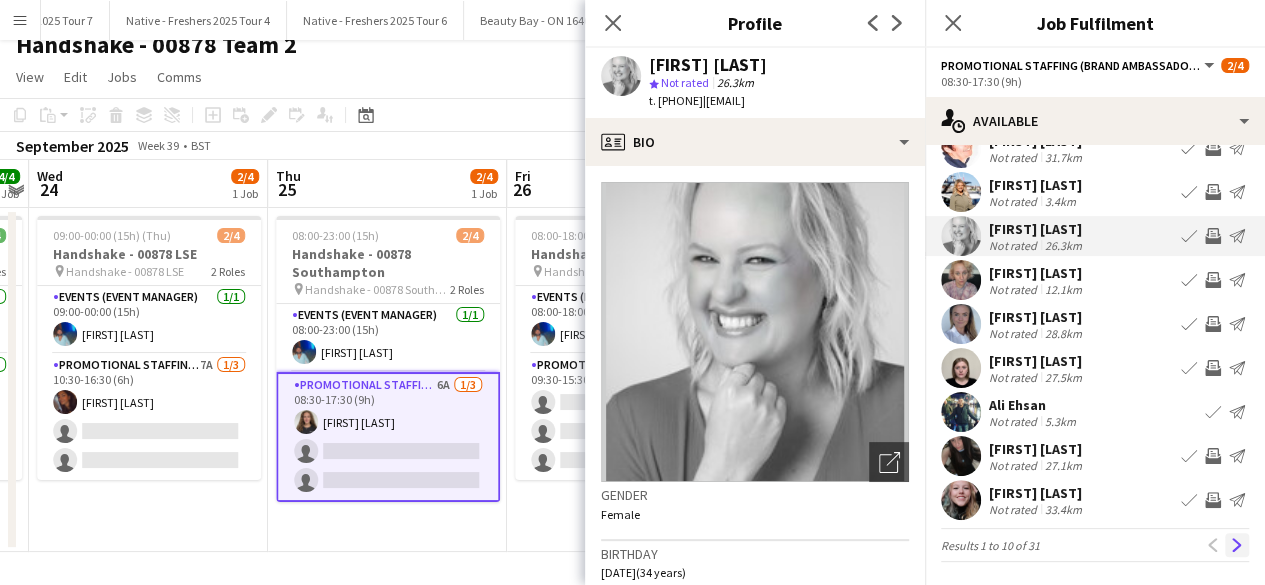 click on "Next" 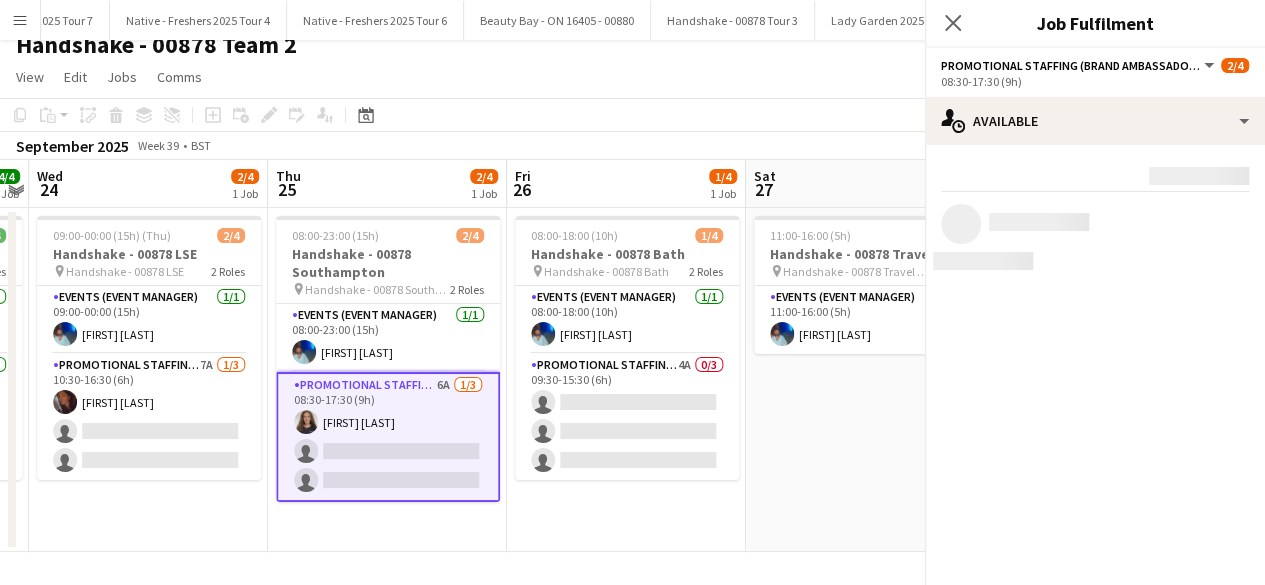 scroll, scrollTop: 0, scrollLeft: 0, axis: both 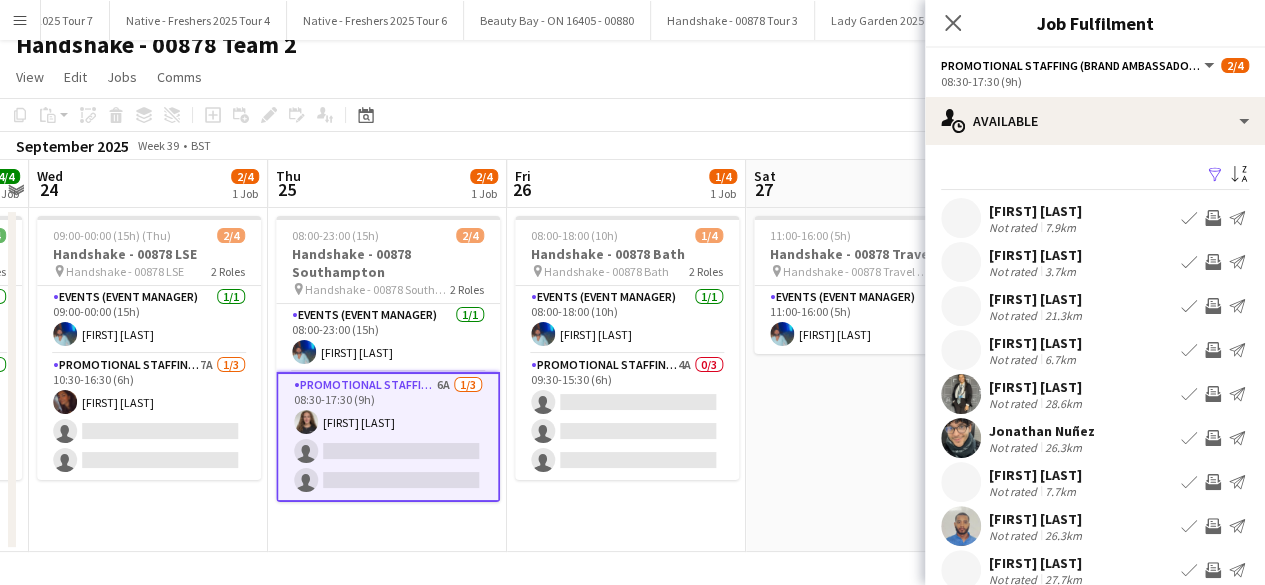 click at bounding box center [961, 482] 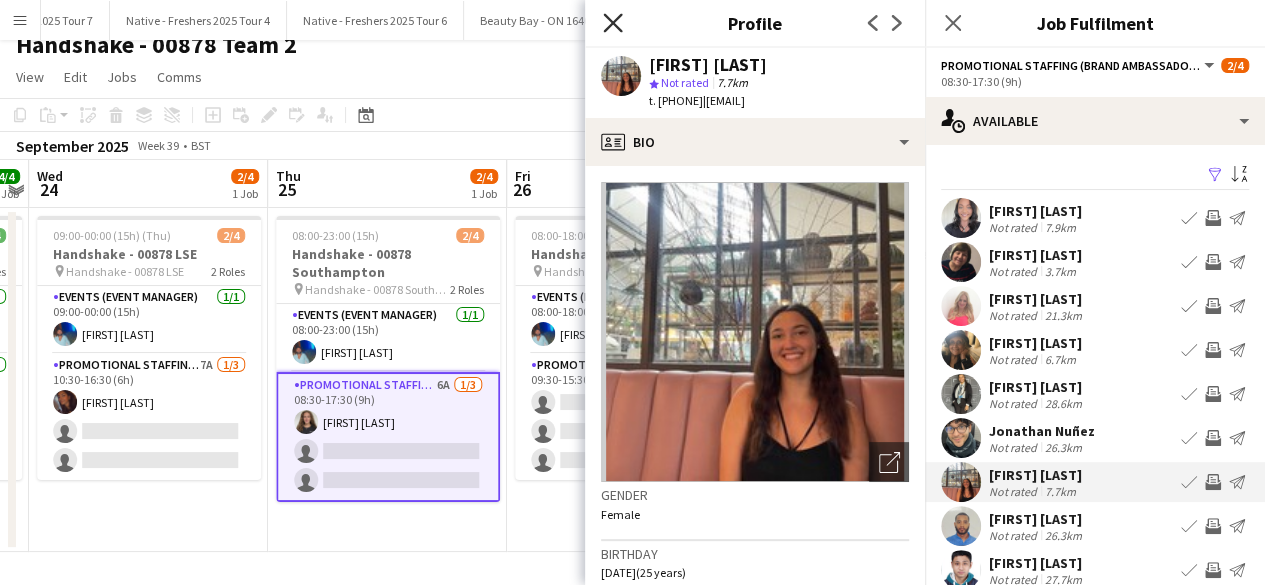 click on "Close pop-in" 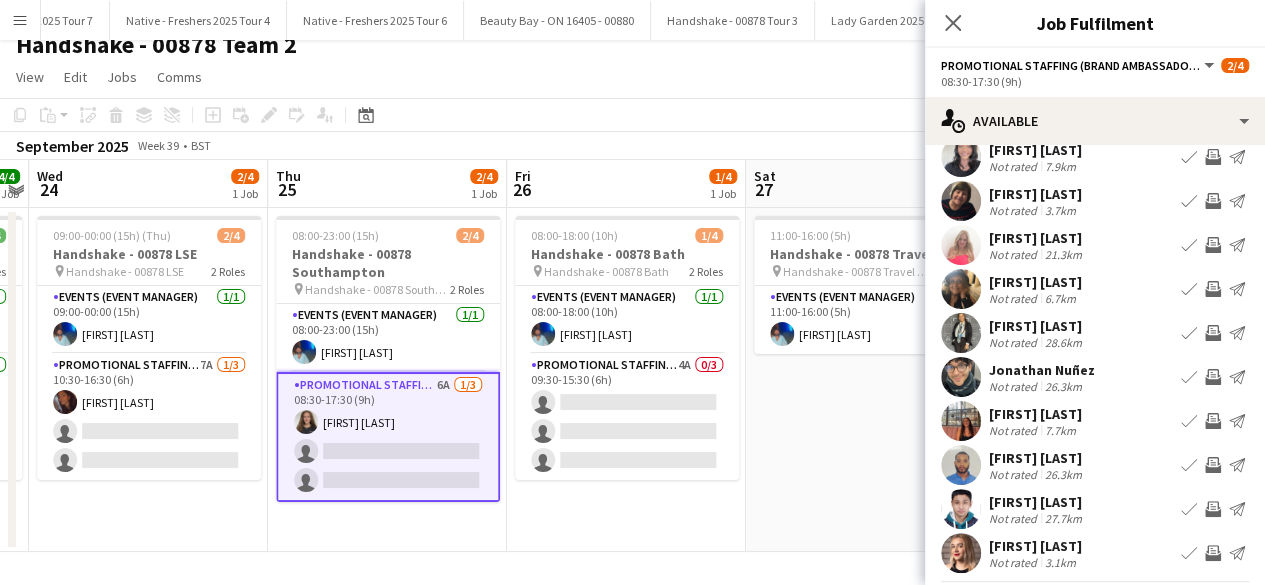 scroll, scrollTop: 114, scrollLeft: 0, axis: vertical 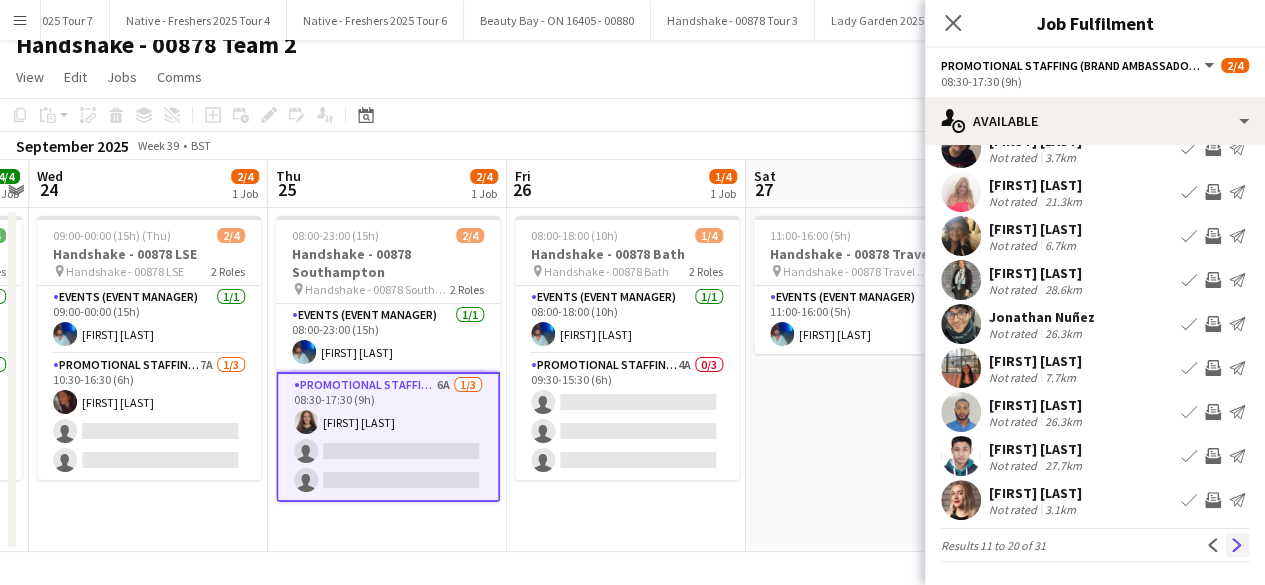 click on "Next" 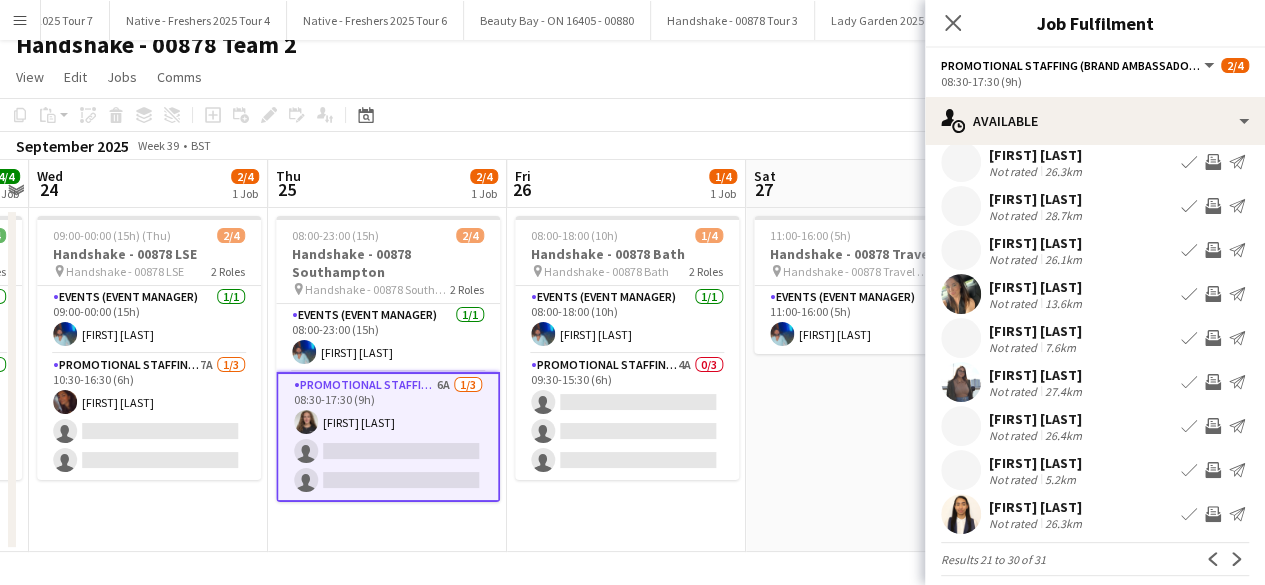 scroll, scrollTop: 93, scrollLeft: 0, axis: vertical 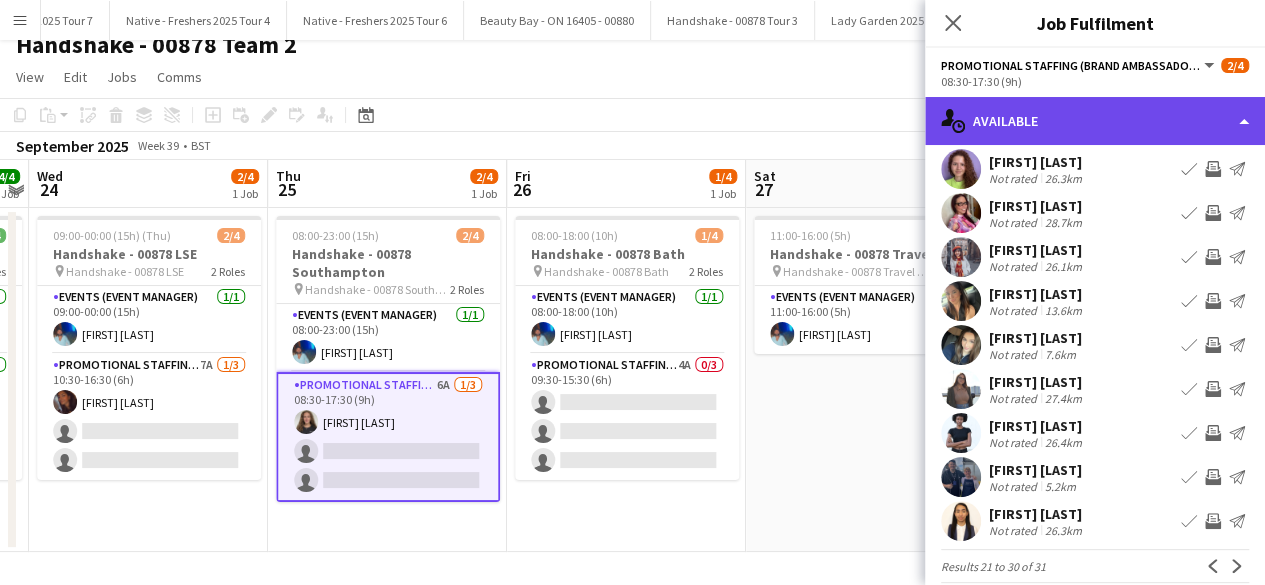 click on "single-neutral-actions-upload
Available" 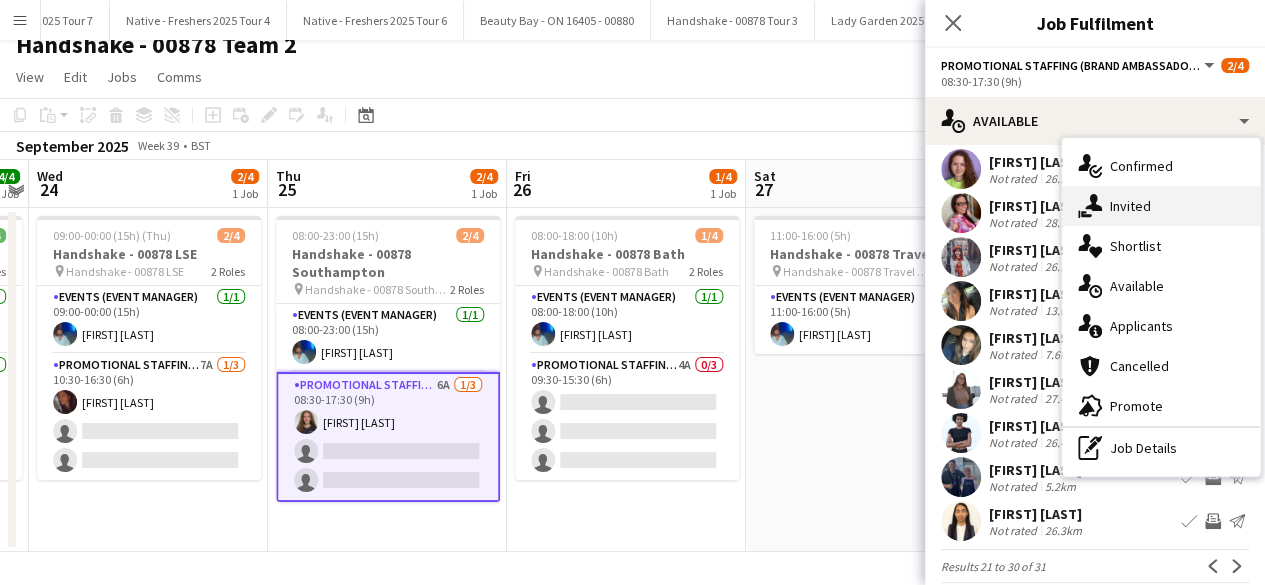 click on "single-neutral-actions-share-1
Invited" at bounding box center (1161, 206) 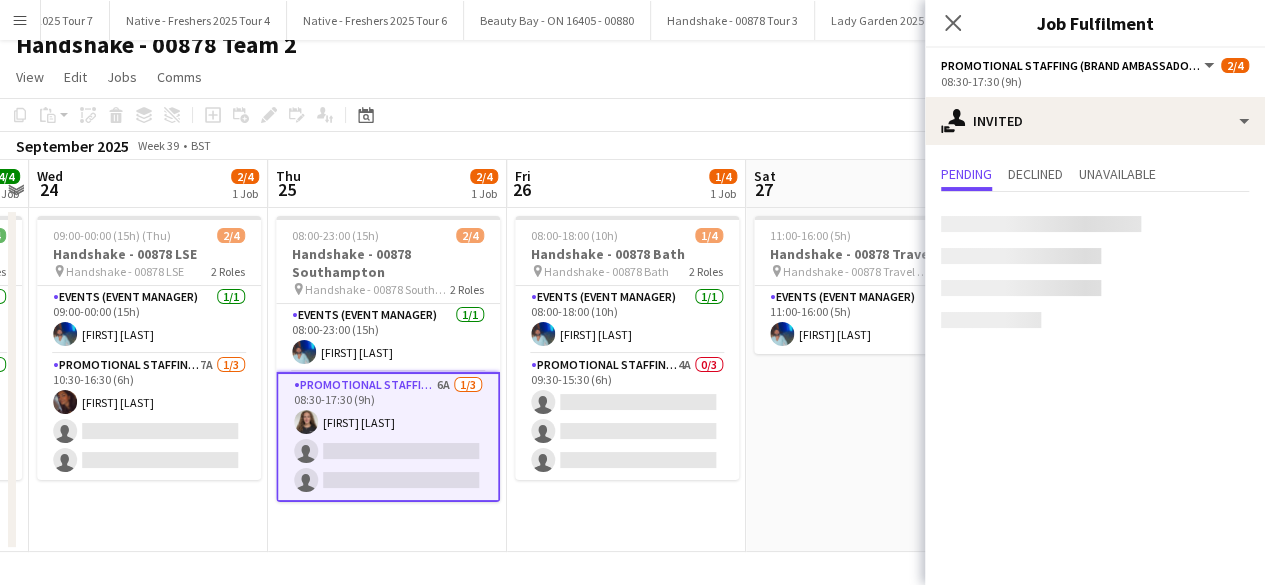 scroll, scrollTop: 0, scrollLeft: 0, axis: both 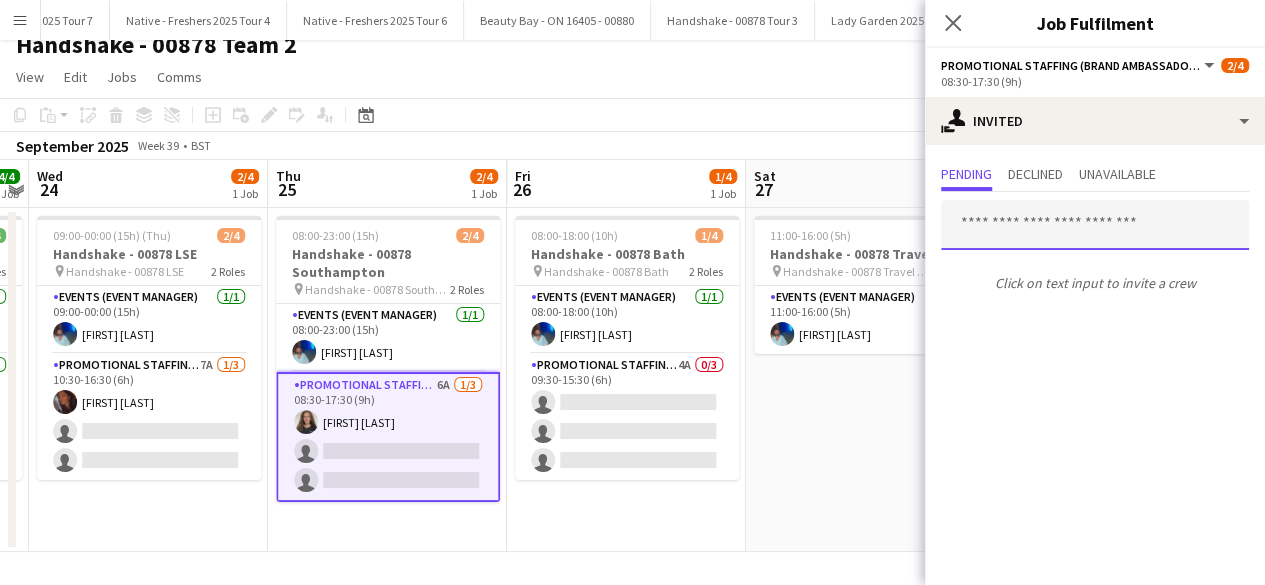 click at bounding box center [1095, 225] 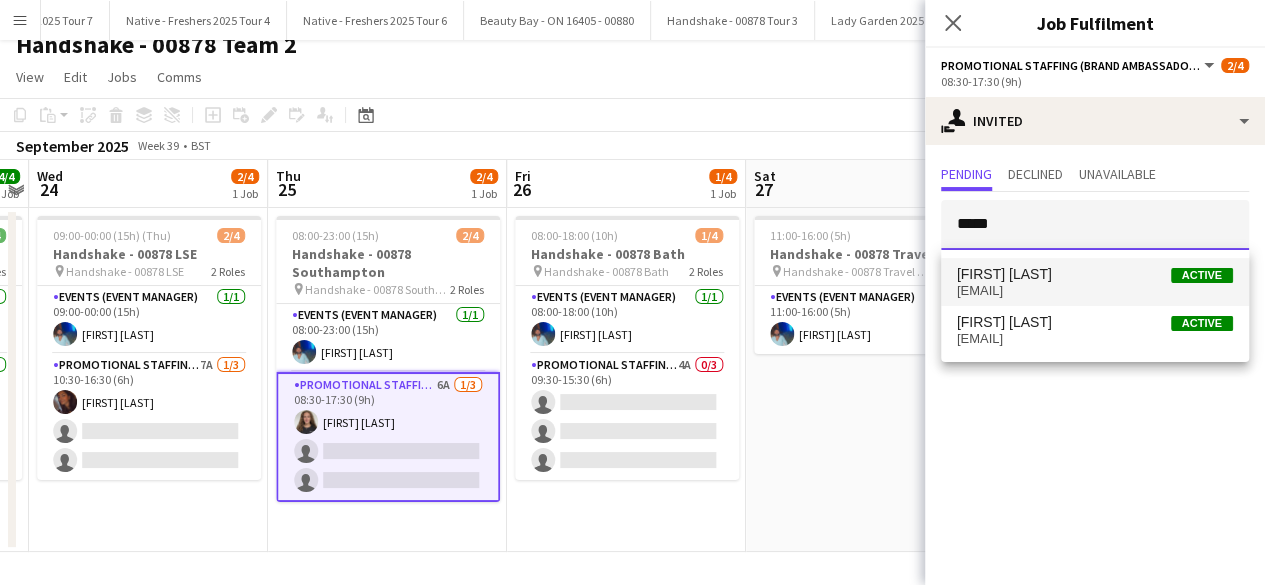 type on "*****" 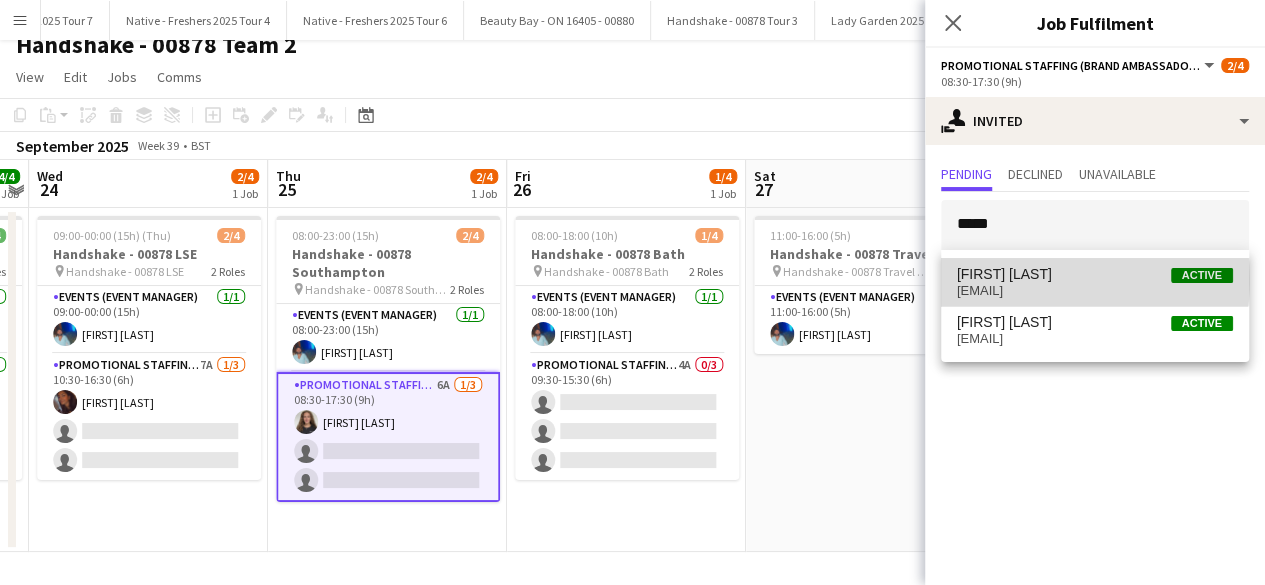 click on "Ashleigh Fountain" at bounding box center [1004, 274] 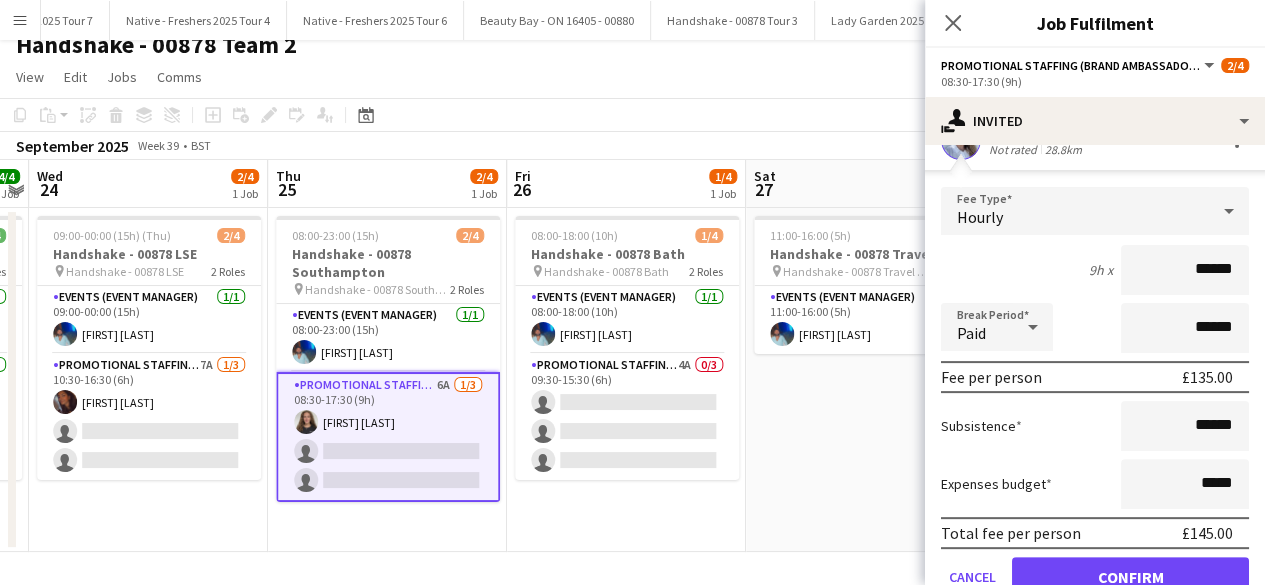 scroll, scrollTop: 234, scrollLeft: 0, axis: vertical 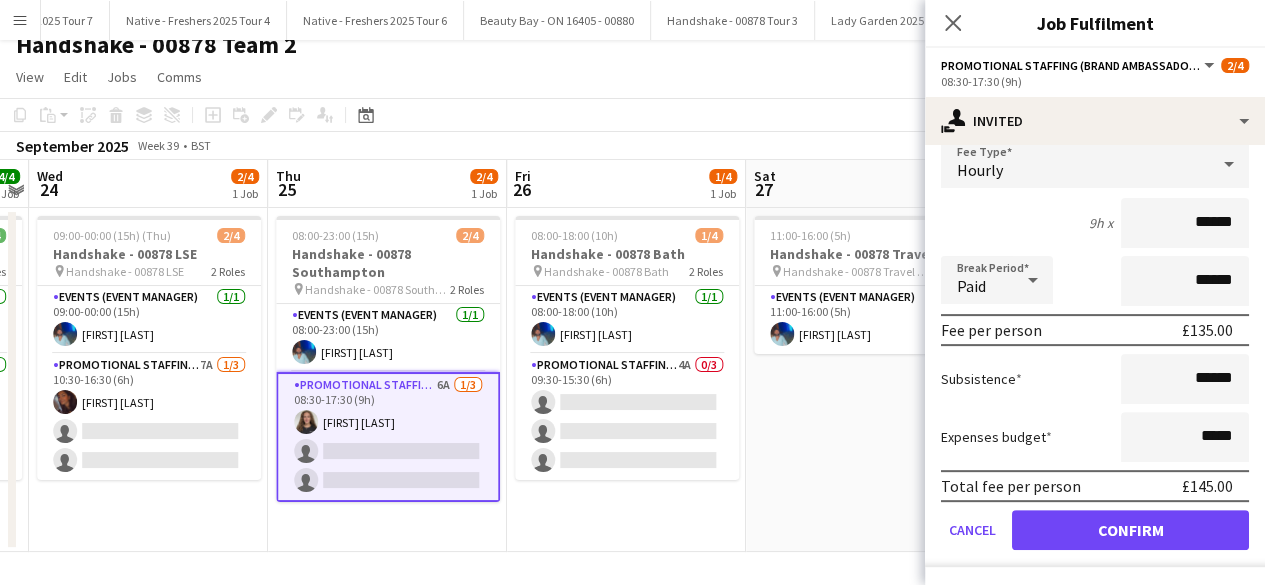 click on "Fee Type  Hourly  9h x  ******  Break Period  Paid ******  Fee per person   £135.00   Subsistence  ******  Expenses budget  *****  Total fee per person   £145.00   Cancel   Confirm" 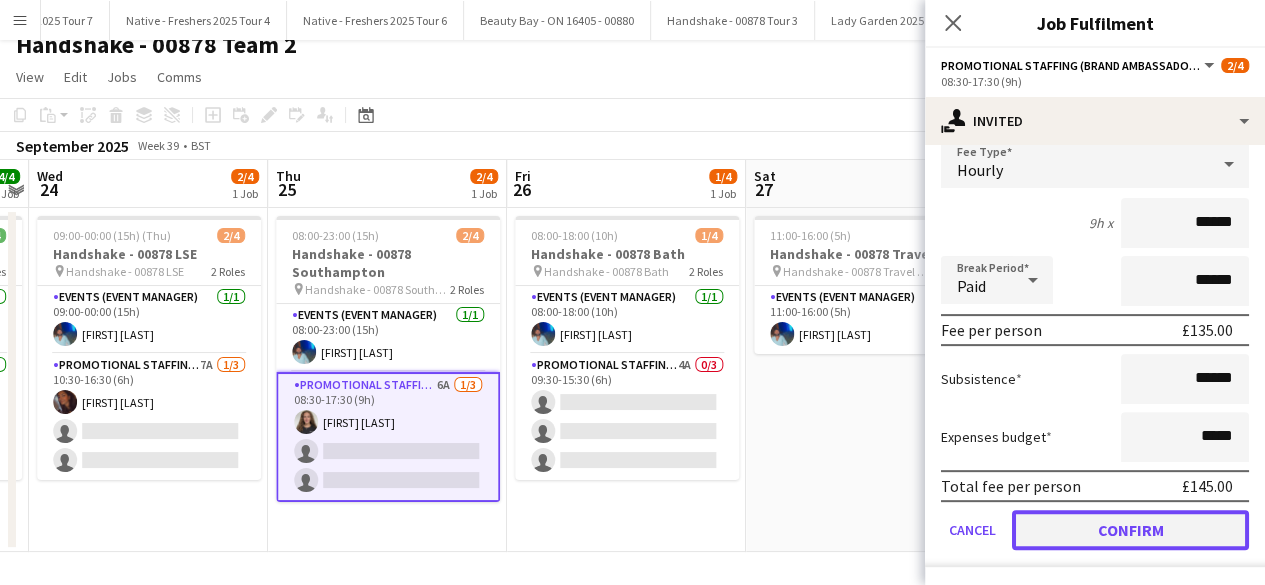 click on "Confirm" 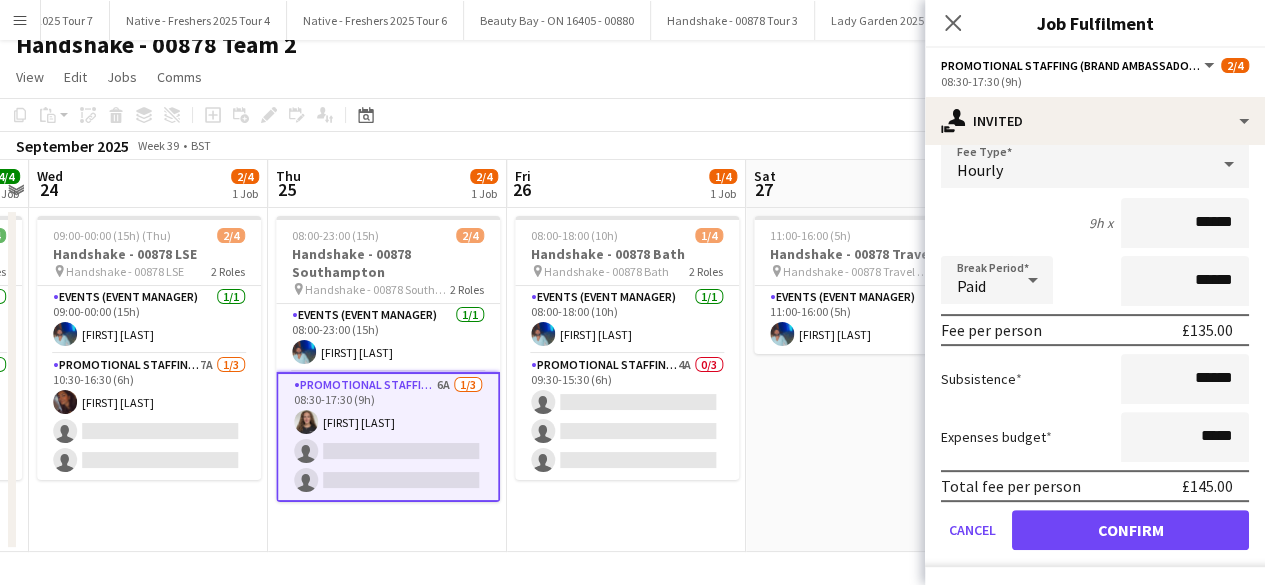 scroll, scrollTop: 0, scrollLeft: 0, axis: both 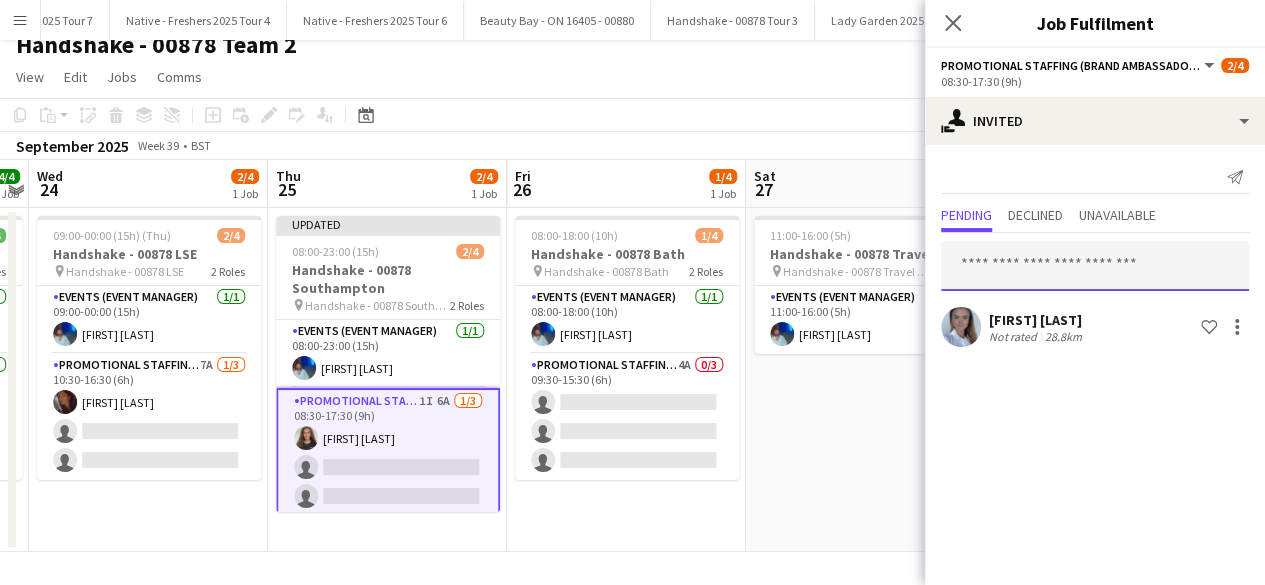 click at bounding box center (1095, 266) 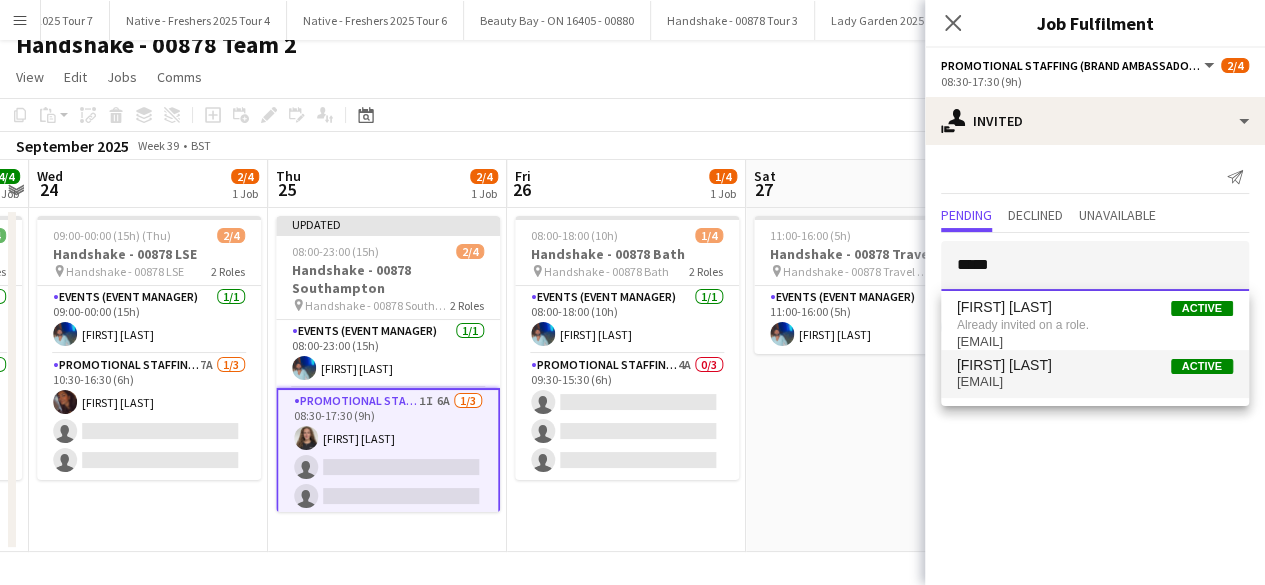 type on "*****" 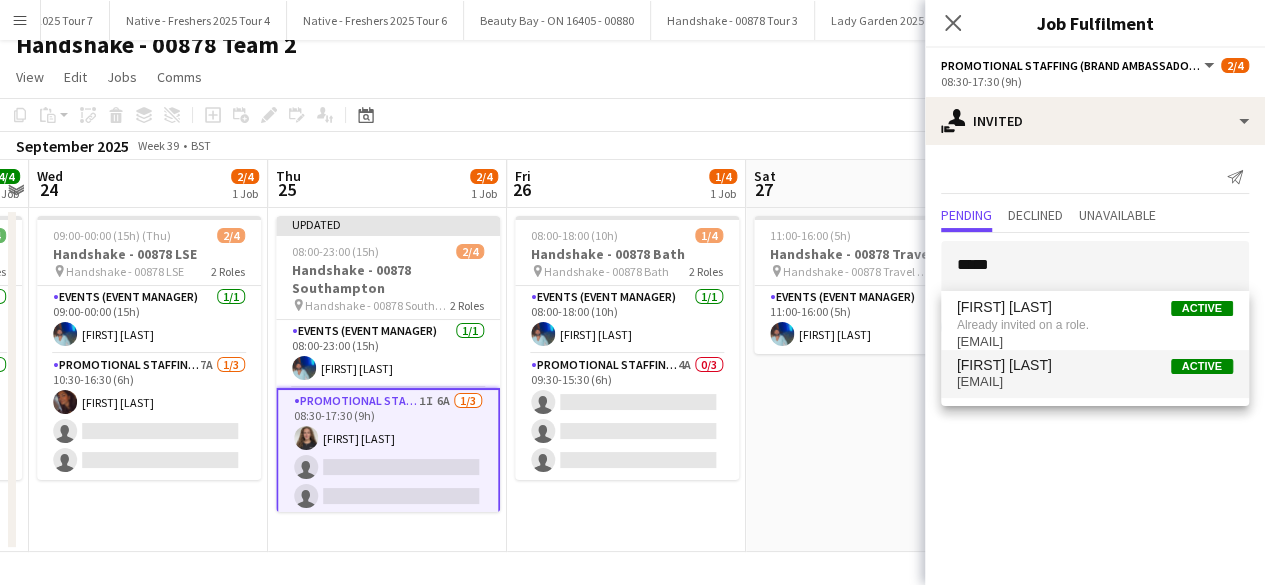 click on "Natasha Fountain" at bounding box center (1004, 365) 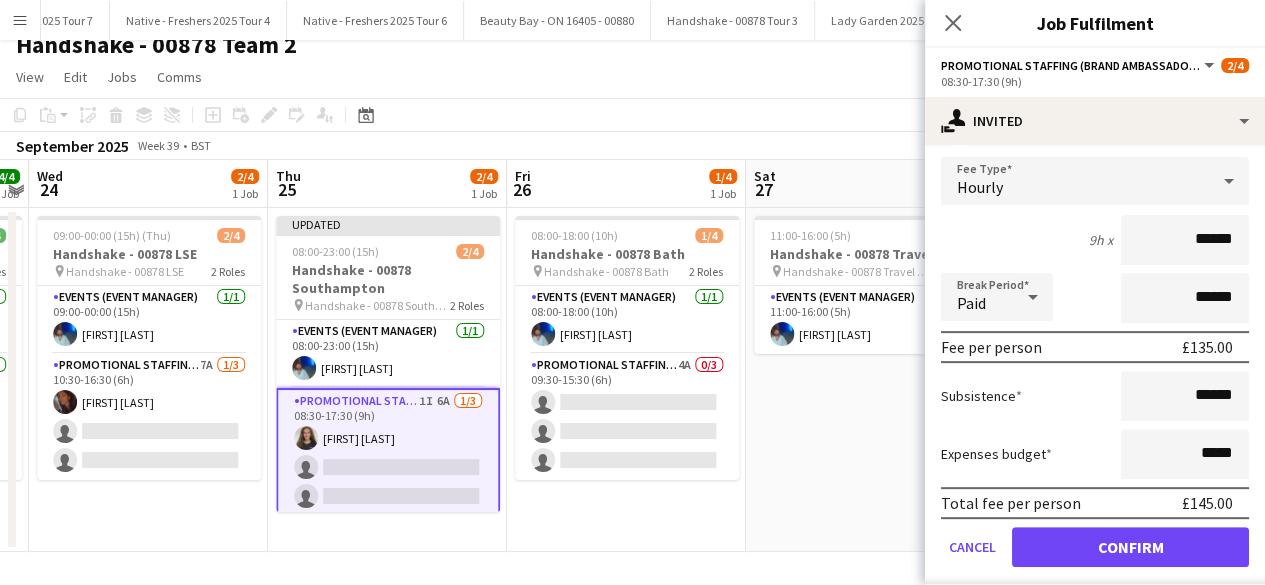 scroll, scrollTop: 272, scrollLeft: 0, axis: vertical 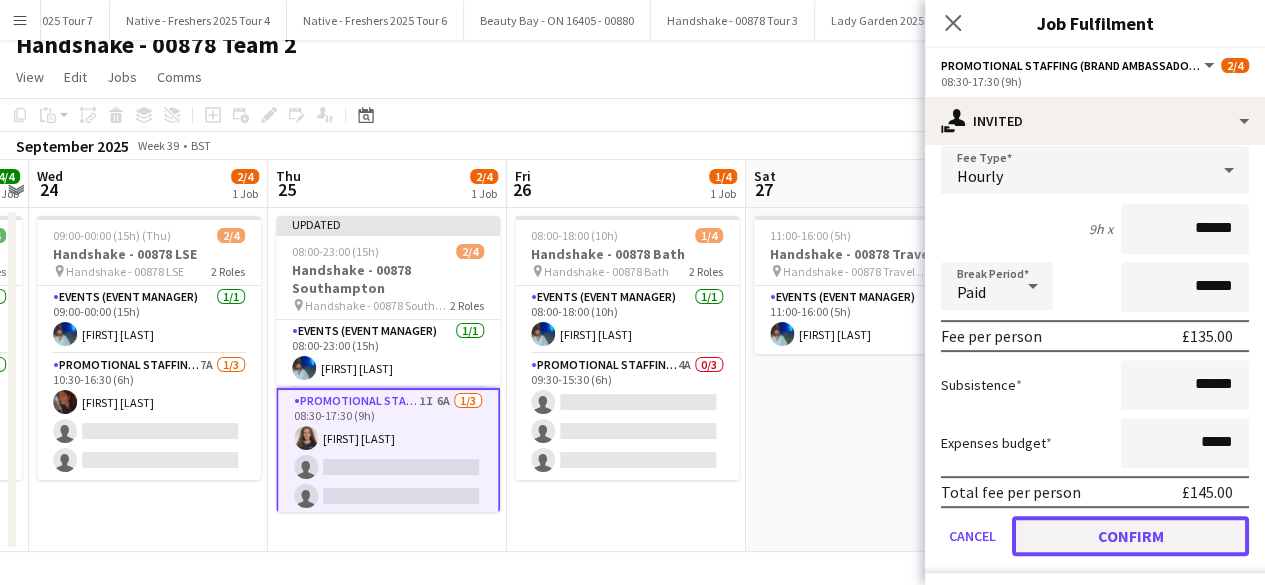 click on "Confirm" 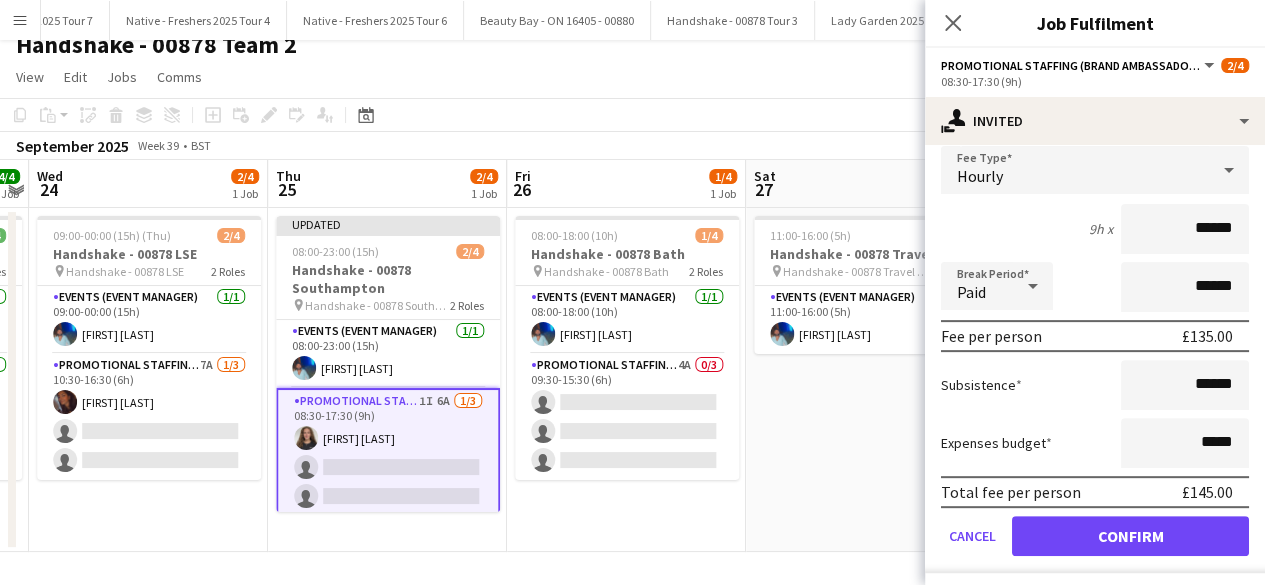 scroll, scrollTop: 0, scrollLeft: 0, axis: both 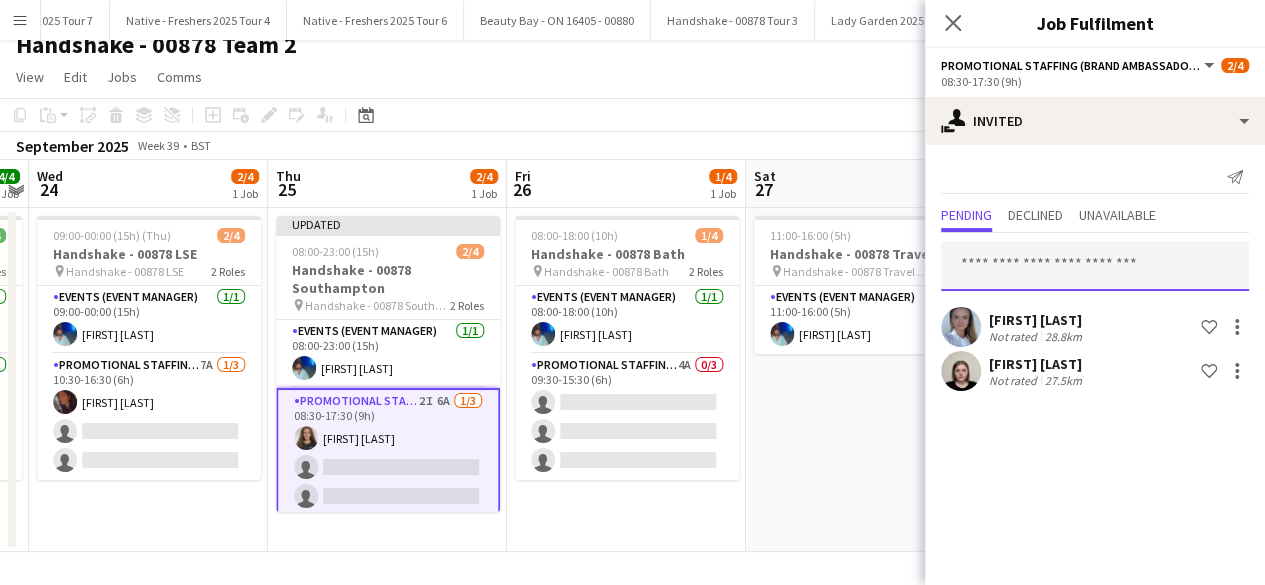click at bounding box center [1095, 266] 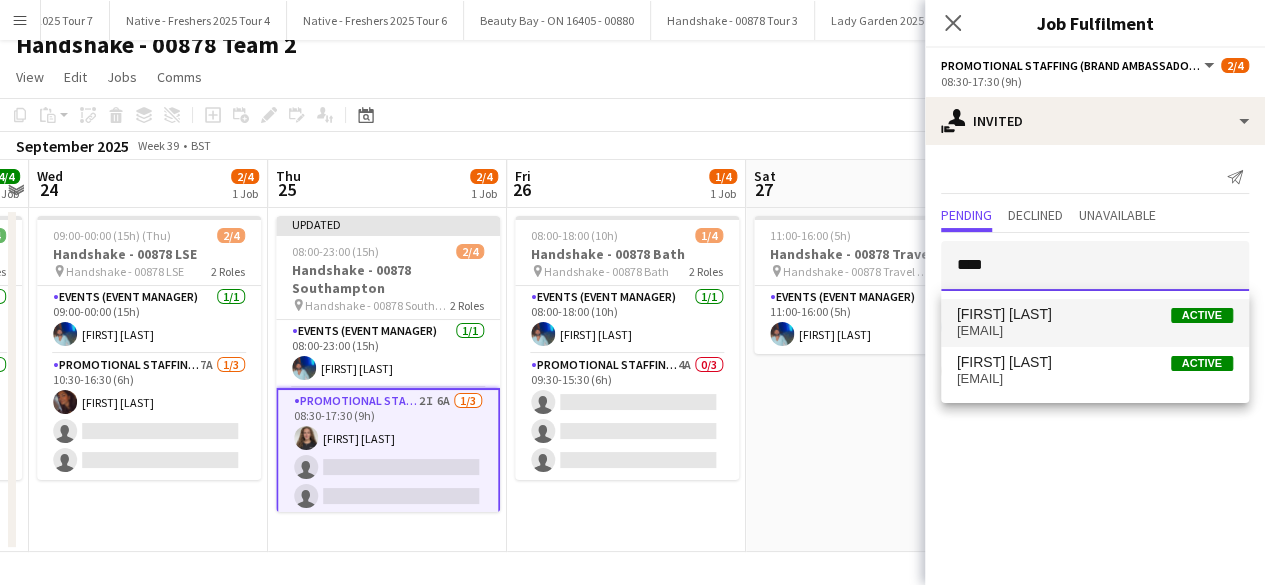 type on "****" 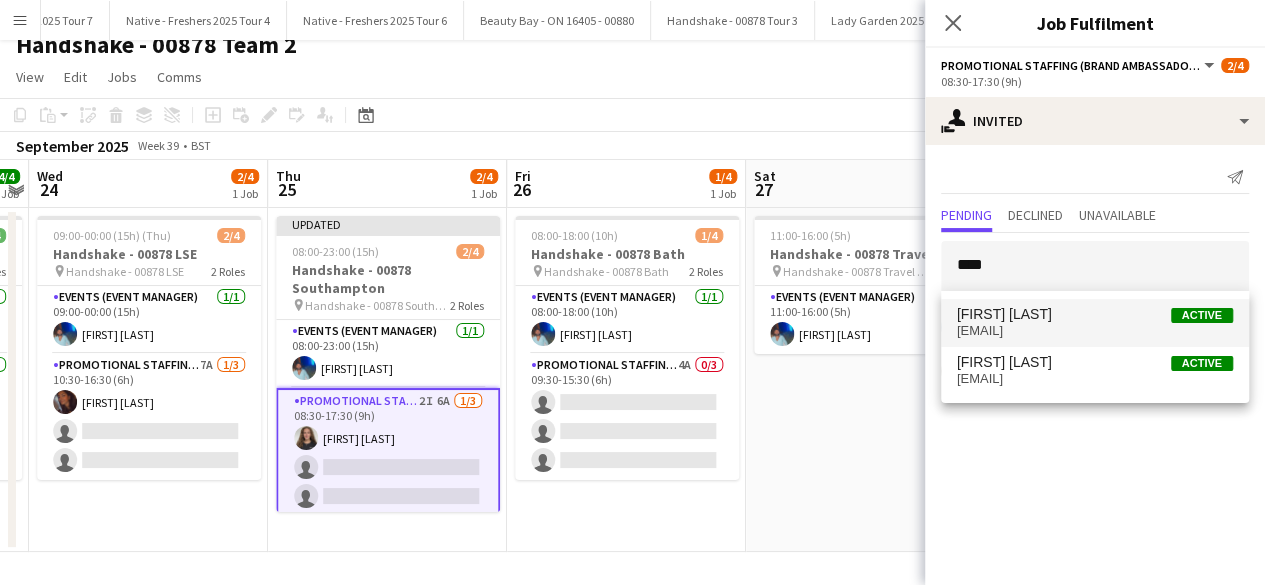 click on "Elizabeth Norton" at bounding box center [1004, 314] 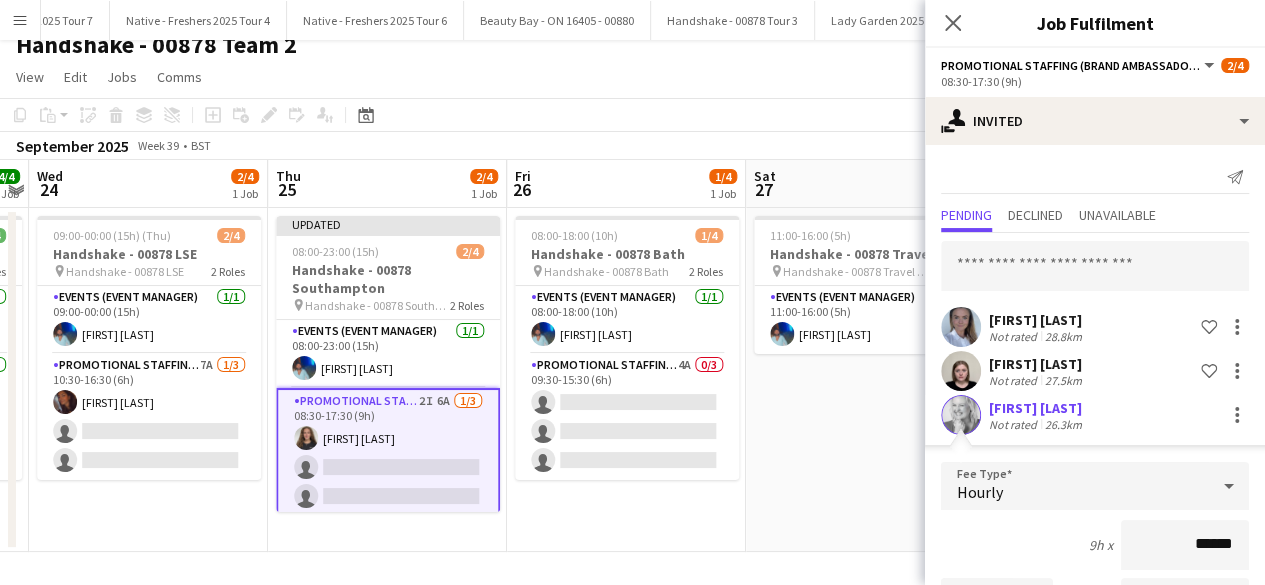 scroll, scrollTop: 322, scrollLeft: 0, axis: vertical 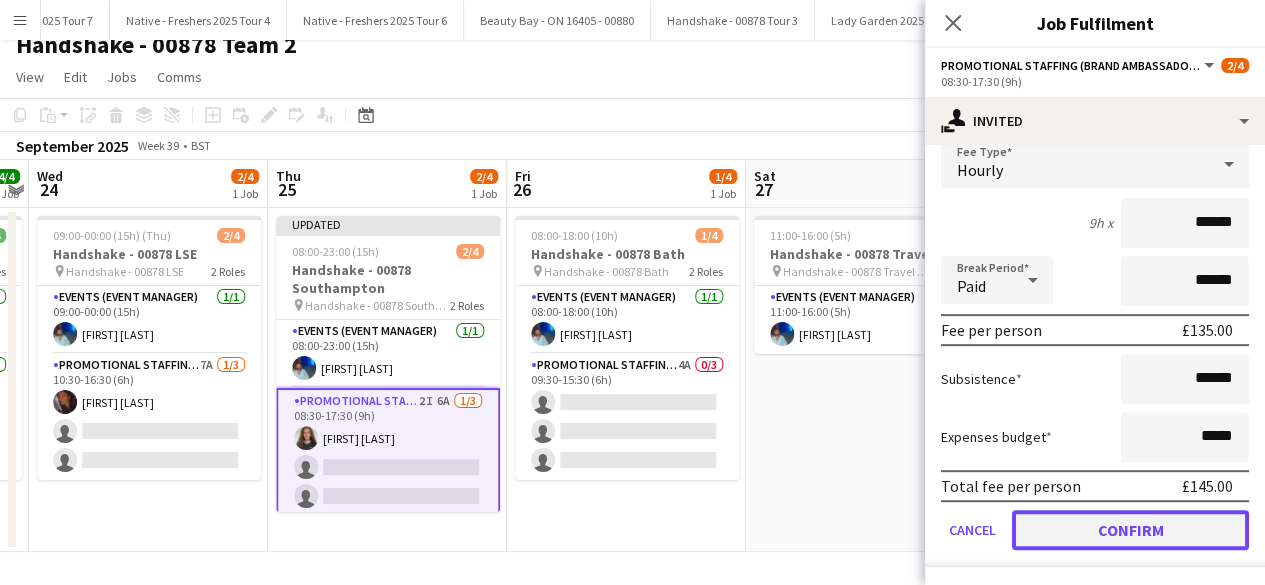 click on "Confirm" 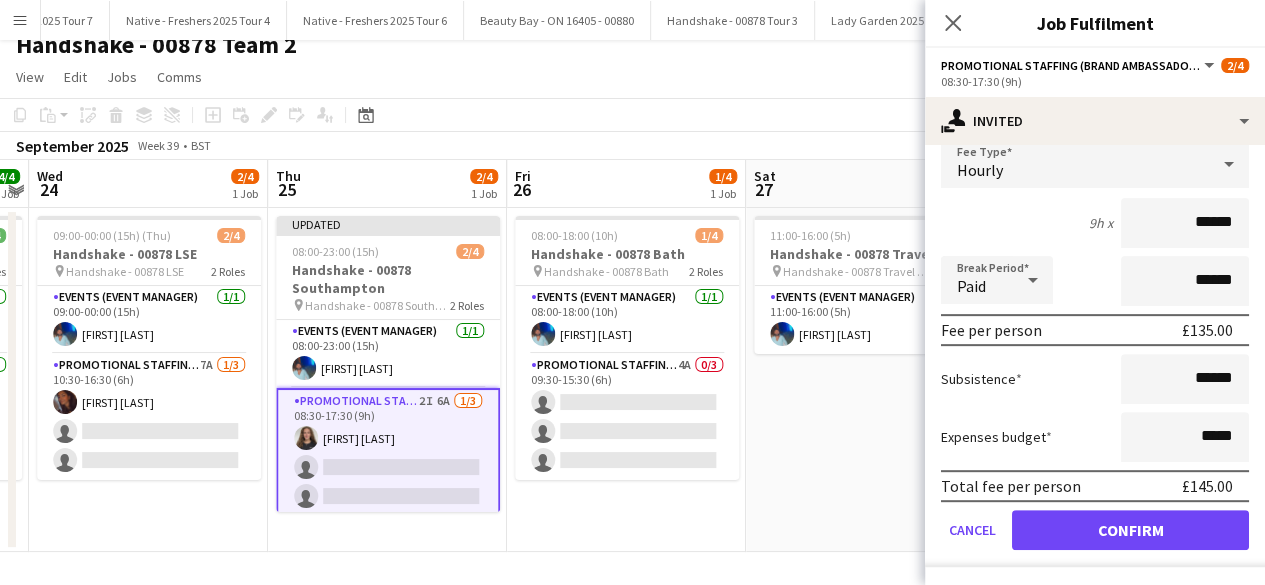 scroll, scrollTop: 0, scrollLeft: 0, axis: both 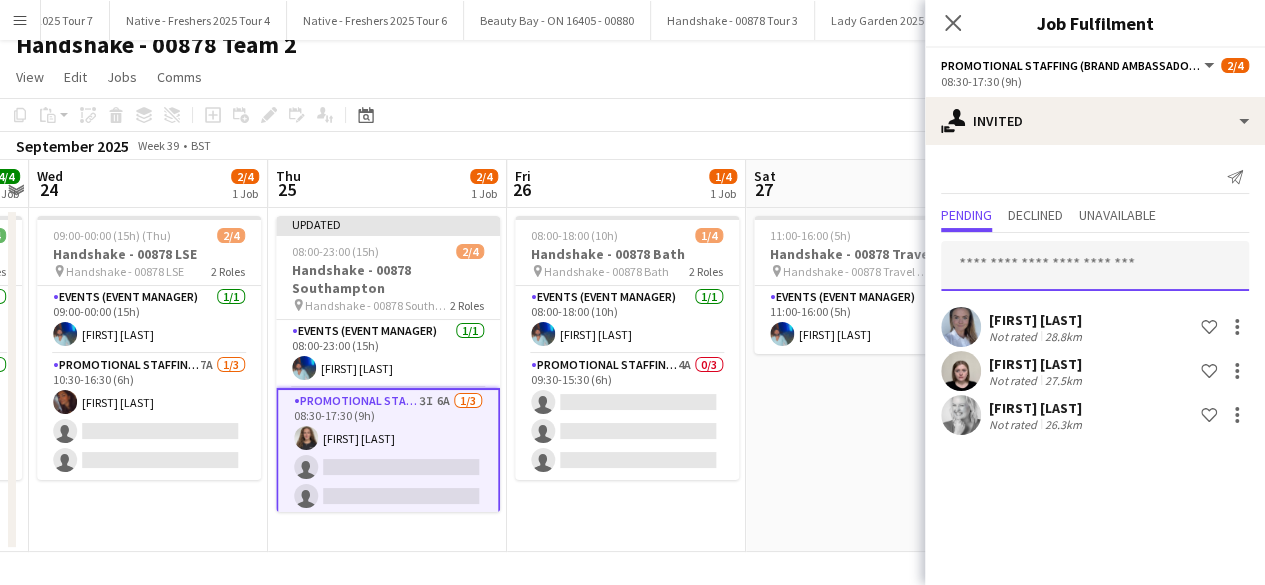 click at bounding box center (1095, 266) 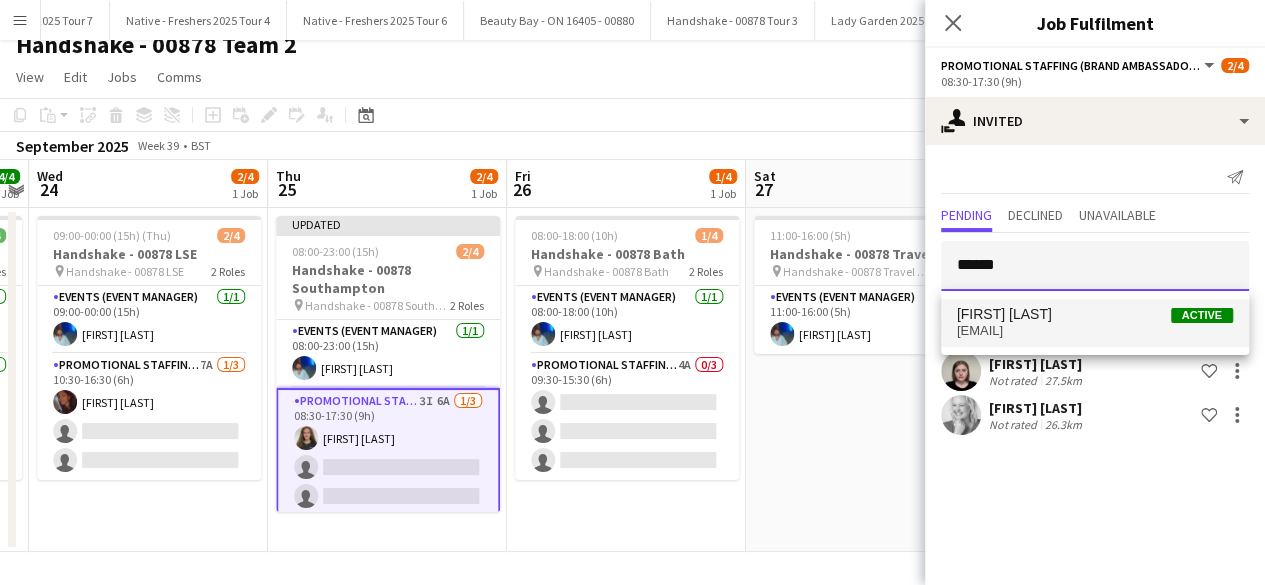 type on "******" 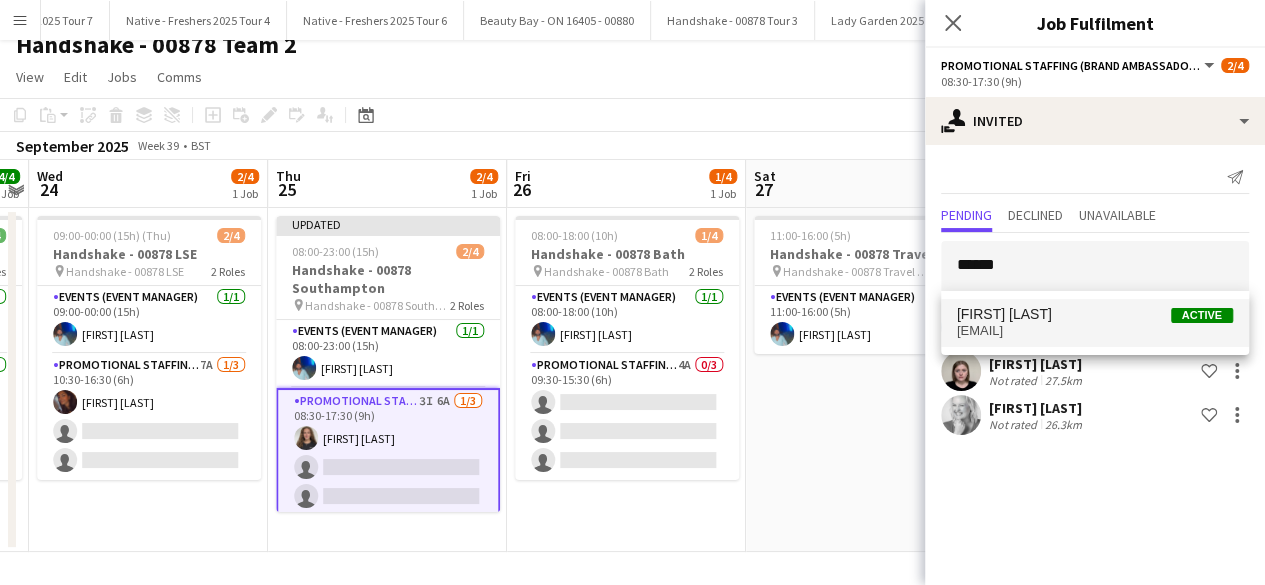 click on "rachaelrockinguk@gmail.com" at bounding box center (1095, 331) 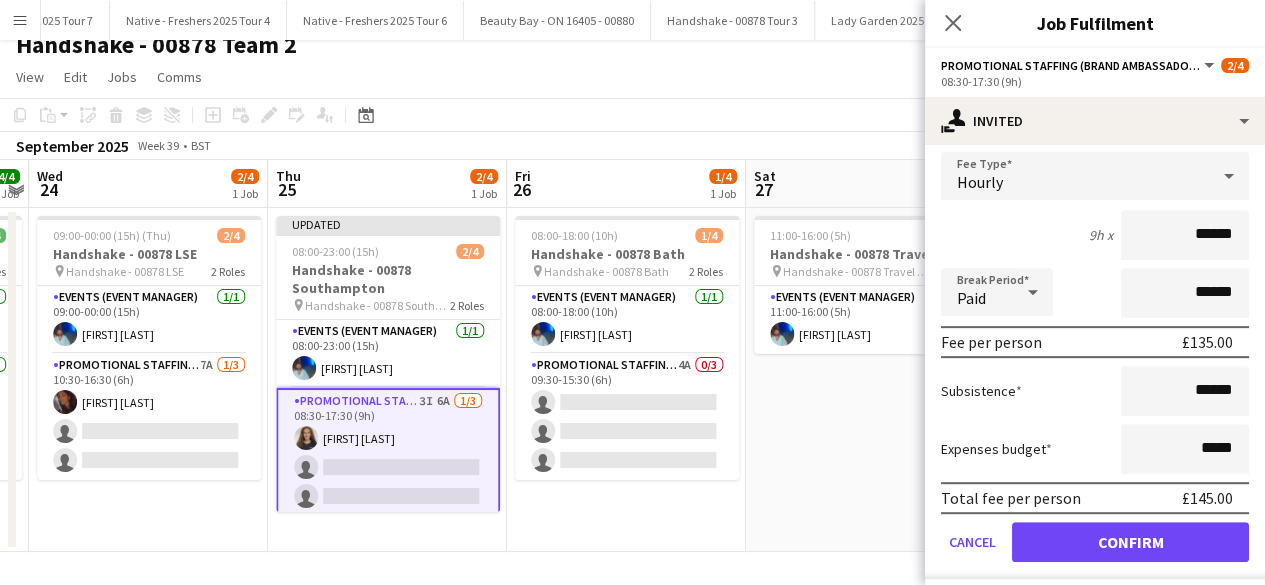 scroll, scrollTop: 366, scrollLeft: 0, axis: vertical 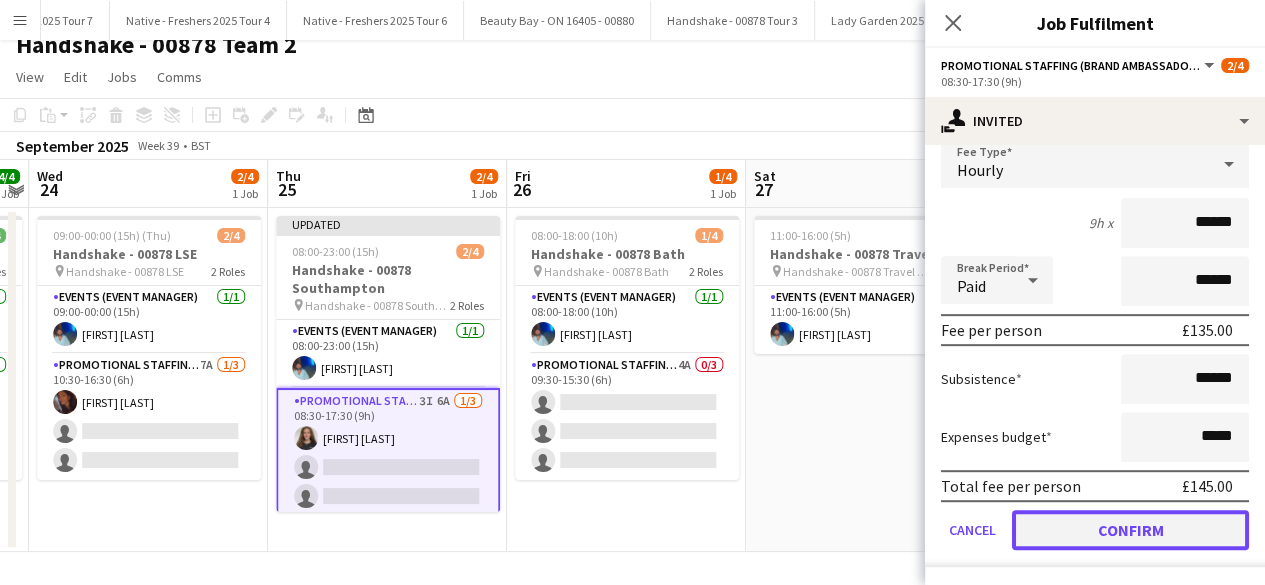 click on "Confirm" 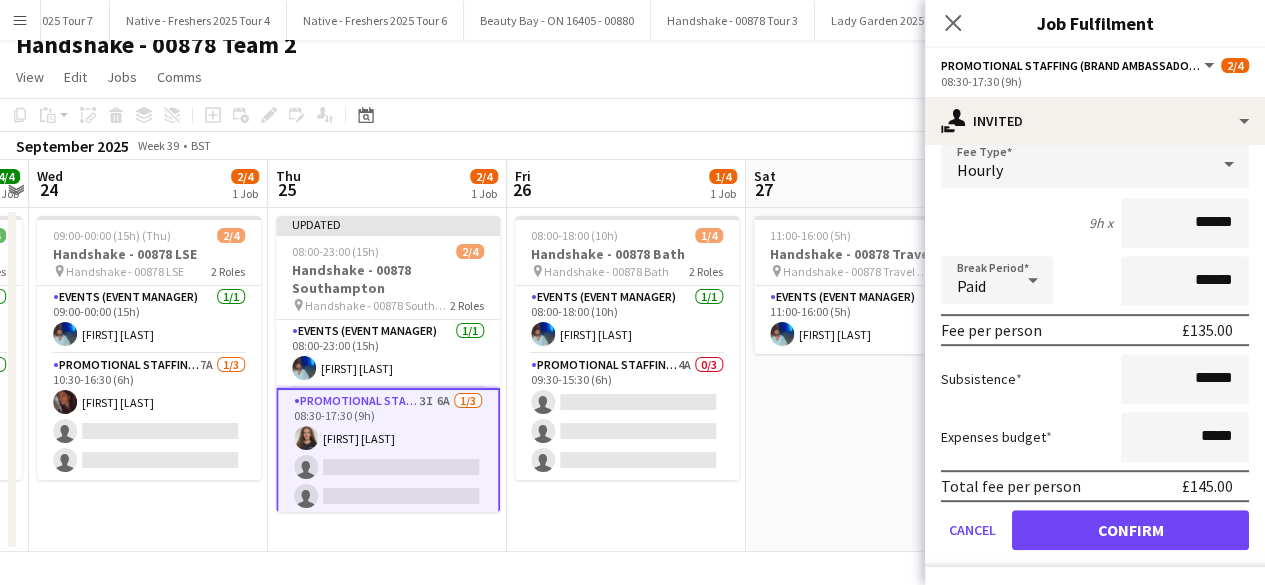 scroll, scrollTop: 0, scrollLeft: 0, axis: both 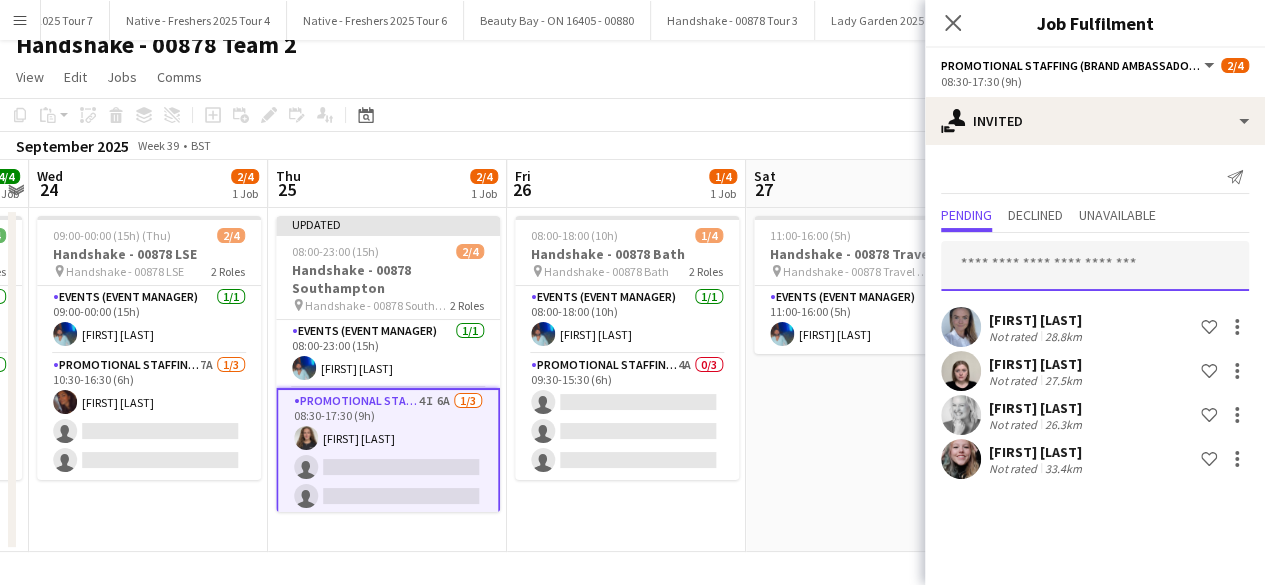 click at bounding box center (1095, 266) 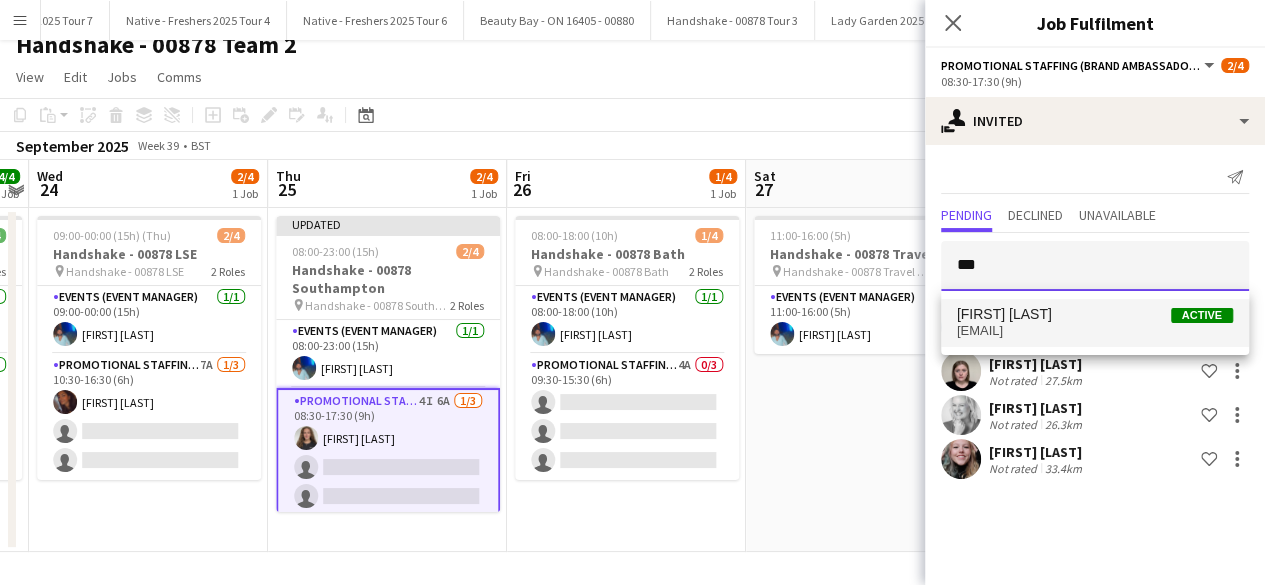 type on "***" 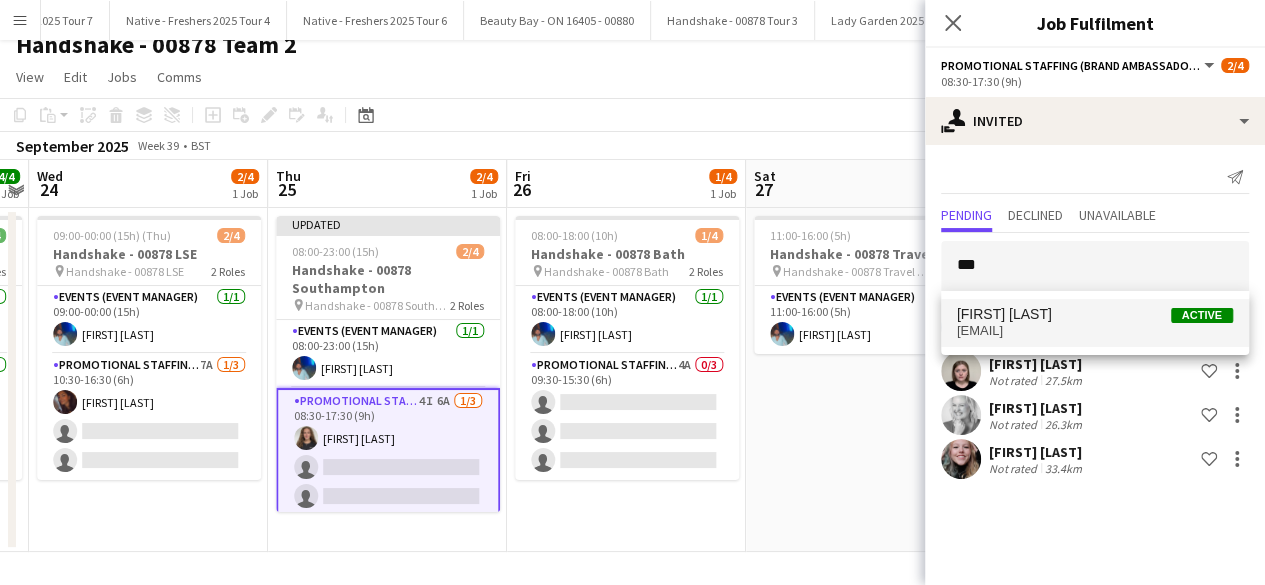 click on "Karolina Wos  Active" at bounding box center (1095, 314) 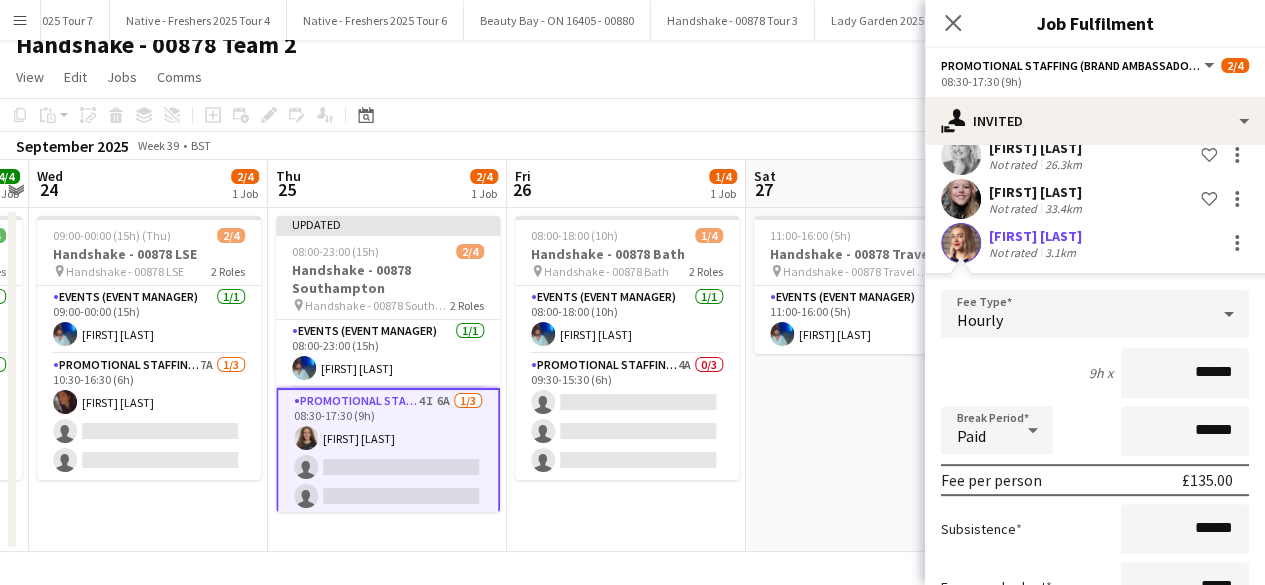 scroll, scrollTop: 410, scrollLeft: 0, axis: vertical 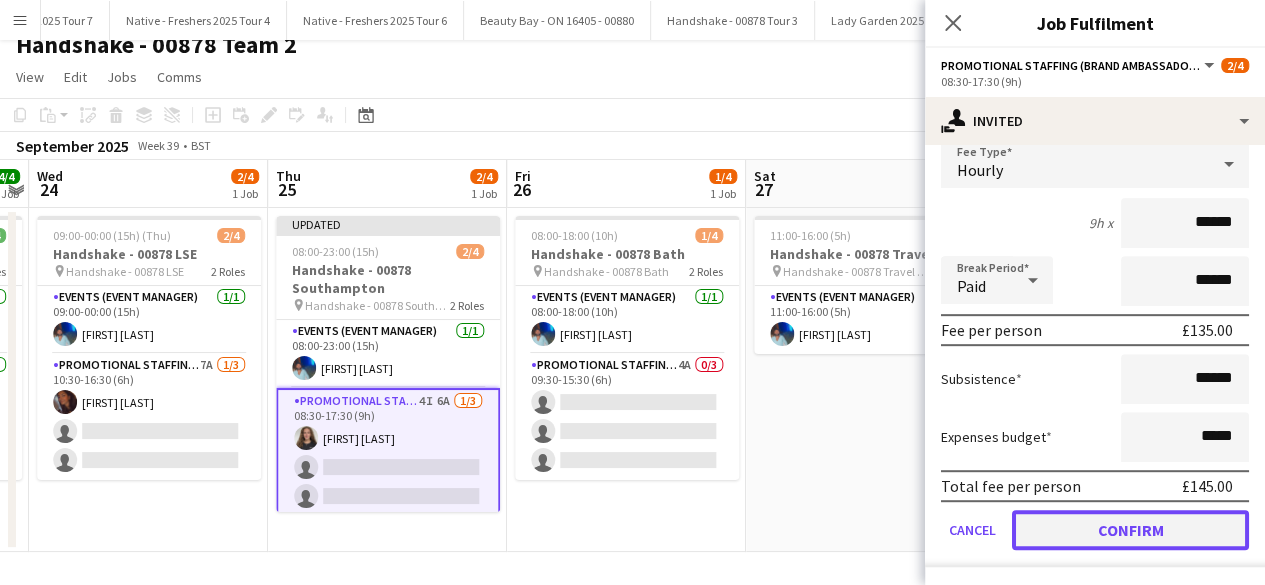 click on "Confirm" 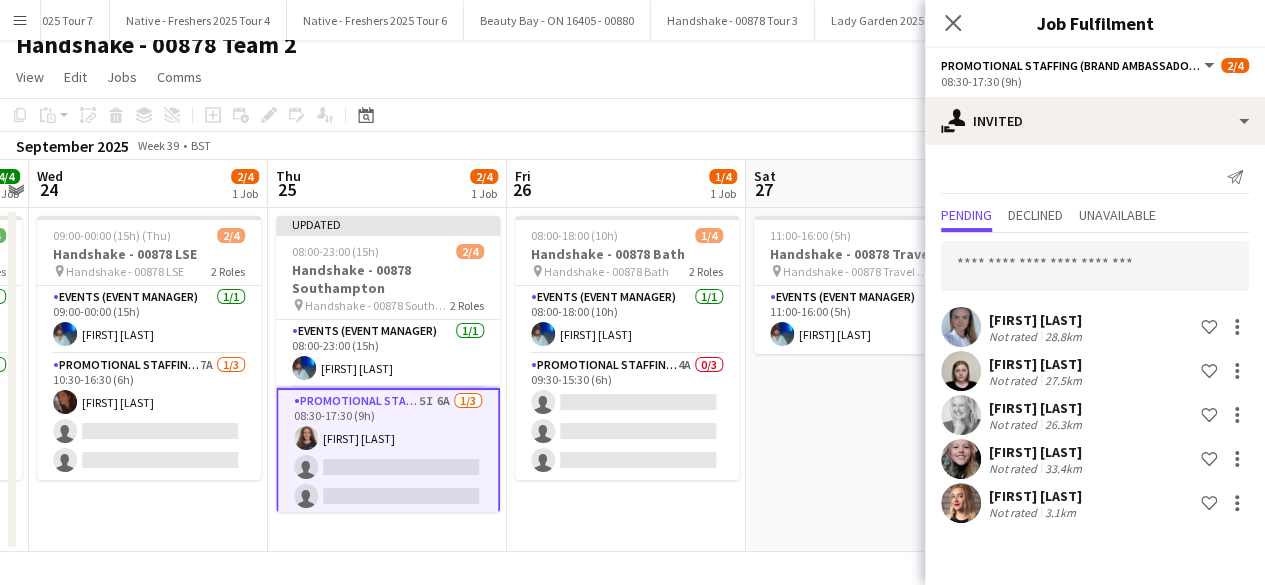 scroll, scrollTop: 0, scrollLeft: 0, axis: both 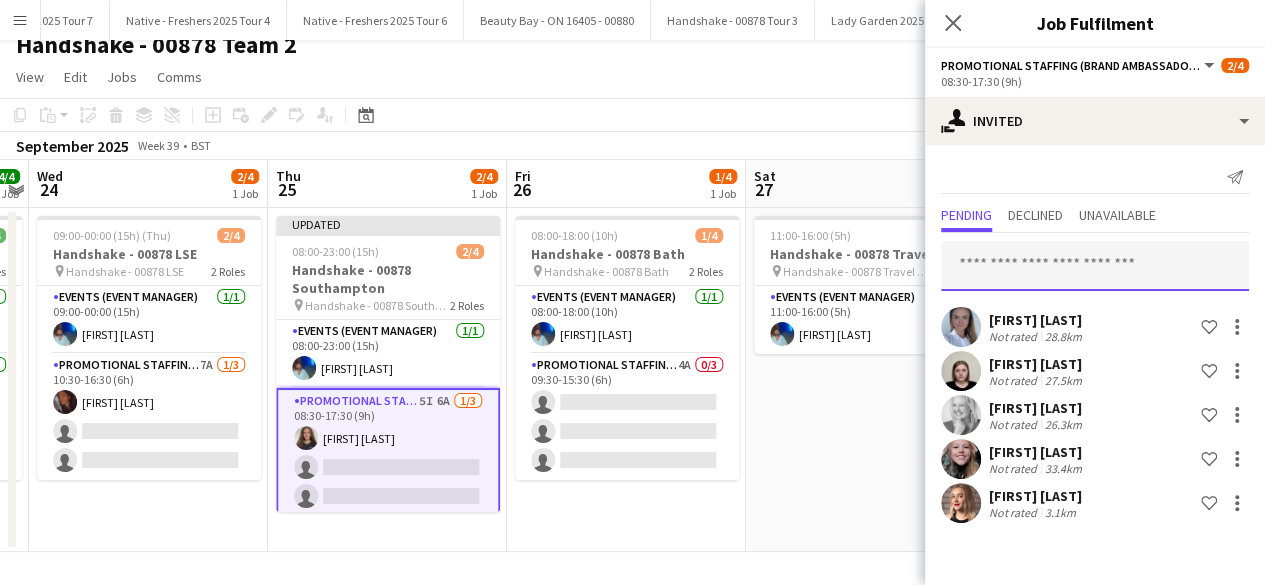 click at bounding box center (1095, 266) 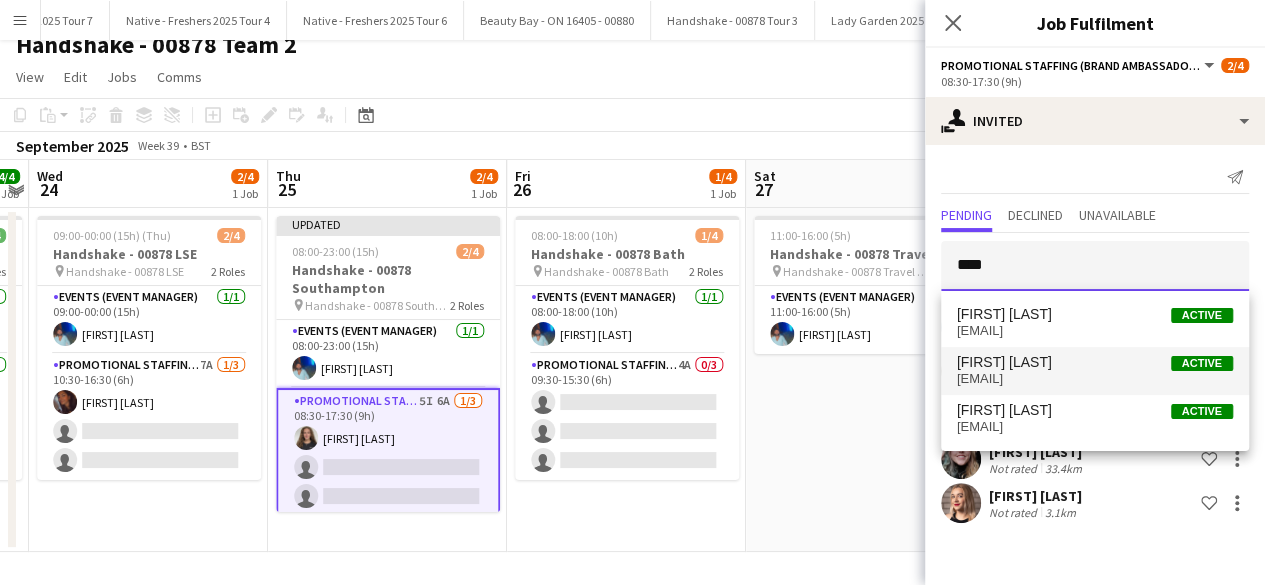 type on "****" 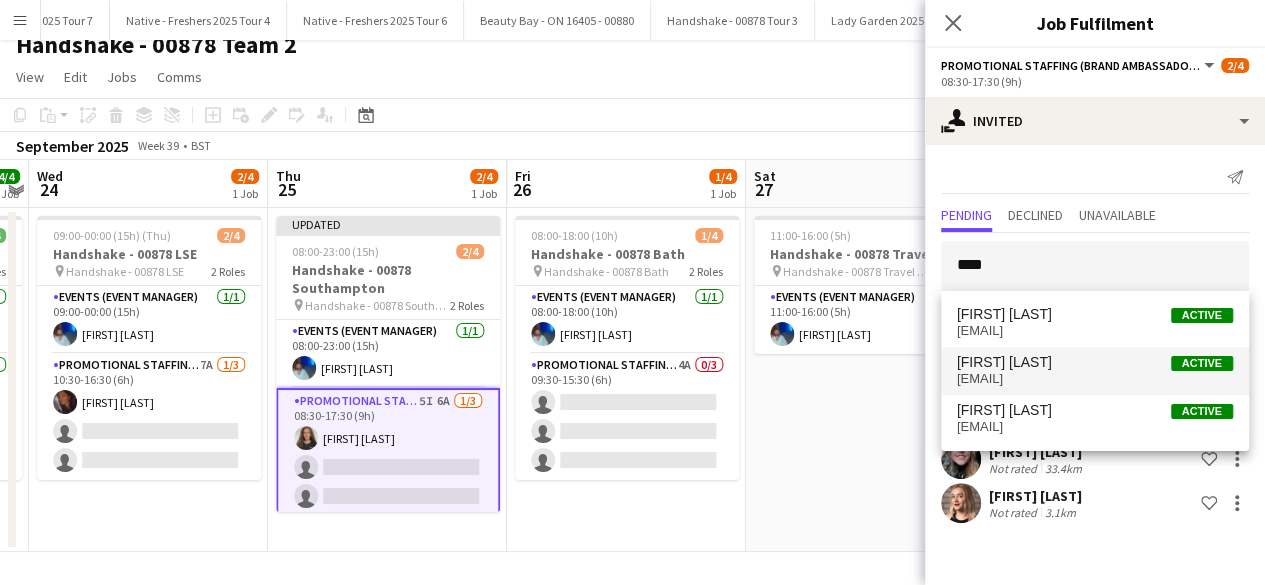 click on "callum00todd@gmail.com" at bounding box center (1095, 379) 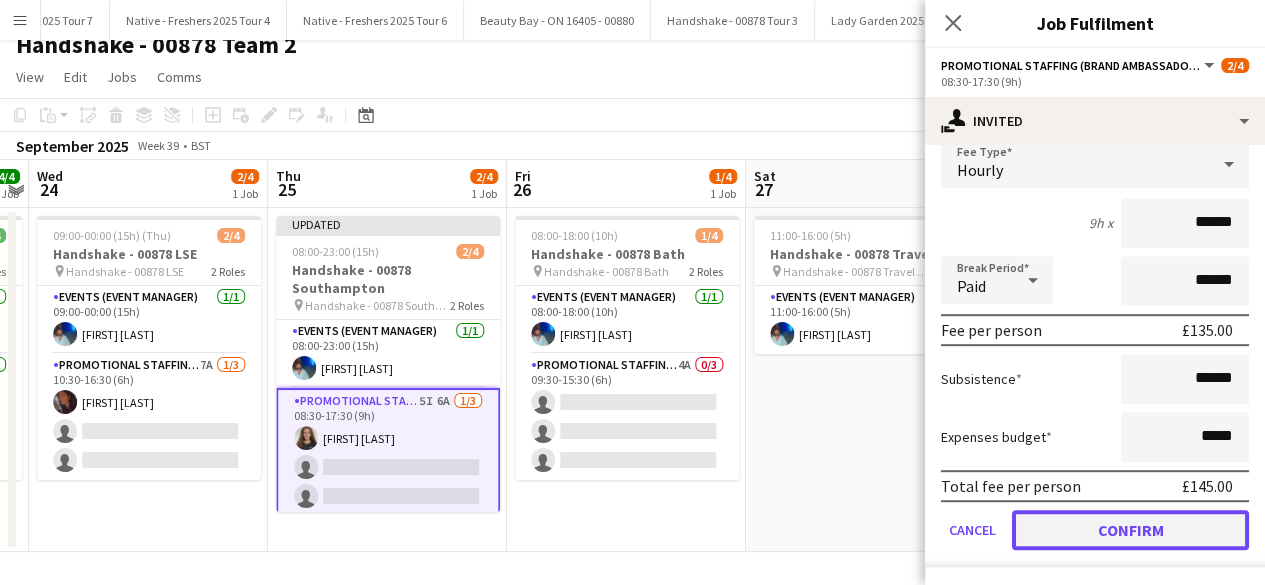 click on "Confirm" 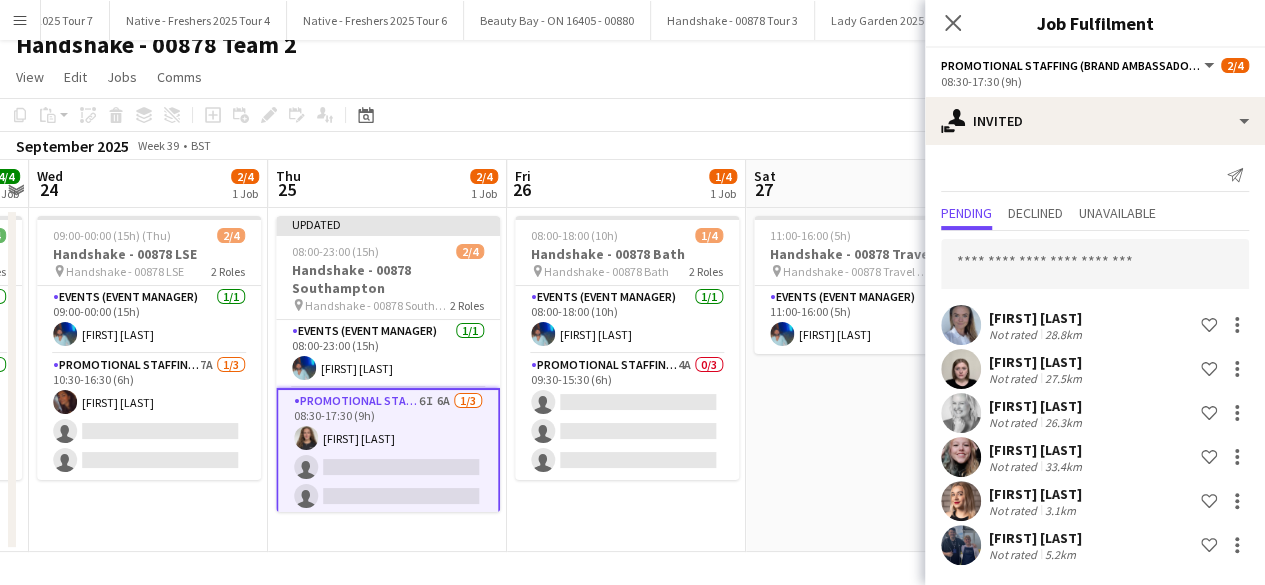 scroll, scrollTop: 1, scrollLeft: 0, axis: vertical 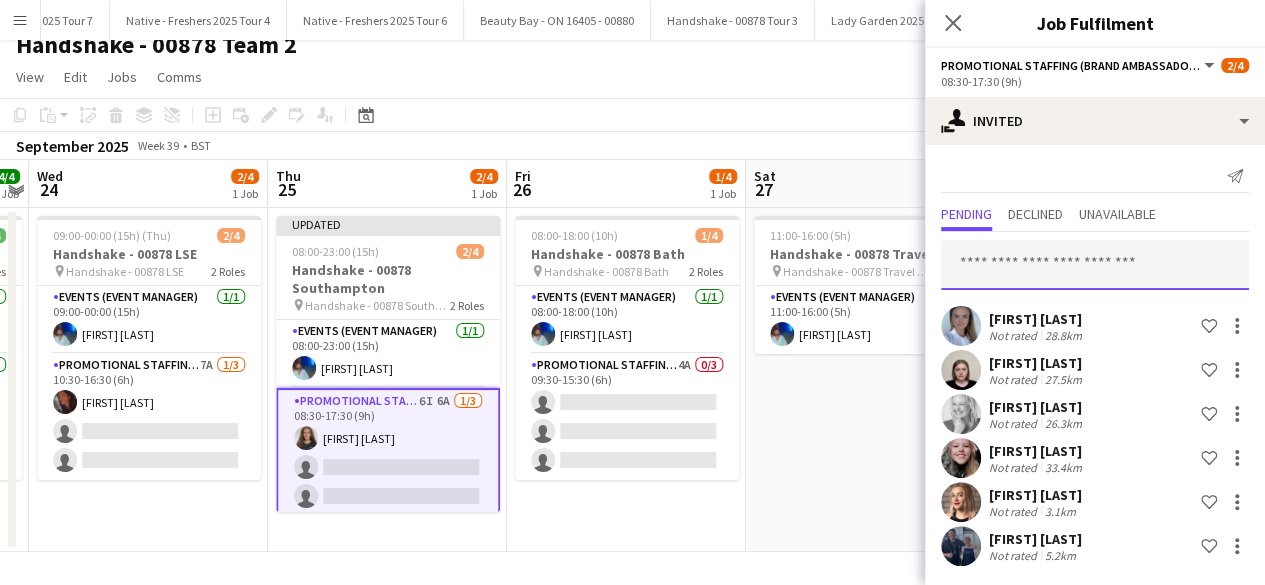 click at bounding box center [1095, 265] 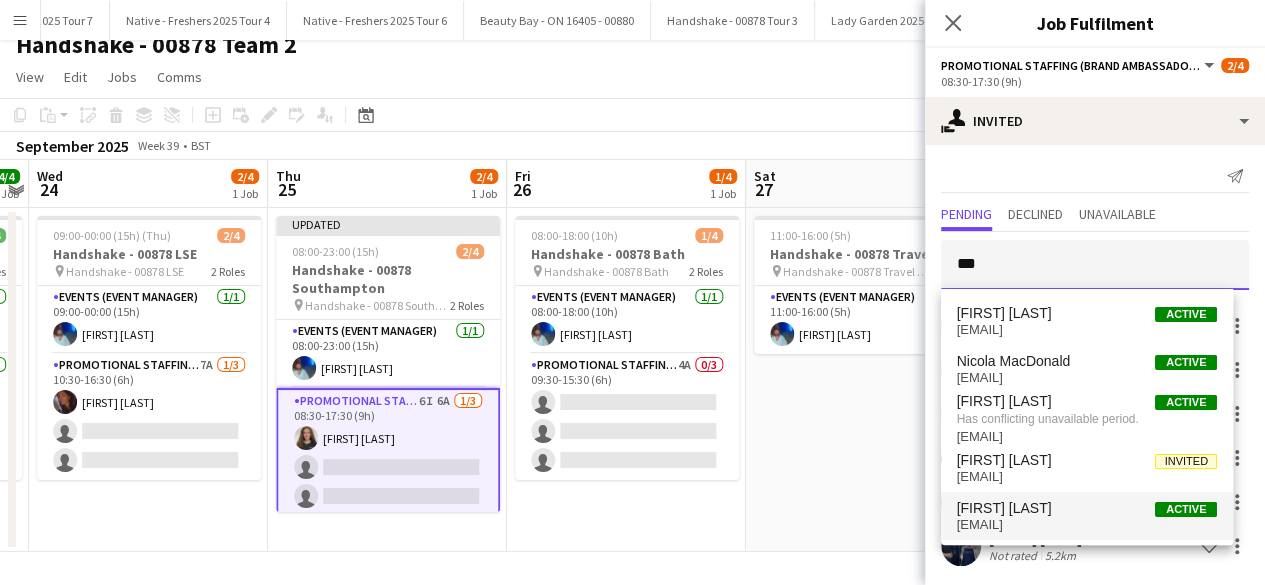 type on "***" 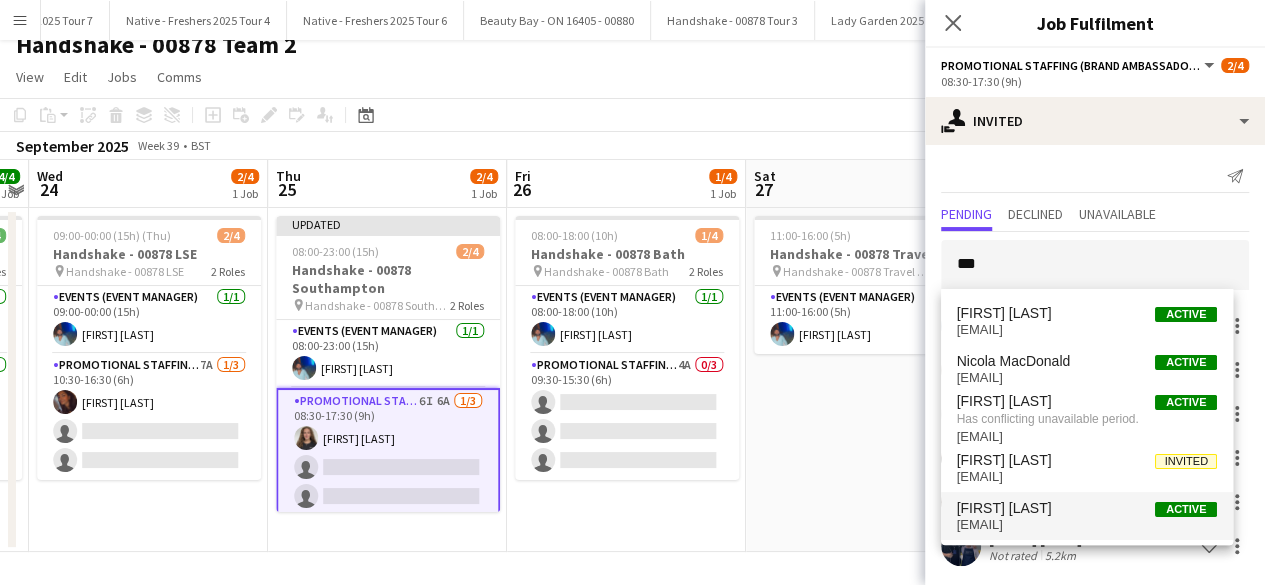 click on "Amelia MacLennan" at bounding box center (1004, 508) 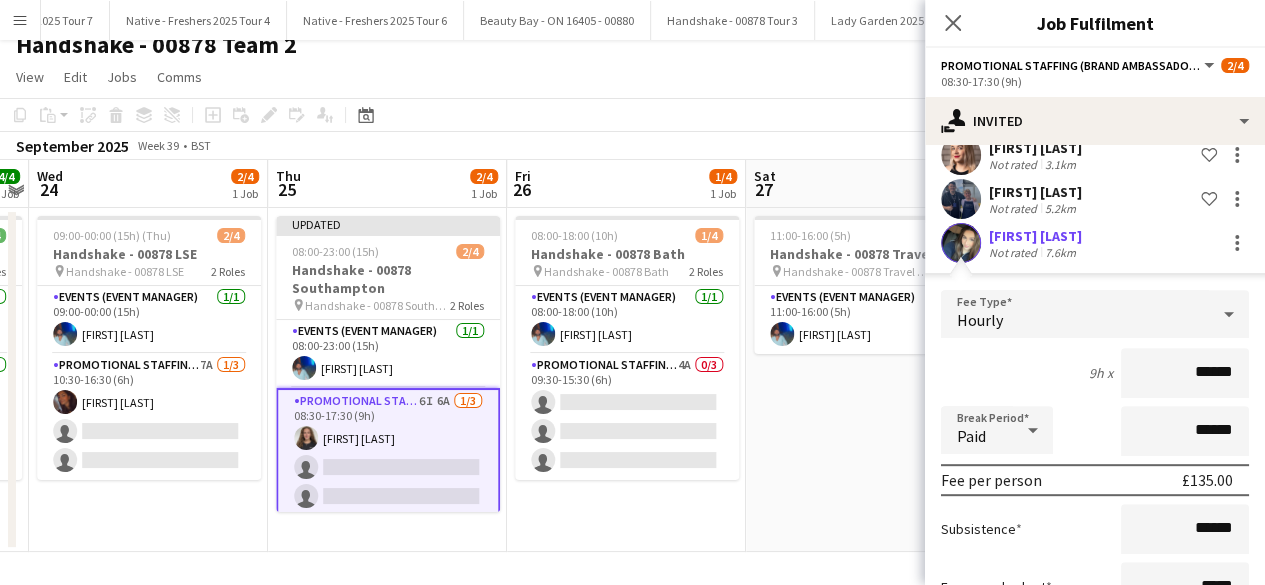 scroll, scrollTop: 498, scrollLeft: 0, axis: vertical 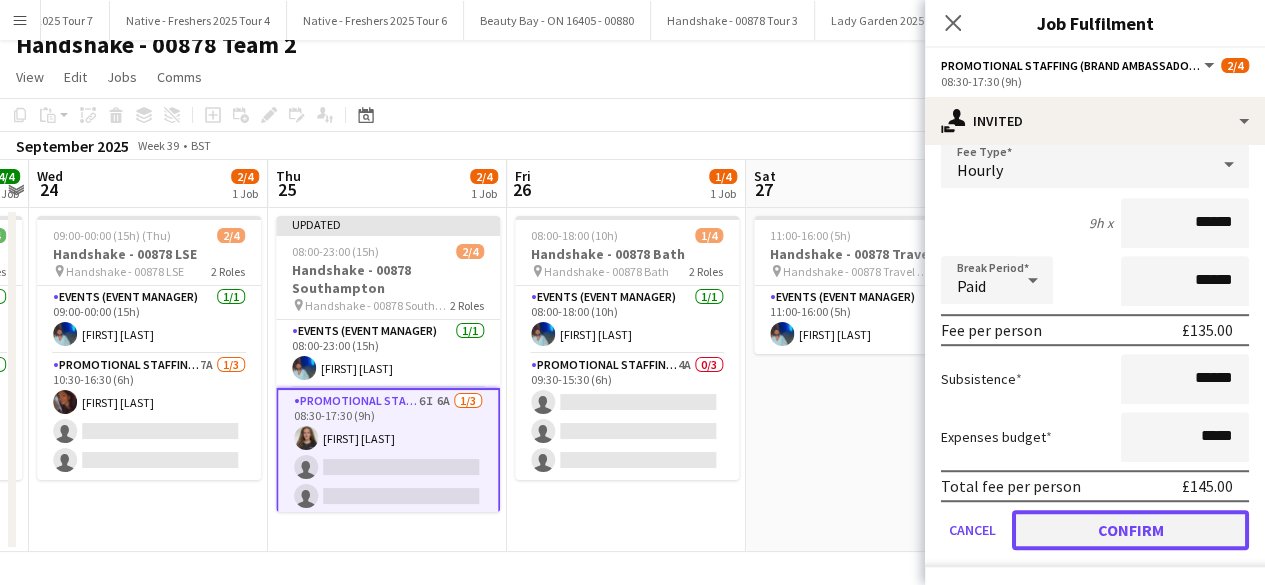 click on "Confirm" 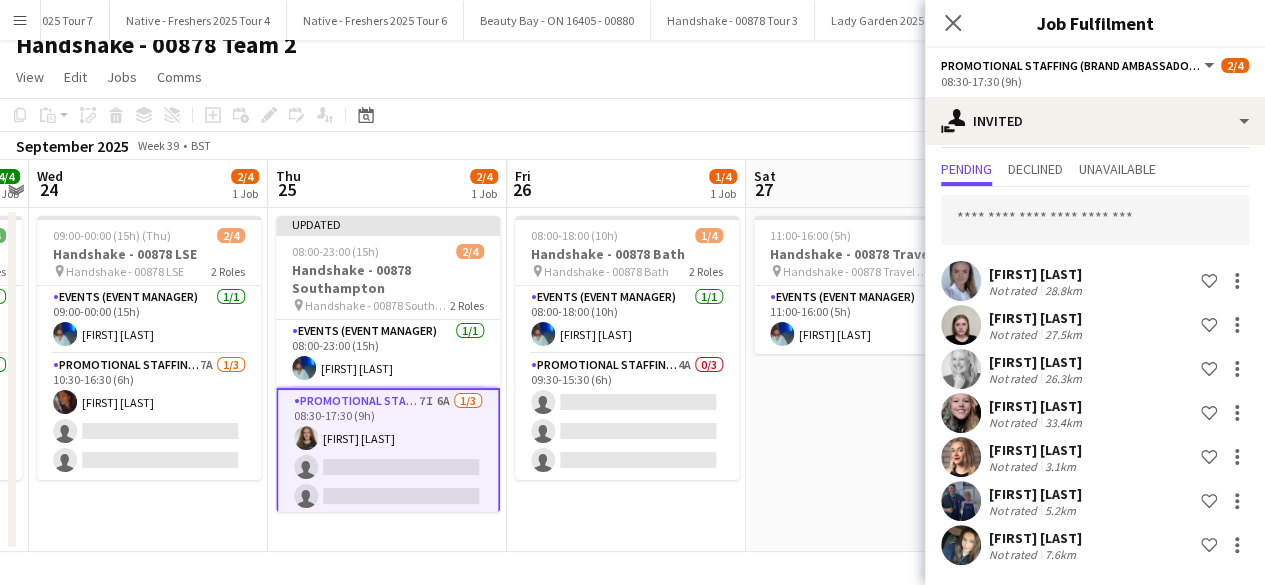 scroll, scrollTop: 45, scrollLeft: 0, axis: vertical 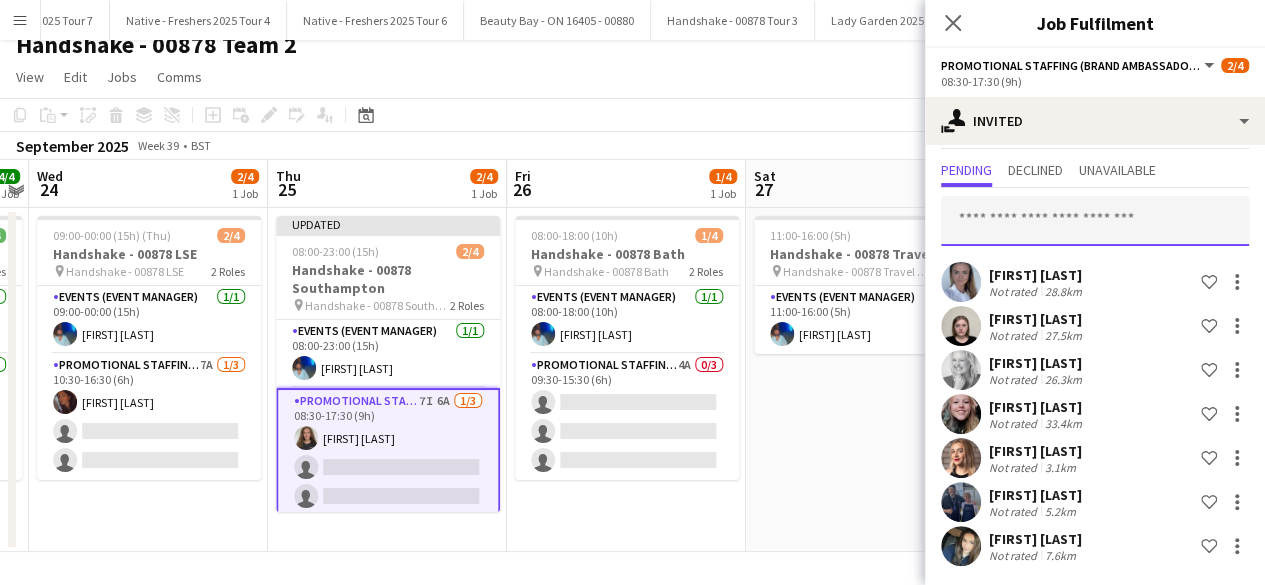 click at bounding box center (1095, 221) 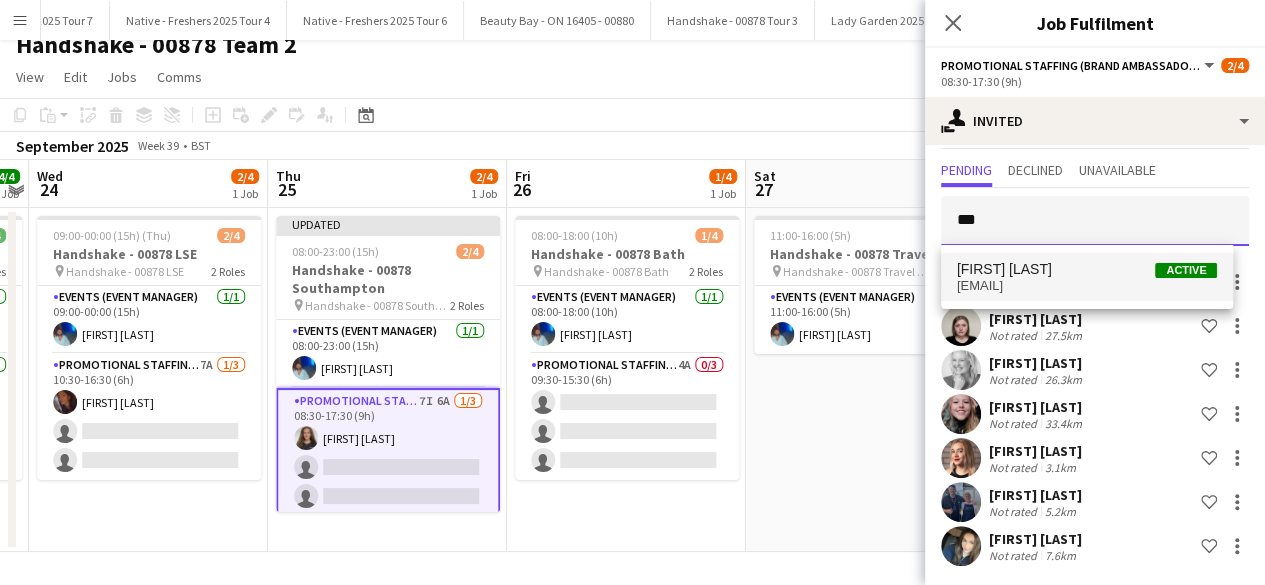type on "***" 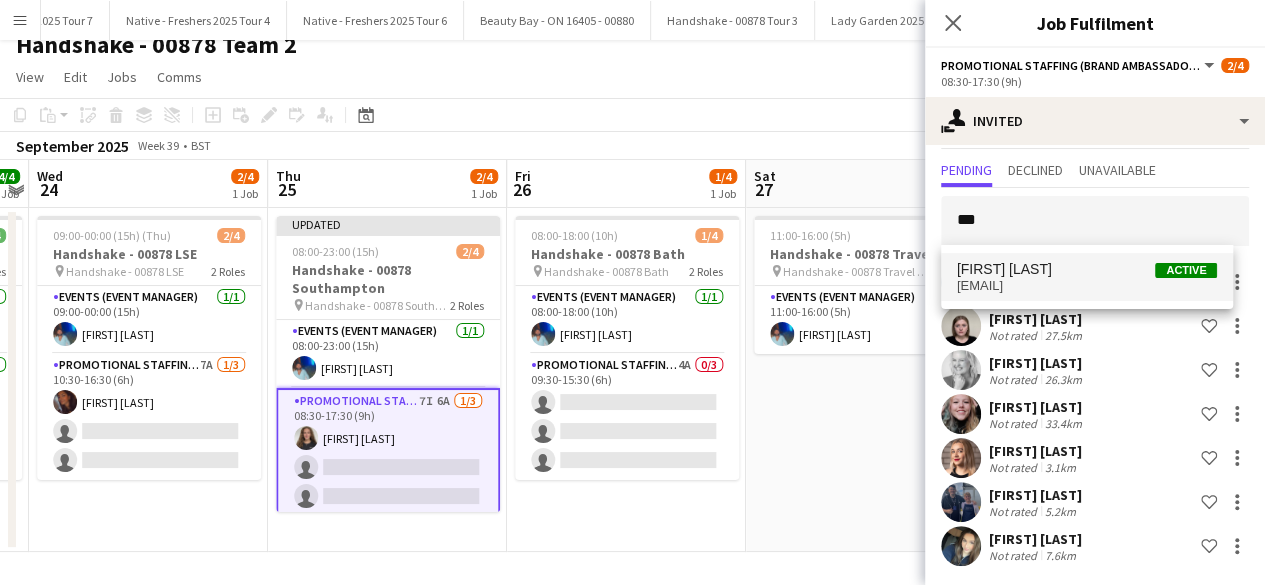 click on "mariasianoakley@gmail.com" at bounding box center [1087, 286] 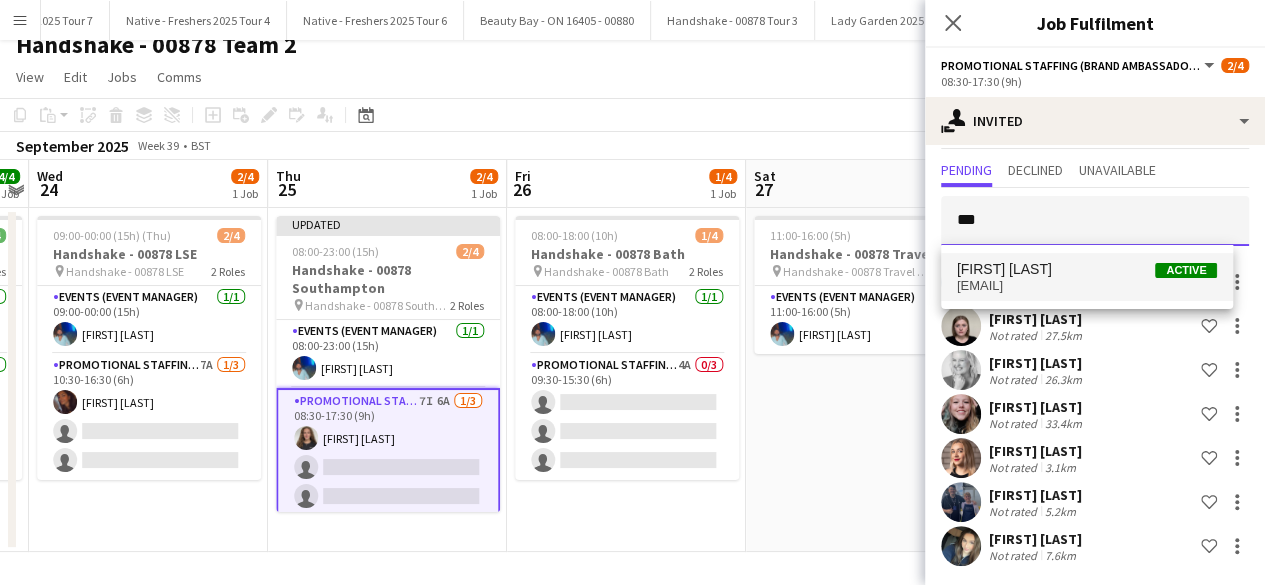 type 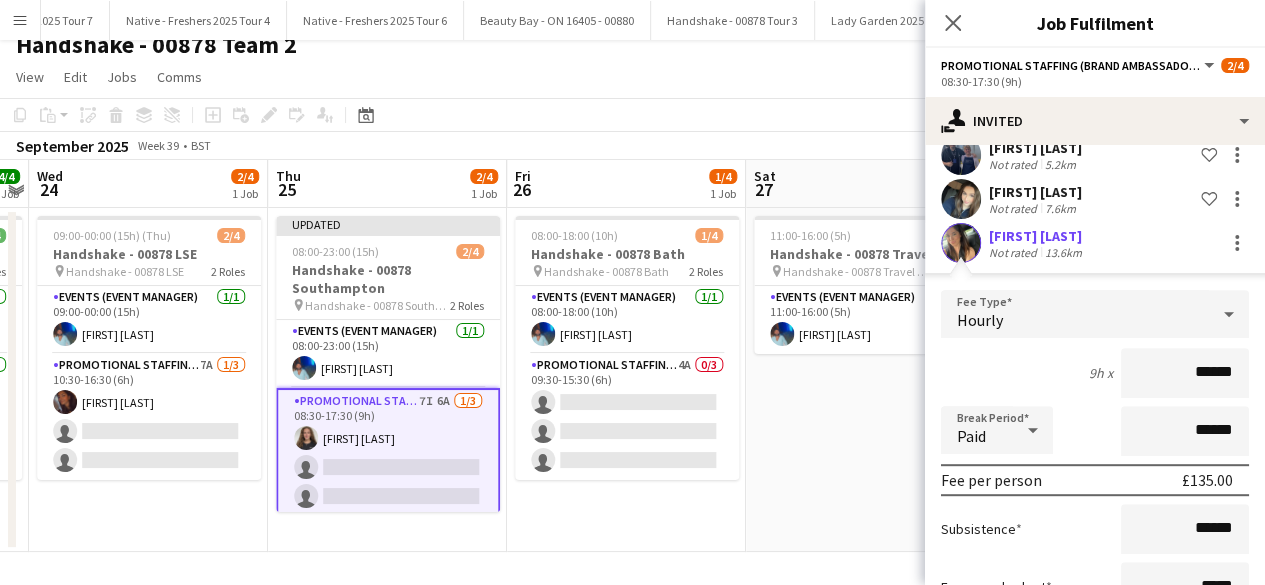 scroll, scrollTop: 542, scrollLeft: 0, axis: vertical 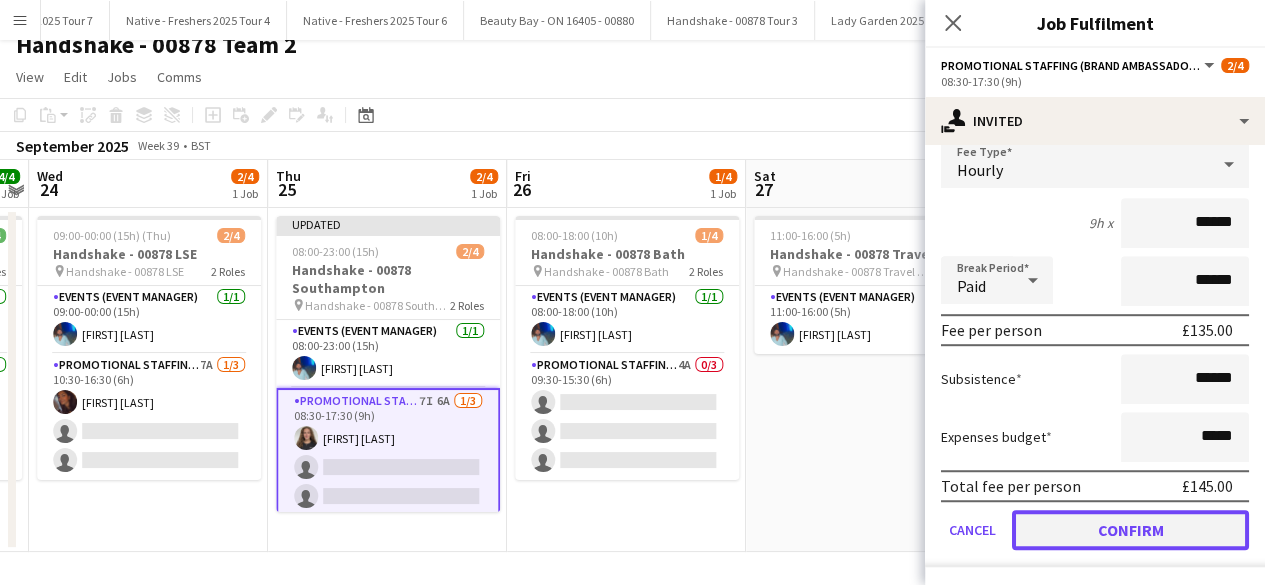 click on "Confirm" 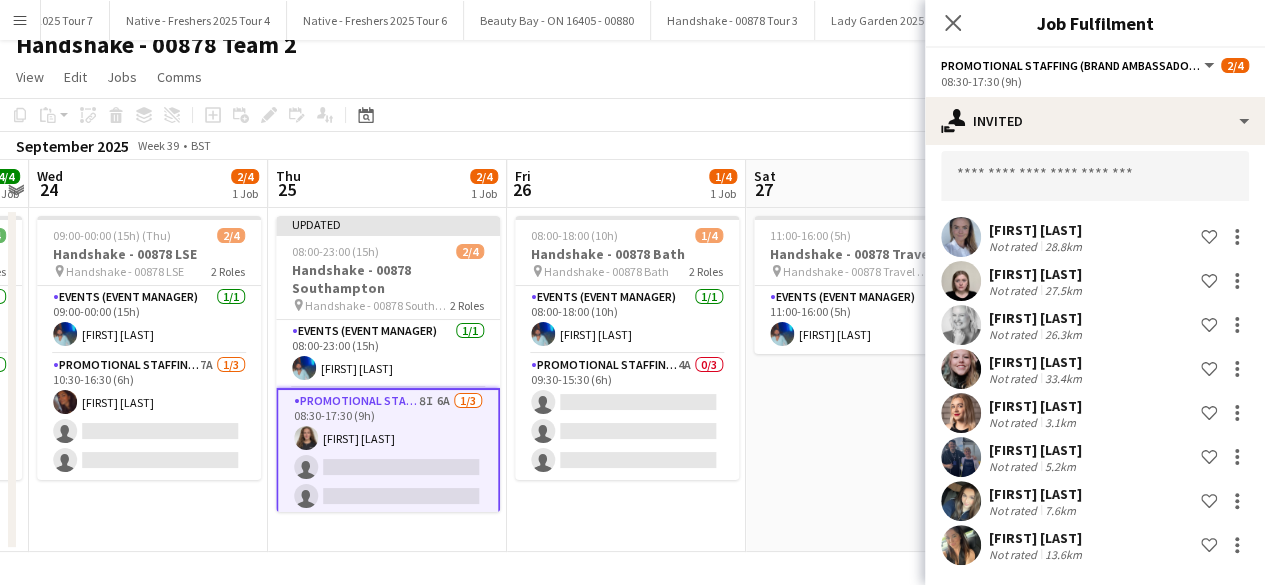 scroll, scrollTop: 89, scrollLeft: 0, axis: vertical 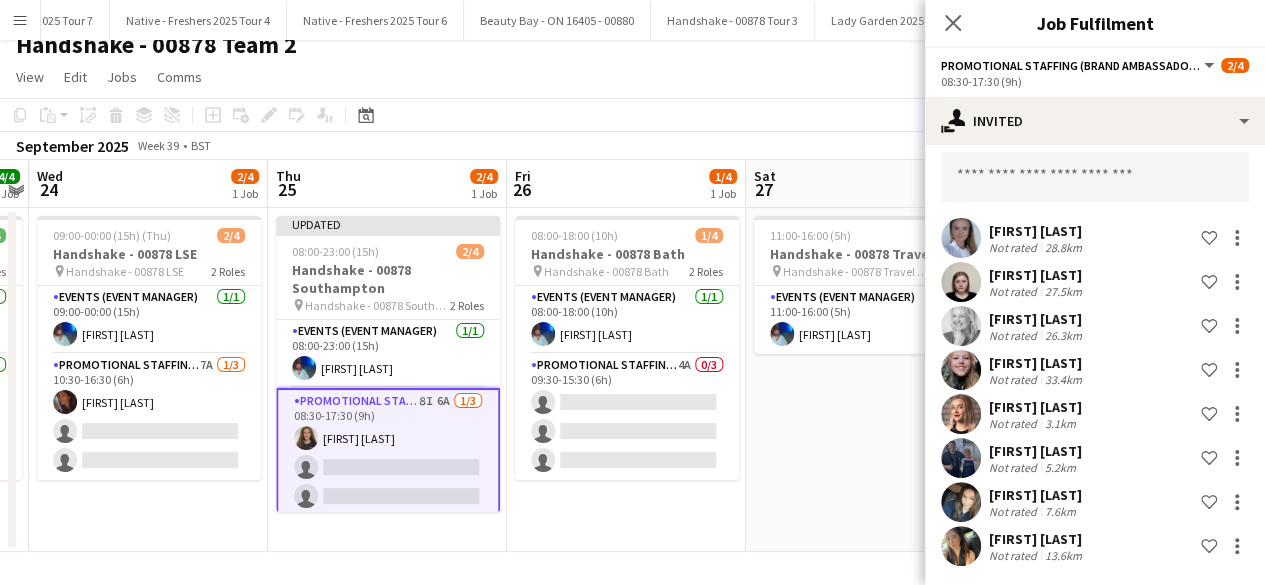 click 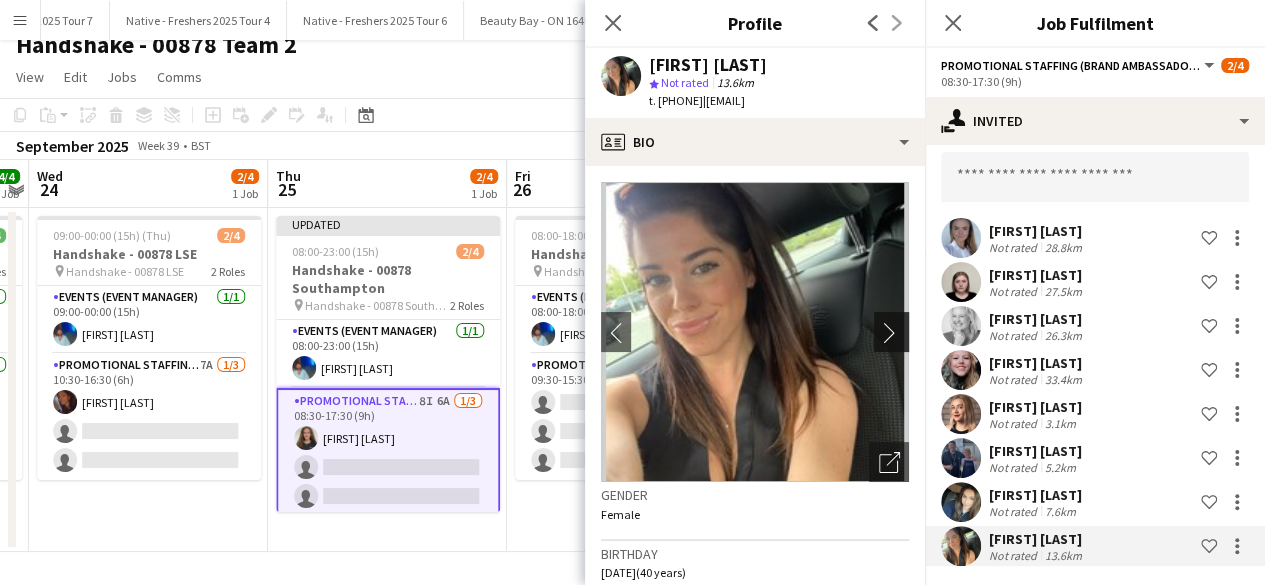 click on "chevron-right" 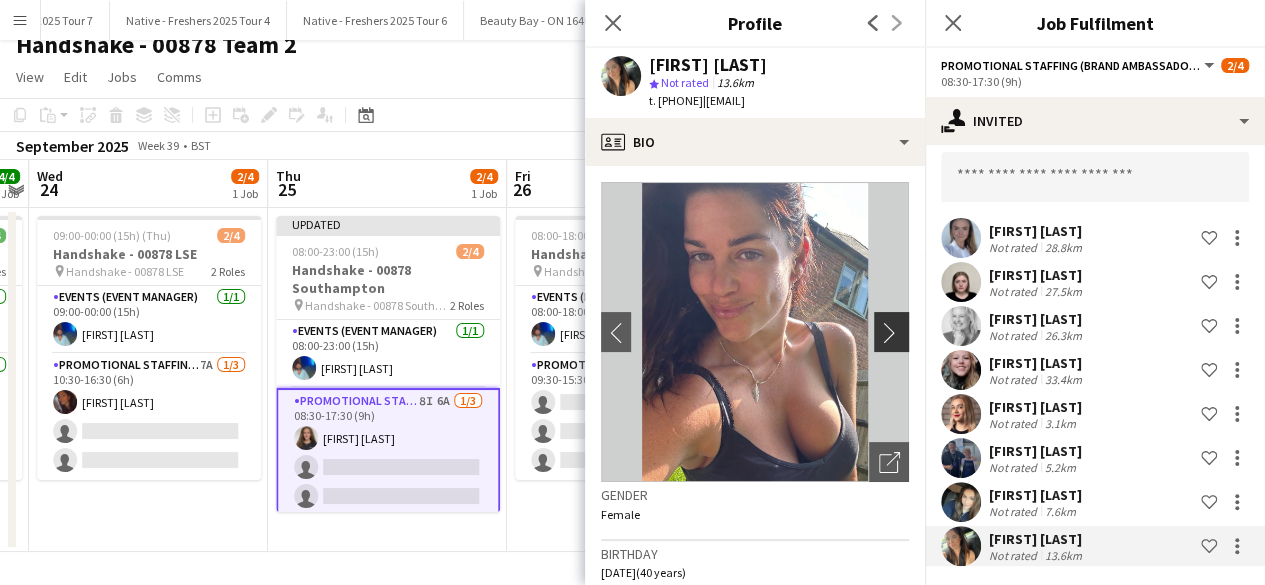 click on "chevron-right" 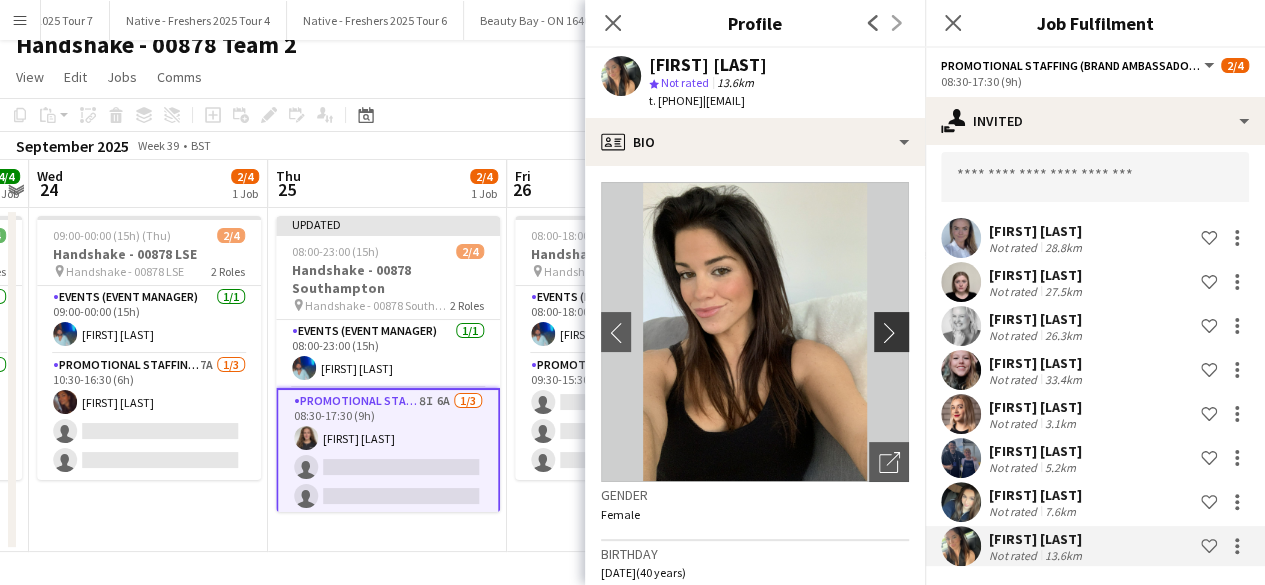 click on "chevron-right" 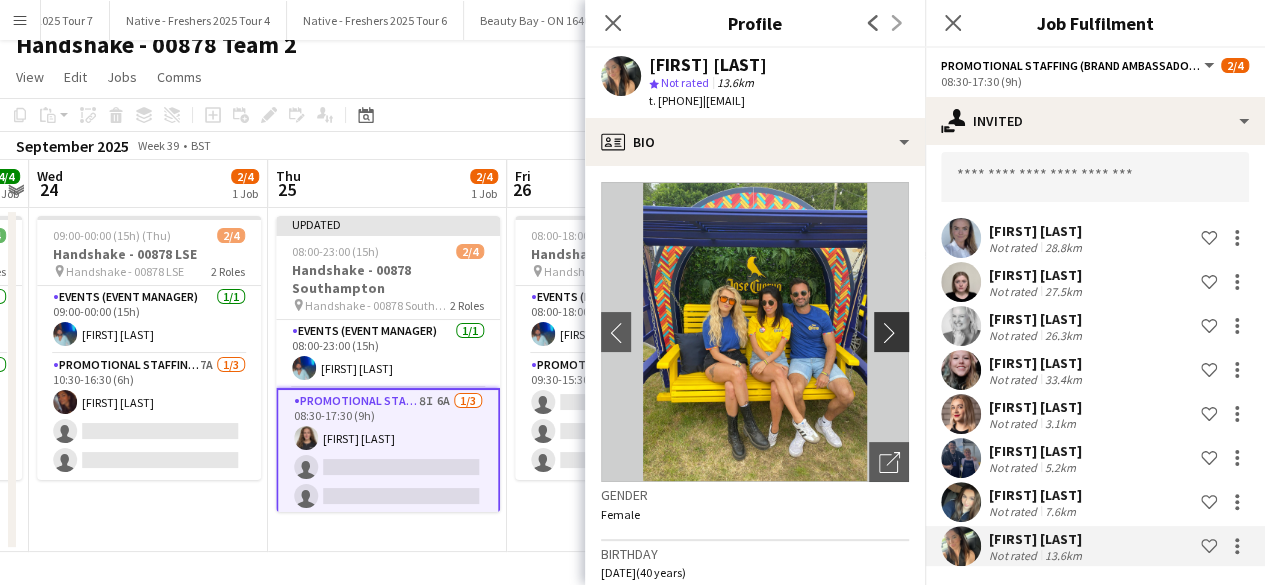 click on "chevron-right" 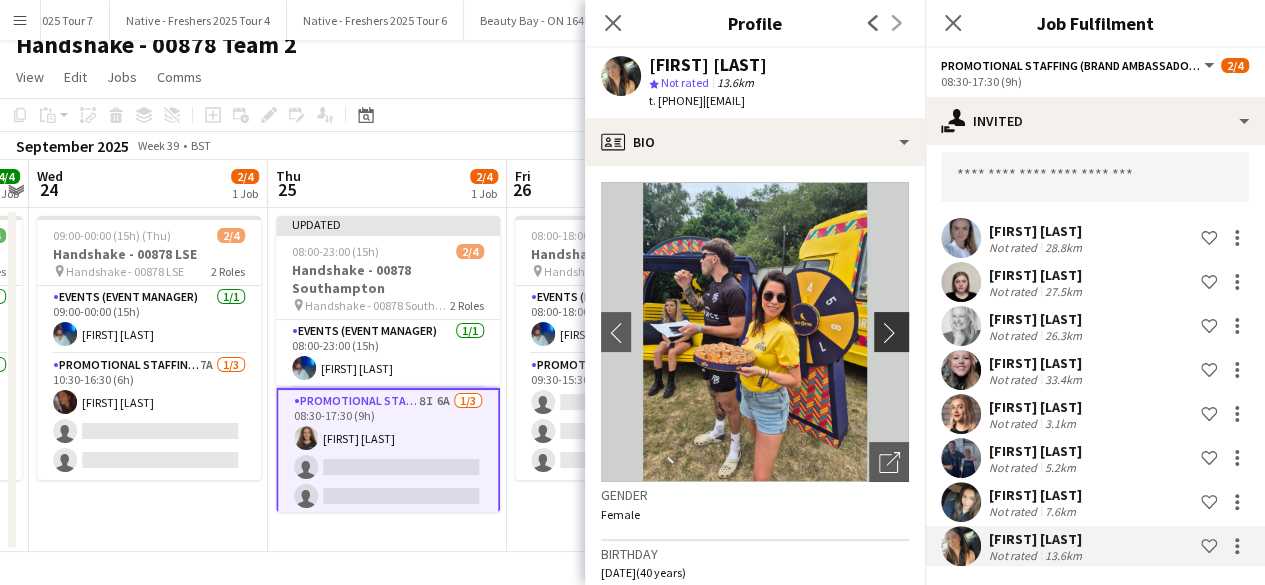 click on "chevron-right" 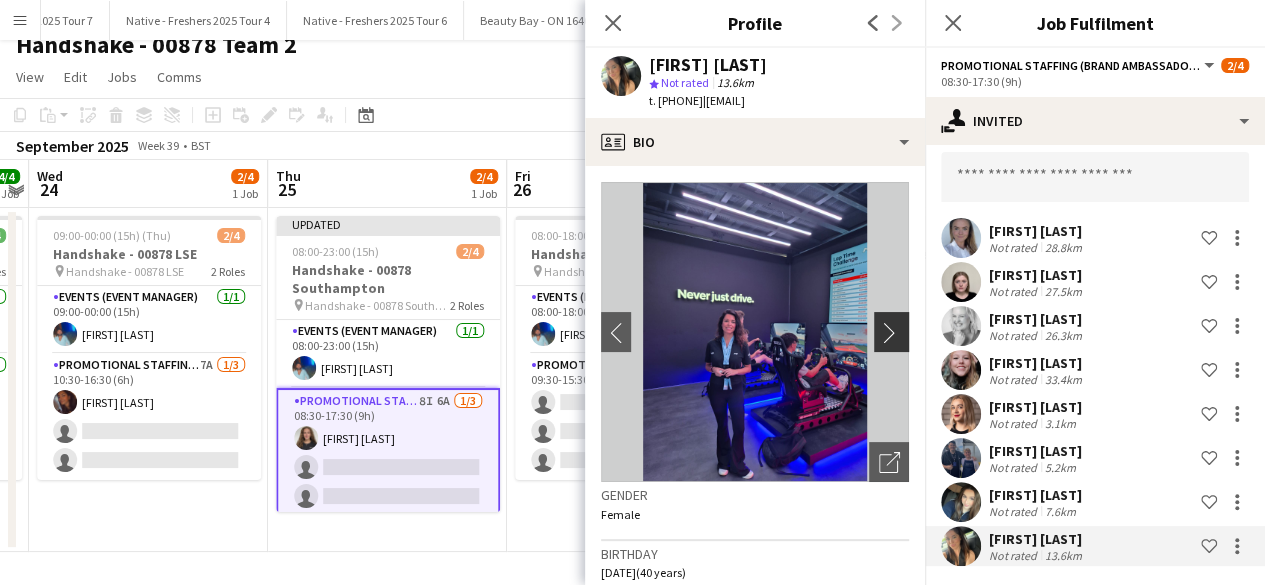 click on "chevron-right" 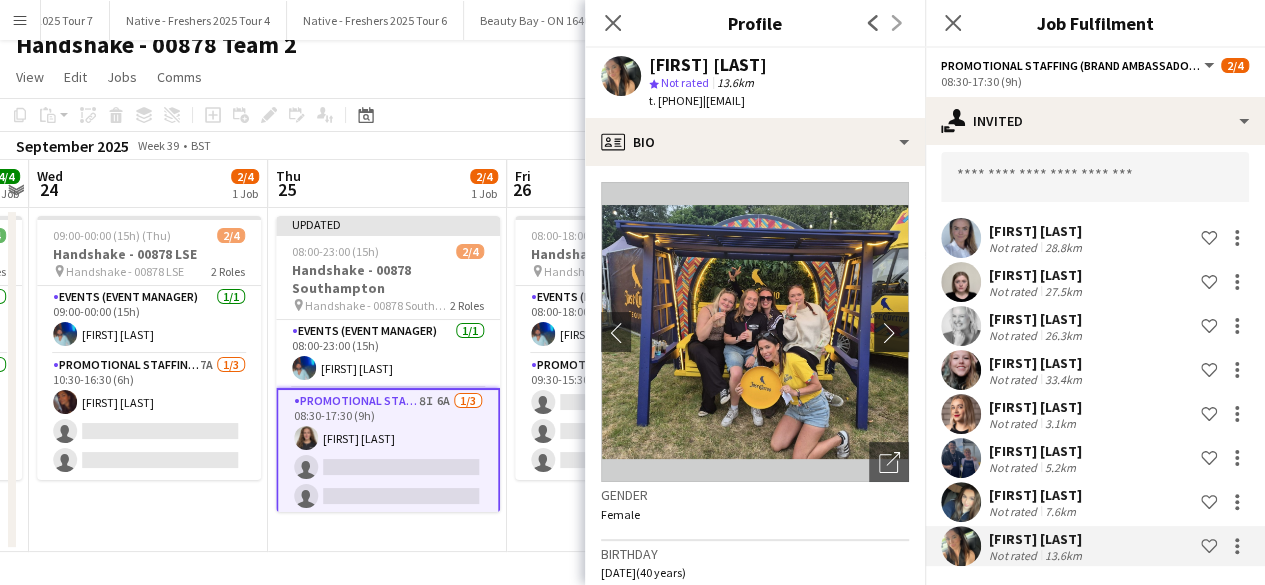 click on "chevron-right" 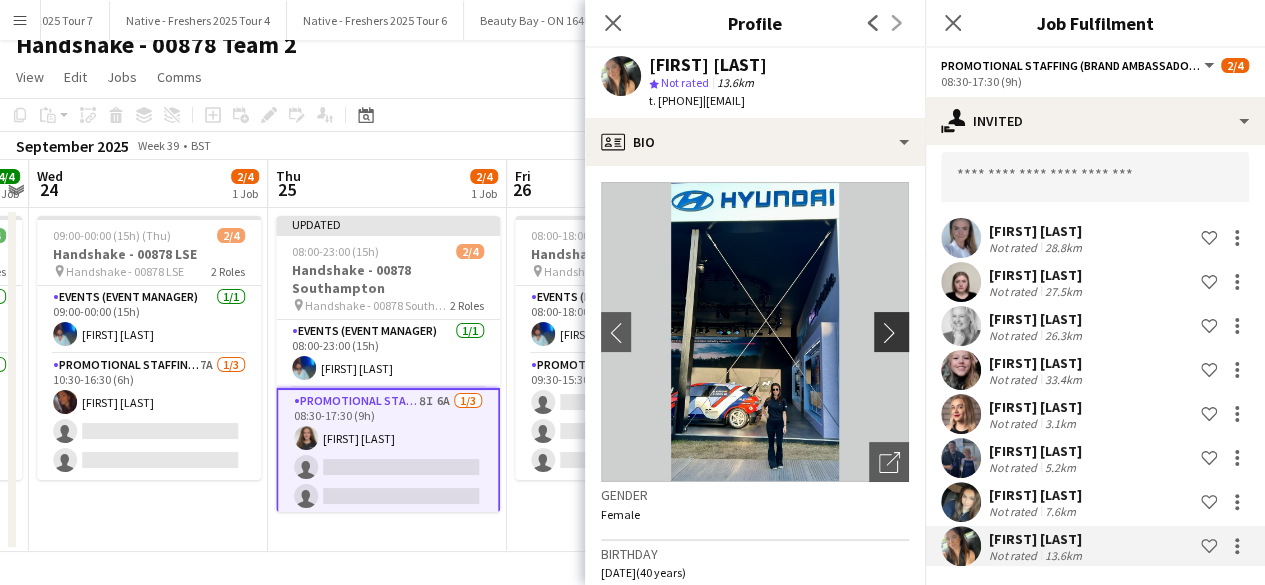 click on "chevron-right" 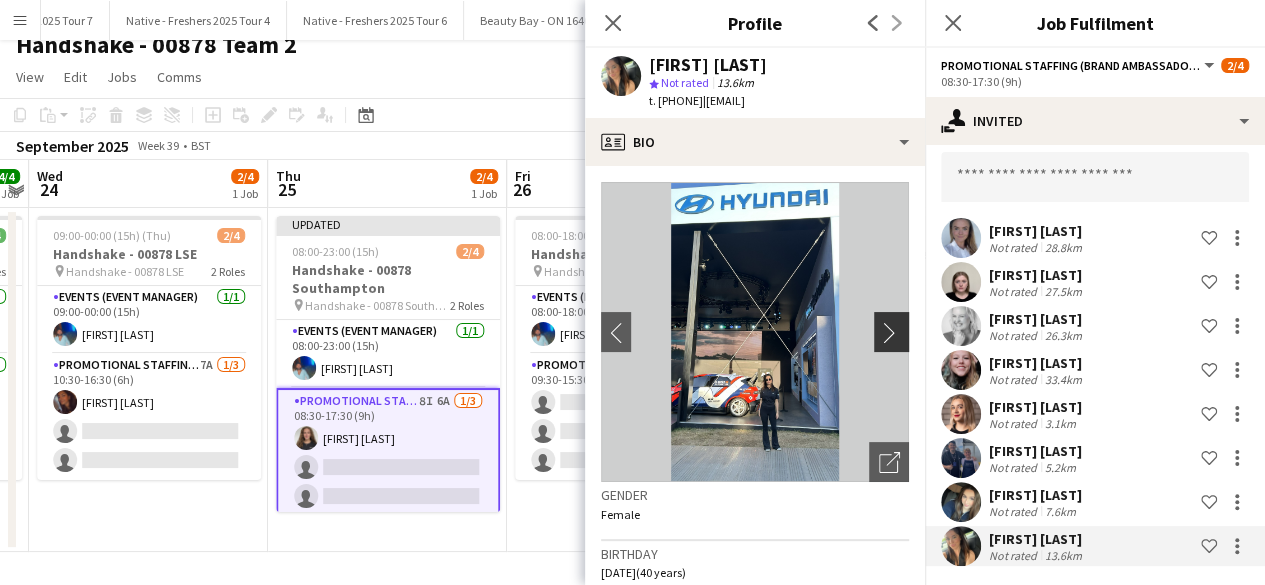 click on "chevron-right" 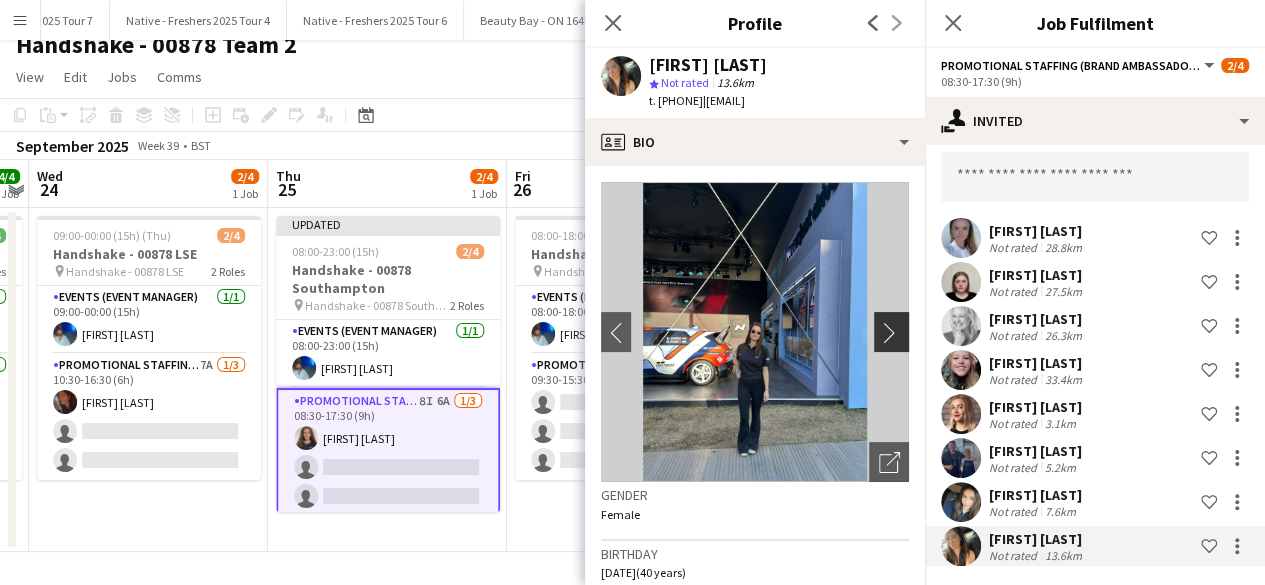 click on "chevron-right" 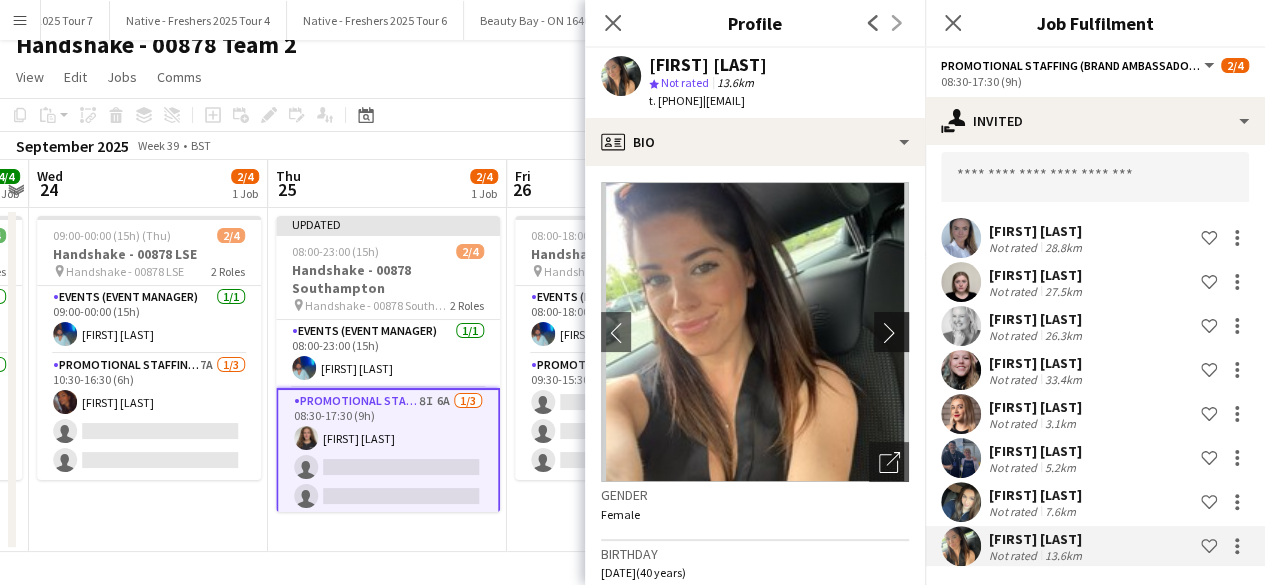 click on "chevron-right" 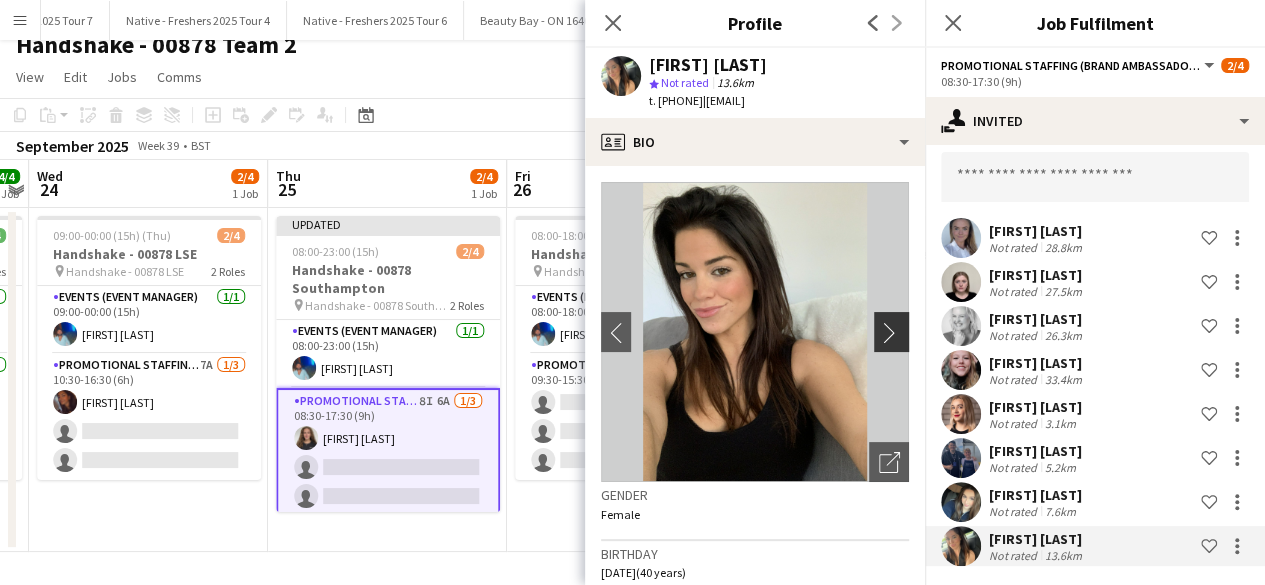 click on "chevron-right" 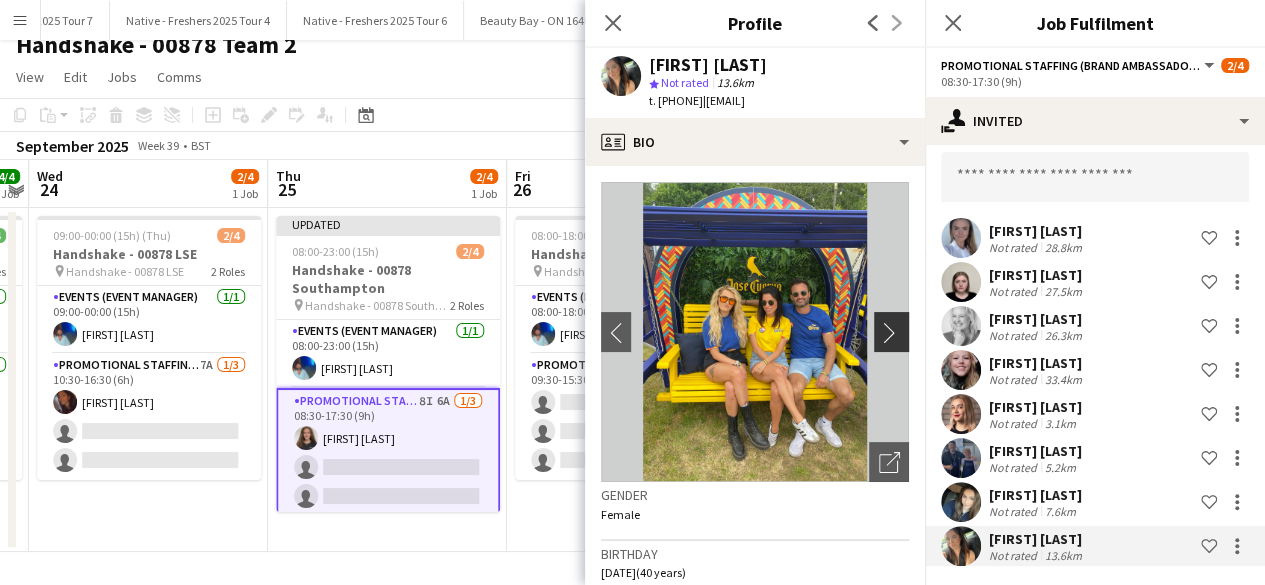 click on "chevron-right" 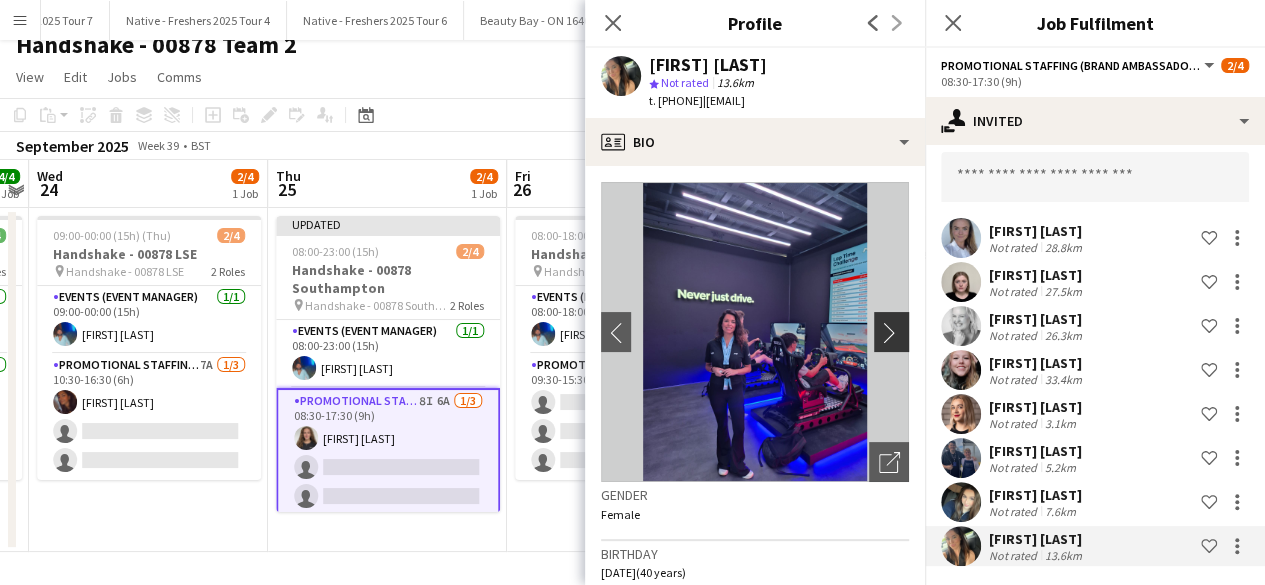 click on "chevron-right" 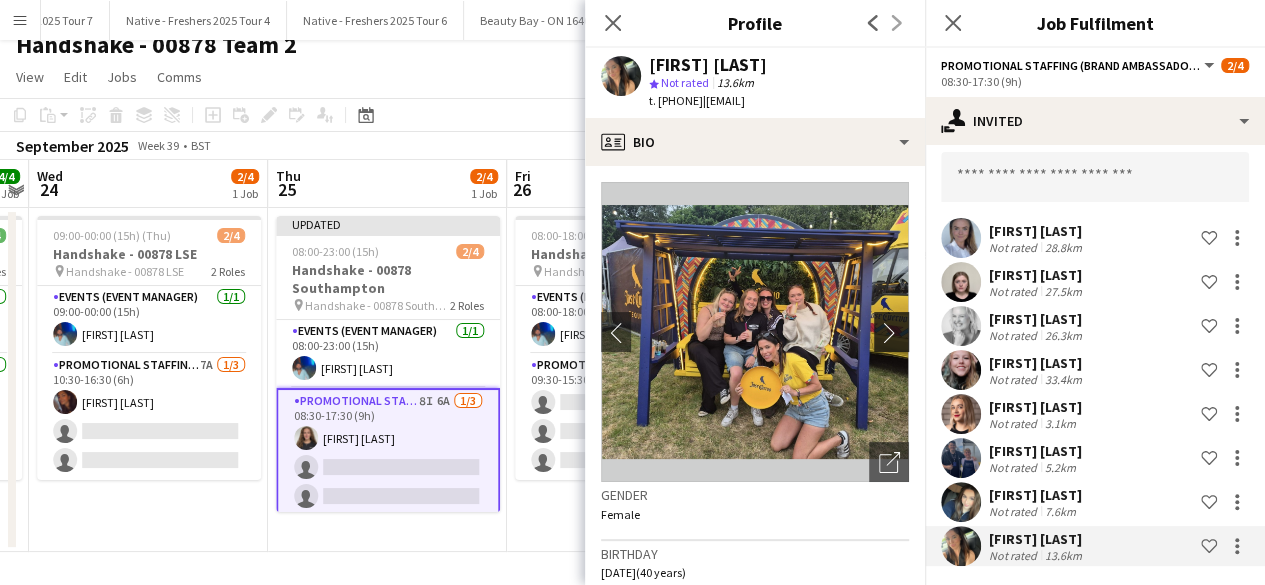 click on "chevron-right" 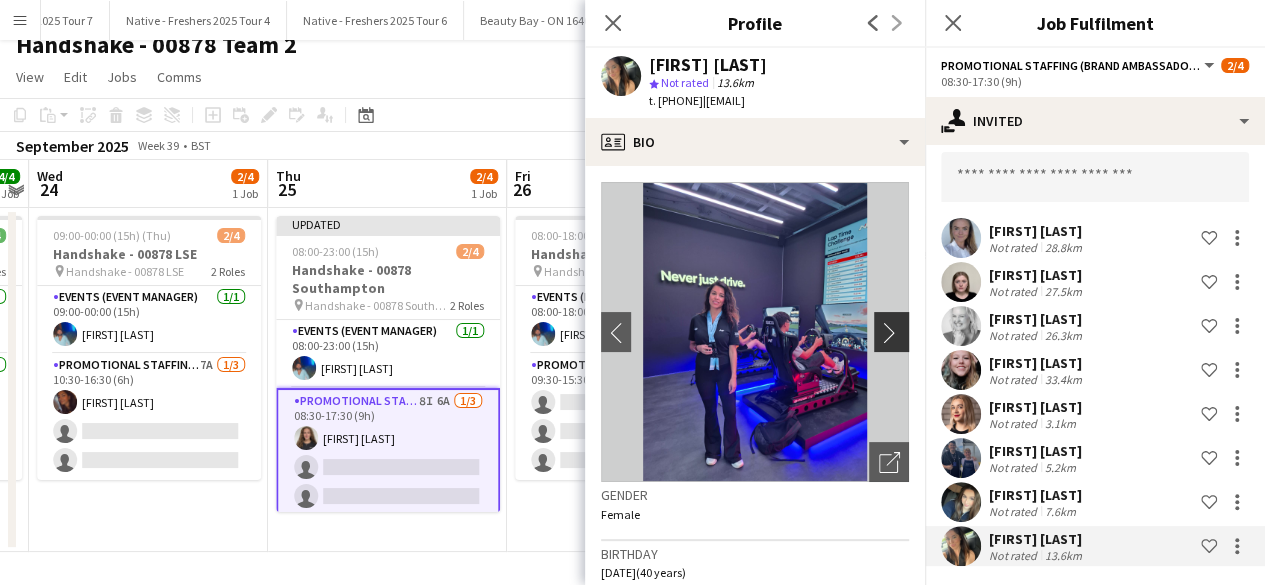 click on "chevron-right" 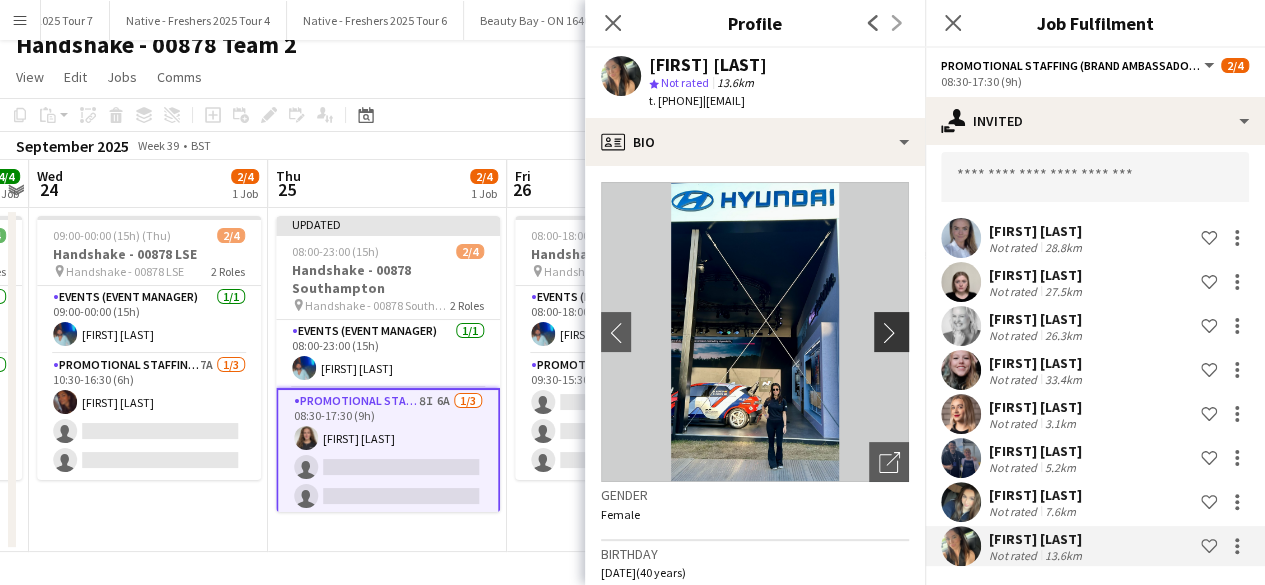 click on "chevron-right" 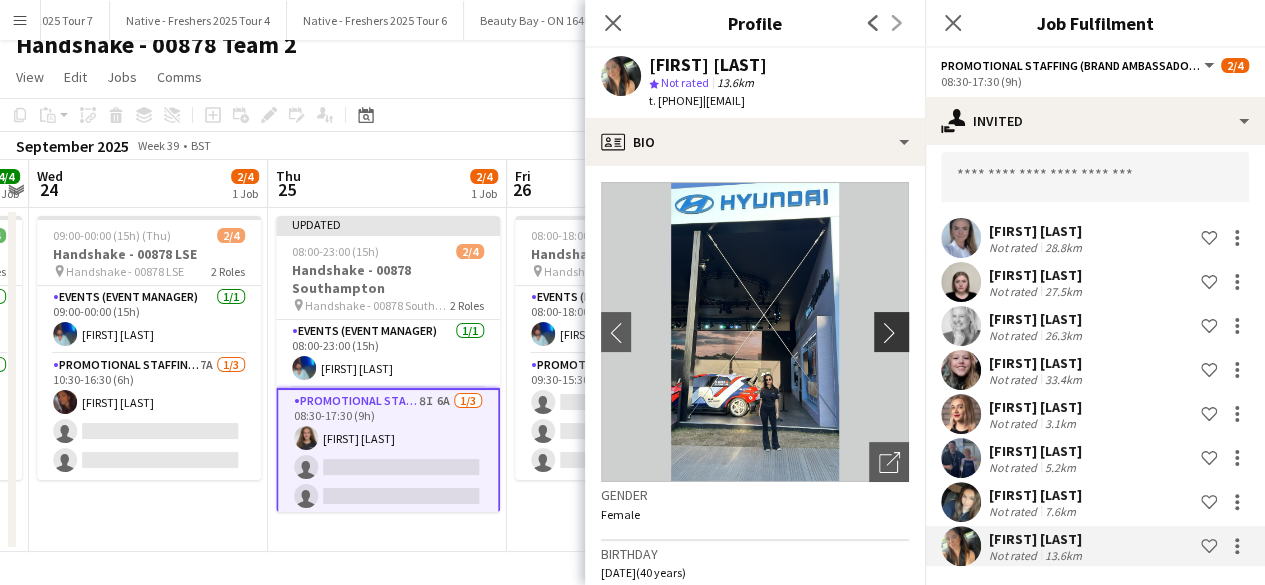 click on "chevron-right" 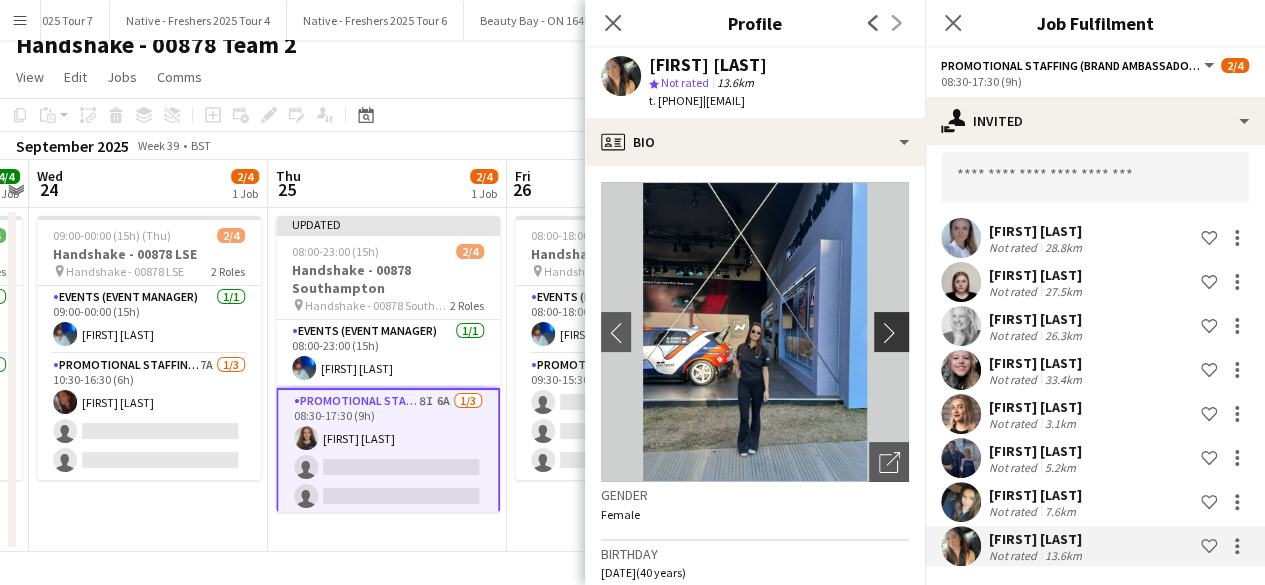 click on "chevron-right" 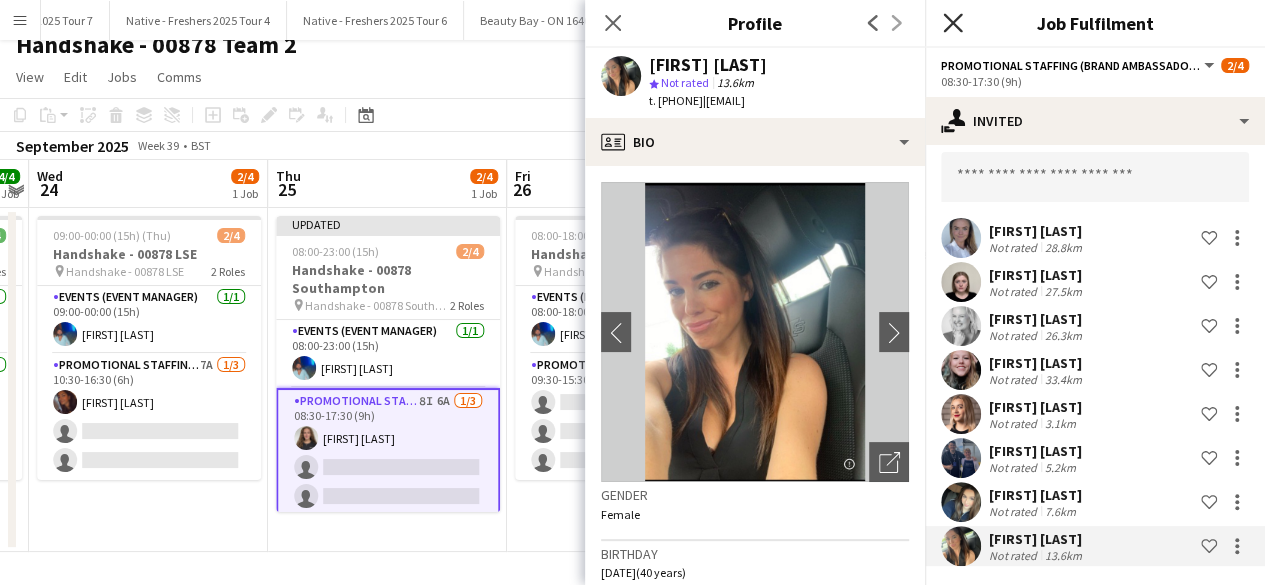 click 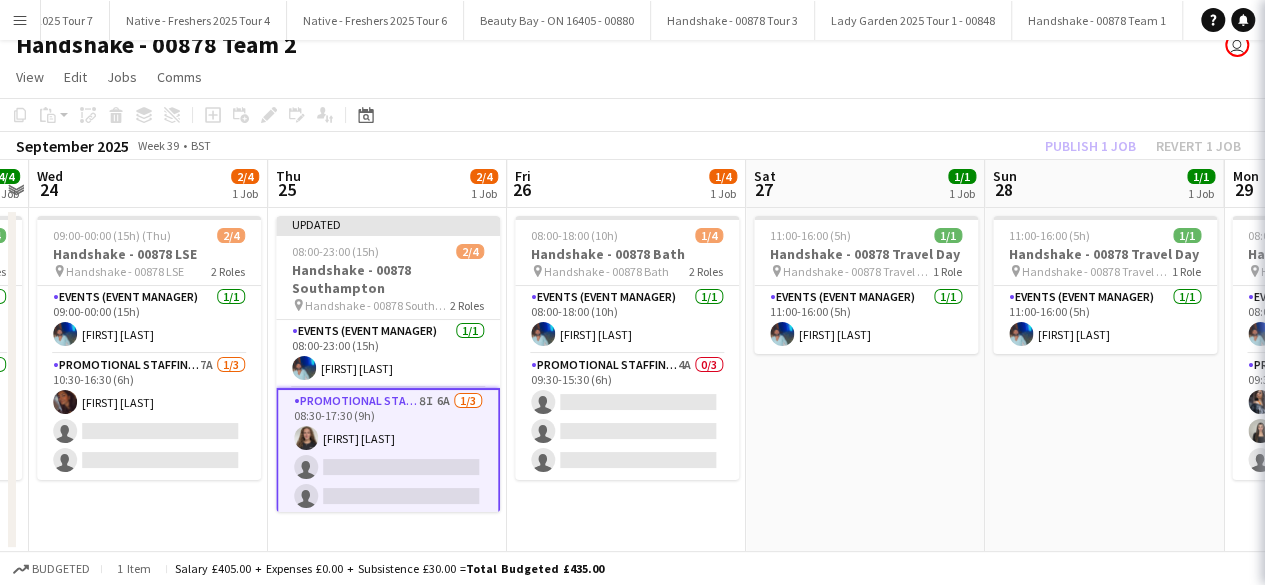 scroll, scrollTop: 0, scrollLeft: 0, axis: both 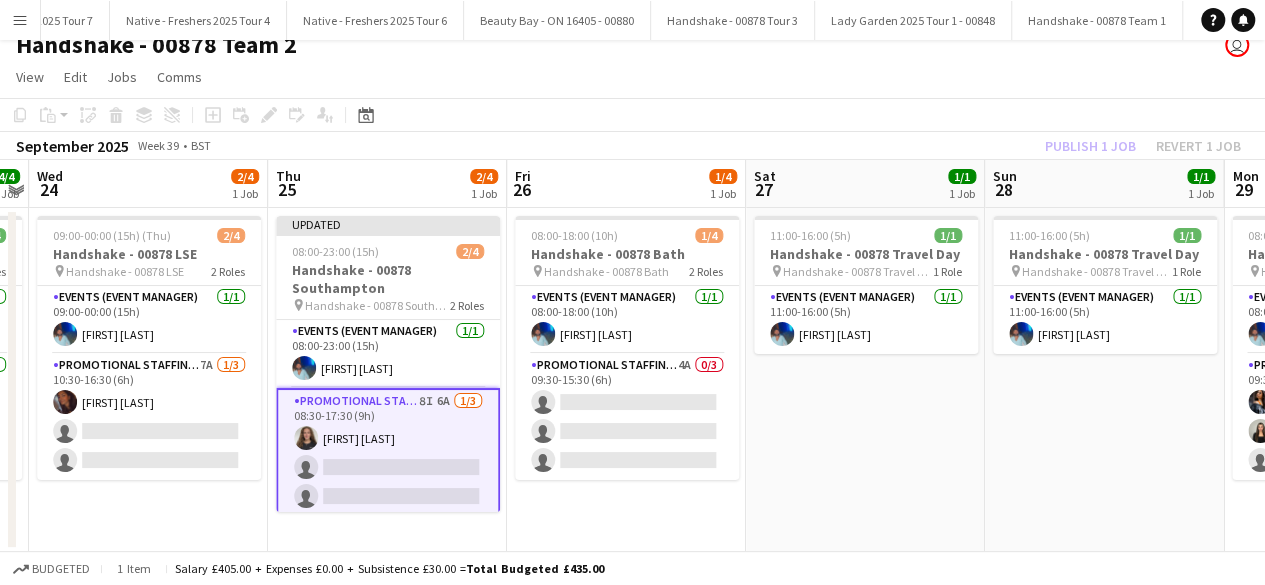 click on "11:00-16:00 (5h)    1/1   Handshake - 00878 Travel Day
pin
Handshake - 00878 Travel Day    1 Role   Events (Event Manager)   1/1   11:00-16:00 (5h)
Roland Lamaa" at bounding box center (865, 380) 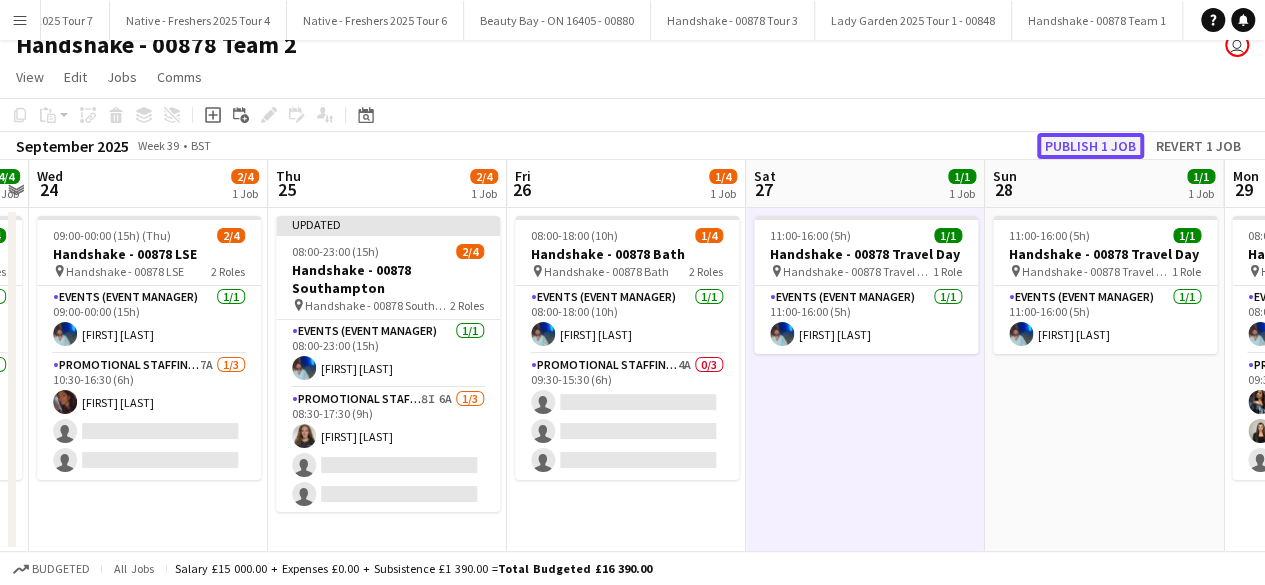 click on "Publish 1 job" 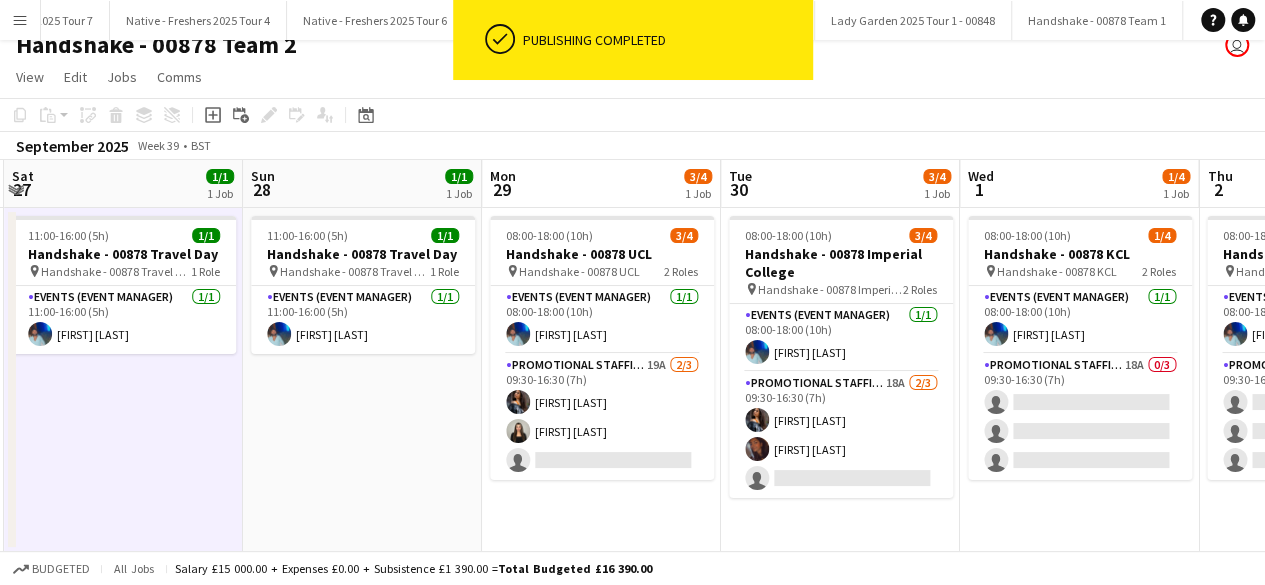 scroll, scrollTop: 0, scrollLeft: 744, axis: horizontal 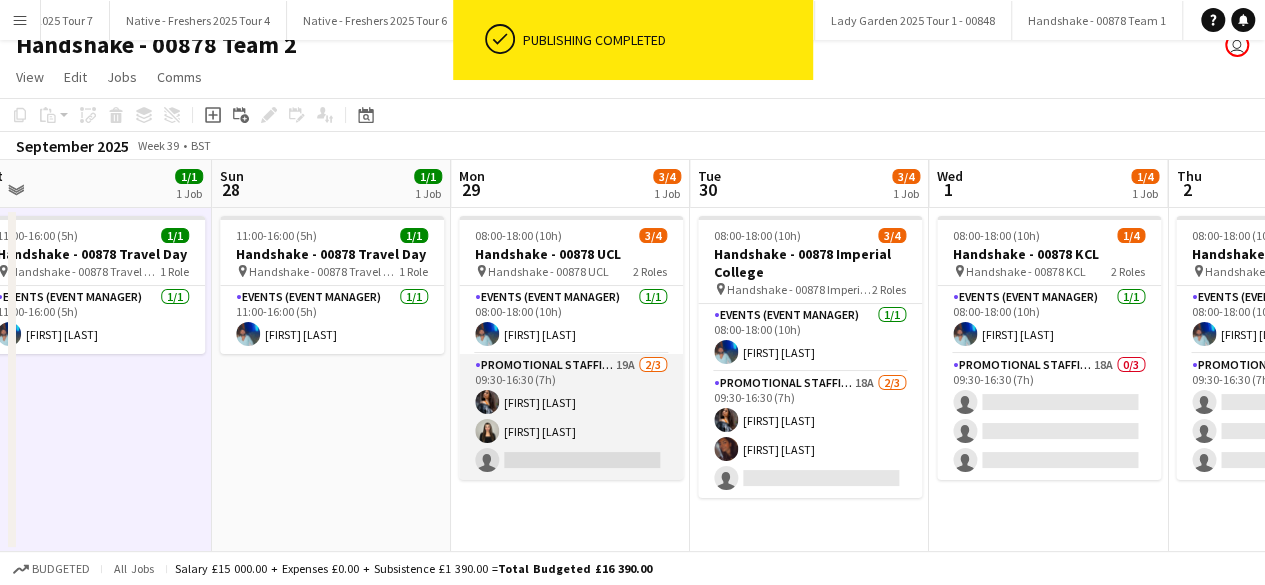 click on "Promotional Staffing (Brand Ambassadors)   19A   2/3   09:30-16:30 (7h)
Alyssa Palmer Alishah Malik
single-neutral-actions" at bounding box center (571, 417) 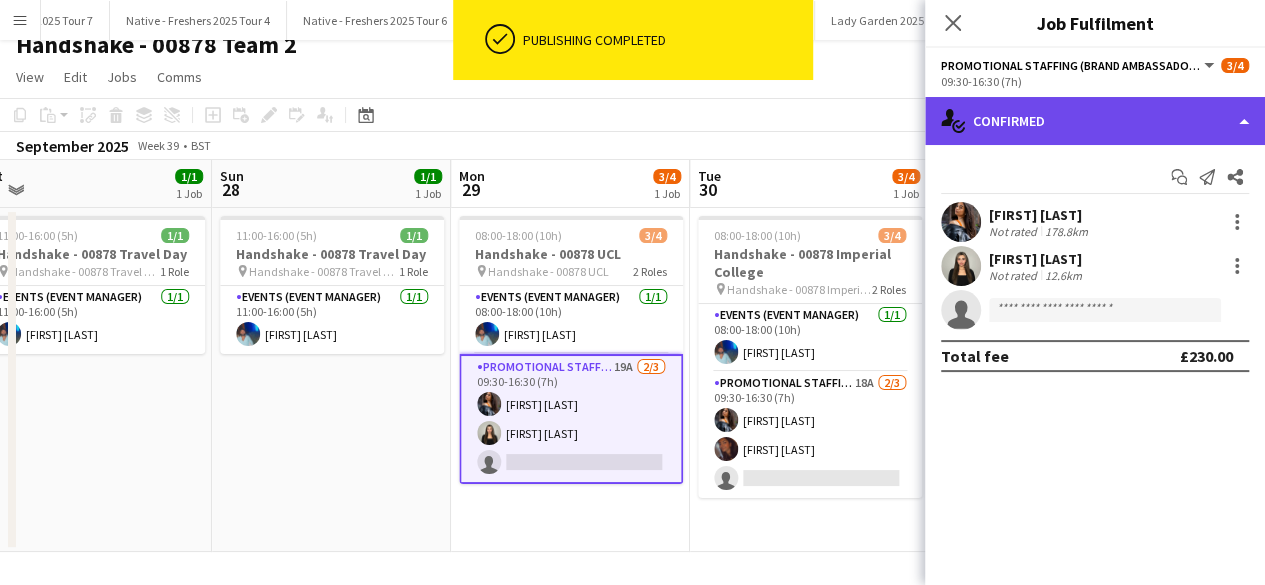 click on "single-neutral-actions-check-2
Confirmed" 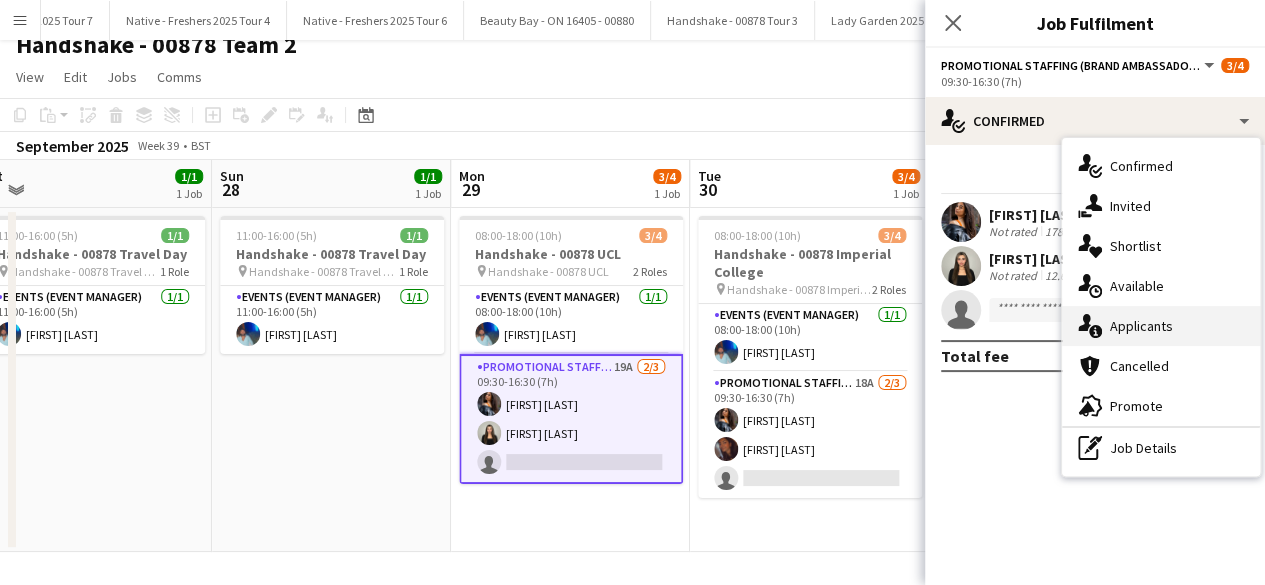 click on "single-neutral-actions-information
Applicants" at bounding box center (1161, 326) 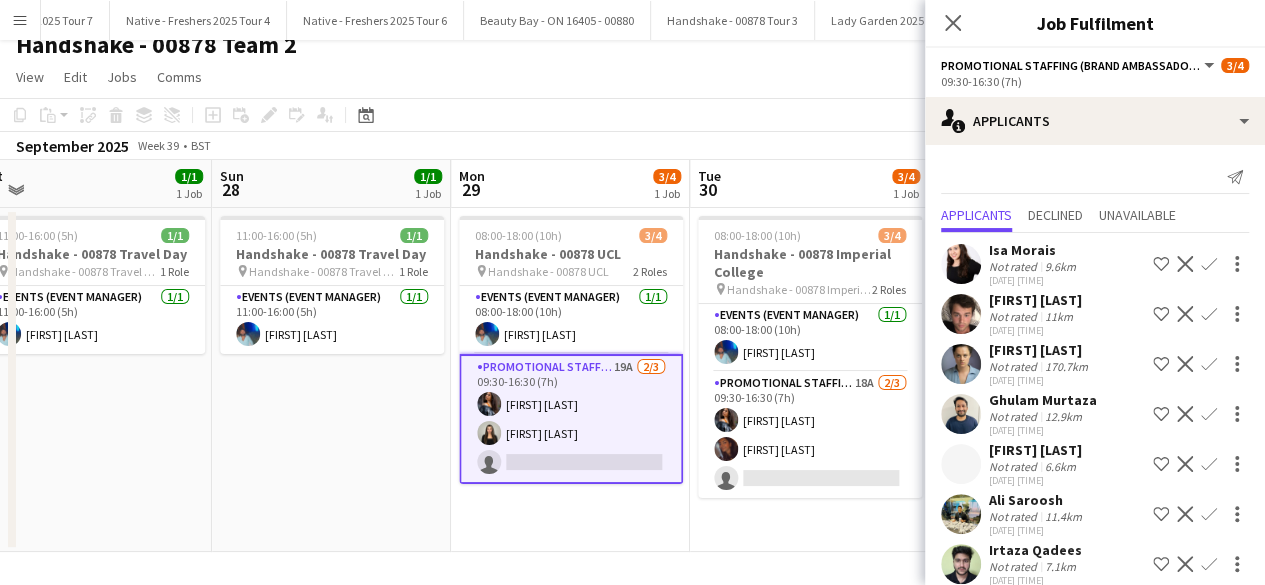 click at bounding box center (961, 514) 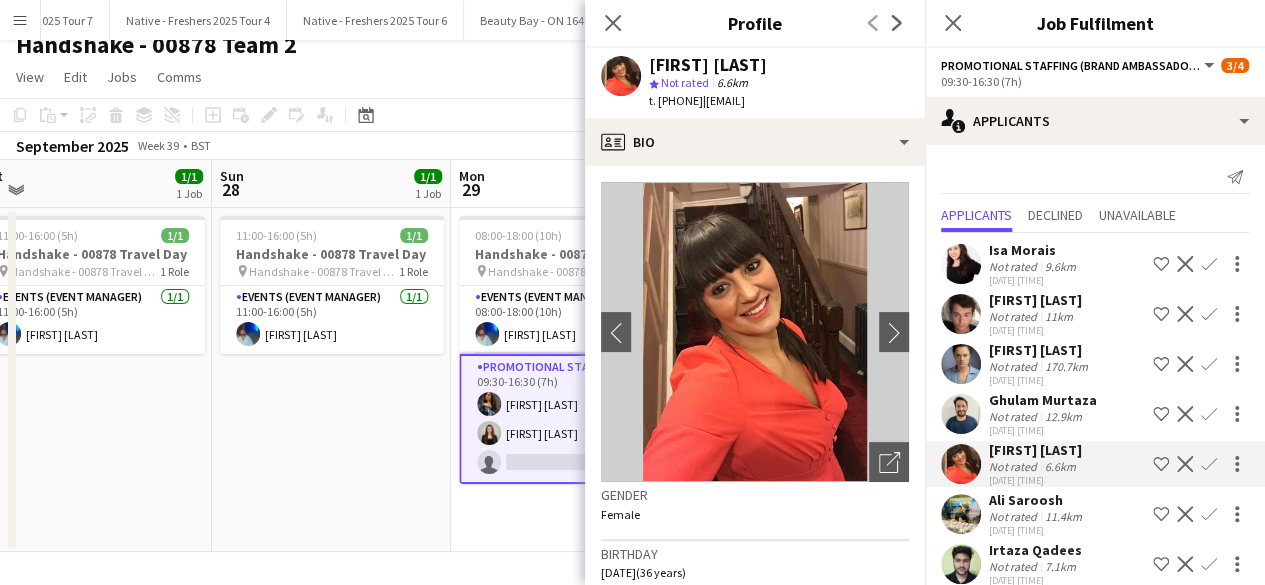 click at bounding box center (961, 414) 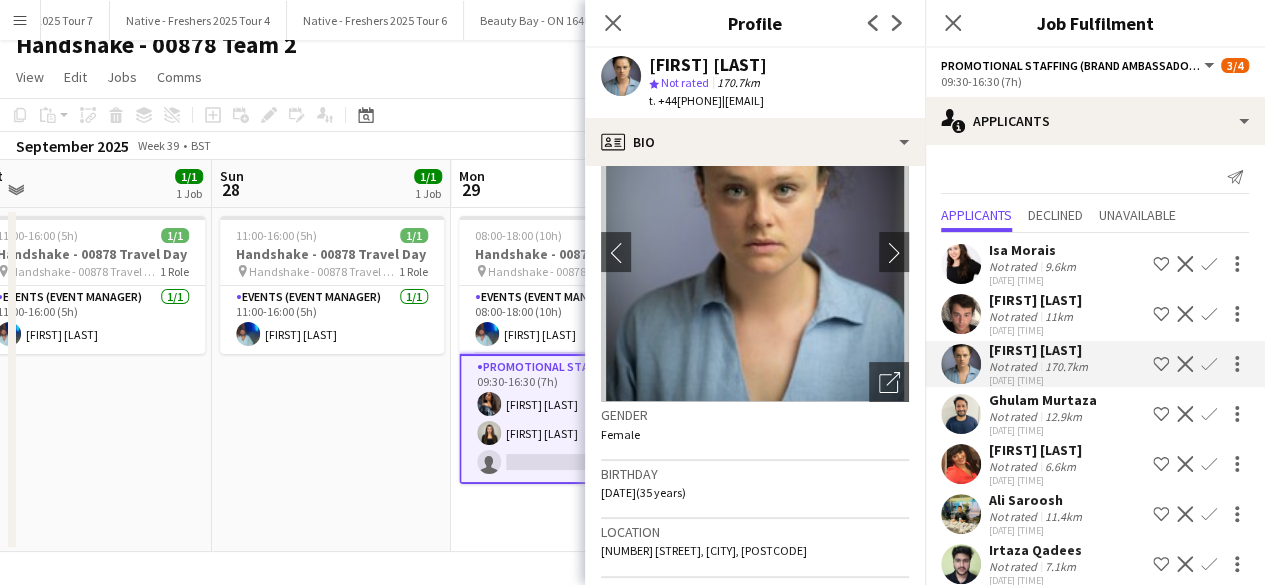 scroll, scrollTop: 0, scrollLeft: 0, axis: both 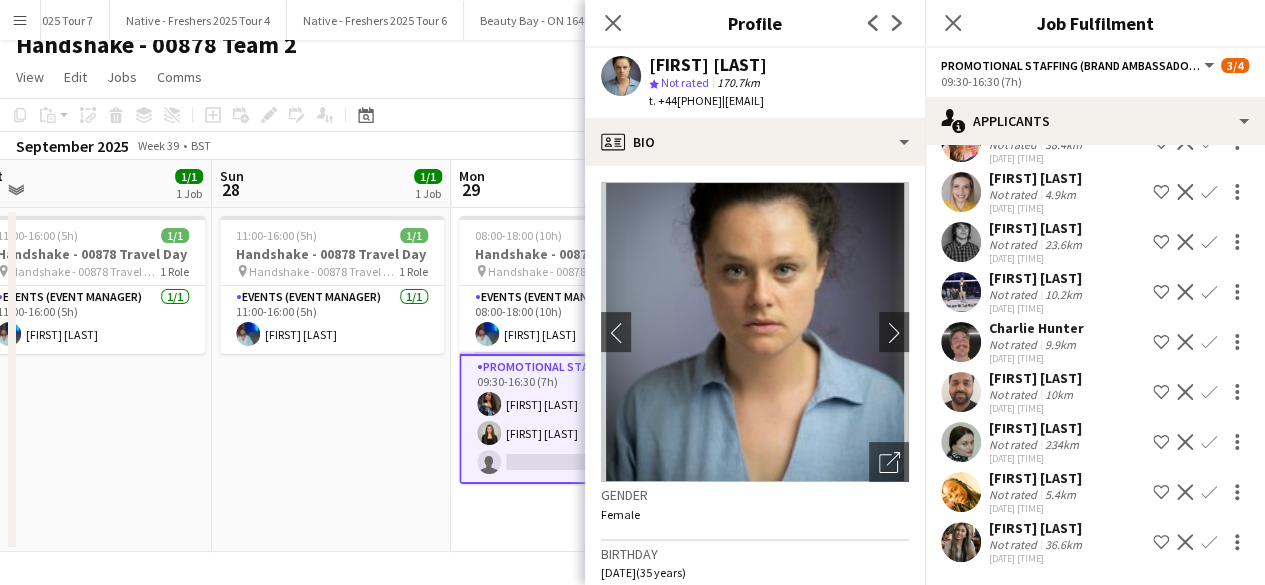 click 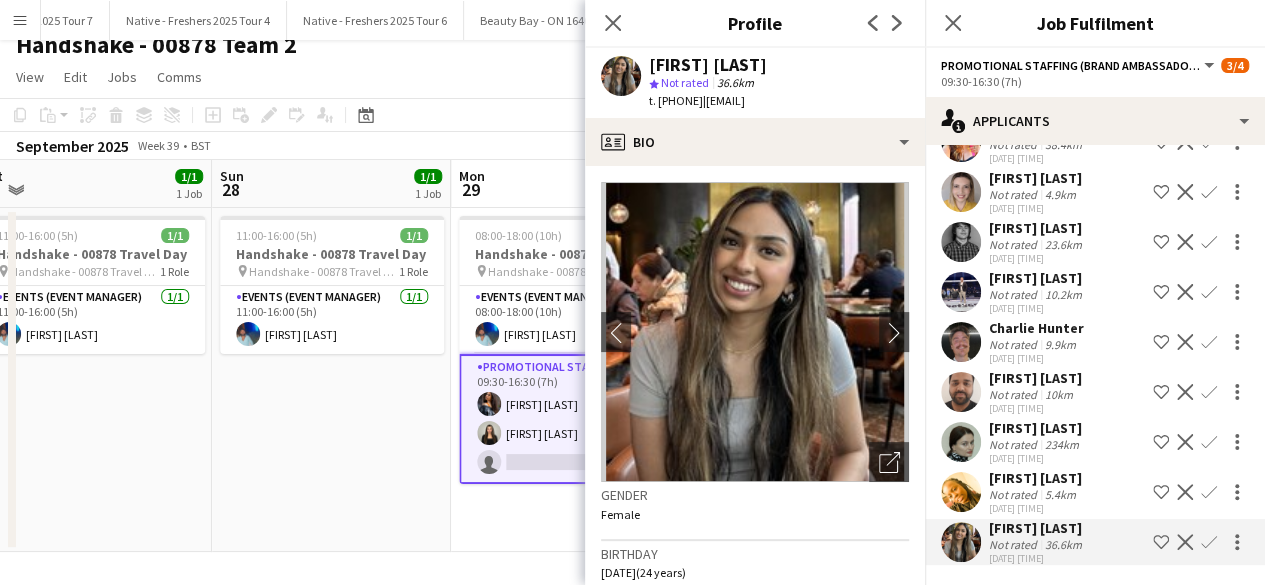 click on "Confirm" 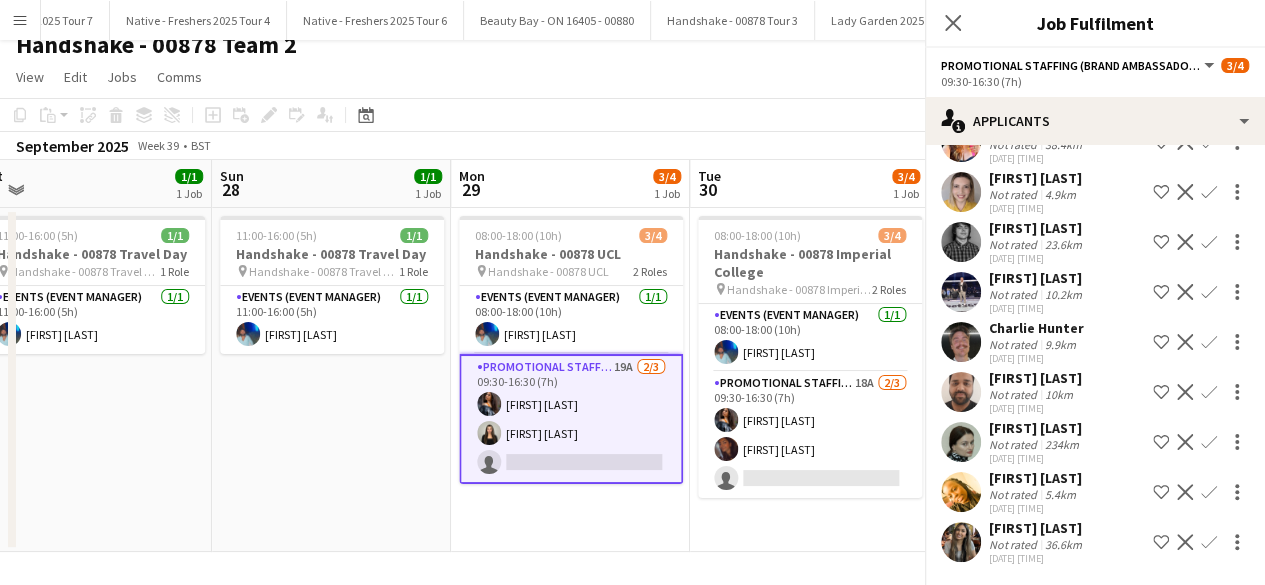scroll, scrollTop: 639, scrollLeft: 0, axis: vertical 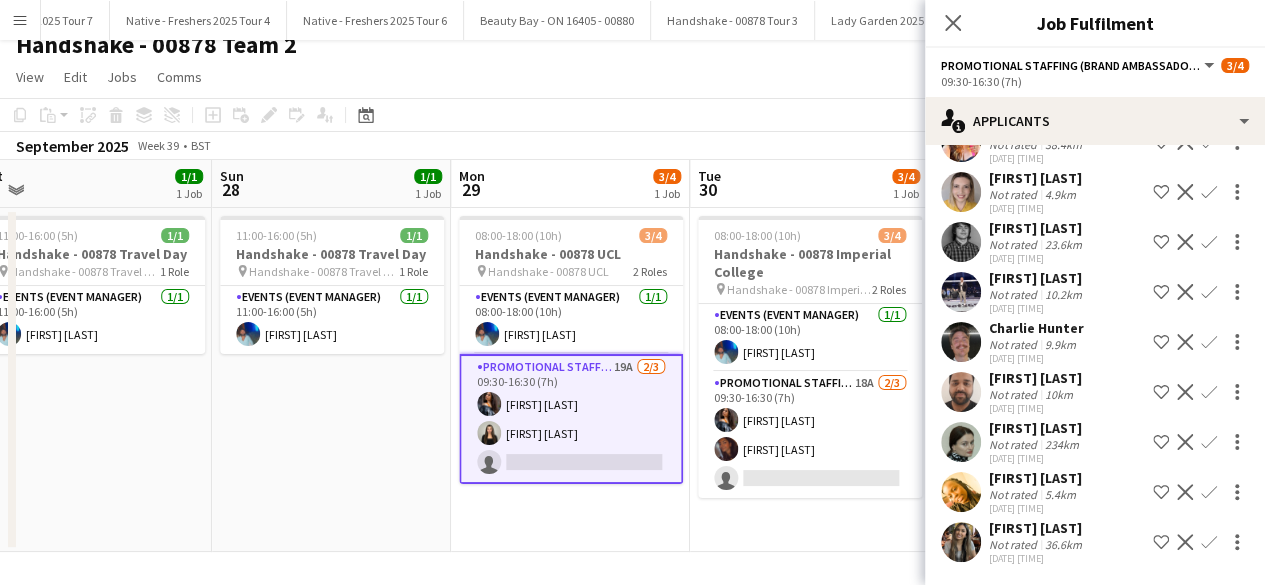 click on "Confirm" 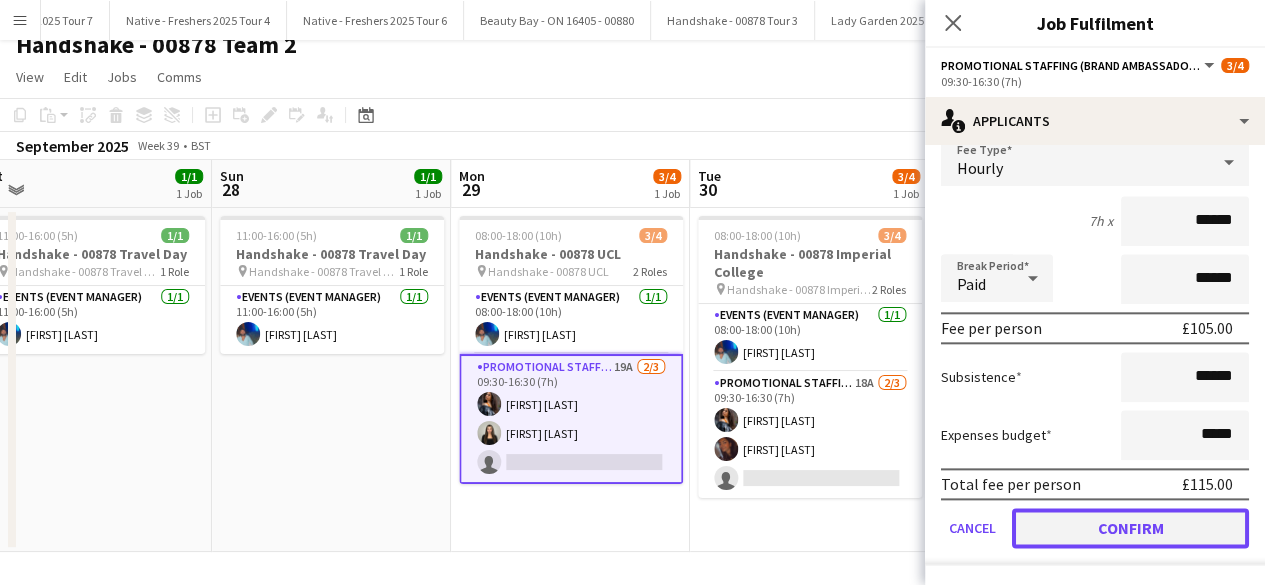 click on "Confirm" 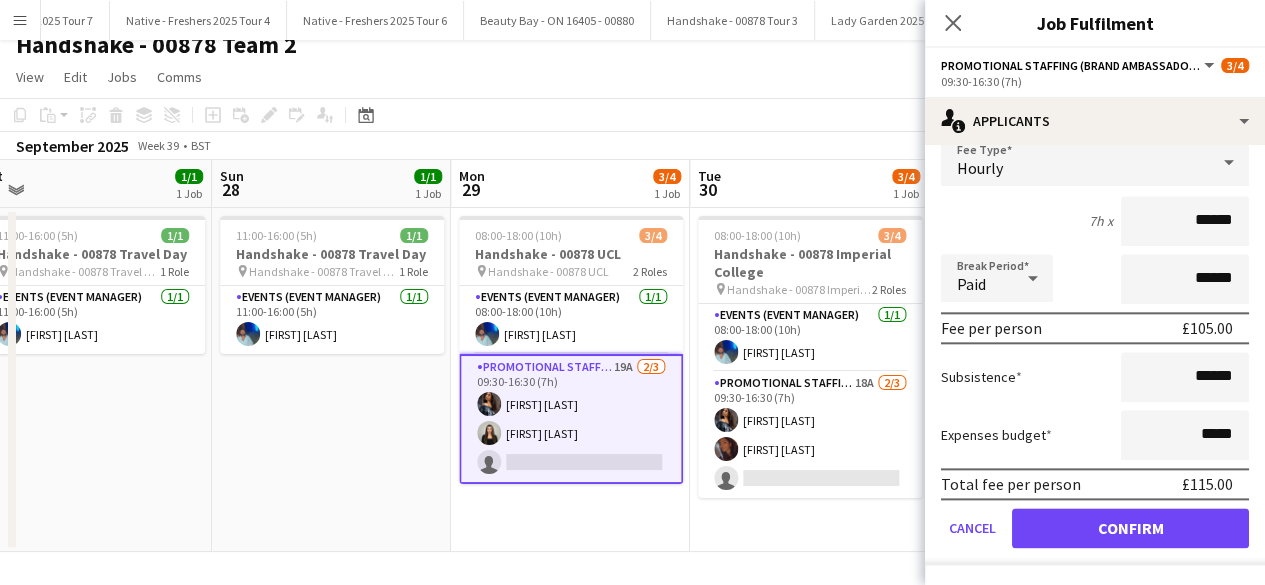scroll, scrollTop: 589, scrollLeft: 0, axis: vertical 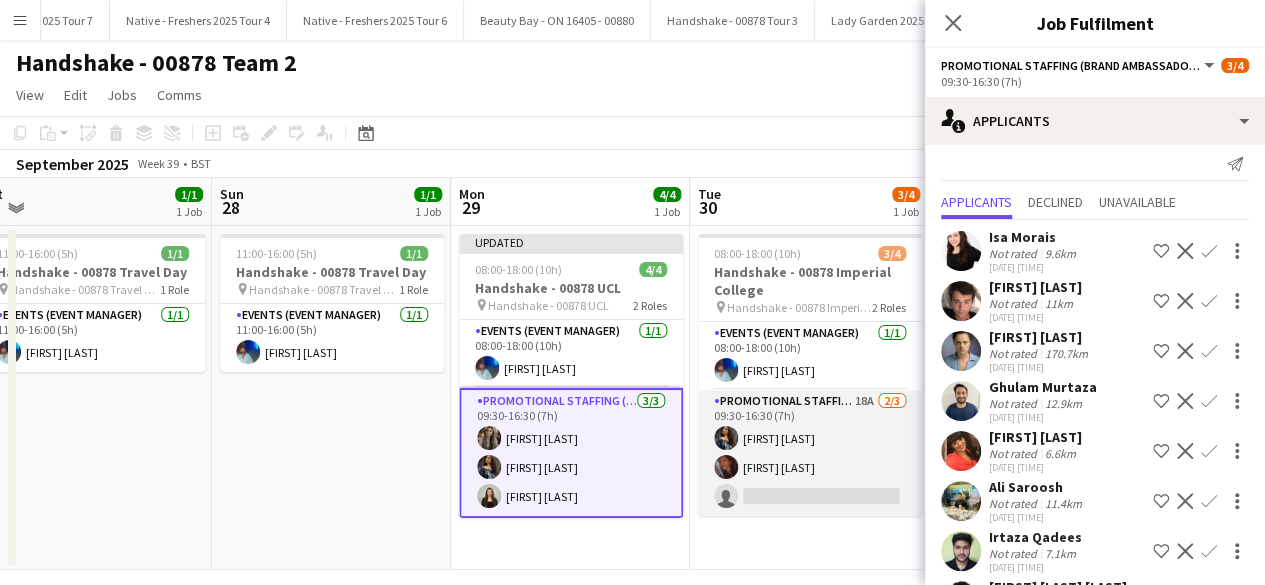 click on "Promotional Staffing (Brand Ambassadors)   18A   2/3   09:30-16:30 (7h)
Alyssa Palmer Sanjana Ramlall
single-neutral-actions" at bounding box center [810, 453] 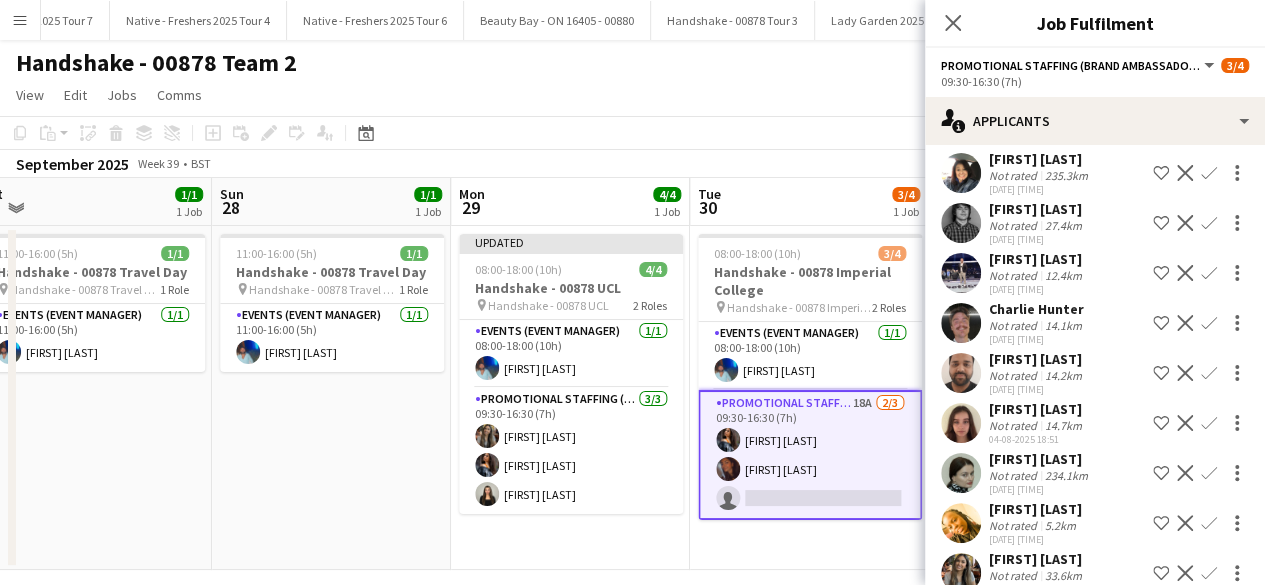 scroll, scrollTop: 471, scrollLeft: 0, axis: vertical 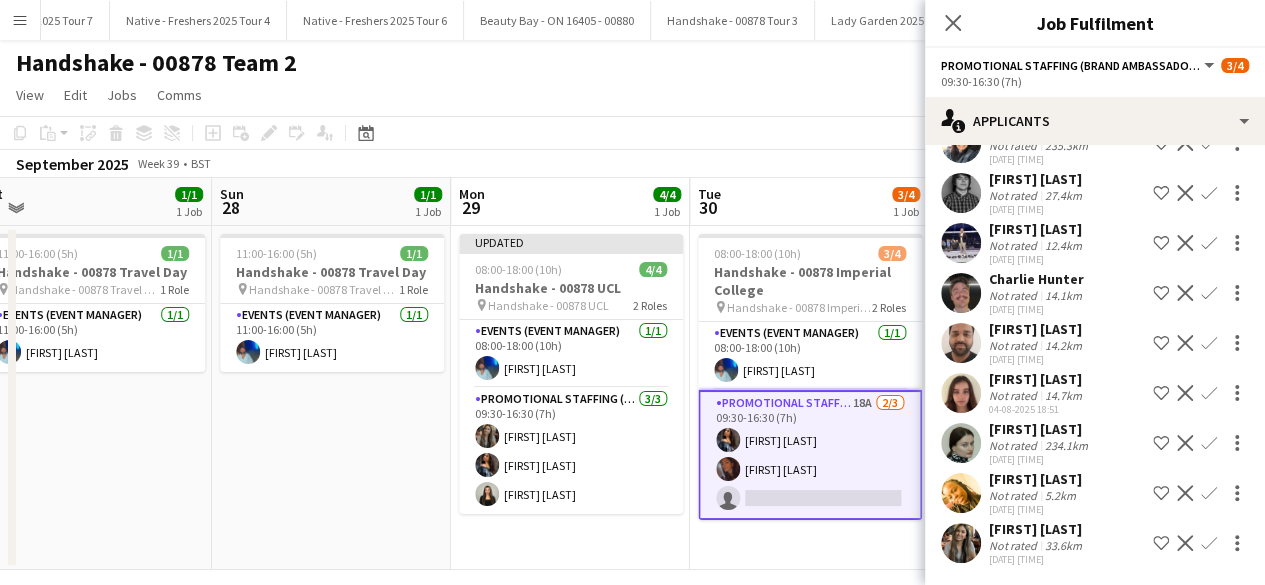 click on "Confirm" 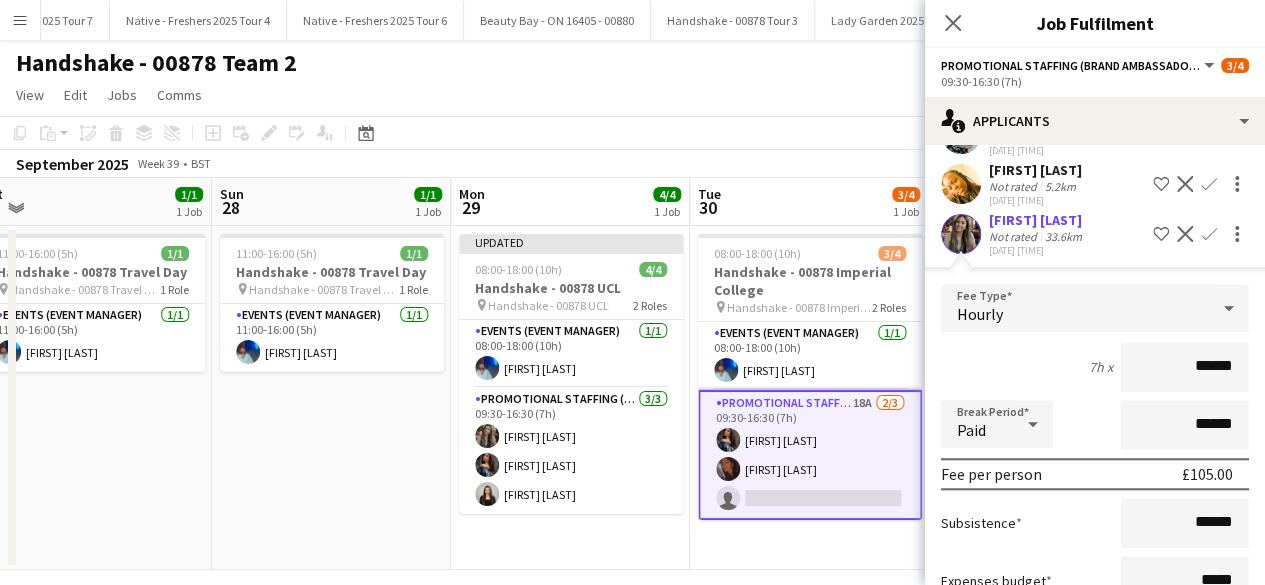 scroll, scrollTop: 924, scrollLeft: 0, axis: vertical 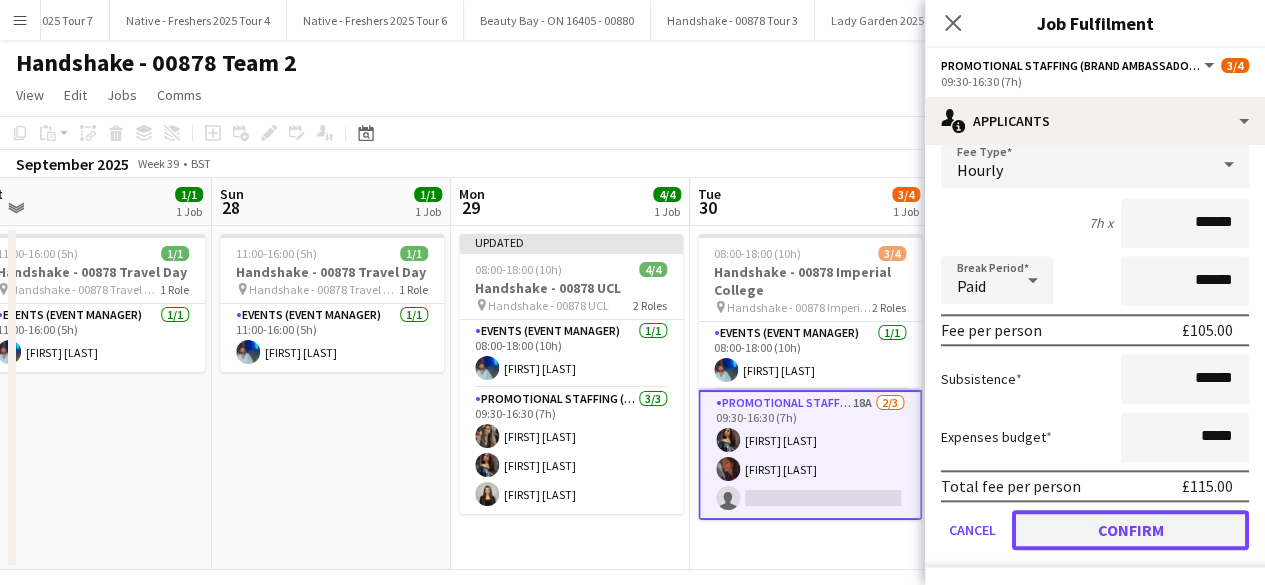click on "Confirm" 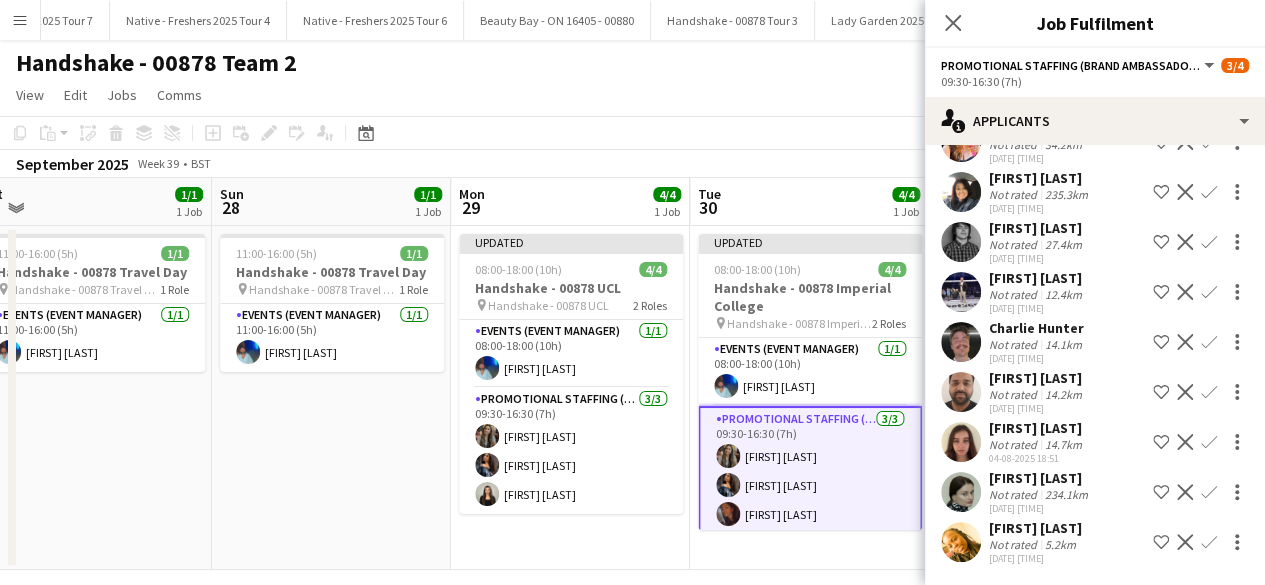 scroll, scrollTop: 421, scrollLeft: 0, axis: vertical 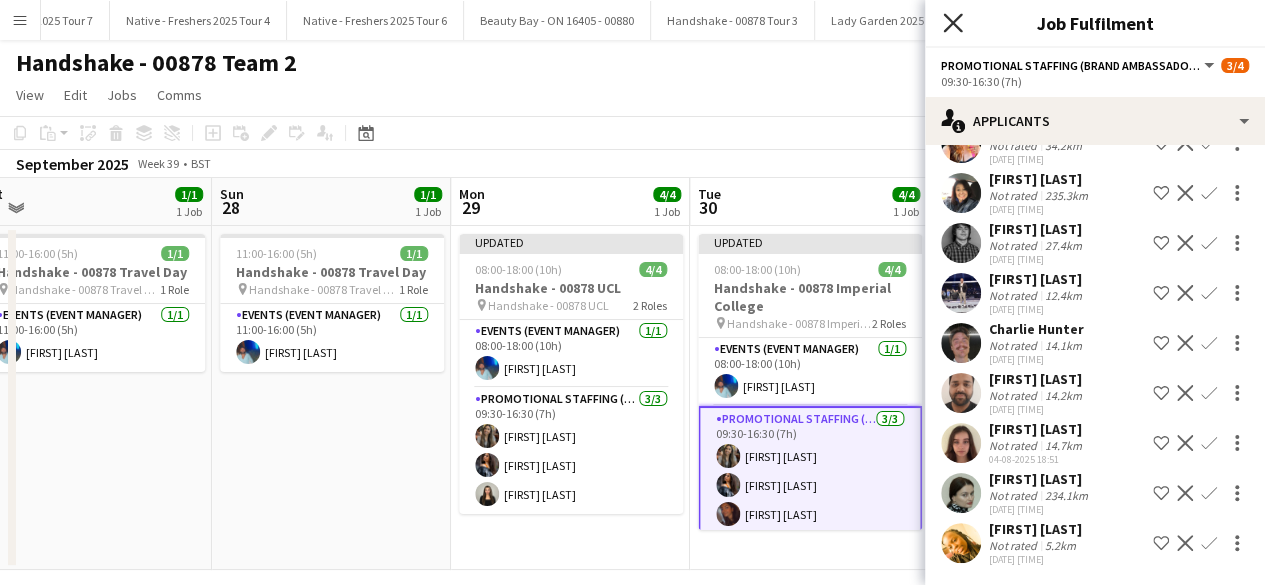 click on "Close pop-in" 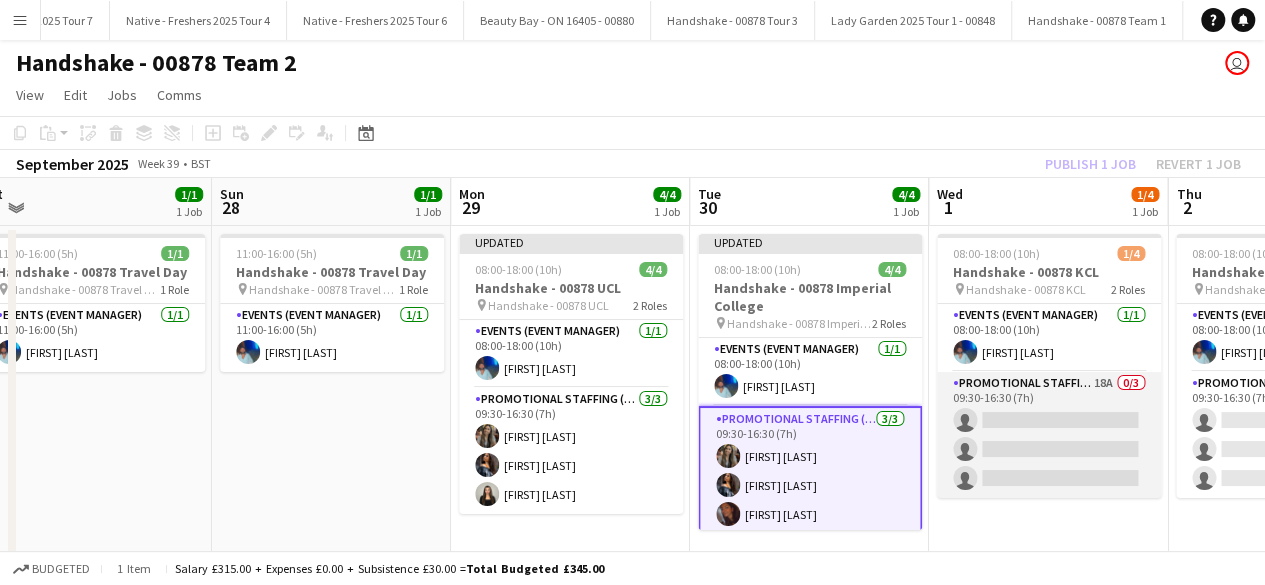 click on "Promotional Staffing (Brand Ambassadors)   18A   0/3   09:30-16:30 (7h)
single-neutral-actions
single-neutral-actions
single-neutral-actions" at bounding box center (1049, 435) 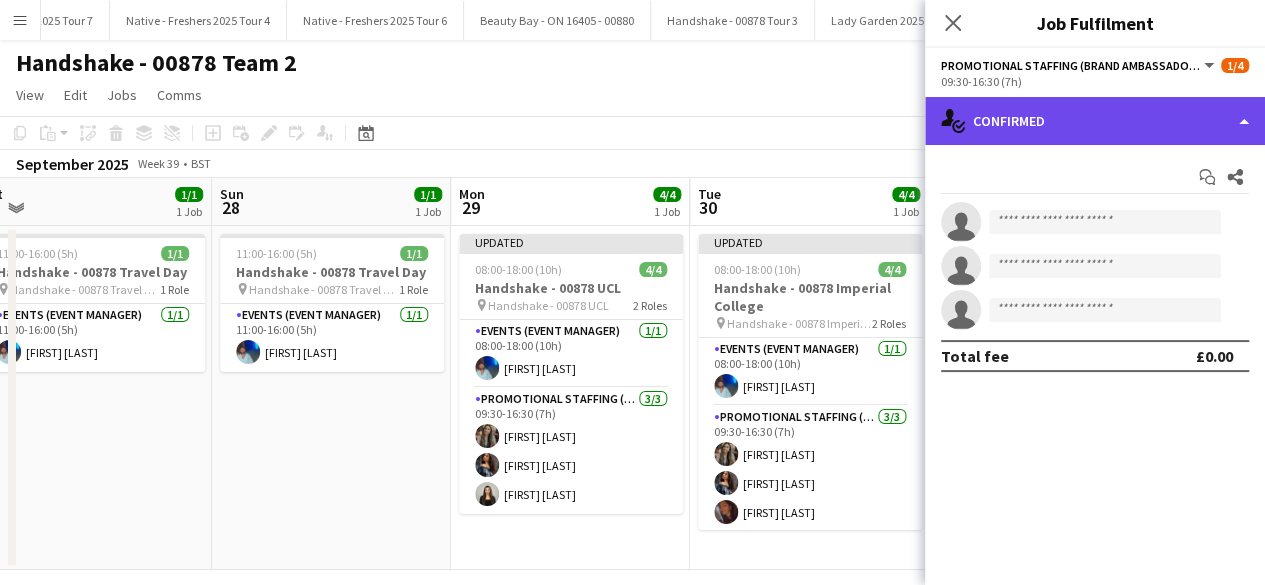 click on "single-neutral-actions-check-2
Confirmed" 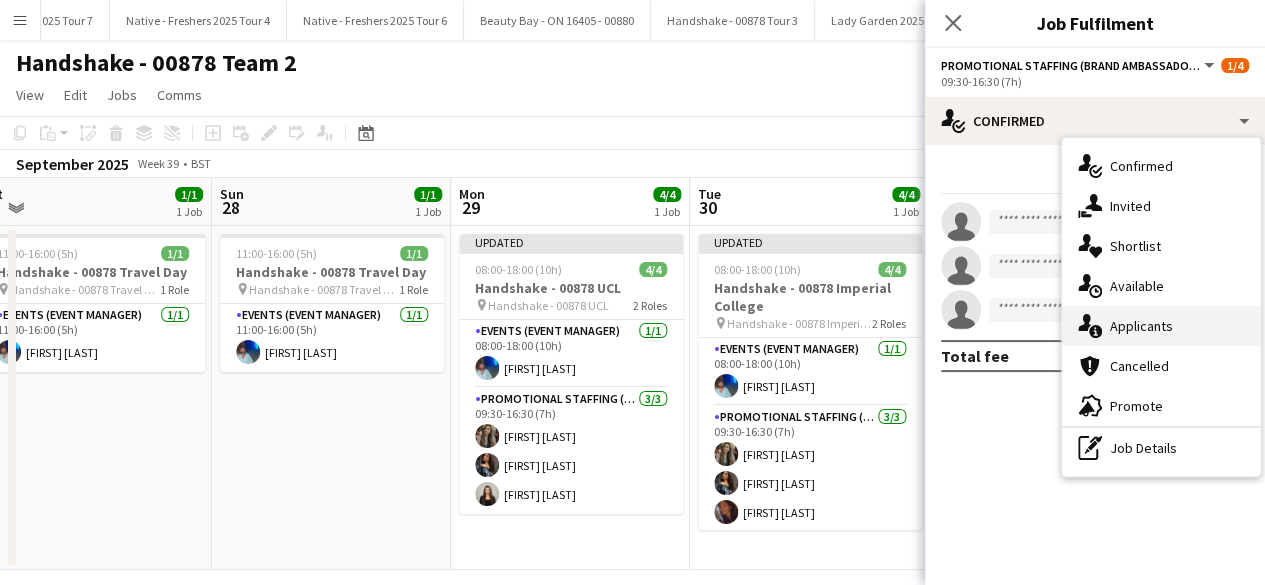 click on "single-neutral-actions-information
Applicants" at bounding box center [1161, 326] 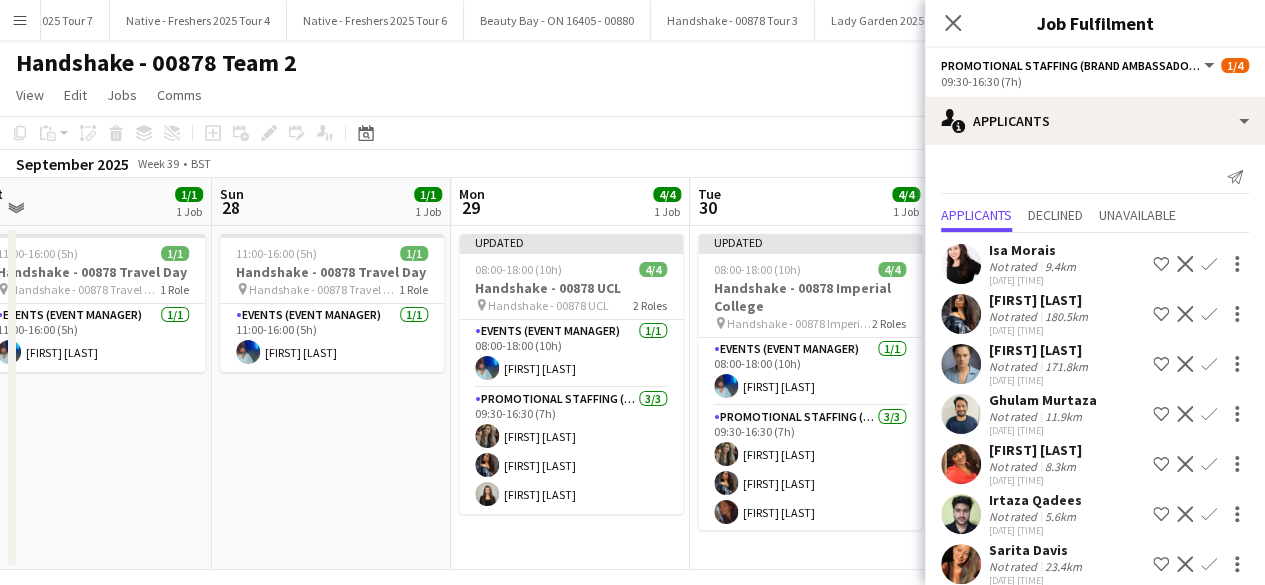 click on "Confirm" at bounding box center (1209, 364) 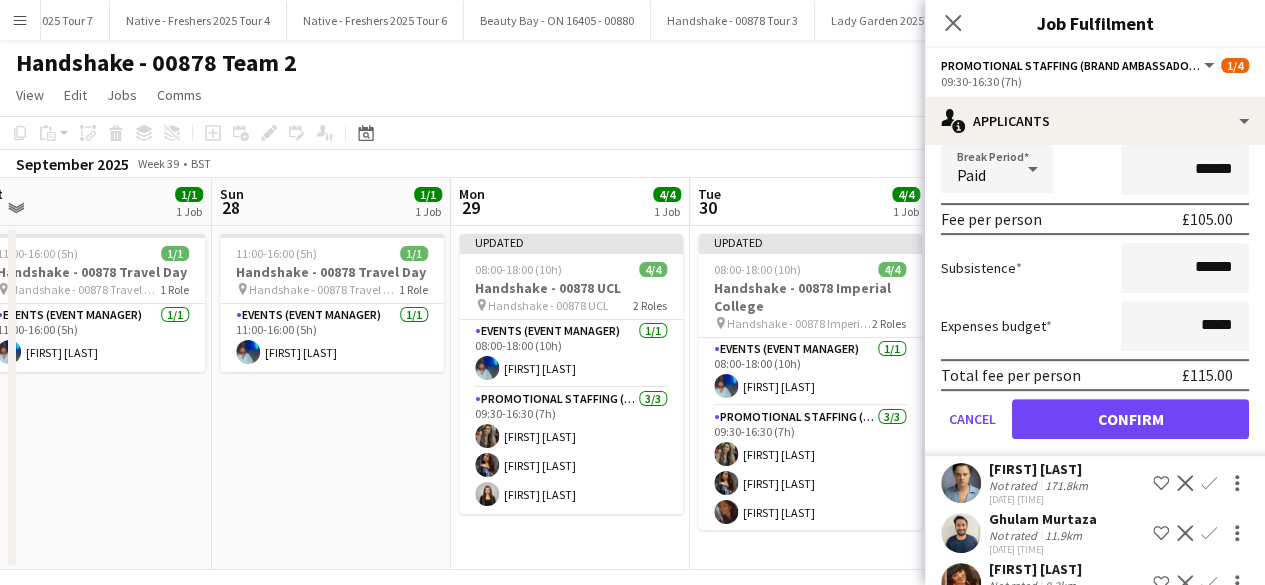 scroll, scrollTop: 361, scrollLeft: 0, axis: vertical 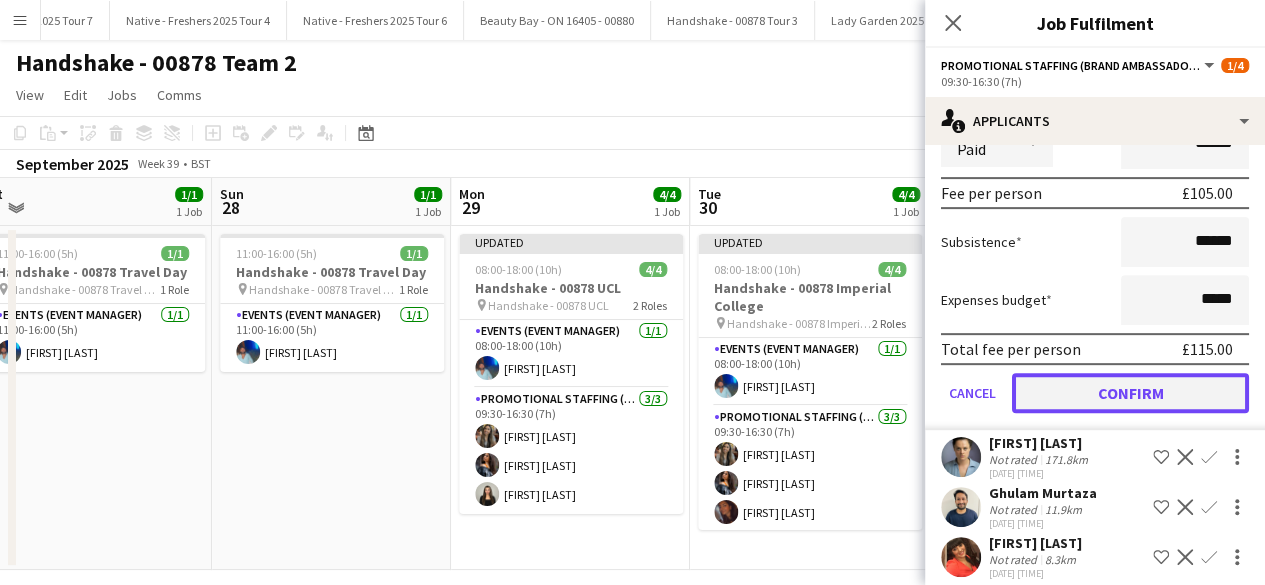 click on "Confirm" 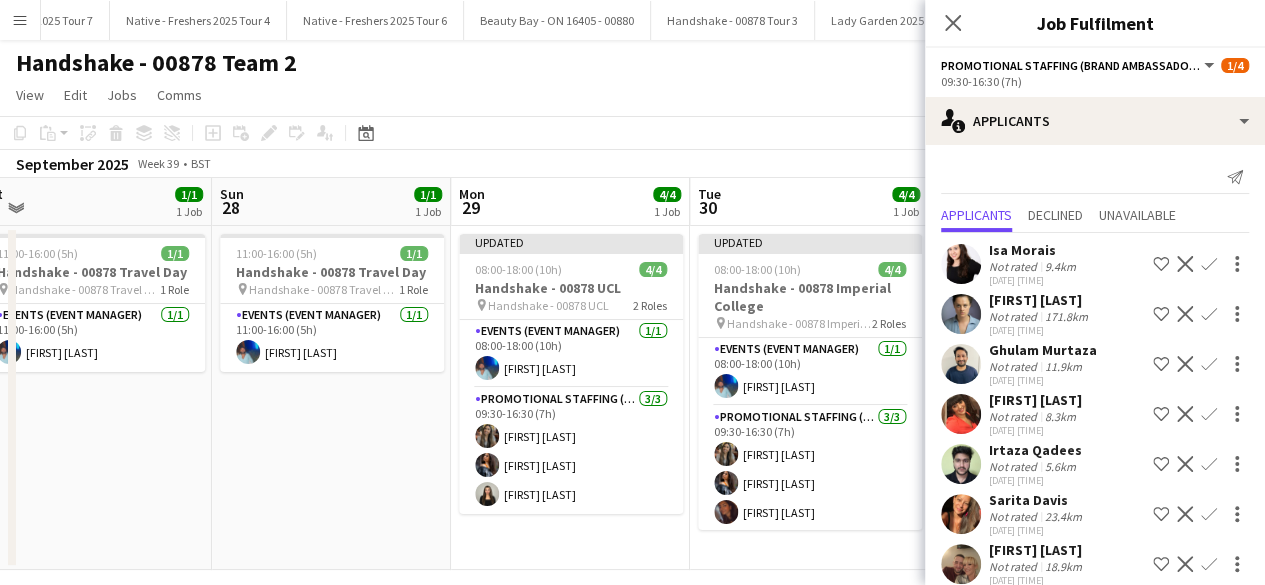 scroll, scrollTop: 0, scrollLeft: 0, axis: both 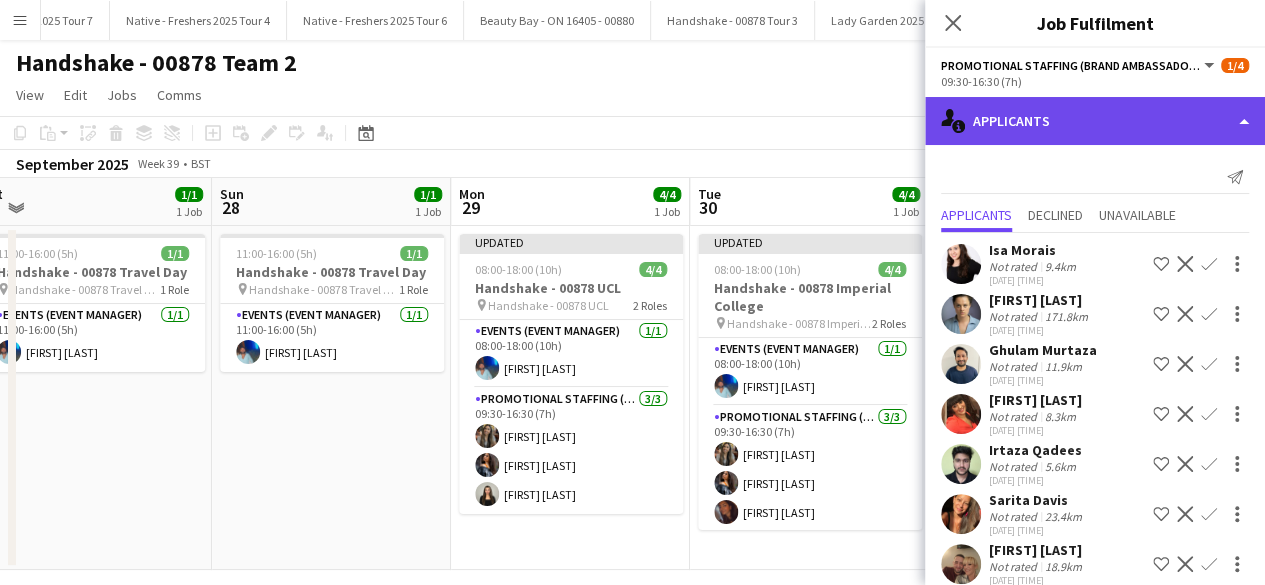 click on "single-neutral-actions-information
Applicants" 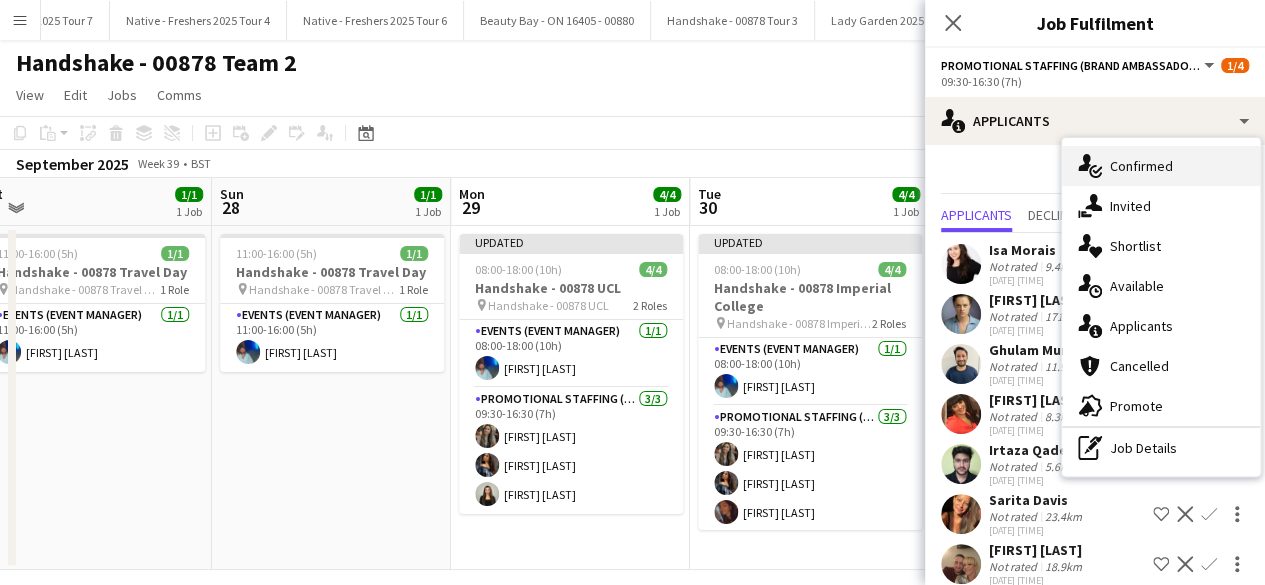 click on "single-neutral-actions-check-2
Confirmed" at bounding box center [1161, 166] 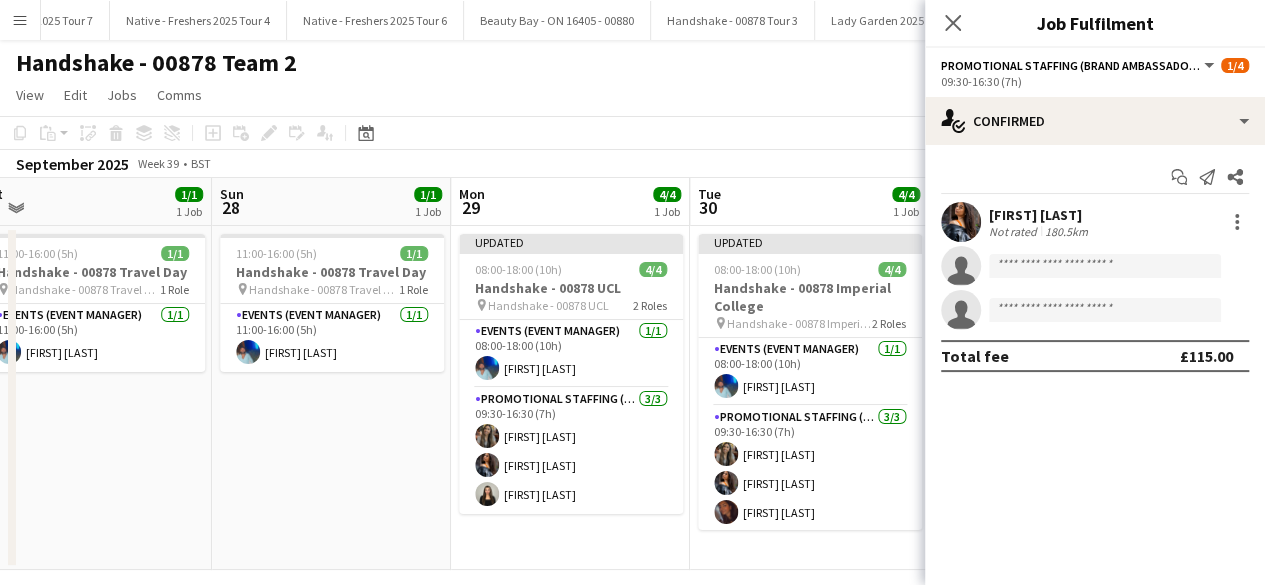 click at bounding box center [961, 222] 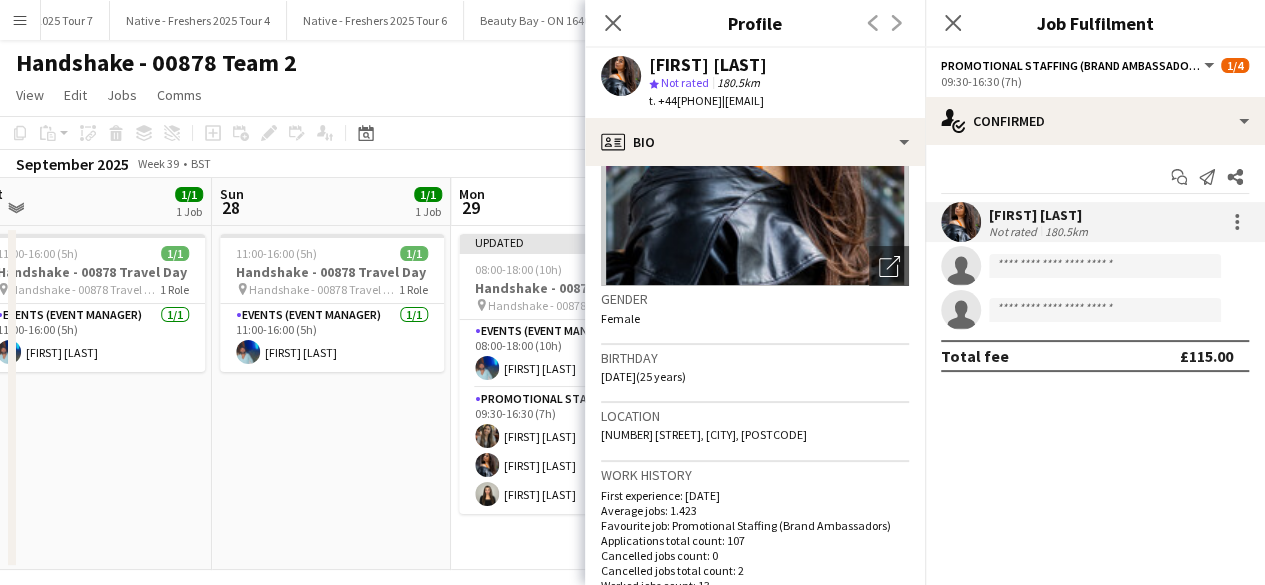 scroll, scrollTop: 0, scrollLeft: 0, axis: both 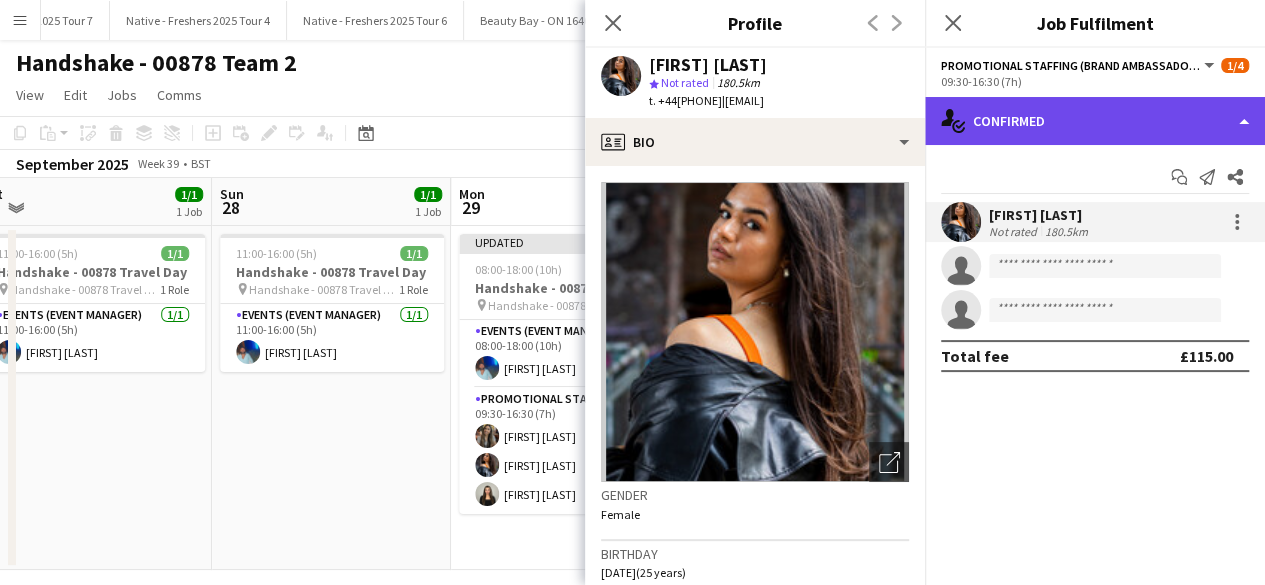 click on "single-neutral-actions-check-2
Confirmed" 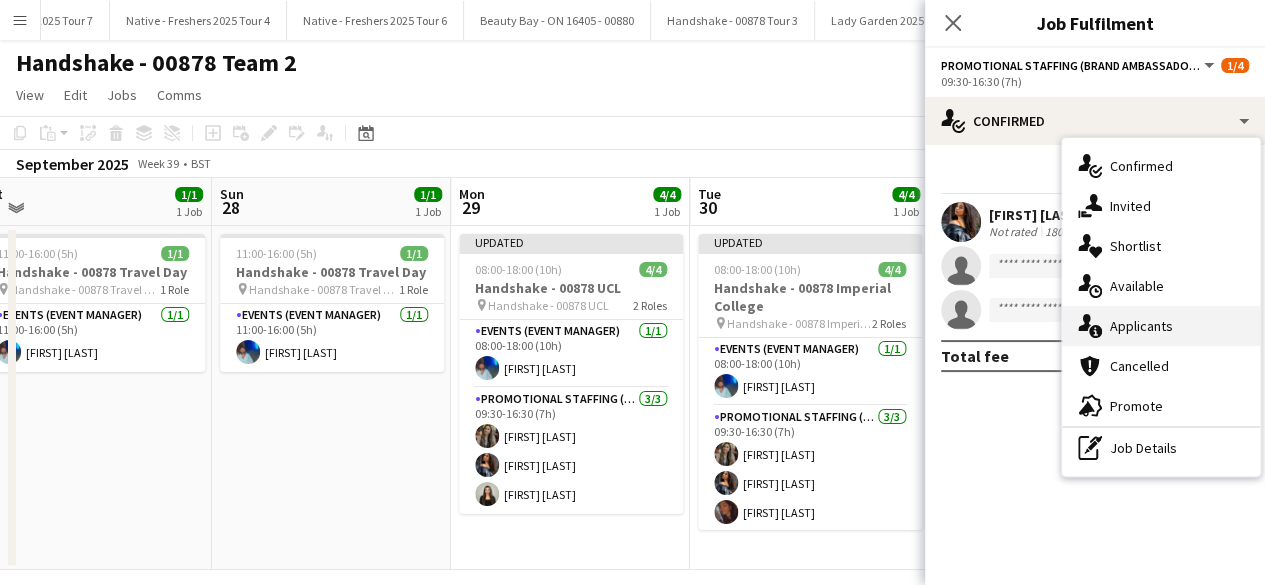 click on "single-neutral-actions-information
Applicants" at bounding box center (1161, 326) 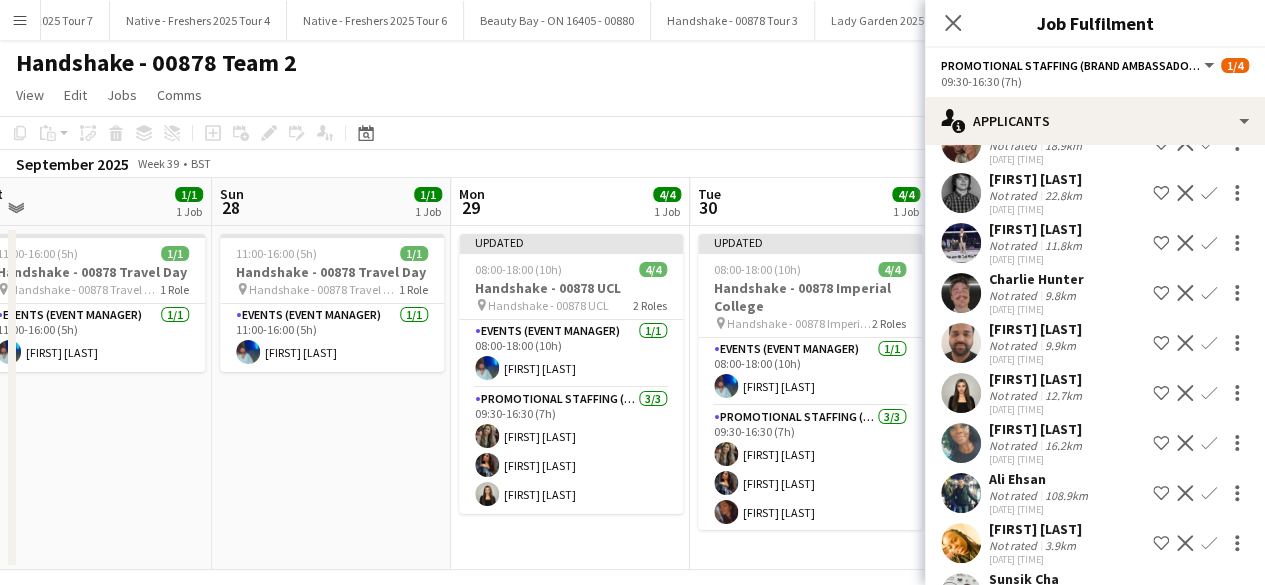 scroll, scrollTop: 521, scrollLeft: 0, axis: vertical 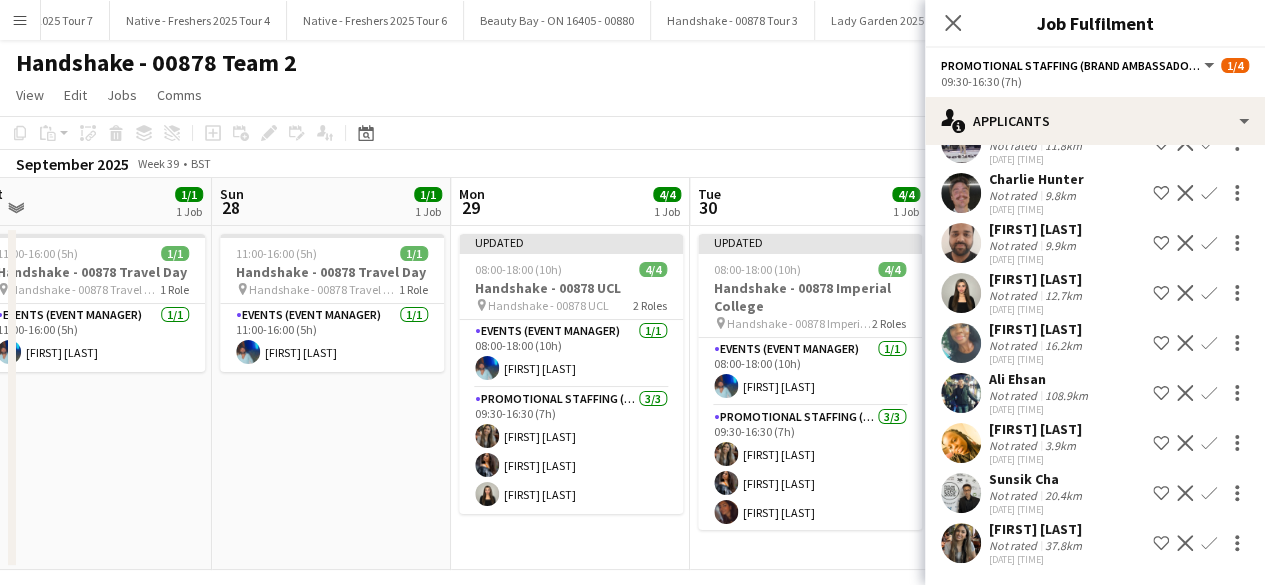 click at bounding box center (961, 343) 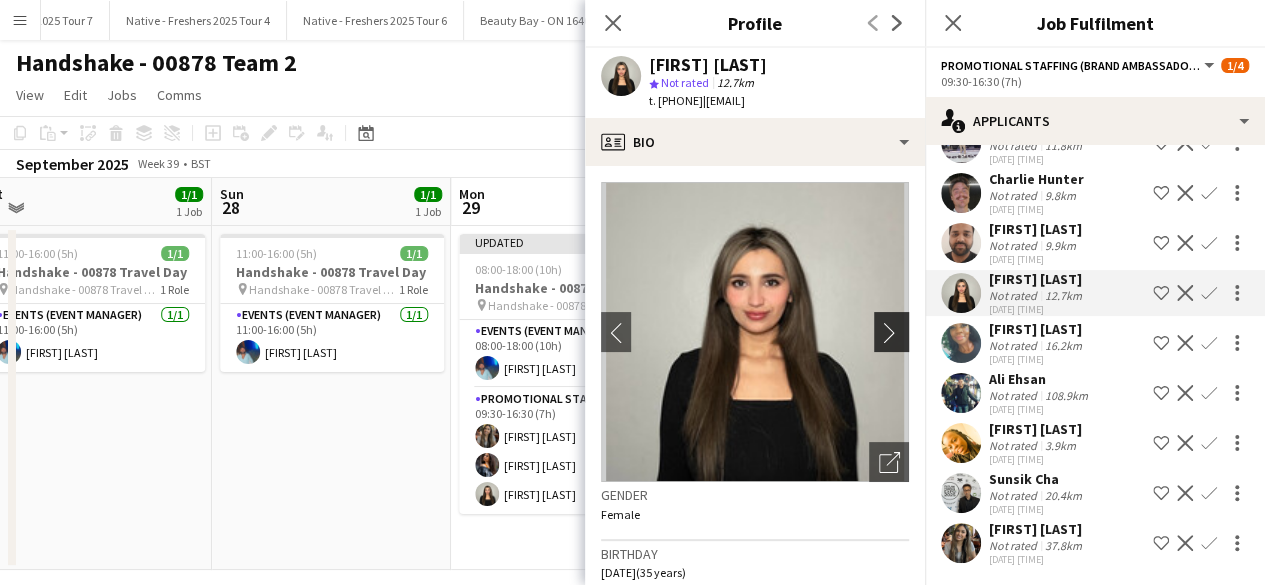 click on "chevron-right" 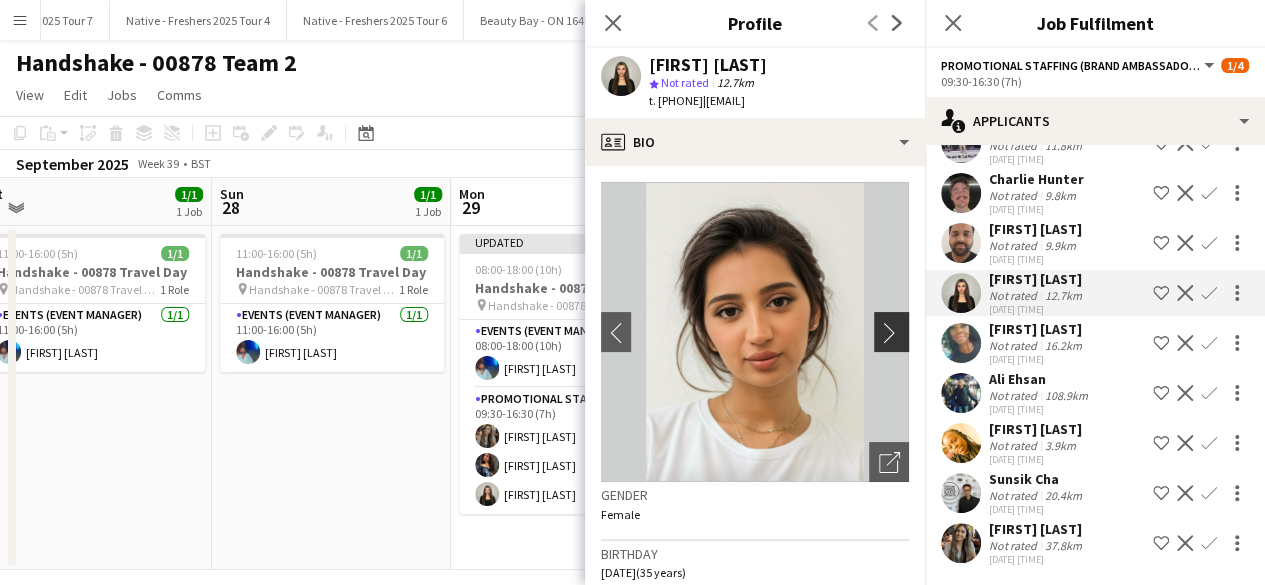 click on "chevron-right" 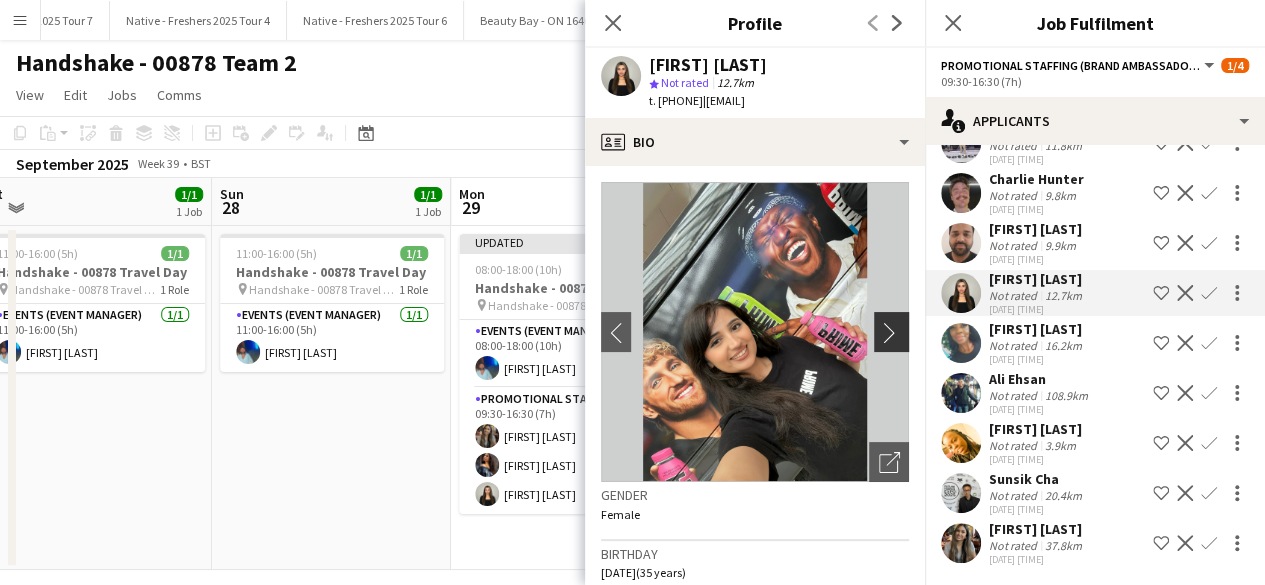 click on "chevron-right" 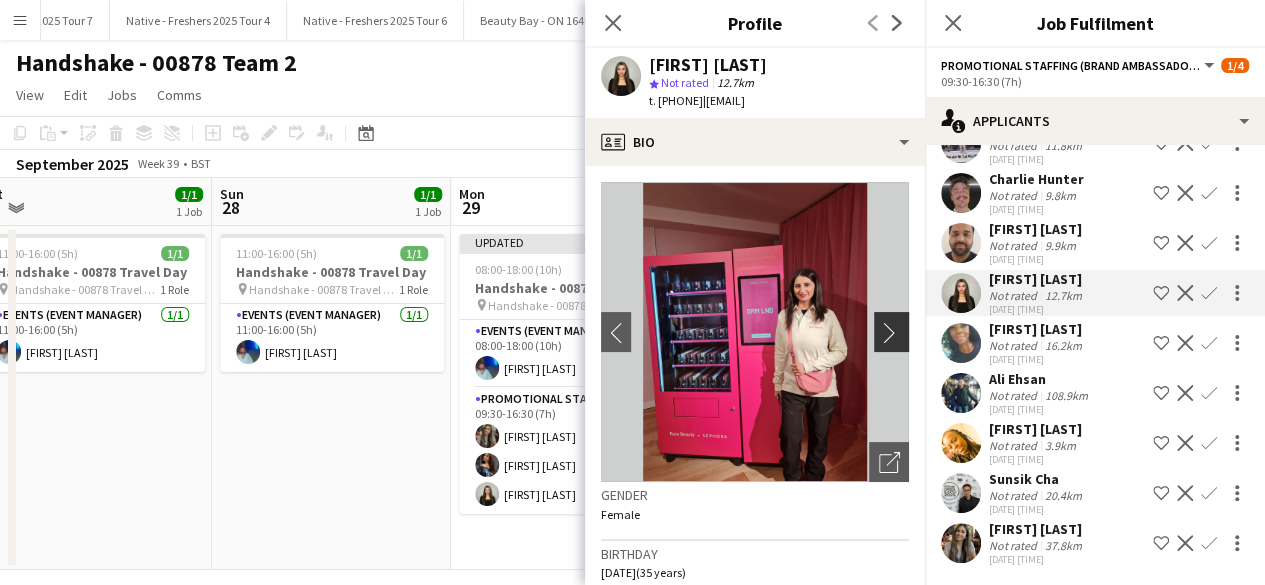 click on "chevron-right" 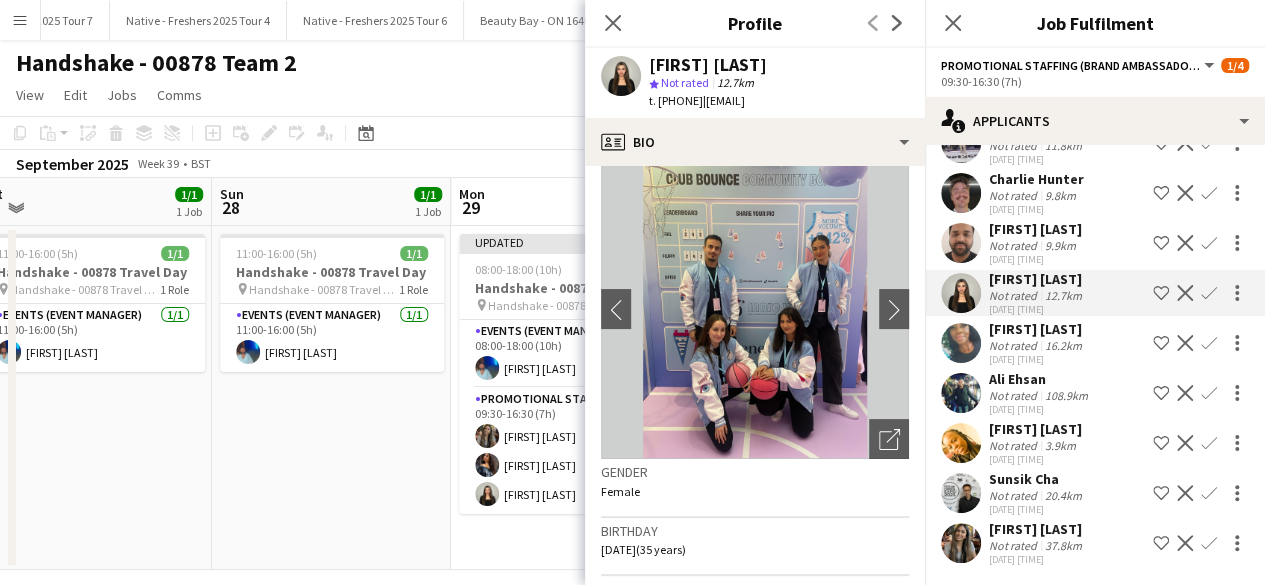 scroll, scrollTop: 0, scrollLeft: 0, axis: both 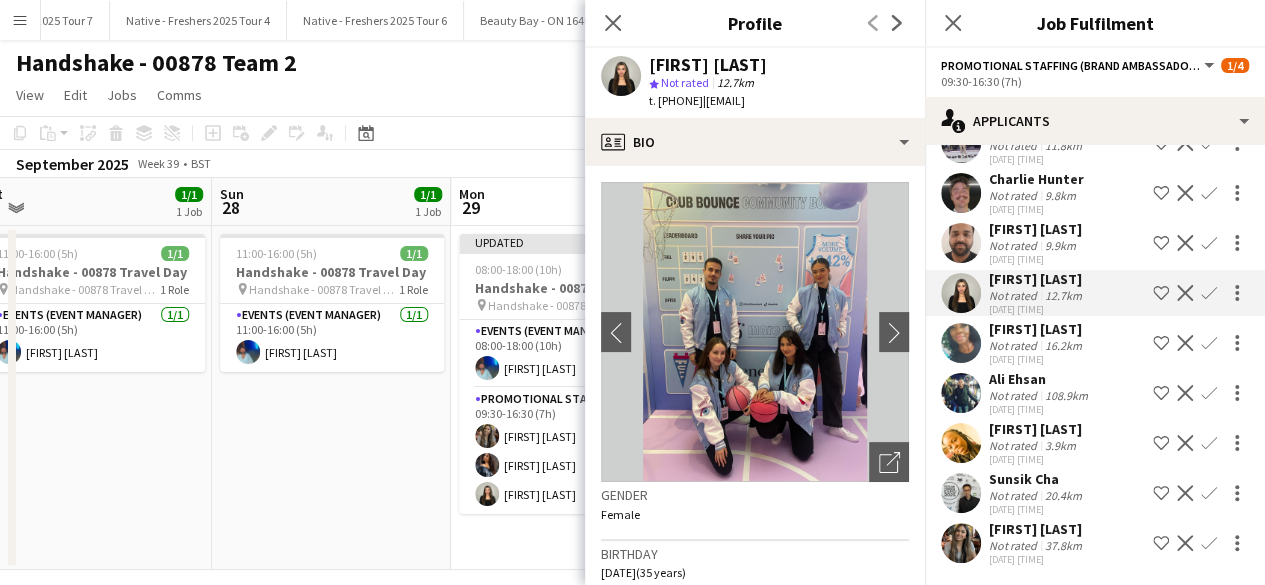 click on "Confirm" 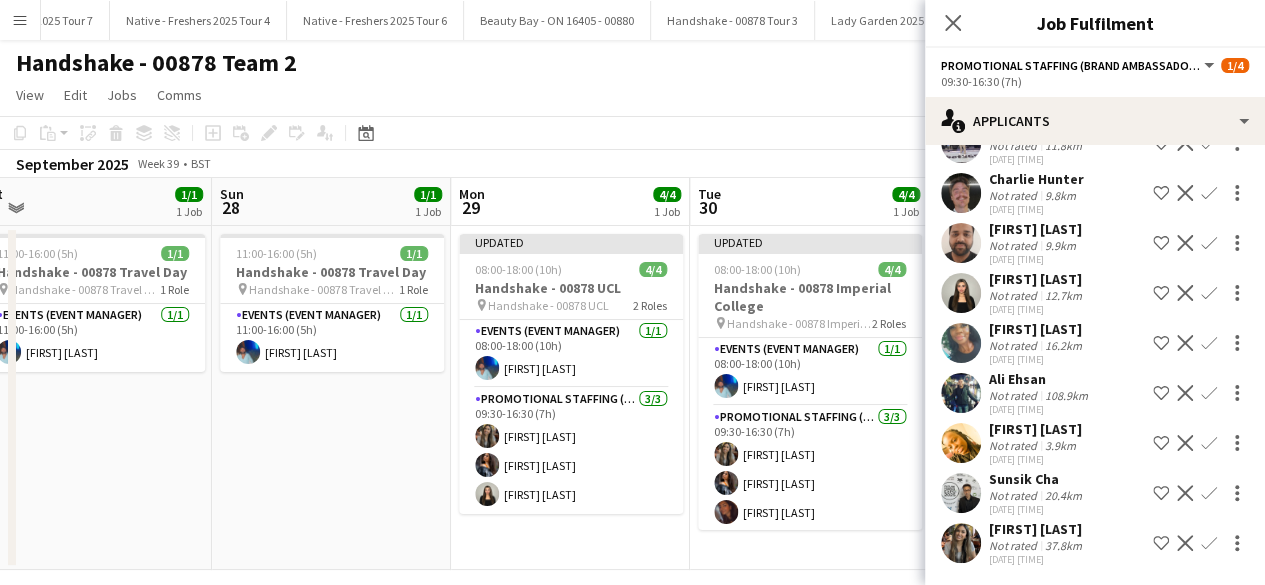 click on "Confirm" at bounding box center (1209, 343) 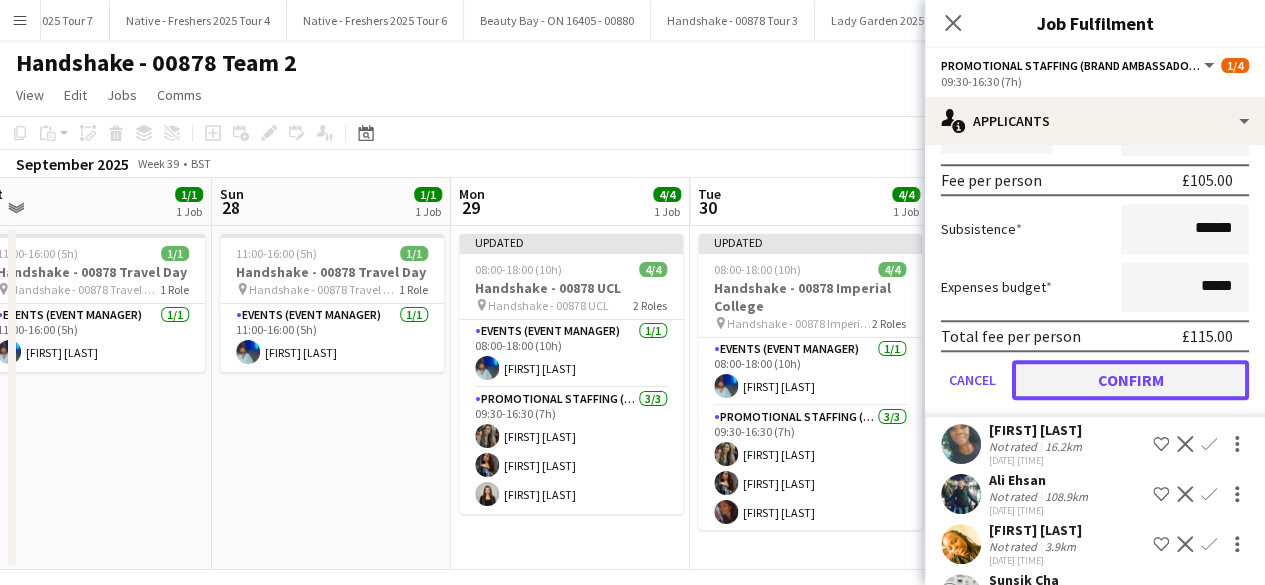click on "Confirm" 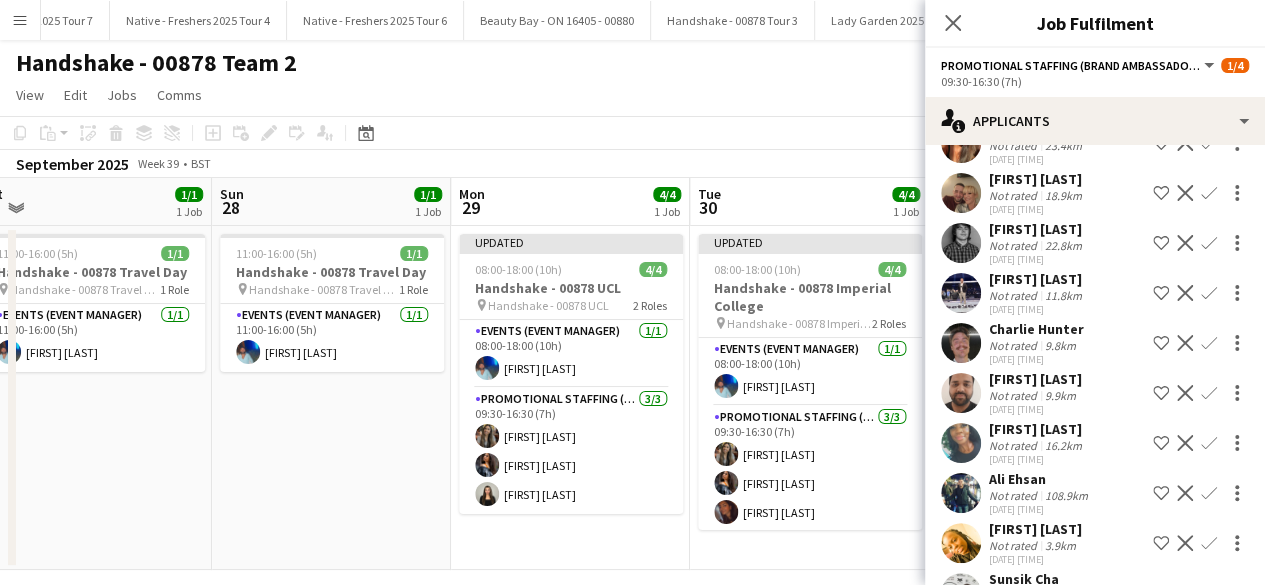 scroll, scrollTop: 471, scrollLeft: 0, axis: vertical 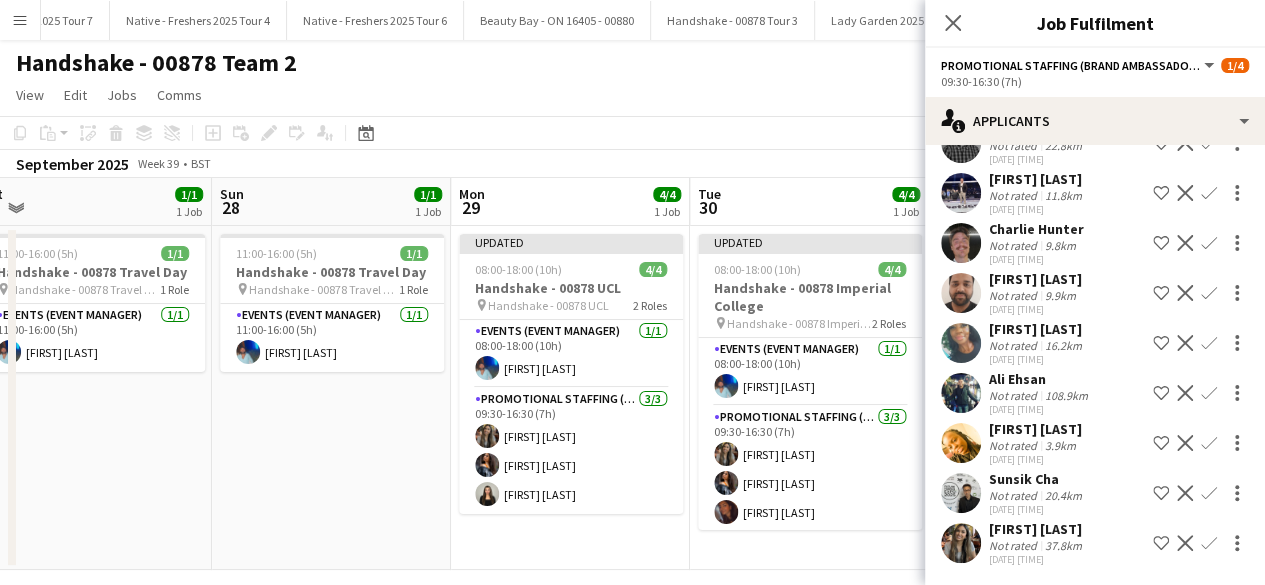 click on "Confirm" 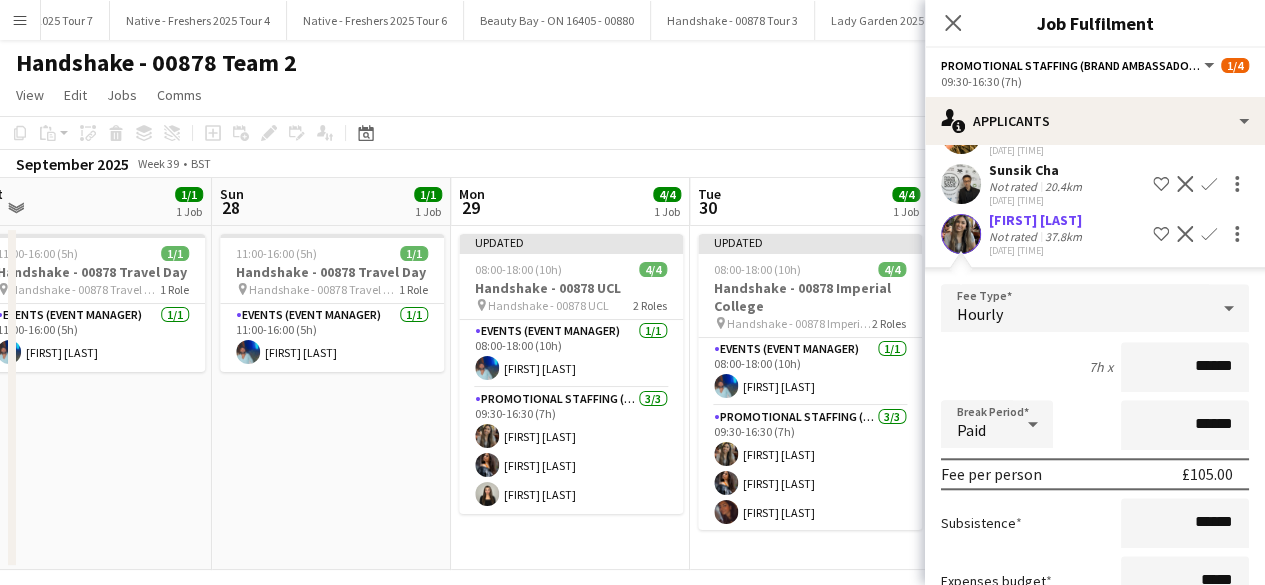 scroll, scrollTop: 924, scrollLeft: 0, axis: vertical 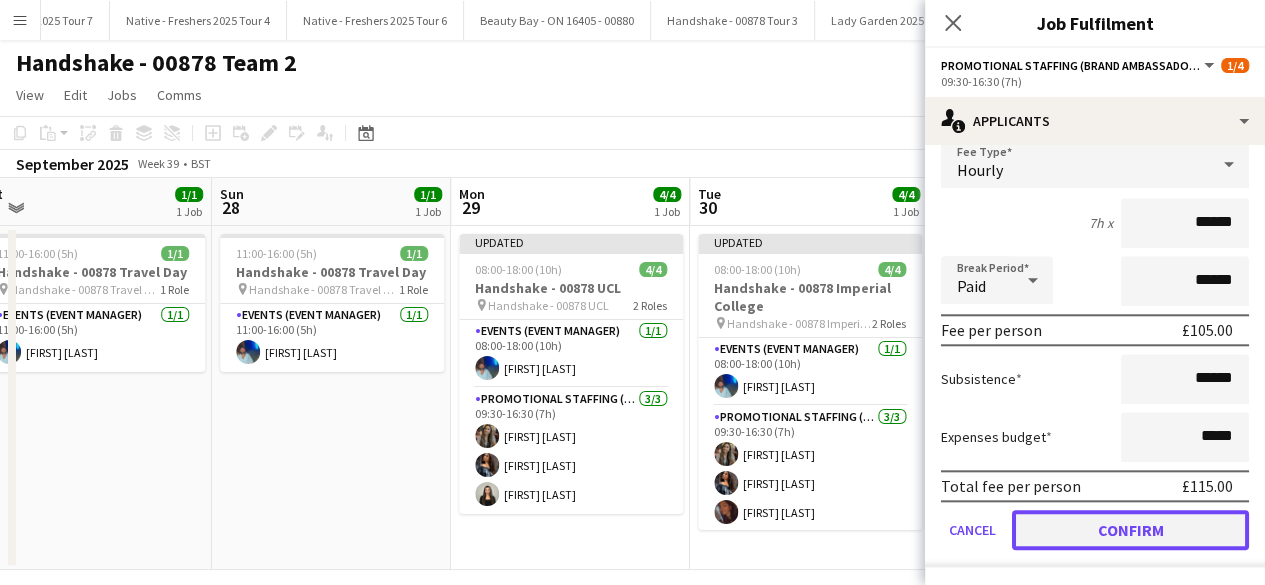click on "Confirm" 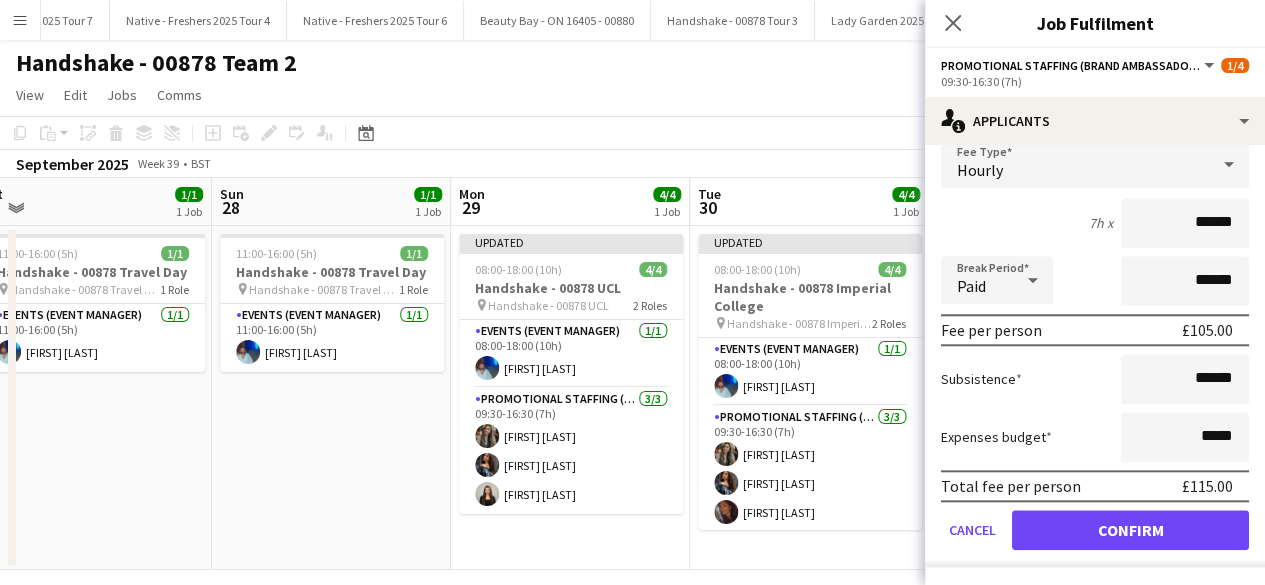 scroll, scrollTop: 421, scrollLeft: 0, axis: vertical 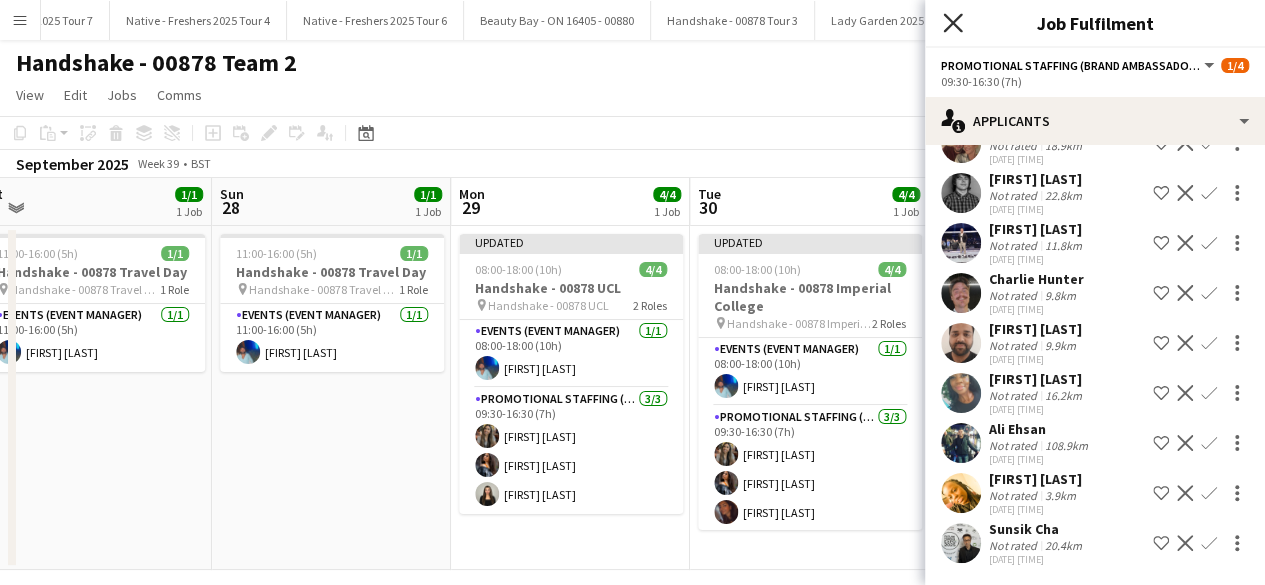 click 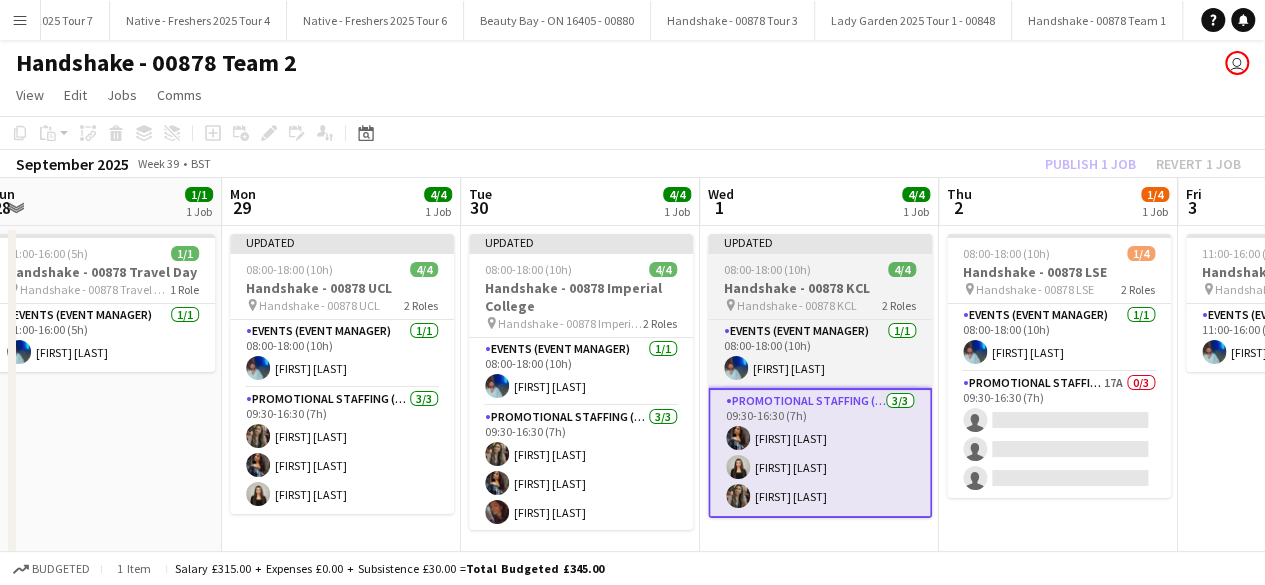 scroll, scrollTop: 0, scrollLeft: 518, axis: horizontal 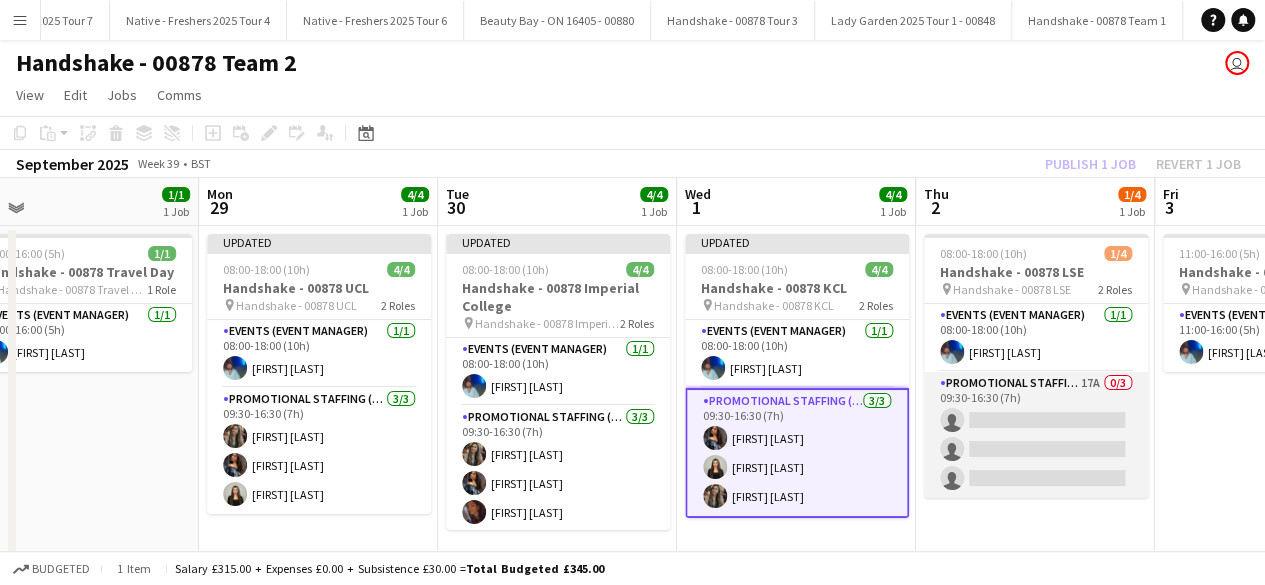 click on "Promotional Staffing (Brand Ambassadors)   17A   0/3   09:30-16:30 (7h)
single-neutral-actions
single-neutral-actions
single-neutral-actions" at bounding box center [1036, 435] 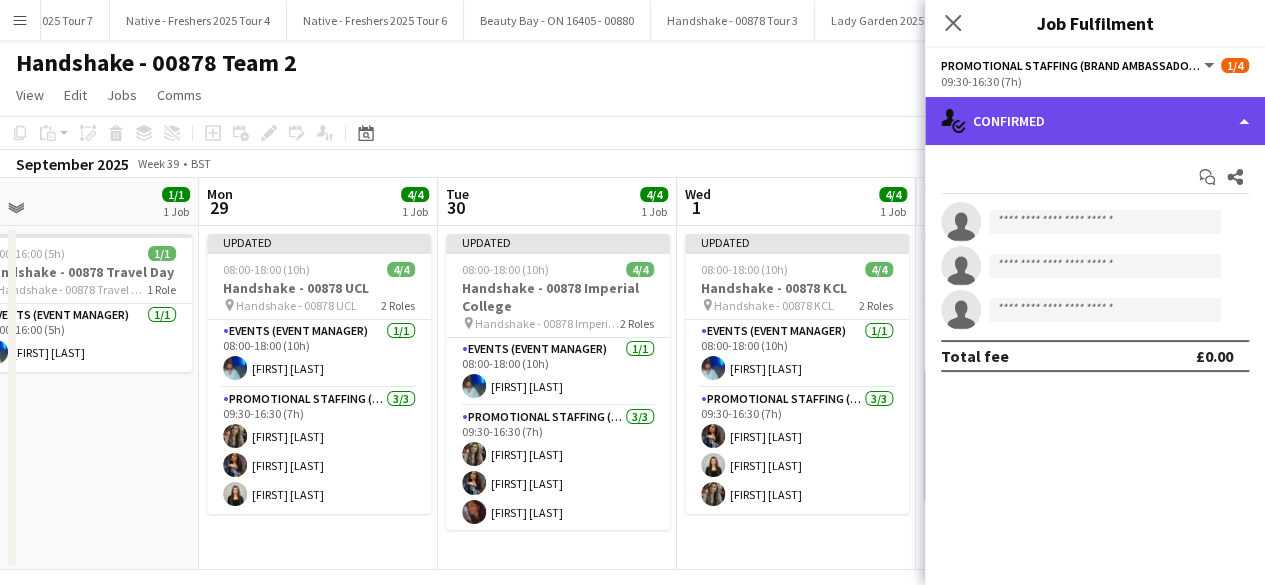 click on "single-neutral-actions-check-2
Confirmed" 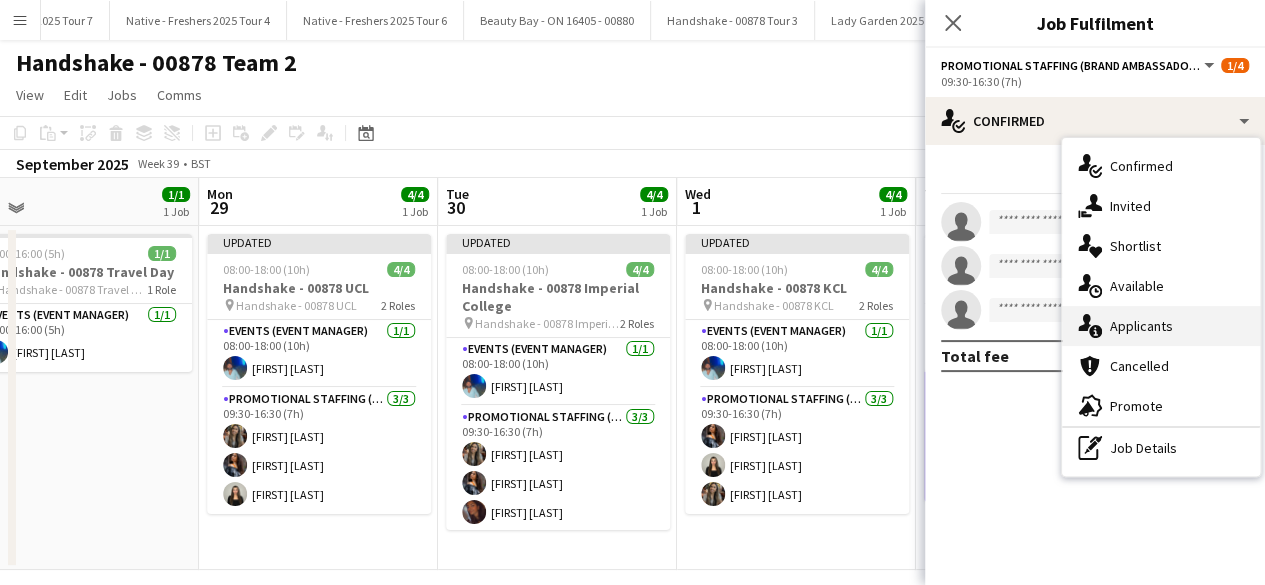 click on "single-neutral-actions-information
Applicants" at bounding box center [1161, 326] 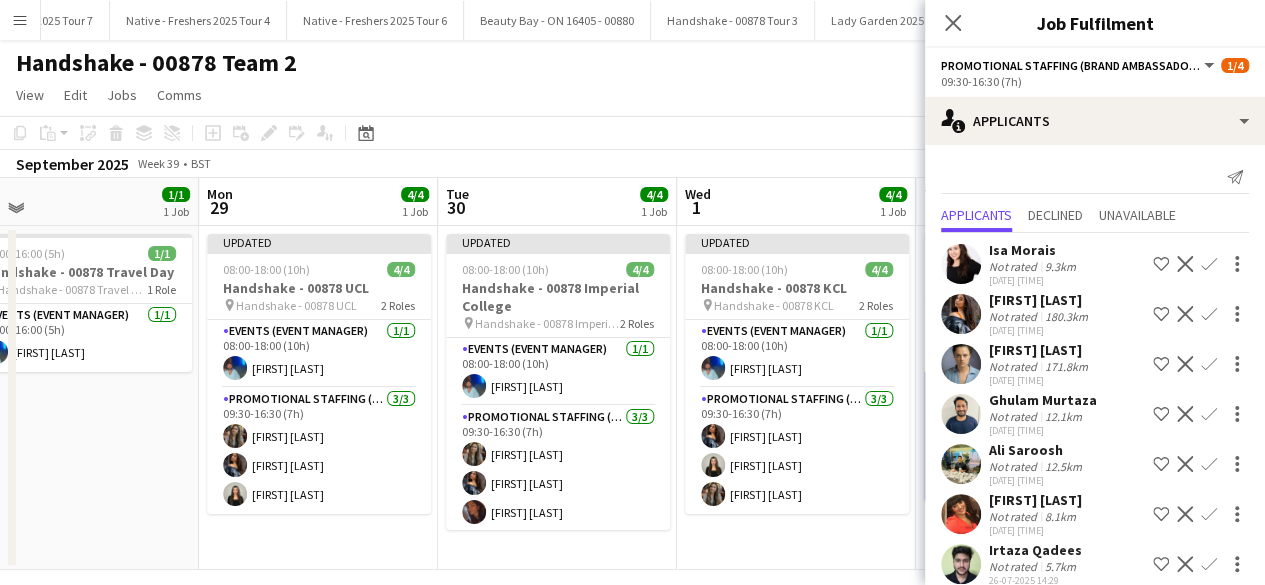 click on "Confirm" at bounding box center [1209, 364] 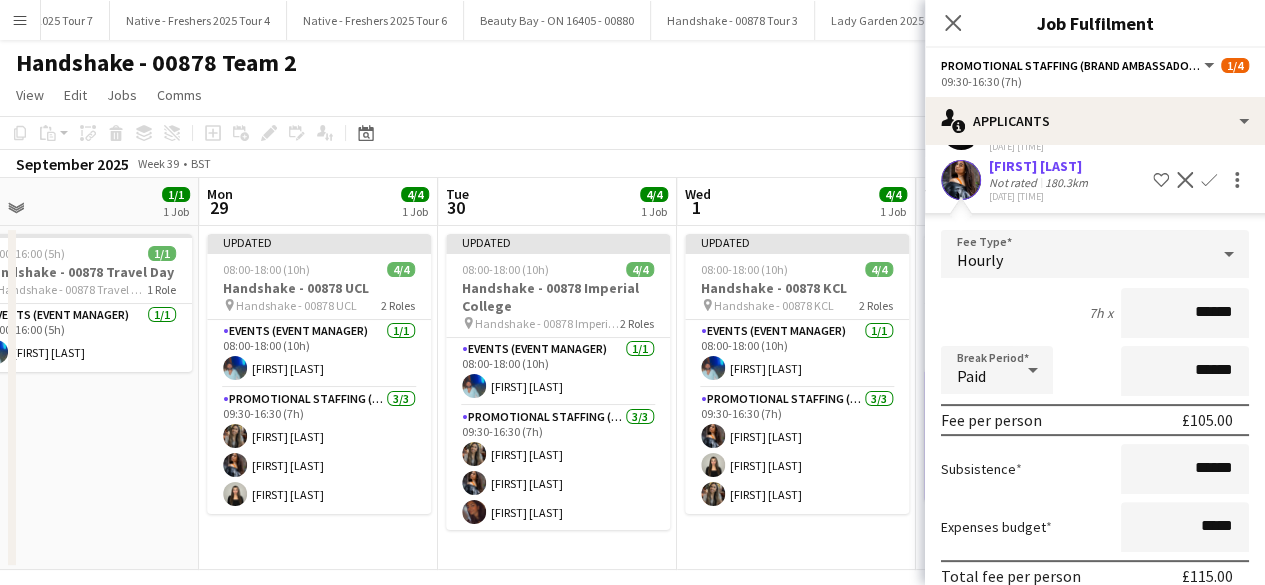 scroll, scrollTop: 274, scrollLeft: 0, axis: vertical 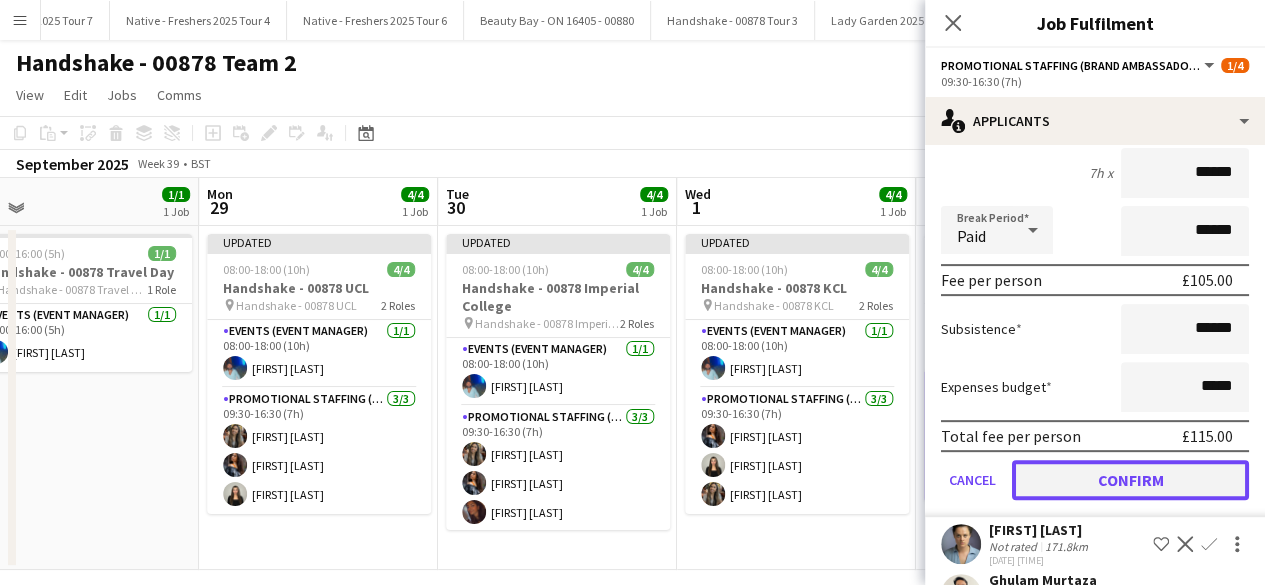 click on "Confirm" 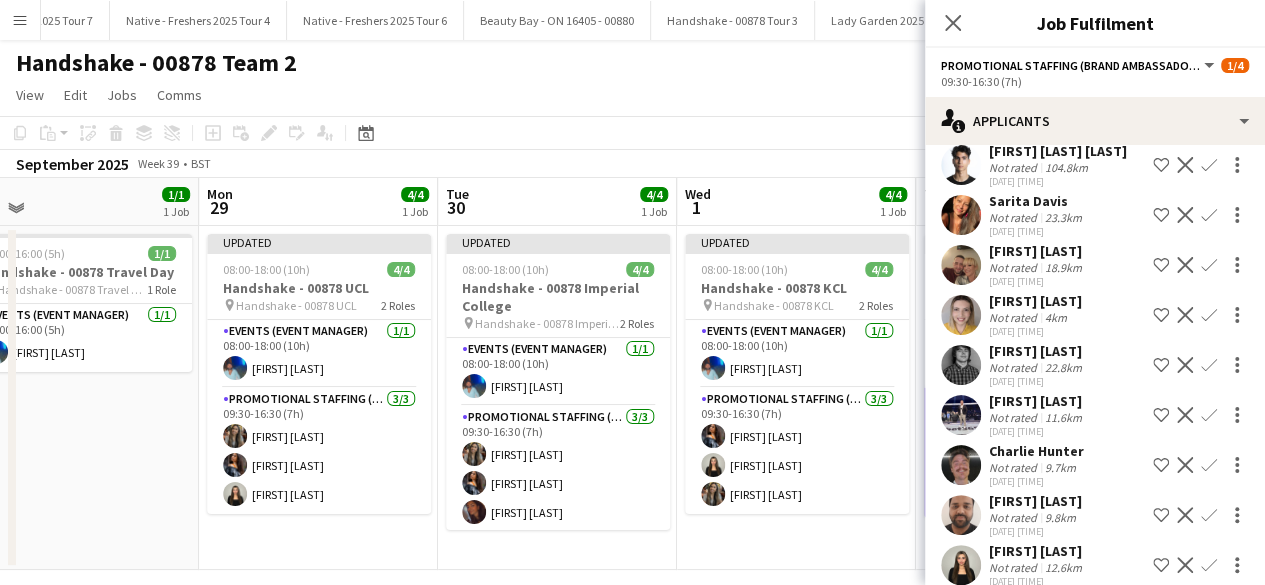 scroll, scrollTop: 489, scrollLeft: 0, axis: vertical 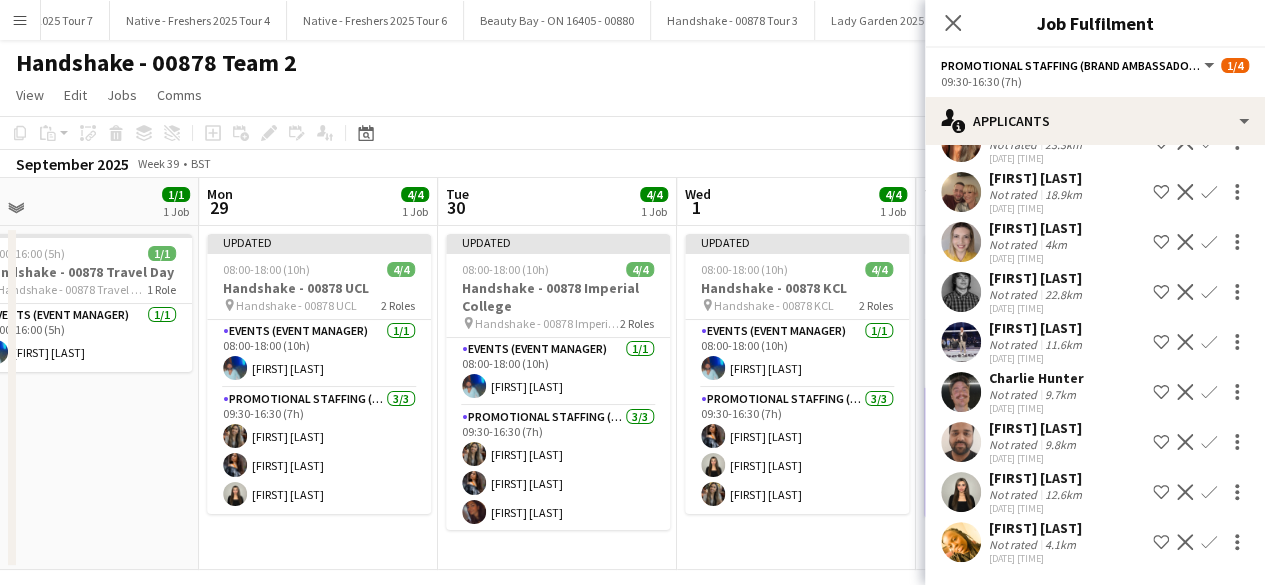 click on "Confirm" at bounding box center [1209, 542] 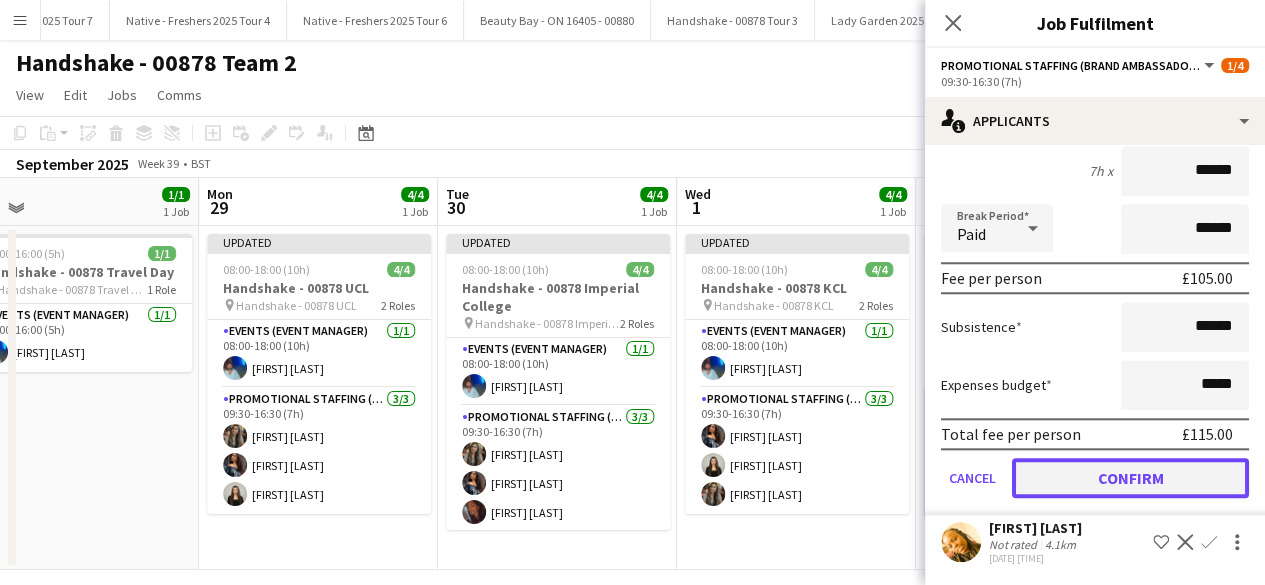 click on "Confirm" 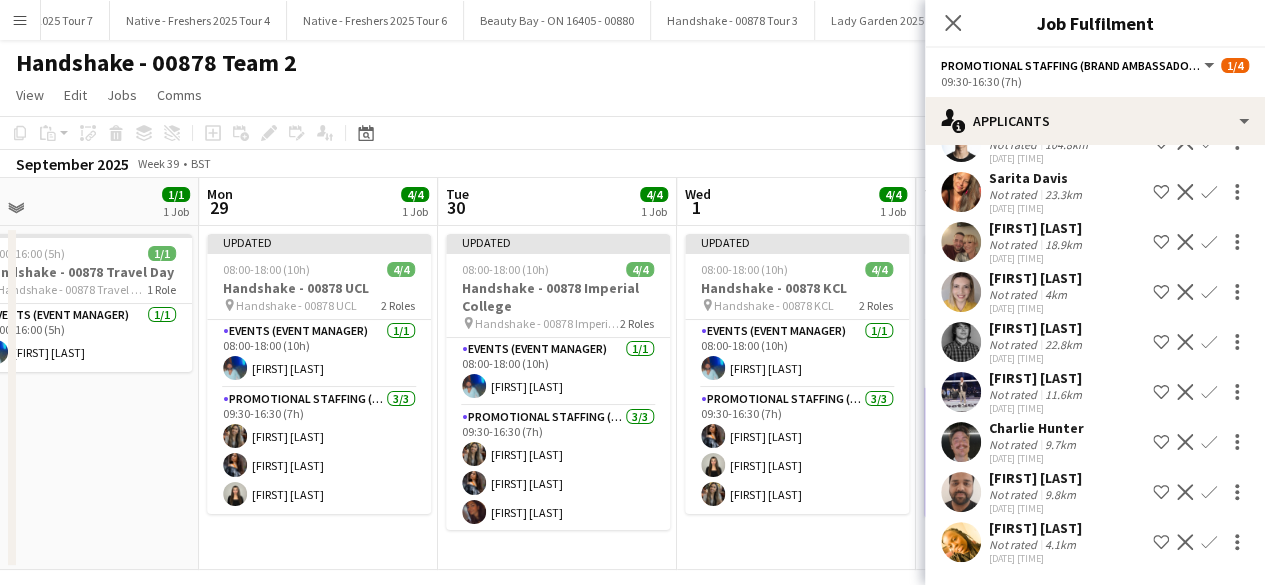scroll, scrollTop: 439, scrollLeft: 0, axis: vertical 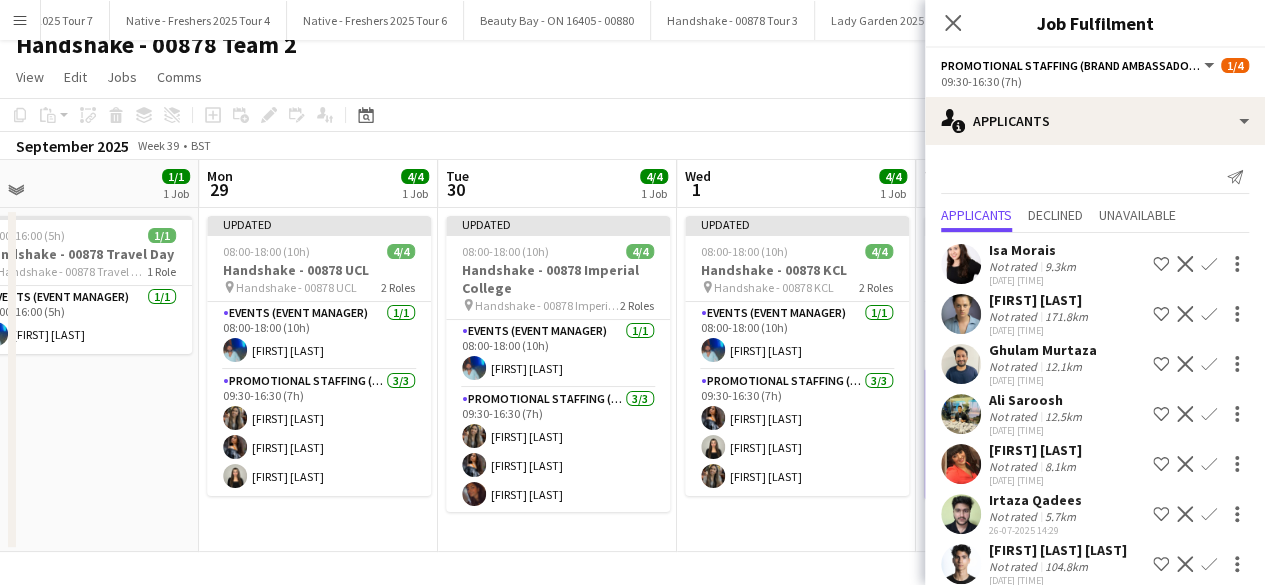 click on "Confirm" at bounding box center (1209, 364) 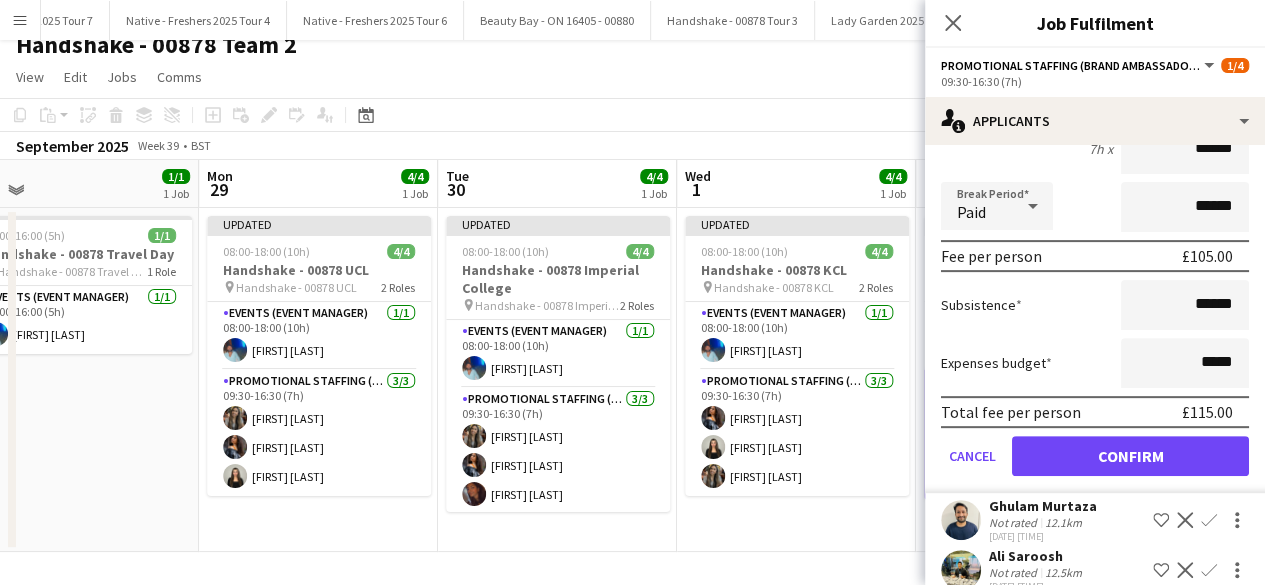 scroll, scrollTop: 395, scrollLeft: 0, axis: vertical 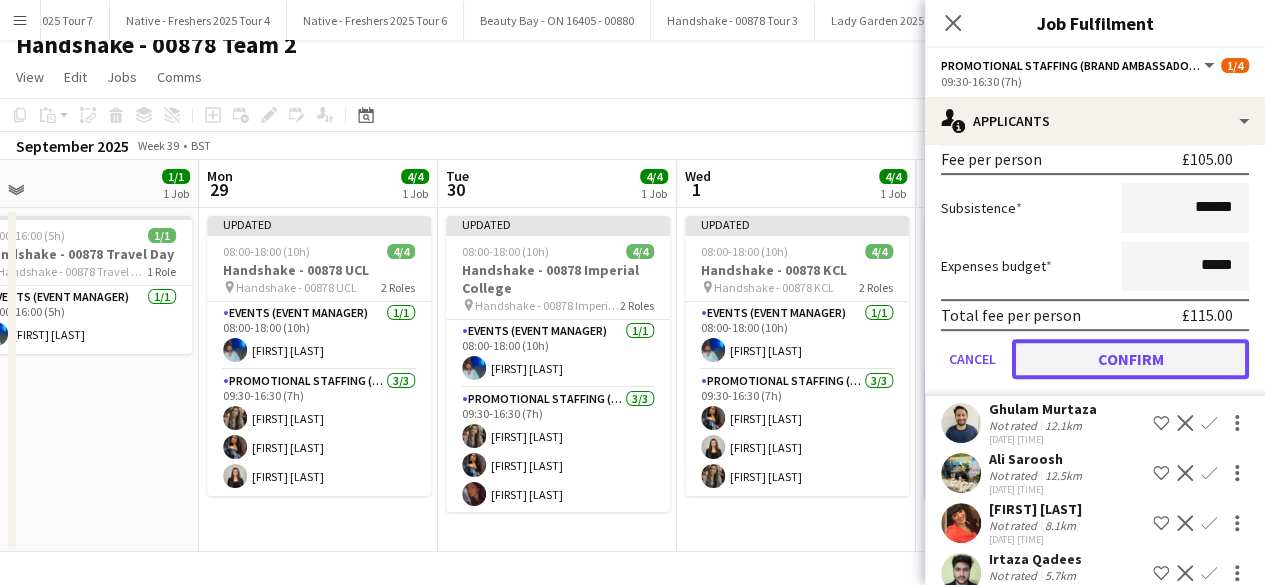 click on "Confirm" 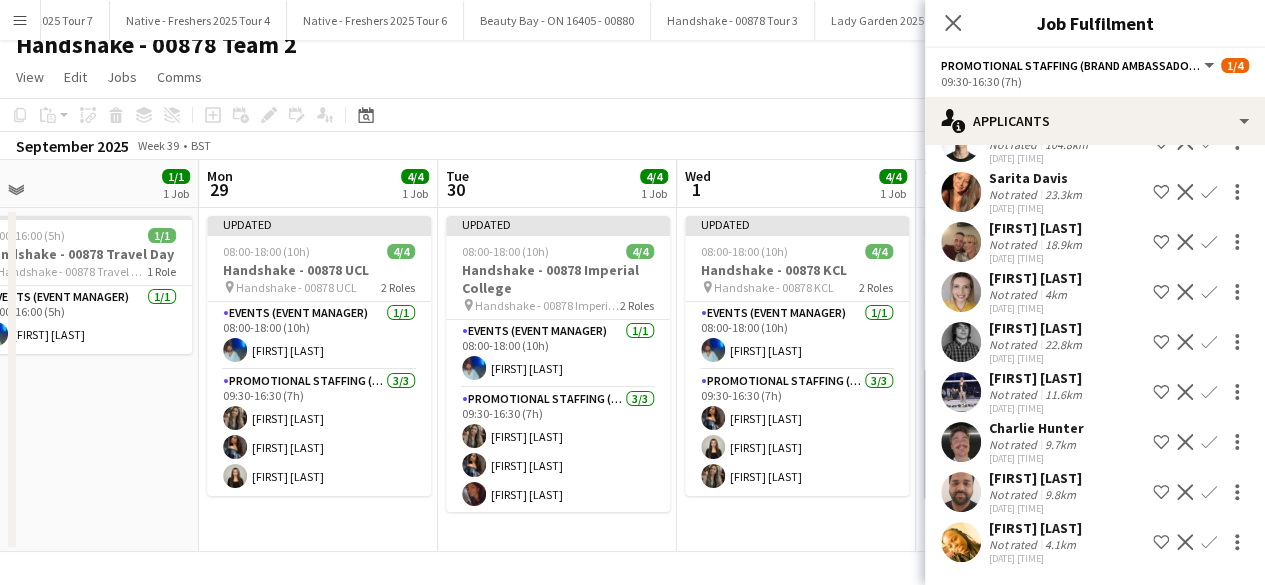 scroll, scrollTop: 0, scrollLeft: 0, axis: both 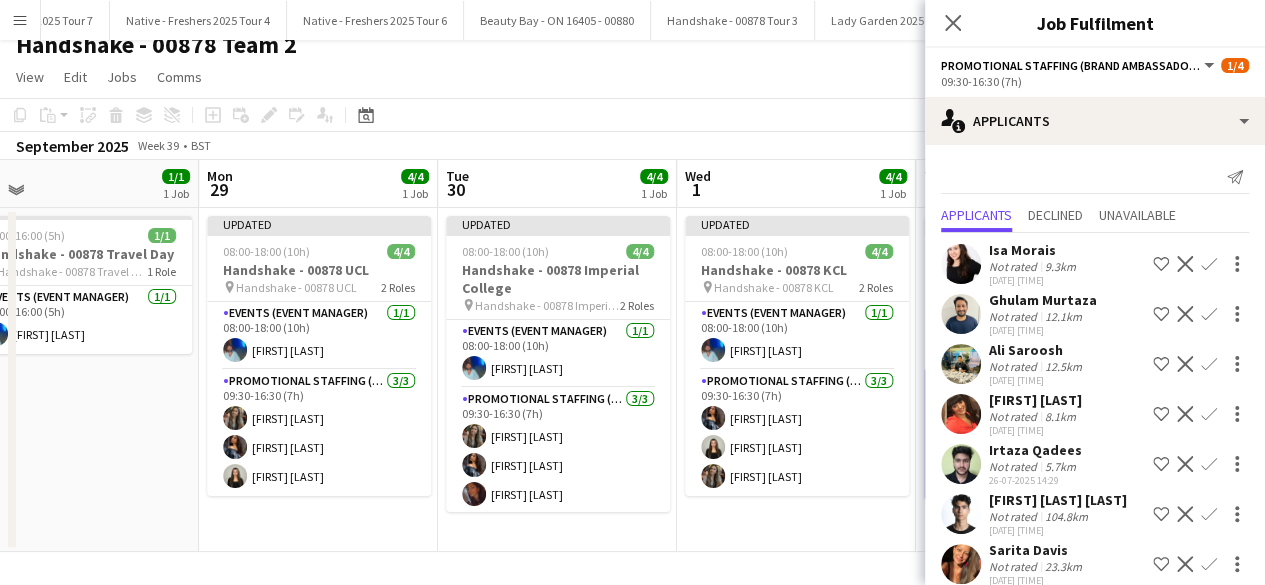 click on "Updated   08:00-18:00 (10h)    4/4   Handshake - 00878 KCL
pin
Handshake - 00878 KCL   2 Roles   Events (Event Manager)   1/1   08:00-18:00 (10h)
Roland Lamaa  Promotional Staffing (Brand Ambassadors)   3/3   09:30-16:30 (7h)
Alyssa Palmer Alishah Malik Nimrit Batth" at bounding box center (796, 380) 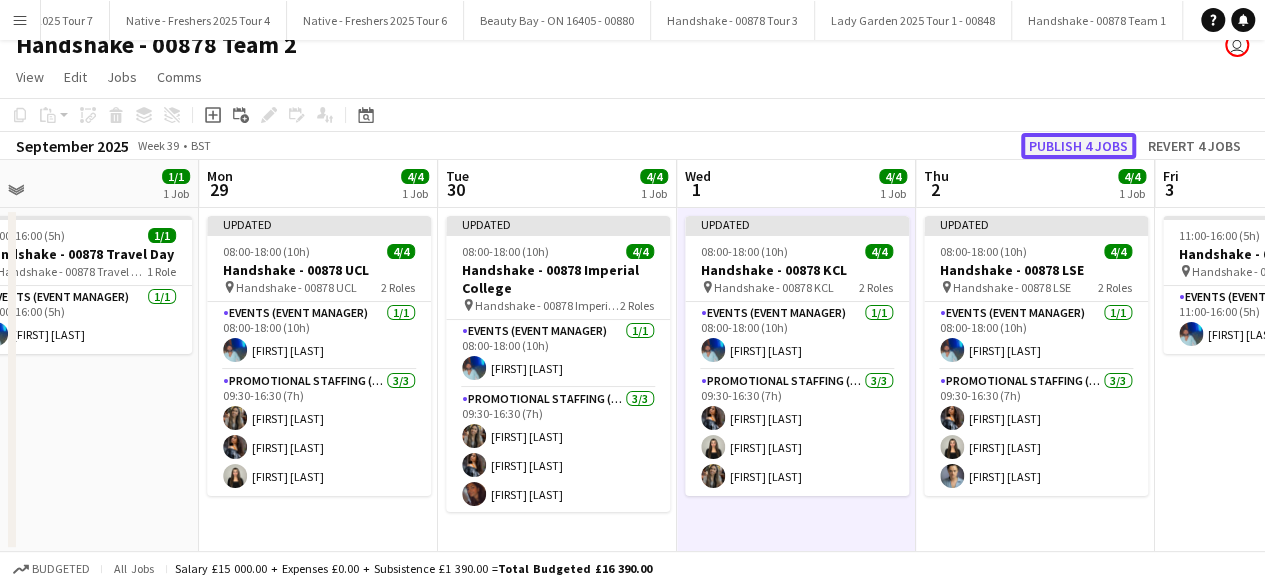 click on "Publish 4 jobs" 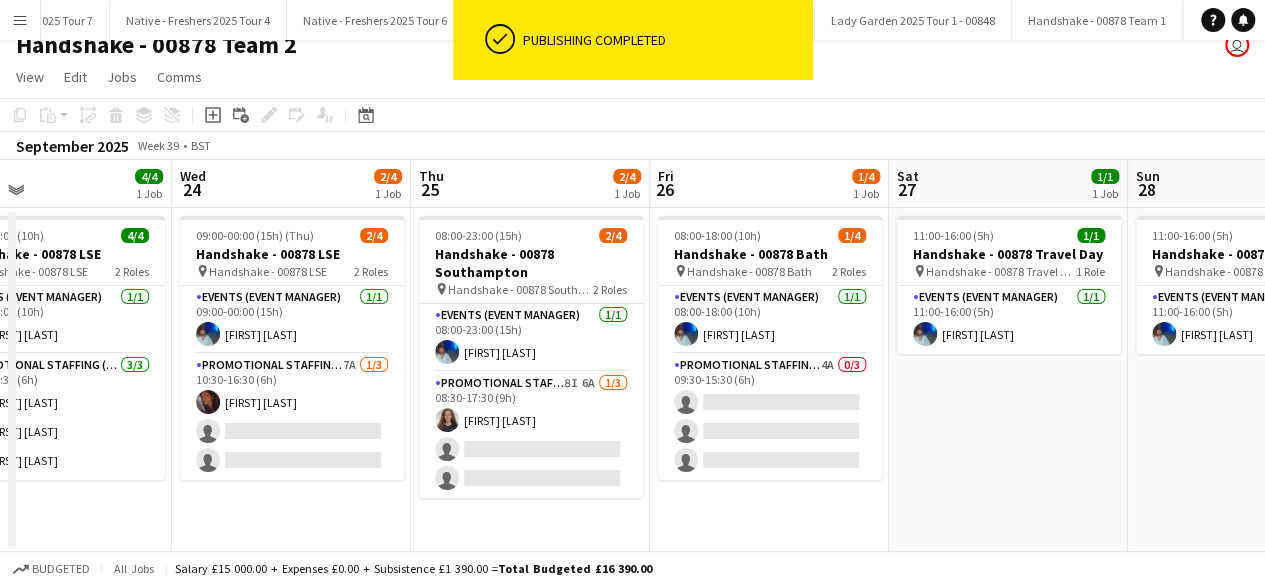 scroll, scrollTop: 0, scrollLeft: 483, axis: horizontal 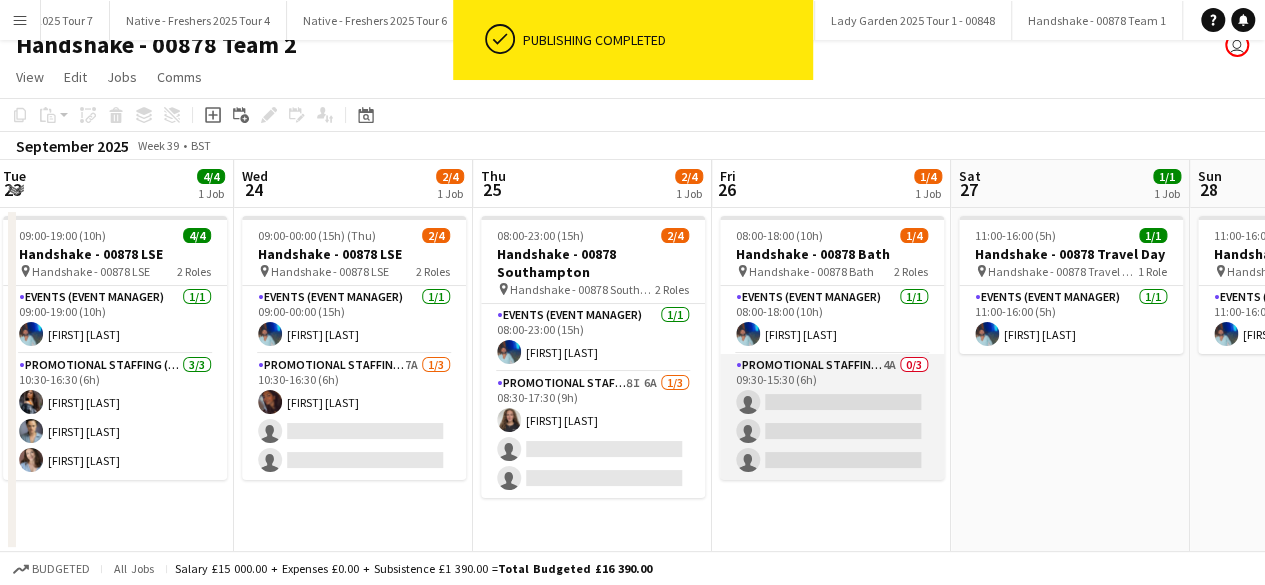 click on "Promotional Staffing (Brand Ambassadors)   4A   0/3   09:30-15:30 (6h)
single-neutral-actions
single-neutral-actions
single-neutral-actions" at bounding box center (832, 417) 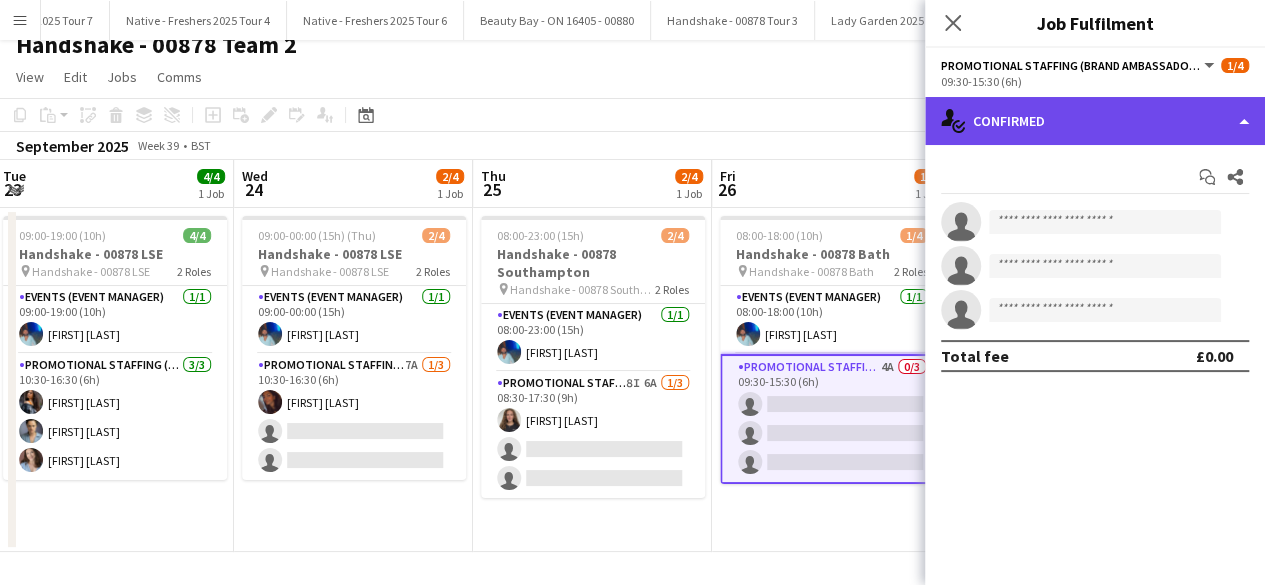 click on "single-neutral-actions-check-2
Confirmed" 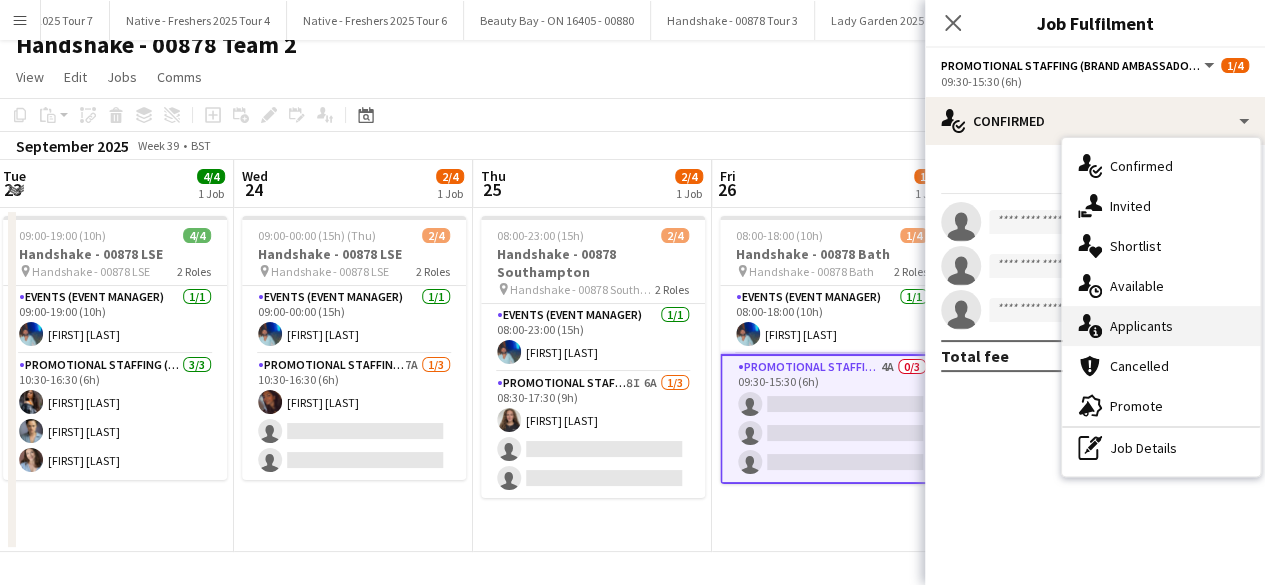 click on "single-neutral-actions-information
Applicants" at bounding box center [1161, 326] 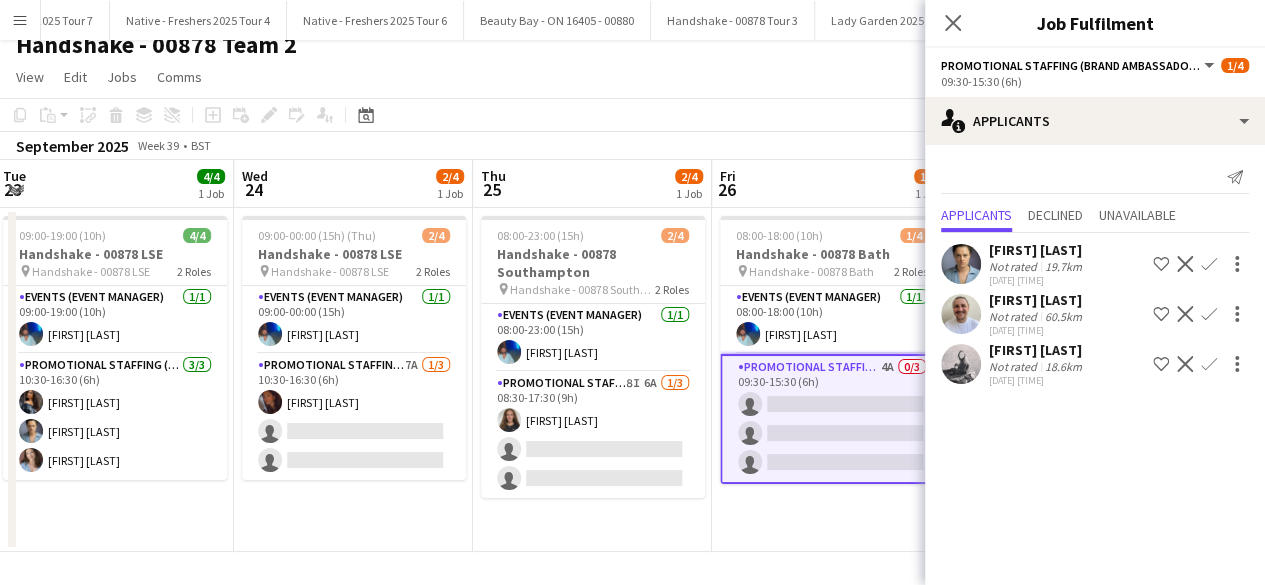 click on "Confirm" at bounding box center [1209, 314] 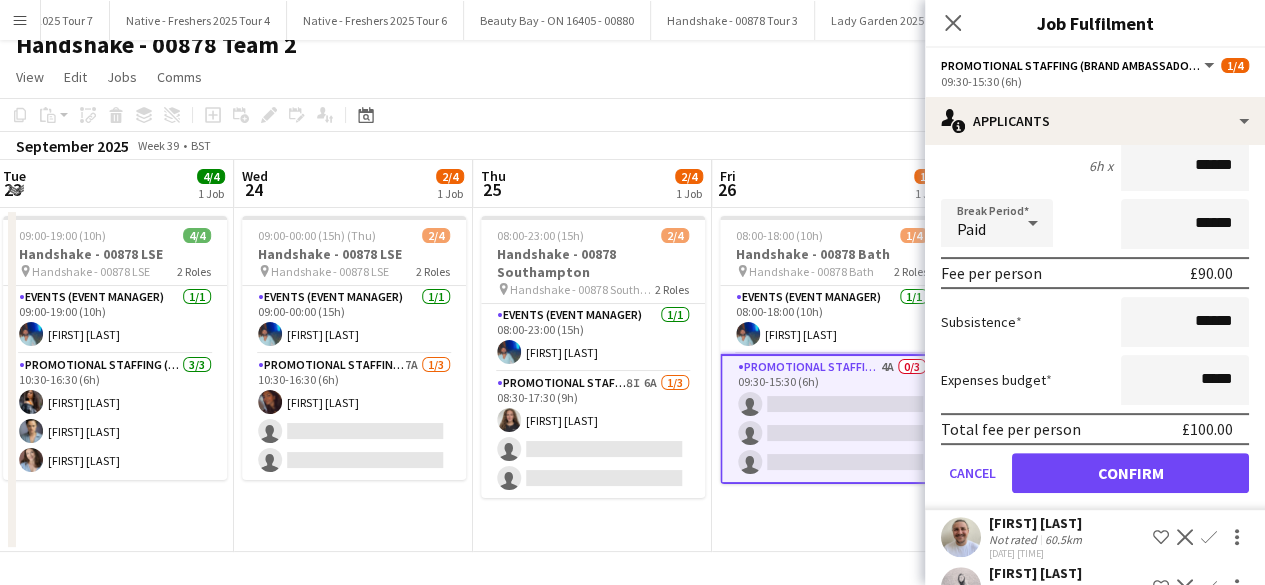 scroll, scrollTop: 237, scrollLeft: 0, axis: vertical 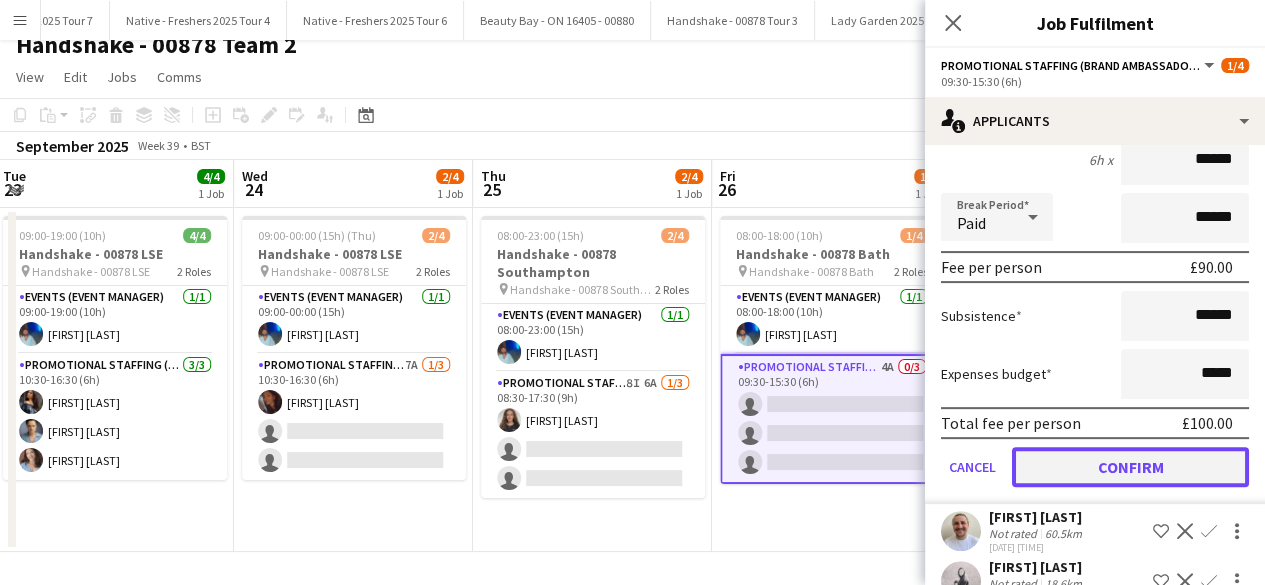 click on "Confirm" 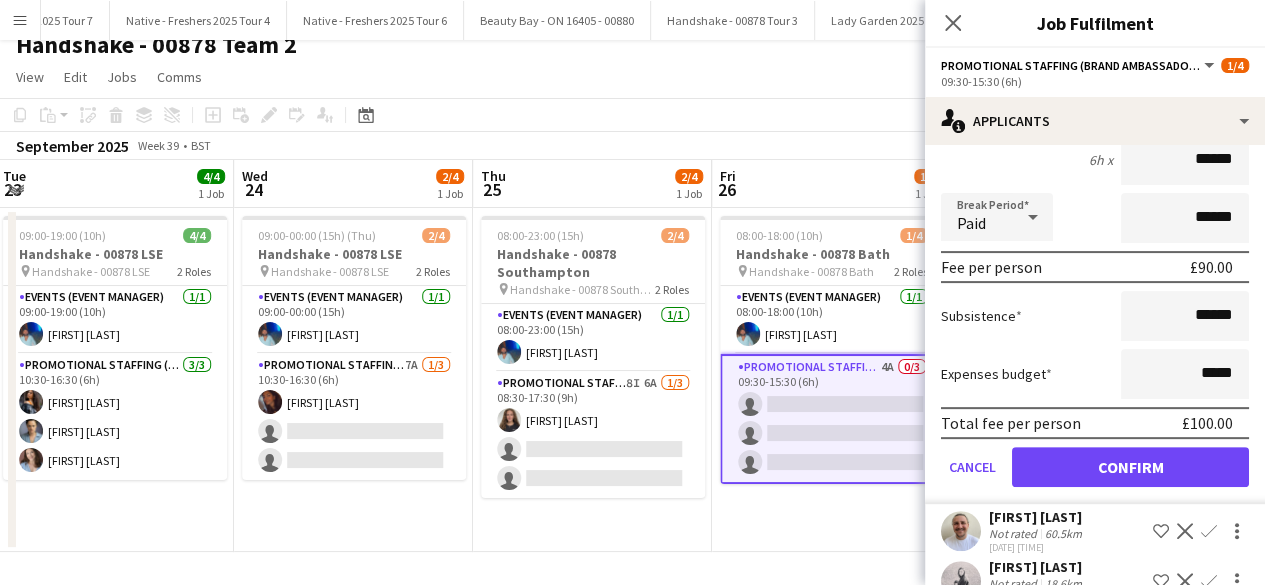 scroll, scrollTop: 0, scrollLeft: 0, axis: both 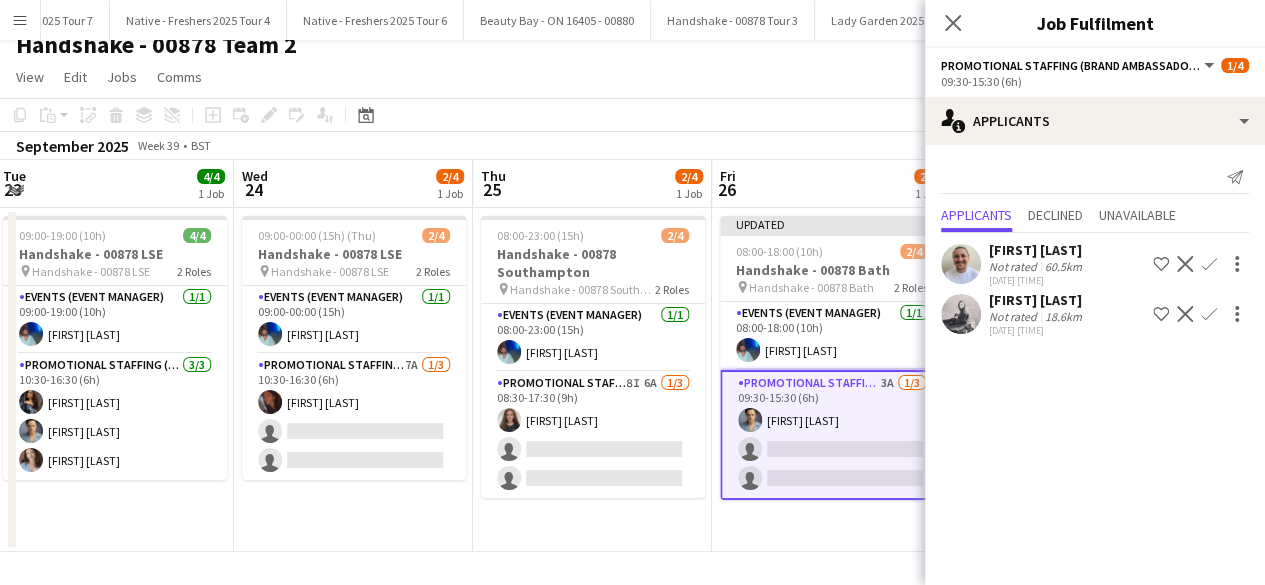 click on "Confirm" 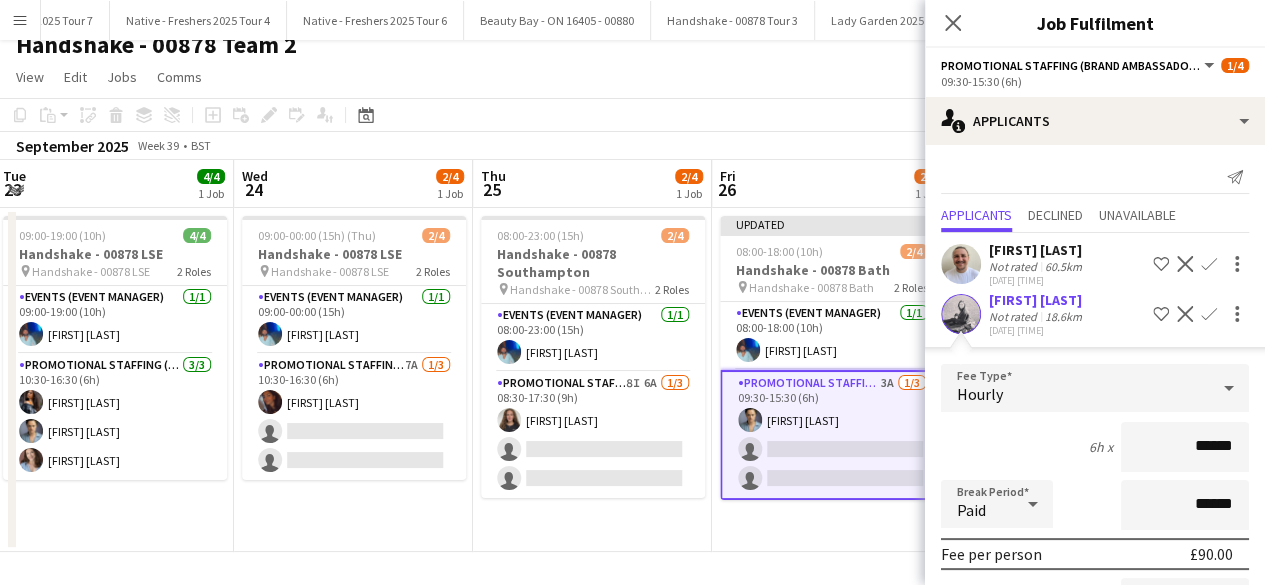 scroll, scrollTop: 224, scrollLeft: 0, axis: vertical 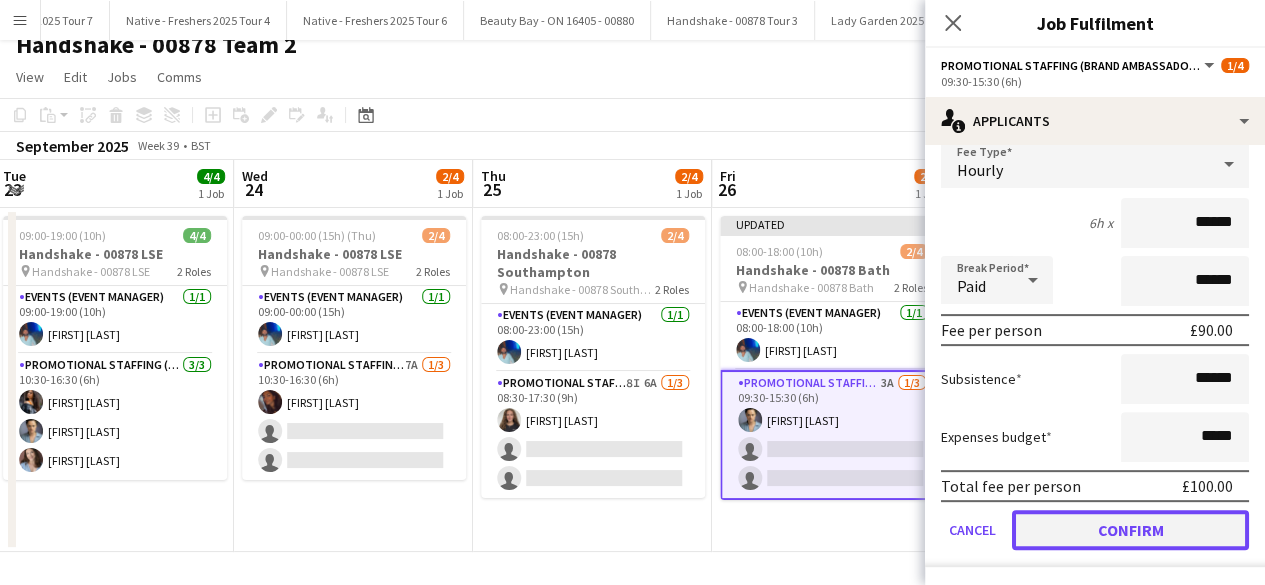 click on "Confirm" 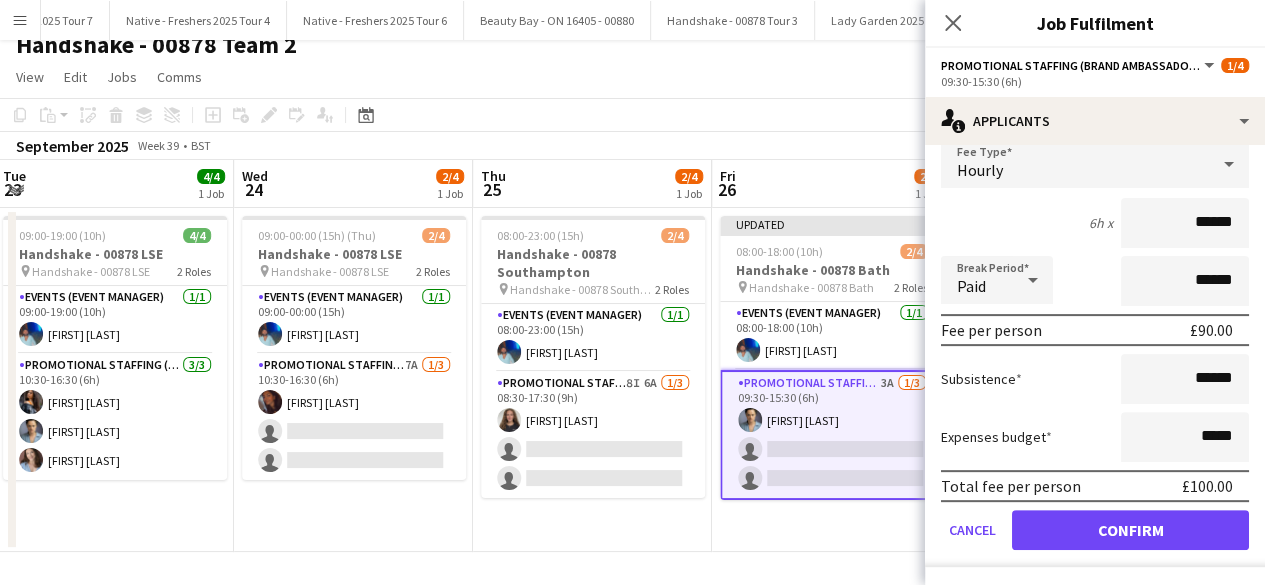 scroll, scrollTop: 0, scrollLeft: 0, axis: both 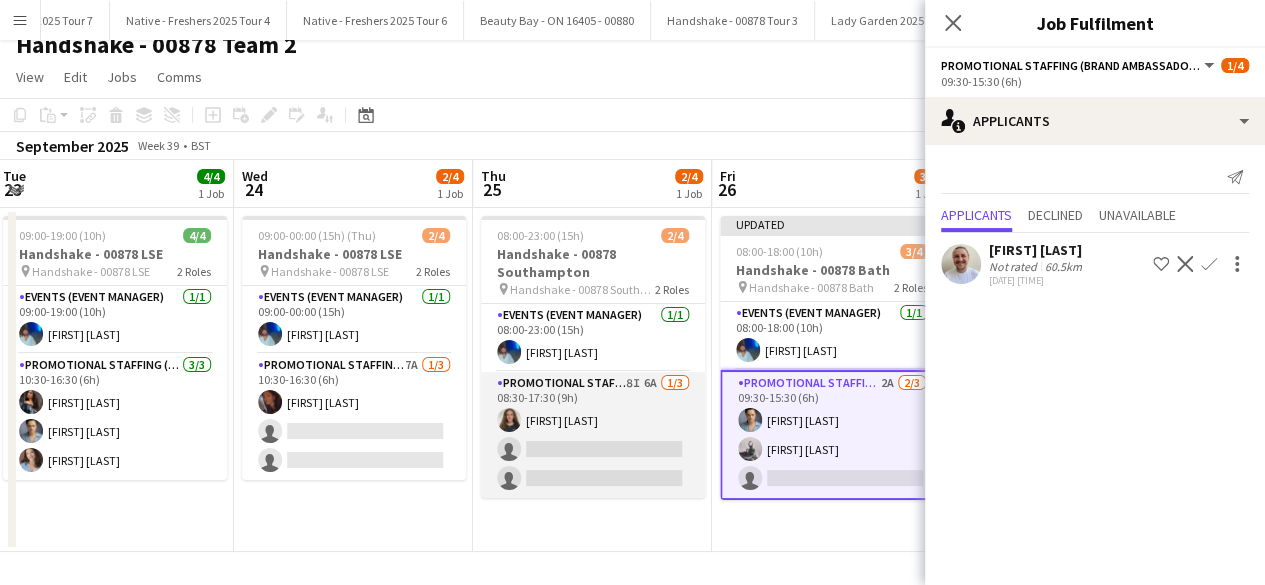 click on "Promotional Staffing (Brand Ambassadors)   8I   6A   1/3   08:30-17:30 (9h)
Katie Mills
single-neutral-actions
single-neutral-actions" at bounding box center (593, 435) 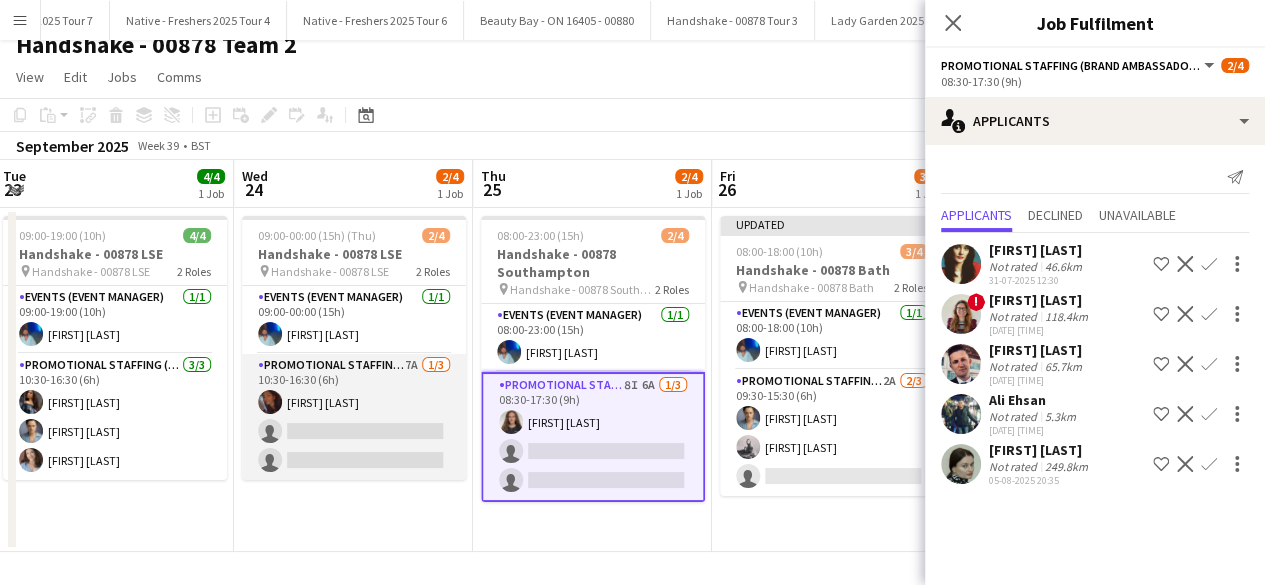 click on "Promotional Staffing (Brand Ambassadors)   7A   1/3   10:30-16:30 (6h)
Sanjana Ramlall
single-neutral-actions
single-neutral-actions" at bounding box center (354, 417) 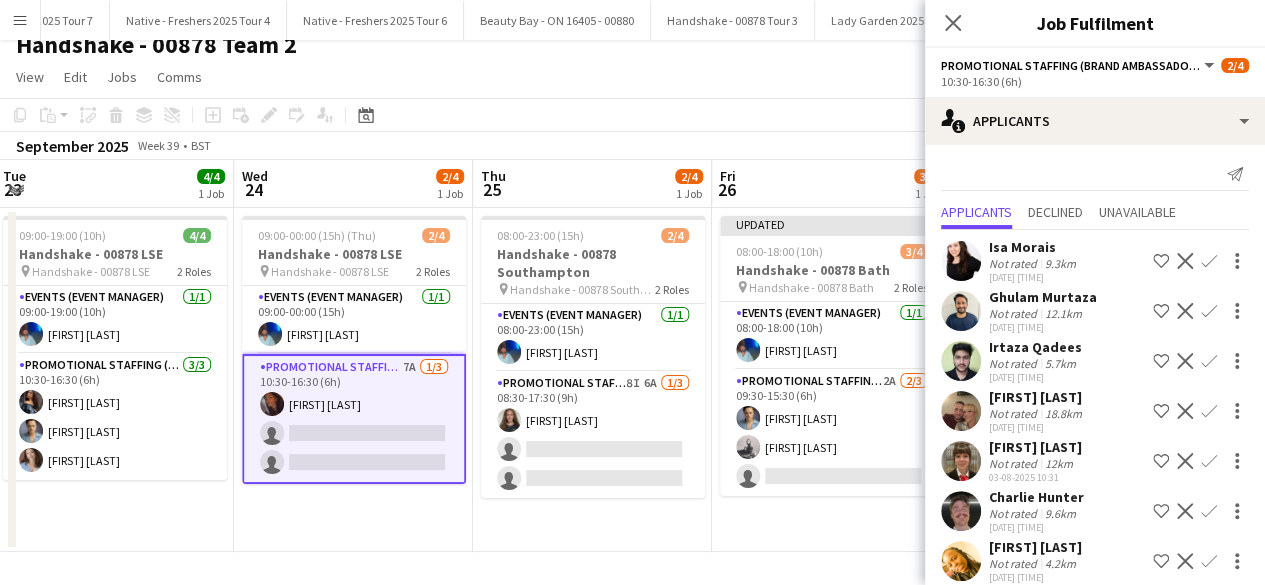 scroll, scrollTop: 0, scrollLeft: 0, axis: both 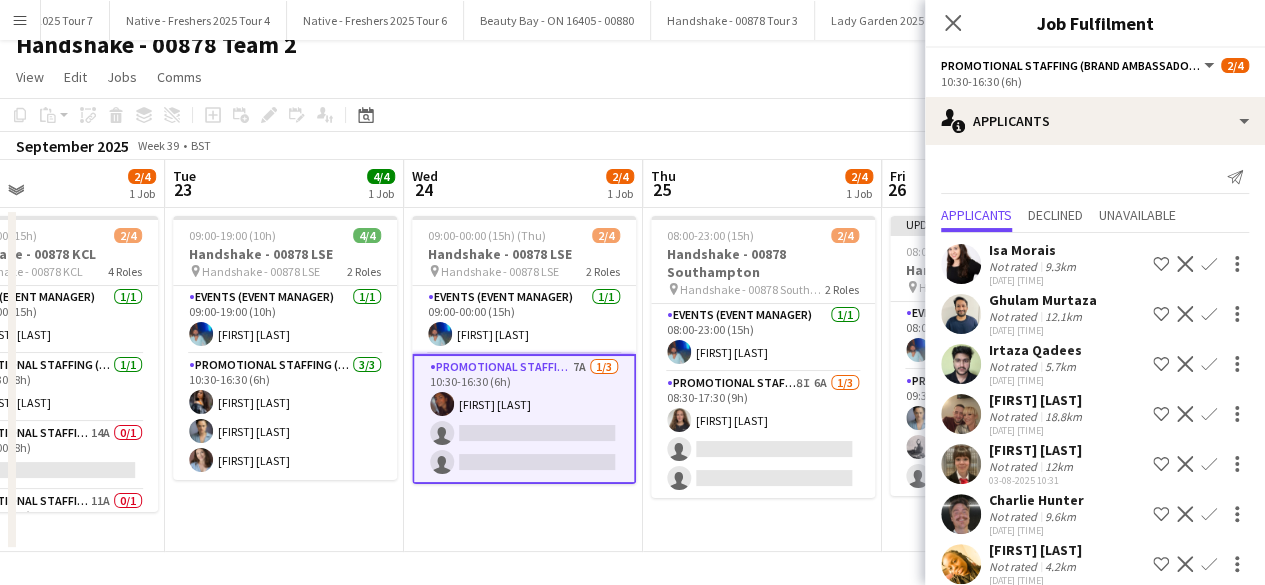 click at bounding box center (961, 314) 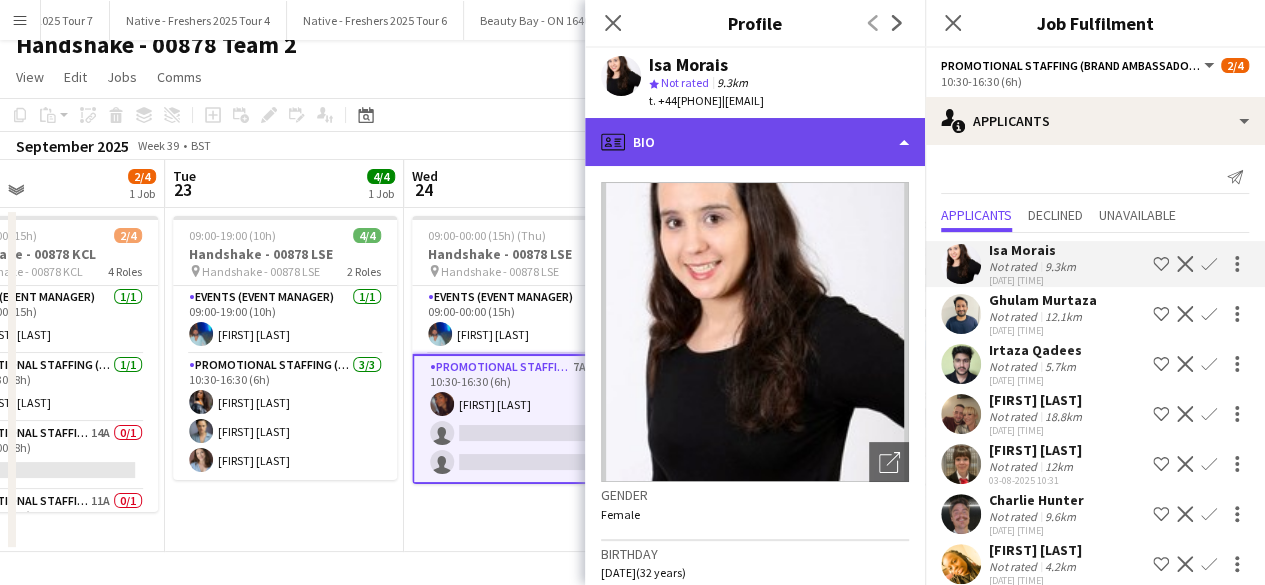 click on "profile
Bio" 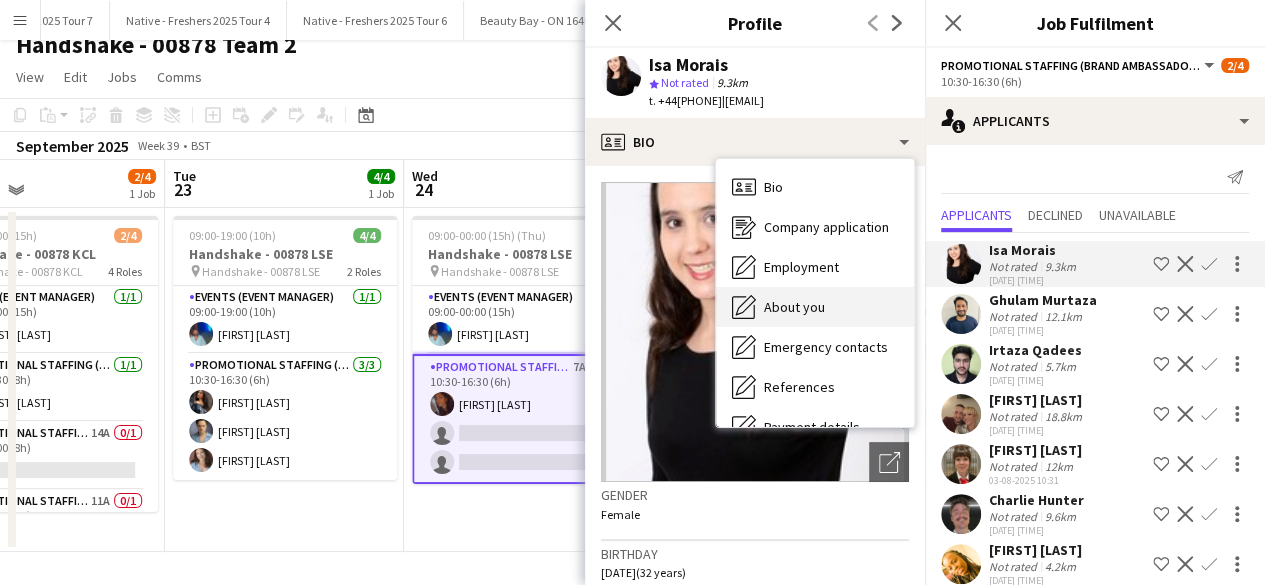 click on "About you
About you" at bounding box center [815, 307] 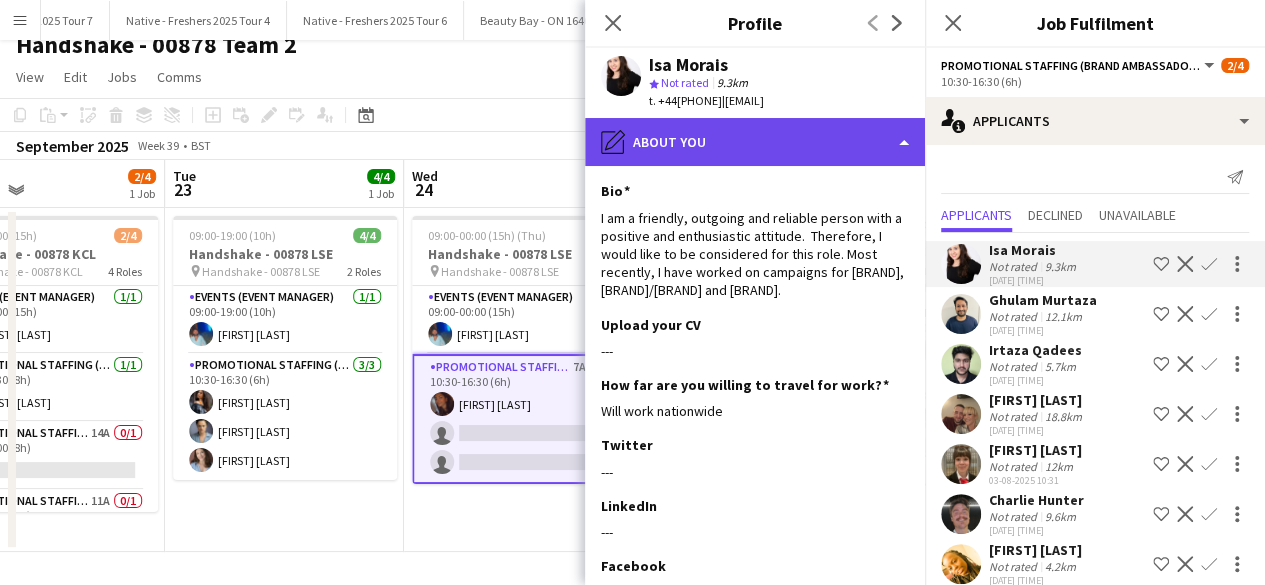 click on "pencil4
About you" 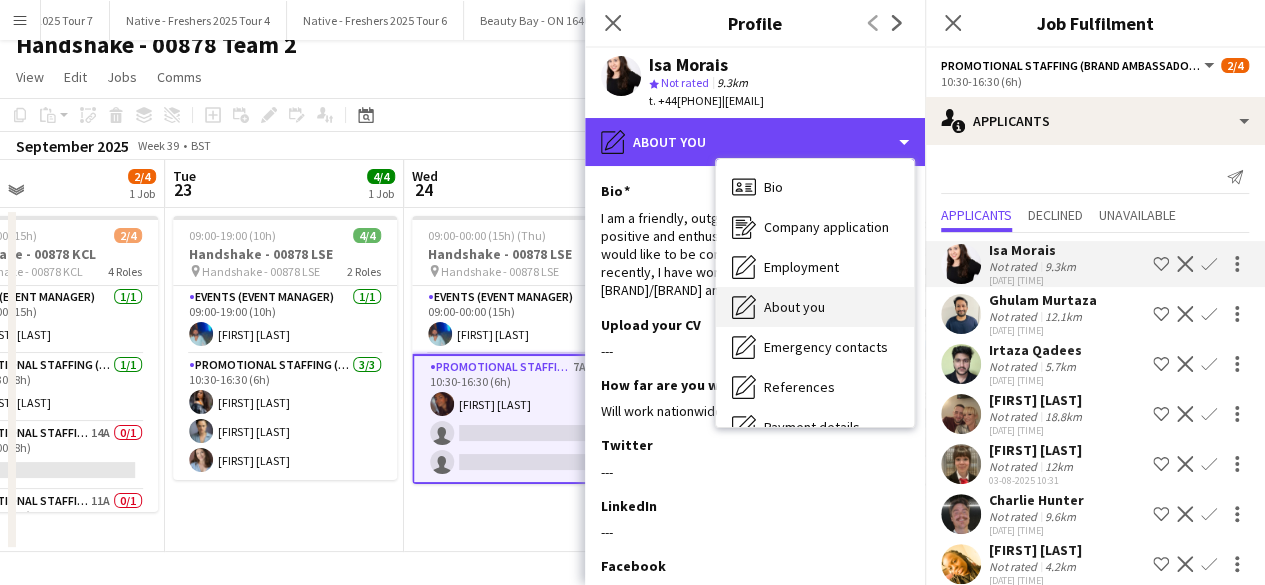 scroll, scrollTop: 188, scrollLeft: 0, axis: vertical 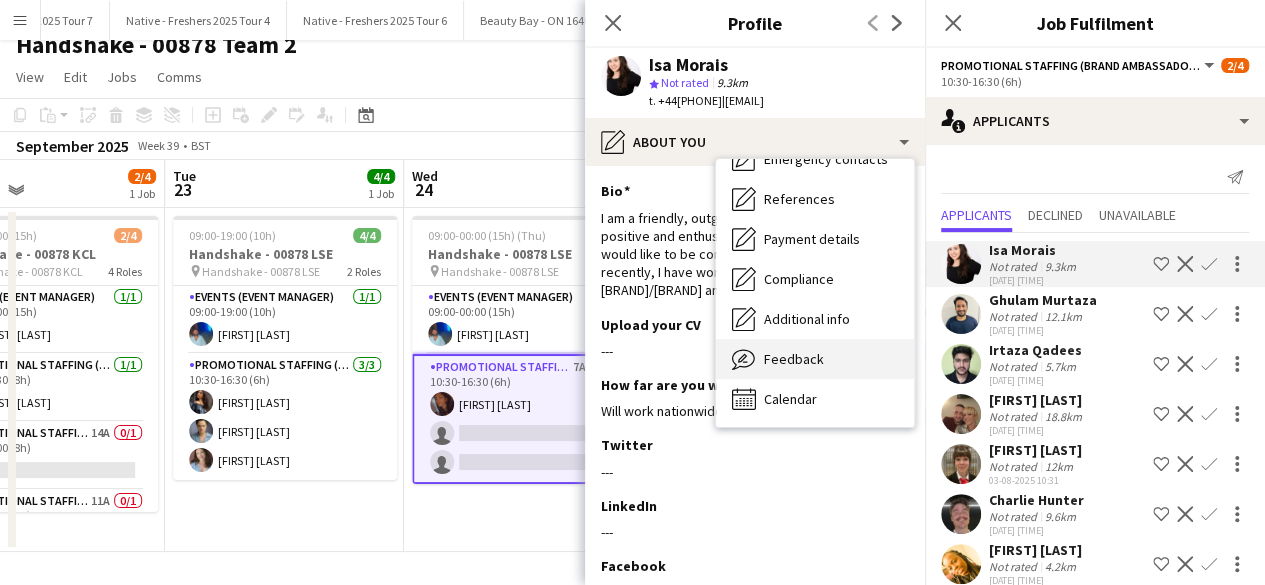 click on "Feedback" at bounding box center [794, 359] 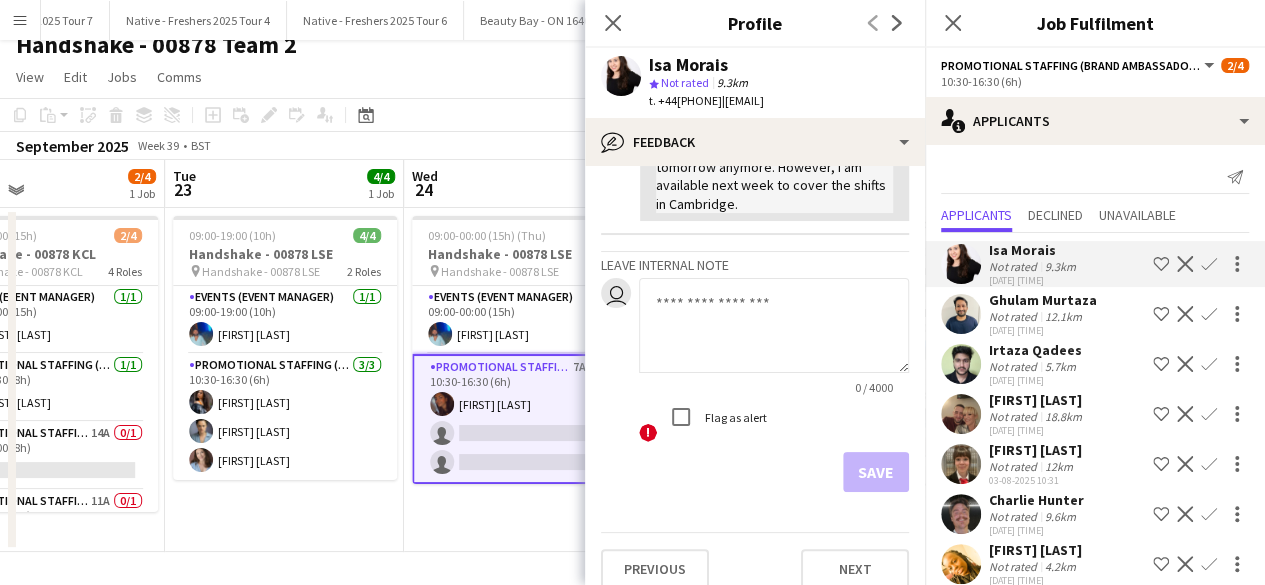 scroll, scrollTop: 0, scrollLeft: 0, axis: both 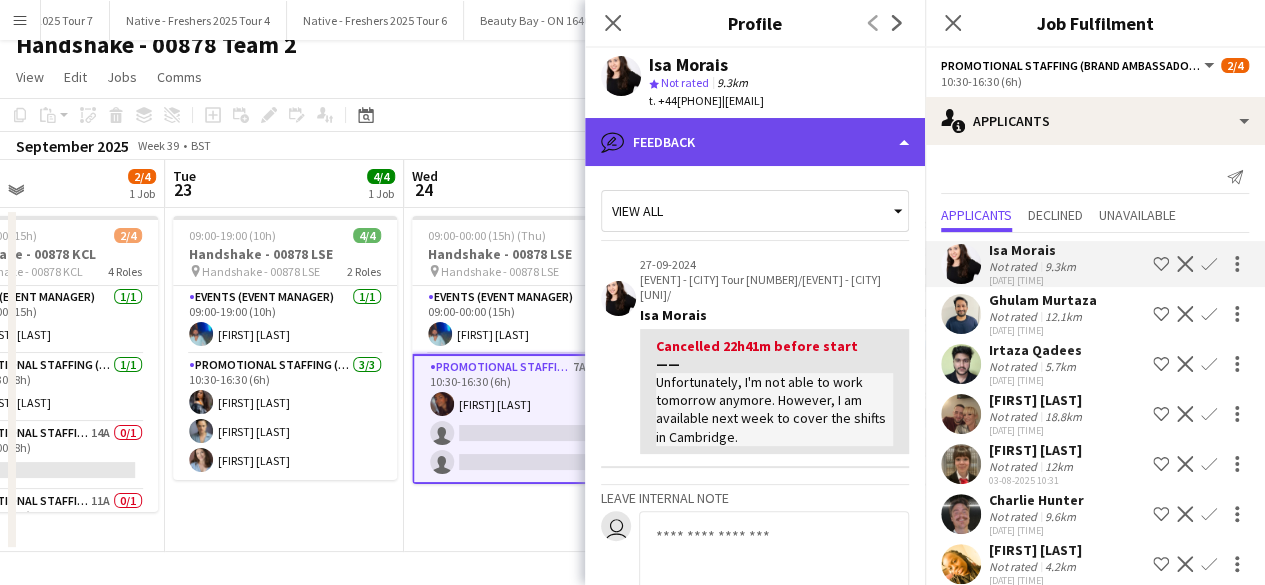 click on "bubble-pencil
Feedback" 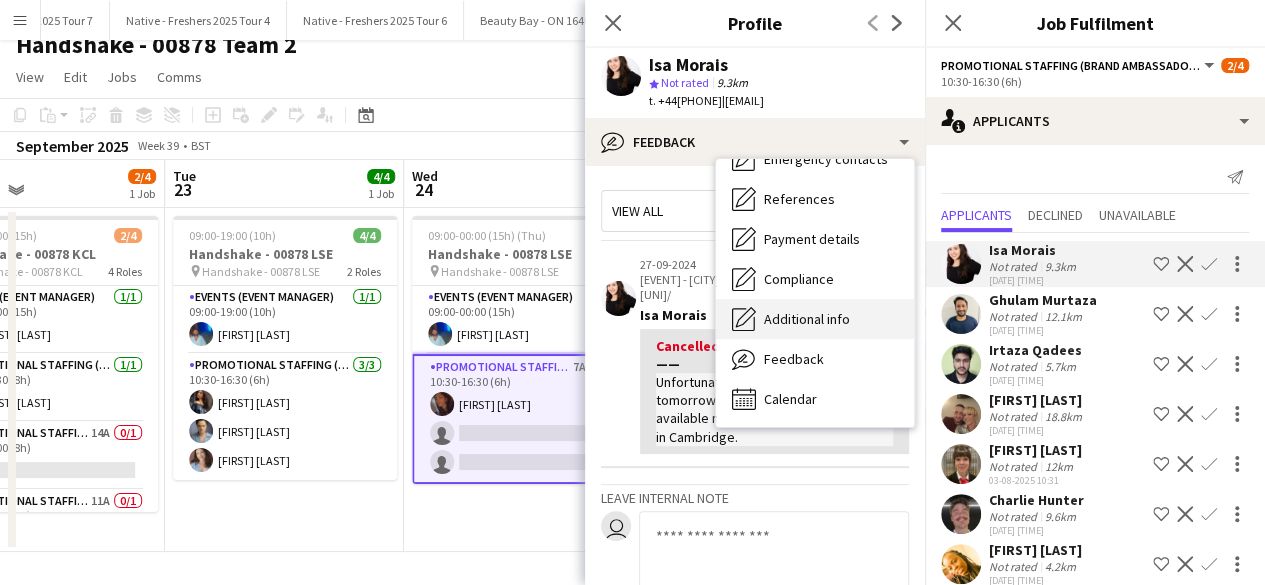 drag, startPoint x: 809, startPoint y: 315, endPoint x: 772, endPoint y: 299, distance: 40.311287 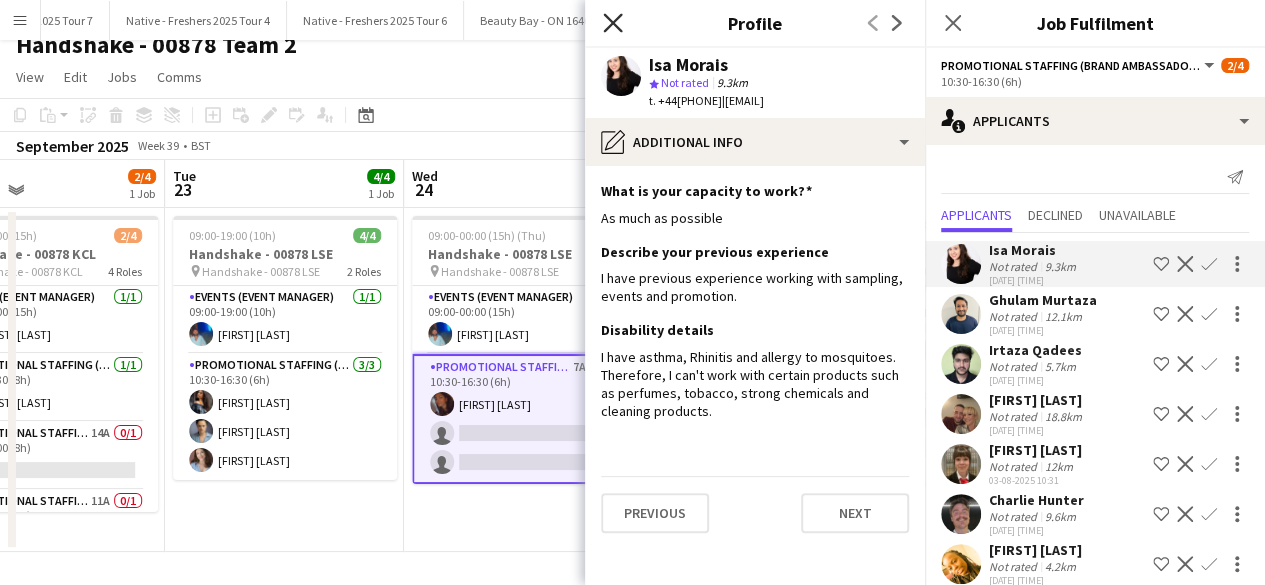click on "Close pop-in" 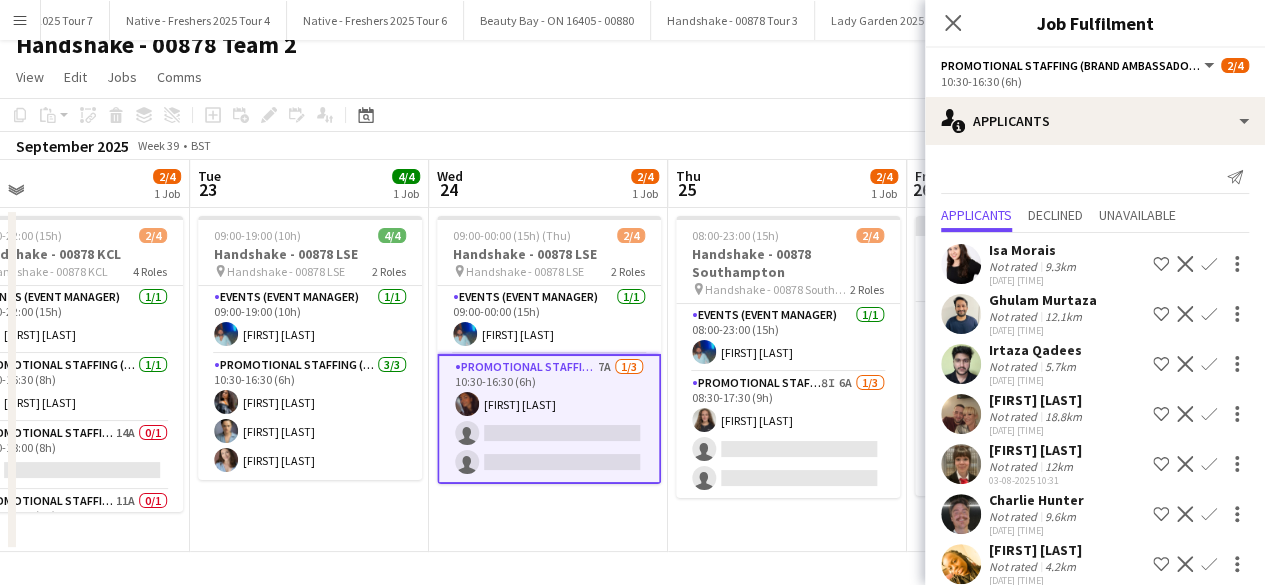 scroll, scrollTop: 0, scrollLeft: 525, axis: horizontal 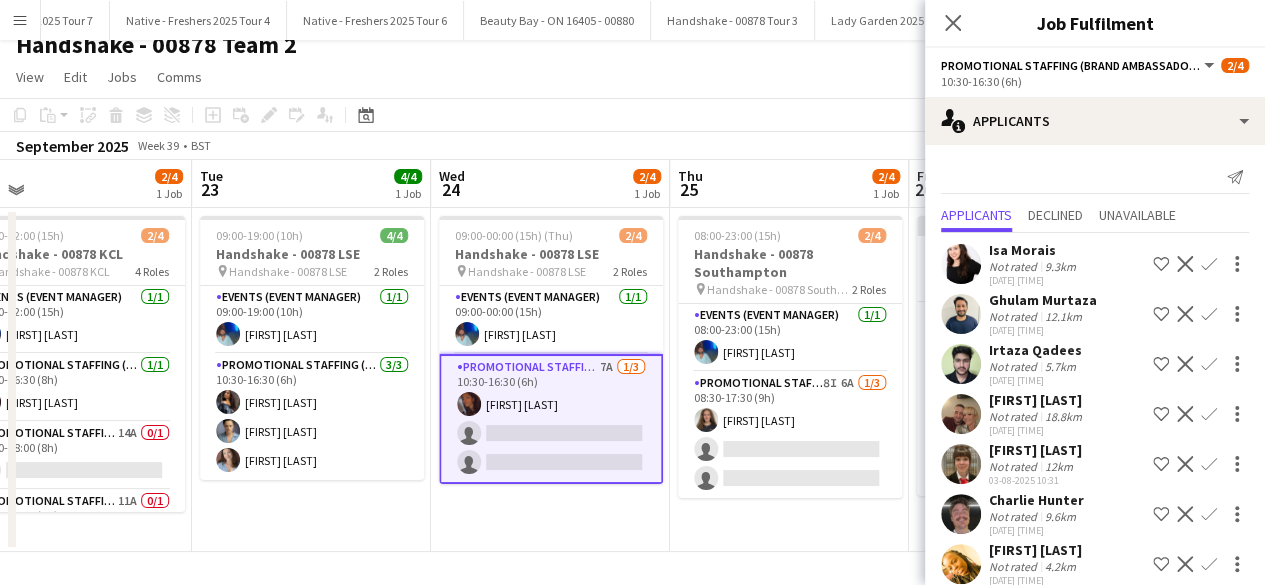 click at bounding box center (961, 364) 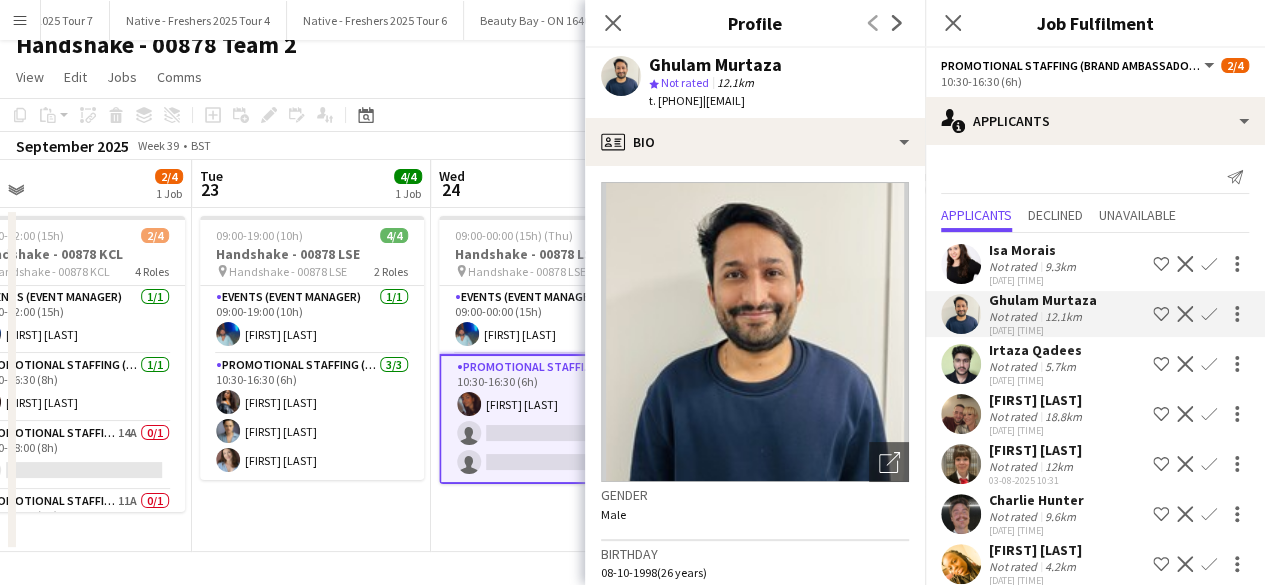 click on "Confirm" 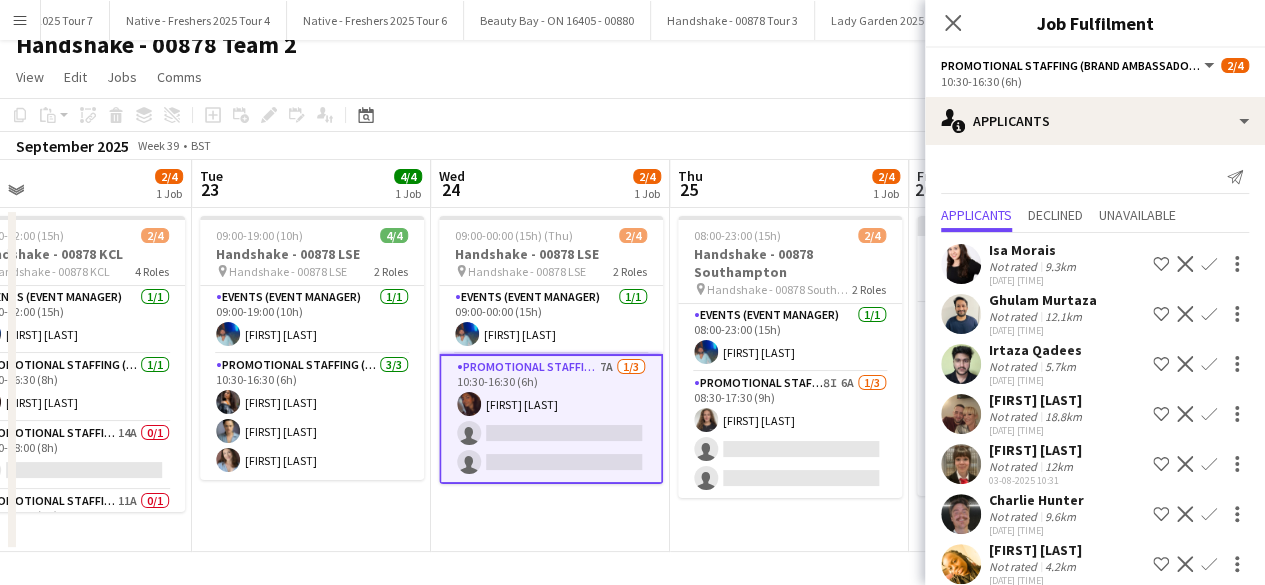 click on "Confirm" at bounding box center [1209, 364] 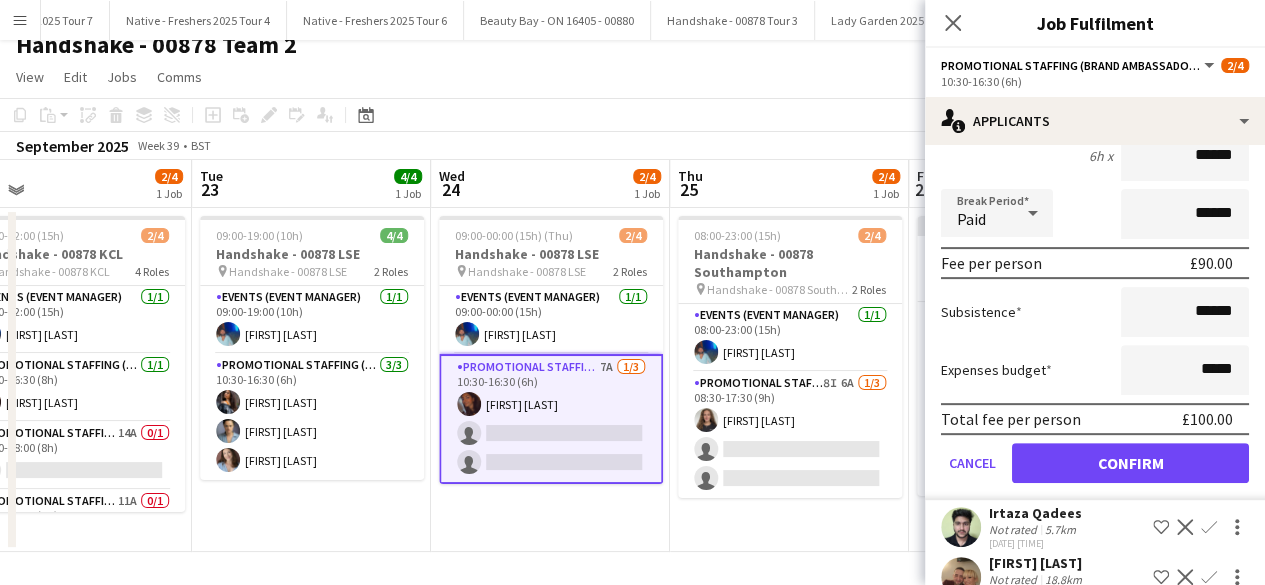 scroll, scrollTop: 312, scrollLeft: 0, axis: vertical 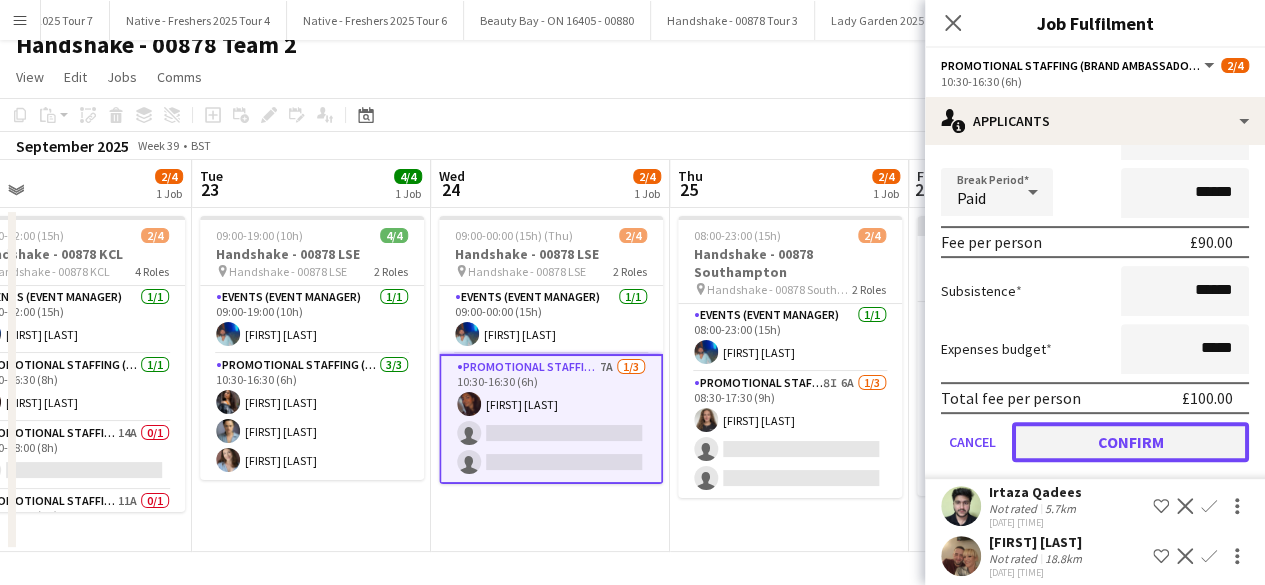 click on "Confirm" 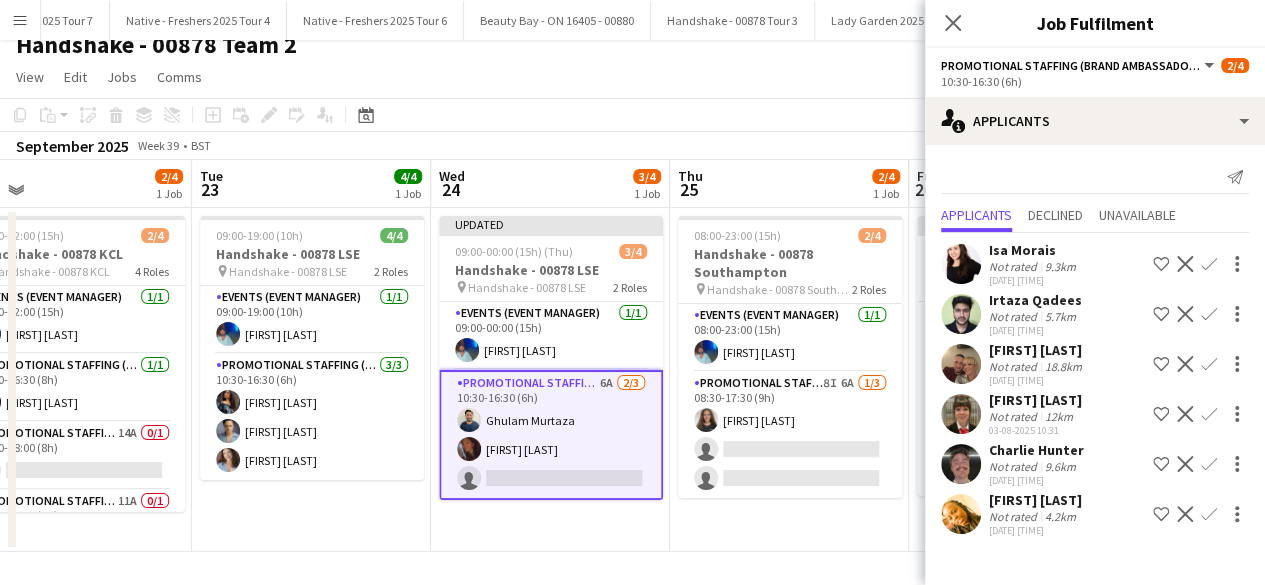 scroll, scrollTop: 0, scrollLeft: 0, axis: both 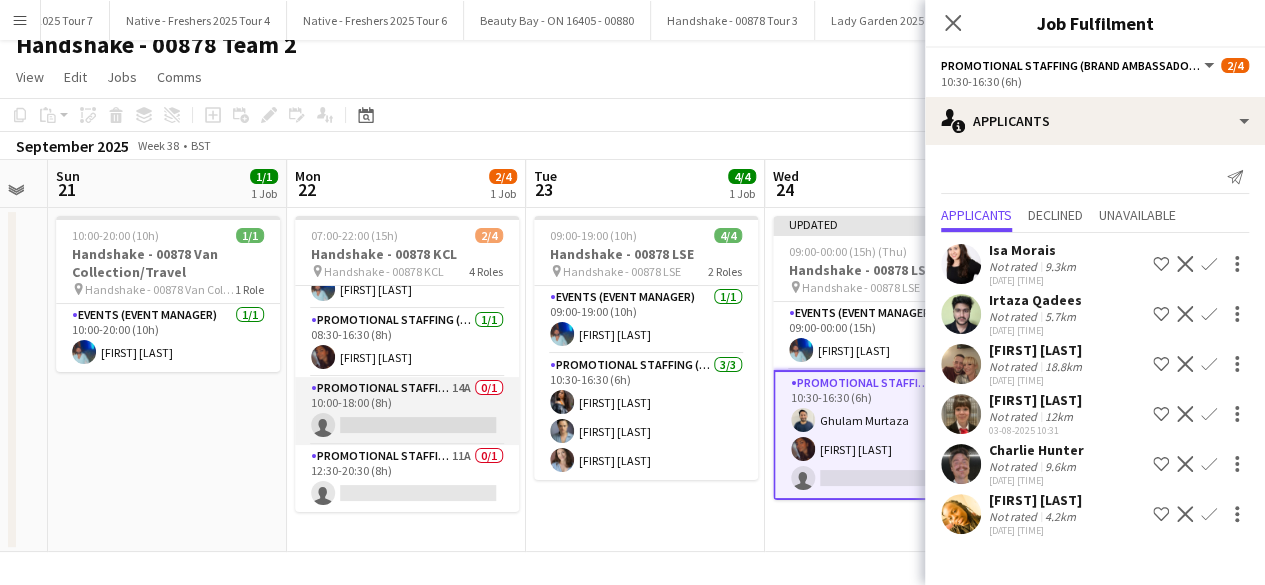 click on "Promotional Staffing (Brand Ambassadors)   14A   0/1   10:00-18:00 (8h)
single-neutral-actions" at bounding box center (407, 411) 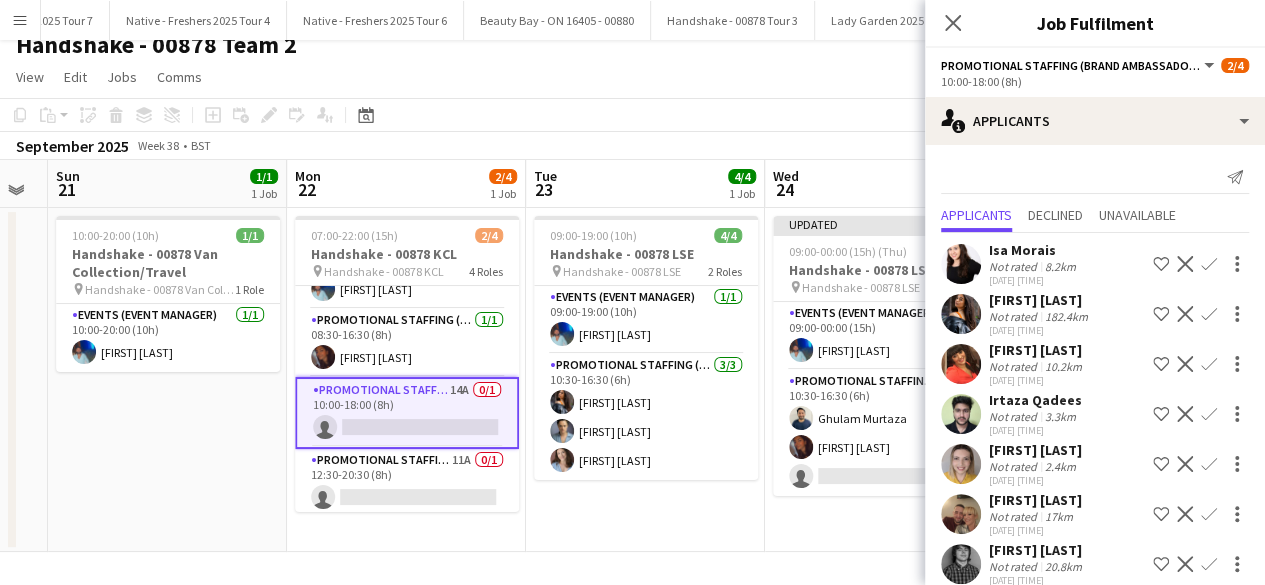 click on "Confirm" at bounding box center (1209, 364) 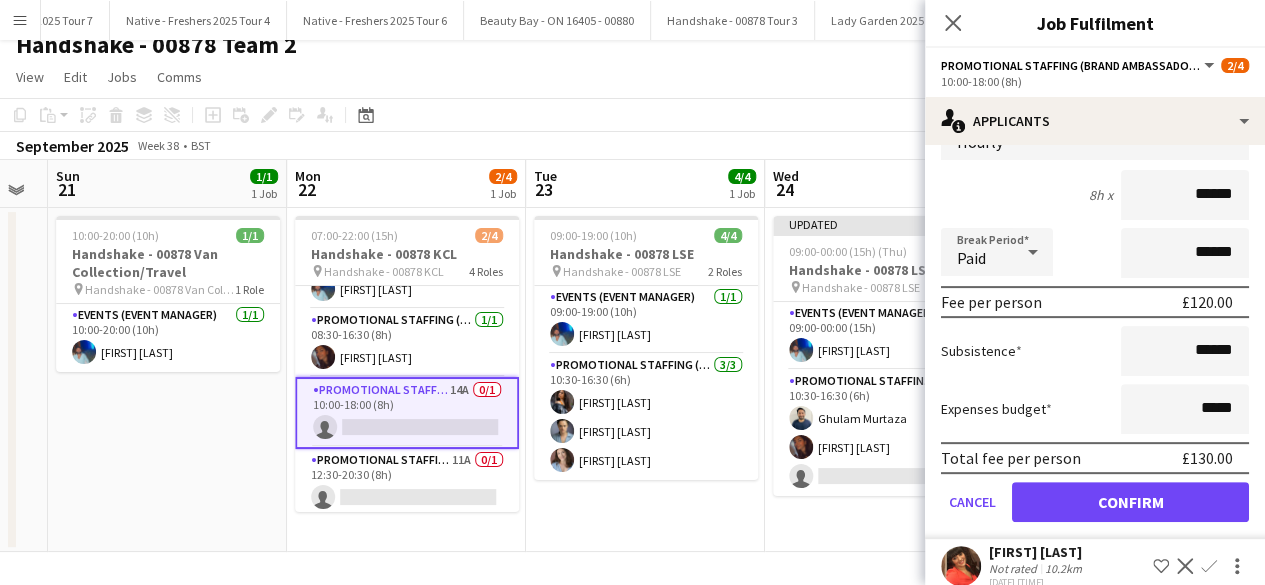 scroll, scrollTop: 282, scrollLeft: 0, axis: vertical 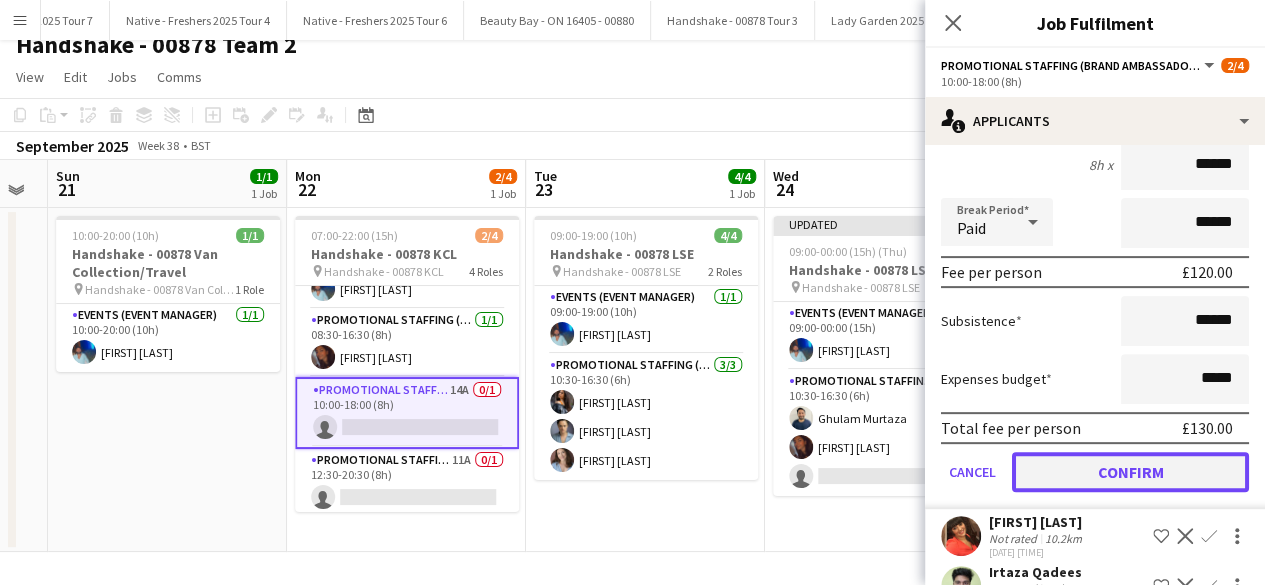 click on "Confirm" 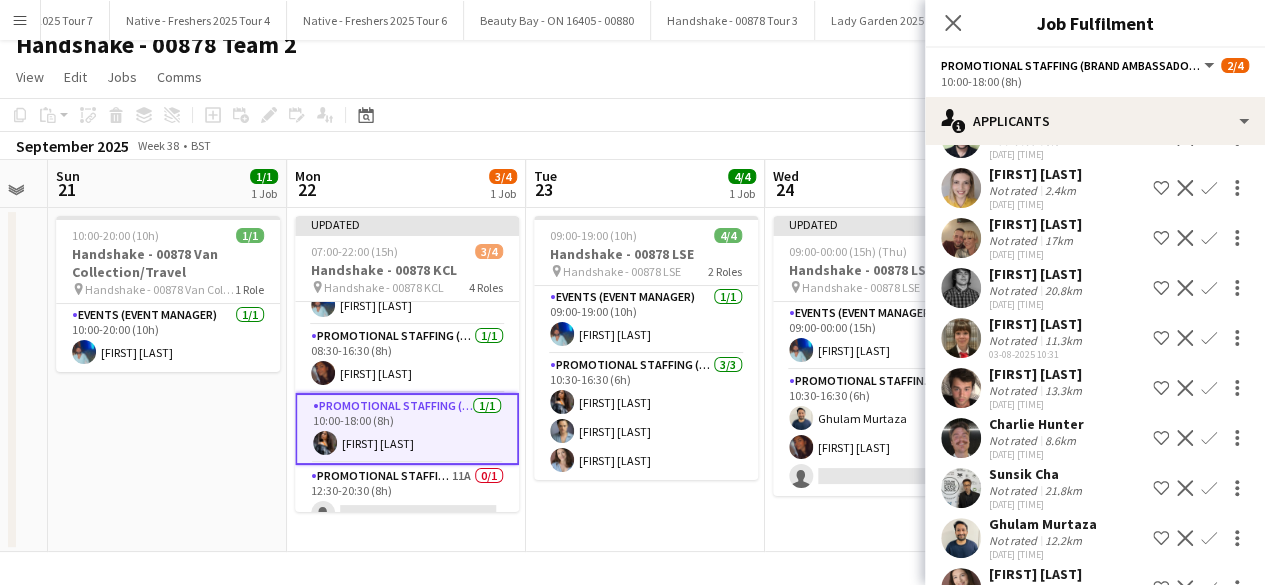 scroll, scrollTop: 271, scrollLeft: 0, axis: vertical 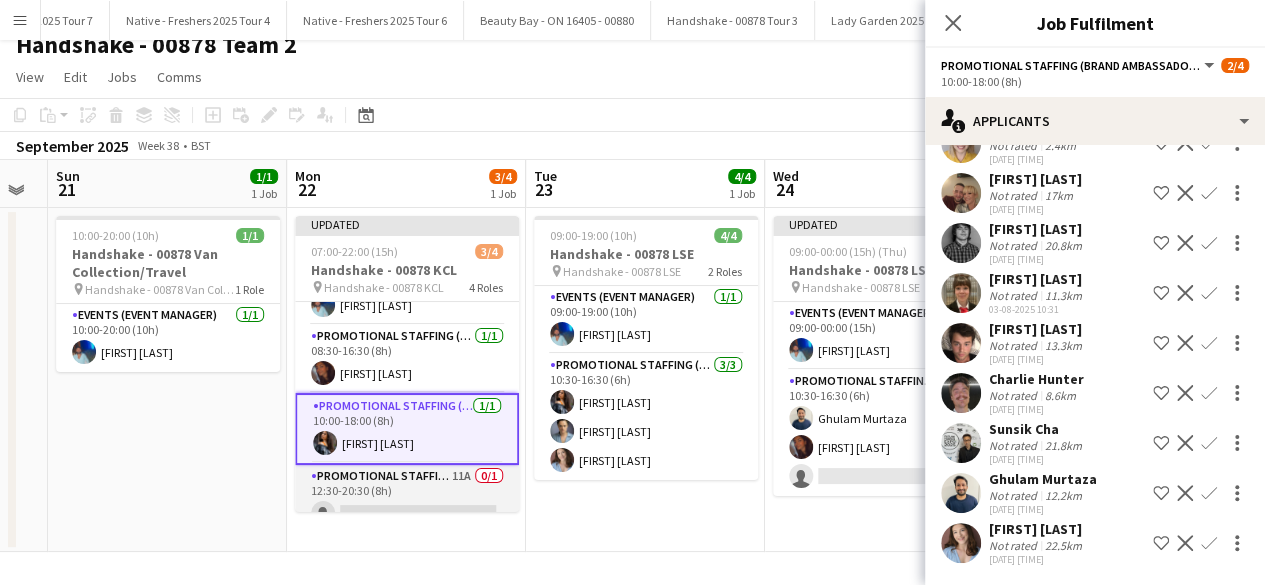 click on "Promotional Staffing (Brand Ambassadors)   11A   0/1   12:30-20:30 (8h)
single-neutral-actions" at bounding box center (407, 499) 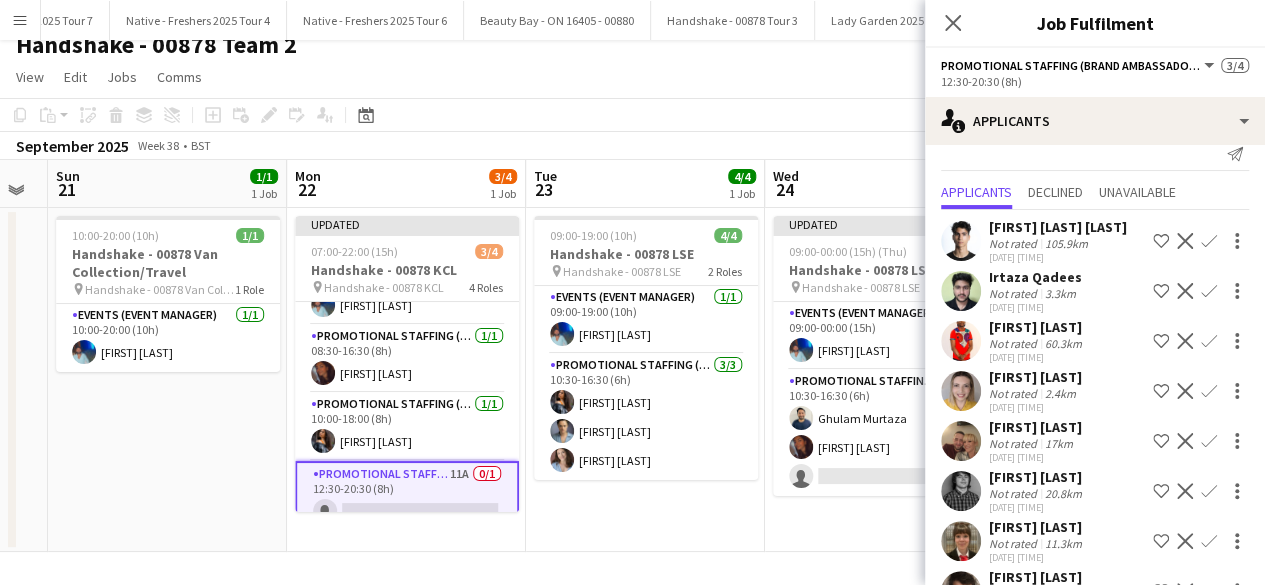 scroll, scrollTop: 22, scrollLeft: 0, axis: vertical 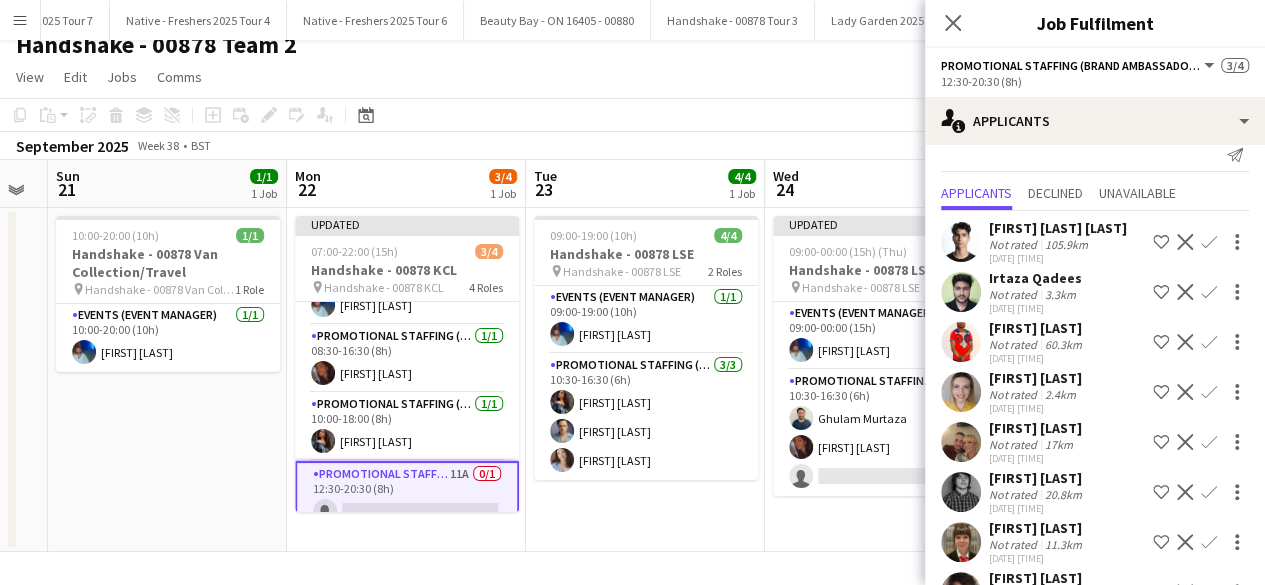click at bounding box center [961, 442] 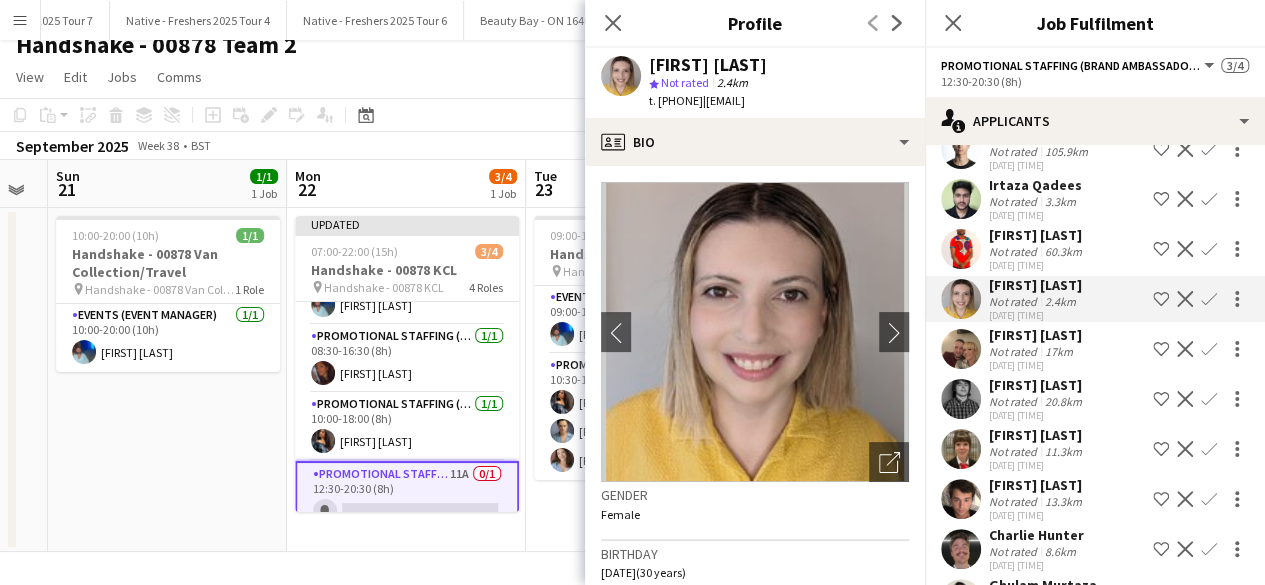 scroll, scrollTop: 62, scrollLeft: 0, axis: vertical 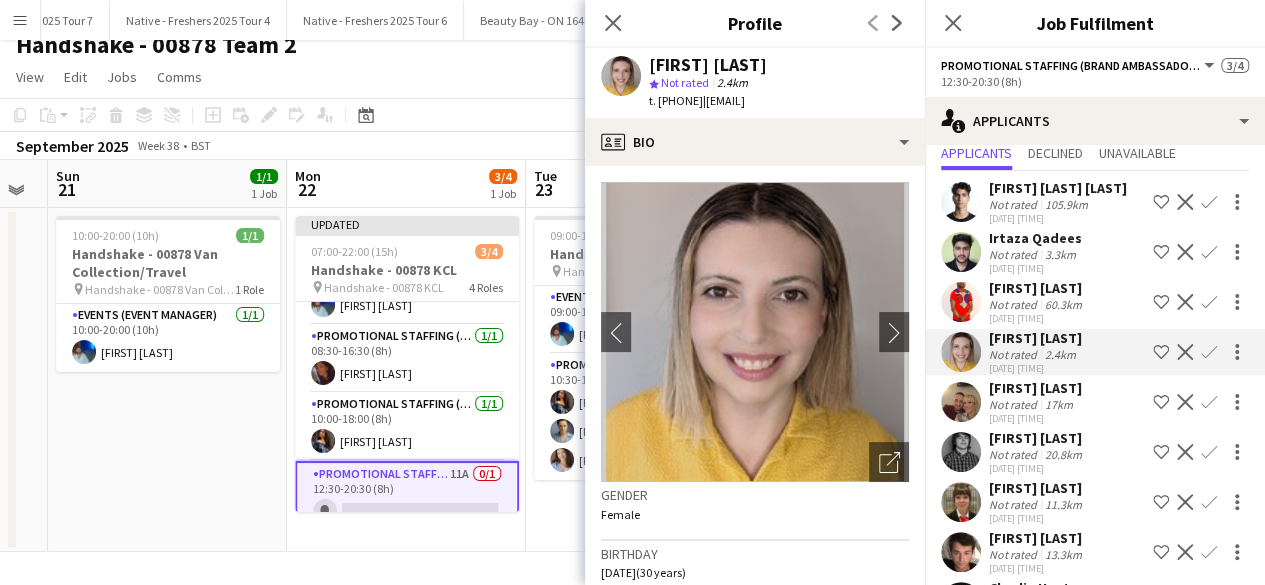 click at bounding box center [961, 302] 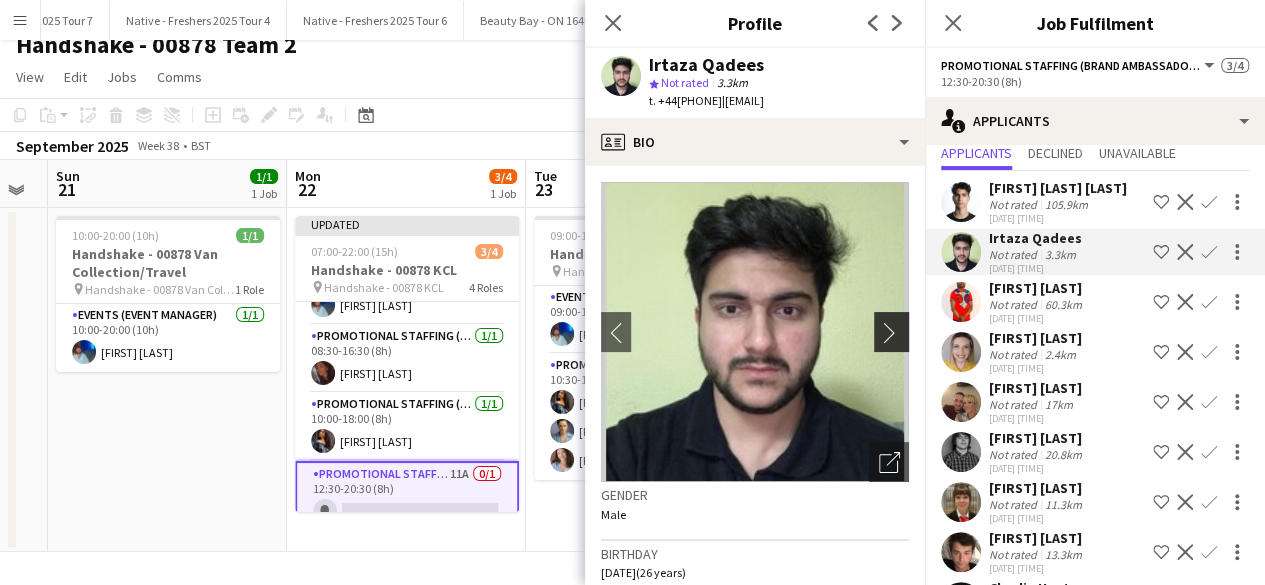 click on "chevron-right" 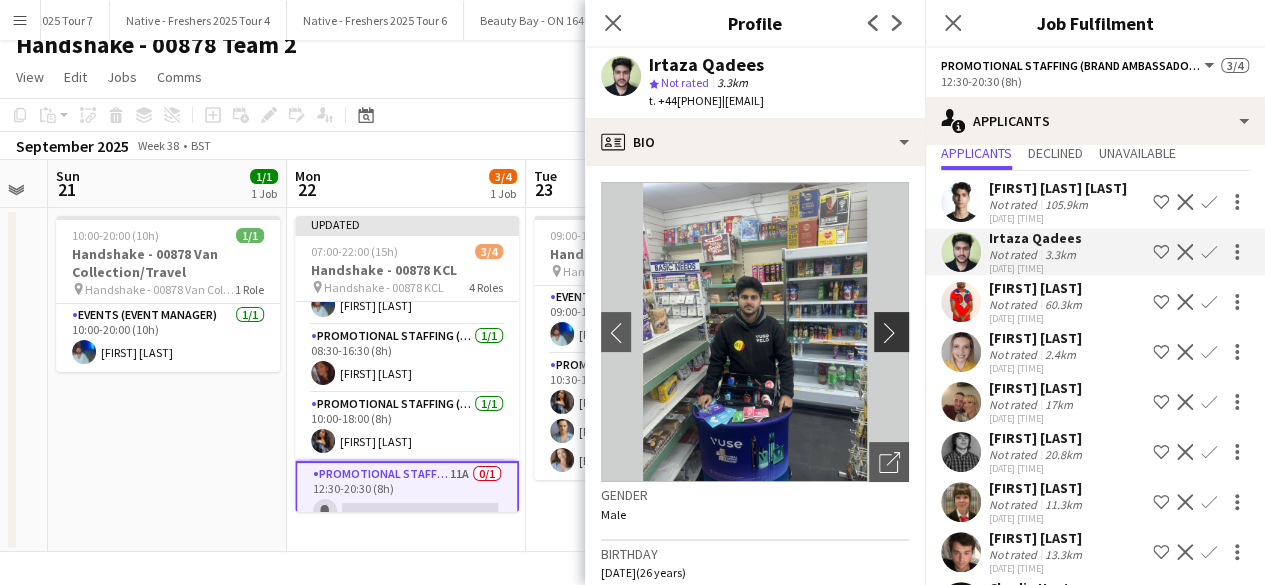click on "chevron-right" 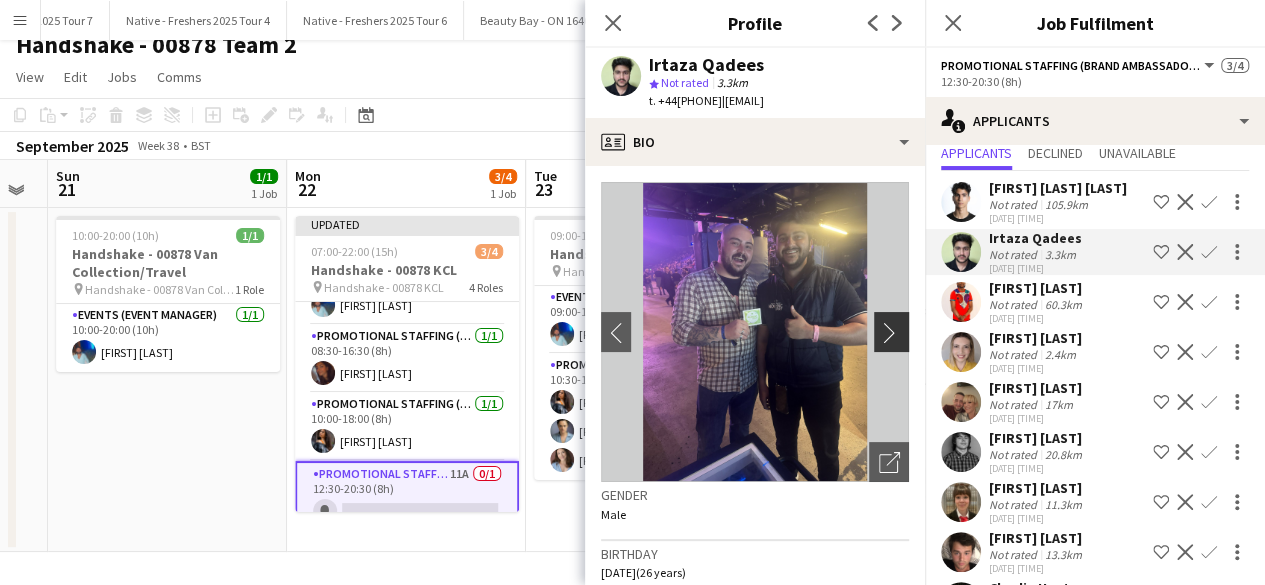 click on "chevron-right" 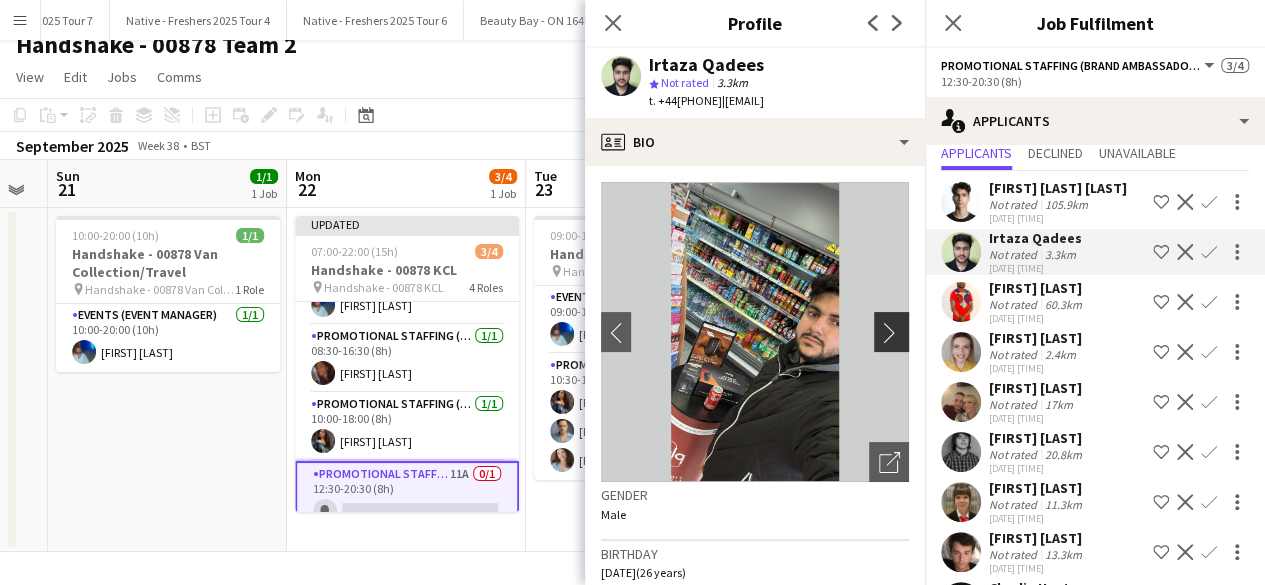 click on "chevron-right" 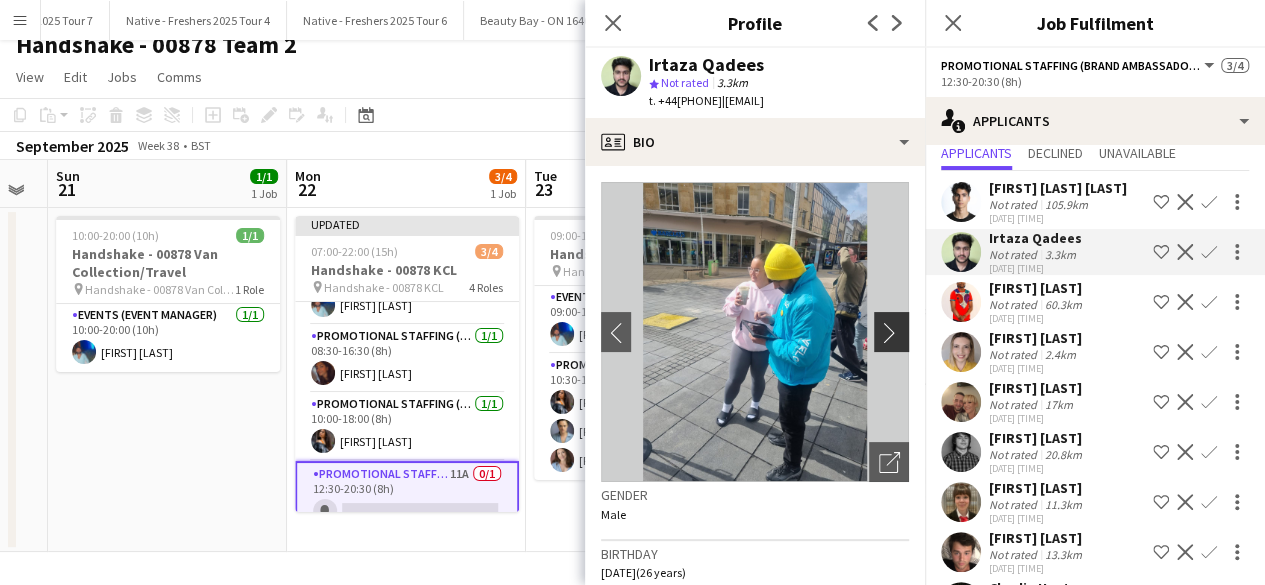 click on "chevron-right" 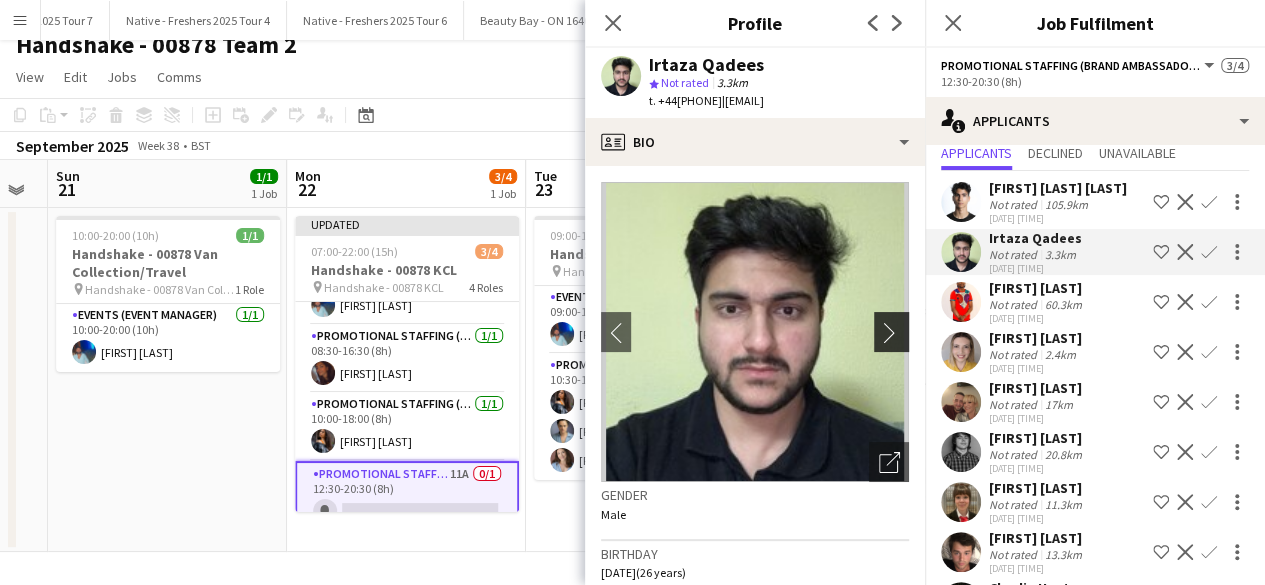 click on "chevron-right" 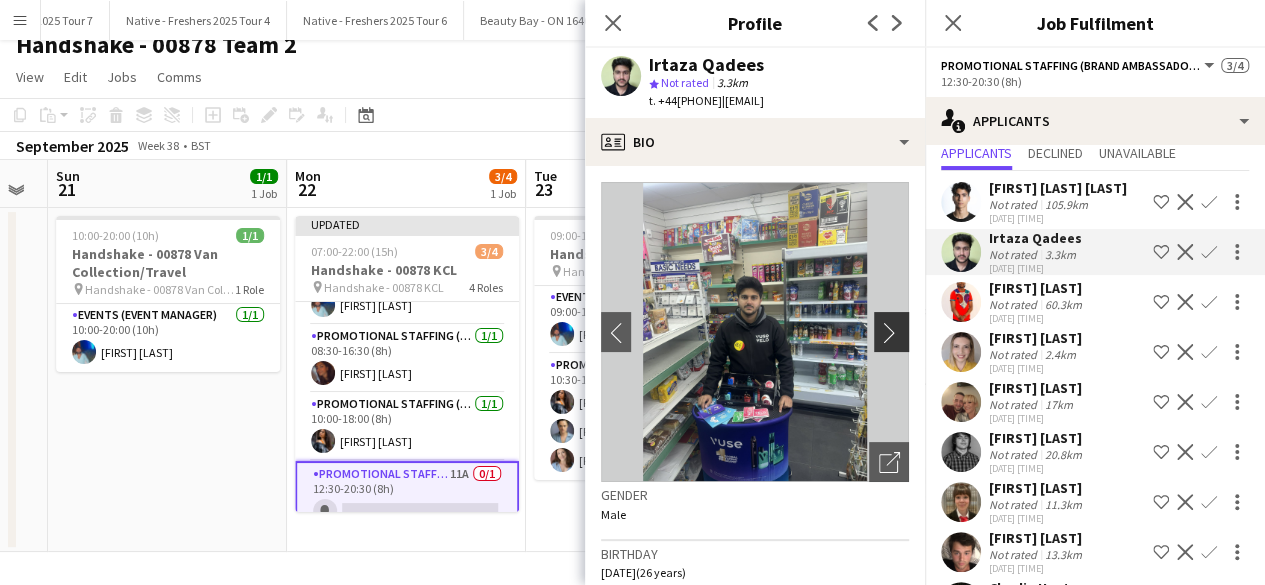 click on "chevron-right" 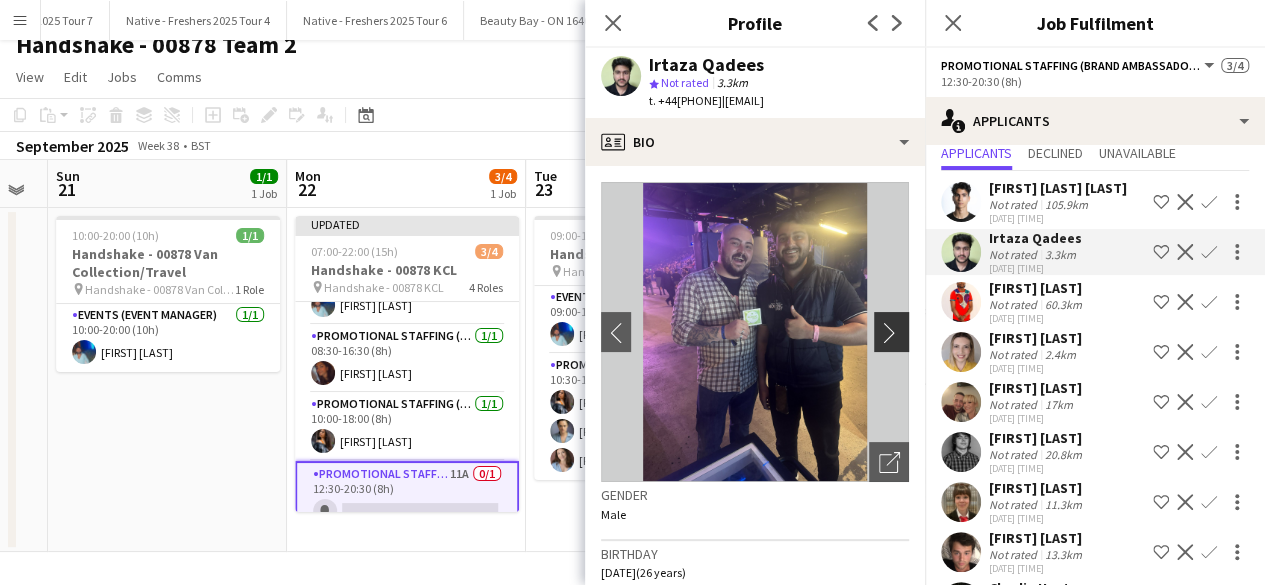 click on "chevron-right" 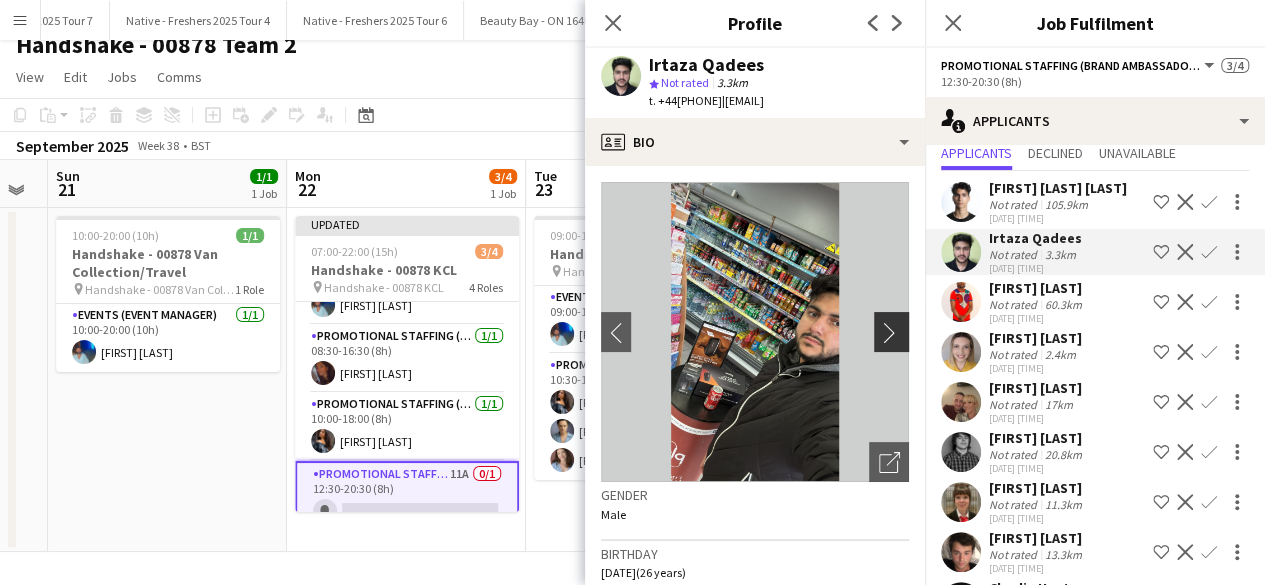 click on "chevron-right" 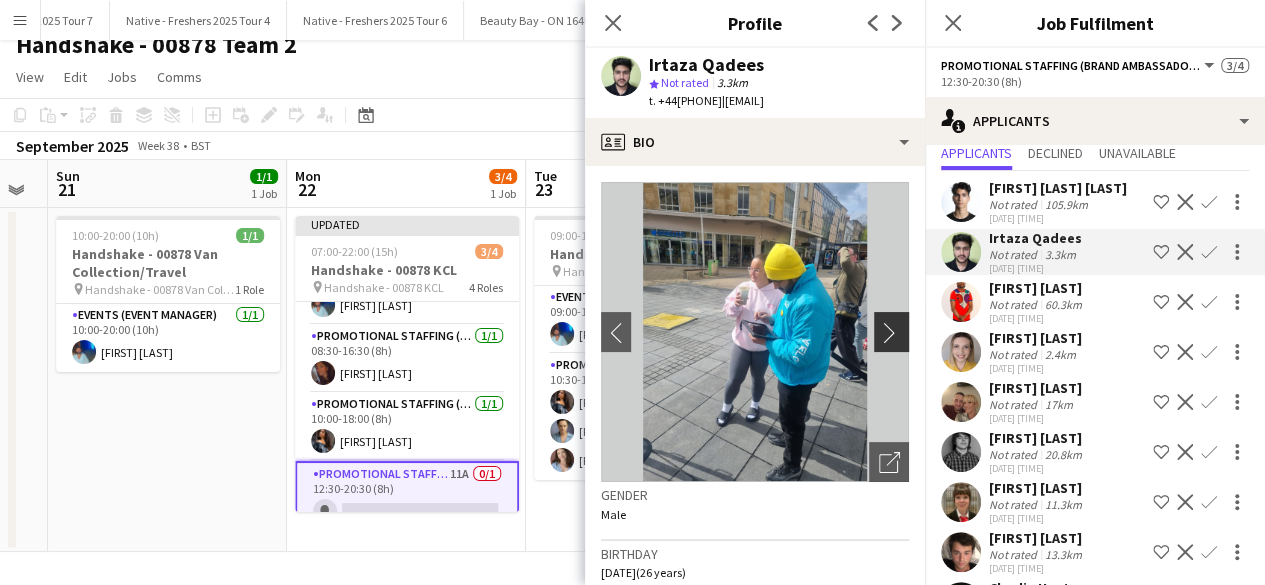 click on "chevron-right" 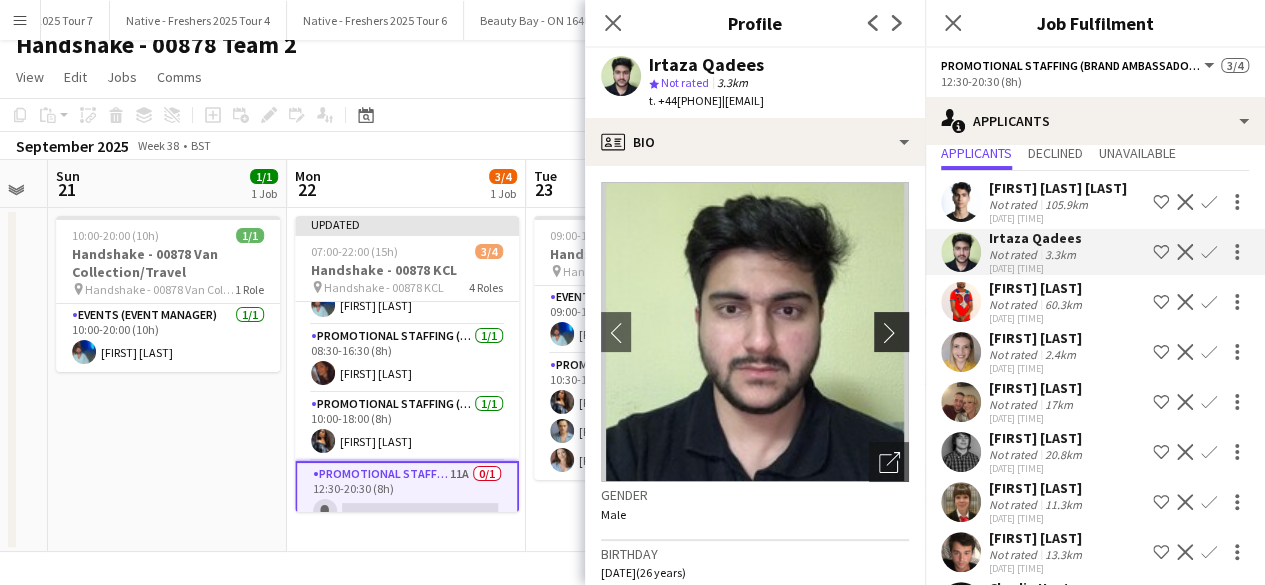 click on "chevron-right" 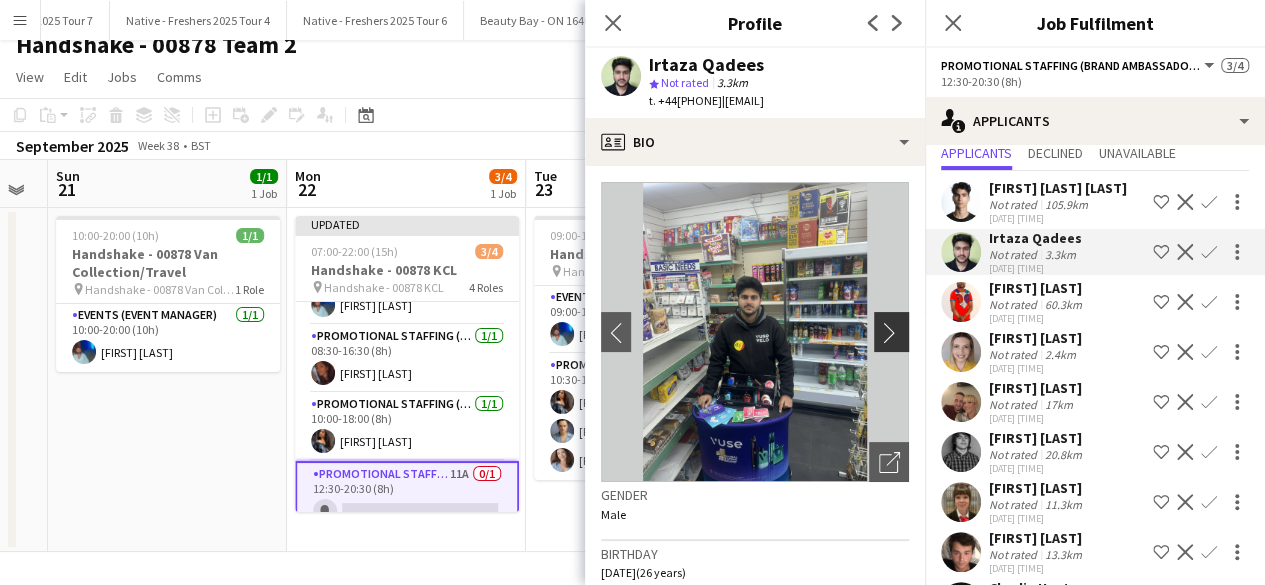 click on "chevron-right" 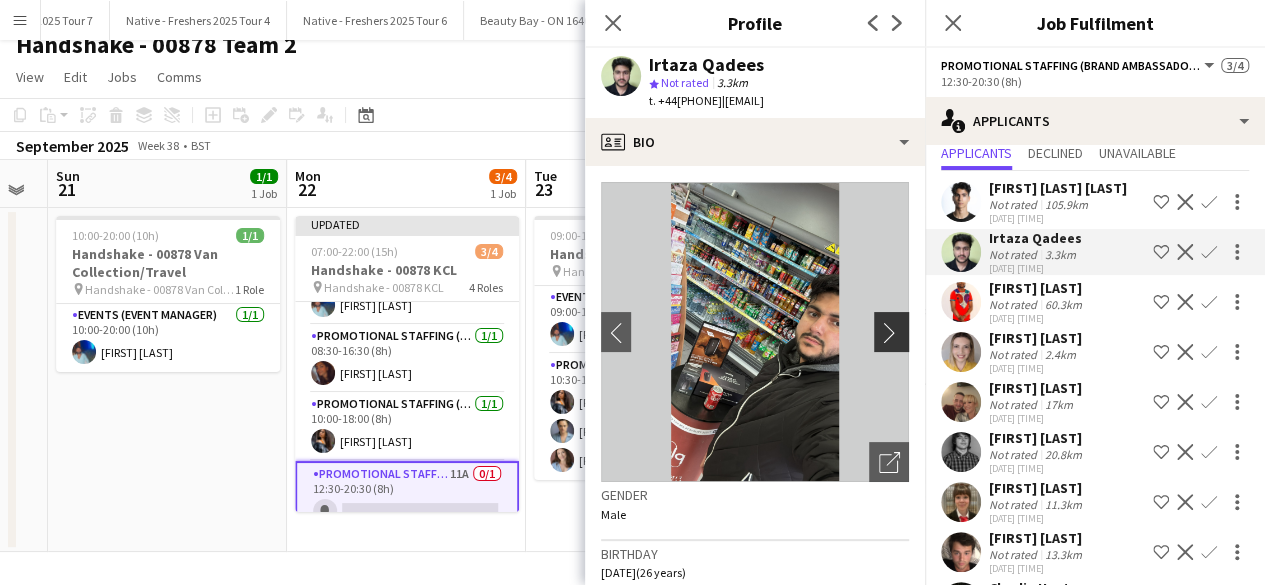 click on "chevron-right" 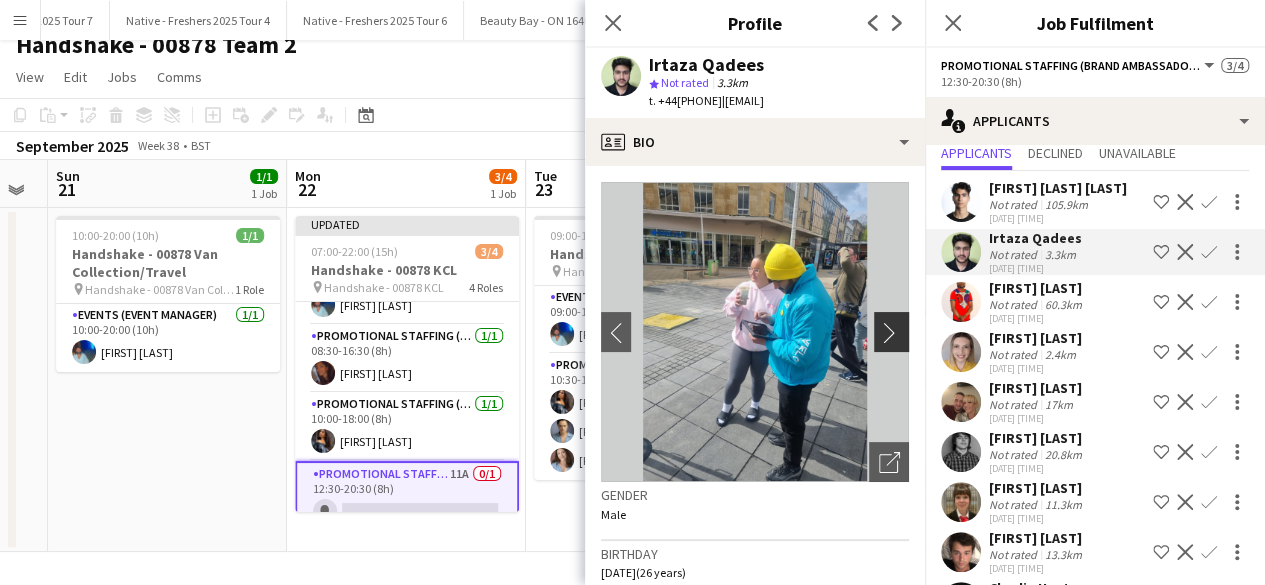 click on "chevron-right" 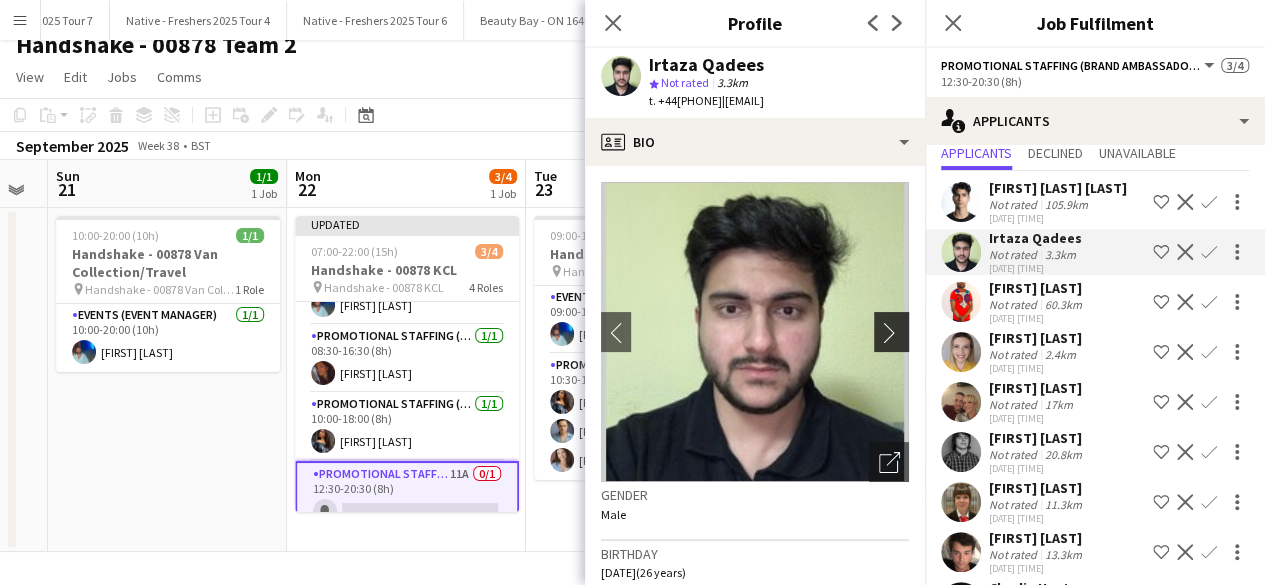 click on "chevron-right" 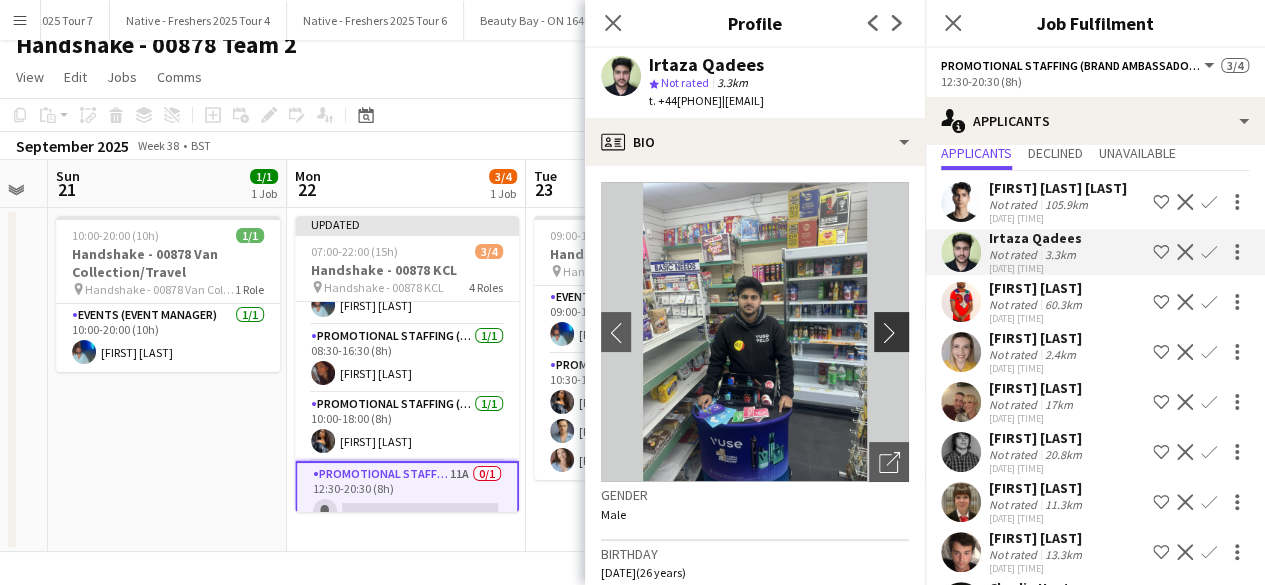 click on "chevron-right" 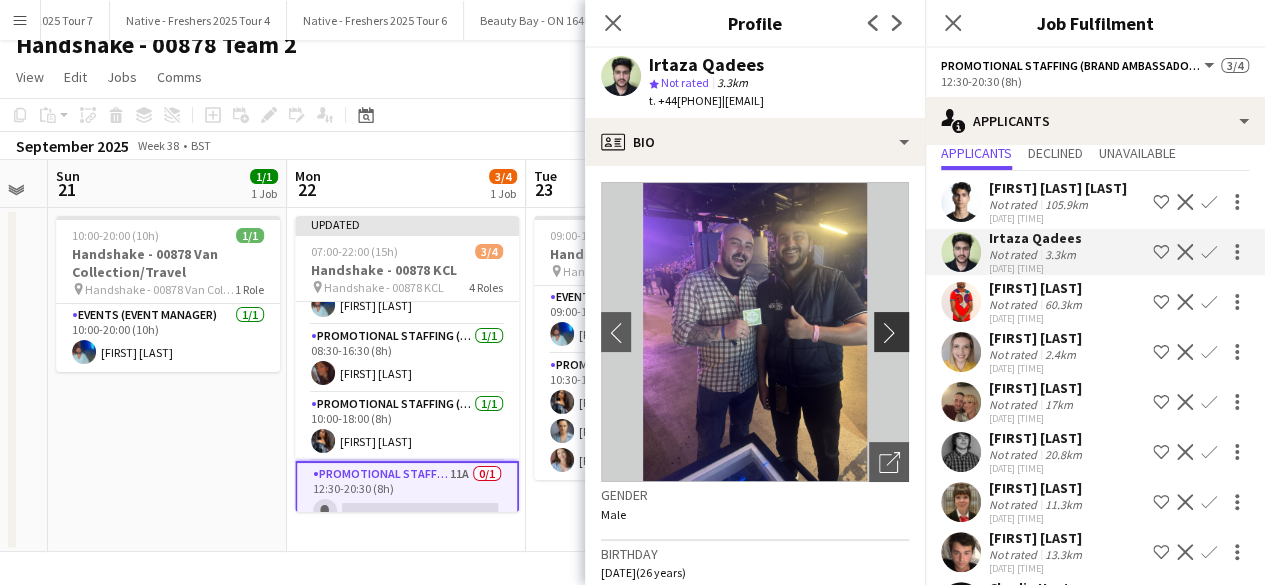 click on "chevron-right" 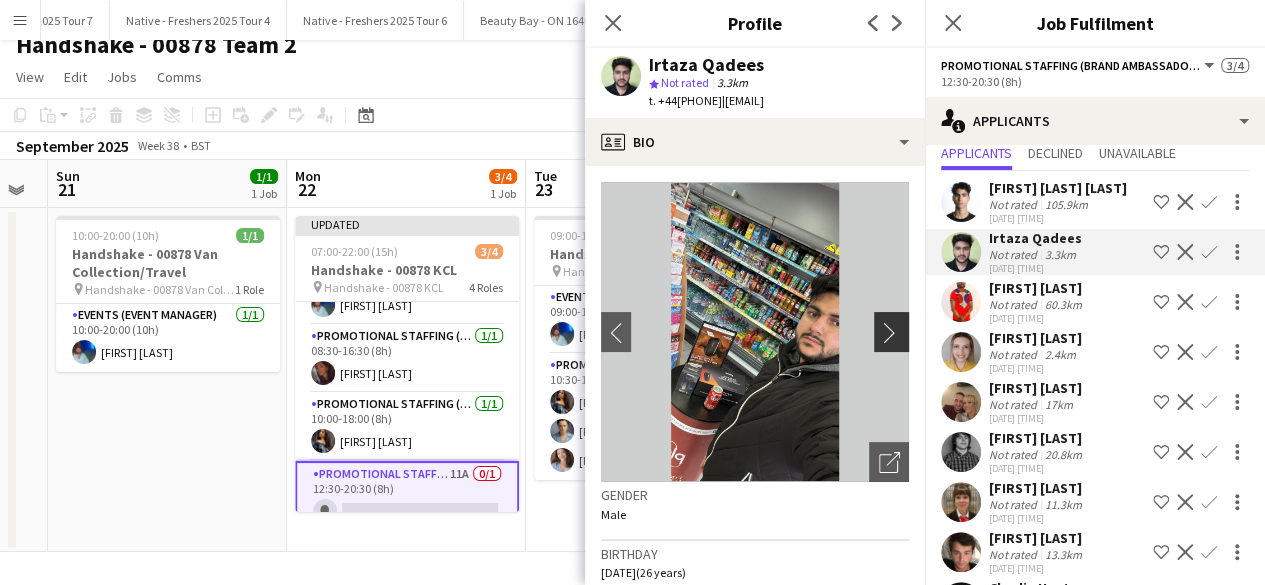 click on "chevron-right" 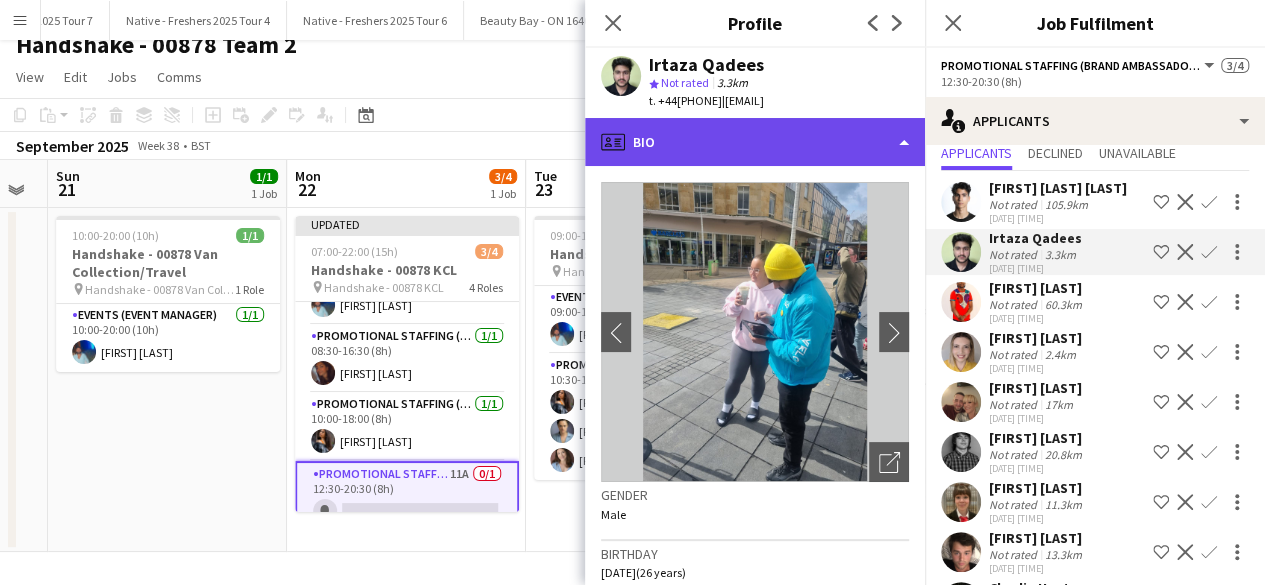click on "profile
Bio" 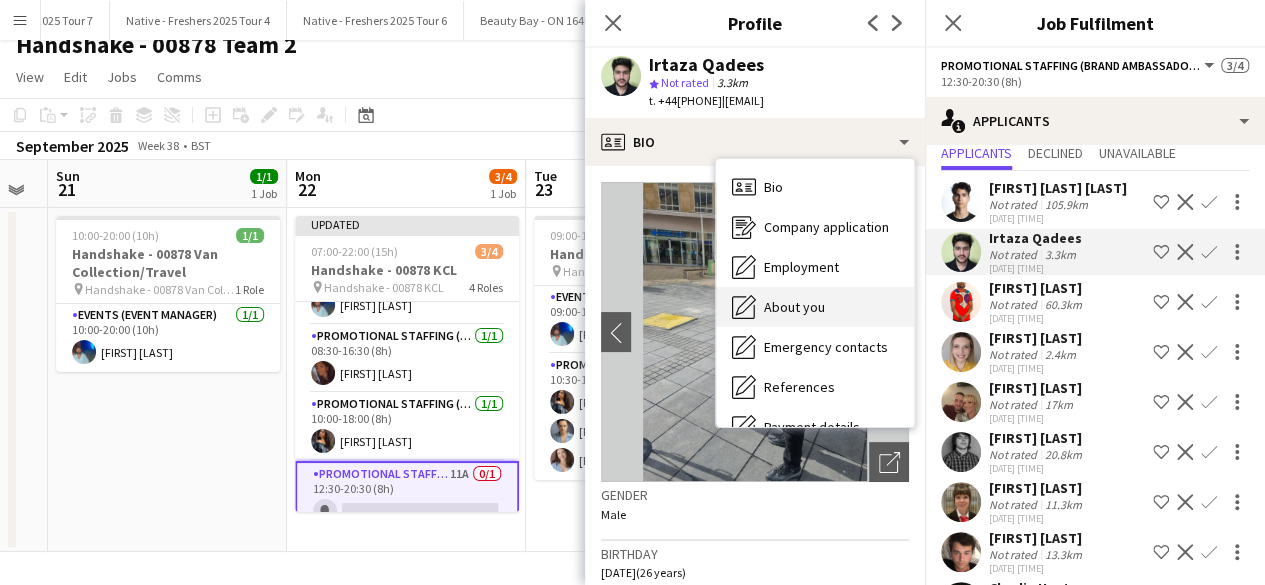 click on "About you
About you" at bounding box center [815, 307] 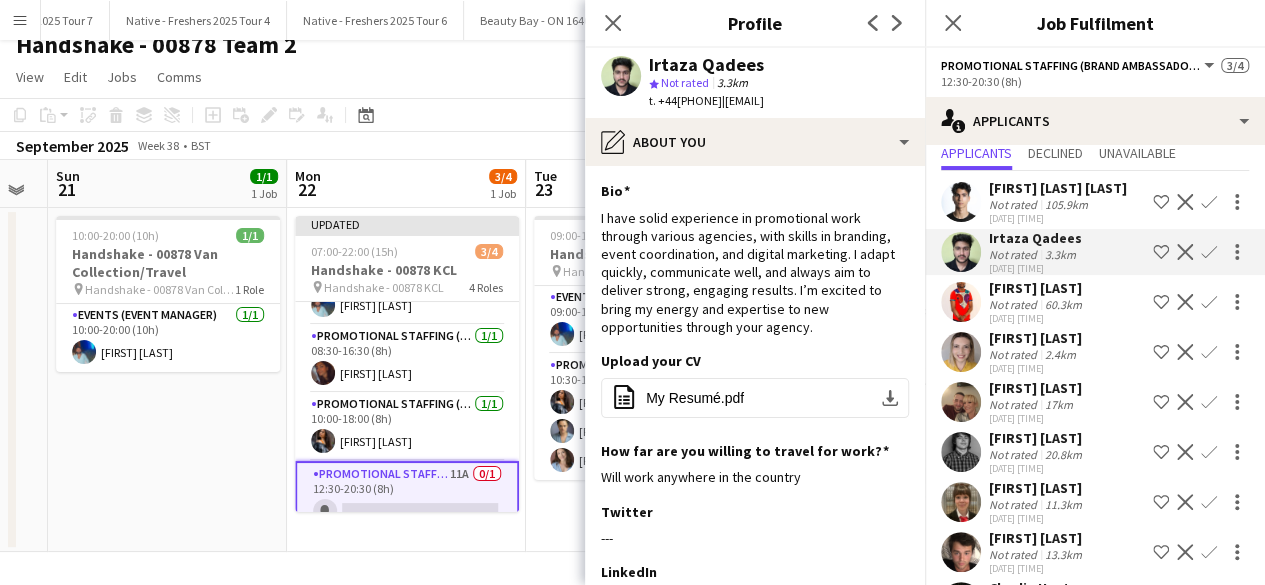 click on "Confirm" 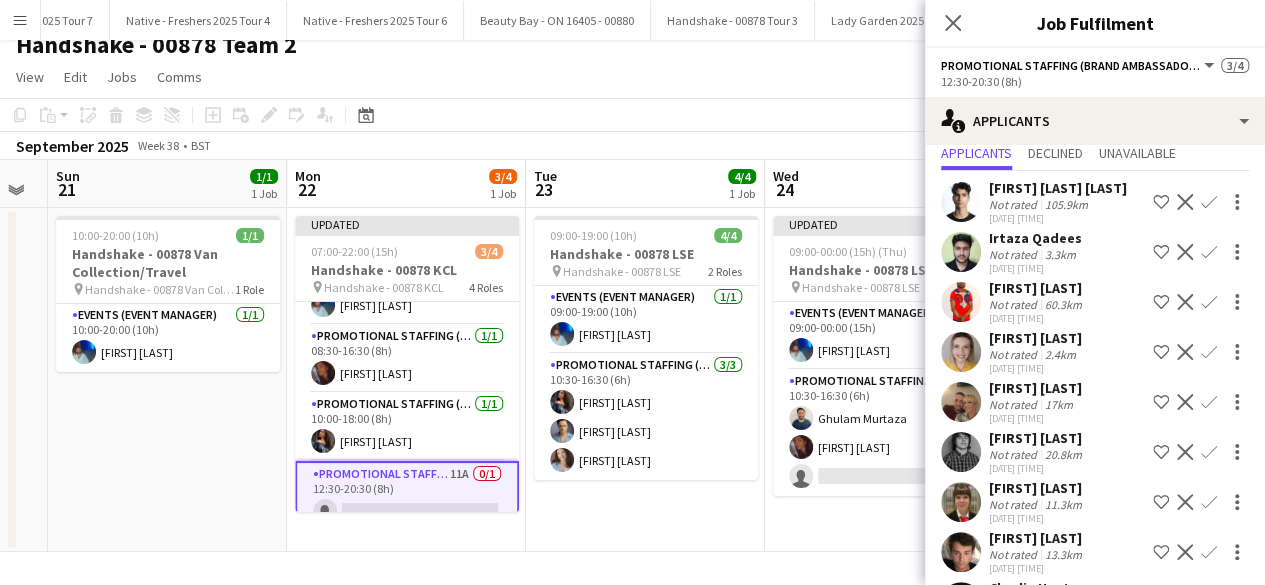 click on "Confirm" at bounding box center [1209, 302] 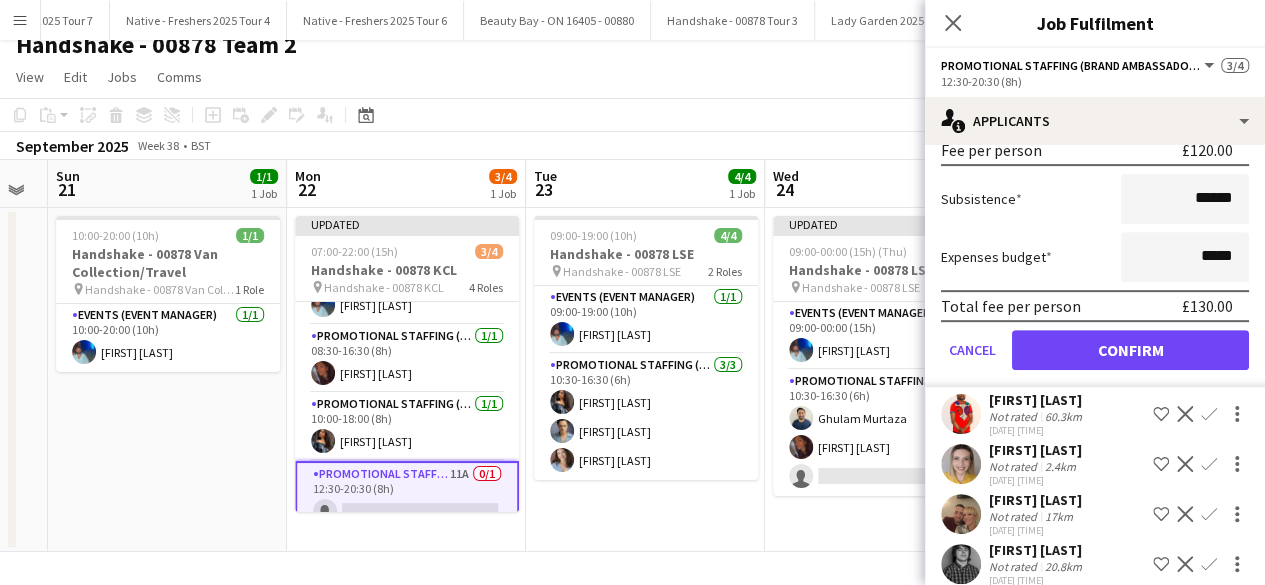 scroll, scrollTop: 434, scrollLeft: 0, axis: vertical 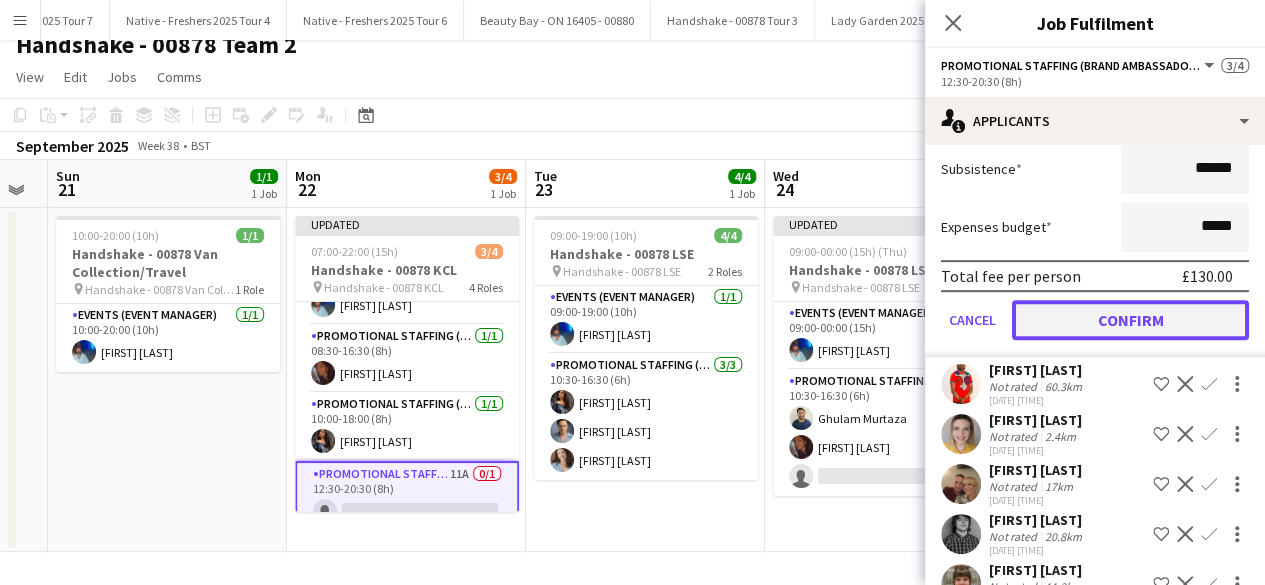 click on "Confirm" 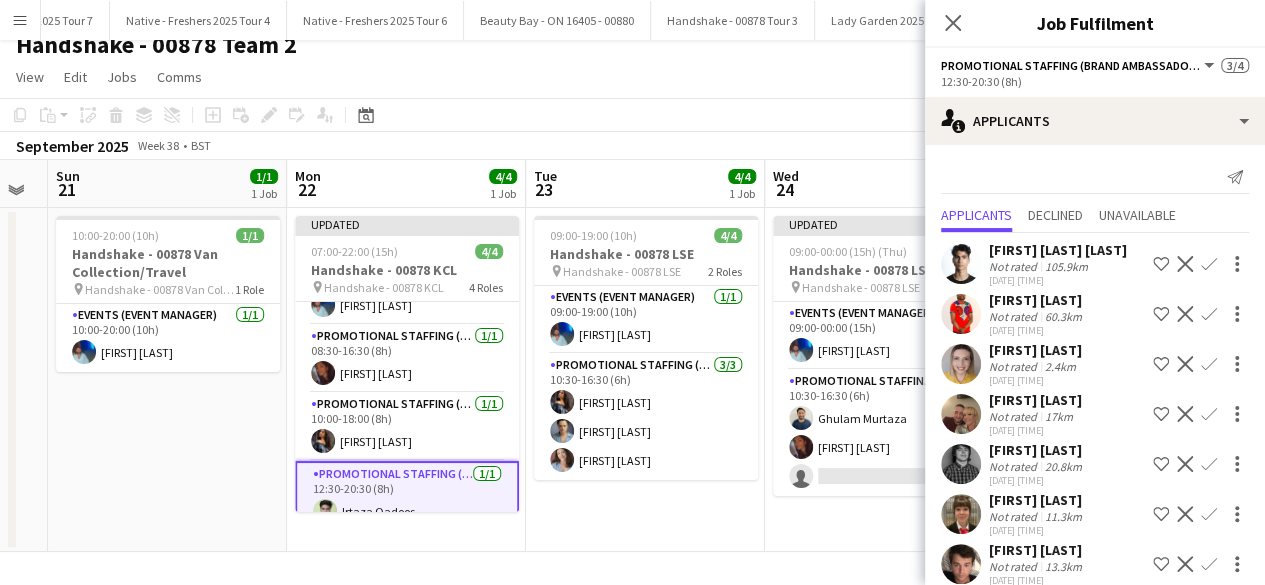 scroll, scrollTop: 139, scrollLeft: 0, axis: vertical 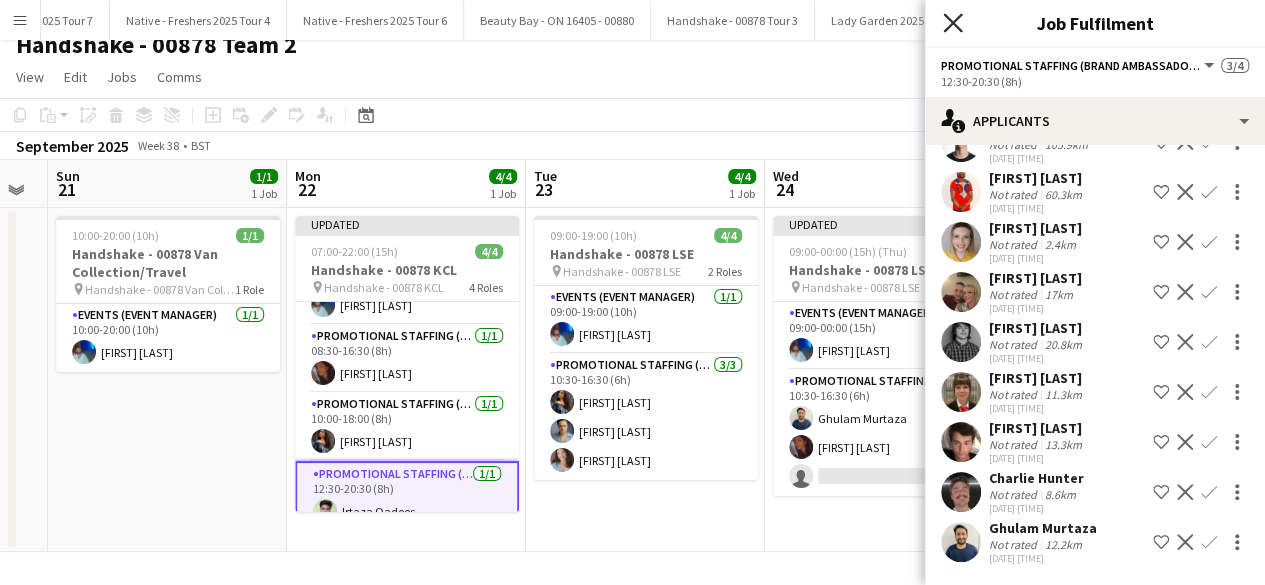 click on "Close pop-in" 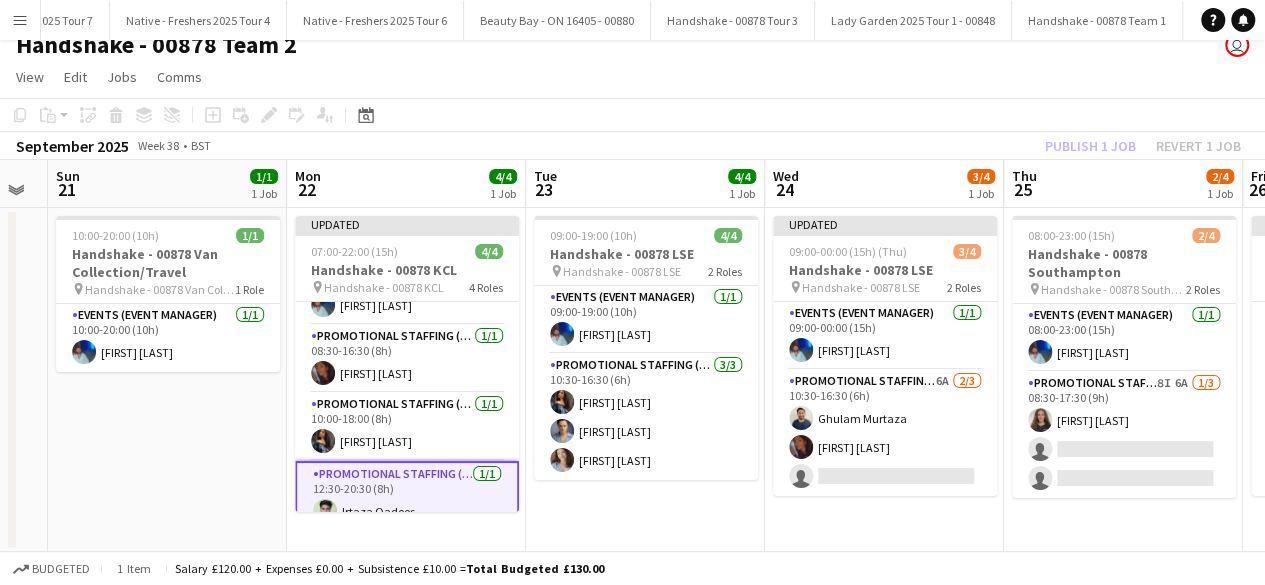 click on "09:00-19:00 (10h)    4/4   Handshake - 00878 LSE
pin
Handshake - 00878 LSE    2 Roles   Events (Event Manager)   1/1   09:00-19:00 (10h)
Roland Lamaa  Promotional Staffing (Brand Ambassadors)   3/3   10:30-16:30 (6h)
Alyssa Palmer Rachael Cummins Jordan Miller" at bounding box center [645, 380] 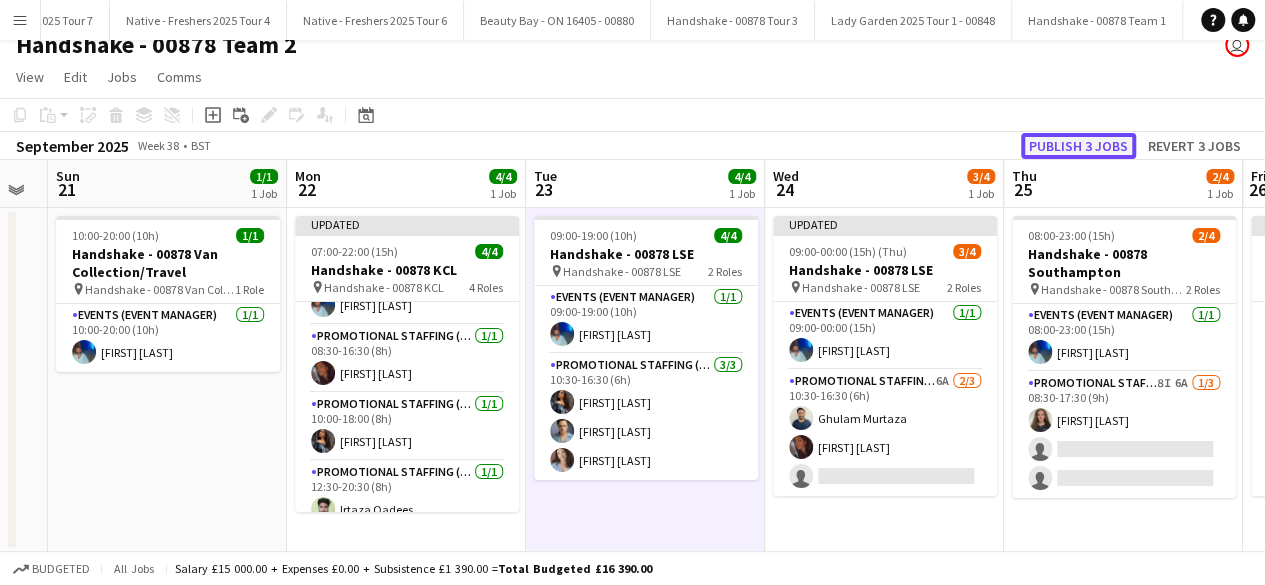 click on "Publish 3 jobs" 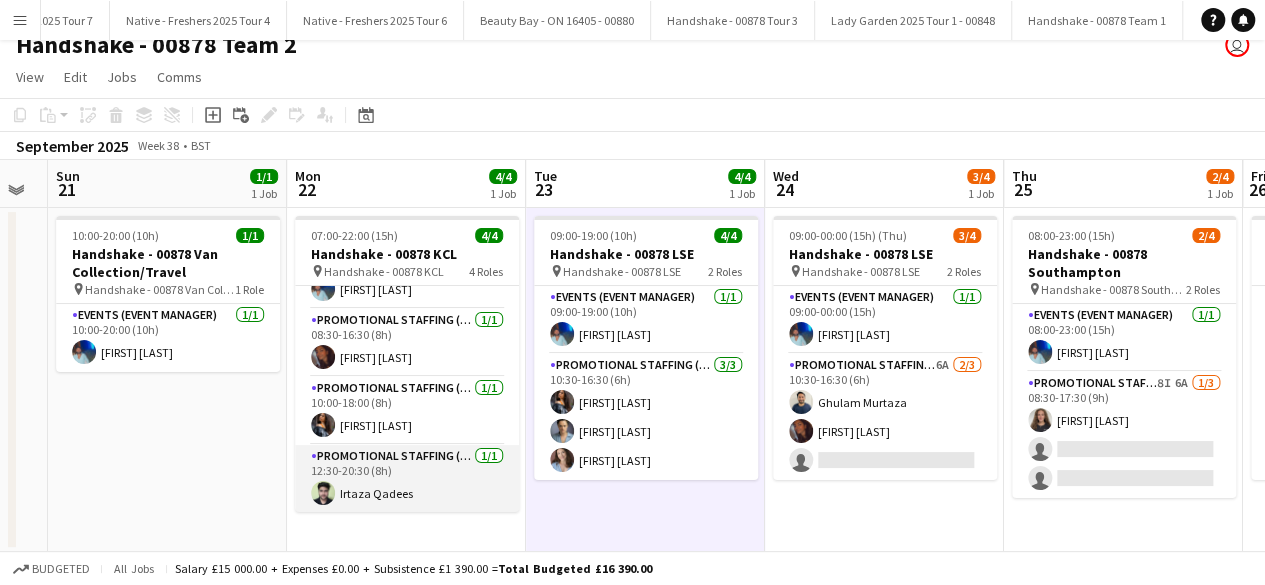 click on "Promotional Staffing (Brand Ambassadors)   1/1   12:30-20:30 (8h)
Irtaza Qadees" at bounding box center [407, 479] 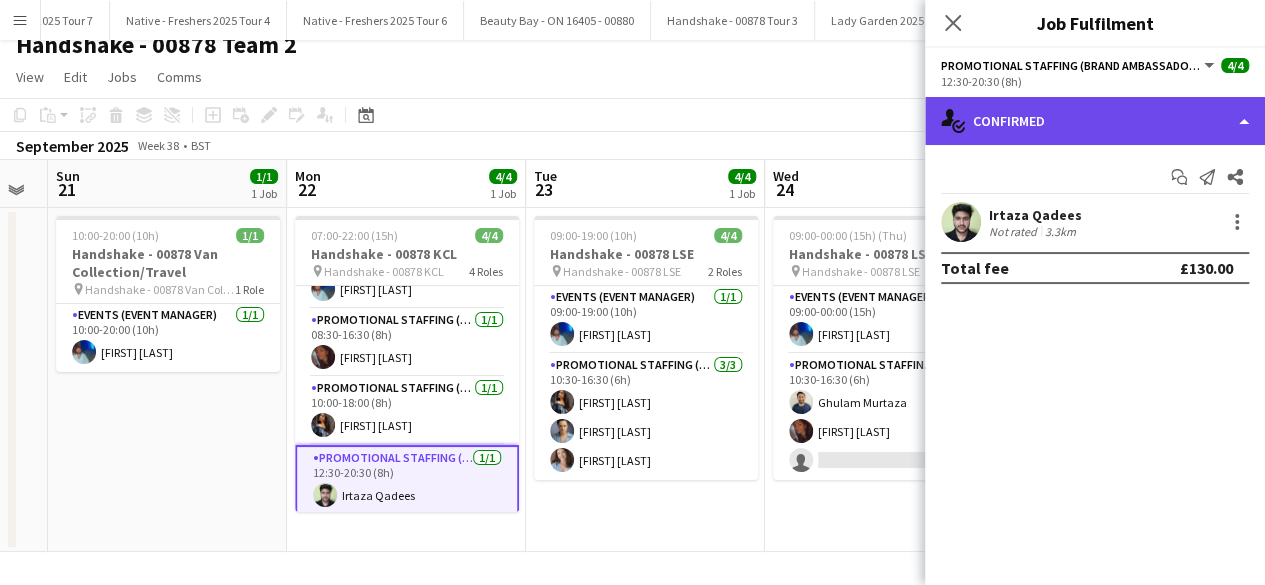 click on "single-neutral-actions-check-2
Confirmed" 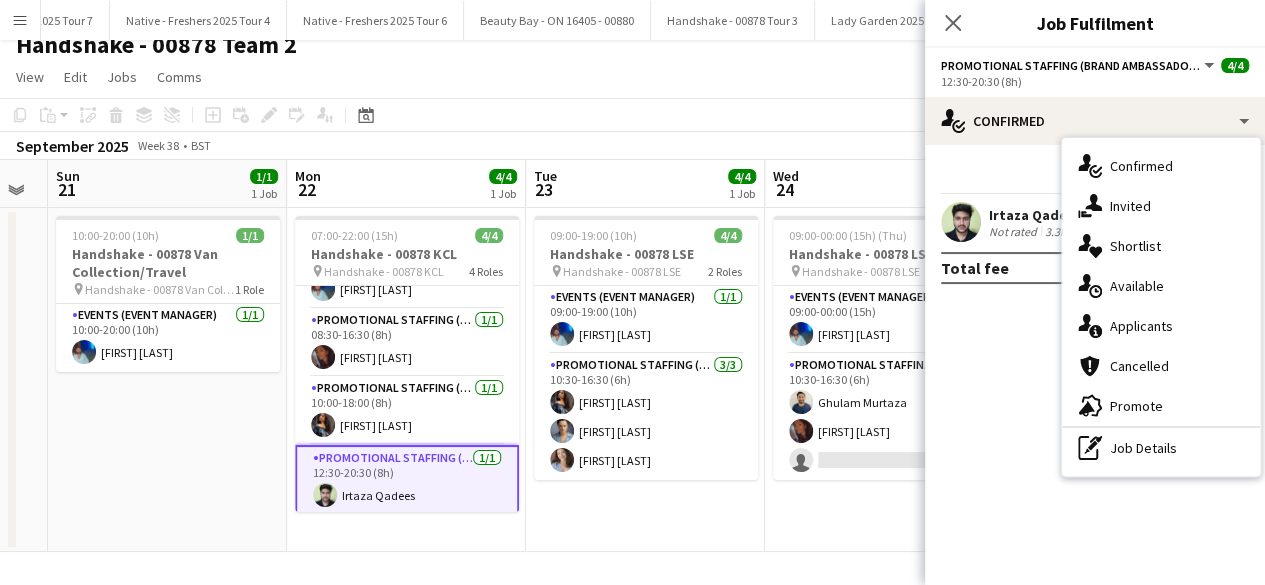 click at bounding box center (961, 222) 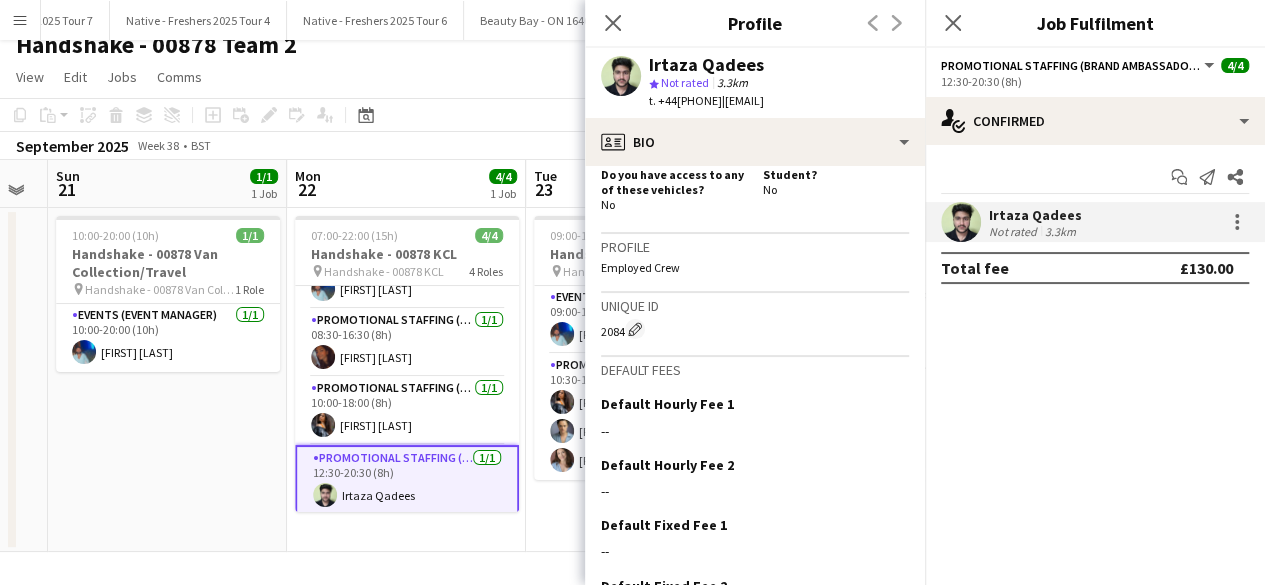 scroll, scrollTop: 922, scrollLeft: 0, axis: vertical 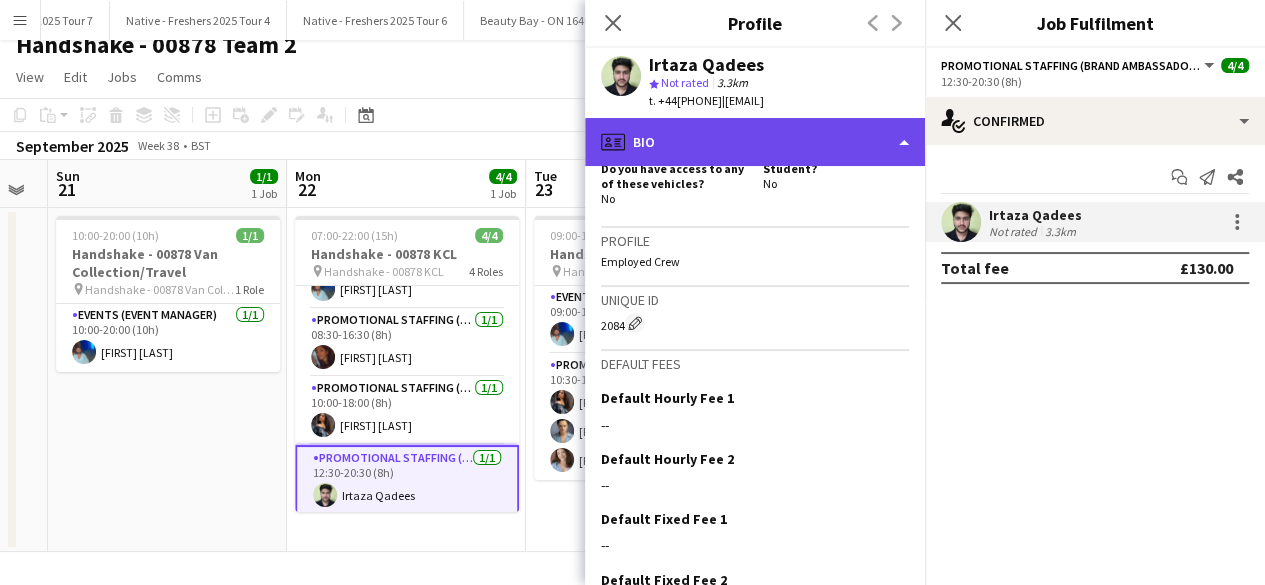 click on "profile
Bio" 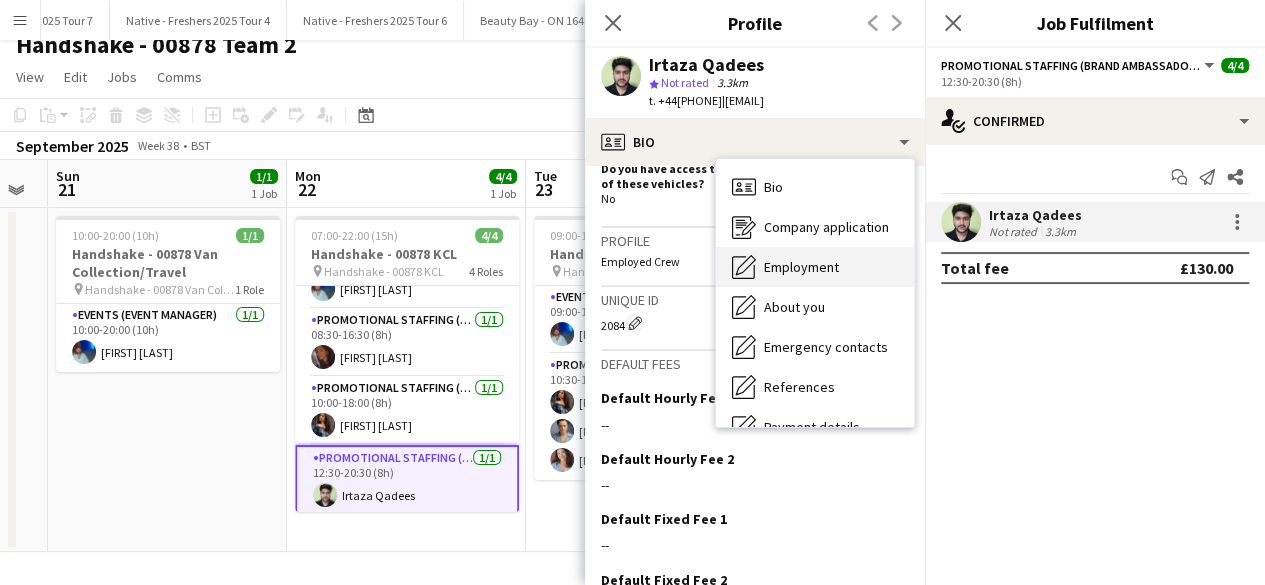 click on "Employment" at bounding box center (801, 267) 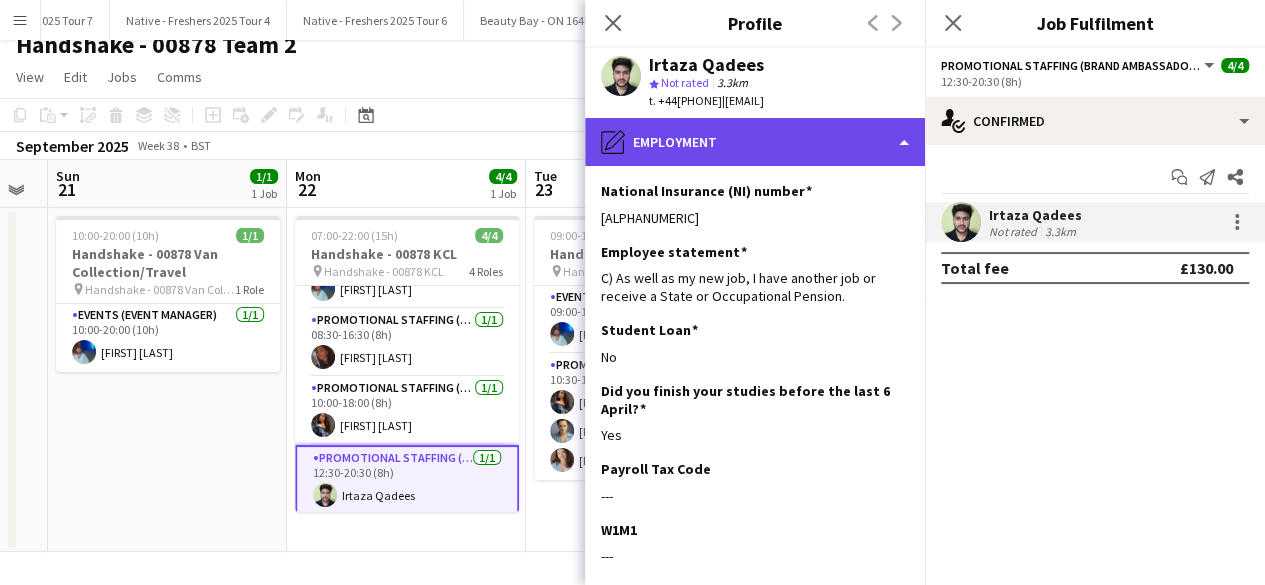 click on "pencil4
Employment" 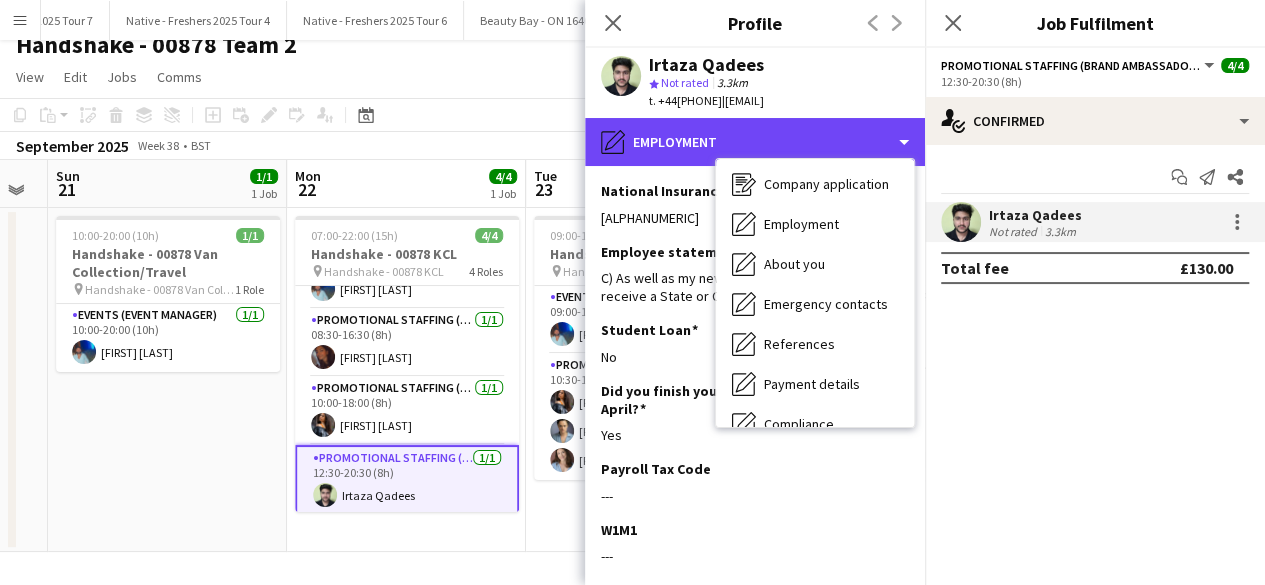 scroll, scrollTop: 0, scrollLeft: 0, axis: both 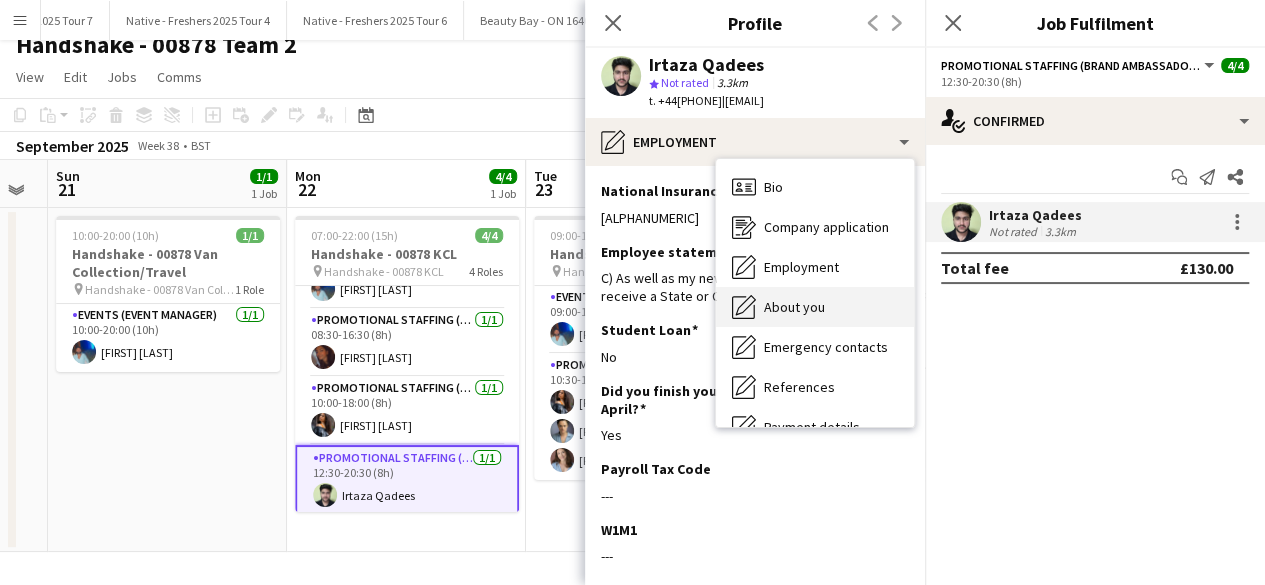 click on "About you" at bounding box center (794, 307) 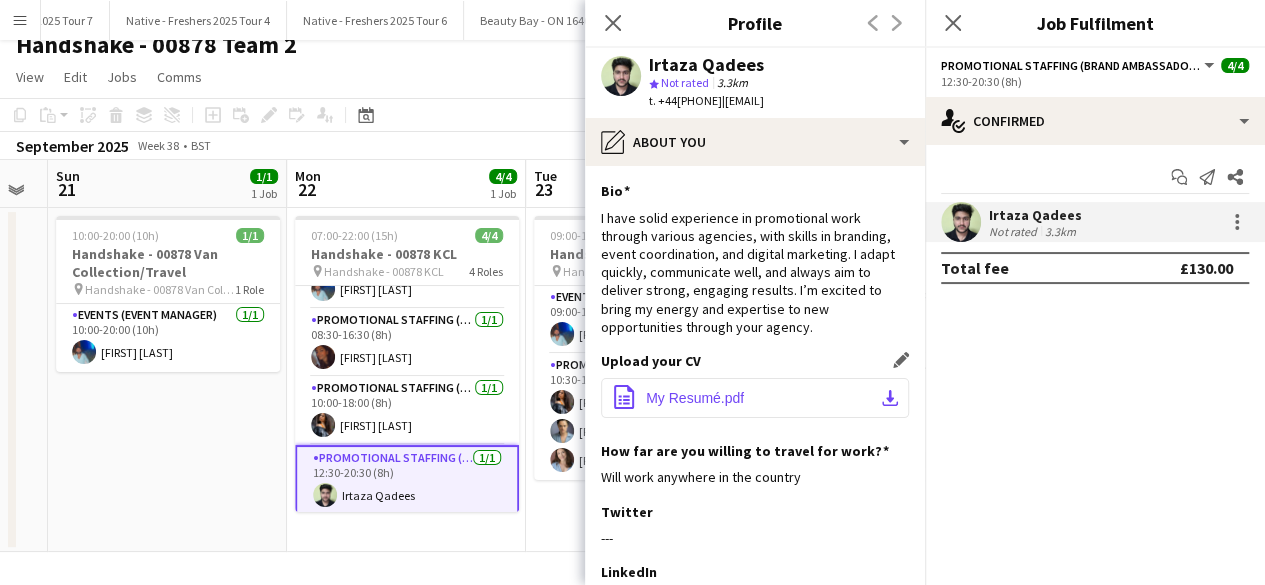 click on "My Resumé.pdf" 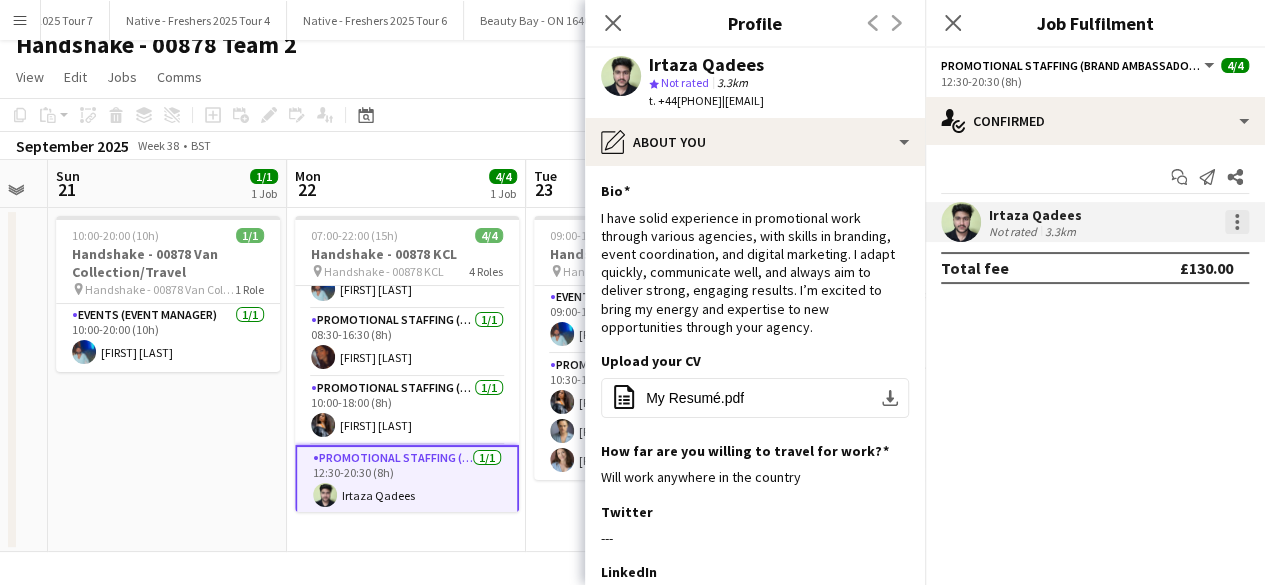 click at bounding box center (1237, 222) 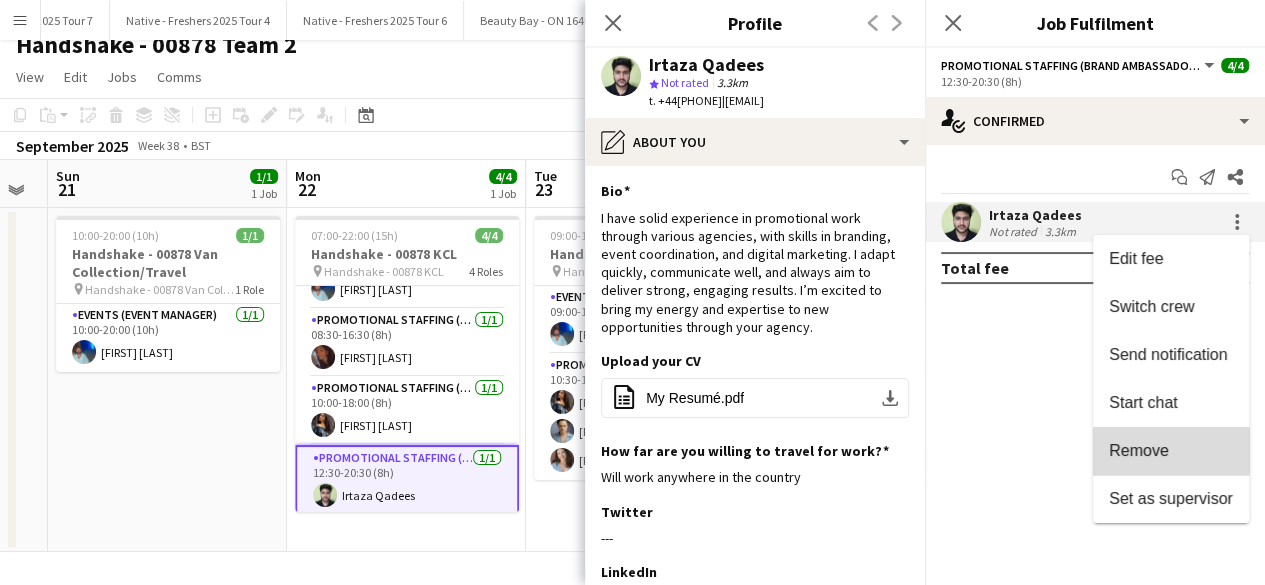 click on "Remove" at bounding box center [1139, 450] 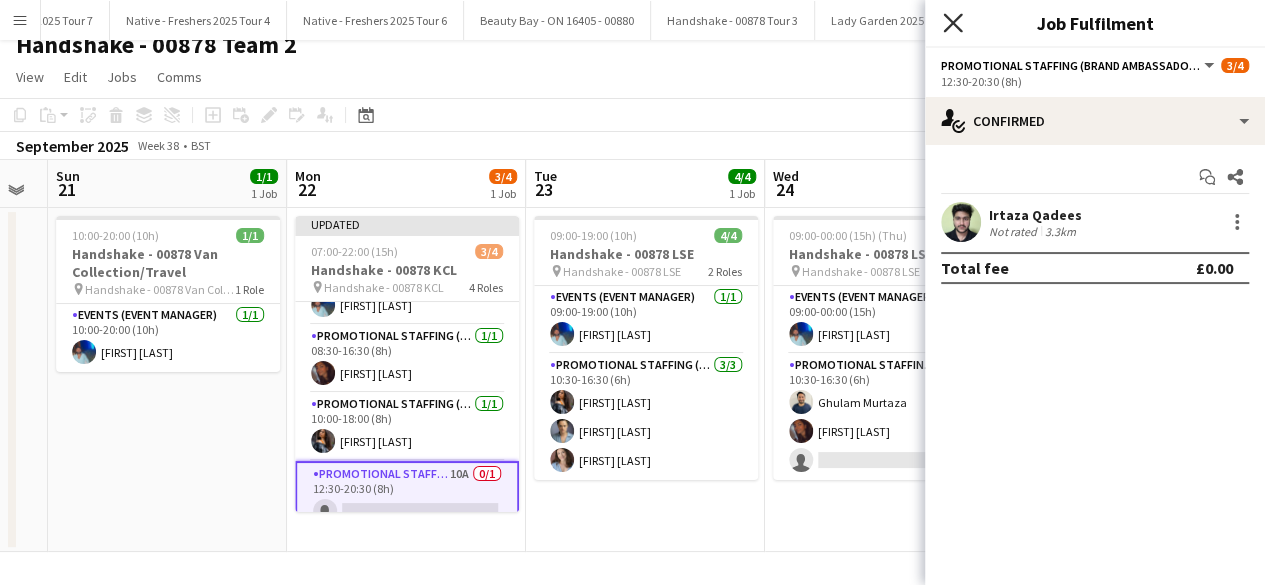 click on "Close pop-in" 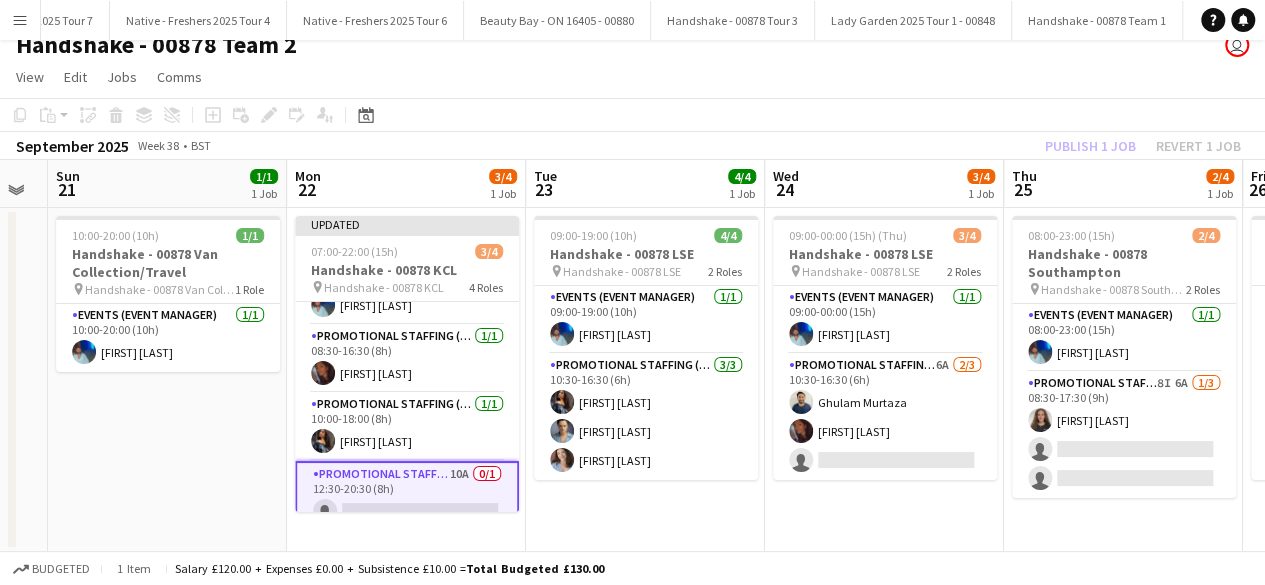 click on "09:00-19:00 (10h)    4/4   Handshake - 00878 LSE
pin
Handshake - 00878 LSE    2 Roles   Events (Event Manager)   1/1   09:00-19:00 (10h)
Roland Lamaa  Promotional Staffing (Brand Ambassadors)   3/3   10:30-16:30 (6h)
Alyssa Palmer Rachael Cummins Jordan Miller" at bounding box center (645, 380) 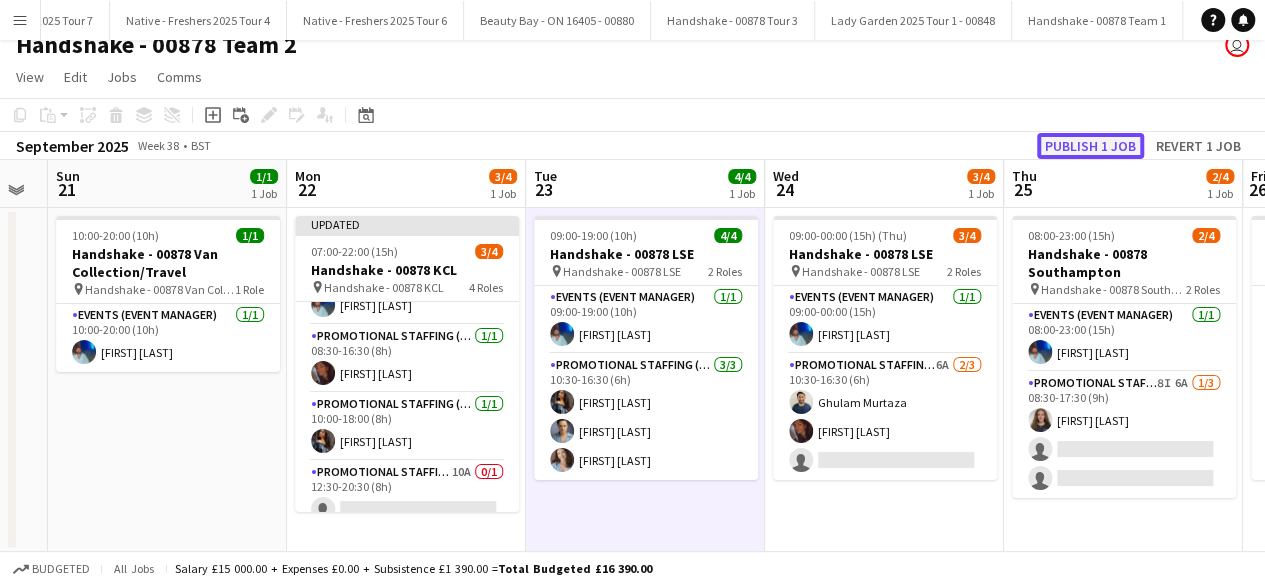 click on "Publish 1 job" 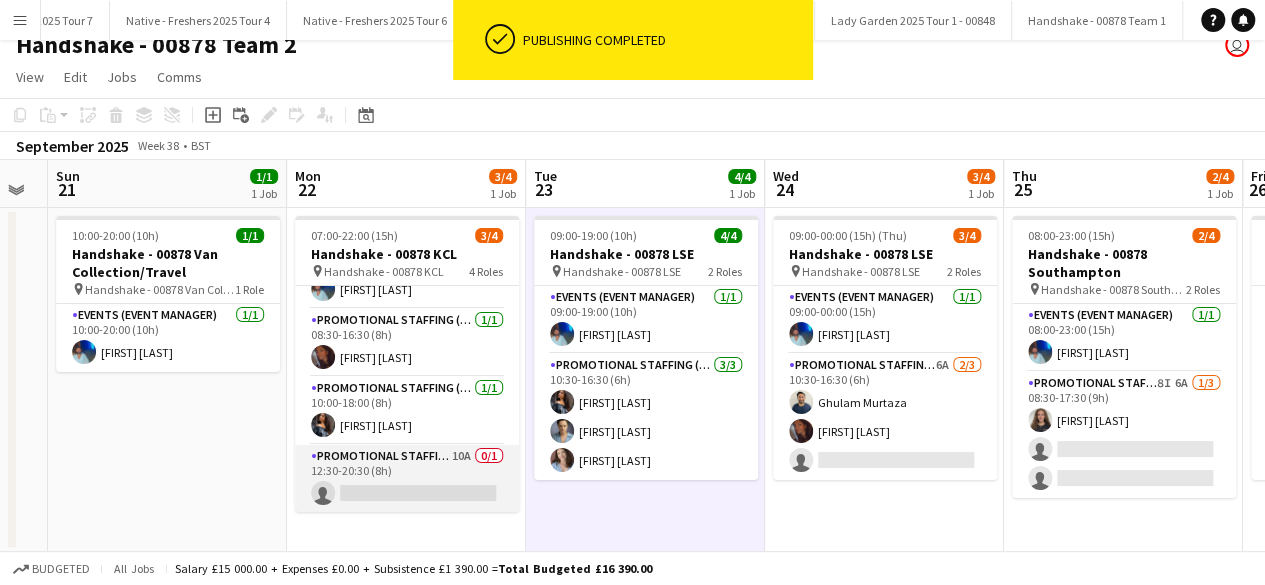click on "Promotional Staffing (Brand Ambassadors)   10A   0/1   12:30-20:30 (8h)
single-neutral-actions" at bounding box center (407, 479) 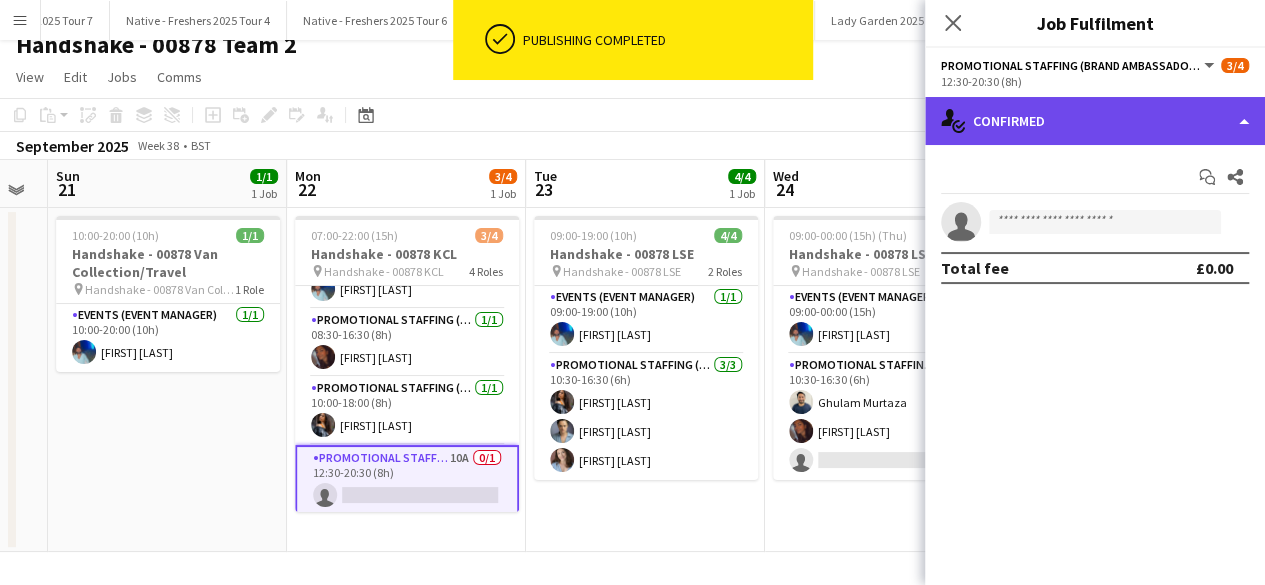 click on "single-neutral-actions-check-2
Confirmed" 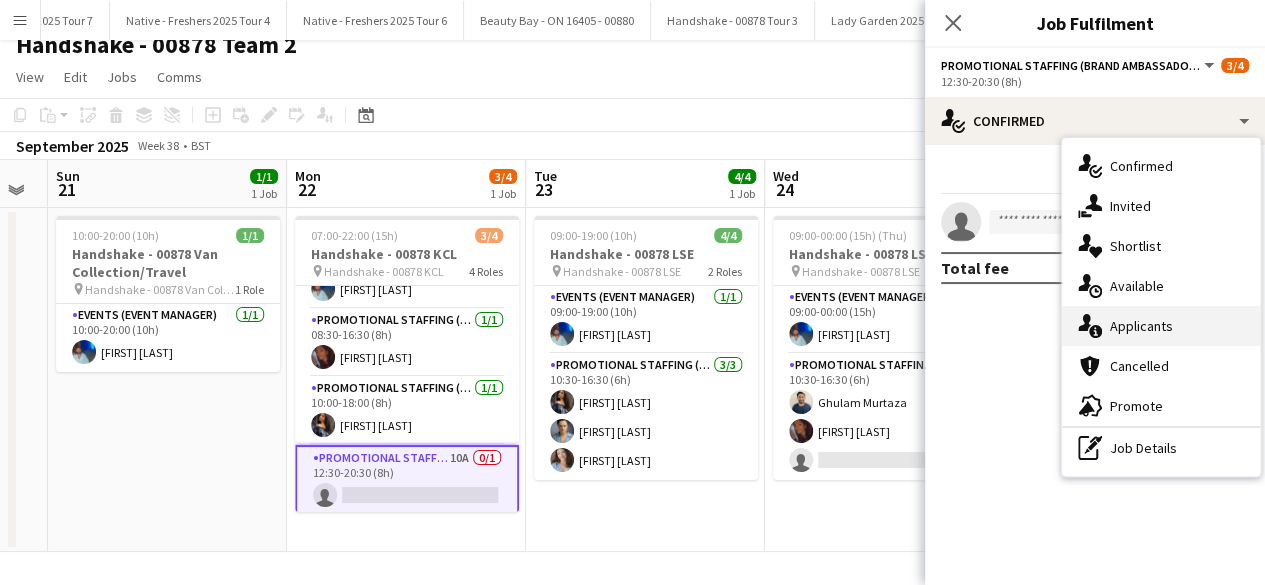 click on "single-neutral-actions-information
Applicants" at bounding box center (1161, 326) 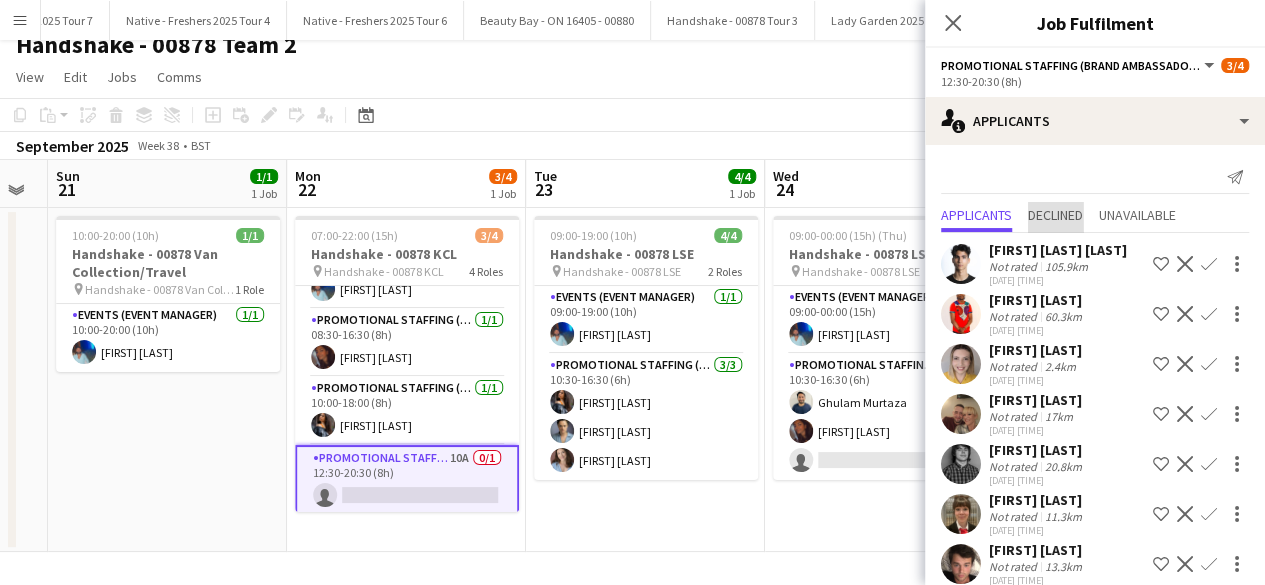 click on "Declined" at bounding box center (1055, 215) 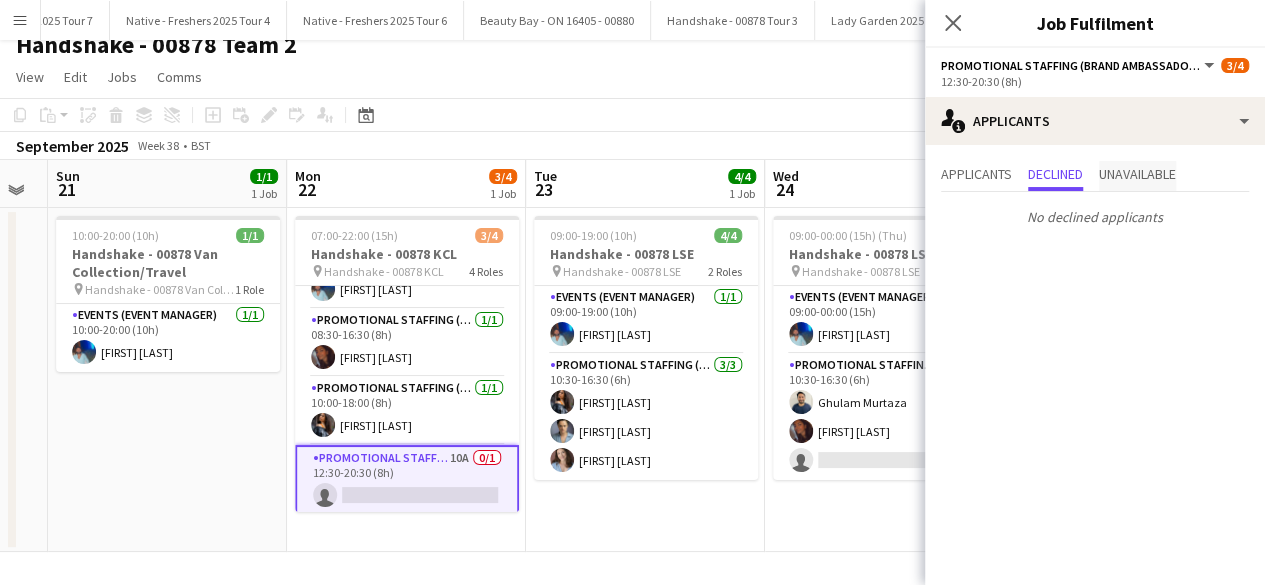 click on "Unavailable" at bounding box center (1137, 174) 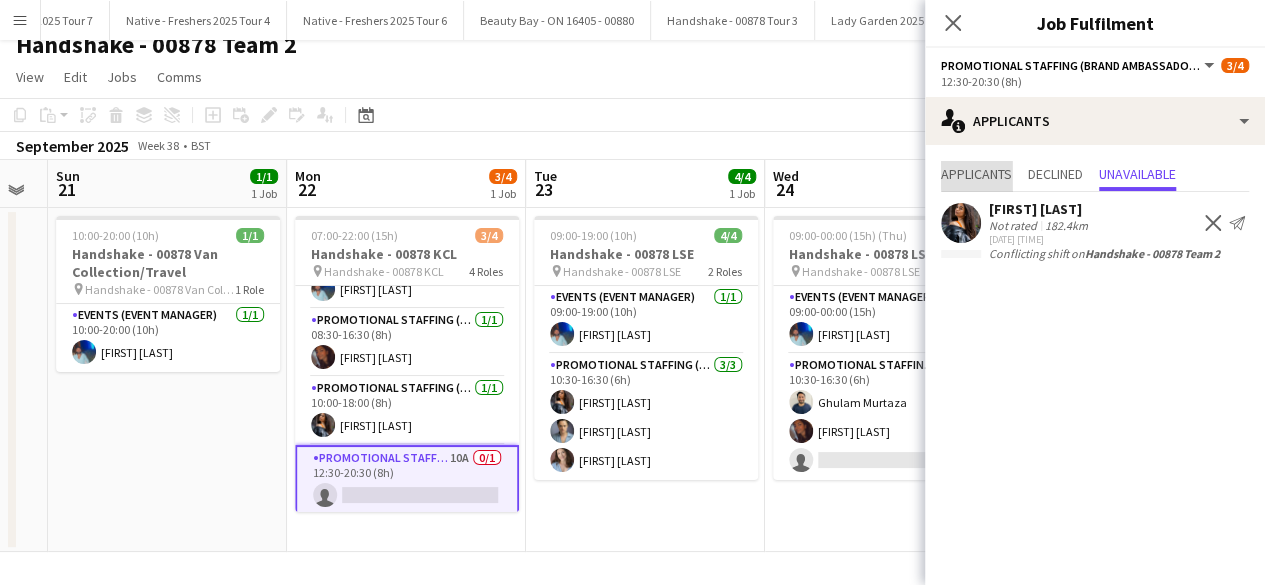 click on "Applicants" at bounding box center (976, 174) 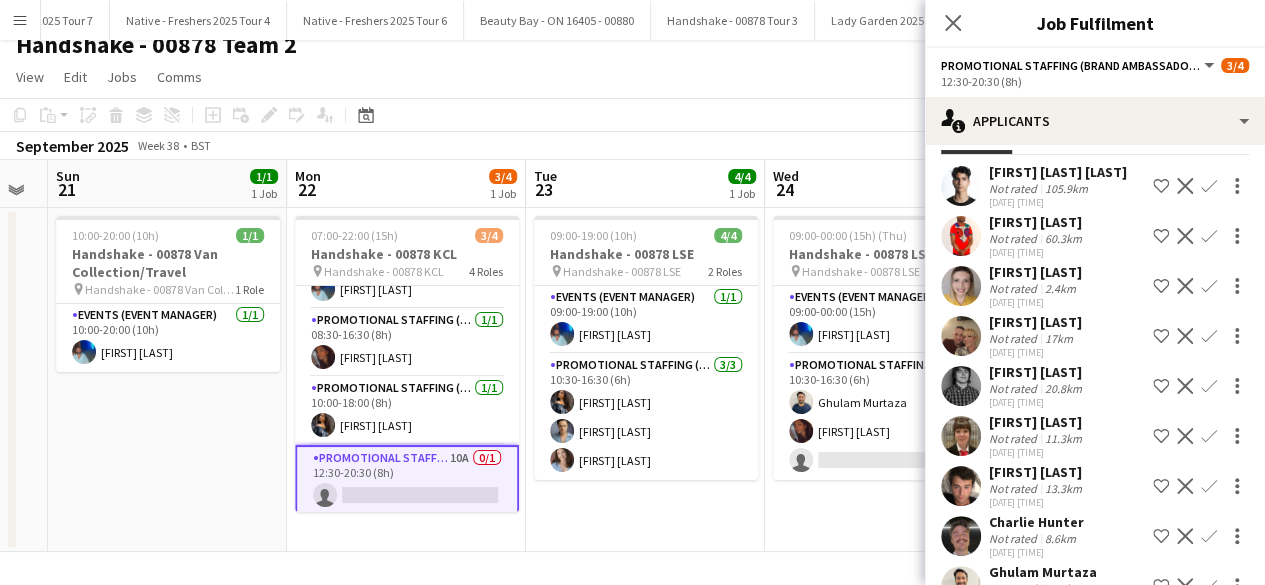 scroll, scrollTop: 139, scrollLeft: 0, axis: vertical 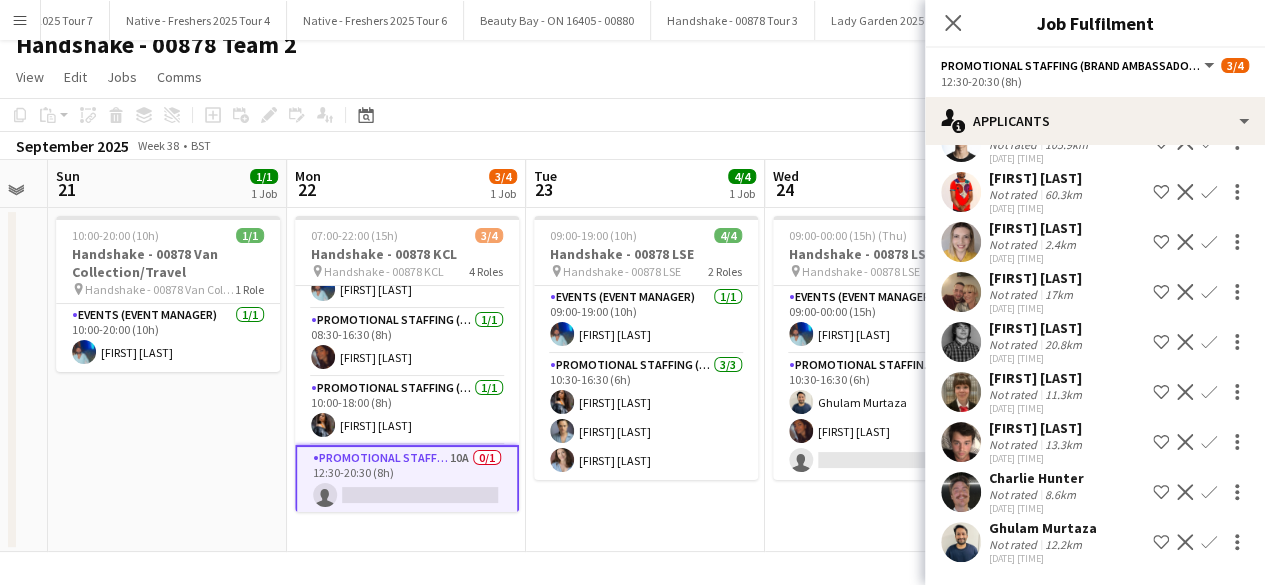 click at bounding box center [961, 492] 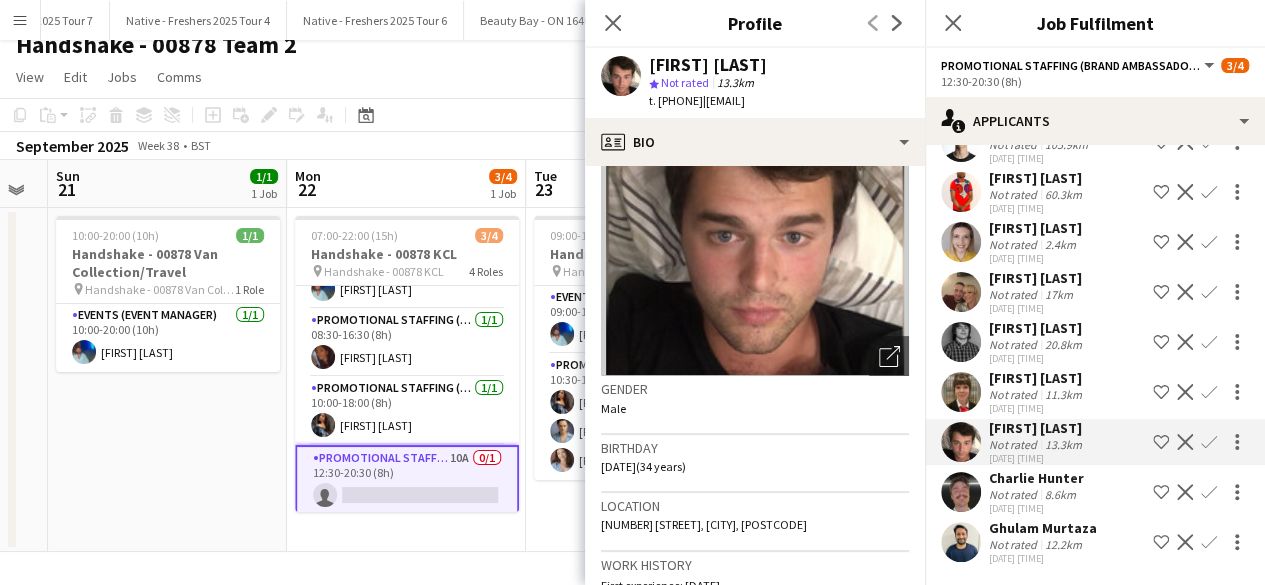 scroll, scrollTop: 0, scrollLeft: 0, axis: both 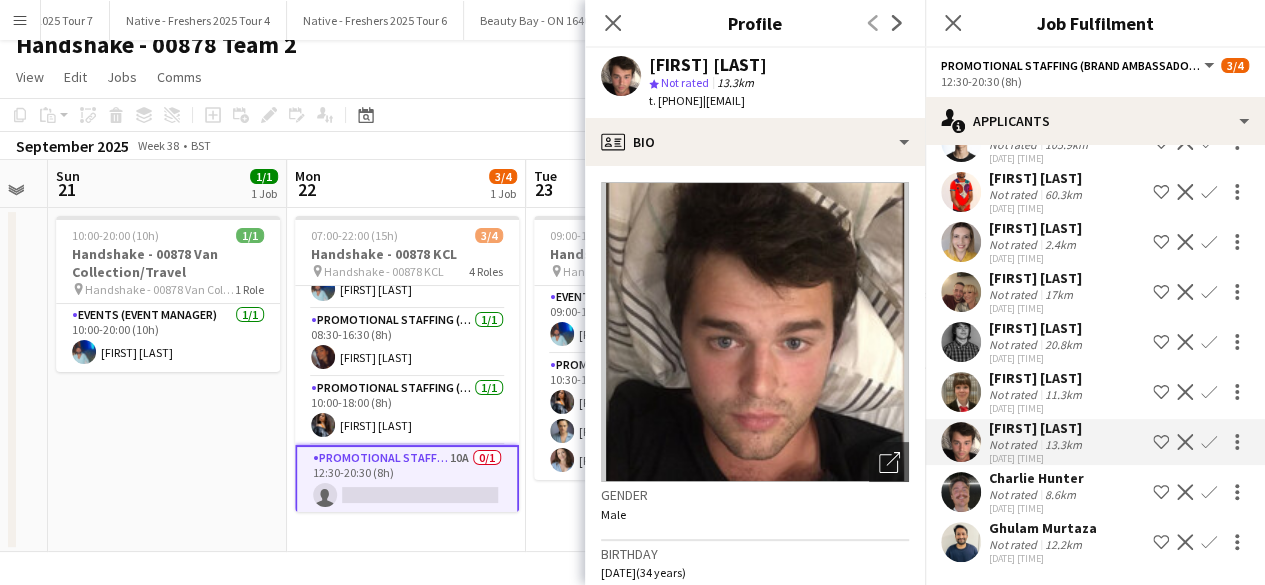 click at bounding box center [961, 542] 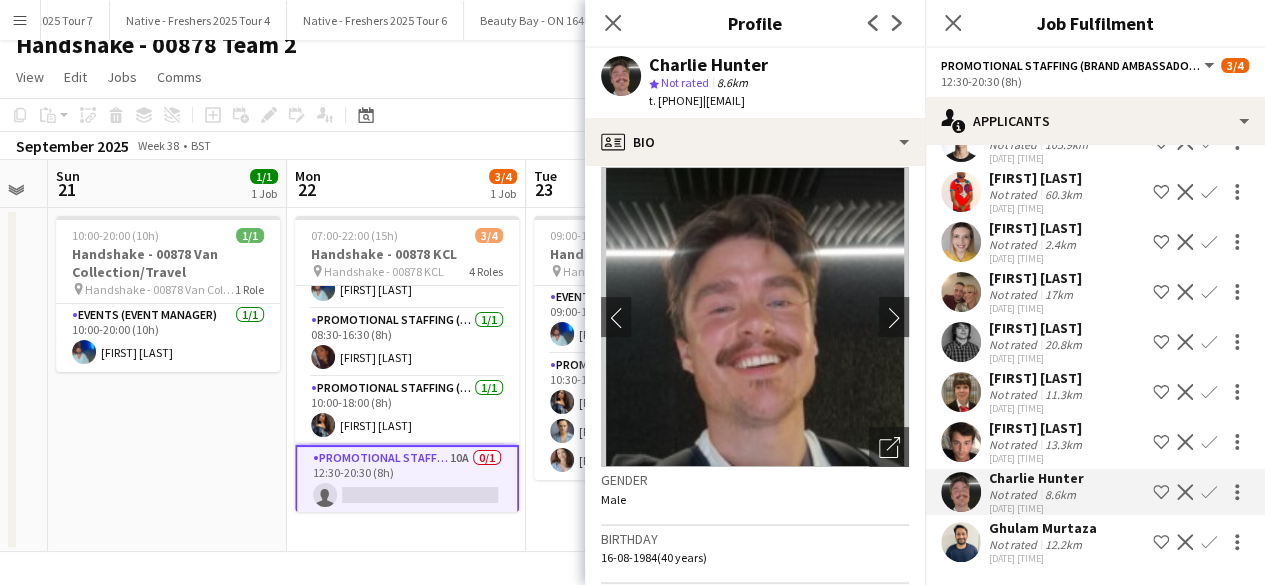 scroll, scrollTop: 13, scrollLeft: 0, axis: vertical 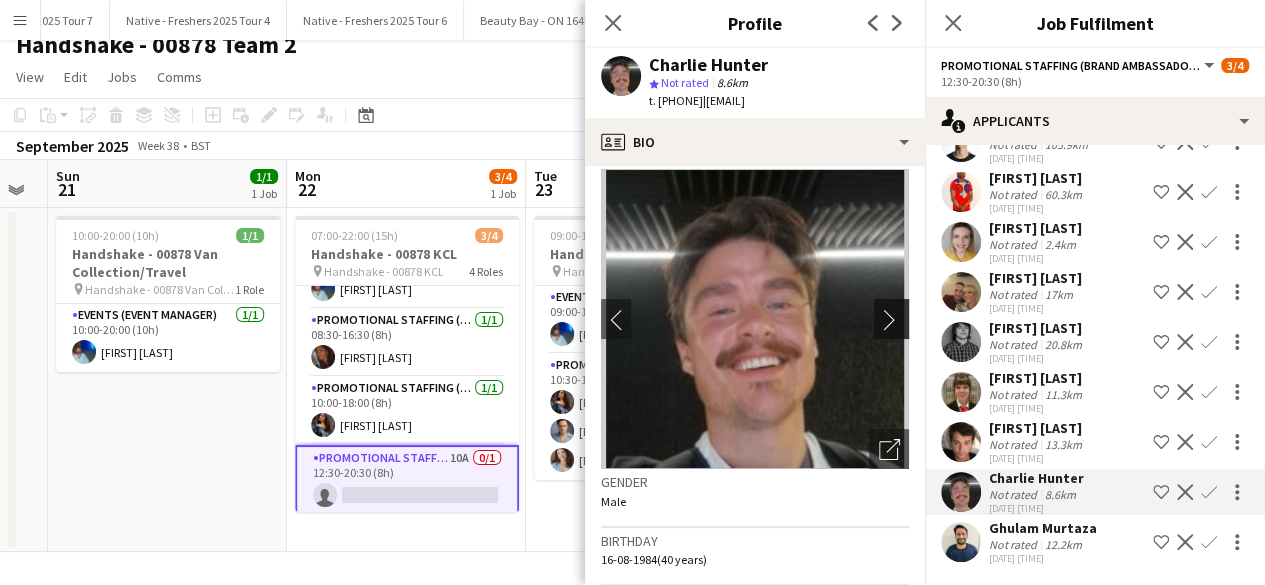 click on "chevron-right" 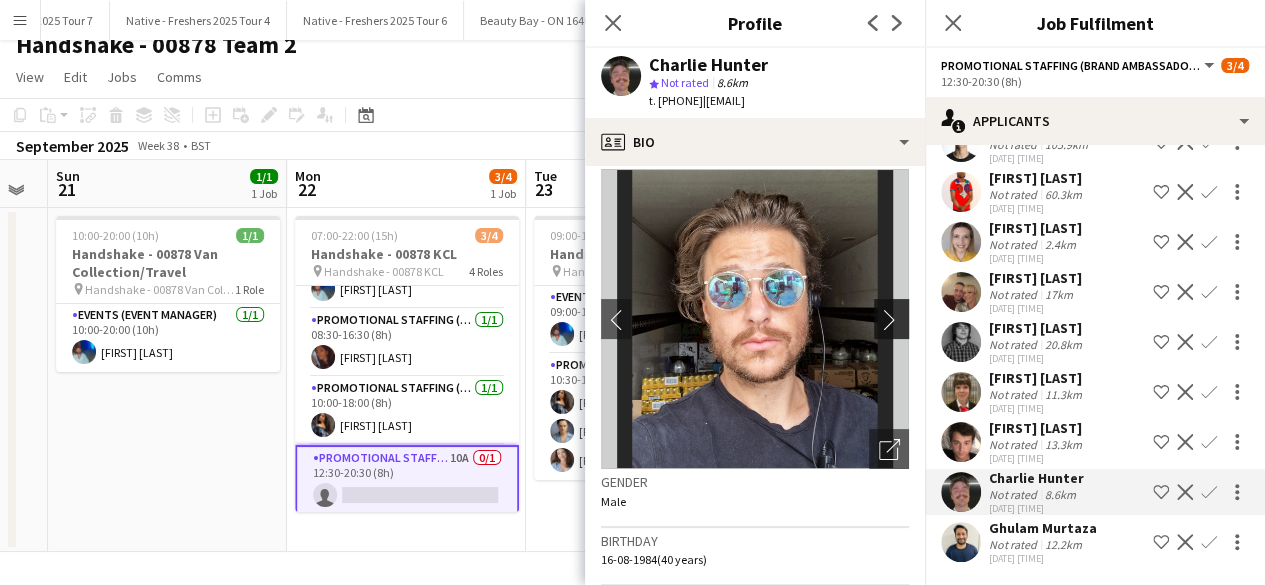 click on "chevron-right" 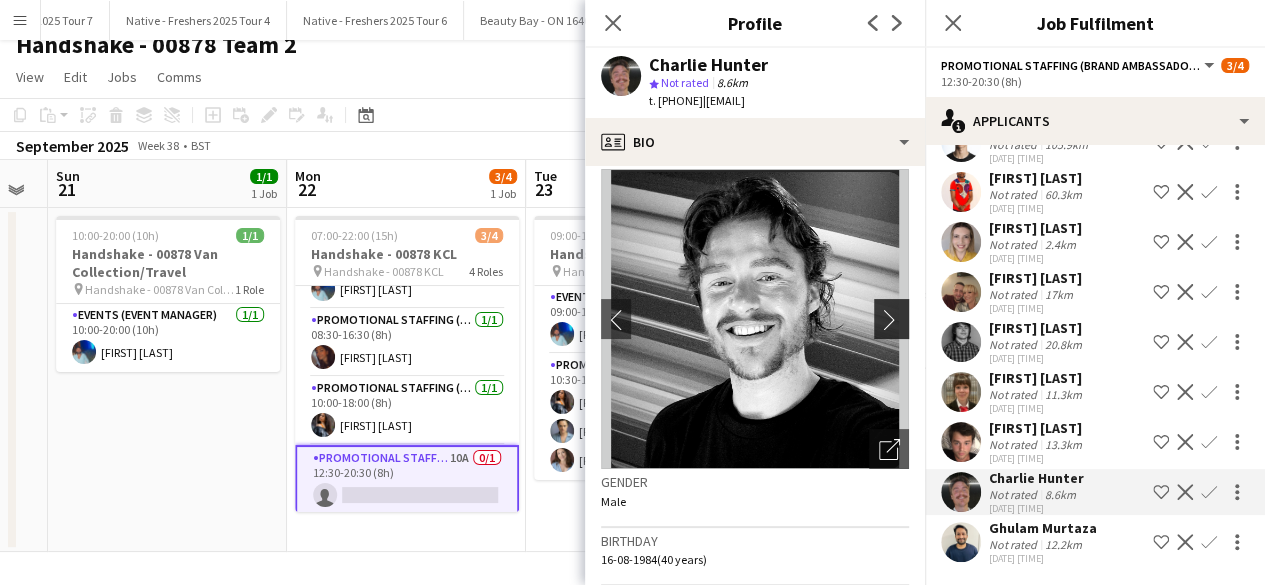 click on "chevron-right" 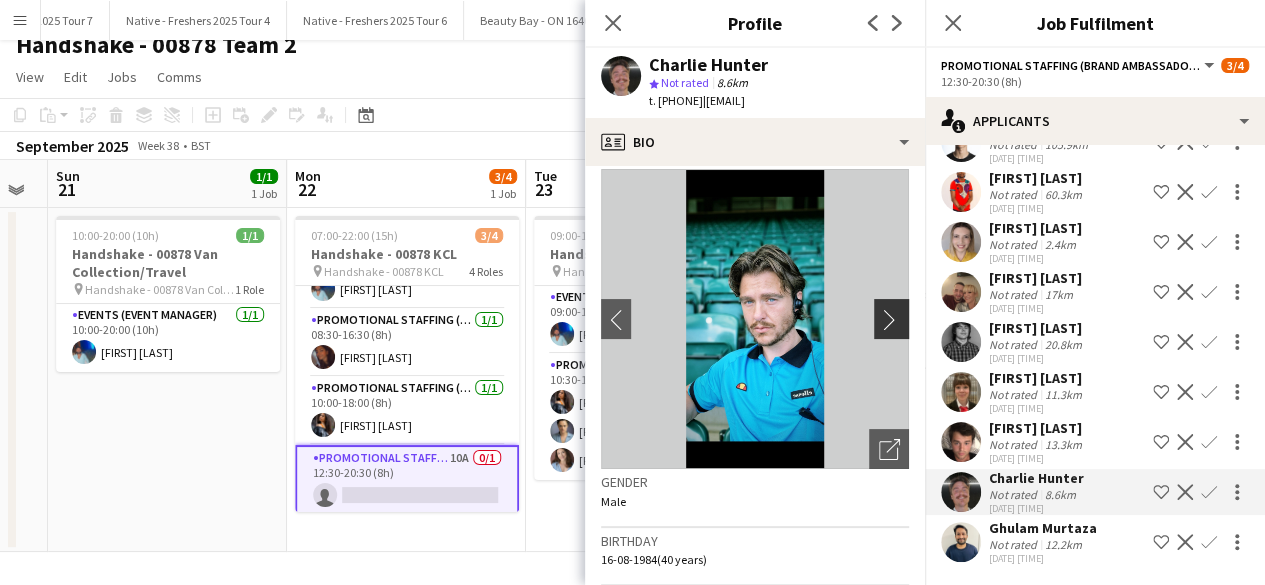 click on "chevron-right" 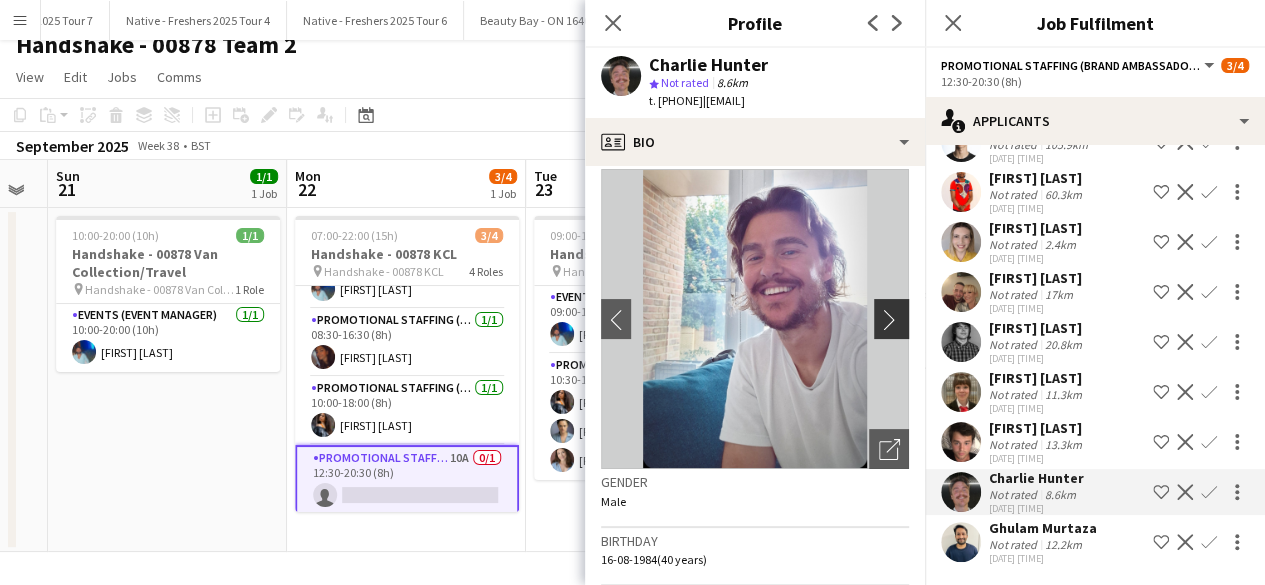 click on "chevron-right" 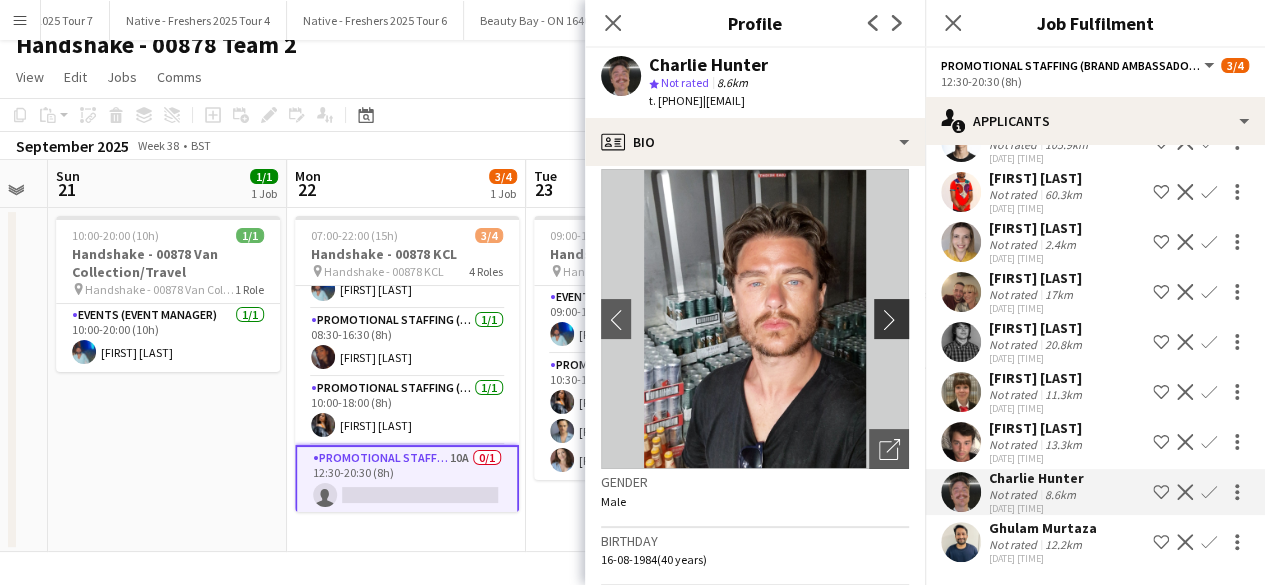click on "chevron-right" 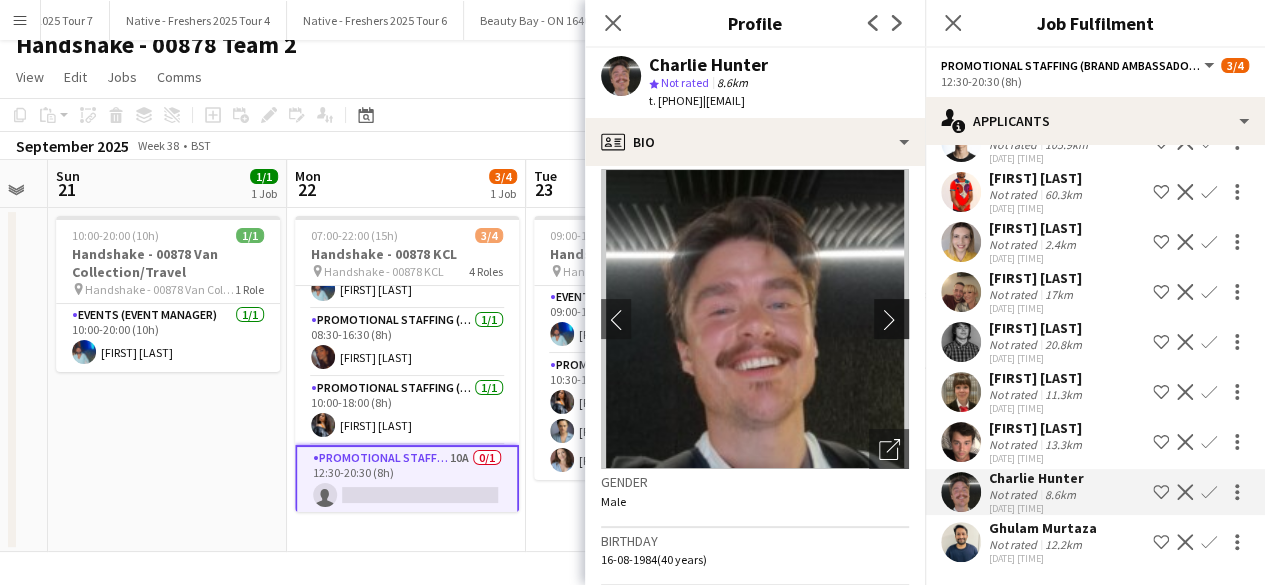 click on "chevron-right" 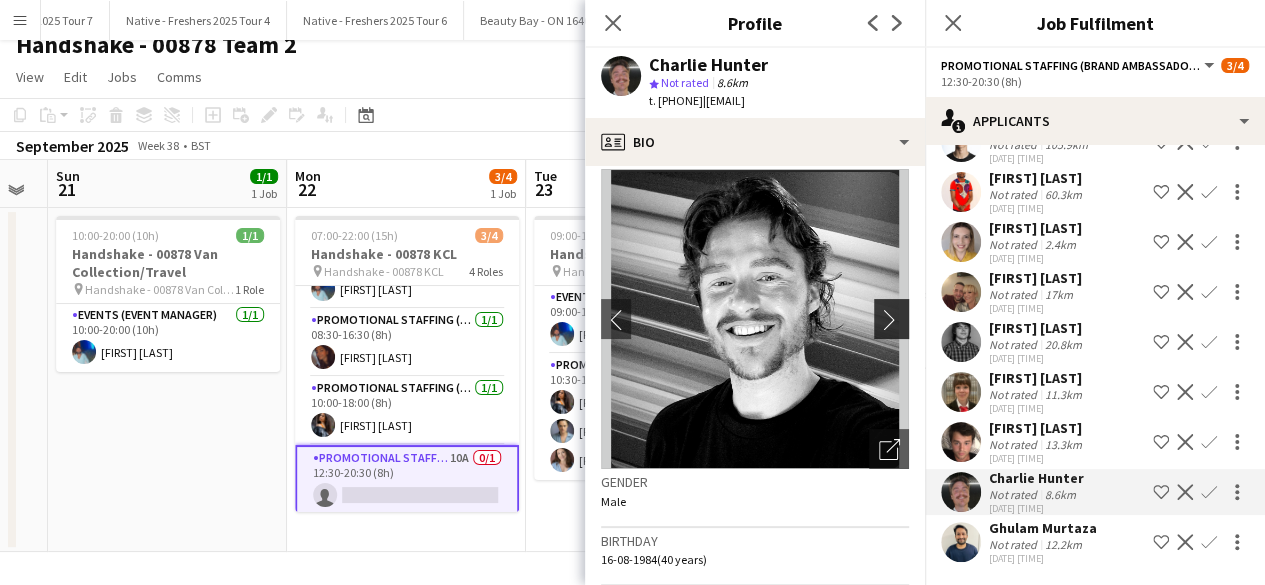 click on "chevron-right" 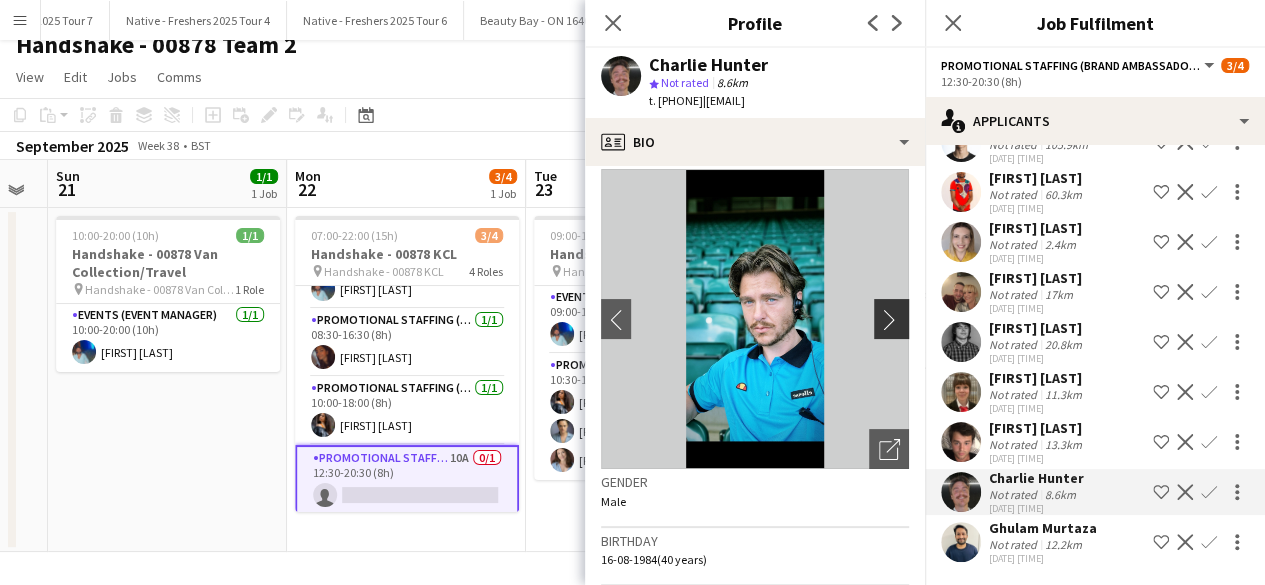 click on "chevron-right" 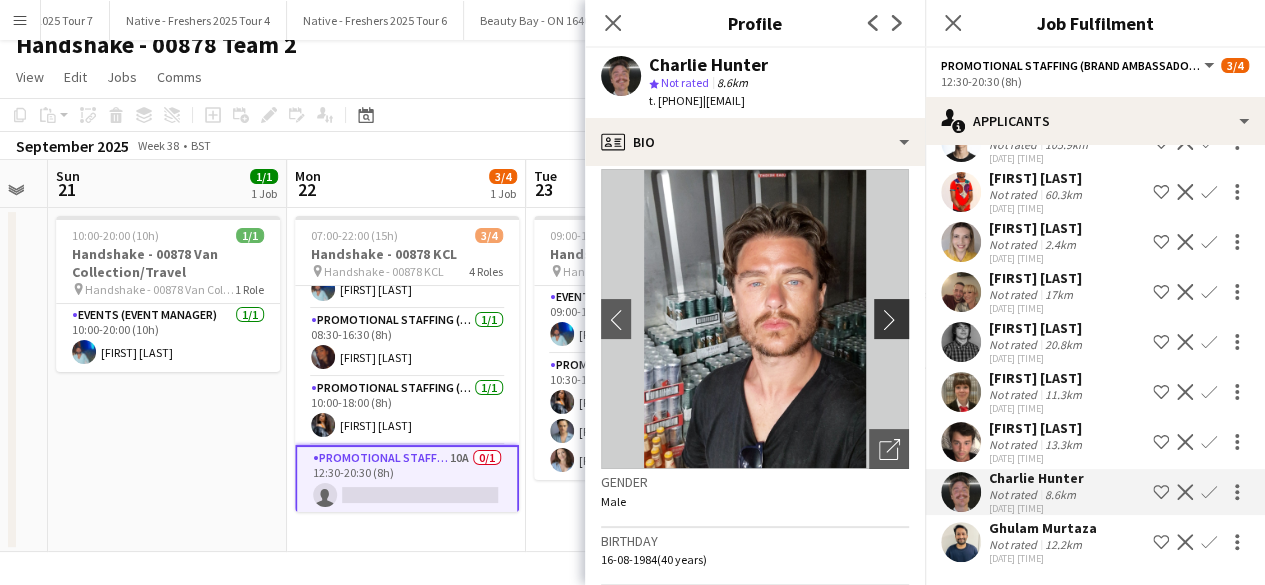 click on "chevron-right" 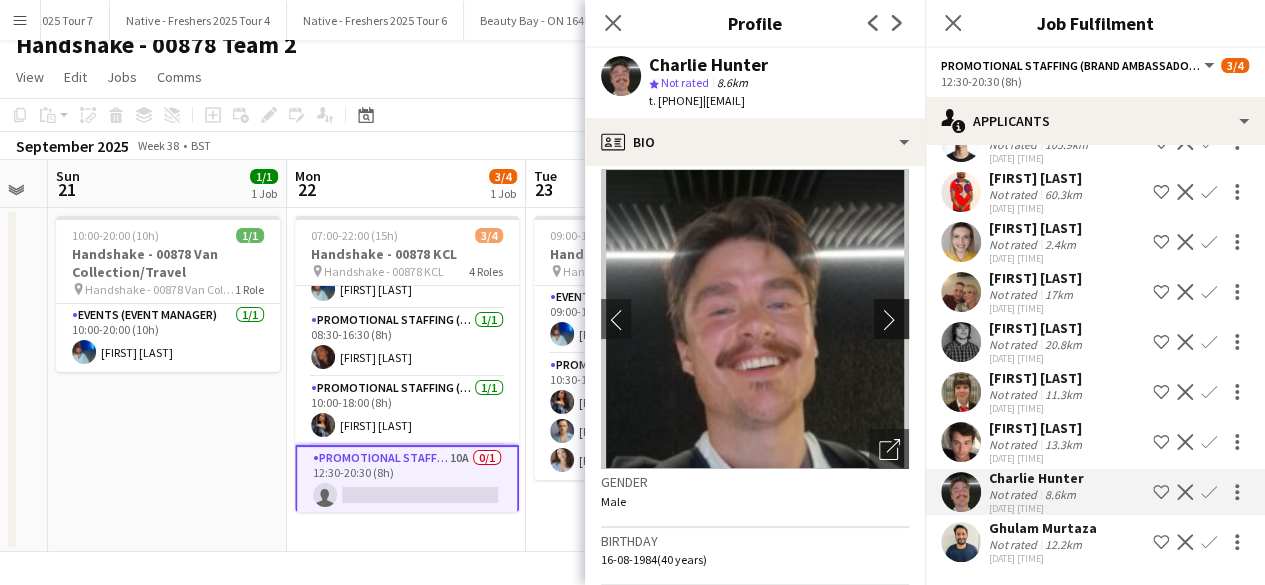 click on "chevron-right" 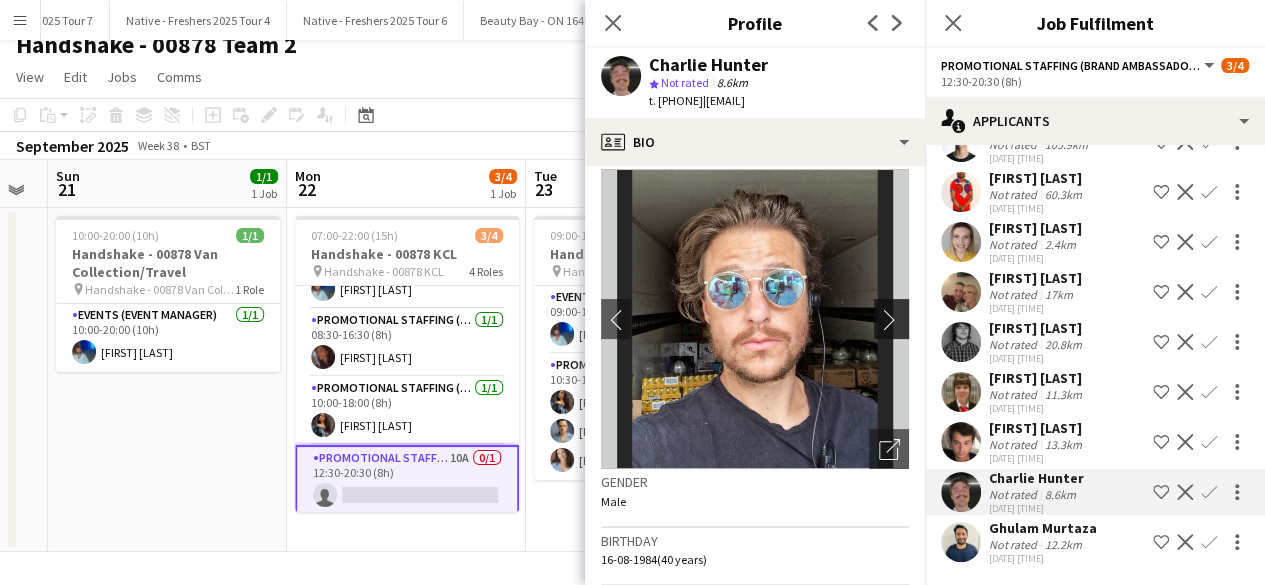 click on "chevron-right" 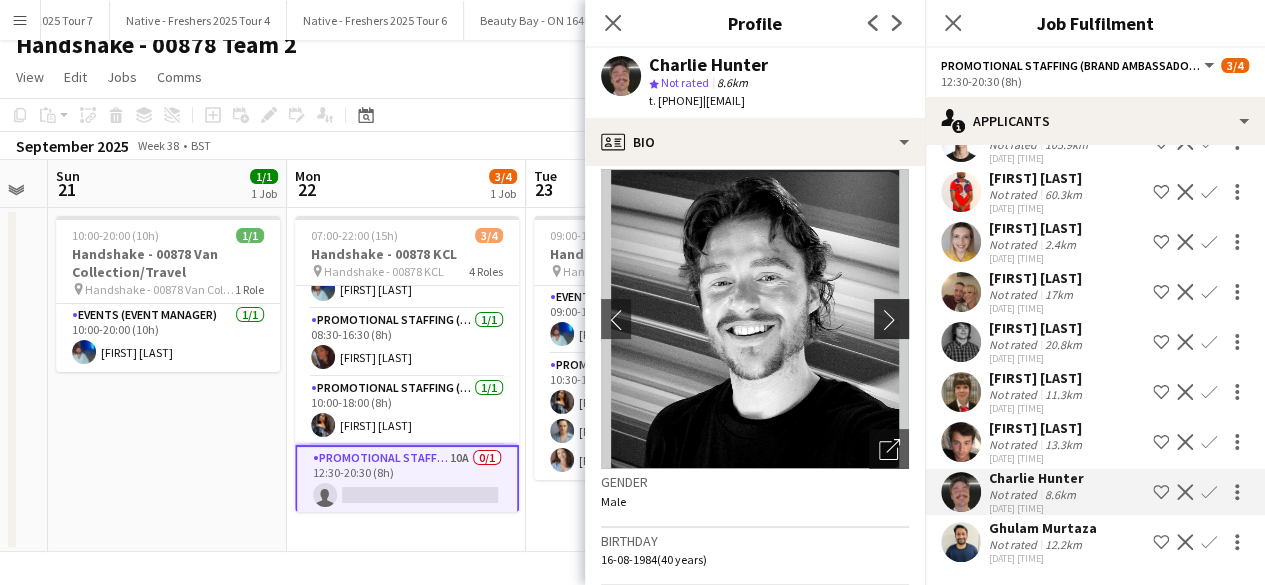 click on "chevron-right" 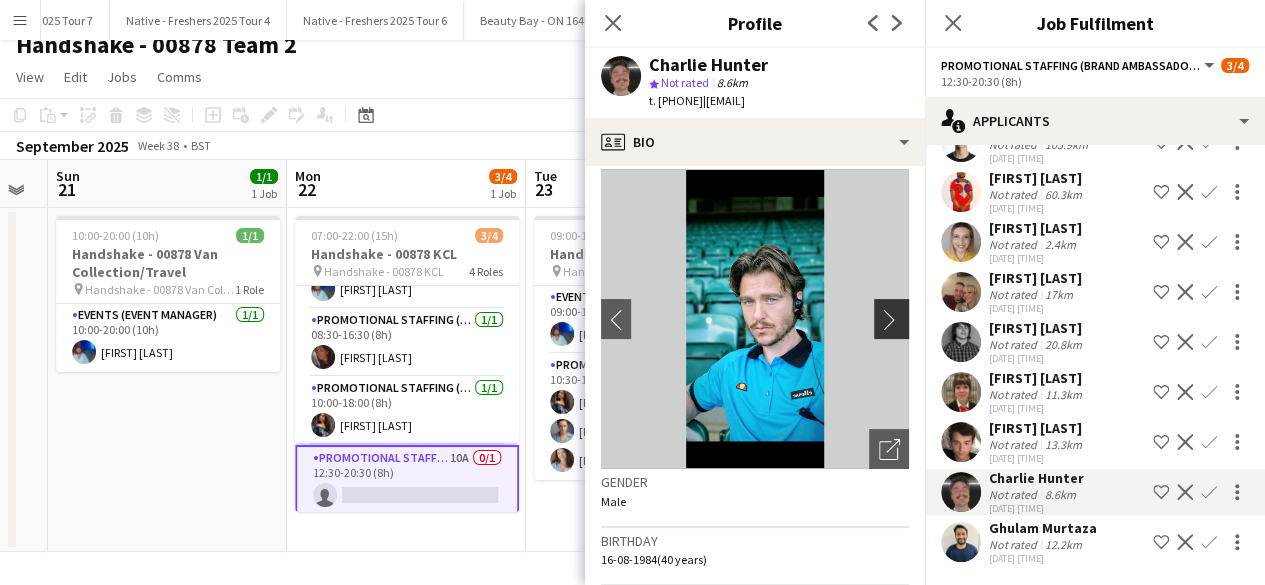 click on "chevron-right" 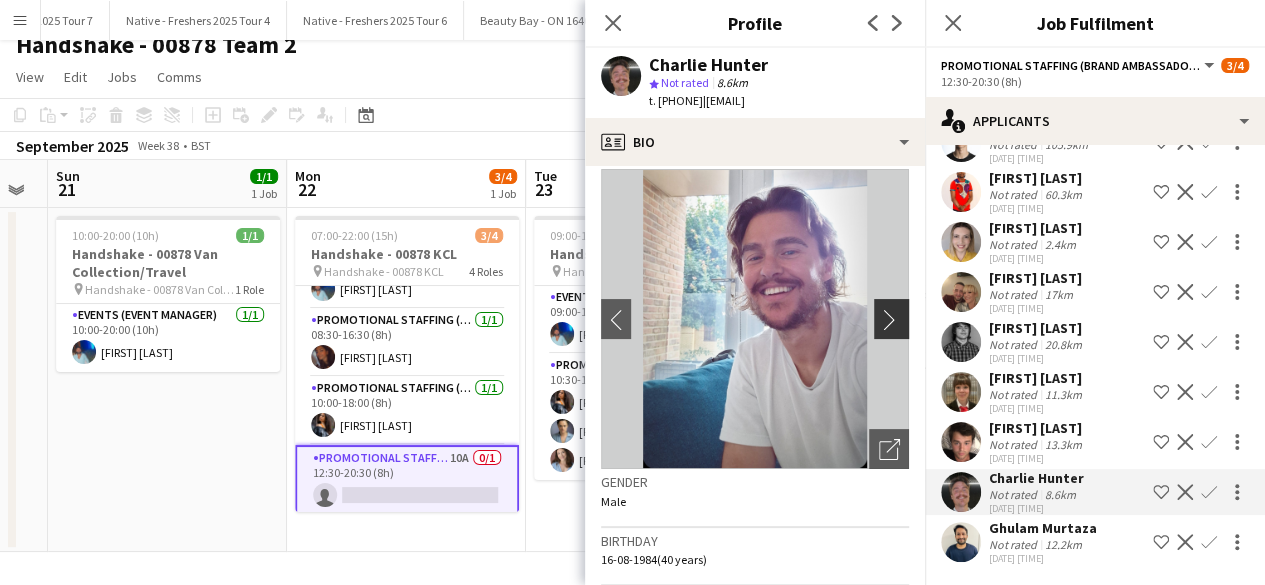 click on "chevron-right" 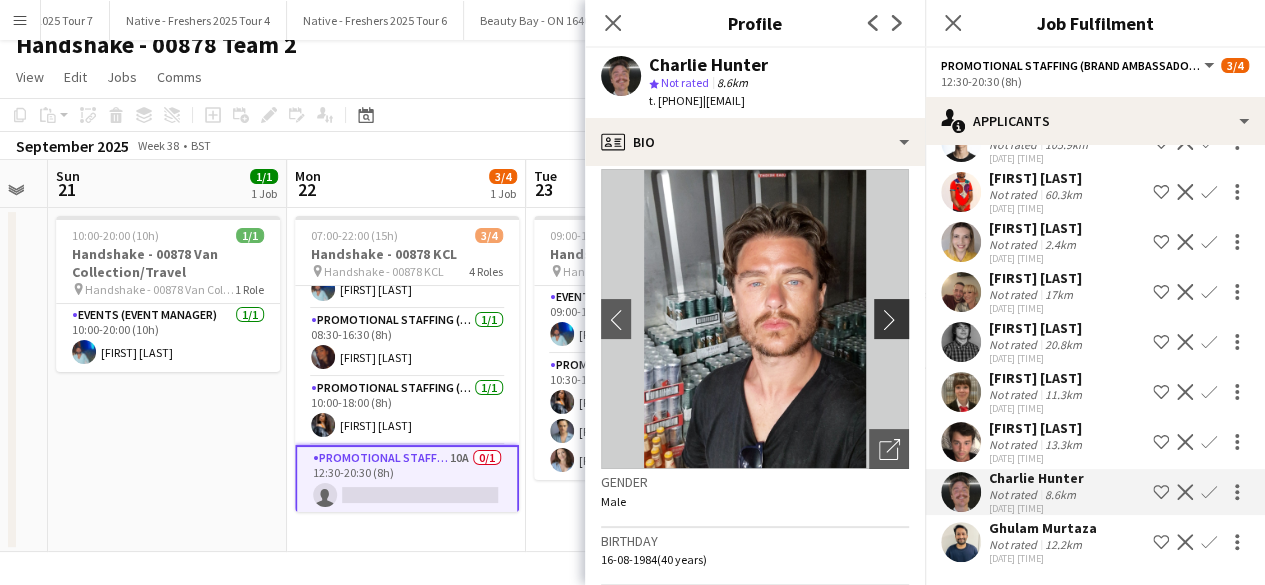 click on "chevron-right" 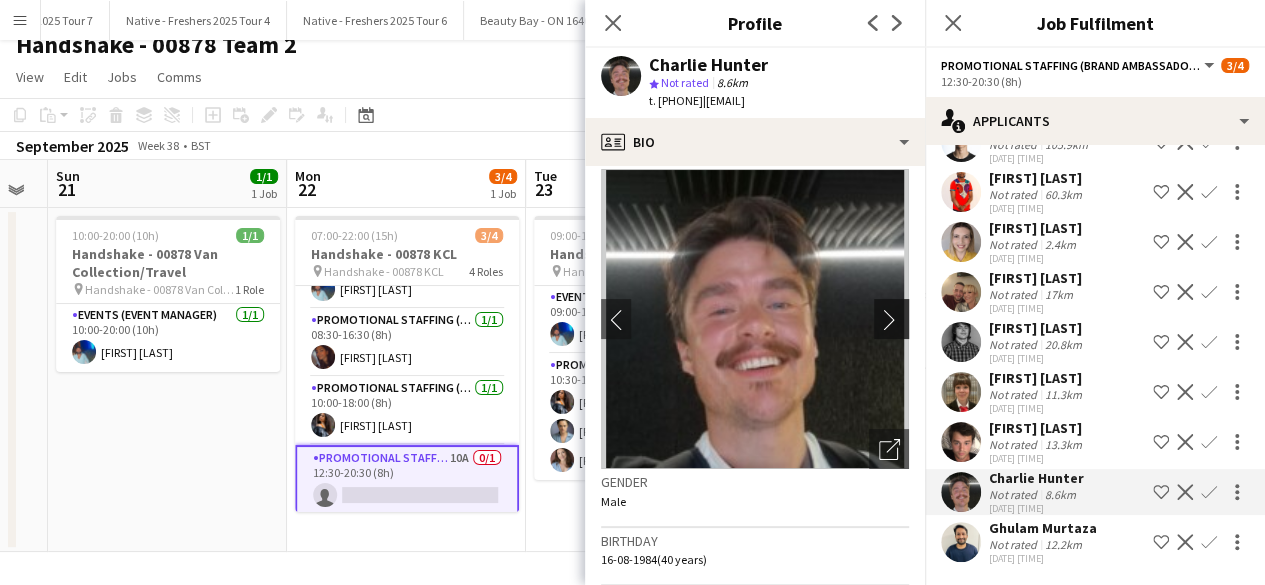 click on "chevron-right" 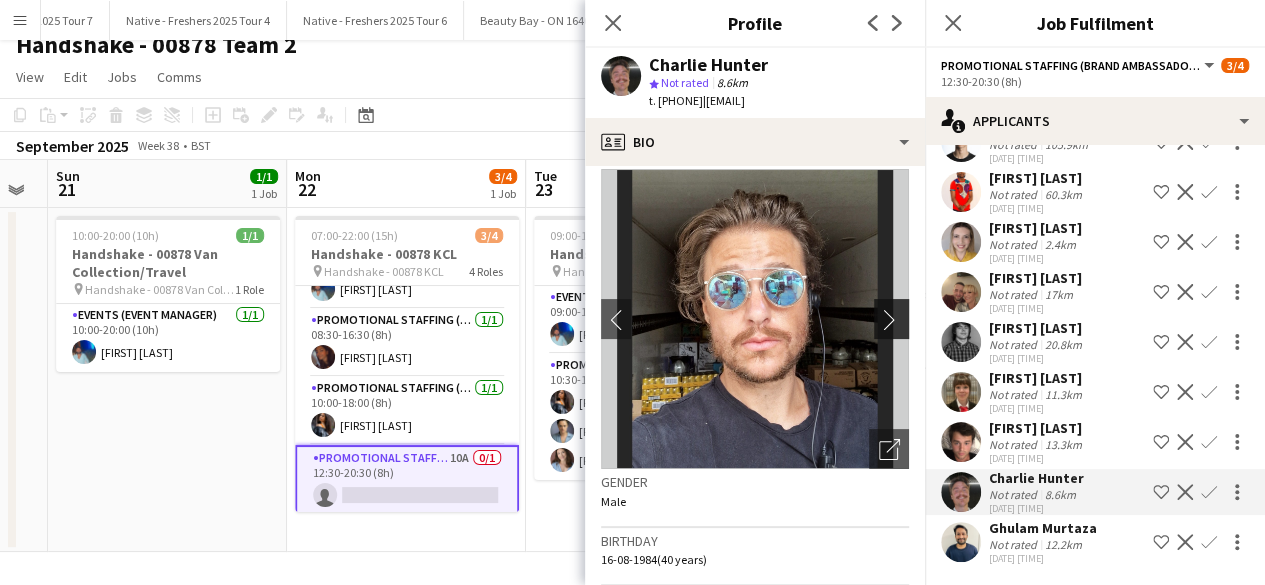 click on "chevron-right" 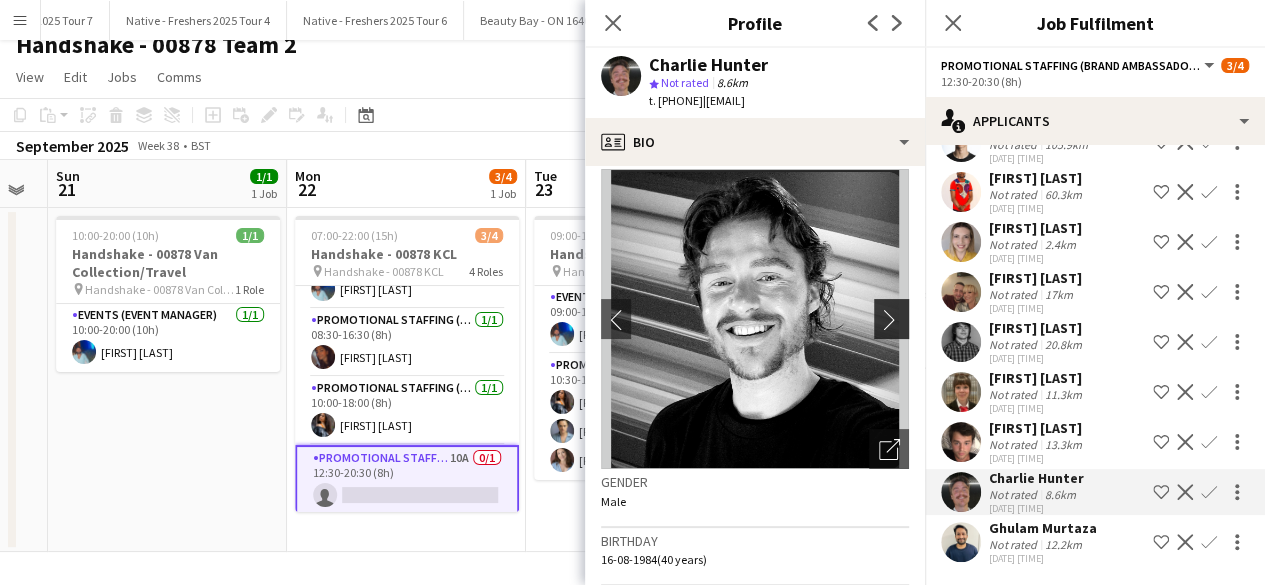 click on "chevron-right" 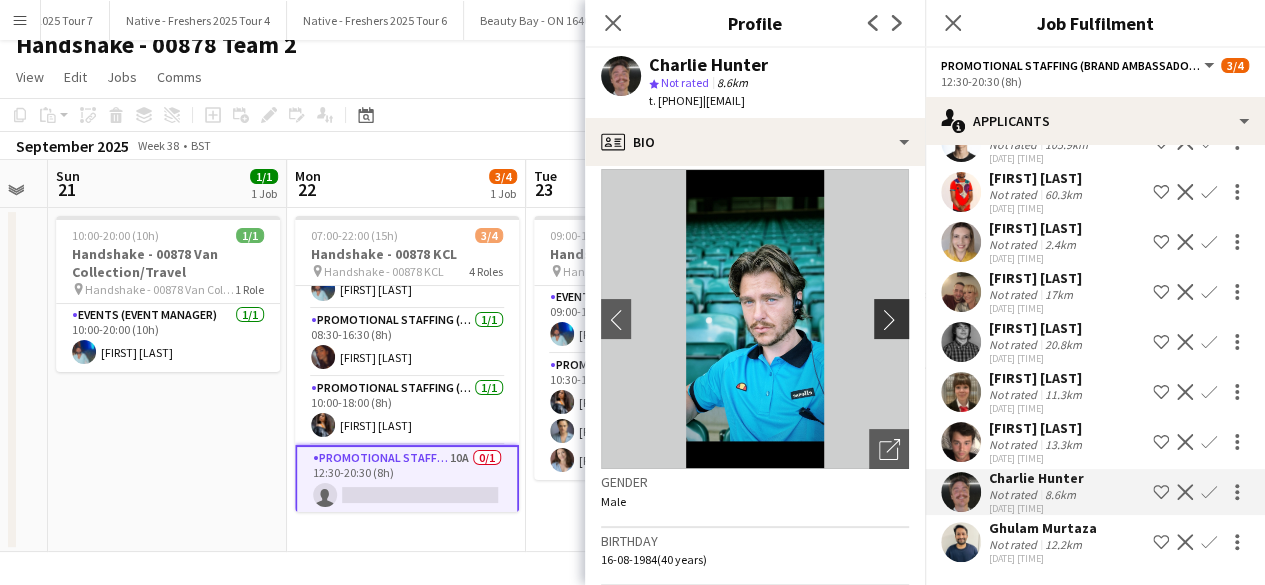 click on "chevron-right" 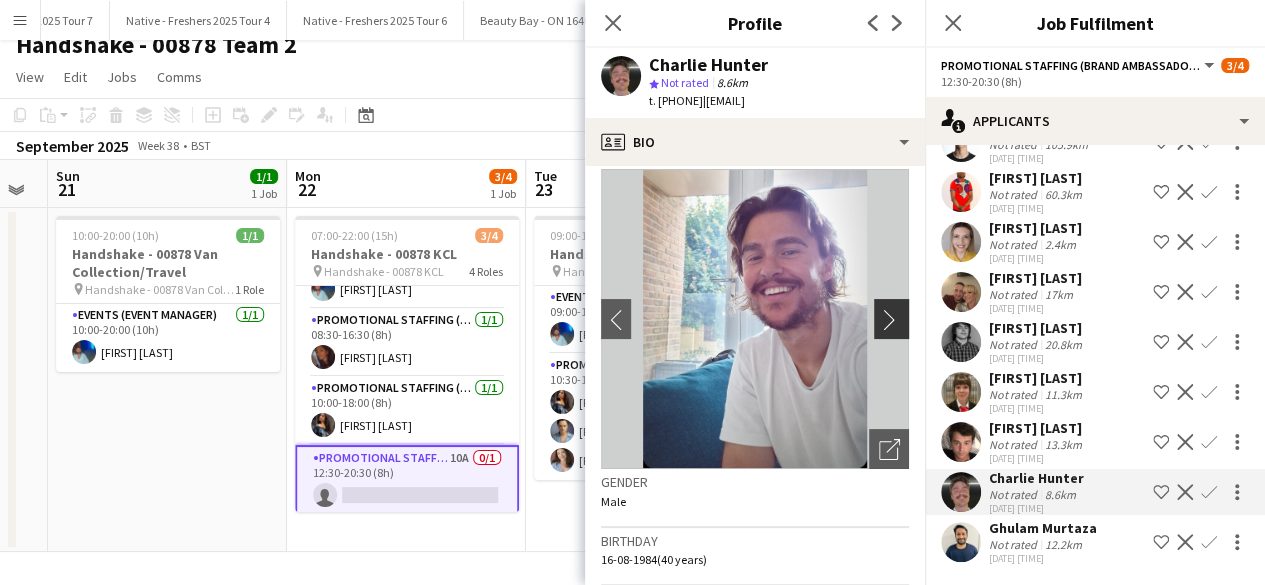 click on "chevron-right" 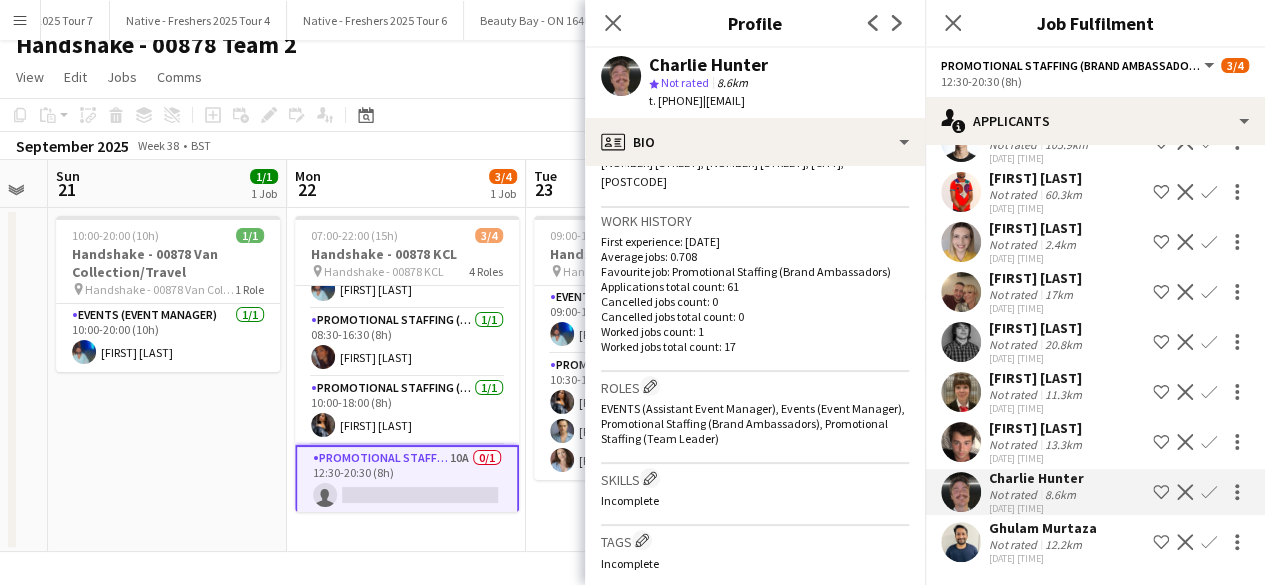 scroll, scrollTop: 484, scrollLeft: 0, axis: vertical 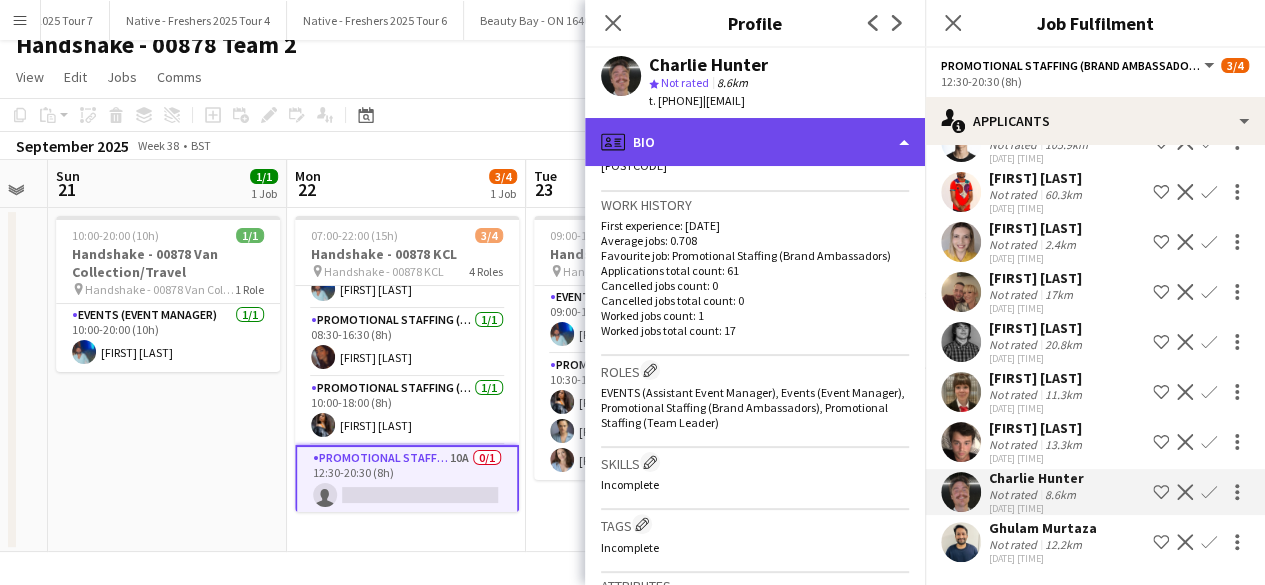 click on "profile
Bio" 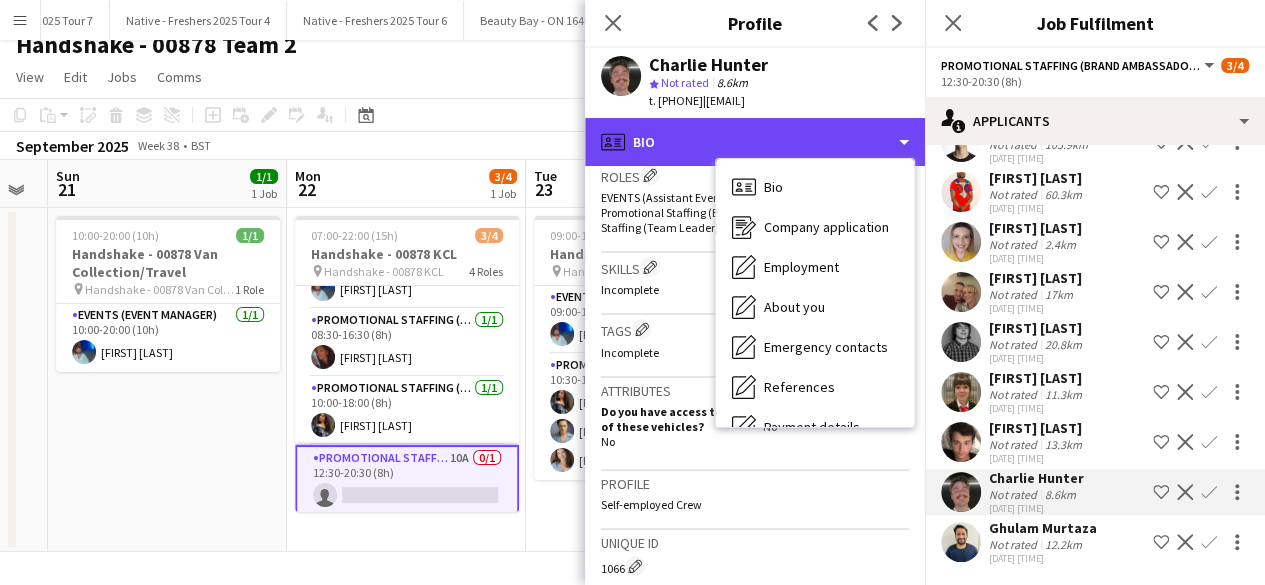 scroll, scrollTop: 680, scrollLeft: 0, axis: vertical 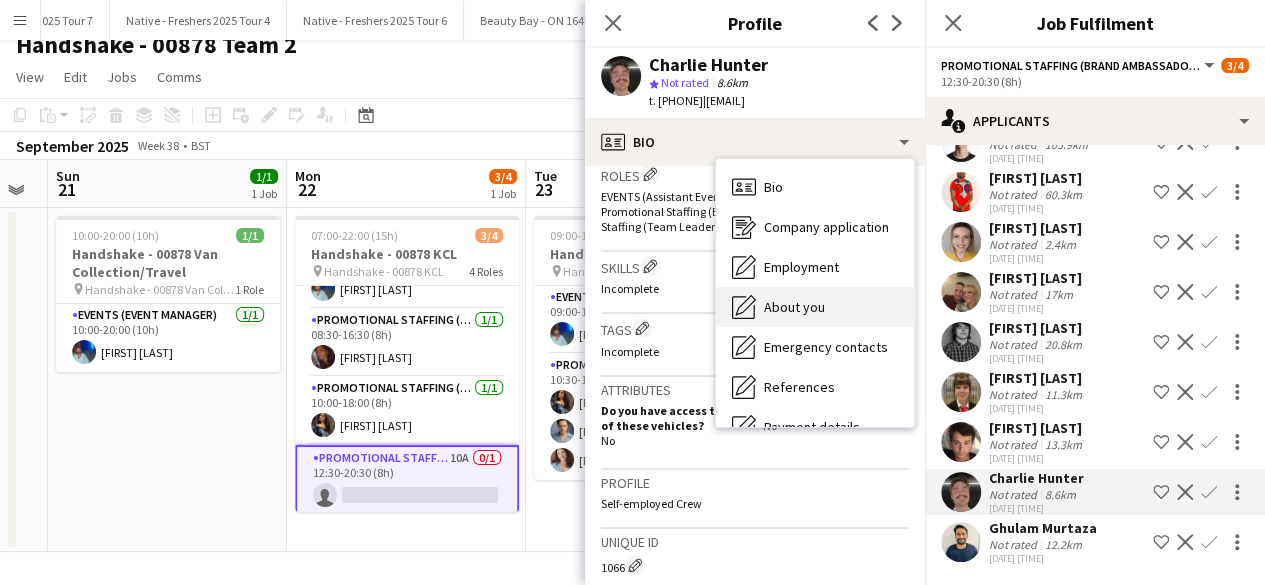 click on "About you" at bounding box center [794, 307] 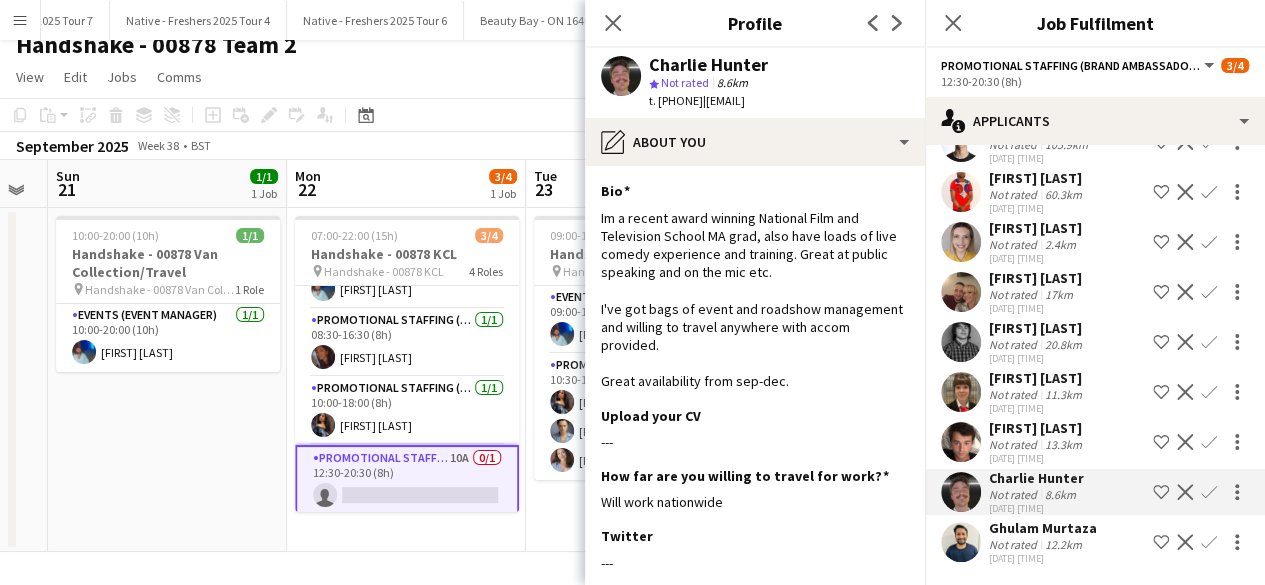 click at bounding box center [961, 492] 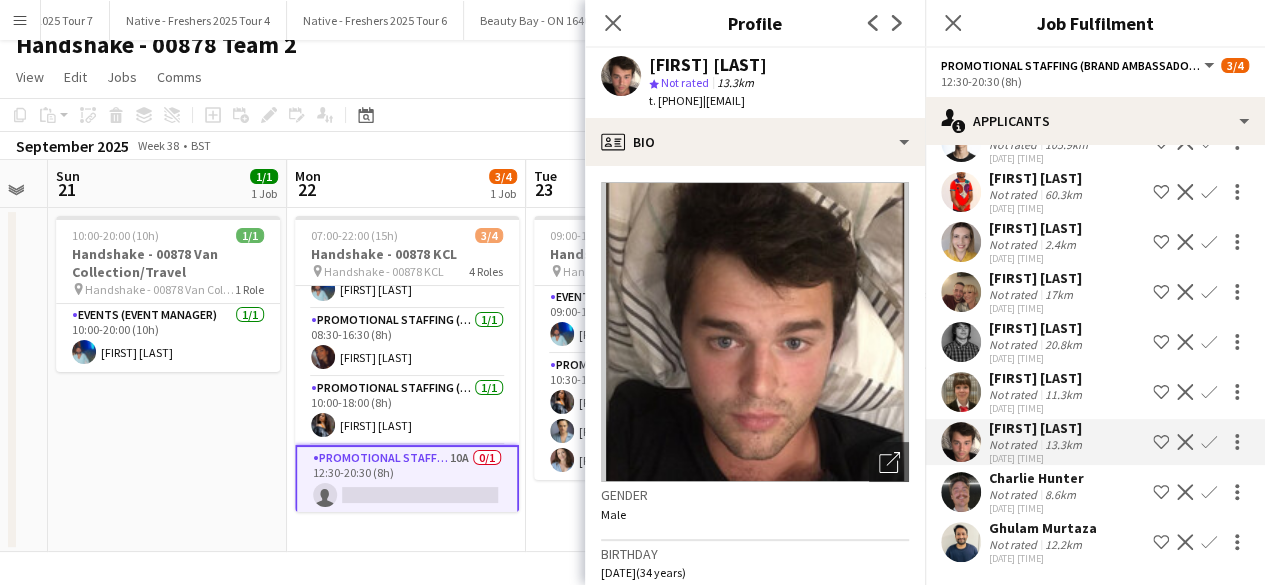 click at bounding box center (961, 442) 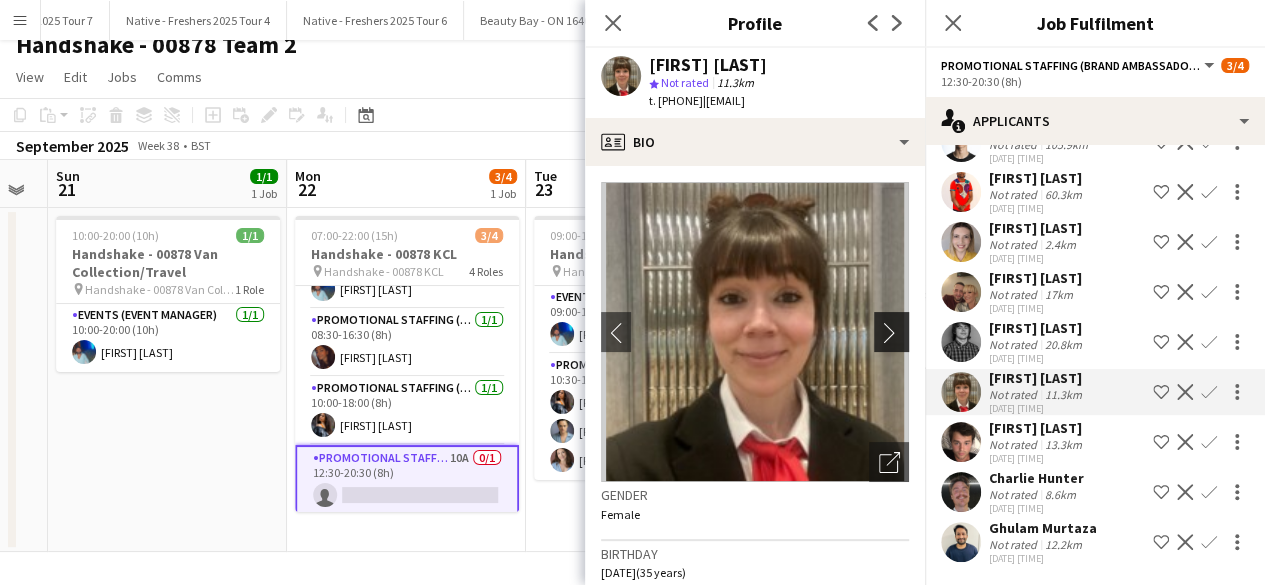 click on "chevron-right" 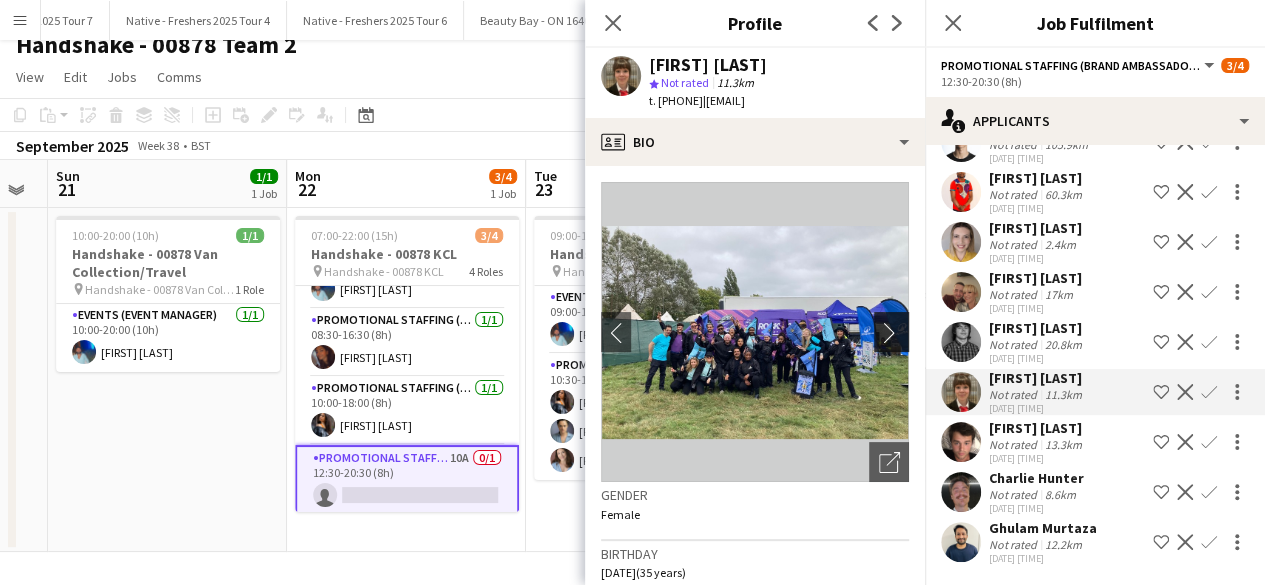 click on "chevron-right" 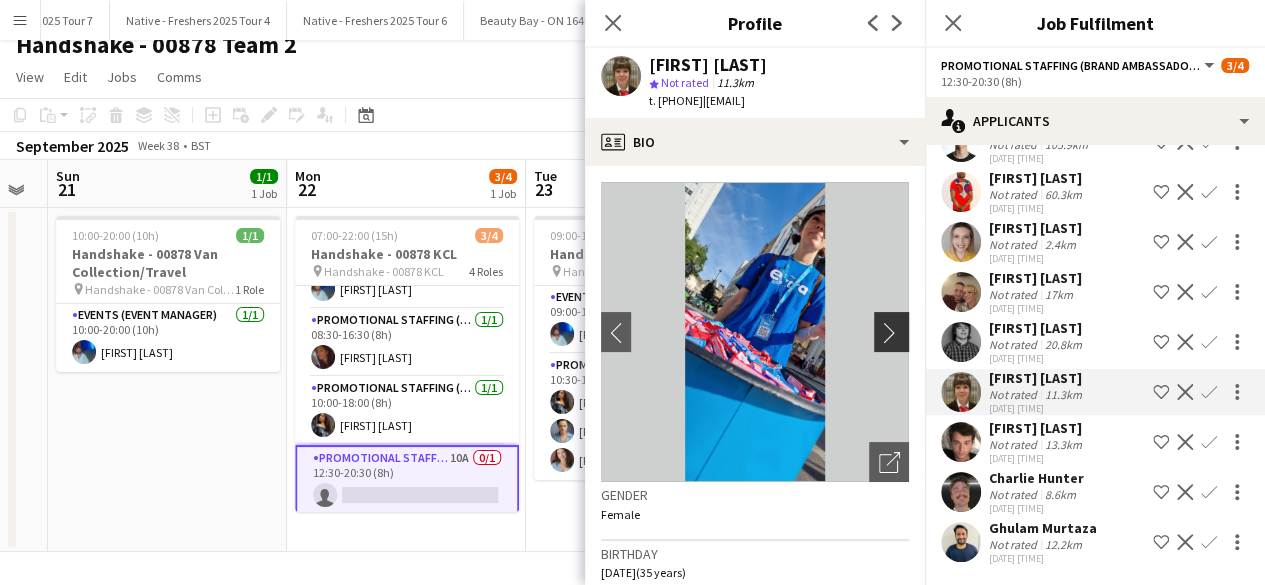 click on "chevron-right" 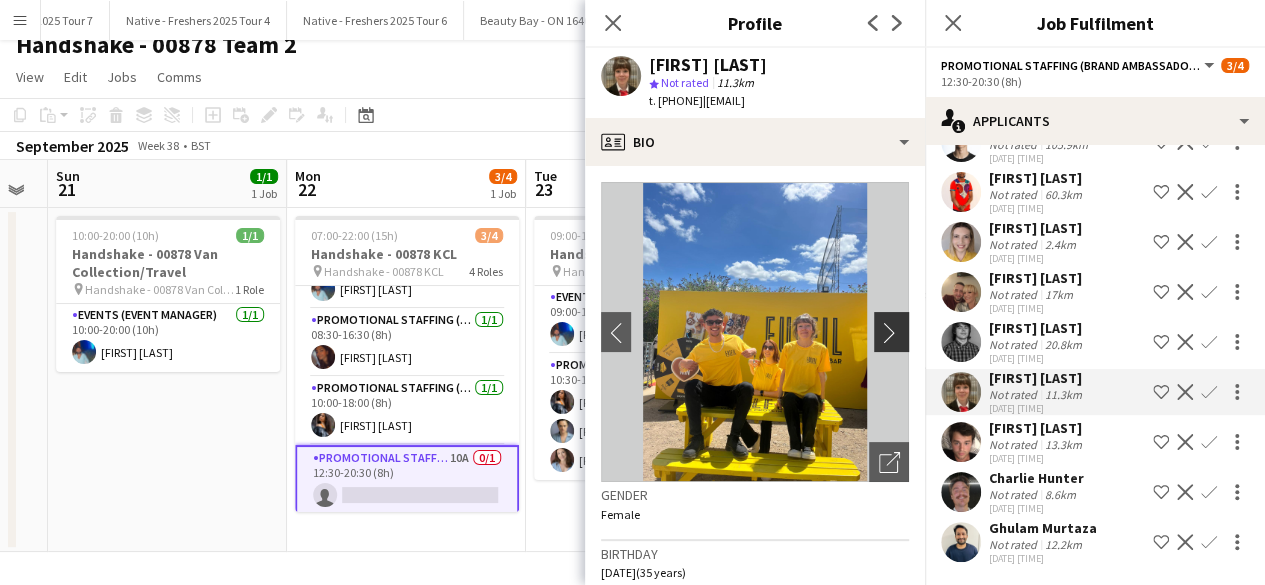 click on "chevron-right" 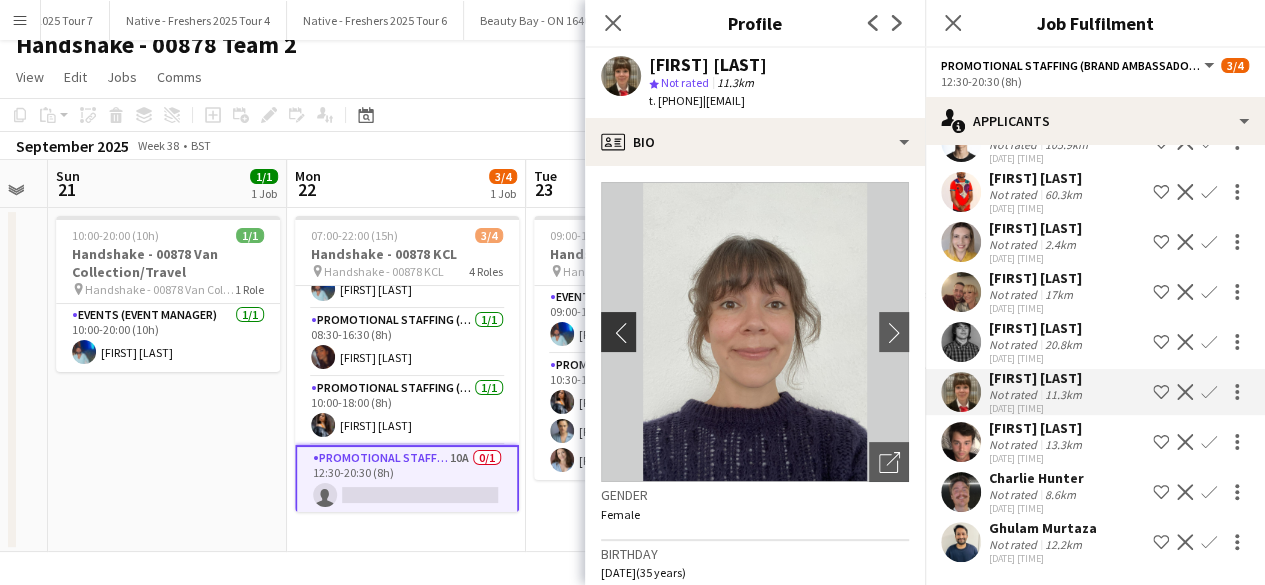click on "chevron-left" 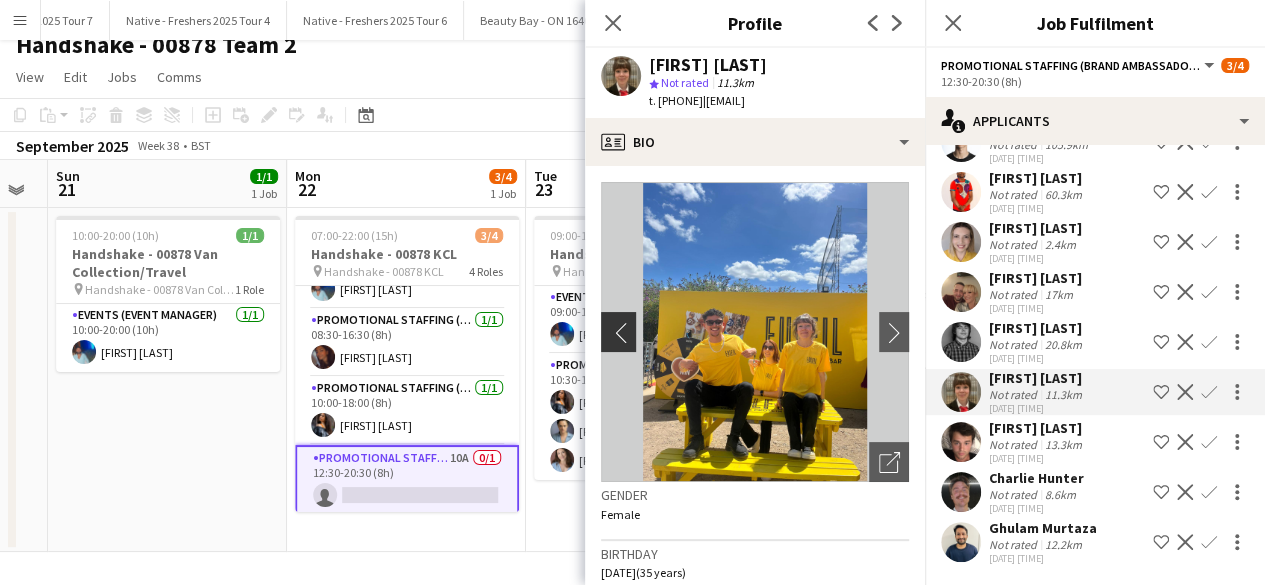 click on "chevron-left" 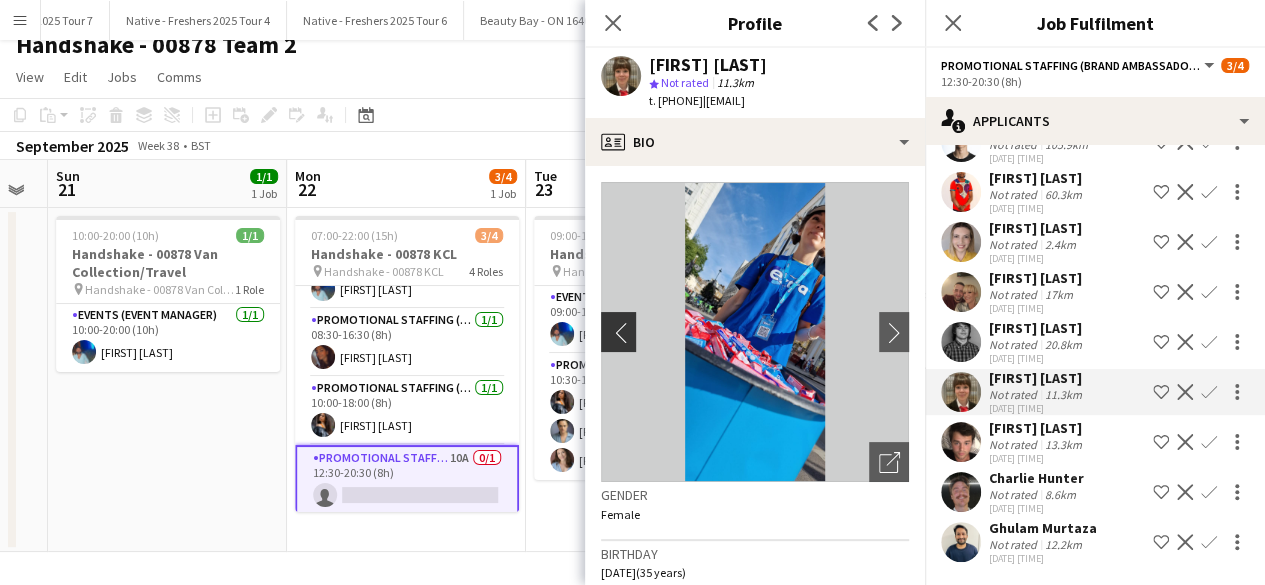 click on "chevron-left" 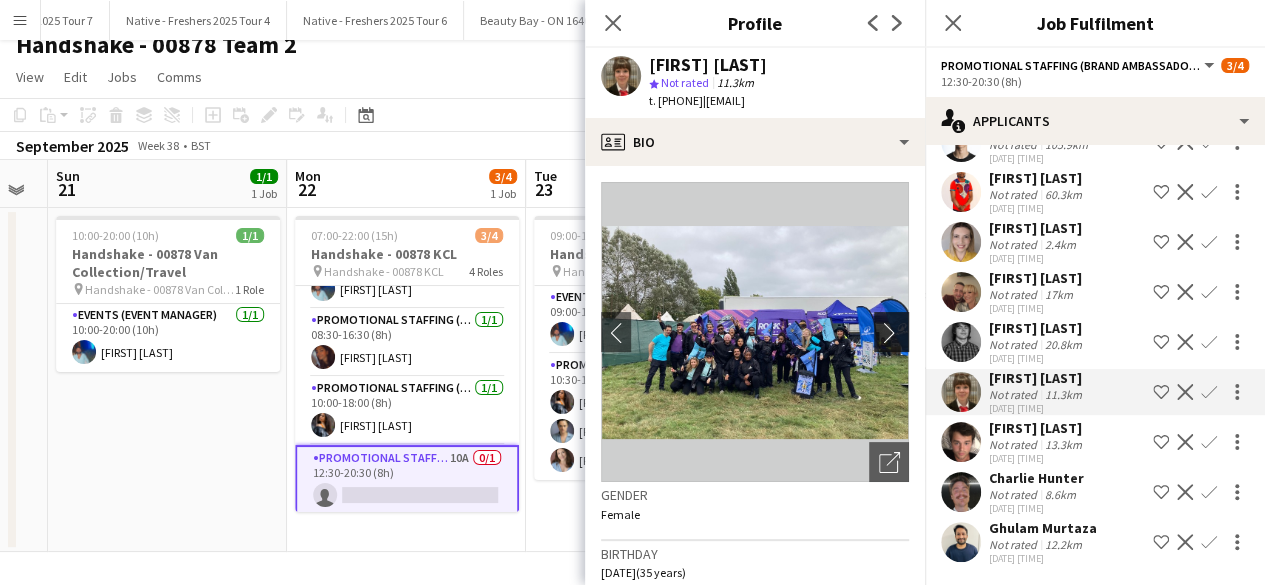 click on "chevron-right" 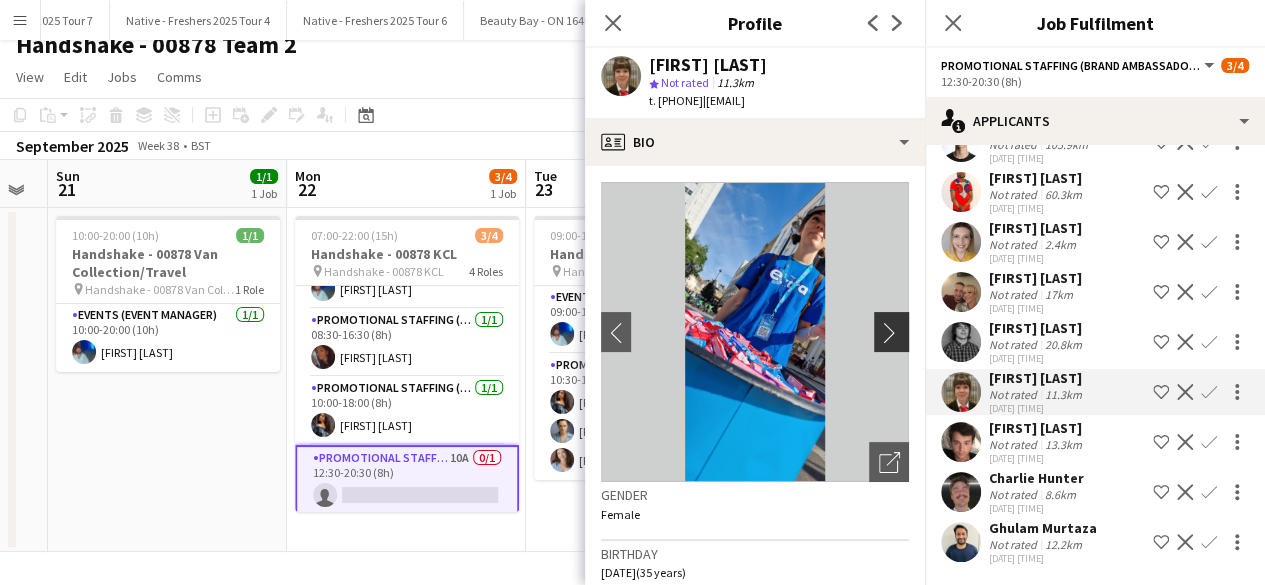click on "chevron-right" 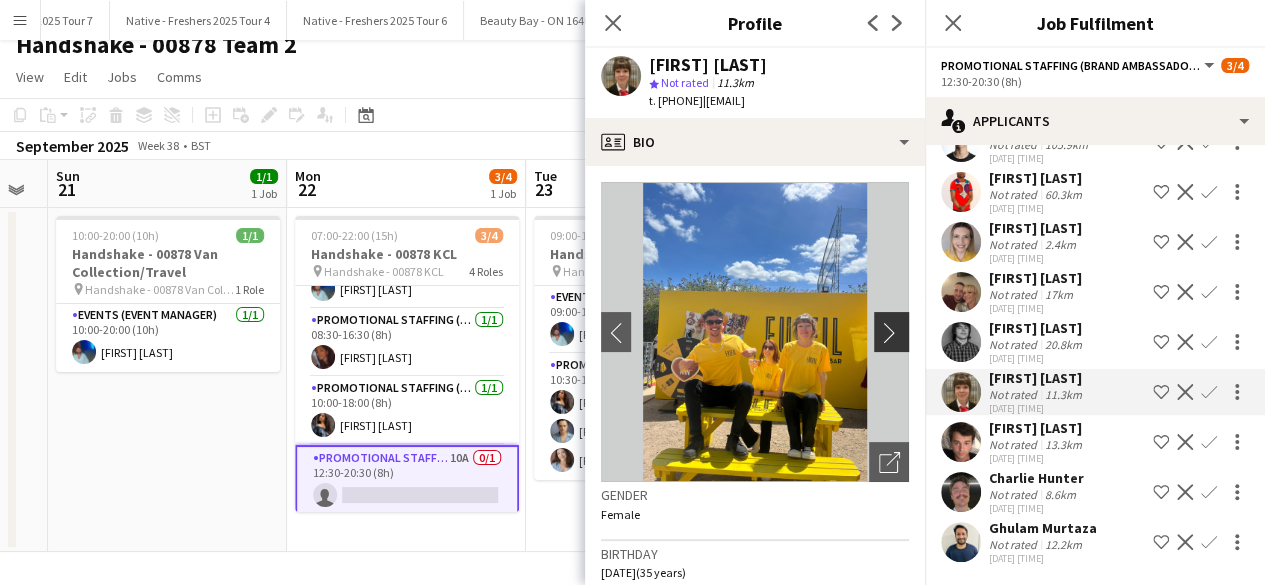 click on "chevron-right" 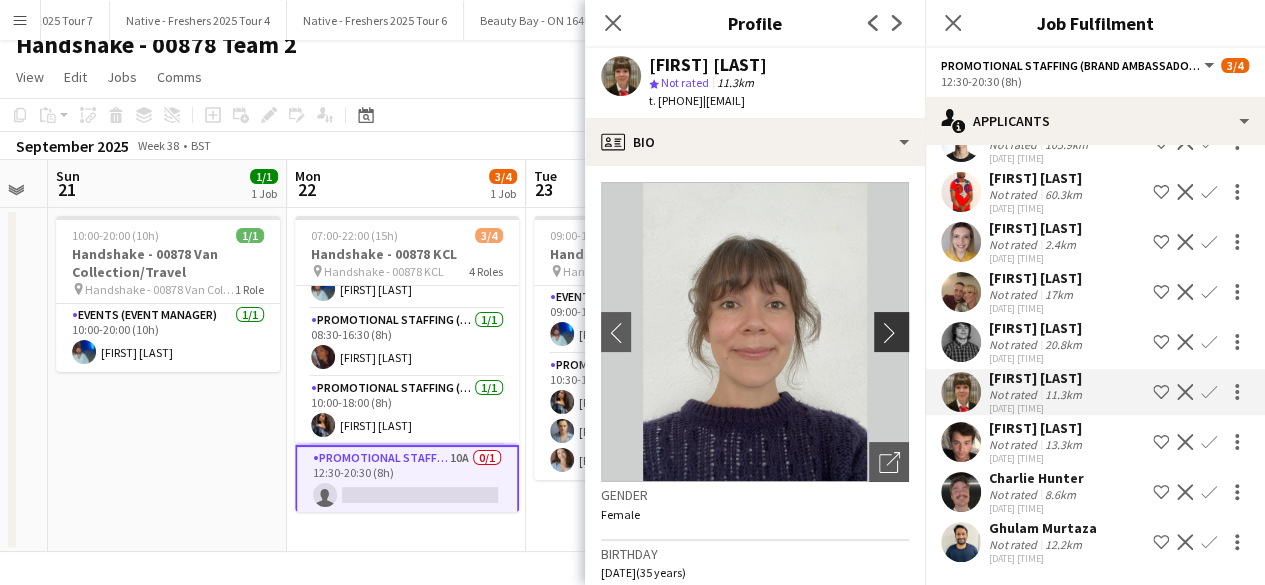 click on "chevron-right" 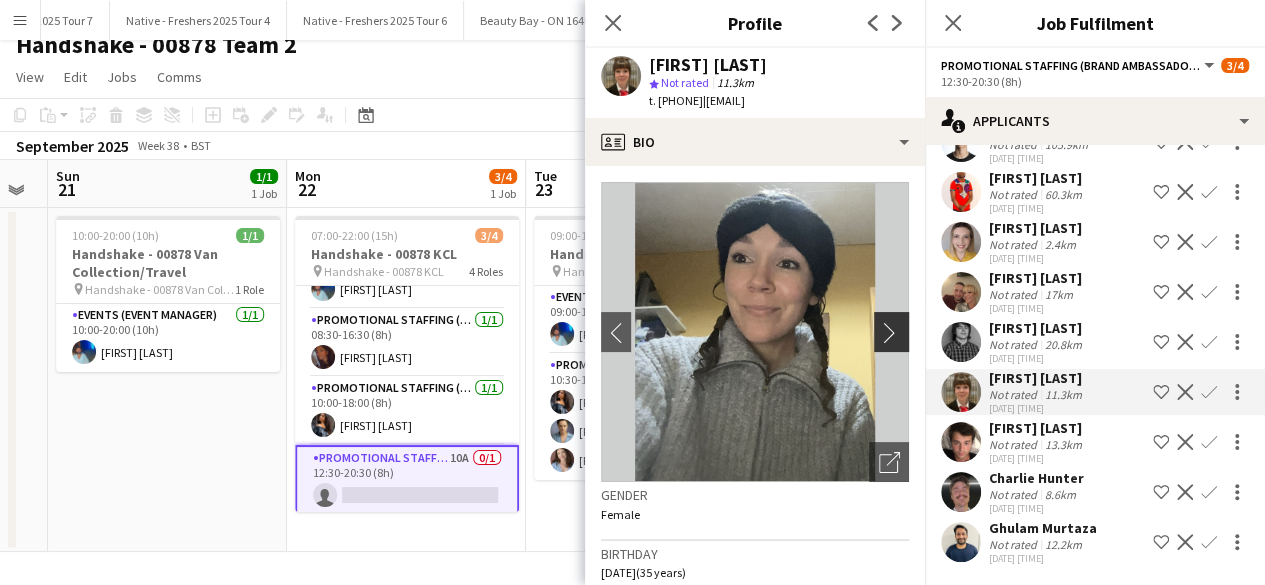click on "chevron-right" 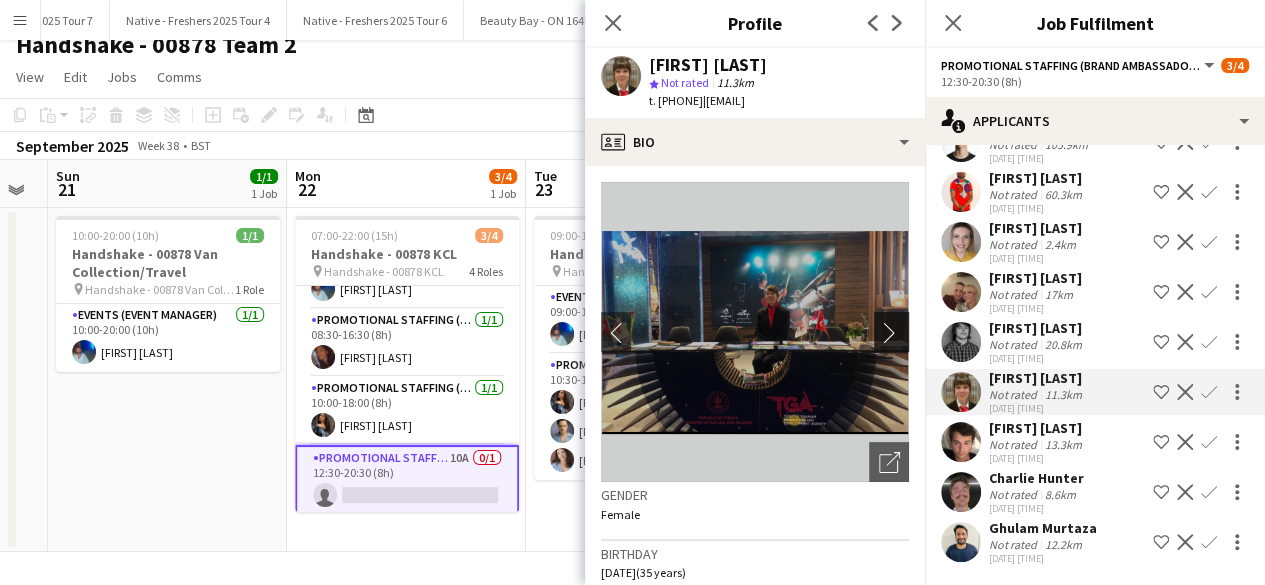 click on "chevron-right" 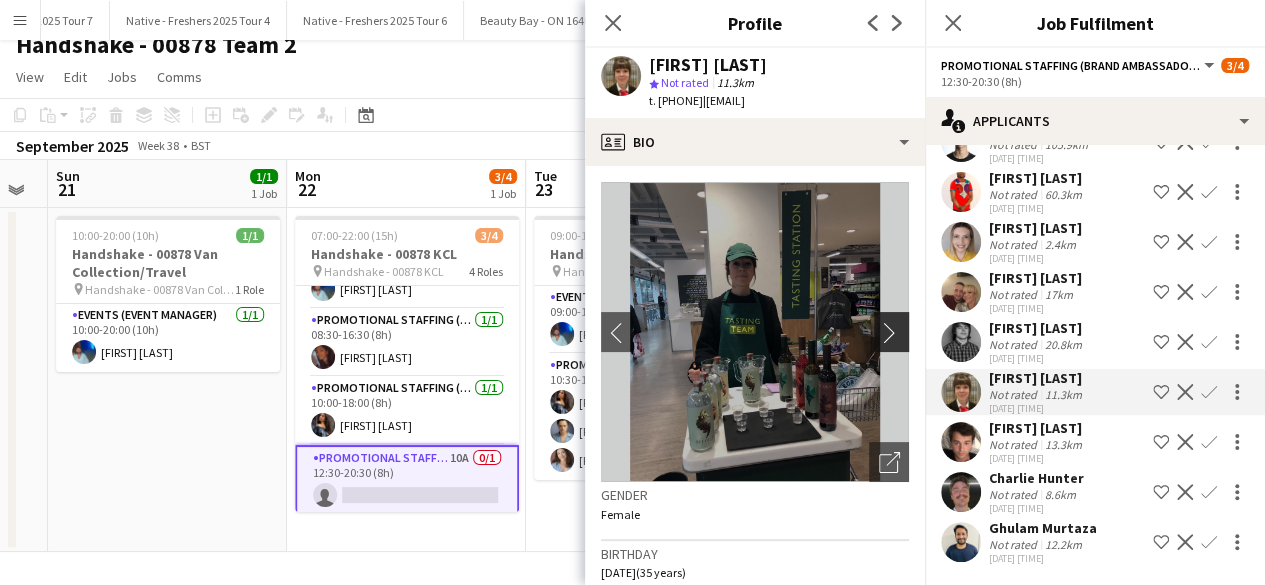click on "chevron-right" 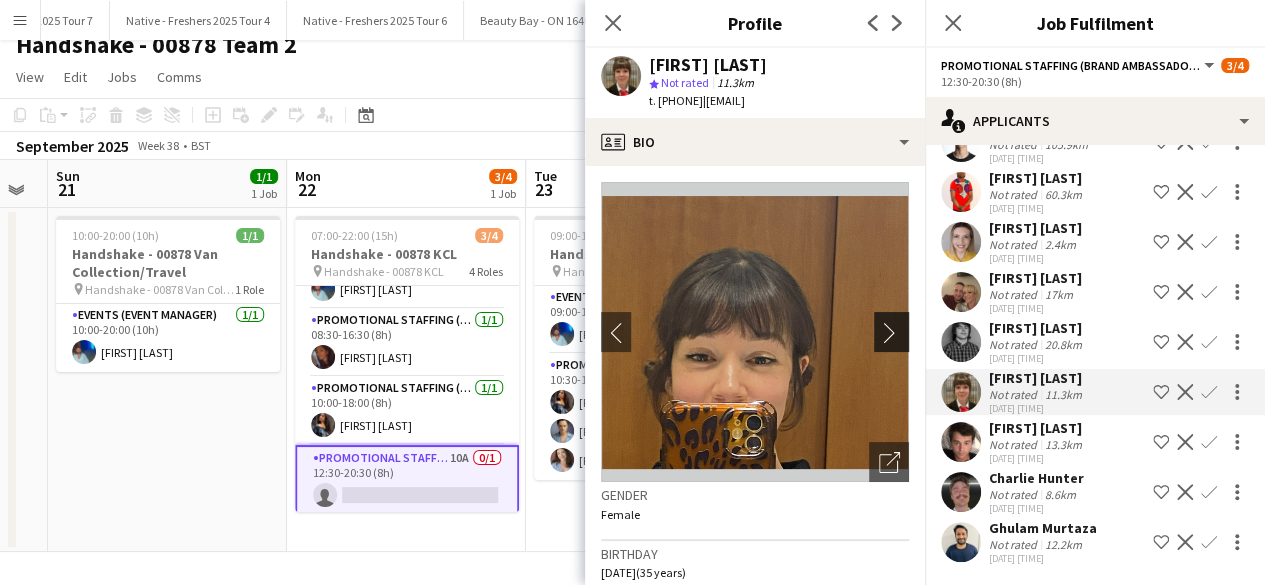 click on "chevron-right" 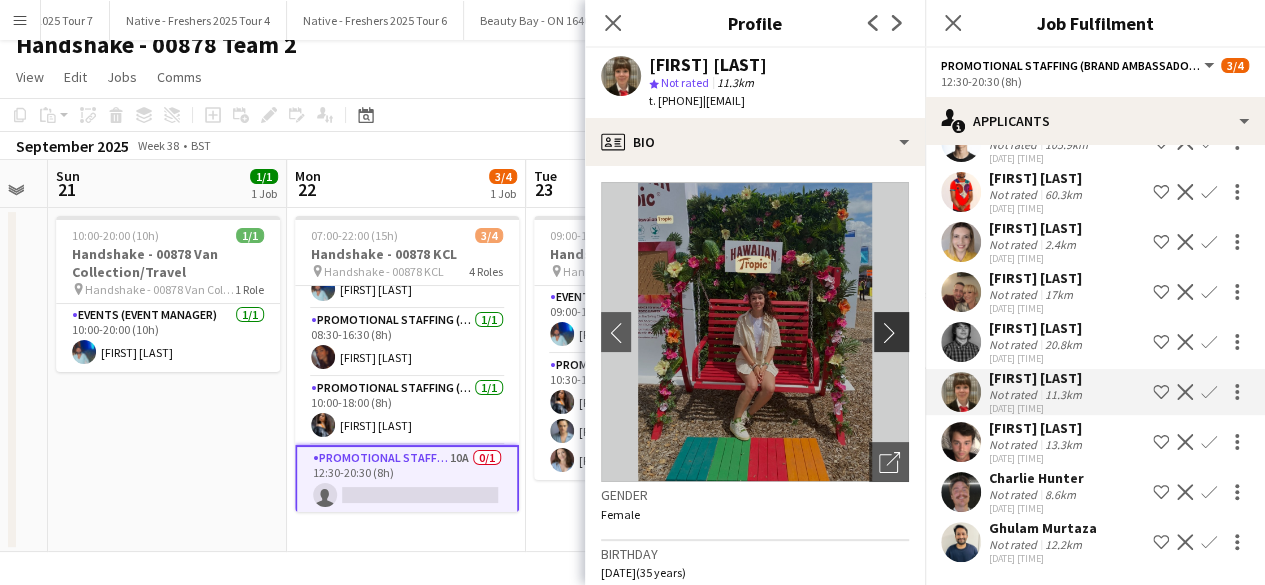 click on "chevron-right" 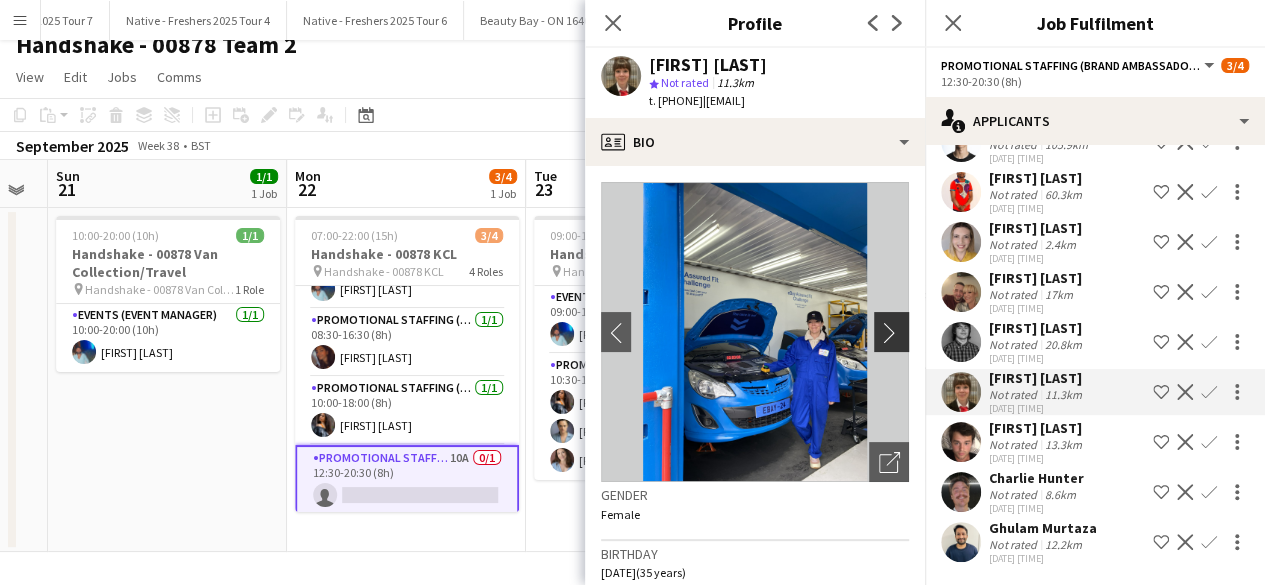 click on "chevron-right" 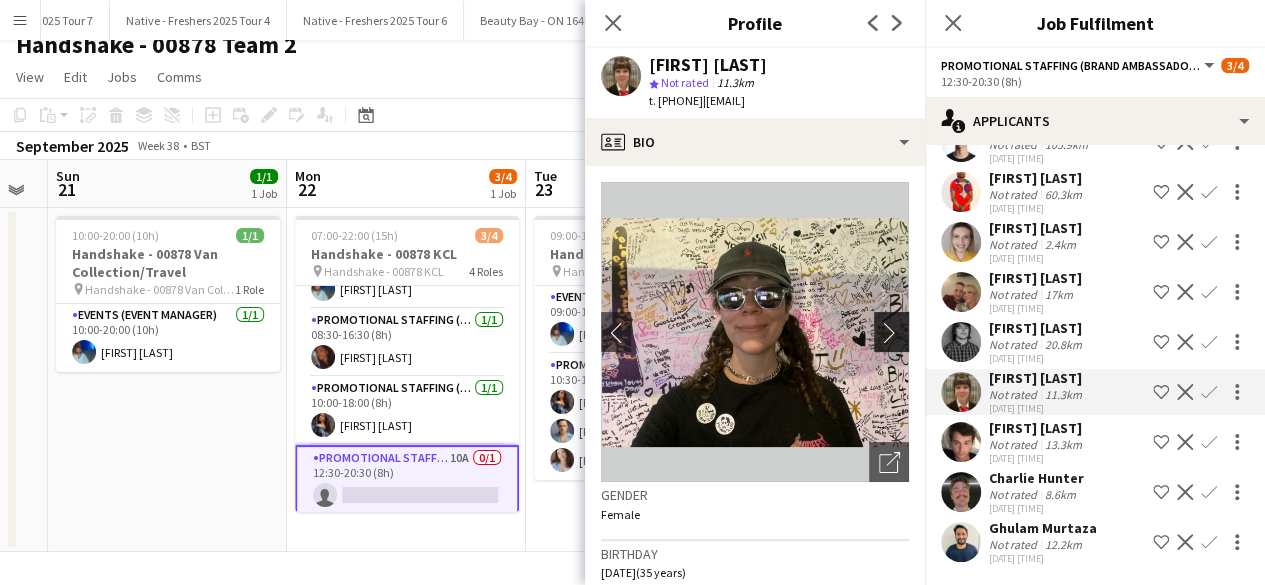 click on "chevron-right" 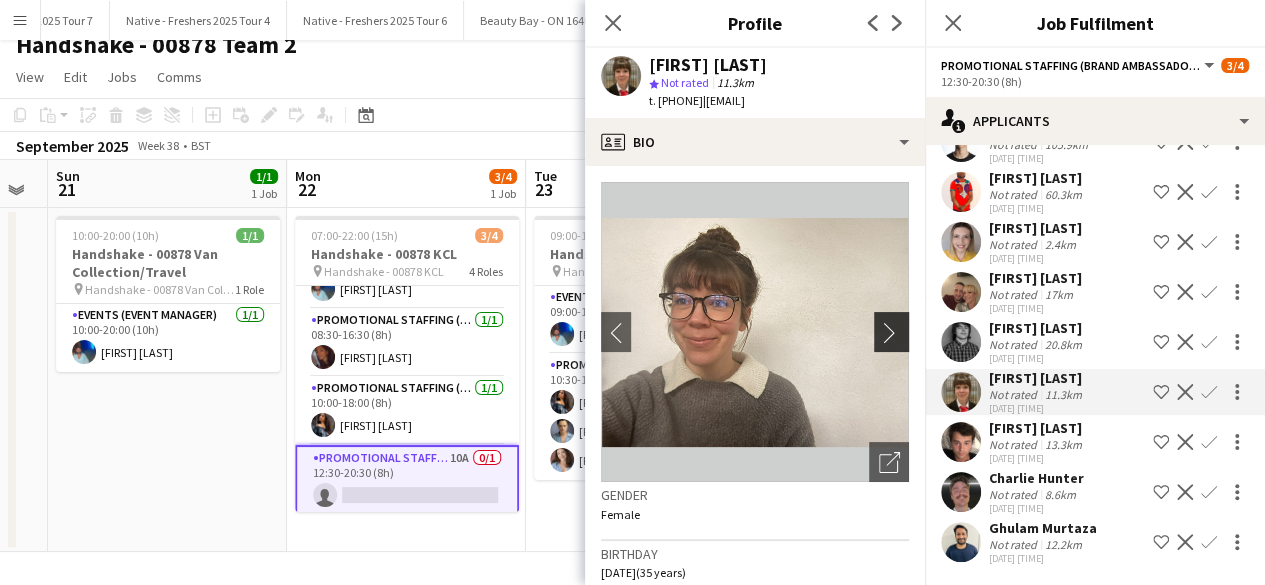 click on "chevron-right" 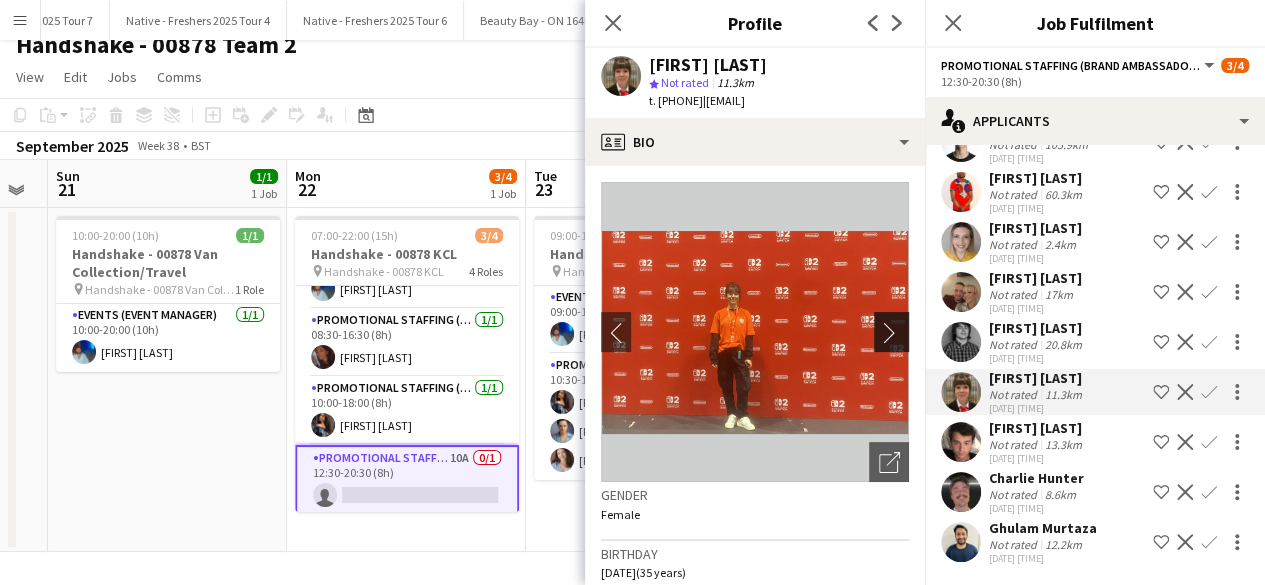 click on "chevron-right" 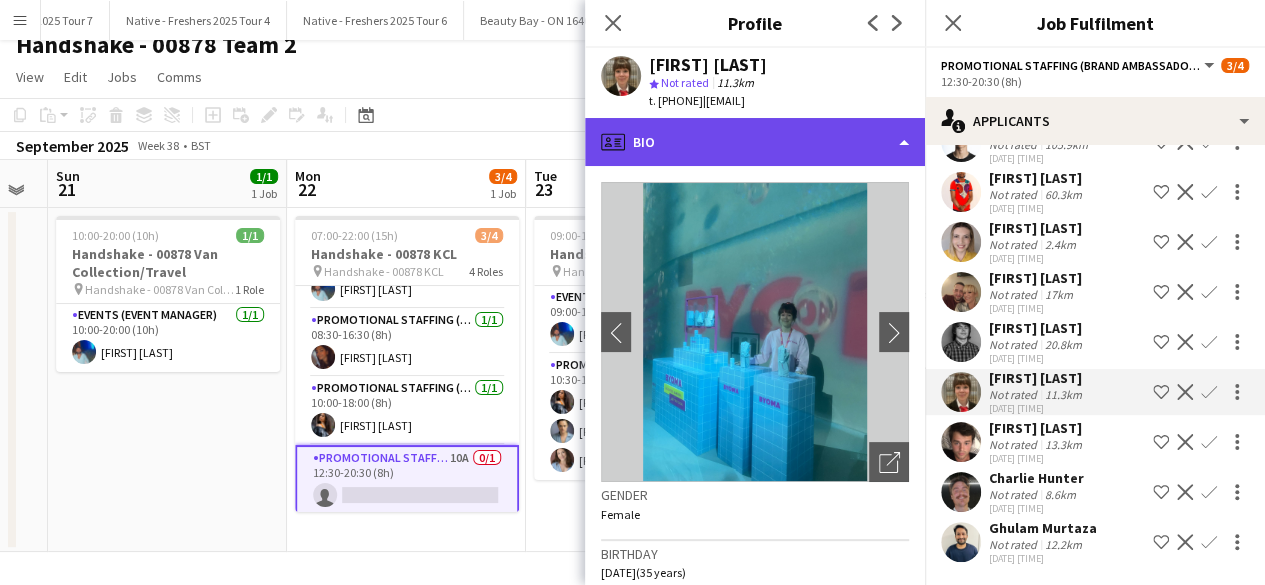 click on "profile
Bio" 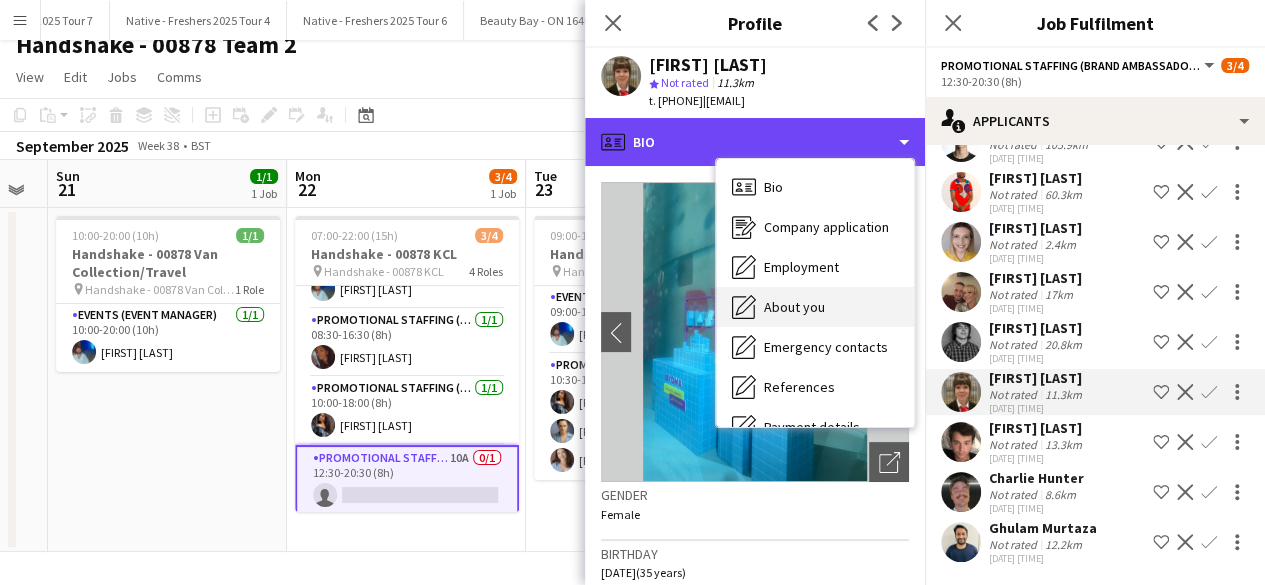 scroll, scrollTop: 188, scrollLeft: 0, axis: vertical 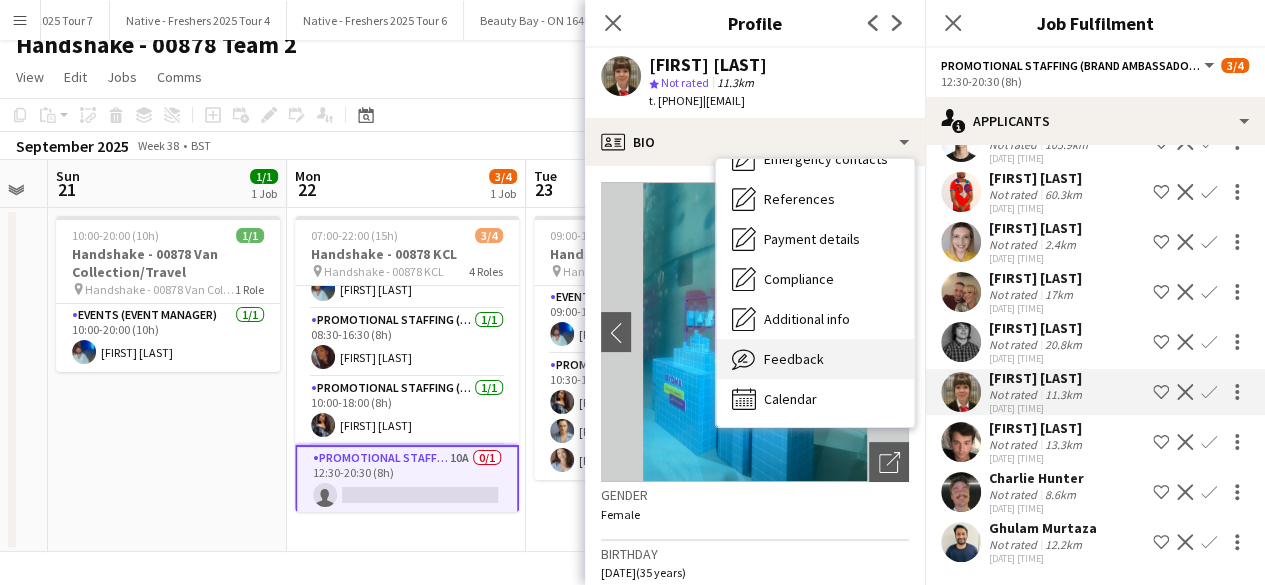 click on "Feedback
Feedback" at bounding box center [815, 359] 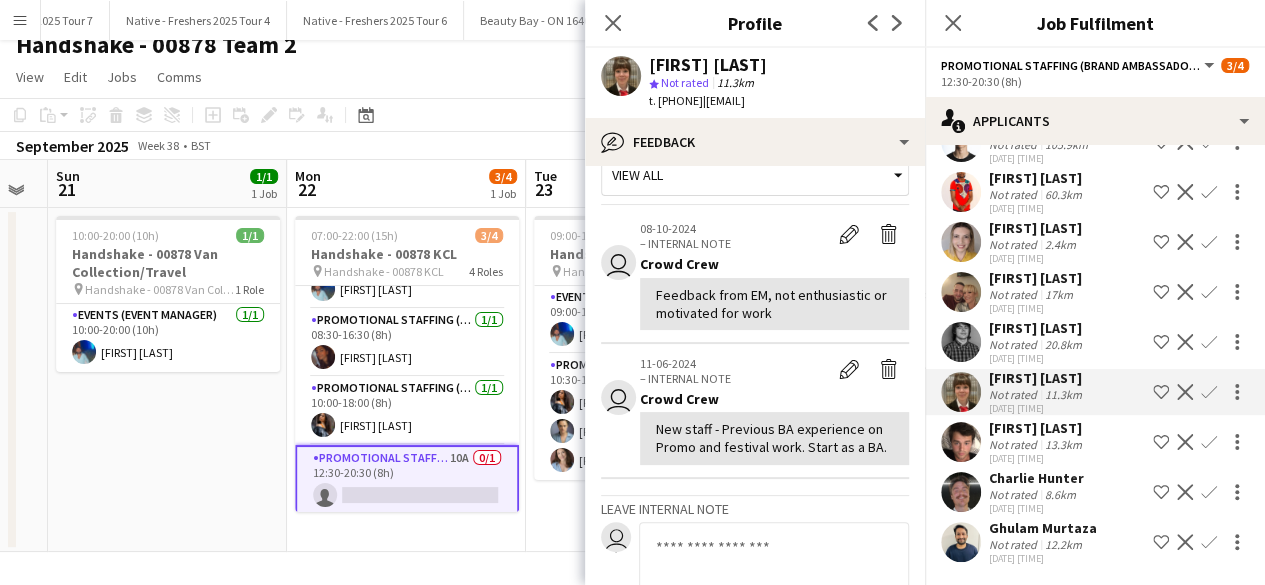 scroll, scrollTop: 0, scrollLeft: 0, axis: both 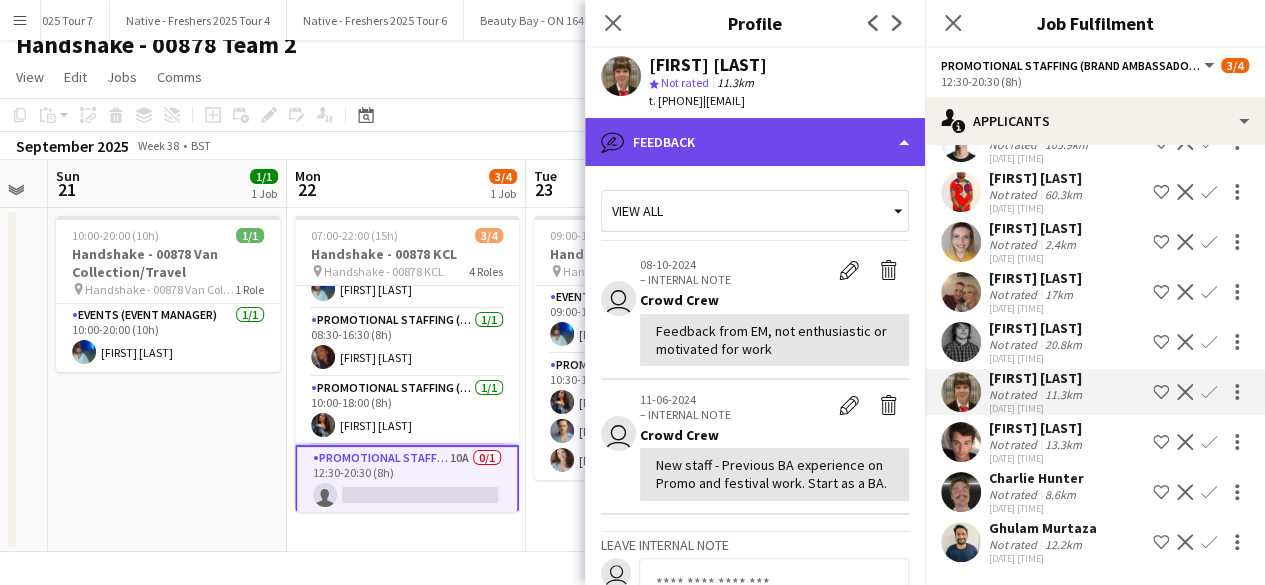 click on "bubble-pencil
Feedback" 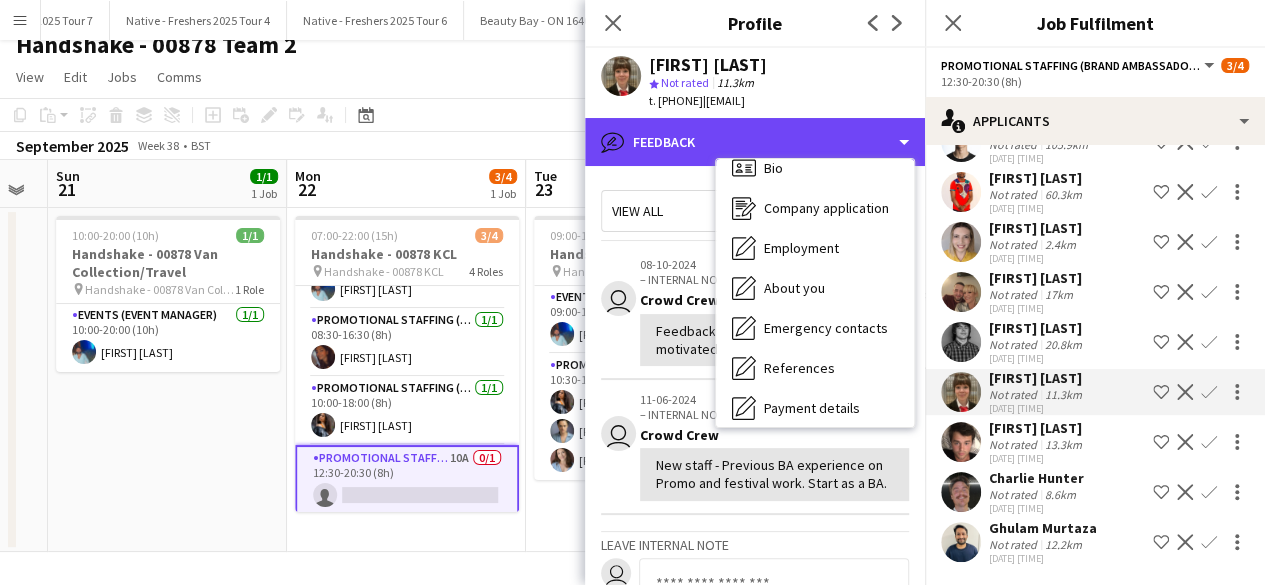 scroll, scrollTop: 0, scrollLeft: 0, axis: both 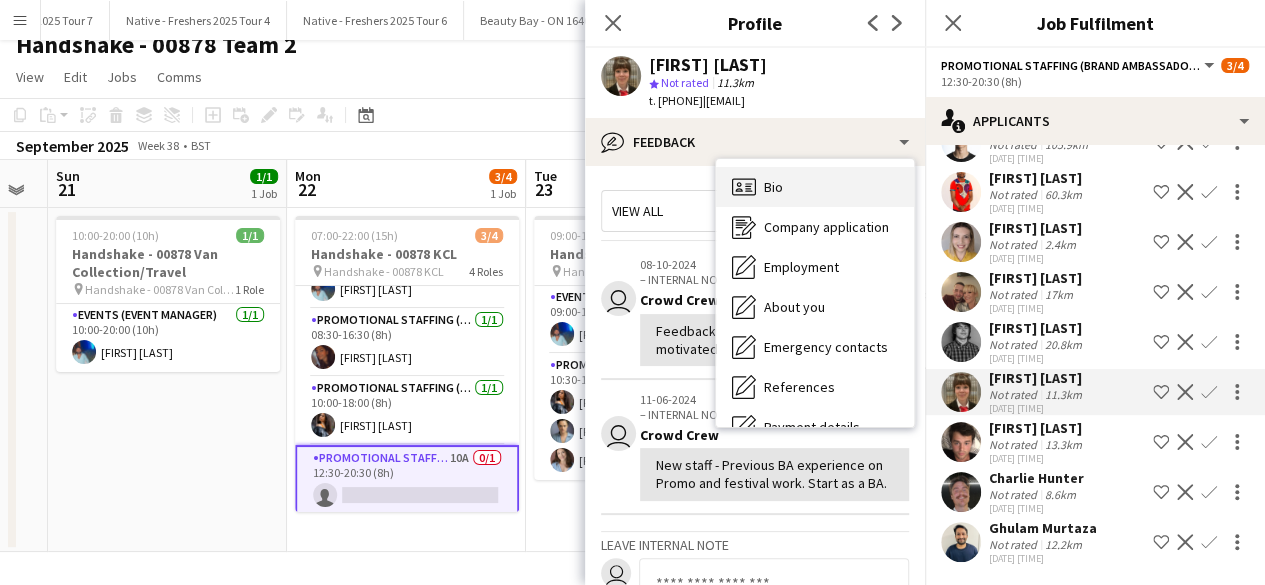 click on "Bio
Bio" at bounding box center (815, 187) 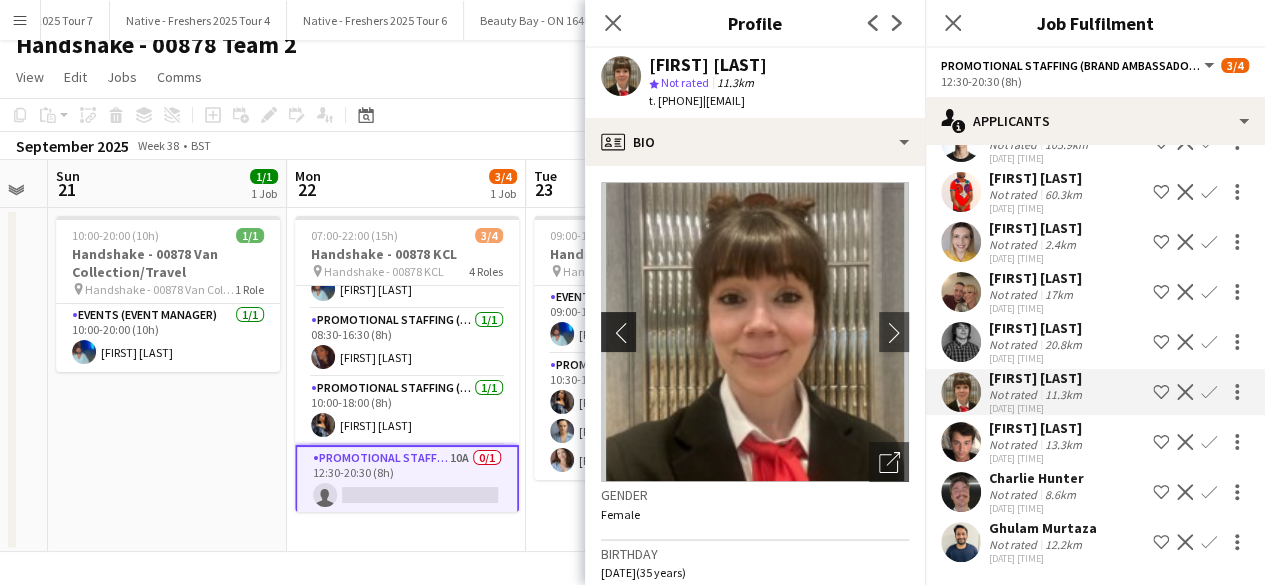 click on "chevron-left" 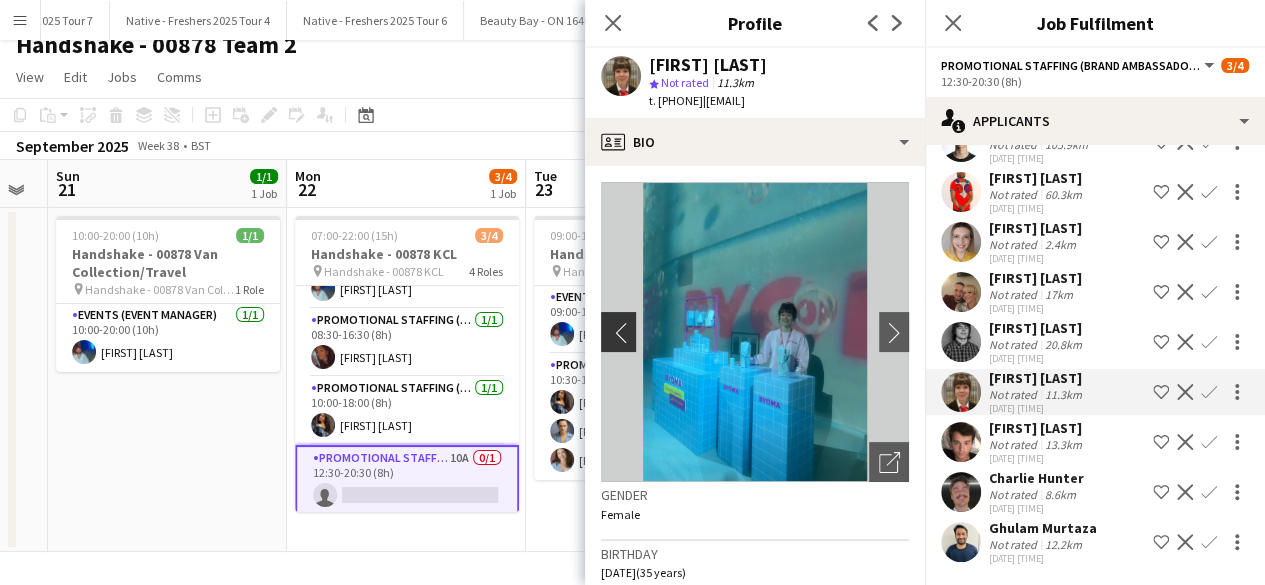 click on "chevron-left" 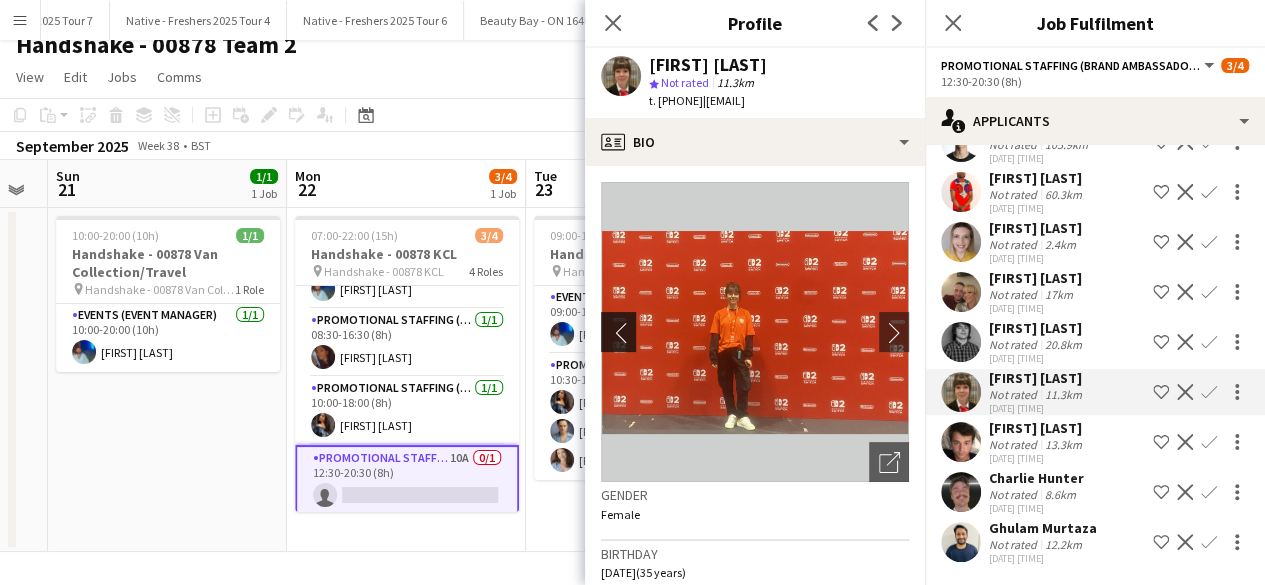 click on "chevron-left" 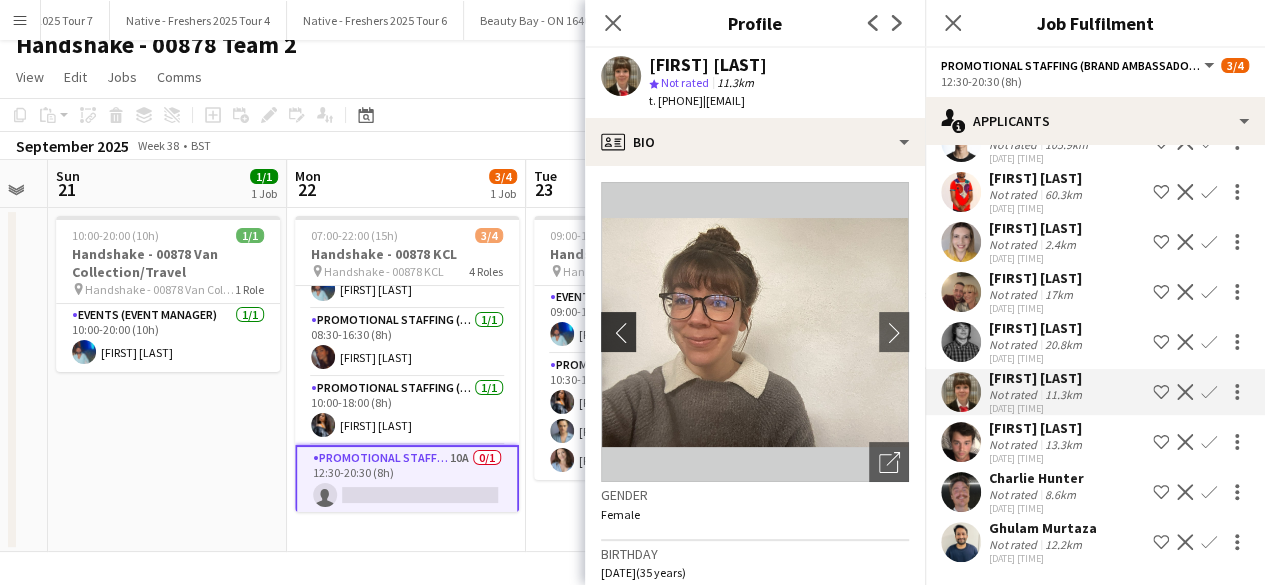 click on "chevron-left" 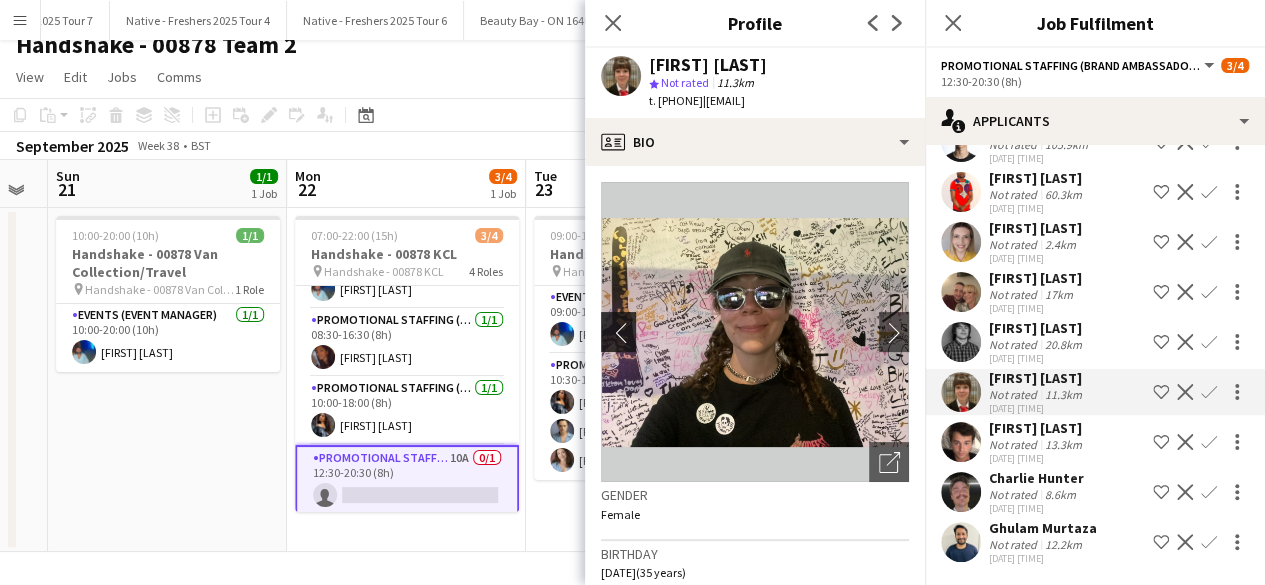 click on "chevron-left" 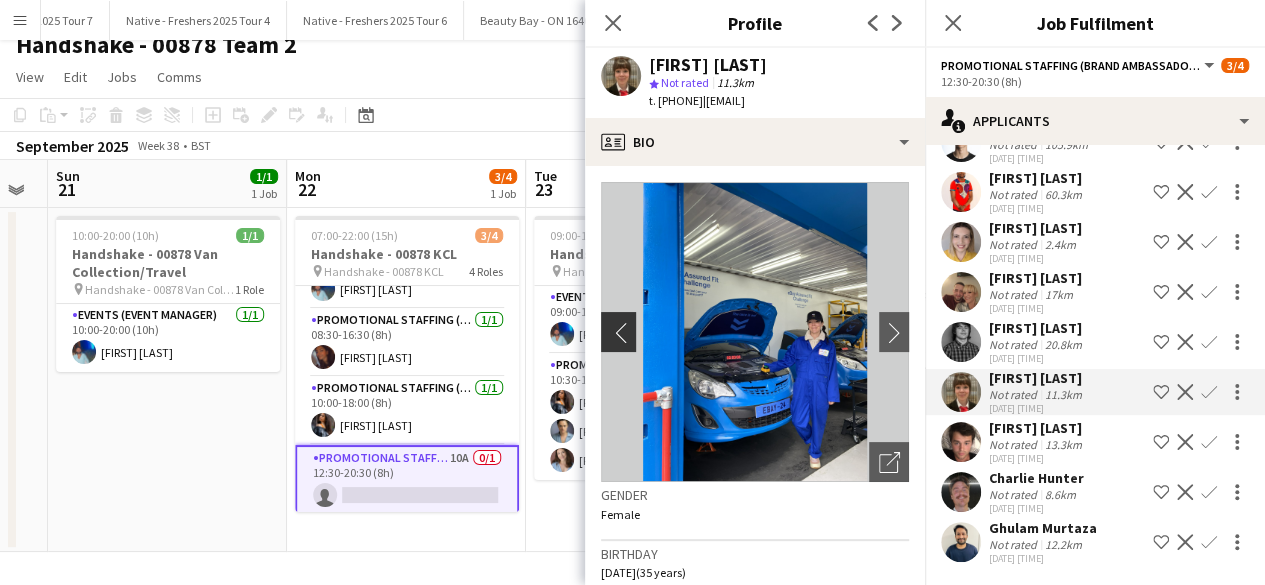 click on "chevron-left" 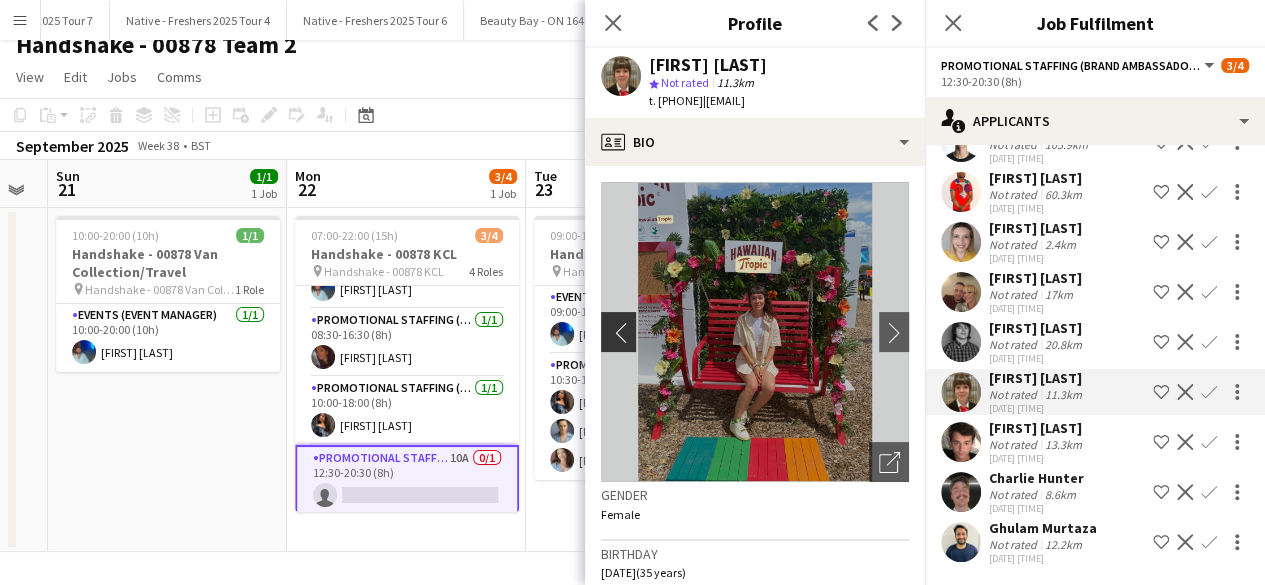 click on "chevron-left" 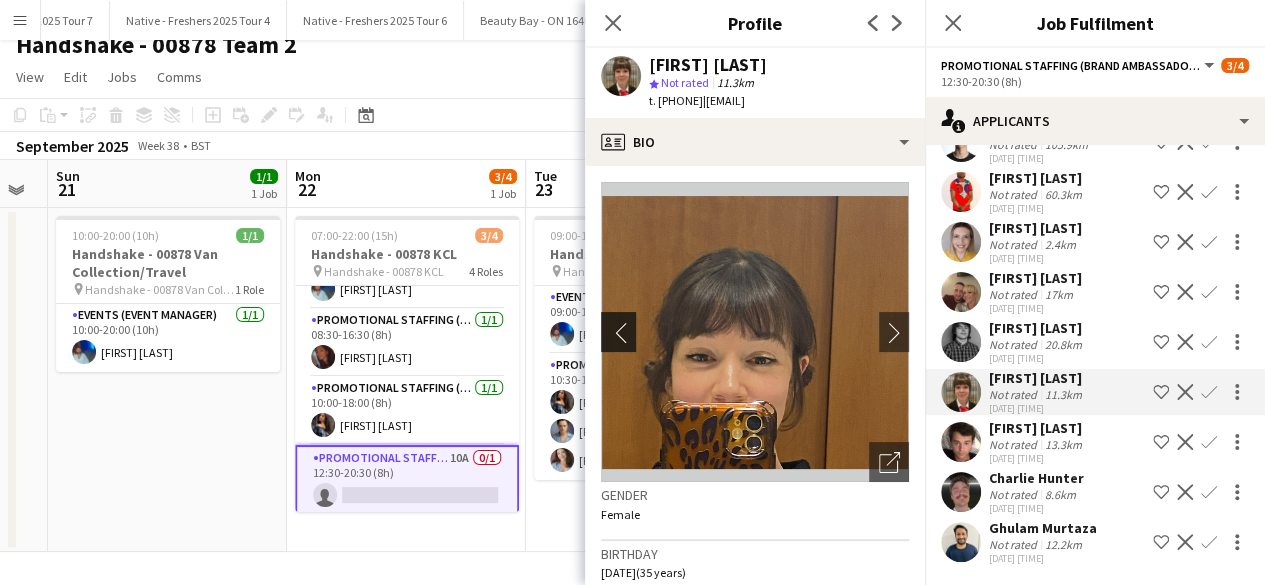 click on "chevron-left" 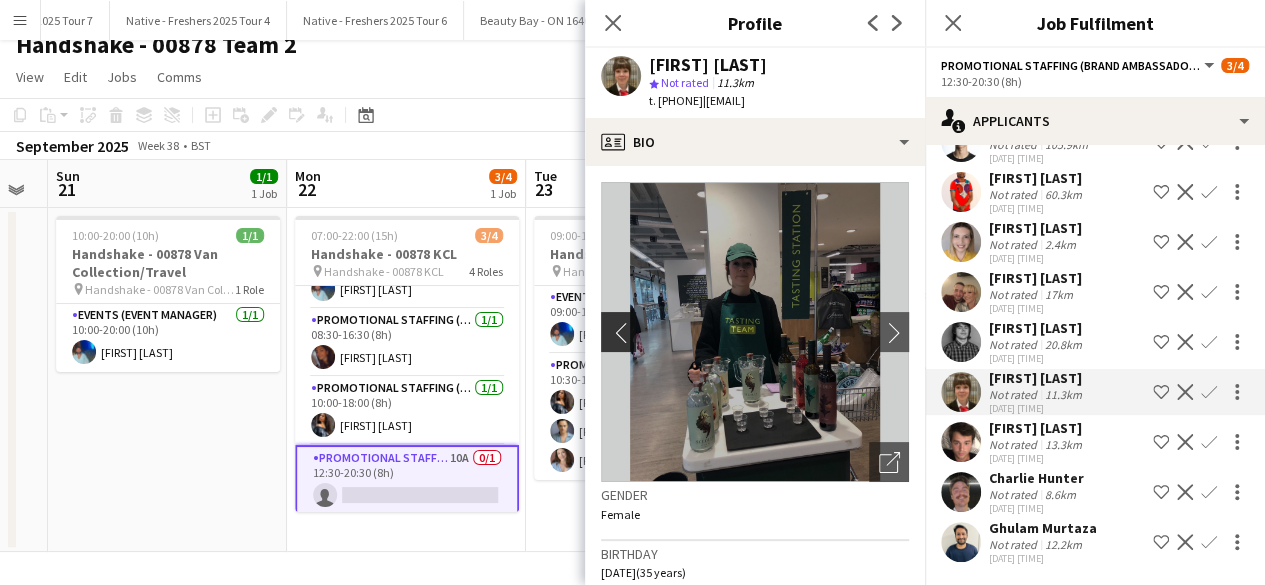 click on "chevron-left" 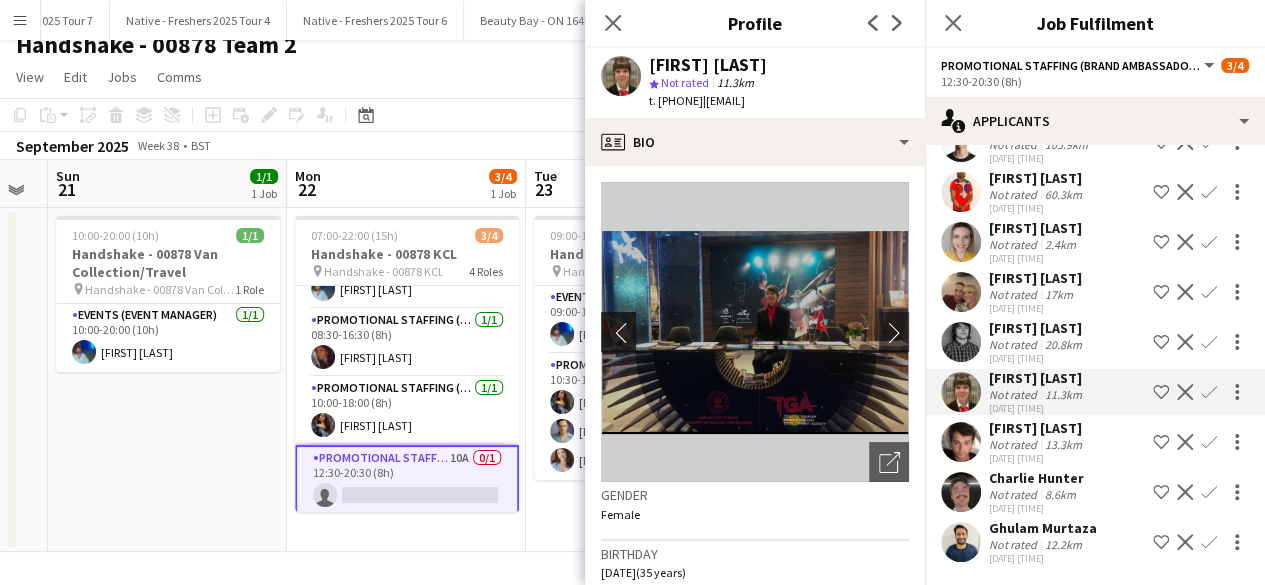click on "chevron-left" 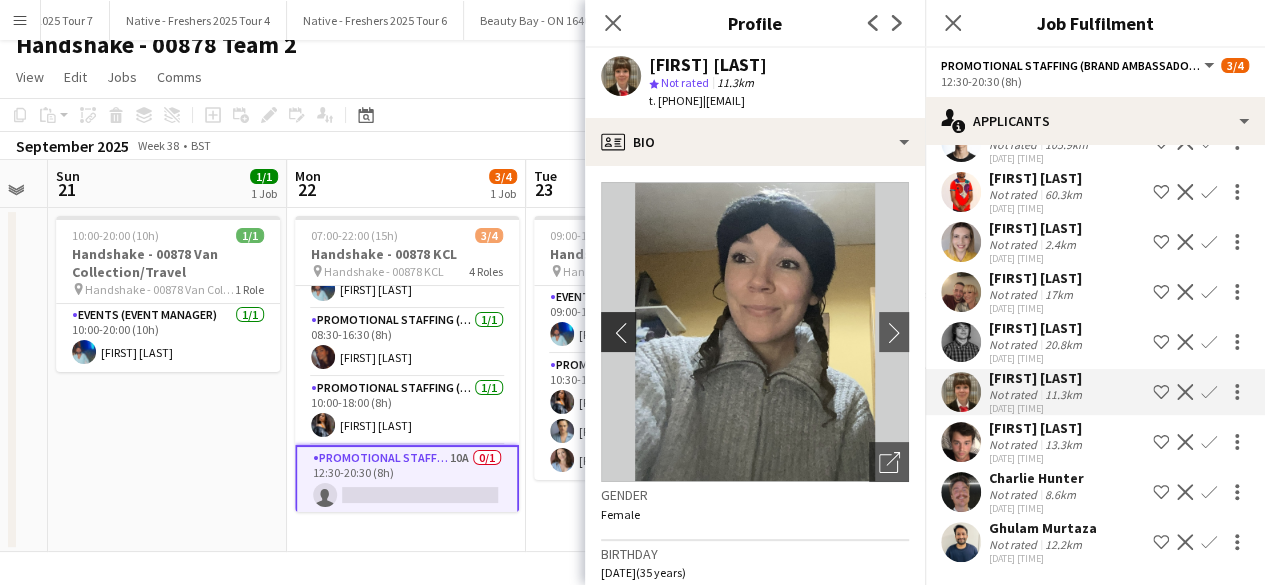 click on "chevron-left" 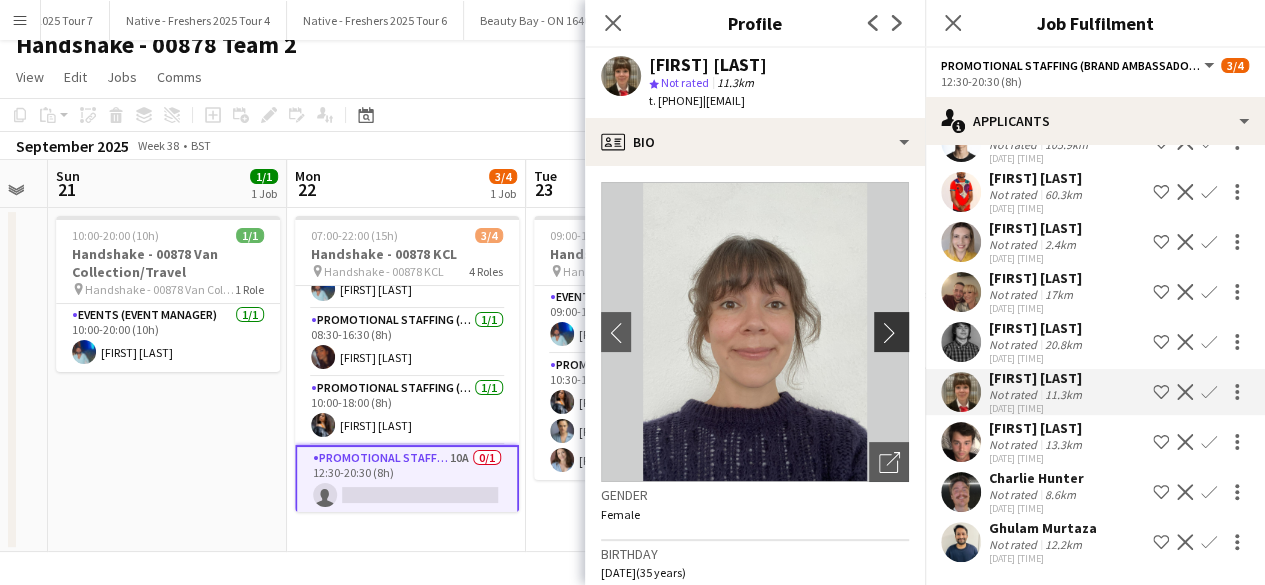 click on "chevron-right" 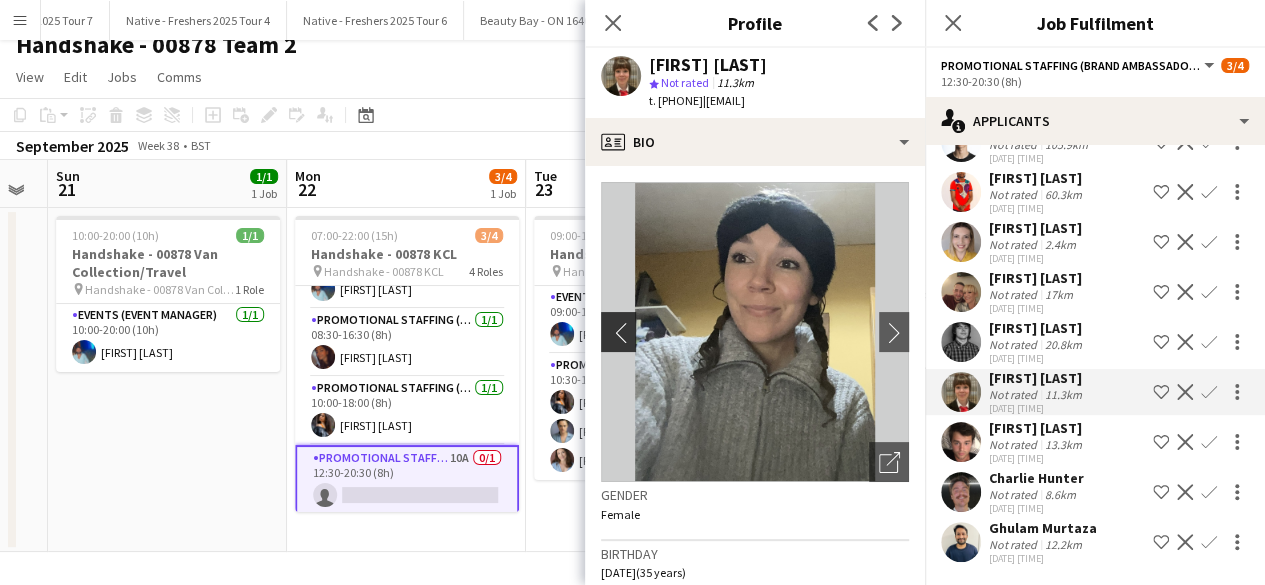 click on "chevron-left" 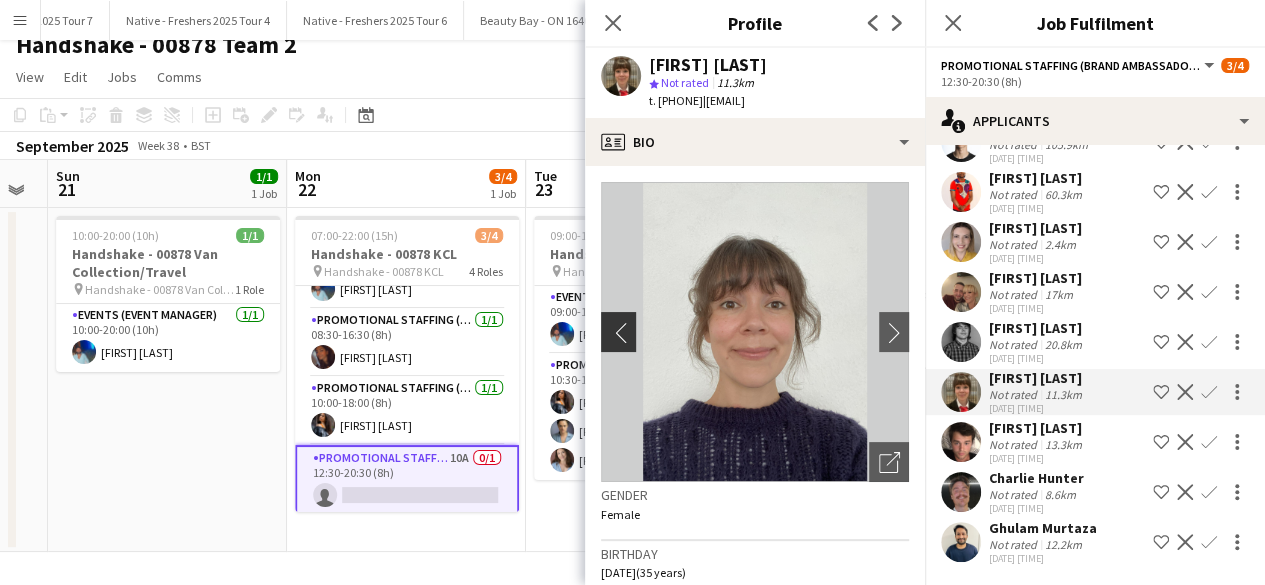 click on "chevron-left" 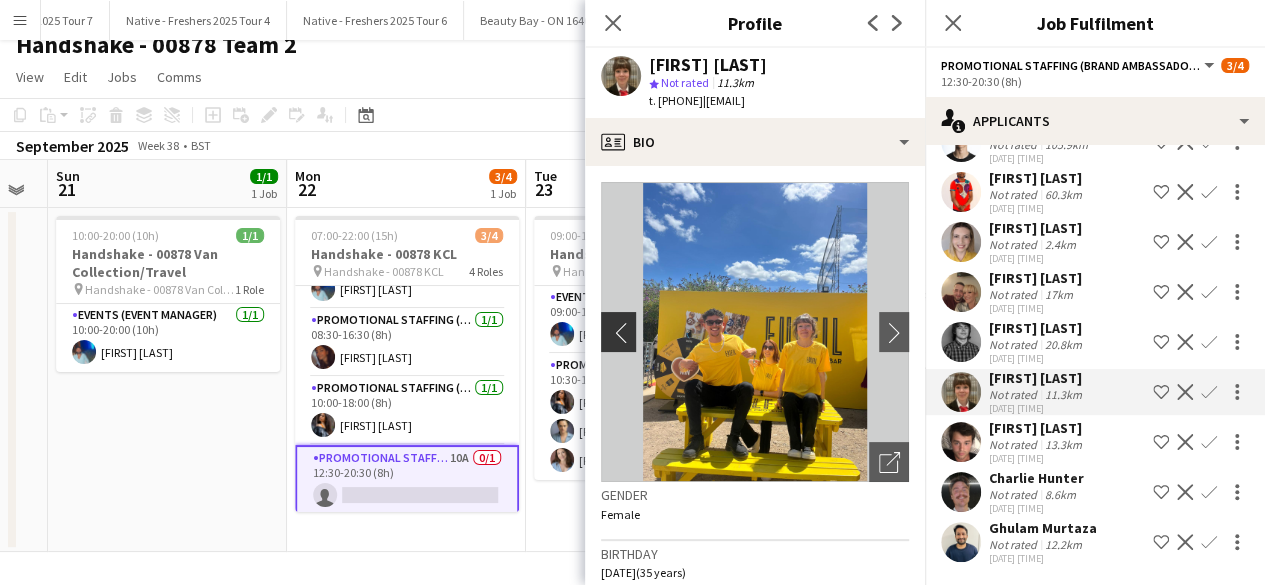 click on "chevron-left" 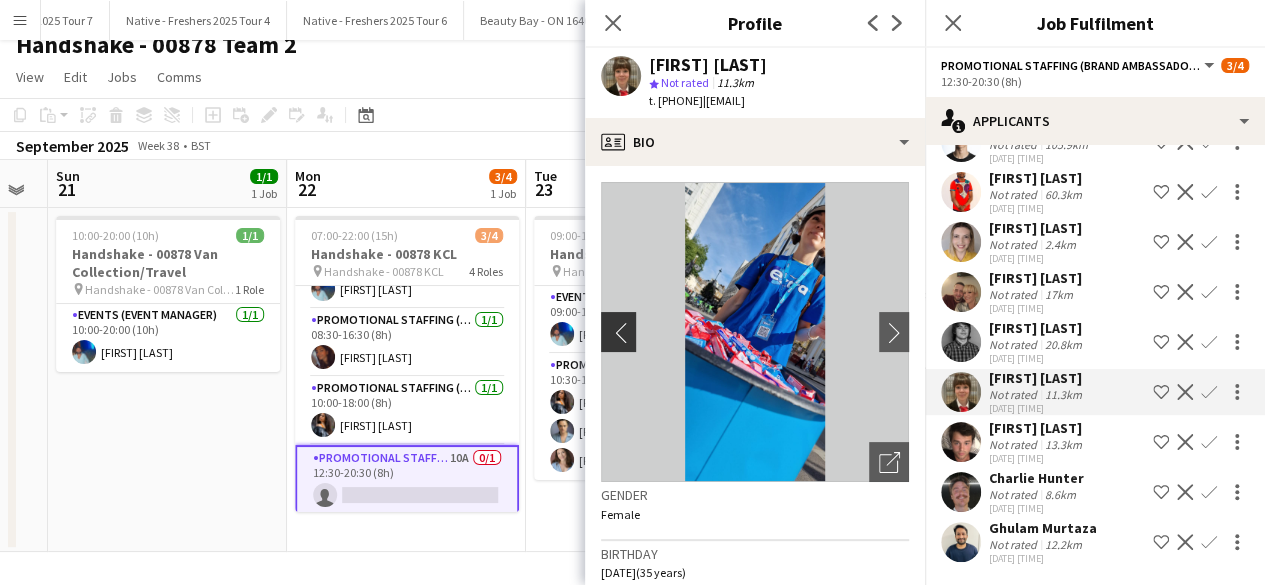click on "chevron-left" 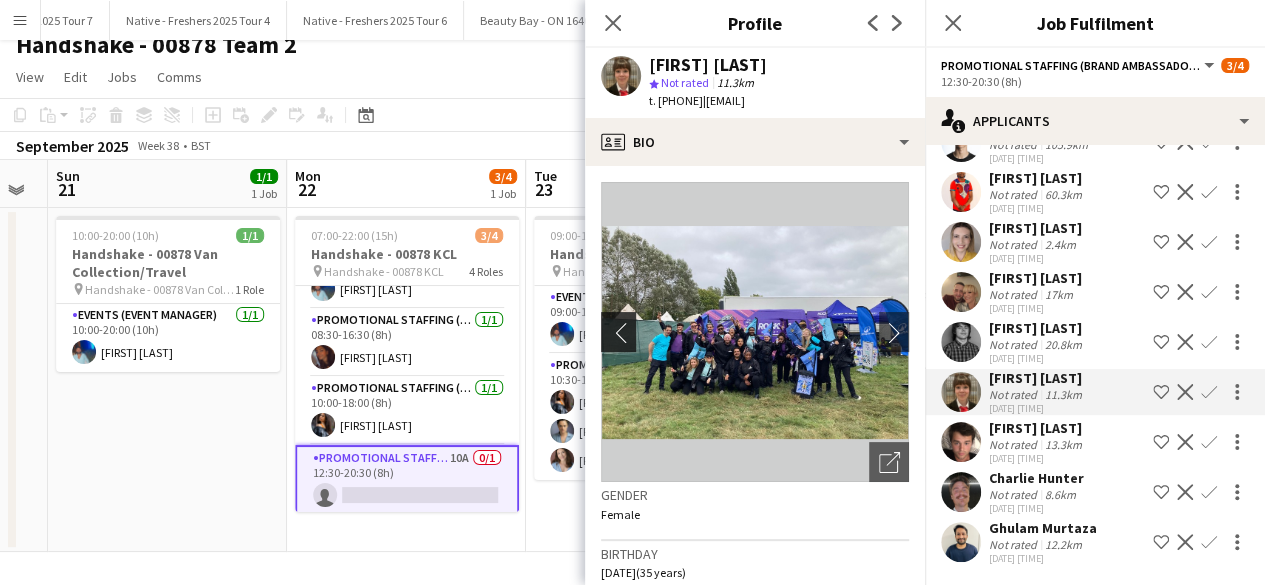 click on "chevron-left" 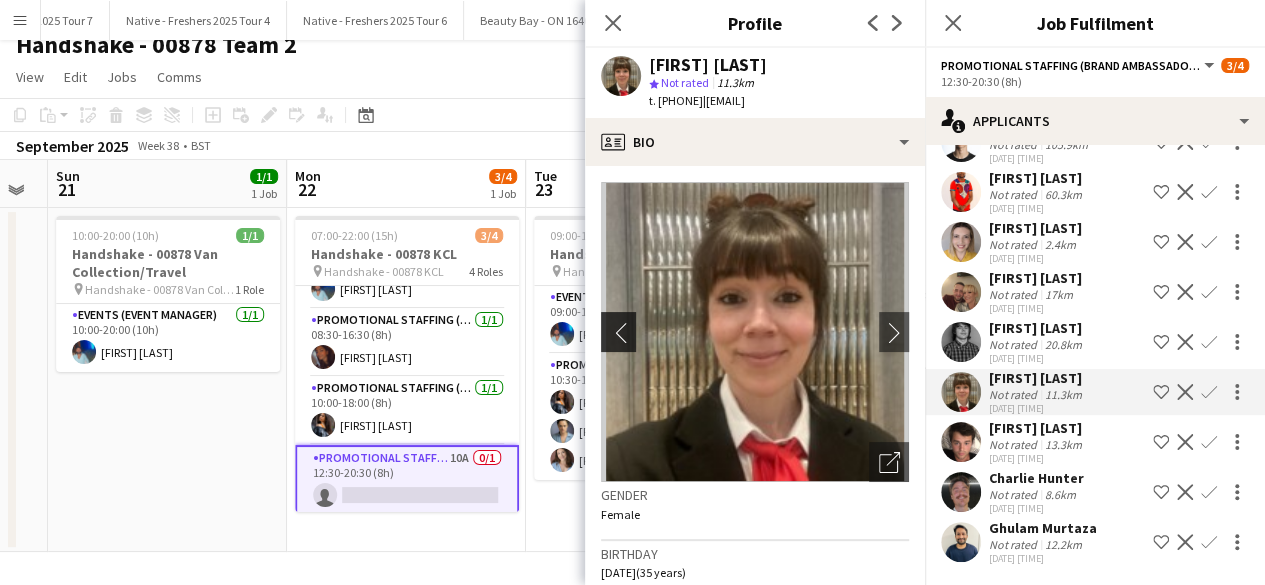 click on "chevron-left" 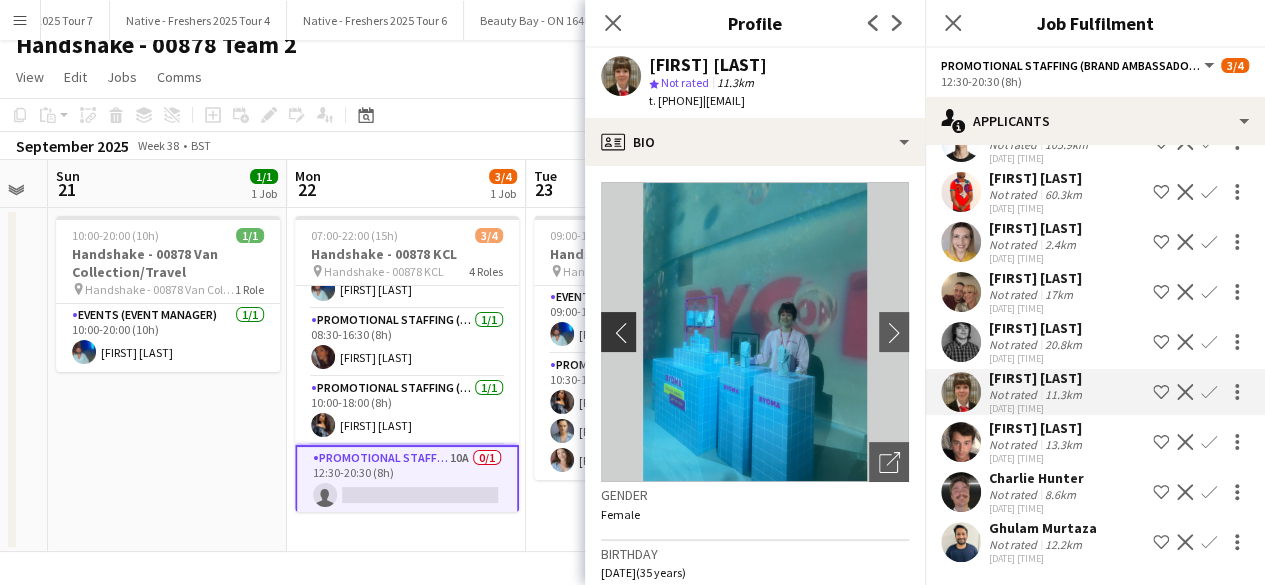 click on "chevron-left" 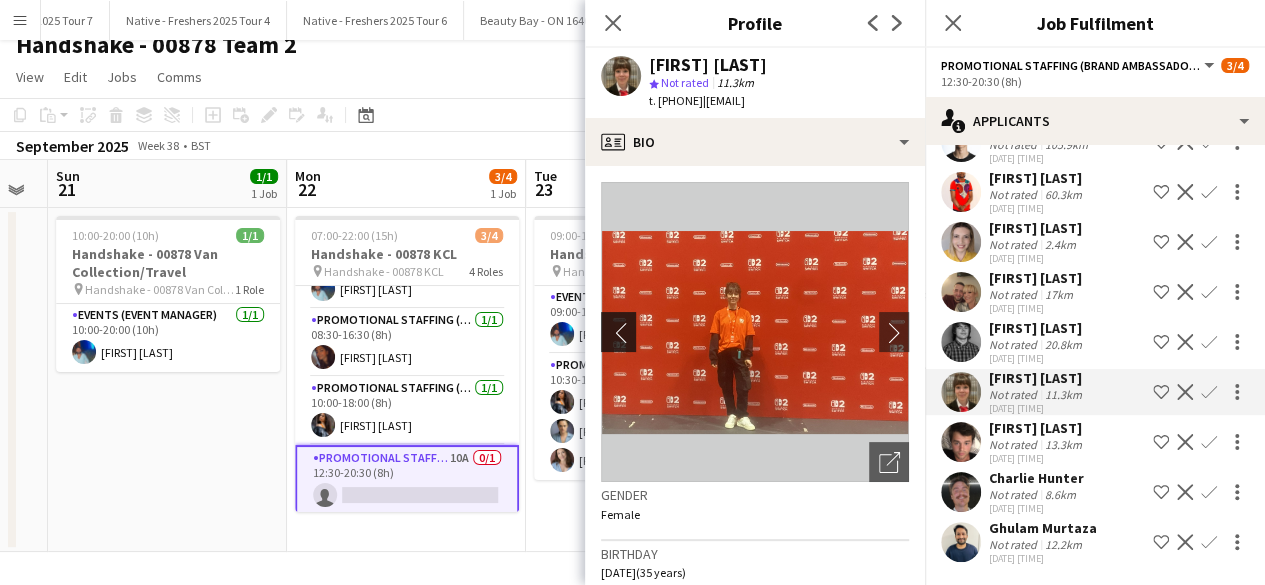 click on "chevron-left" 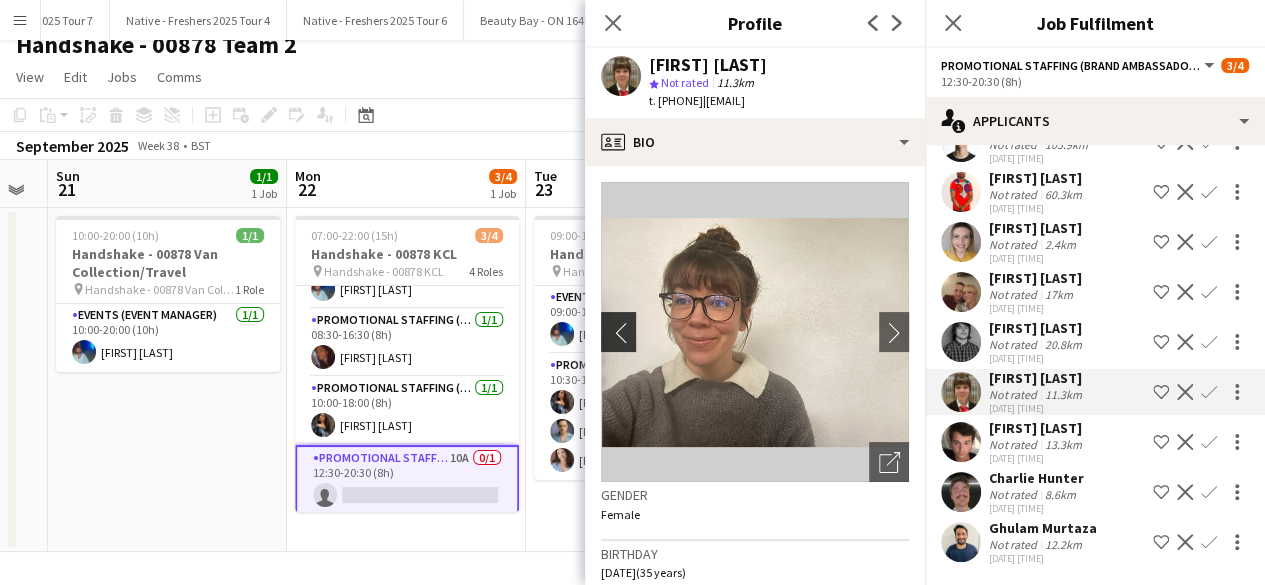 click on "chevron-left" 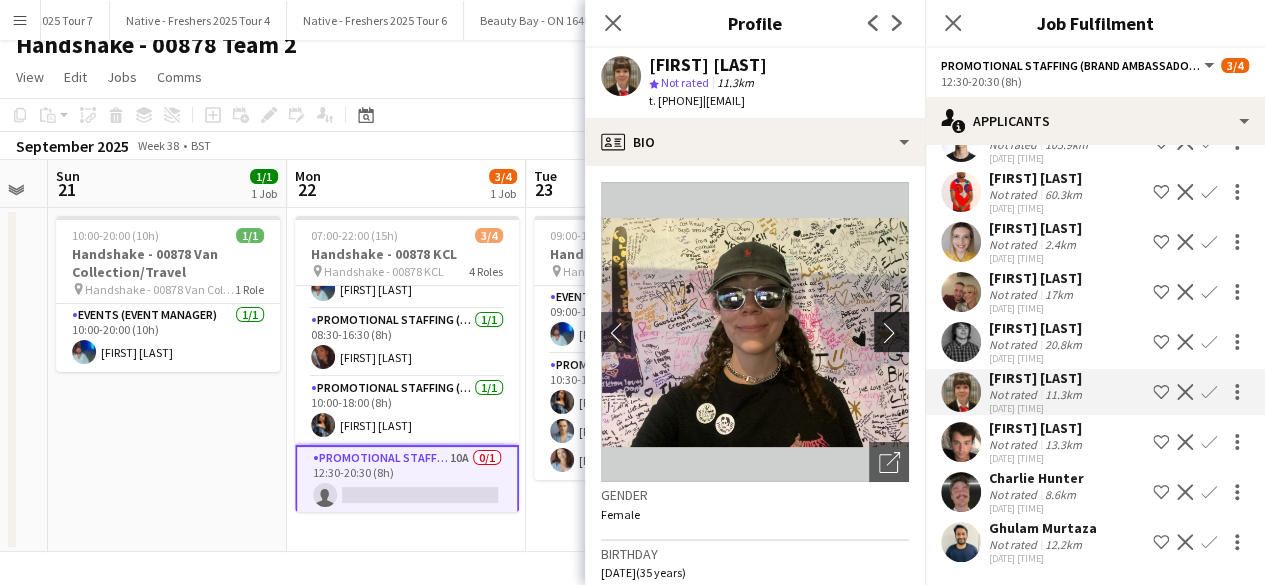 click on "chevron-right" 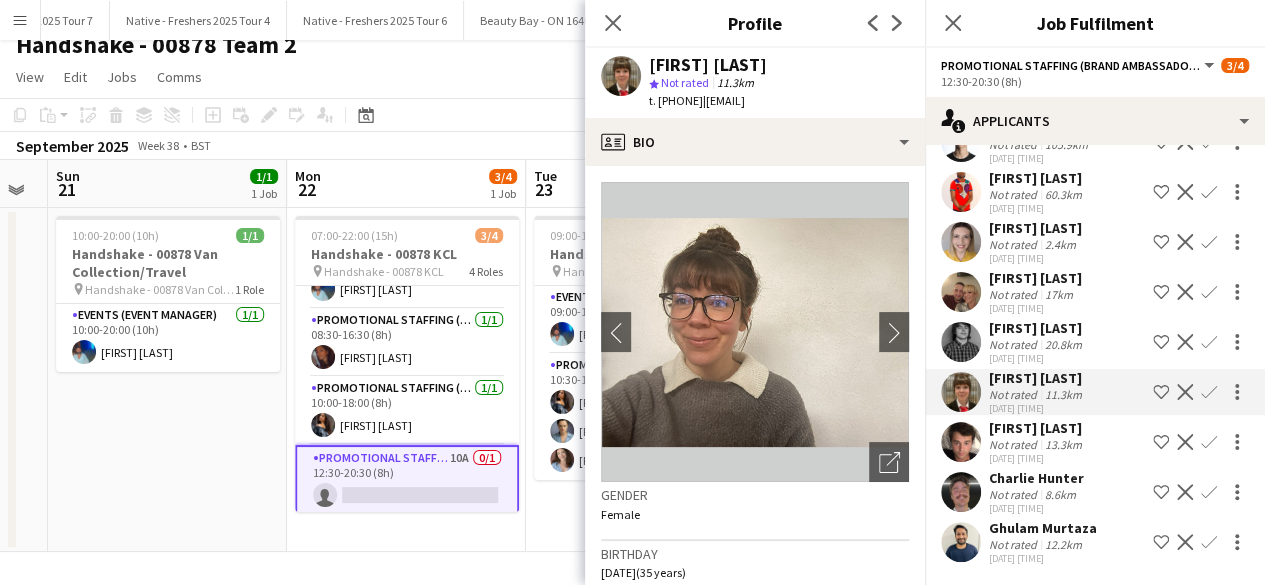 click at bounding box center [961, 392] 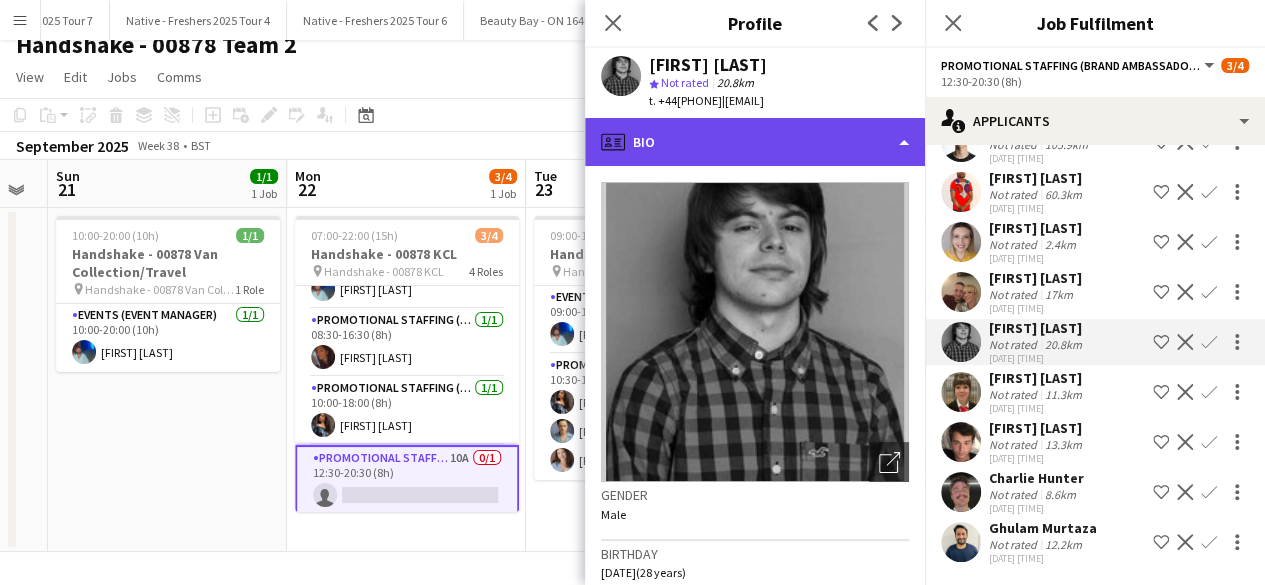 click on "profile
Bio" 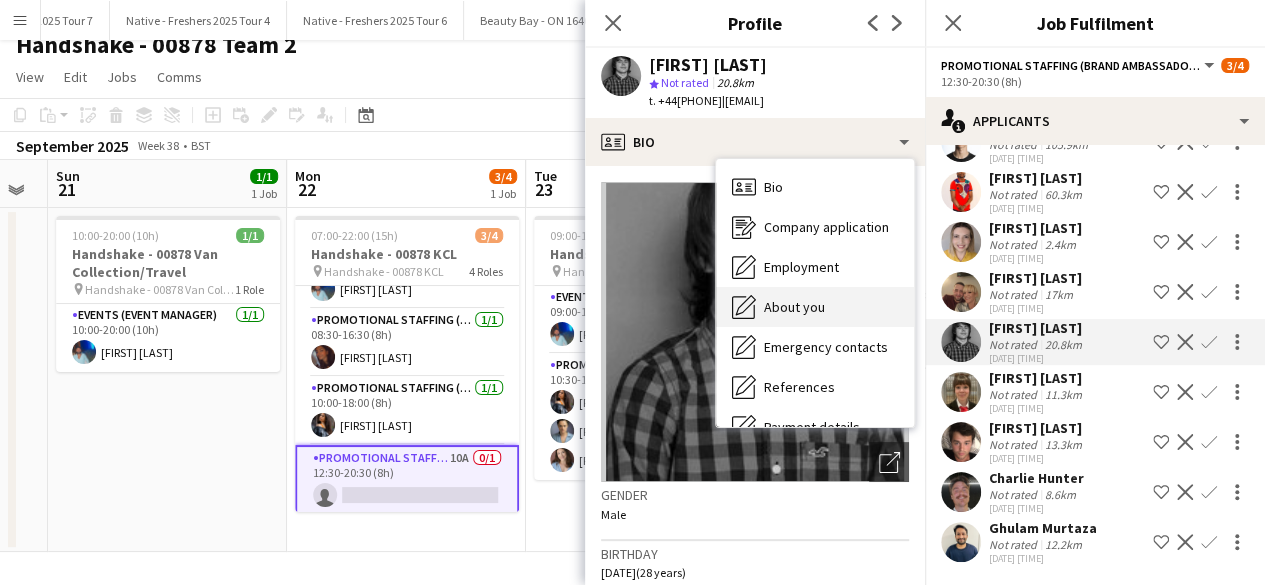 click on "About you
About you" at bounding box center (815, 307) 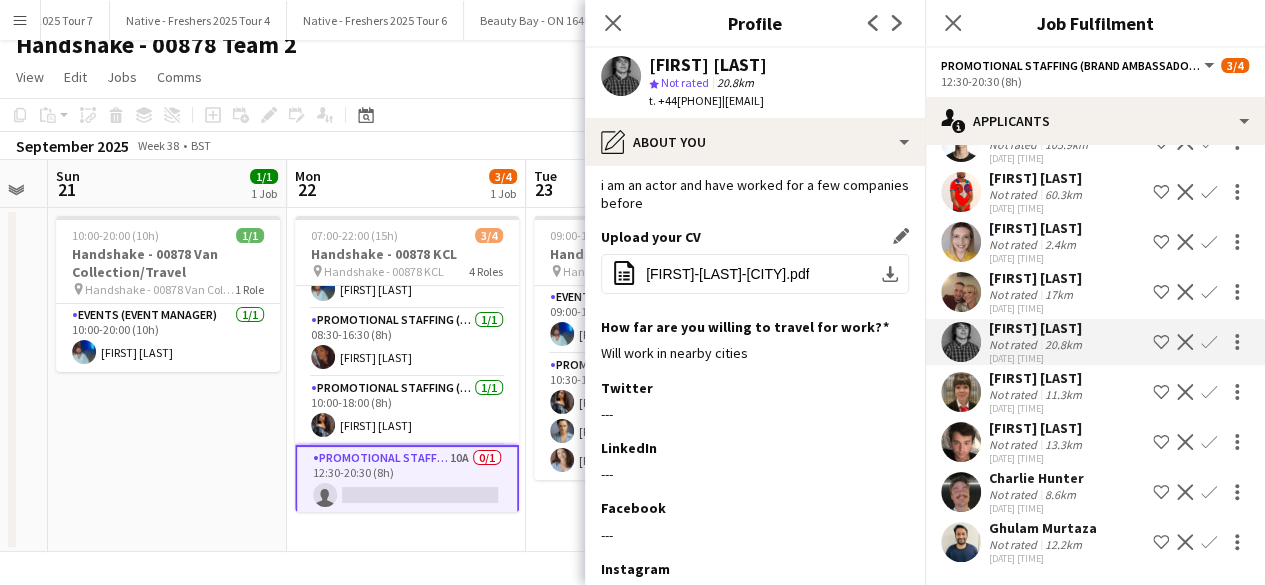 scroll, scrollTop: 34, scrollLeft: 0, axis: vertical 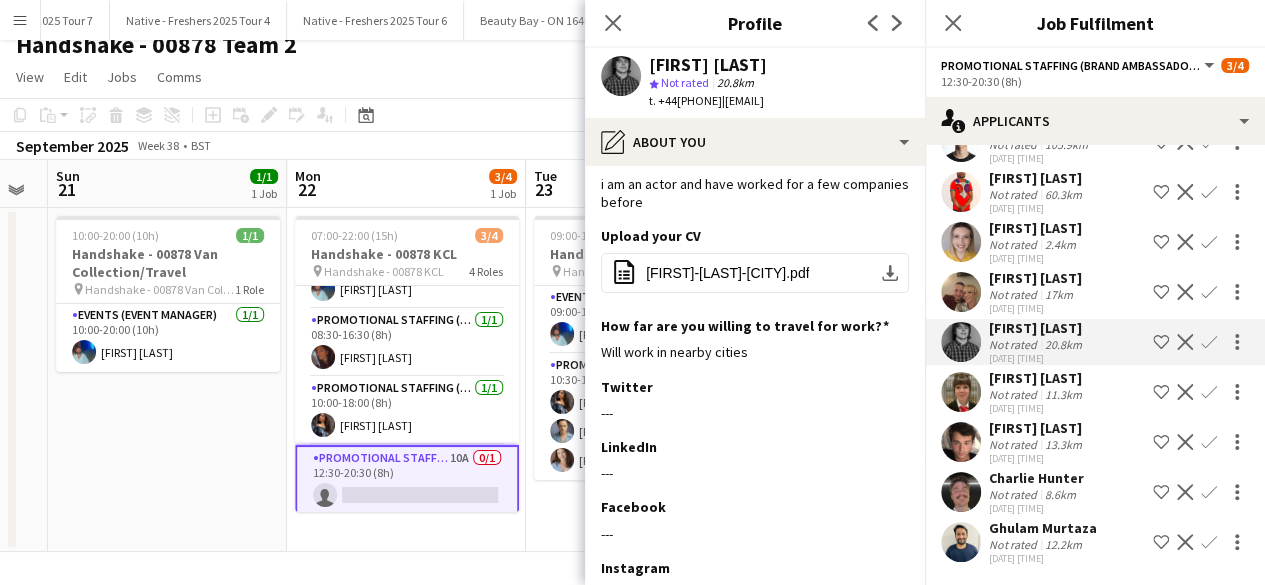 click at bounding box center [961, 292] 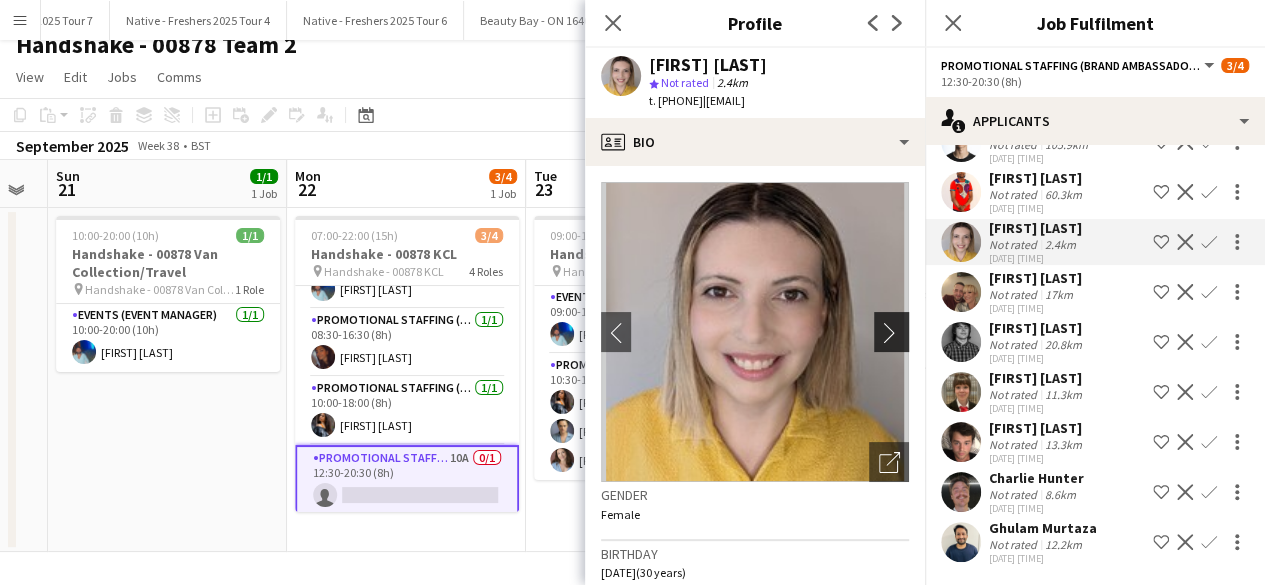 click on "chevron-right" 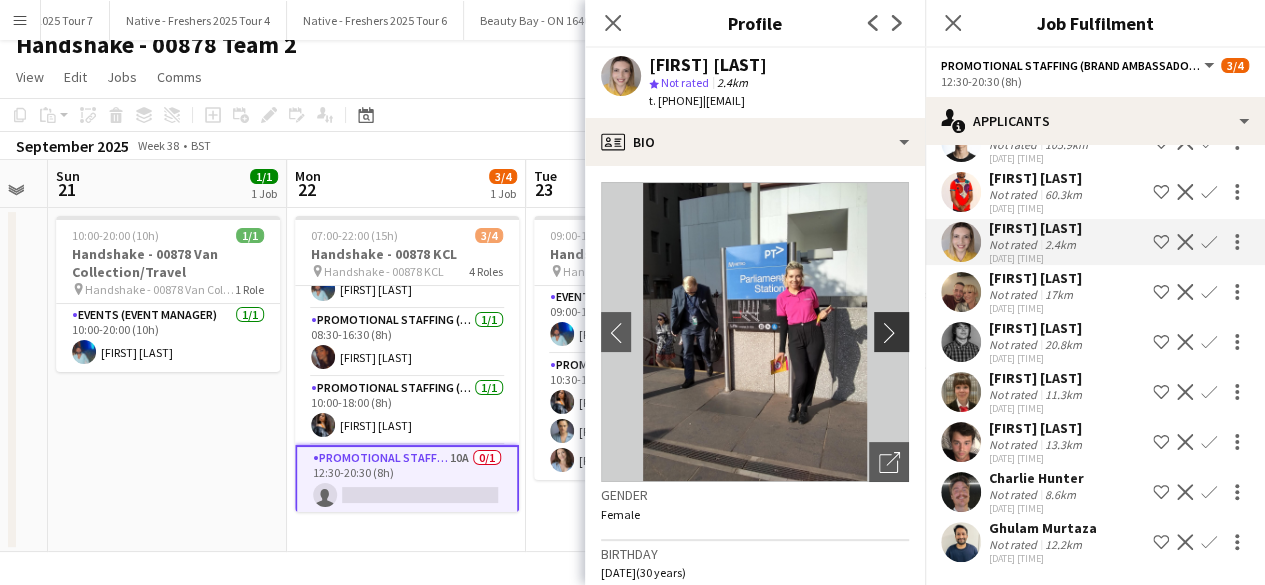 click on "chevron-right" 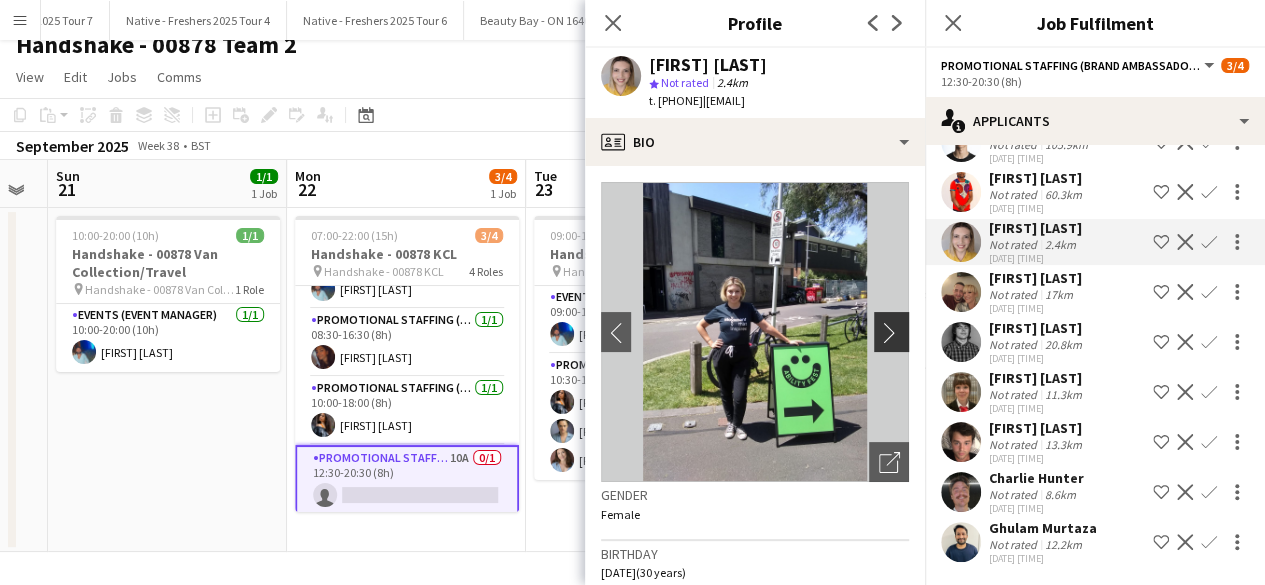 click on "chevron-right" 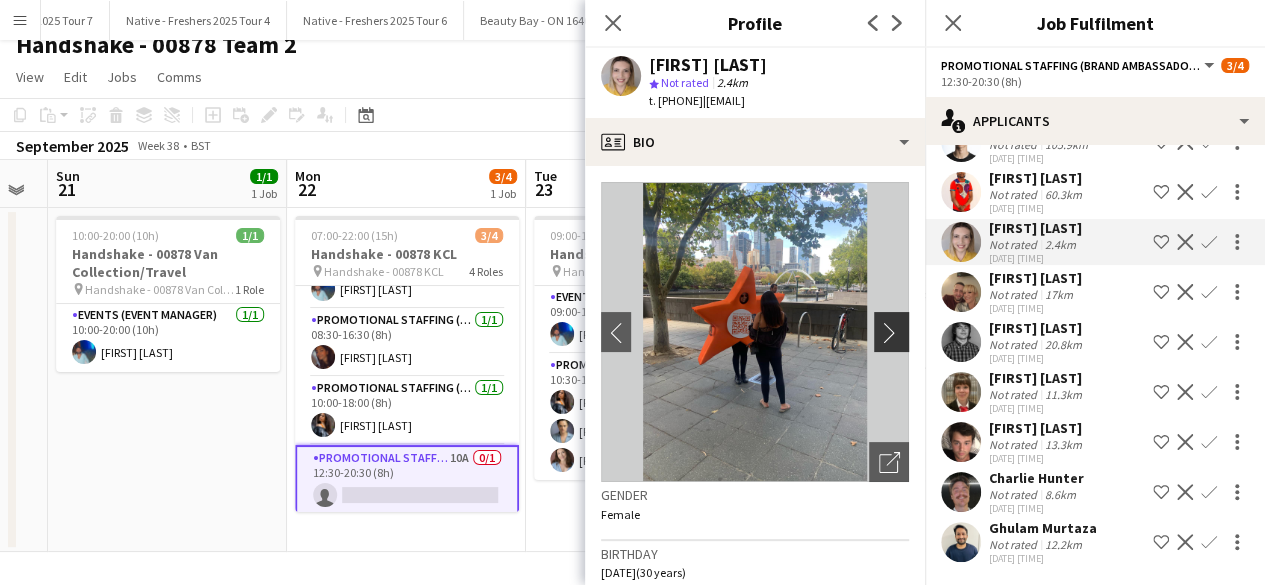 click on "chevron-right" 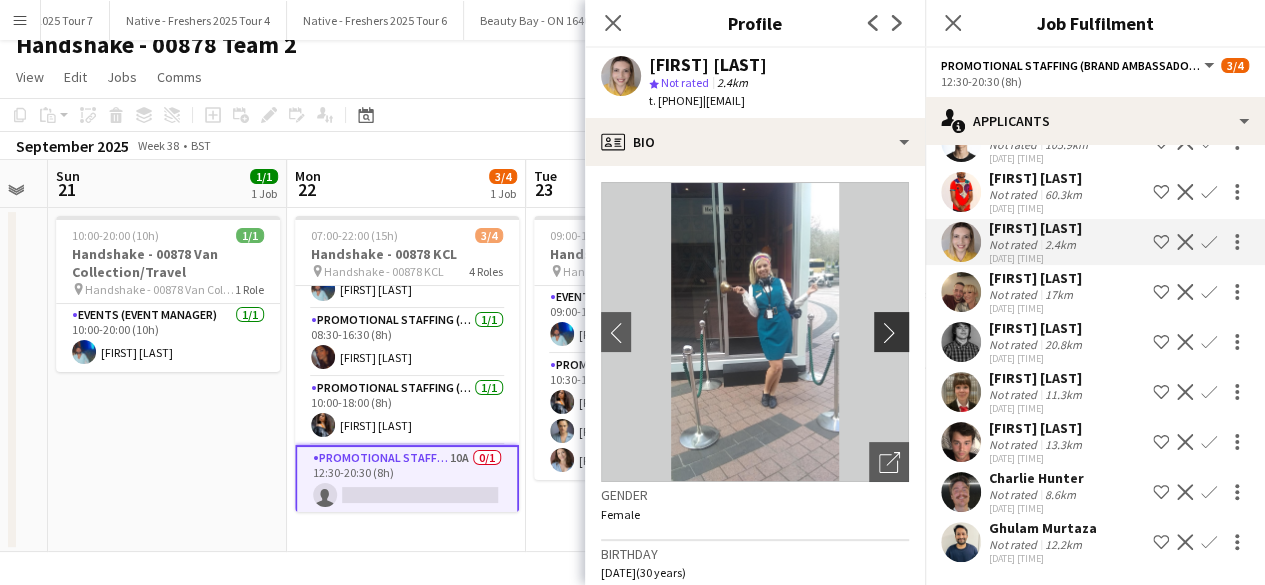 click on "chevron-right" 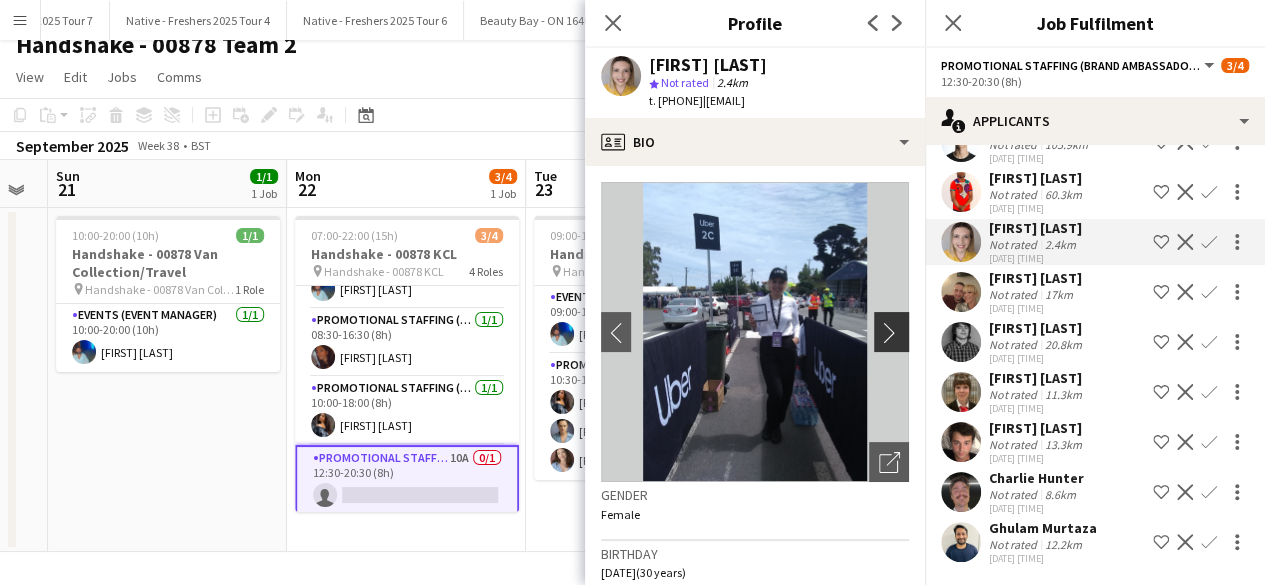 click on "chevron-right" 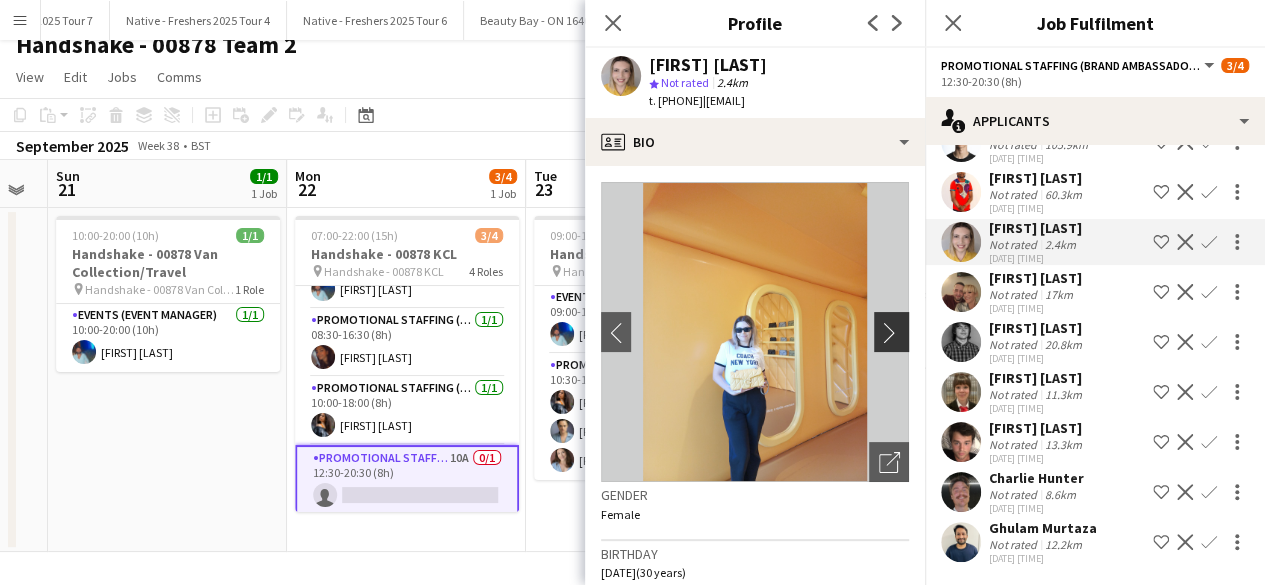 click on "chevron-right" 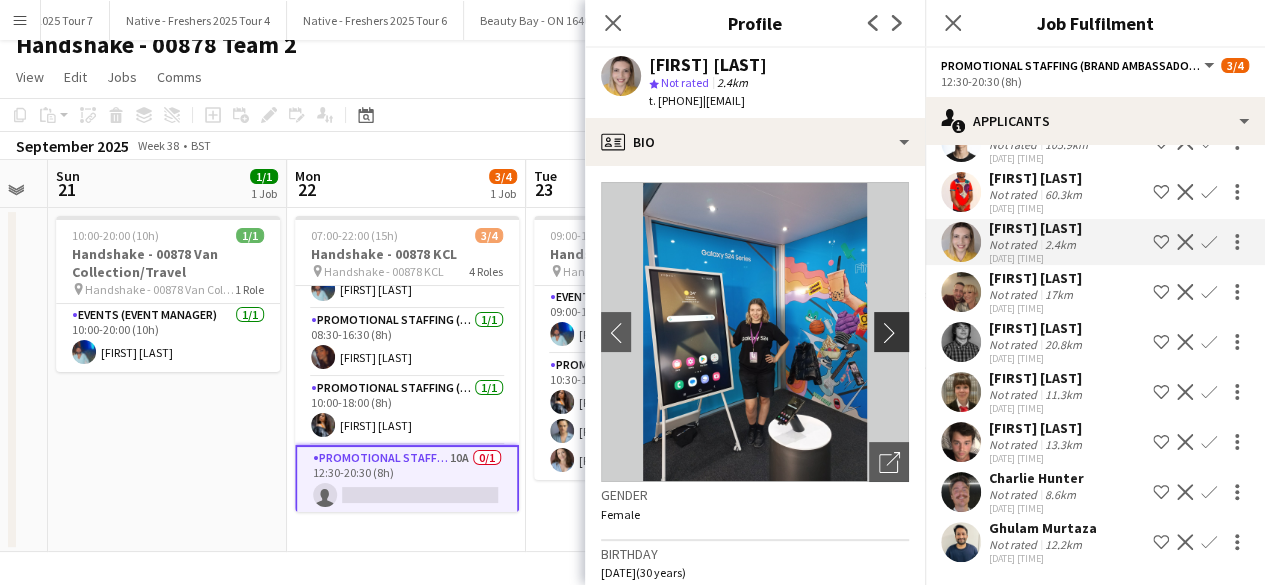 click on "chevron-right" 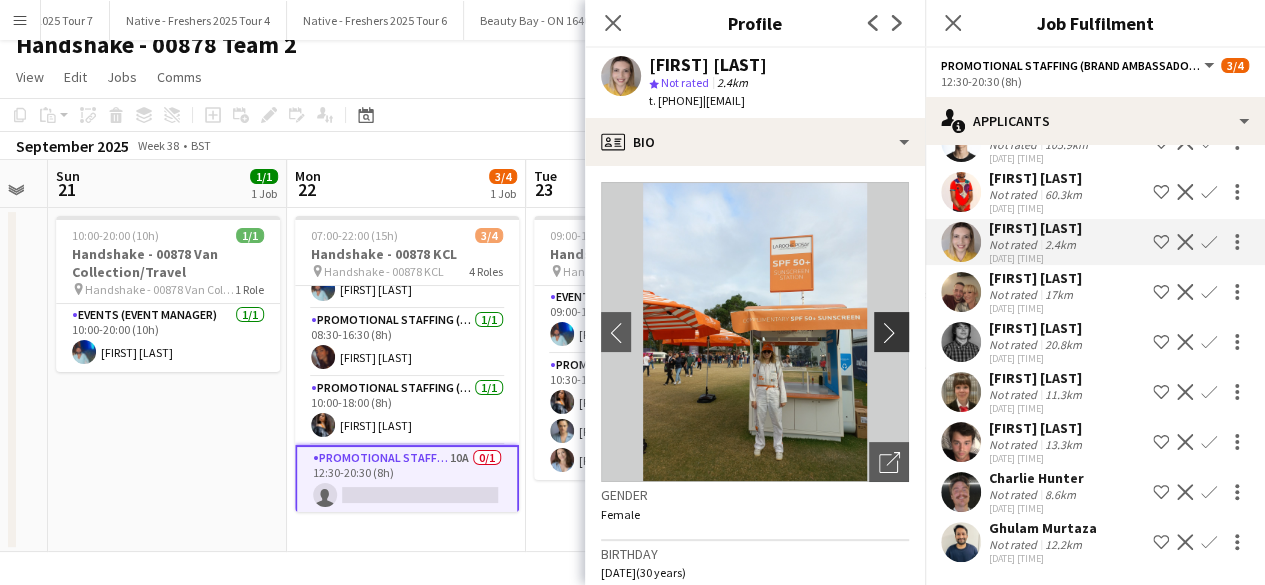 click on "chevron-right" 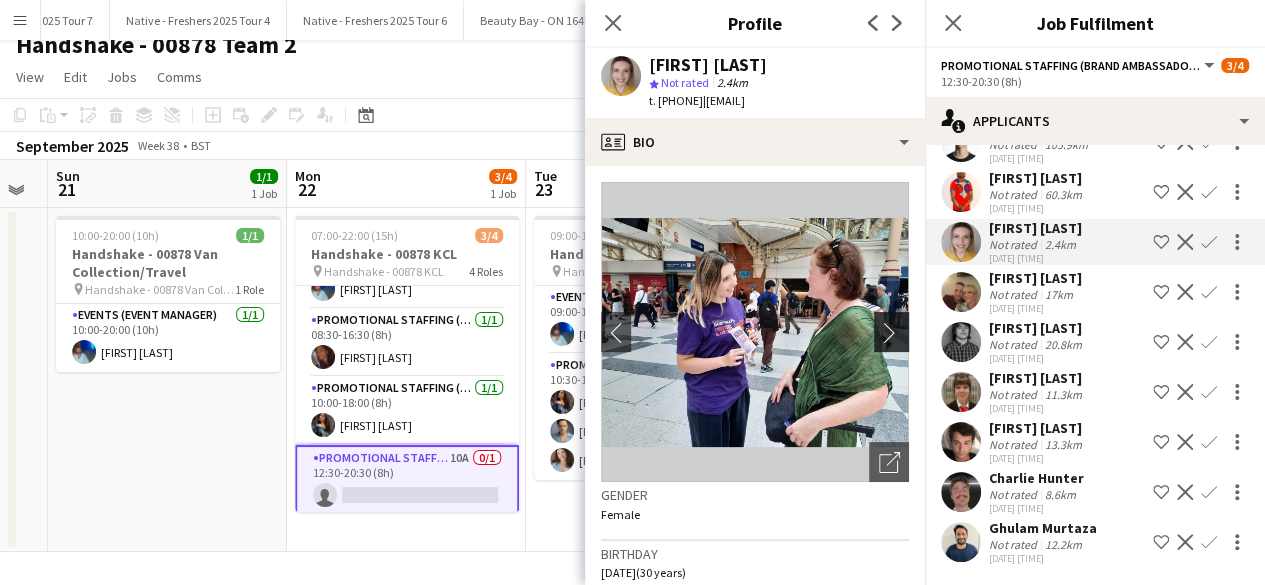 click on "chevron-right" 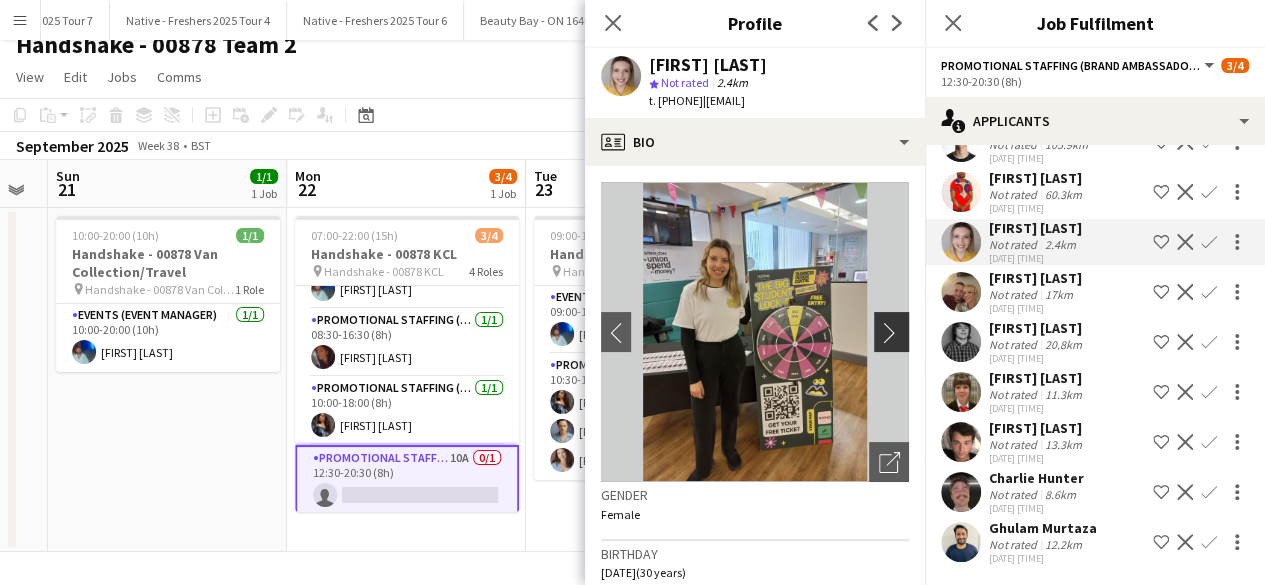 click on "chevron-right" 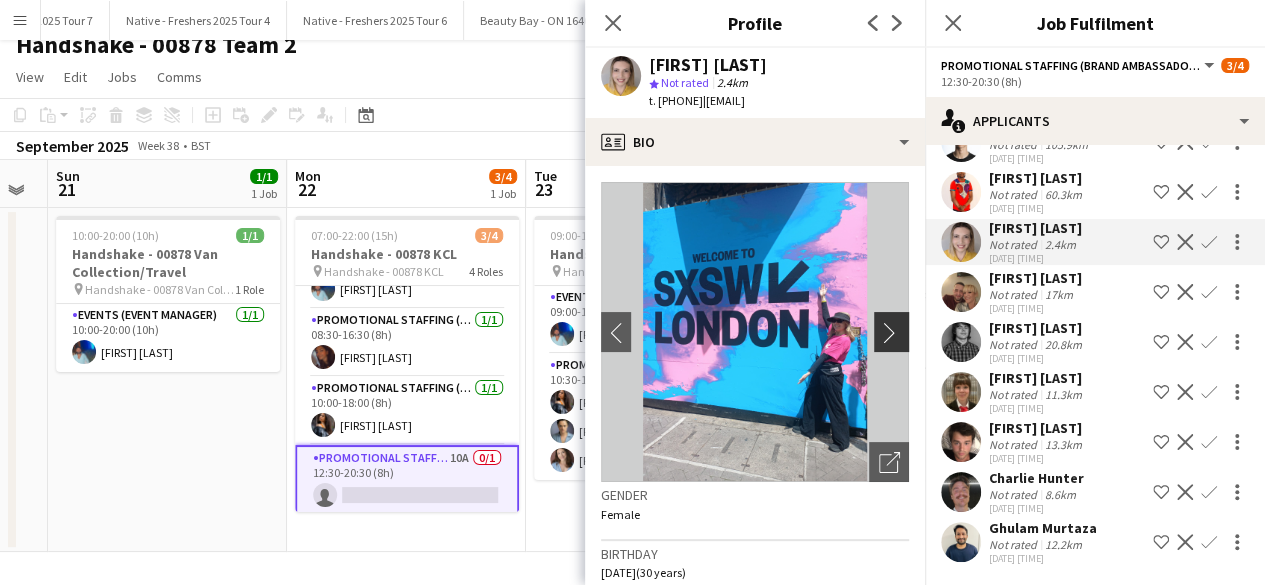 click on "chevron-right" 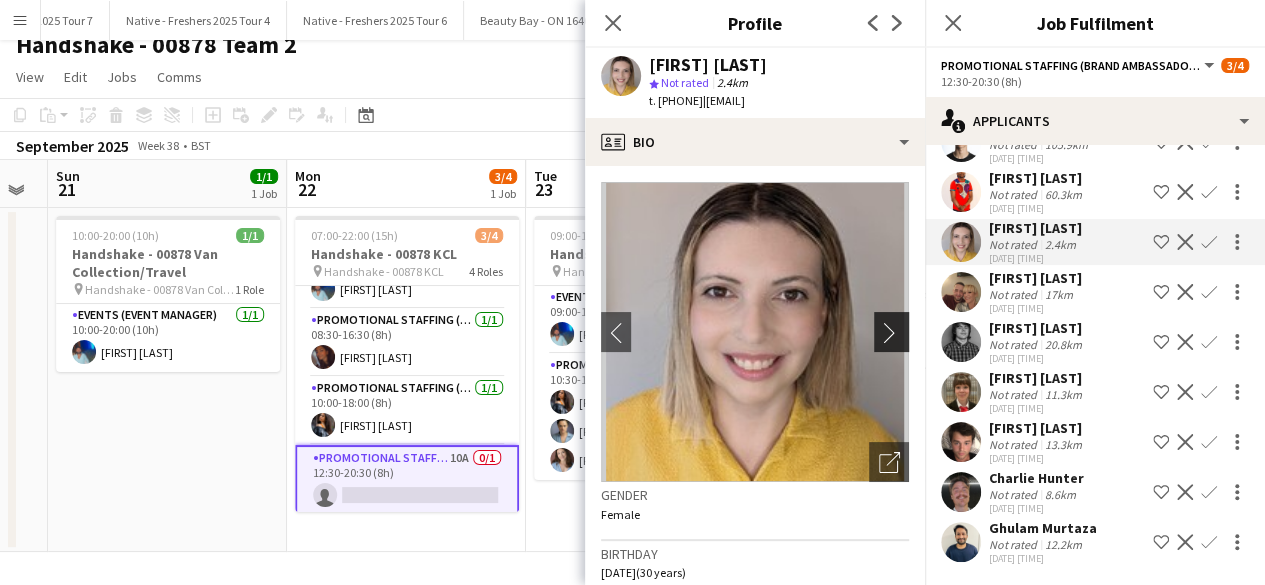 click on "chevron-right" 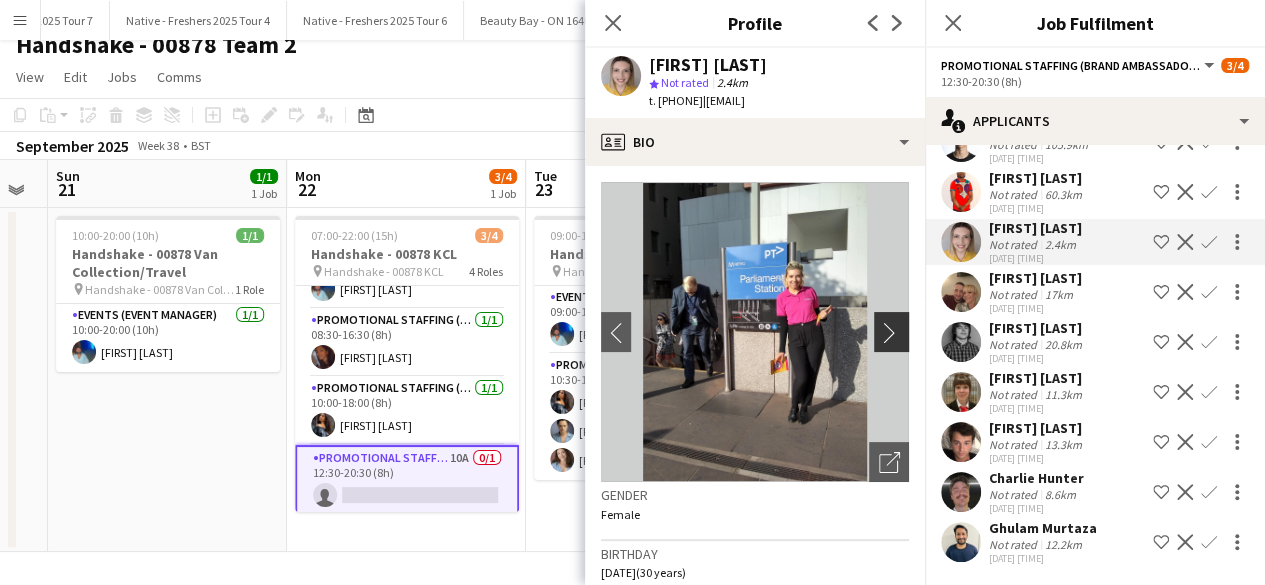 click on "chevron-right" 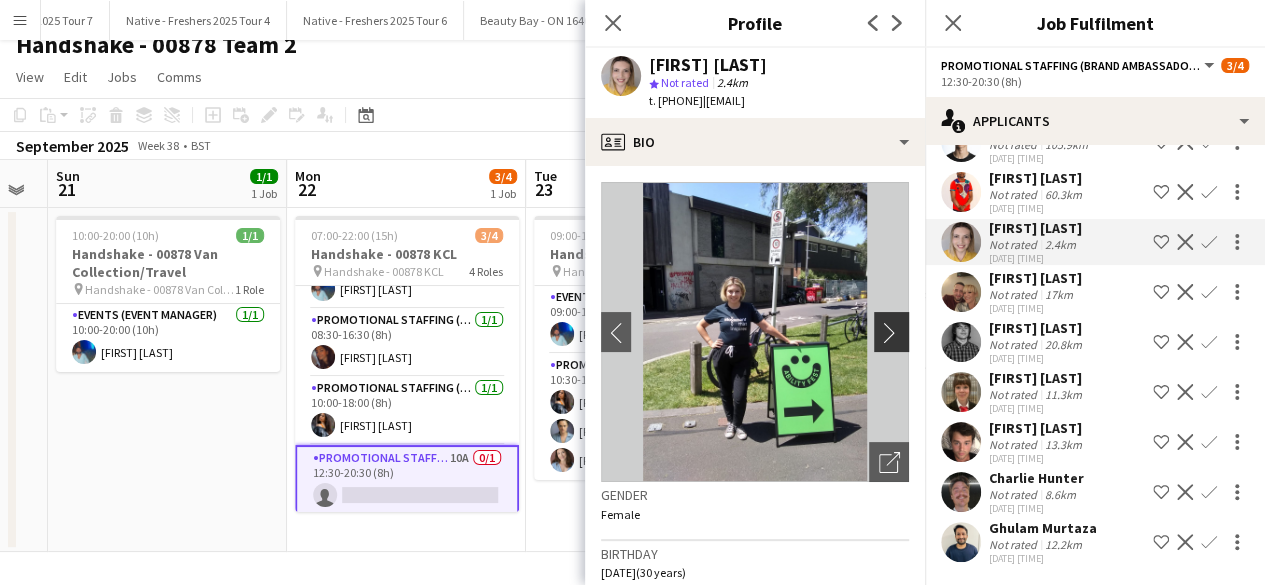 click on "chevron-right" 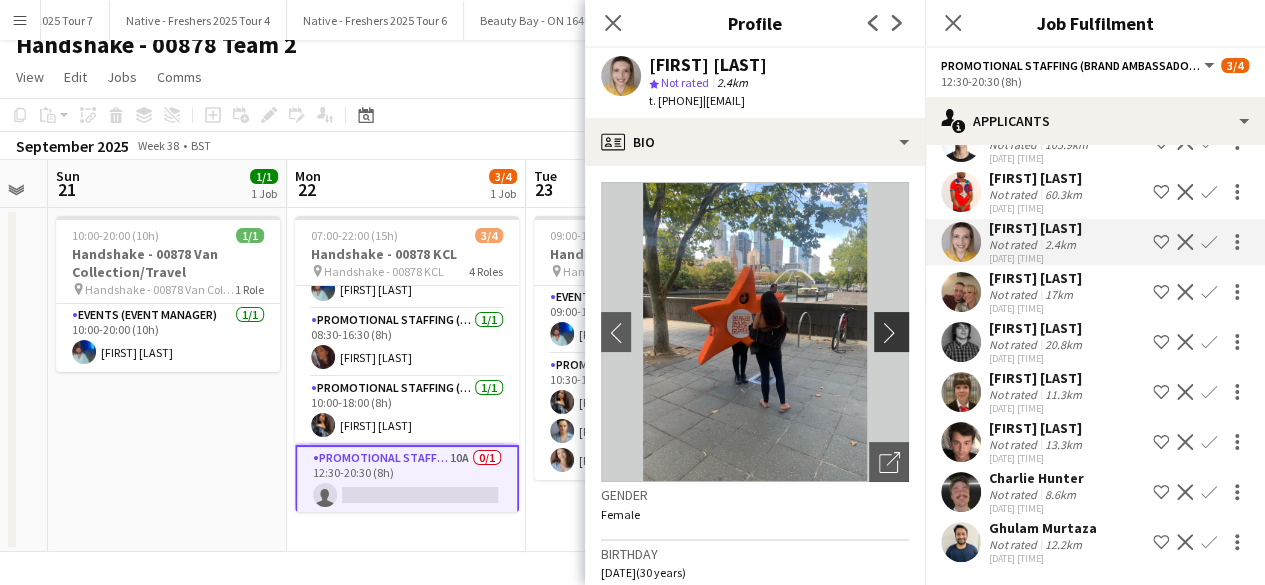 click on "chevron-right" 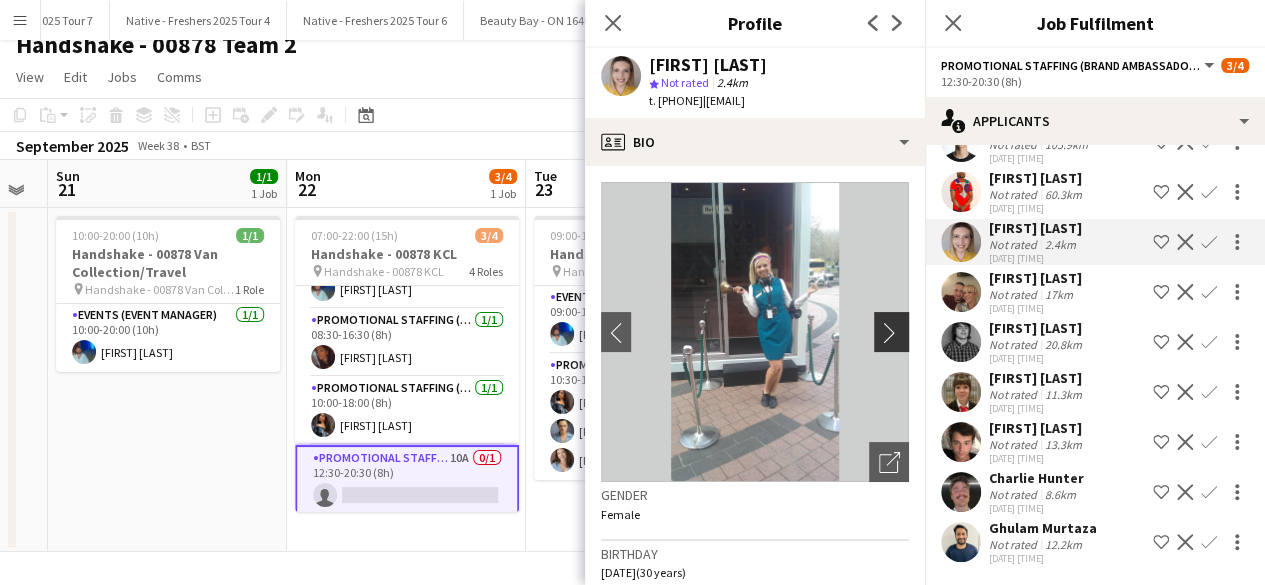 click on "chevron-right" 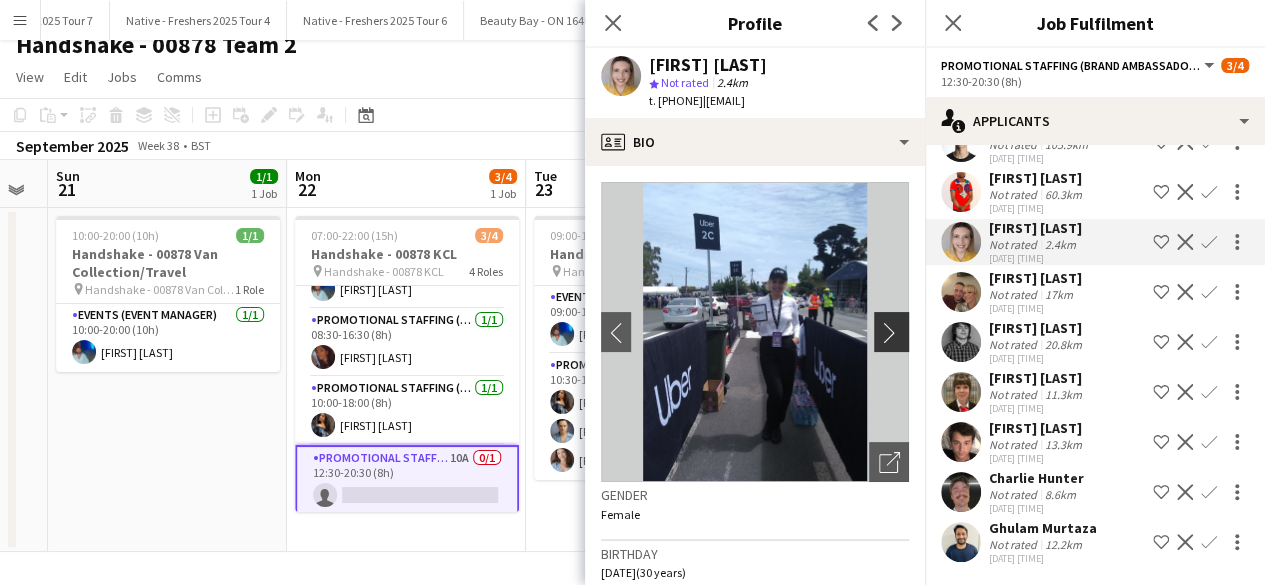 click on "chevron-right" 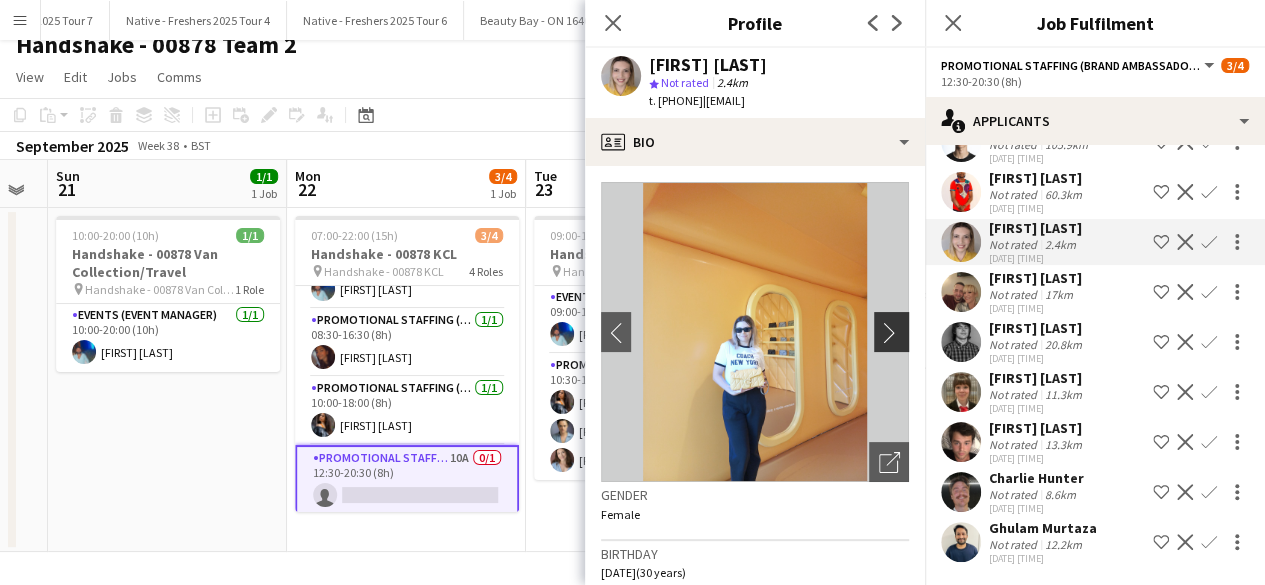 click on "chevron-right" 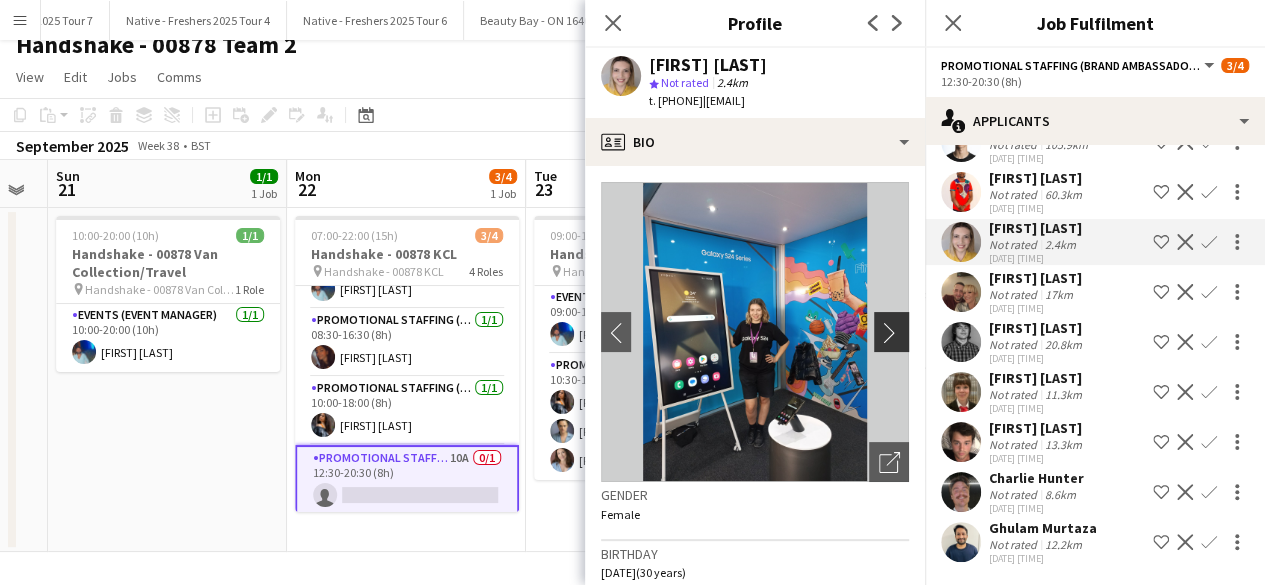 click on "chevron-right" 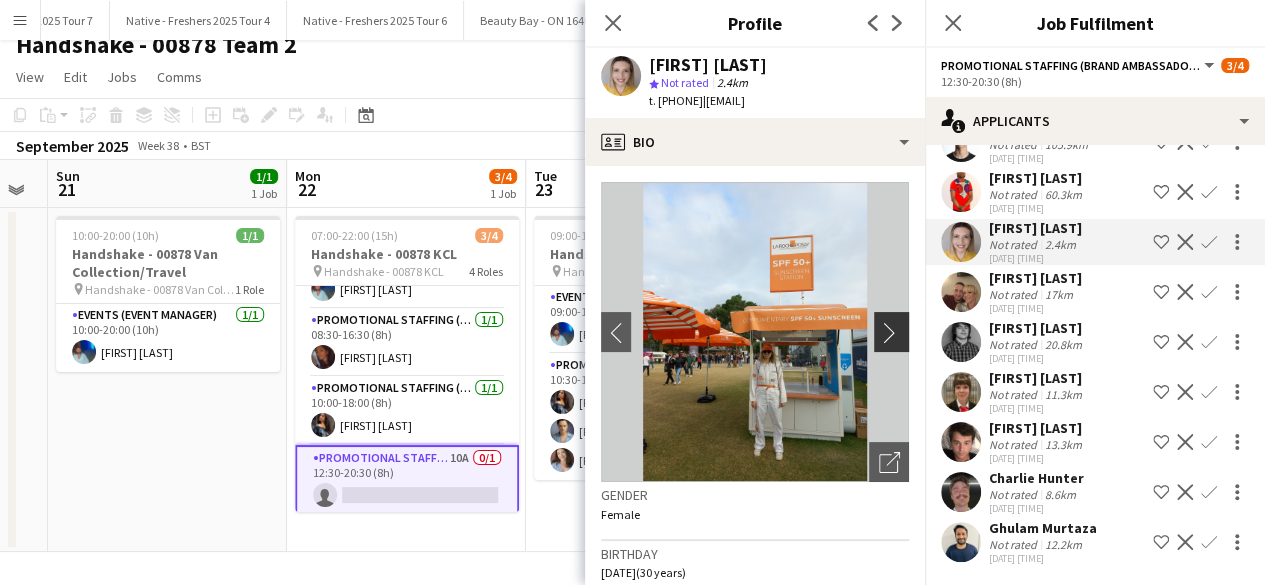 click on "chevron-right" 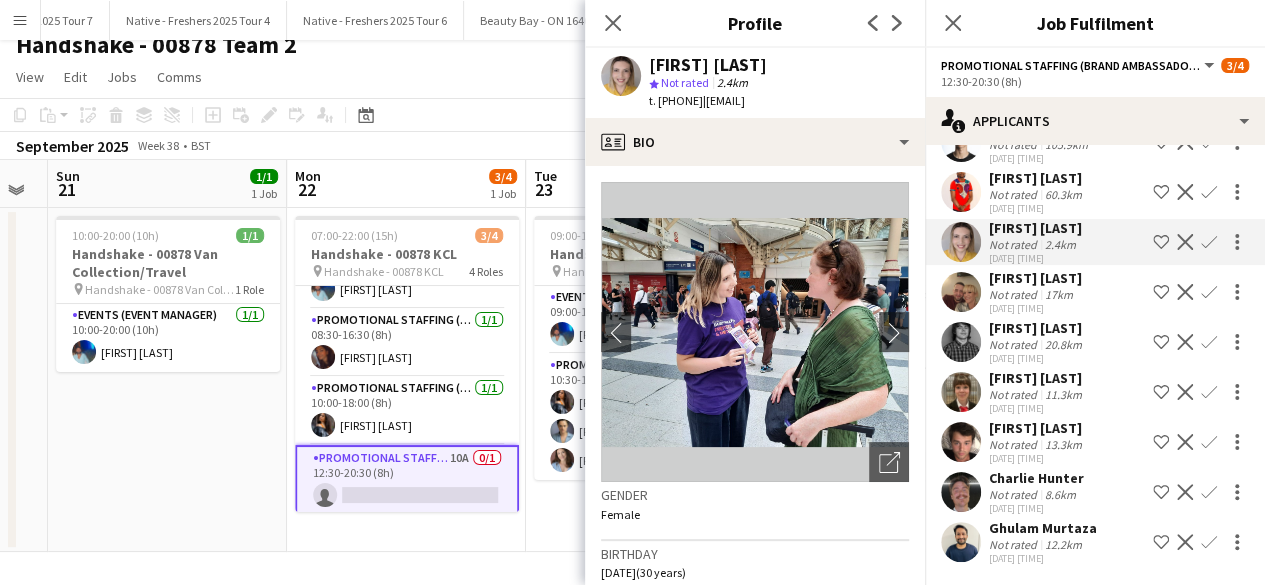 click on "Confirm" 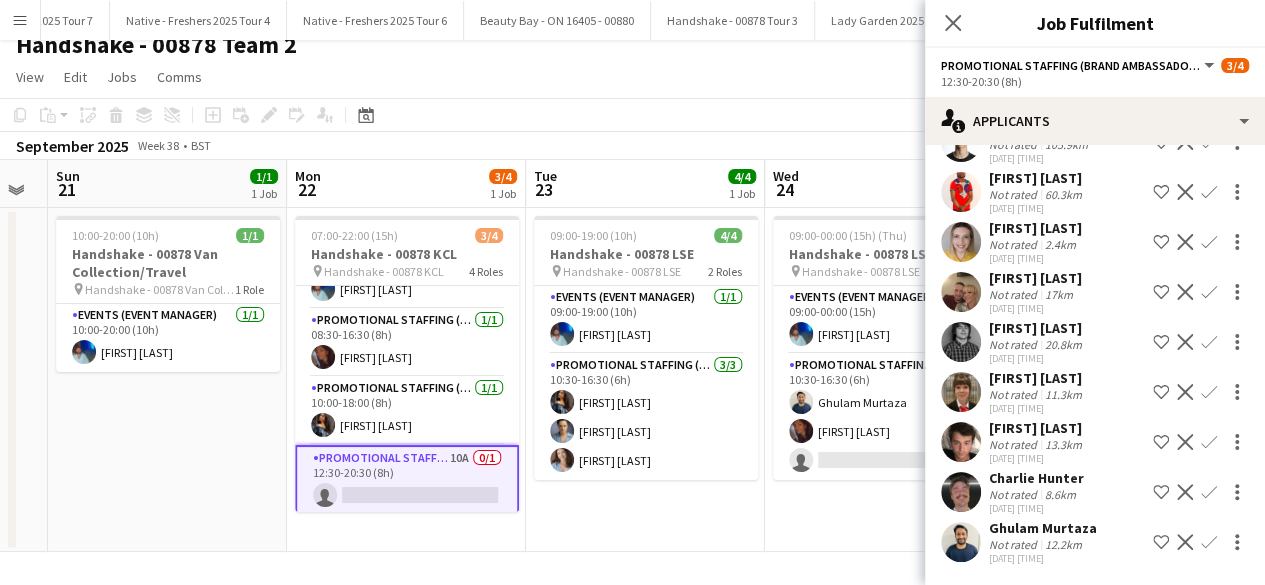 click on "Confirm" at bounding box center [1209, 292] 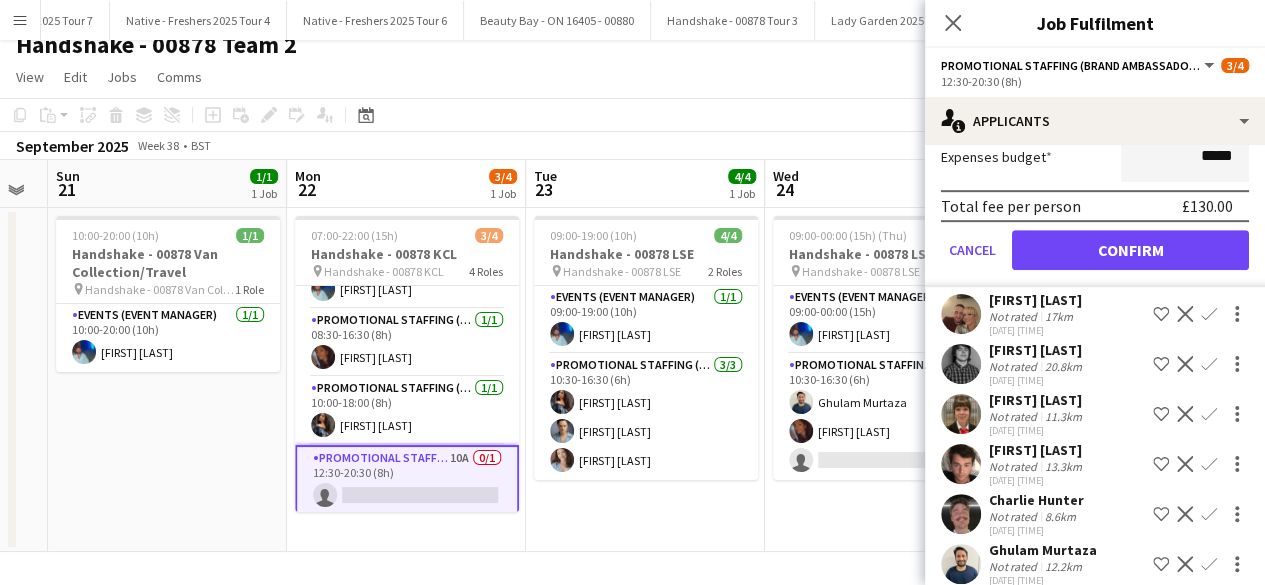 scroll, scrollTop: 592, scrollLeft: 0, axis: vertical 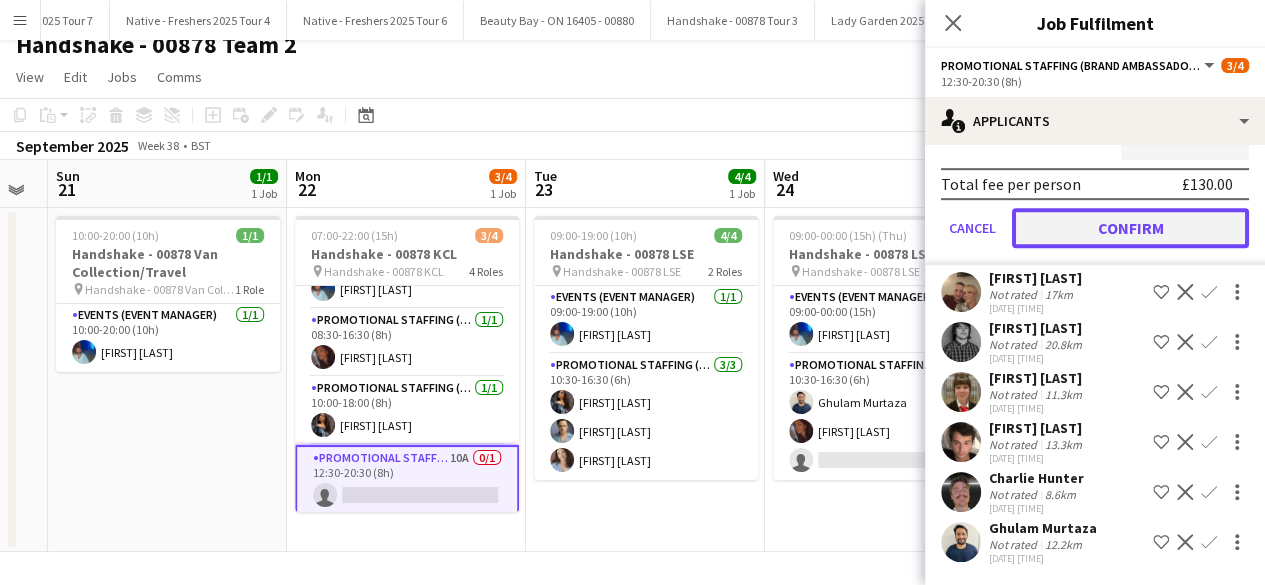 click on "Confirm" 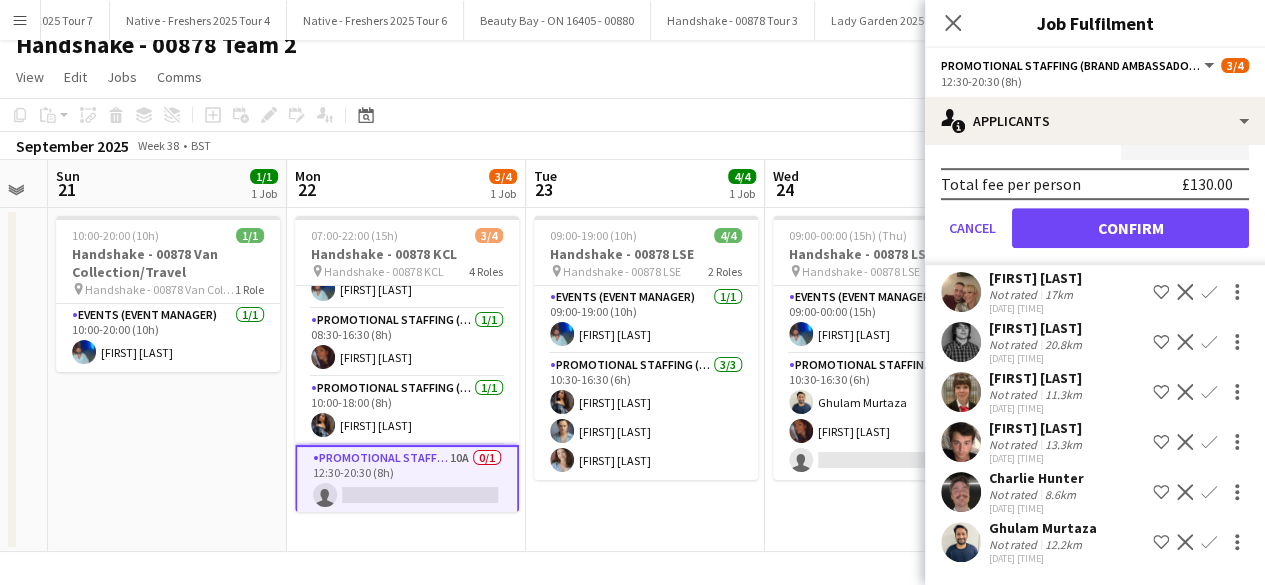 scroll, scrollTop: 89, scrollLeft: 0, axis: vertical 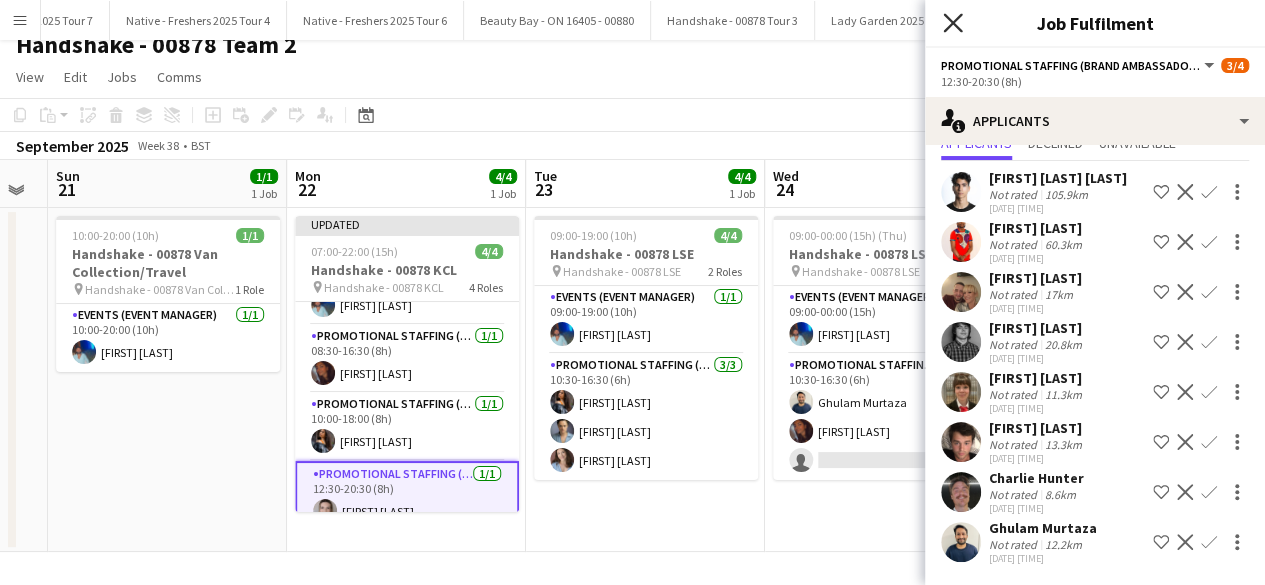 click on "Close pop-in" 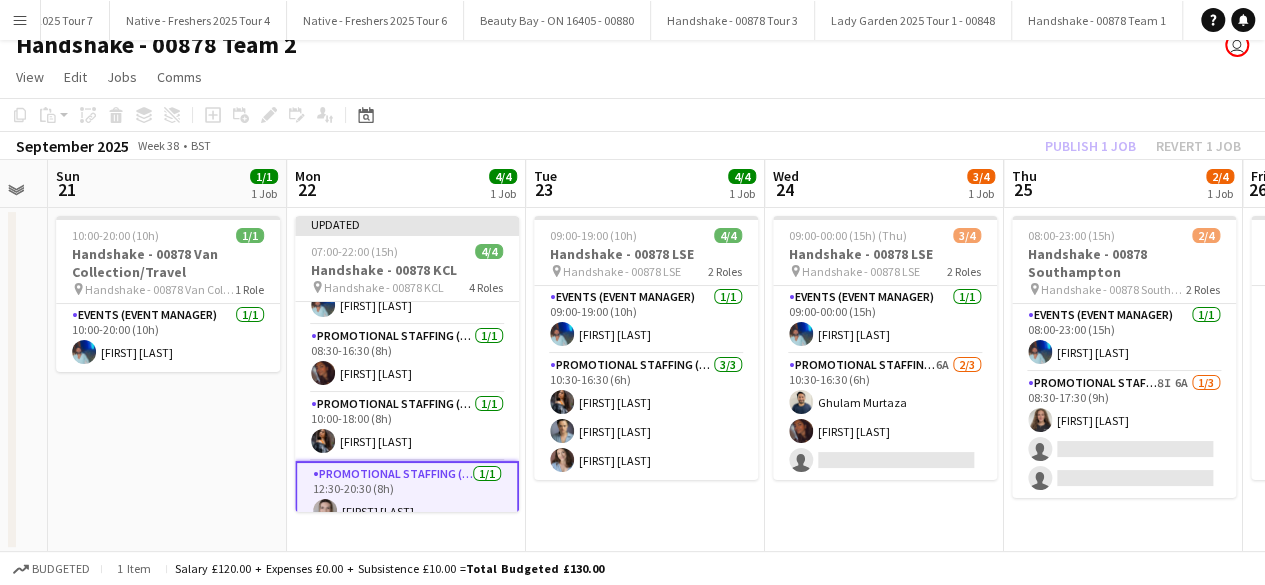 click on "09:00-19:00 (10h)    4/4   Handshake - 00878 LSE
pin
Handshake - 00878 LSE    2 Roles   Events (Event Manager)   1/1   09:00-19:00 (10h)
Roland Lamaa  Promotional Staffing (Brand Ambassadors)   3/3   10:30-16:30 (6h)
Alyssa Palmer Rachael Cummins Jordan Miller" at bounding box center [645, 380] 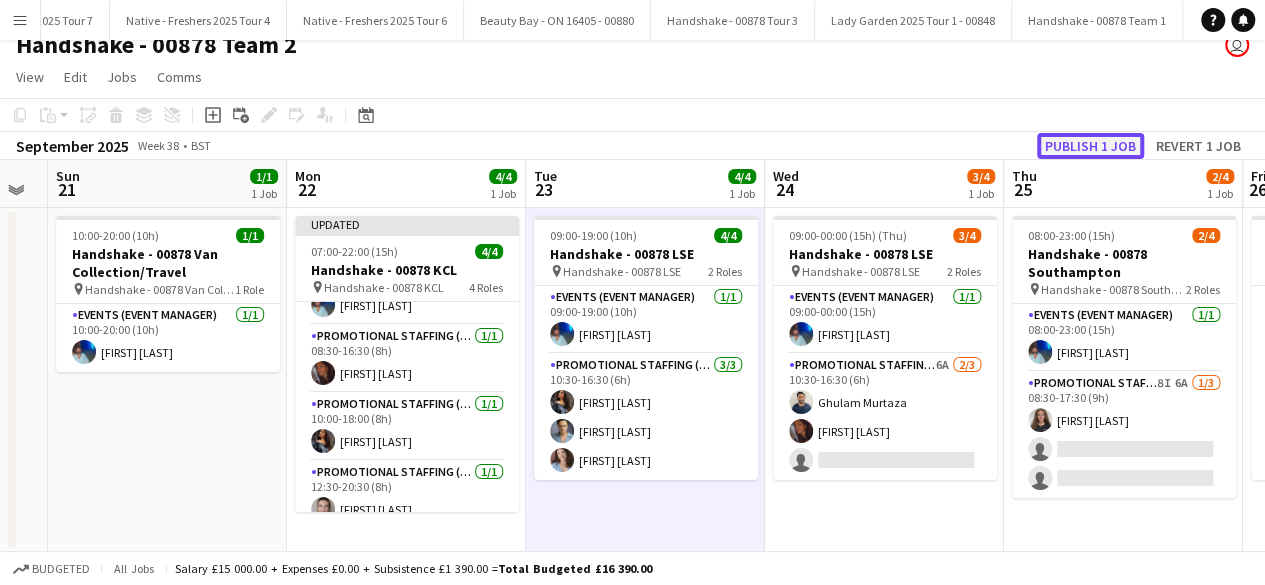 click on "Publish 1 job" 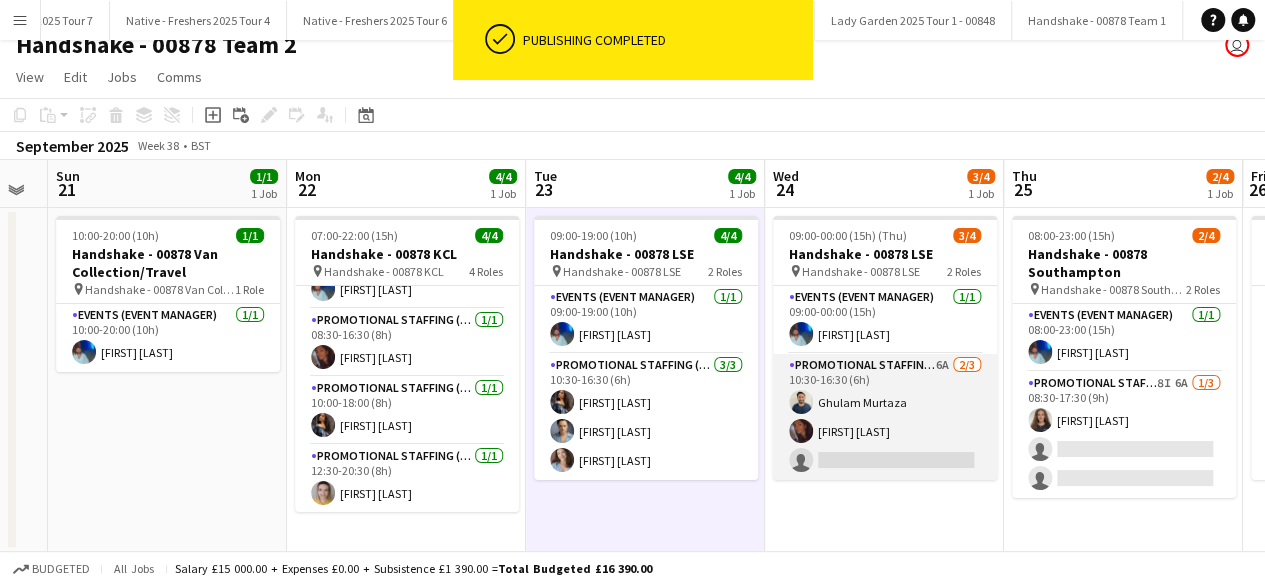 click on "Promotional Staffing (Brand Ambassadors)   6A   2/3   10:30-16:30 (6h)
Ghulam Murtaza Sanjana Ramlall
single-neutral-actions" at bounding box center (885, 417) 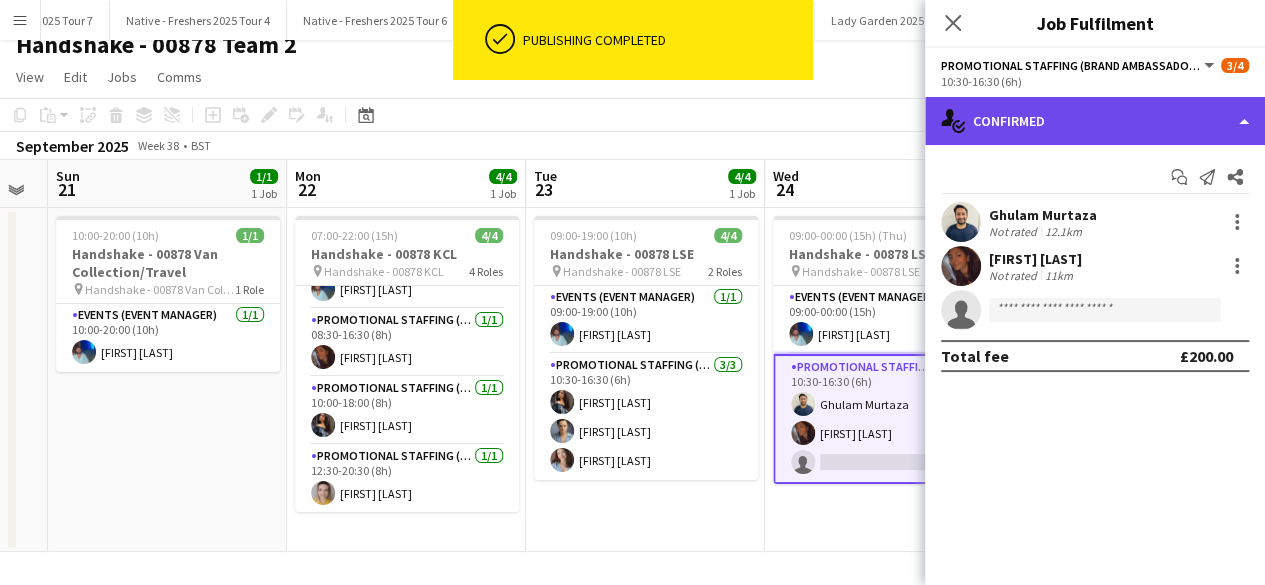 click on "single-neutral-actions-check-2
Confirmed" 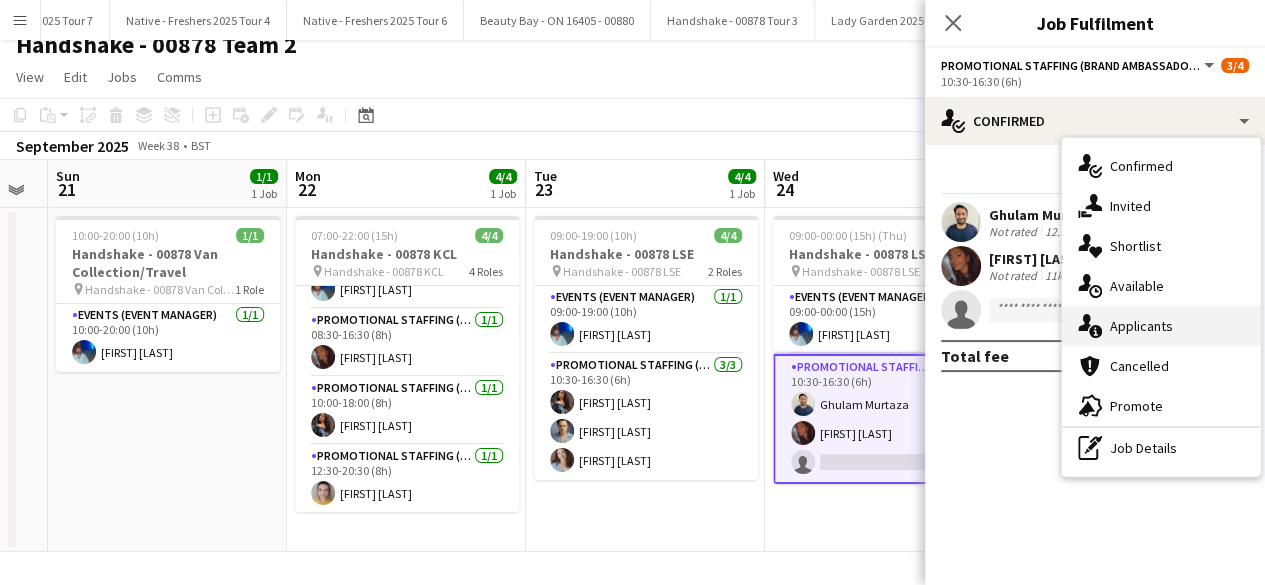 click on "single-neutral-actions-information
Applicants" at bounding box center [1161, 326] 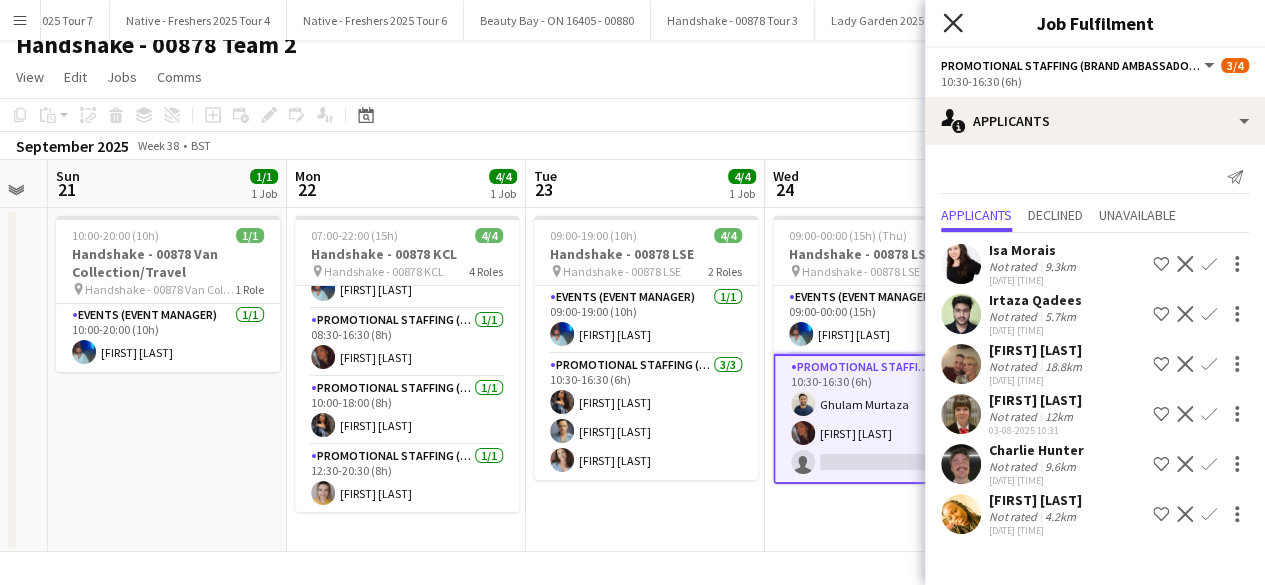 click on "Close pop-in" 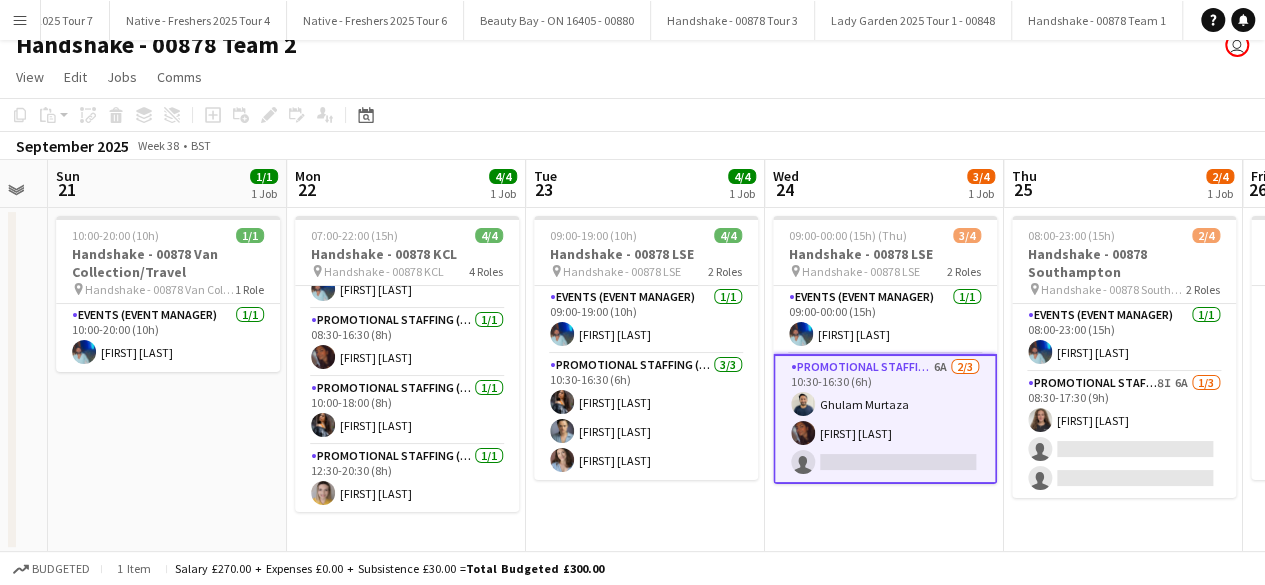 click on "09:00-00:00 (15h) (Thu)   3/4   Handshake - 00878 LSE
pin
Handshake - 00878 LSE    2 Roles   Events (Event Manager)   1/1   09:00-00:00 (15h)
Roland Lamaa  Promotional Staffing (Brand Ambassadors)   6A   2/3   10:30-16:30 (6h)
Ghulam Murtaza Sanjana Ramlall
single-neutral-actions" at bounding box center (884, 380) 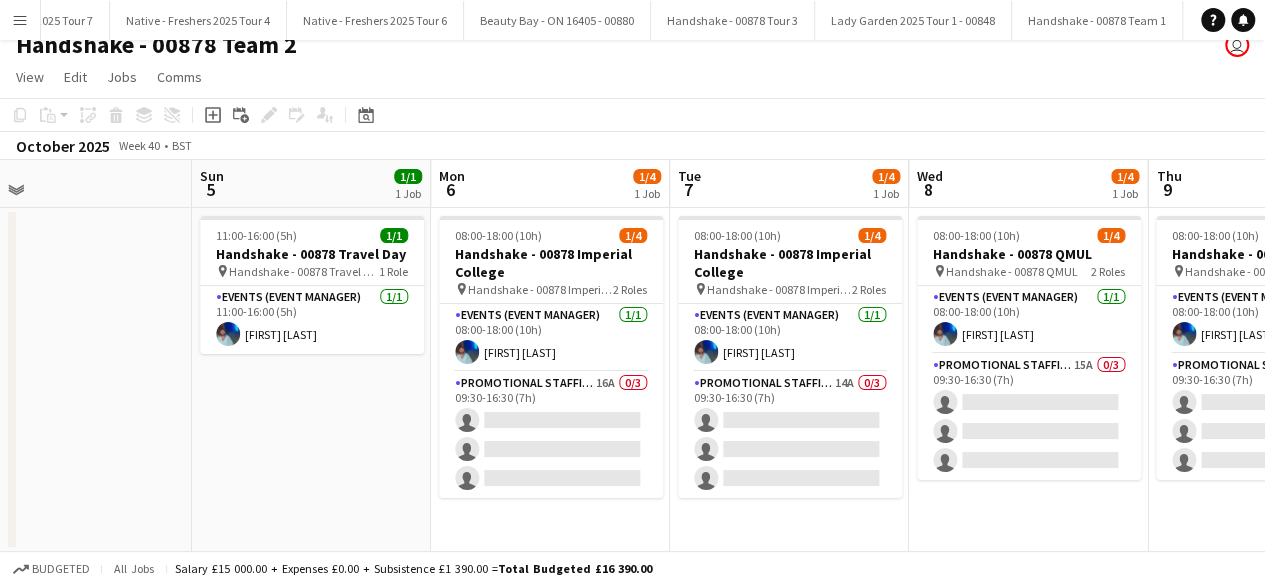 scroll, scrollTop: 0, scrollLeft: 764, axis: horizontal 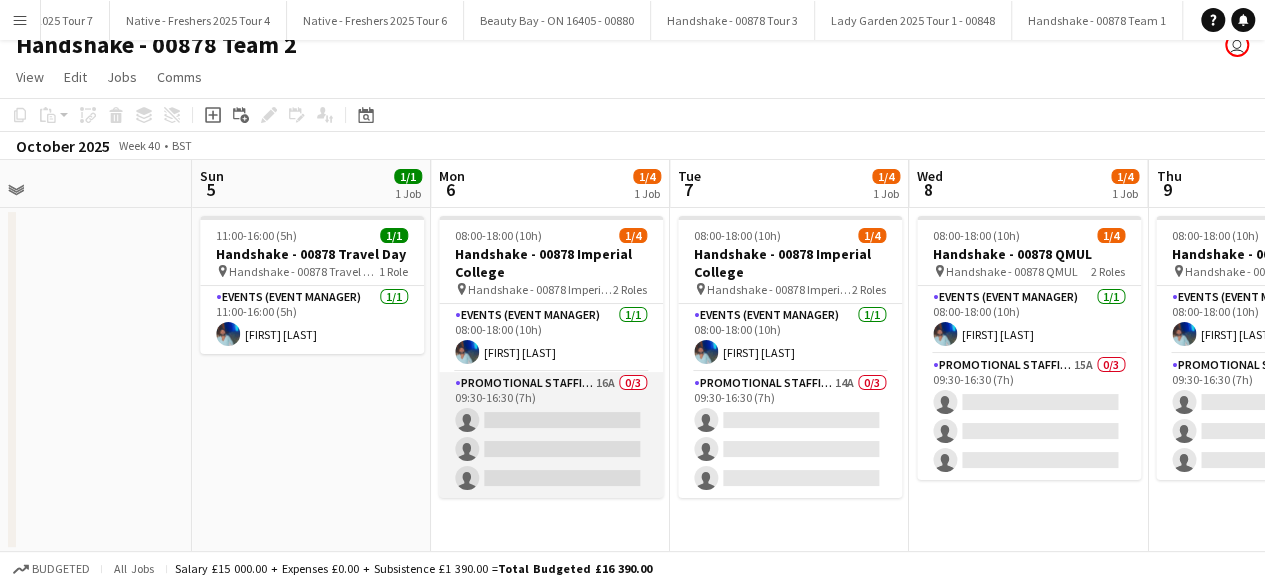click on "Promotional Staffing (Brand Ambassadors)   16A   0/3   09:30-16:30 (7h)
single-neutral-actions
single-neutral-actions
single-neutral-actions" at bounding box center (551, 435) 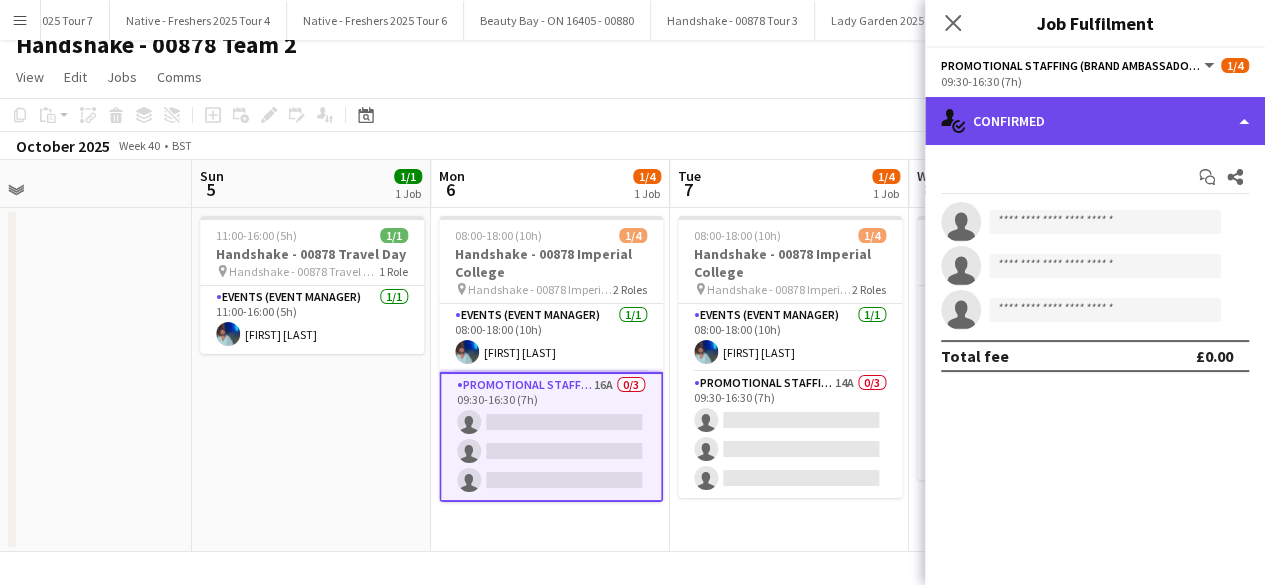 click on "single-neutral-actions-check-2
Confirmed" 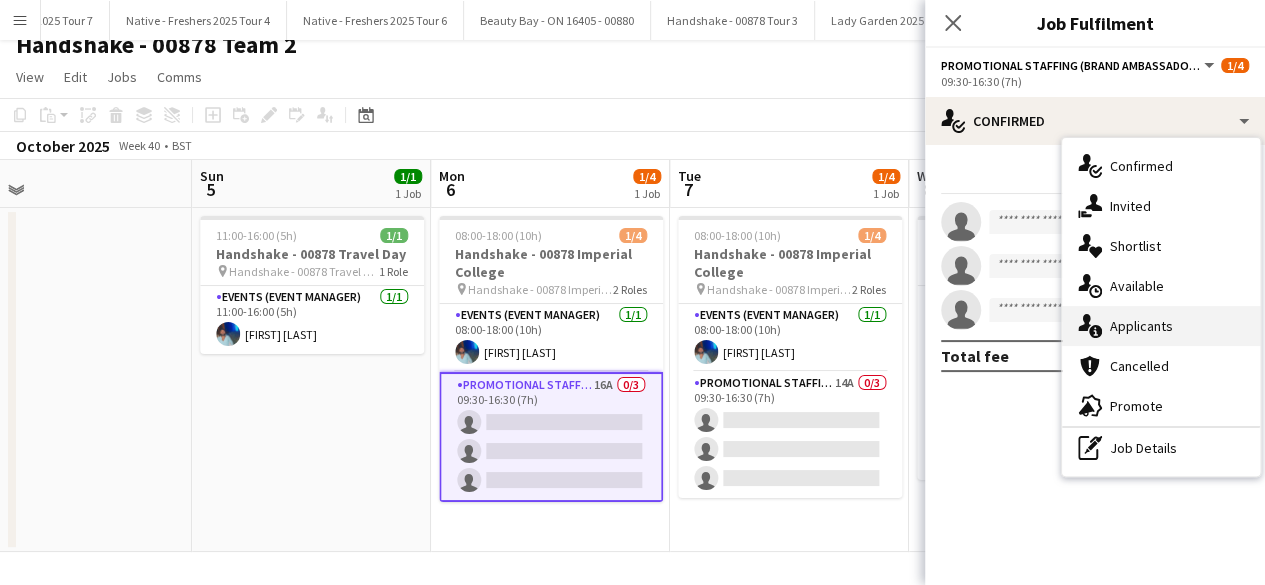 click on "single-neutral-actions-information
Applicants" at bounding box center (1161, 326) 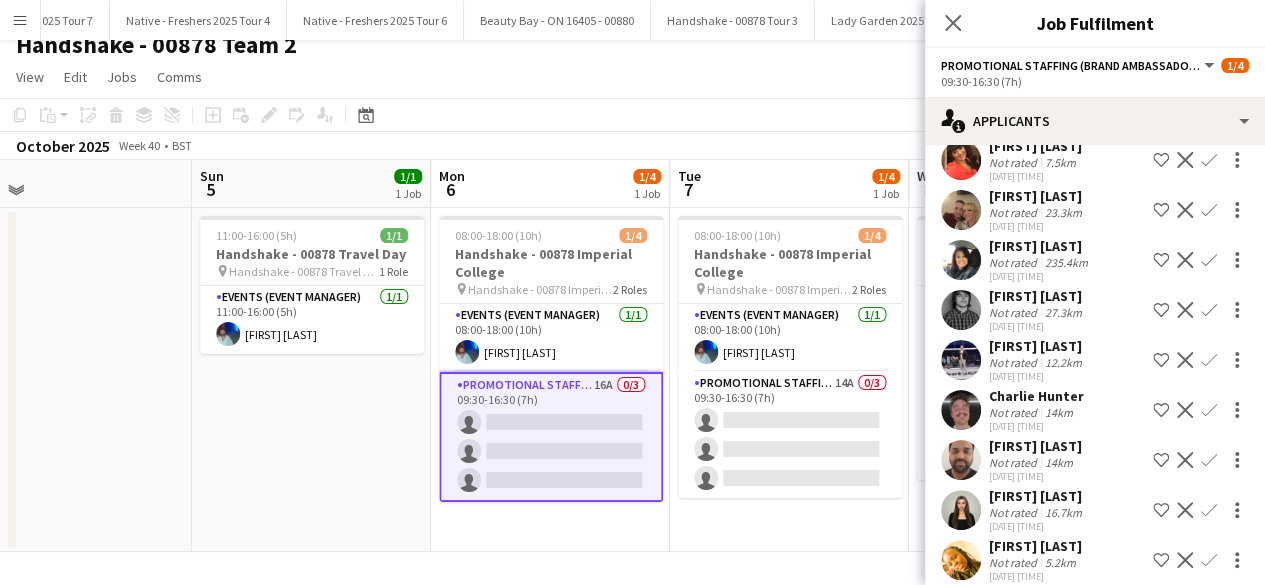 scroll, scrollTop: 471, scrollLeft: 0, axis: vertical 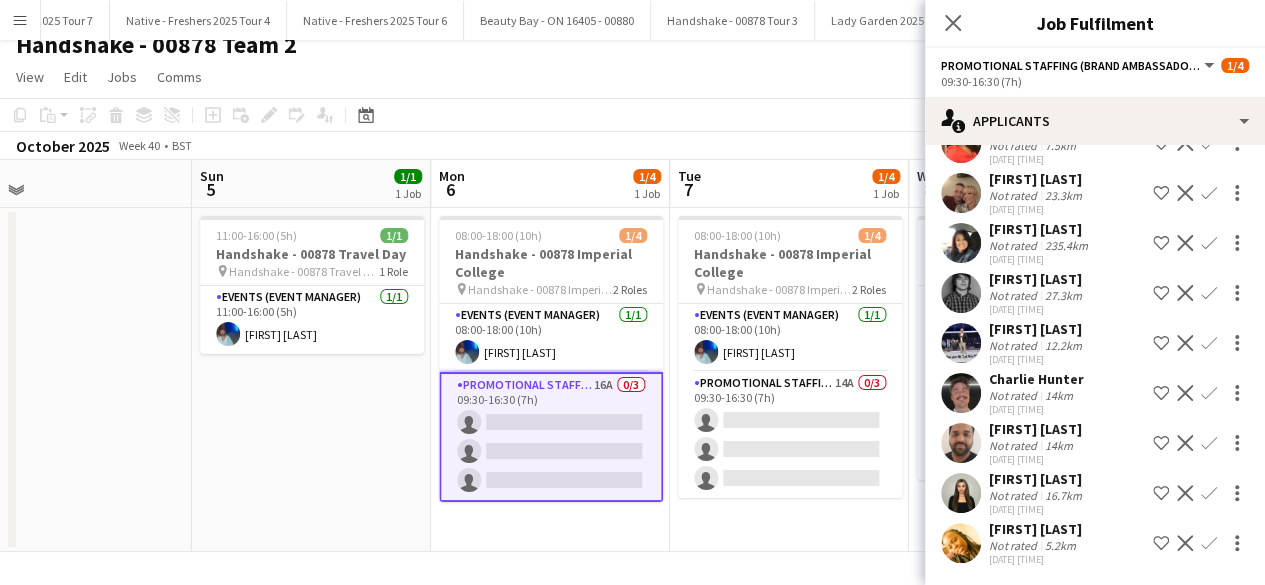 click on "Confirm" at bounding box center [1209, 543] 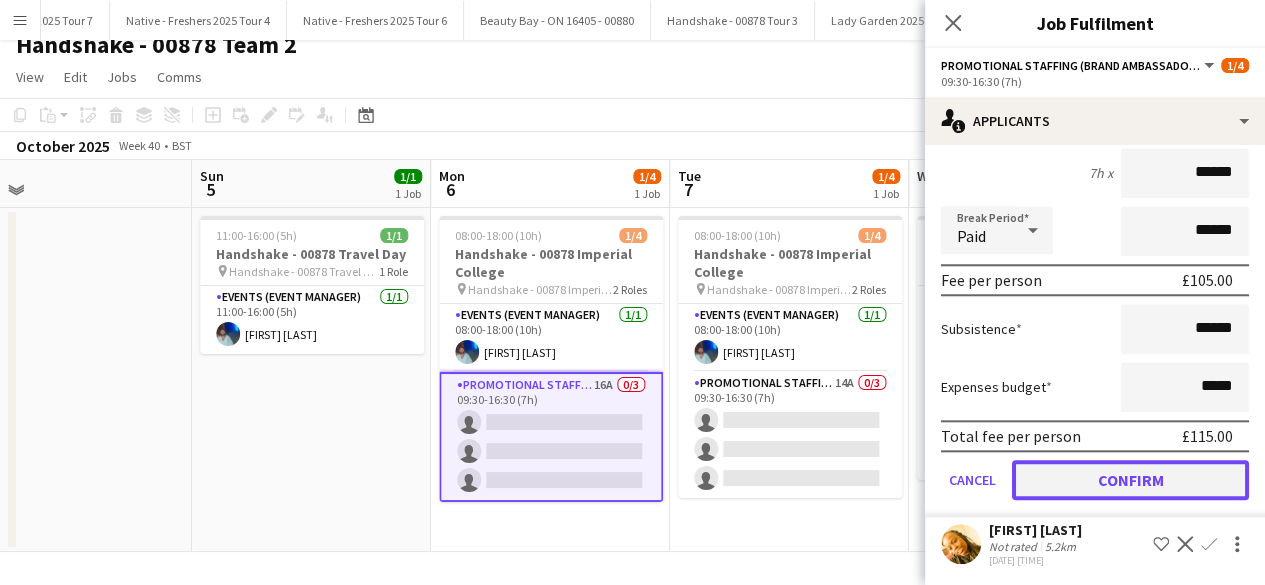 click on "Confirm" 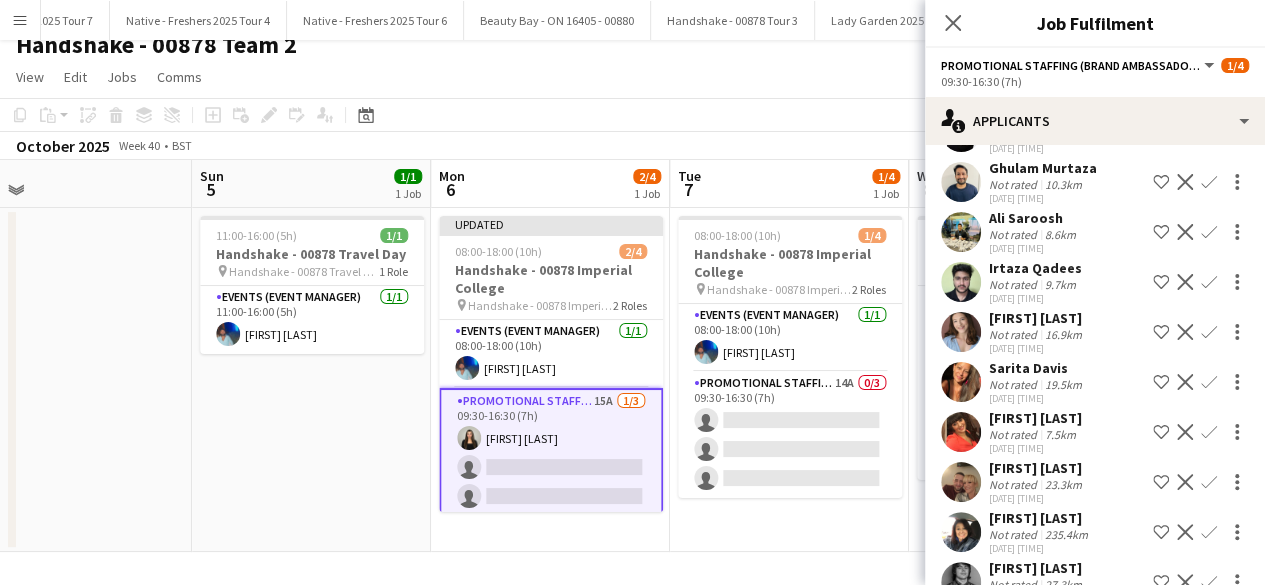 scroll, scrollTop: 169, scrollLeft: 0, axis: vertical 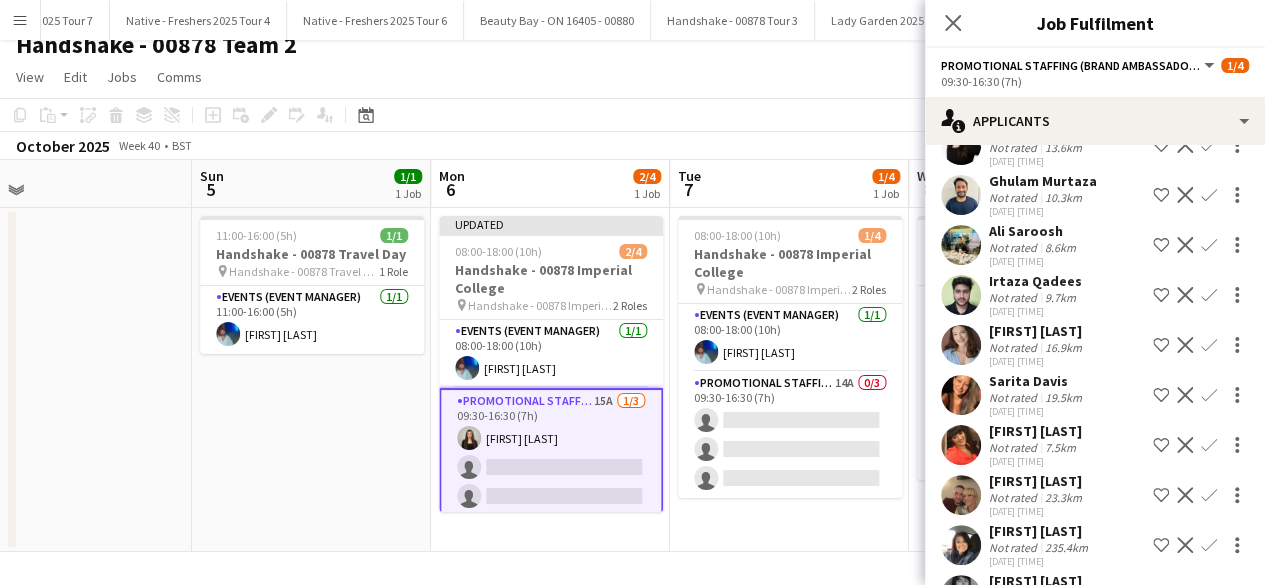 click on "Confirm" at bounding box center [1209, 395] 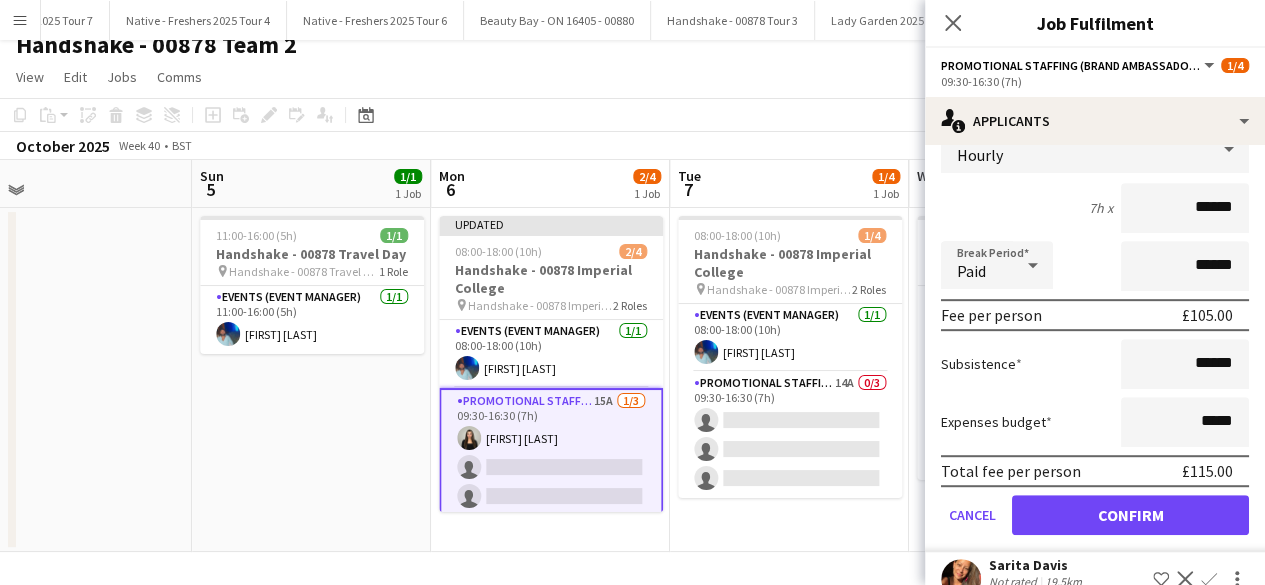 scroll, scrollTop: 442, scrollLeft: 0, axis: vertical 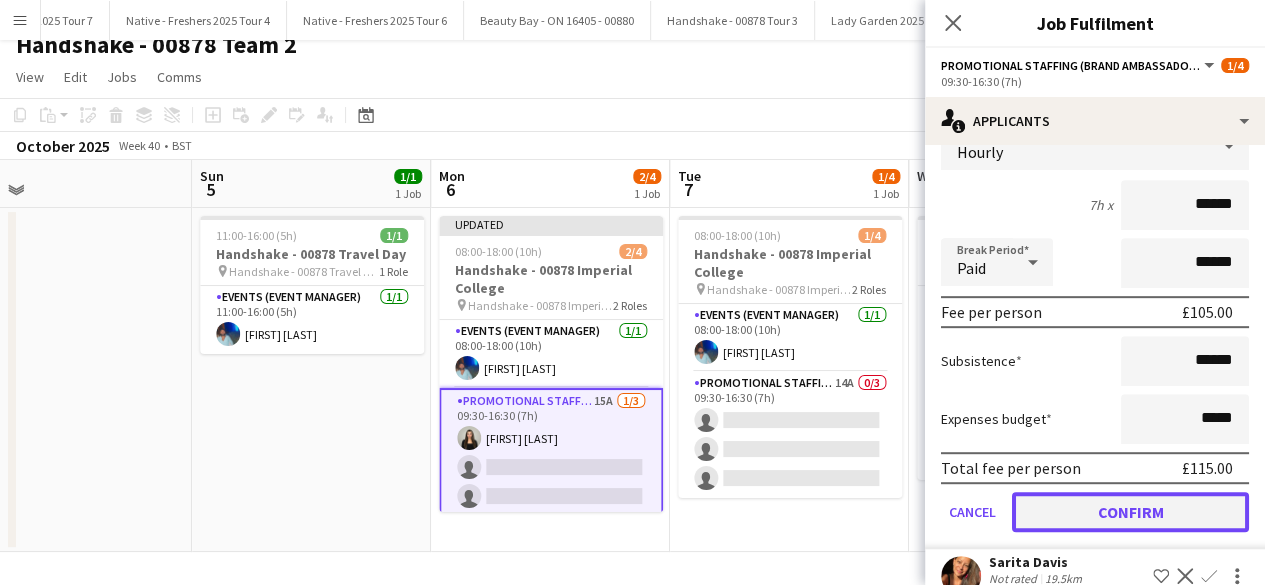 click on "Confirm" 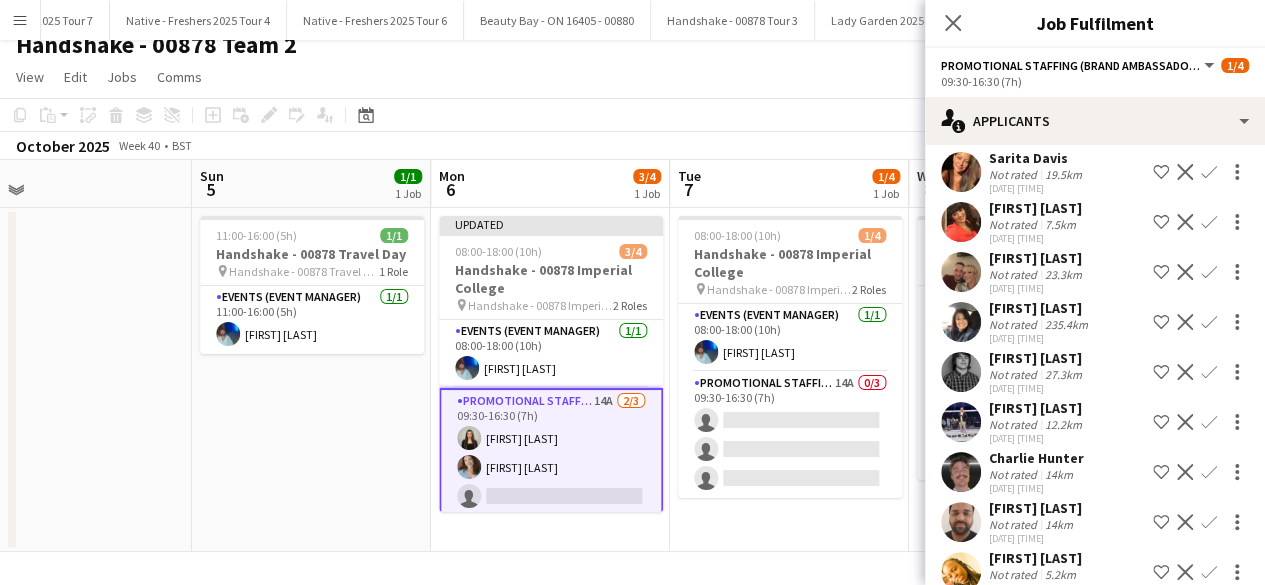 scroll, scrollTop: 342, scrollLeft: 0, axis: vertical 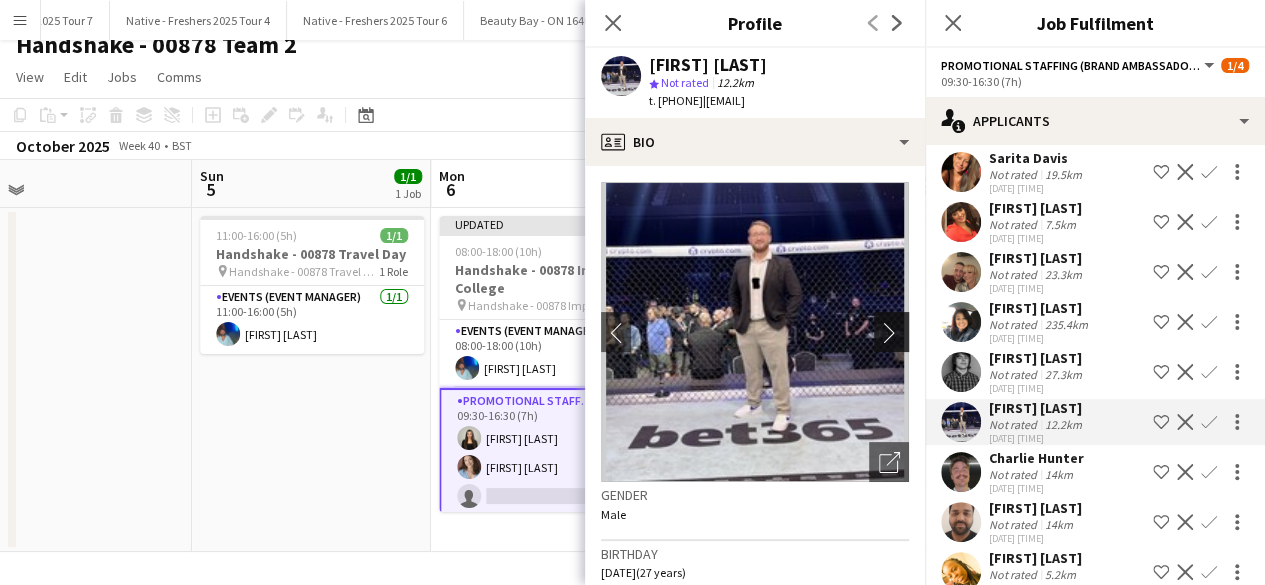 click on "chevron-right" 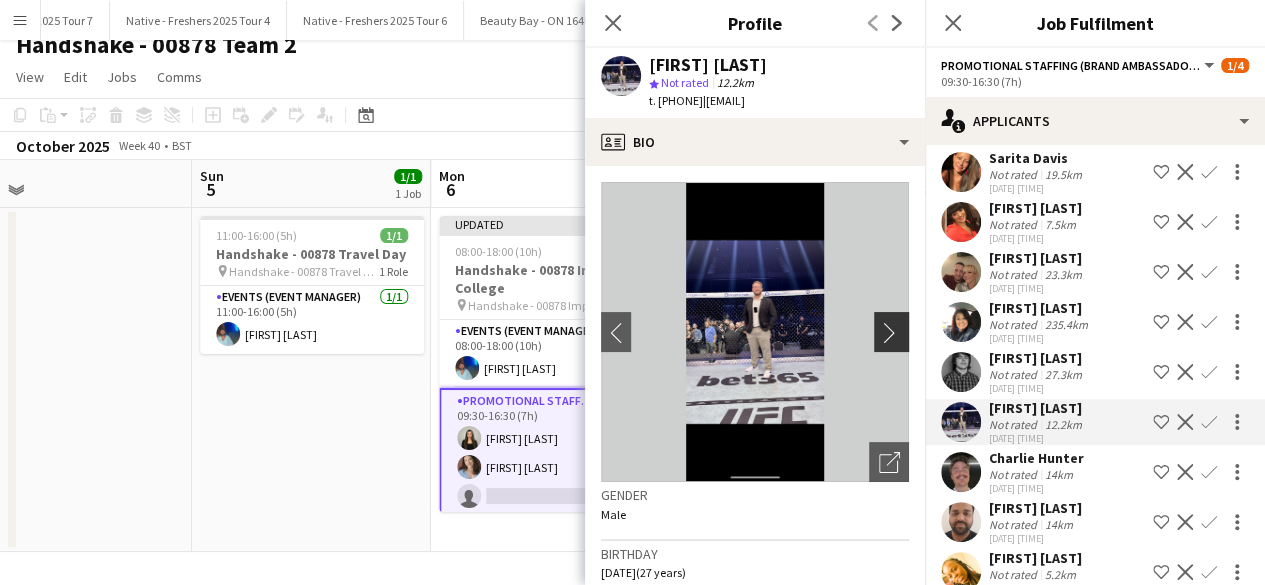 click on "chevron-right" 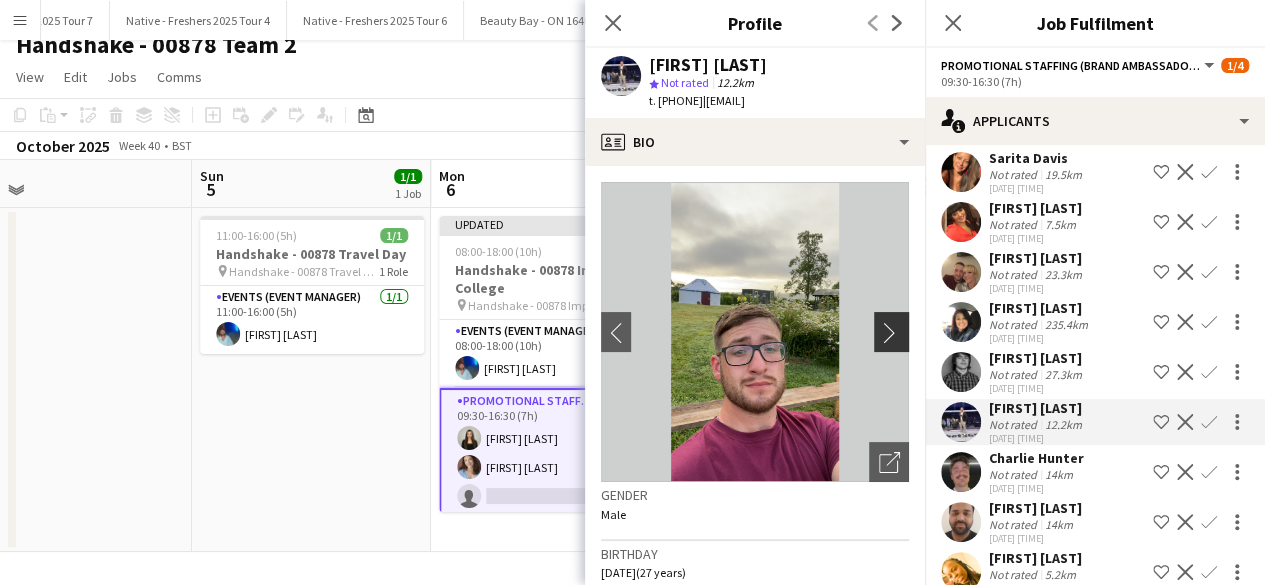 click on "chevron-right" 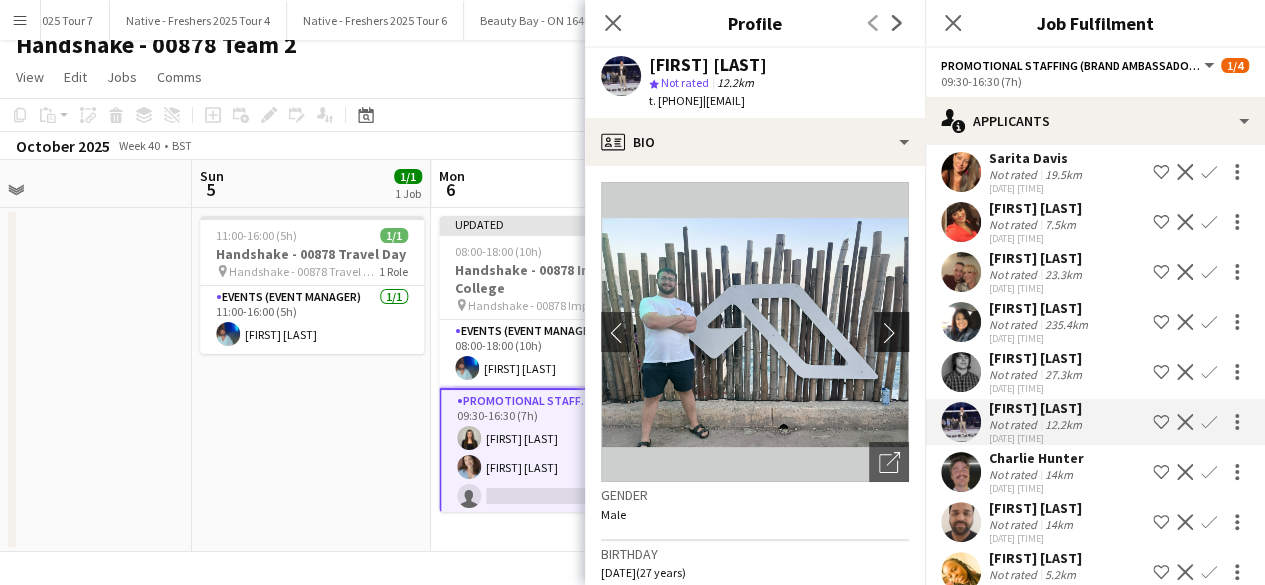 click on "chevron-right" 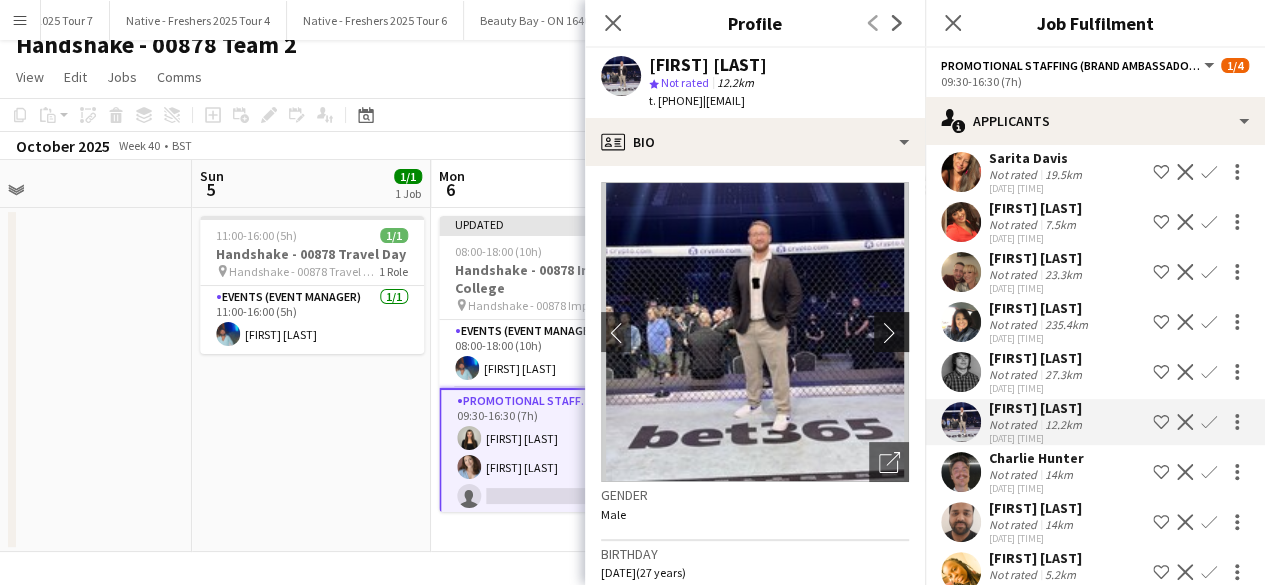 click on "chevron-right" 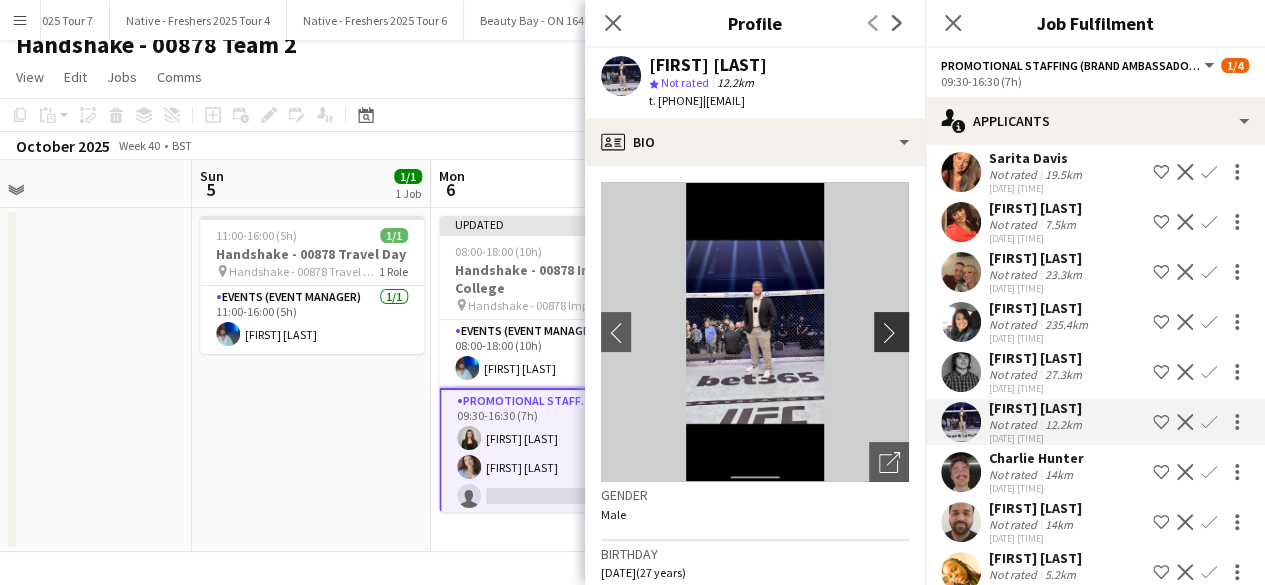 click on "chevron-right" 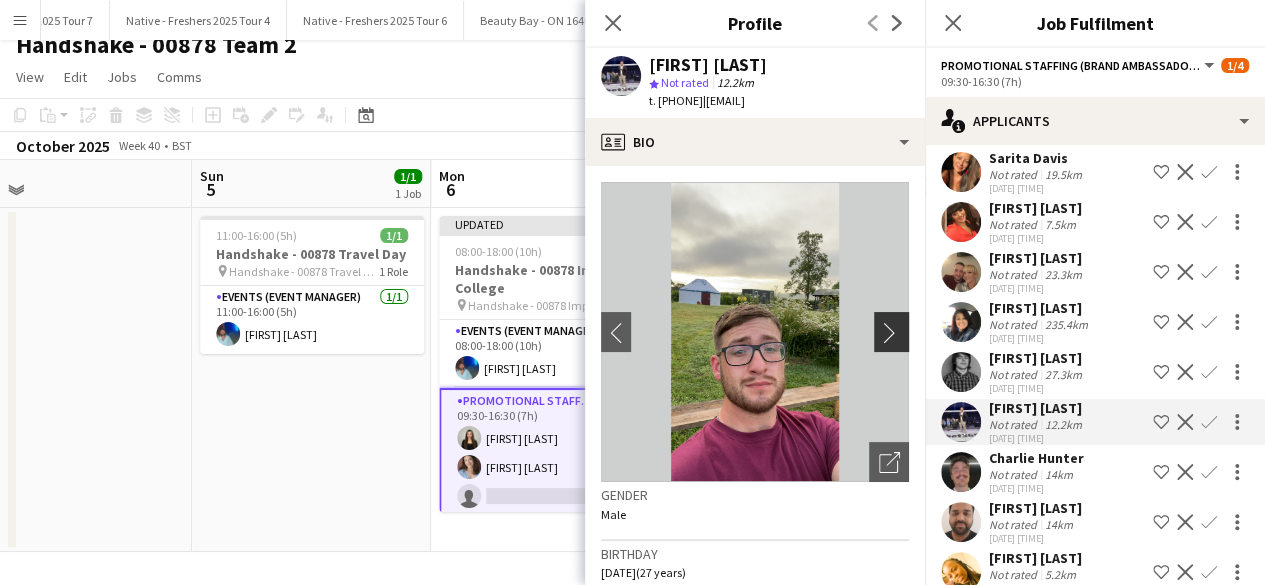 click on "chevron-right" 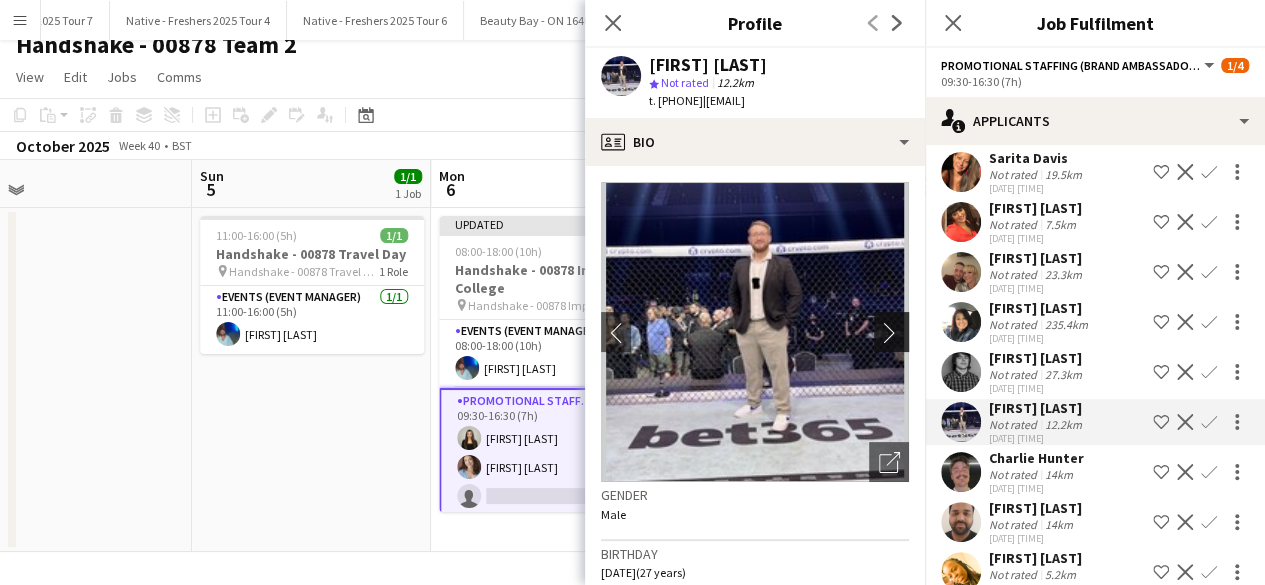 click on "chevron-right" 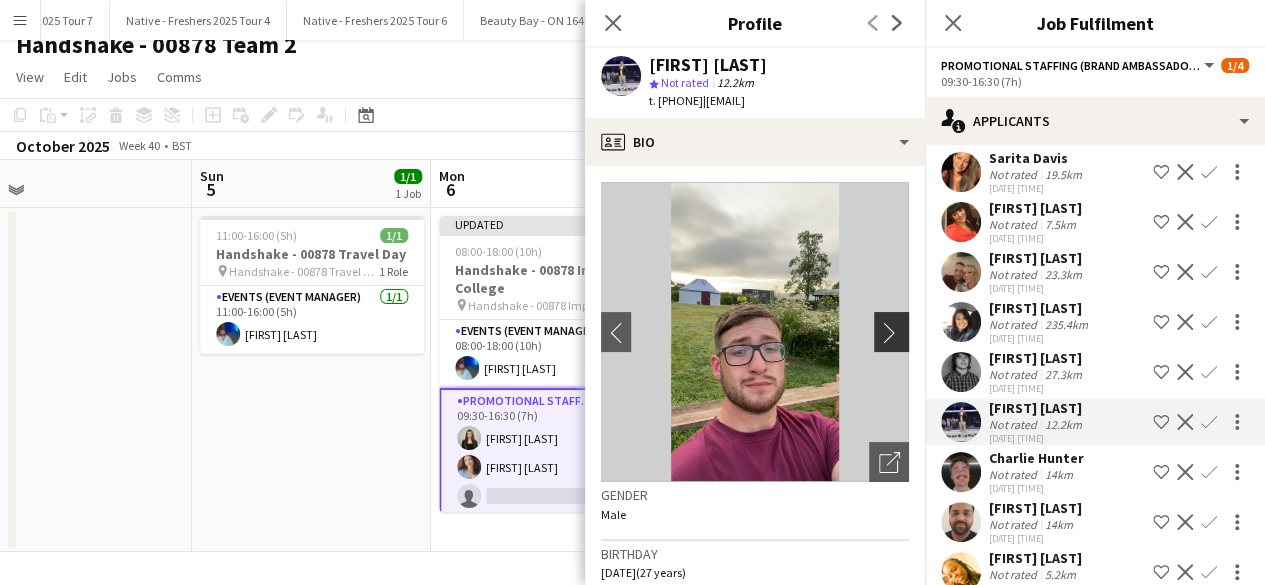 click on "chevron-right" 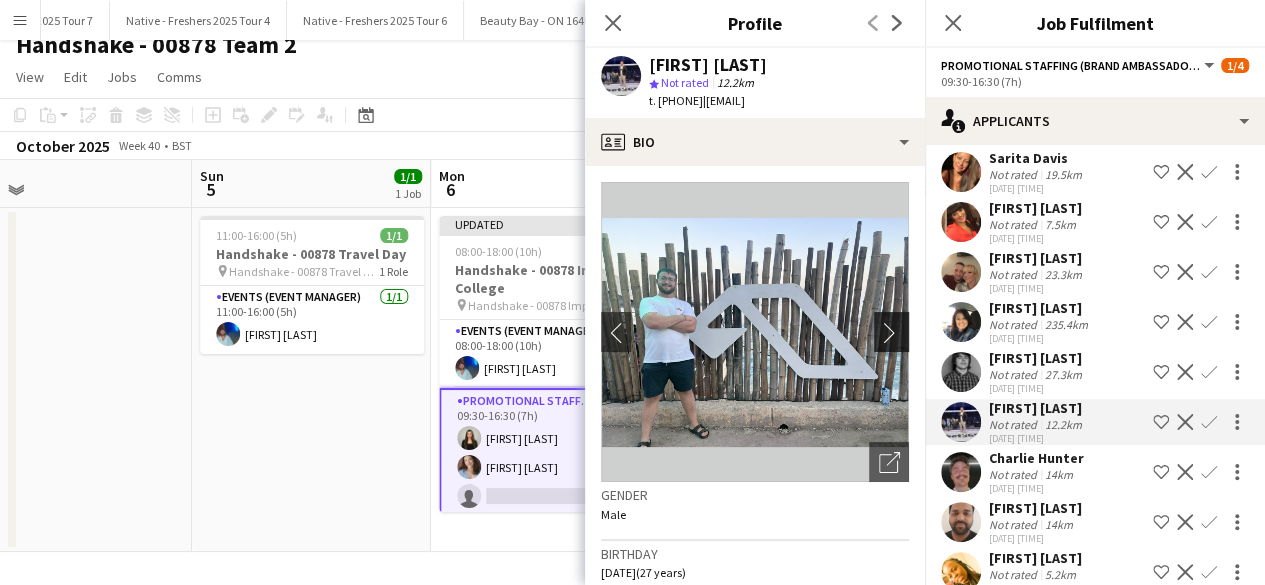 click on "chevron-right" 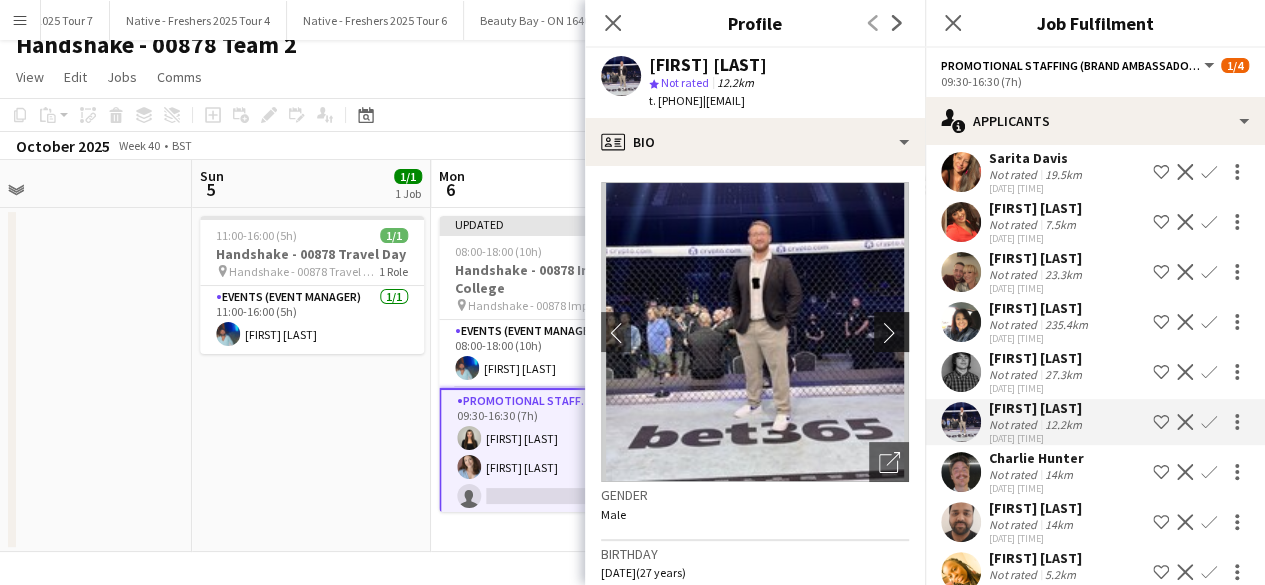 click on "chevron-right" 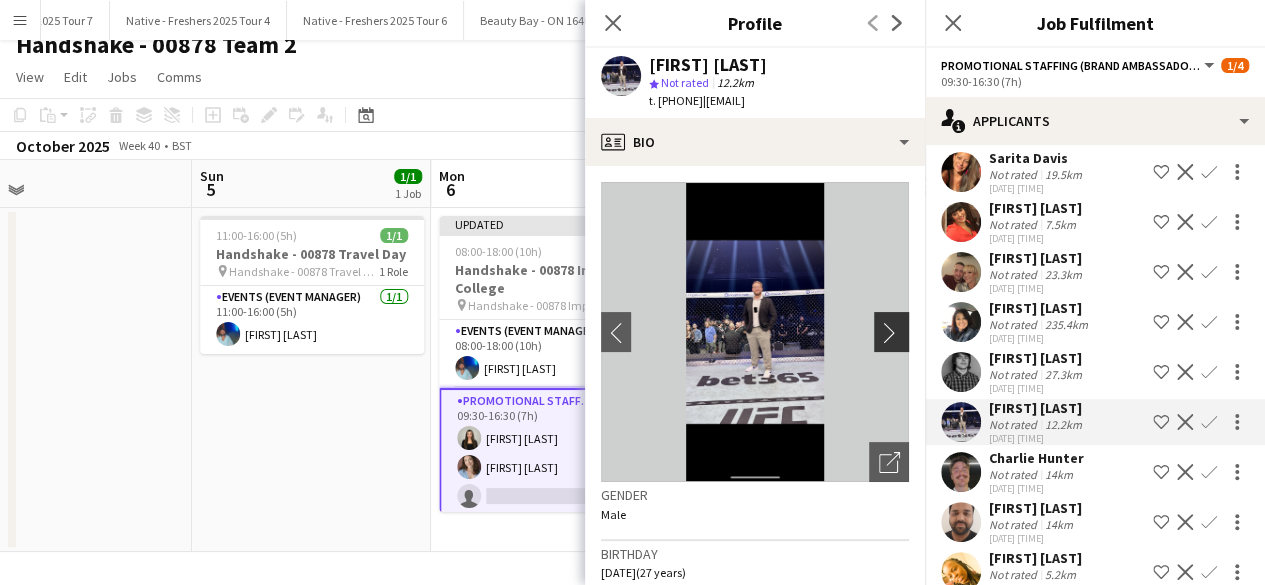 click on "chevron-right" 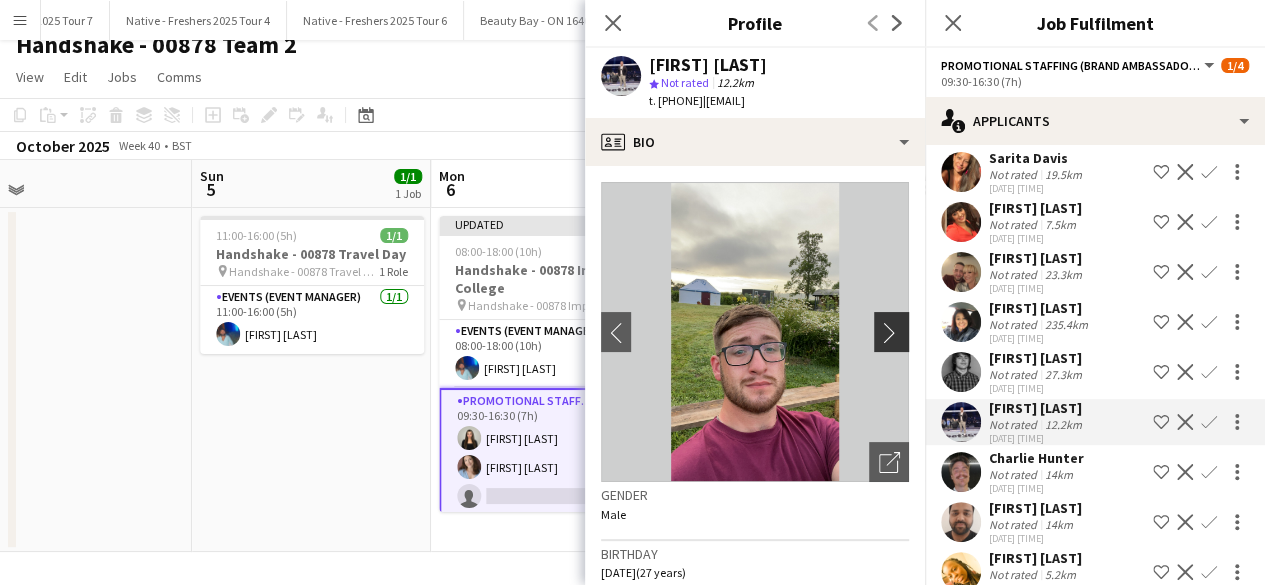 click on "chevron-right" 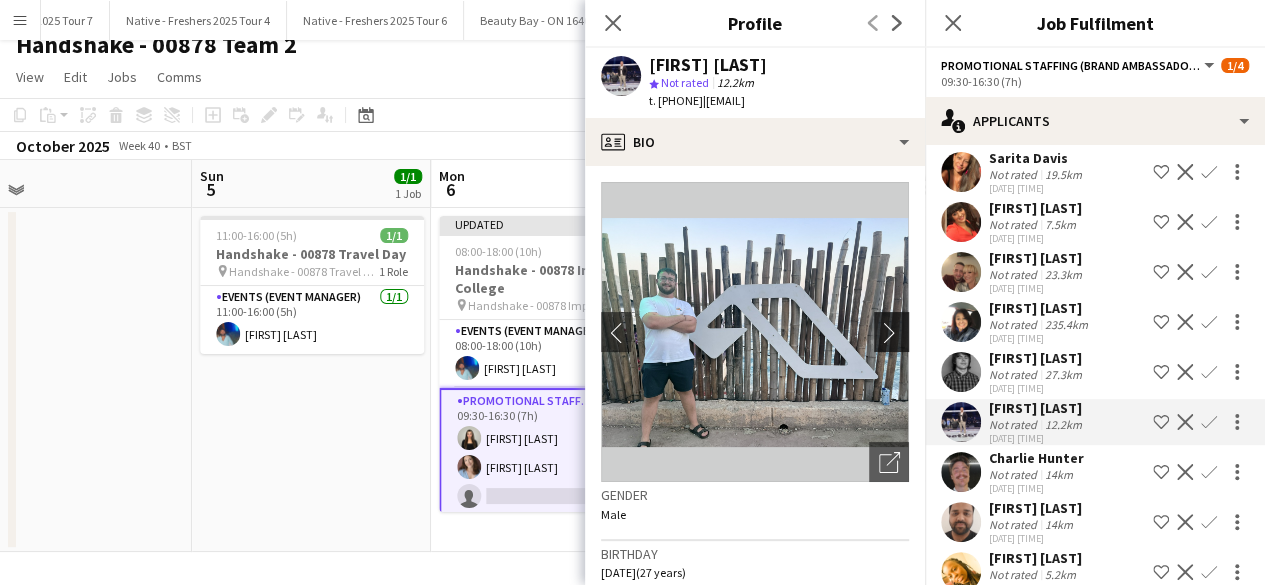 click on "chevron-right" 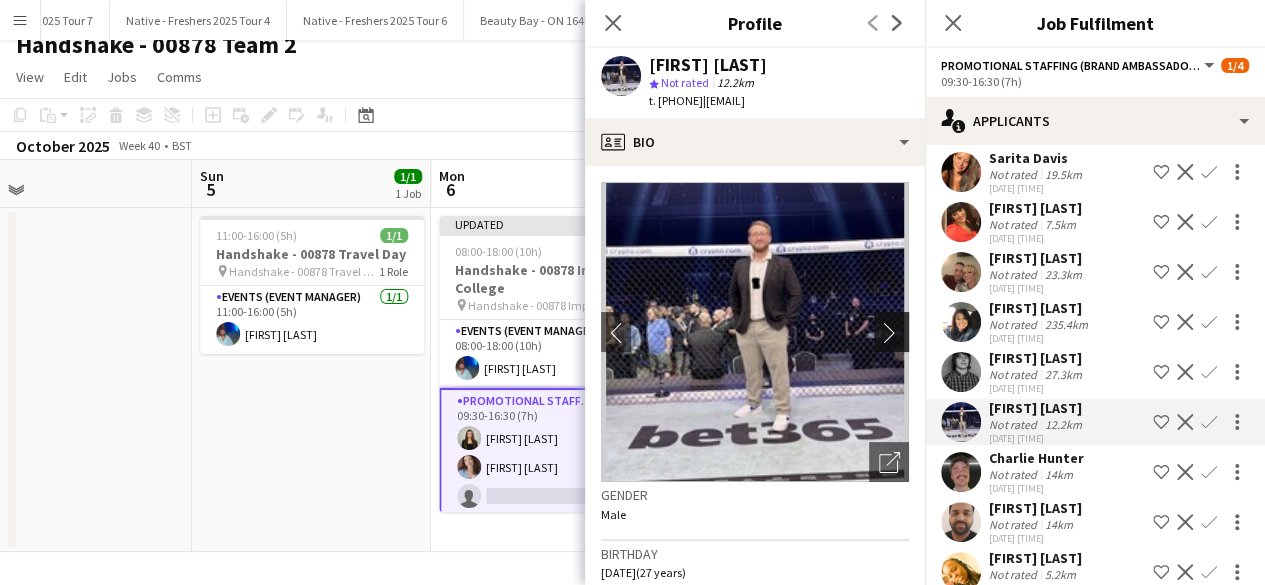 click on "chevron-right" 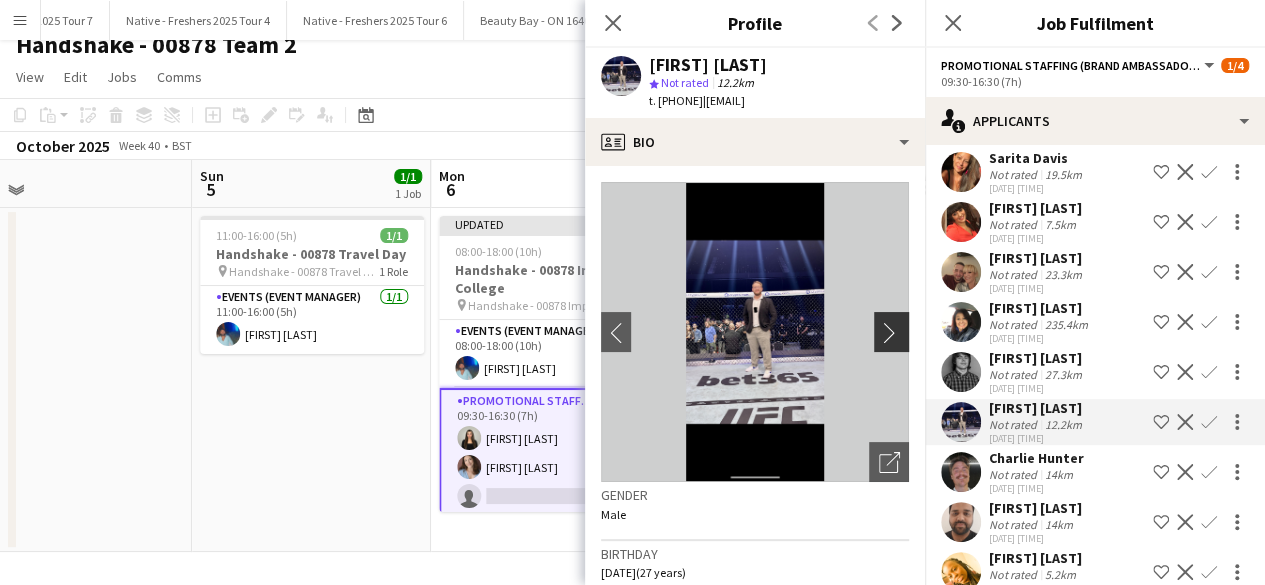 click on "chevron-right" 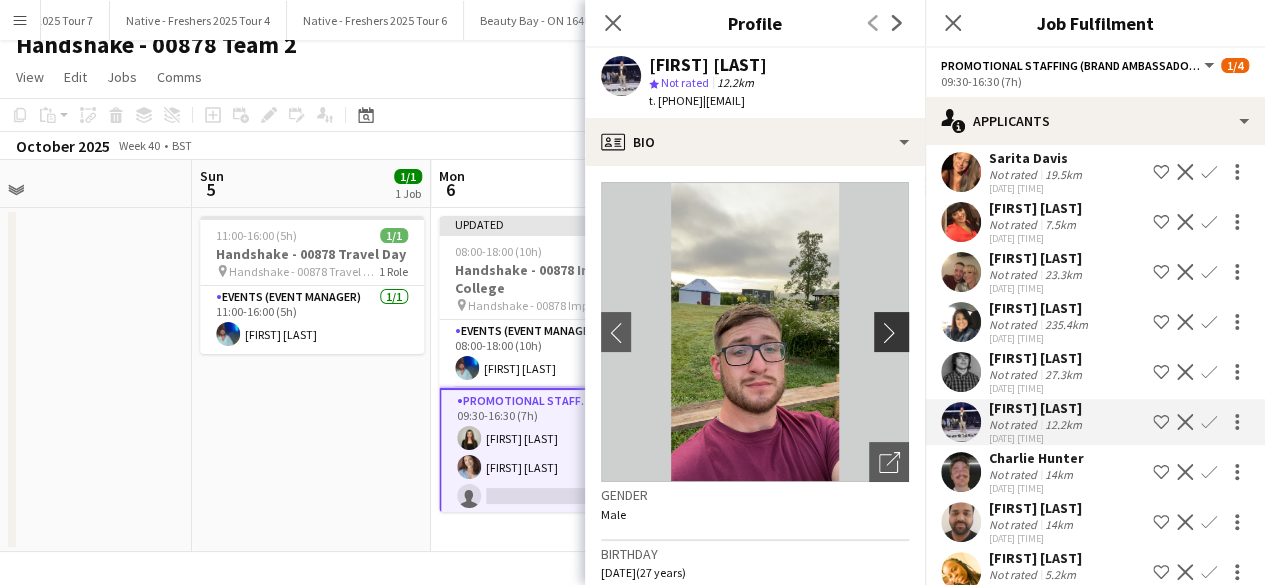 click on "chevron-right" 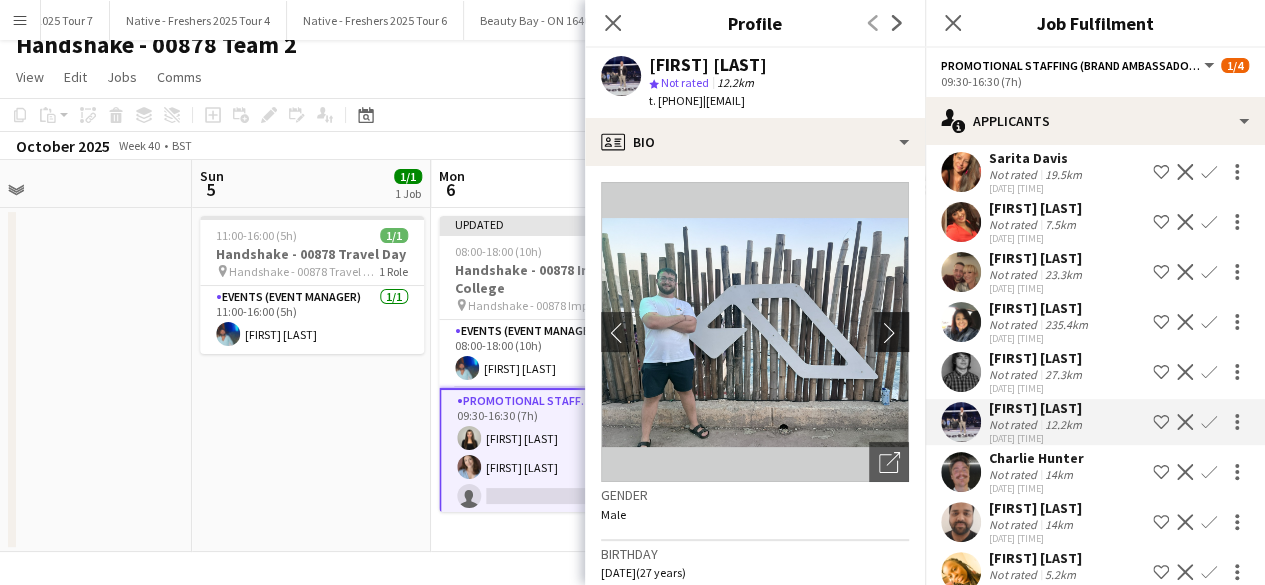 click on "chevron-right" 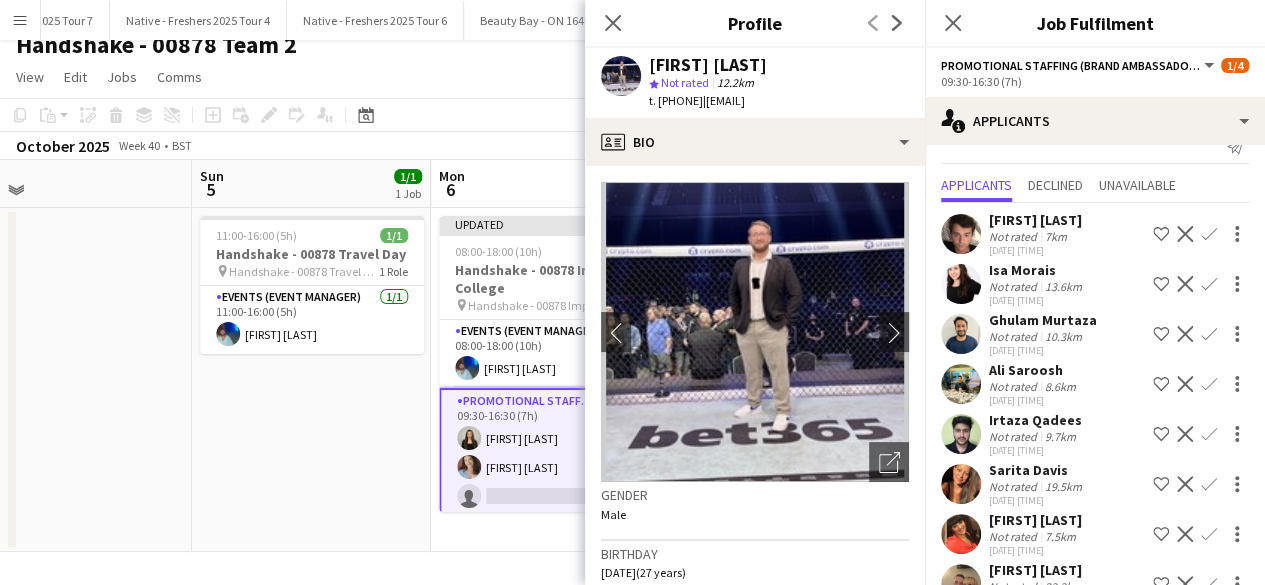 scroll, scrollTop: 20, scrollLeft: 0, axis: vertical 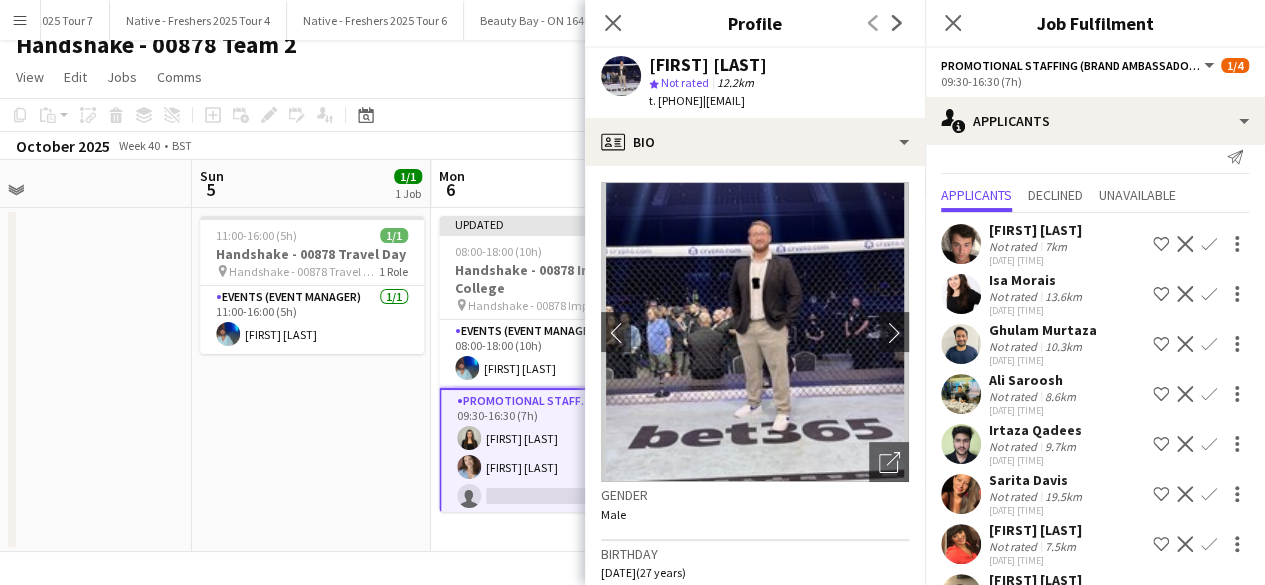 click at bounding box center [961, 294] 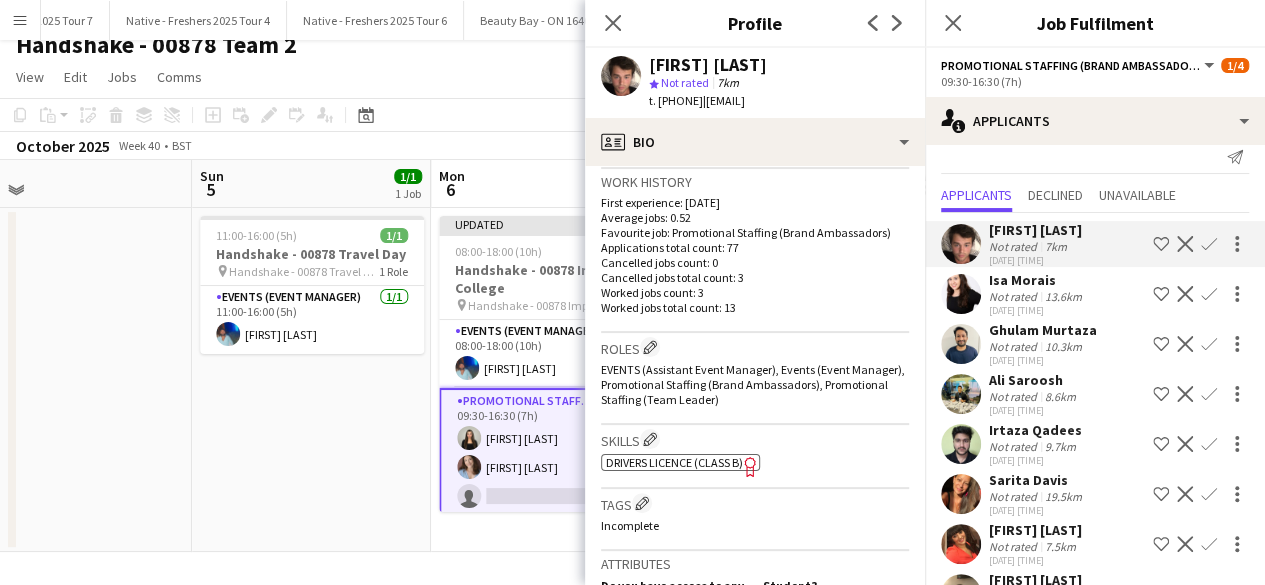 scroll, scrollTop: 490, scrollLeft: 0, axis: vertical 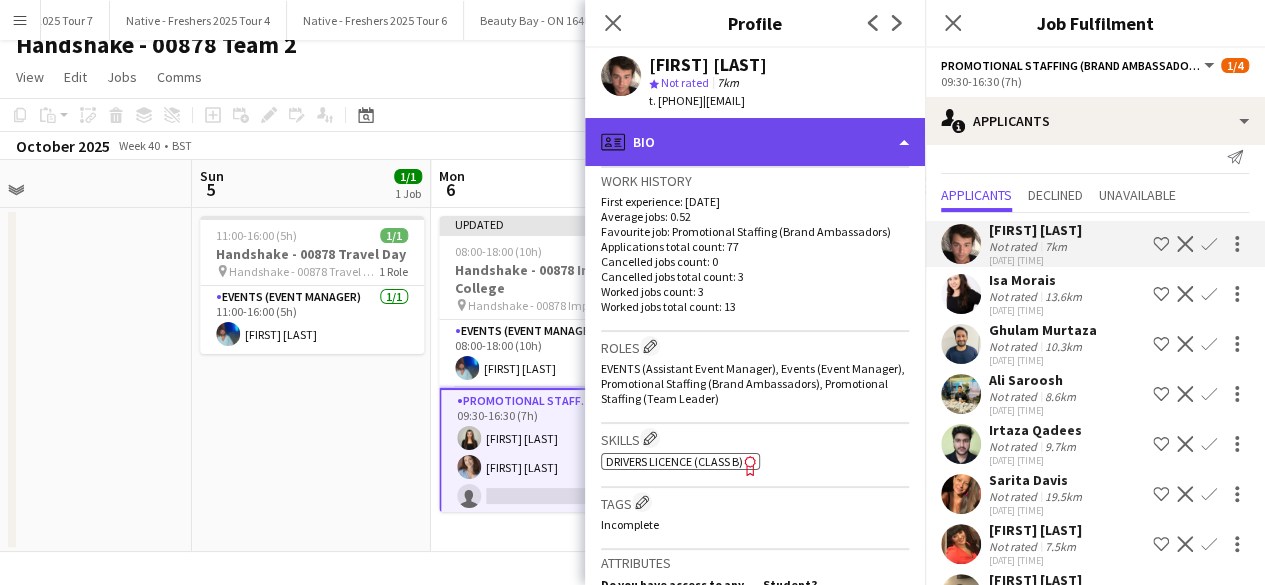 click on "profile
Bio" 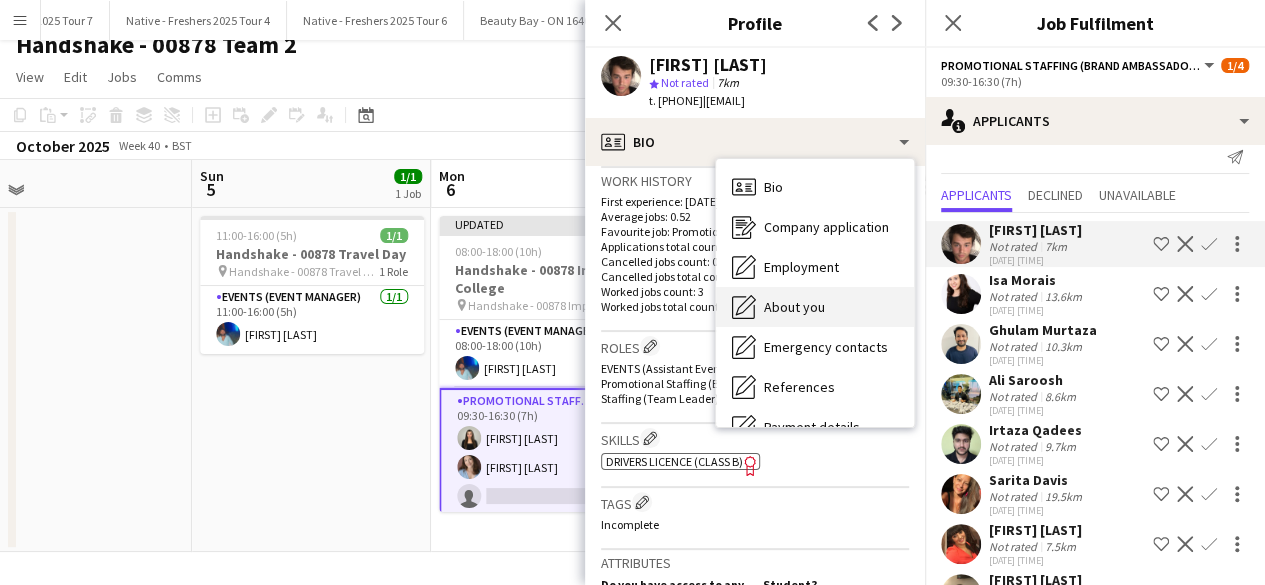 click on "About you" at bounding box center [794, 307] 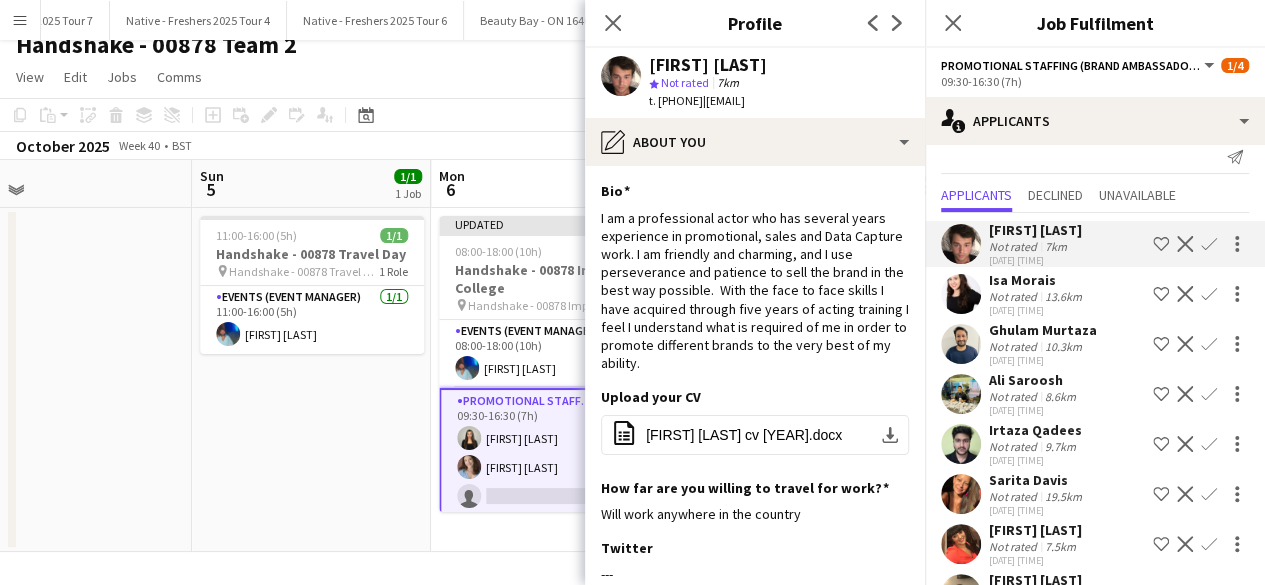 click on "Confirm" 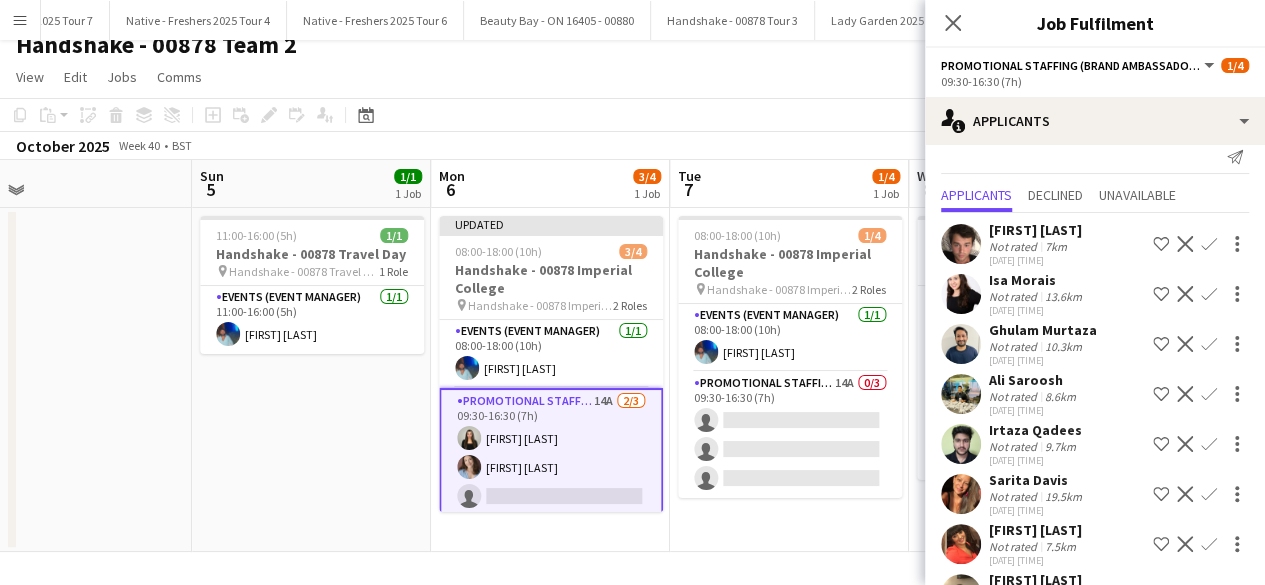click on "Confirm" at bounding box center [1209, 294] 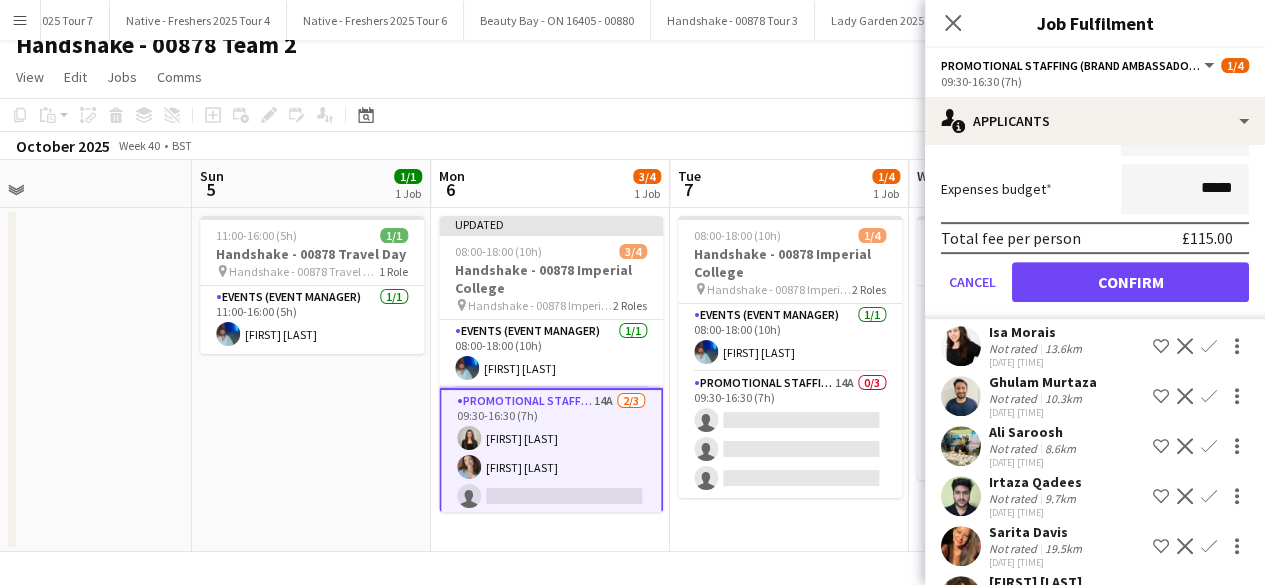 scroll, scrollTop: 441, scrollLeft: 0, axis: vertical 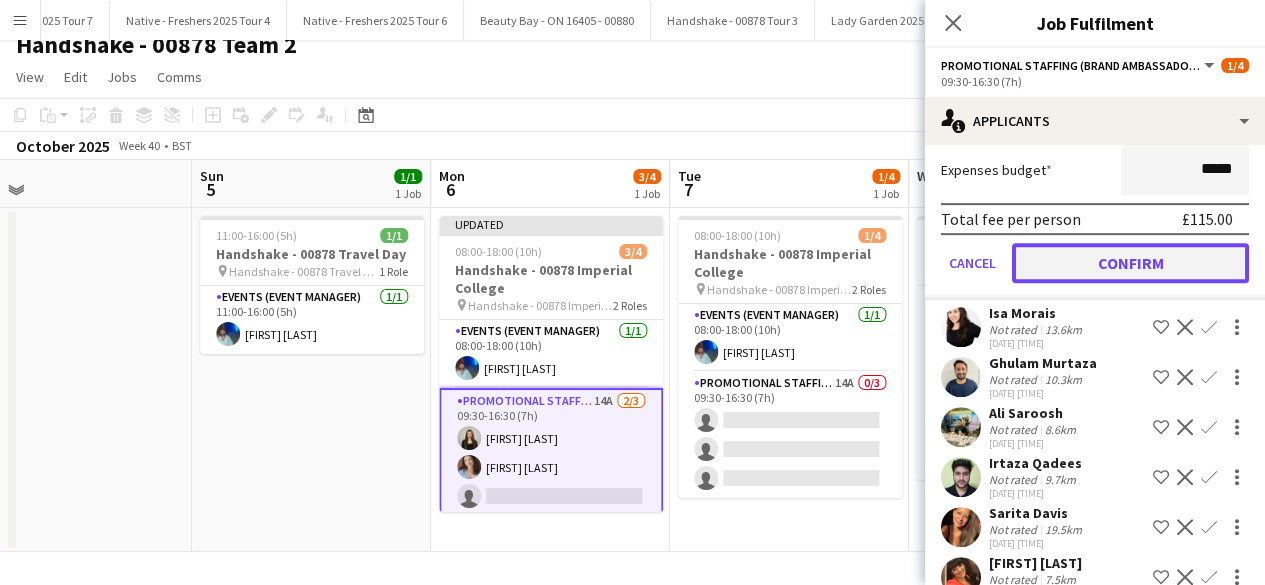 click on "Confirm" 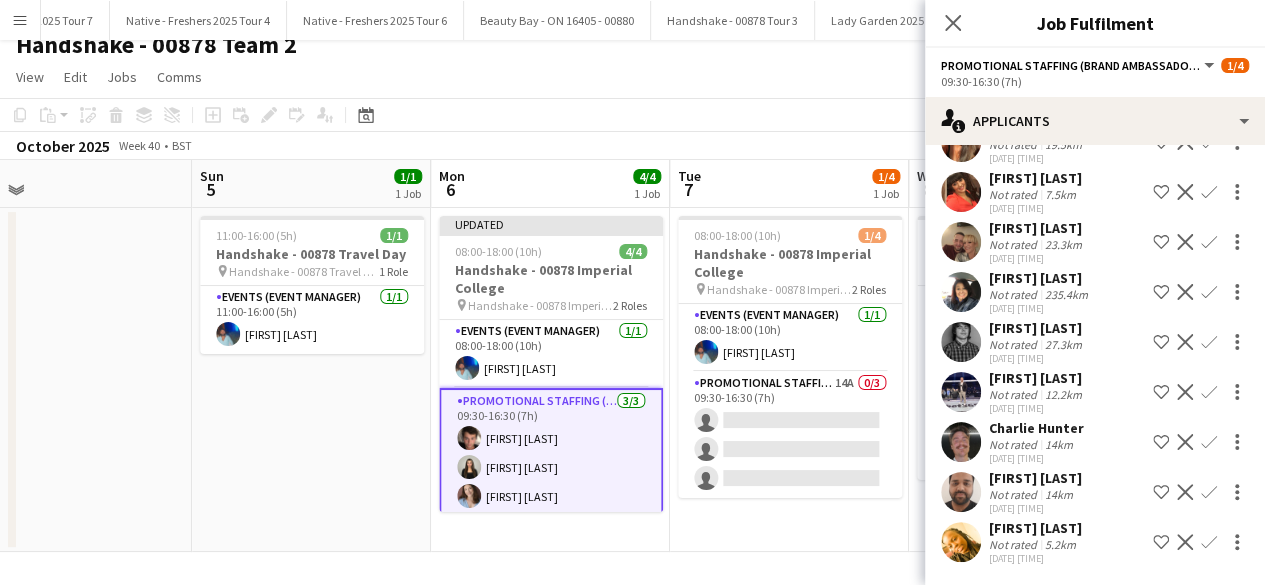 scroll, scrollTop: 0, scrollLeft: 0, axis: both 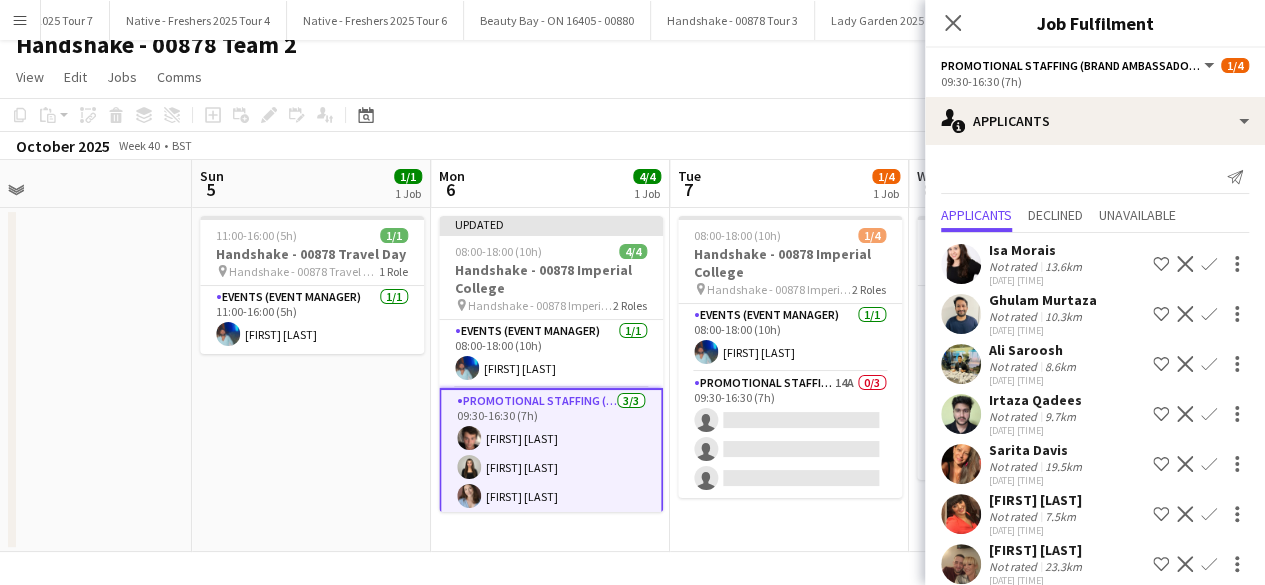 click on "08:00-18:00 (10h)    1/4   Handshake - 00878 Imperial College
pin
Handshake - 00878 Imperial College    2 Roles   Events (Event Manager)   1/1   08:00-18:00 (10h)
Roland Lamaa  Promotional Staffing (Brand Ambassadors)   14A   0/3   09:30-16:30 (7h)
single-neutral-actions
single-neutral-actions
single-neutral-actions" at bounding box center [789, 380] 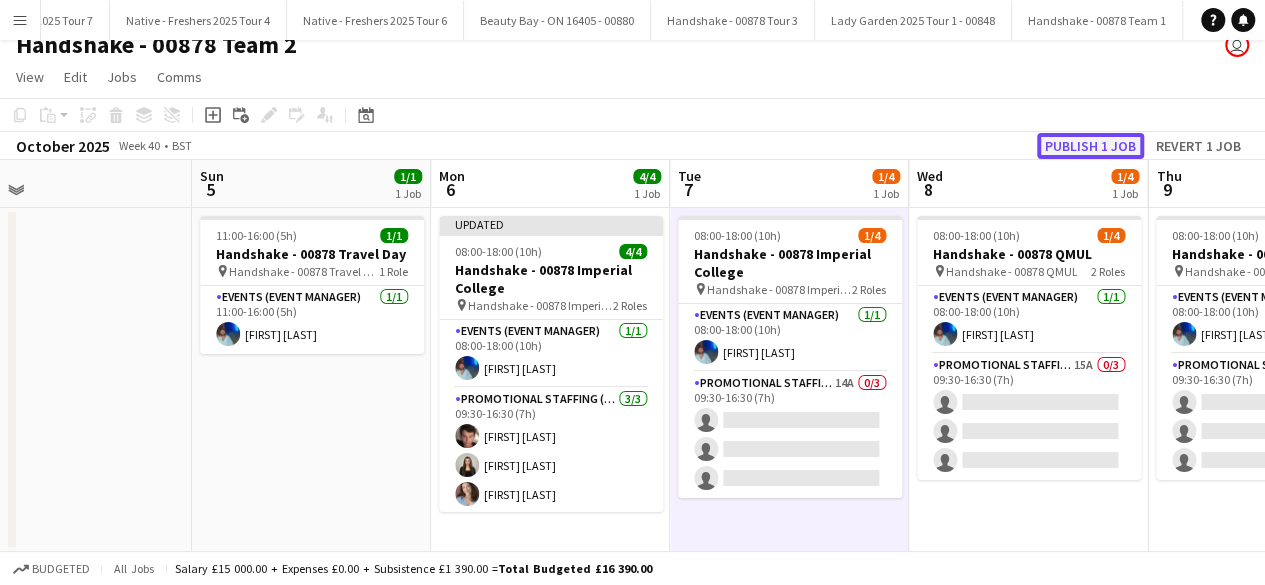 click on "Publish 1 job" 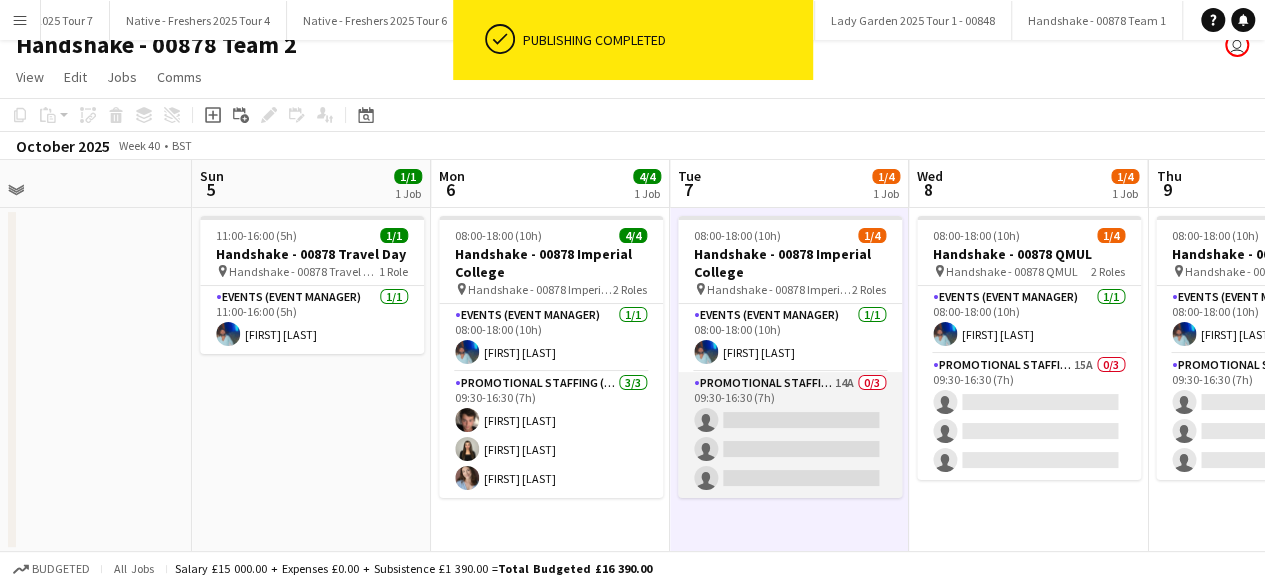 click on "Promotional Staffing (Brand Ambassadors)   14A   0/3   09:30-16:30 (7h)
single-neutral-actions
single-neutral-actions
single-neutral-actions" at bounding box center (790, 435) 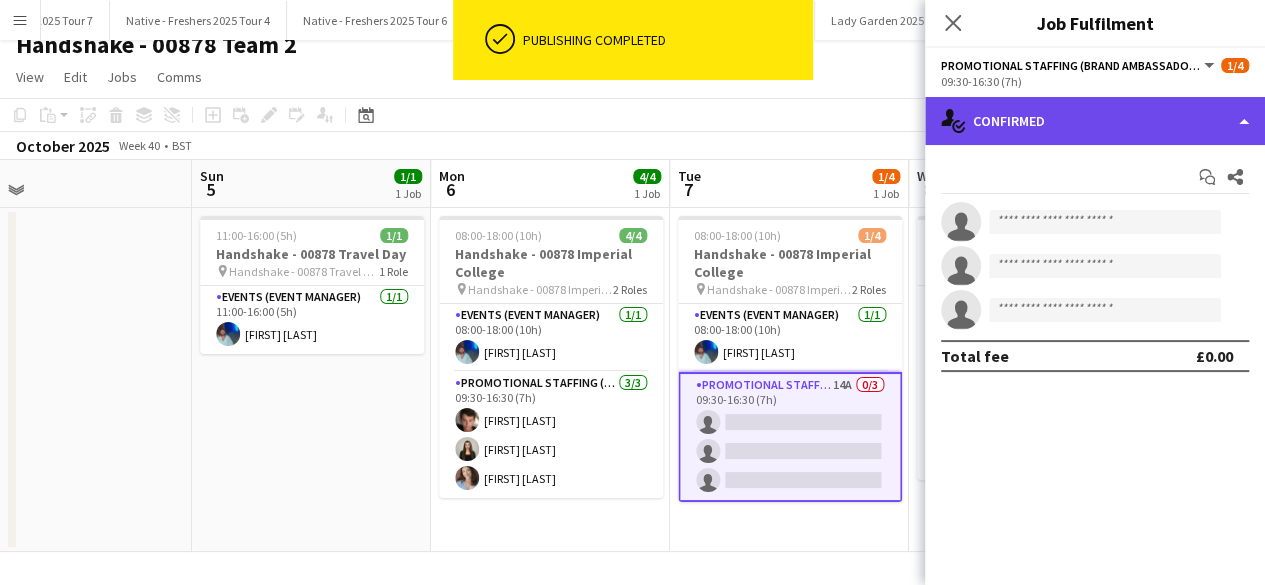 click on "single-neutral-actions-check-2
Confirmed" 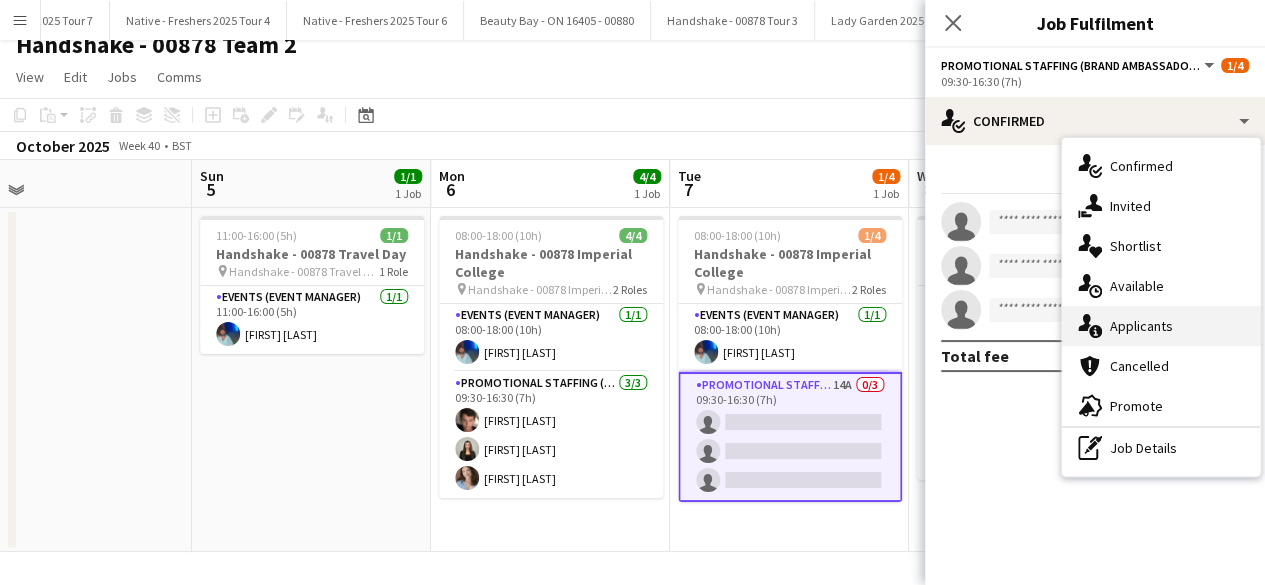 click on "single-neutral-actions-information
Applicants" at bounding box center [1161, 326] 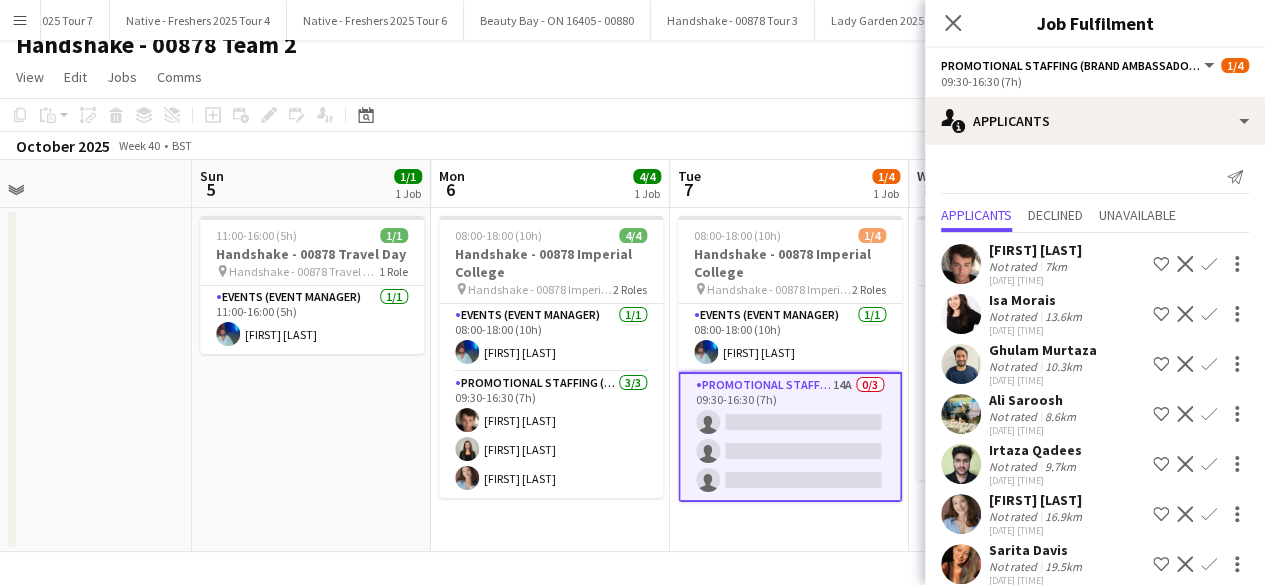 click on "Confirm" at bounding box center (1209, 314) 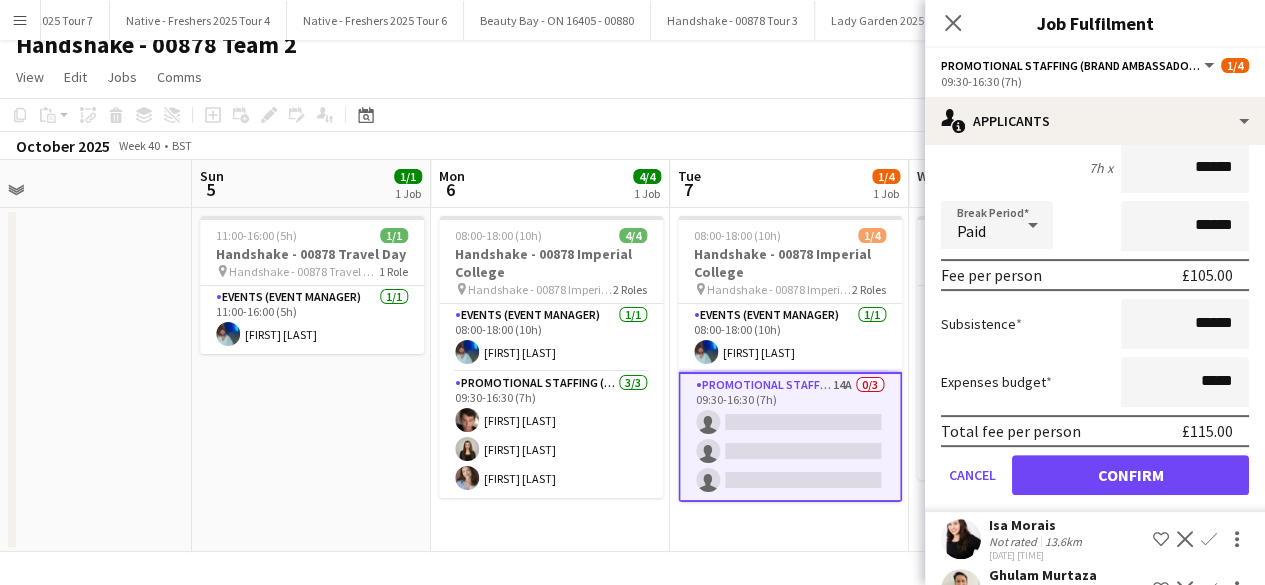 scroll, scrollTop: 232, scrollLeft: 0, axis: vertical 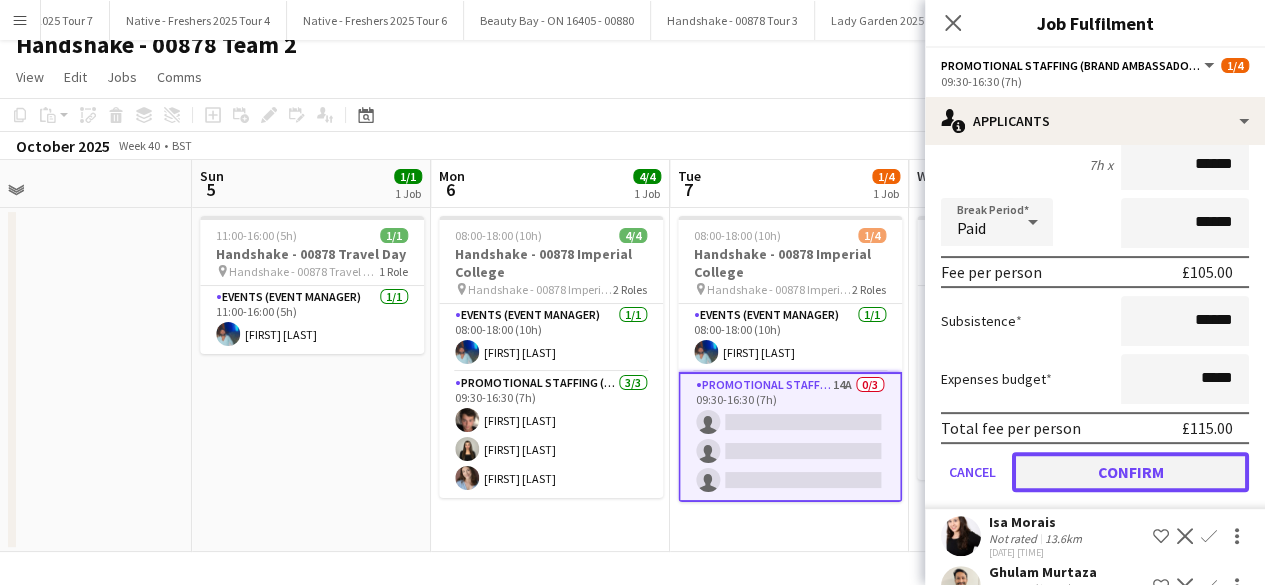 click on "Confirm" 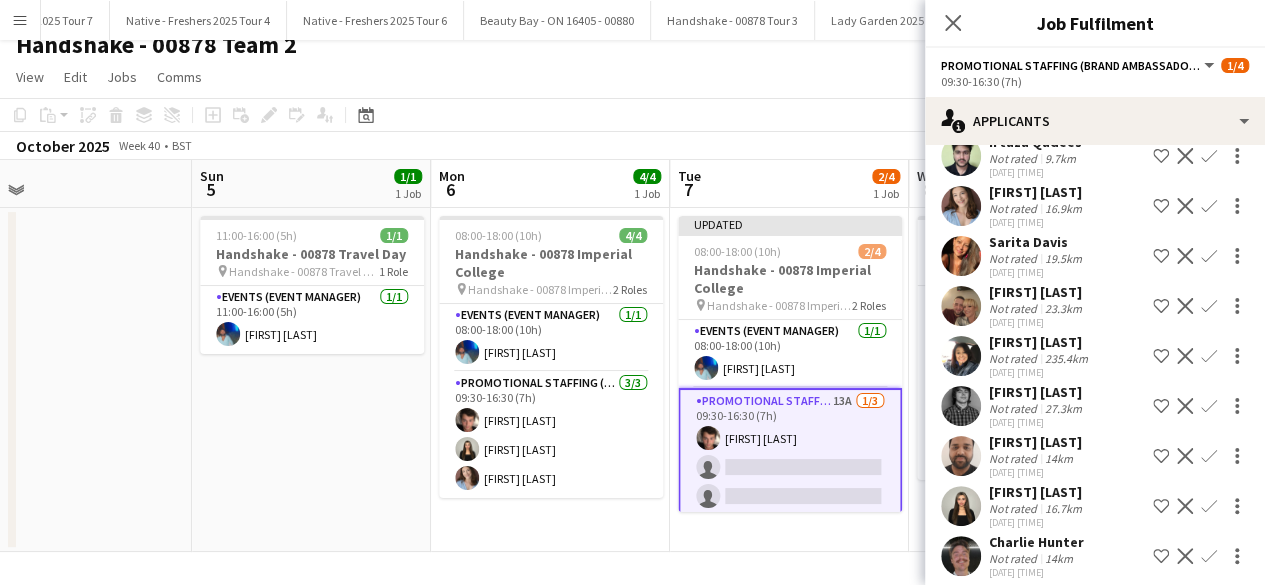 scroll, scrollTop: 321, scrollLeft: 0, axis: vertical 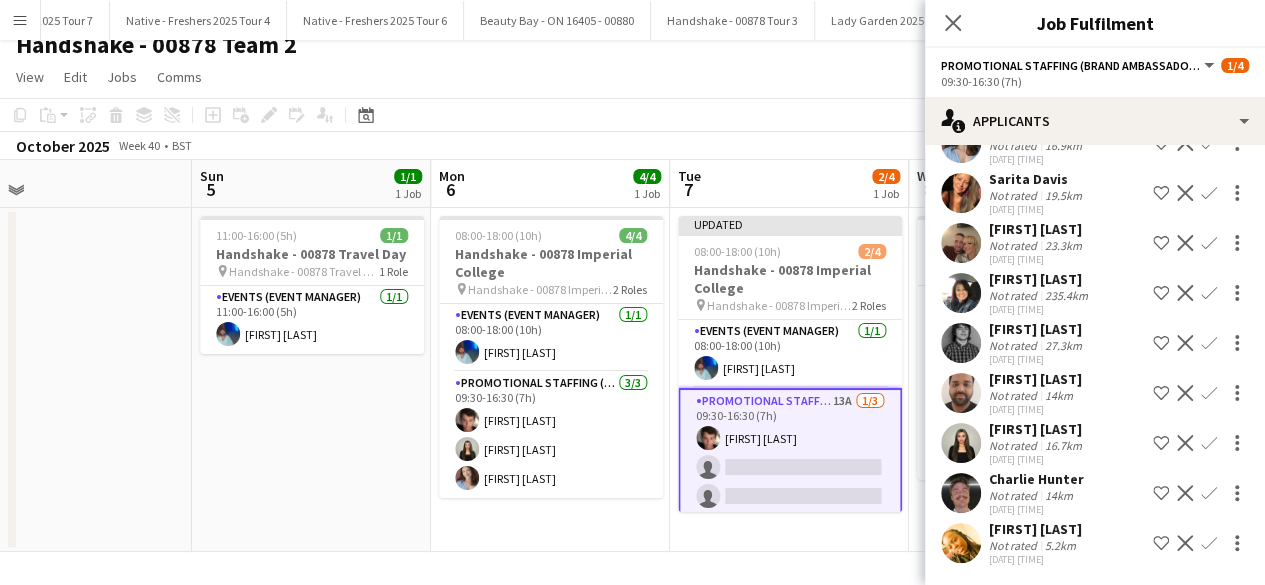 click on "Confirm" at bounding box center [1209, 493] 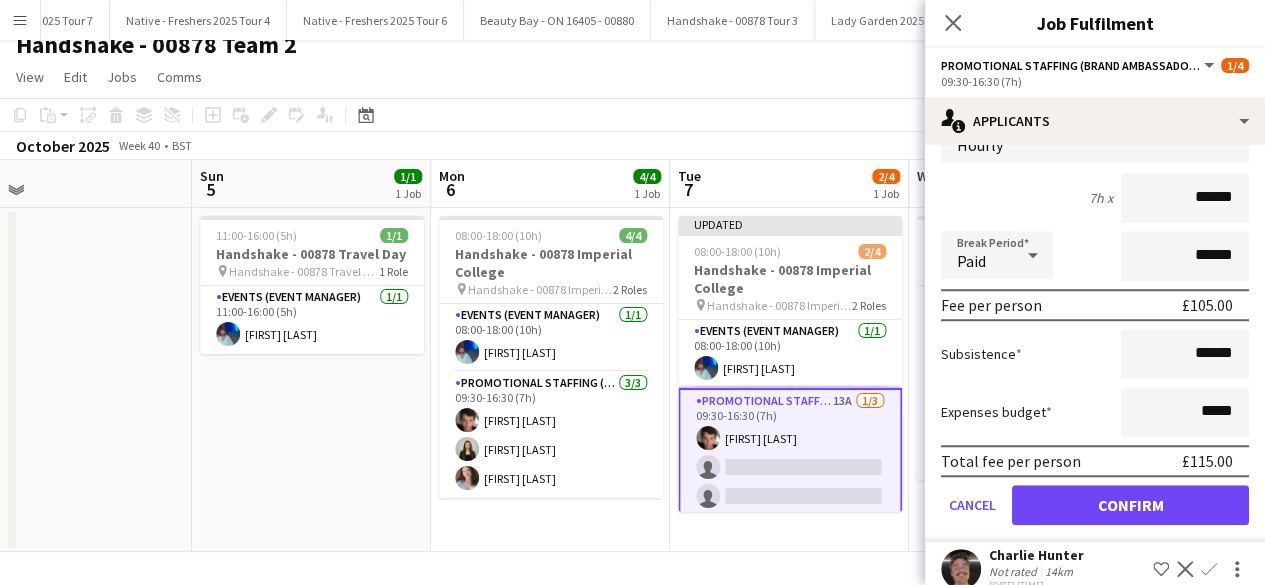 scroll, scrollTop: 706, scrollLeft: 0, axis: vertical 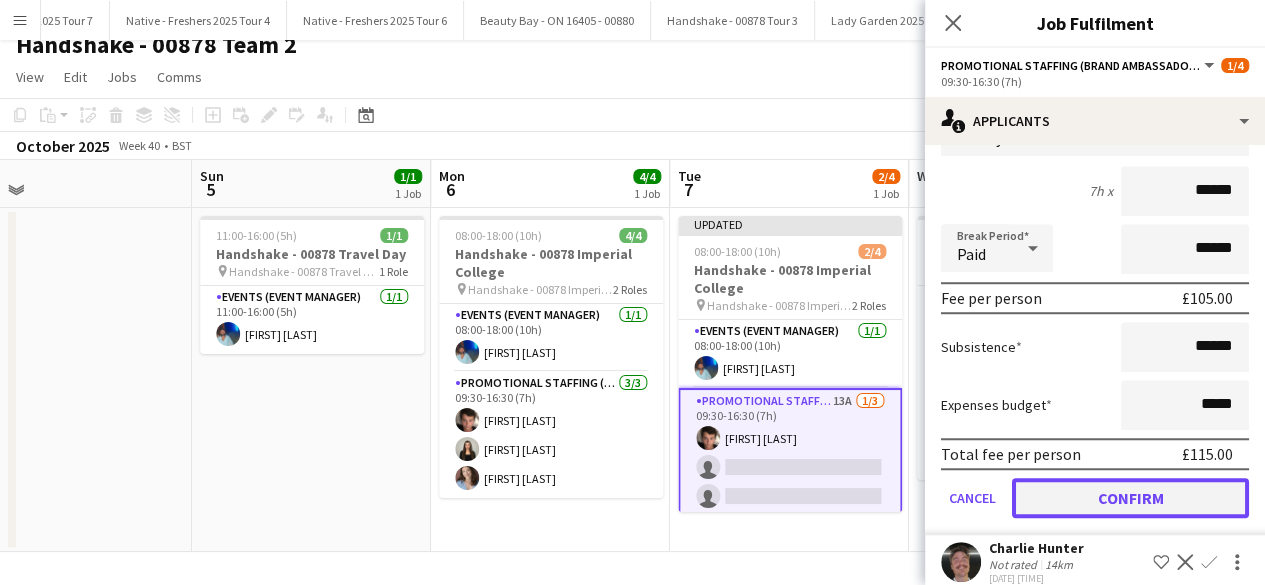 click on "Confirm" 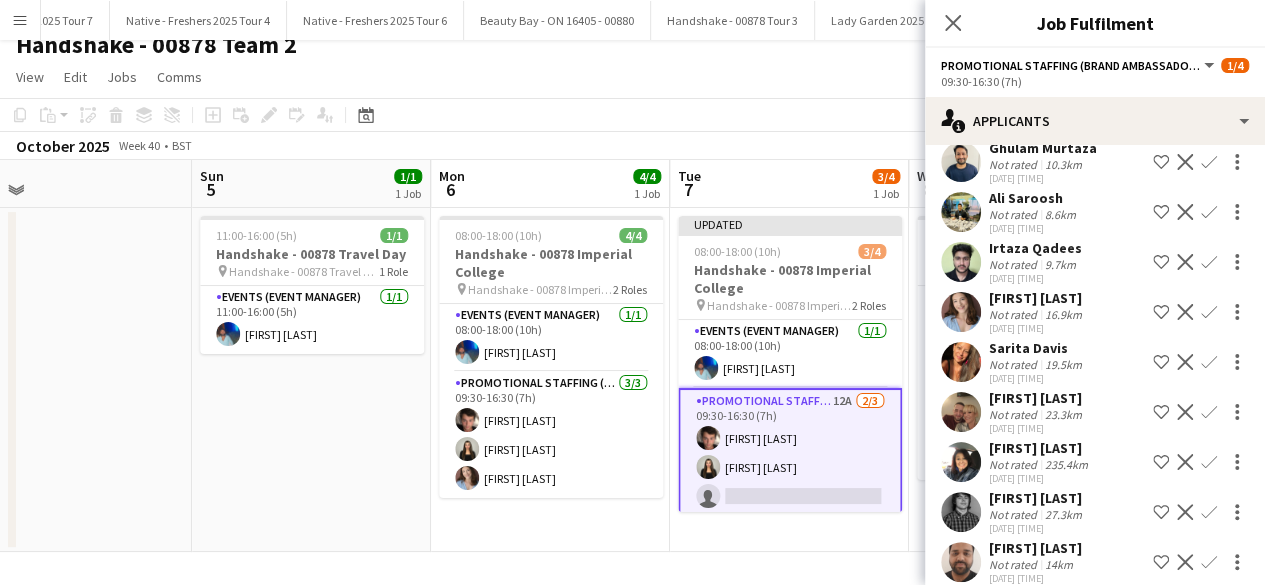 scroll, scrollTop: 148, scrollLeft: 0, axis: vertical 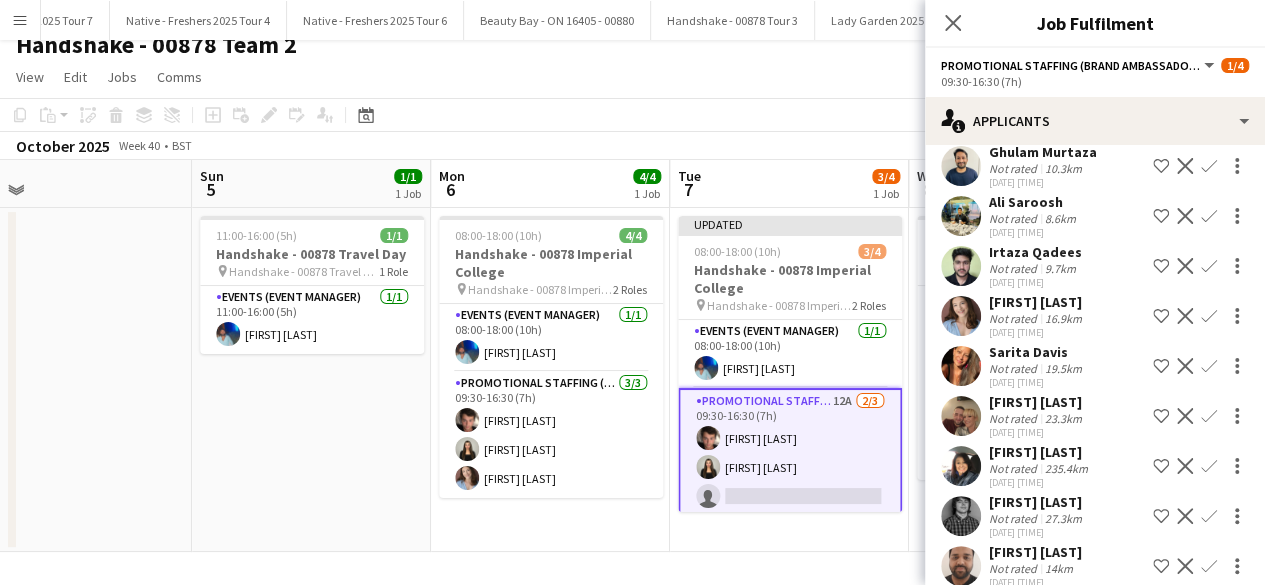 click at bounding box center [961, 366] 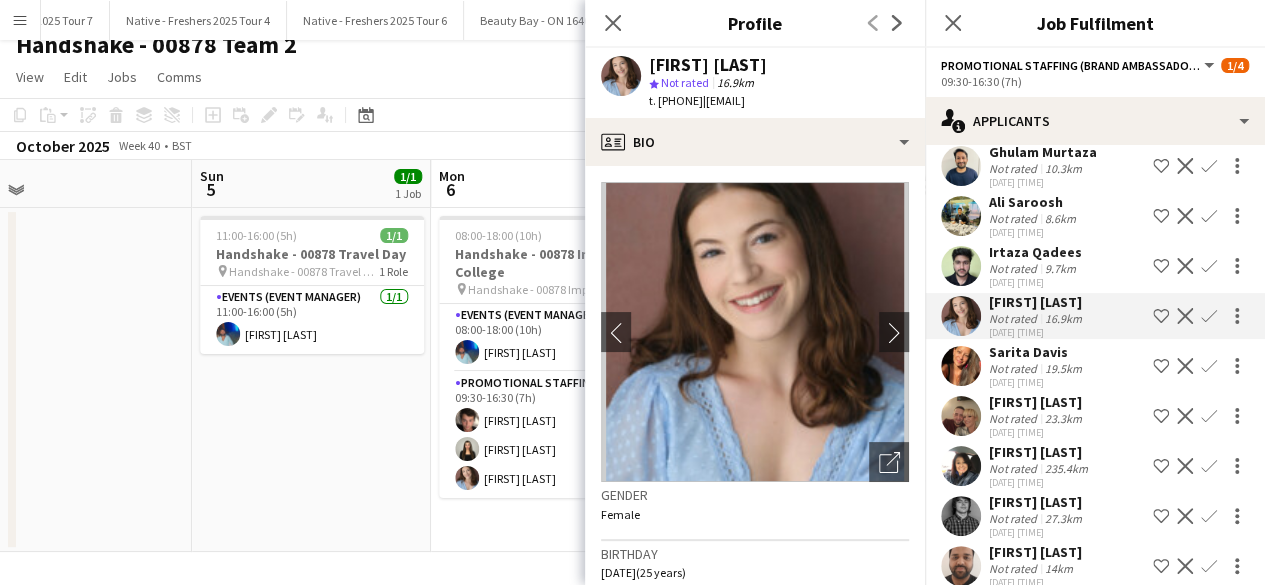 click on "Confirm" 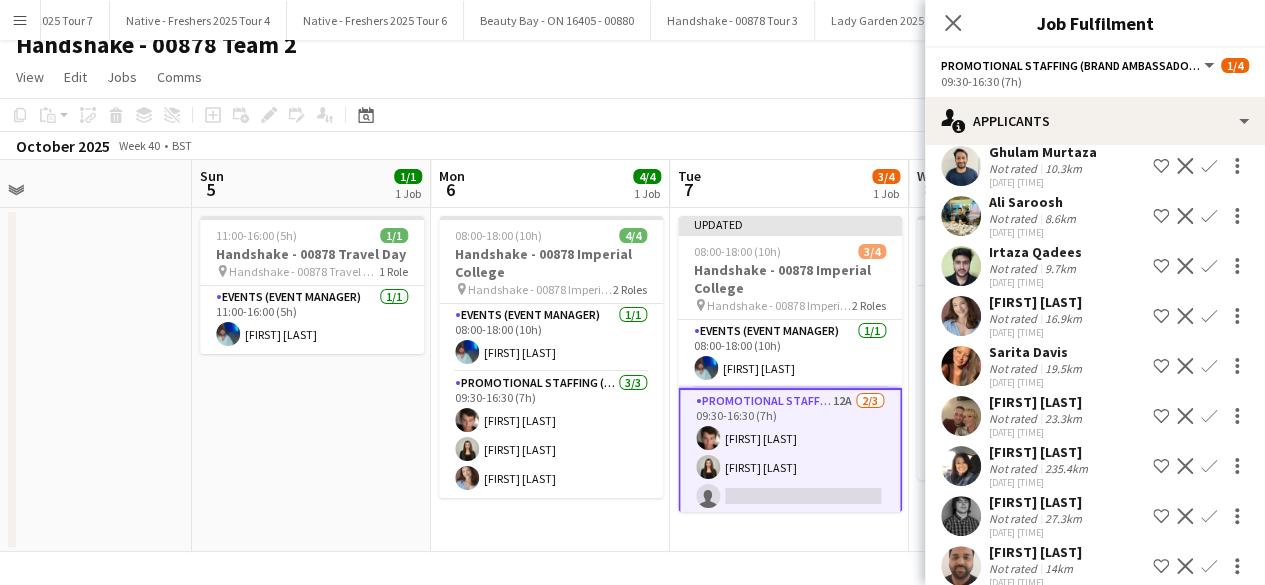 click on "Confirm" at bounding box center (1209, 366) 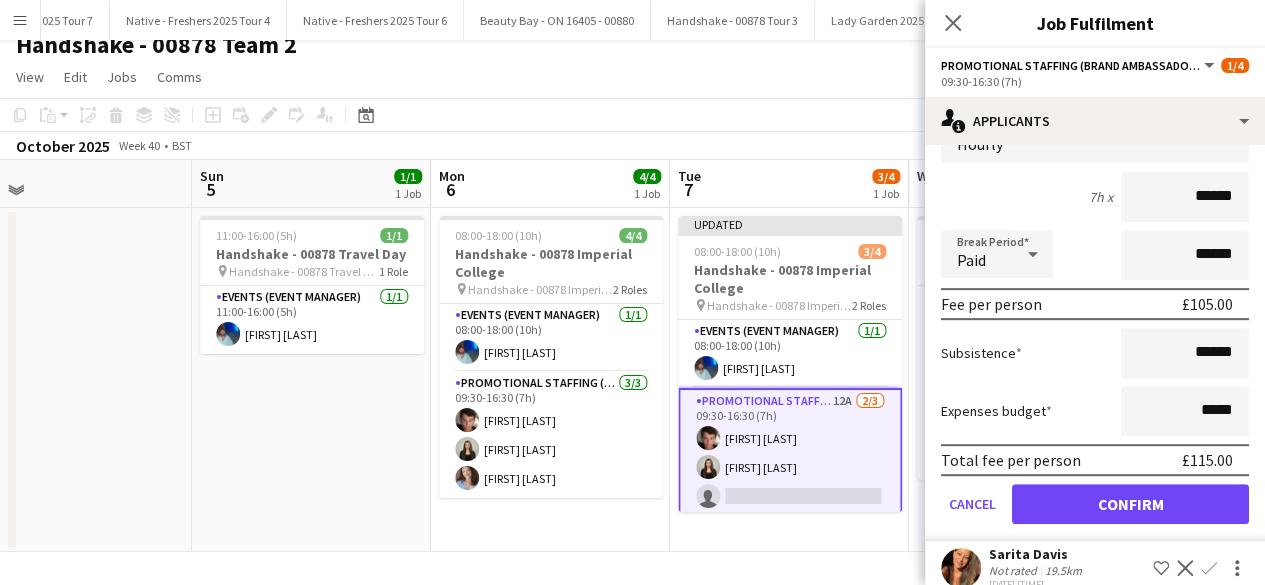 scroll, scrollTop: 400, scrollLeft: 0, axis: vertical 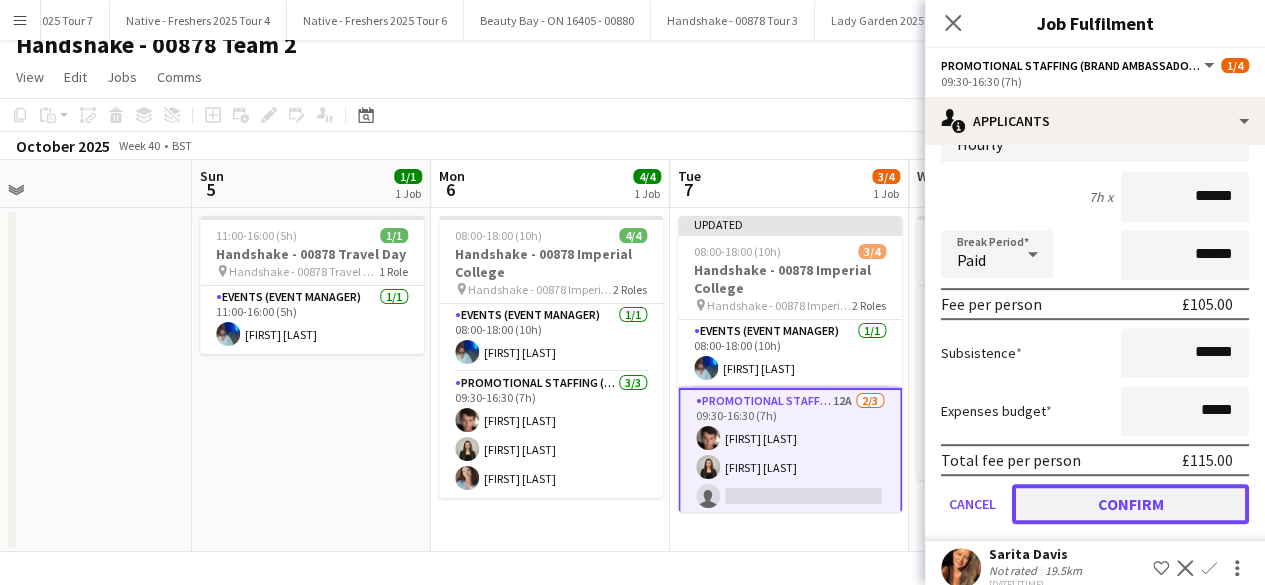 click on "Confirm" 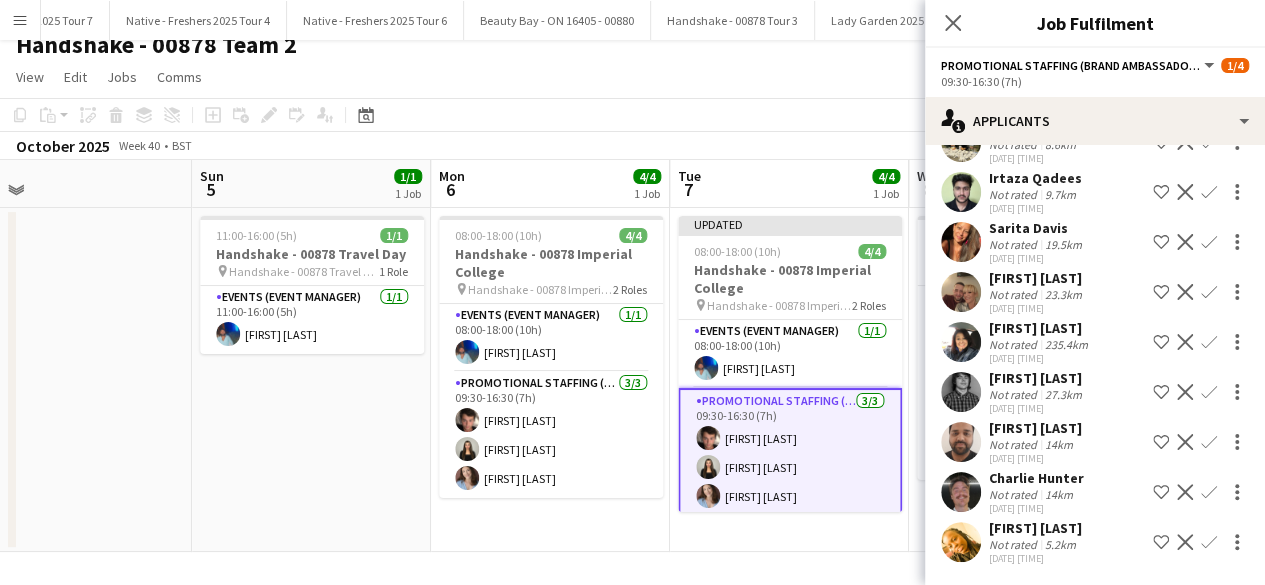 scroll, scrollTop: 0, scrollLeft: 0, axis: both 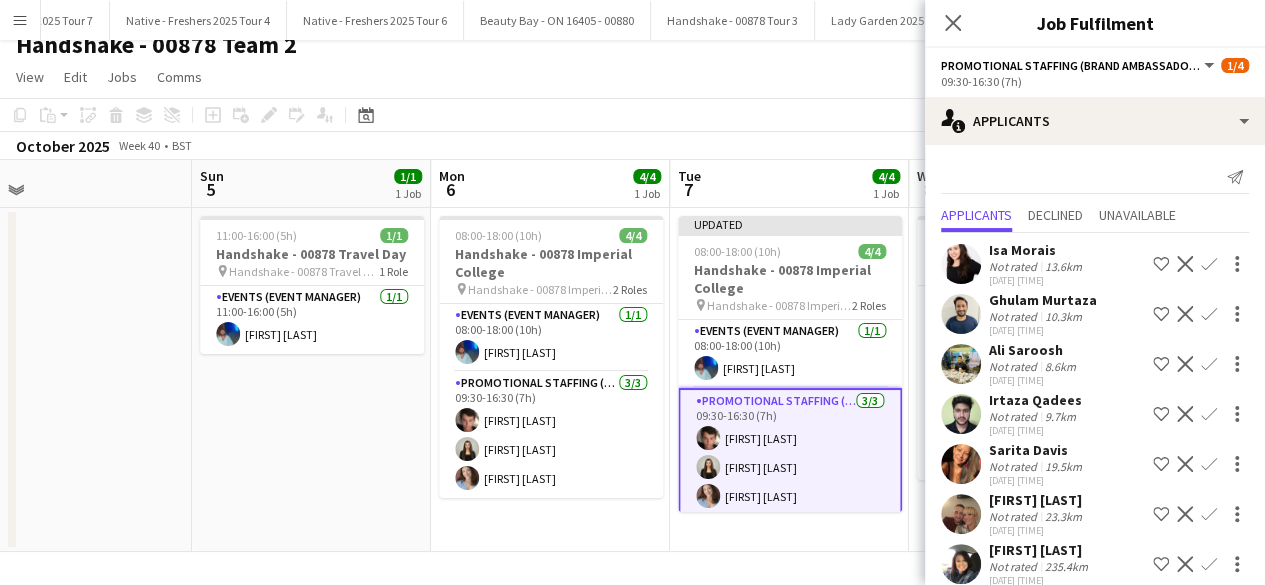 click on "Updated   08:00-18:00 (10h)    4/4   Handshake - 00878 Imperial College
pin
Handshake - 00878 Imperial College    2 Roles   Events (Event Manager)   1/1   08:00-18:00 (10h)
Roland Lamaa  Promotional Staffing (Brand Ambassadors)   3/3   09:30-16:30 (7h)
Sebastian Hill Alishah Malik Jordan Miller" at bounding box center (789, 380) 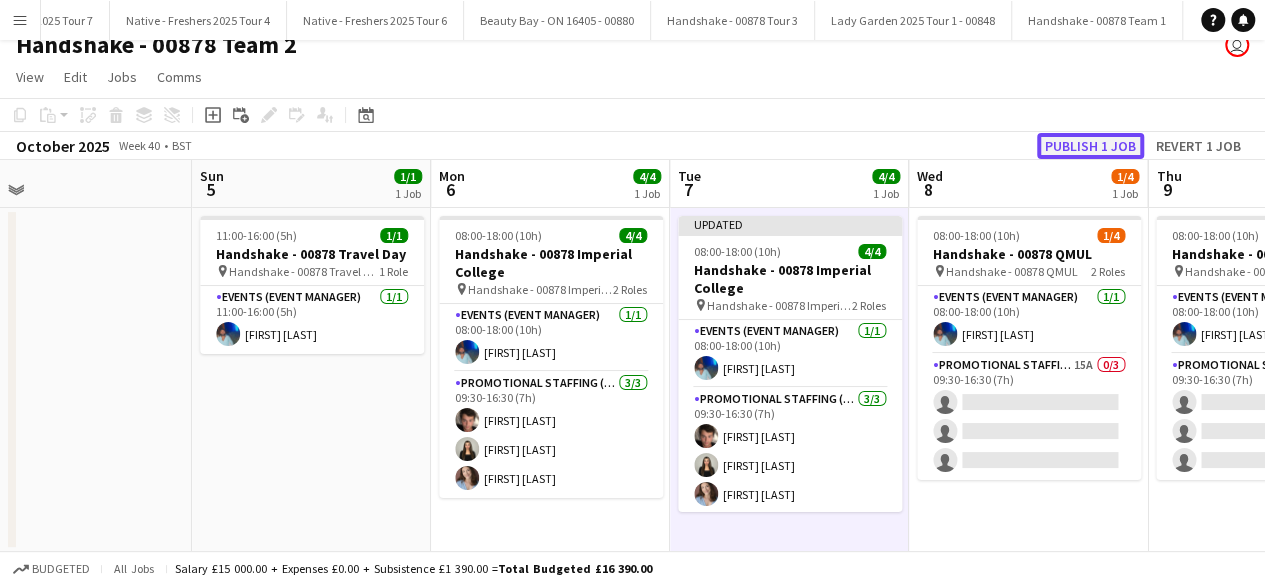 click on "Publish 1 job" 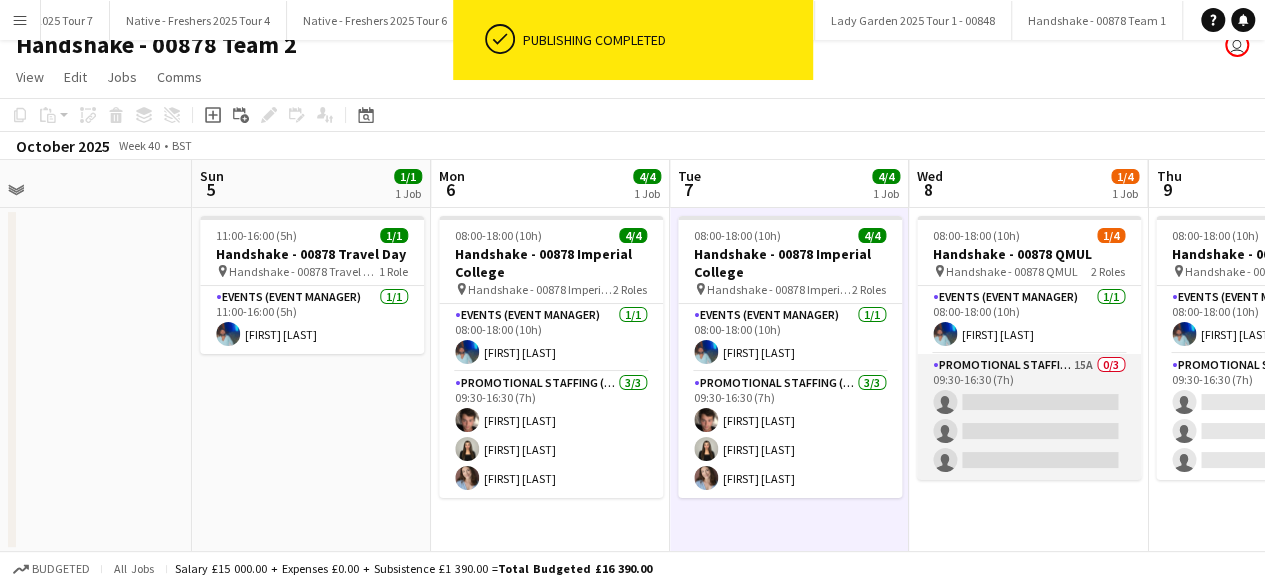 click on "Promotional Staffing (Brand Ambassadors)   15A   0/3   09:30-16:30 (7h)
single-neutral-actions
single-neutral-actions
single-neutral-actions" at bounding box center [1029, 417] 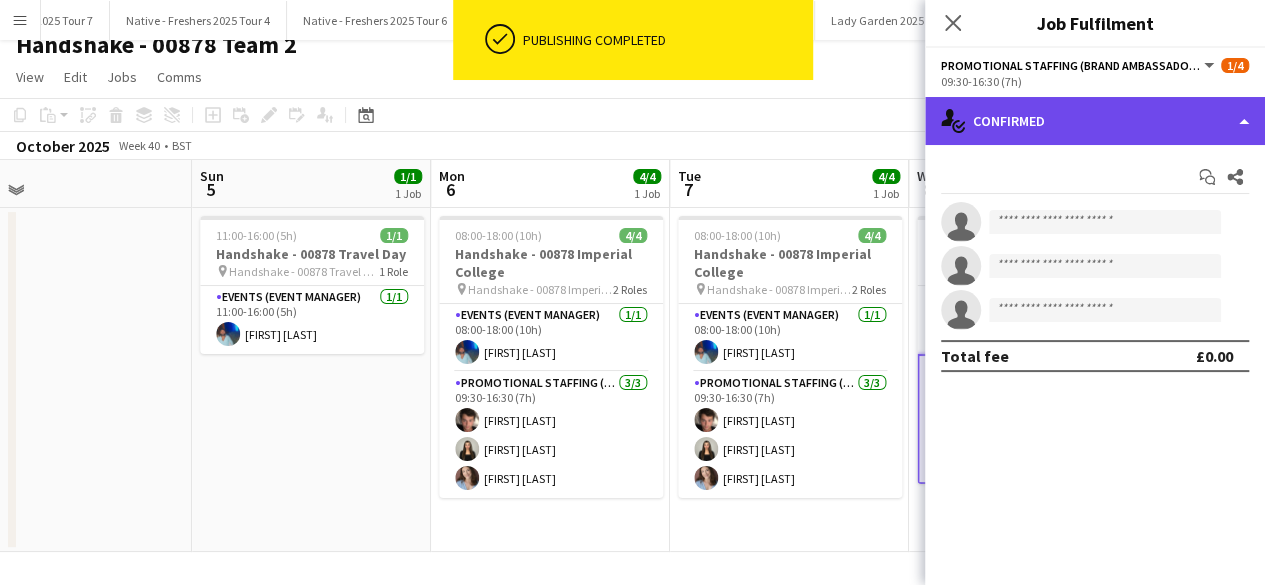 click on "single-neutral-actions-check-2
Confirmed" 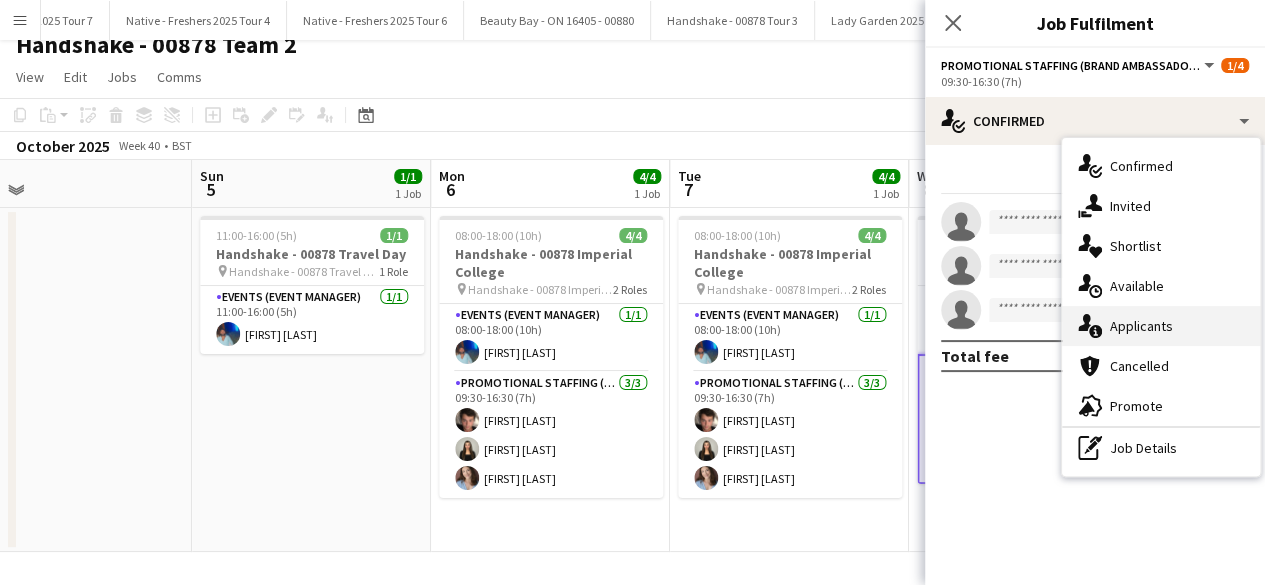 click on "single-neutral-actions-information
Applicants" at bounding box center (1161, 326) 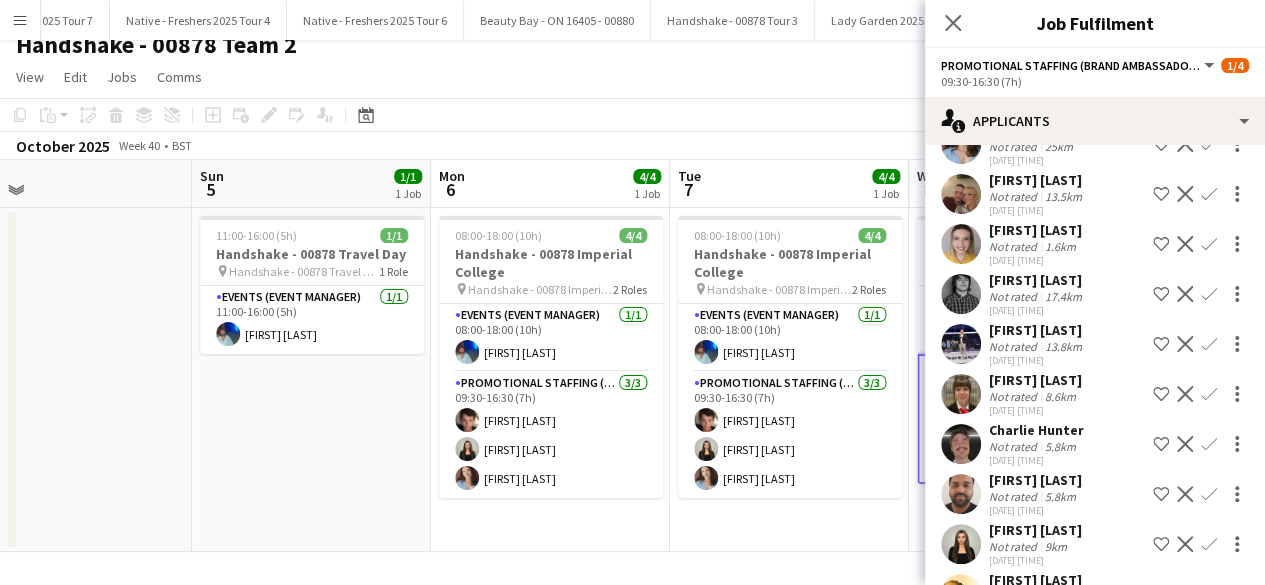 scroll, scrollTop: 371, scrollLeft: 0, axis: vertical 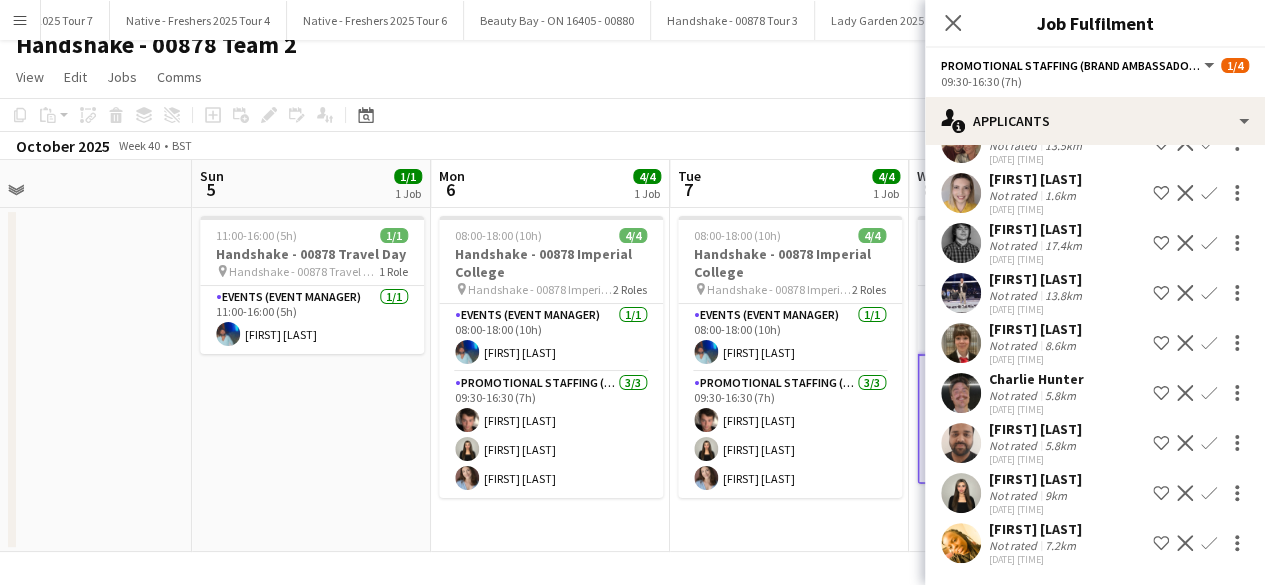 click on "Confirm" at bounding box center [1209, 543] 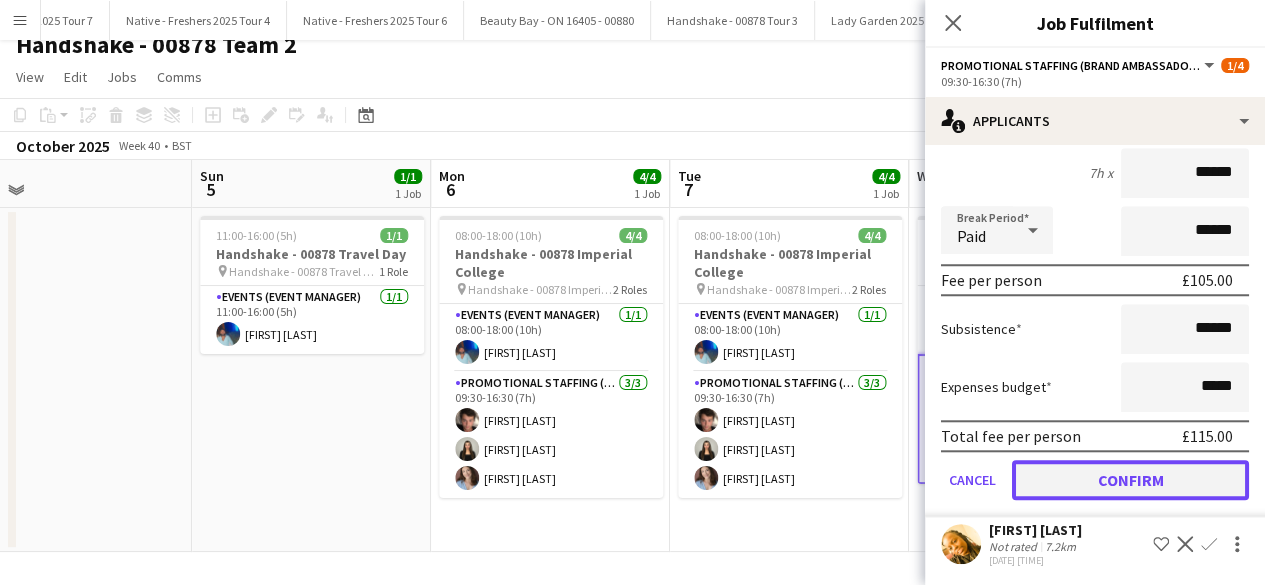 click on "Confirm" 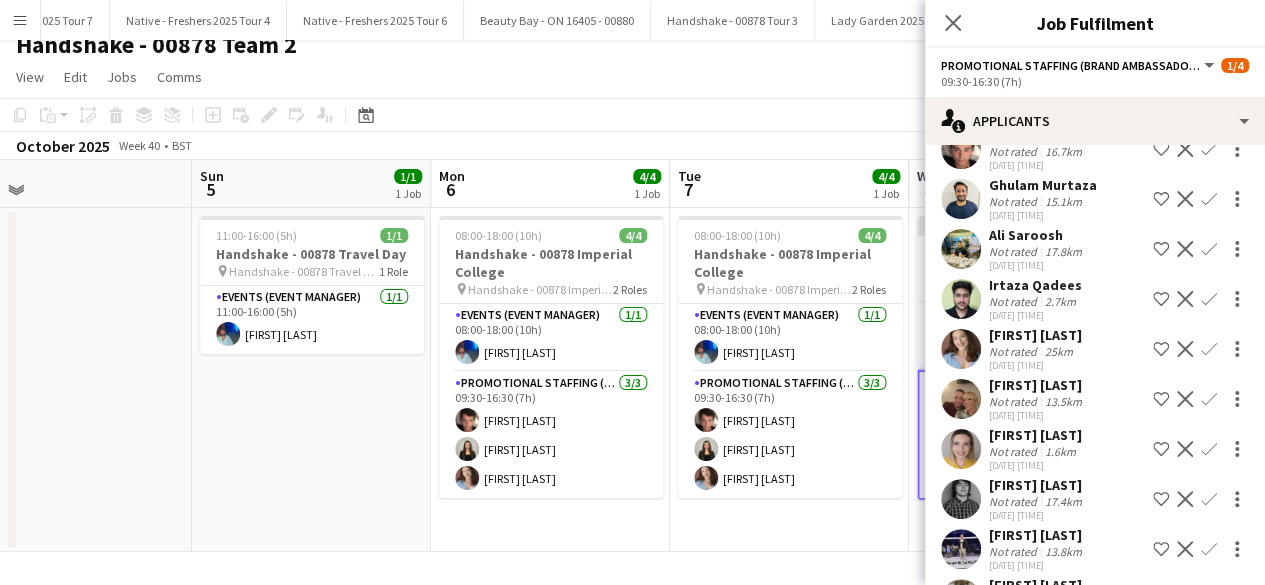 scroll, scrollTop: 0, scrollLeft: 0, axis: both 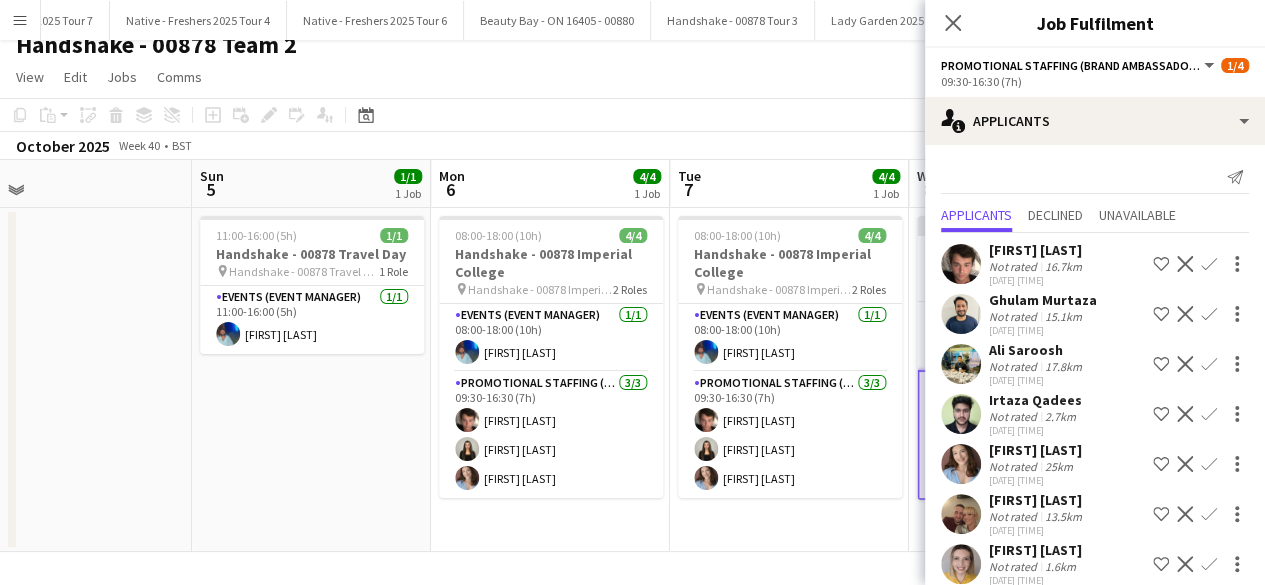 click on "Confirm" at bounding box center (1209, 314) 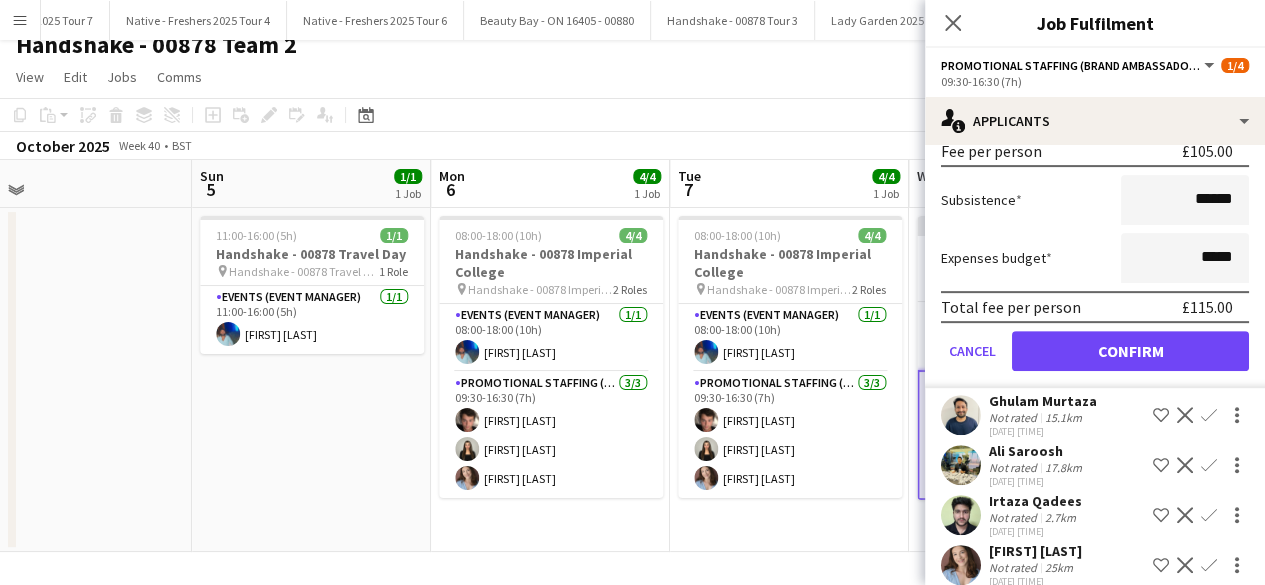 scroll, scrollTop: 366, scrollLeft: 0, axis: vertical 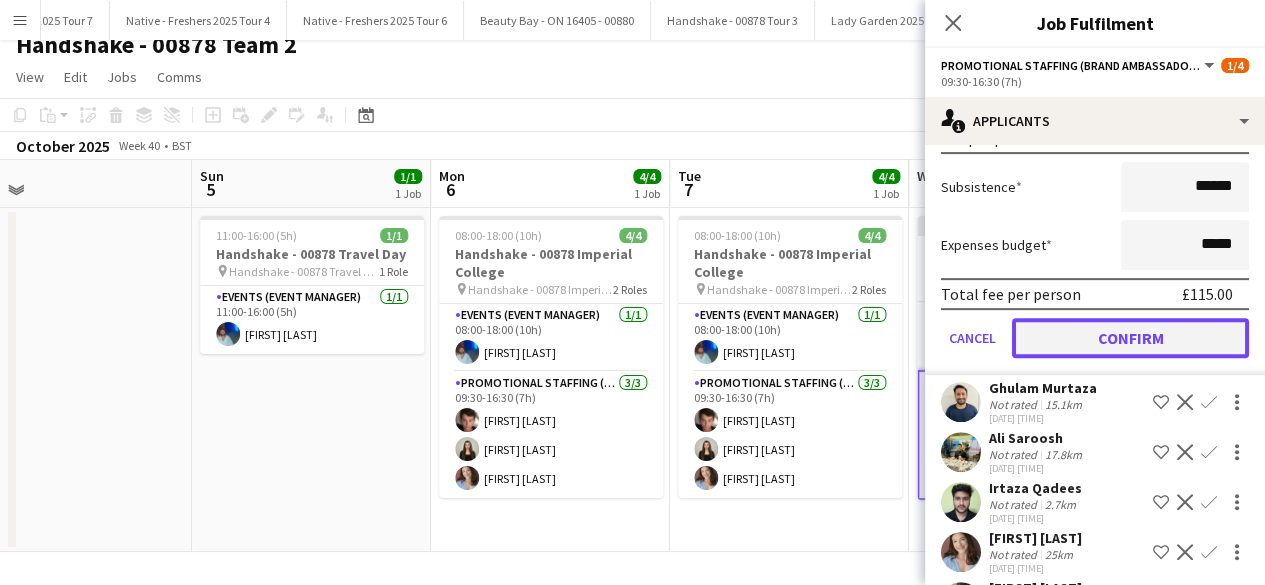 click on "Confirm" 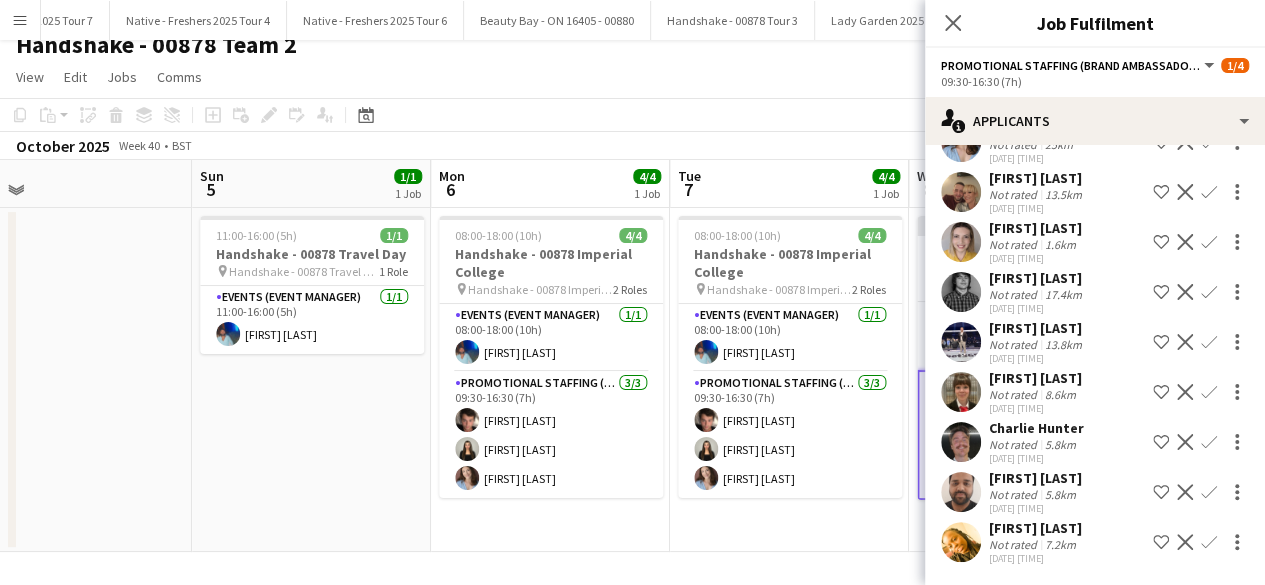 scroll, scrollTop: 0, scrollLeft: 0, axis: both 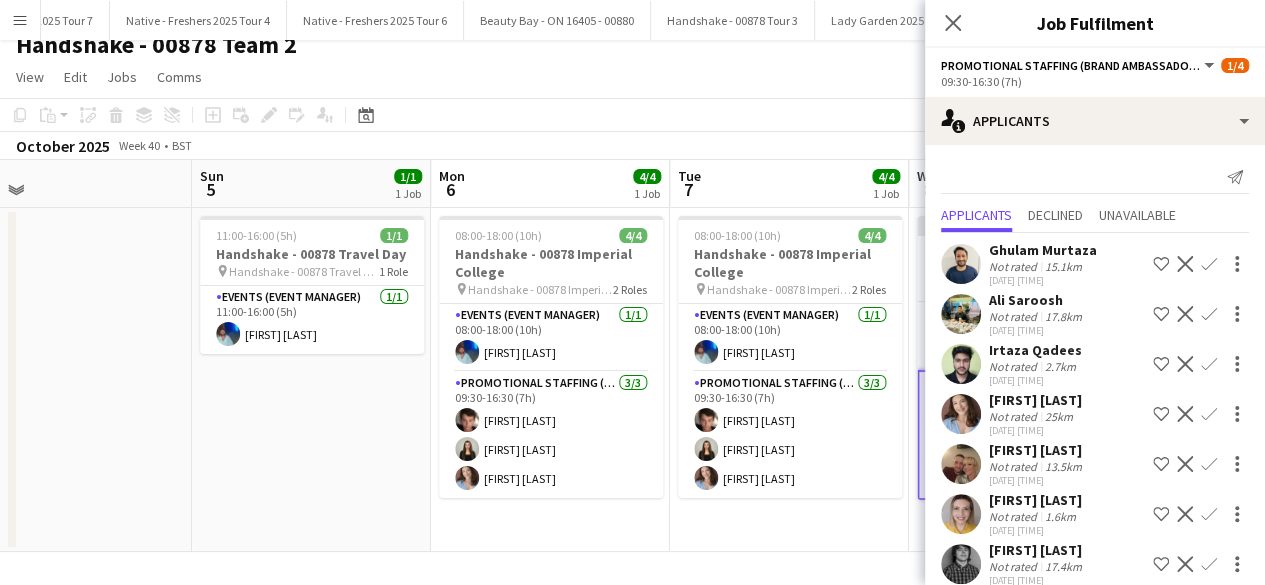 click on "Confirm" at bounding box center (1209, 464) 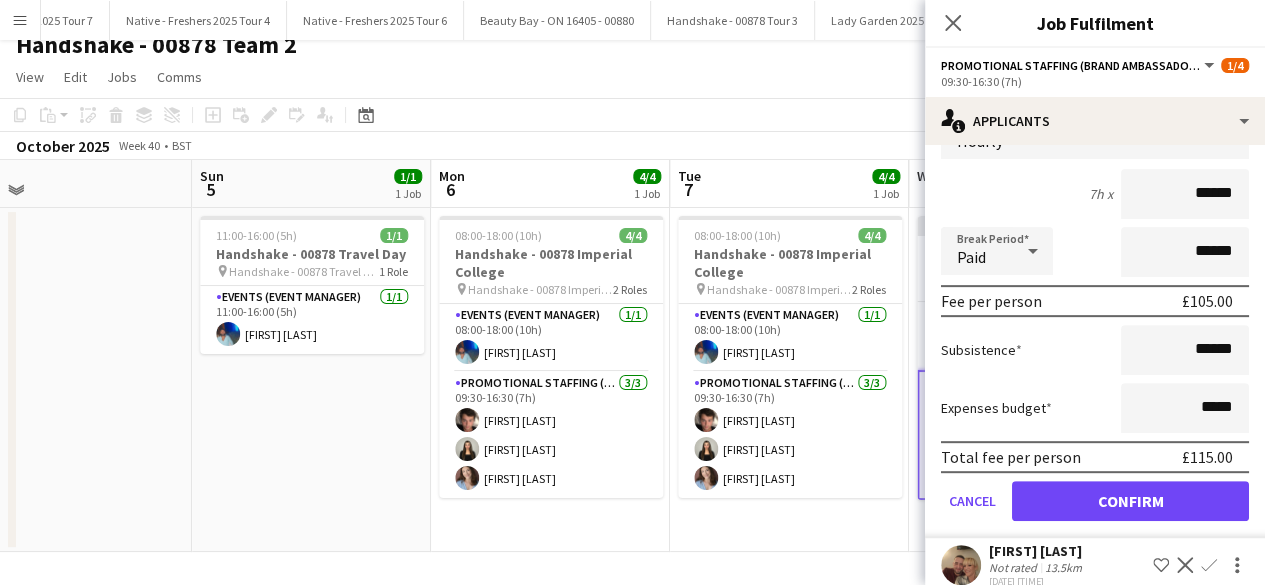 scroll, scrollTop: 356, scrollLeft: 0, axis: vertical 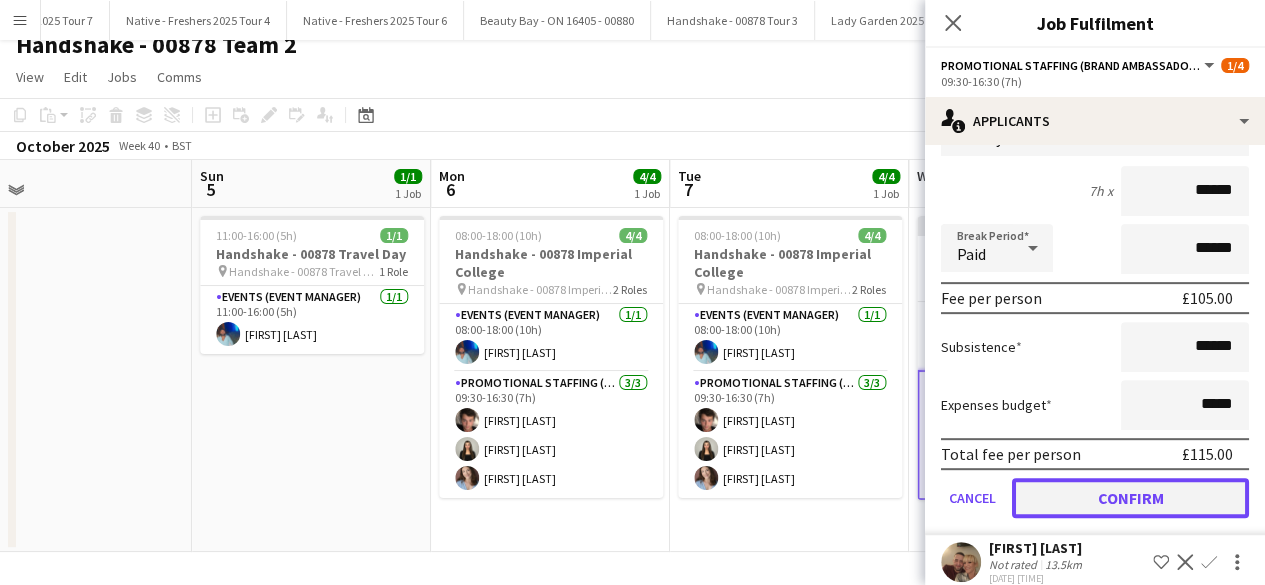click on "Confirm" 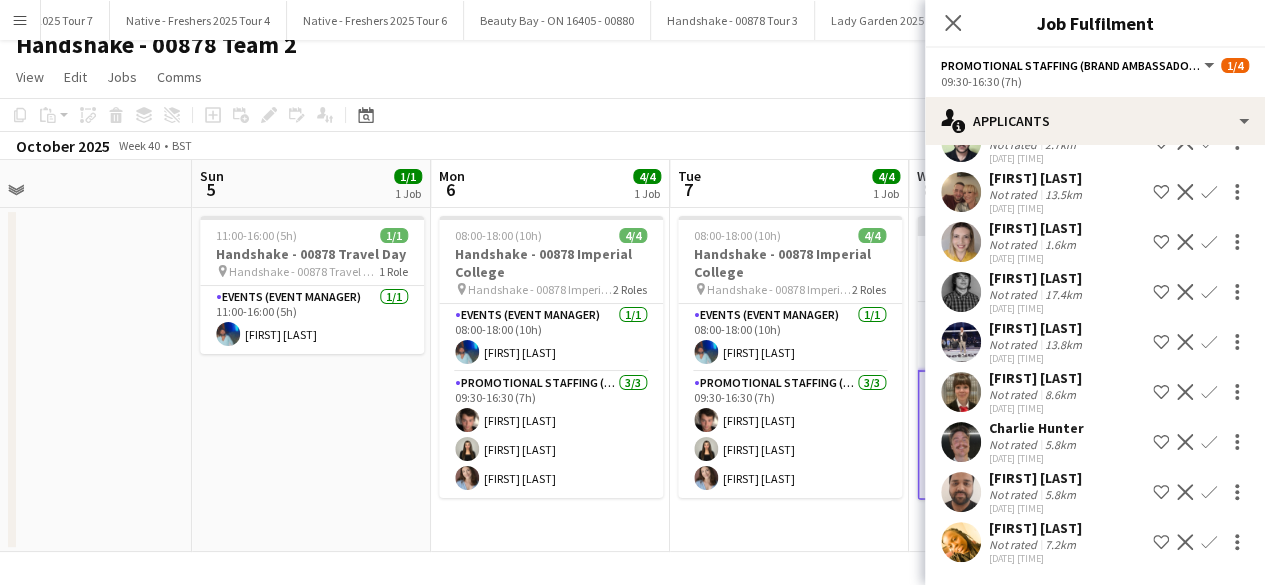 scroll, scrollTop: 0, scrollLeft: 0, axis: both 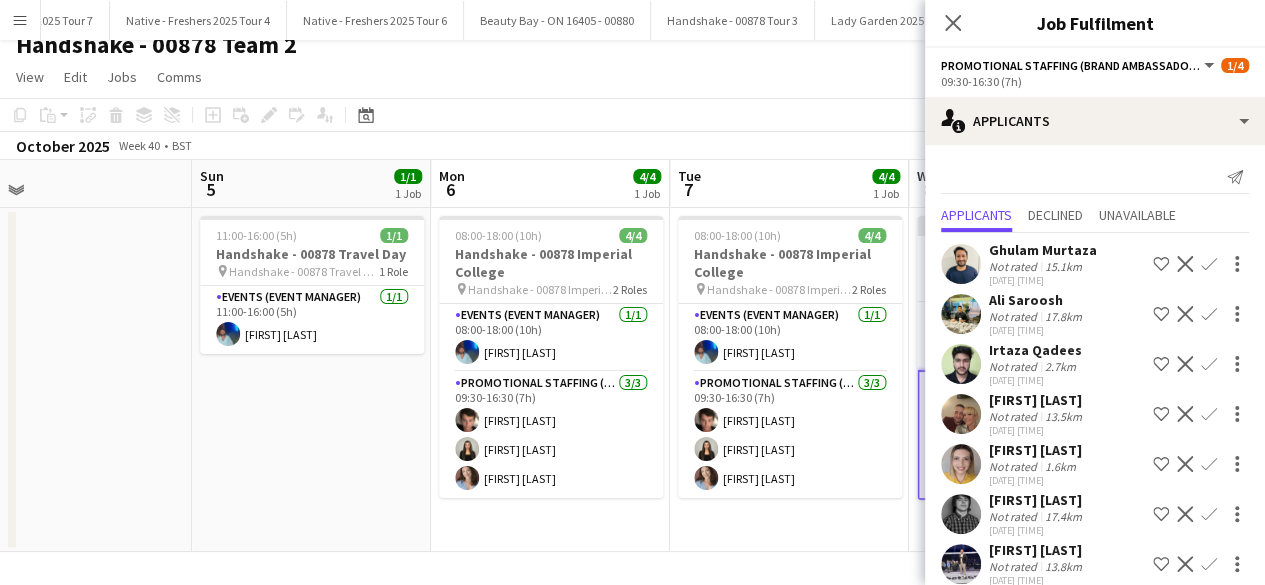 click on "08:00-18:00 (10h)    4/4   Handshake - 00878 Imperial College
pin
Handshake - 00878 Imperial College    2 Roles   Events (Event Manager)   1/1   08:00-18:00 (10h)
Roland Lamaa  Promotional Staffing (Brand Ambassadors)   3/3   09:30-16:30 (7h)
Sebastian Hill Alishah Malik Jordan Miller" at bounding box center [789, 380] 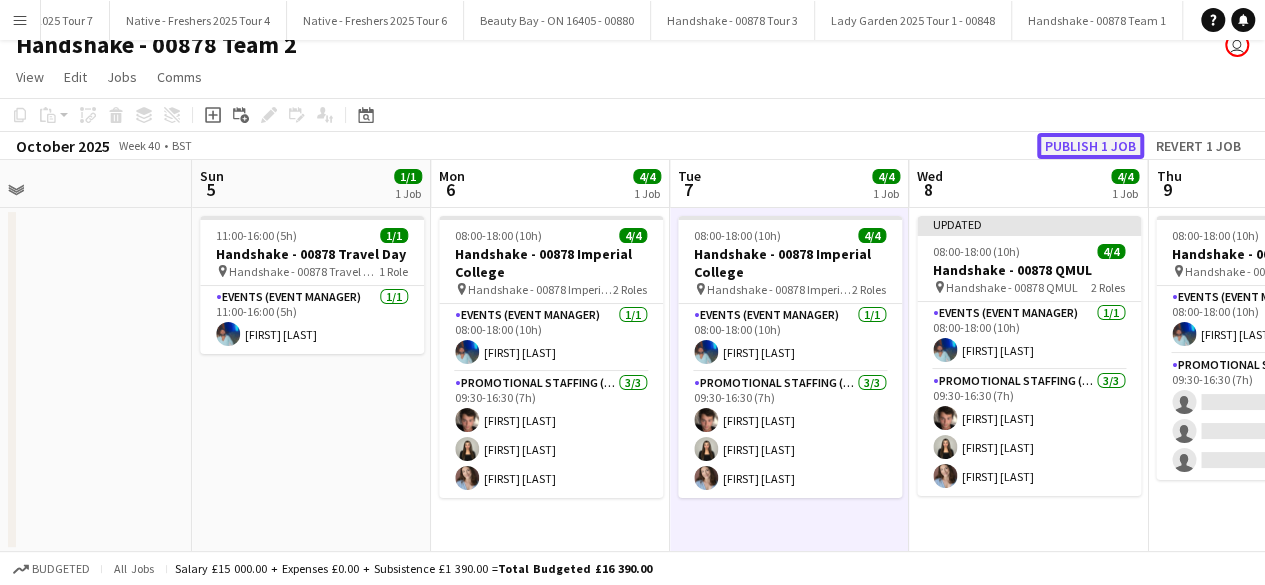 click on "Publish 1 job" 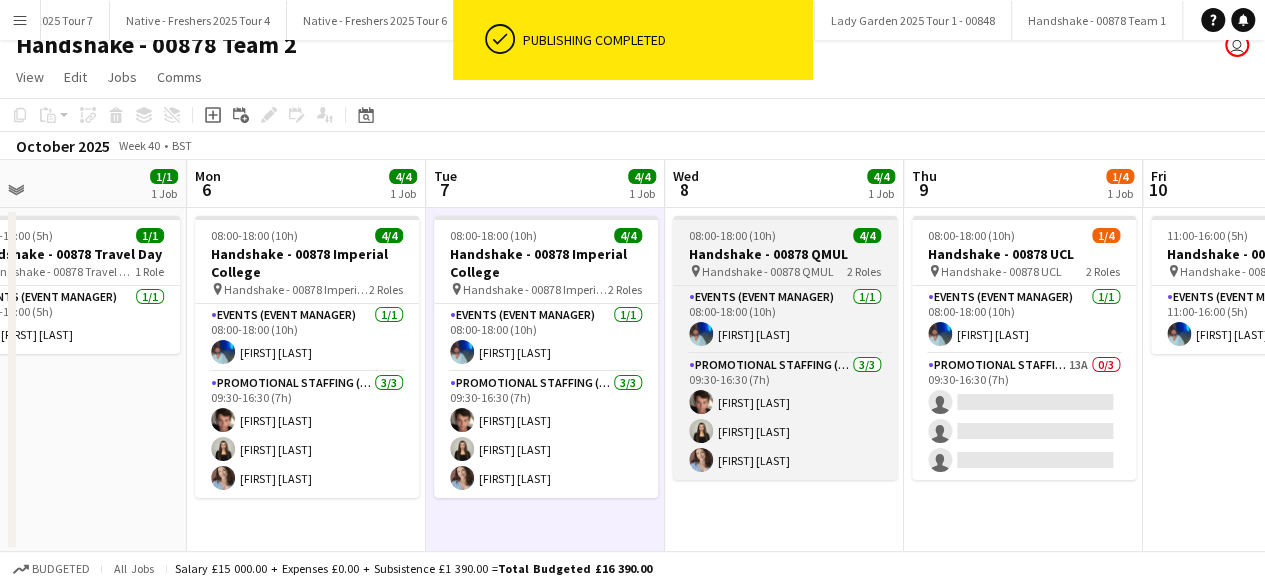 scroll, scrollTop: 0, scrollLeft: 547, axis: horizontal 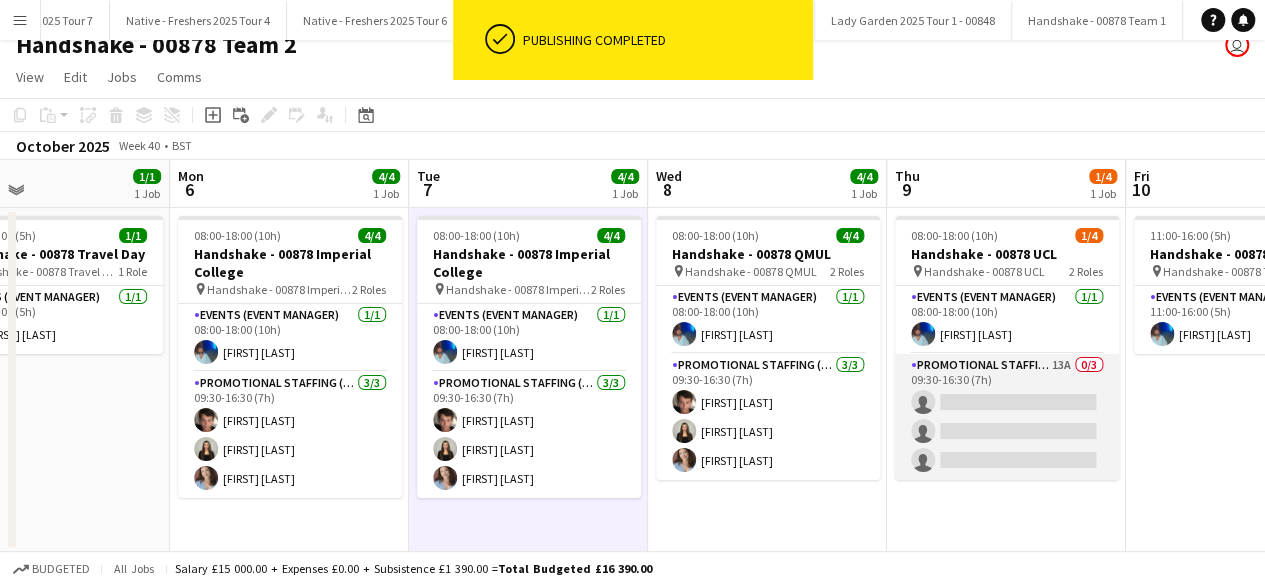 click on "Promotional Staffing (Brand Ambassadors)   13A   0/3   09:30-16:30 (7h)
single-neutral-actions
single-neutral-actions
single-neutral-actions" at bounding box center [1007, 417] 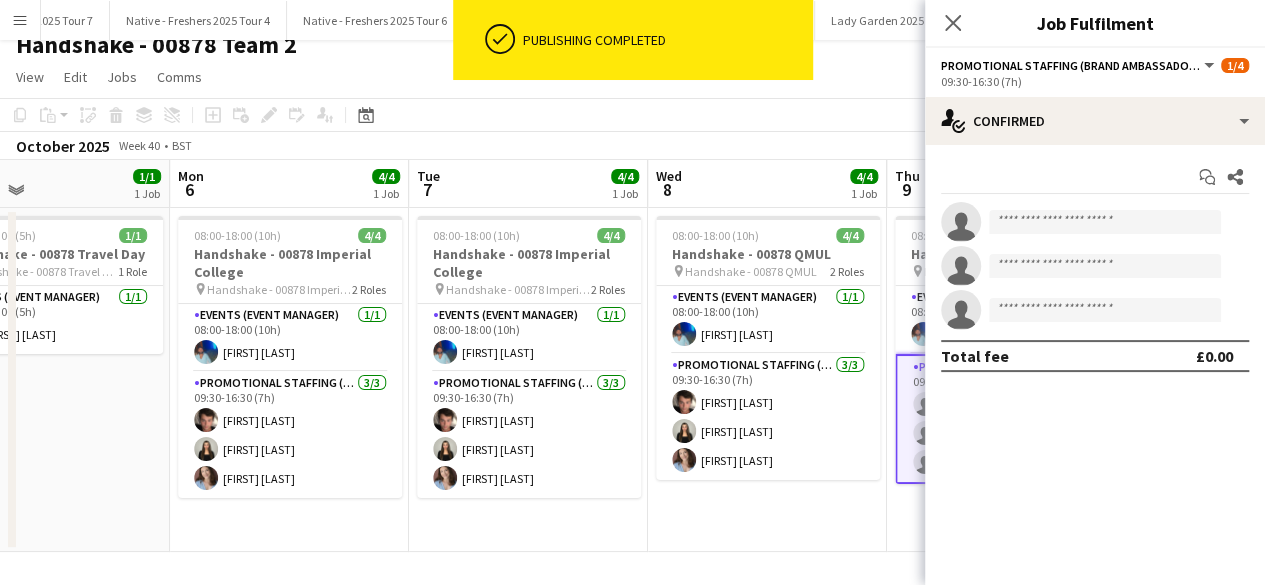click on "Start chat
Share
single-neutral-actions
single-neutral-actions
single-neutral-actions
Total fee   £0.00" at bounding box center [1095, 266] 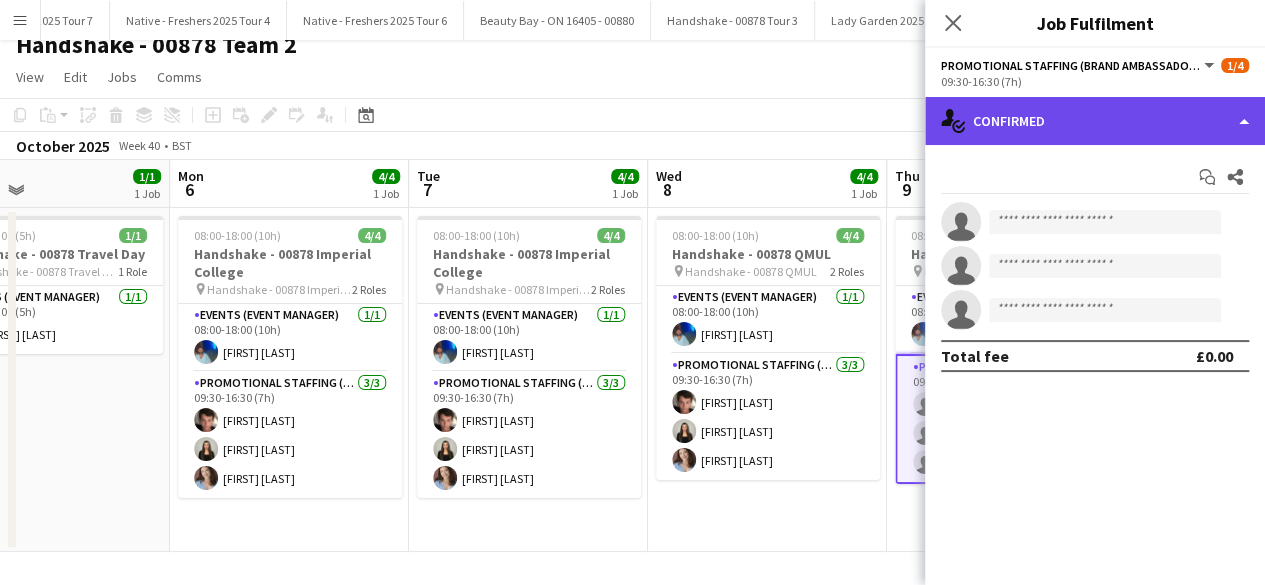 click on "single-neutral-actions-check-2
Confirmed" 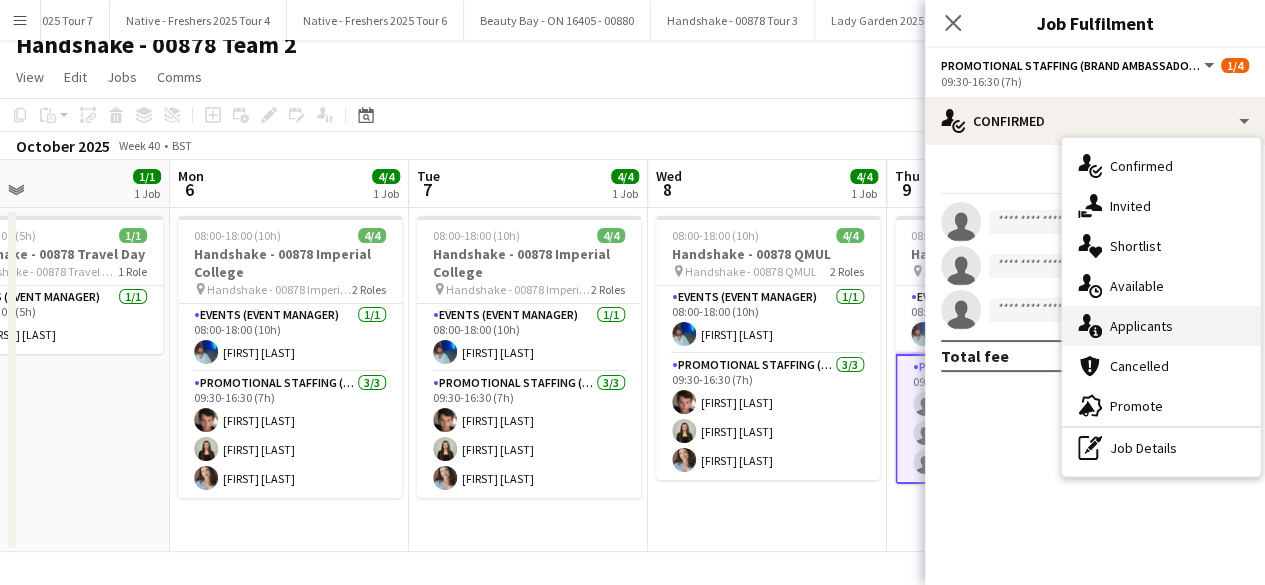 click on "single-neutral-actions-information
Applicants" at bounding box center [1161, 326] 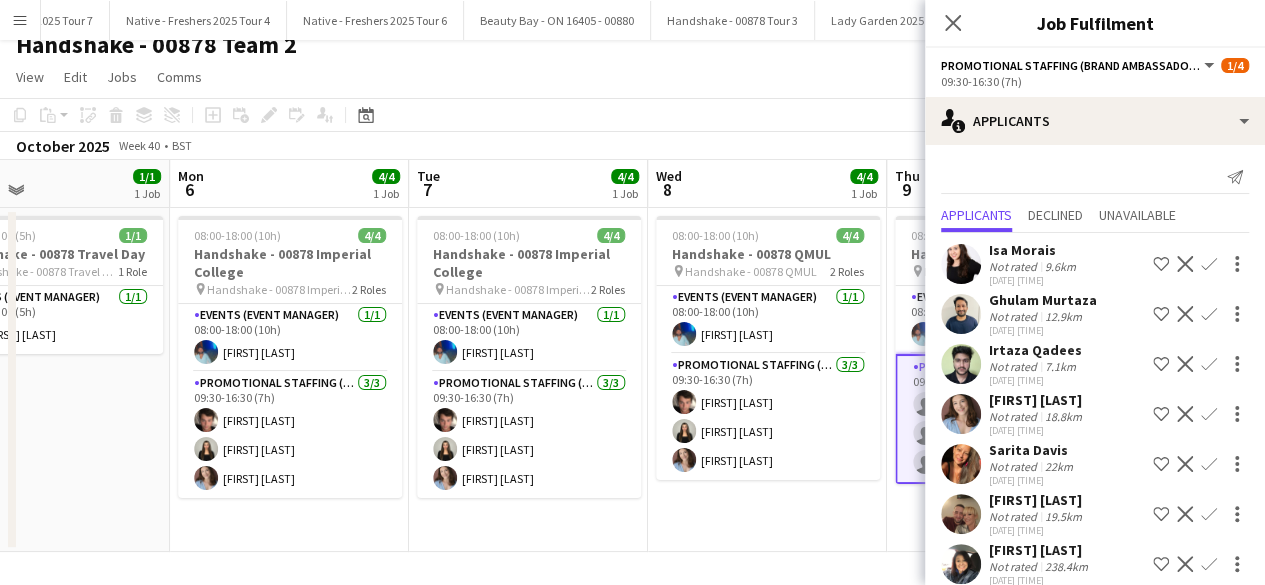 click on "Confirm" at bounding box center (1209, 464) 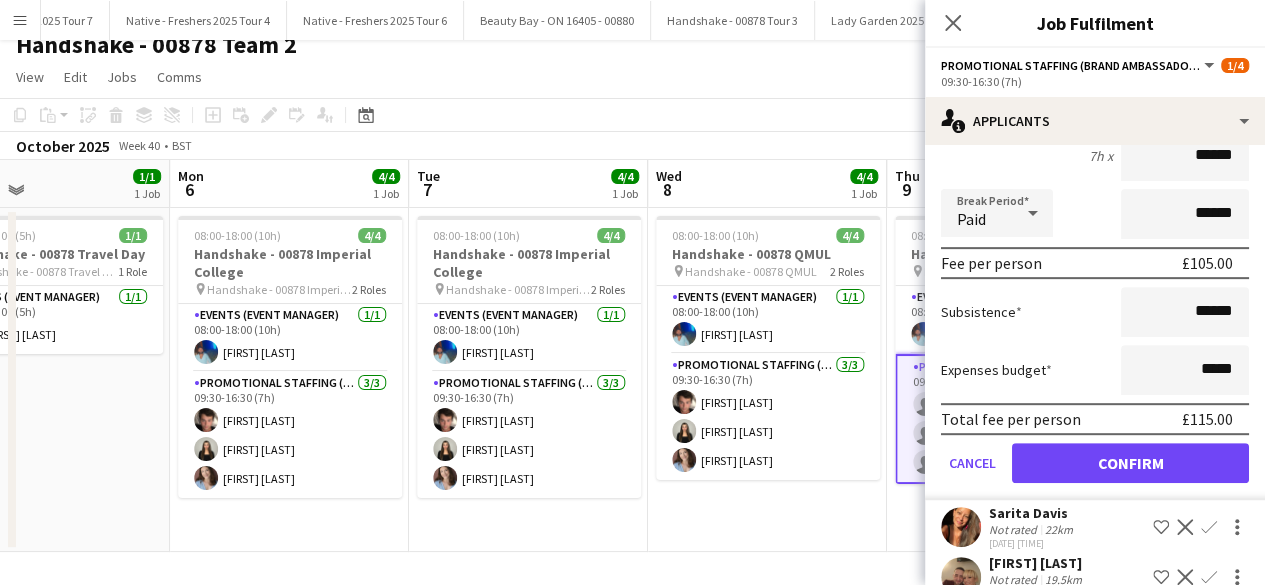 scroll, scrollTop: 419, scrollLeft: 0, axis: vertical 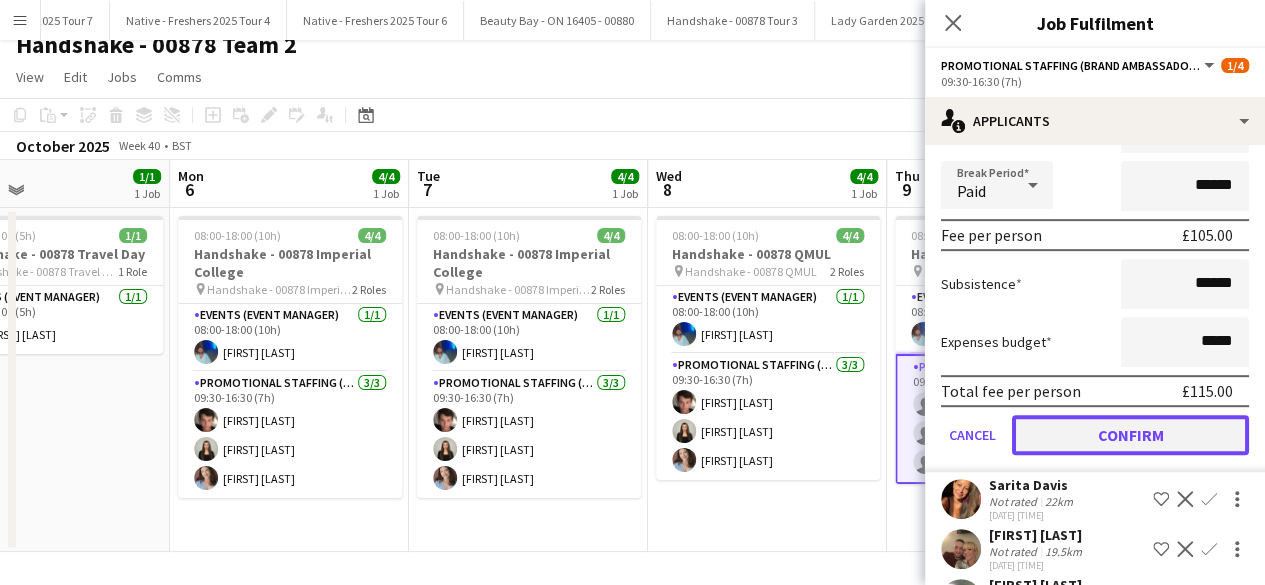 click on "Confirm" 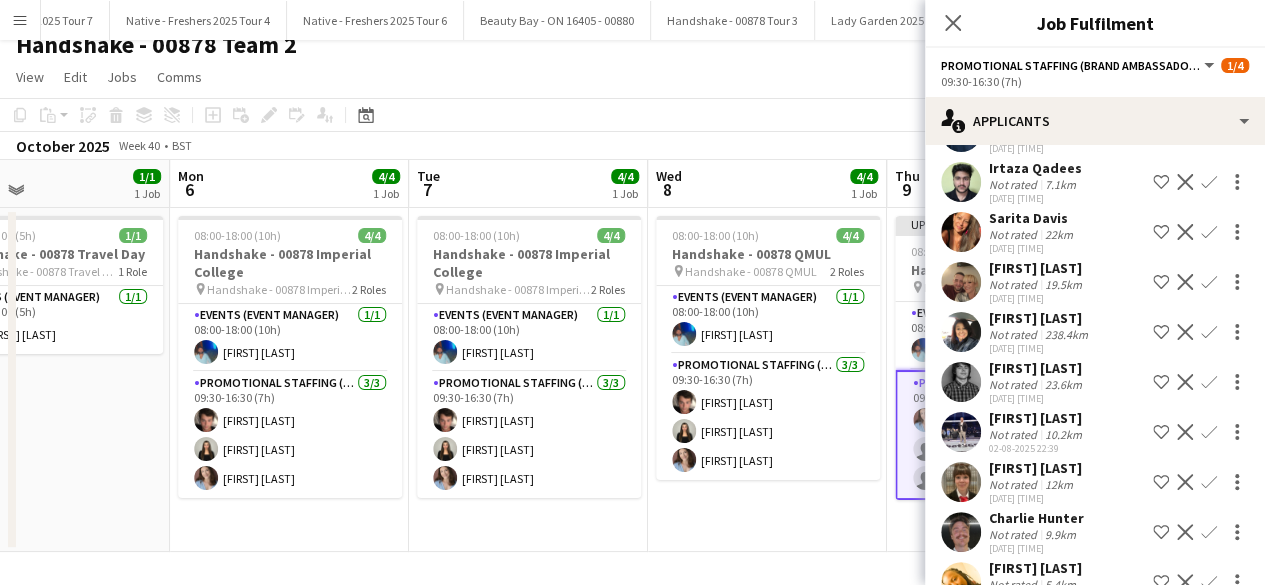 scroll, scrollTop: 221, scrollLeft: 0, axis: vertical 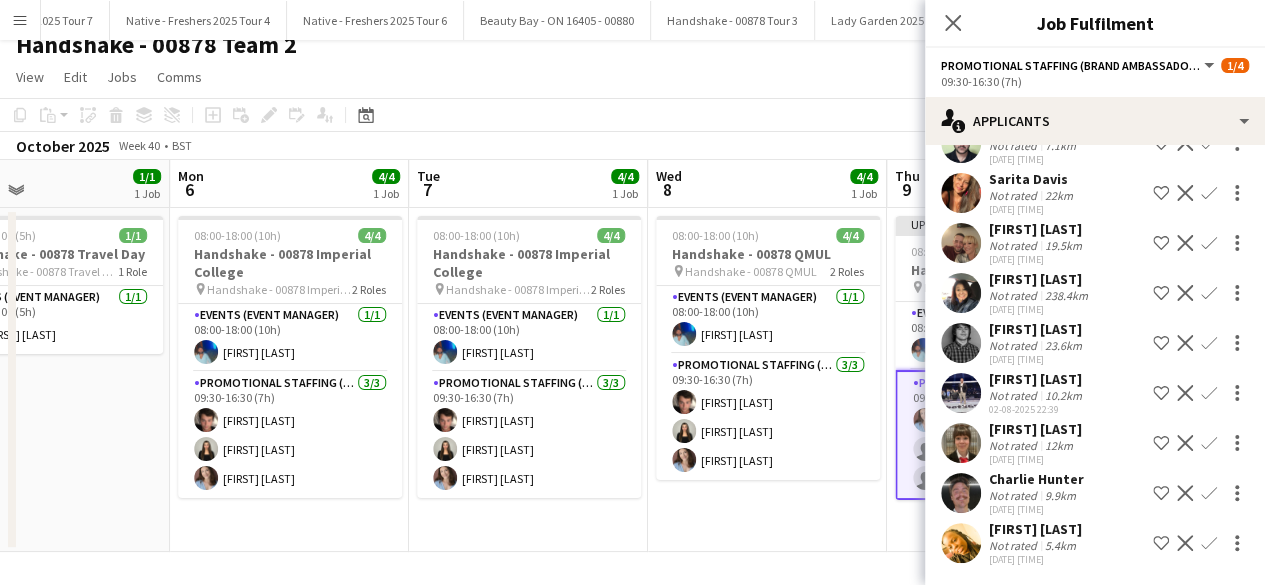 click on "Confirm" at bounding box center [1209, 443] 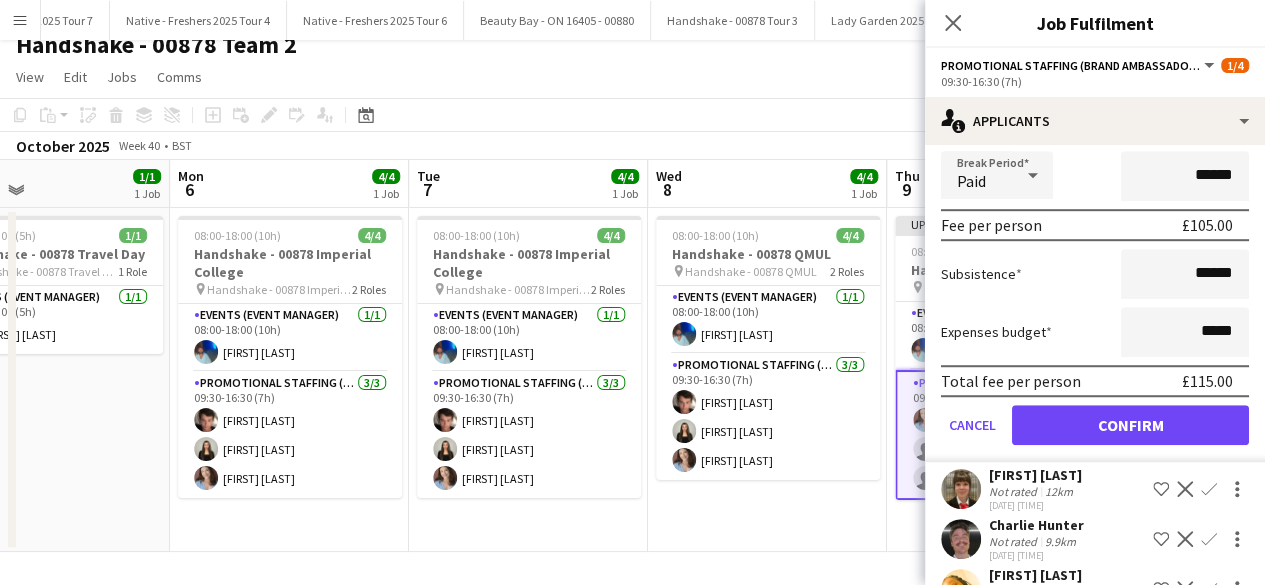 scroll, scrollTop: 650, scrollLeft: 0, axis: vertical 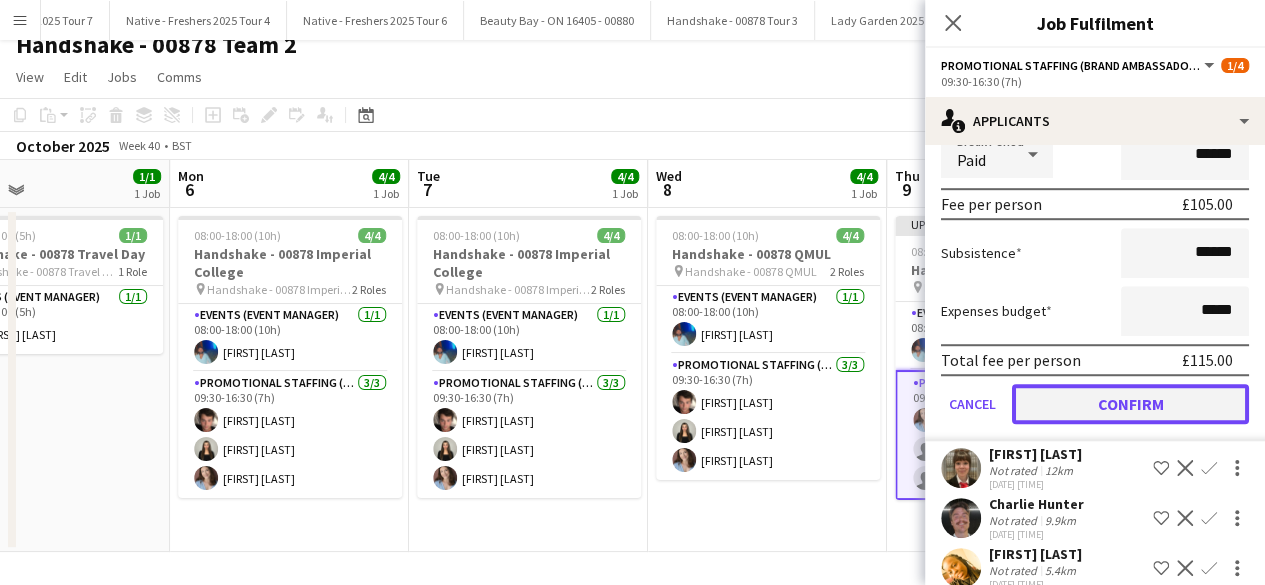 click on "Confirm" 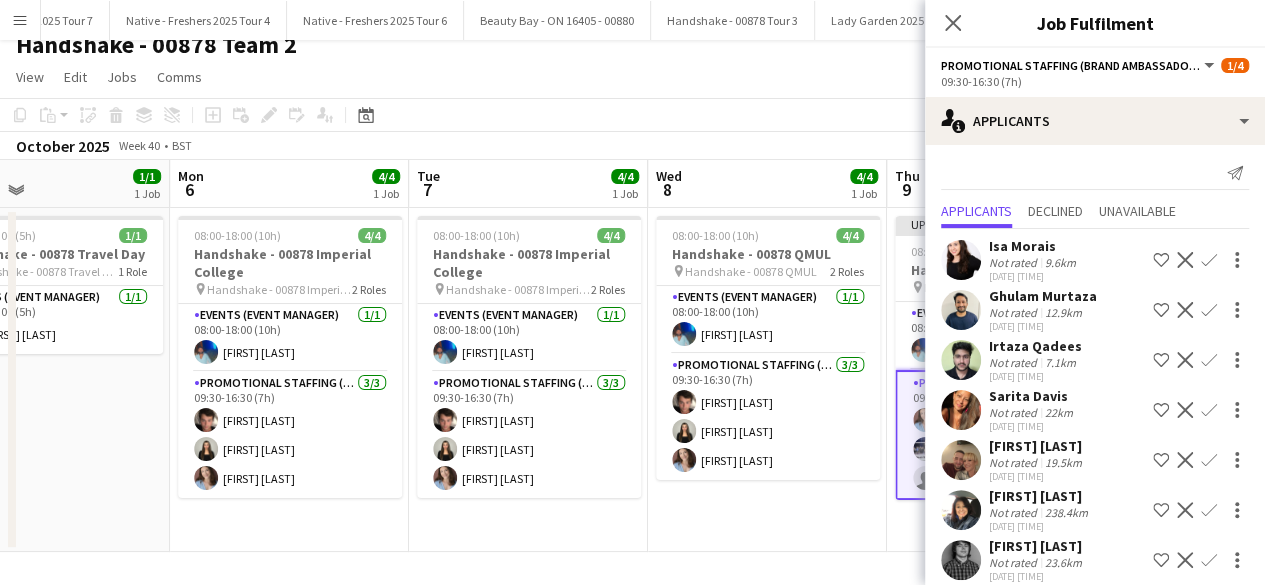scroll, scrollTop: 2, scrollLeft: 0, axis: vertical 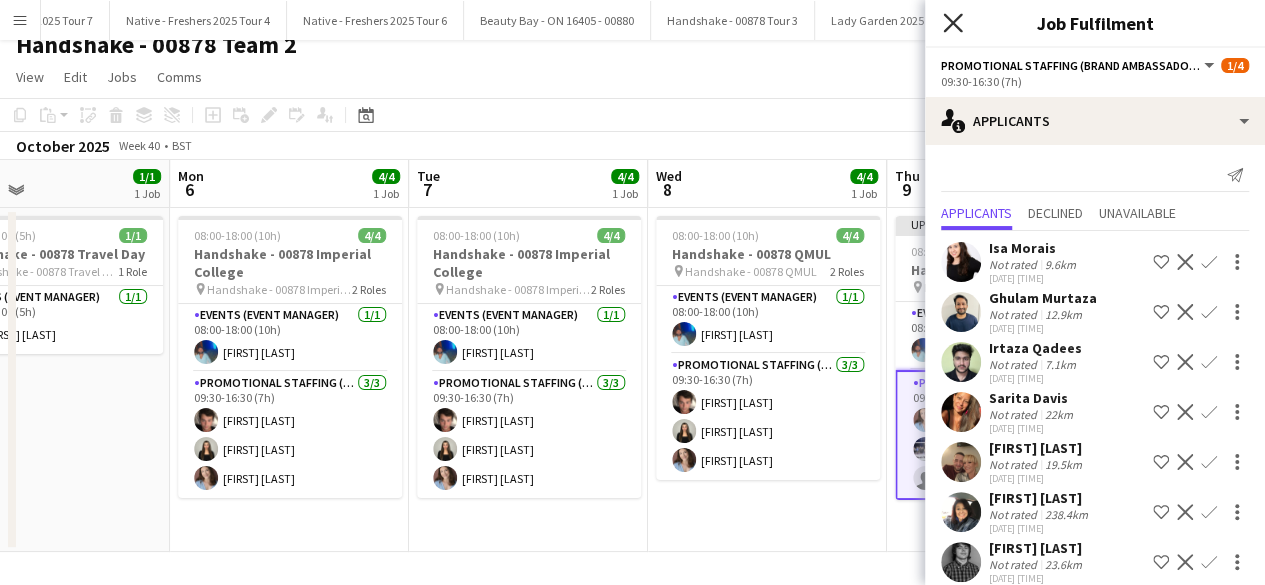 click 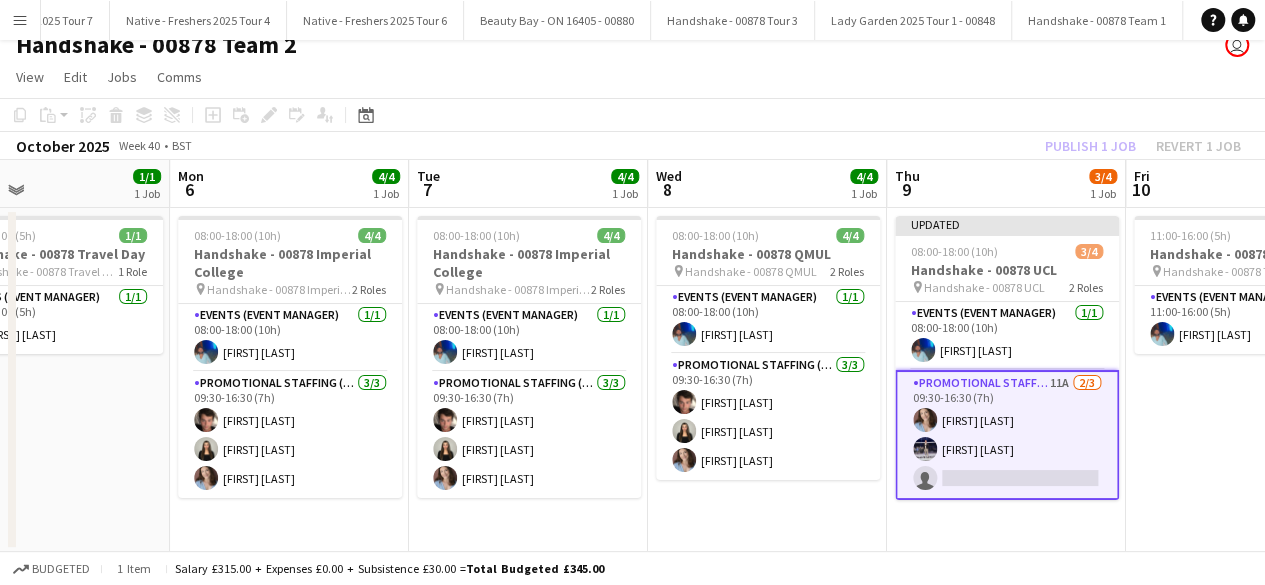 click on "08:00-18:00 (10h)    4/4   Handshake - 00878 QMUL
pin
Handshake - 00878 QMUL    2 Roles   Events (Event Manager)   1/1   08:00-18:00 (10h)
Roland Lamaa  Promotional Staffing (Brand Ambassadors)   3/3   09:30-16:30 (7h)
Sebastian Hill Alishah Malik Jordan Miller" at bounding box center [767, 380] 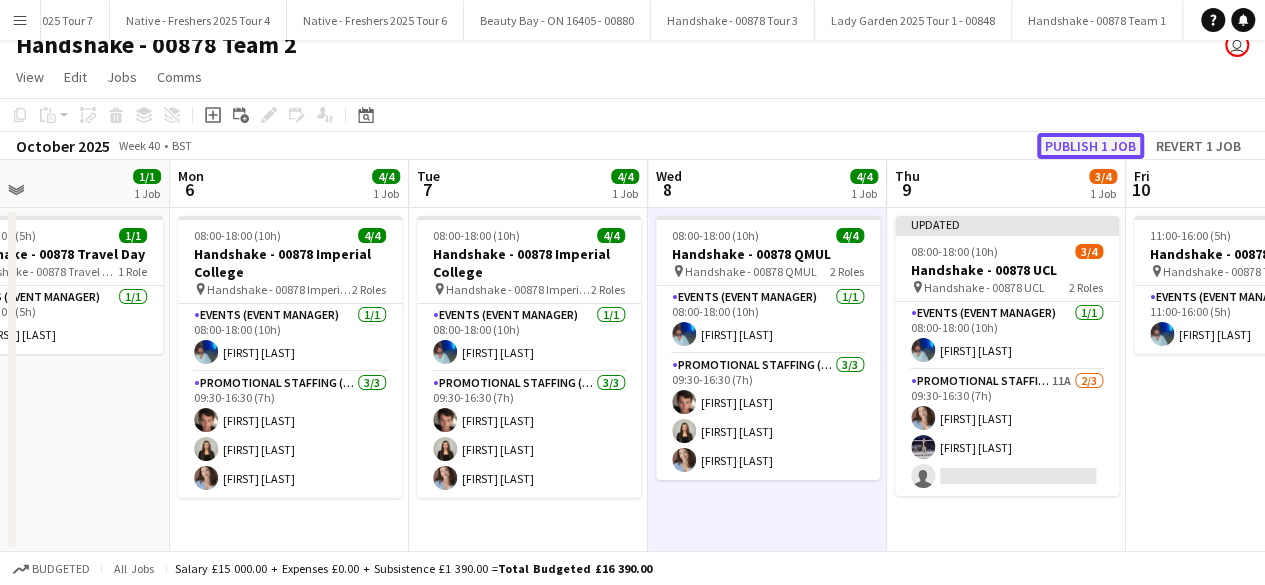 click on "Publish 1 job" 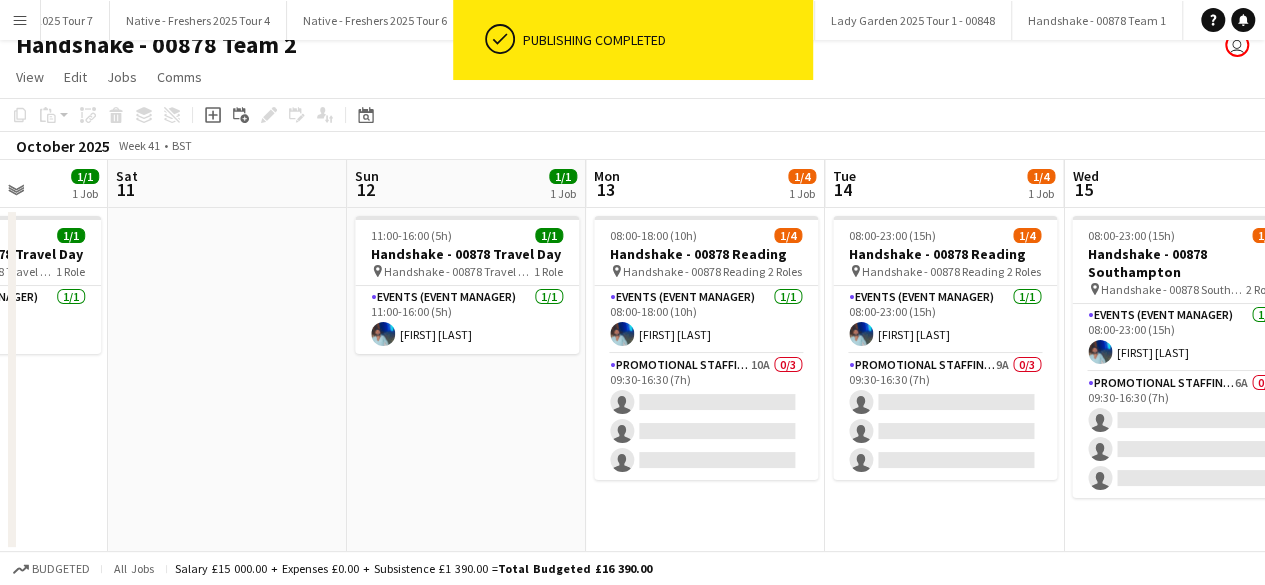 scroll, scrollTop: 0, scrollLeft: 864, axis: horizontal 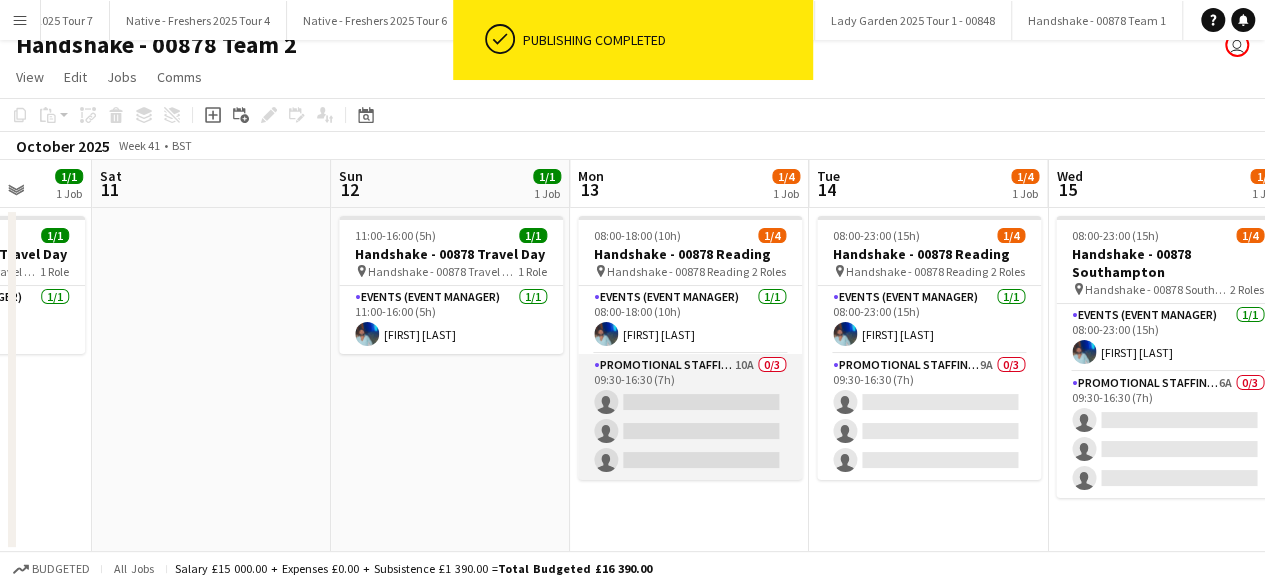 click on "Promotional Staffing (Brand Ambassadors)   10A   0/3   09:30-16:30 (7h)
single-neutral-actions
single-neutral-actions
single-neutral-actions" at bounding box center [690, 417] 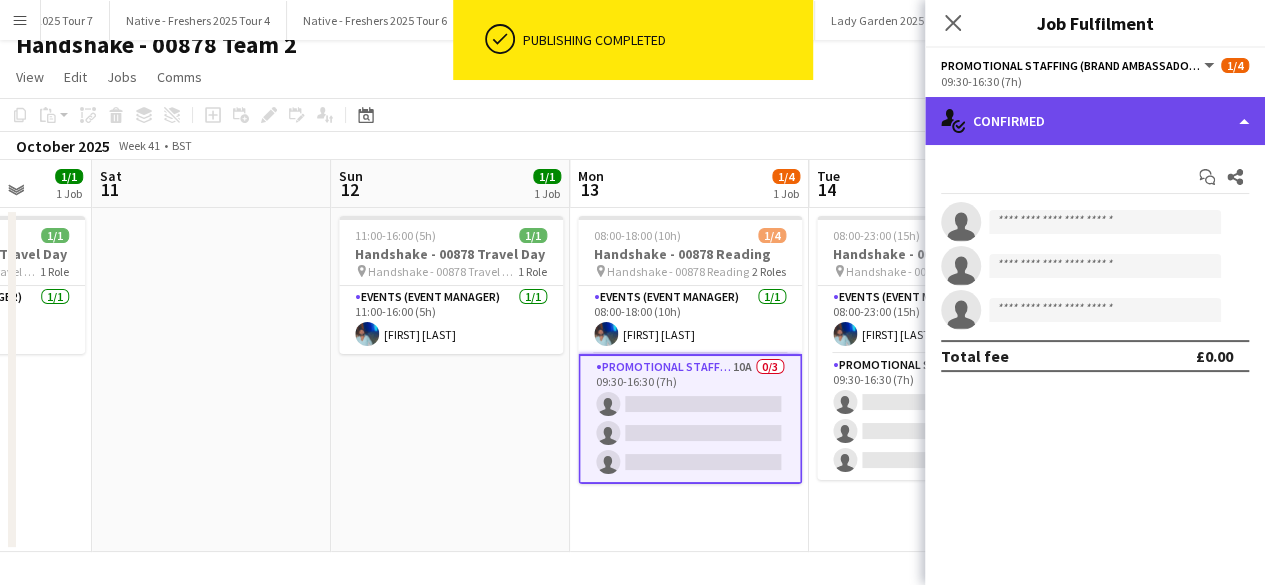 click on "single-neutral-actions-check-2
Confirmed" 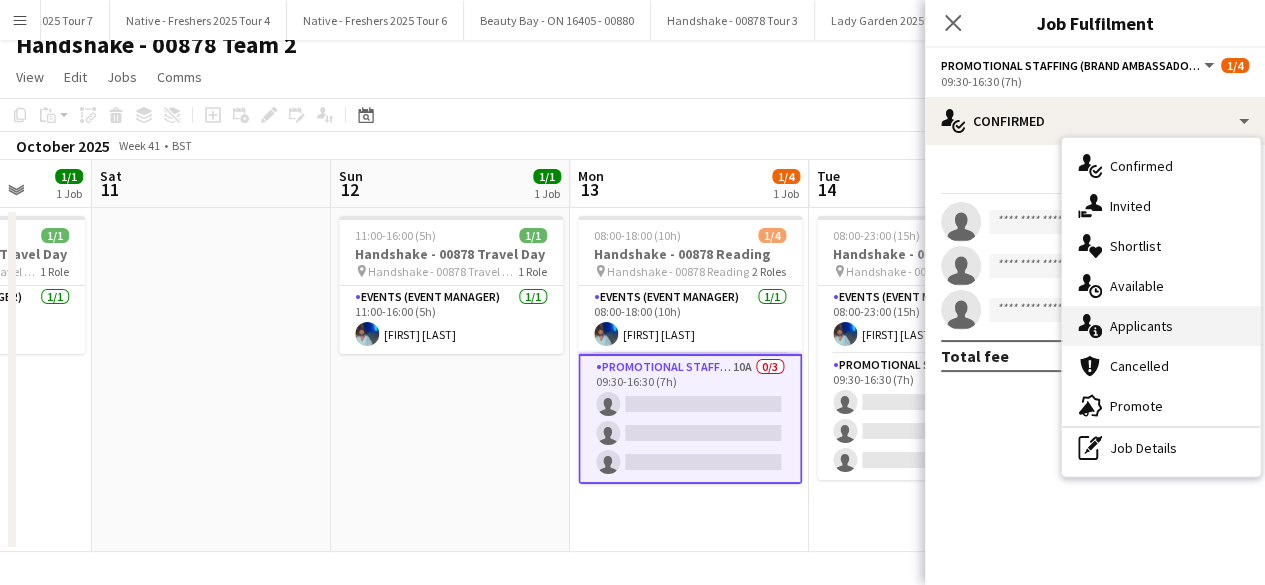 click on "single-neutral-actions-information
Applicants" at bounding box center (1161, 326) 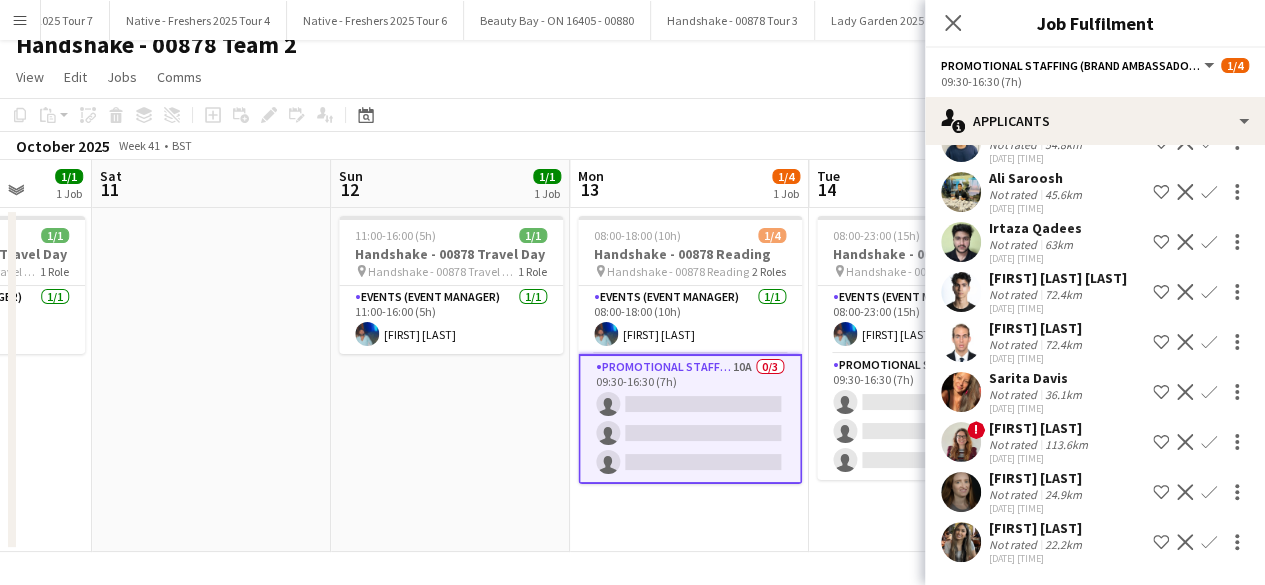 scroll, scrollTop: 189, scrollLeft: 0, axis: vertical 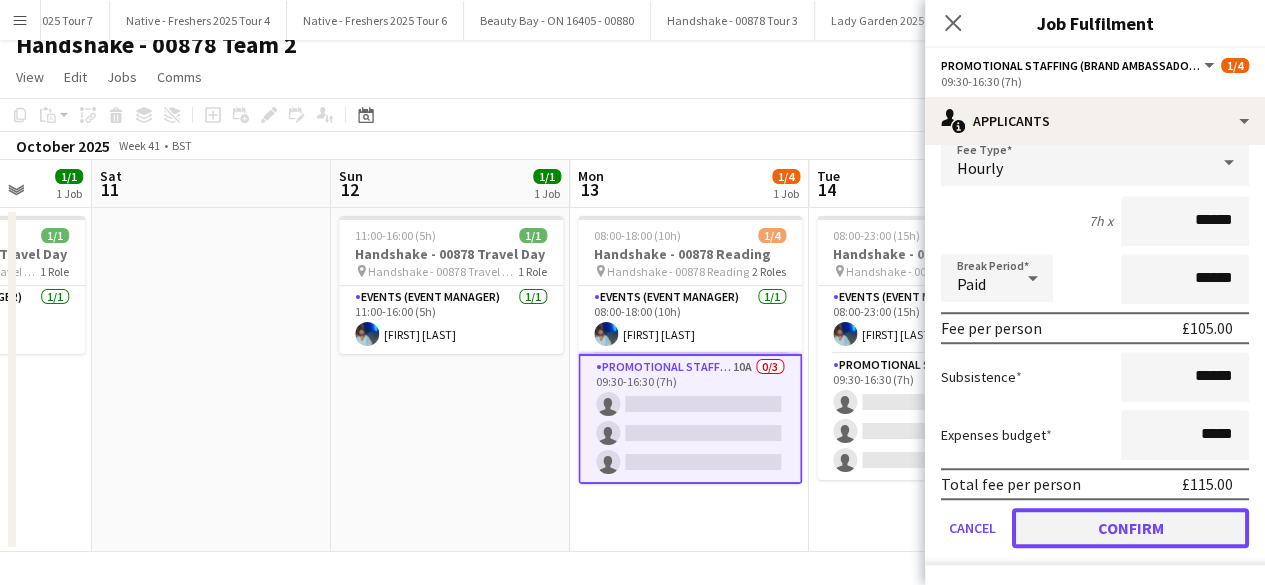 click on "Confirm" 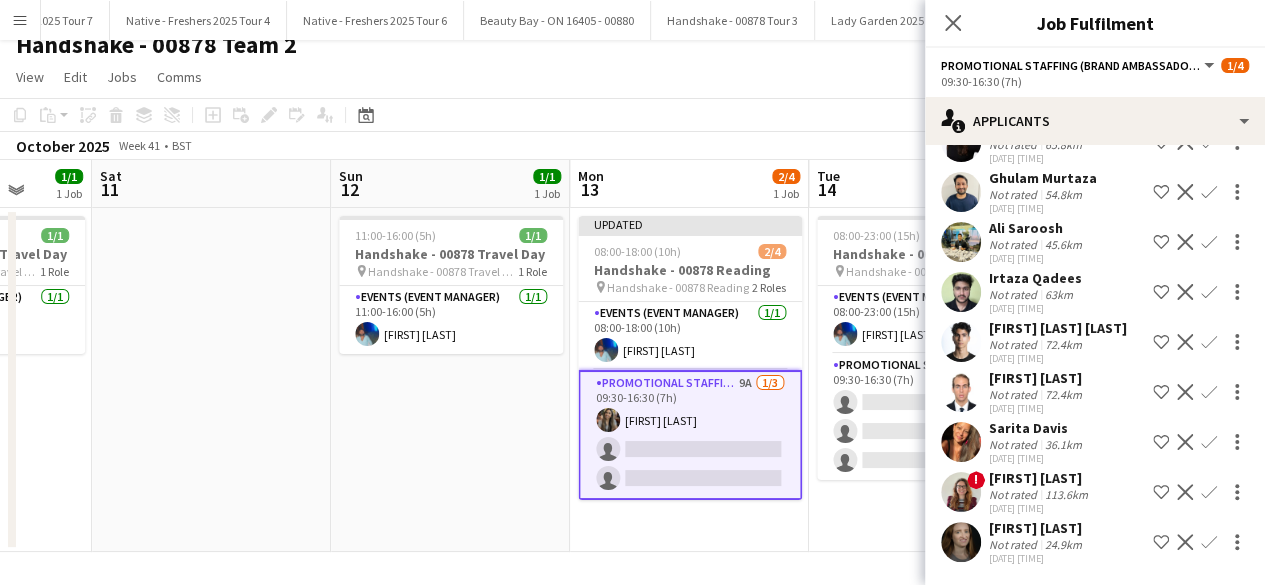 scroll, scrollTop: 139, scrollLeft: 0, axis: vertical 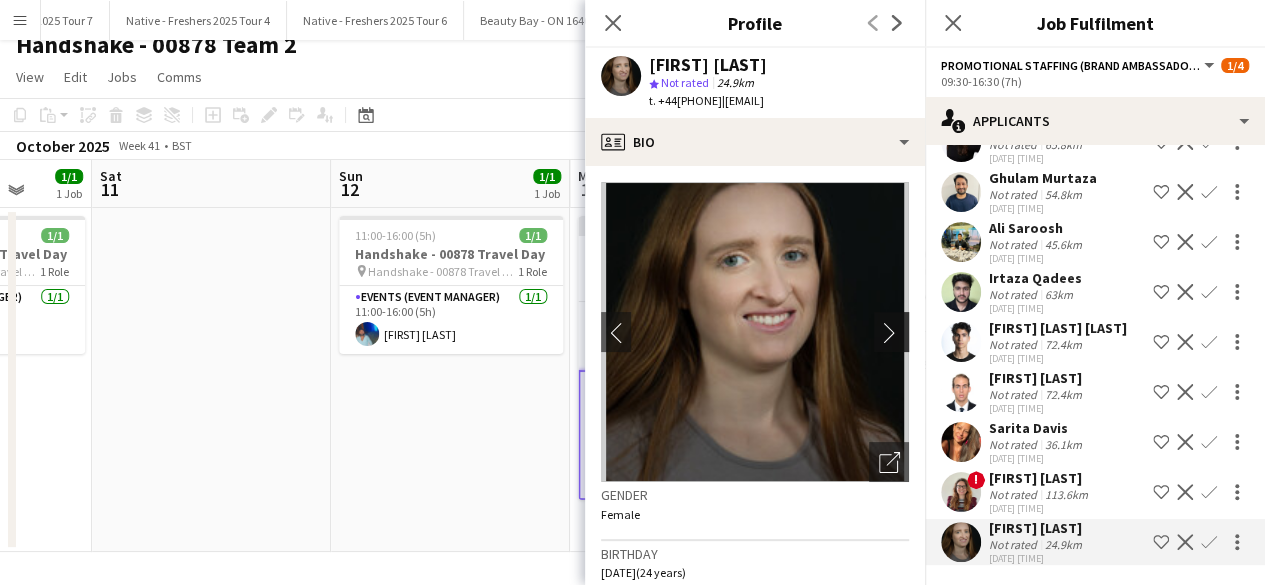 click on "chevron-right" 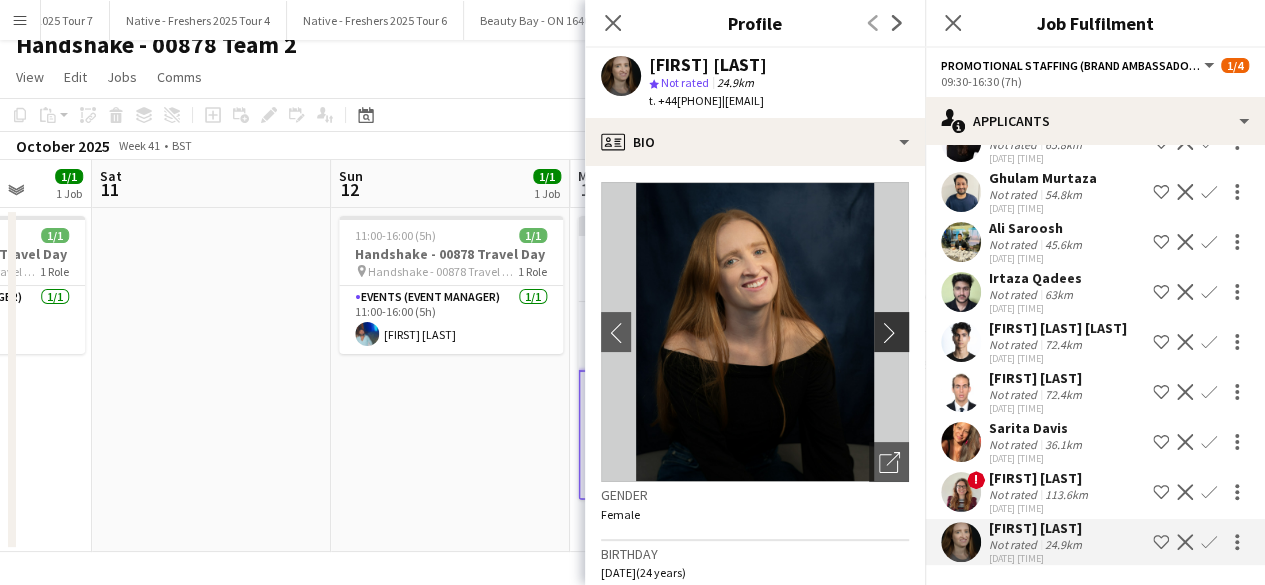 click on "chevron-right" 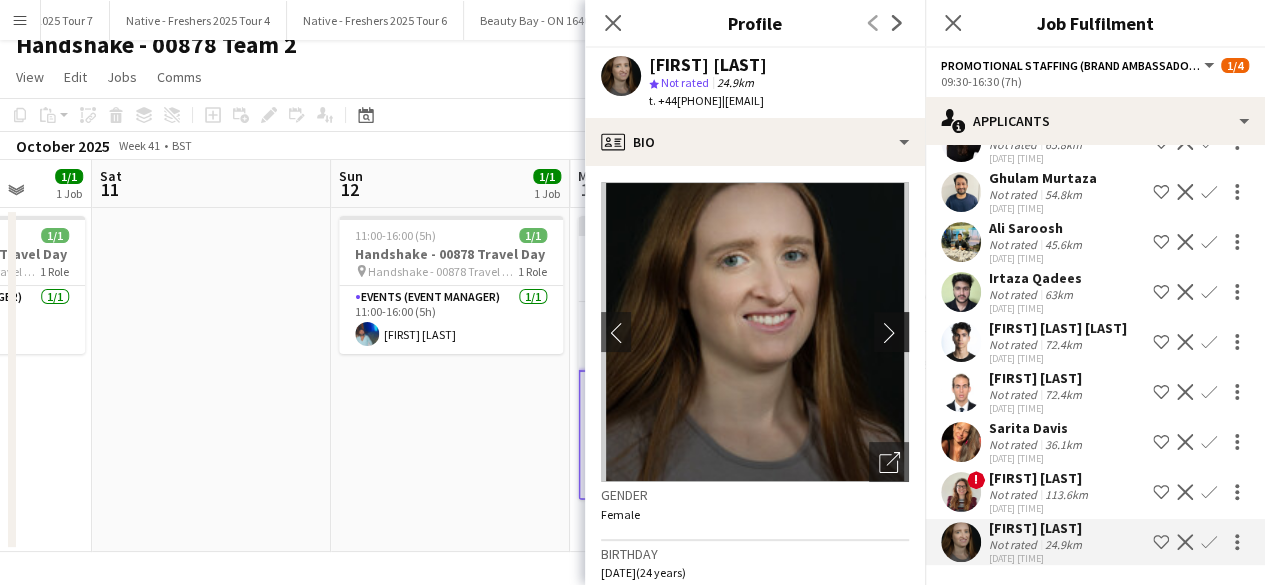 click on "chevron-right" 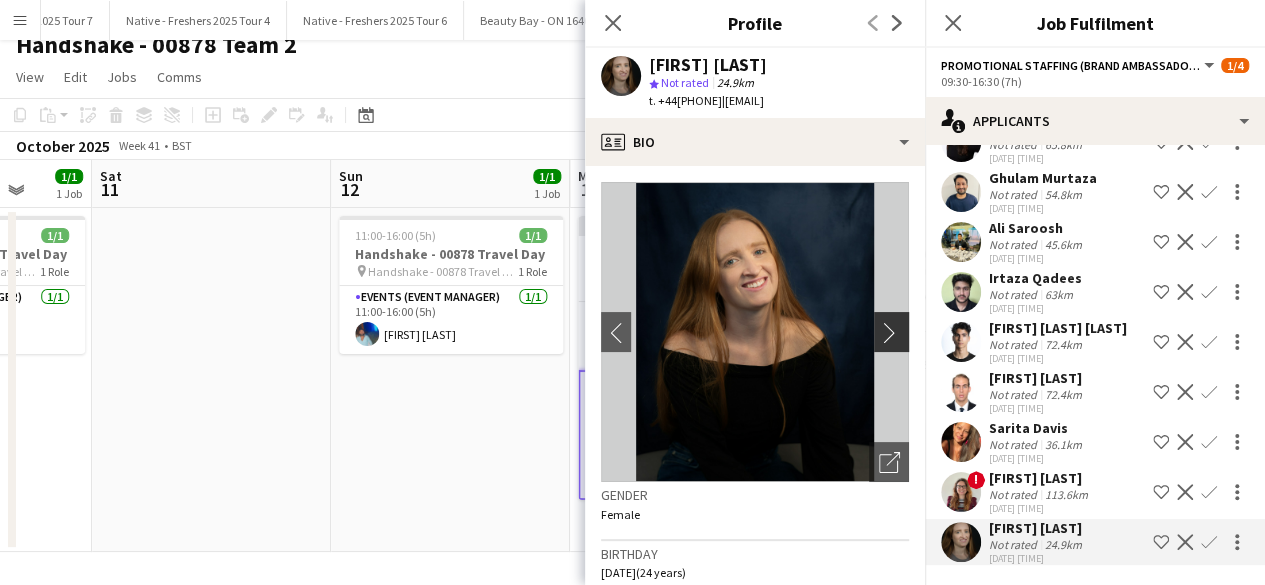 click on "chevron-right" 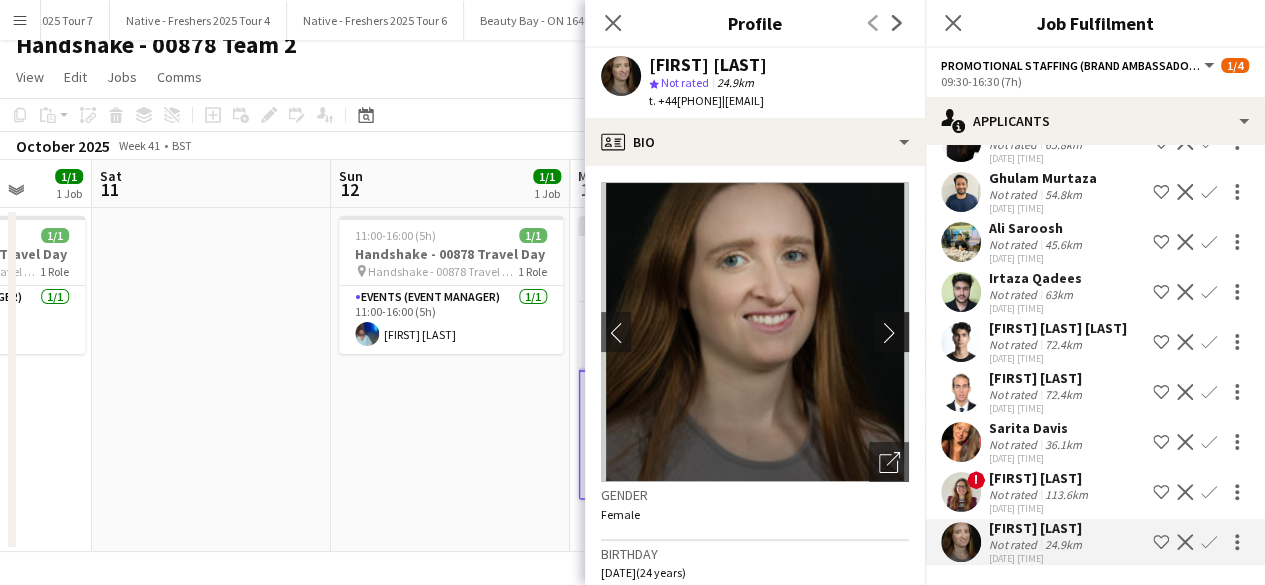click on "chevron-right" 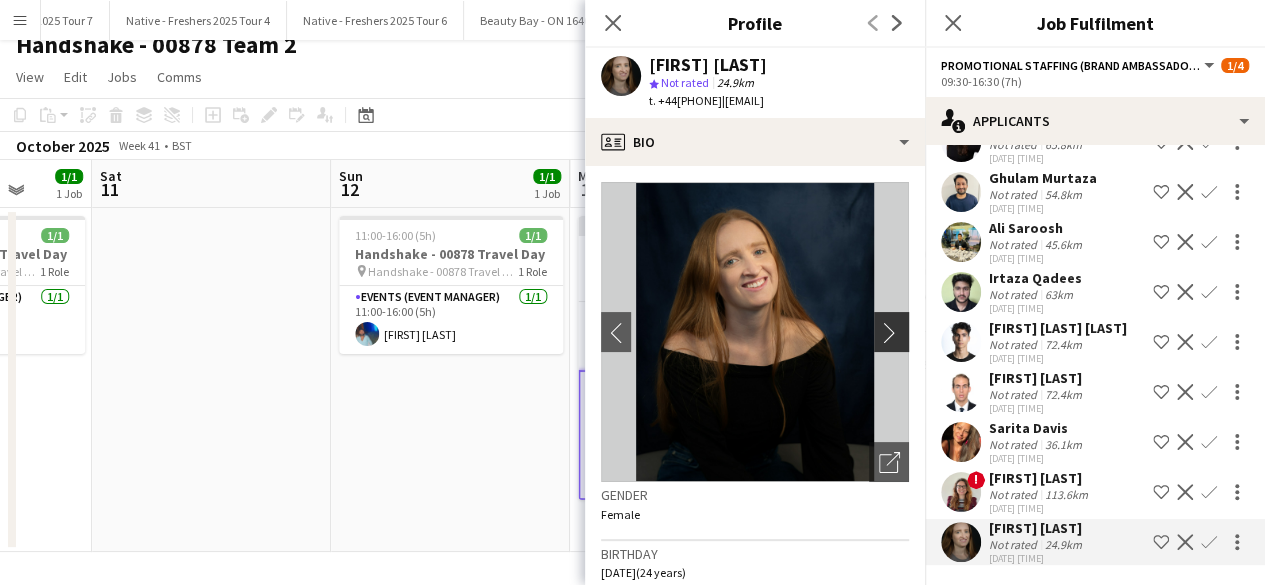 click on "chevron-right" 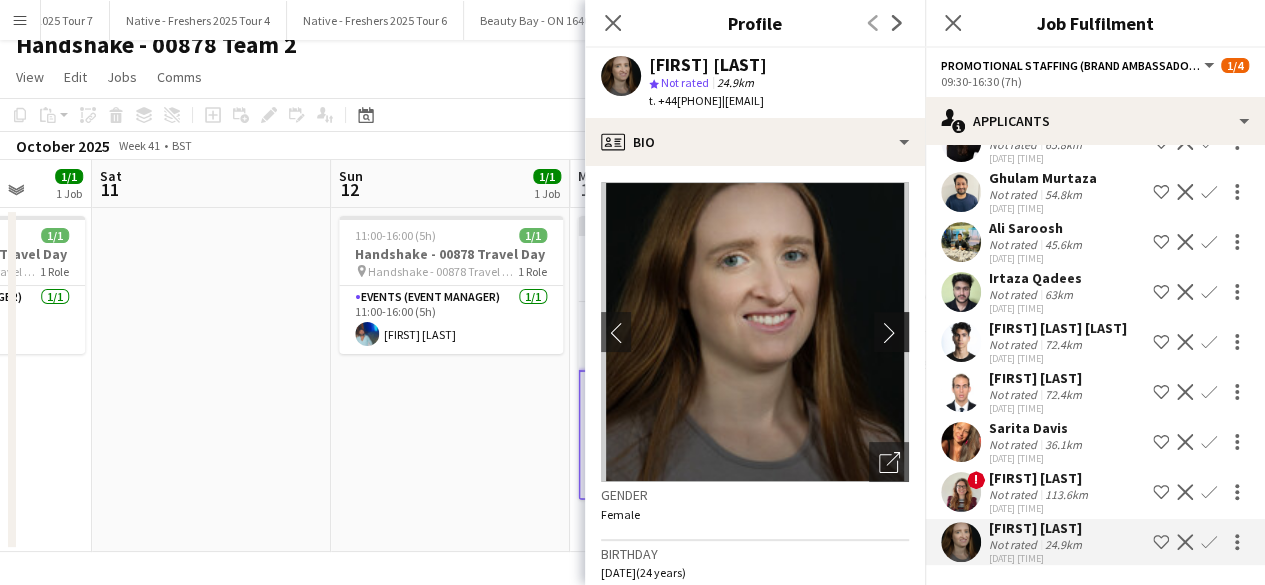 click on "chevron-right" 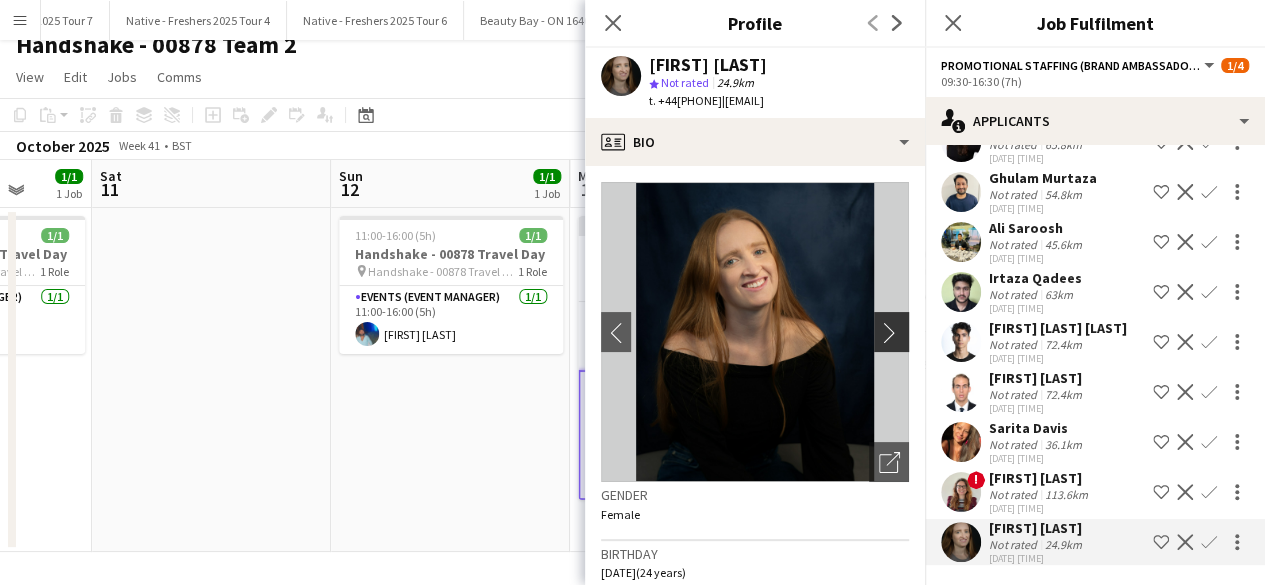 click on "chevron-right" 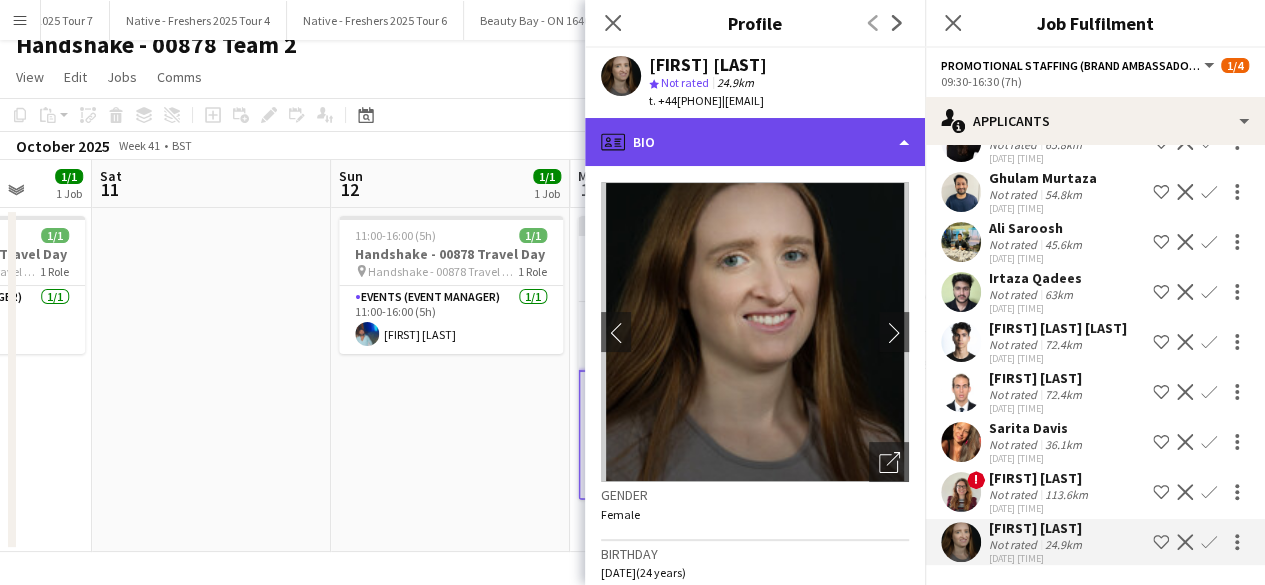 click on "profile
Bio" 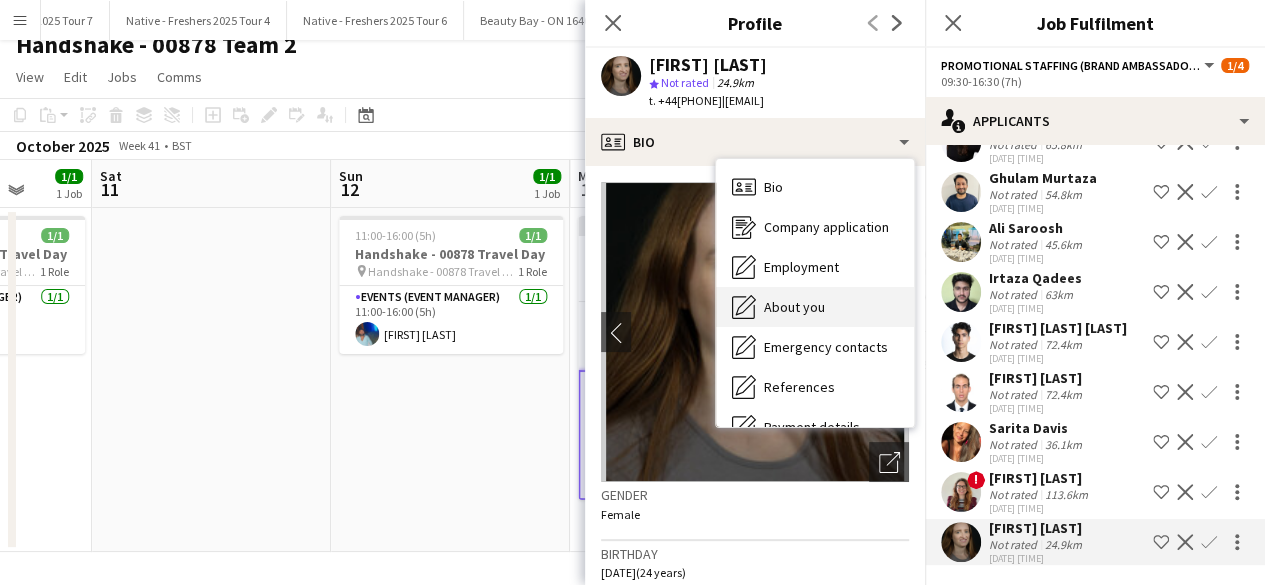 click on "About you
About you" at bounding box center (815, 307) 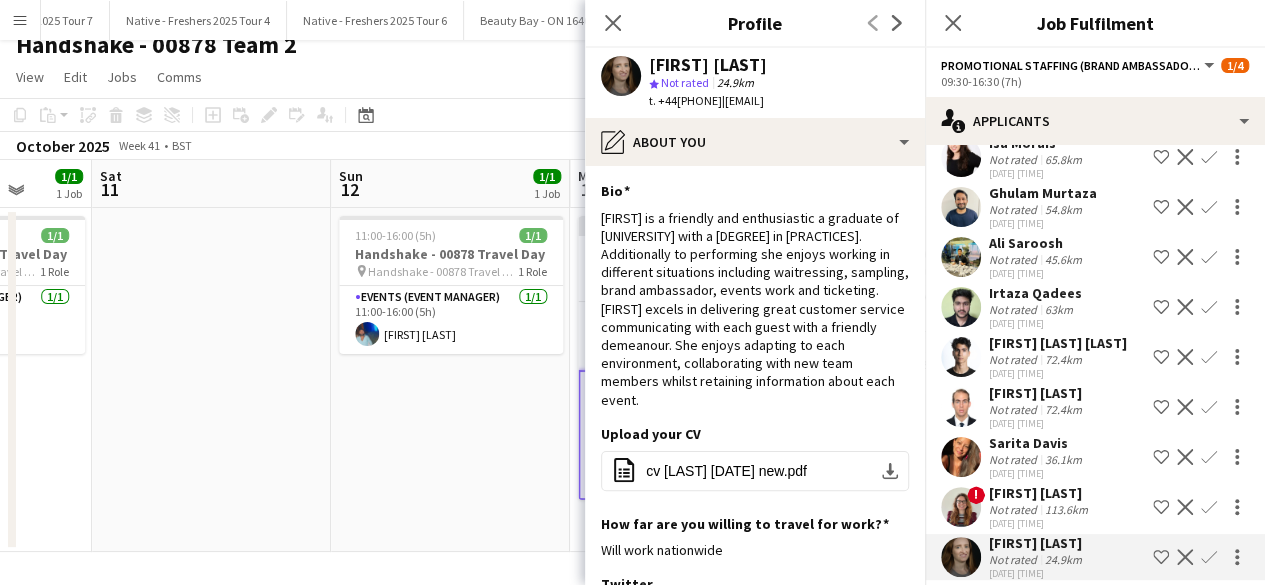 scroll, scrollTop: 139, scrollLeft: 0, axis: vertical 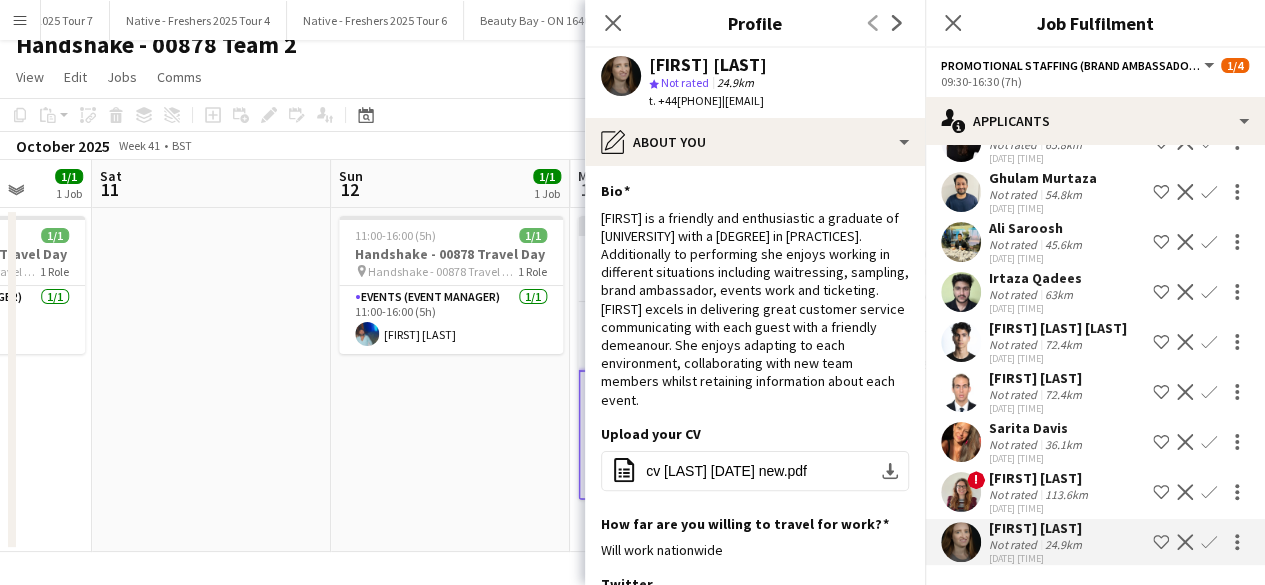 click at bounding box center [961, 292] 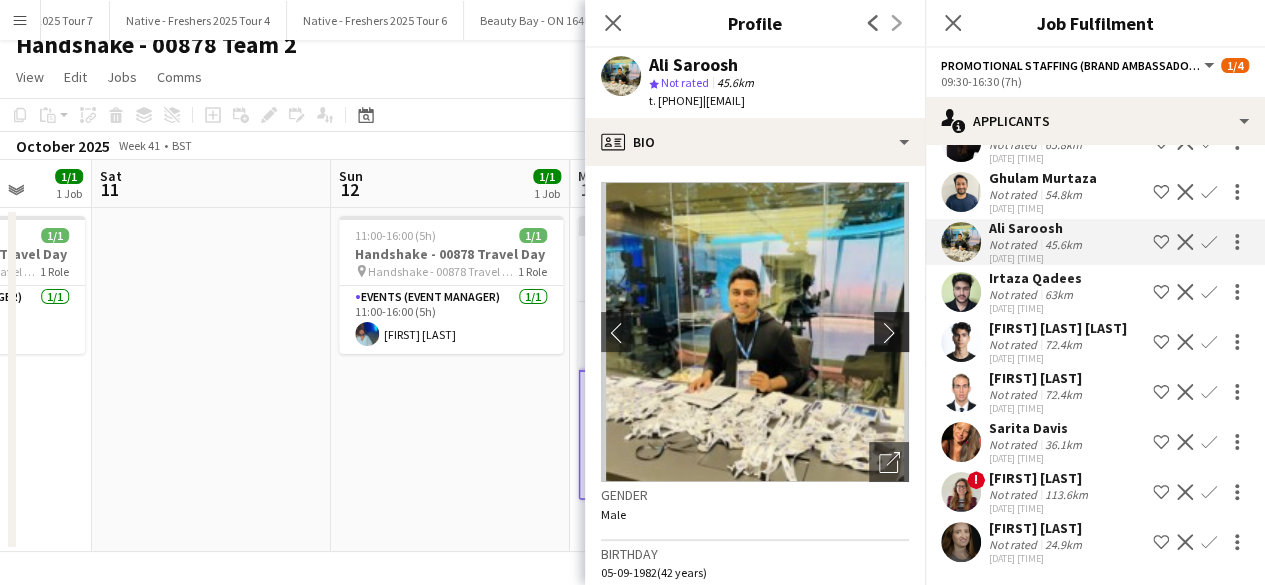 click on "chevron-right" 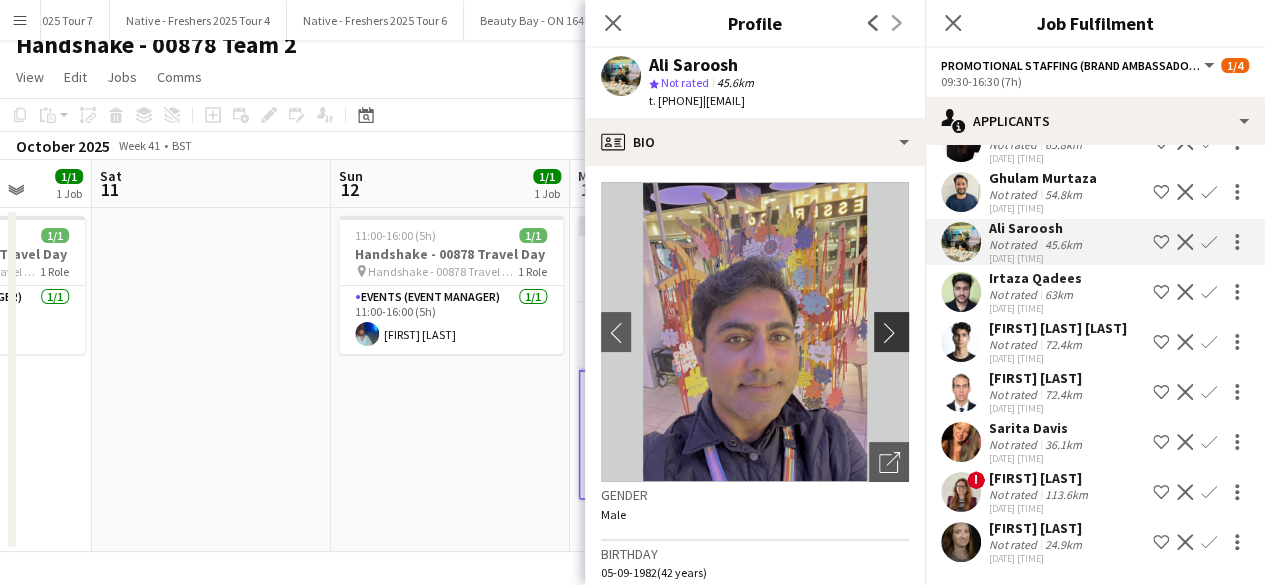 click on "chevron-right" 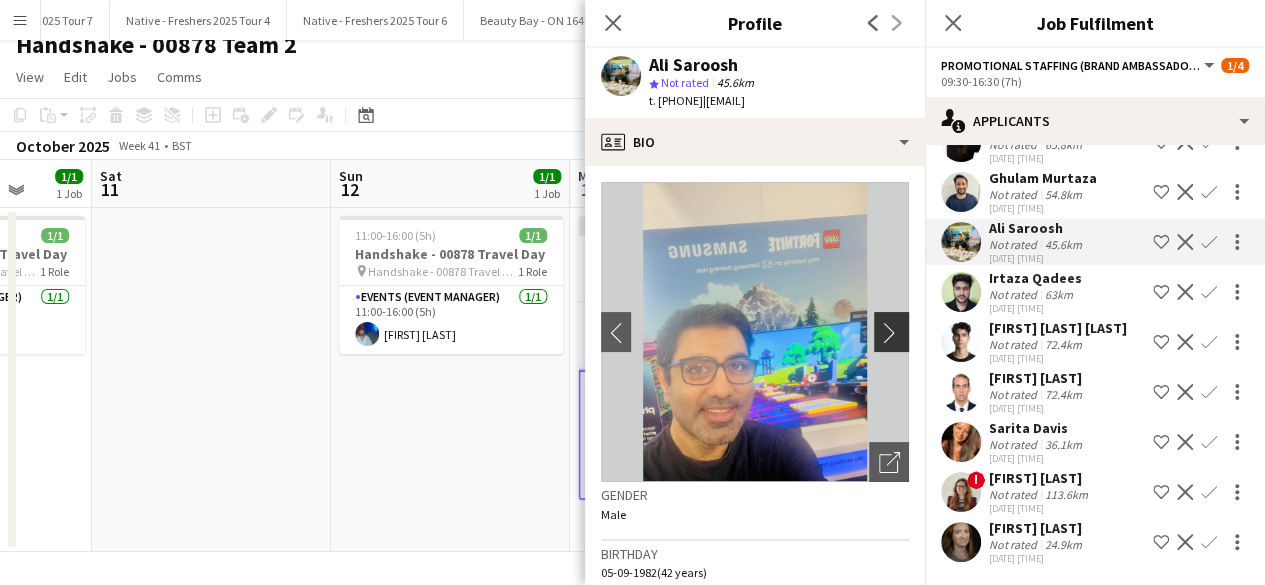 click on "chevron-right" 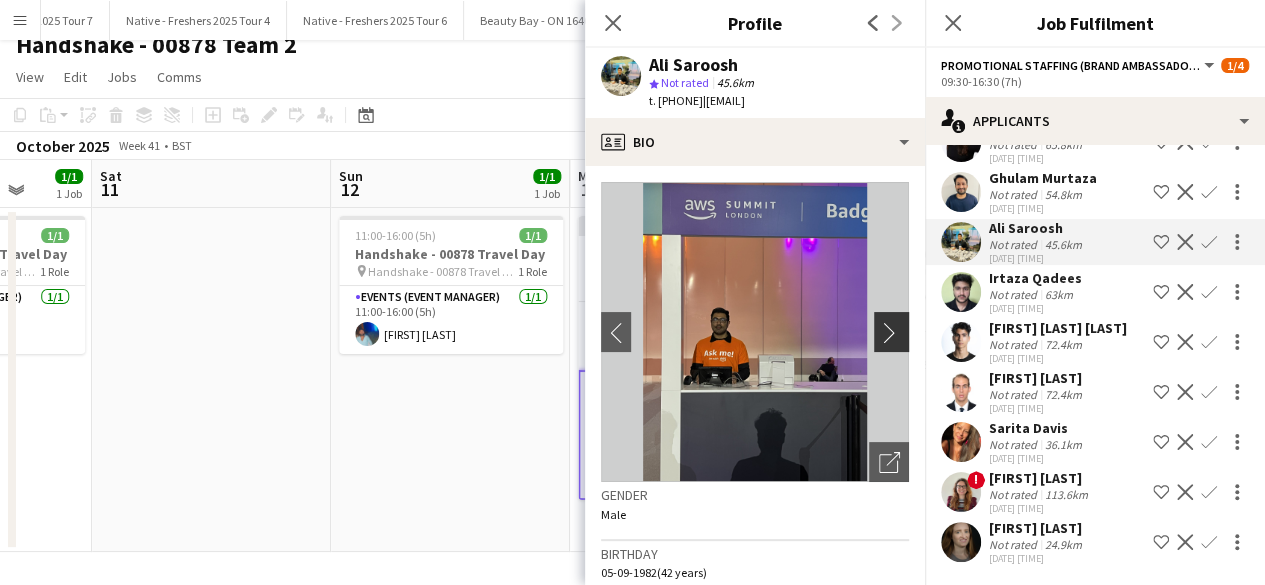 click on "chevron-right" 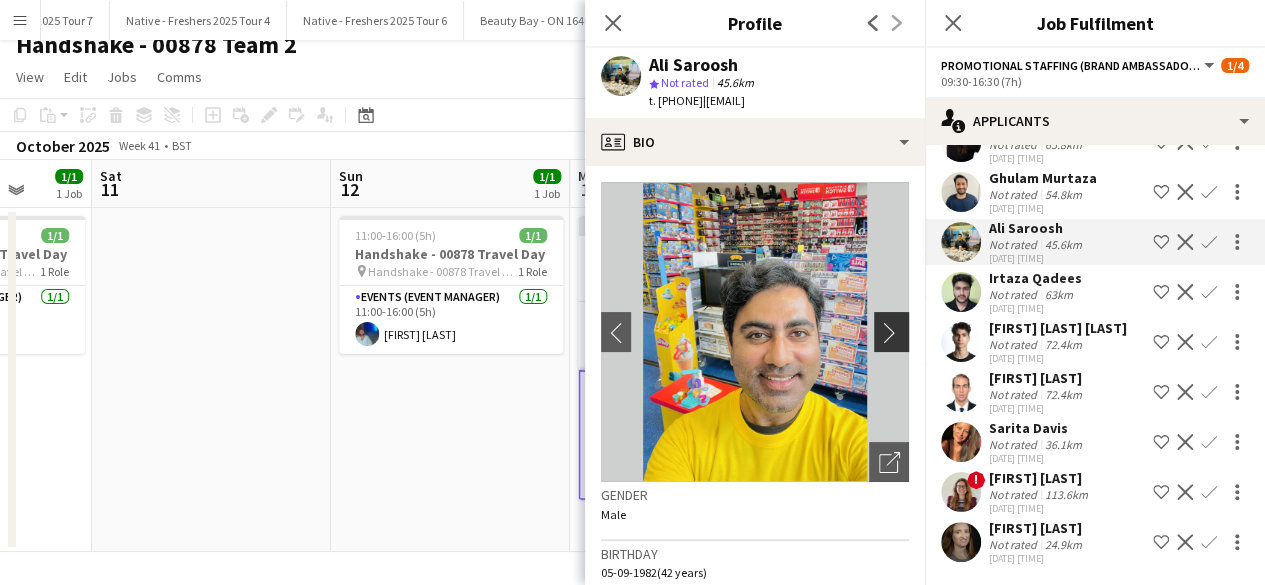 click on "chevron-right" 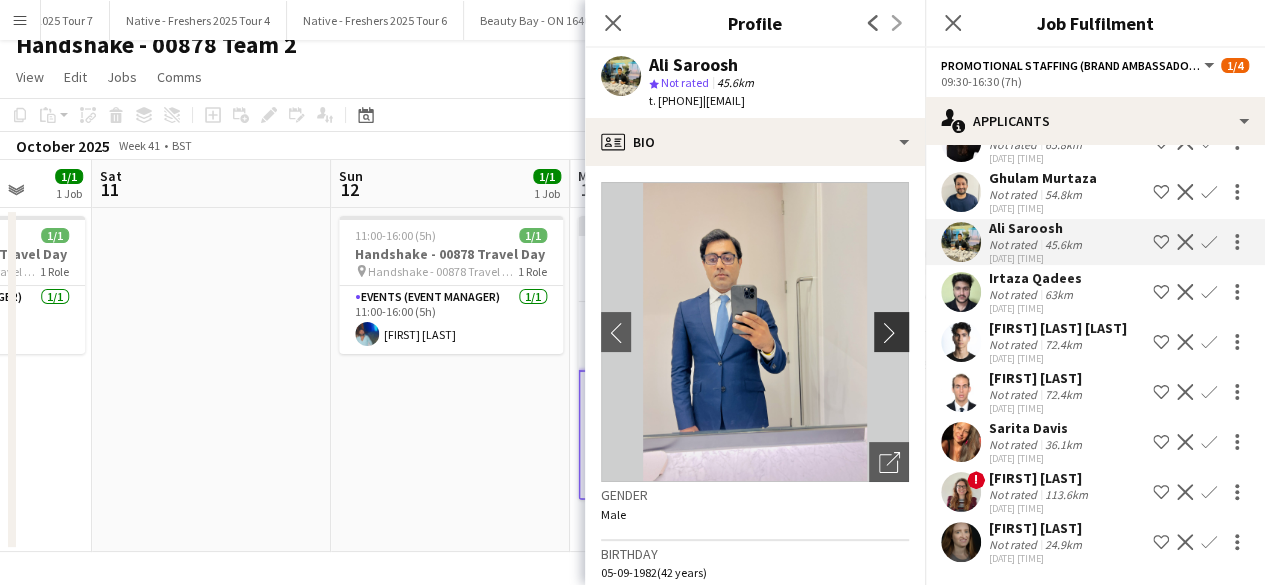 click on "chevron-right" 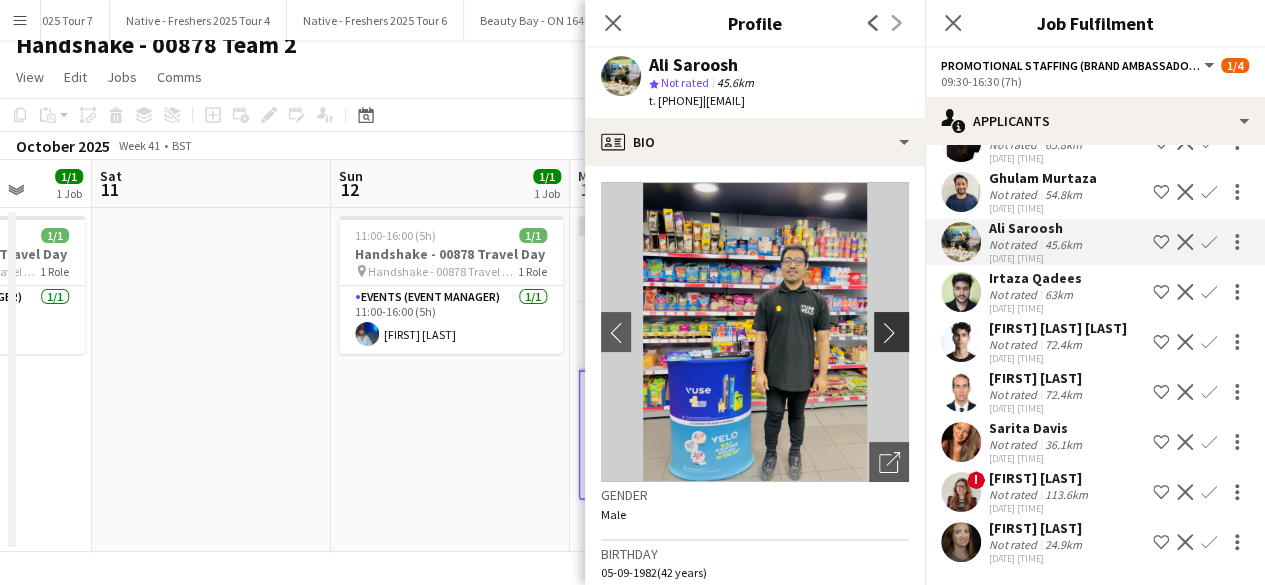 click on "chevron-right" 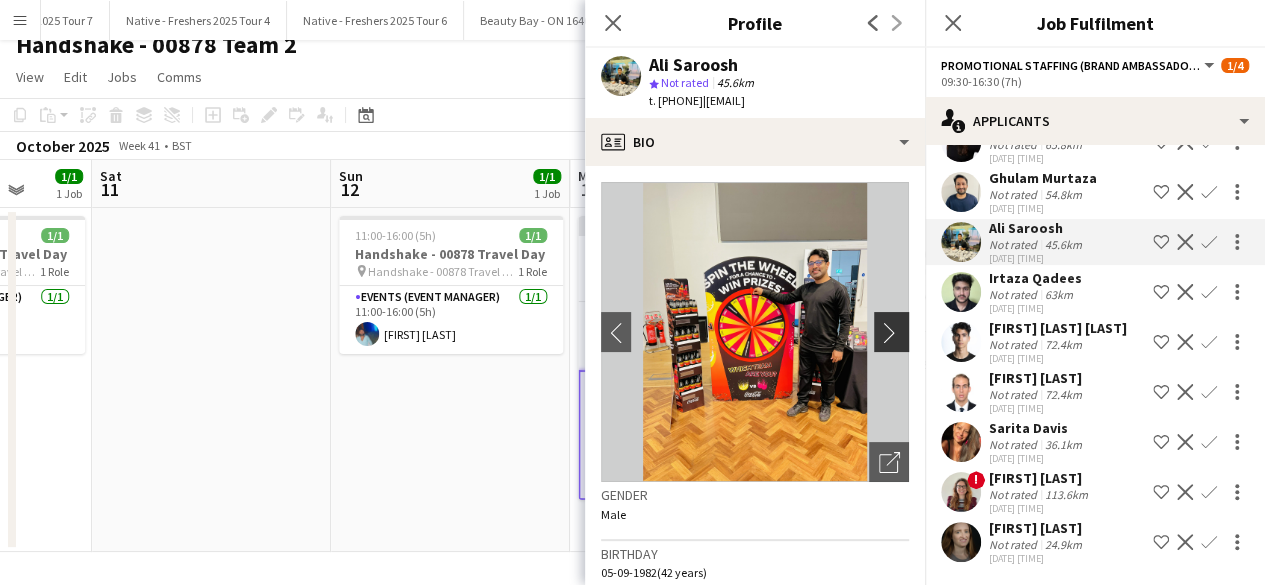 click on "chevron-right" 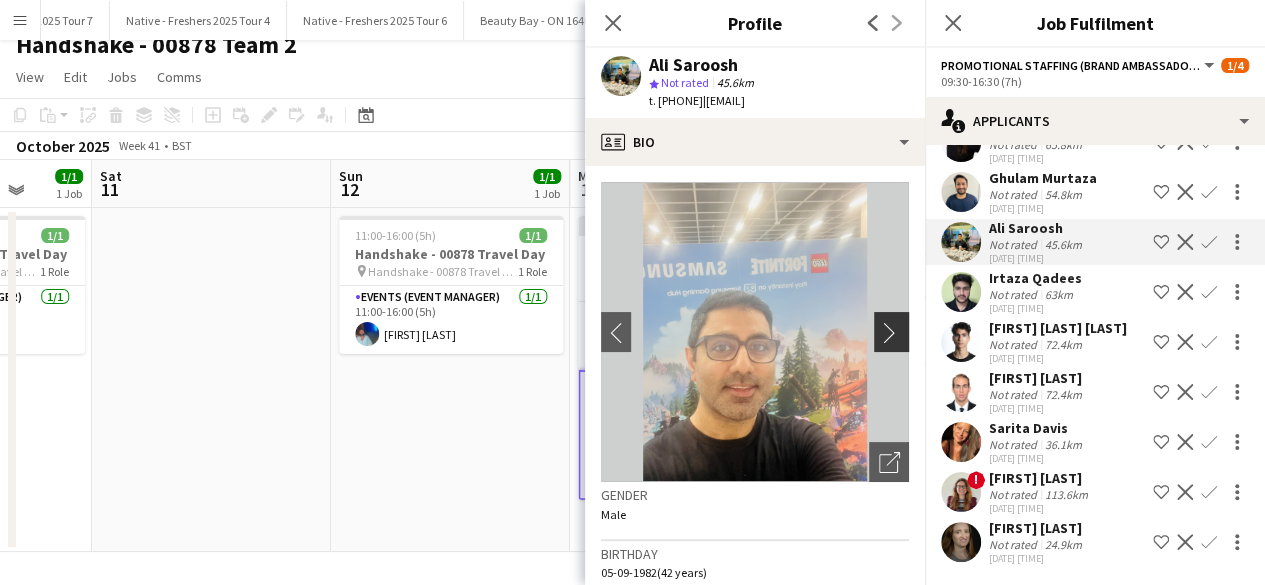 click on "chevron-right" 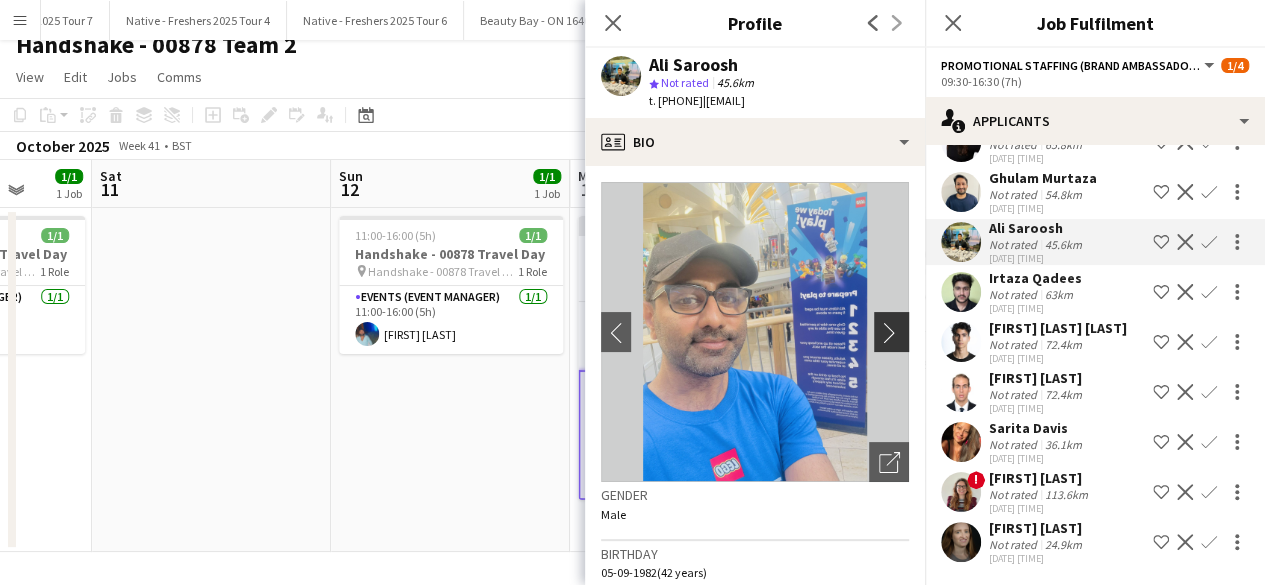 click on "chevron-right" 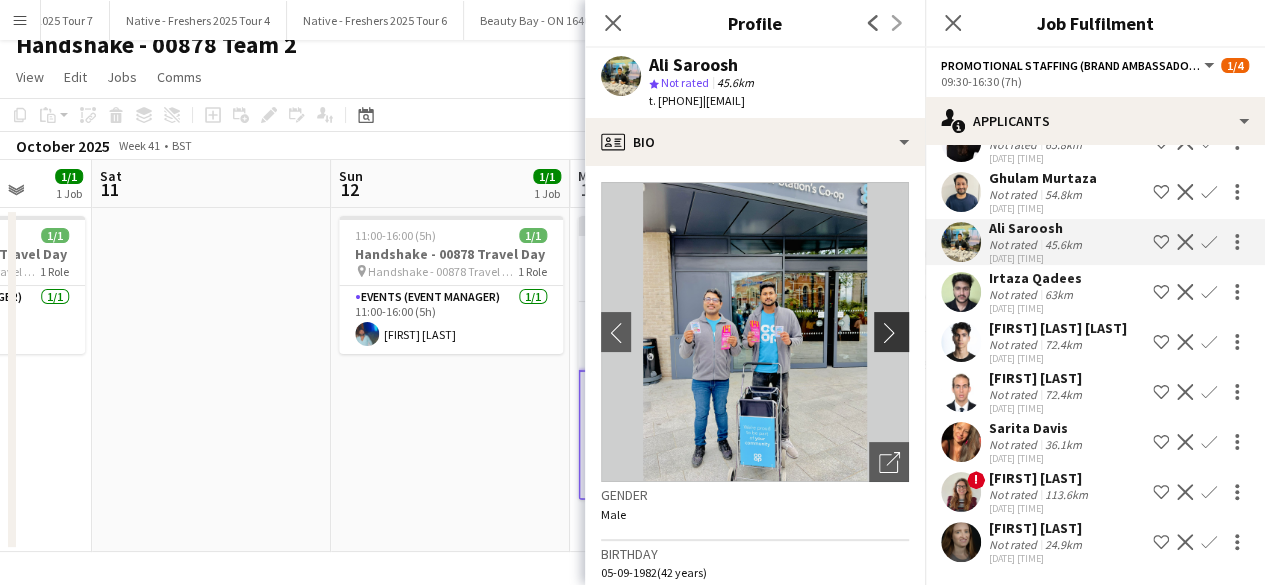 click on "chevron-right" 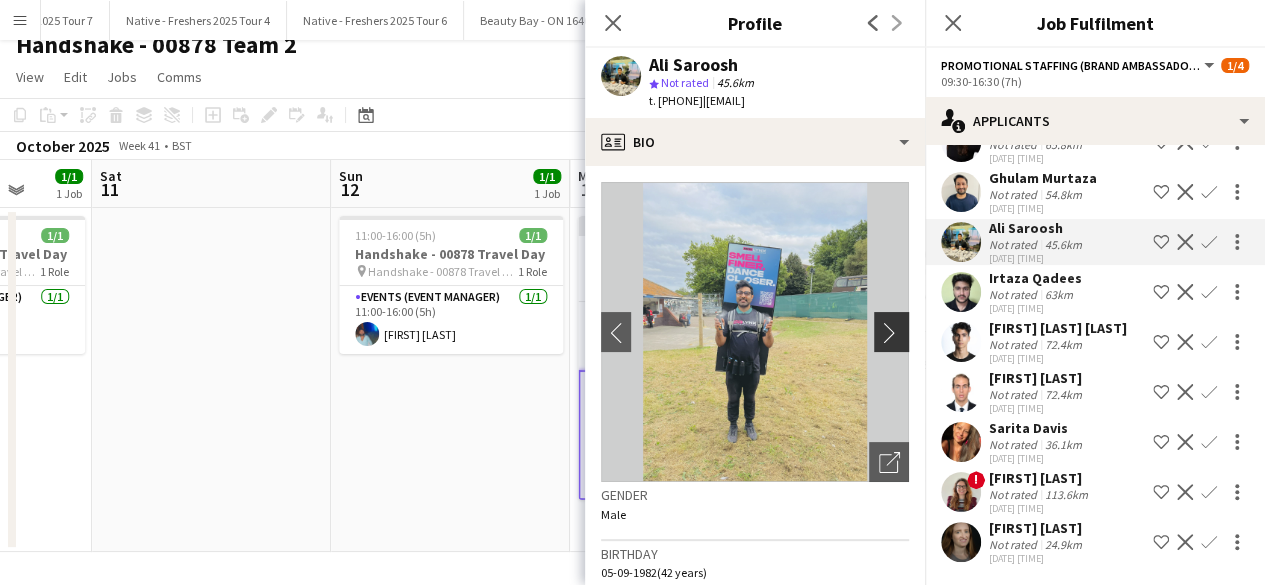 click on "chevron-right" 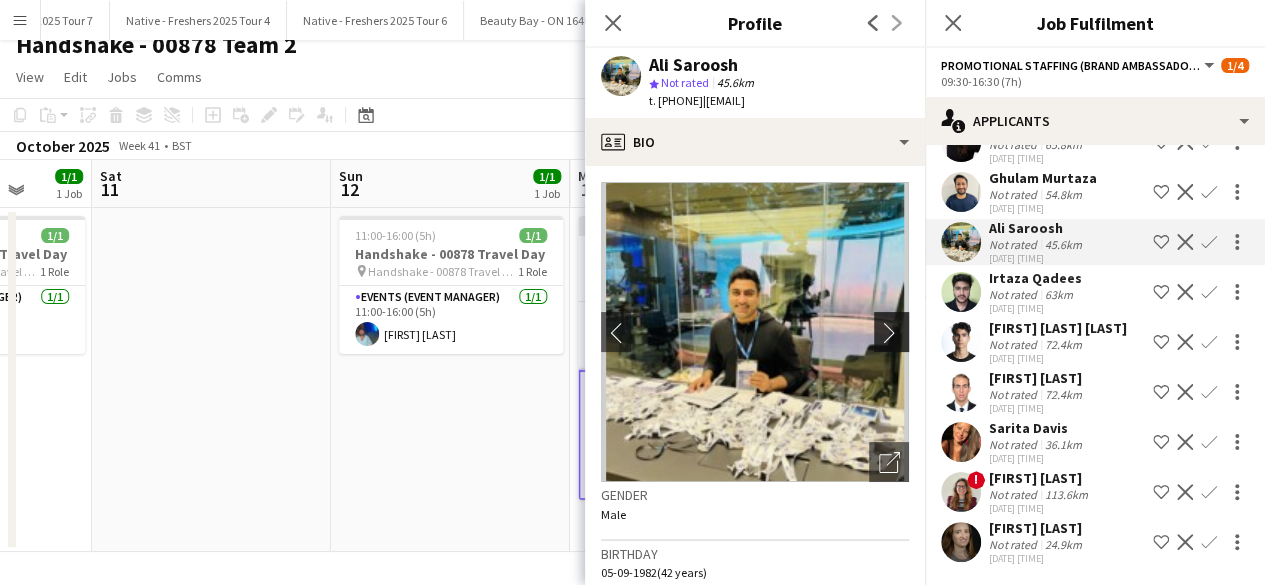 click on "chevron-right" 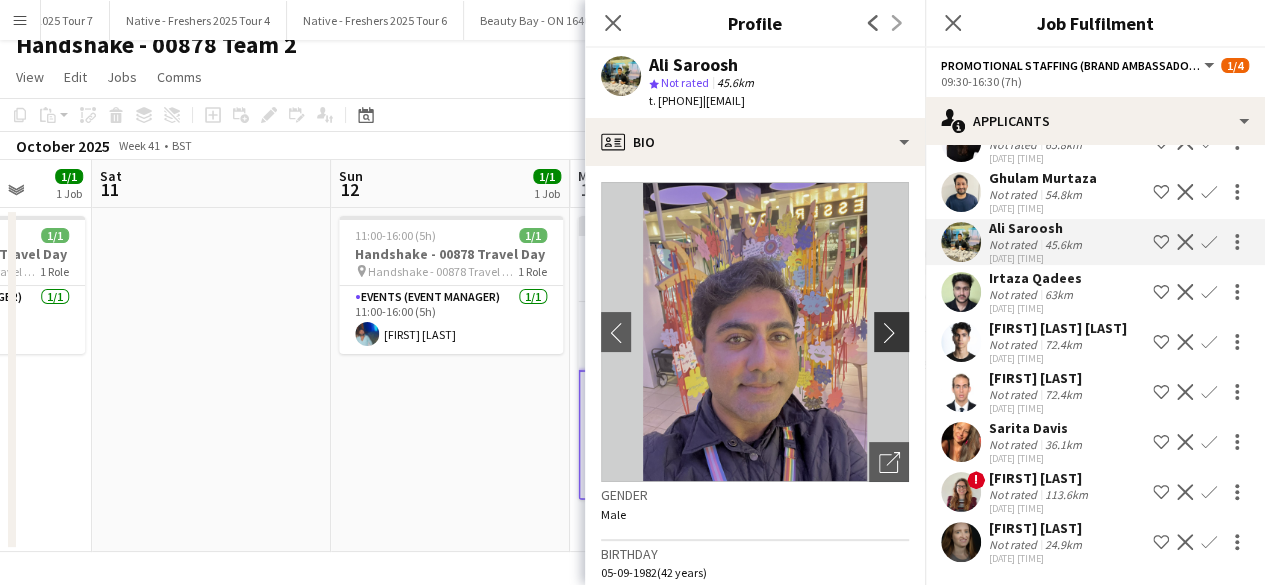 click on "chevron-right" 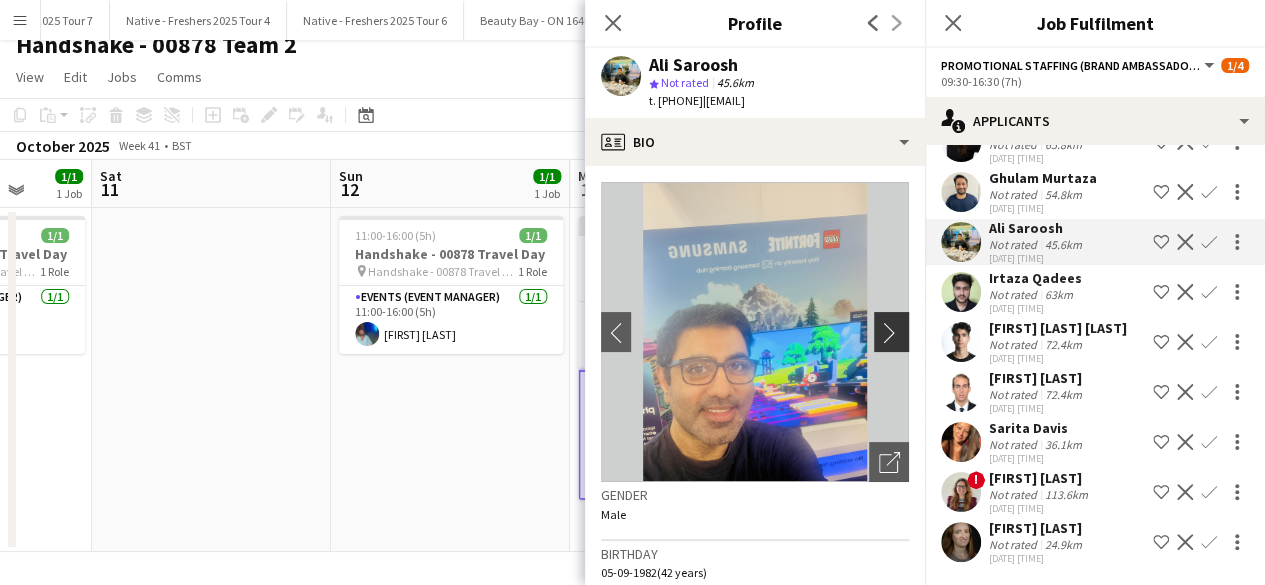 click on "chevron-right" 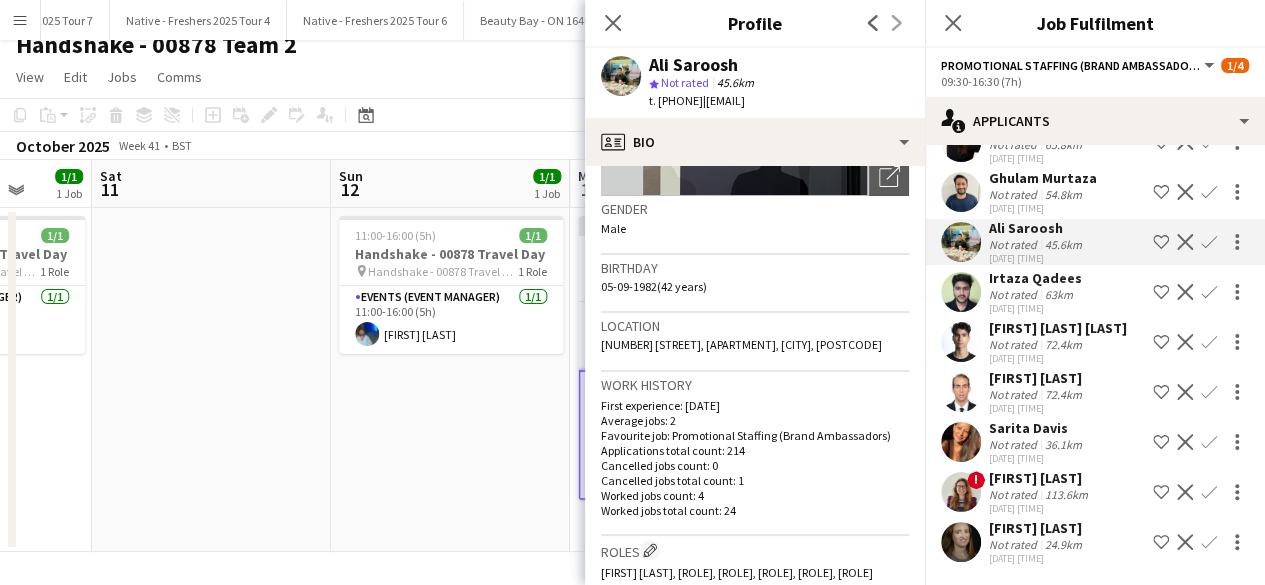 scroll, scrollTop: 288, scrollLeft: 0, axis: vertical 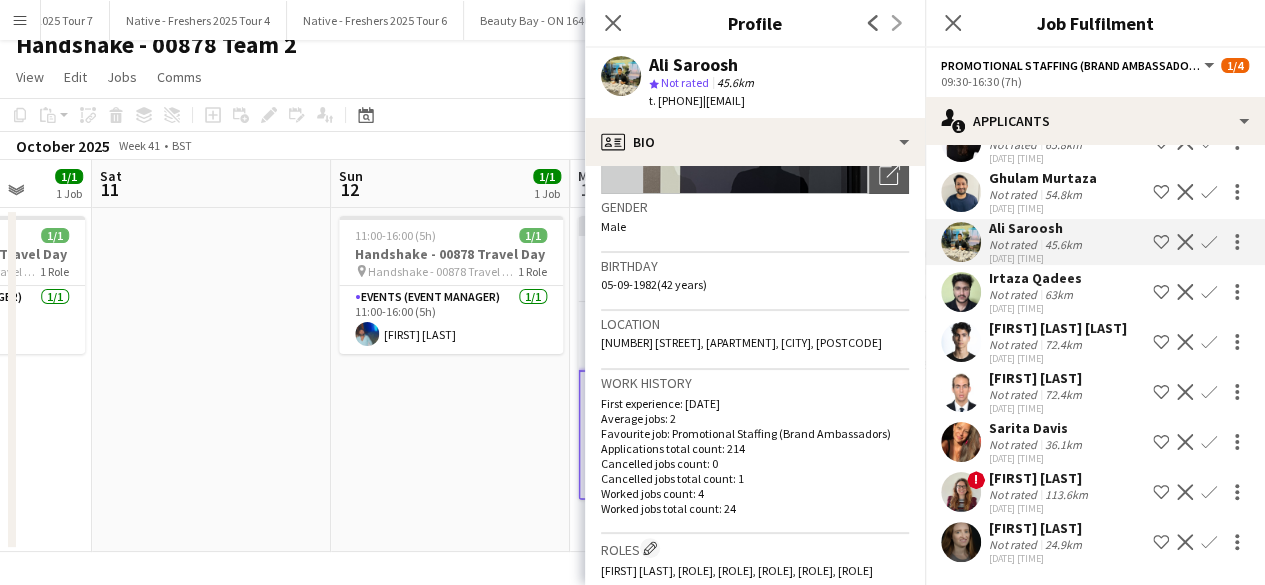 click on "Confirm" 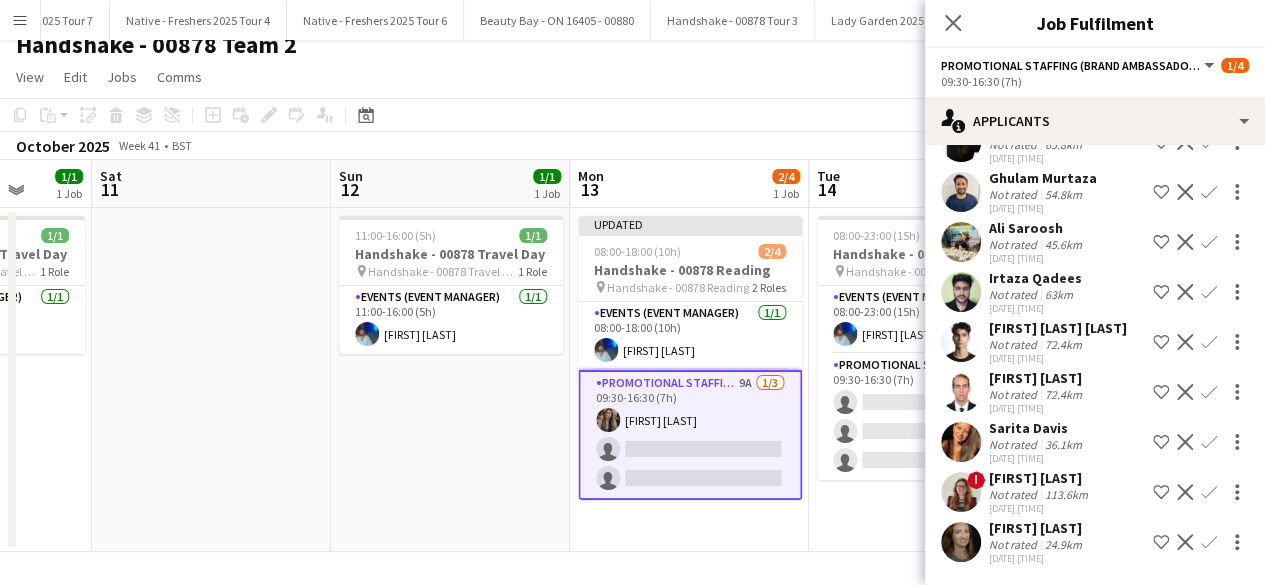 click on "Confirm" 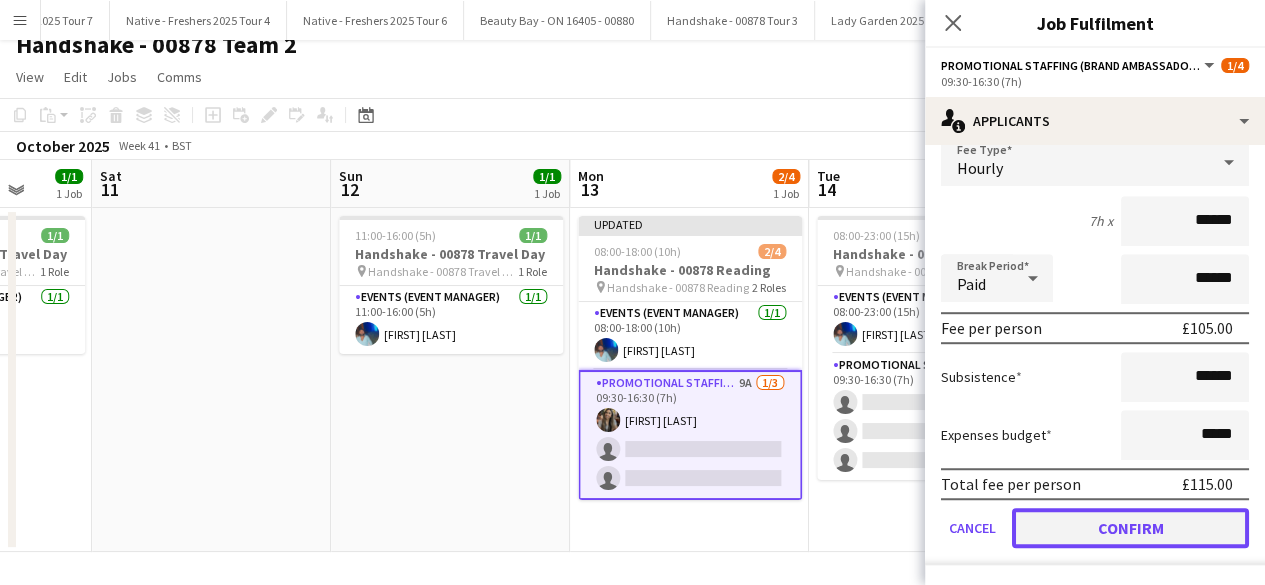 click on "Confirm" 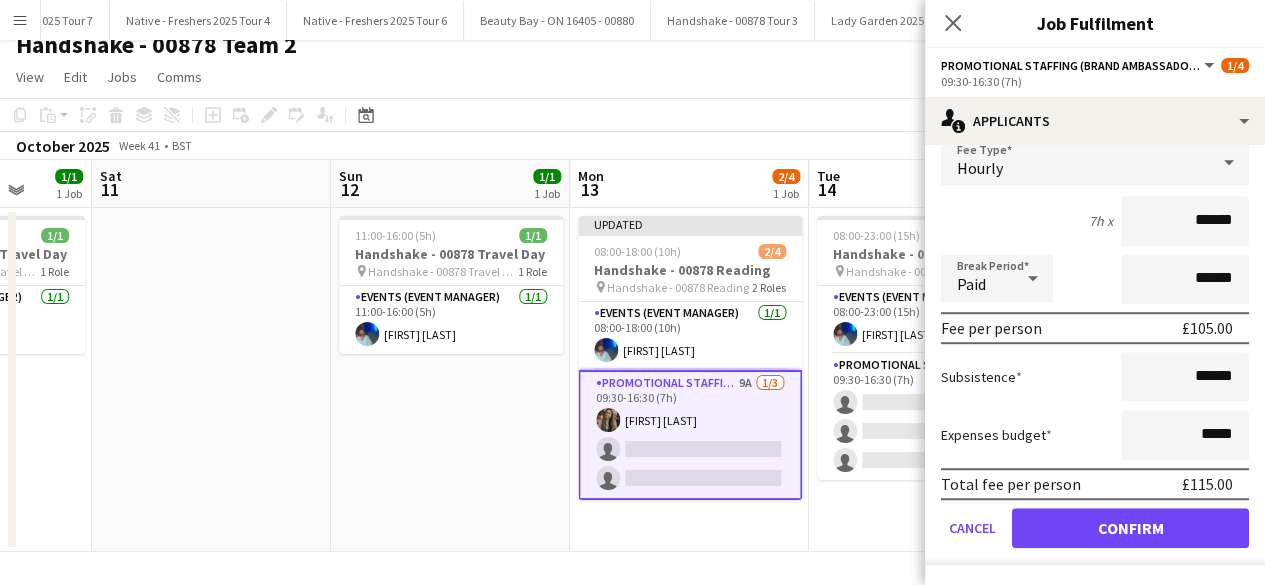 scroll, scrollTop: 89, scrollLeft: 0, axis: vertical 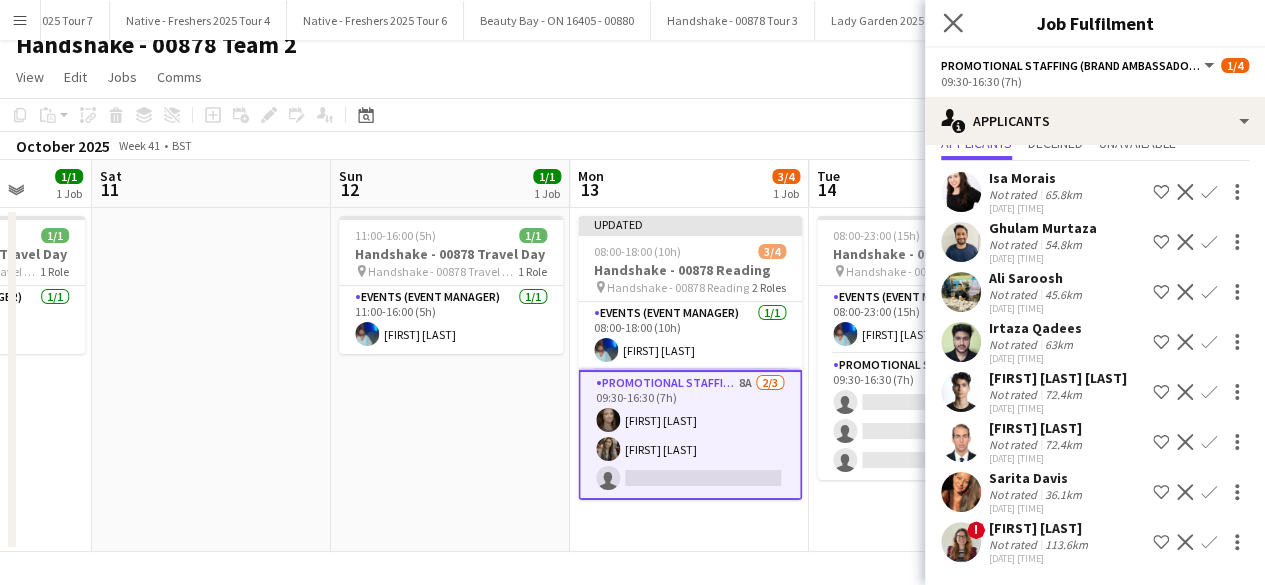 click on "Close pop-in" 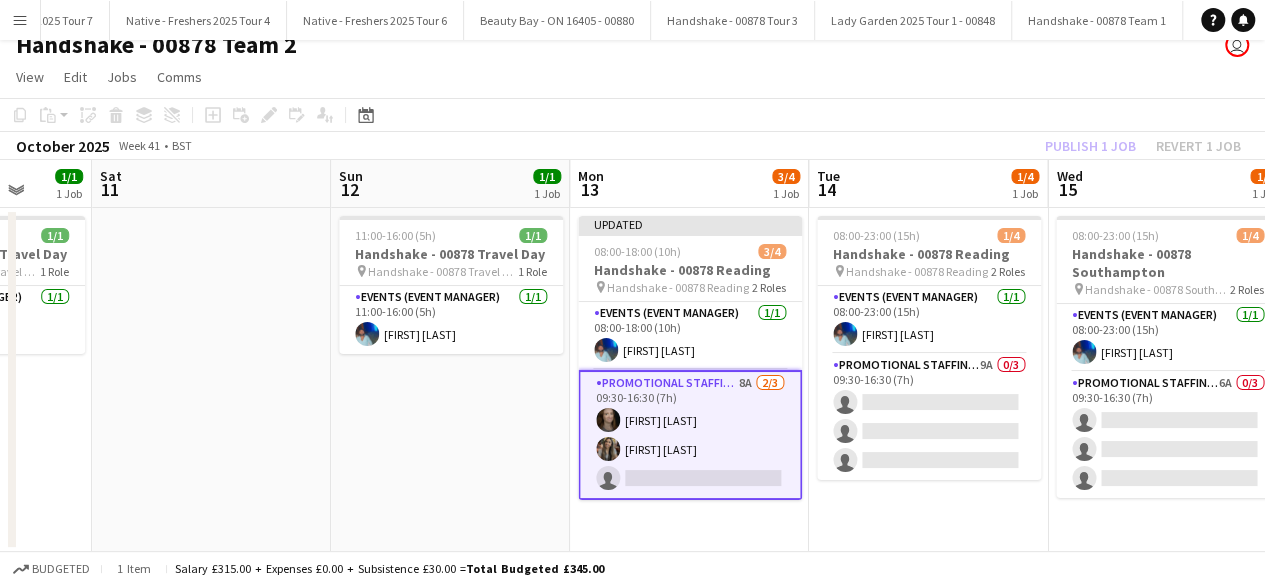 click on "08:00-23:00 (15h)    1/4   Handshake - 00878 Reading
pin
Handshake - 00878 Reading    2 Roles   Events (Event Manager)   1/1   08:00-23:00 (15h)
Roland Lamaa  Promotional Staffing (Brand Ambassadors)   9A   0/3   09:30-16:30 (7h)
single-neutral-actions
single-neutral-actions
single-neutral-actions" at bounding box center [928, 380] 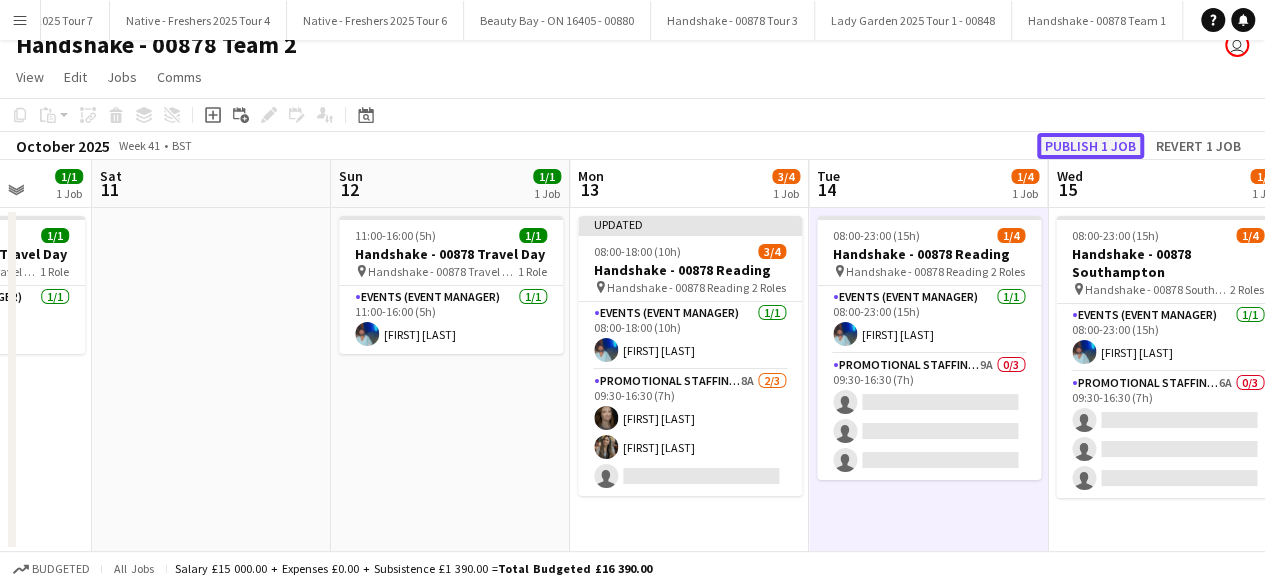 click on "Publish 1 job" 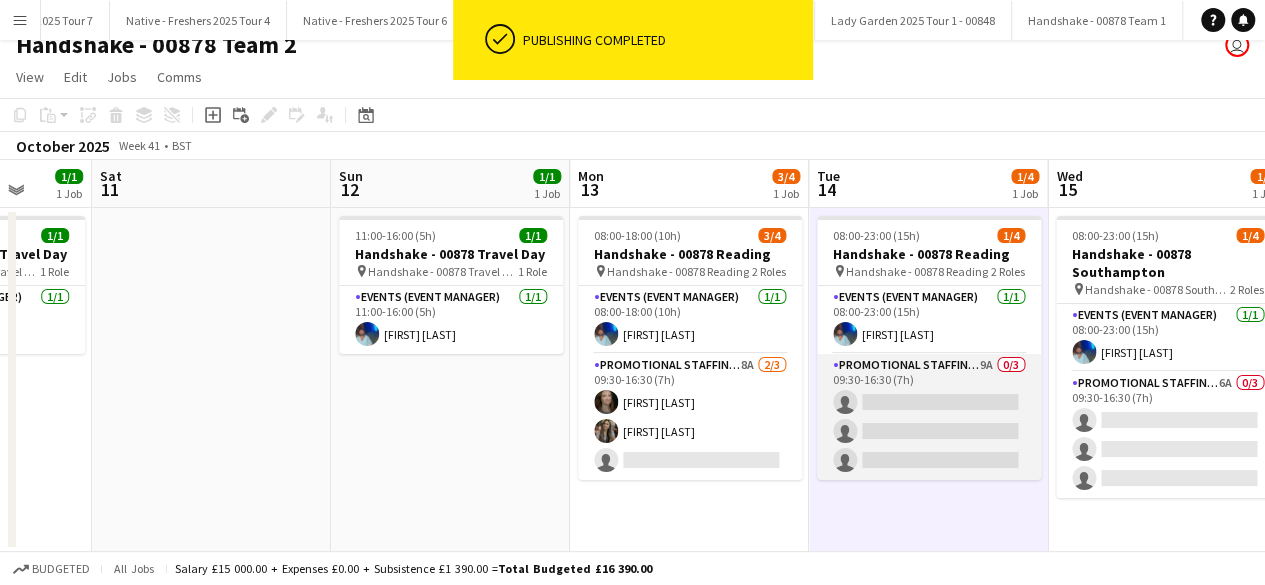 click on "Promotional Staffing (Brand Ambassadors)   9A   0/3   09:30-16:30 (7h)
single-neutral-actions
single-neutral-actions
single-neutral-actions" at bounding box center (929, 417) 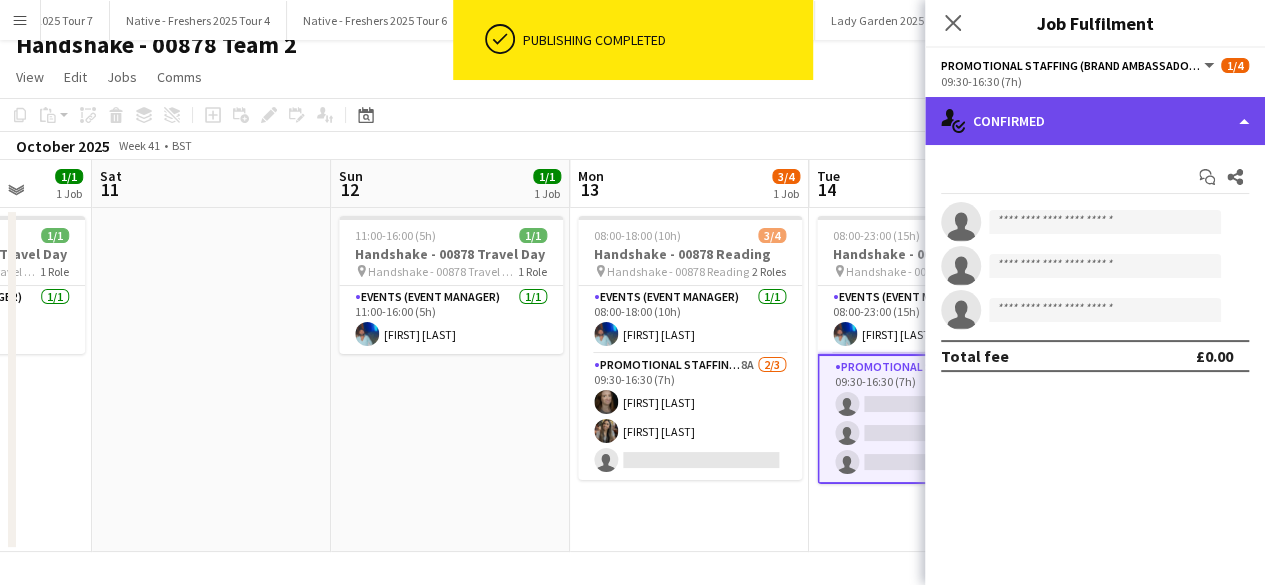 click on "single-neutral-actions-check-2
Confirmed" 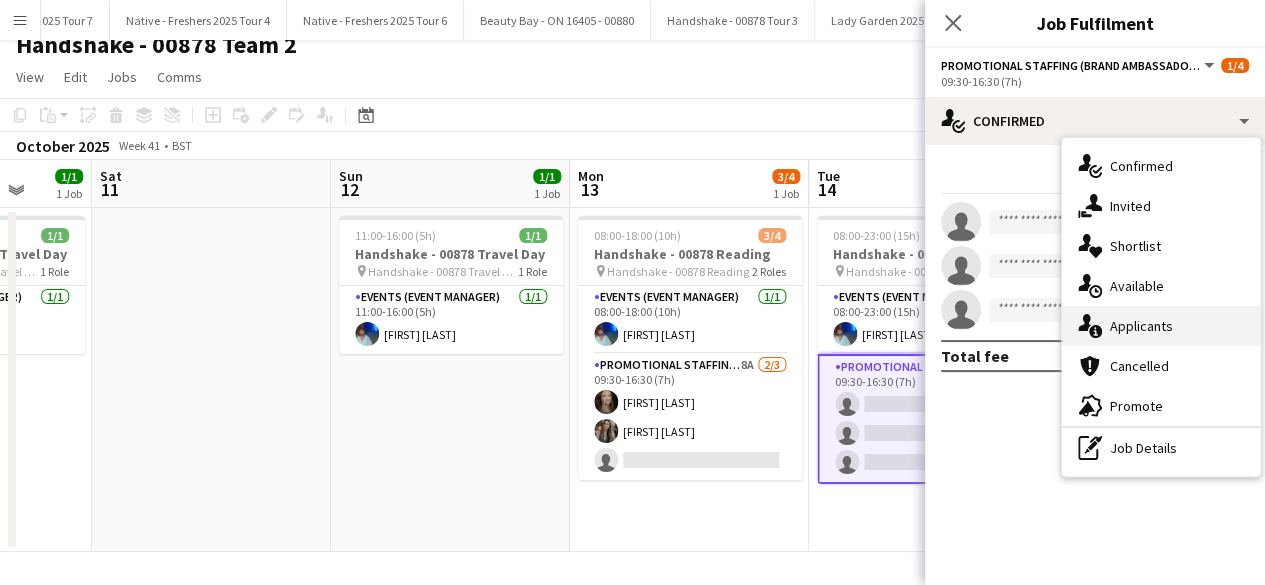 click on "single-neutral-actions-information
Applicants" at bounding box center (1161, 326) 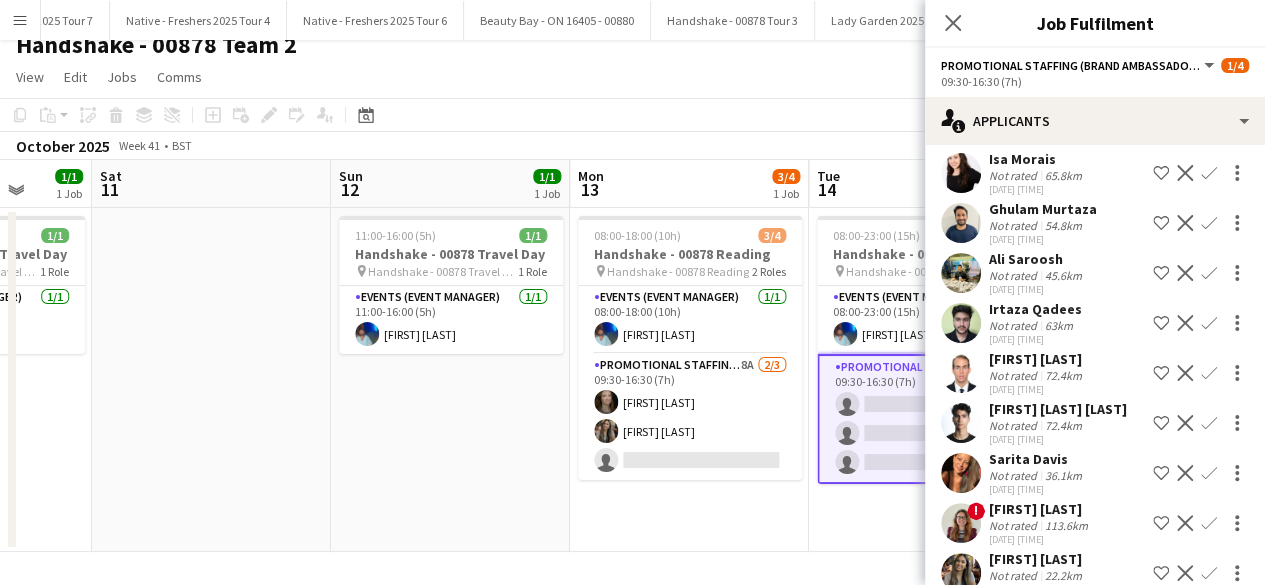 scroll, scrollTop: 139, scrollLeft: 0, axis: vertical 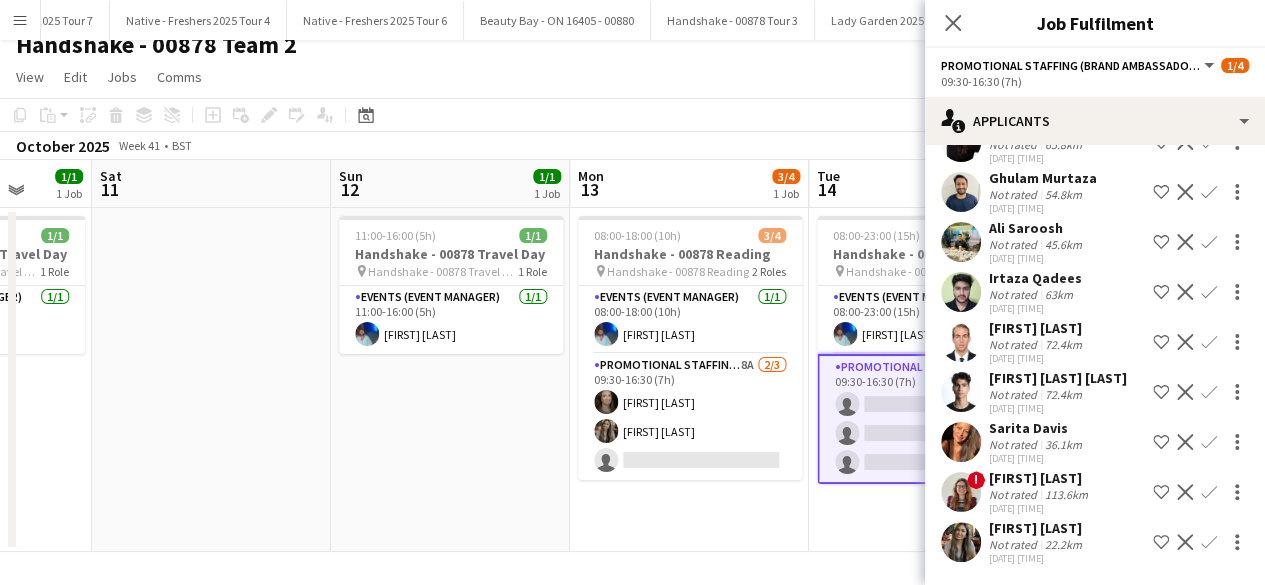 click on "Confirm" 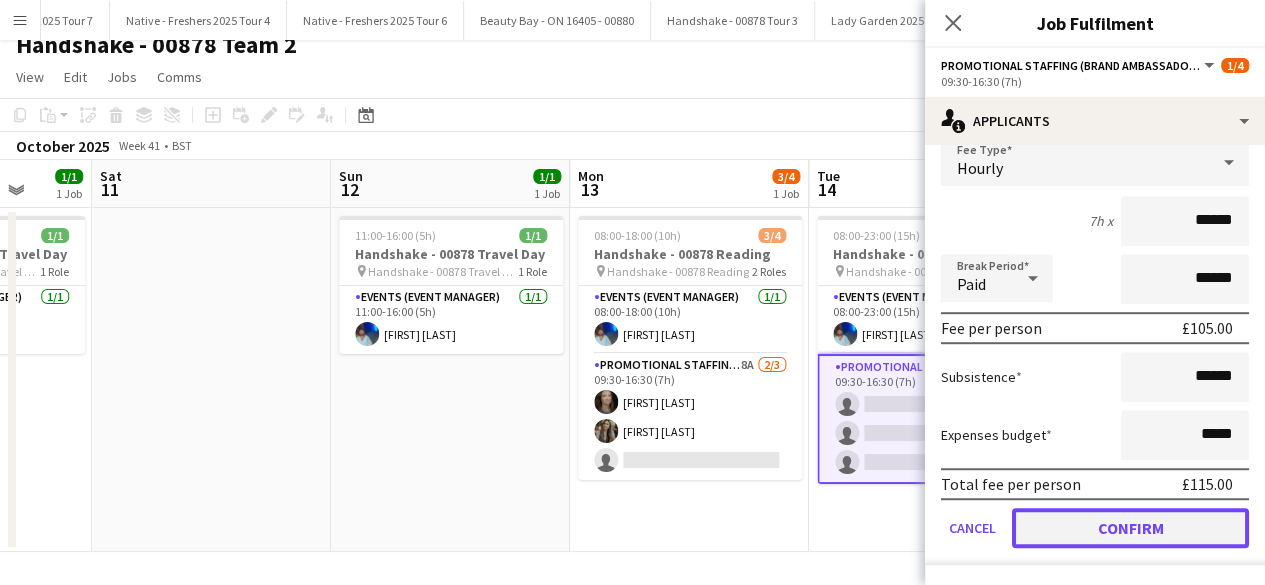 click on "Confirm" 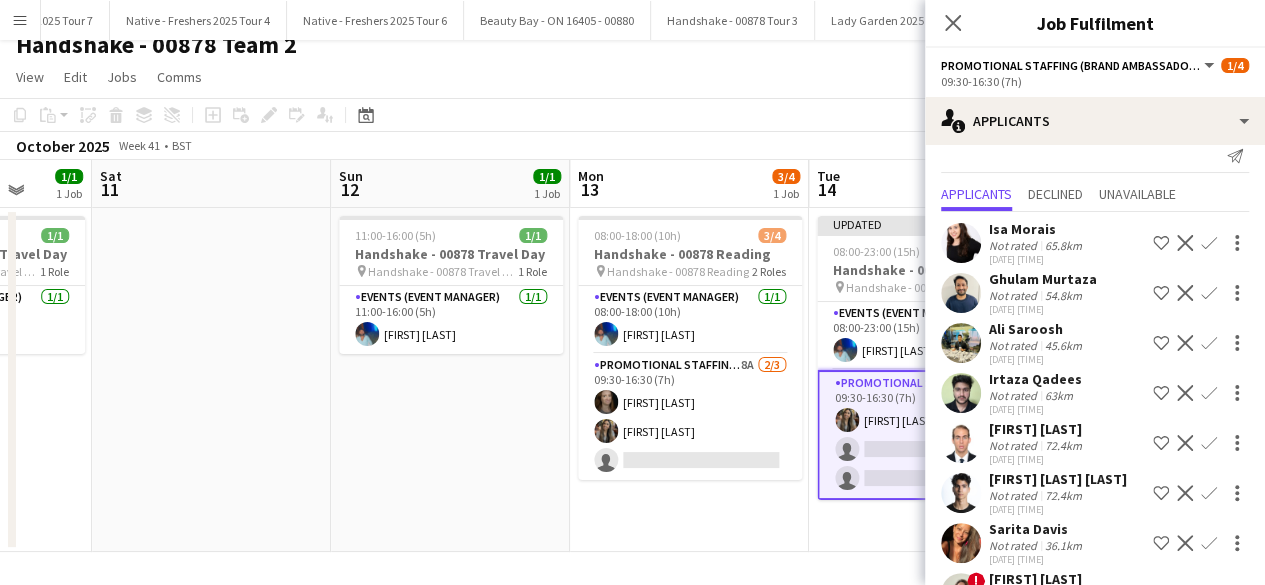 scroll, scrollTop: 0, scrollLeft: 0, axis: both 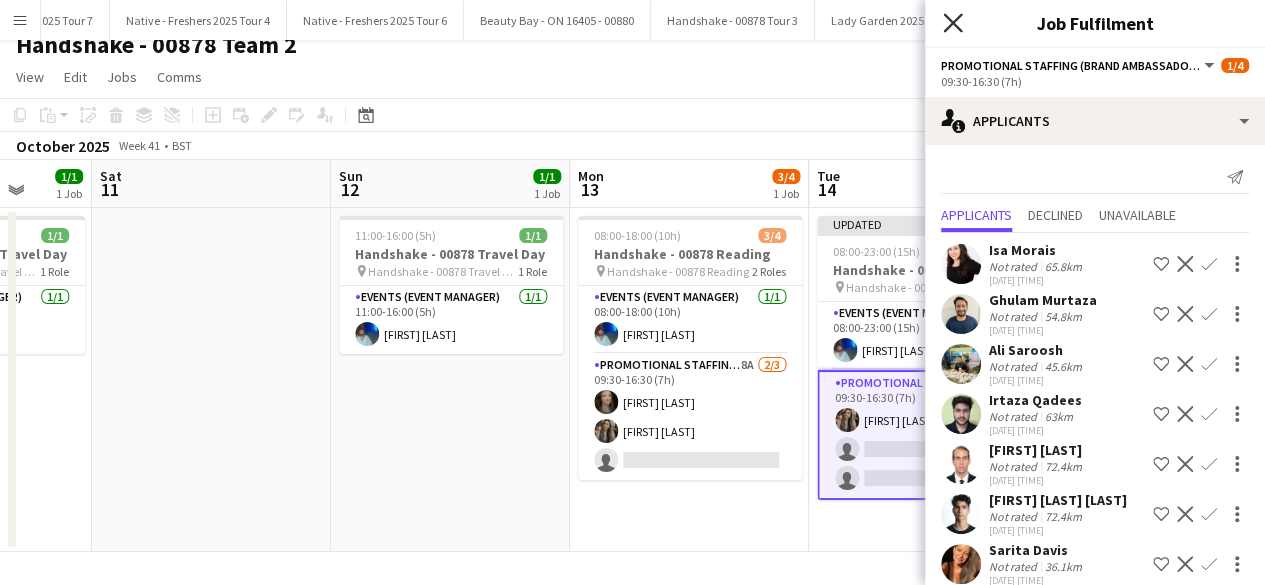 click on "Close pop-in" 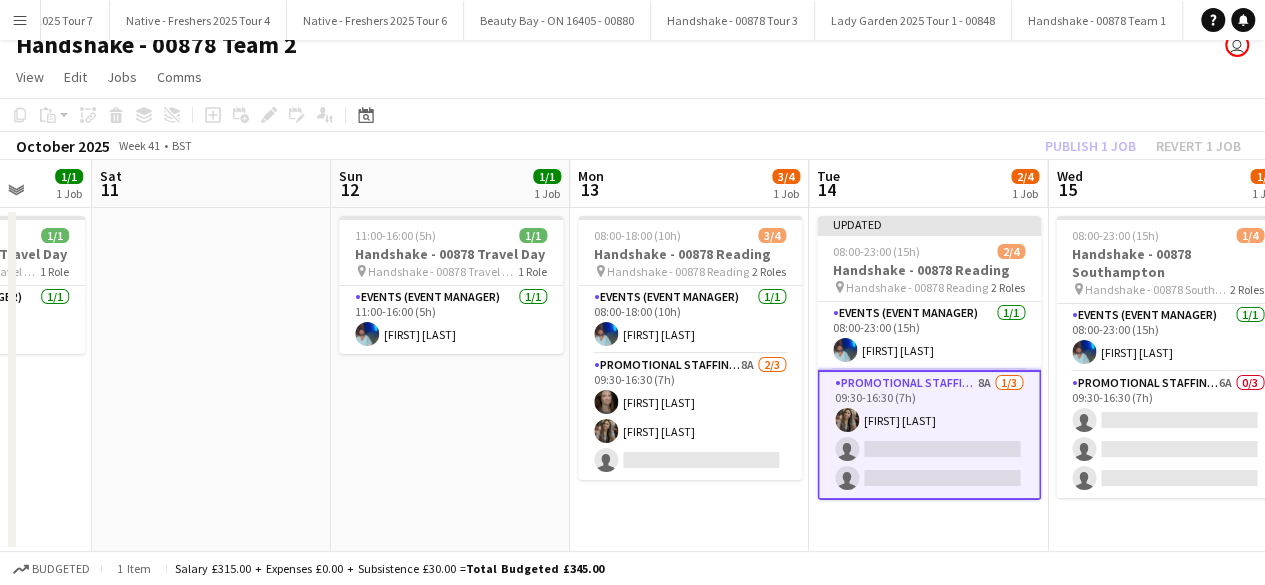 click on "Updated   08:00-23:00 (15h)    2/4   Handshake - 00878 Reading
pin
Handshake - 00878 Reading    2 Roles   Events (Event Manager)   1/1   08:00-23:00 (15h)
Roland Lamaa  Promotional Staffing (Brand Ambassadors)   8A   1/3   09:30-16:30 (7h)
Nimrit Batth
single-neutral-actions
single-neutral-actions" at bounding box center [928, 380] 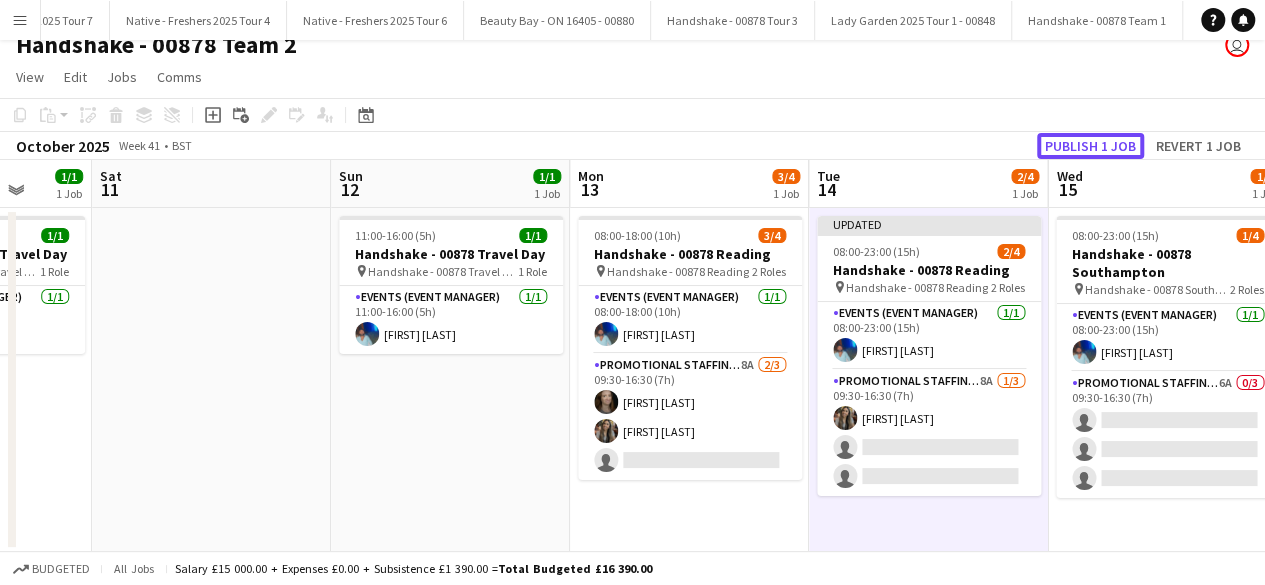 click on "Publish 1 job" 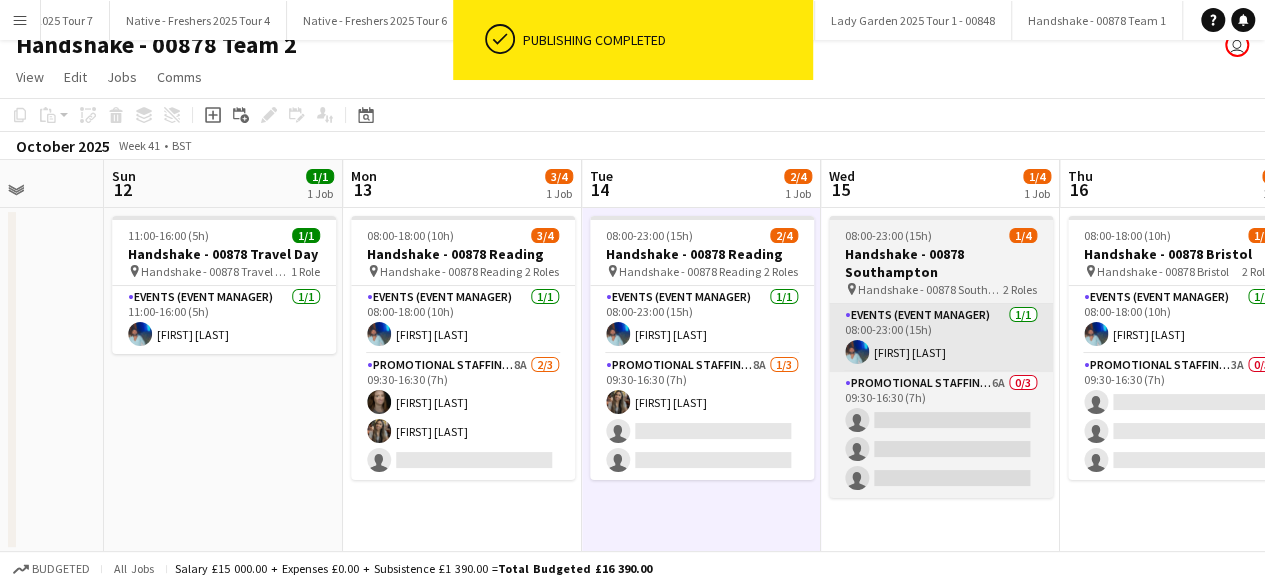 scroll, scrollTop: 0, scrollLeft: 619, axis: horizontal 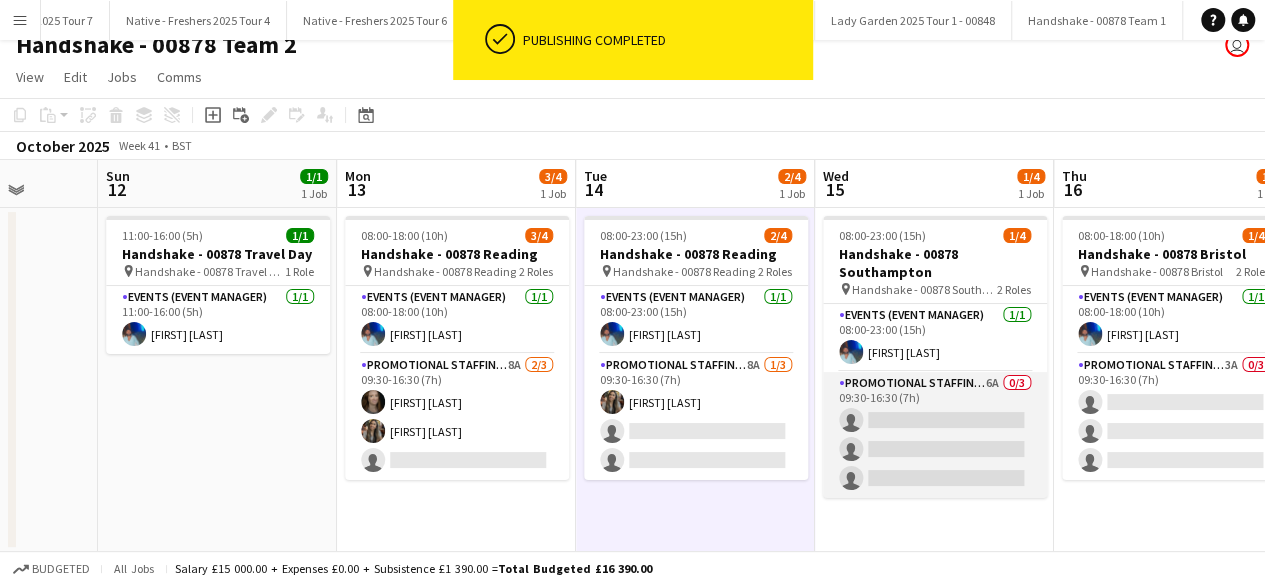 click on "Promotional Staffing (Brand Ambassadors)   6A   0/3   09:30-16:30 (7h)
single-neutral-actions
single-neutral-actions
single-neutral-actions" at bounding box center (935, 435) 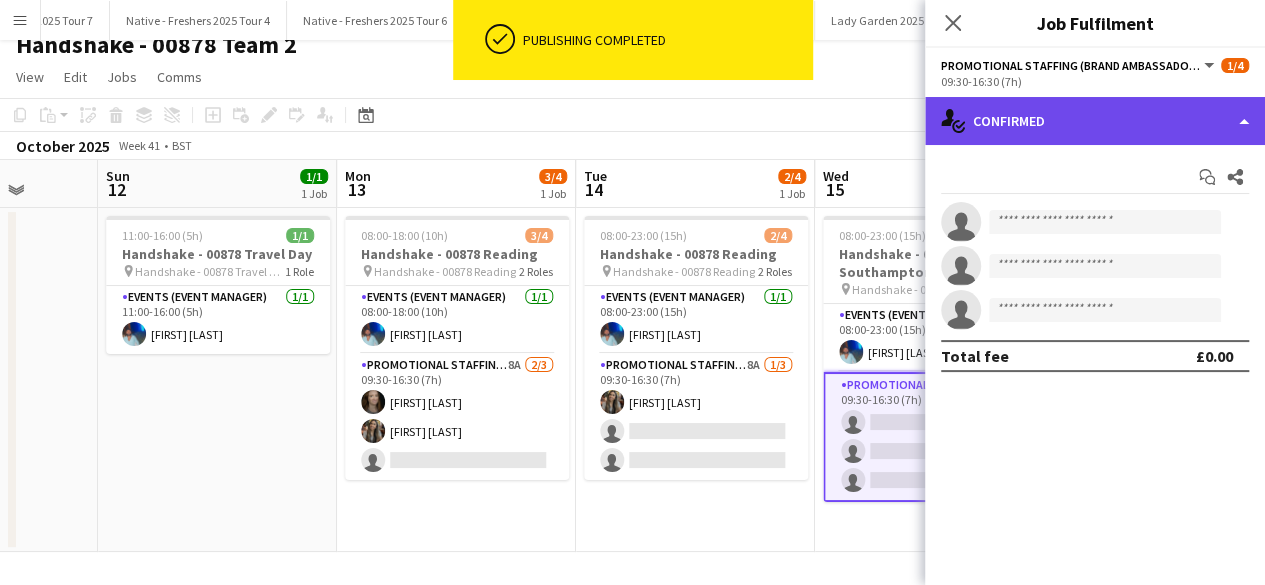 click on "single-neutral-actions-check-2
Confirmed" 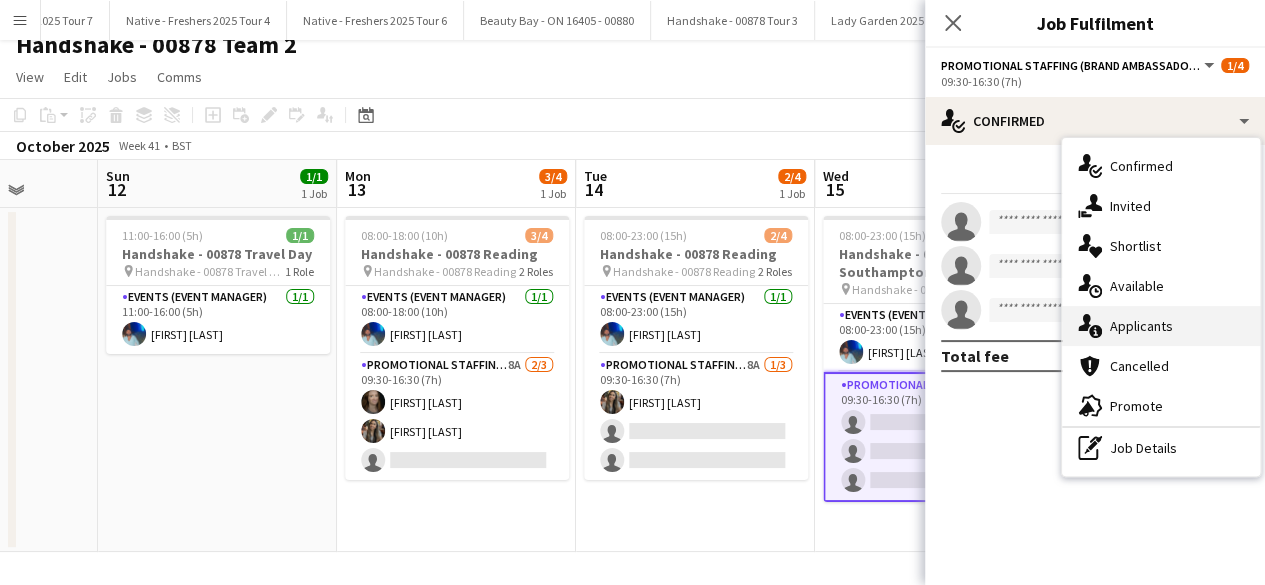 click on "single-neutral-actions-information
Applicants" at bounding box center [1161, 326] 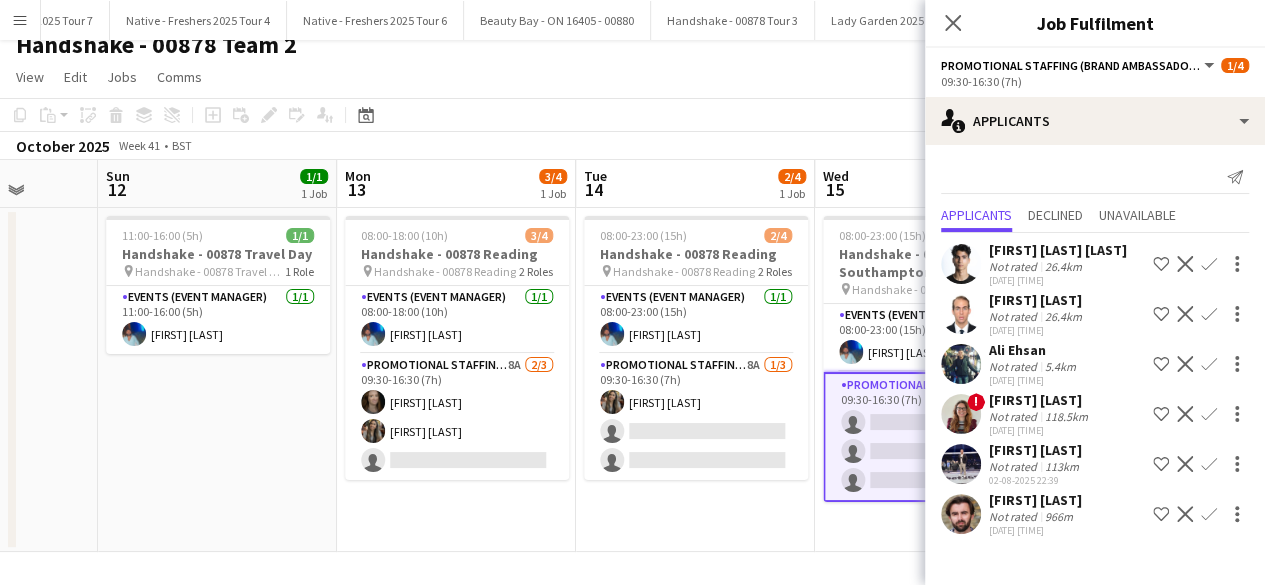 click at bounding box center [961, 364] 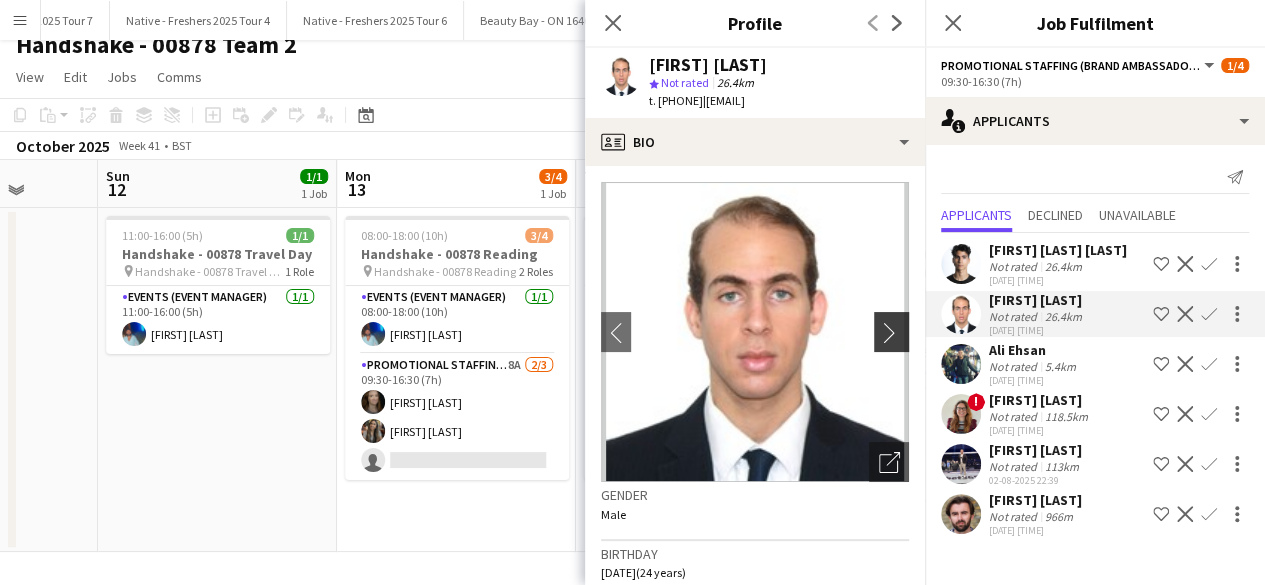 click on "chevron-right" 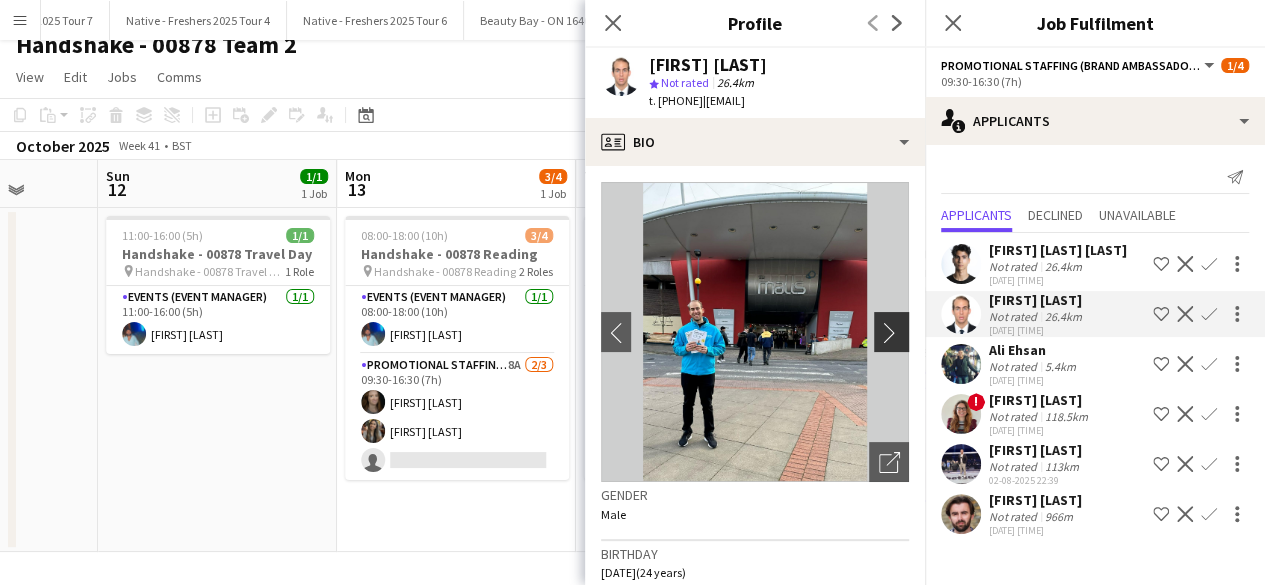 click on "chevron-right" 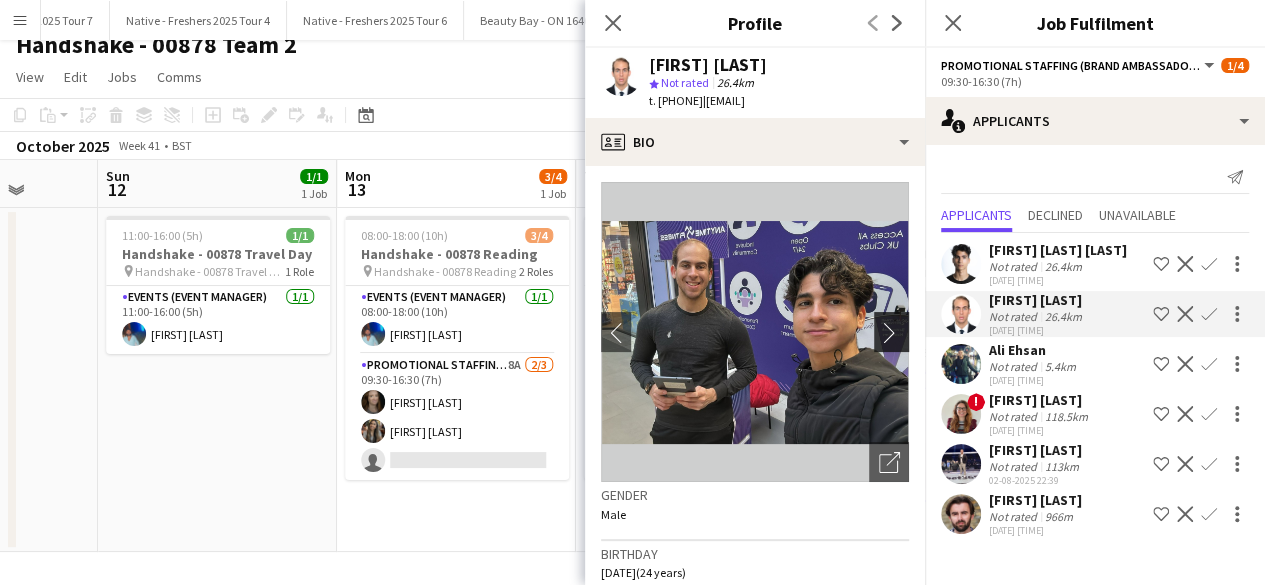 click on "chevron-right" 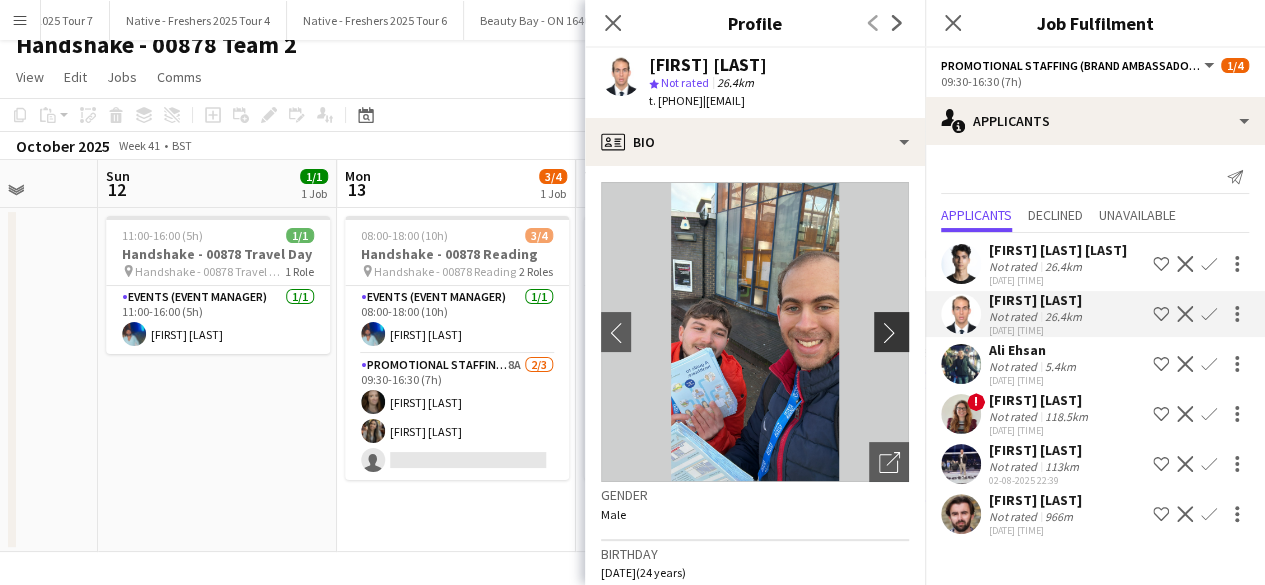 click on "chevron-right" 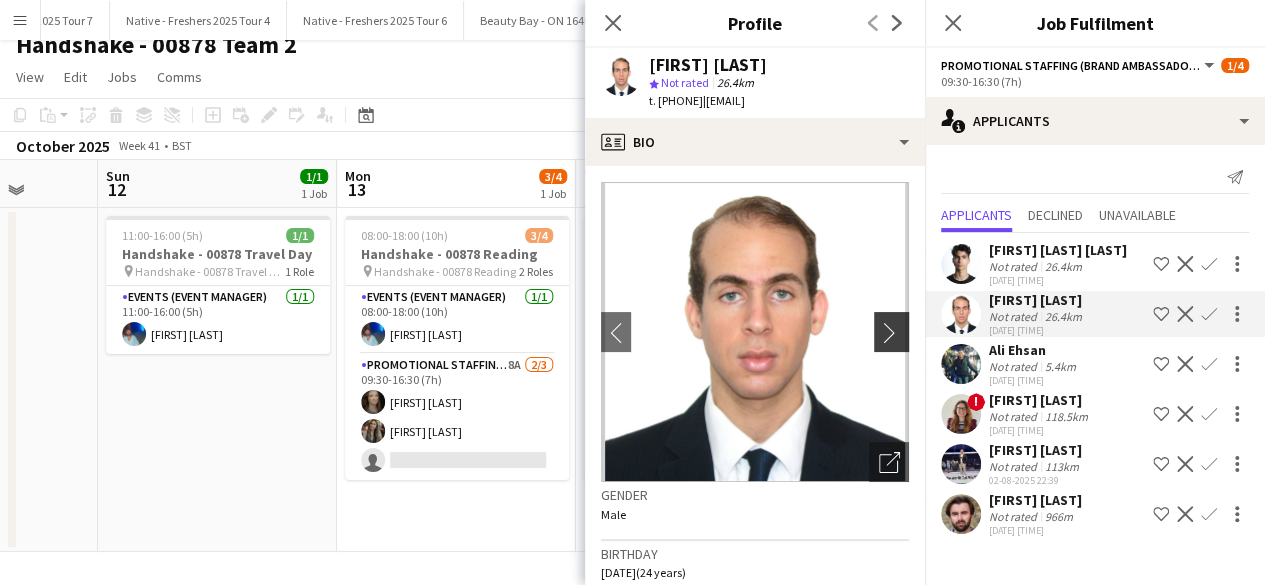 click on "chevron-right" 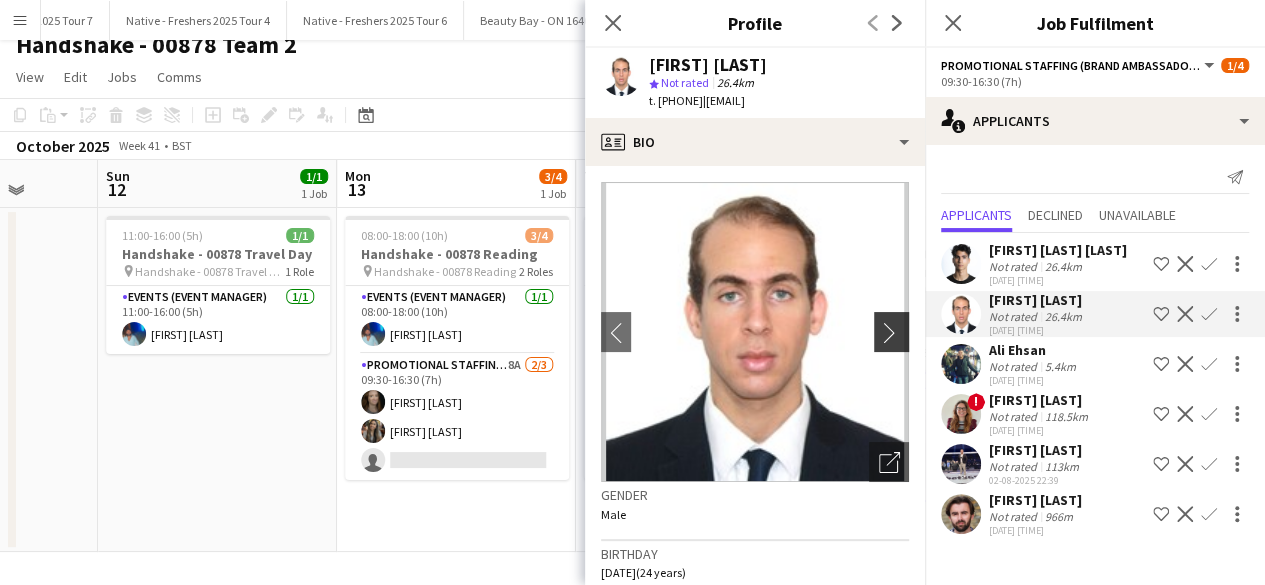 click on "chevron-right" 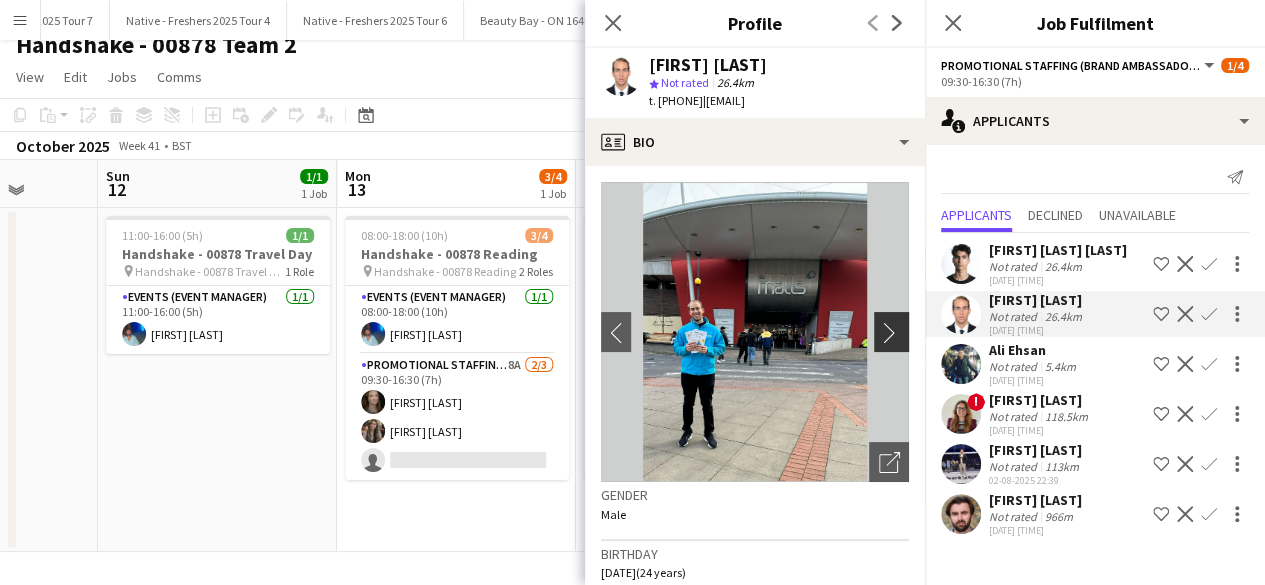 click on "chevron-right" 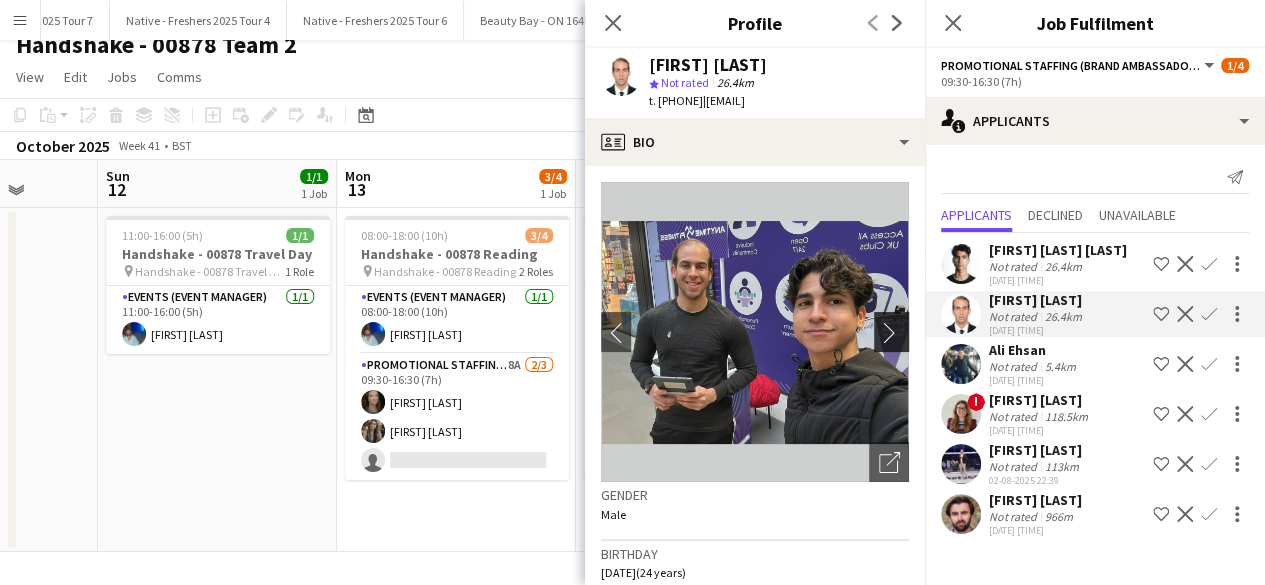 click on "chevron-right" 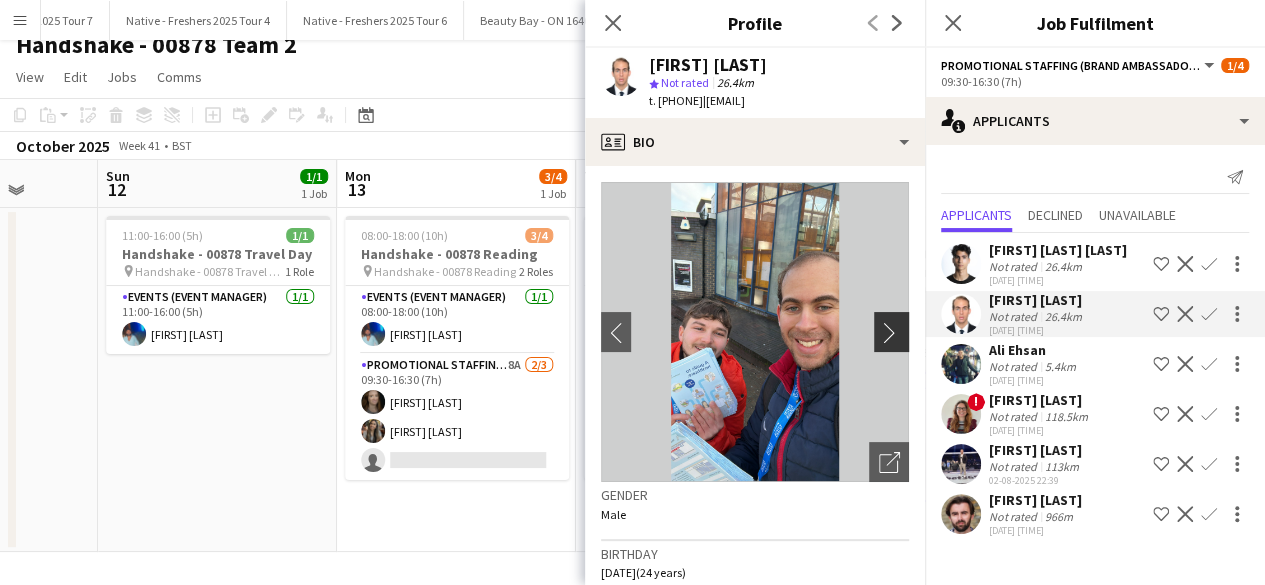 click on "chevron-right" 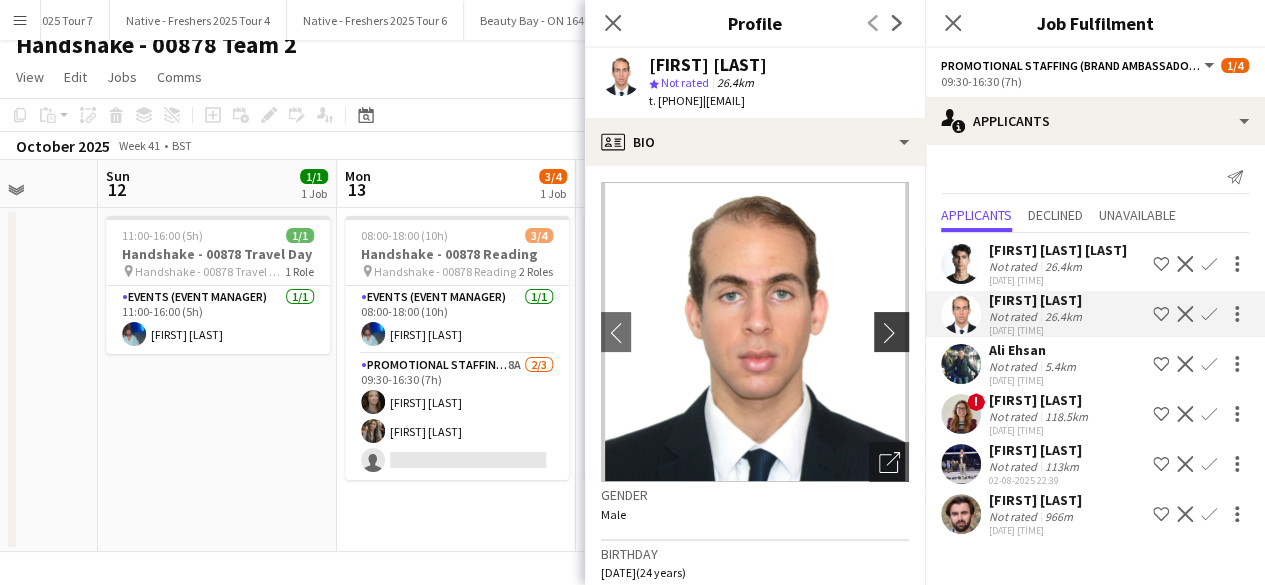 click on "chevron-right" 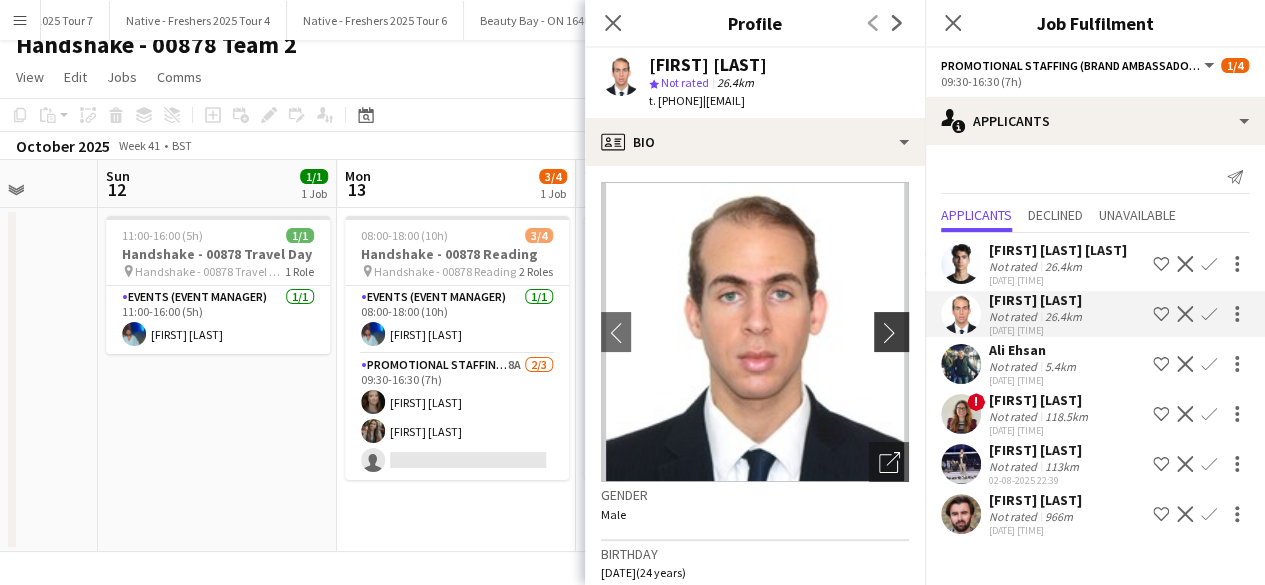 click on "chevron-right" 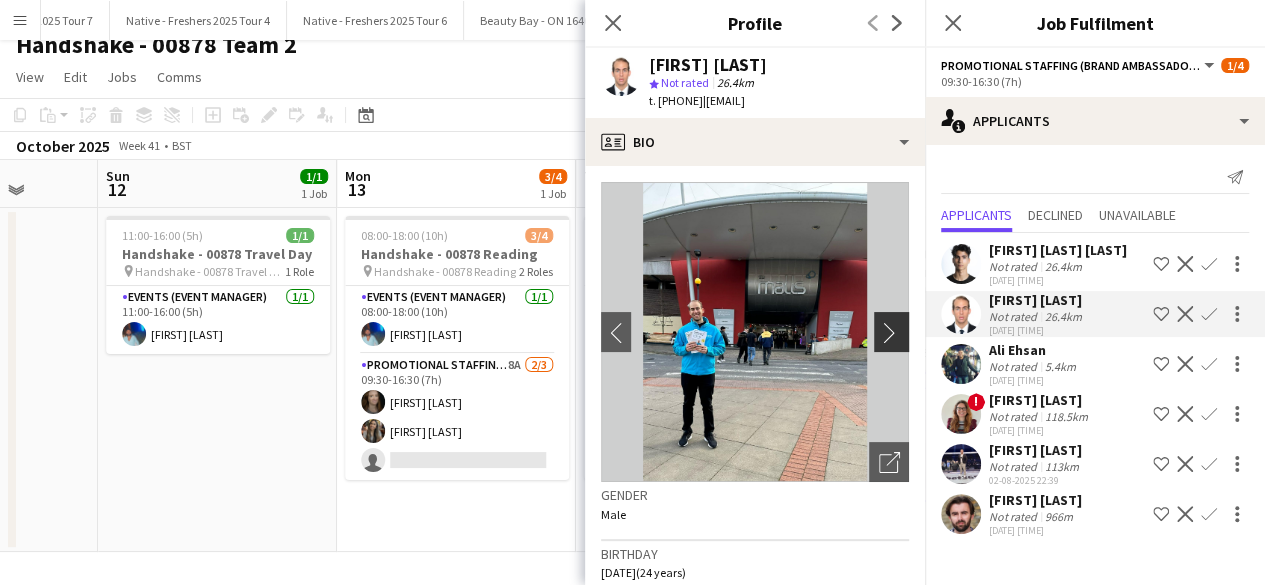 click on "chevron-right" 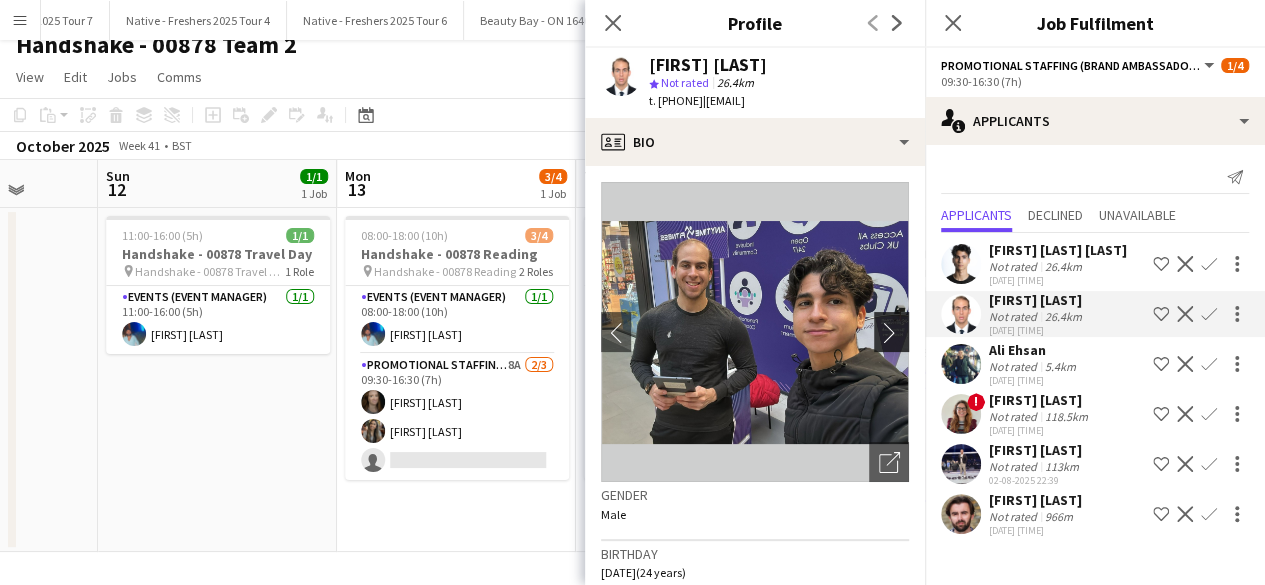click on "chevron-right" 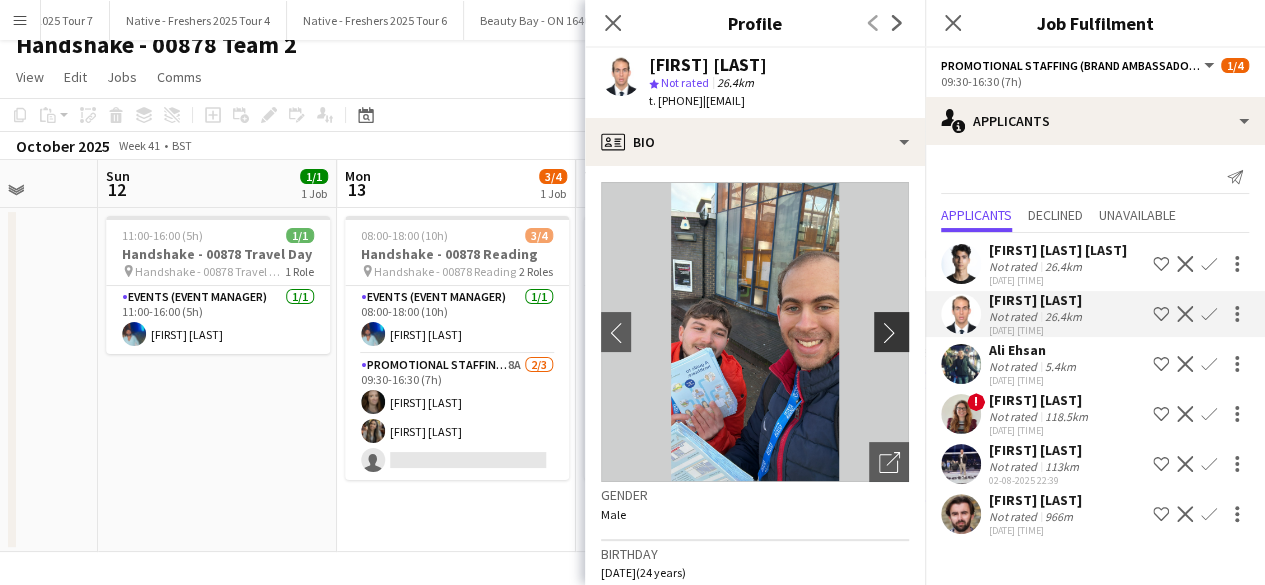 click on "chevron-right" 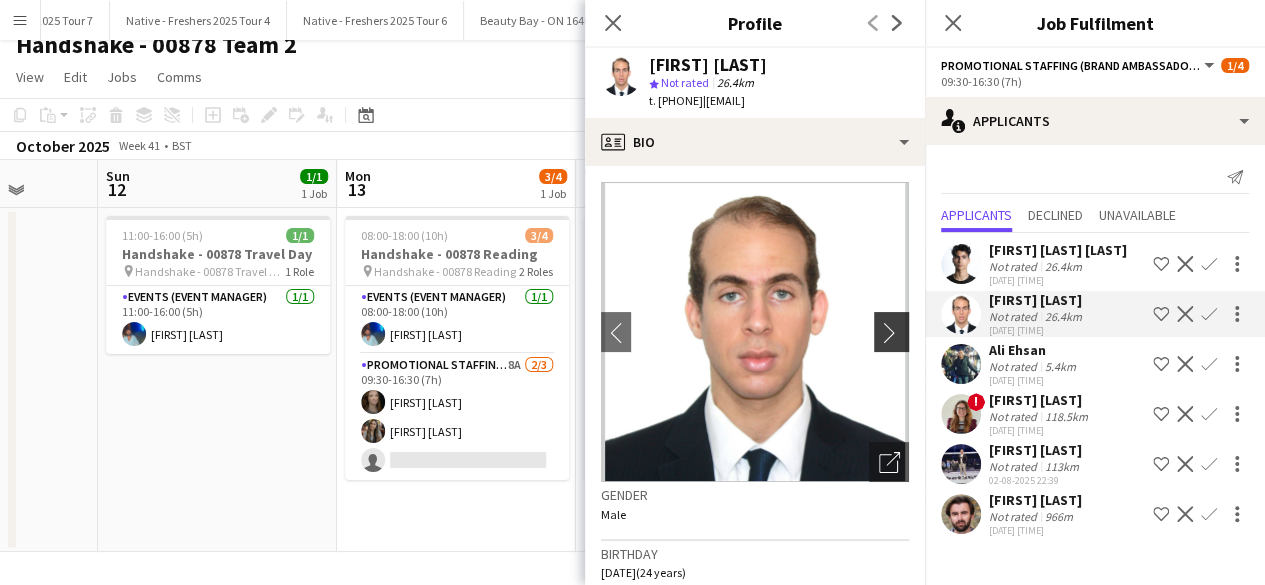 click on "chevron-right" 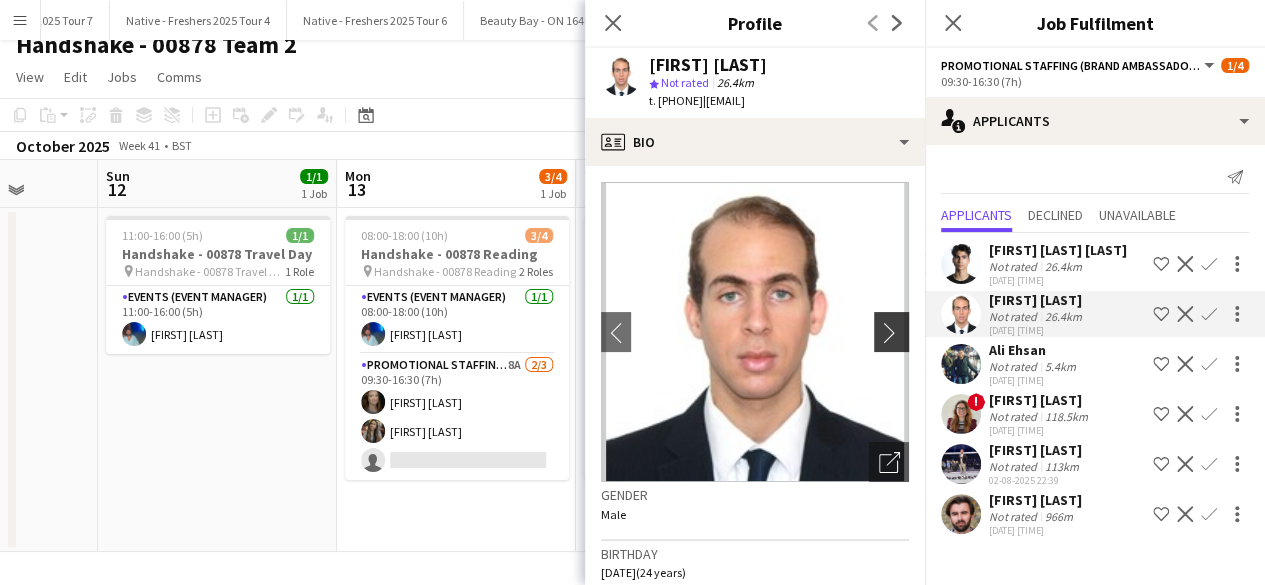 click on "chevron-right" 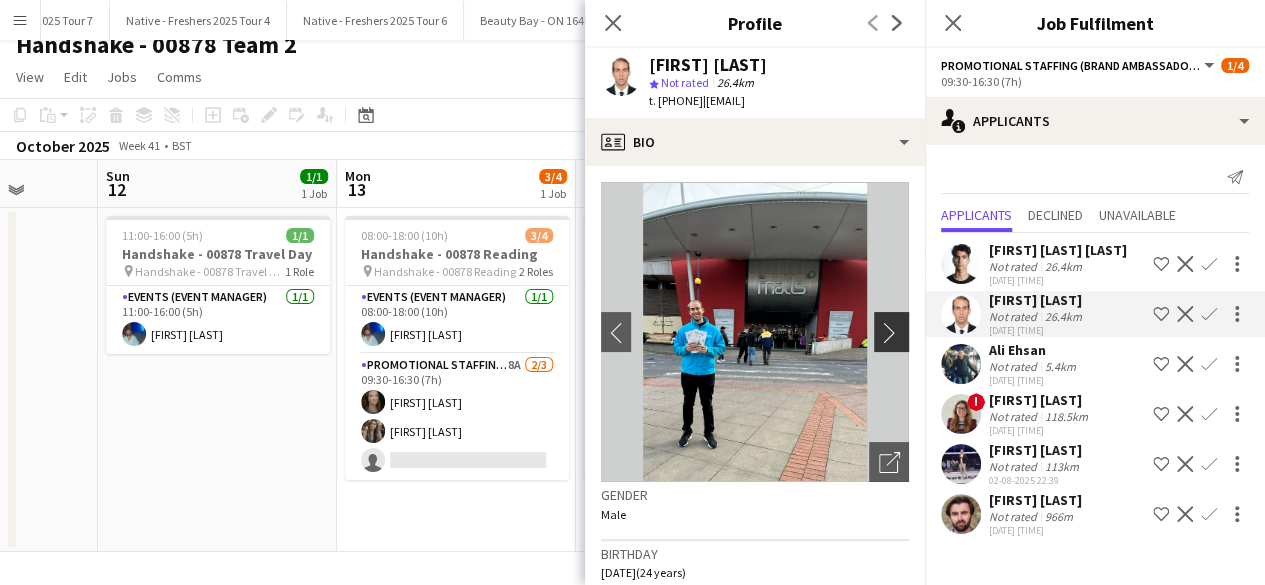 click on "chevron-right" 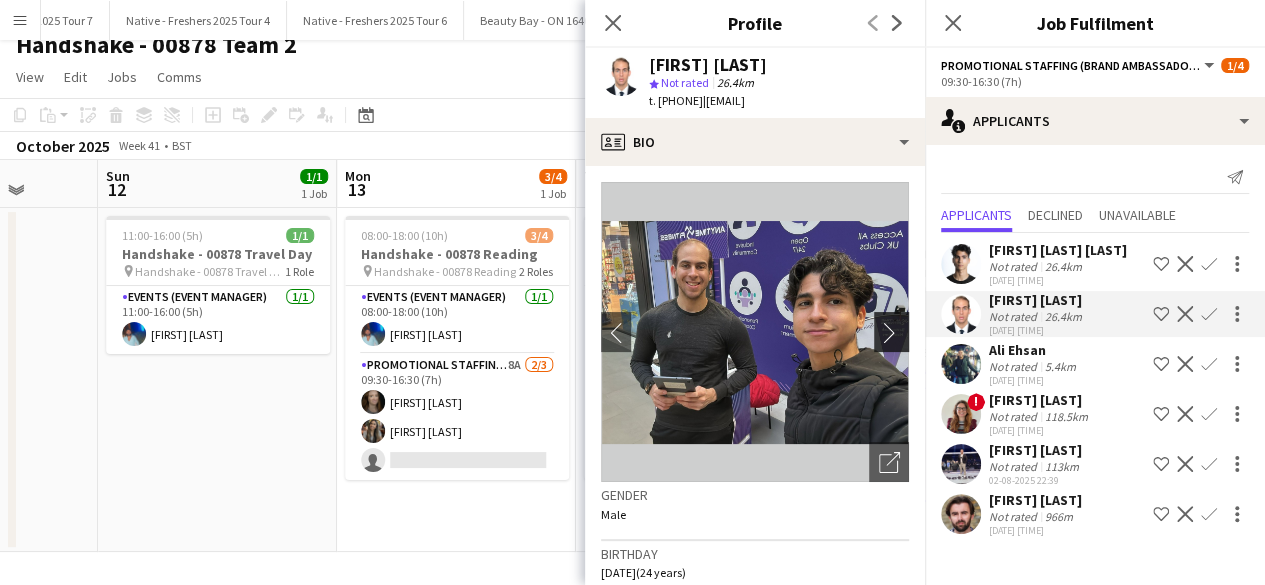 click on "chevron-right" 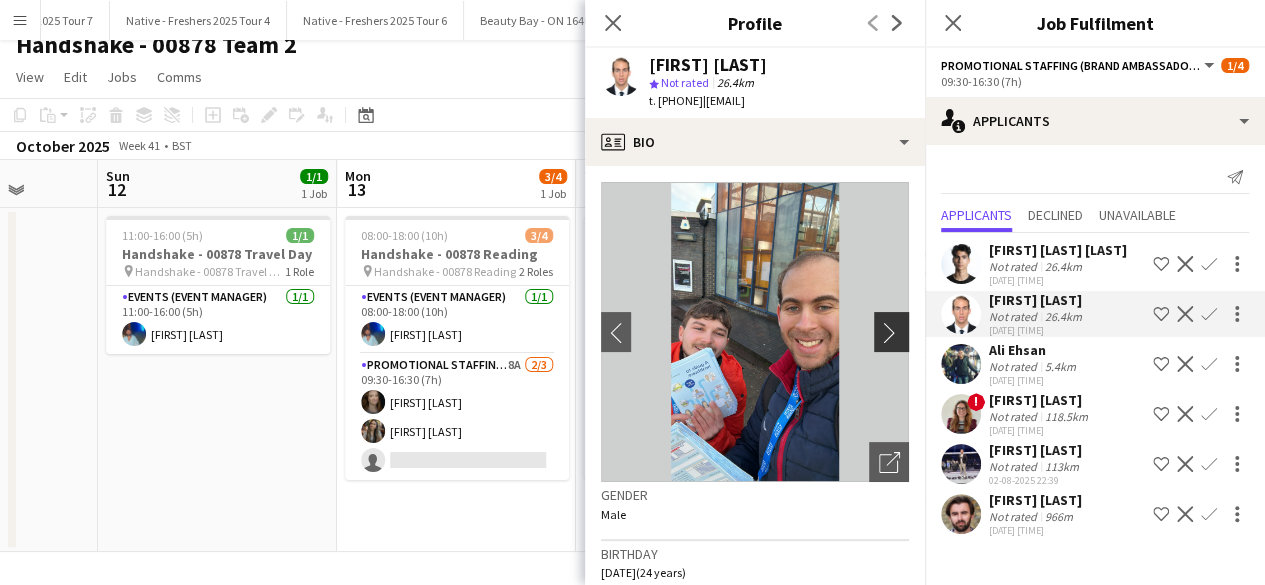 click on "chevron-right" 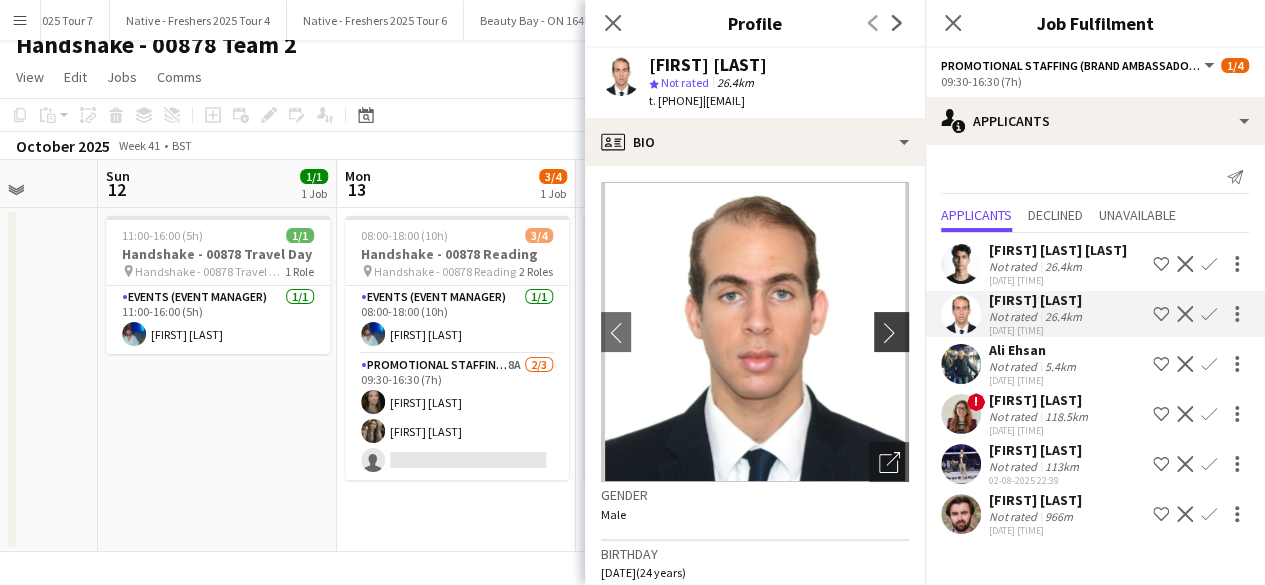 click on "chevron-right" 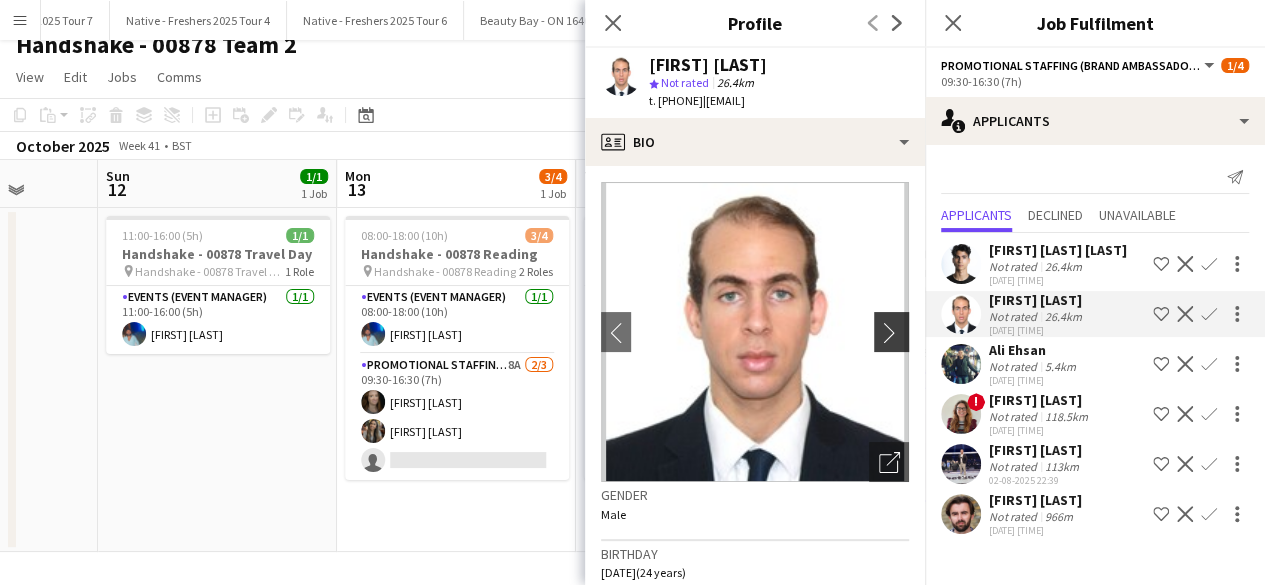 click on "chevron-right" 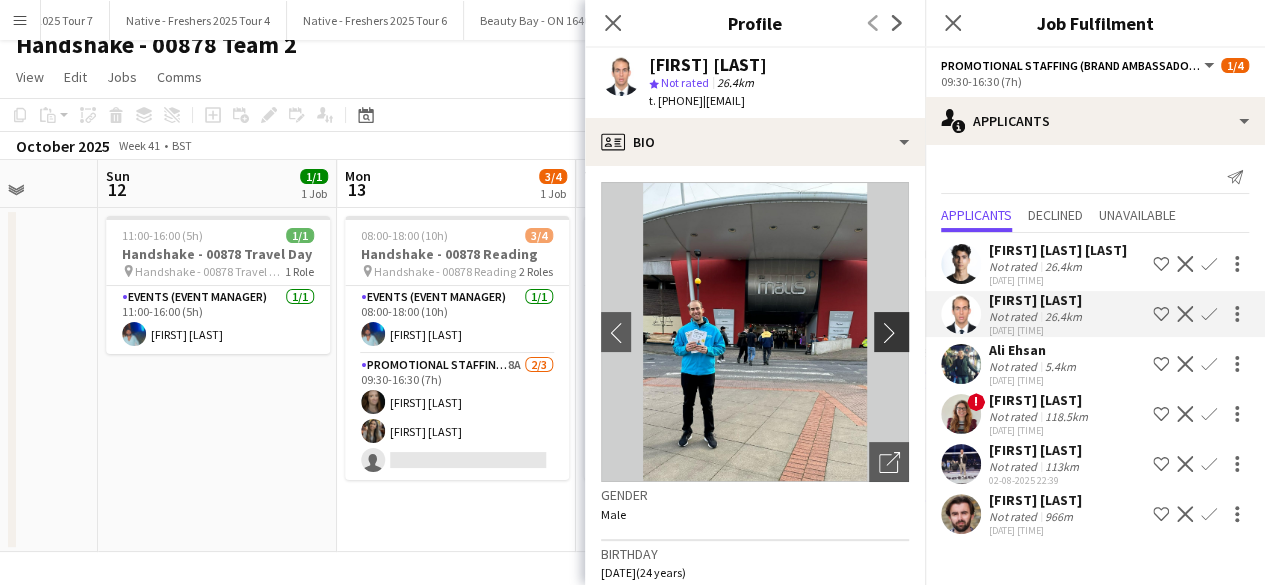 click on "chevron-right" 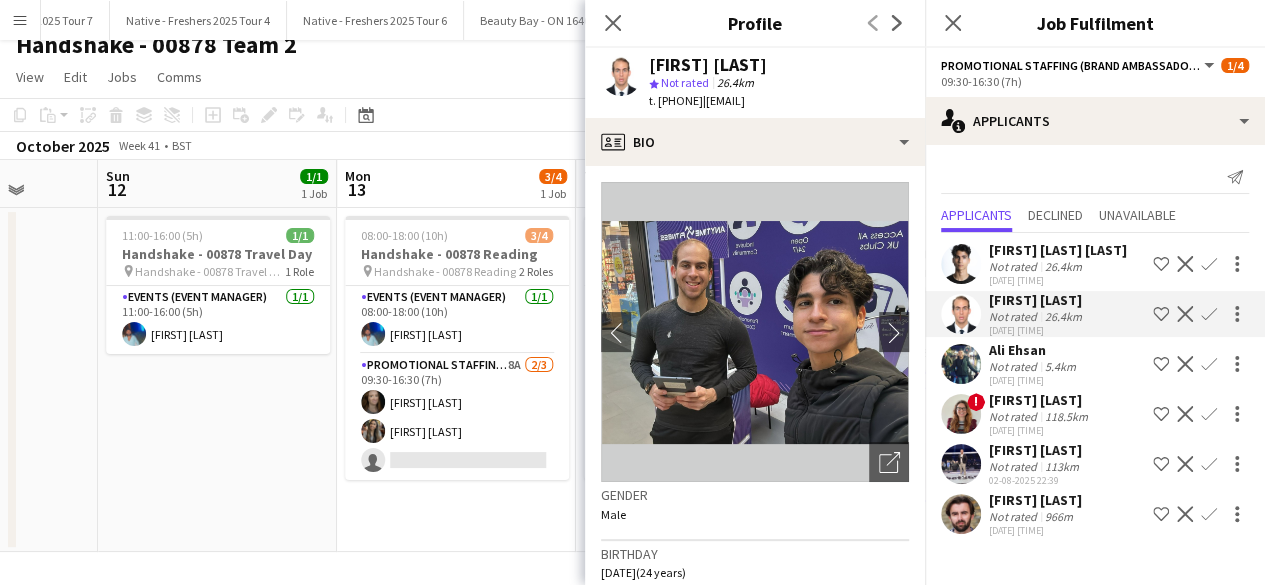 click on "Confirm" 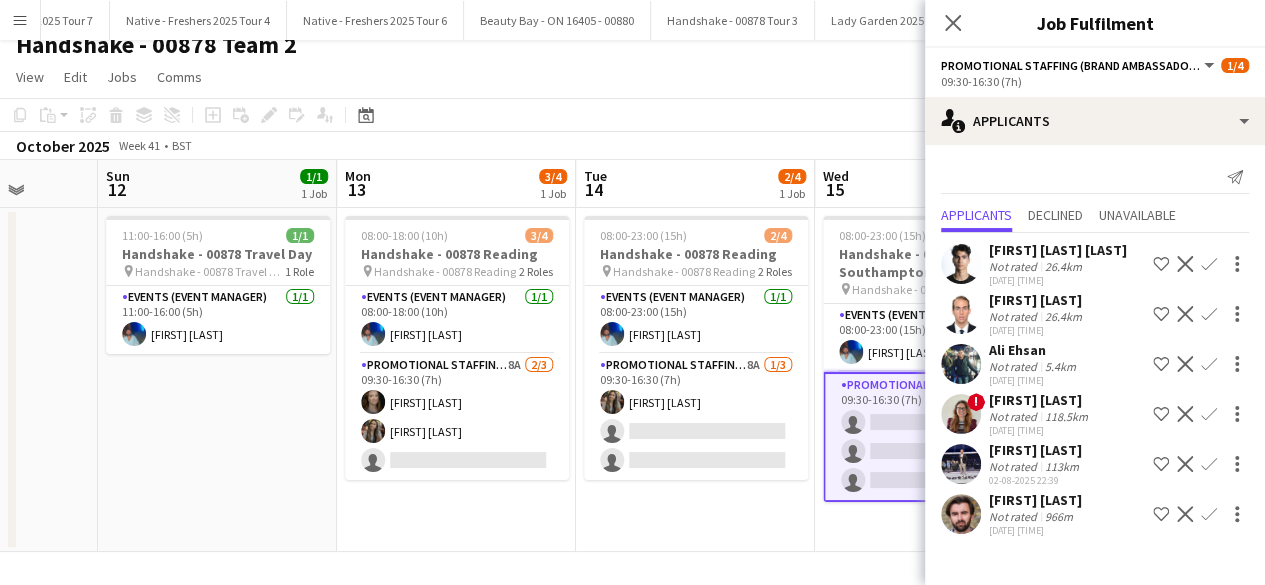click on "Confirm" at bounding box center (1209, 364) 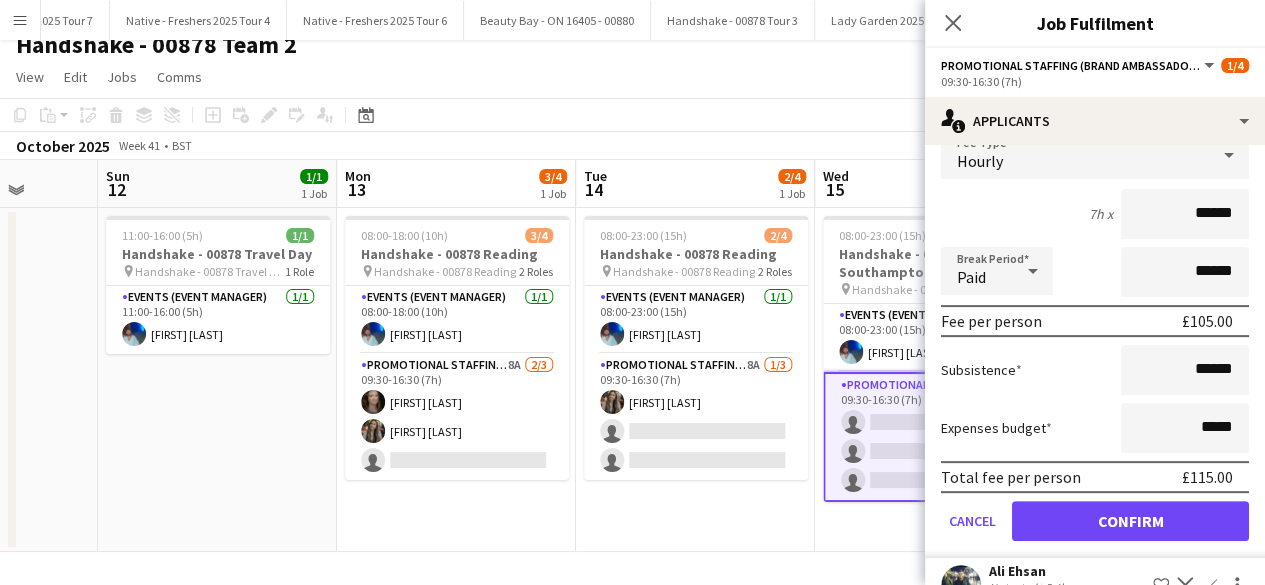 scroll, scrollTop: 236, scrollLeft: 0, axis: vertical 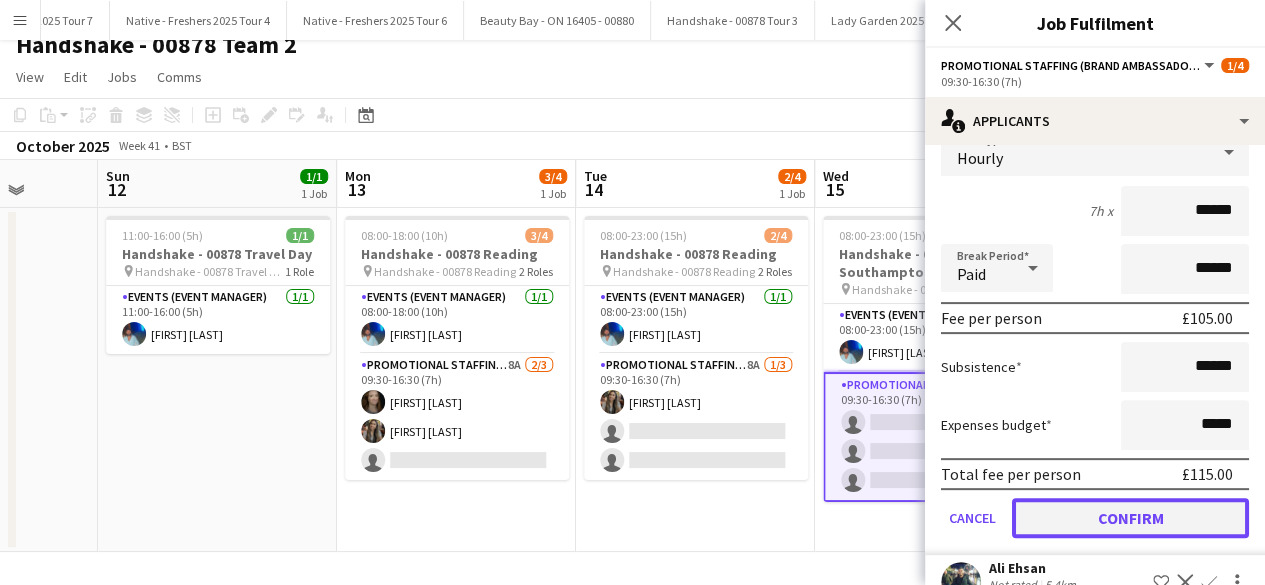 click on "Confirm" 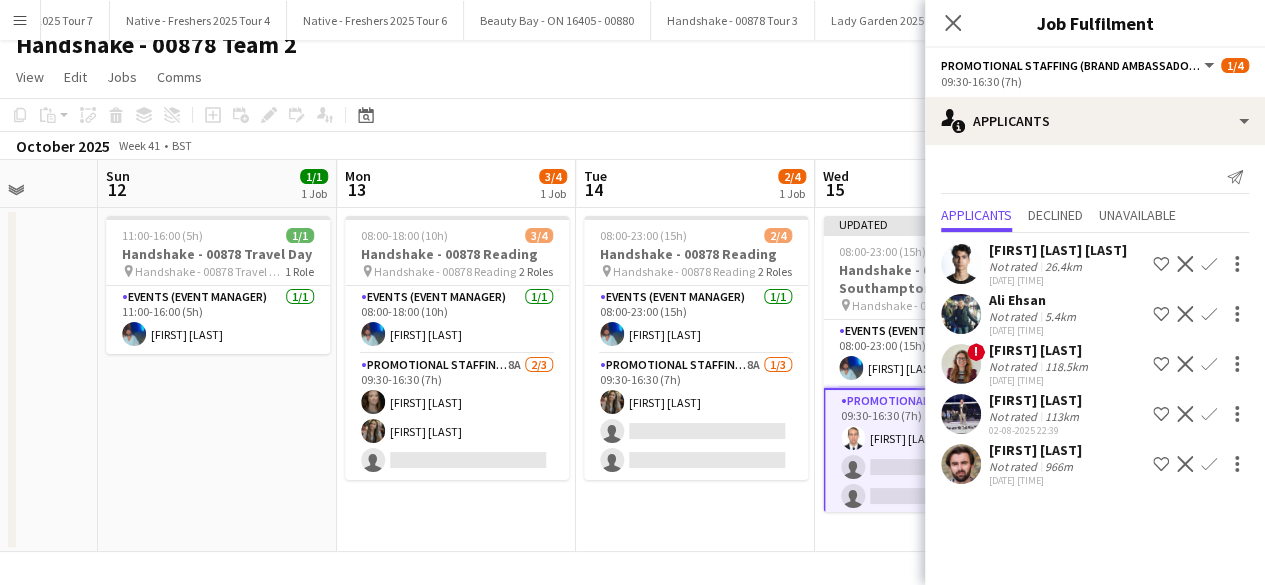 scroll, scrollTop: 0, scrollLeft: 0, axis: both 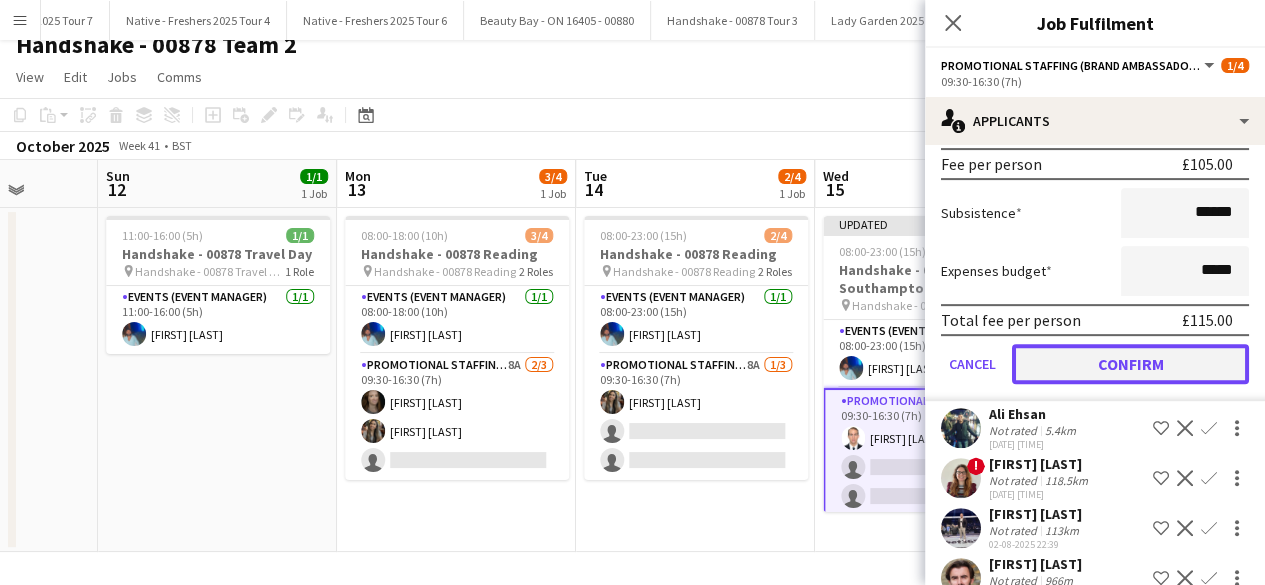 click on "Confirm" 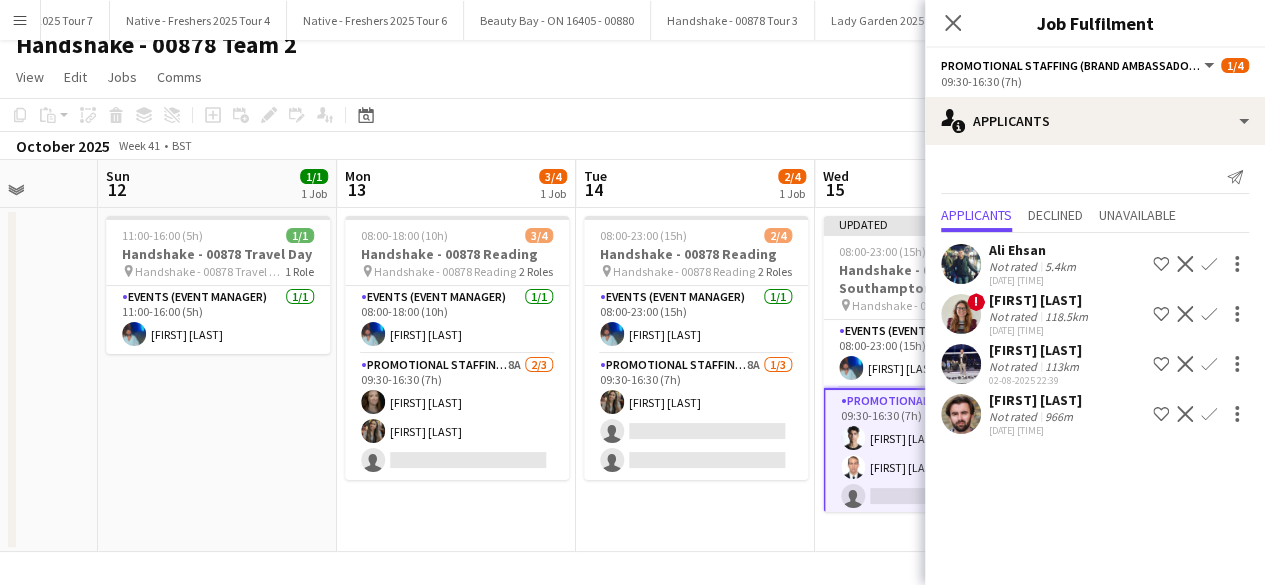 scroll, scrollTop: 0, scrollLeft: 0, axis: both 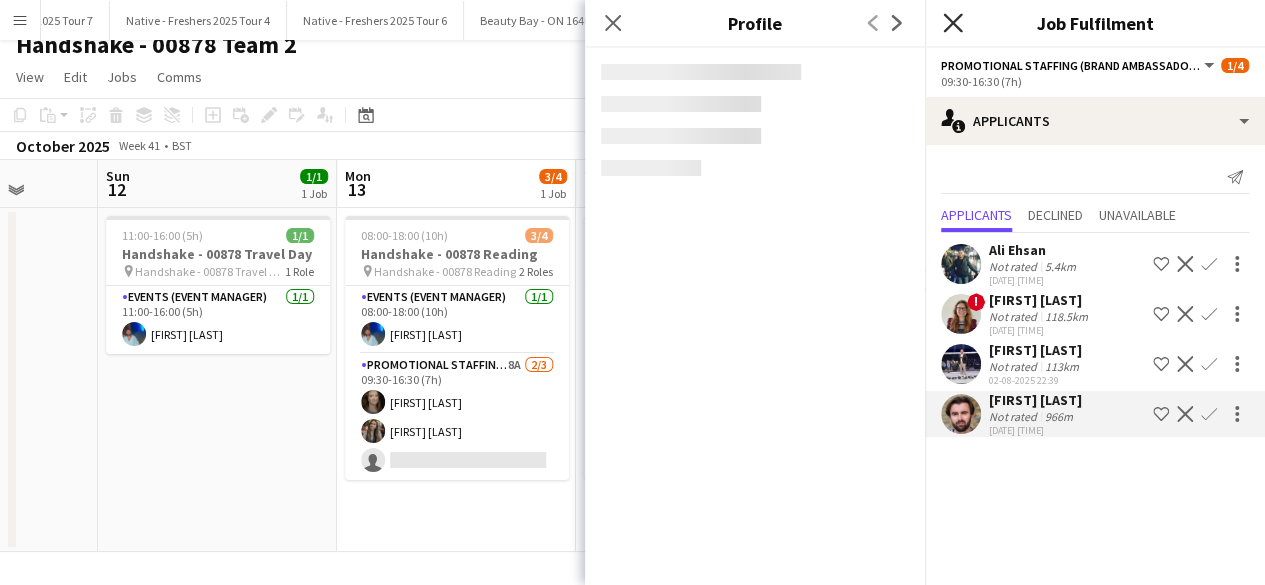 click on "Close pop-in" 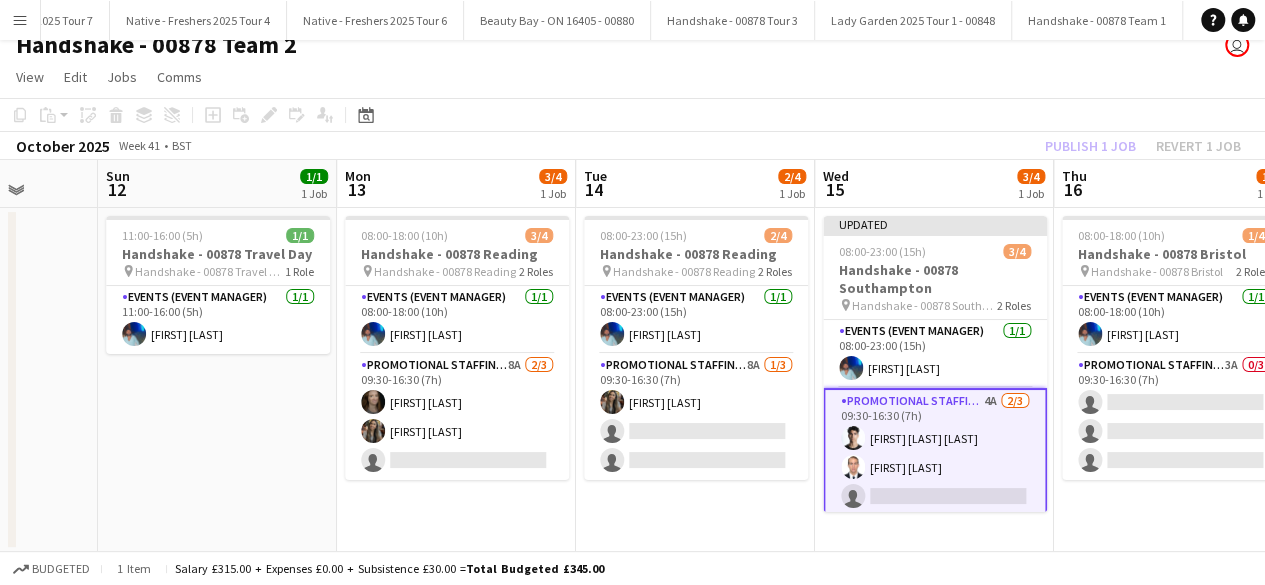 click on "Promotional Staffing (Brand Ambassadors)   4A   2/3   09:30-16:30 (7h)
Adrian De la Rosa Sanchez Angel Gervacio Bido
single-neutral-actions" at bounding box center [935, 453] 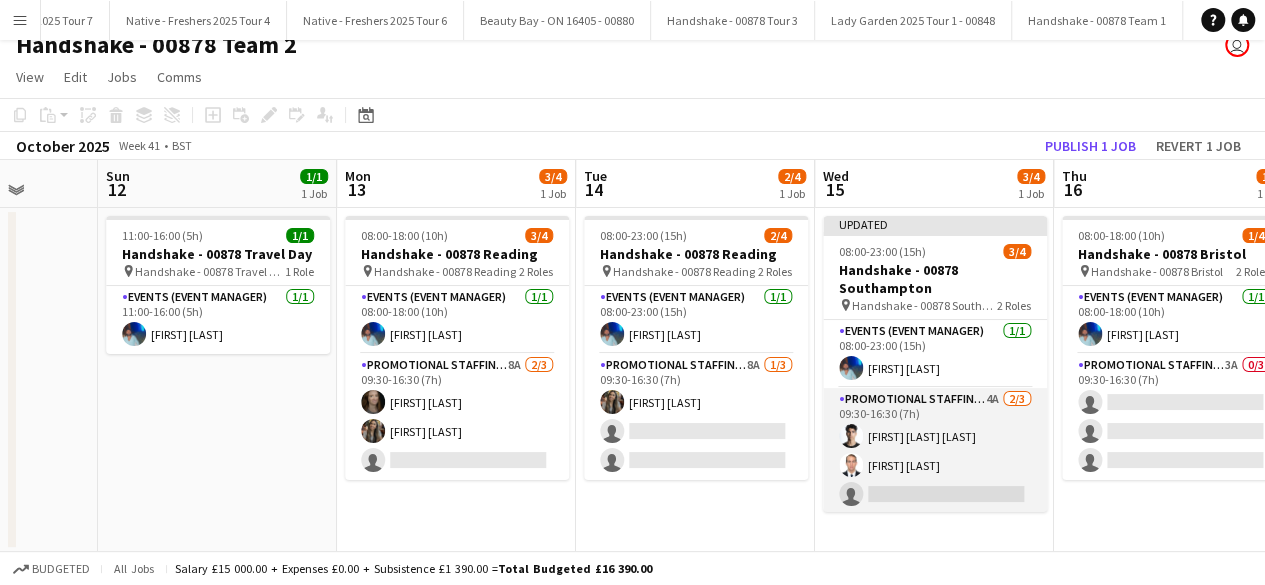 click on "Promotional Staffing (Brand Ambassadors)   4A   2/3   09:30-16:30 (7h)
Adrian De la Rosa Sanchez Angel Gervacio Bido
single-neutral-actions" at bounding box center (935, 451) 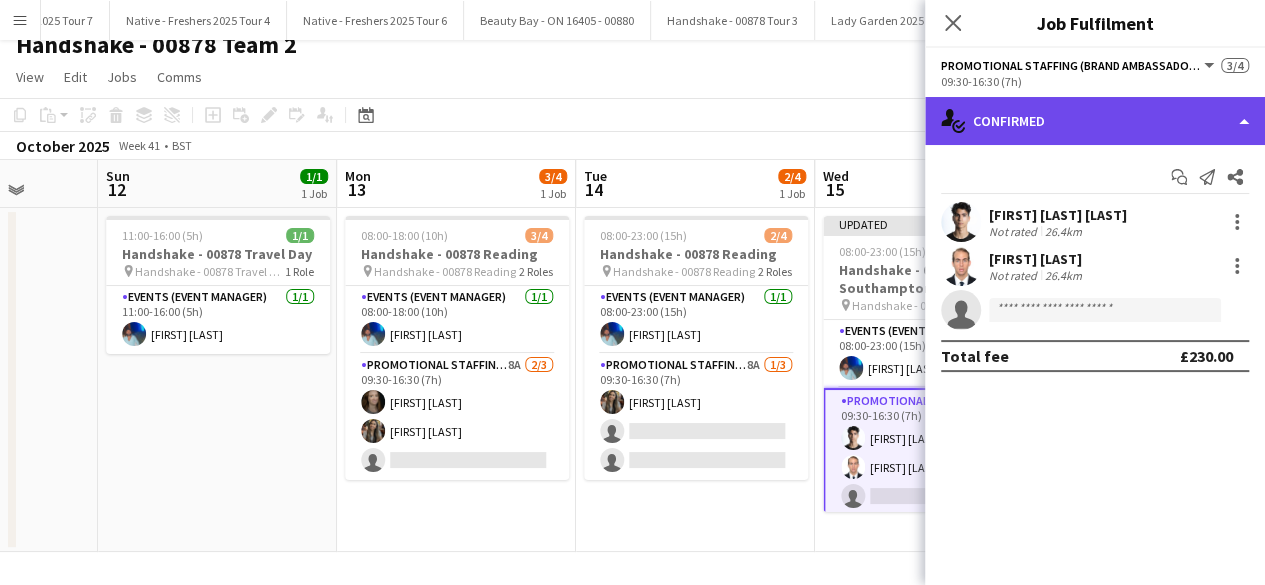 click on "single-neutral-actions-check-2
Confirmed" 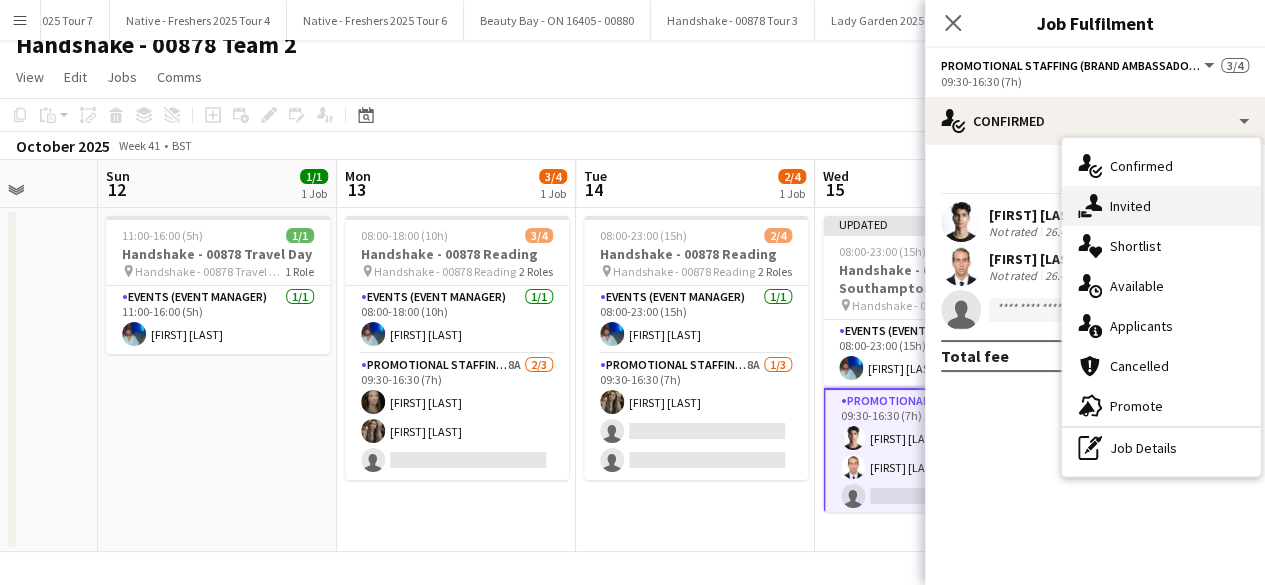 click on "single-neutral-actions-share-1
Invited" at bounding box center [1161, 206] 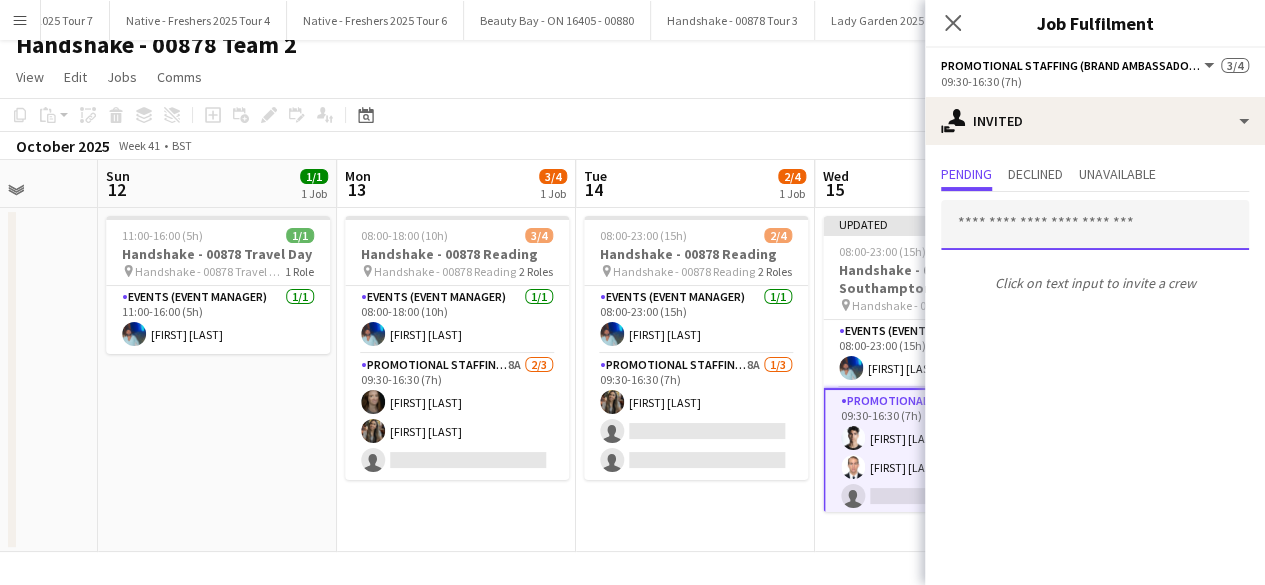 click at bounding box center (1095, 225) 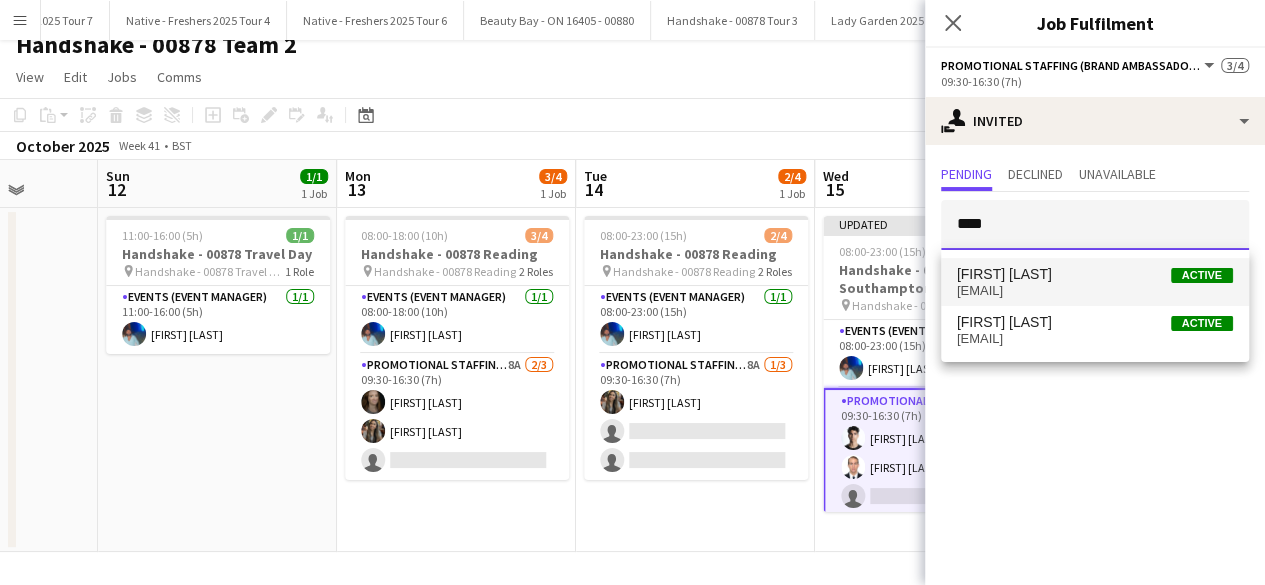 type on "****" 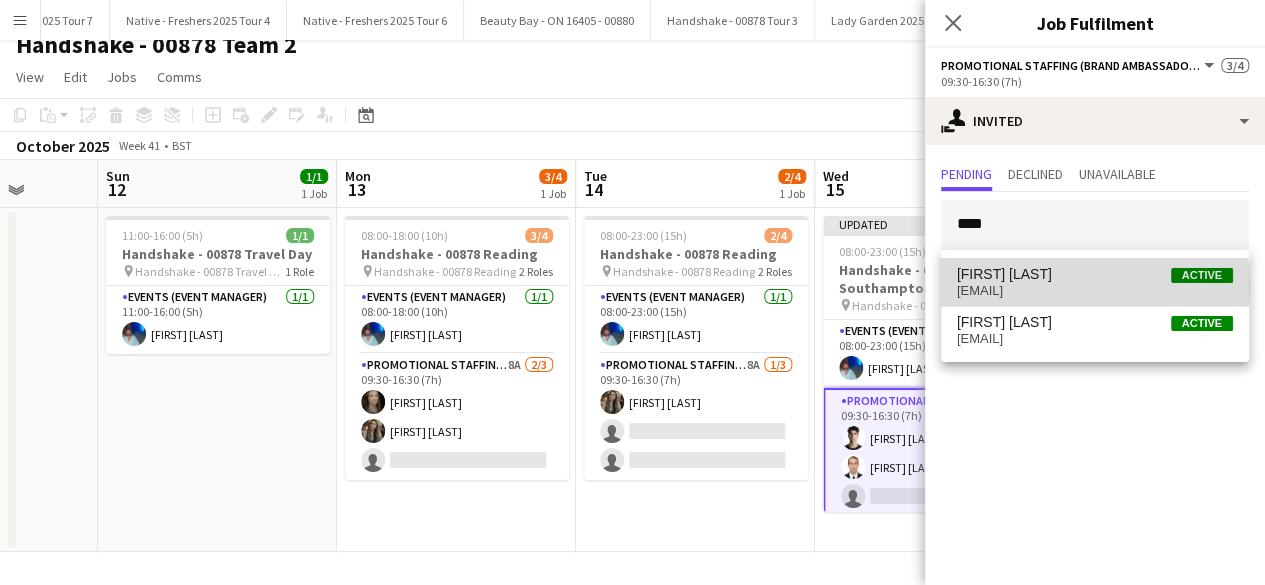 click on "ashleigh.fountain@hotmail.com" at bounding box center (1095, 291) 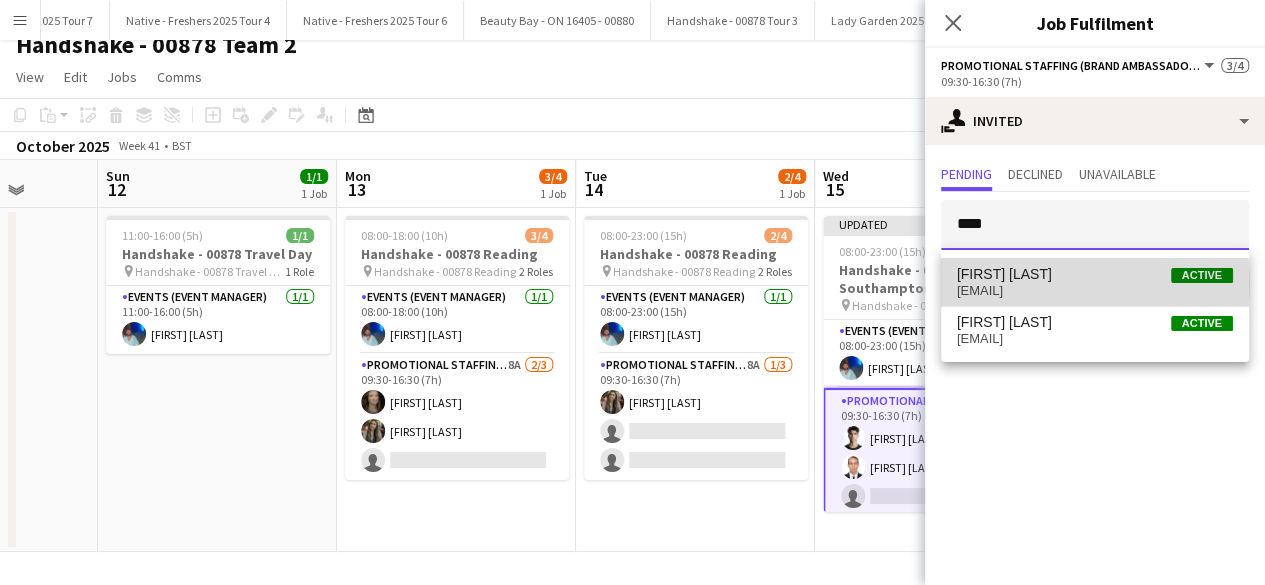 type 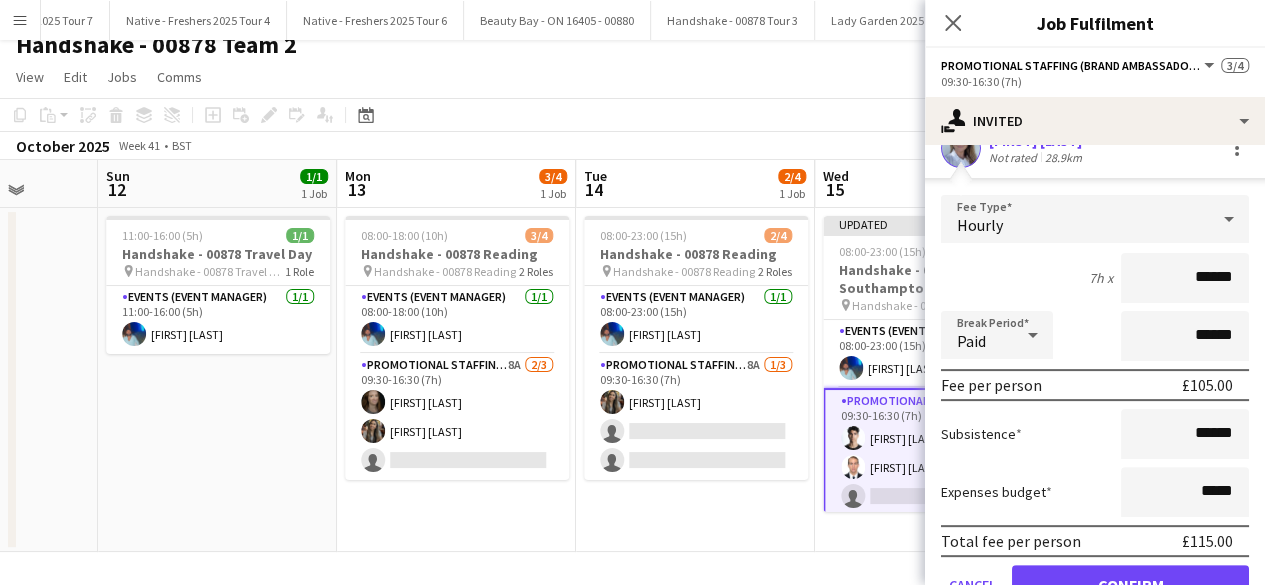 scroll, scrollTop: 234, scrollLeft: 0, axis: vertical 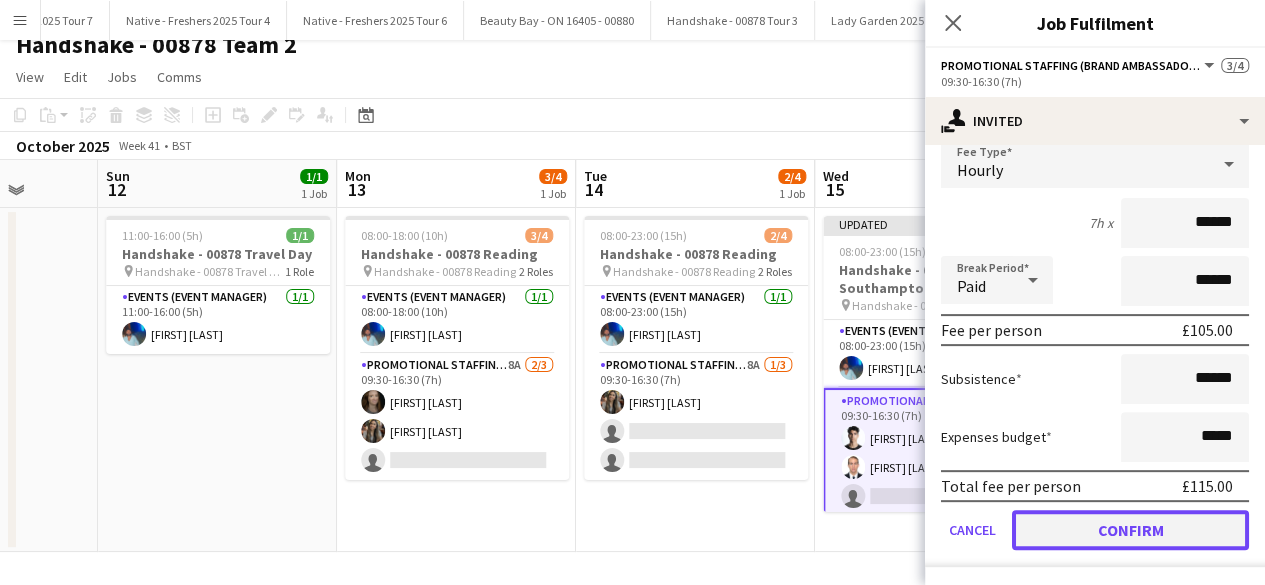 click on "Confirm" 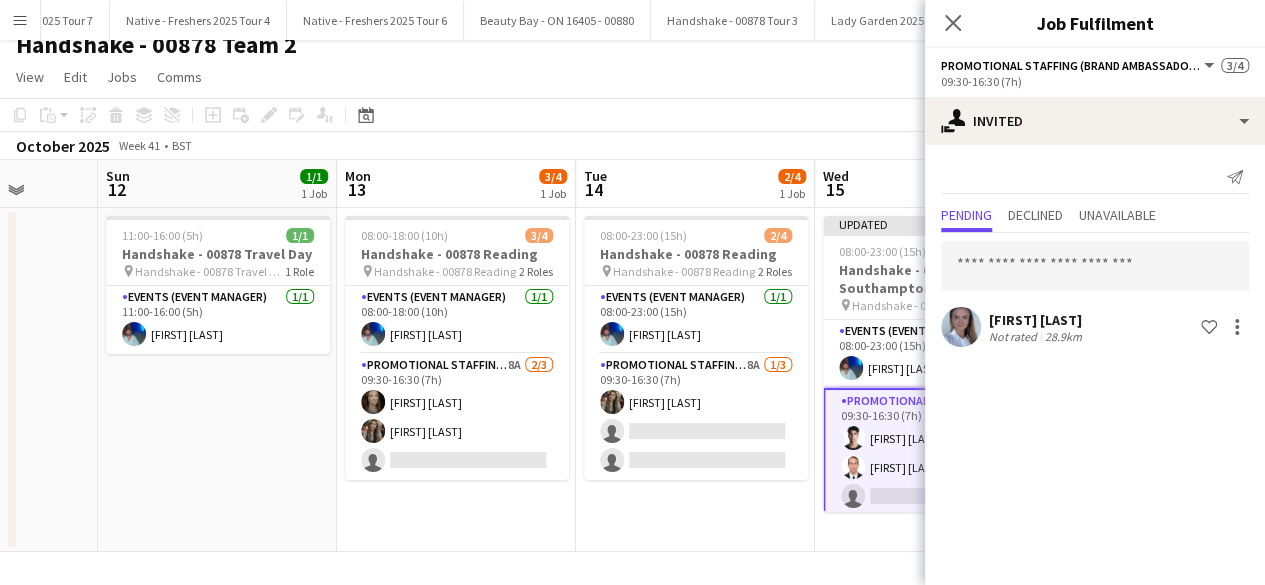 scroll, scrollTop: 0, scrollLeft: 0, axis: both 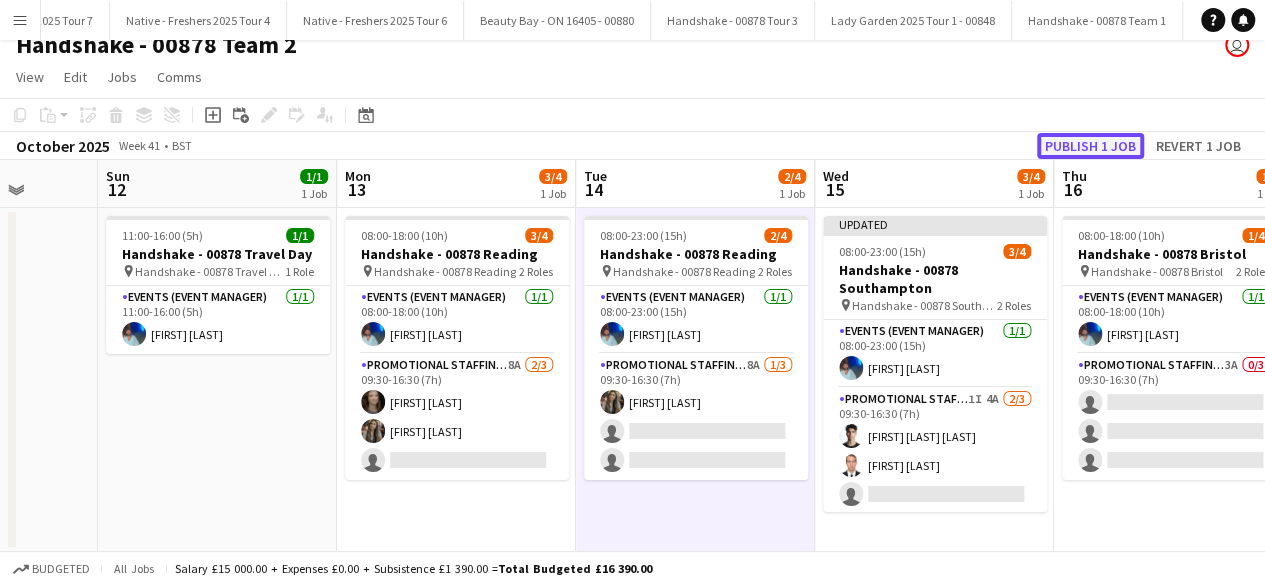 click on "Publish 1 job" 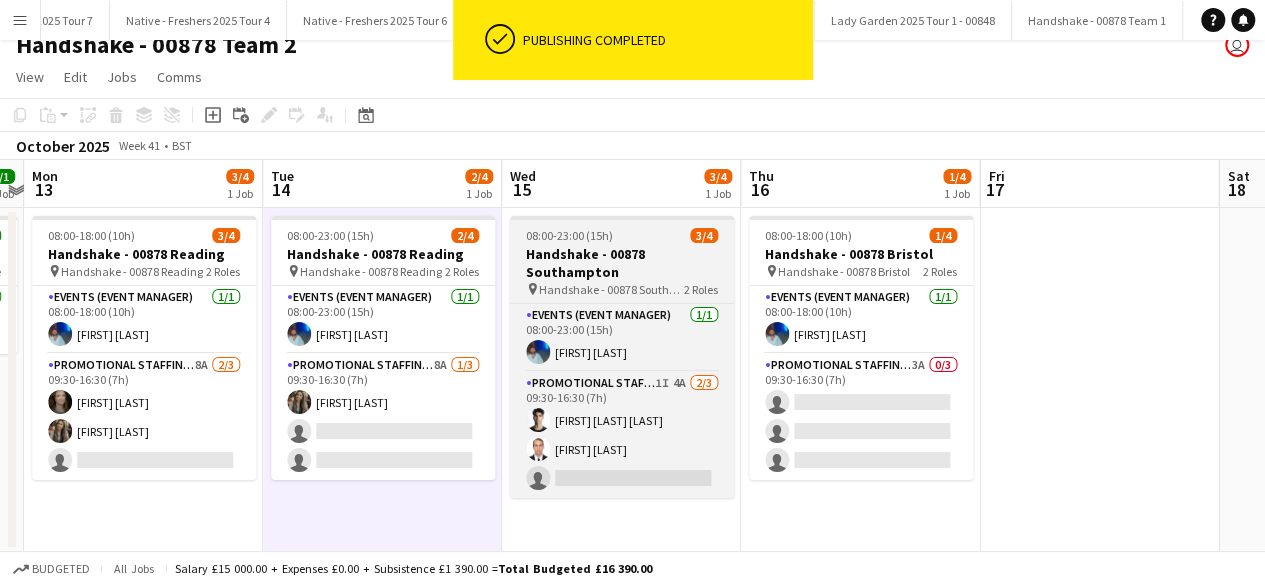 scroll, scrollTop: 0, scrollLeft: 933, axis: horizontal 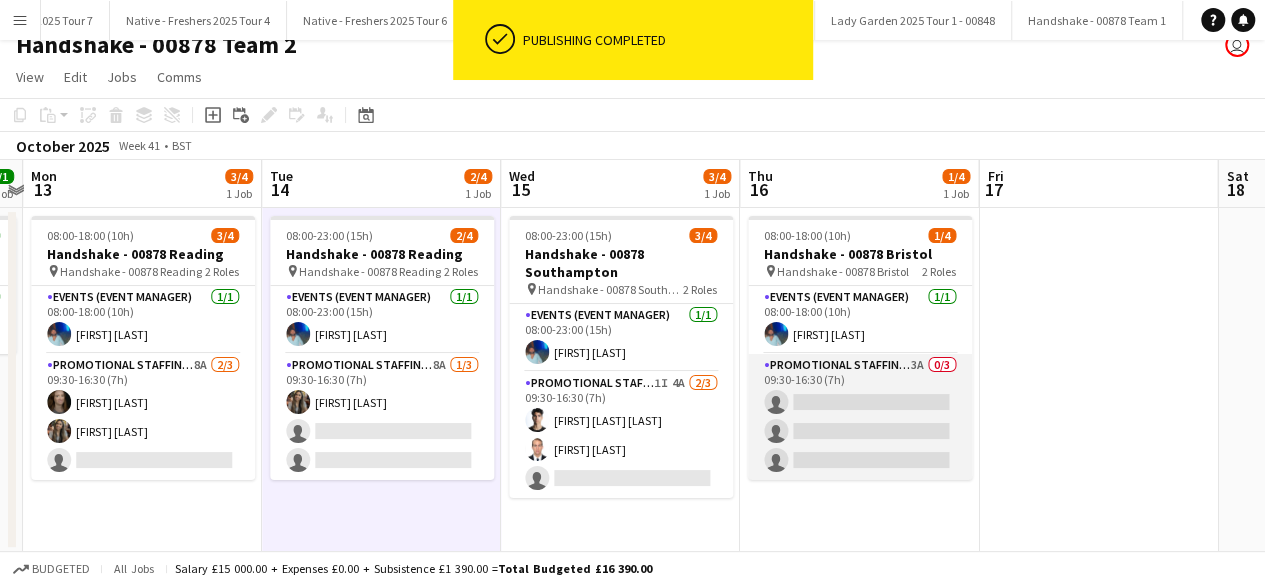click on "Promotional Staffing (Brand Ambassadors)   3A   0/3   09:30-16:30 (7h)
single-neutral-actions
single-neutral-actions
single-neutral-actions" at bounding box center (860, 417) 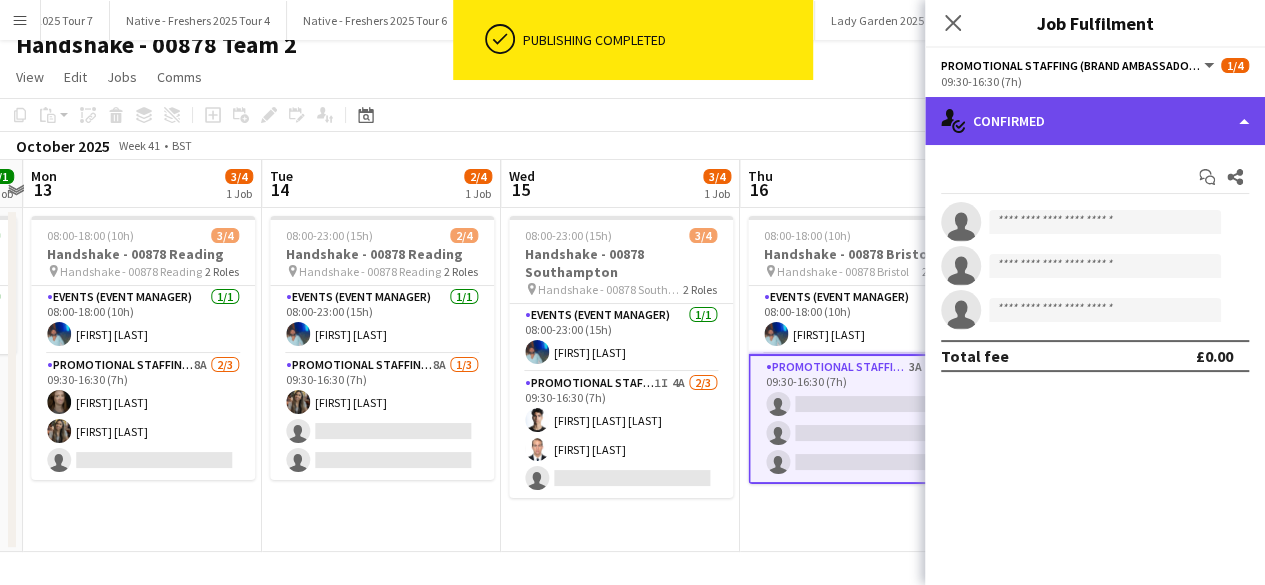 click on "single-neutral-actions-check-2
Confirmed" 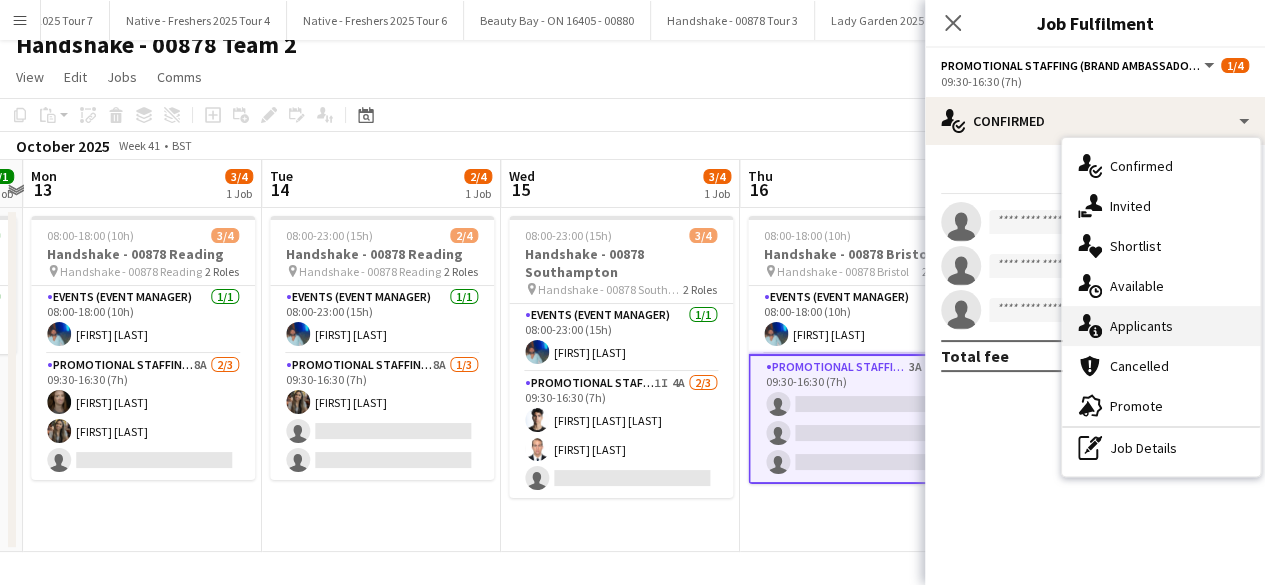 click on "single-neutral-actions-information
Applicants" at bounding box center [1161, 326] 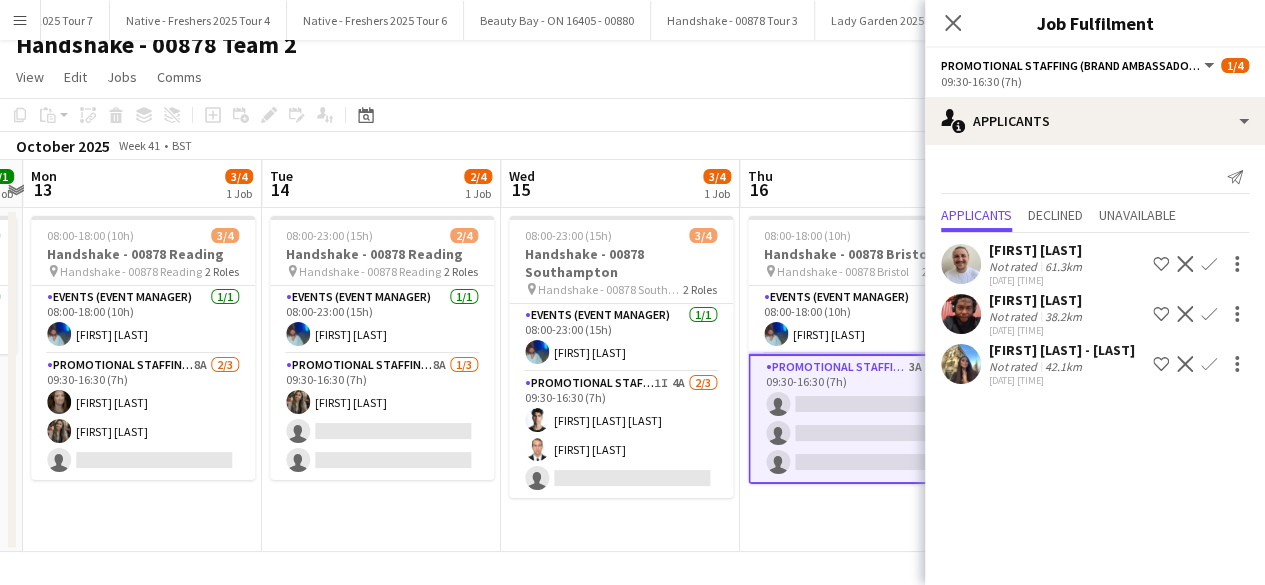 click at bounding box center [961, 364] 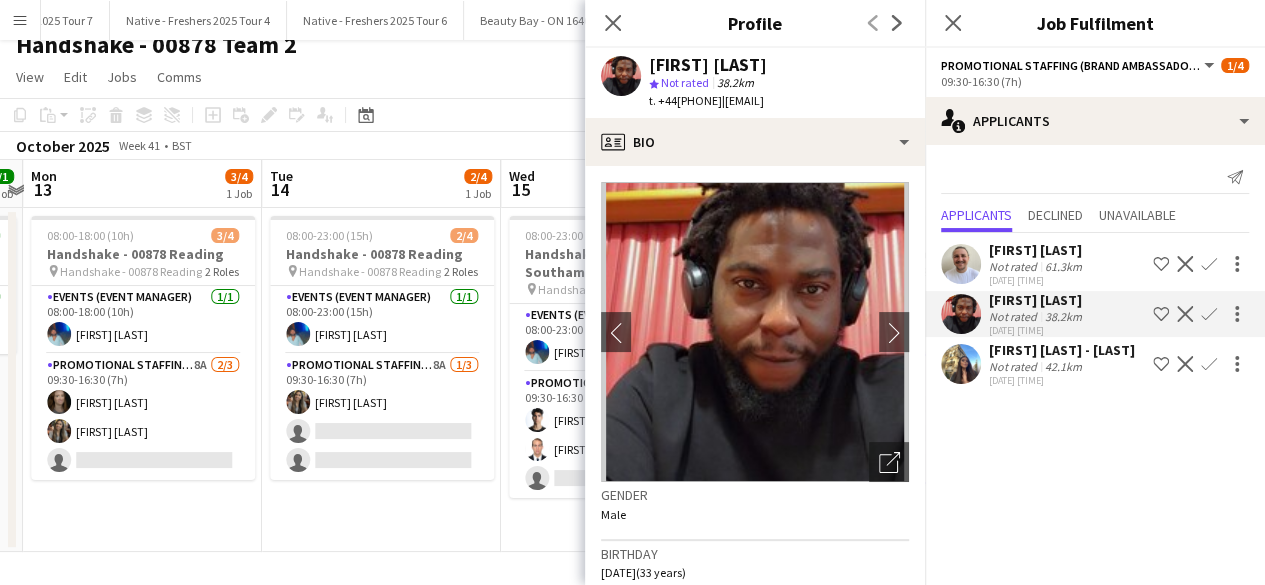 click on "Confirm" 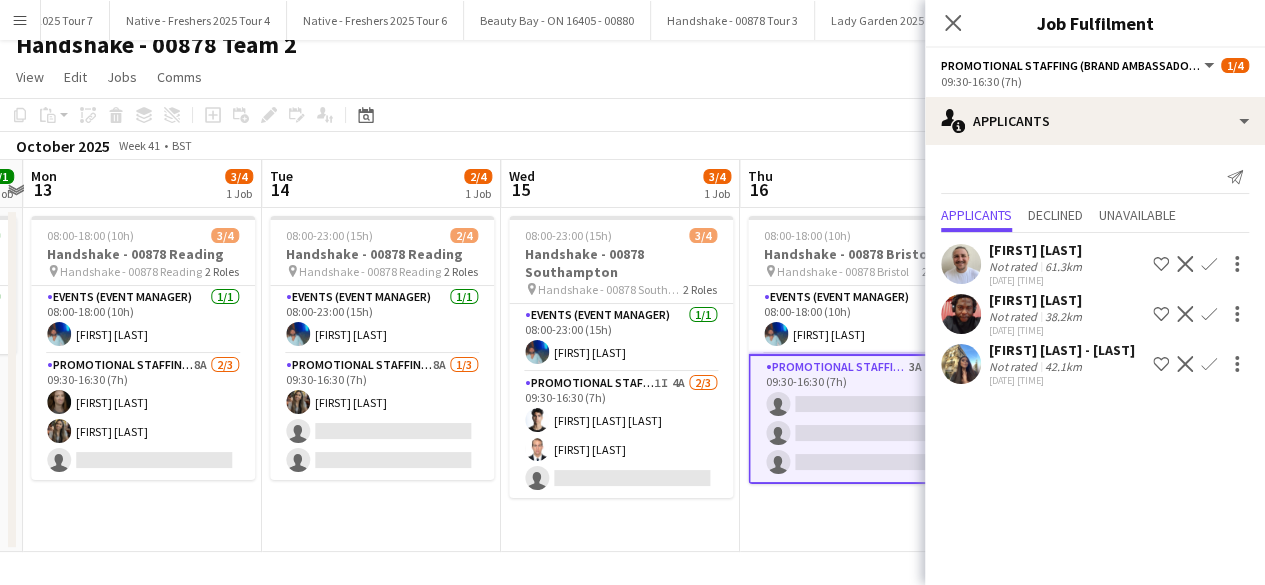 click on "Confirm" at bounding box center [1209, 364] 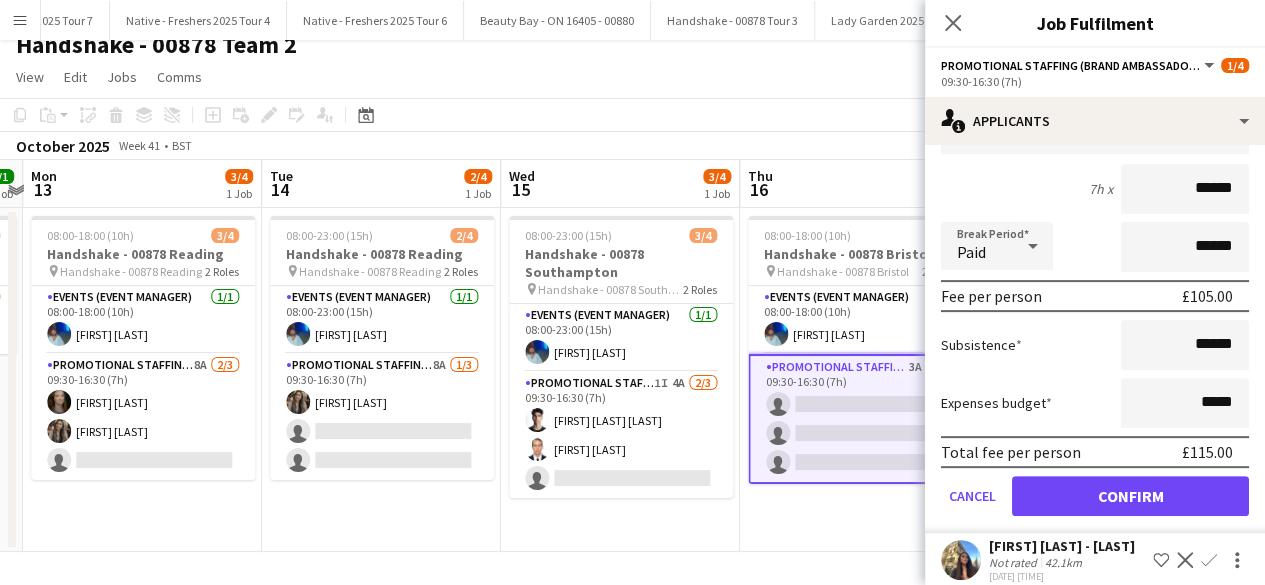 scroll, scrollTop: 292, scrollLeft: 0, axis: vertical 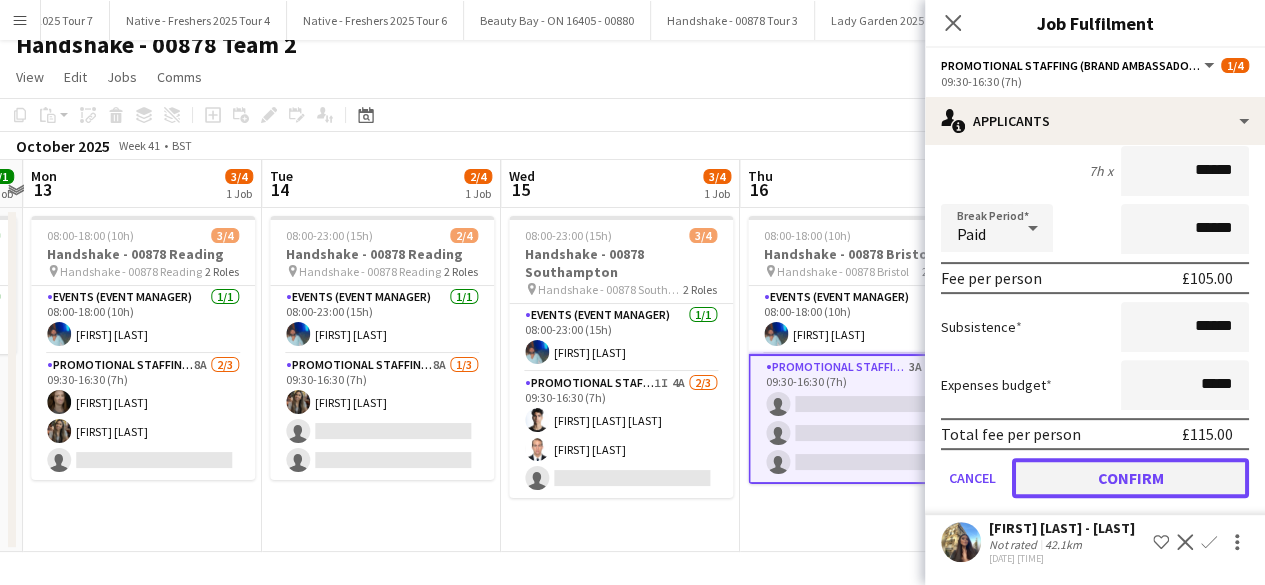 click on "Confirm" 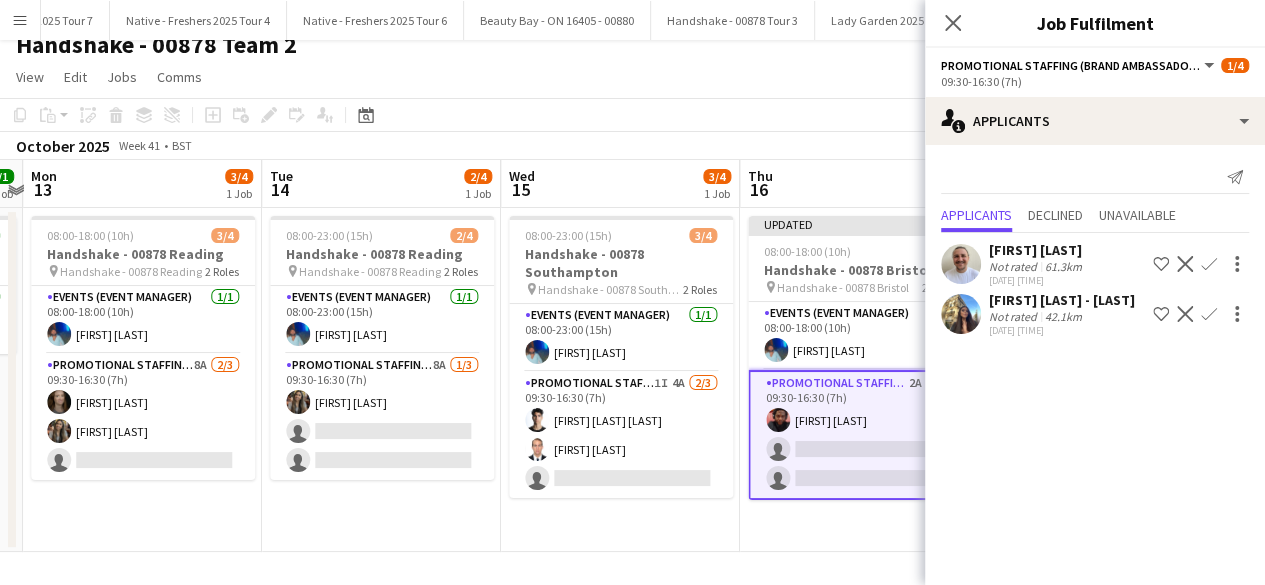 scroll, scrollTop: 0, scrollLeft: 0, axis: both 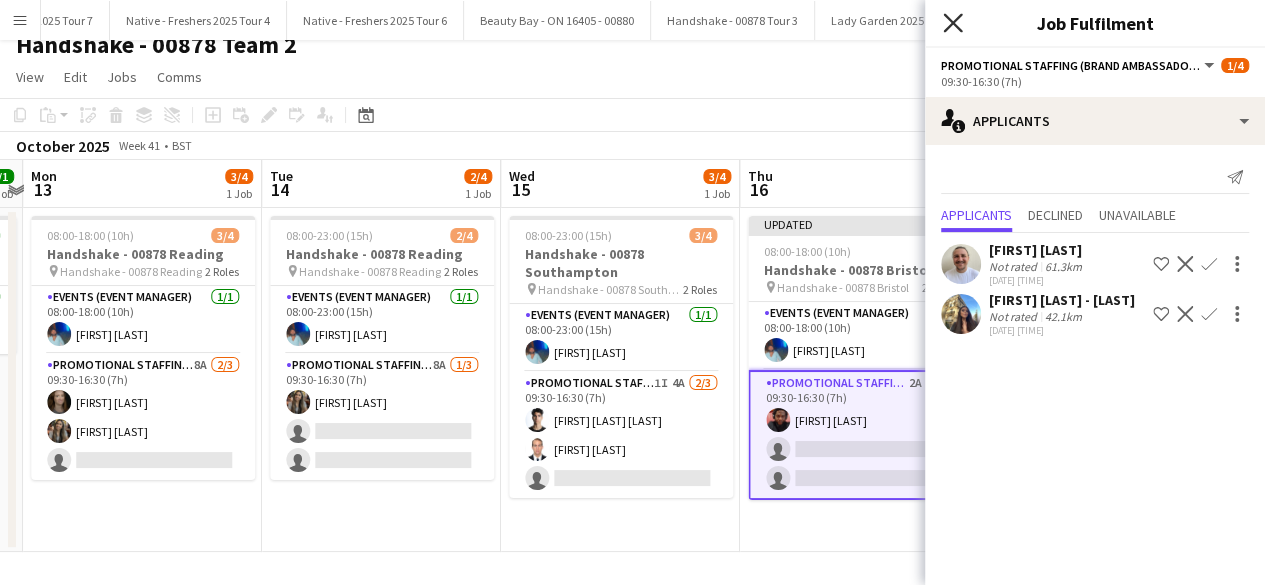 click 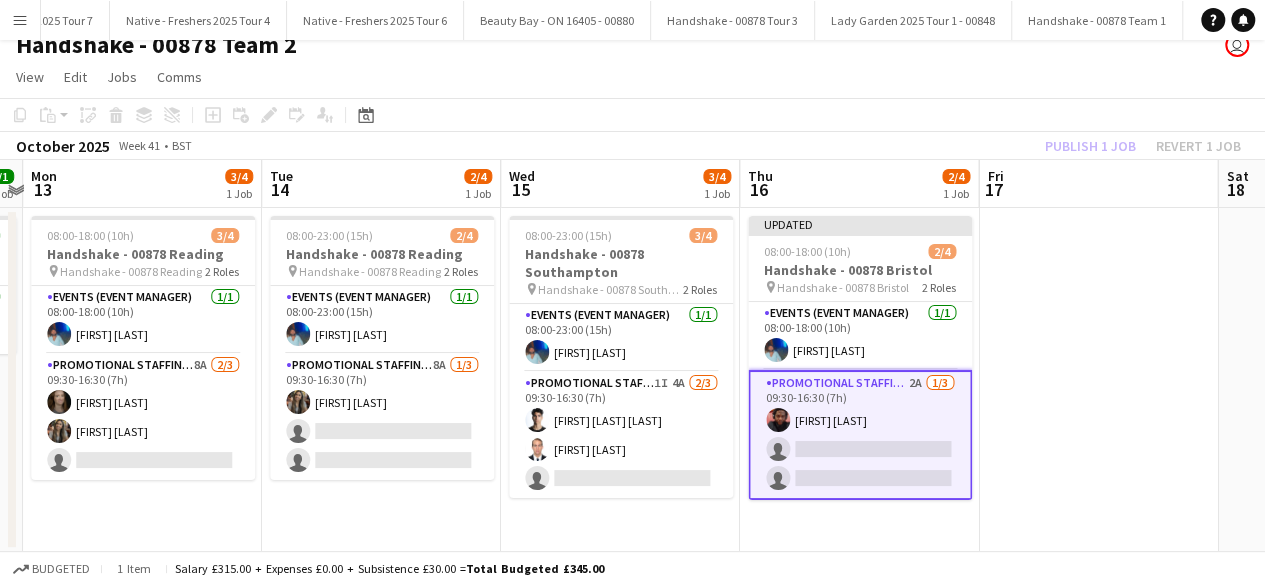 click at bounding box center [1098, 380] 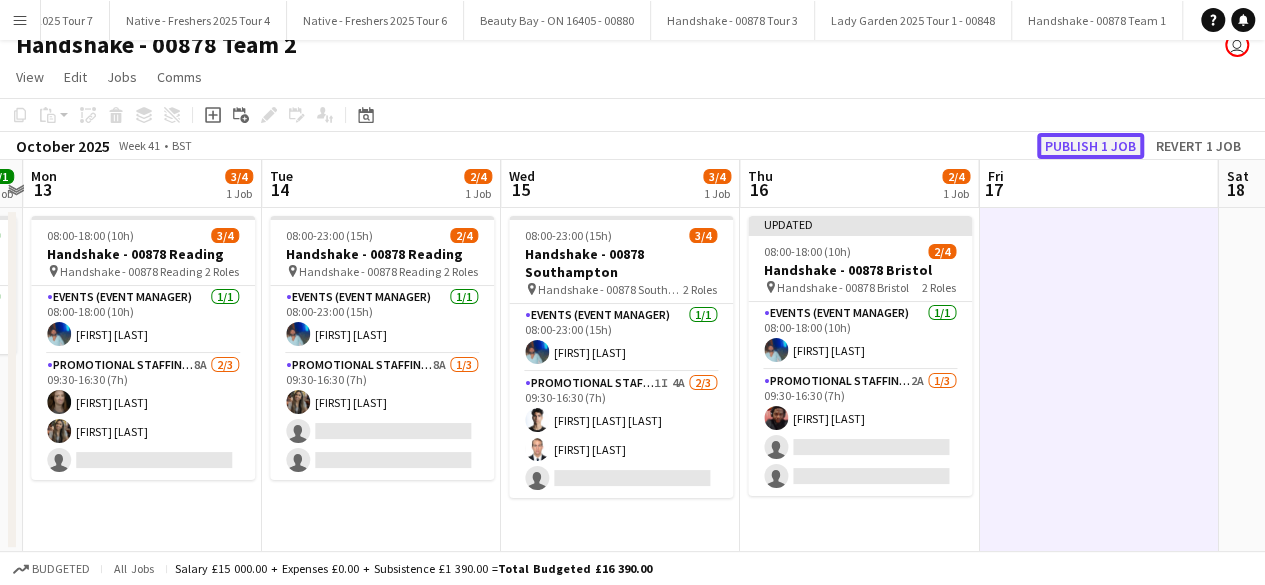 click on "Publish 1 job" 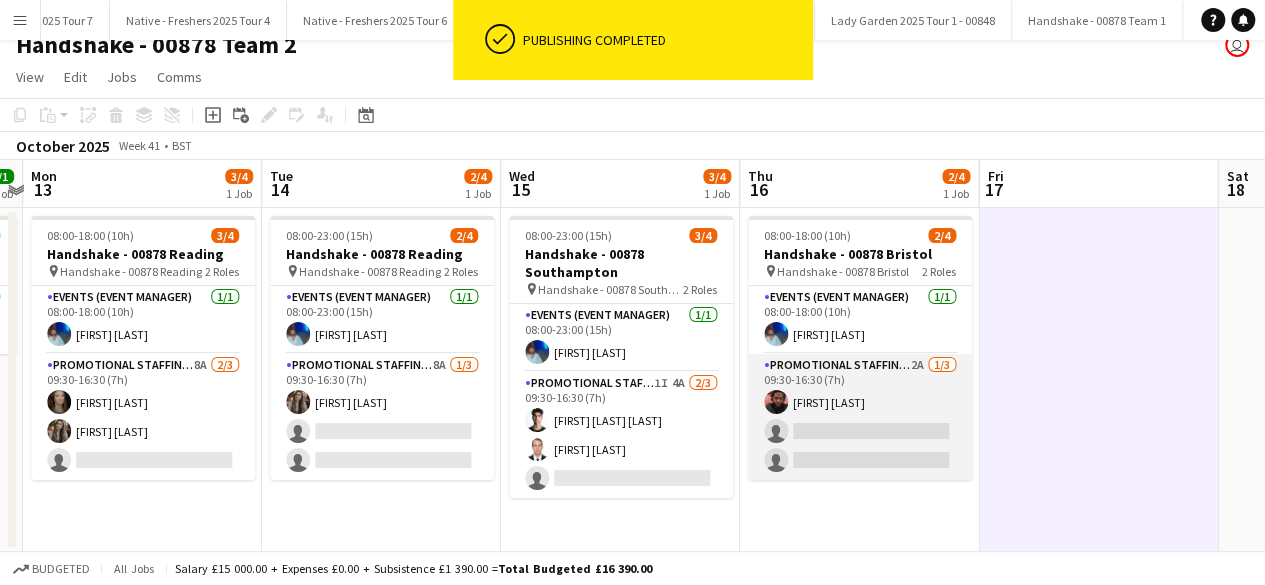 click on "Promotional Staffing (Brand Ambassadors)   2A   1/3   09:30-16:30 (7h)
Emmanuel Orhewere
single-neutral-actions
single-neutral-actions" at bounding box center (860, 417) 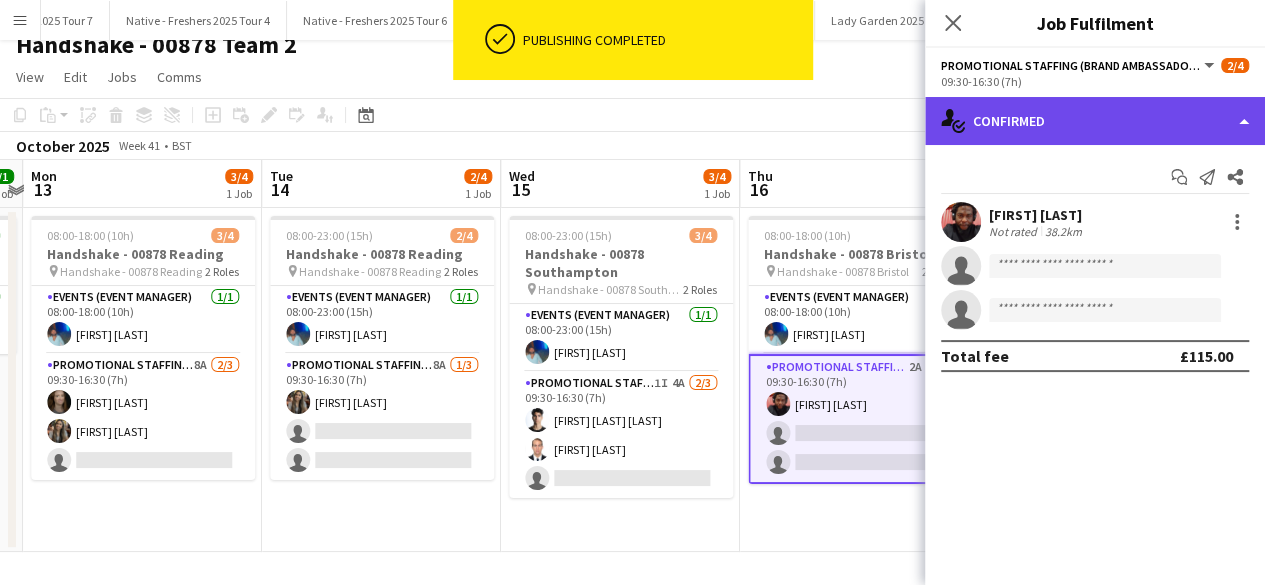click on "single-neutral-actions-check-2
Confirmed" 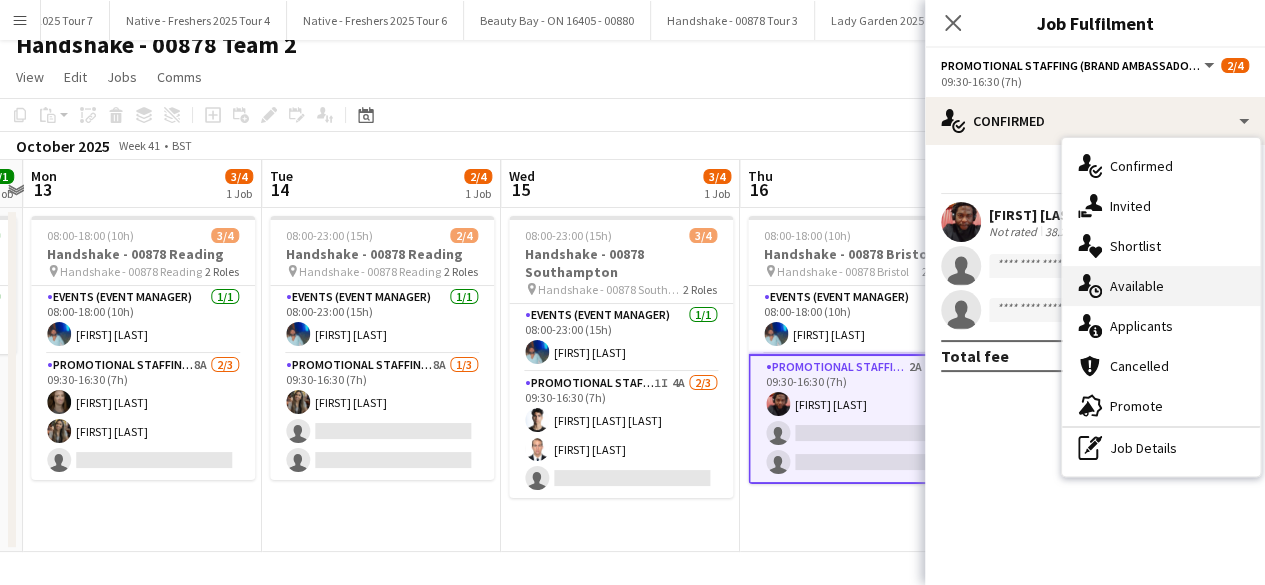 click on "single-neutral-actions-upload
Available" at bounding box center (1161, 286) 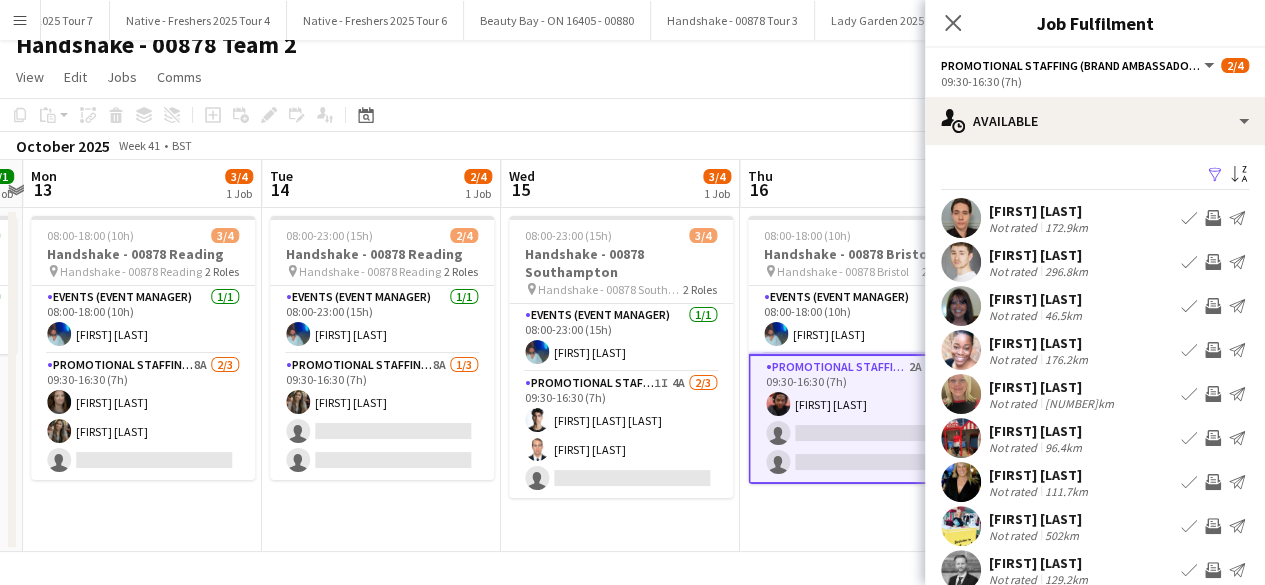 click on "Filter" at bounding box center (1215, 175) 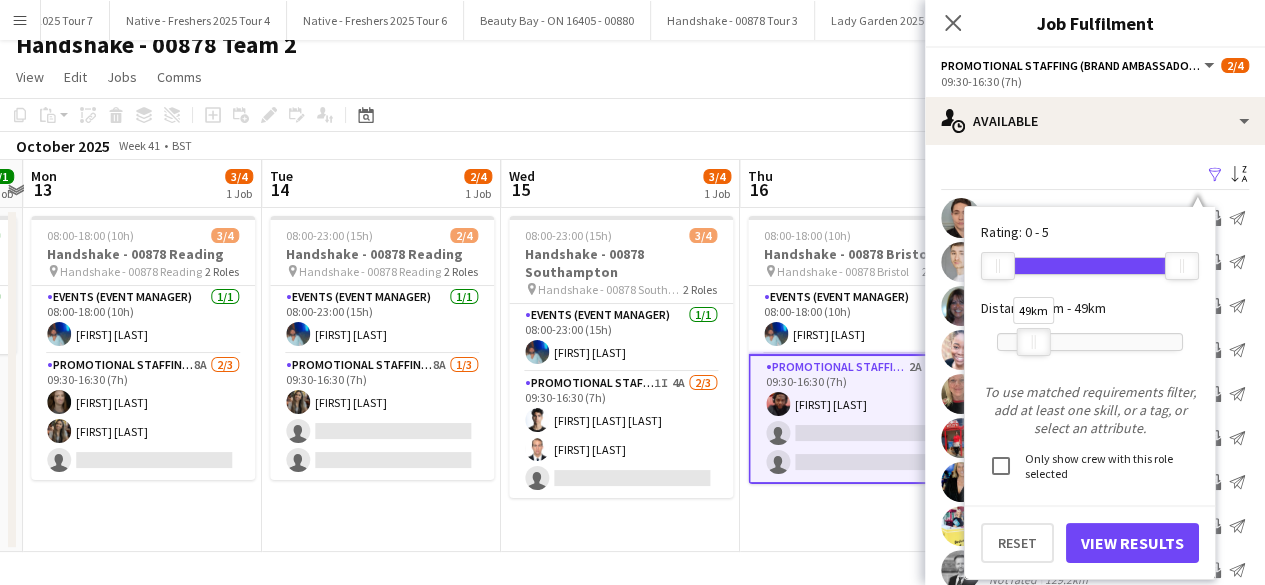 drag, startPoint x: 1180, startPoint y: 343, endPoint x: 1031, endPoint y: 343, distance: 149 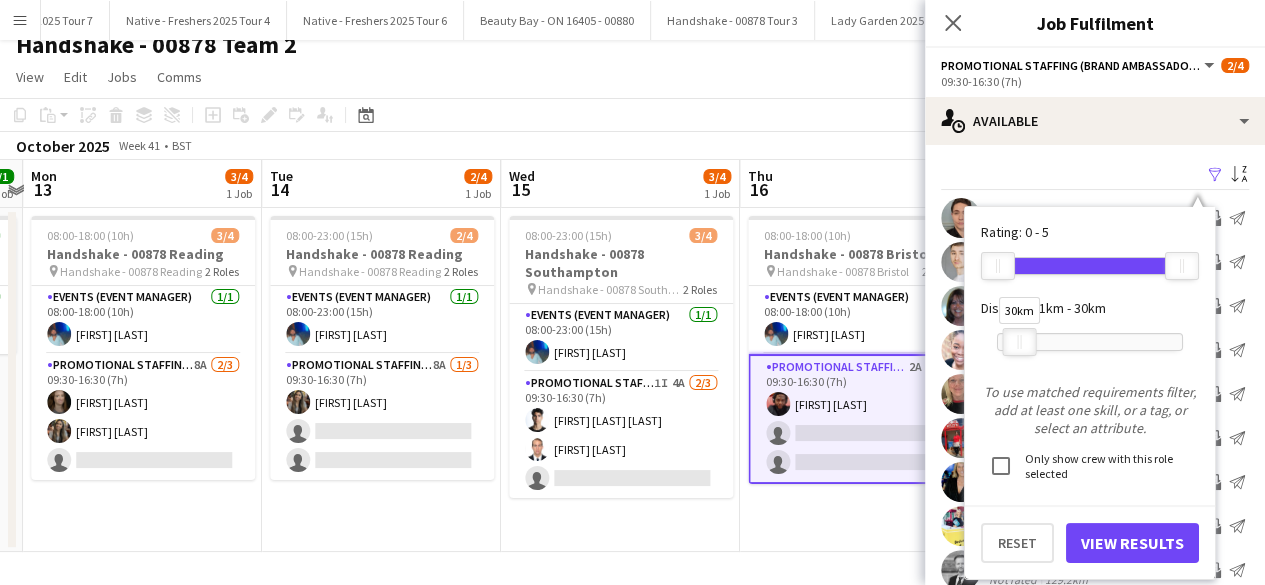 drag, startPoint x: 1026, startPoint y: 343, endPoint x: 1012, endPoint y: 341, distance: 14.142136 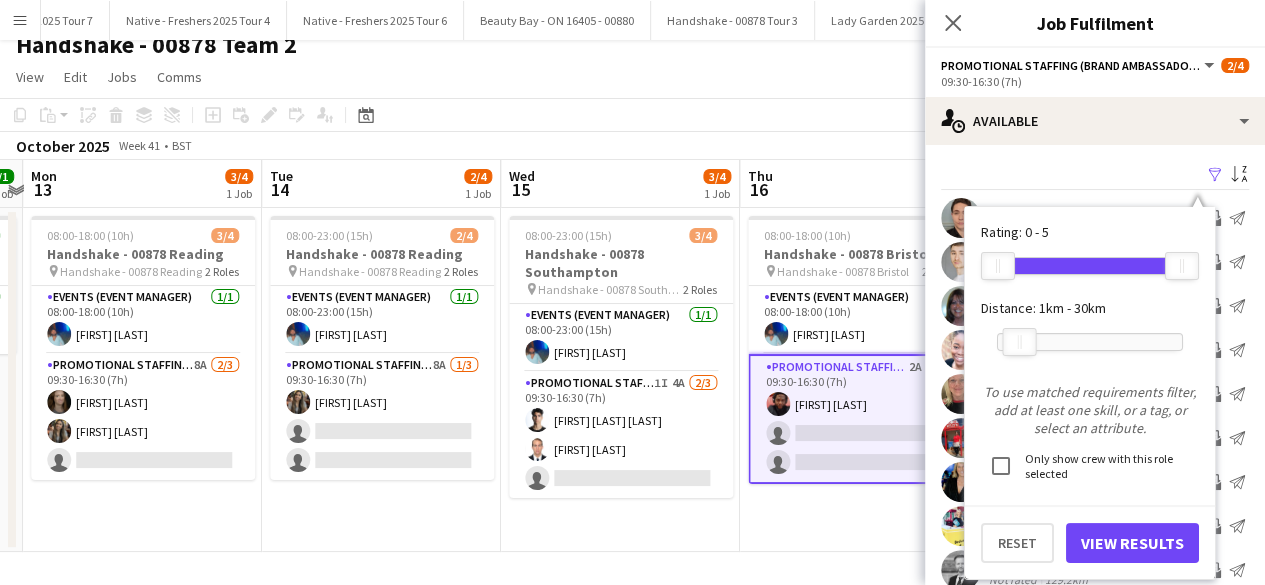 click at bounding box center [1020, 342] 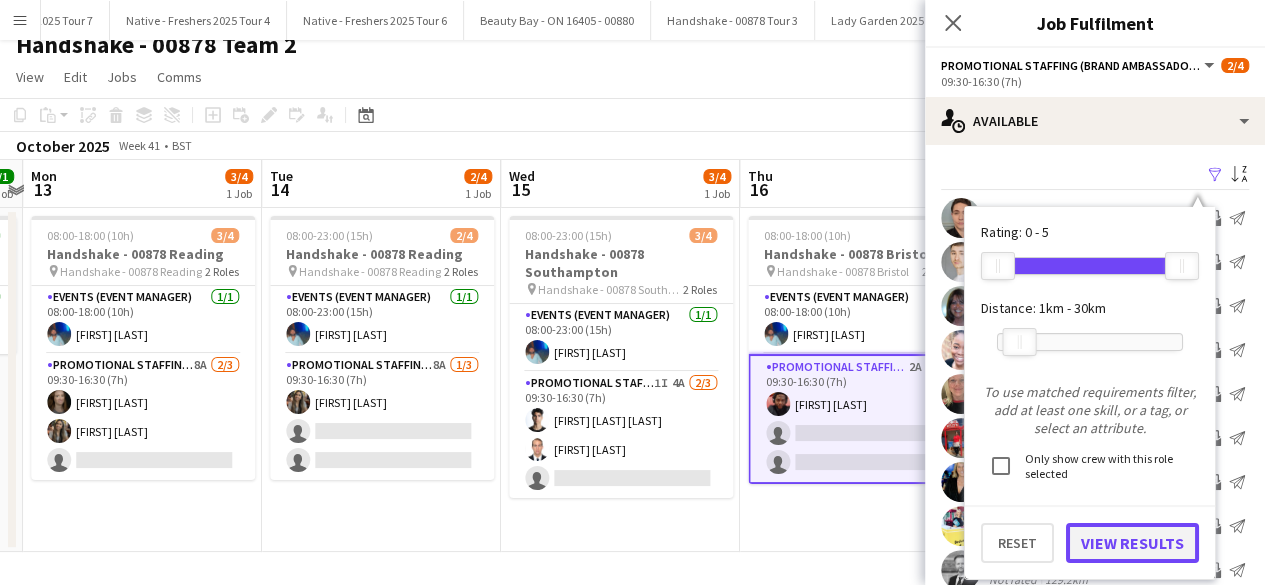 click on "View Results" at bounding box center (1132, 543) 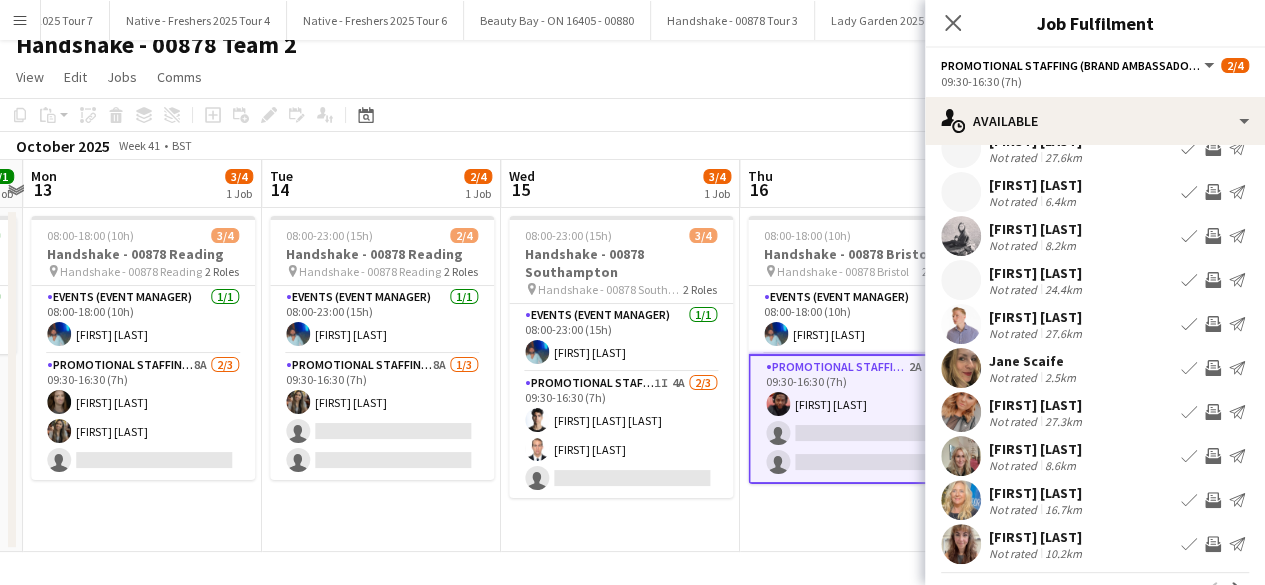 scroll, scrollTop: 64, scrollLeft: 0, axis: vertical 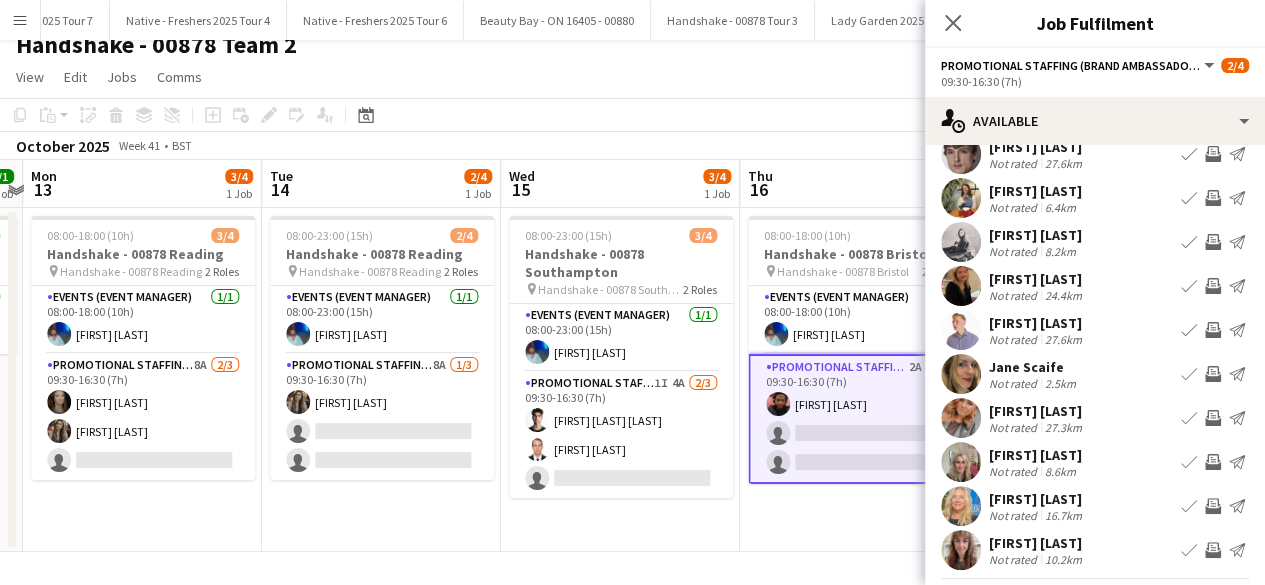 click at bounding box center (961, 242) 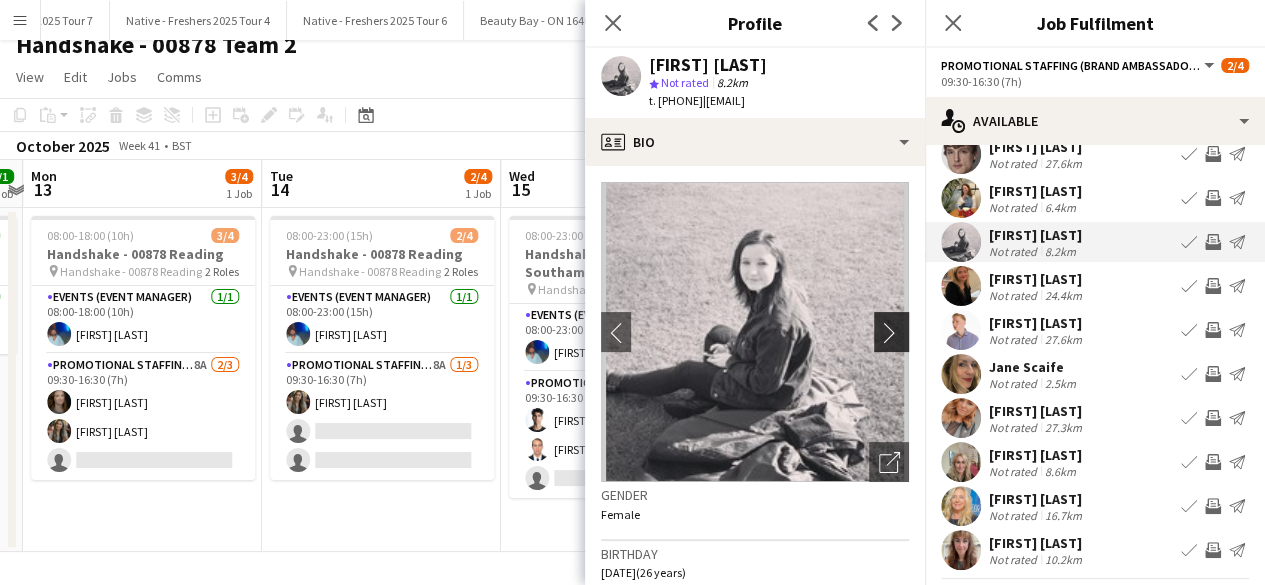 click on "chevron-right" 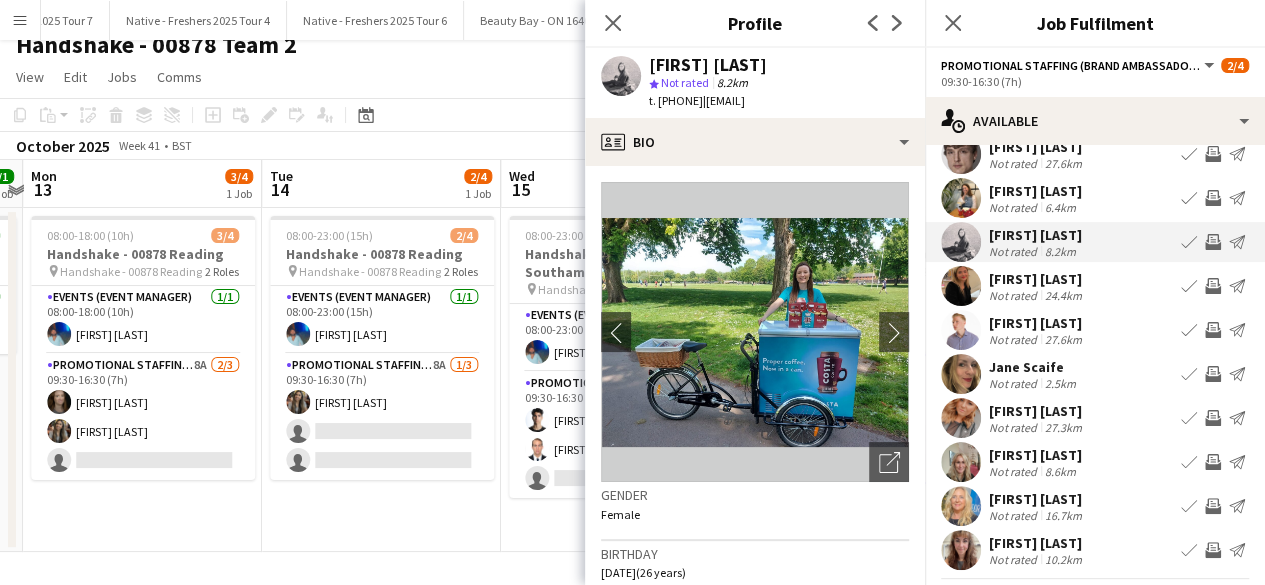 click at bounding box center (961, 198) 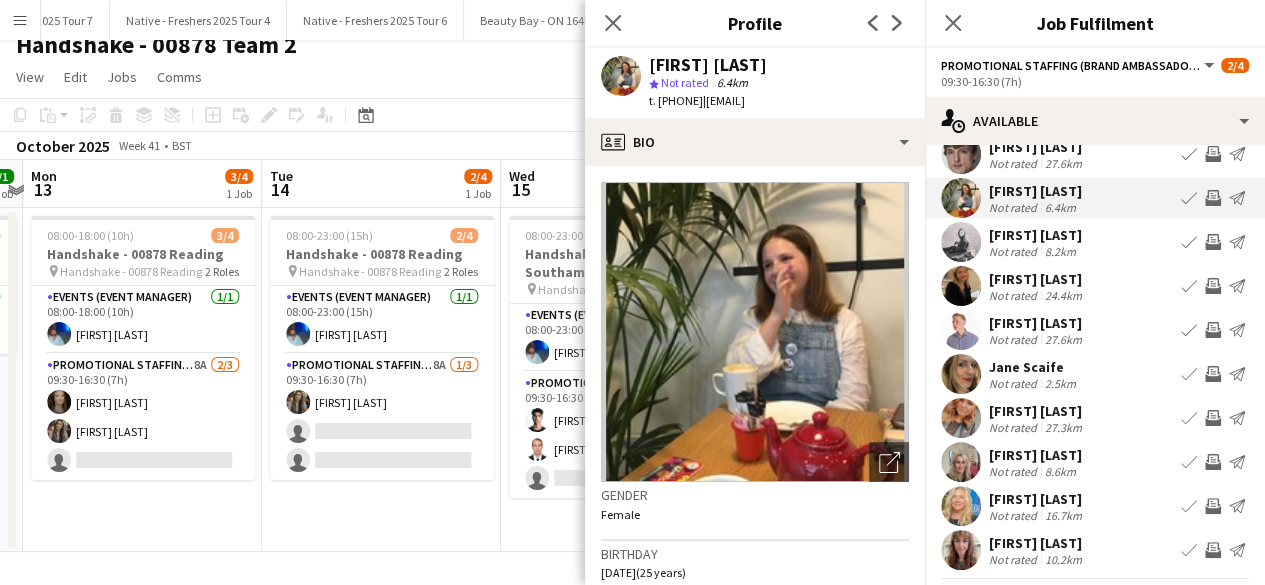 click on "Open photos pop-in
Gender   Female   Birthday   08-08-2000   (25 years)   Location   20 Stanbury Avenue, Bristol, BS16 5AN   Work history   First experience: 18-09-2021   Average jobs: 0.25   Favourite job: Promotional Staffing (Brand Ambassadors)   Applications total count: 3   Cancelled jobs count: 0   Cancelled jobs total count: 0   Worked jobs count: 0   Worked jobs total count: 2   Roles
Edit crew company roles
Promotional Staffing (Brand Ambassadors)   Skills
Edit crew company skills
Incomplete   Tags
Edit crew company tags
Incomplete   Attributes   Incomplete   Profile   Employed Crew   Unique ID   80
Edit crew unique ID
Default fees   Default Hourly Fee 1
Edit this field
--   Default Hourly Fee 2
Edit this field
--   Default Fixed Fee 1" 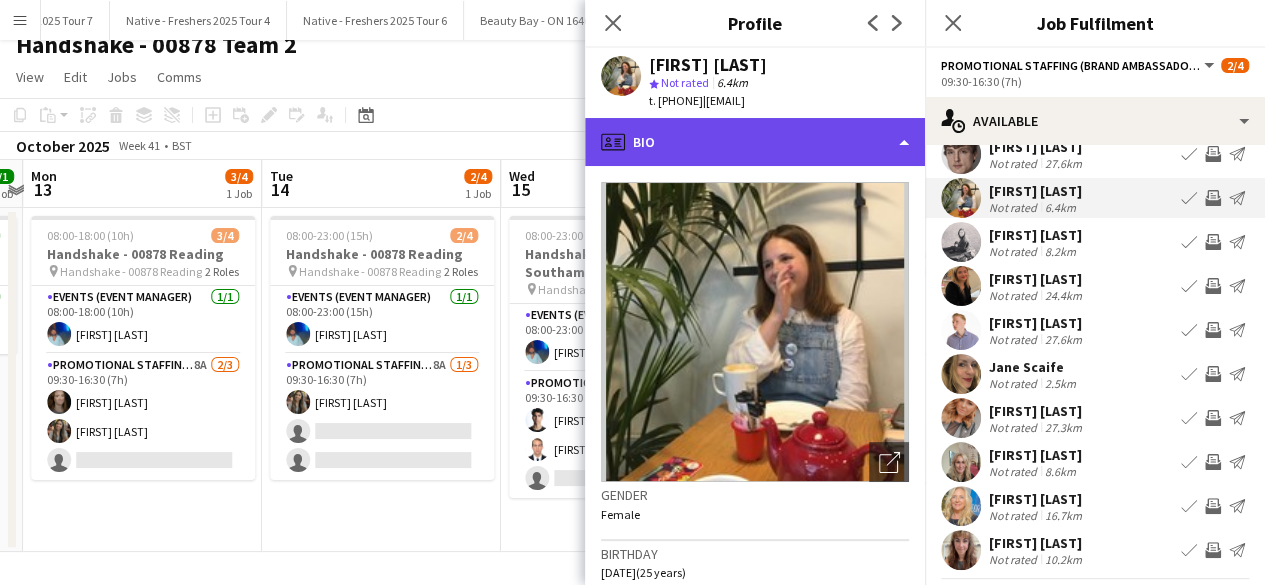 click on "profile
Bio" 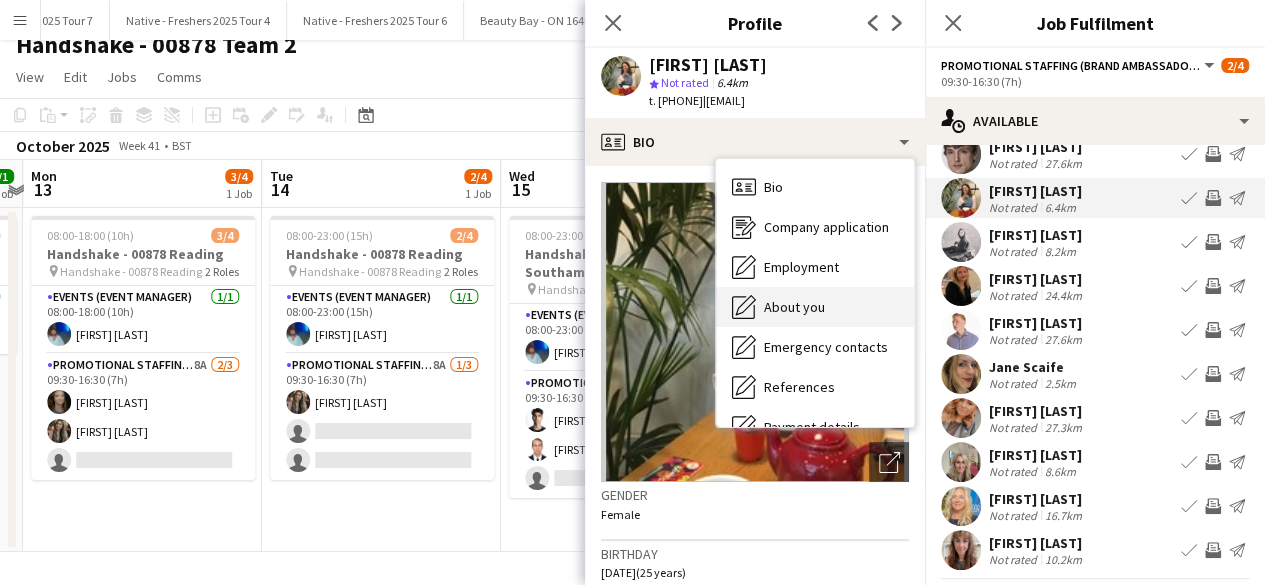 click on "About you" at bounding box center [794, 307] 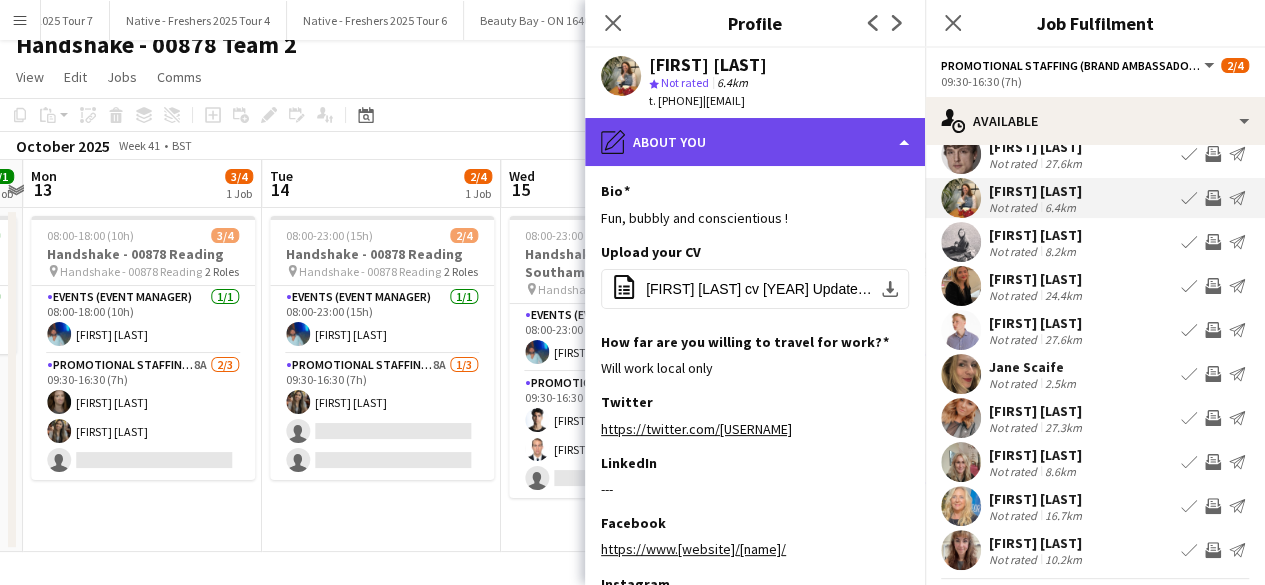 click on "pencil4
About you" 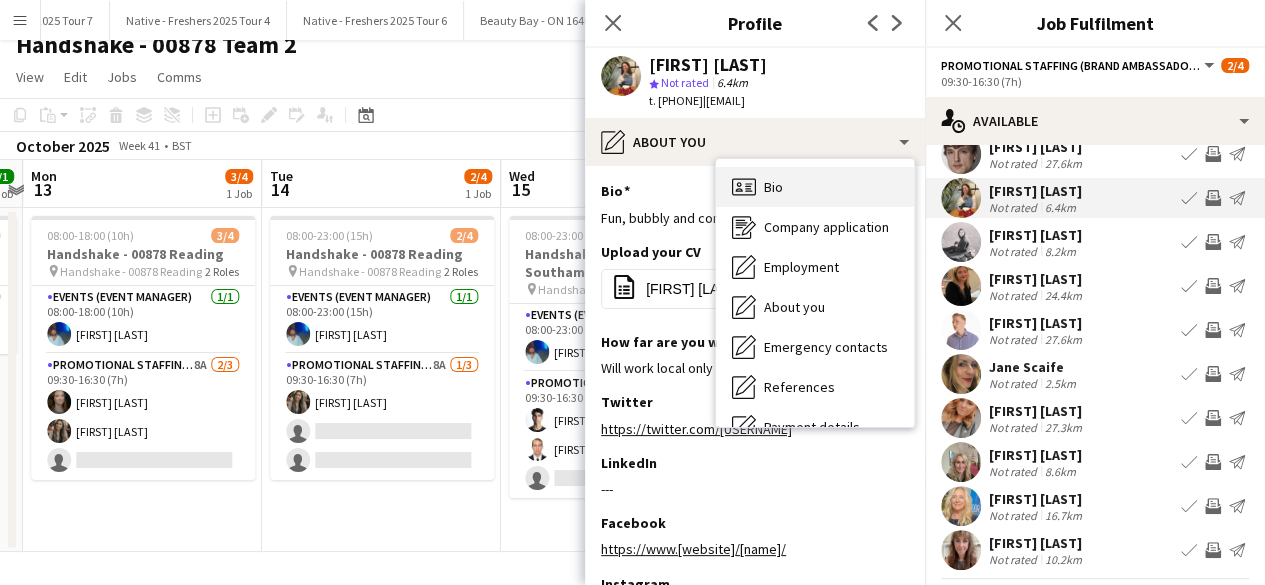click on "Bio
Bio" at bounding box center [815, 187] 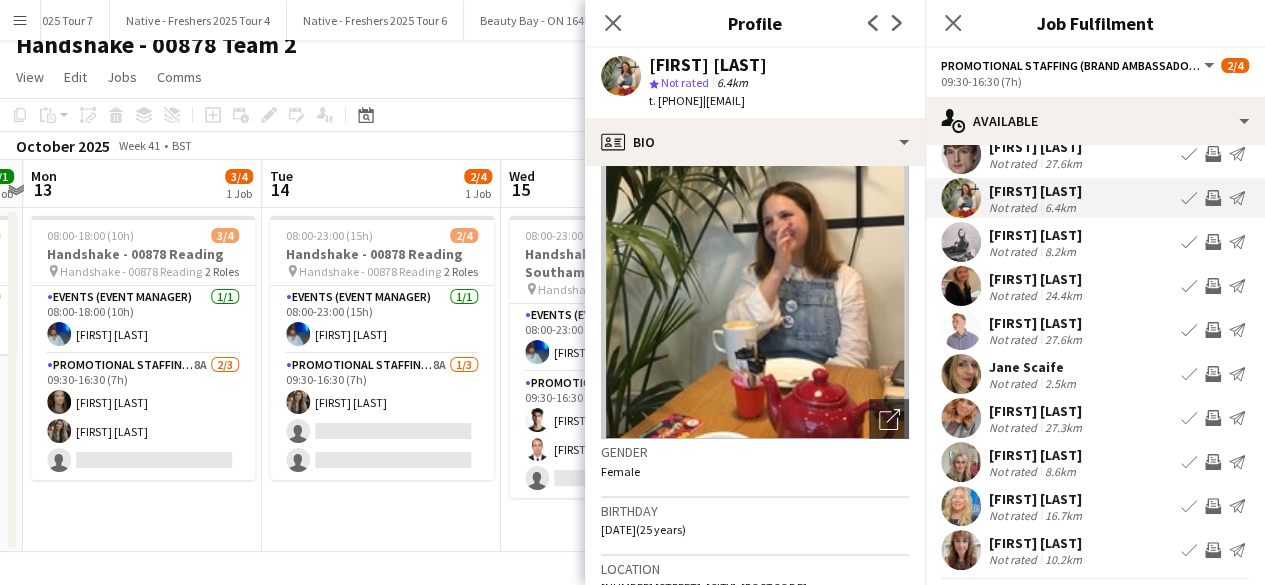 scroll, scrollTop: 42, scrollLeft: 0, axis: vertical 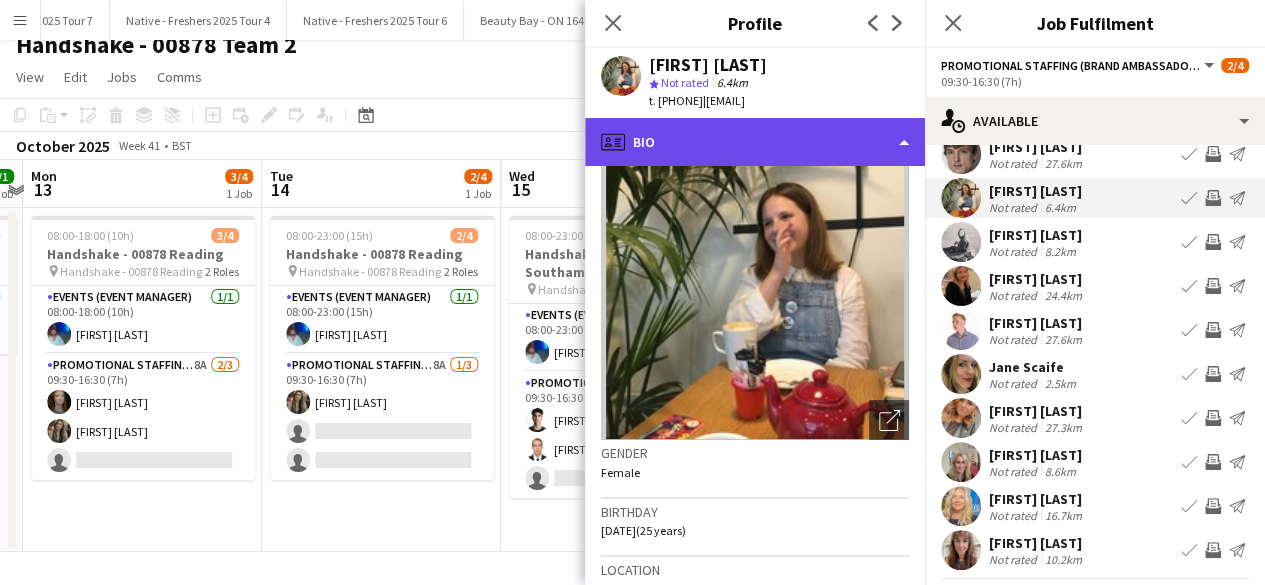 click on "profile
Bio" 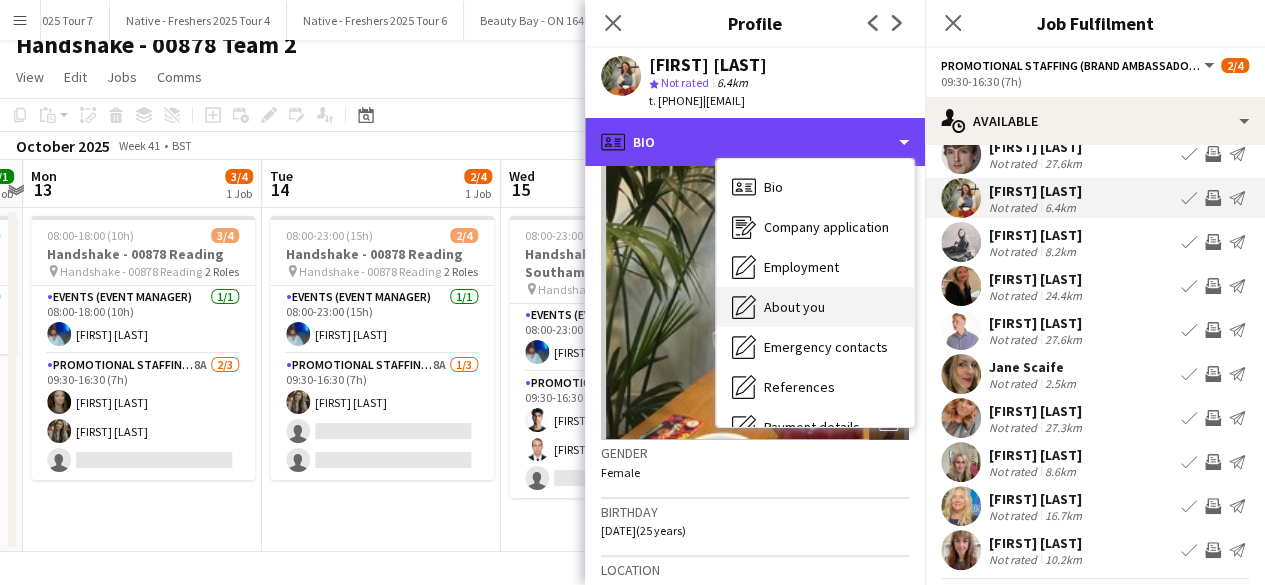 scroll, scrollTop: 188, scrollLeft: 0, axis: vertical 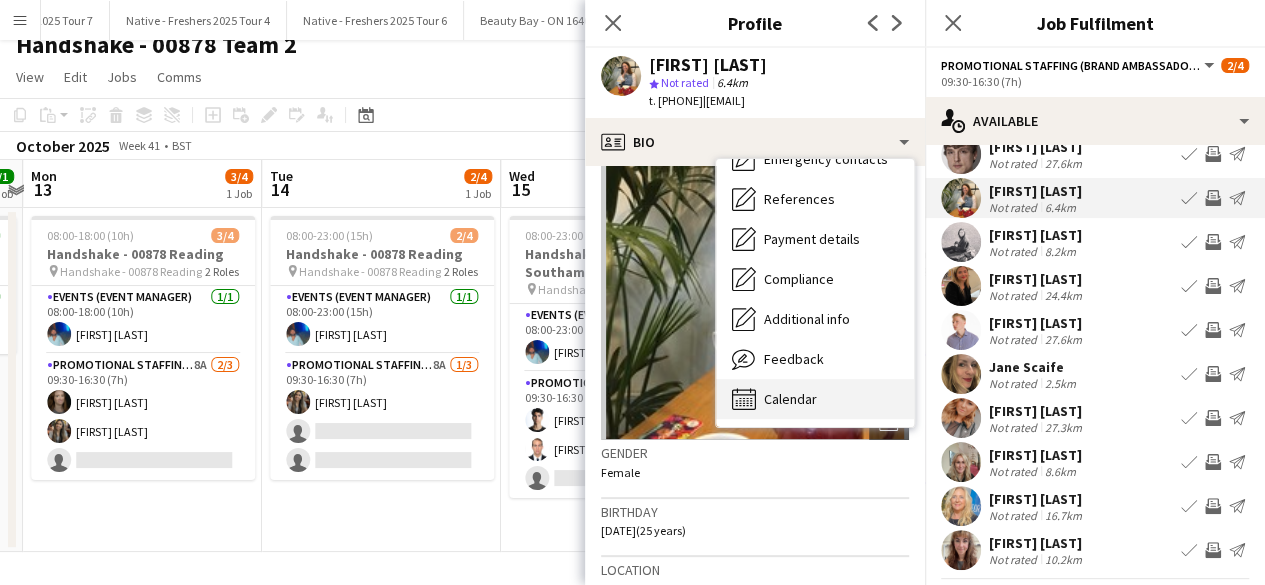 click on "Calendar" at bounding box center [790, 399] 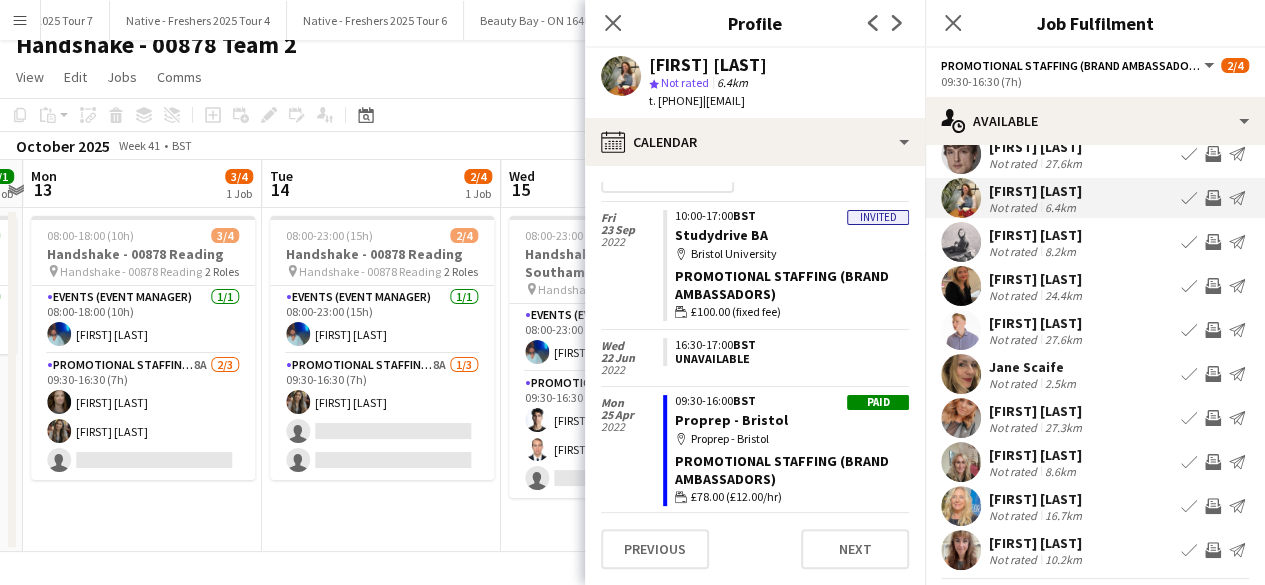 scroll, scrollTop: 0, scrollLeft: 0, axis: both 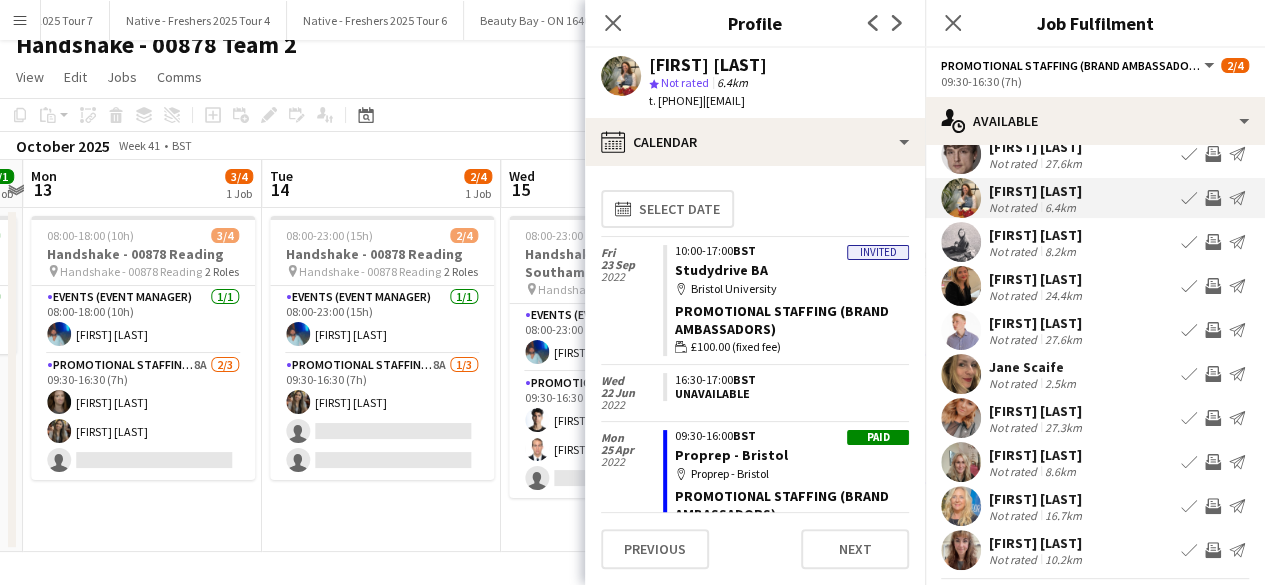 click at bounding box center [961, 550] 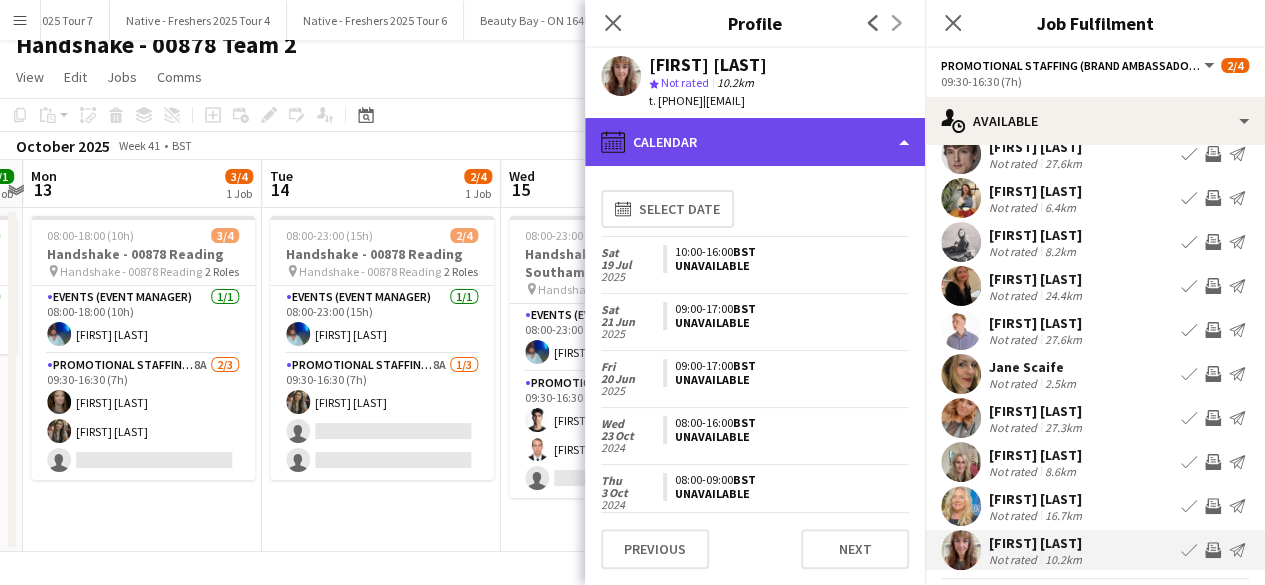click on "calendar-full
Calendar" 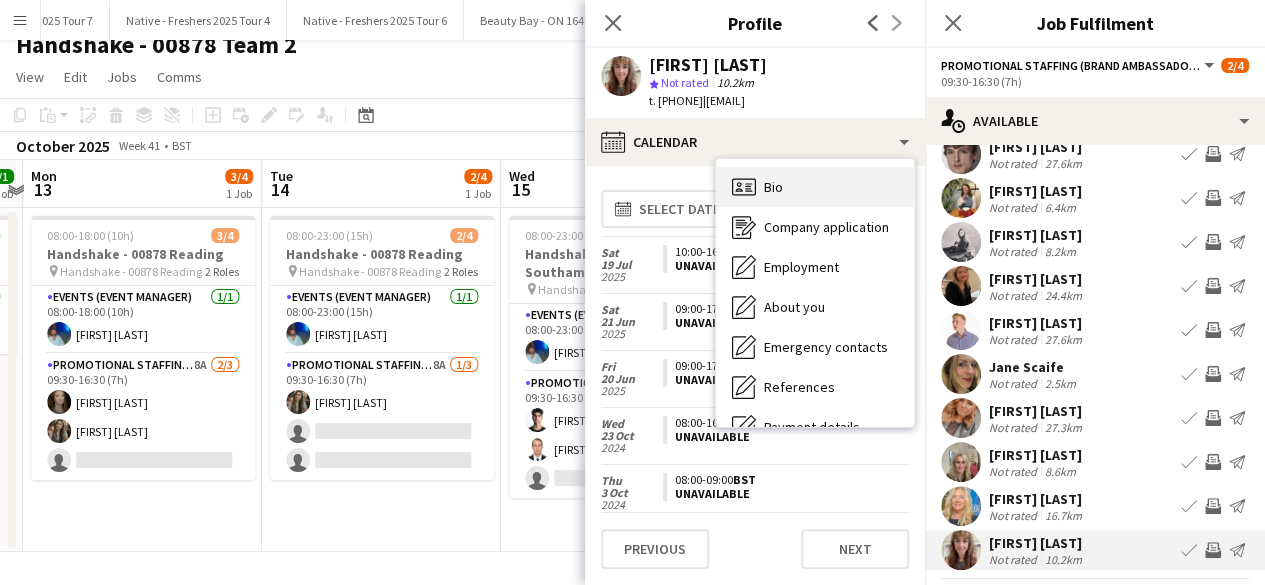 click on "Bio
Bio" at bounding box center (815, 187) 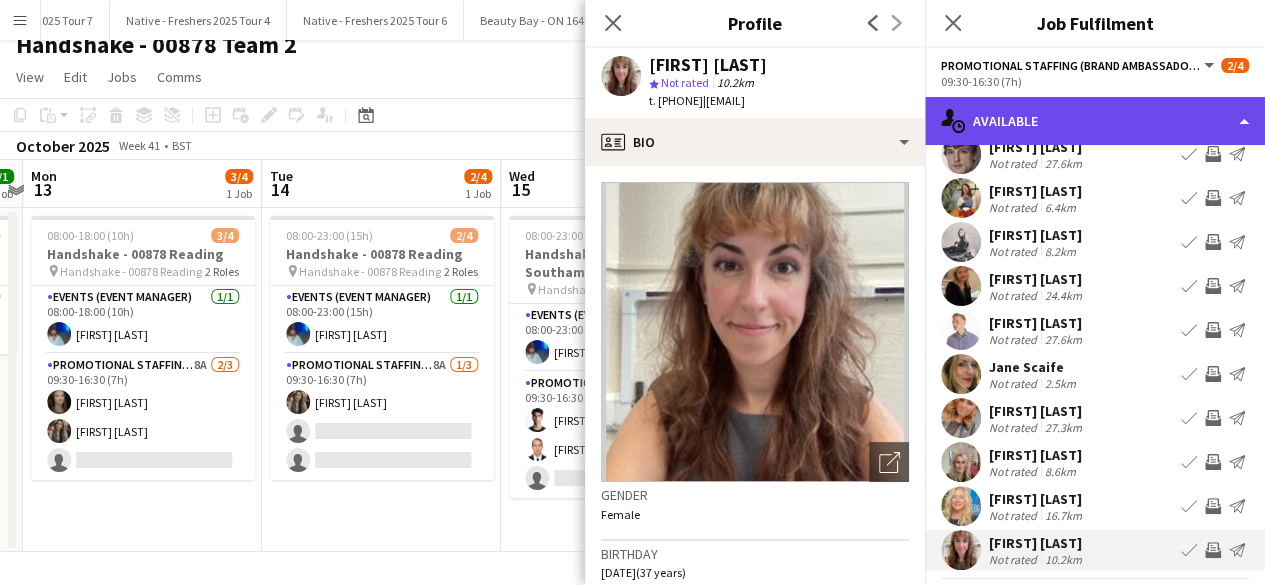 click on "single-neutral-actions-upload
Available" 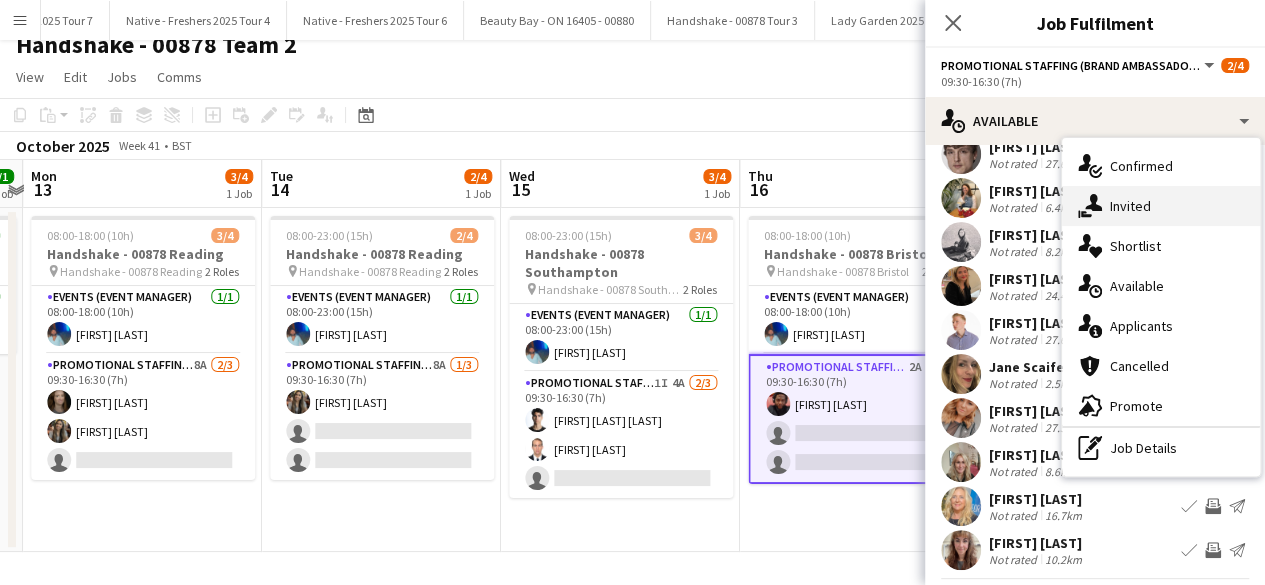 click on "single-neutral-actions-share-1
Invited" at bounding box center [1161, 206] 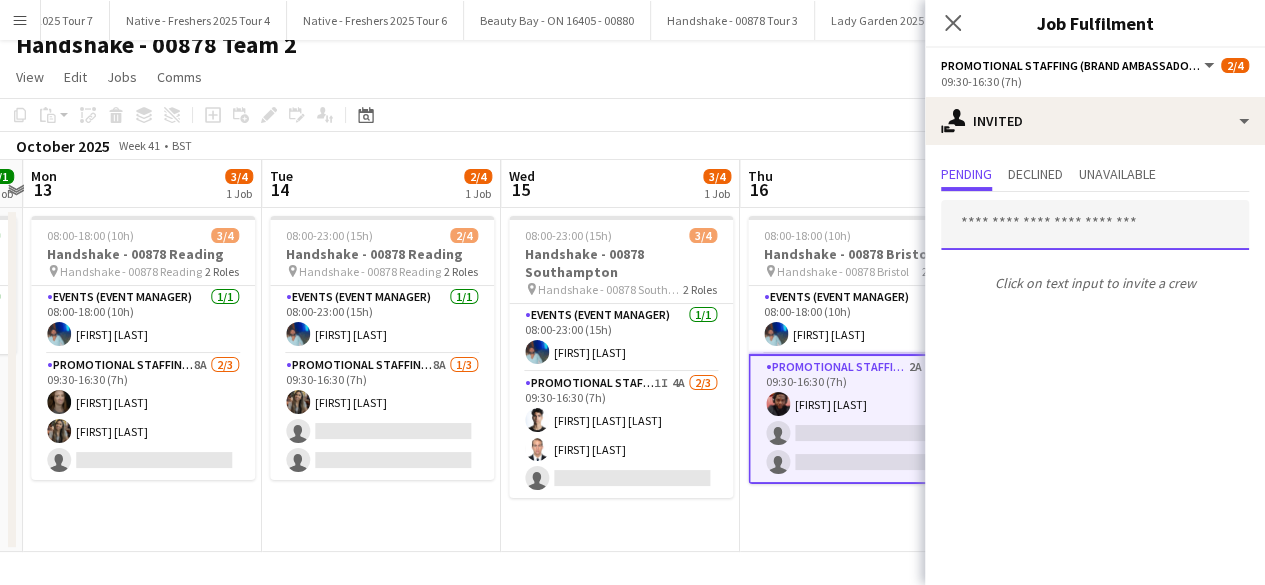 click at bounding box center [1095, 225] 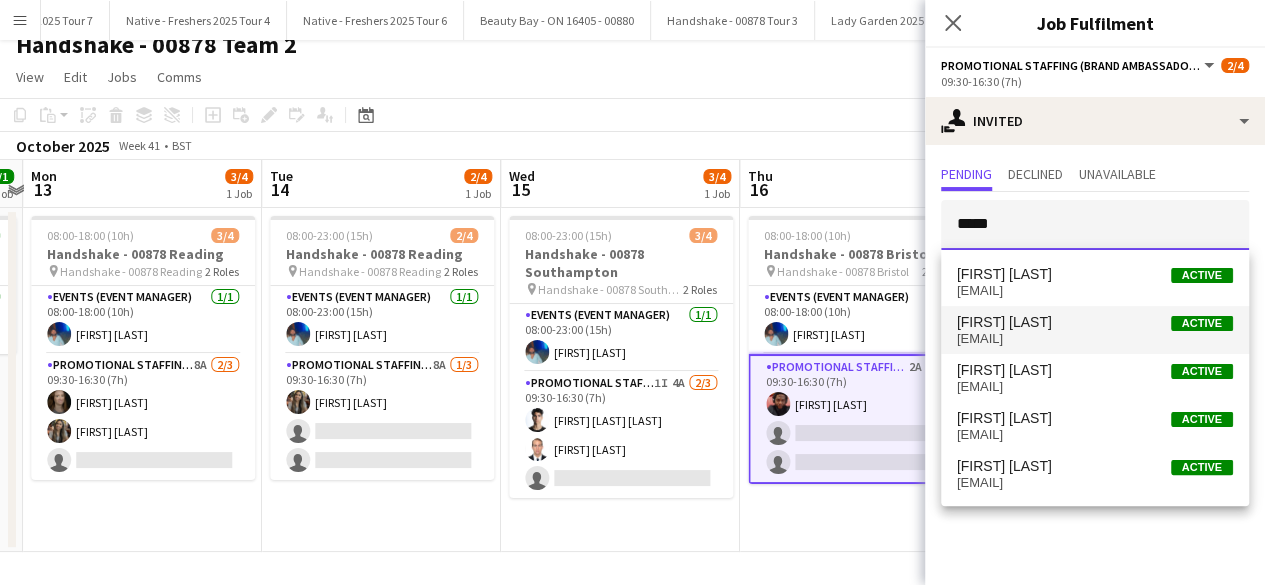 type on "*****" 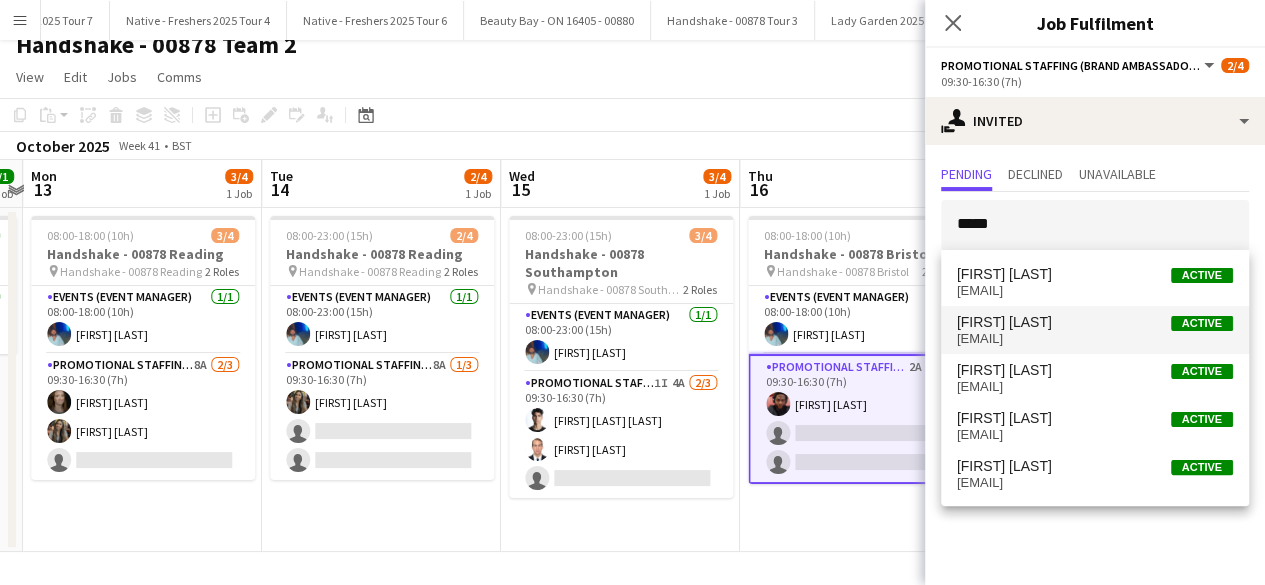 click on "emily-brown23@outlook.com" at bounding box center (1095, 339) 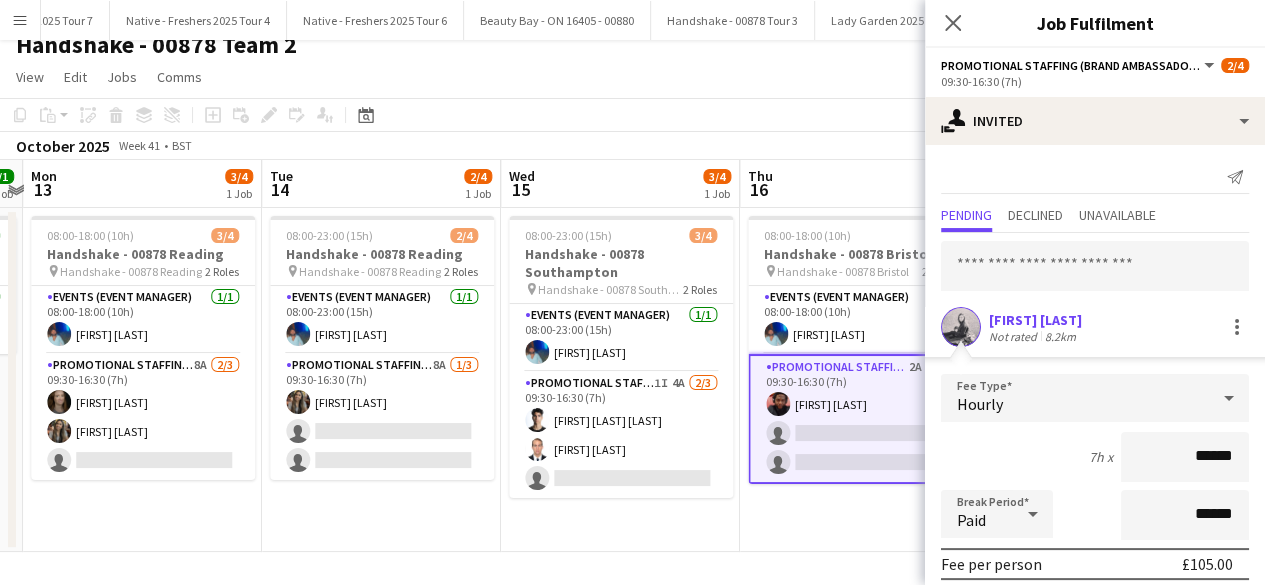 scroll, scrollTop: 234, scrollLeft: 0, axis: vertical 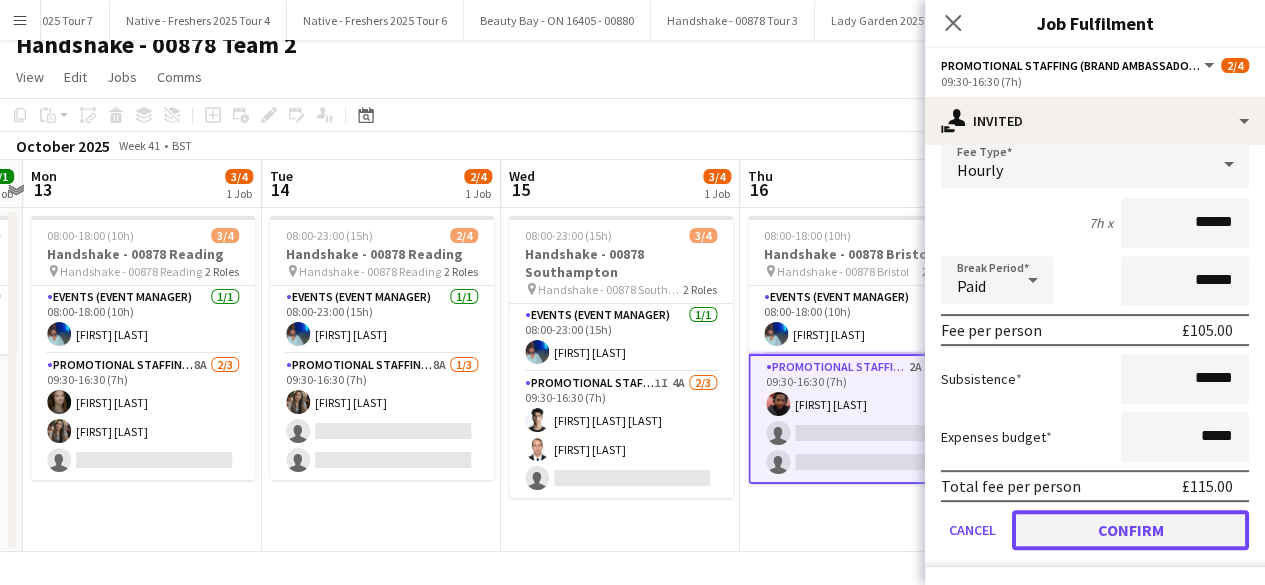 click on "Confirm" 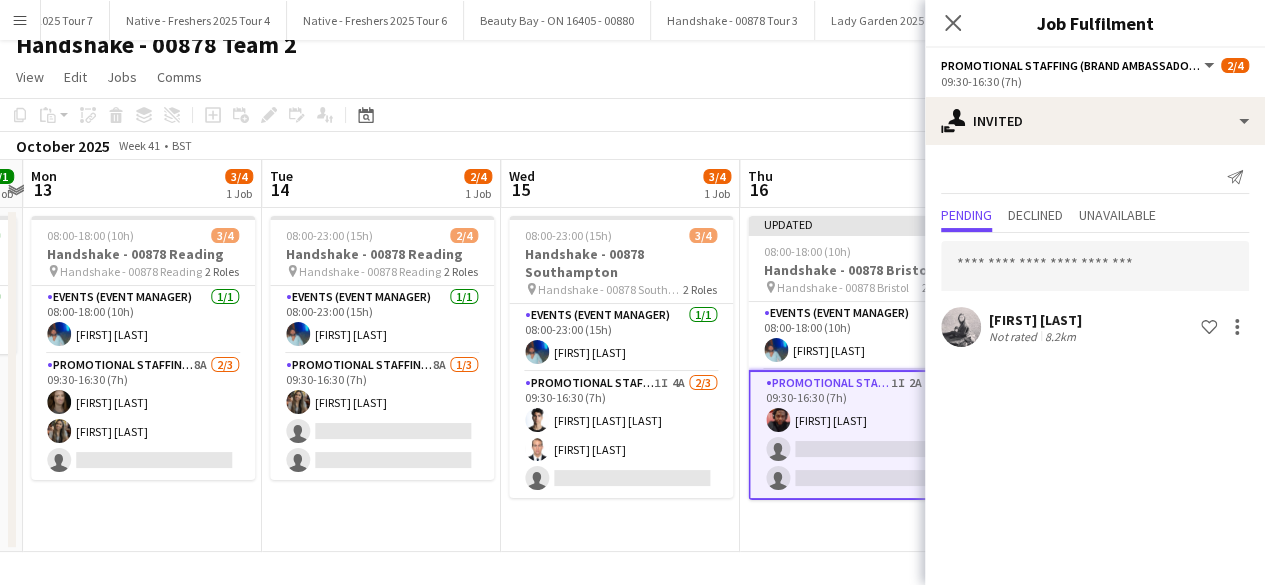 scroll, scrollTop: 0, scrollLeft: 0, axis: both 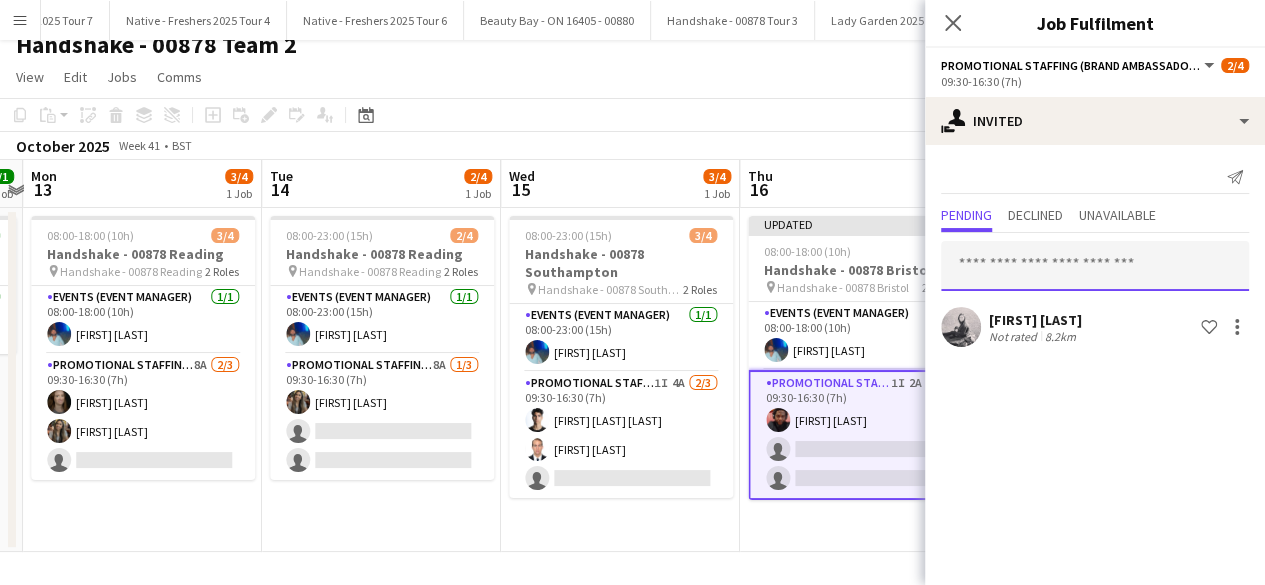 click at bounding box center [1095, 266] 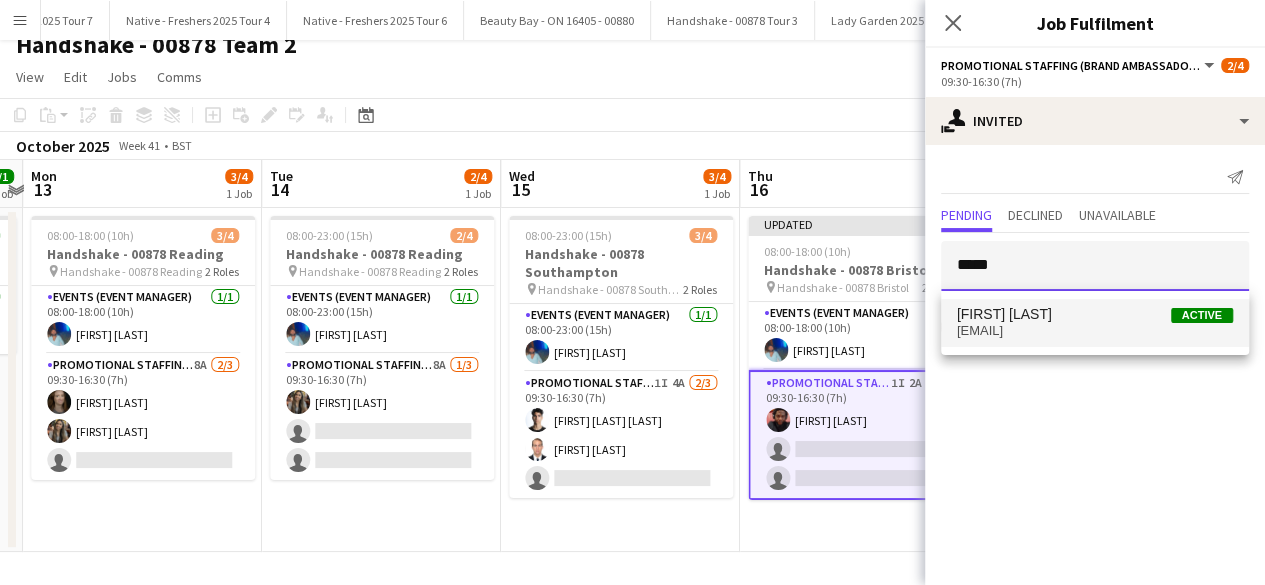 type on "*****" 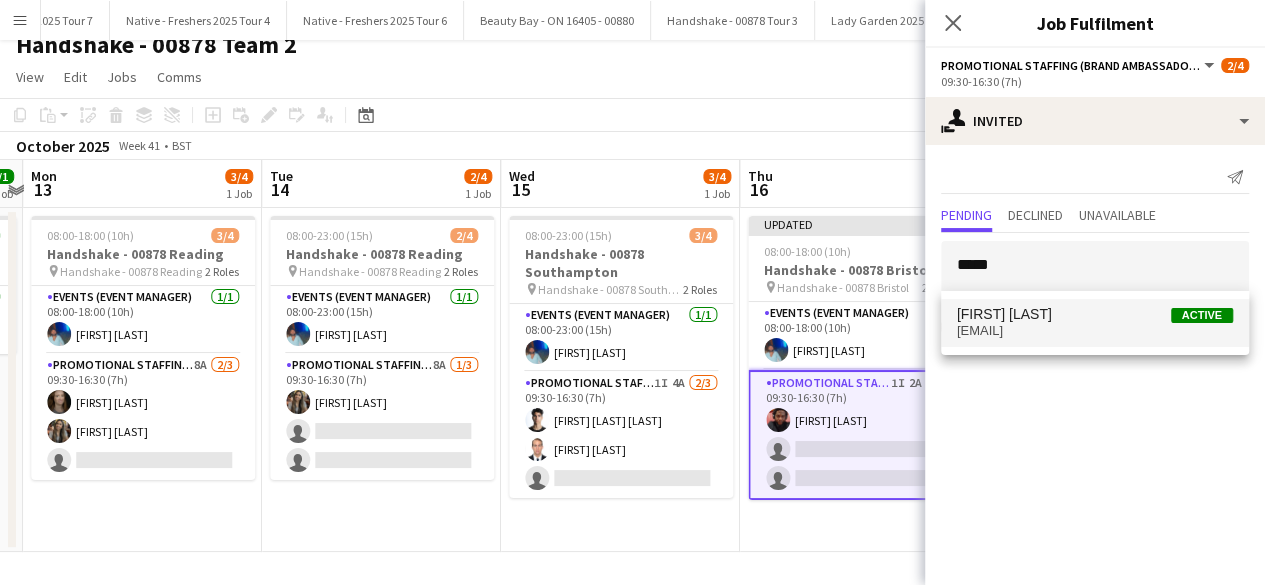 click on "Hannah Pople  Active" at bounding box center [1095, 314] 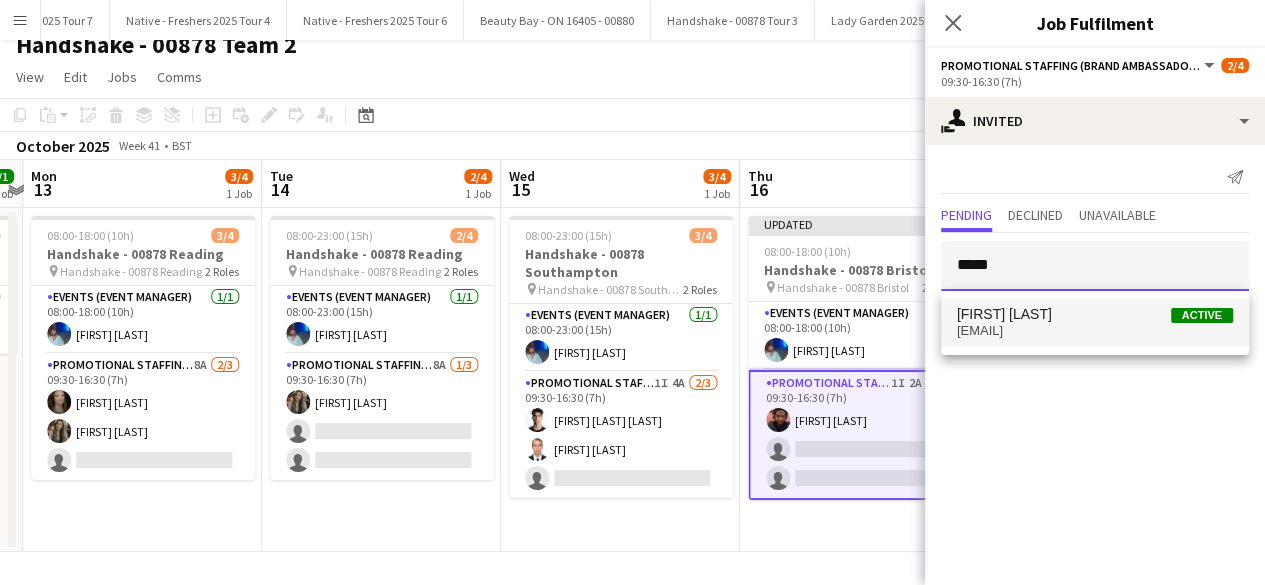type 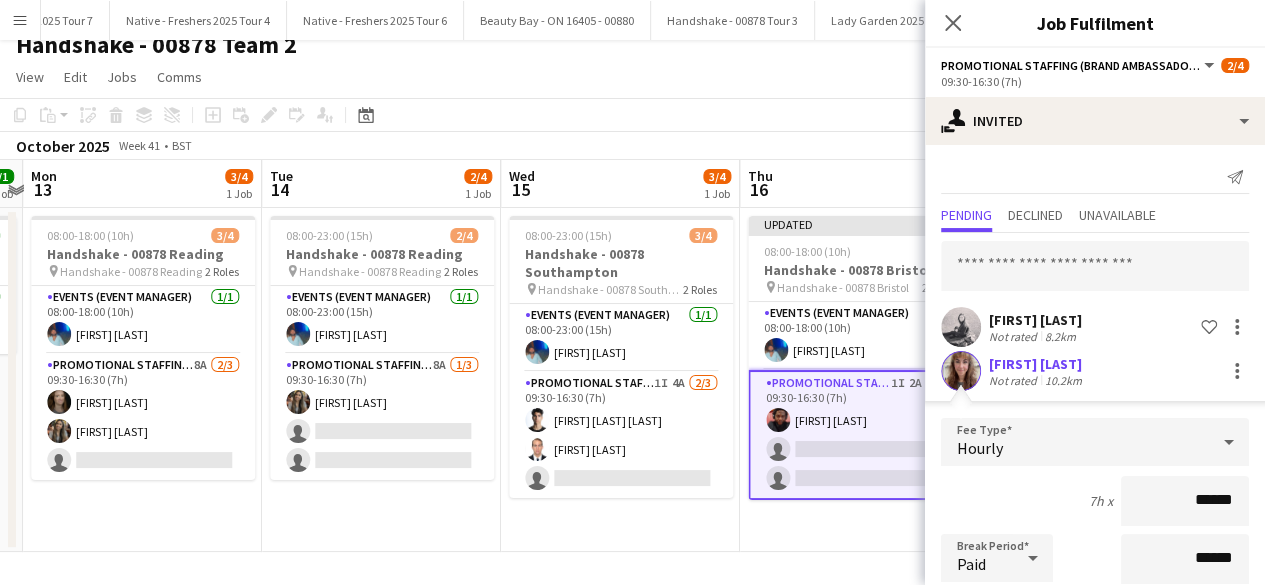 scroll, scrollTop: 278, scrollLeft: 0, axis: vertical 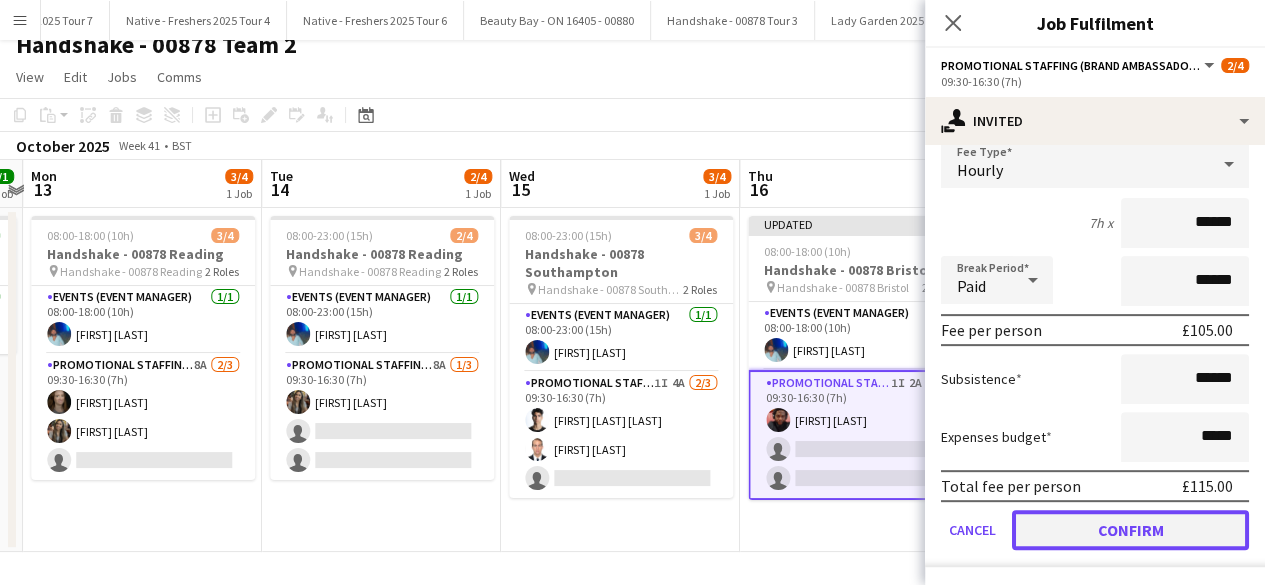 click on "Confirm" 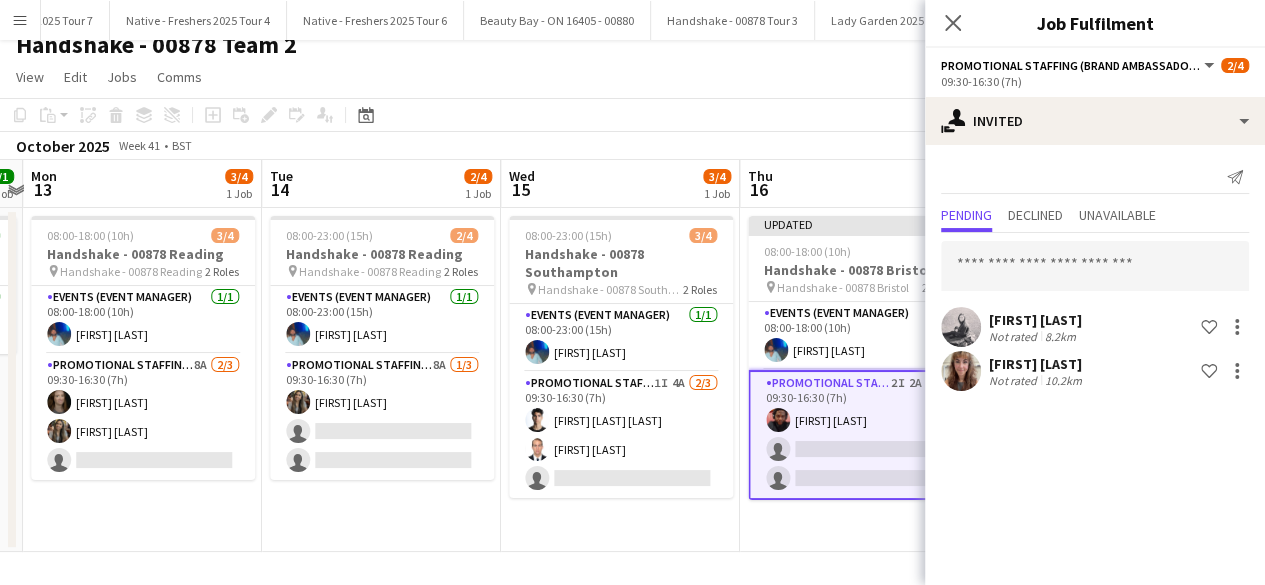 scroll, scrollTop: 0, scrollLeft: 0, axis: both 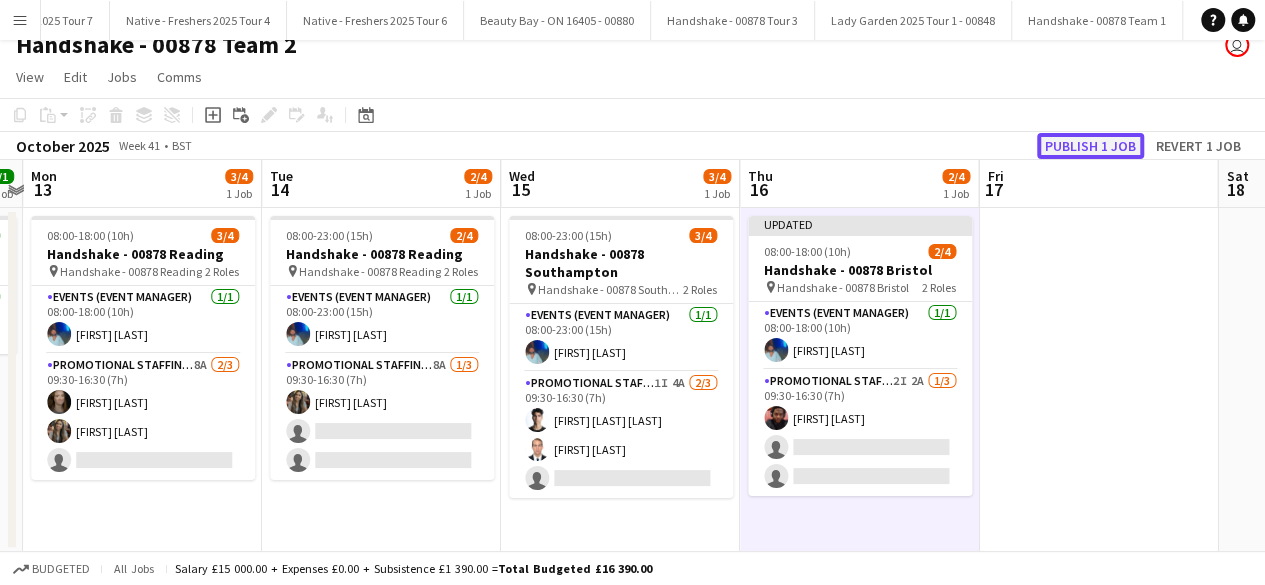 click on "Publish 1 job" 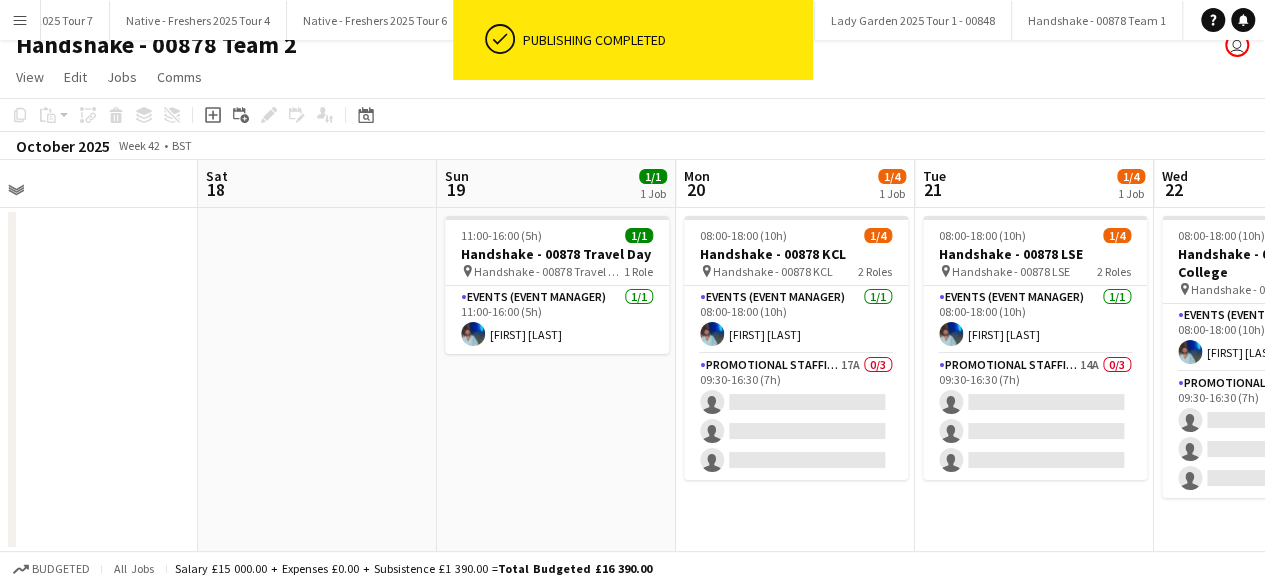 scroll, scrollTop: 0, scrollLeft: 703, axis: horizontal 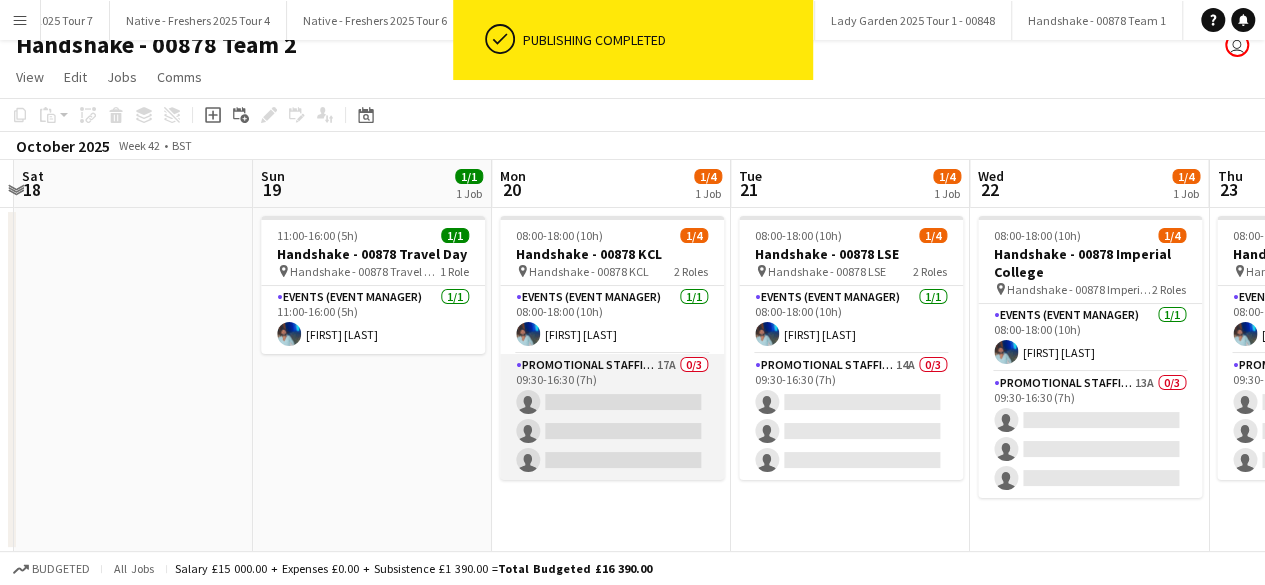 click on "Promotional Staffing (Brand Ambassadors)   17A   0/3   09:30-16:30 (7h)
single-neutral-actions
single-neutral-actions
single-neutral-actions" at bounding box center [612, 417] 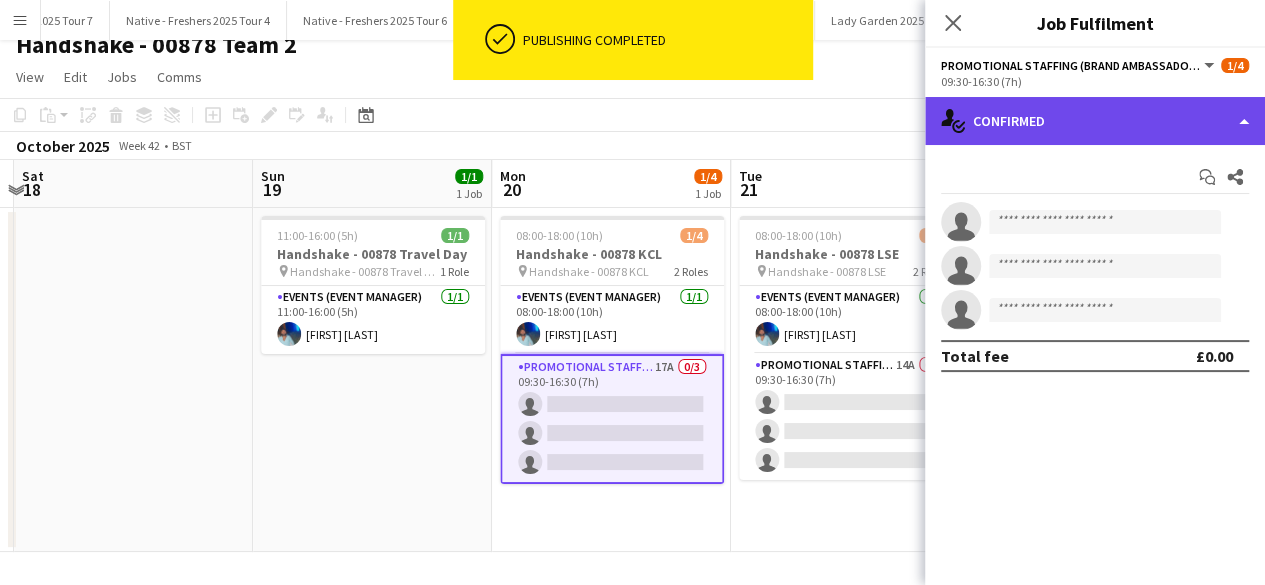 click on "single-neutral-actions-check-2
Confirmed" 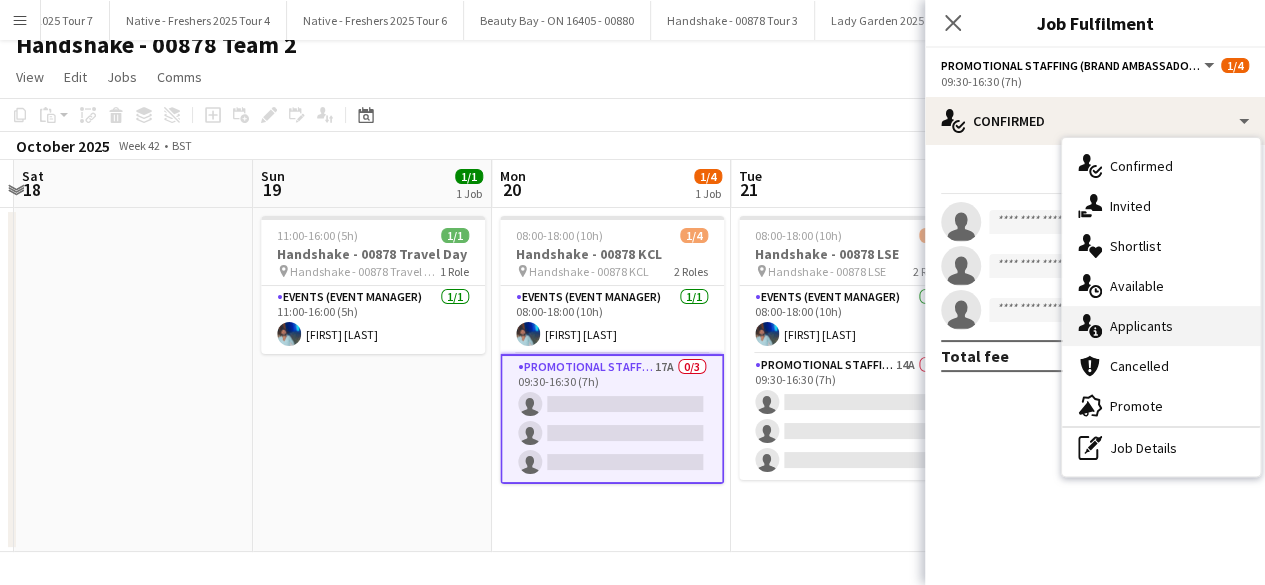 click on "single-neutral-actions-information
Applicants" at bounding box center (1161, 326) 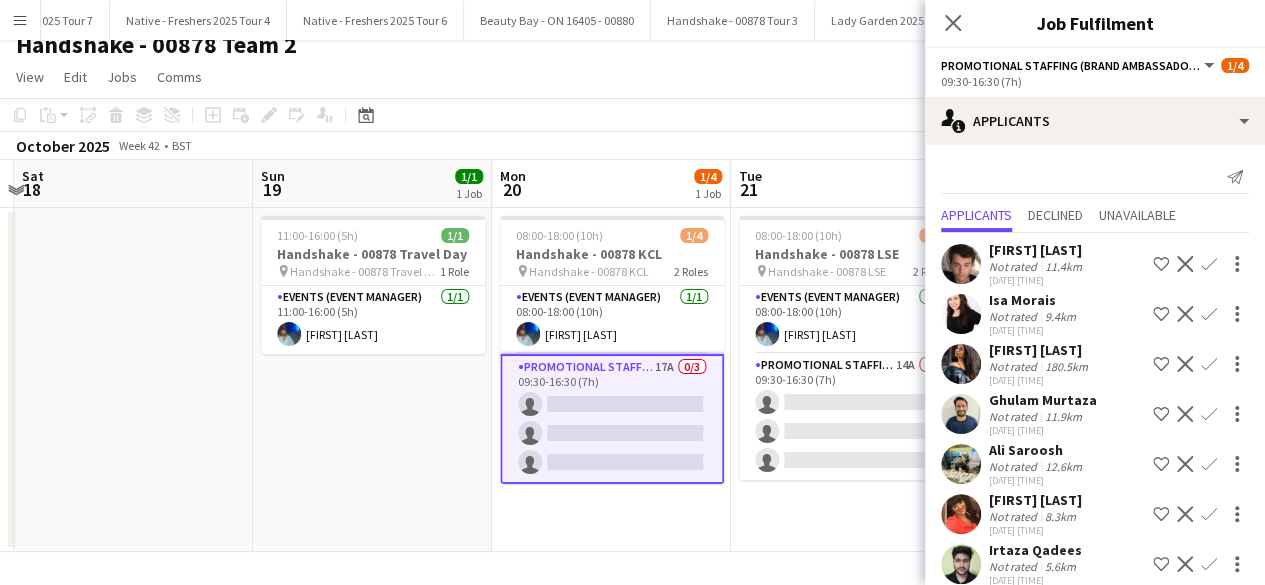click on "Confirm" at bounding box center [1209, 414] 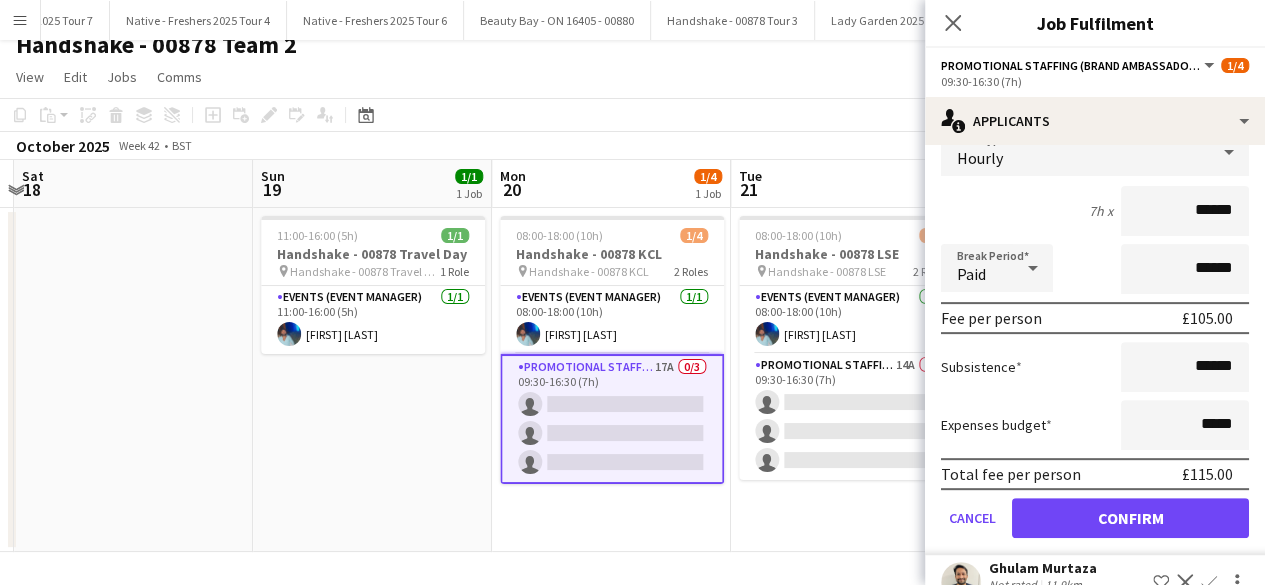 scroll, scrollTop: 290, scrollLeft: 0, axis: vertical 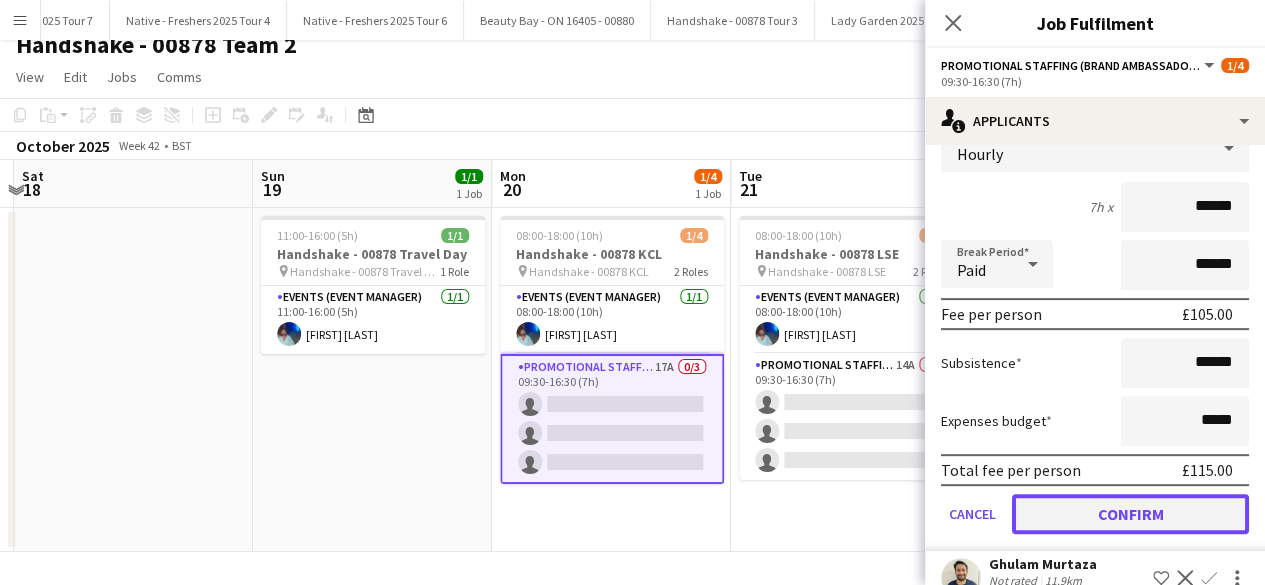 click on "Confirm" 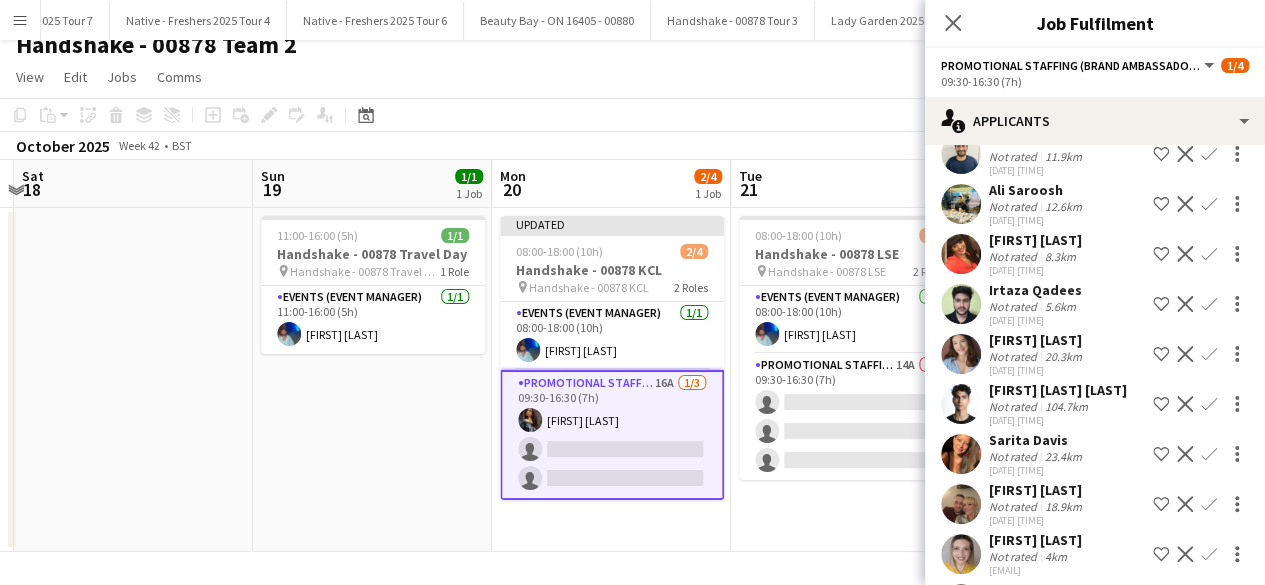 scroll, scrollTop: 209, scrollLeft: 0, axis: vertical 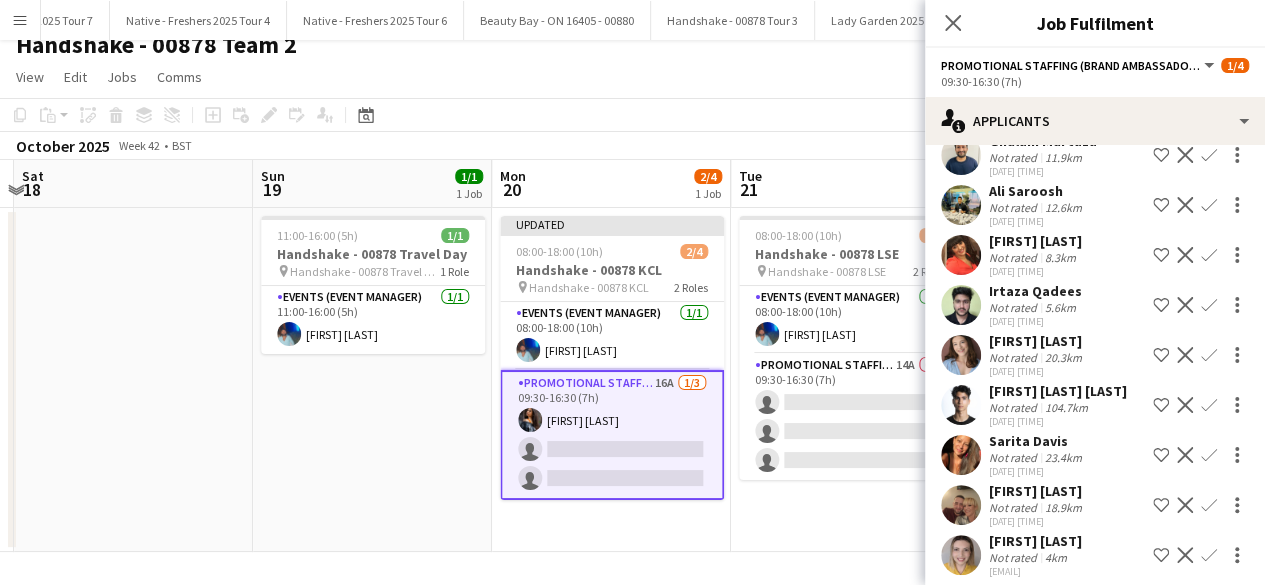 click on "Confirm" at bounding box center (1209, 405) 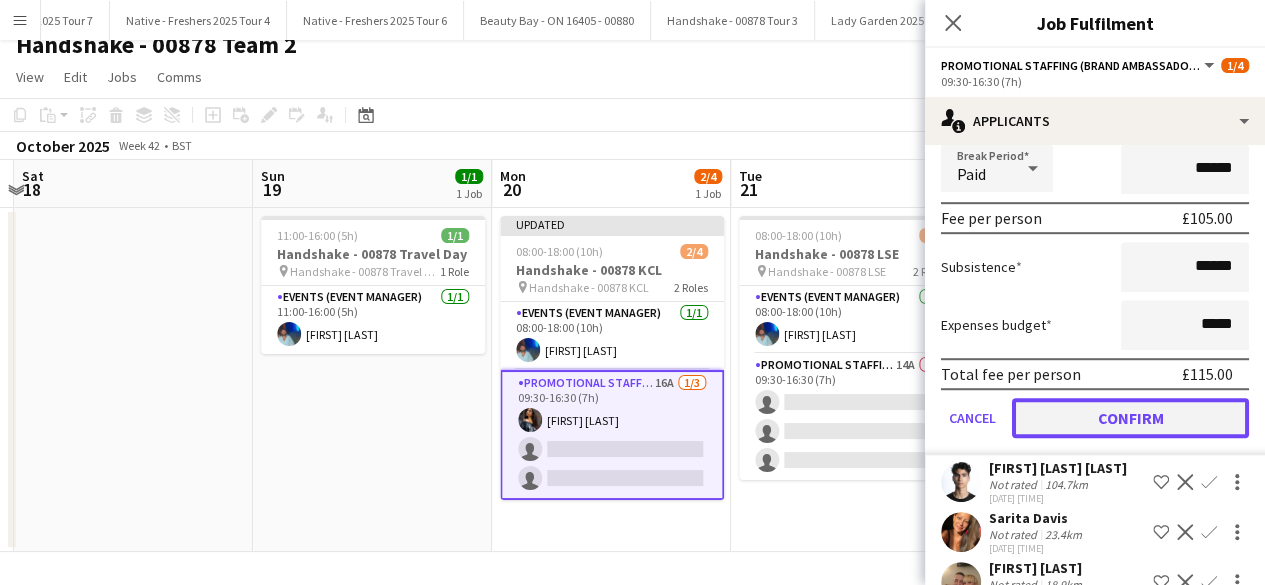 click on "Confirm" 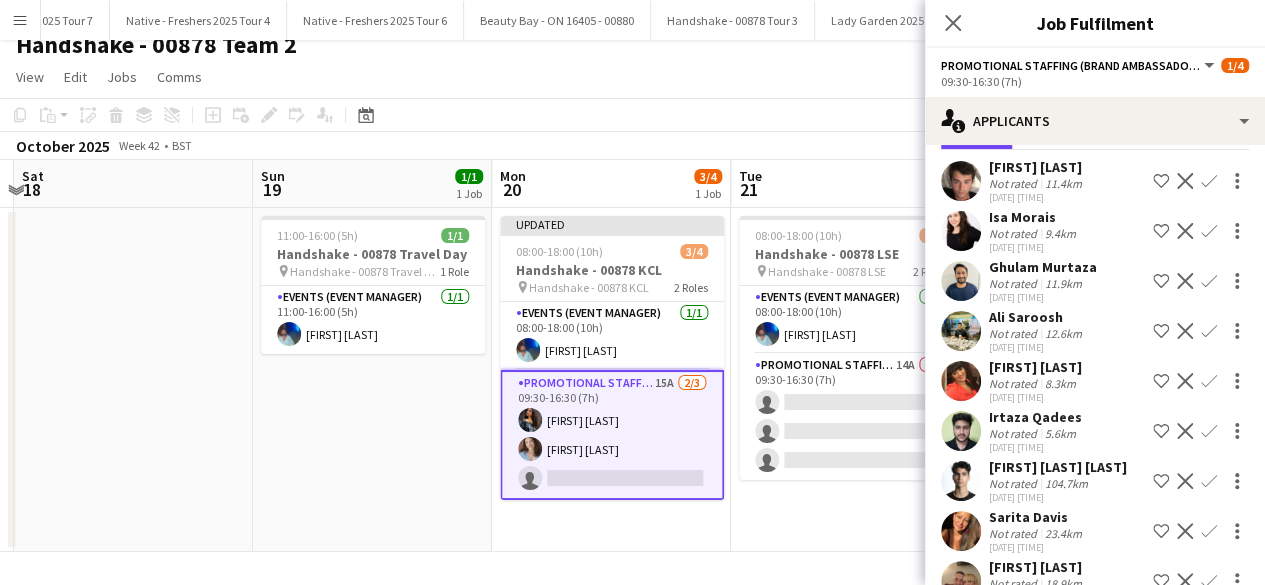 scroll, scrollTop: 0, scrollLeft: 0, axis: both 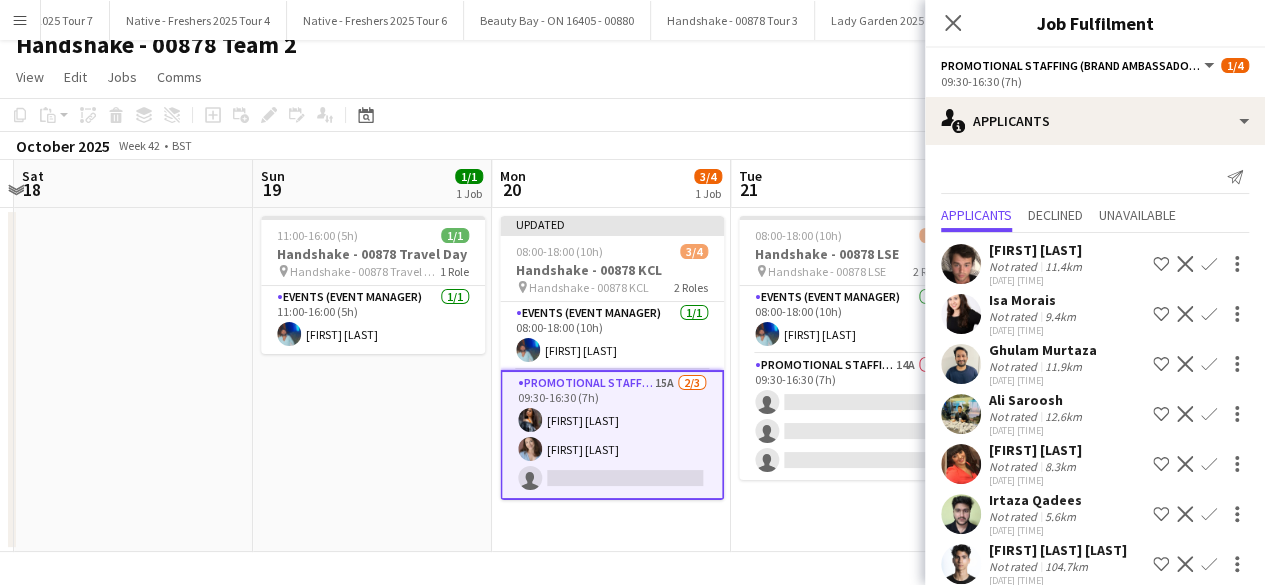 click on "Confirm" at bounding box center [1209, 314] 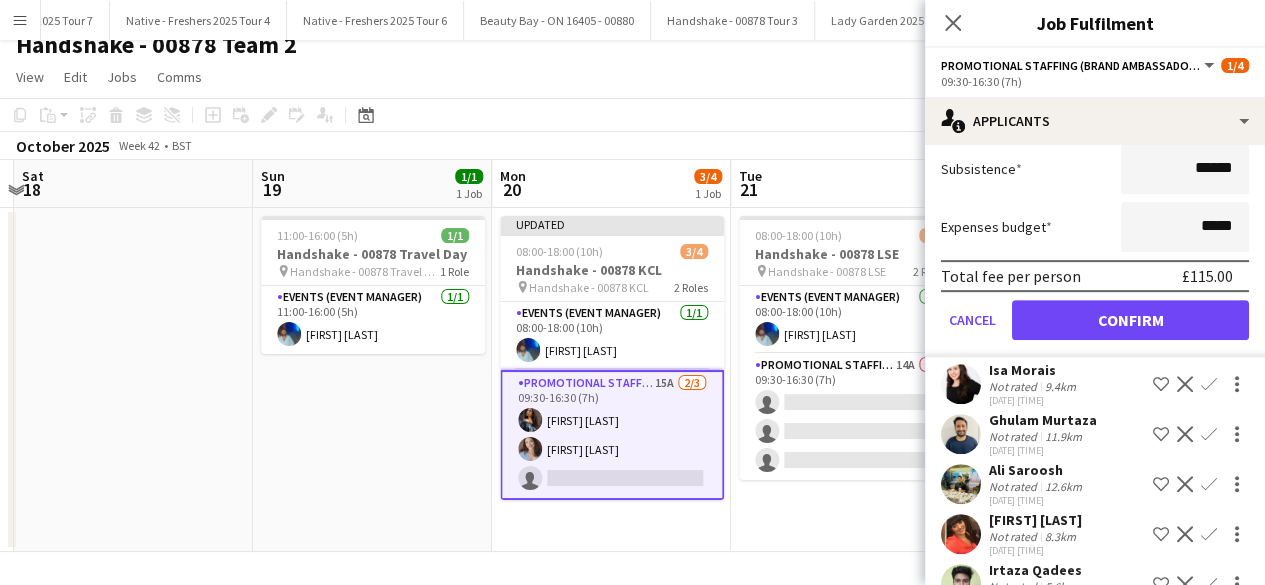 scroll, scrollTop: 433, scrollLeft: 0, axis: vertical 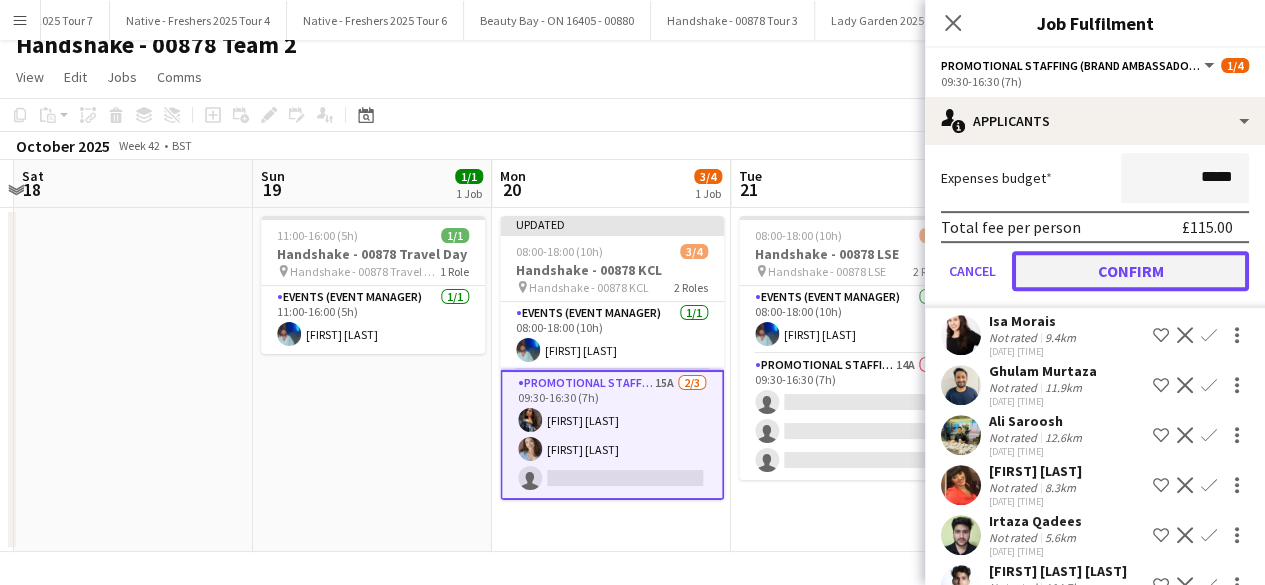 click on "Confirm" 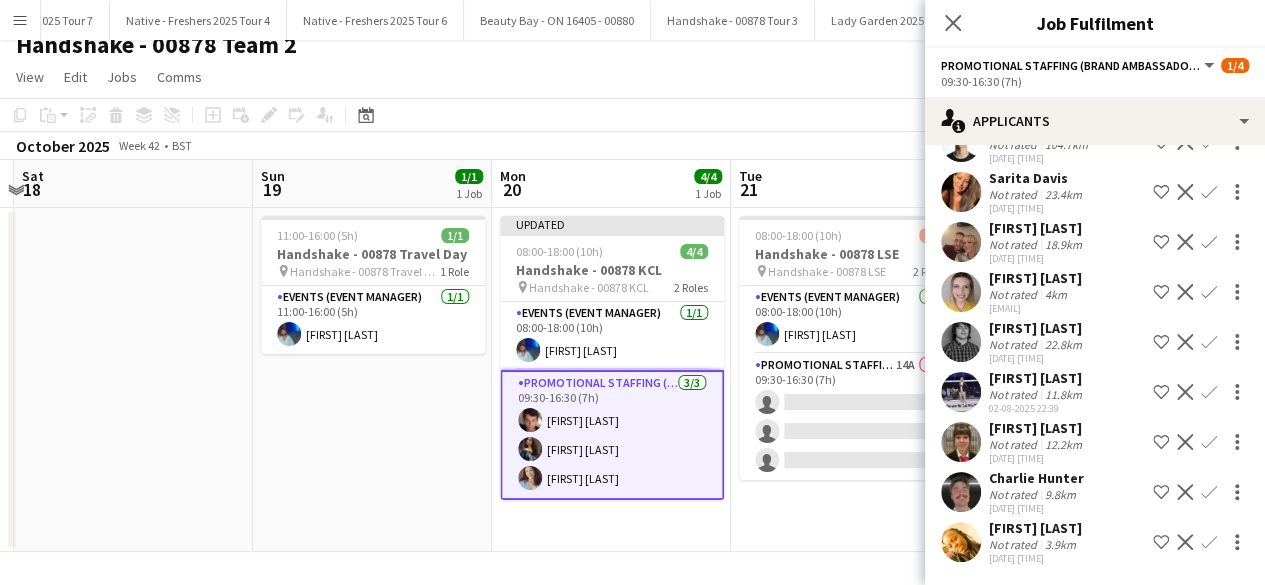 scroll, scrollTop: 0, scrollLeft: 0, axis: both 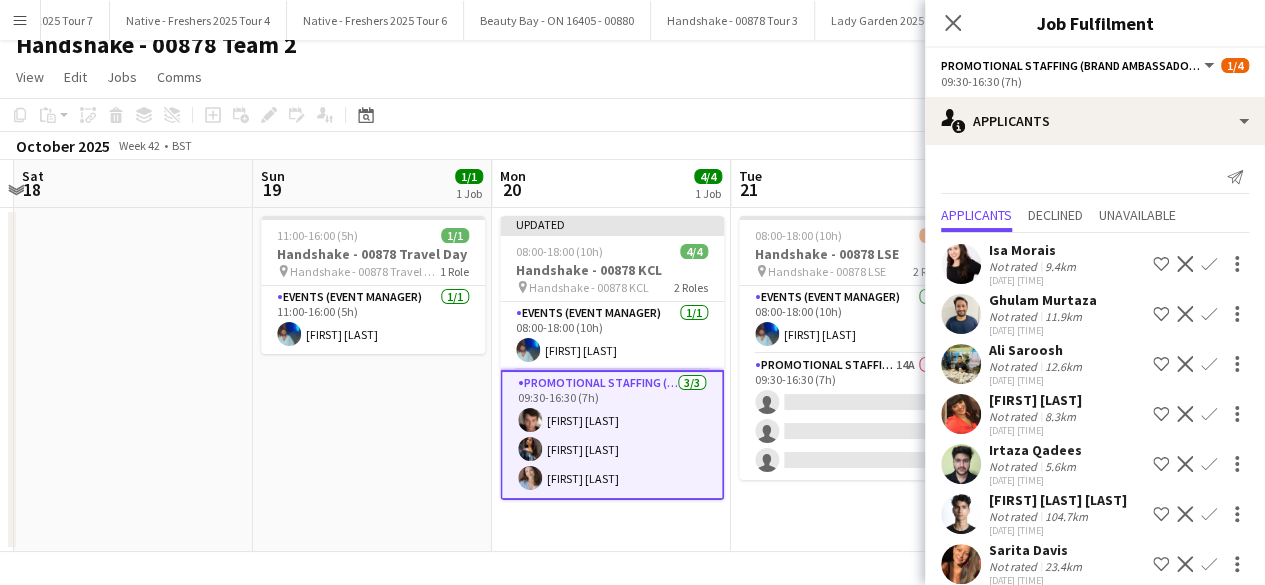 click on "08:00-18:00 (10h)    1/4   Handshake - 00878 LSE
pin
Handshake - 00878 LSE    2 Roles   Events (Event Manager)   1/1   08:00-18:00 (10h)
Roland Lamaa  Promotional Staffing (Brand Ambassadors)   14A   0/3   09:30-16:30 (7h)
single-neutral-actions
single-neutral-actions
single-neutral-actions" at bounding box center [850, 380] 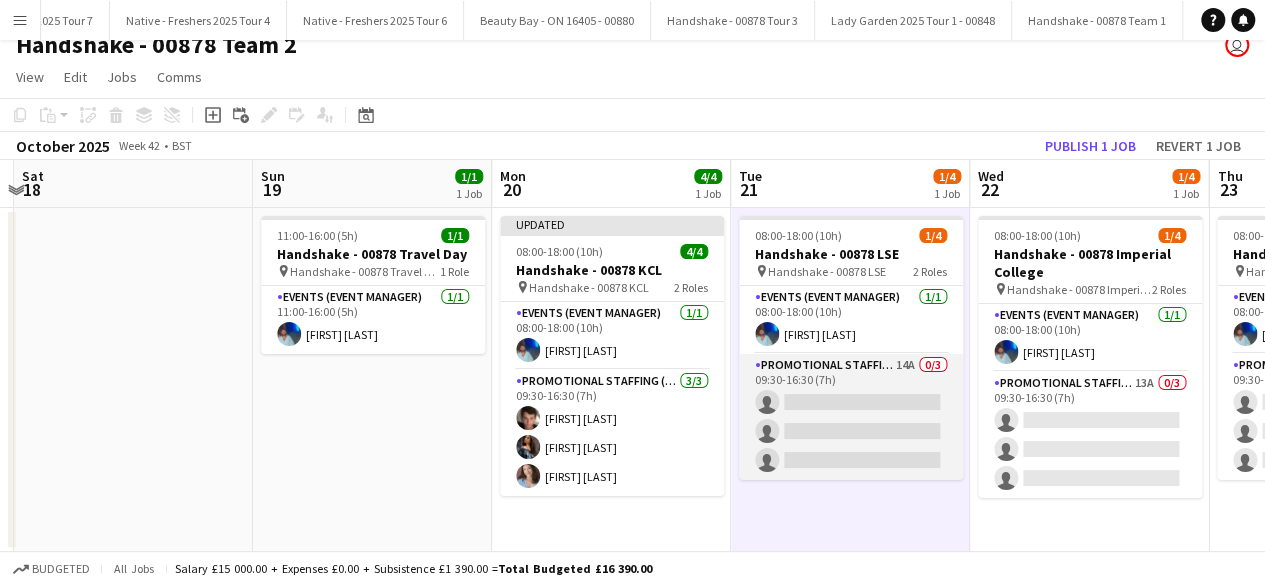 click on "Promotional Staffing (Brand Ambassadors)   14A   0/3   09:30-16:30 (7h)
single-neutral-actions
single-neutral-actions
single-neutral-actions" at bounding box center (851, 417) 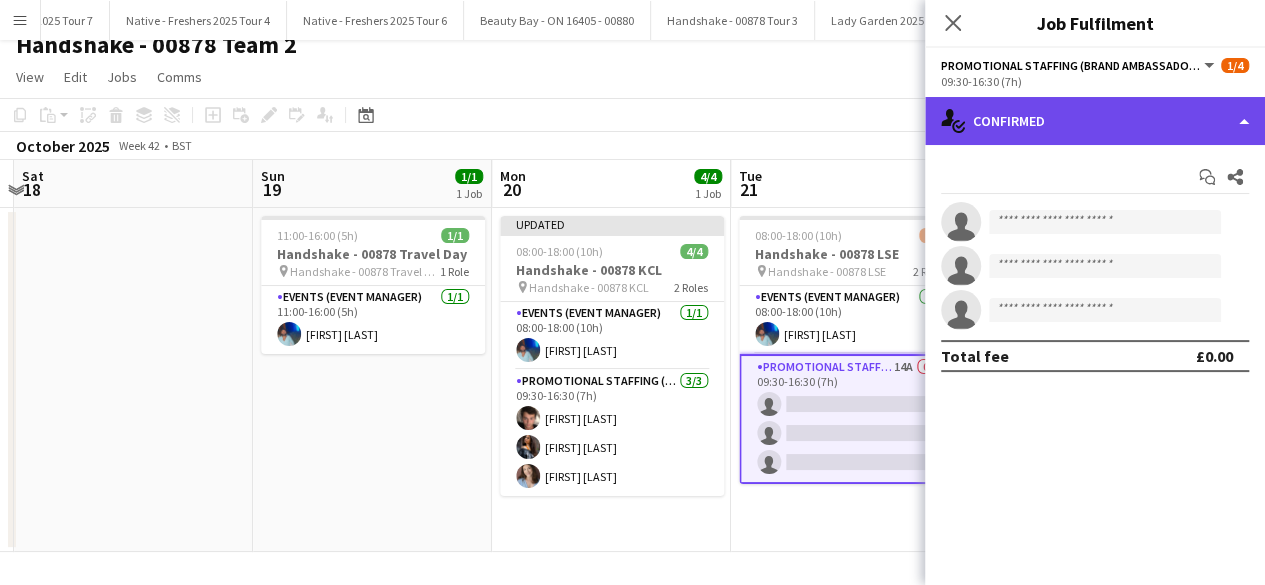 click on "single-neutral-actions-check-2
Confirmed" 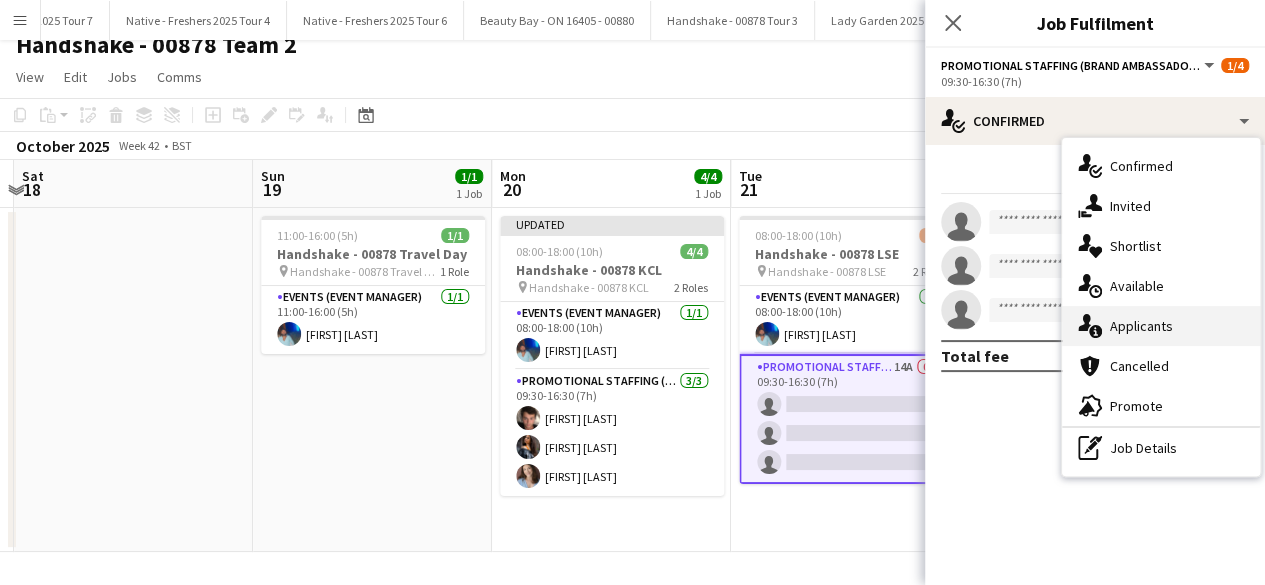click on "single-neutral-actions-information
Applicants" at bounding box center [1161, 326] 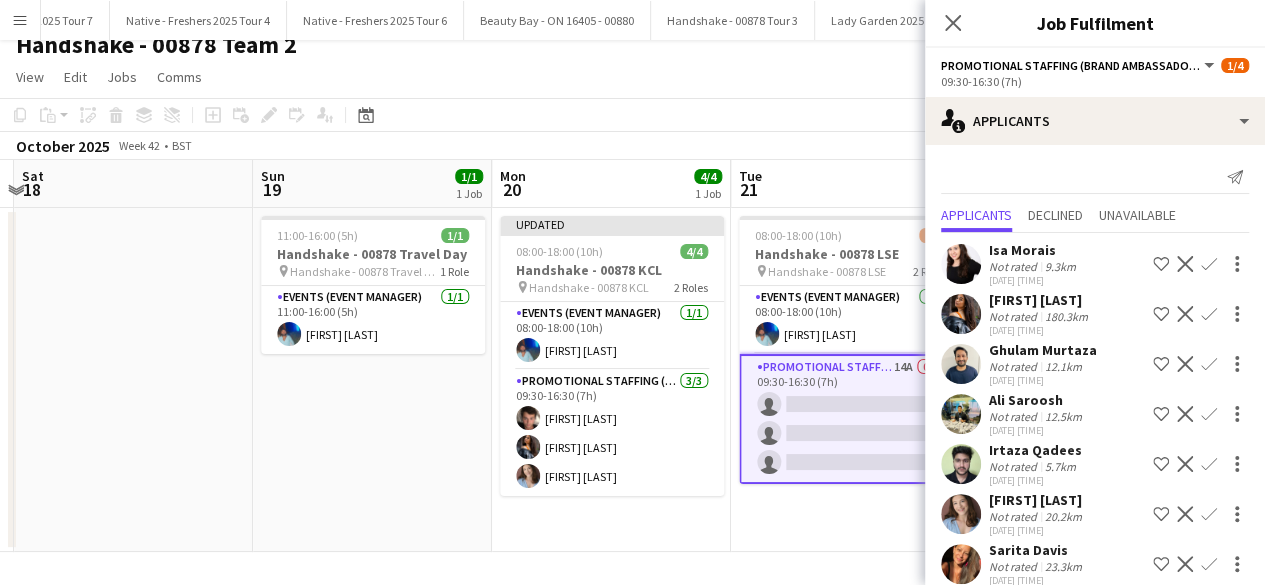 click on "Confirm" at bounding box center (1209, 364) 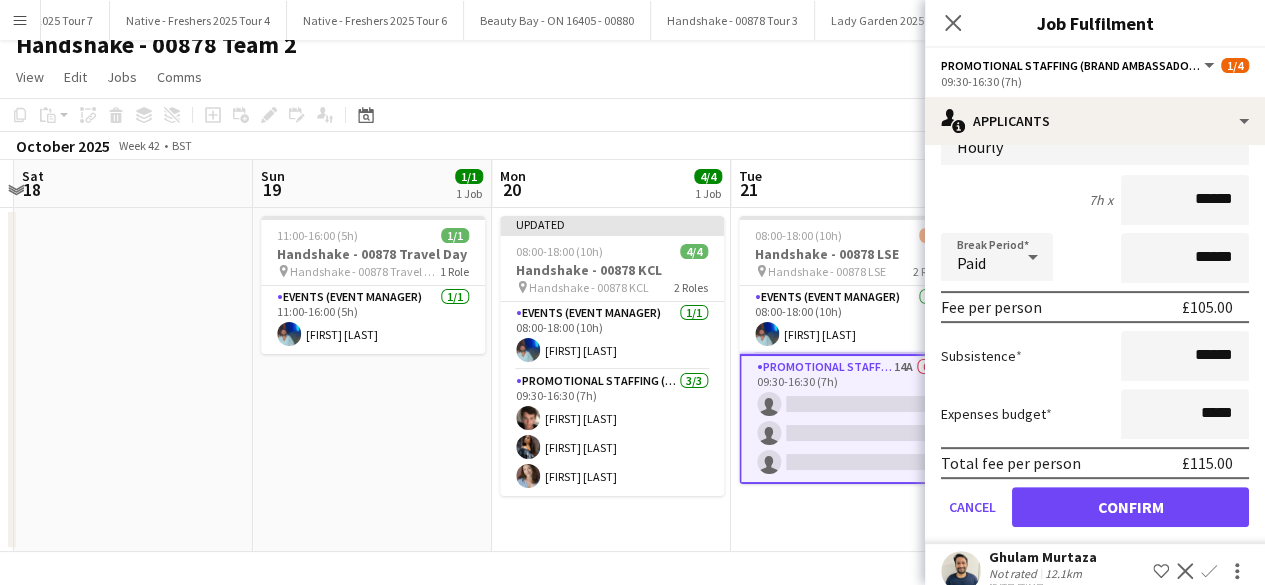 scroll, scrollTop: 256, scrollLeft: 0, axis: vertical 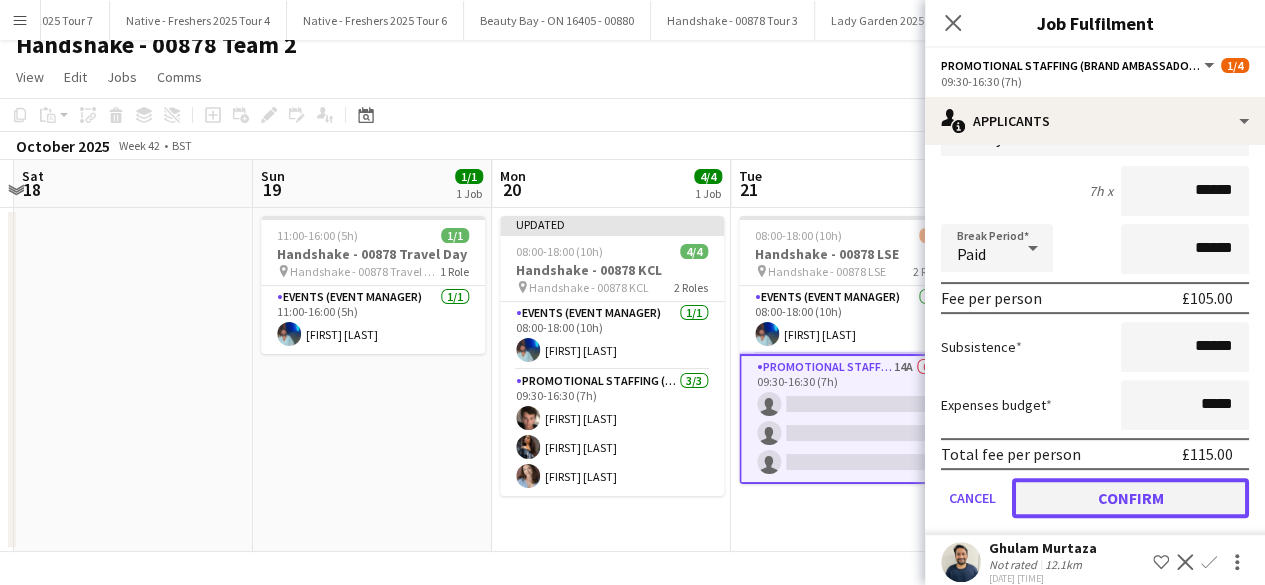 click on "Confirm" 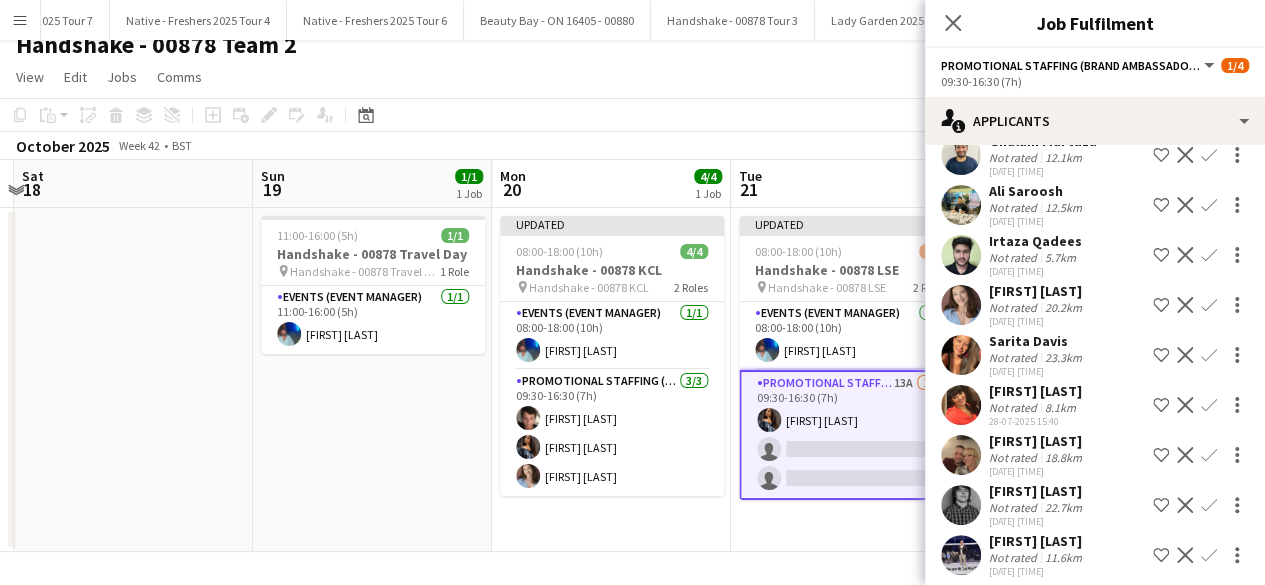 scroll, scrollTop: 160, scrollLeft: 0, axis: vertical 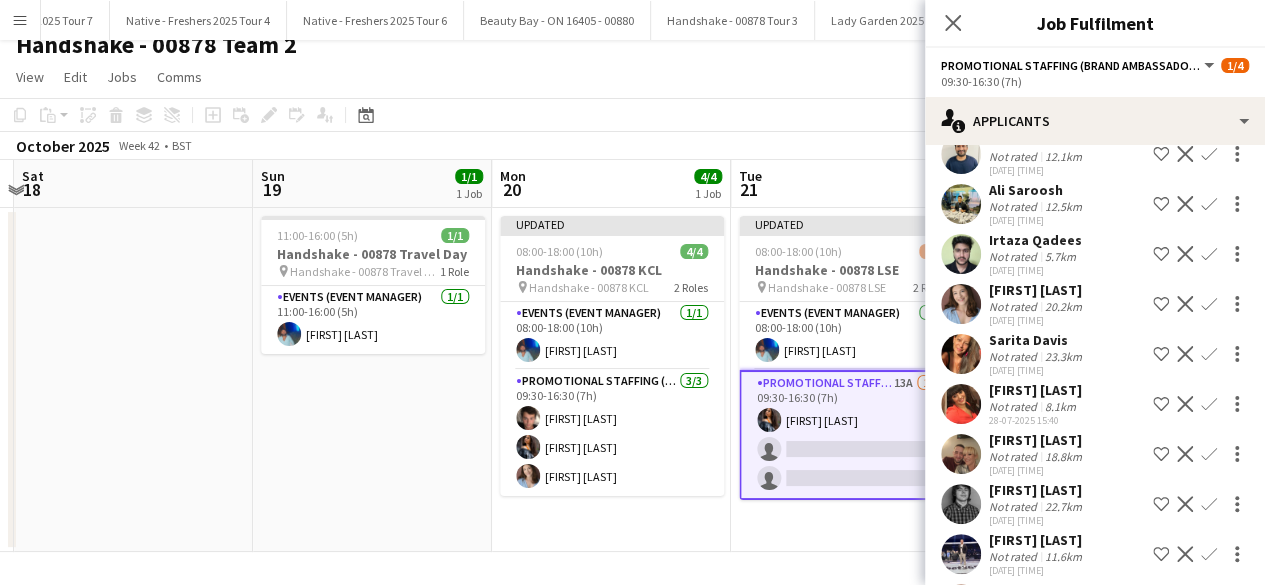 click on "Confirm" at bounding box center (1209, 354) 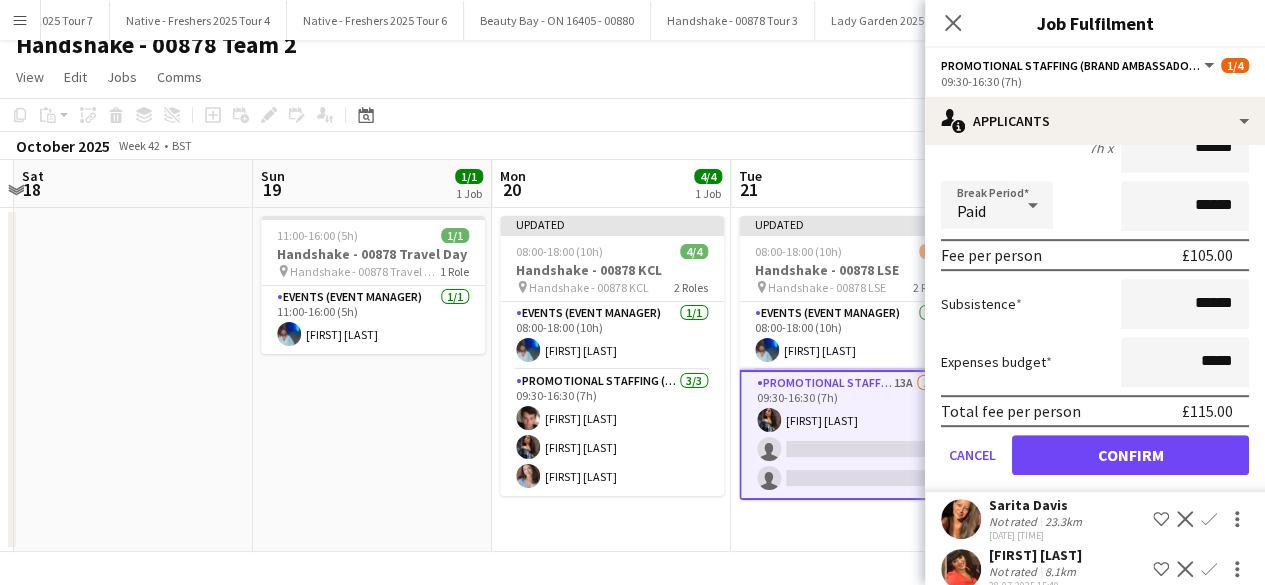 scroll, scrollTop: 454, scrollLeft: 0, axis: vertical 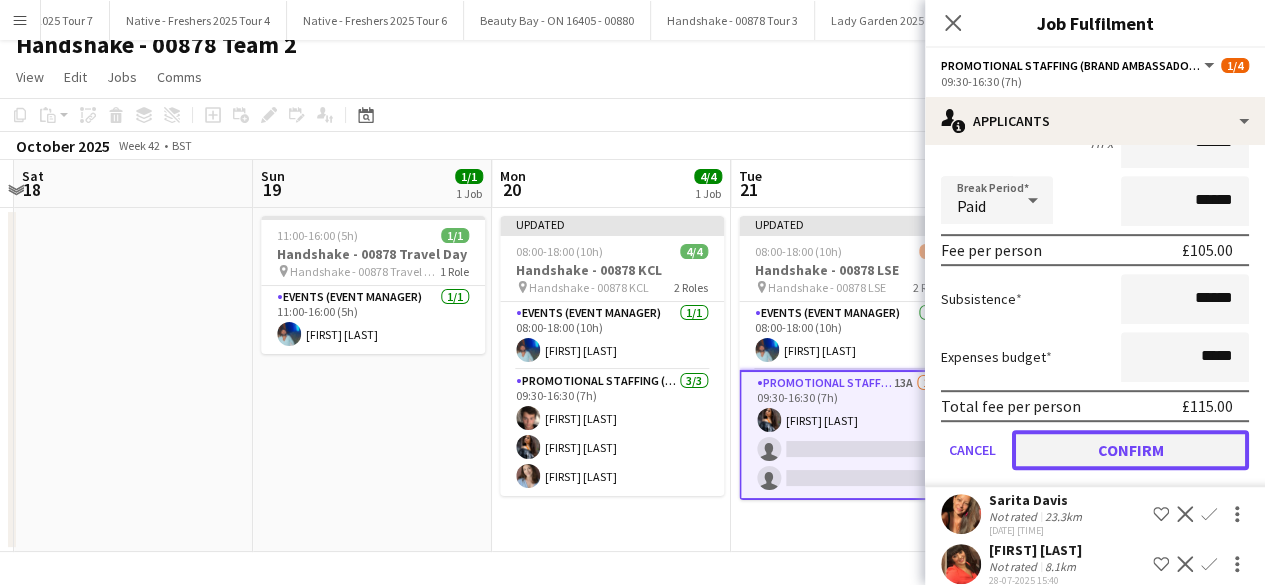 click on "Confirm" 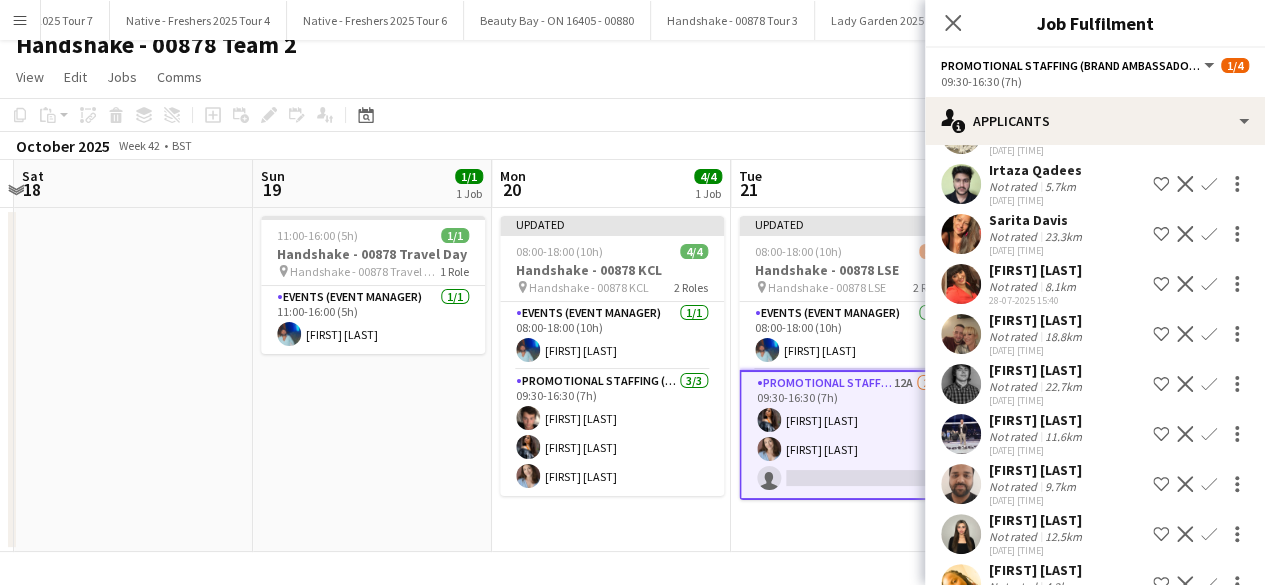 scroll, scrollTop: 271, scrollLeft: 0, axis: vertical 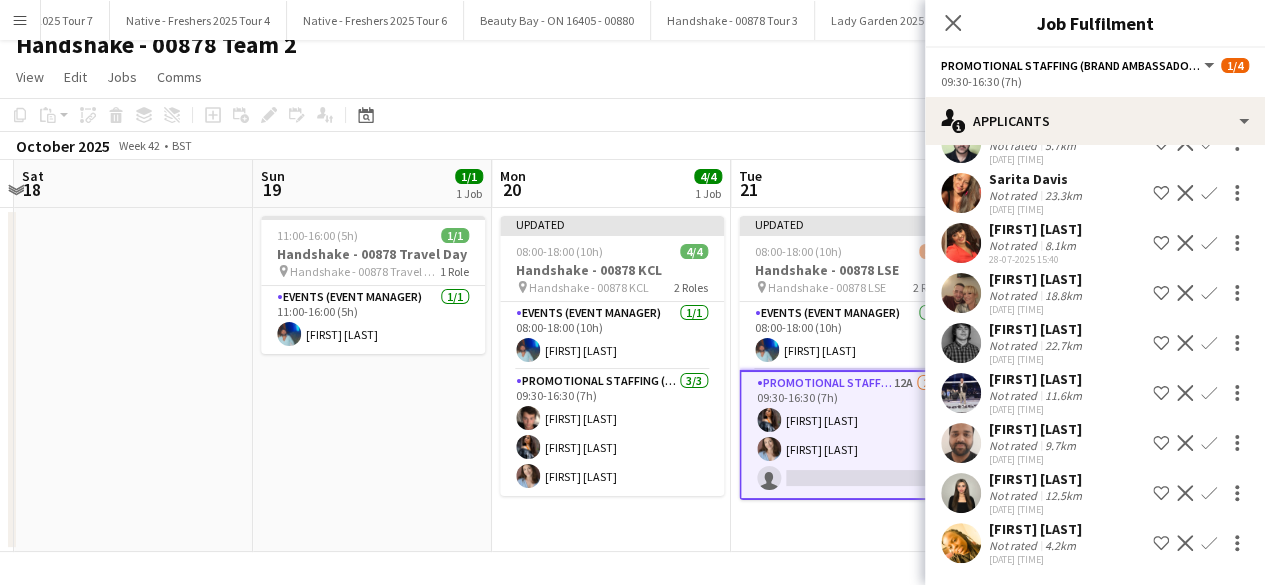 click on "Confirm" at bounding box center [1209, 543] 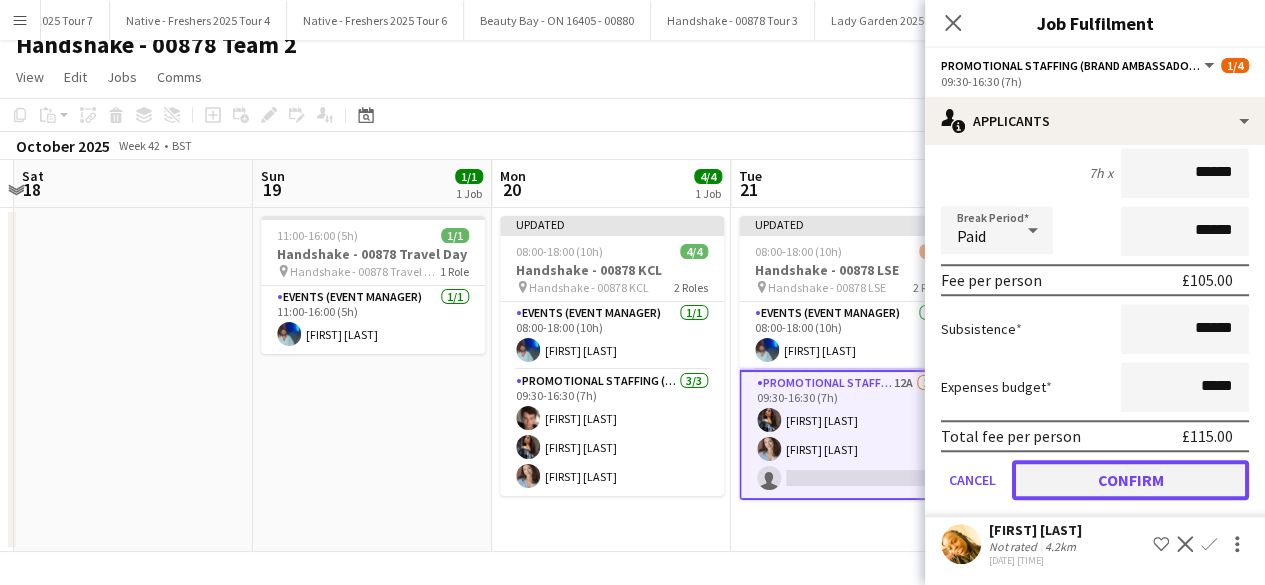 click on "Confirm" 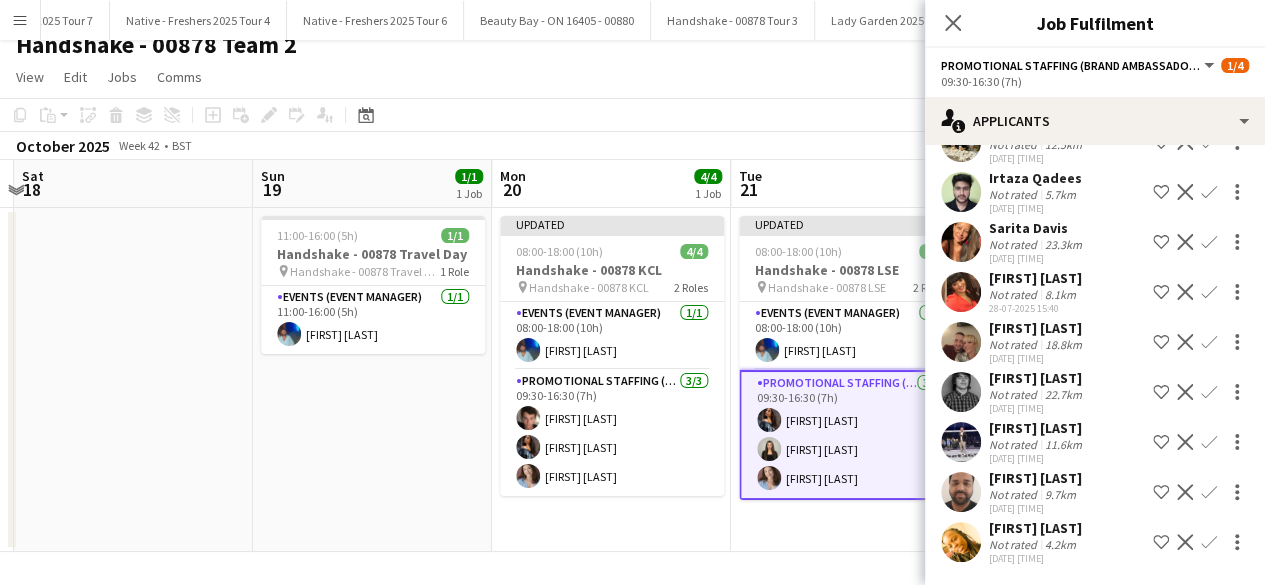 scroll, scrollTop: 221, scrollLeft: 0, axis: vertical 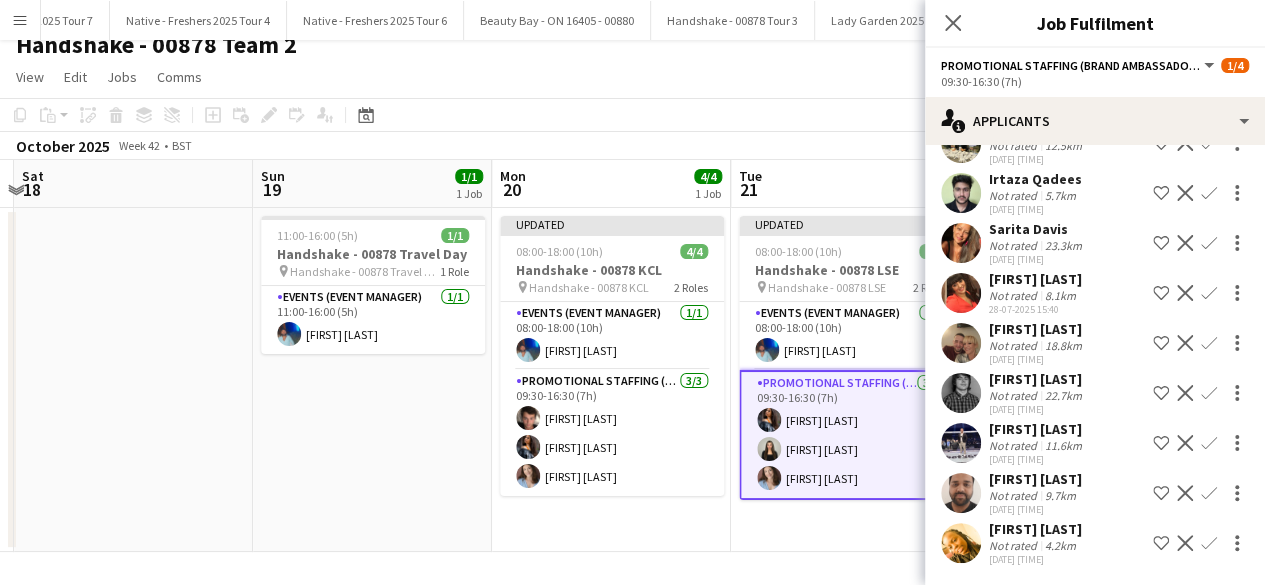 click on "Updated   08:00-18:00 (10h)    4/4   Handshake - 00878 LSE
pin
Handshake - 00878 LSE    2 Roles   Events (Event Manager)   1/1   08:00-18:00 (10h)
Roland Lamaa  Promotional Staffing (Brand Ambassadors)   3/3   09:30-16:30 (7h)
Alyssa Palmer Alishah Malik Jordan Miller" at bounding box center [850, 380] 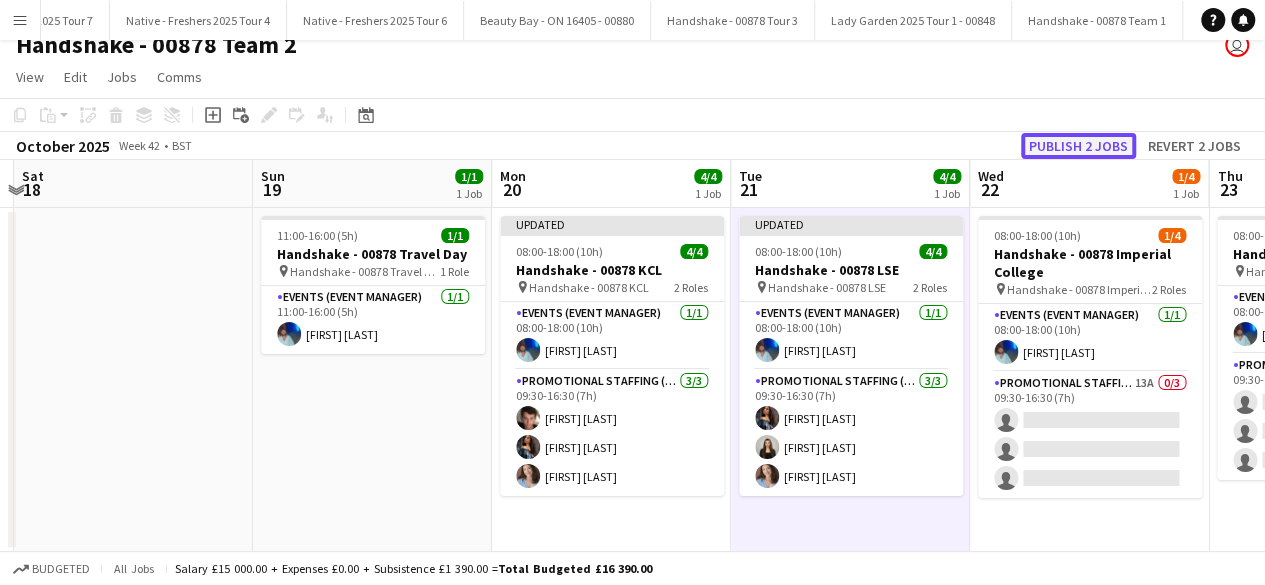 click on "Publish 2 jobs" 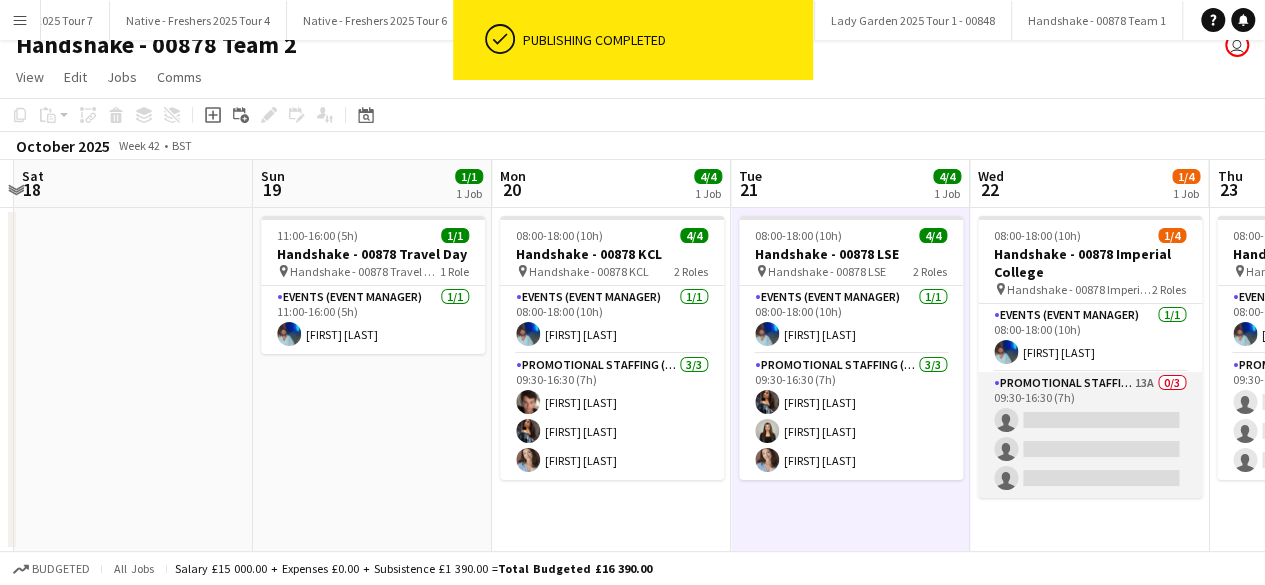 click on "Promotional Staffing (Brand Ambassadors)   13A   0/3   09:30-16:30 (7h)
single-neutral-actions
single-neutral-actions
single-neutral-actions" at bounding box center (1090, 435) 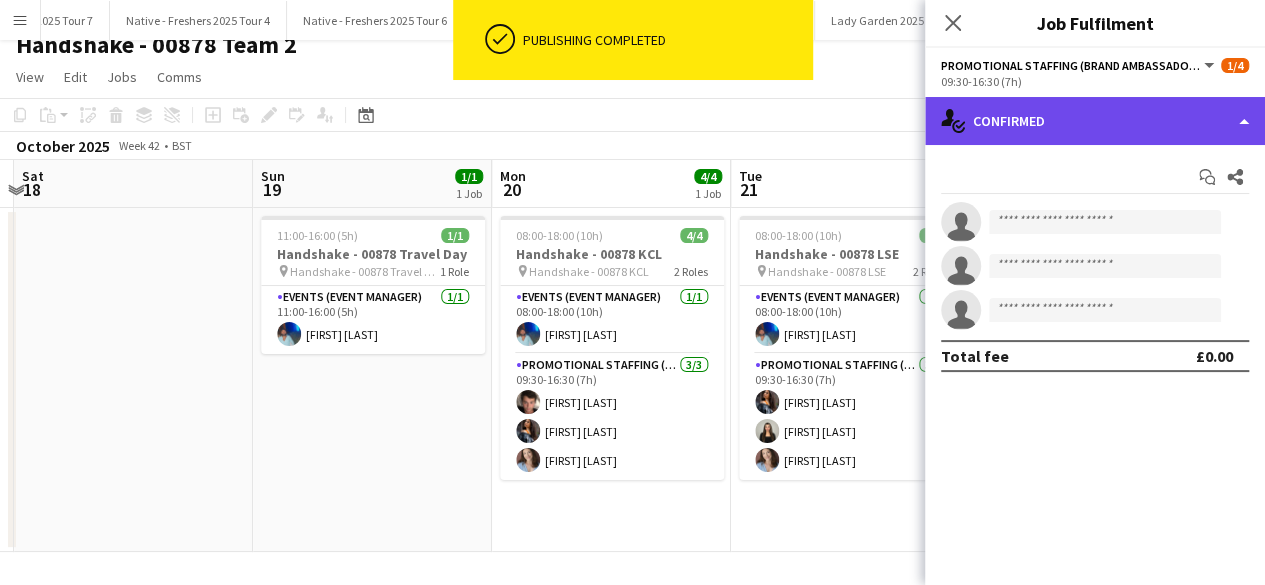 click on "single-neutral-actions-check-2
Confirmed" 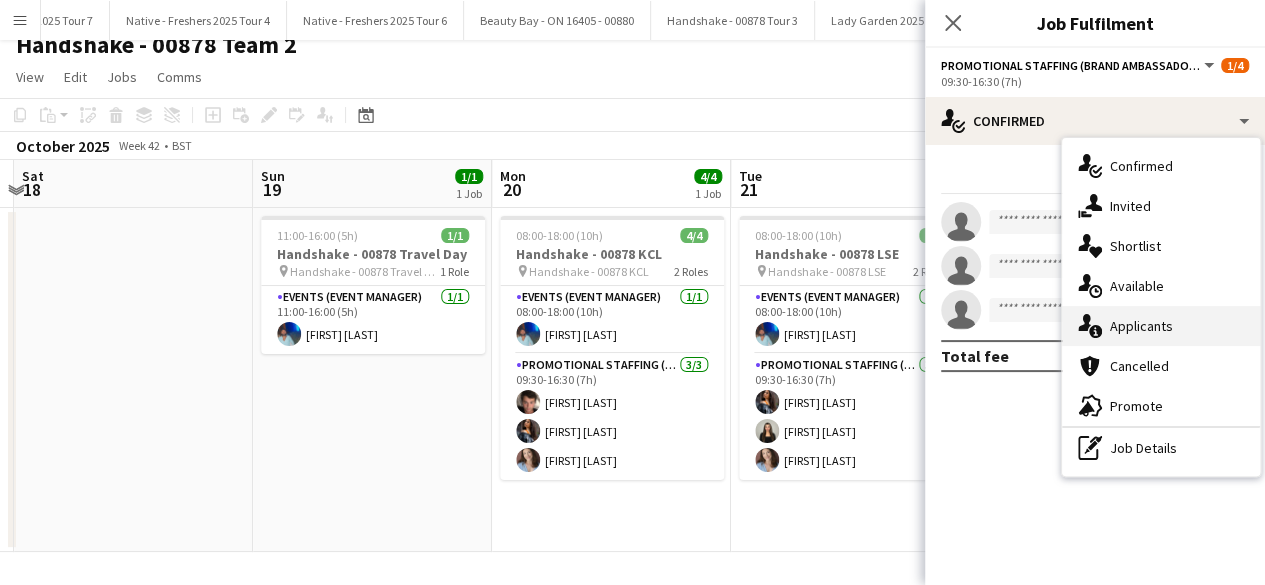 click on "single-neutral-actions-information
Applicants" at bounding box center (1161, 326) 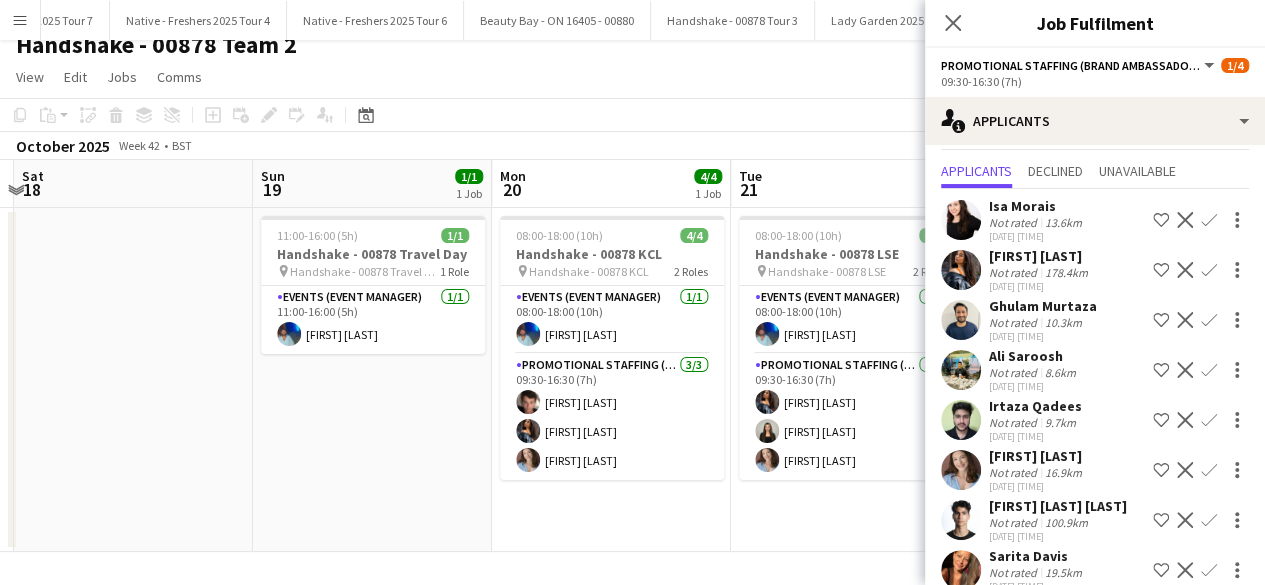 scroll, scrollTop: 50, scrollLeft: 0, axis: vertical 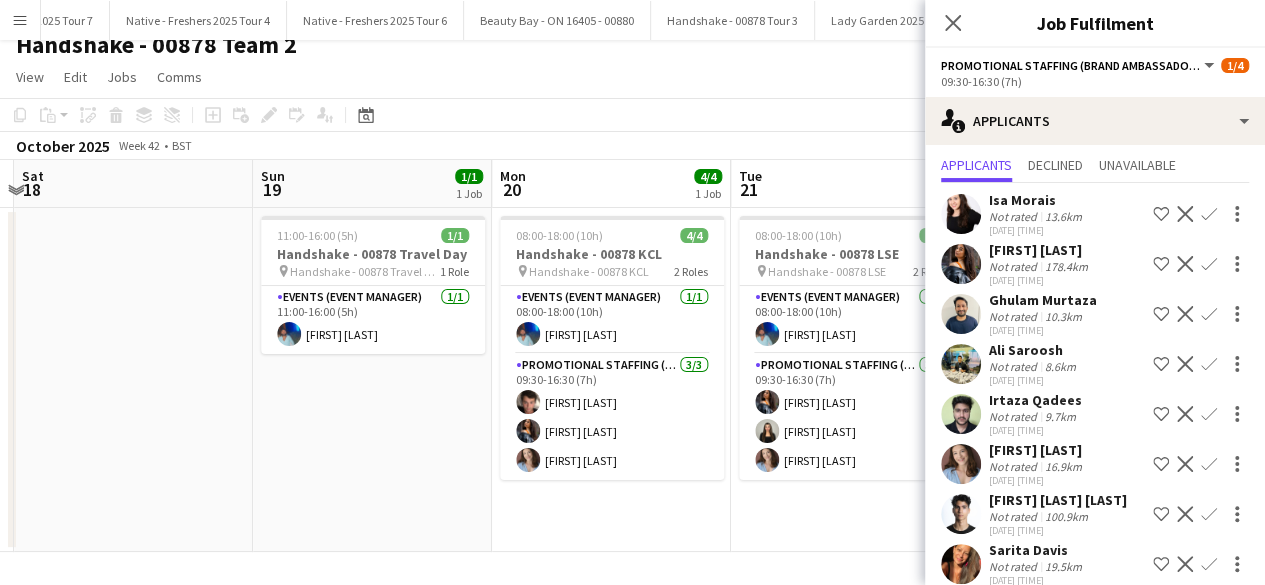 click on "Confirm" at bounding box center (1209, 314) 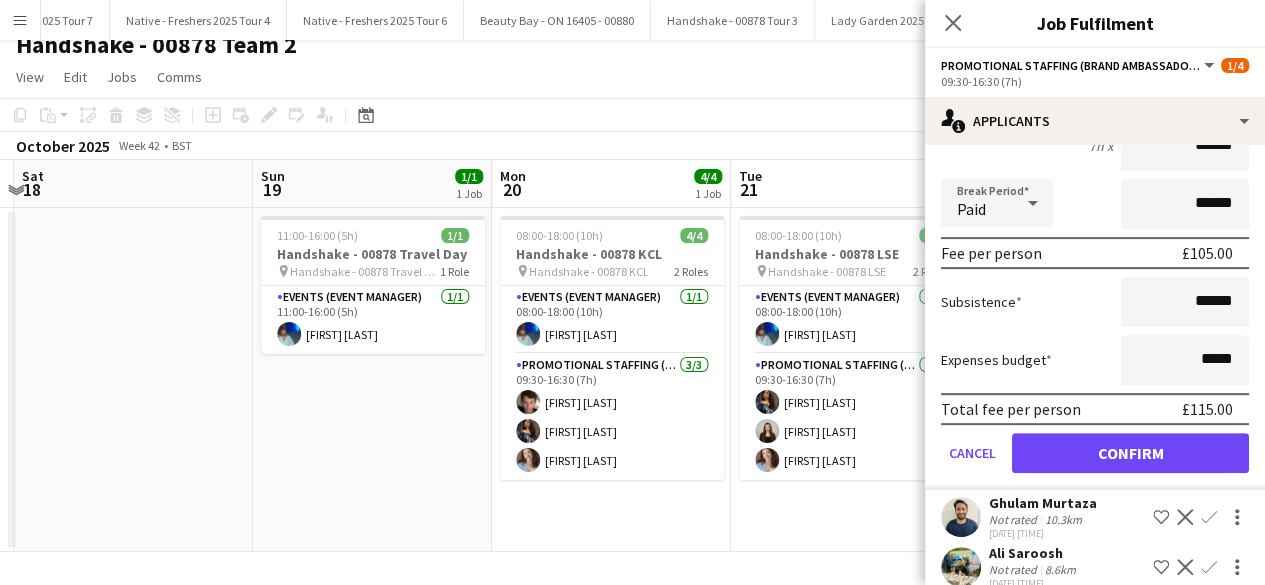scroll, scrollTop: 324, scrollLeft: 0, axis: vertical 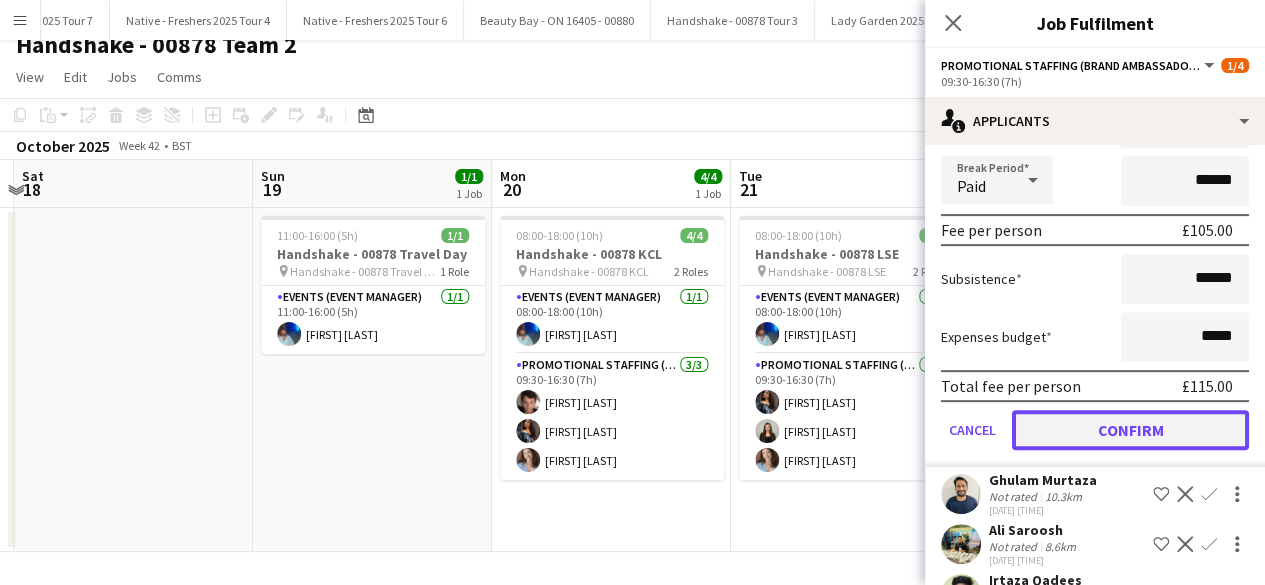click on "Confirm" 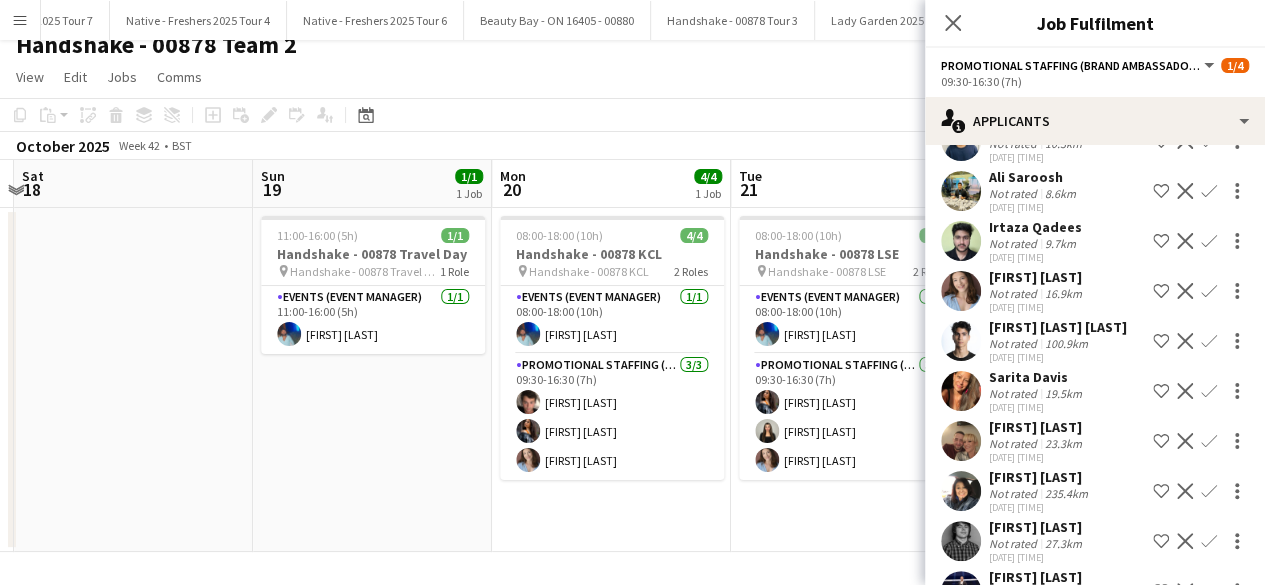 scroll, scrollTop: 170, scrollLeft: 0, axis: vertical 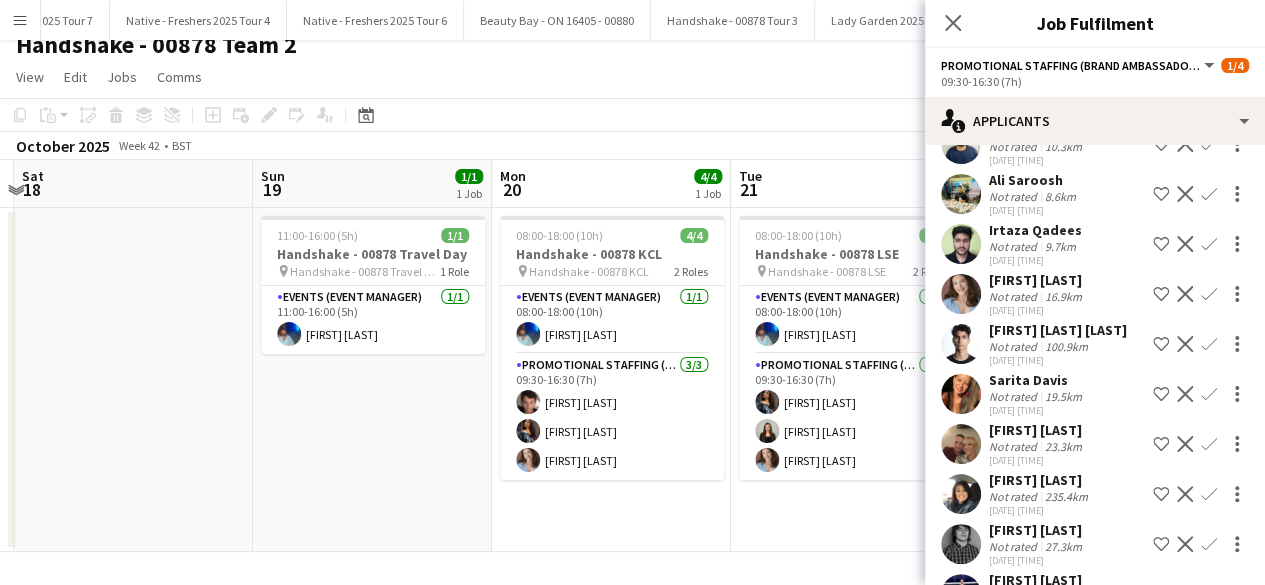 click on "Confirm" at bounding box center (1209, 344) 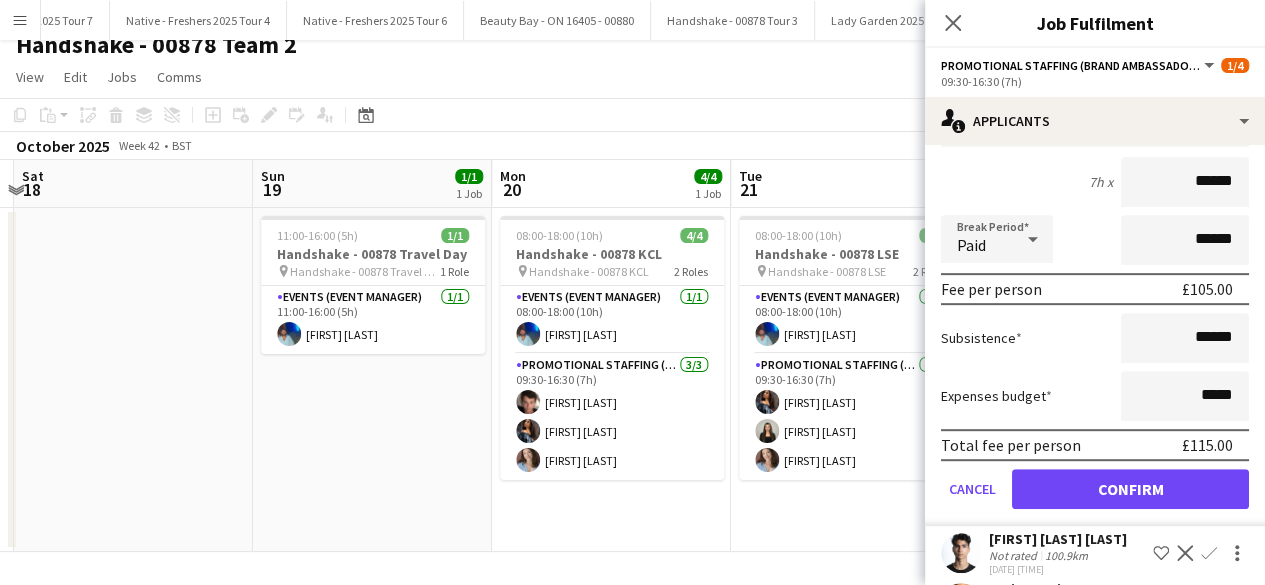 scroll, scrollTop: 429, scrollLeft: 0, axis: vertical 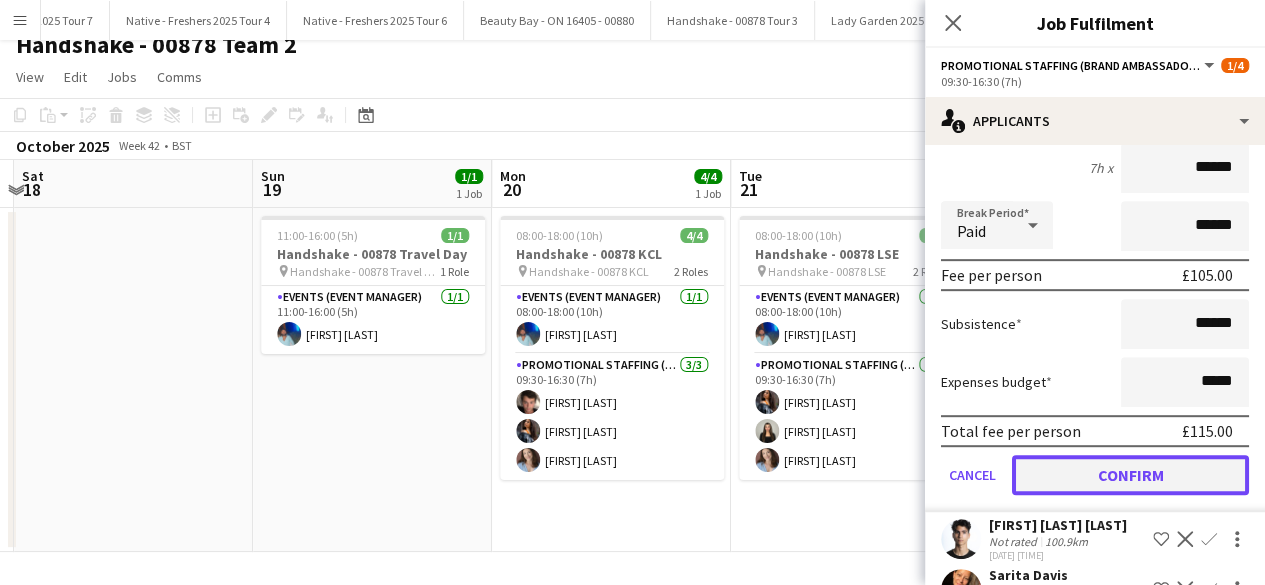 click on "Confirm" 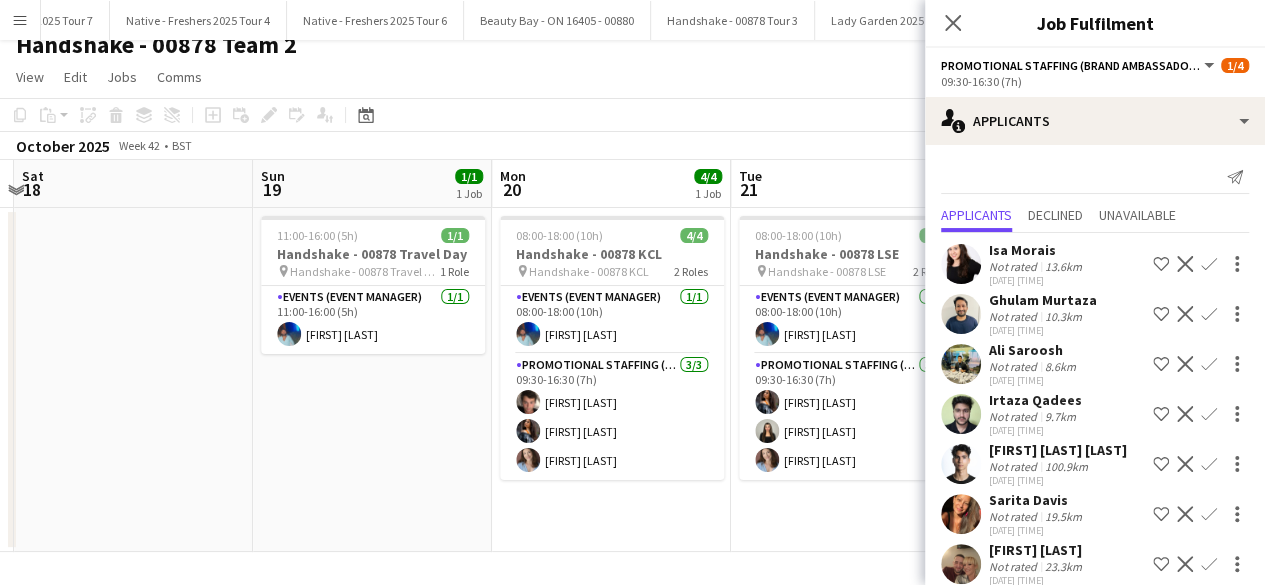 scroll, scrollTop: 239, scrollLeft: 0, axis: vertical 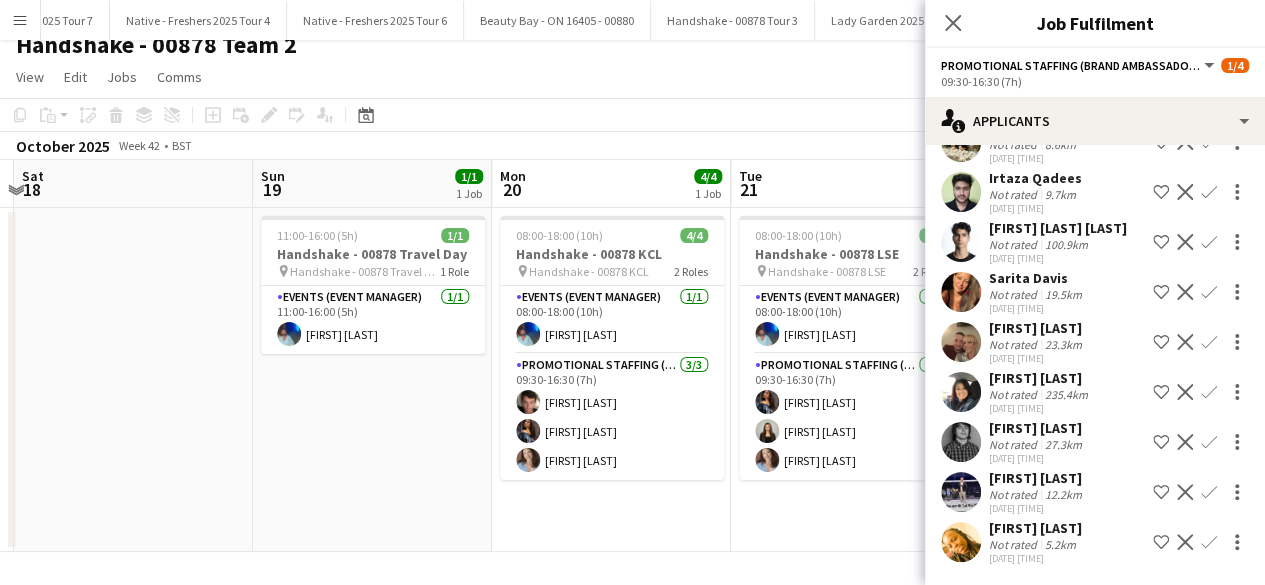 click on "08:00-18:00 (10h)    4/4   Handshake - 00878 LSE
pin
Handshake - 00878 LSE    2 Roles   Events (Event Manager)   1/1   08:00-18:00 (10h)
Roland Lamaa  Promotional Staffing (Brand Ambassadors)   3/3   09:30-16:30 (7h)
Alyssa Palmer Alishah Malik Jordan Miller" at bounding box center (850, 380) 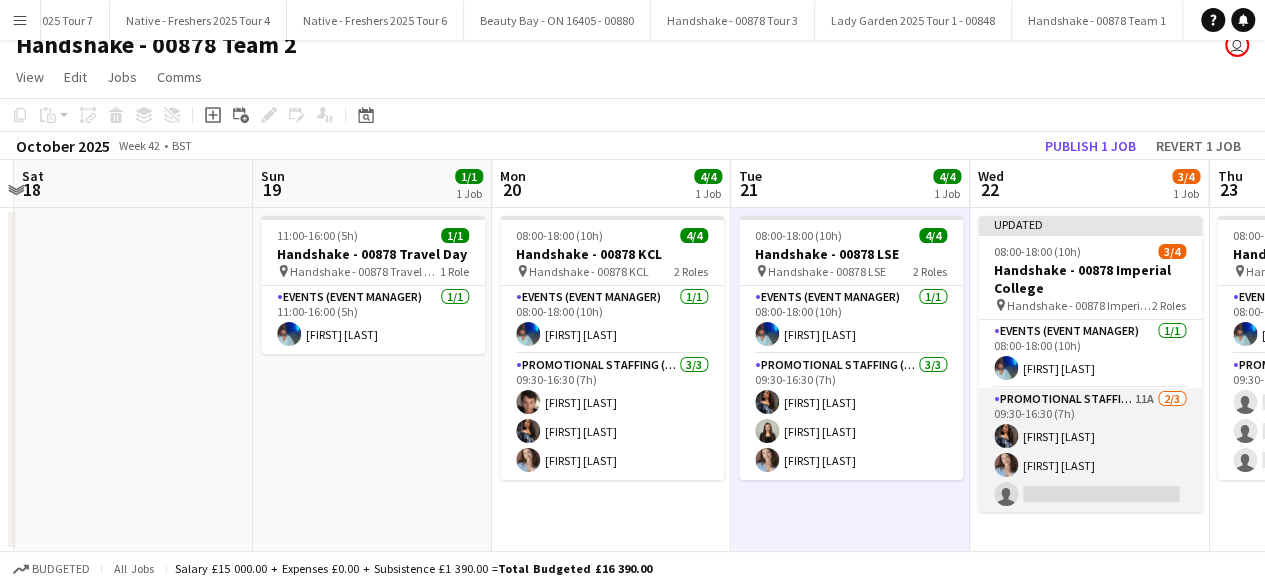 click on "Promotional Staffing (Brand Ambassadors)   11A   2/3   09:30-16:30 (7h)
Alyssa Palmer Jordan Miller
single-neutral-actions" at bounding box center [1090, 451] 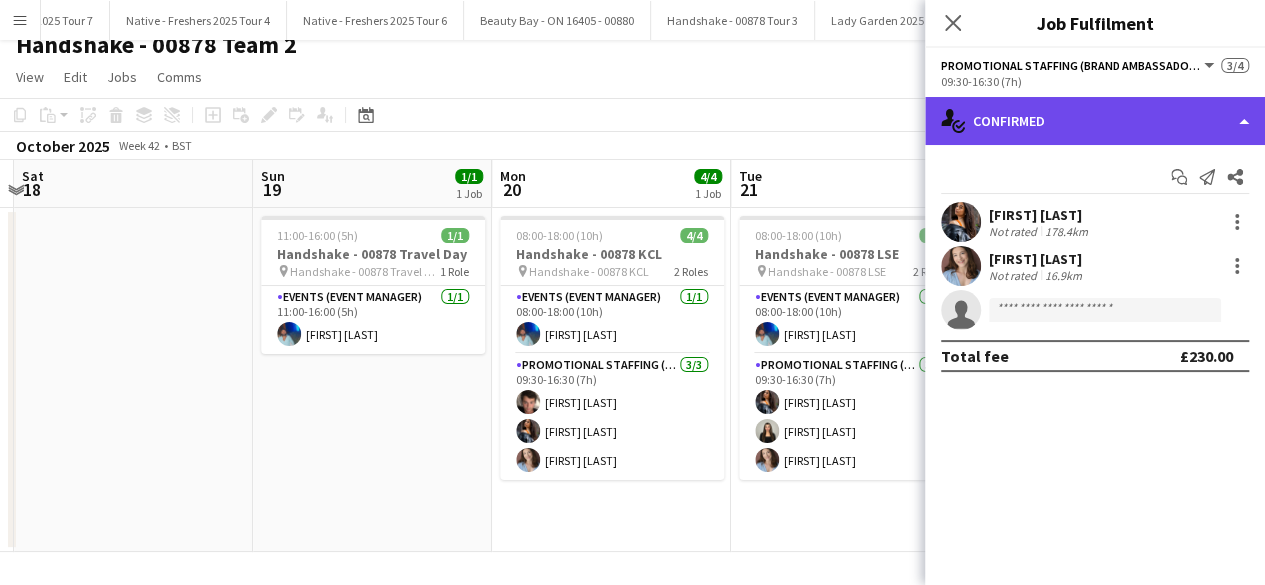 click on "single-neutral-actions-check-2
Confirmed" 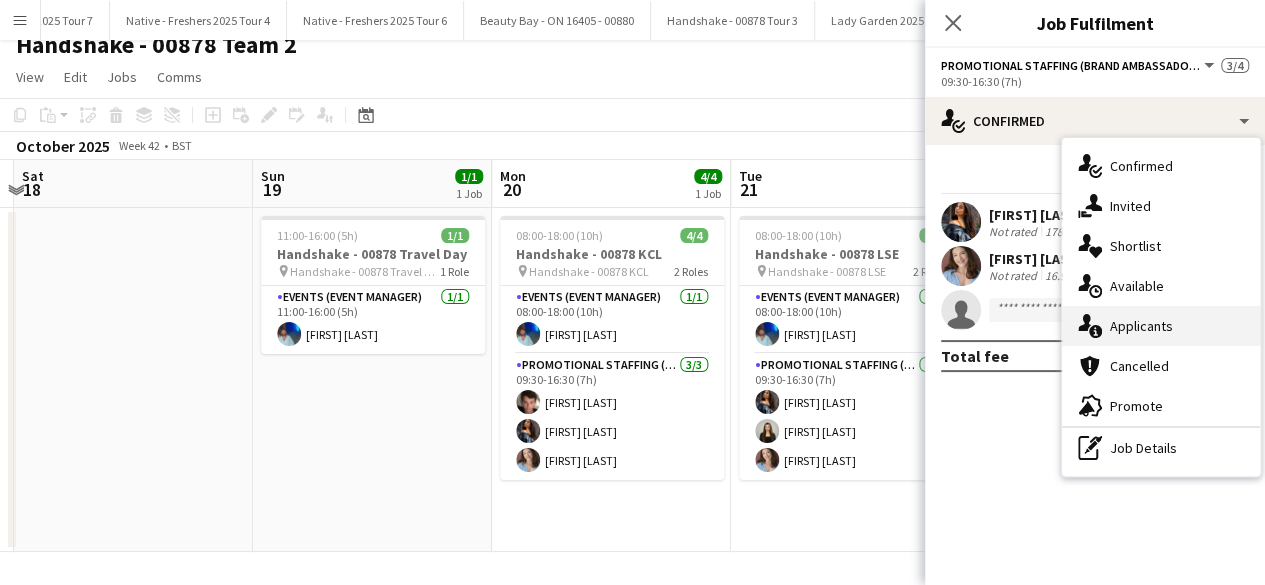 click on "single-neutral-actions-information
Applicants" at bounding box center (1161, 326) 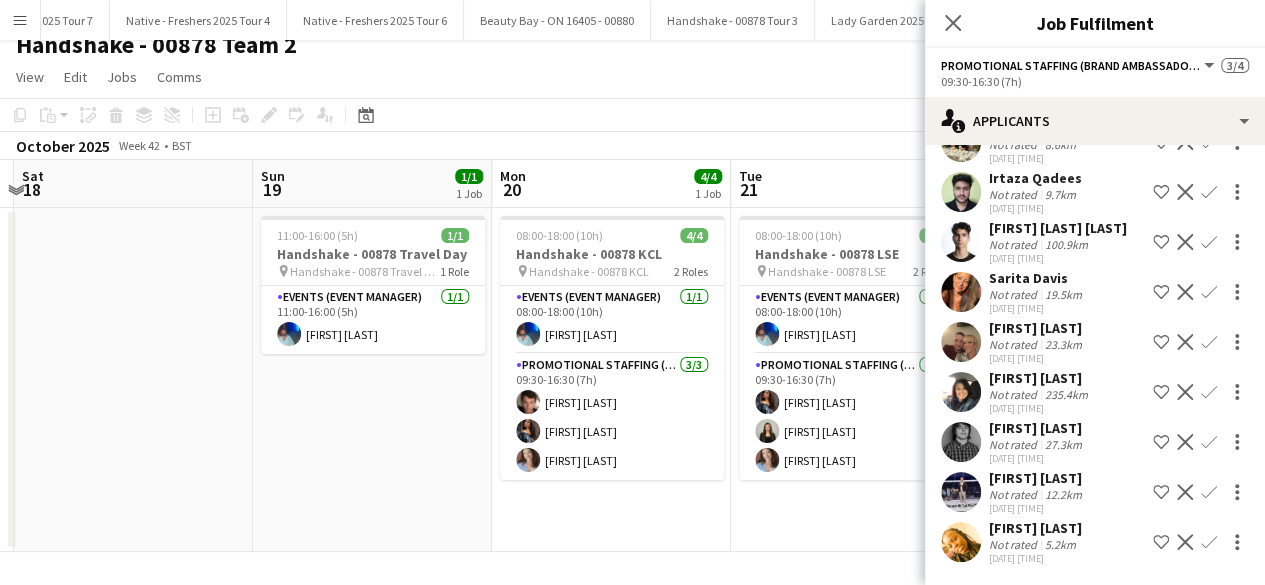 scroll, scrollTop: 223, scrollLeft: 0, axis: vertical 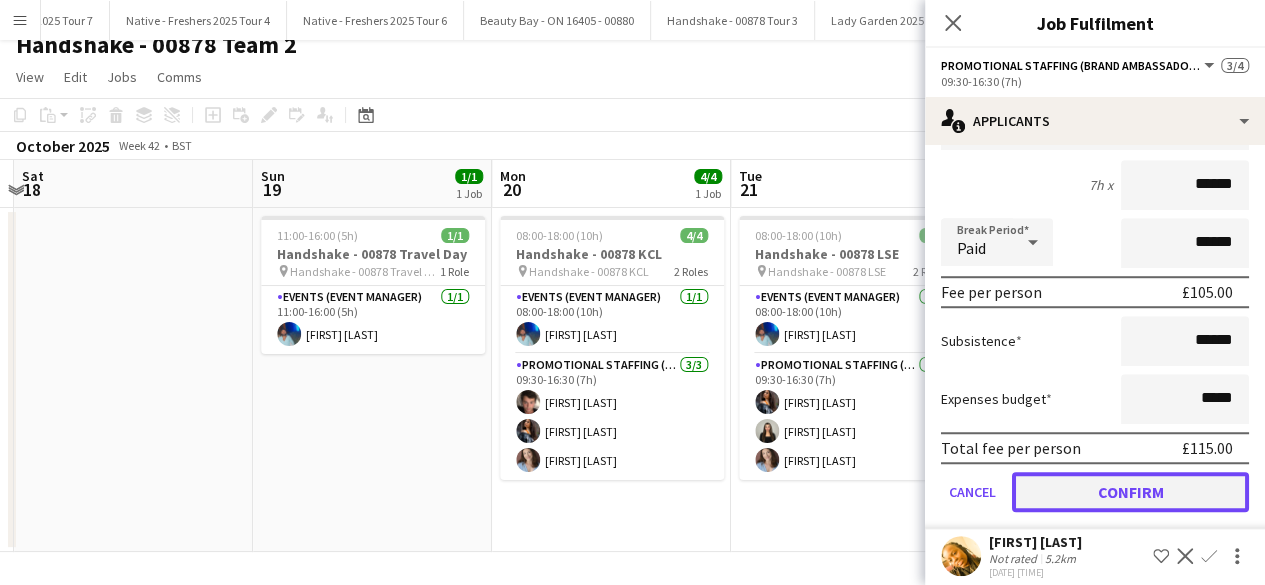 click on "Confirm" 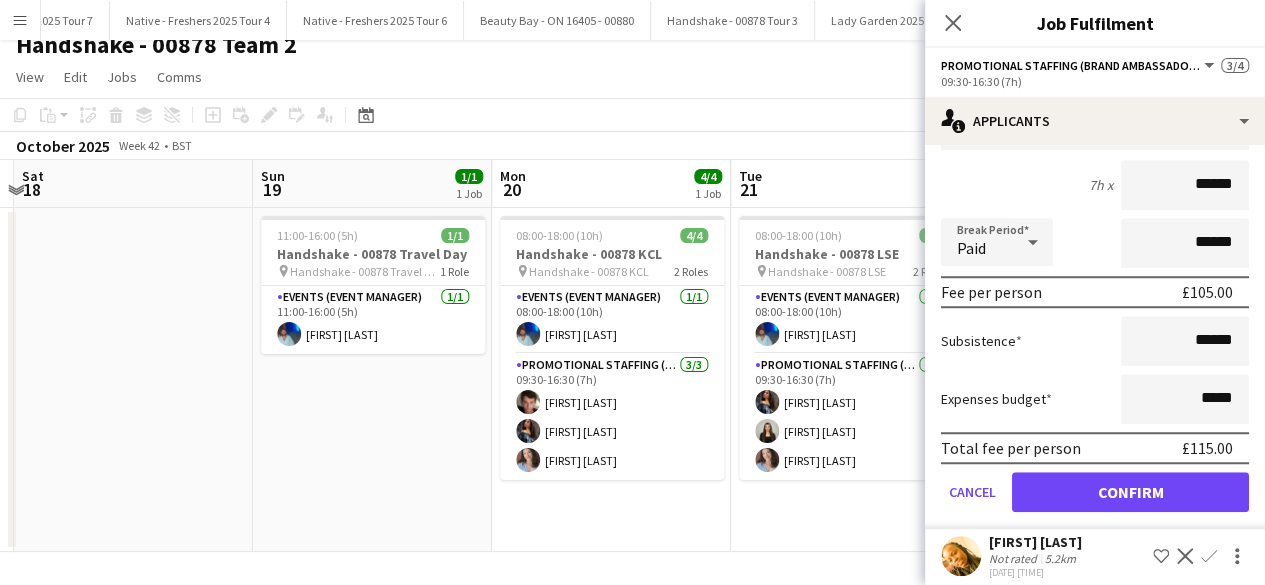 scroll, scrollTop: 159, scrollLeft: 0, axis: vertical 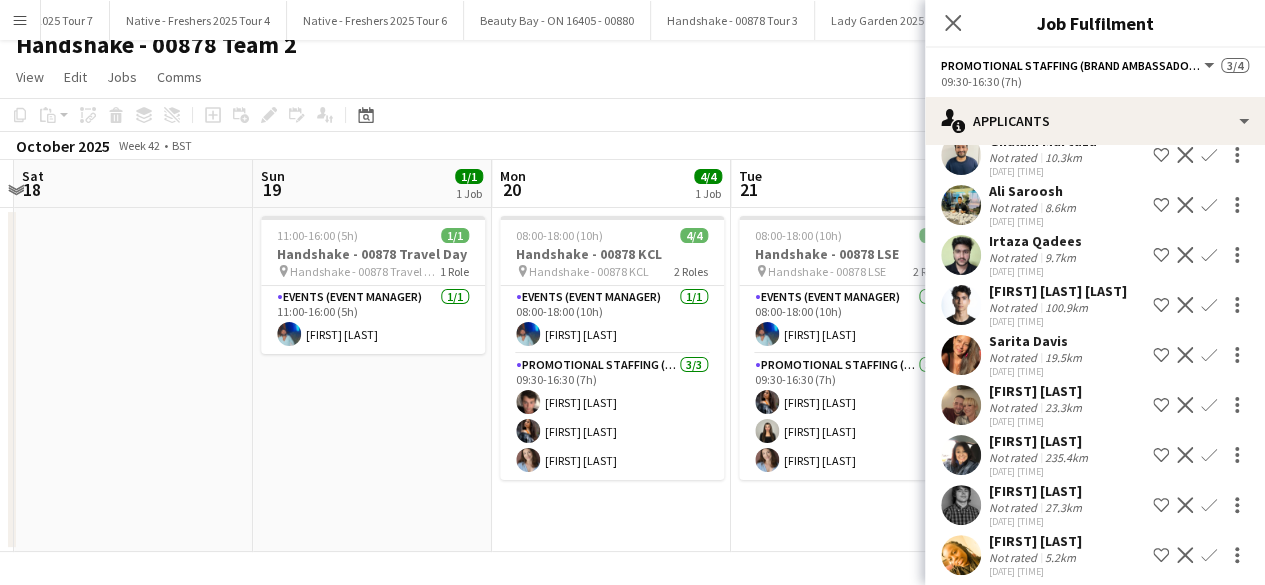 click on "08:00-18:00 (10h)    4/4   Handshake - 00878 LSE
pin
Handshake - 00878 LSE    2 Roles   Events (Event Manager)   1/1   08:00-18:00 (10h)
Roland Lamaa  Promotional Staffing (Brand Ambassadors)   3/3   09:30-16:30 (7h)
Alyssa Palmer Alishah Malik Jordan Miller" at bounding box center [850, 380] 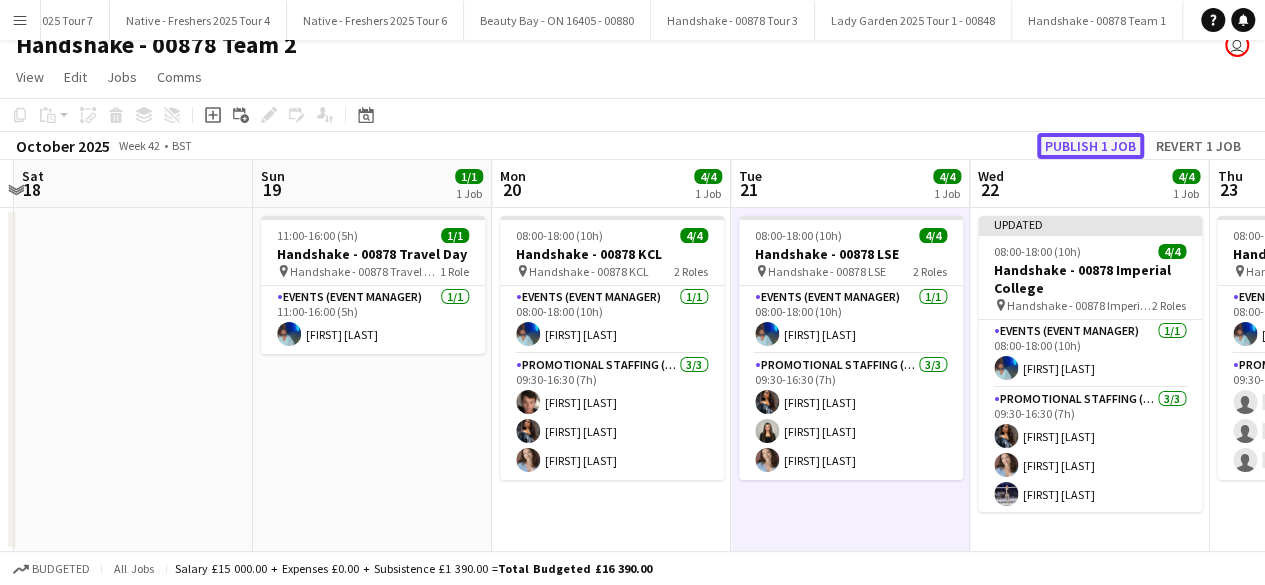 click on "Publish 1 job" 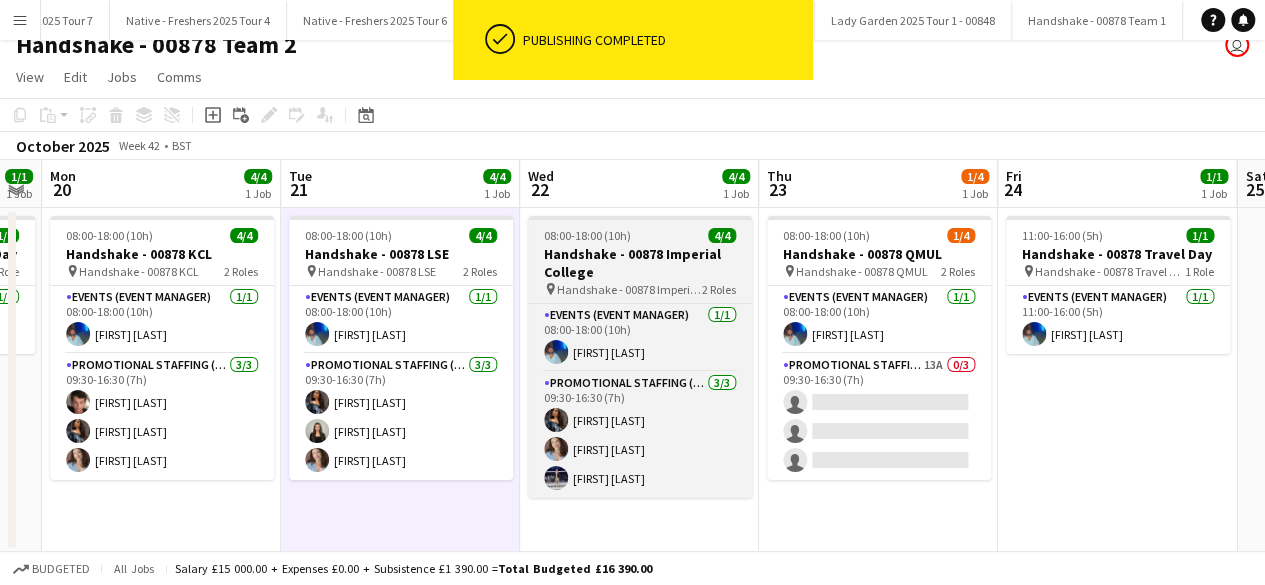 scroll, scrollTop: 0, scrollLeft: 711, axis: horizontal 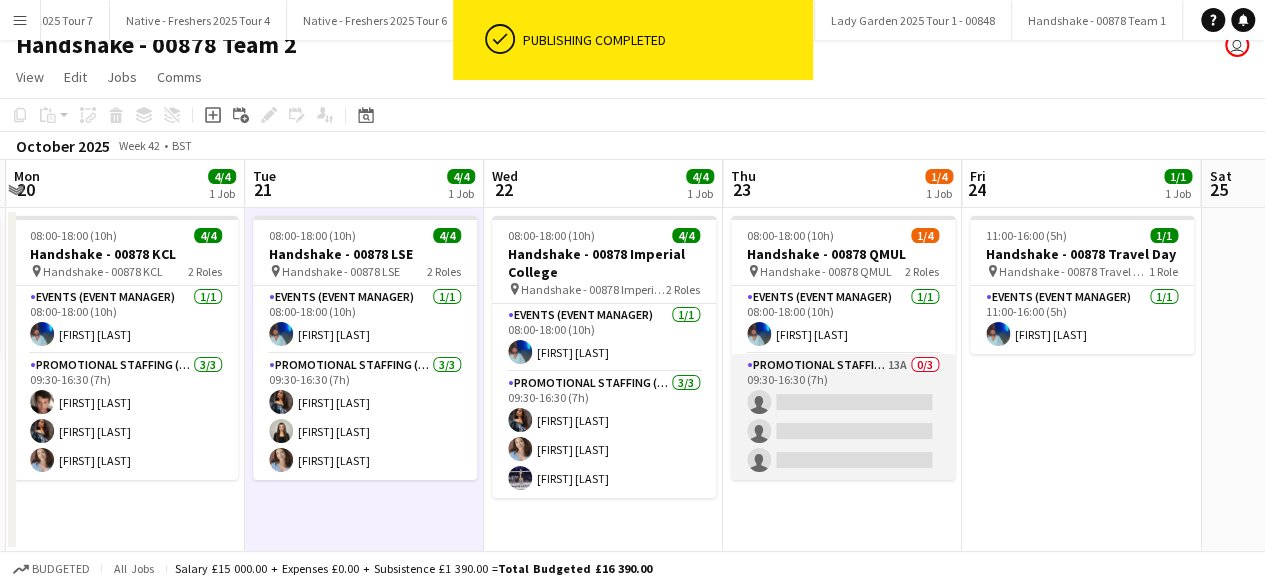click on "Promotional Staffing (Brand Ambassadors)   13A   0/3   09:30-16:30 (7h)
single-neutral-actions
single-neutral-actions
single-neutral-actions" at bounding box center [843, 417] 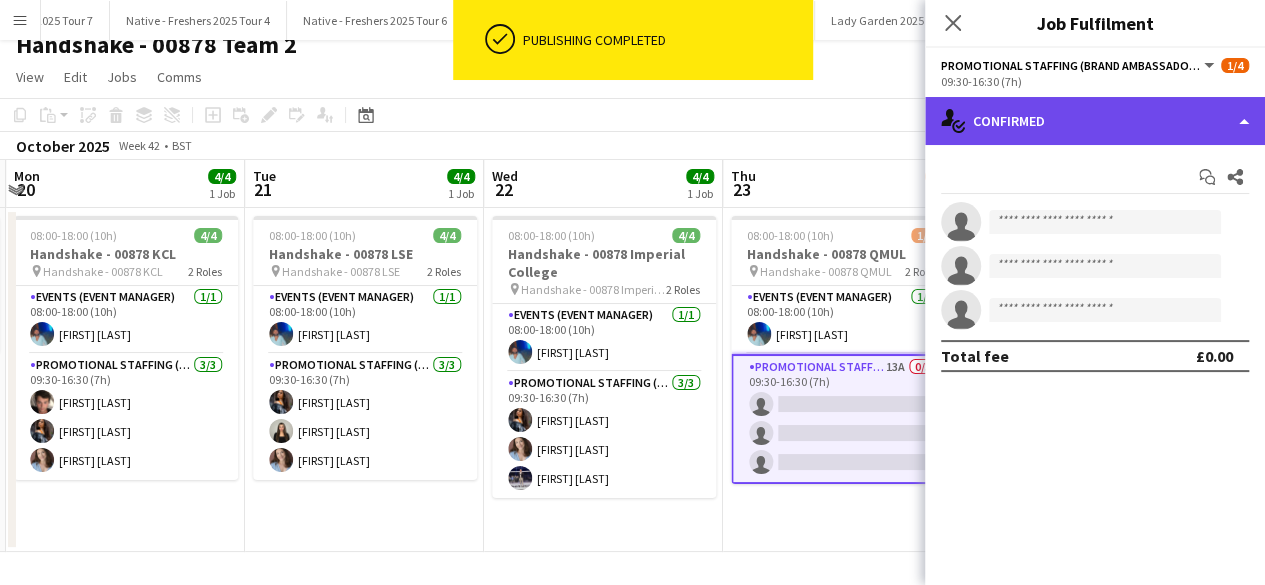 click on "single-neutral-actions-check-2
Confirmed" 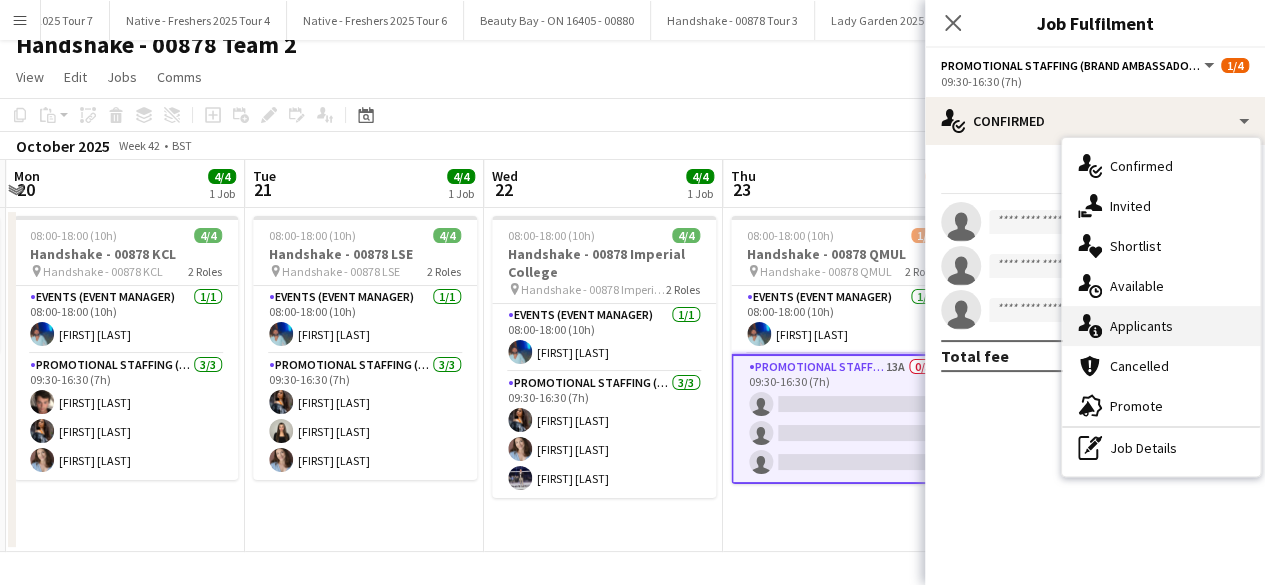 click on "single-neutral-actions-information
Applicants" at bounding box center (1161, 326) 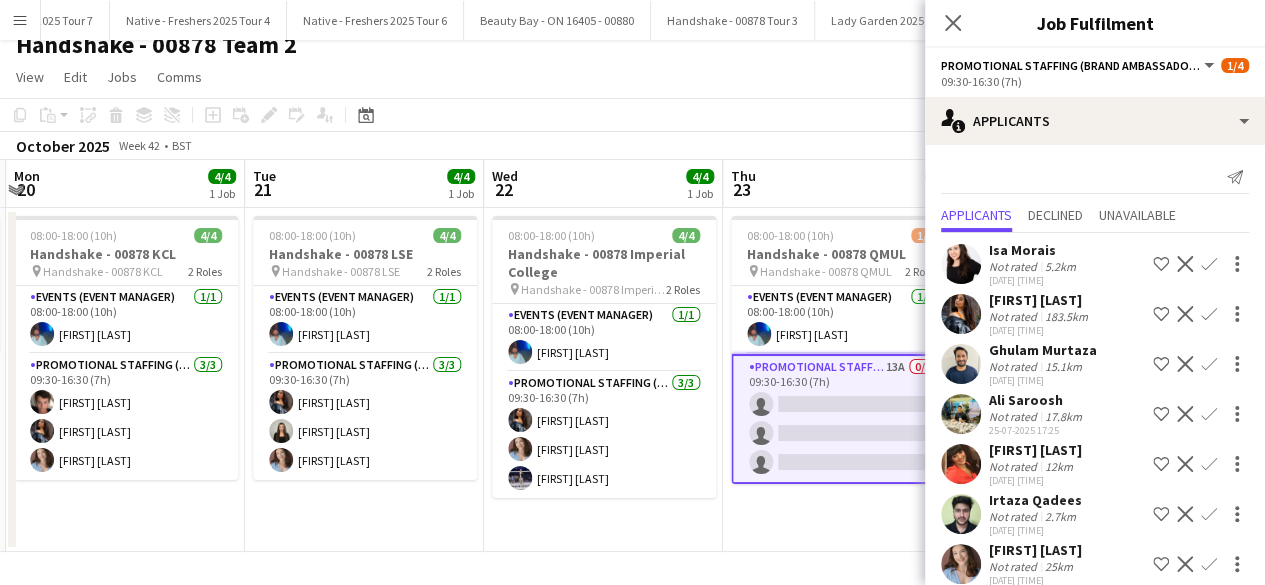 click on "Confirm" at bounding box center [1209, 364] 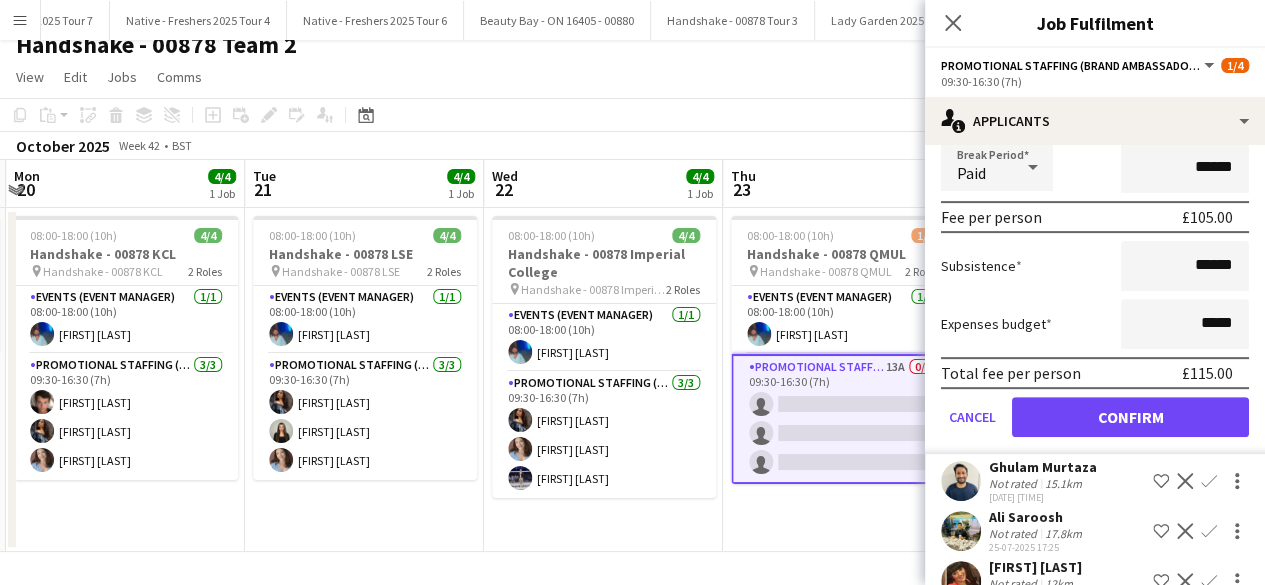 scroll, scrollTop: 351, scrollLeft: 0, axis: vertical 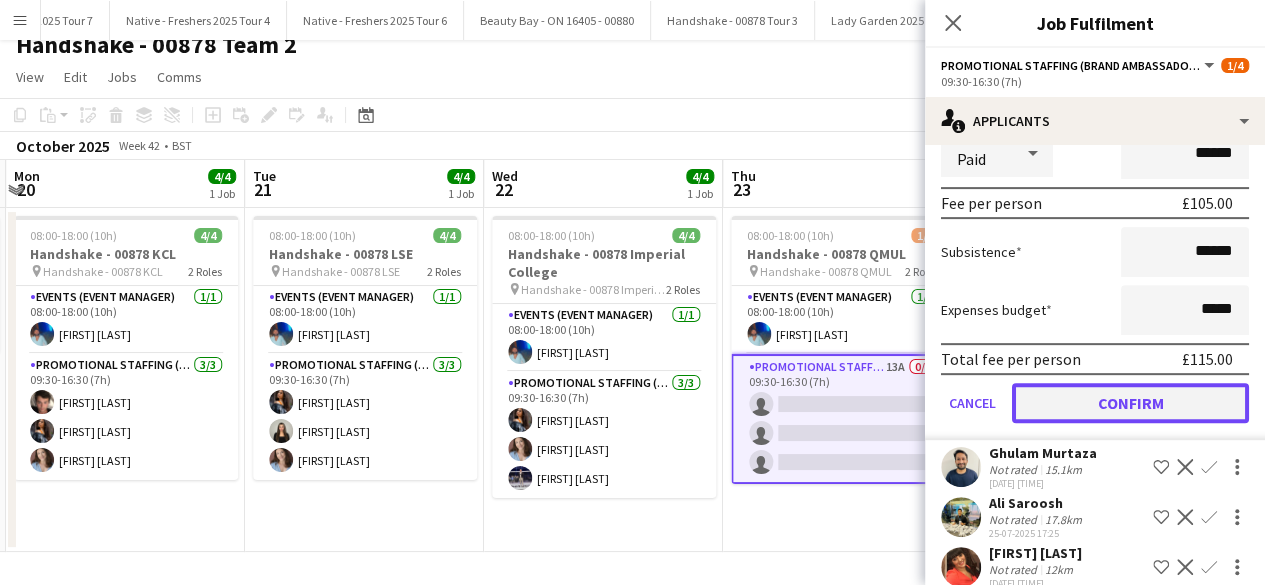 click on "Confirm" 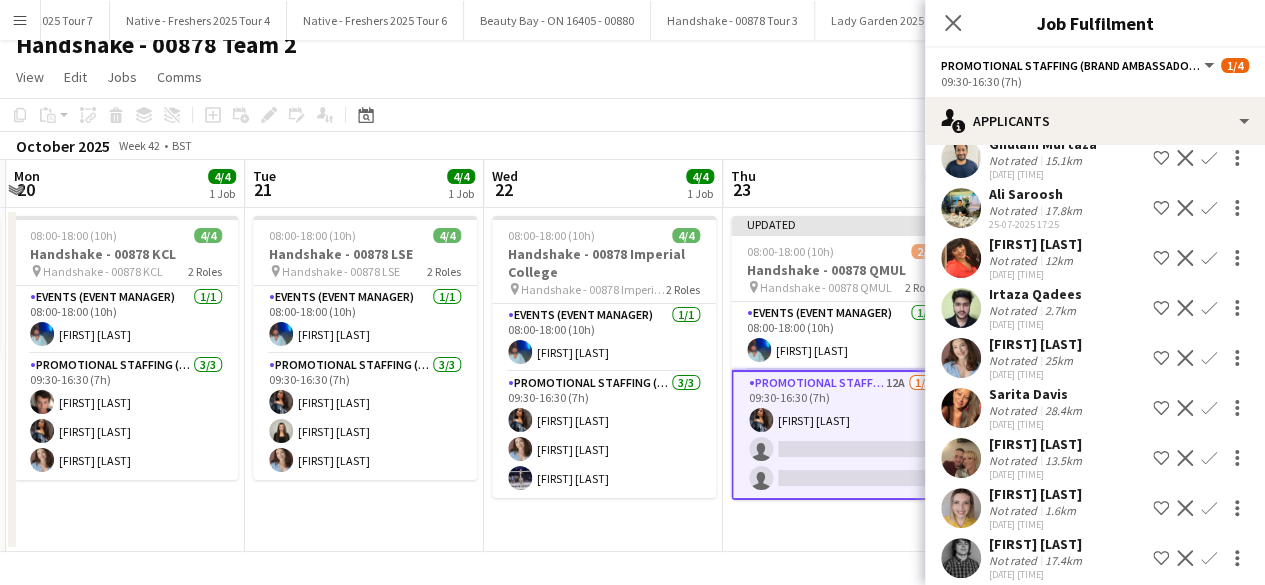 scroll, scrollTop: 180, scrollLeft: 0, axis: vertical 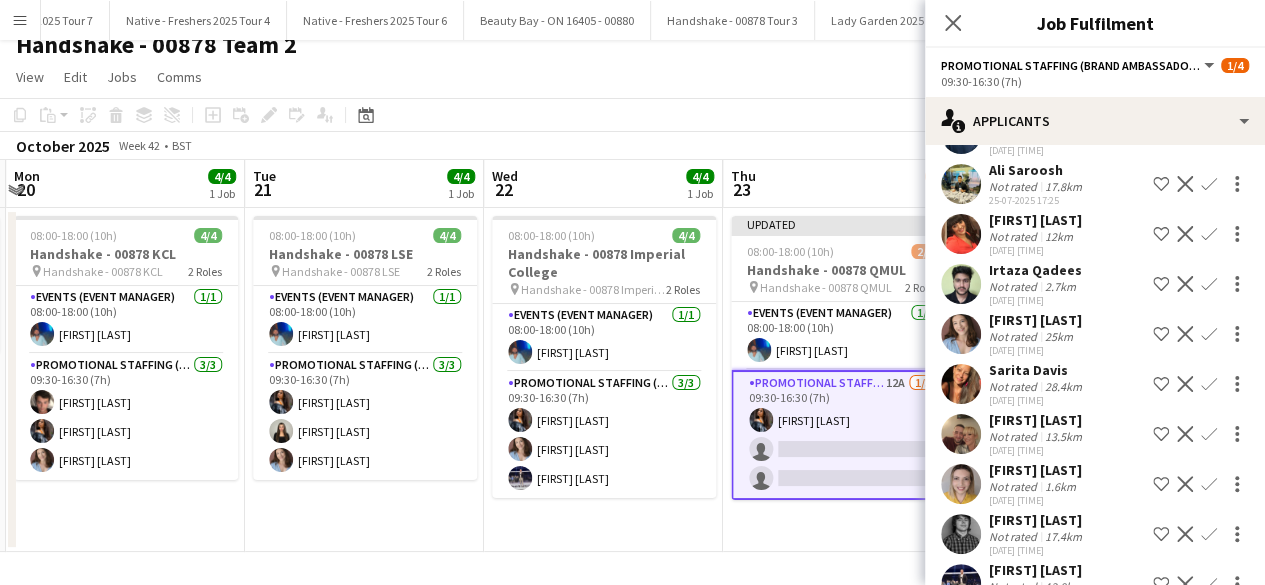 click on "Confirm" at bounding box center [1209, 384] 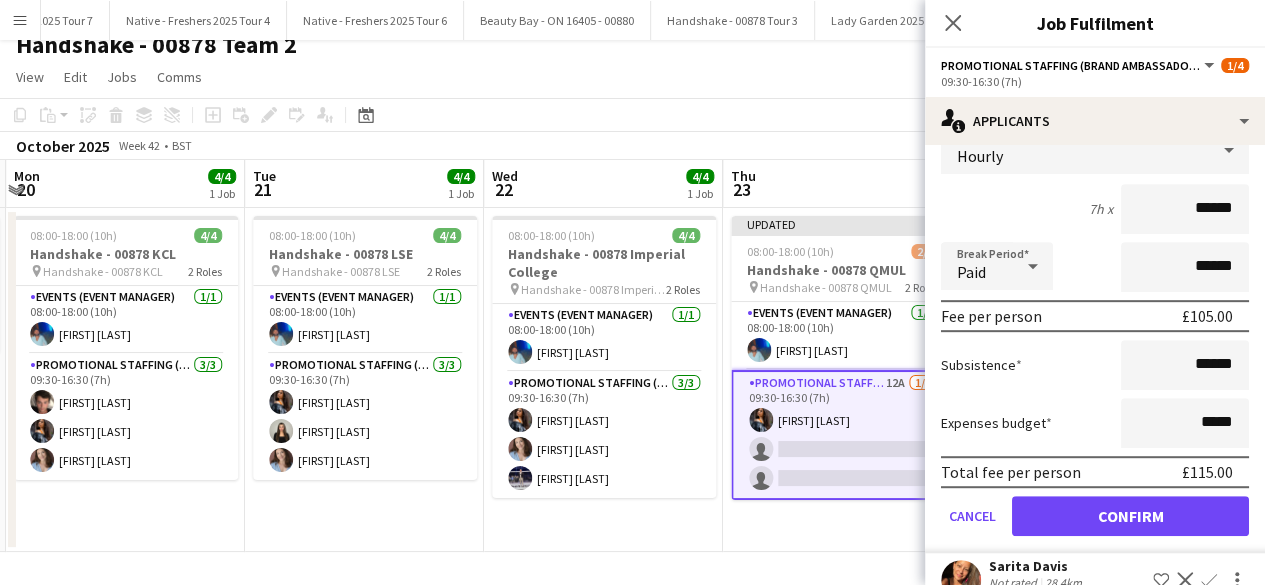 scroll, scrollTop: 450, scrollLeft: 0, axis: vertical 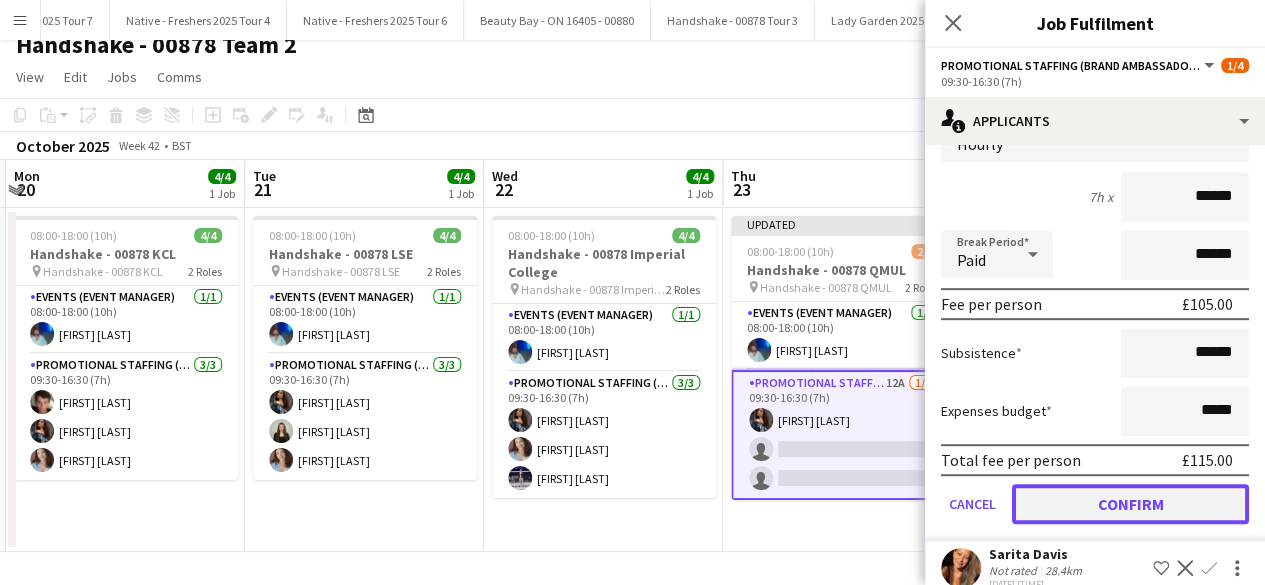 click on "Confirm" 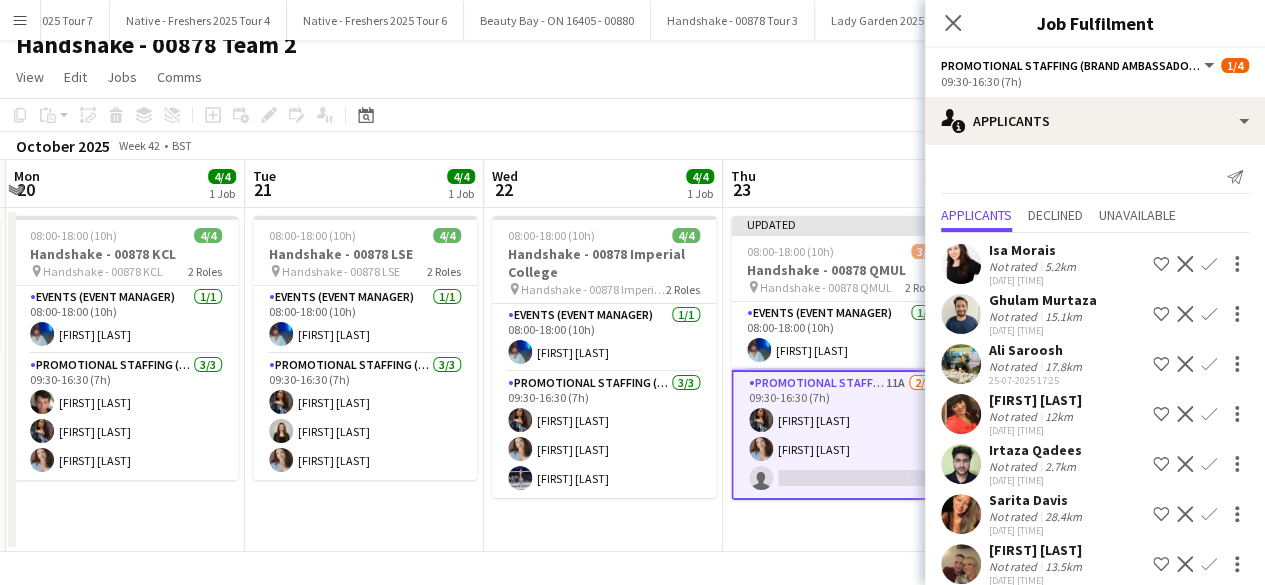 scroll, scrollTop: 221, scrollLeft: 0, axis: vertical 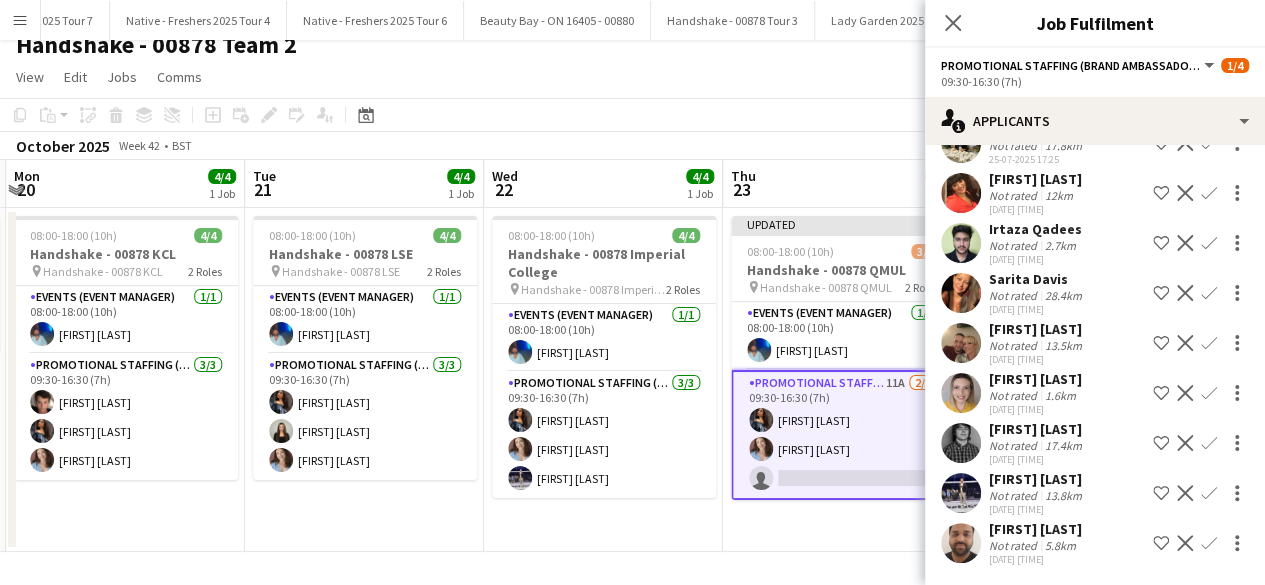 click on "Confirm" at bounding box center [1209, 543] 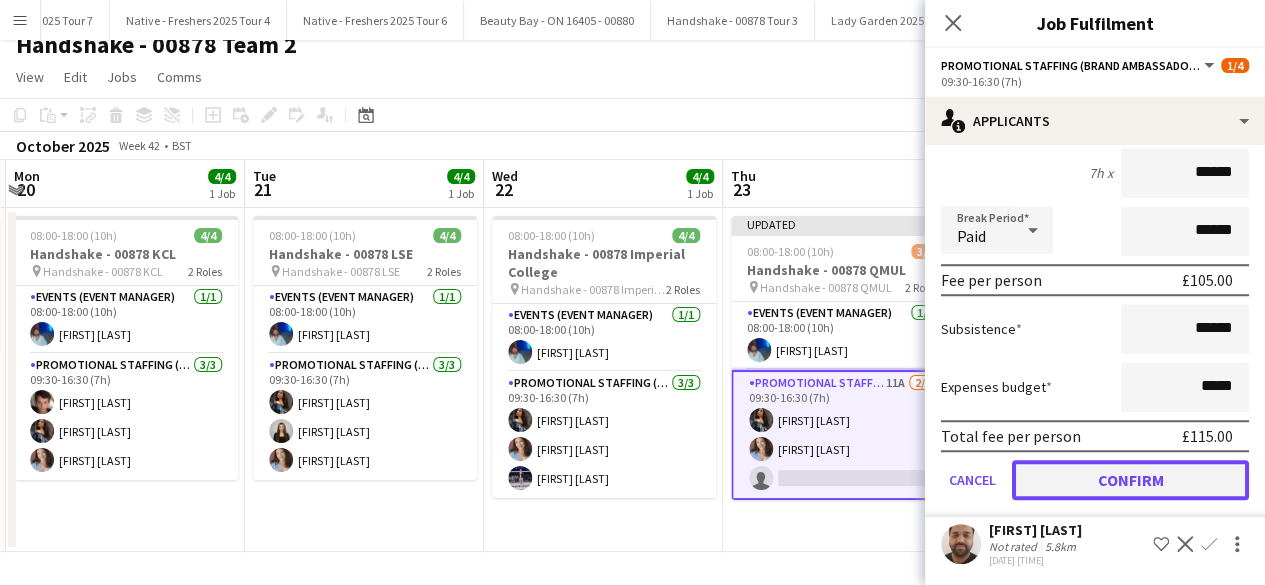 click on "Confirm" 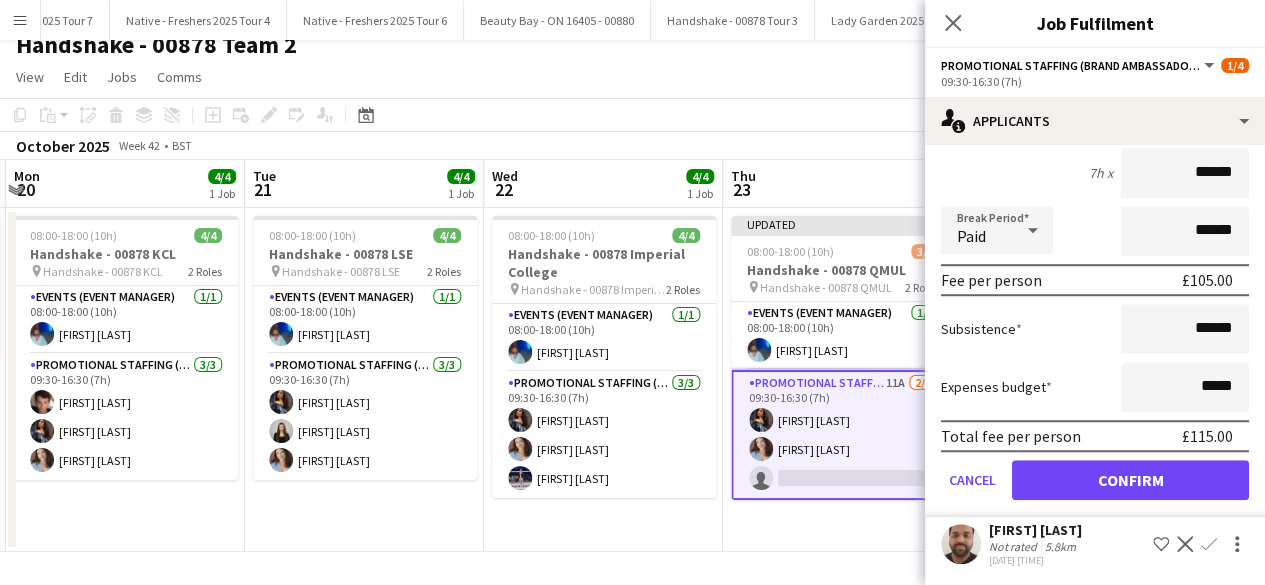 scroll, scrollTop: 171, scrollLeft: 0, axis: vertical 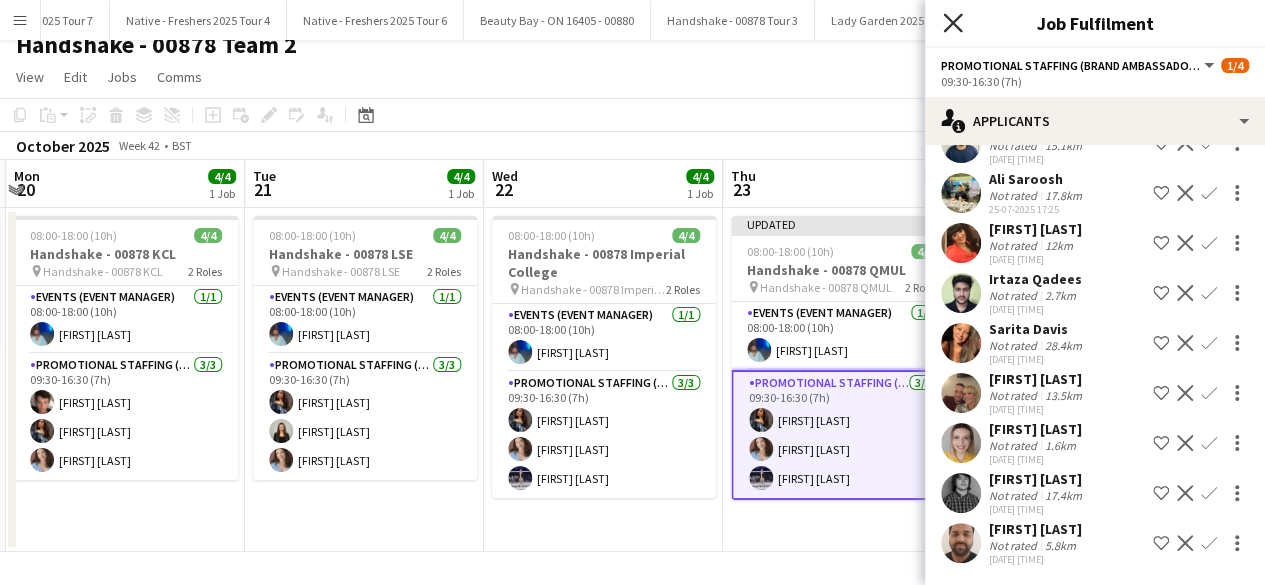 click 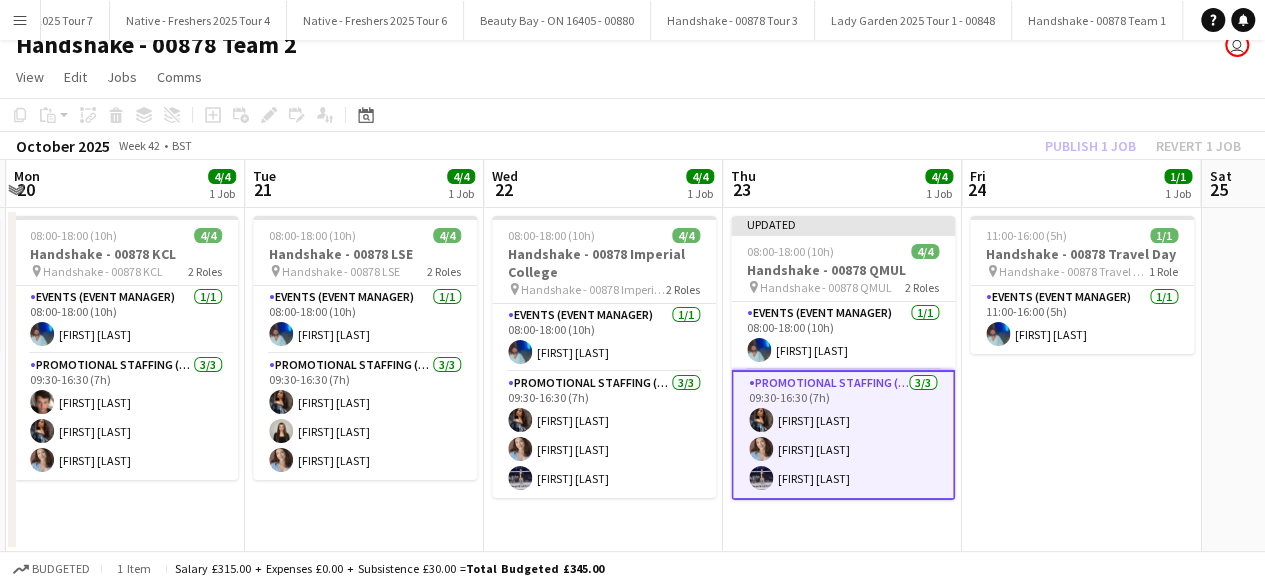 click on "11:00-16:00 (5h)    1/1   Handshake - 00878 Travel Day
pin
Handshake - 00878 Travel Day    1 Role   Events (Event Manager)   1/1   11:00-16:00 (5h)
Roland Lamaa" at bounding box center (1081, 380) 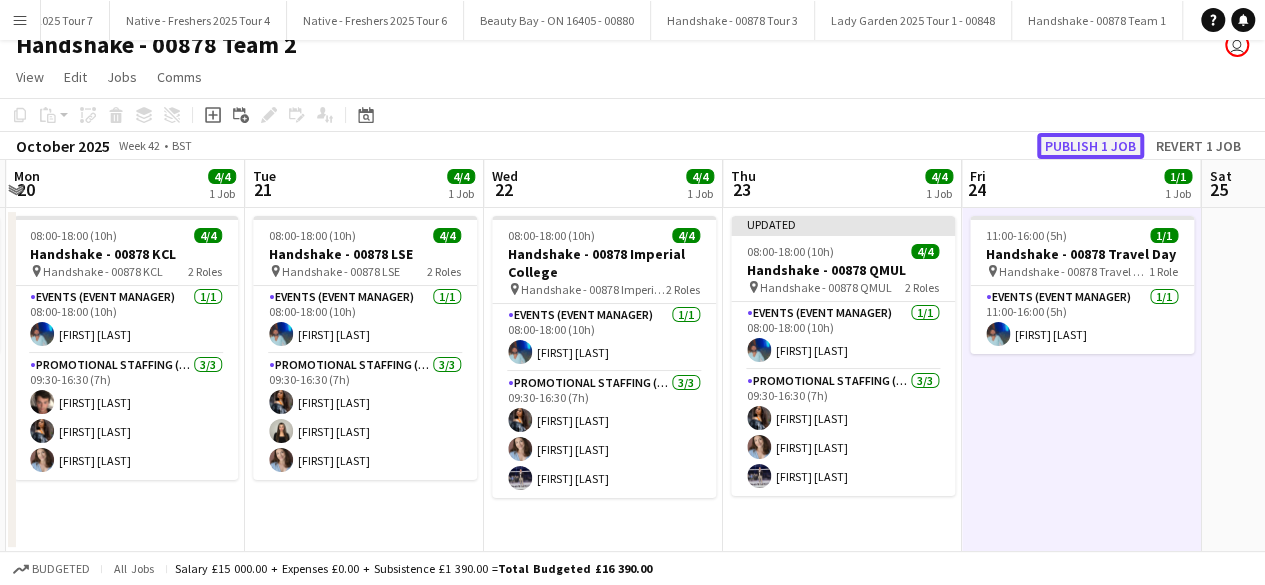 click on "Publish 1 job" 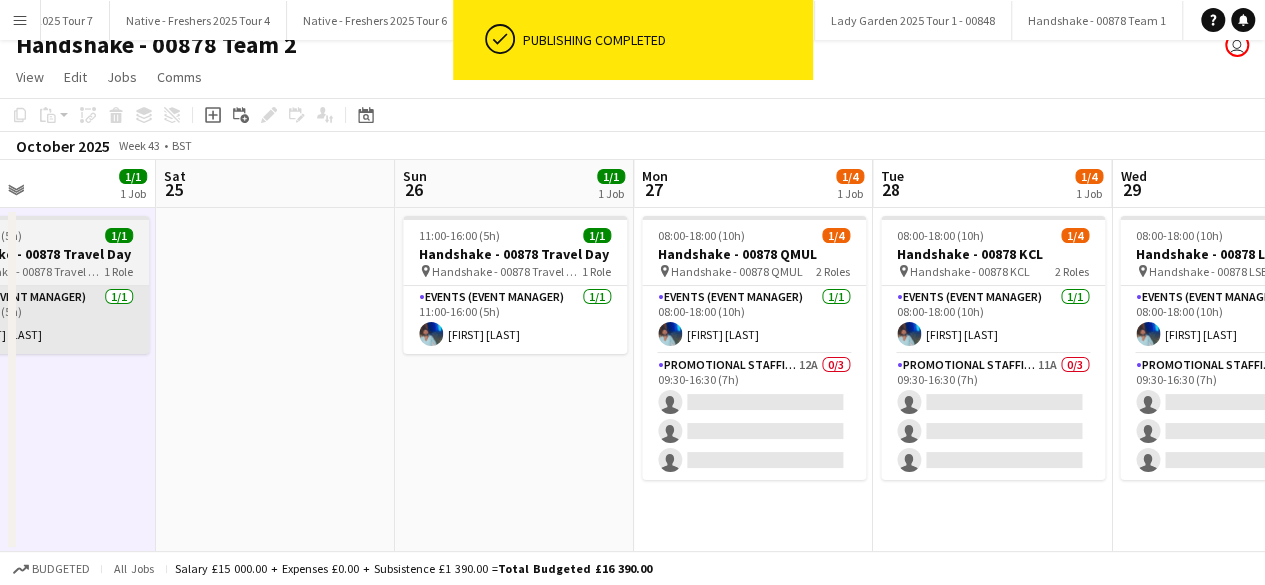 scroll, scrollTop: 0, scrollLeft: 768, axis: horizontal 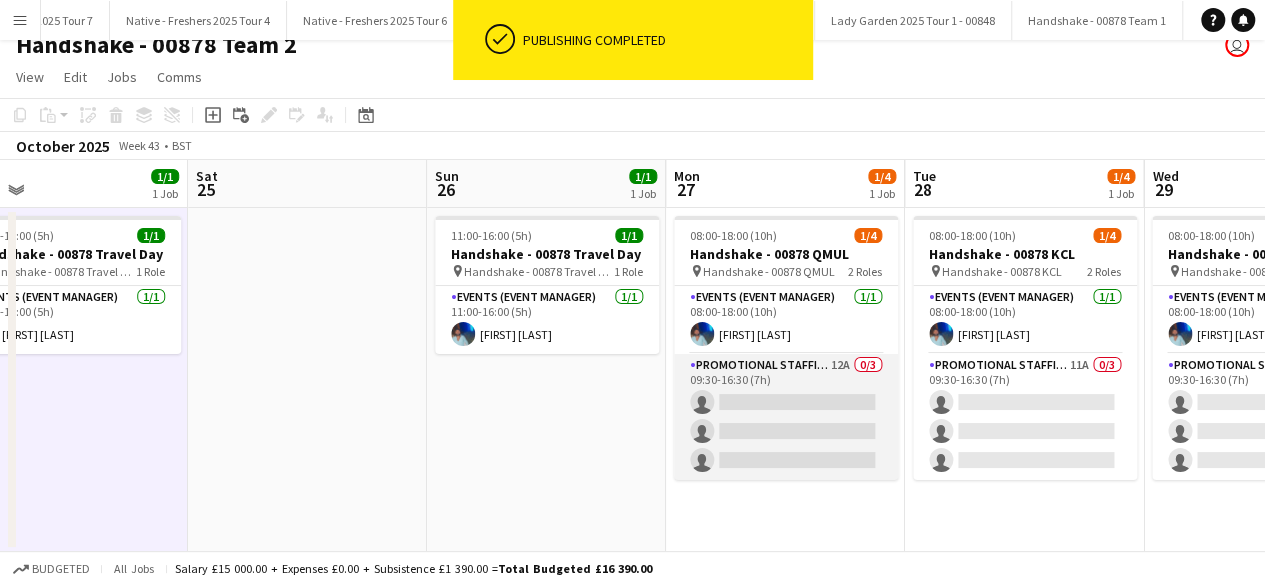 click on "Promotional Staffing (Brand Ambassadors)   12A   0/3   09:30-16:30 (7h)
single-neutral-actions
single-neutral-actions
single-neutral-actions" at bounding box center [786, 417] 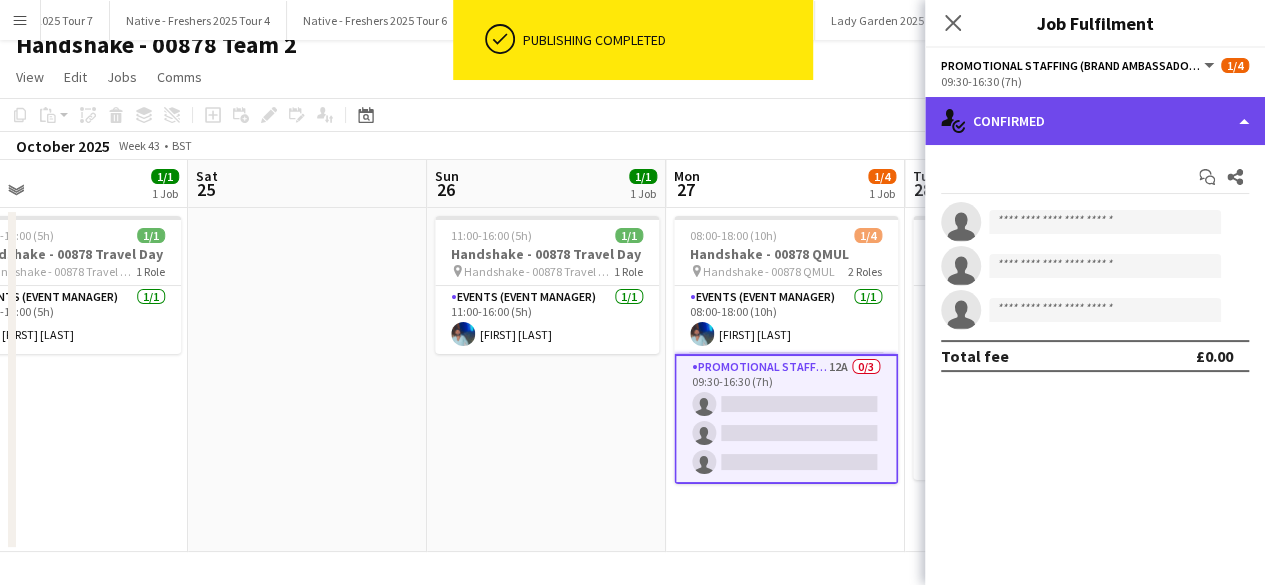 click on "single-neutral-actions-check-2
Confirmed" 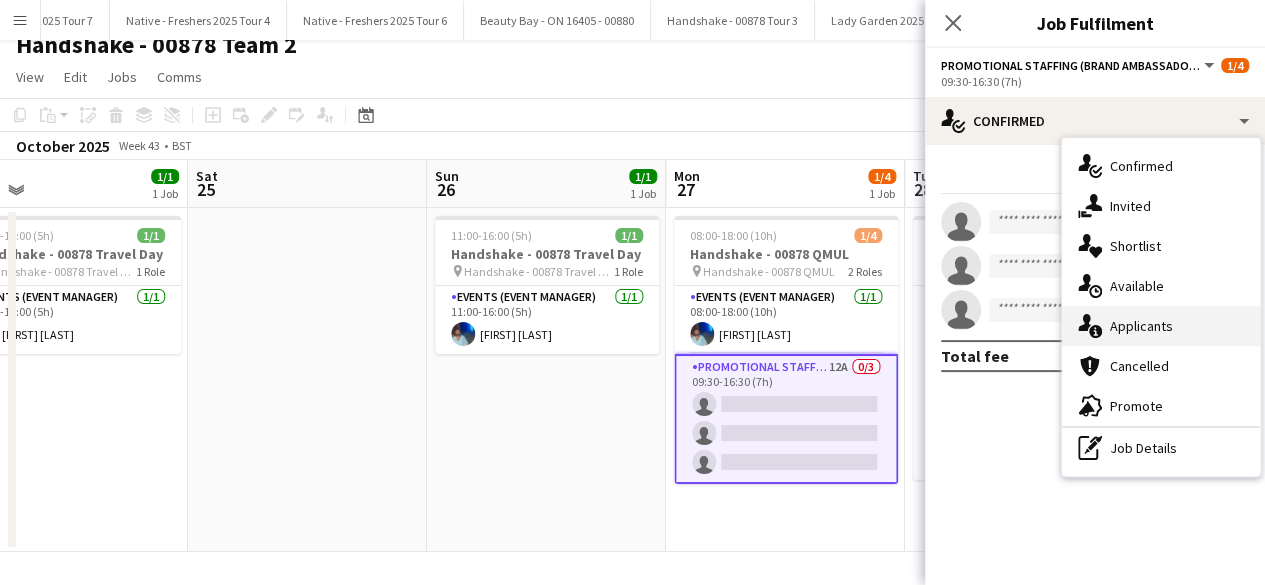 click on "single-neutral-actions-information
Applicants" at bounding box center [1161, 326] 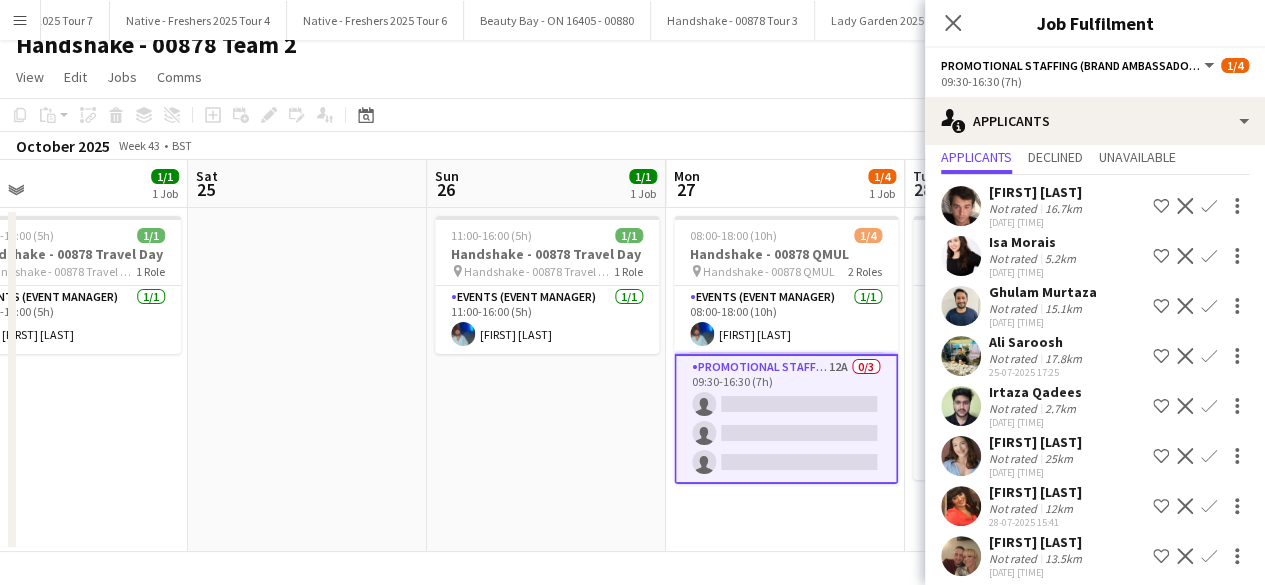 scroll, scrollTop: 57, scrollLeft: 0, axis: vertical 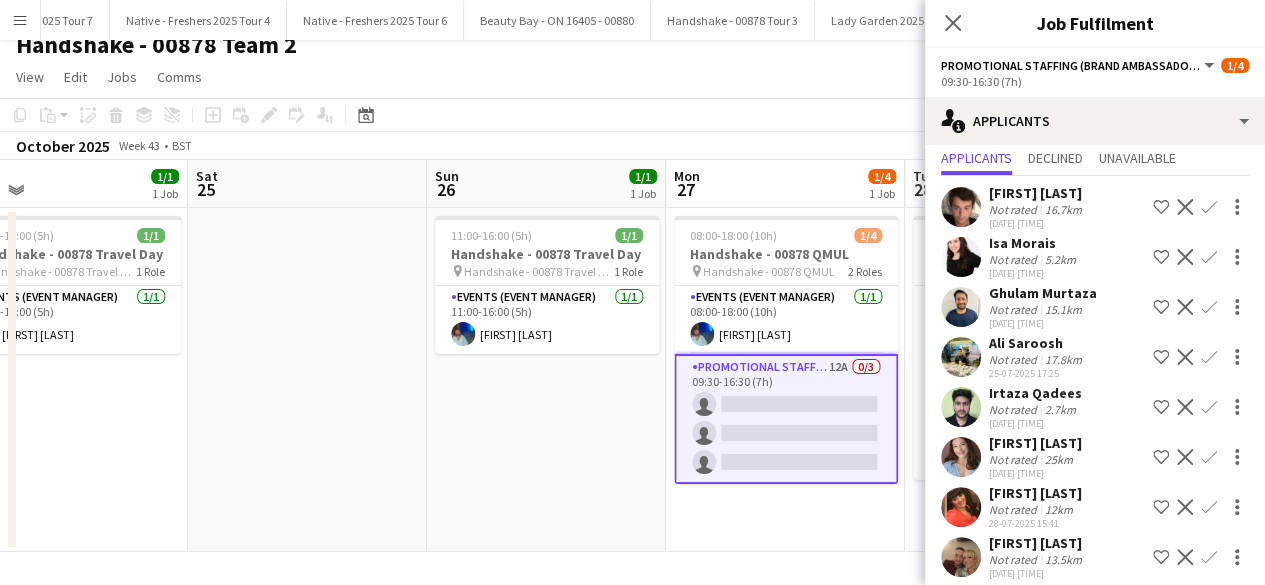 click on "Confirm" at bounding box center (1209, 257) 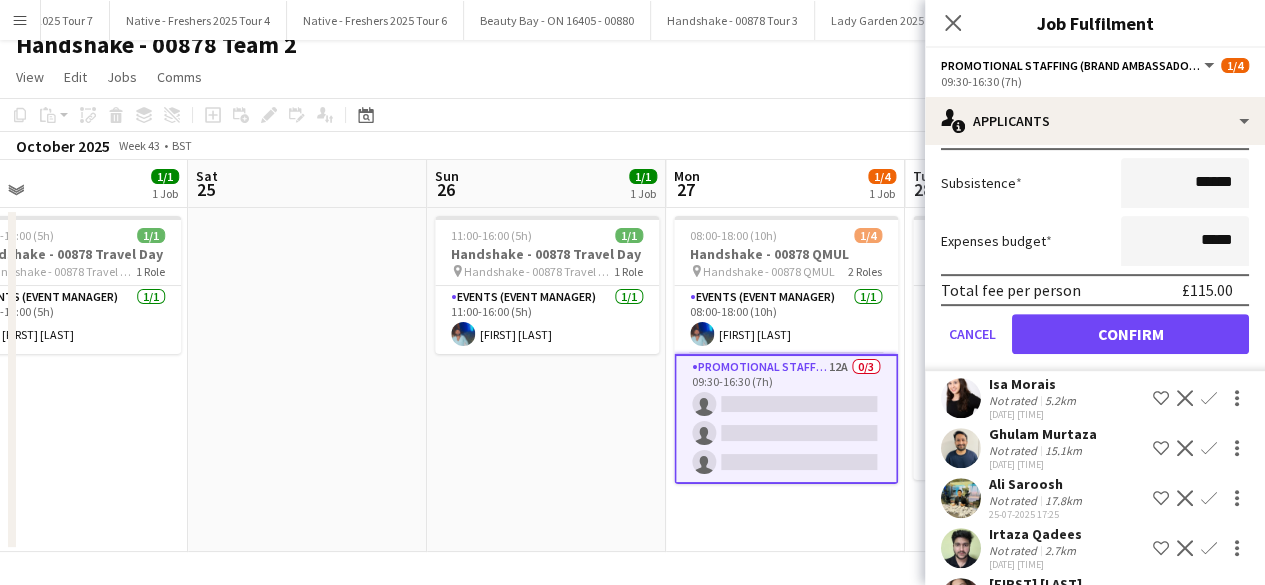 scroll, scrollTop: 380, scrollLeft: 0, axis: vertical 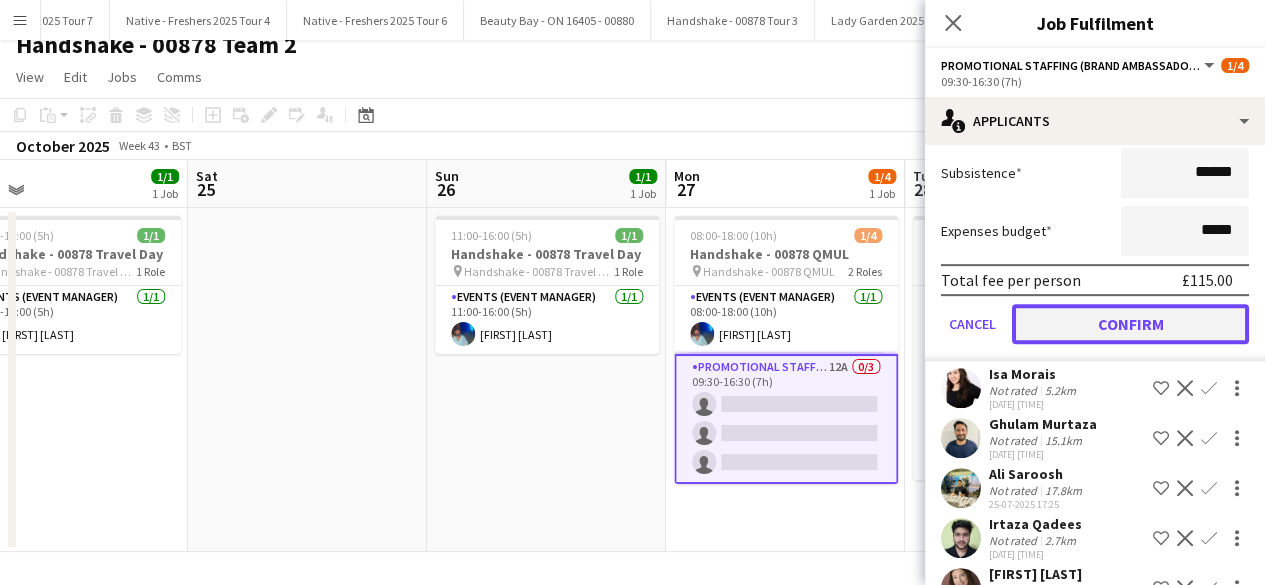 click on "Confirm" 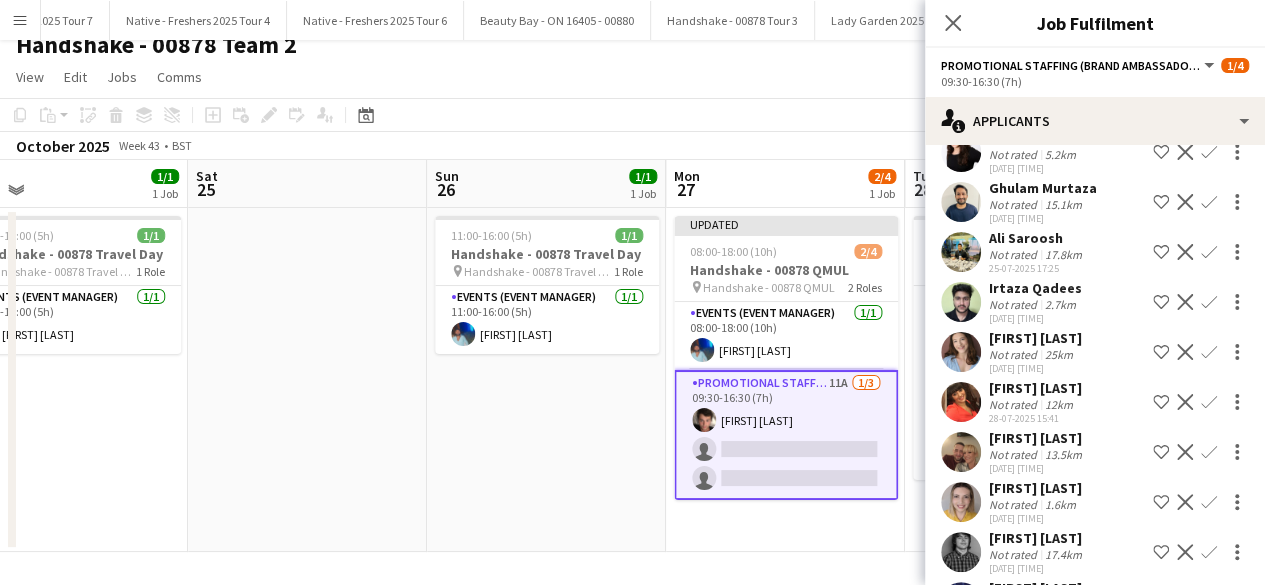 scroll, scrollTop: 116, scrollLeft: 0, axis: vertical 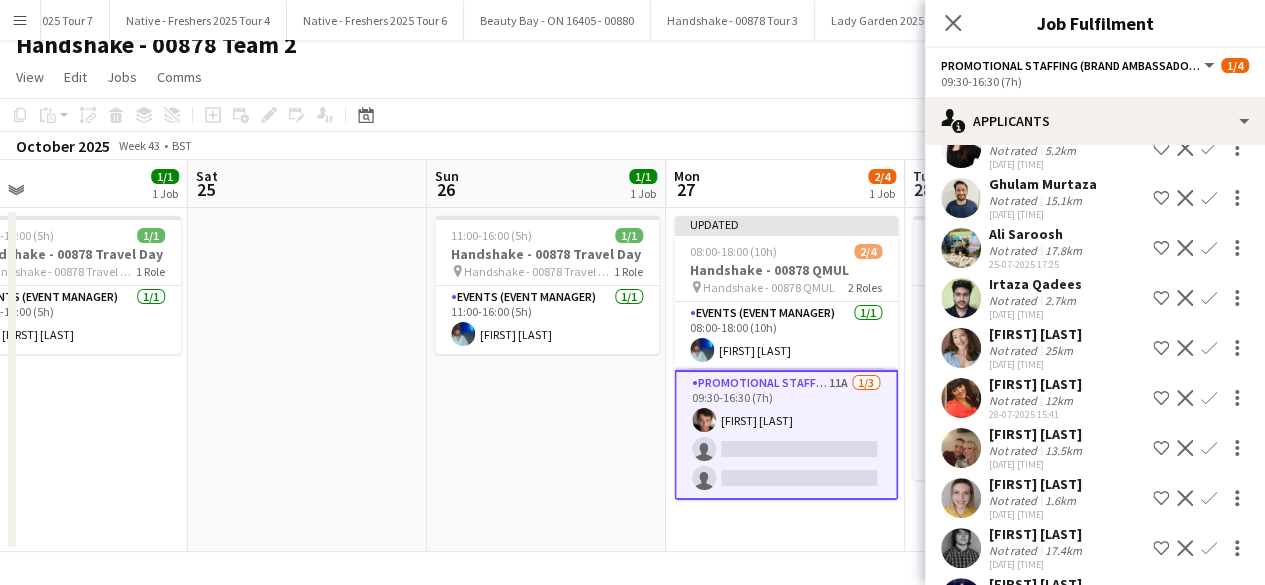 click on "Confirm" at bounding box center (1209, 398) 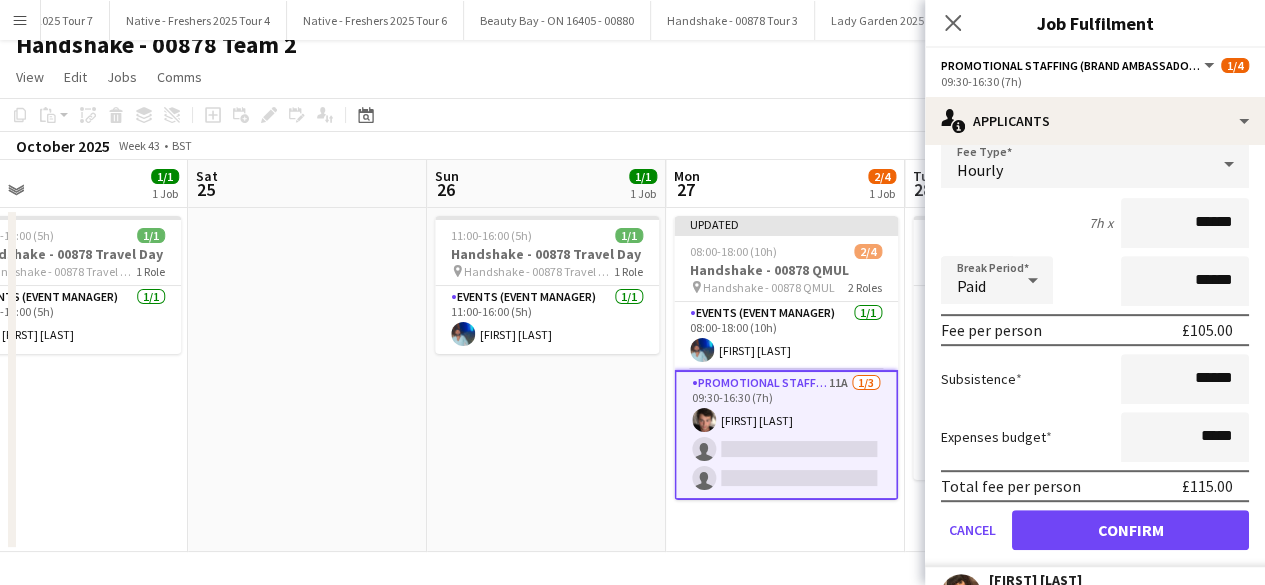 scroll, scrollTop: 382, scrollLeft: 0, axis: vertical 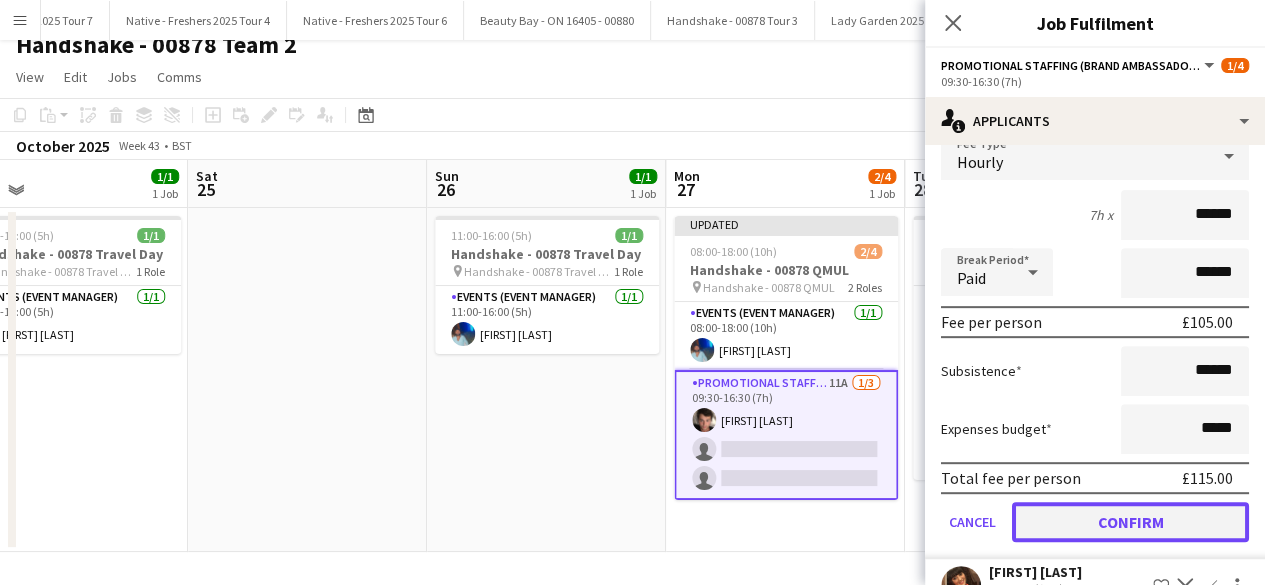 click on "Confirm" 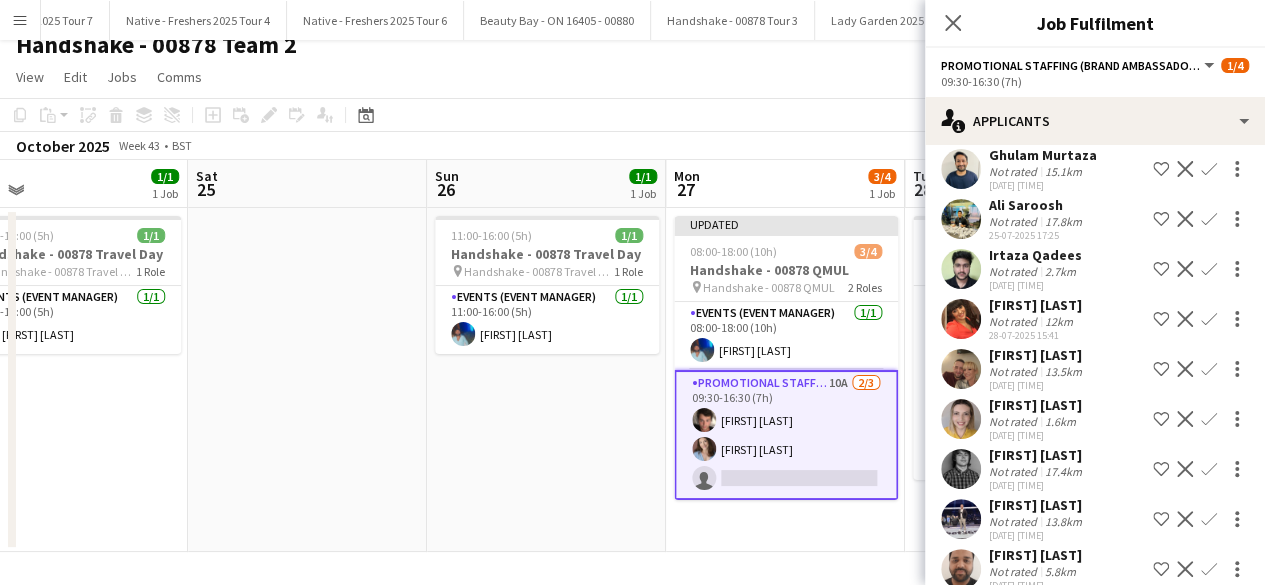 scroll, scrollTop: 171, scrollLeft: 0, axis: vertical 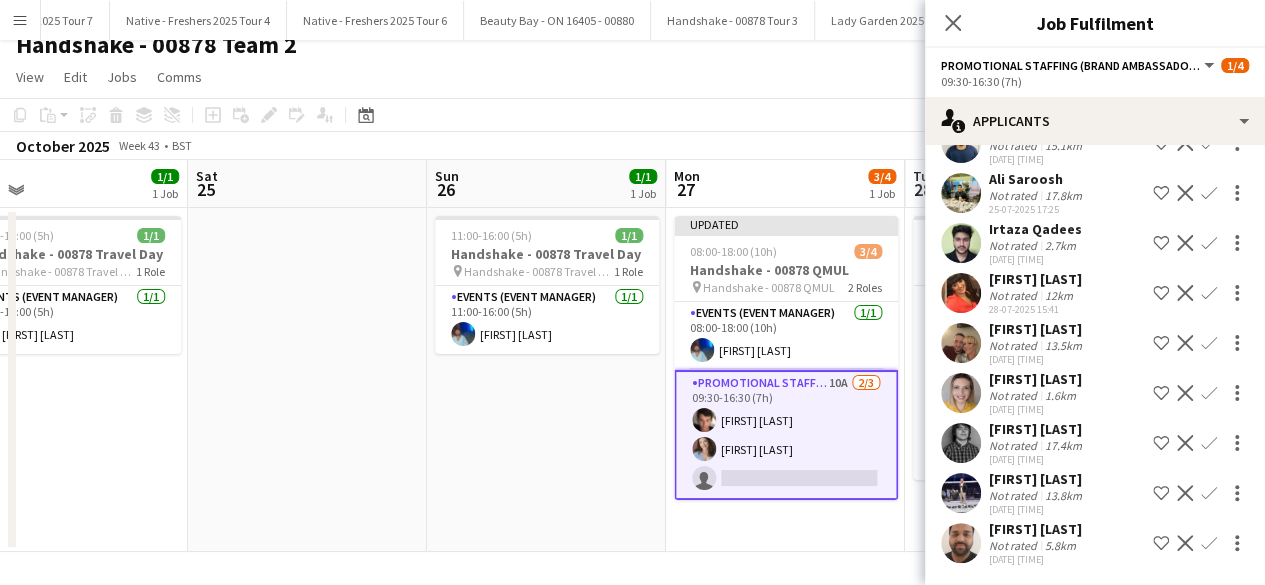 click on "Confirm" at bounding box center [1209, 443] 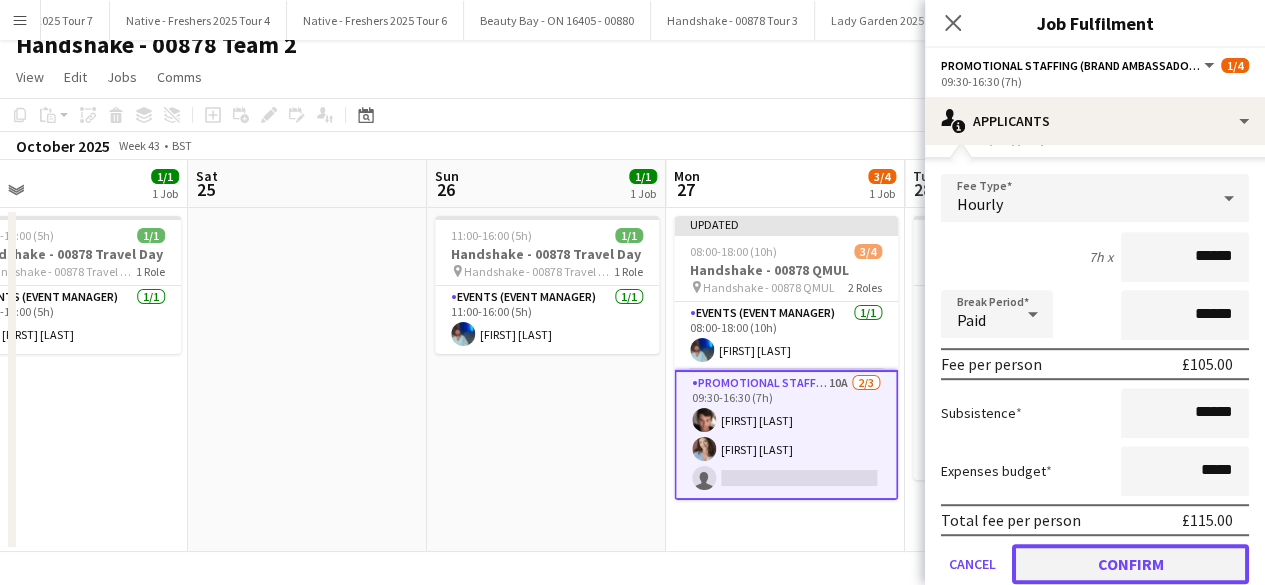 click on "Confirm" 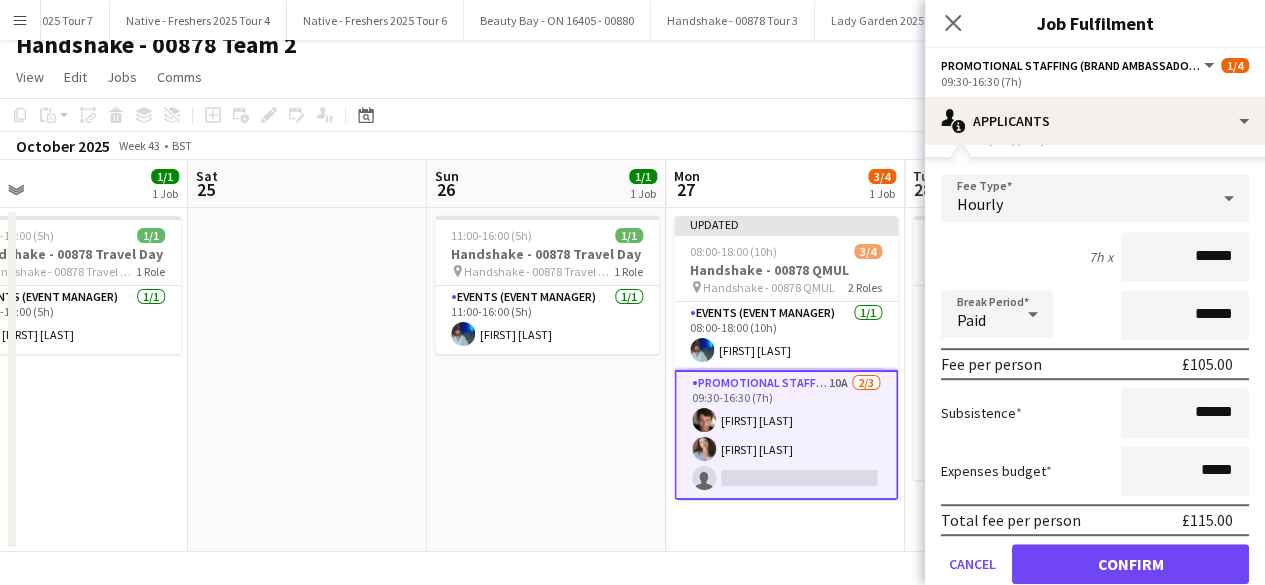 scroll, scrollTop: 121, scrollLeft: 0, axis: vertical 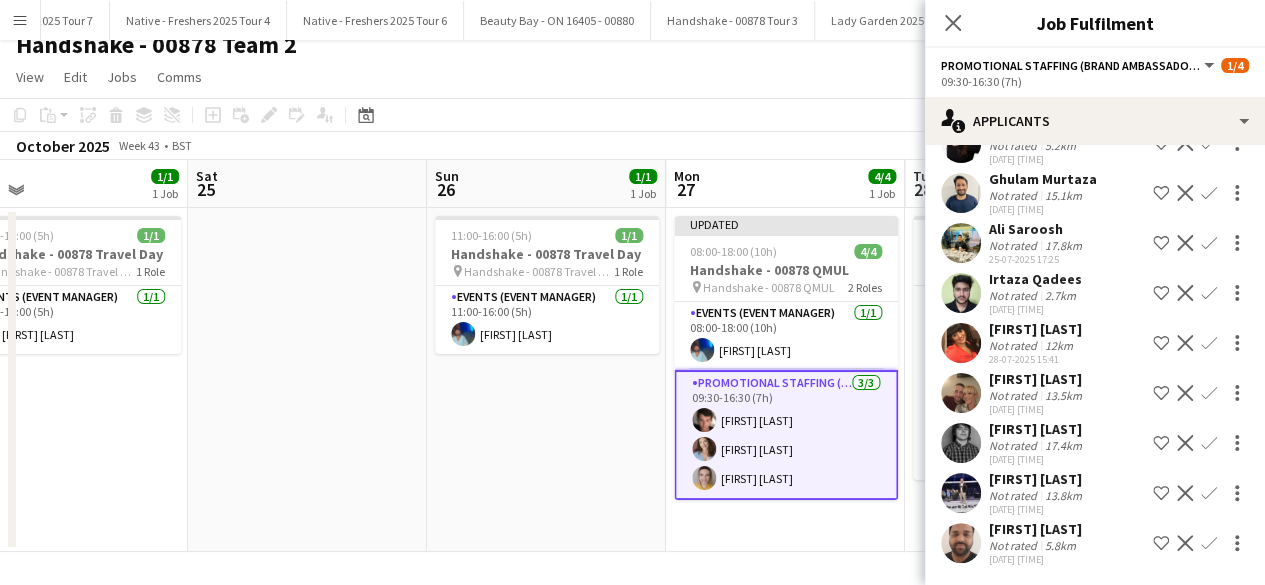 click on "Updated   08:00-18:00 (10h)    4/4   Handshake - 00878 QMUL
pin
Handshake - 00878 QMUL    2 Roles   Events (Event Manager)   1/1   08:00-18:00 (10h)
Roland Lamaa  Promotional Staffing (Brand Ambassadors)   3/3   09:30-16:30 (7h)
Sebastian Hill Jordan Miller Larissa Bernardo" at bounding box center [785, 380] 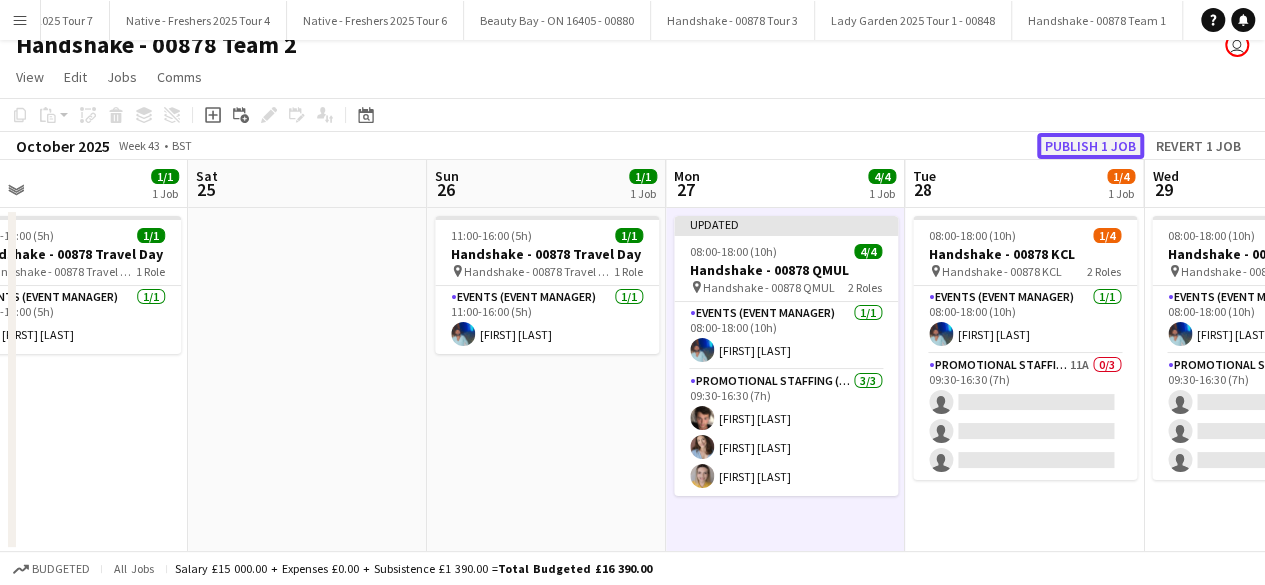 click on "Publish 1 job" 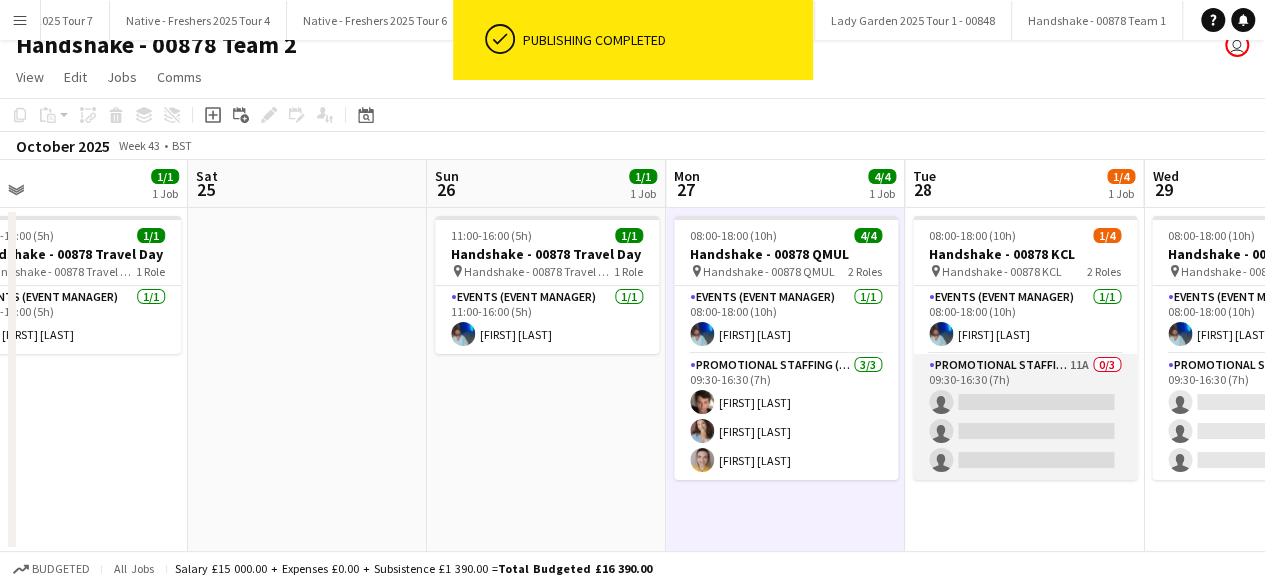 click on "Promotional Staffing (Brand Ambassadors)   11A   0/3   09:30-16:30 (7h)
single-neutral-actions
single-neutral-actions
single-neutral-actions" at bounding box center [1025, 417] 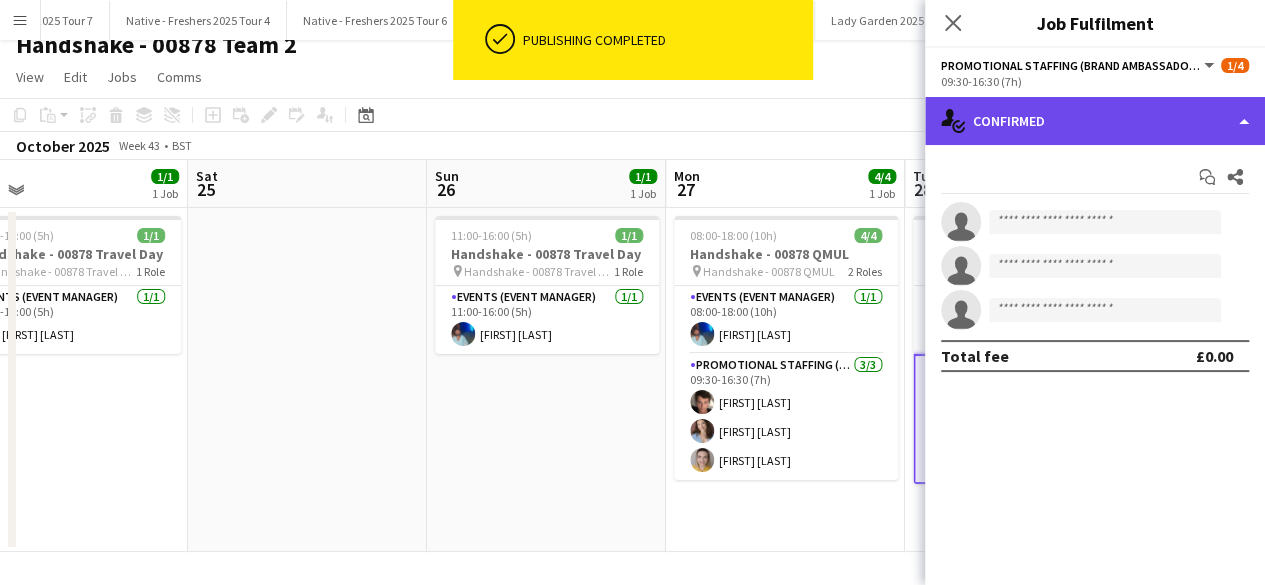 click on "single-neutral-actions-check-2
Confirmed" 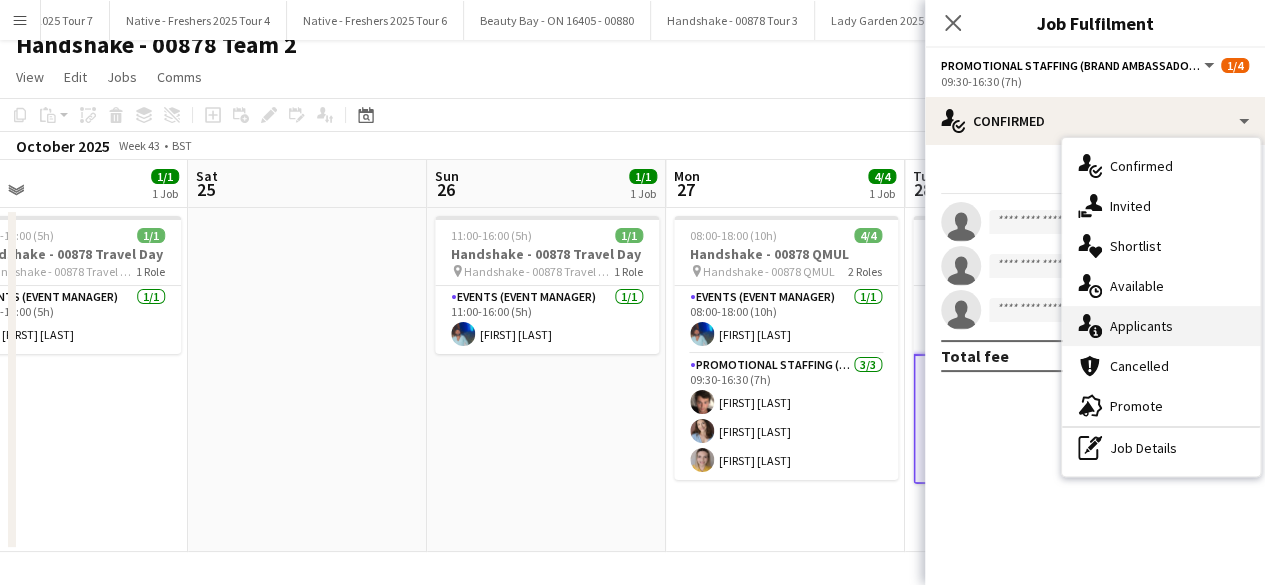click on "single-neutral-actions-information
Applicants" at bounding box center (1161, 326) 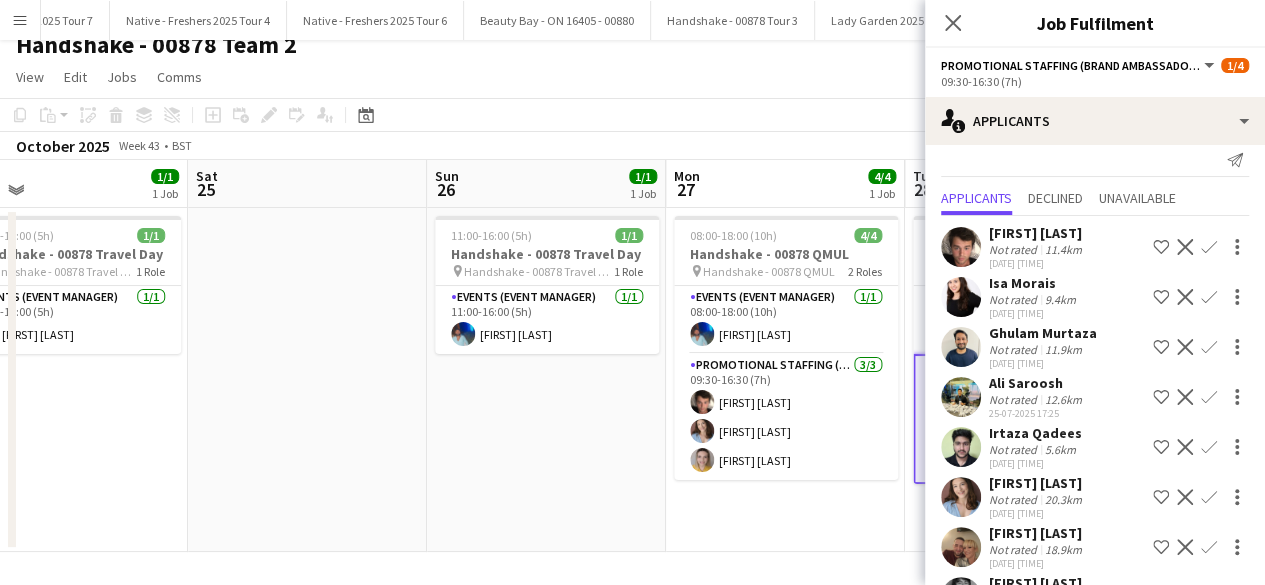 scroll, scrollTop: 0, scrollLeft: 0, axis: both 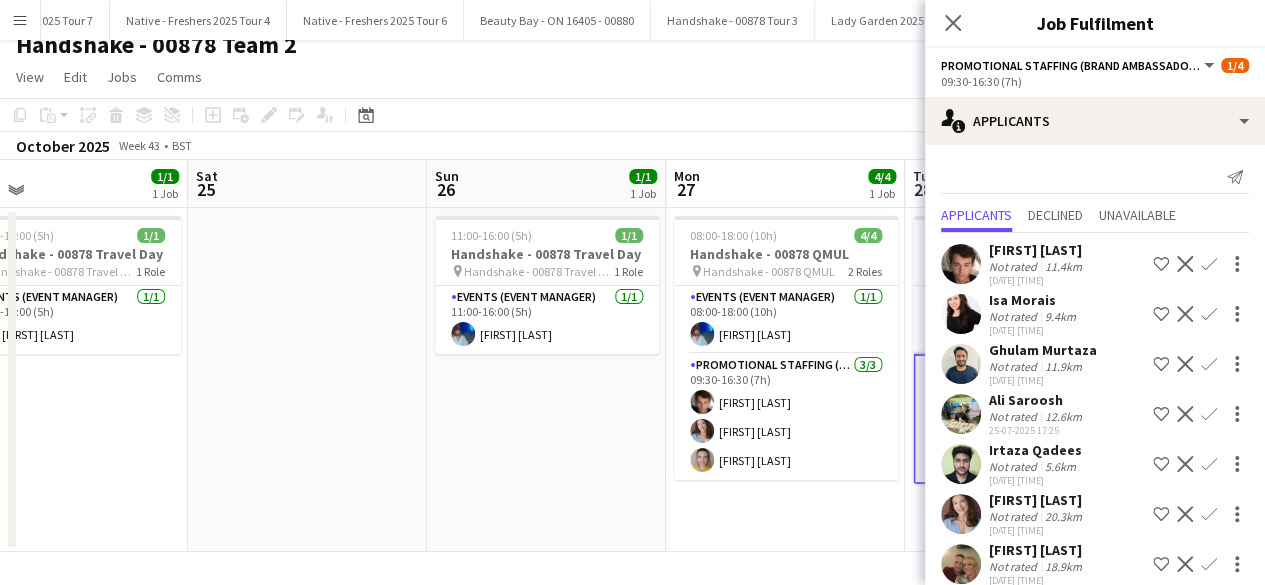 click on "Confirm" at bounding box center [1209, 314] 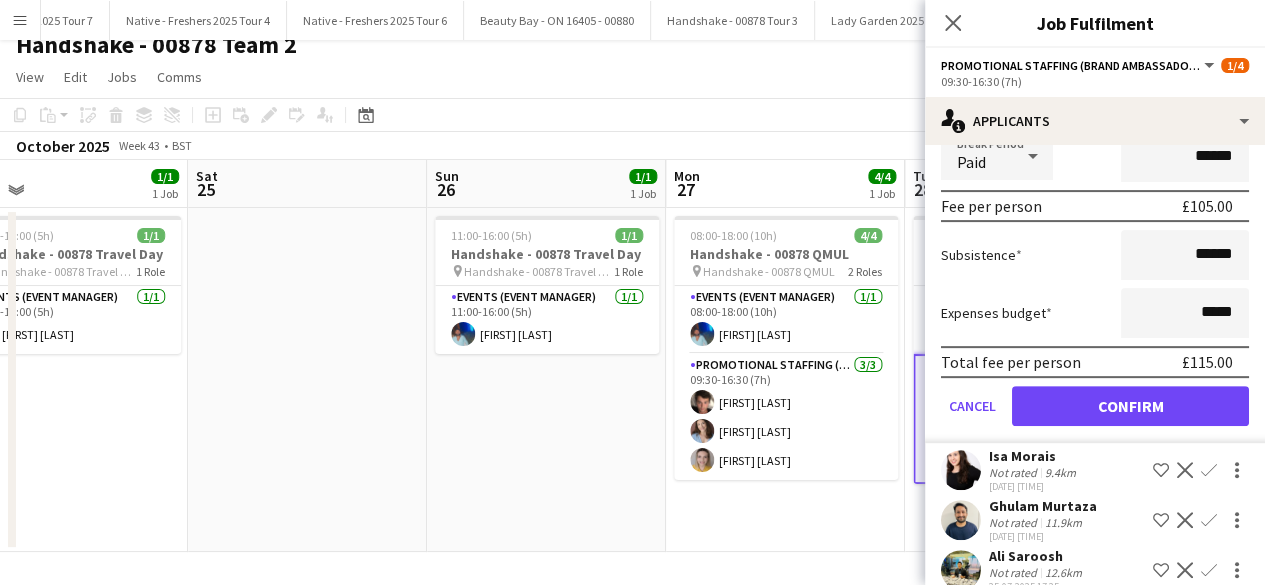 scroll, scrollTop: 326, scrollLeft: 0, axis: vertical 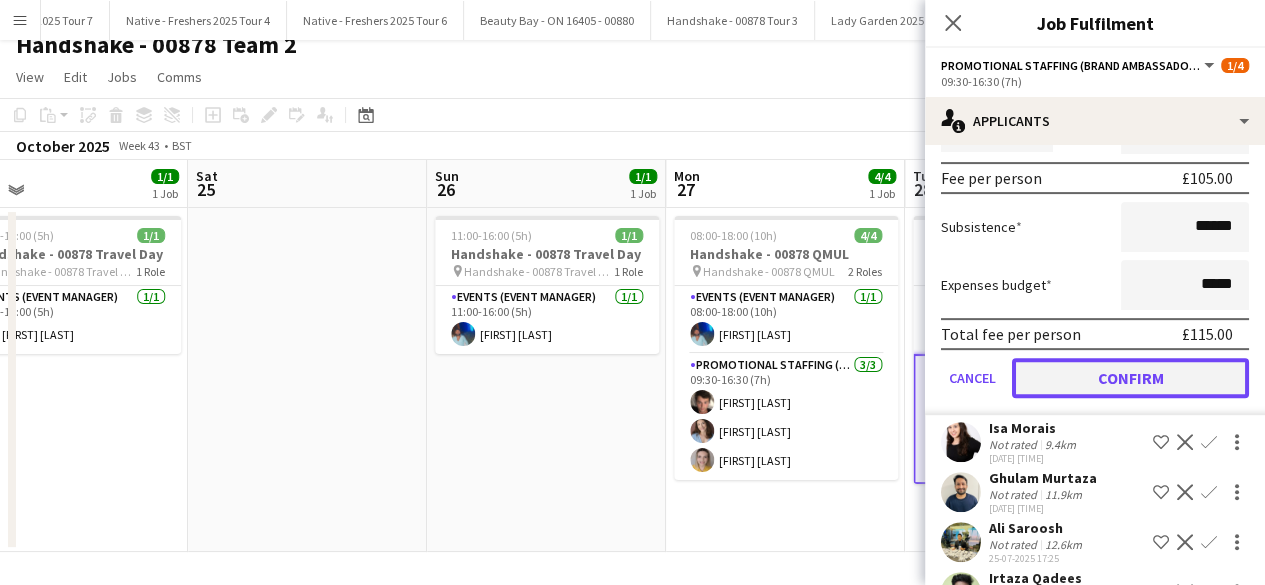click on "Confirm" 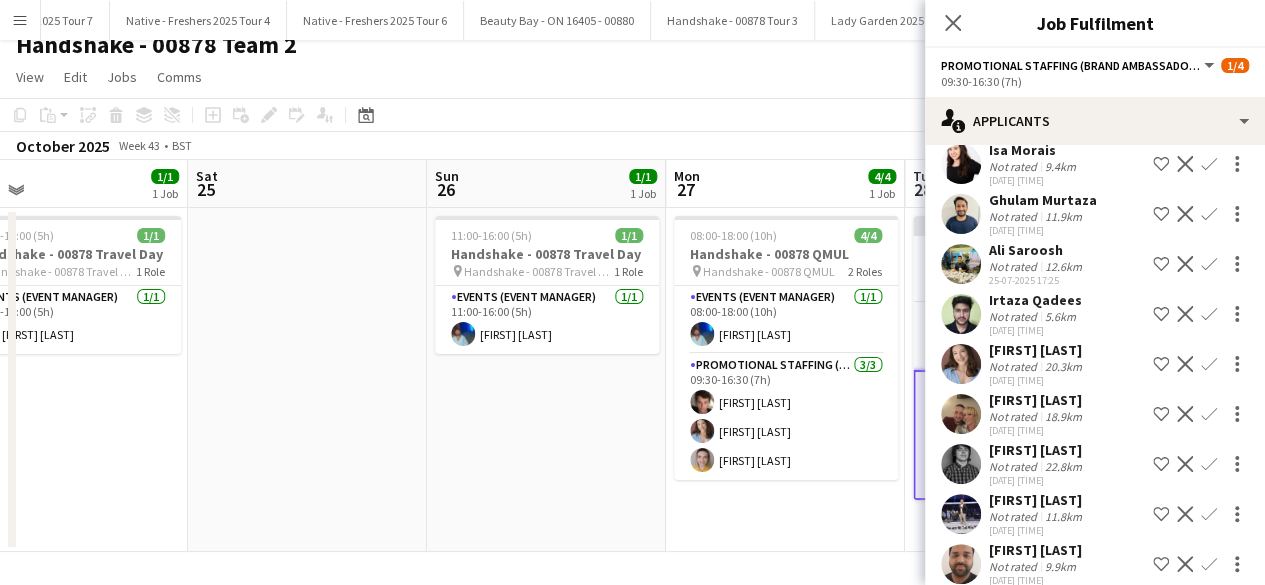 scroll, scrollTop: 102, scrollLeft: 0, axis: vertical 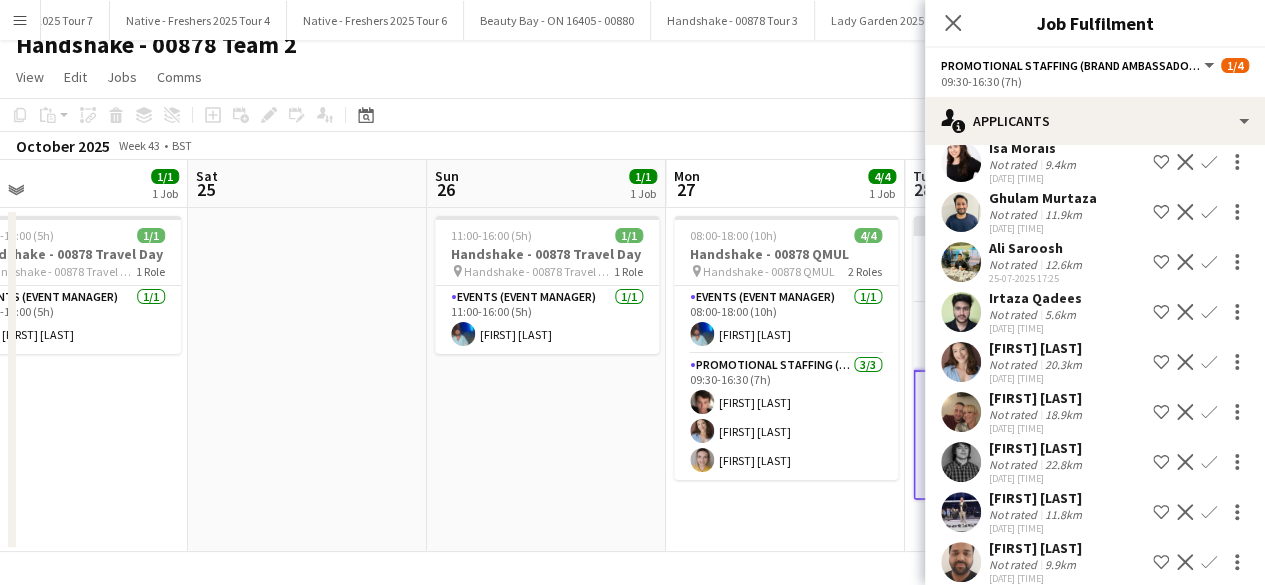 click on "Confirm" at bounding box center (1209, 412) 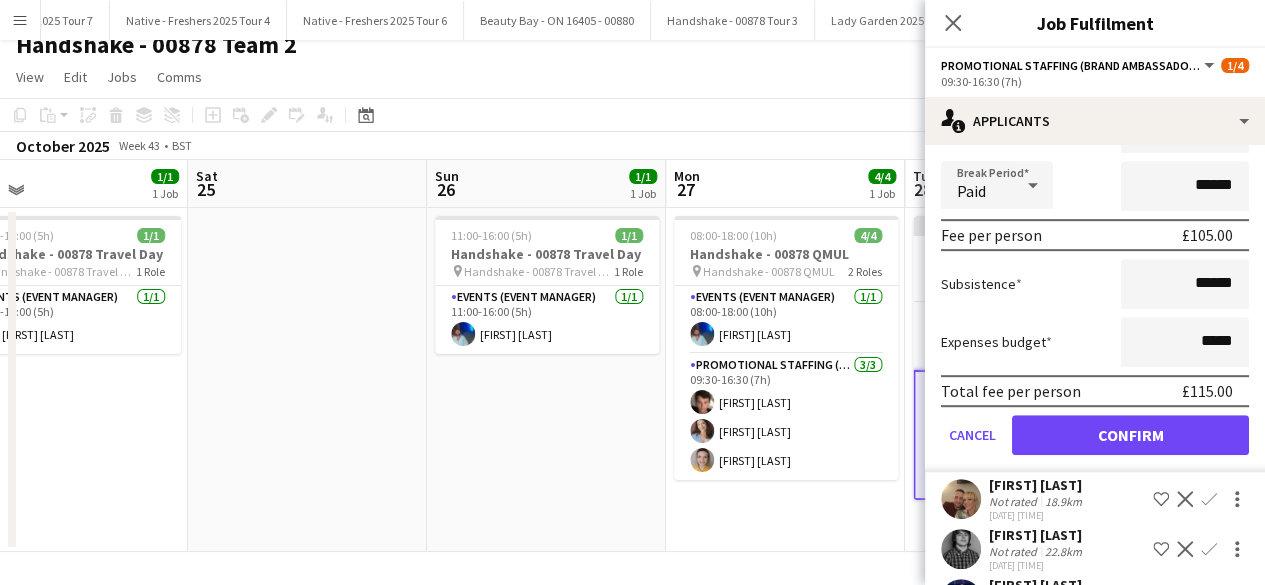 scroll, scrollTop: 471, scrollLeft: 0, axis: vertical 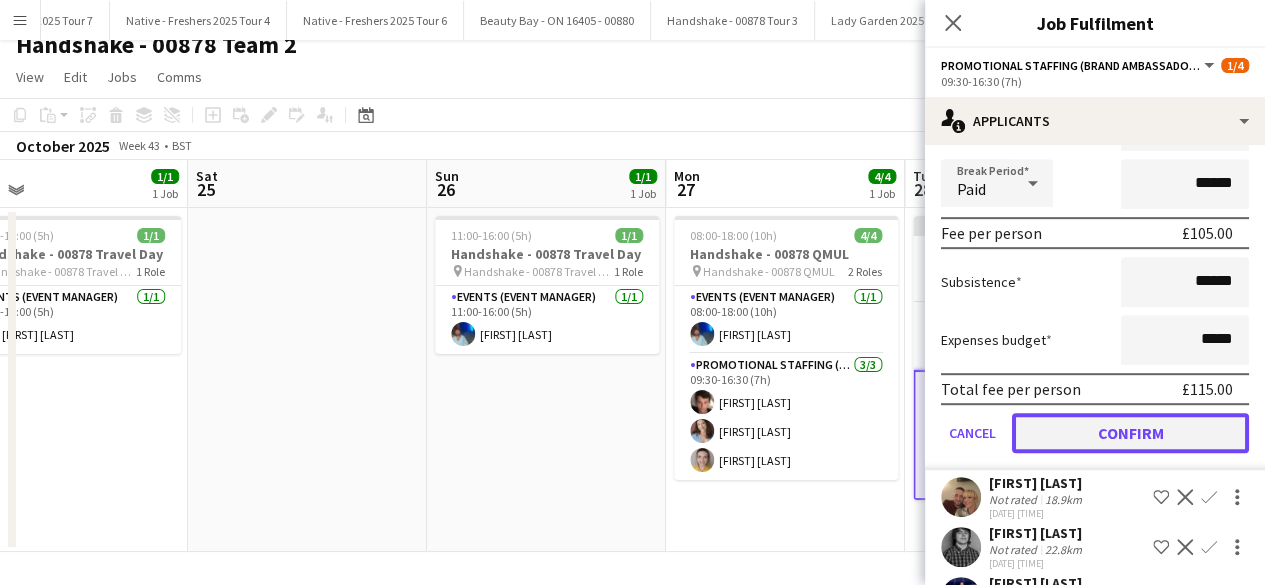 click on "Confirm" 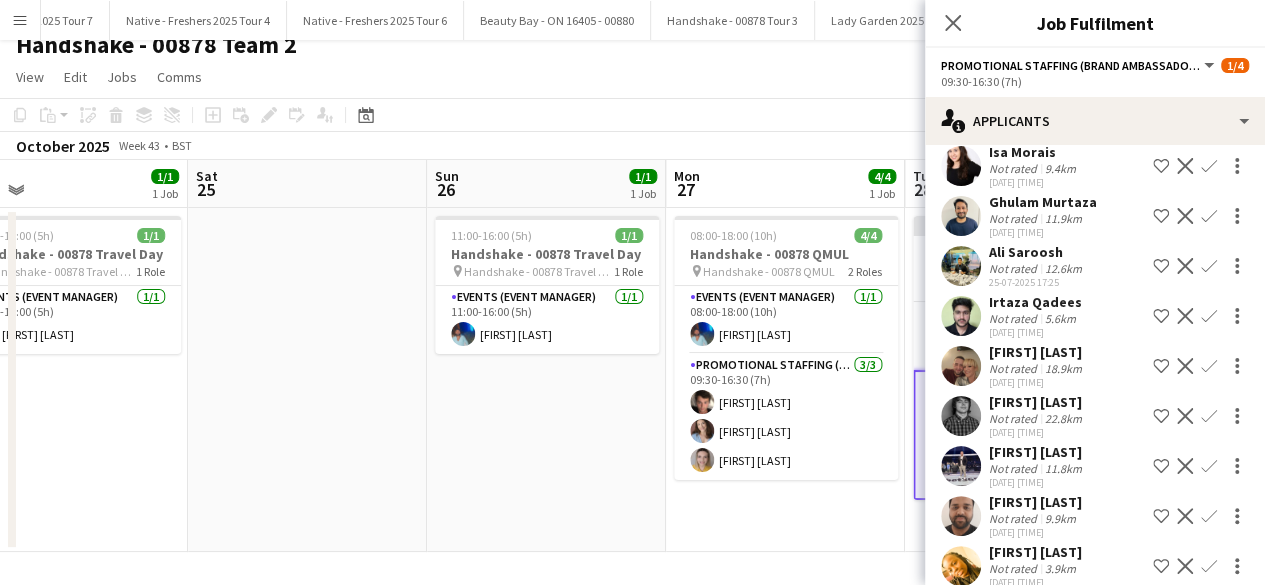 scroll, scrollTop: 121, scrollLeft: 0, axis: vertical 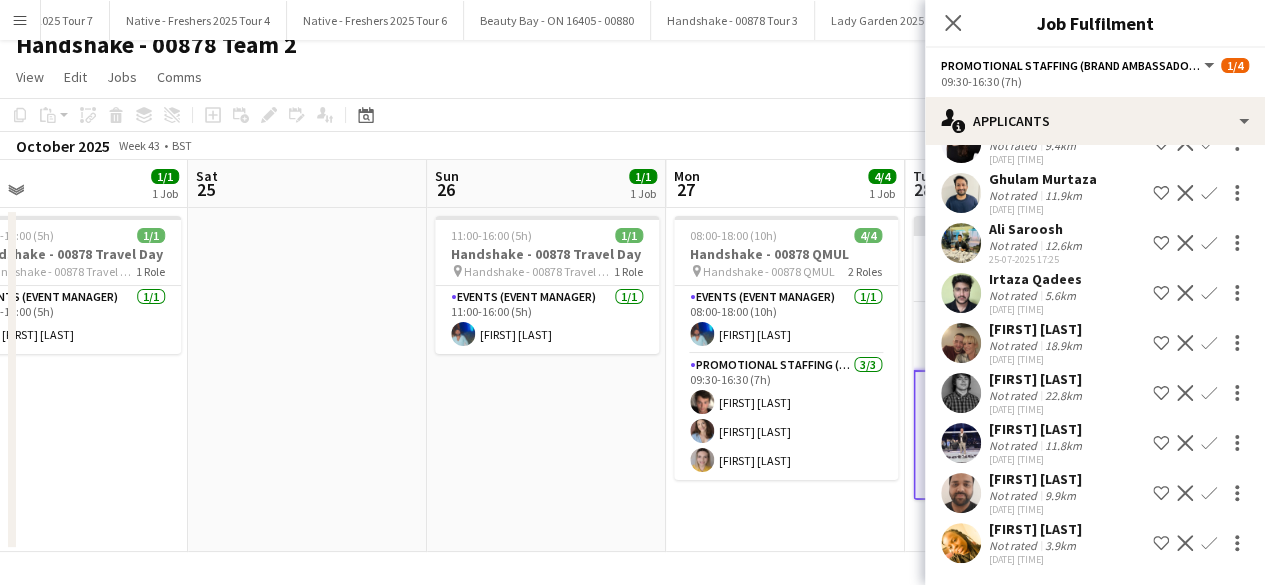 click on "Confirm" at bounding box center (1209, 493) 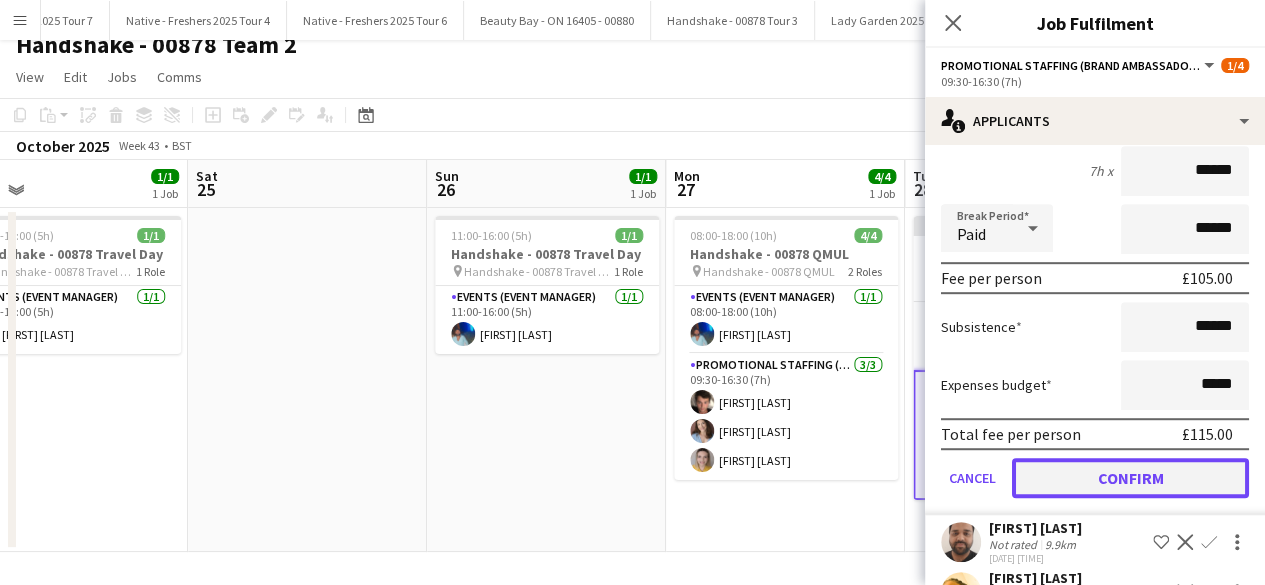 click on "Confirm" 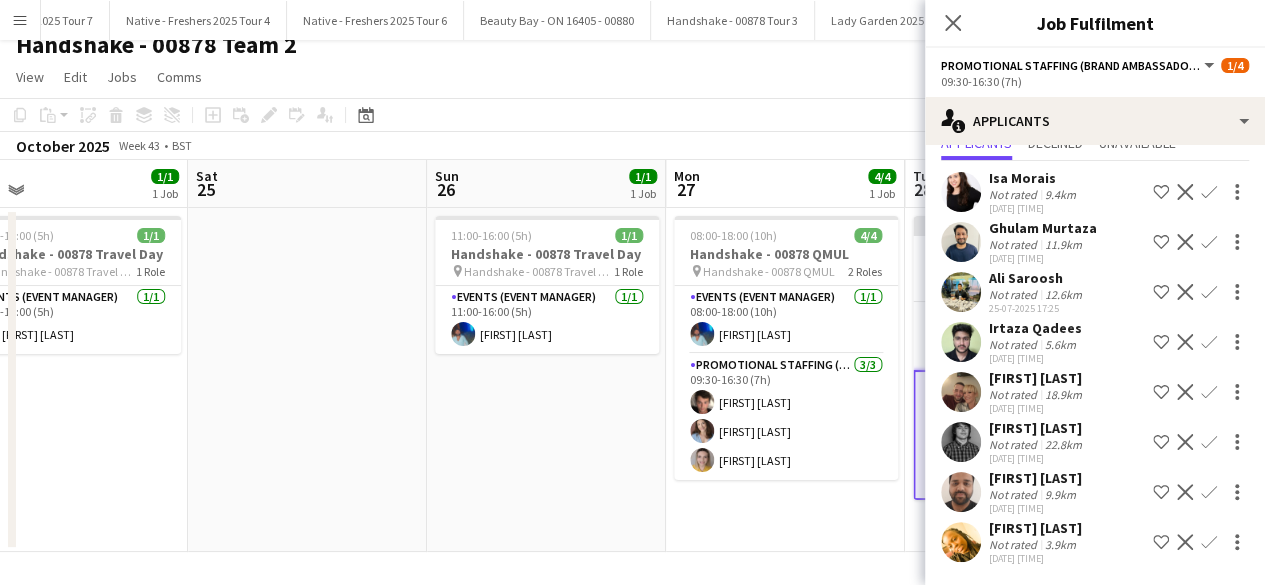 scroll, scrollTop: 22, scrollLeft: 0, axis: vertical 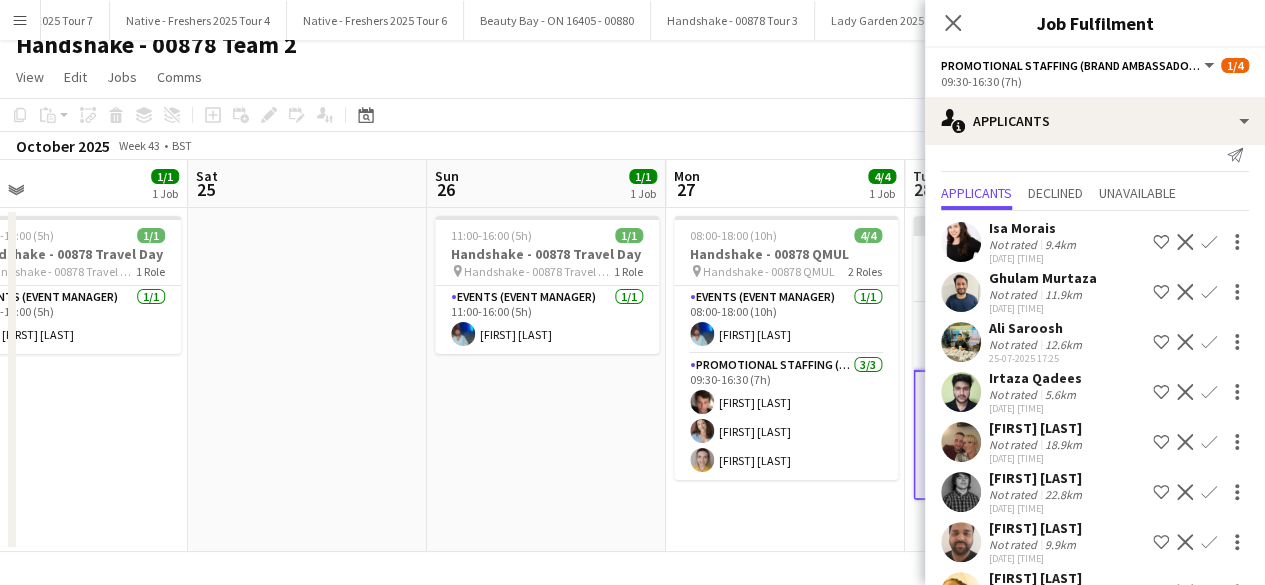 click on "08:00-18:00 (10h)    4/4   Handshake - 00878 QMUL
pin
Handshake - 00878 QMUL    2 Roles   Events (Event Manager)   1/1   08:00-18:00 (10h)
Roland Lamaa  Promotional Staffing (Brand Ambassadors)   3/3   09:30-16:30 (7h)
Sebastian Hill Jordan Miller Larissa Bernardo" at bounding box center (785, 380) 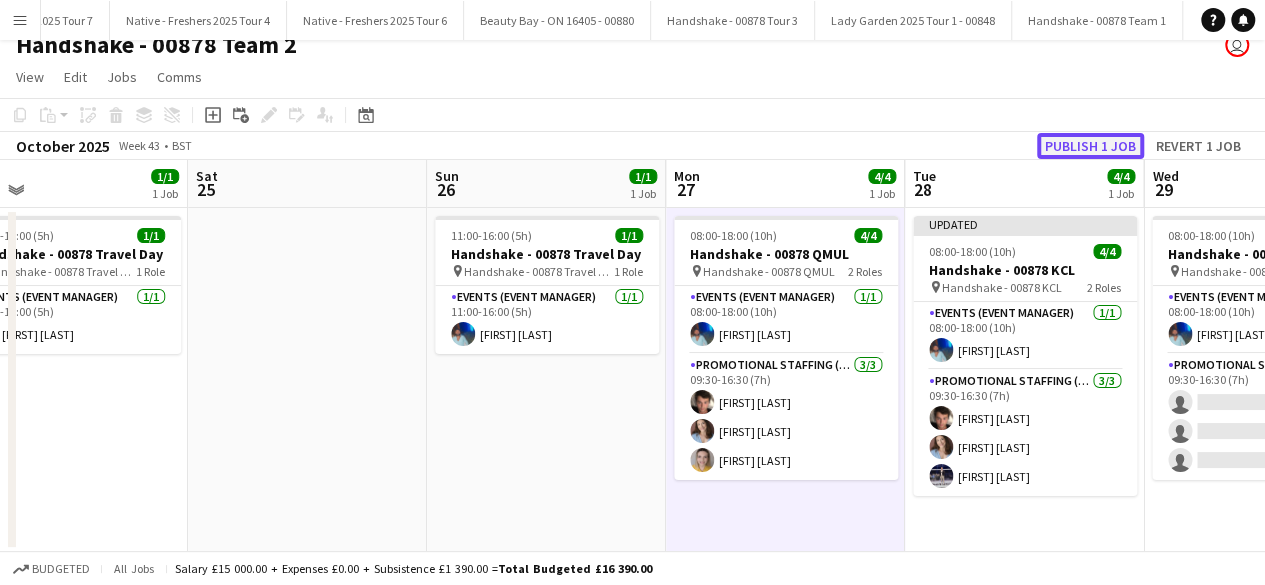 click on "Publish 1 job" 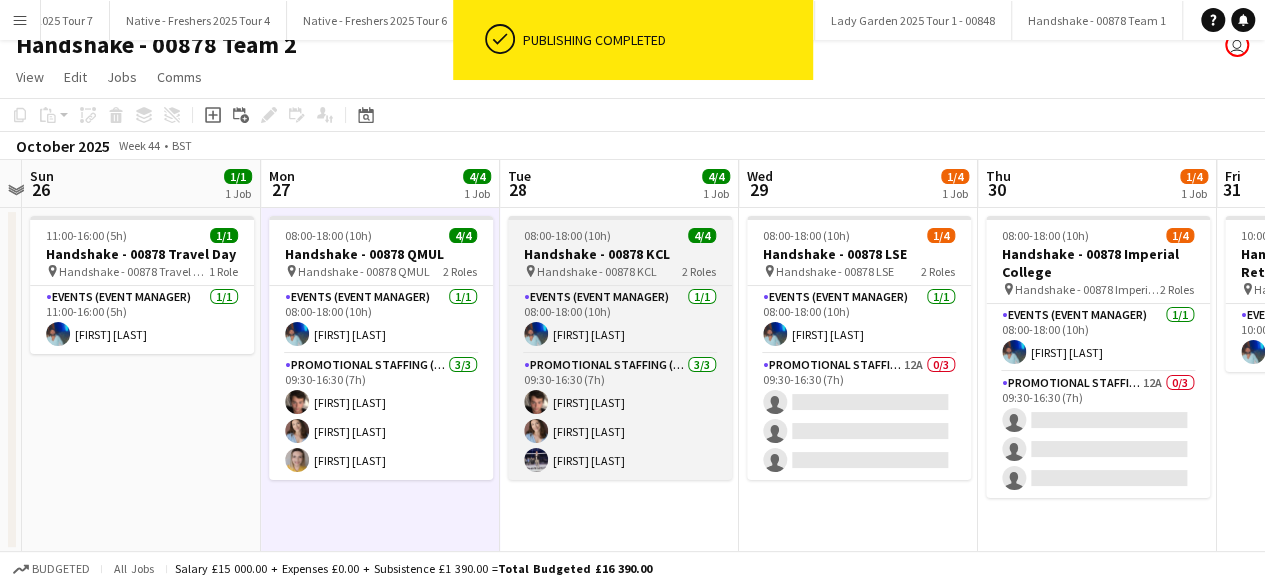 scroll, scrollTop: 0, scrollLeft: 430, axis: horizontal 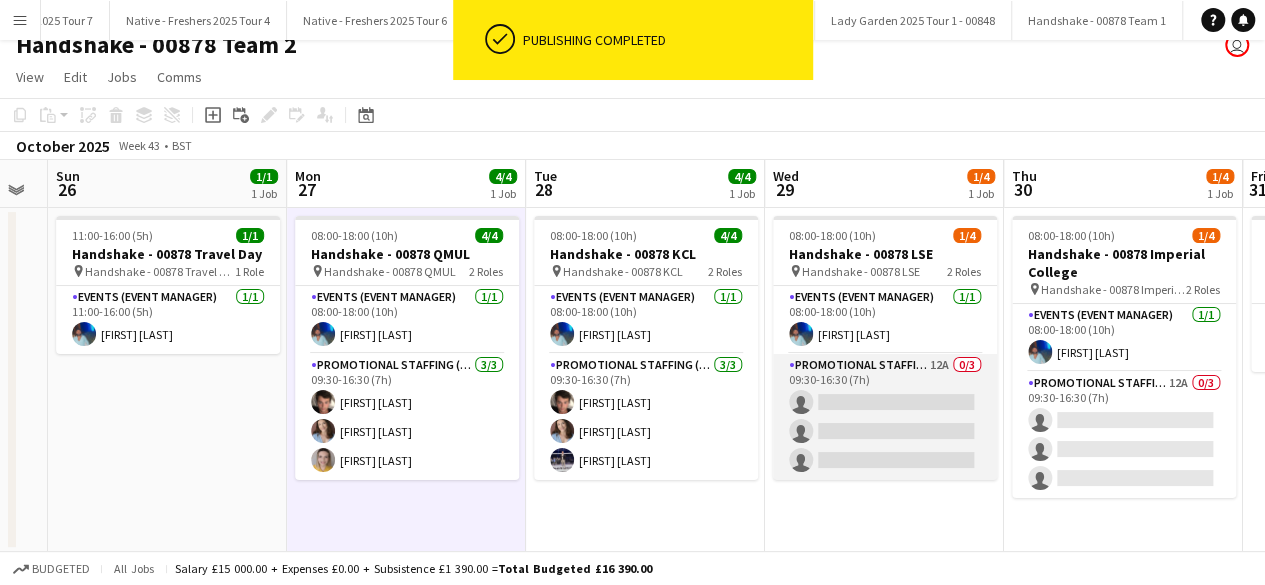 click on "Promotional Staffing (Brand Ambassadors)   12A   0/3   09:30-16:30 (7h)
single-neutral-actions
single-neutral-actions
single-neutral-actions" at bounding box center (885, 417) 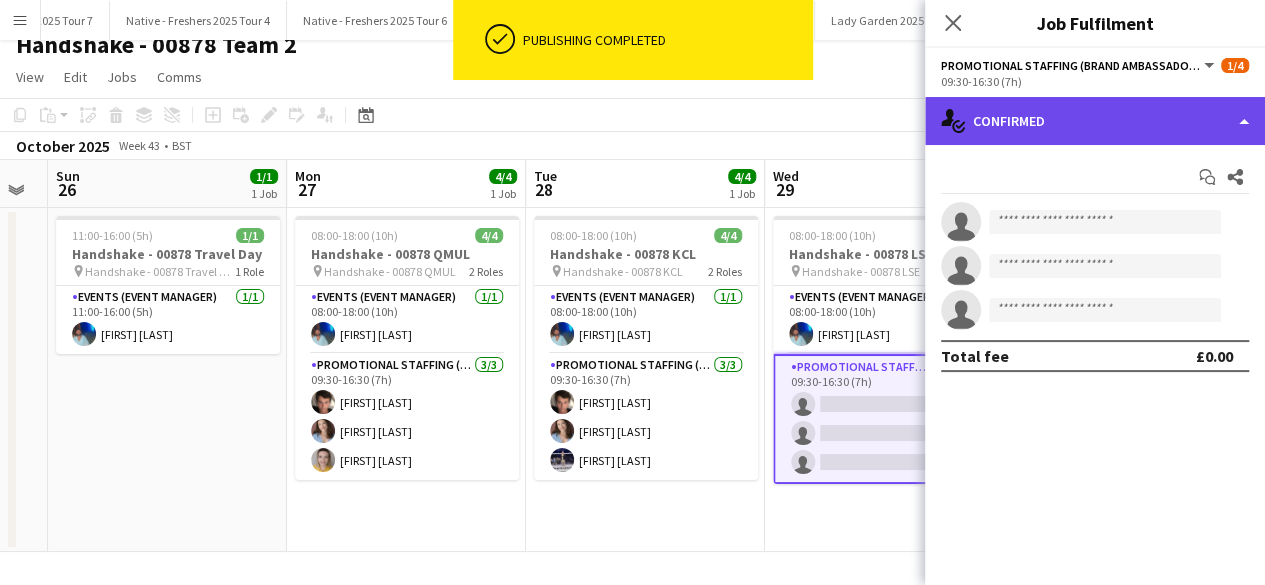 click on "single-neutral-actions-check-2
Confirmed" 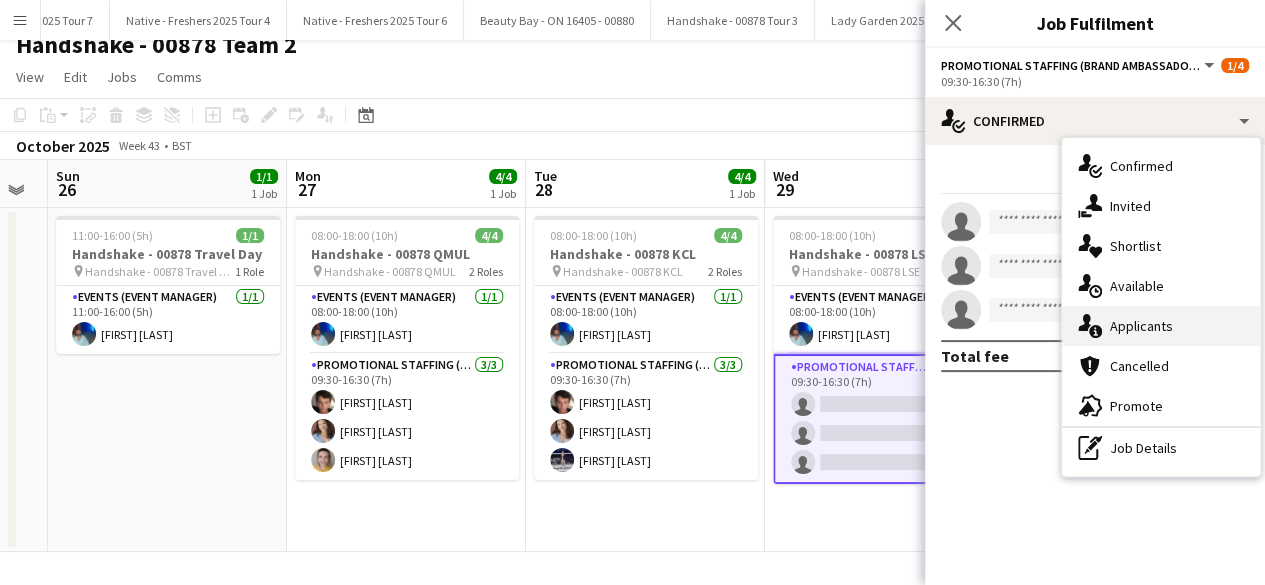 click on "single-neutral-actions-information
Applicants" at bounding box center (1161, 326) 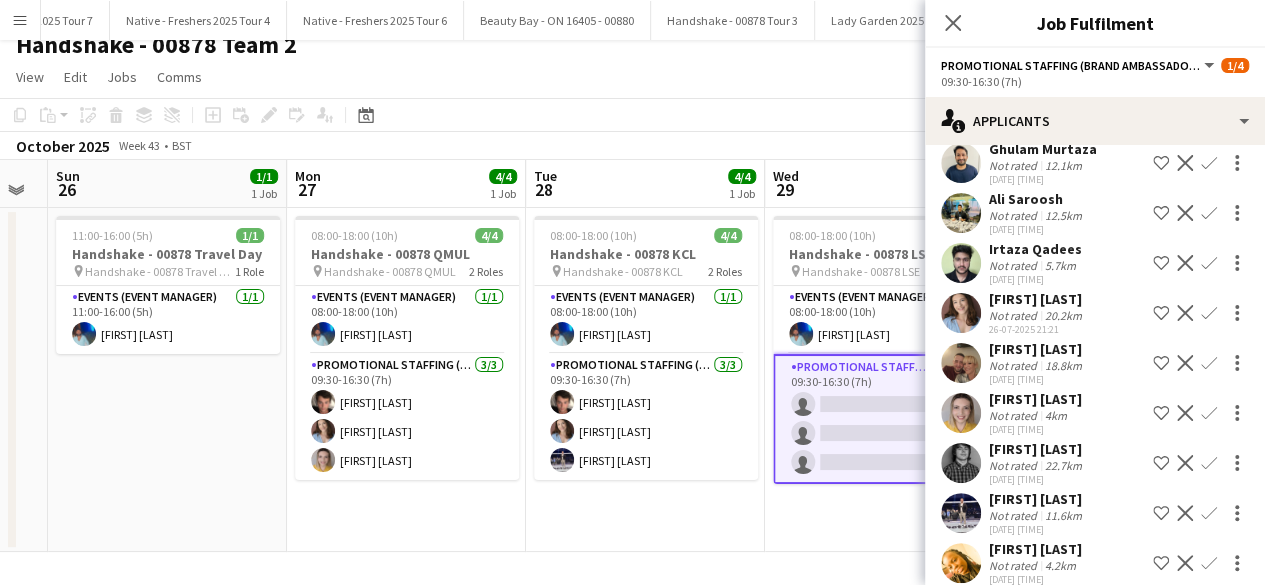 scroll, scrollTop: 197, scrollLeft: 0, axis: vertical 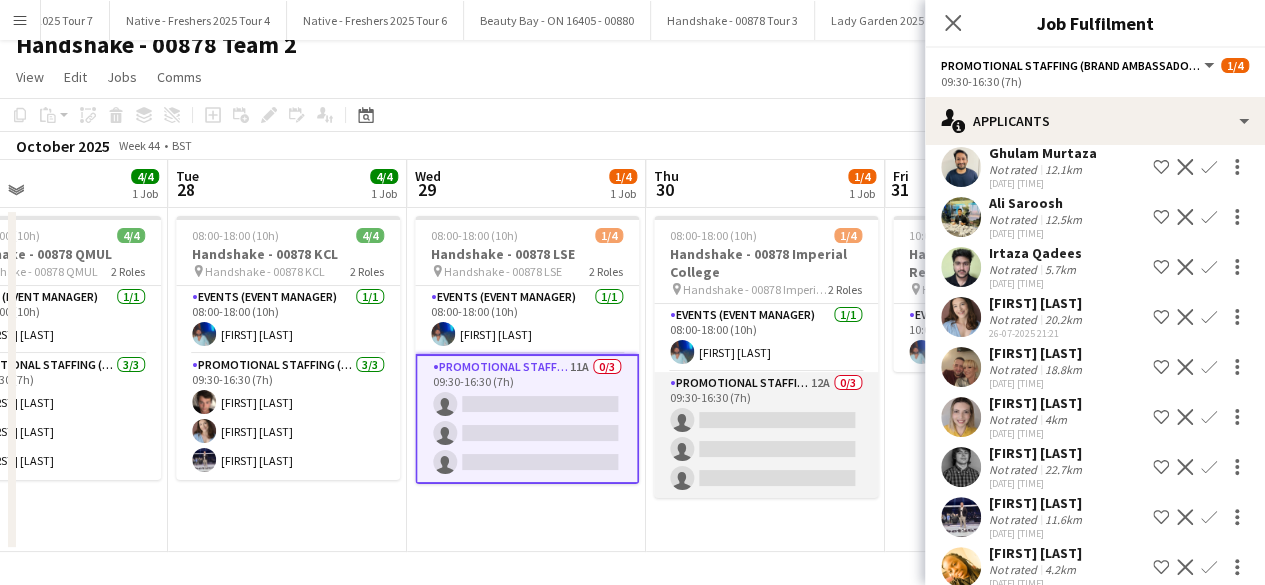 click on "Promotional Staffing (Brand Ambassadors)   12A   0/3   09:30-16:30 (7h)
single-neutral-actions
single-neutral-actions
single-neutral-actions" at bounding box center (766, 435) 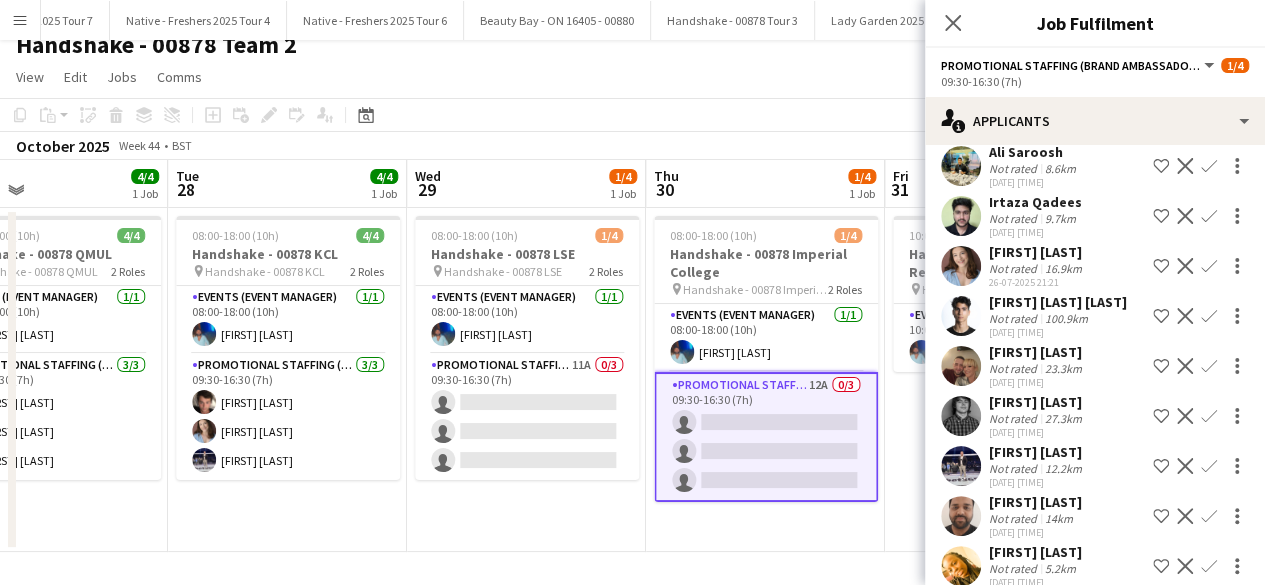 scroll, scrollTop: 289, scrollLeft: 0, axis: vertical 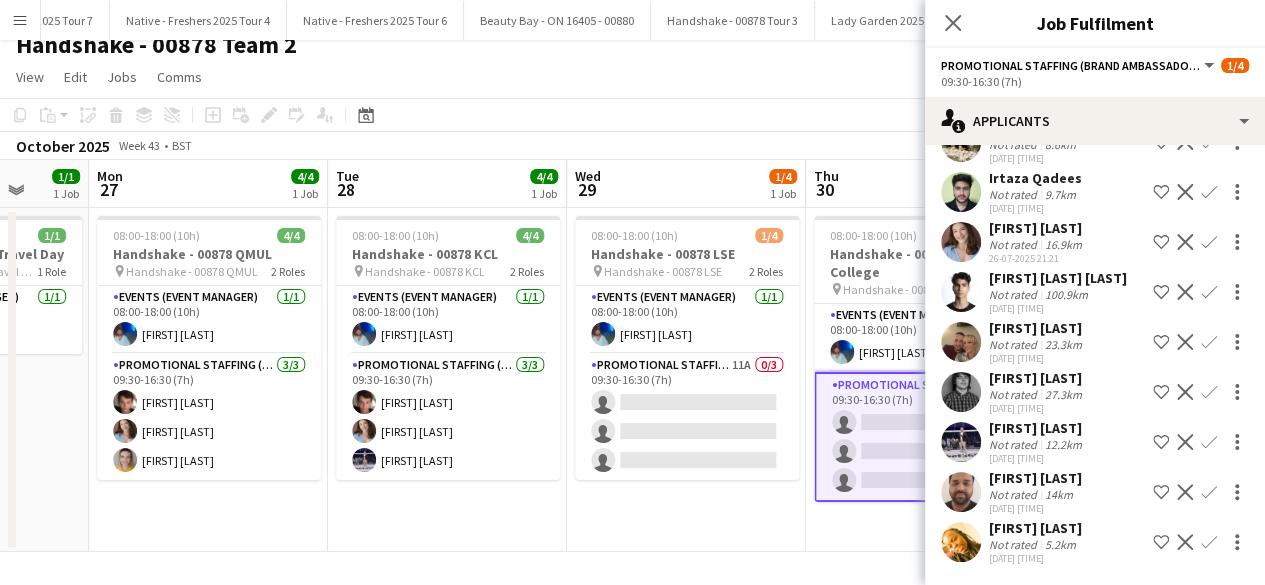 click on "Confirm" at bounding box center [1209, 292] 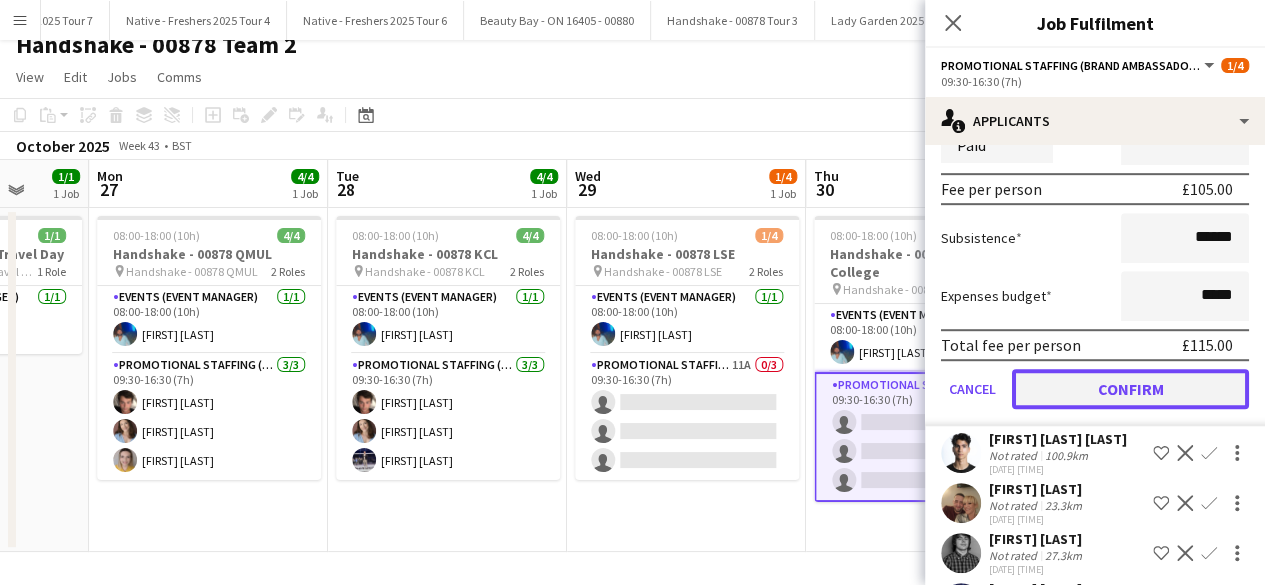 click on "Confirm" 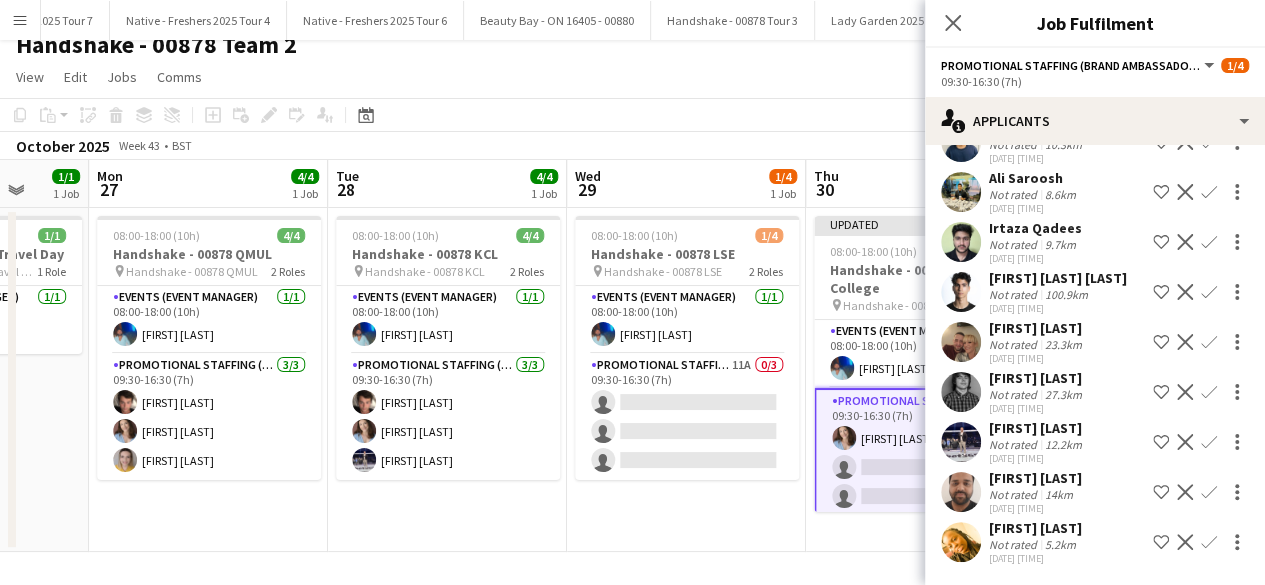 scroll, scrollTop: 62, scrollLeft: 0, axis: vertical 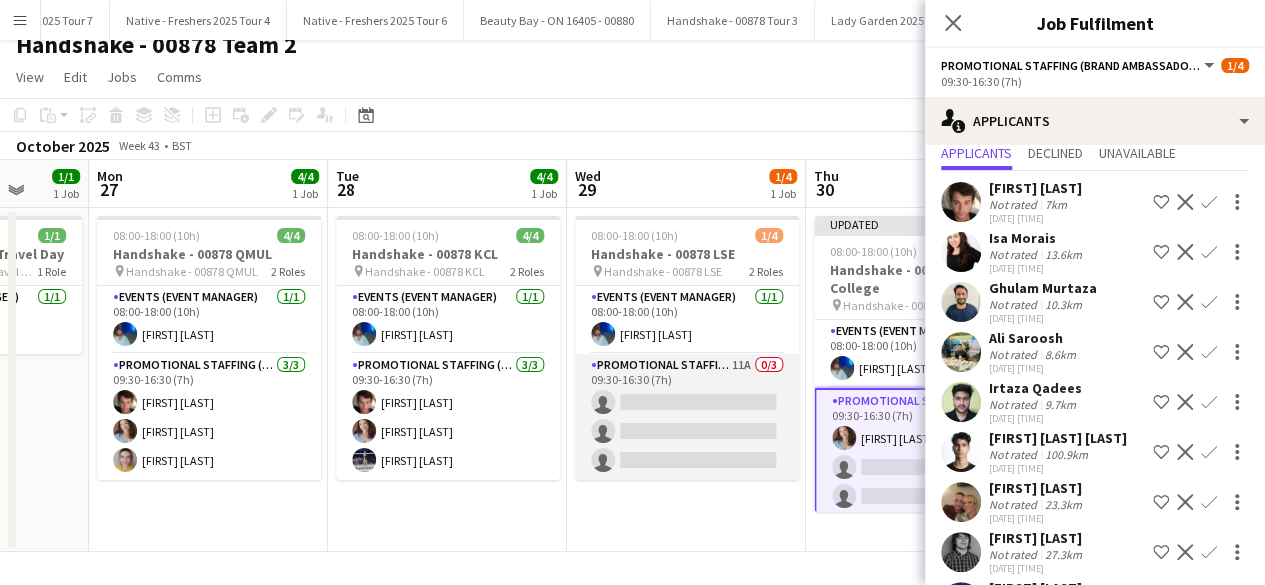 click on "Promotional Staffing (Brand Ambassadors)   11A   0/3   09:30-16:30 (7h)
single-neutral-actions
single-neutral-actions
single-neutral-actions" at bounding box center [687, 417] 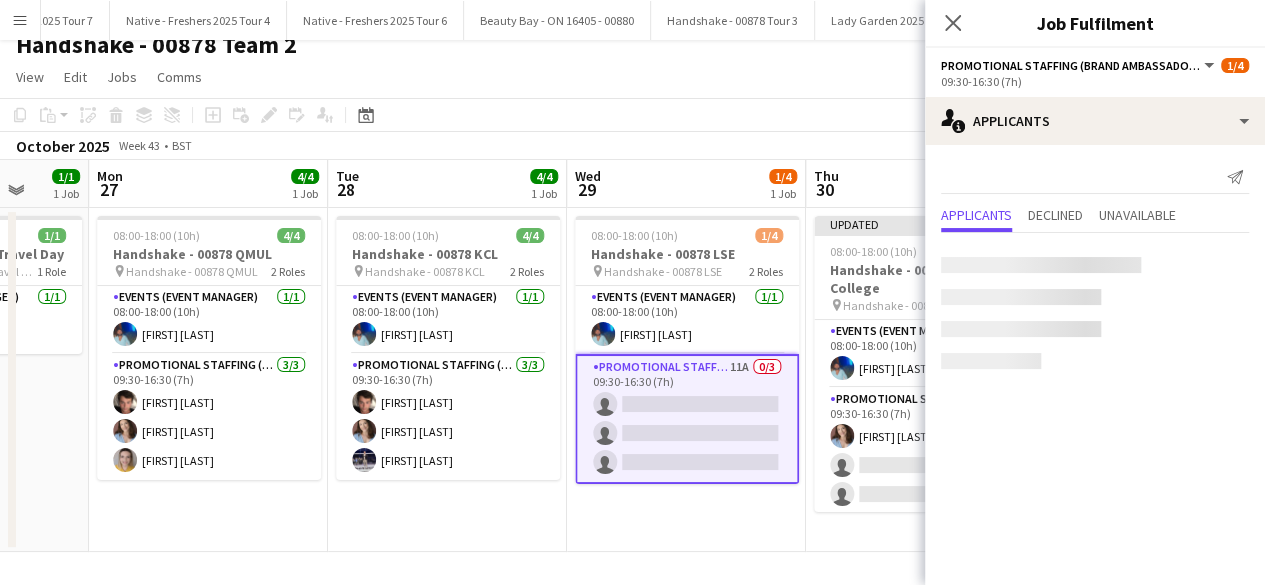 scroll, scrollTop: 0, scrollLeft: 0, axis: both 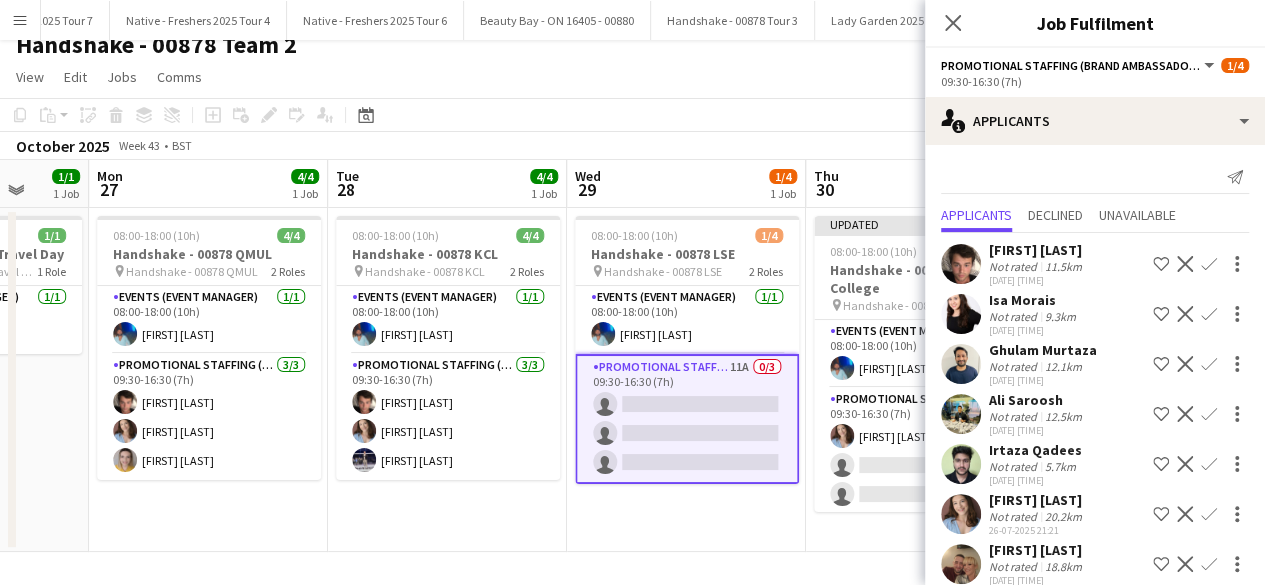 click on "Confirm" at bounding box center (1209, 564) 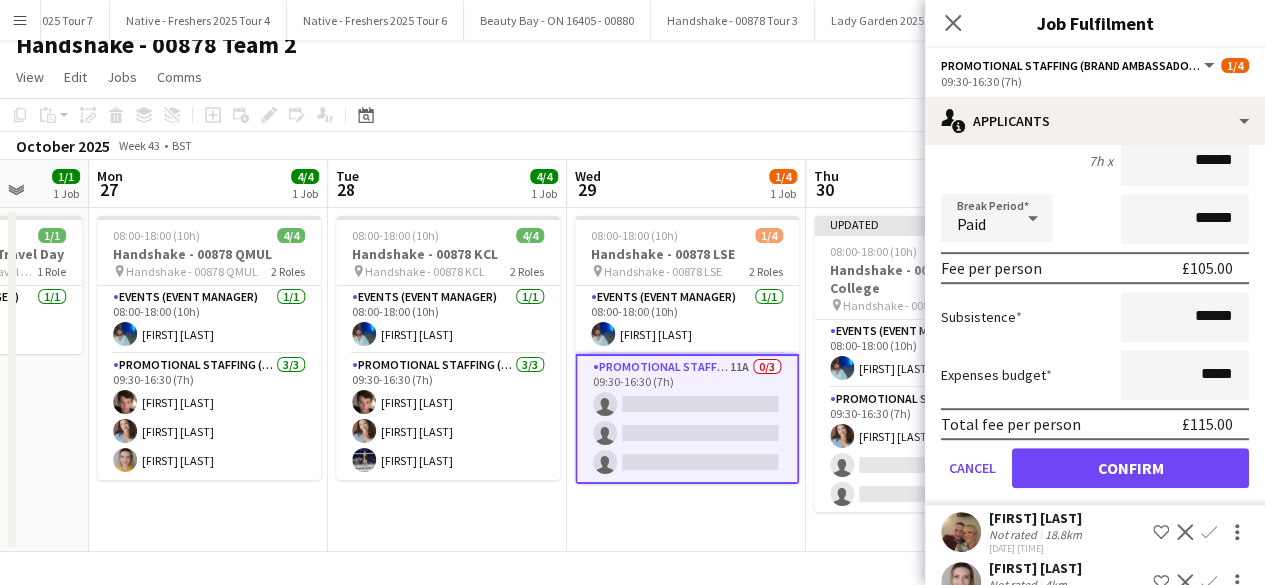 scroll, scrollTop: 486, scrollLeft: 0, axis: vertical 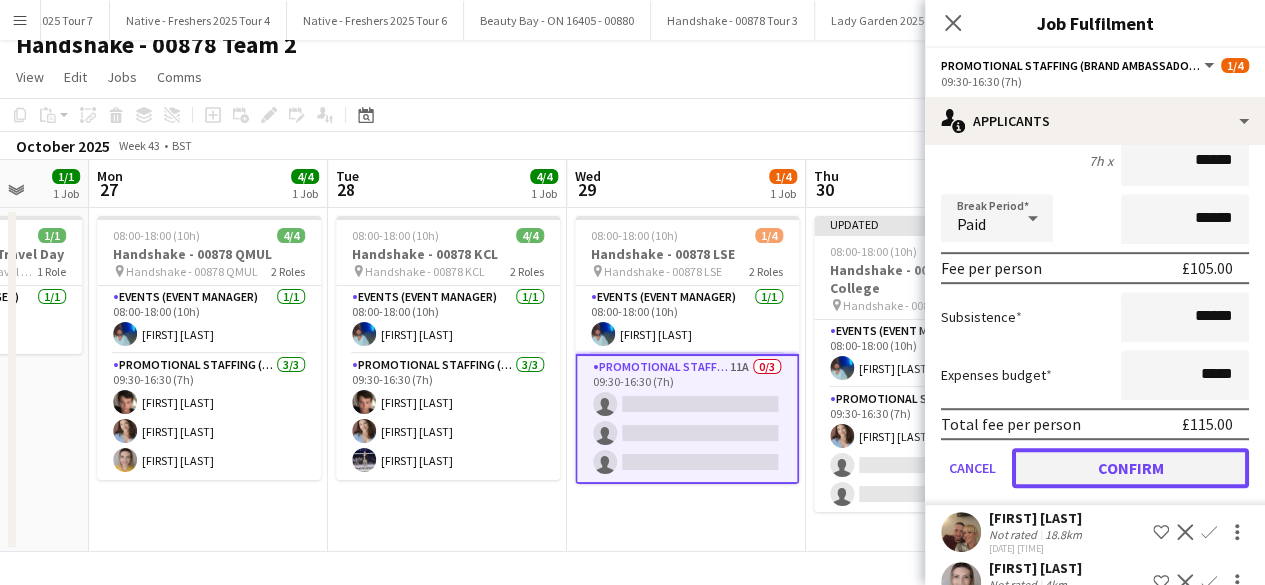 click on "Confirm" 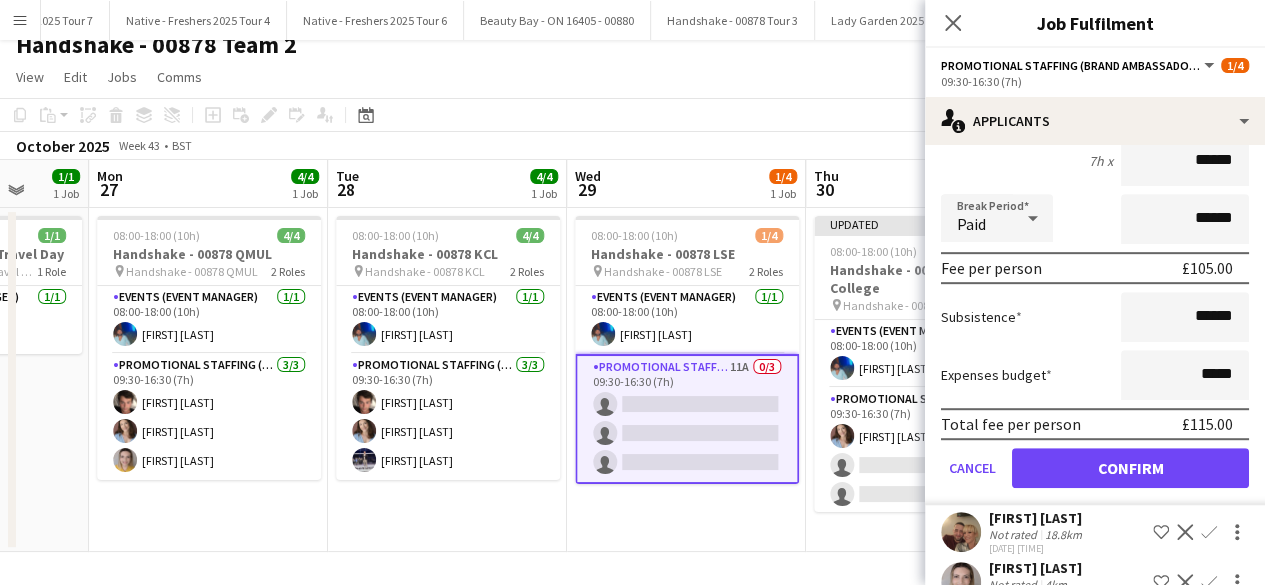 scroll, scrollTop: 0, scrollLeft: 0, axis: both 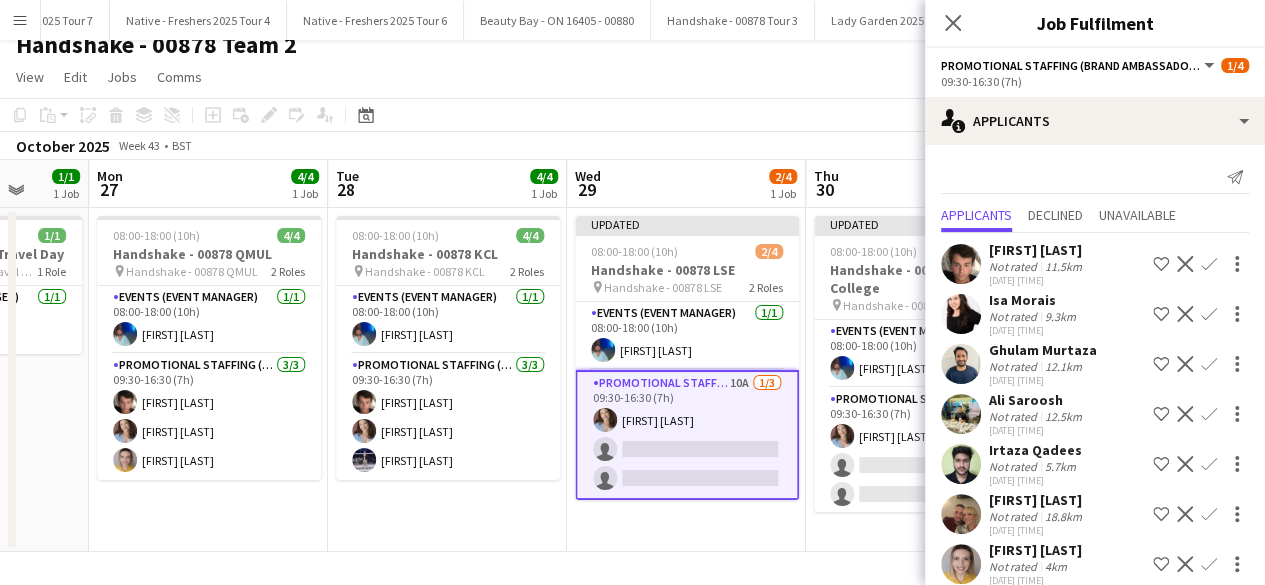 click on "Updated   08:00-18:00 (10h)    2/4   Handshake - 00878 LSE
pin
Handshake - 00878 LSE    2 Roles   Events (Event Manager)   1/1   08:00-18:00 (10h)
Roland Lamaa  Promotional Staffing (Brand Ambassadors)   10A   1/3   09:30-16:30 (7h)
Jordan Miller
single-neutral-actions
single-neutral-actions" at bounding box center [686, 380] 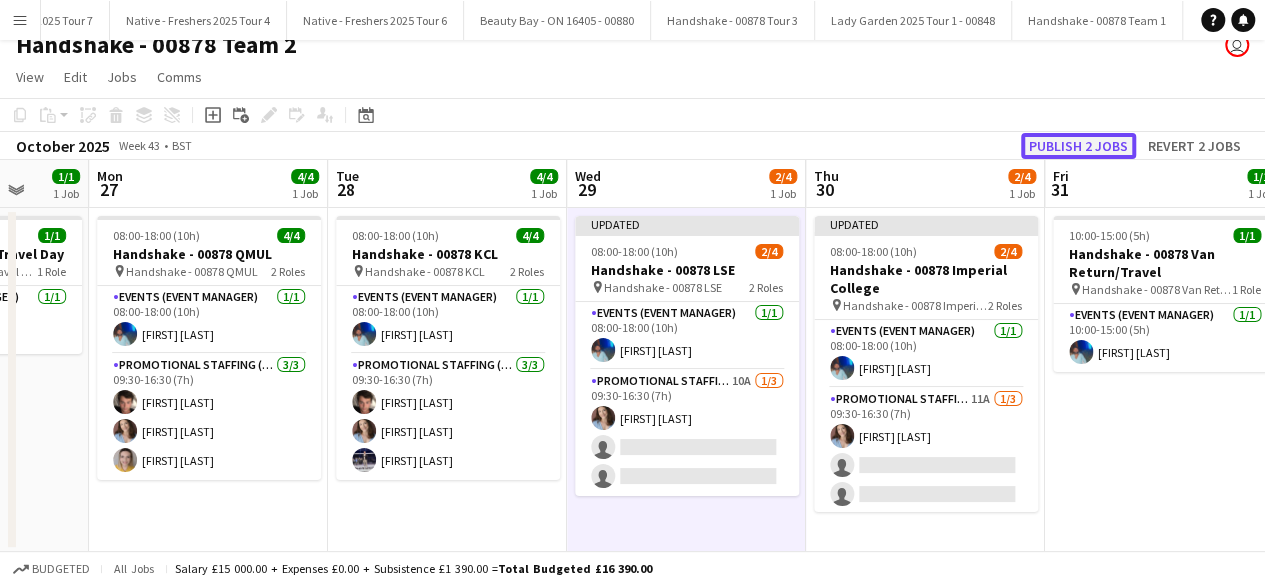 click on "Publish 2 jobs" 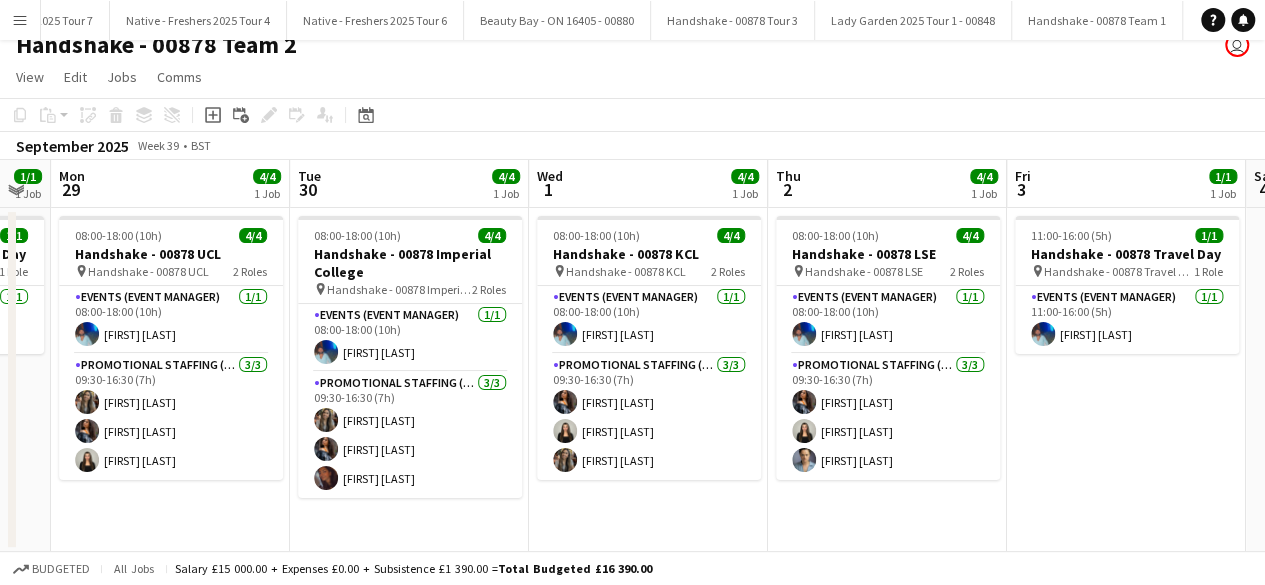 scroll, scrollTop: 0, scrollLeft: 624, axis: horizontal 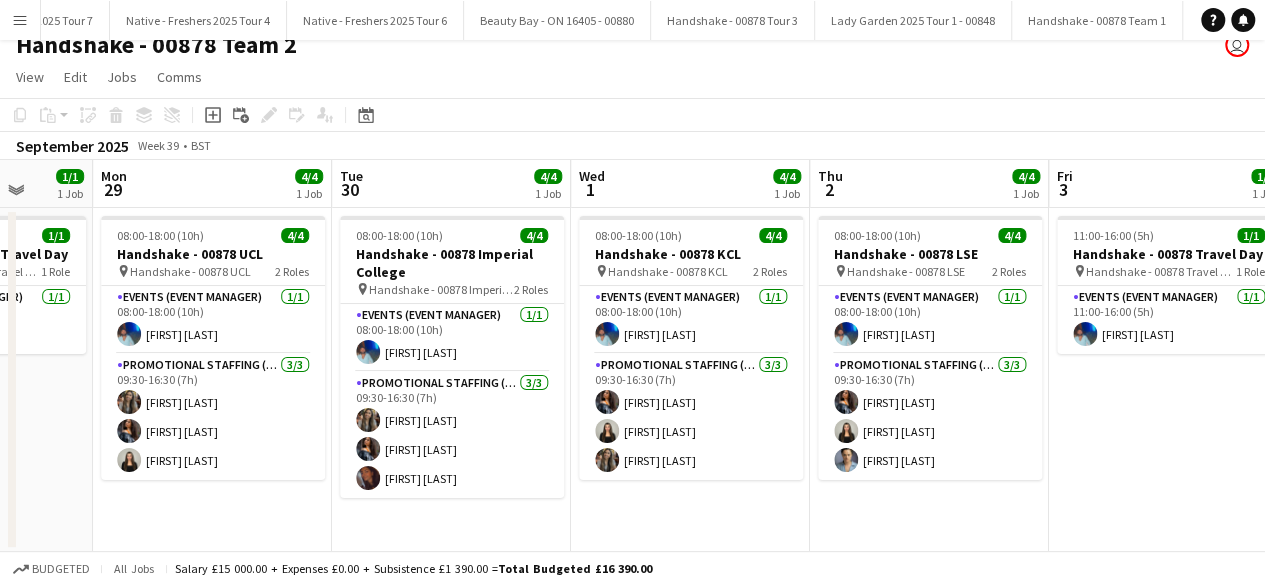 click on "Promotional Staffing (Brand Ambassadors)   3/3   09:30-16:30 (7h)
Alyssa Palmer Alishah Malik Rachael Cummins" at bounding box center (930, 417) 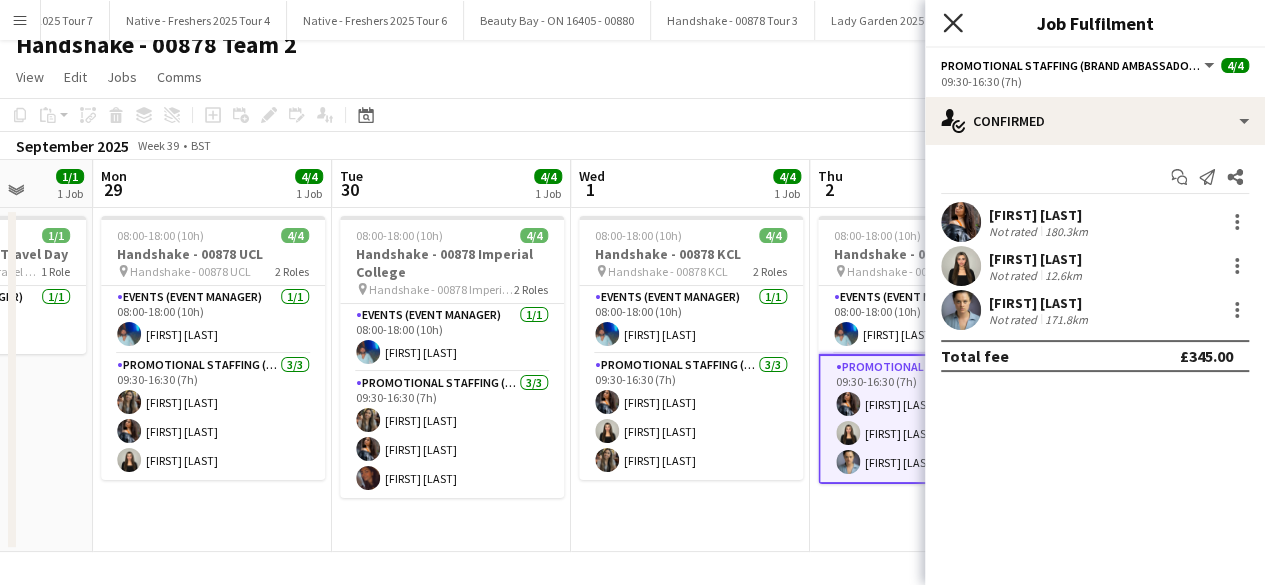 click on "Close pop-in" 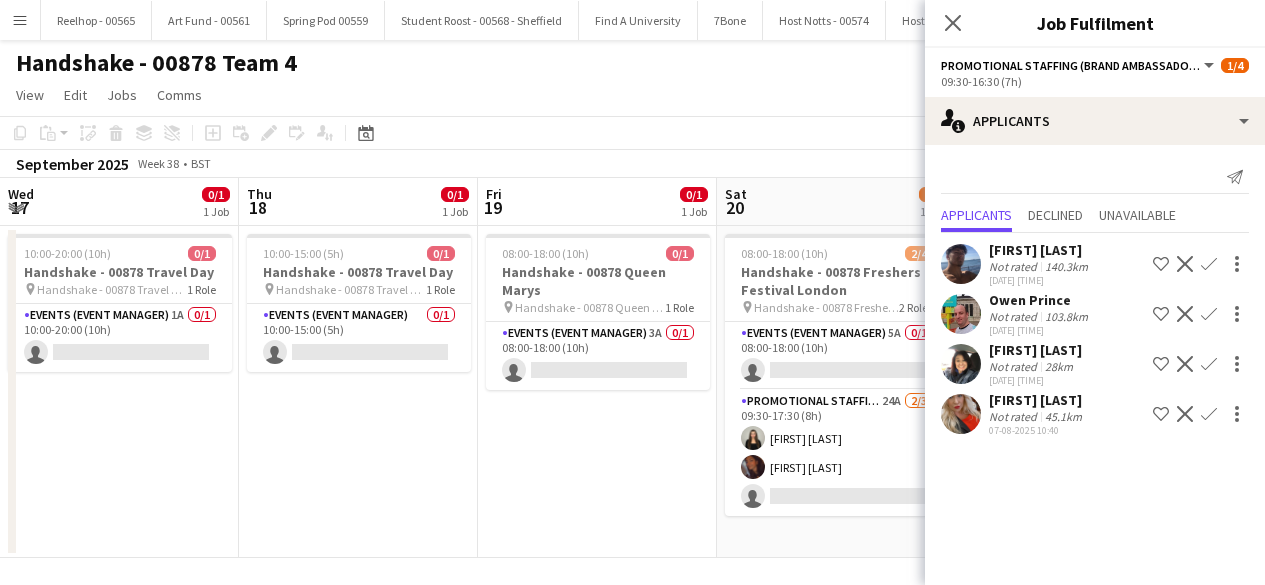 scroll, scrollTop: 0, scrollLeft: 0, axis: both 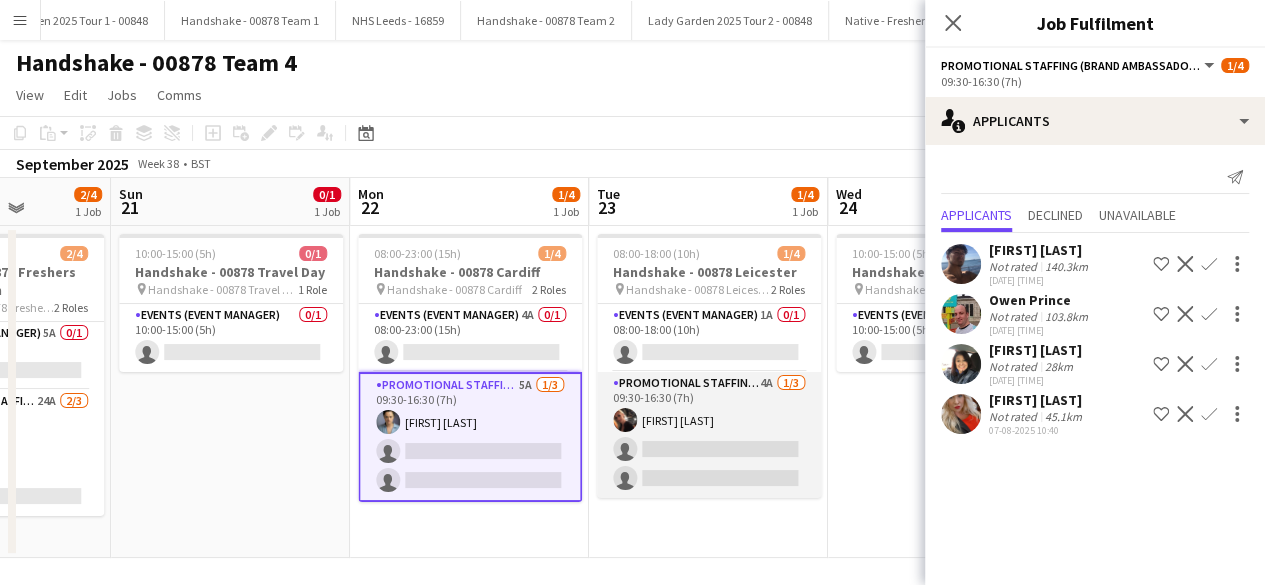click on "Promotional Staffing (Brand Ambassadors)   4A   1/3   09:30-16:30 (7h)
Evangeline Elizabeth
single-neutral-actions
single-neutral-actions" at bounding box center [709, 435] 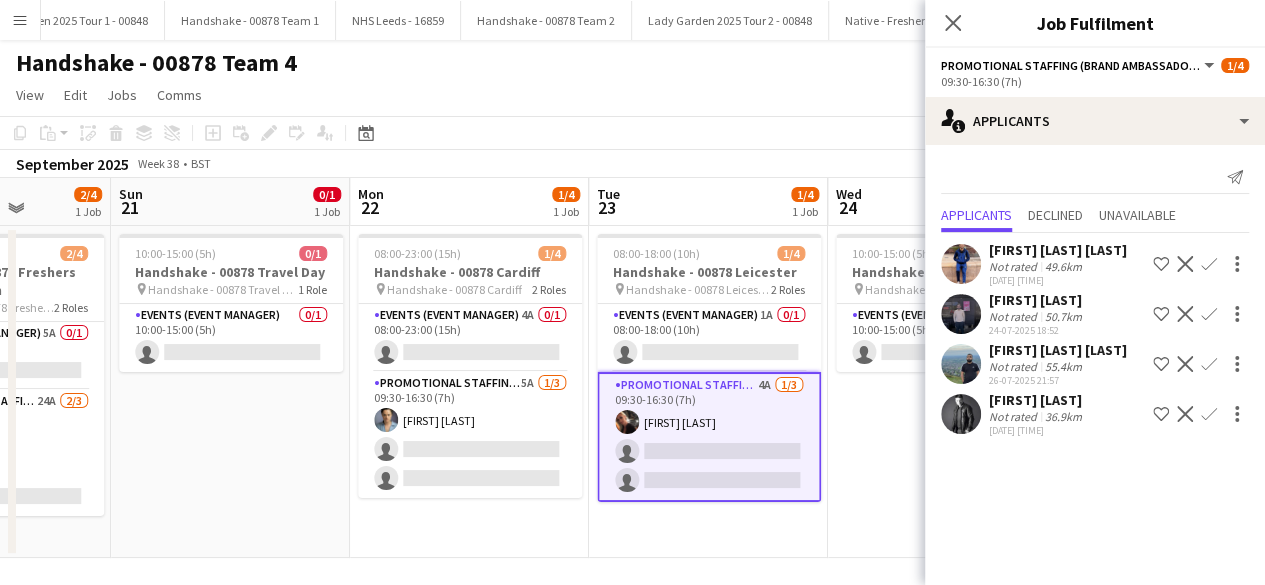 click 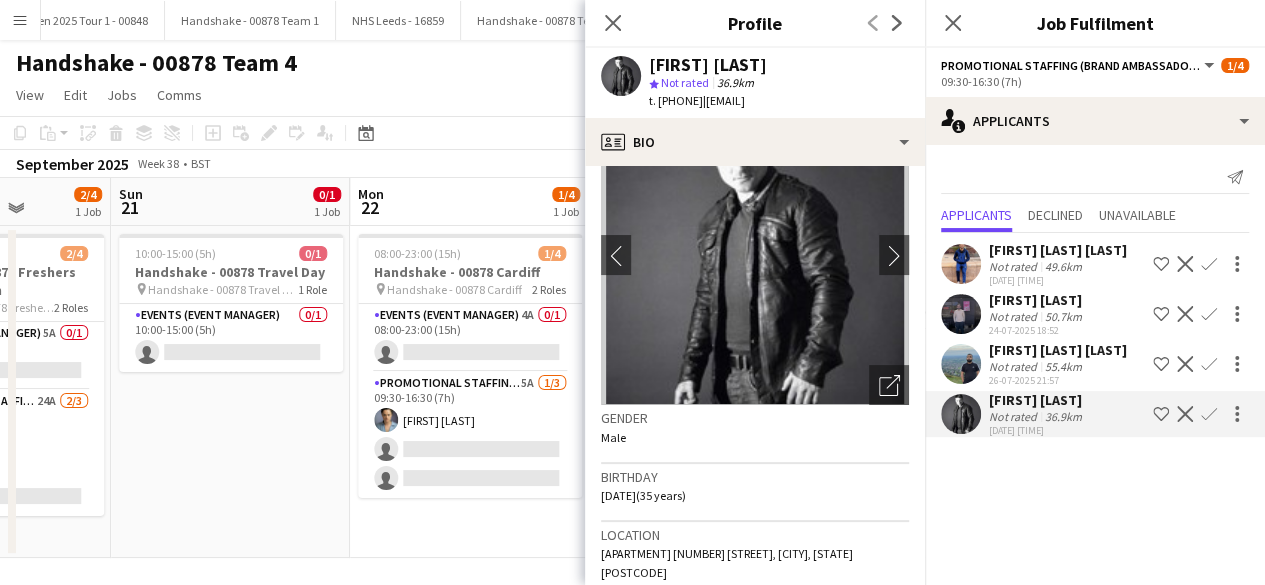 scroll, scrollTop: 0, scrollLeft: 0, axis: both 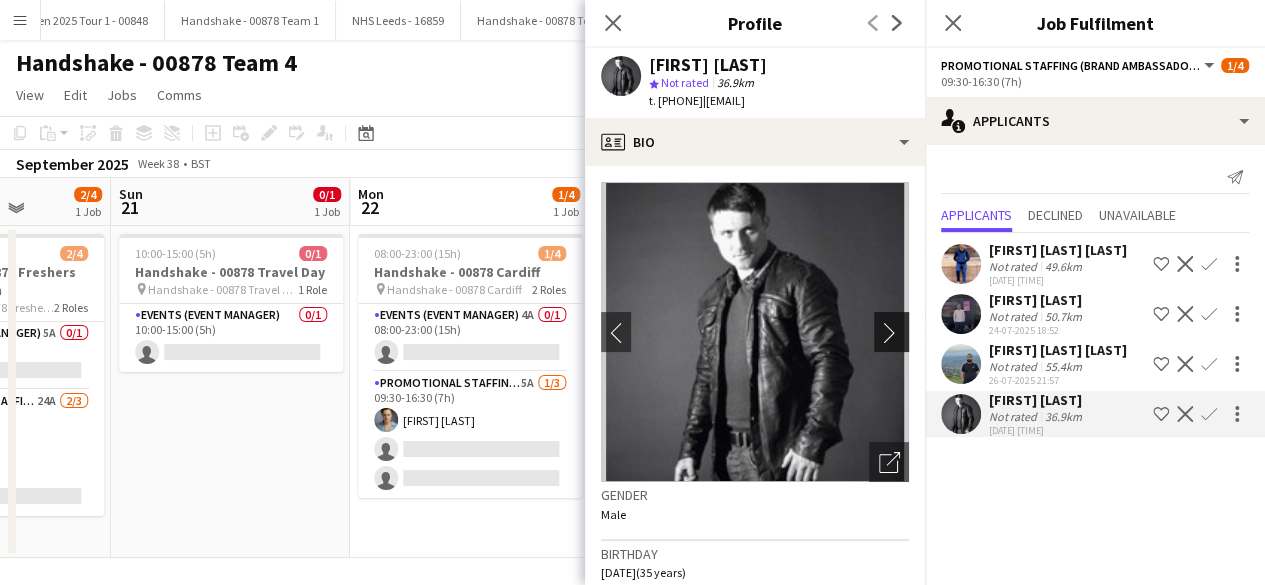 click on "chevron-right" 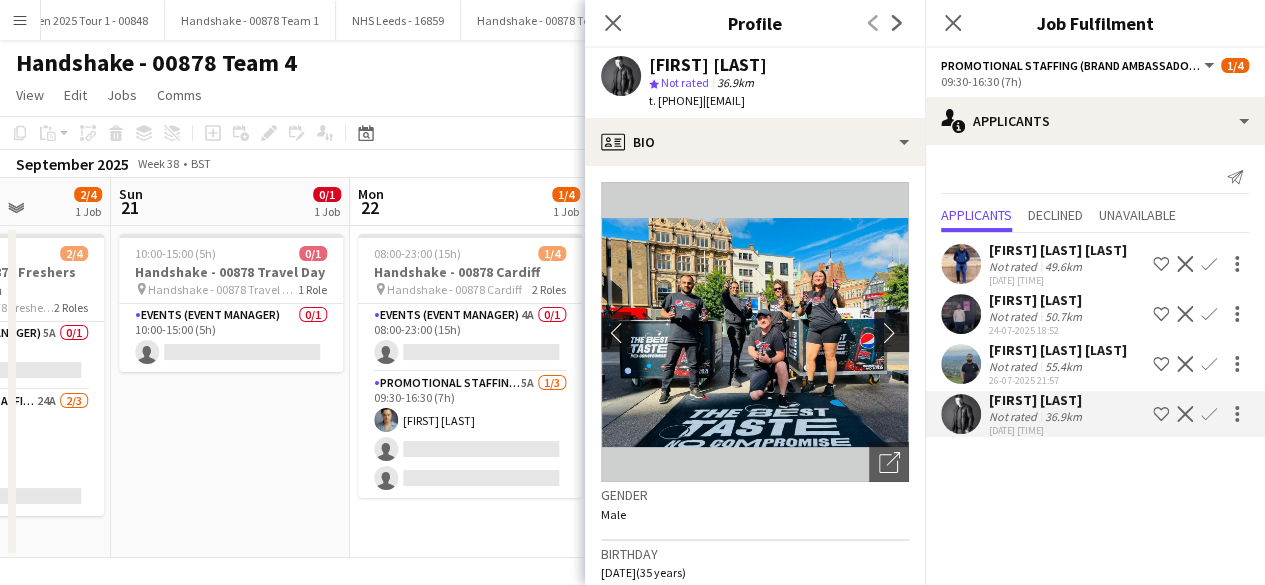 click on "chevron-right" 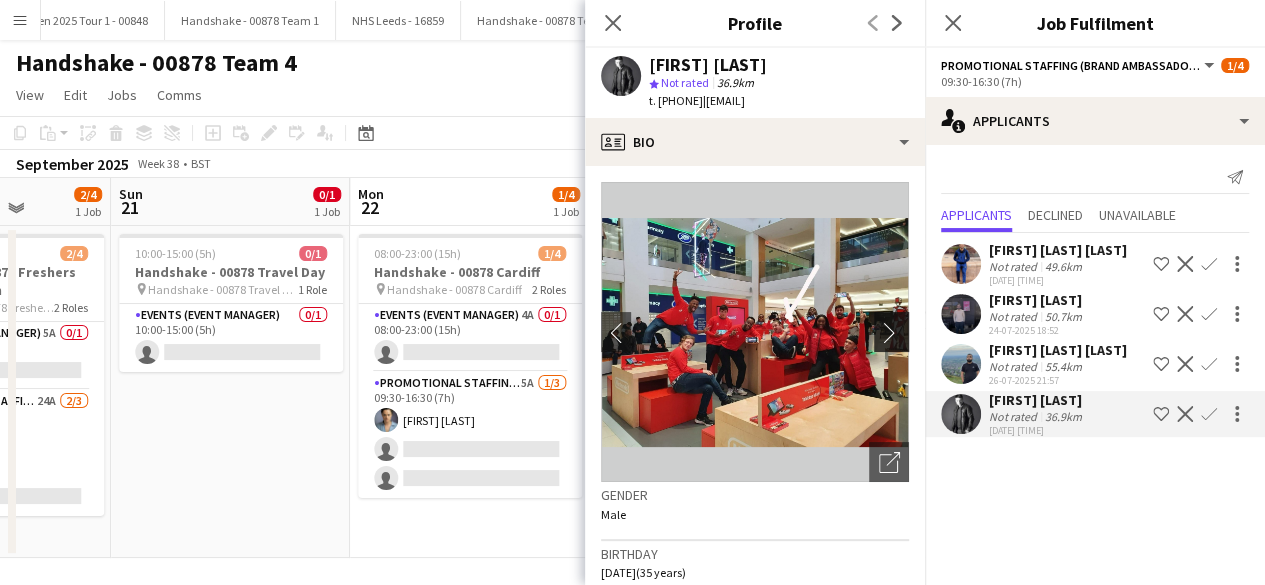 click on "chevron-right" 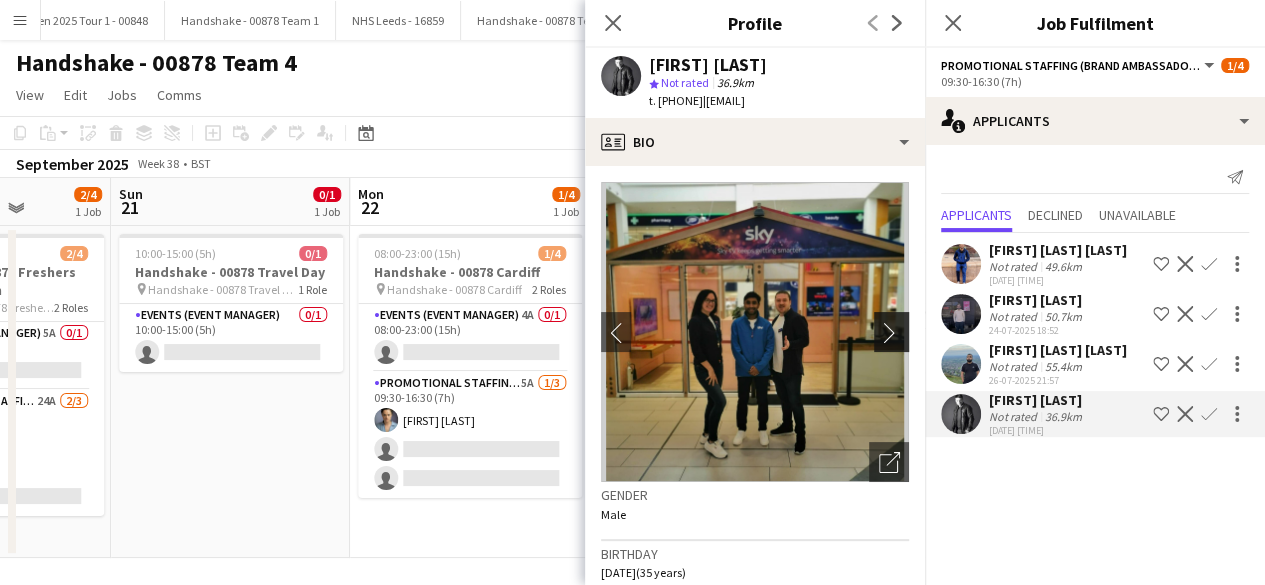 click on "chevron-right" 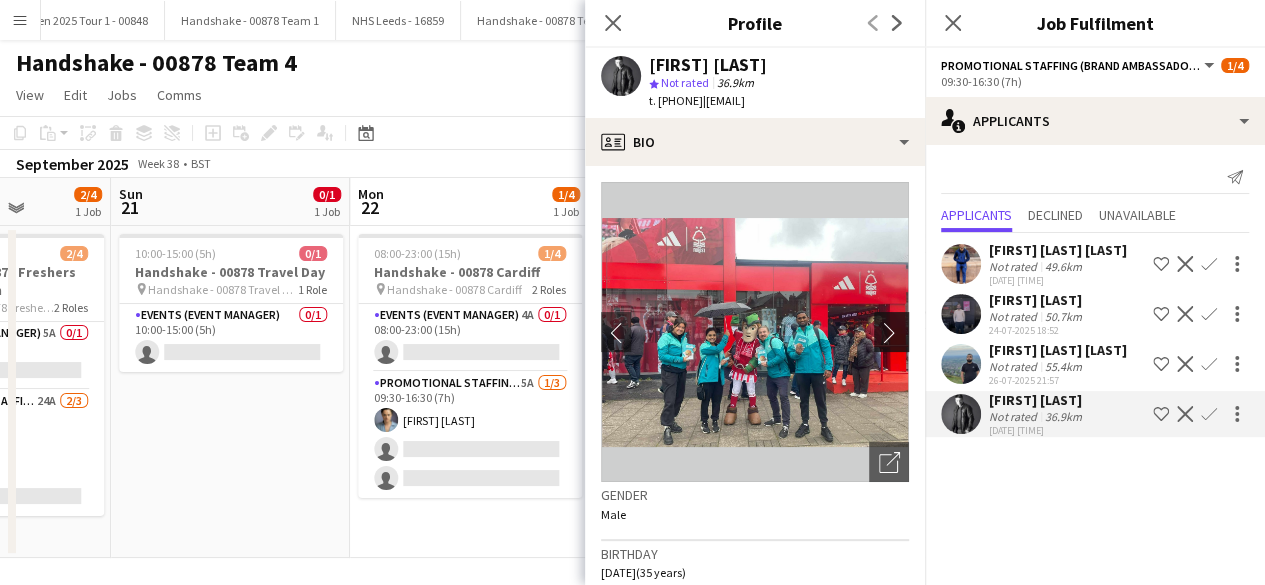 click on "chevron-right" 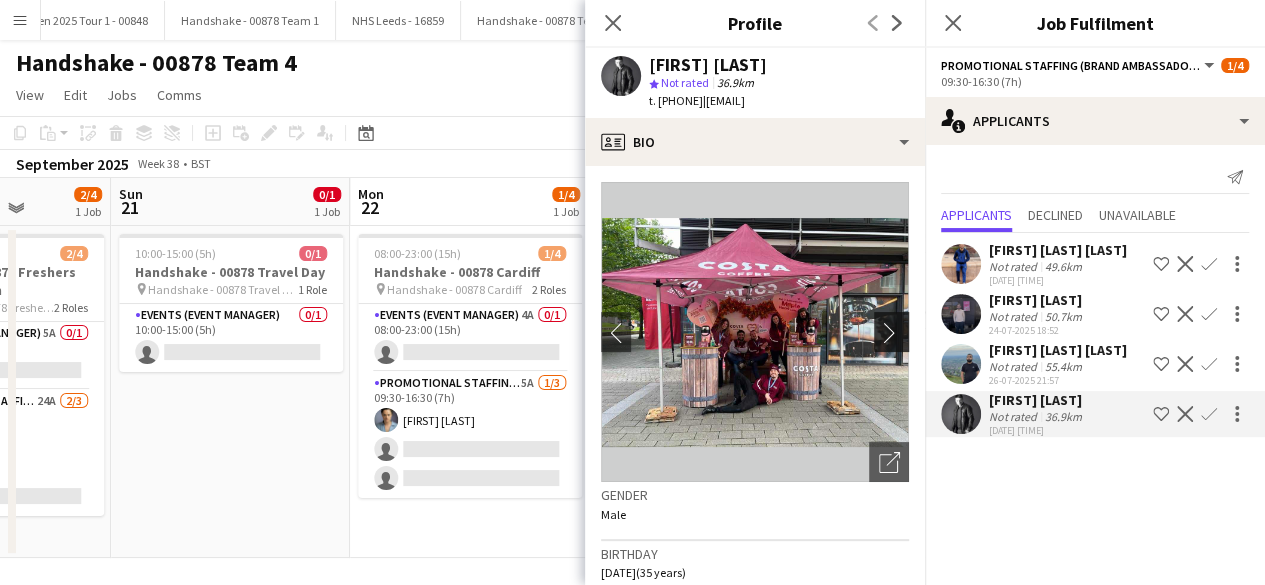 click on "chevron-right" 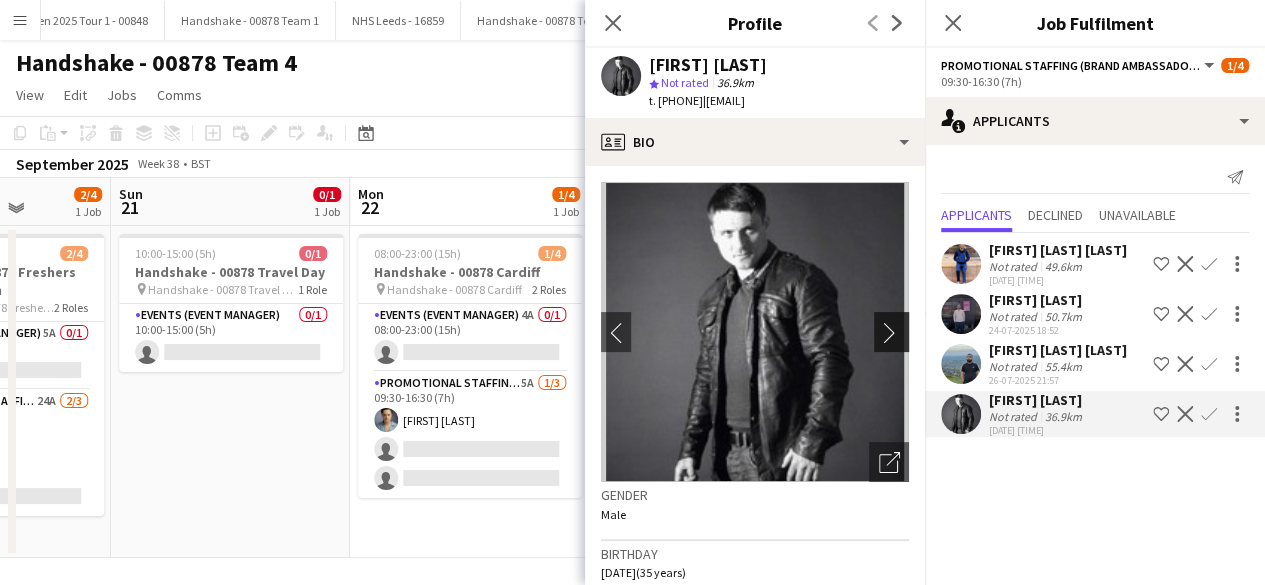 click on "chevron-right" 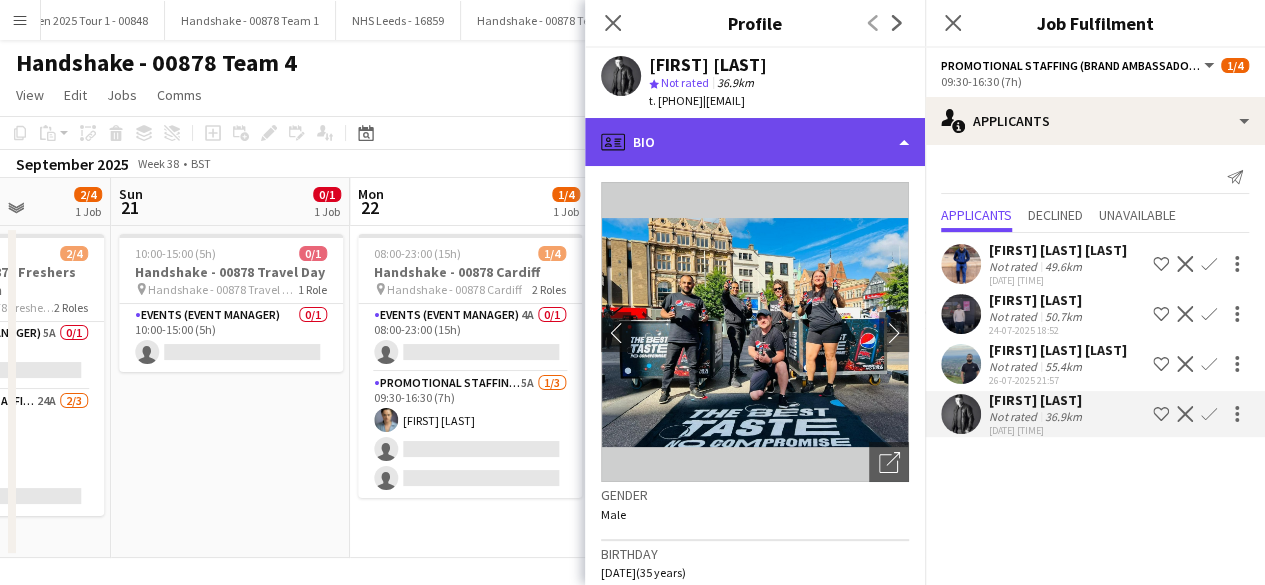 click on "profile
Bio" 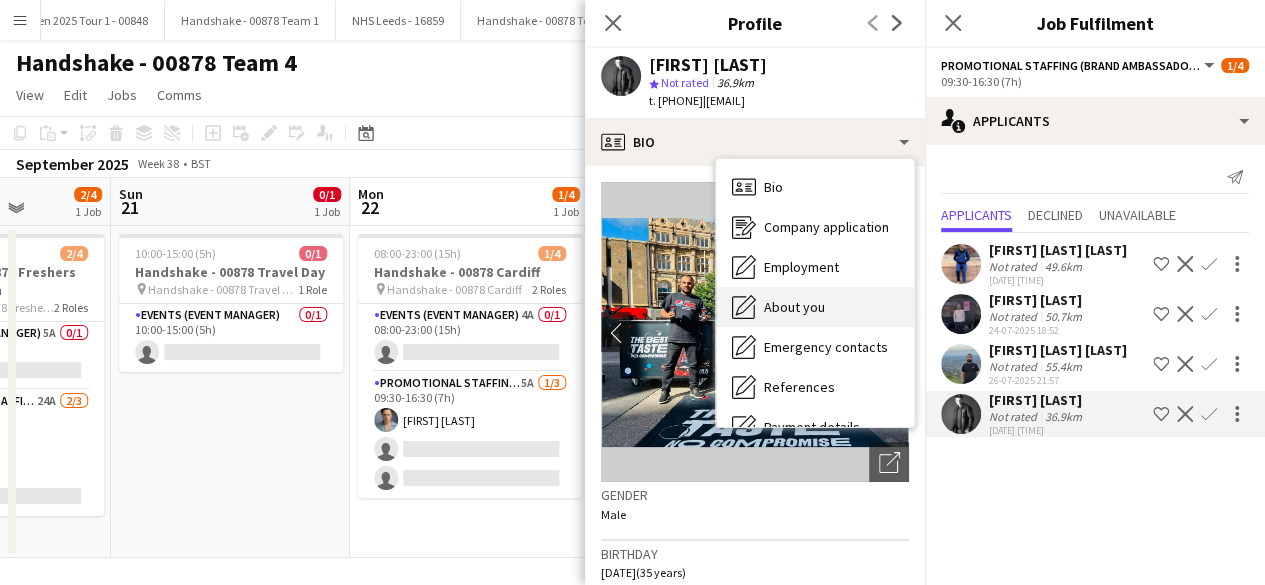click on "About you" at bounding box center [794, 307] 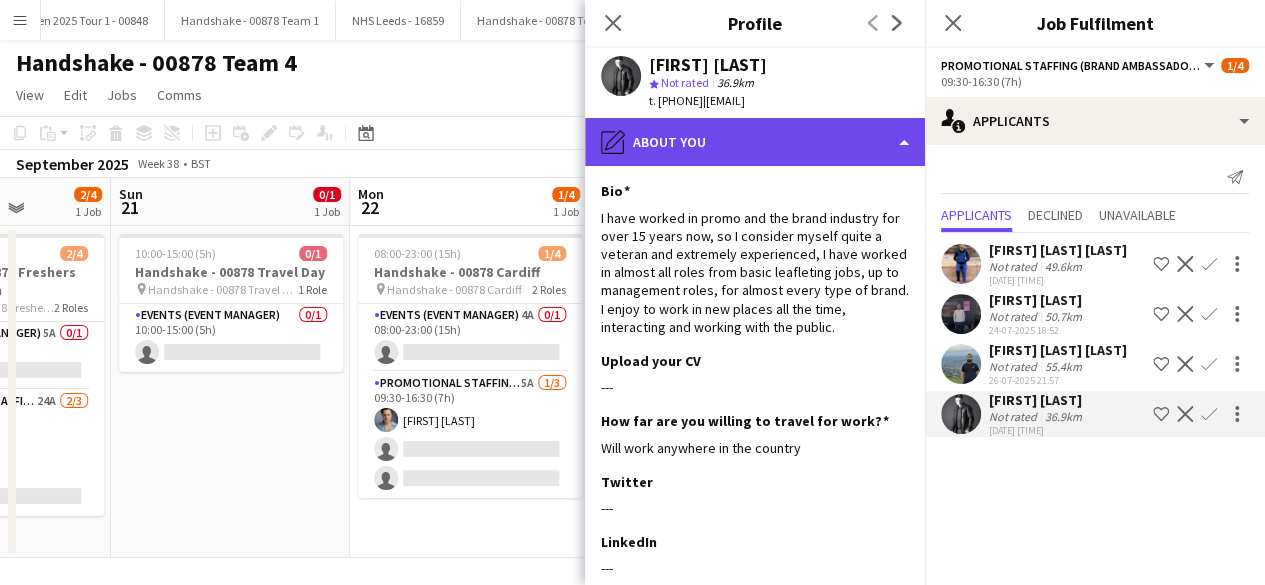 click on "pencil4
About you" 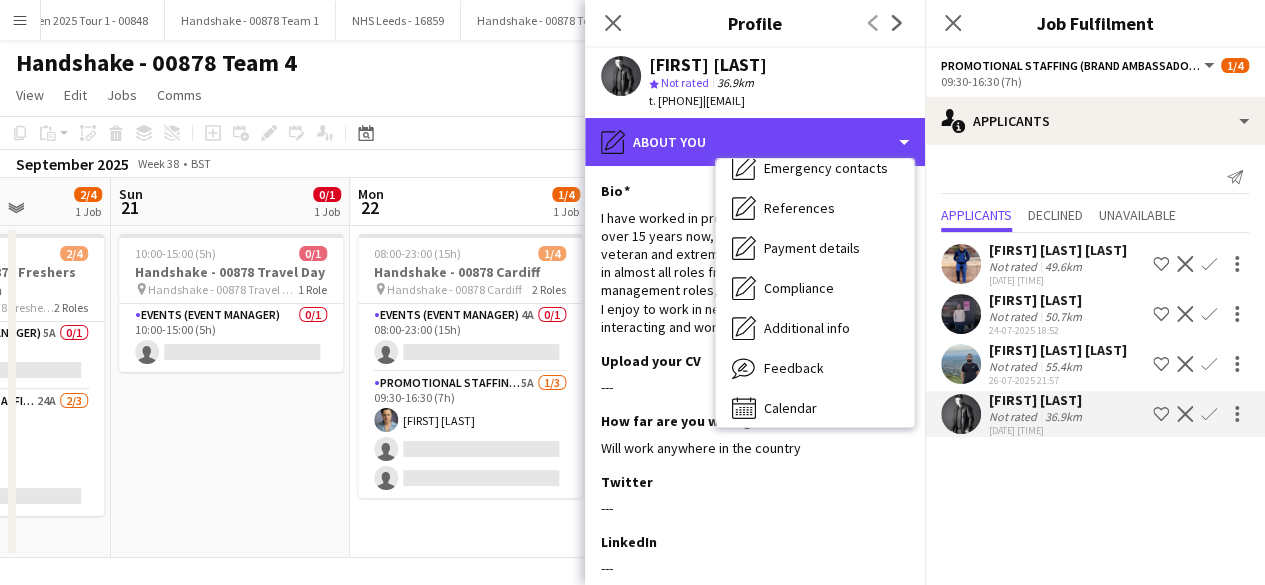 scroll, scrollTop: 188, scrollLeft: 0, axis: vertical 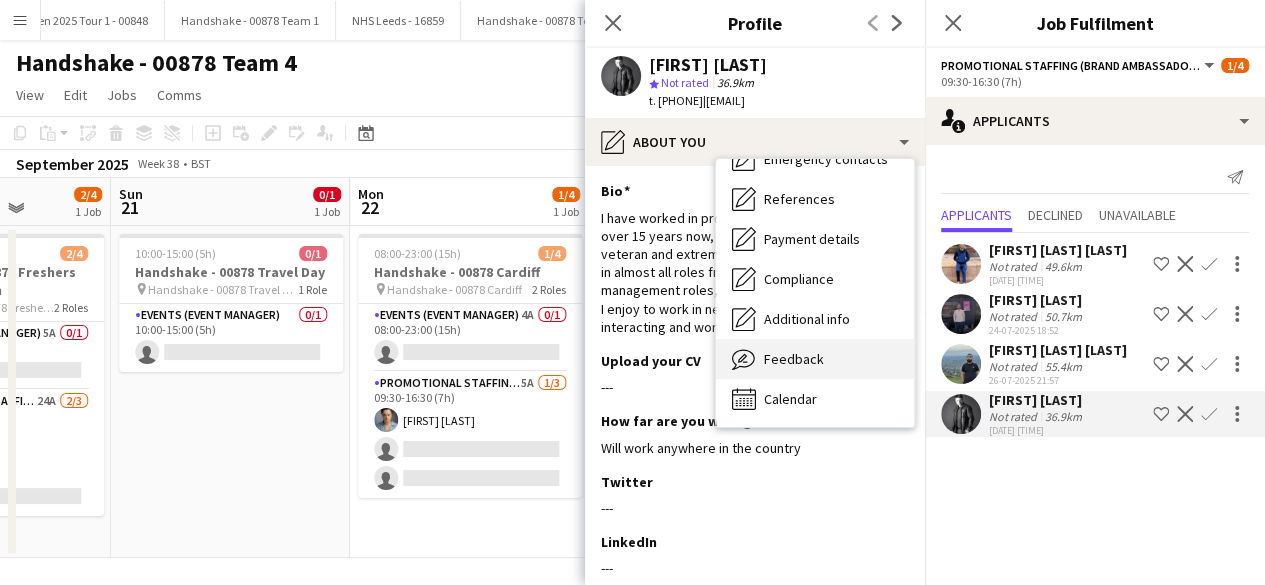 click on "Feedback" at bounding box center [794, 359] 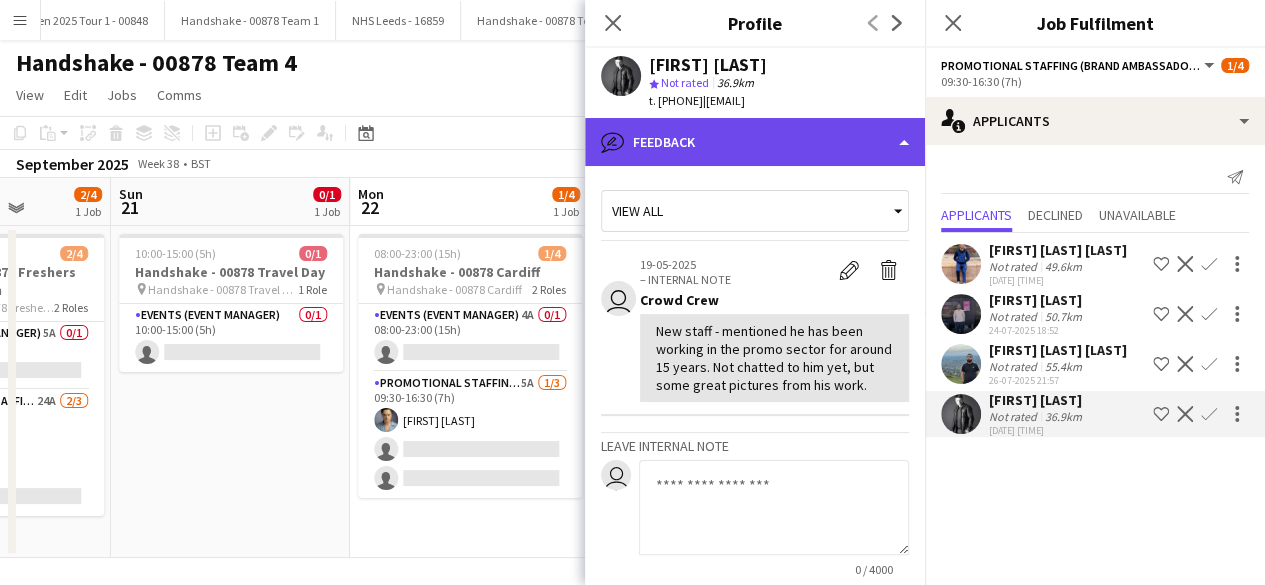 click on "bubble-pencil
Feedback" 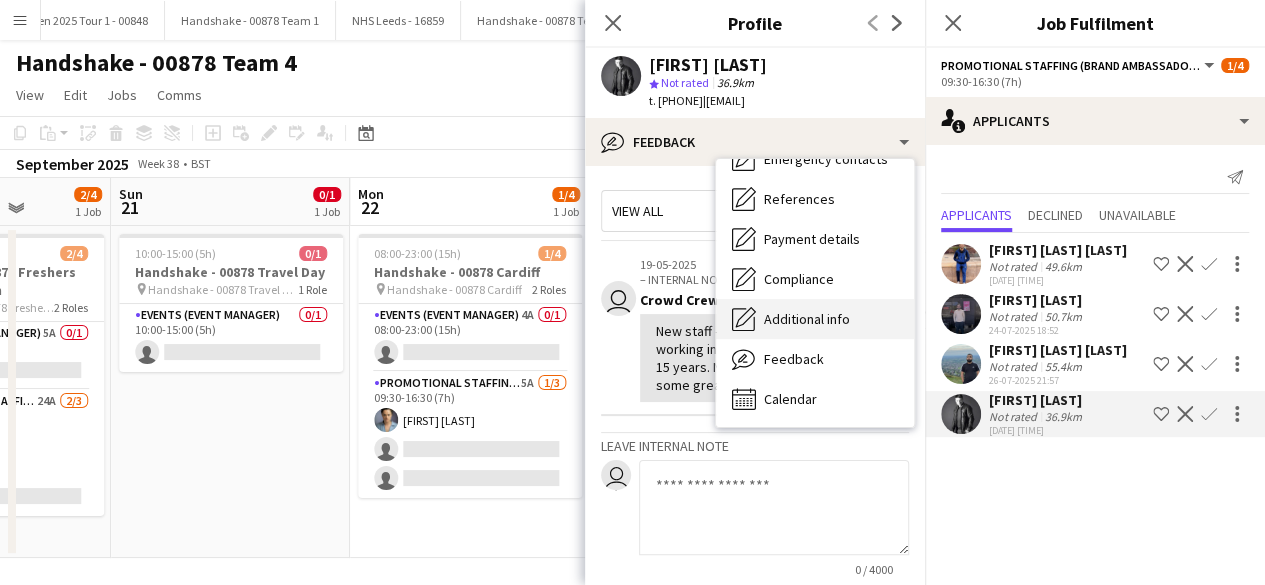 click on "Additional info
Additional info" at bounding box center (815, 319) 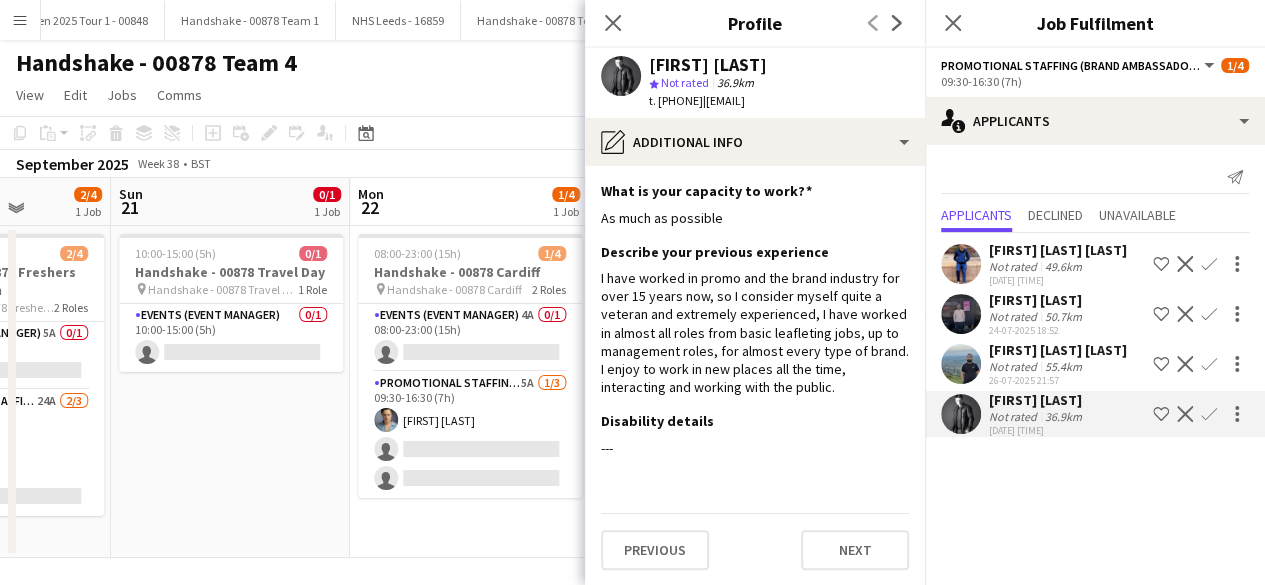 click on "Confirm" 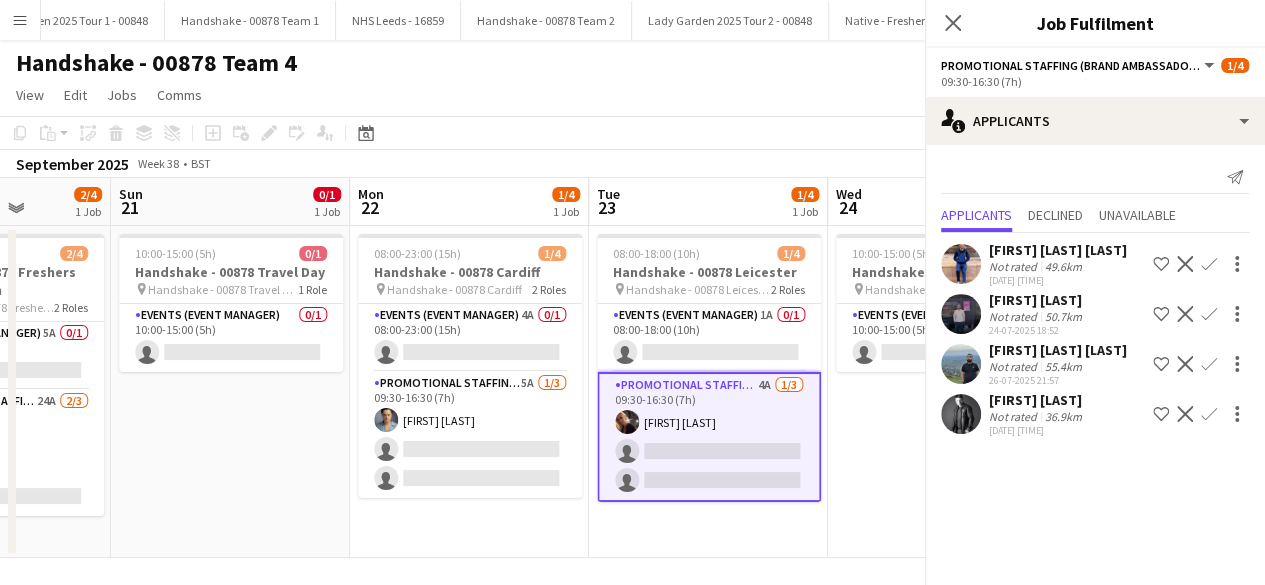 scroll, scrollTop: 0, scrollLeft: 0, axis: both 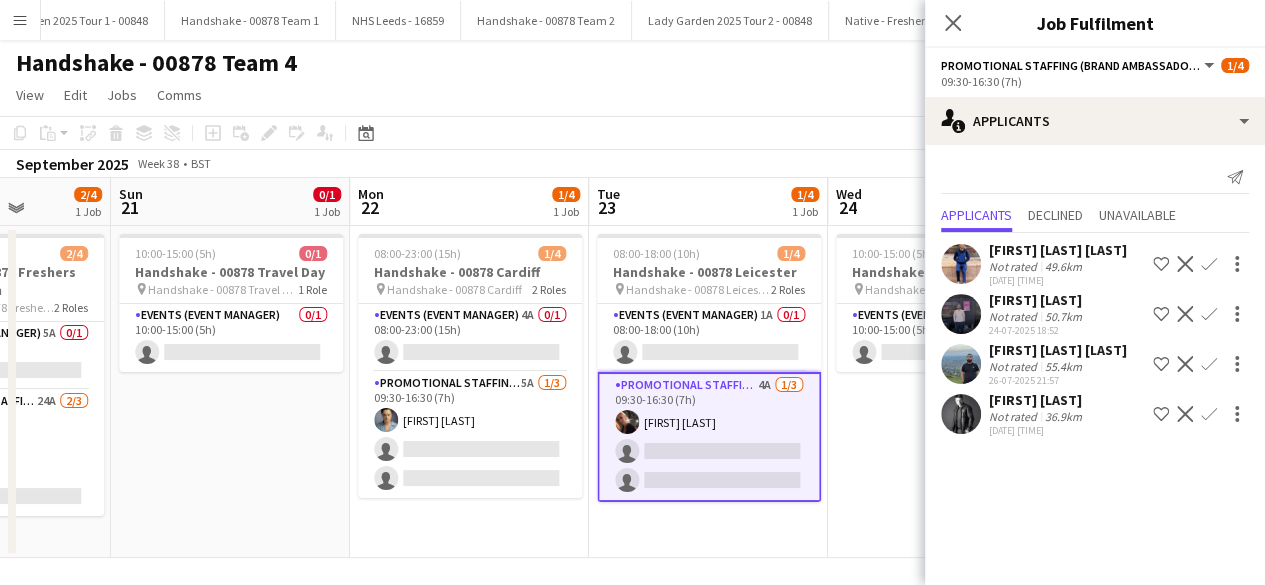 click on "Confirm" 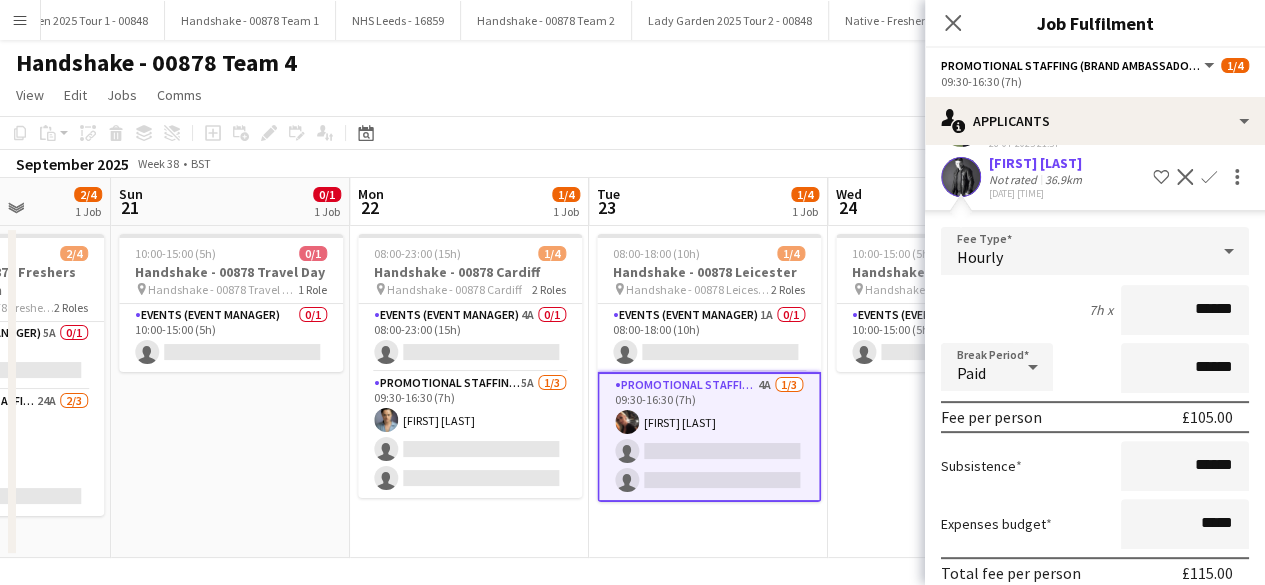 scroll, scrollTop: 360, scrollLeft: 0, axis: vertical 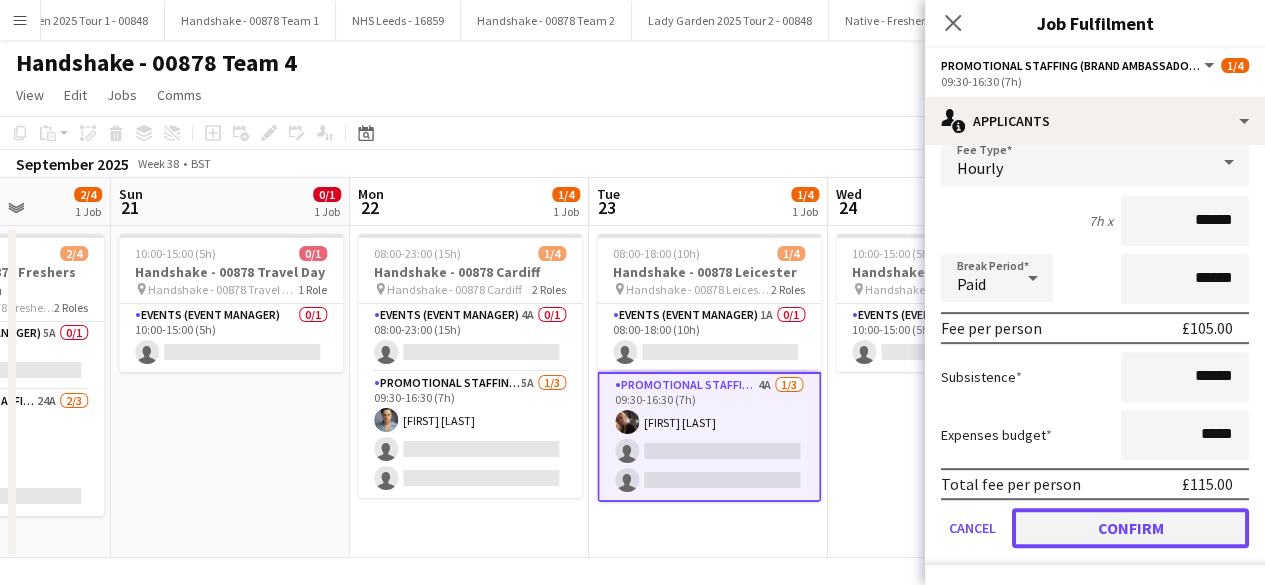 click on "Confirm" 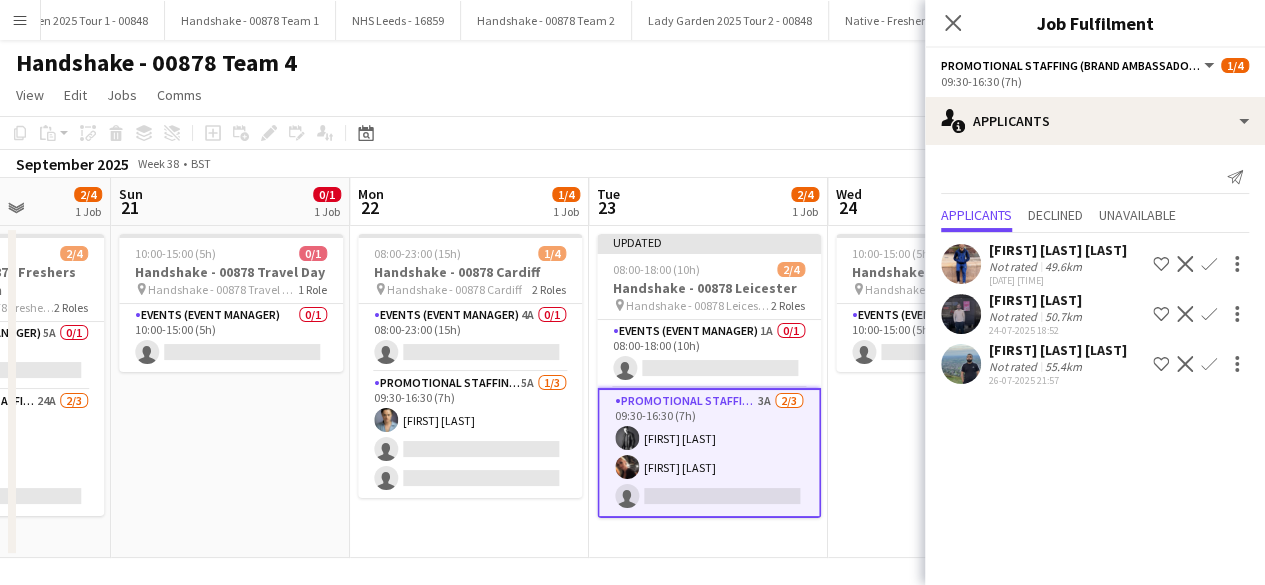 scroll, scrollTop: 0, scrollLeft: 0, axis: both 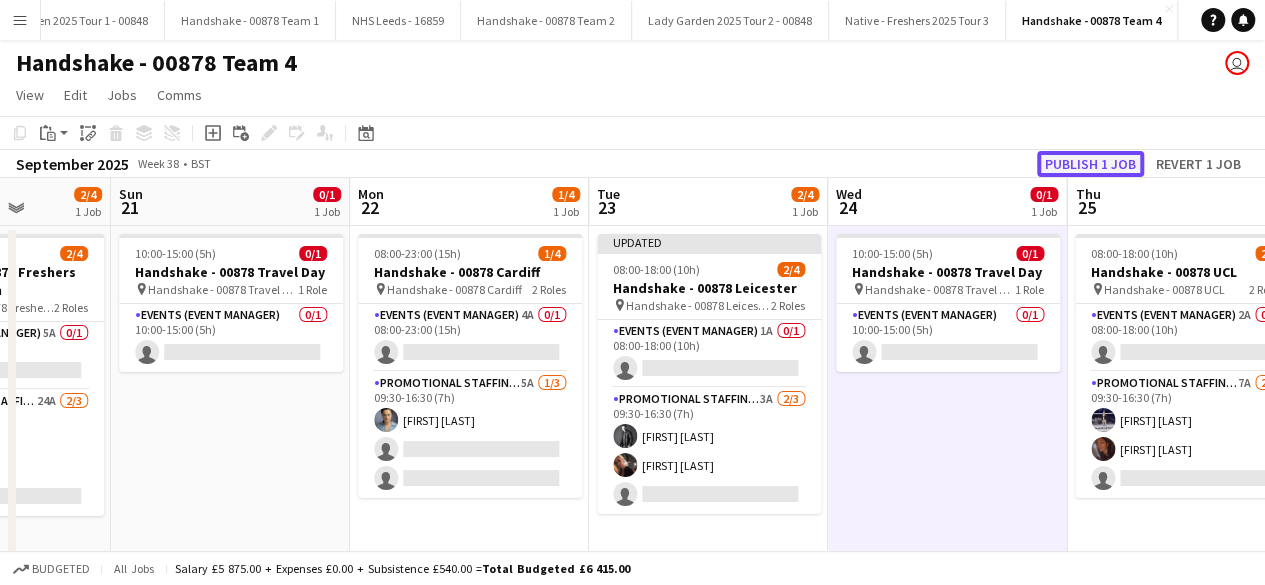 click on "Publish 1 job" 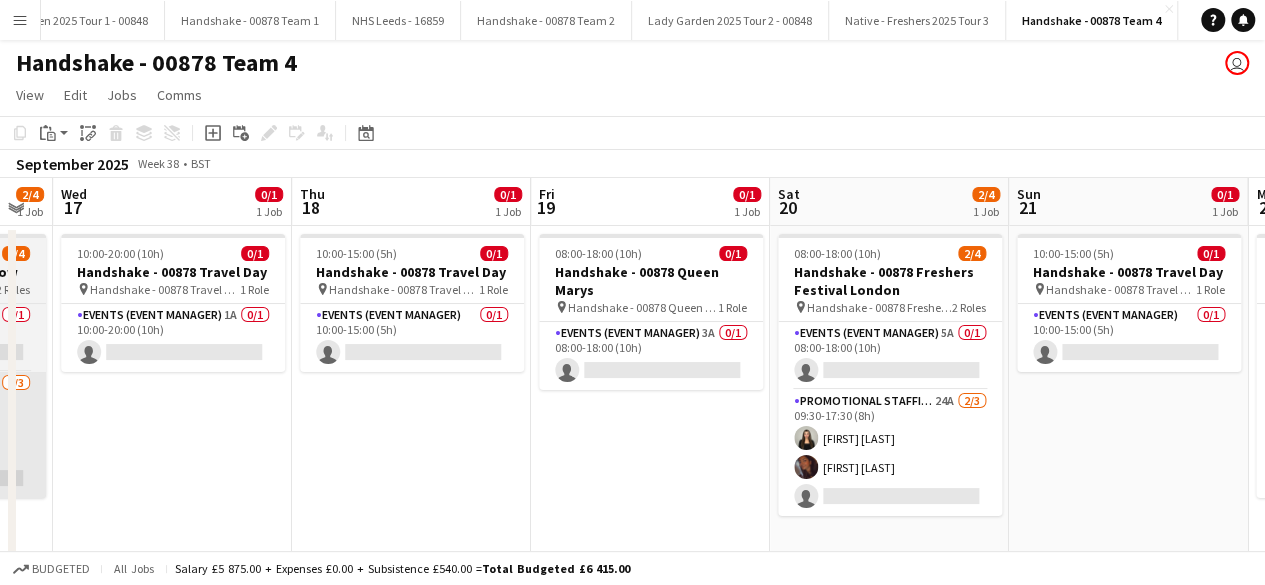 scroll, scrollTop: 0, scrollLeft: 666, axis: horizontal 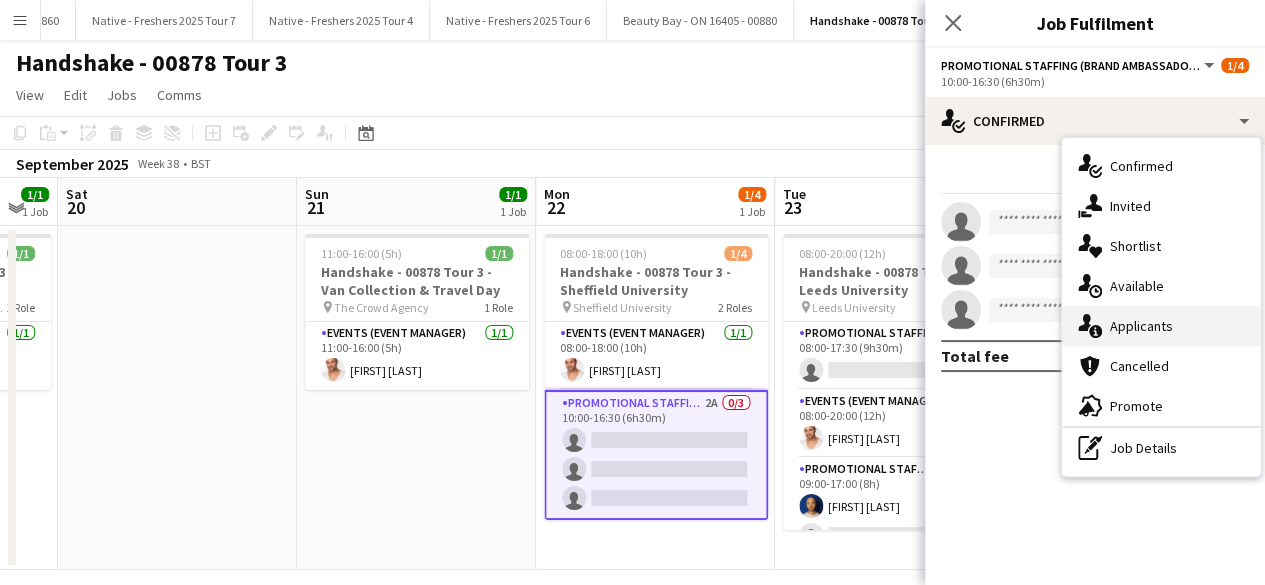 click on "single-neutral-actions-information
Applicants" at bounding box center (1161, 326) 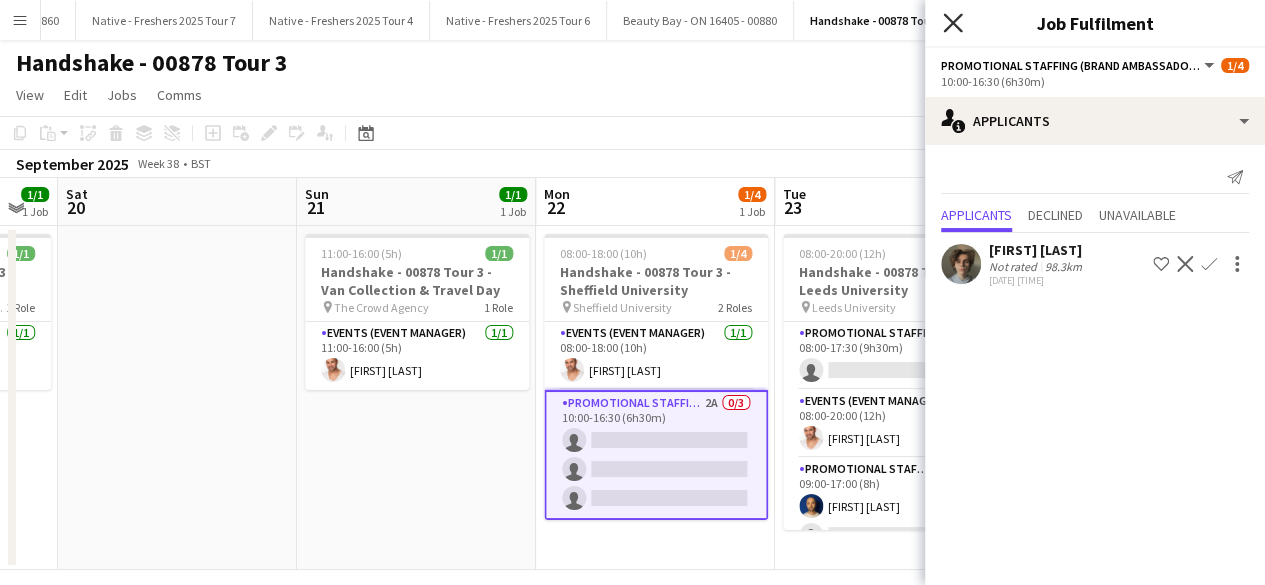 click on "Close pop-in" 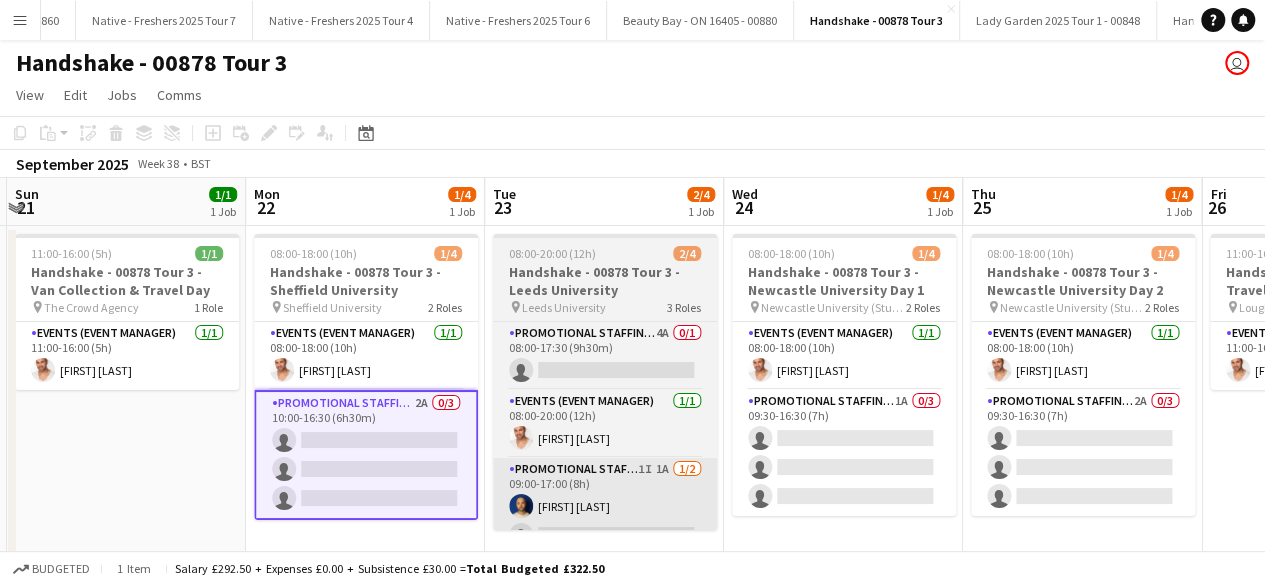 scroll, scrollTop: 0, scrollLeft: 714, axis: horizontal 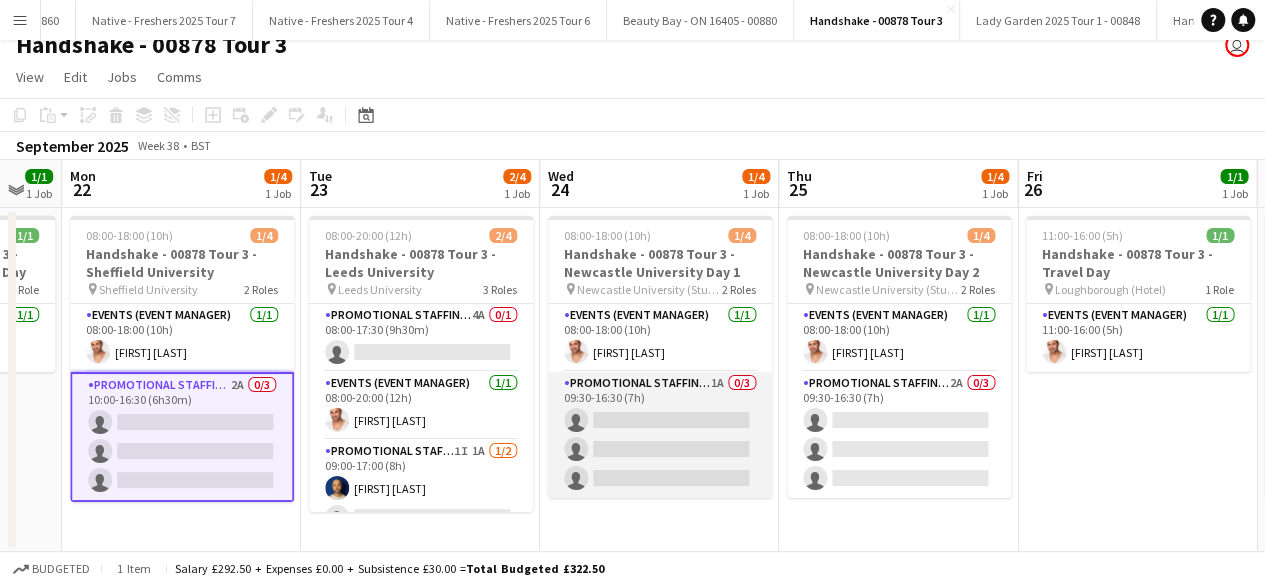 click on "Promotional Staffing (Brand Ambassadors)   1A   0/3   09:30-16:30 (7h)
single-neutral-actions
single-neutral-actions
single-neutral-actions" at bounding box center (660, 435) 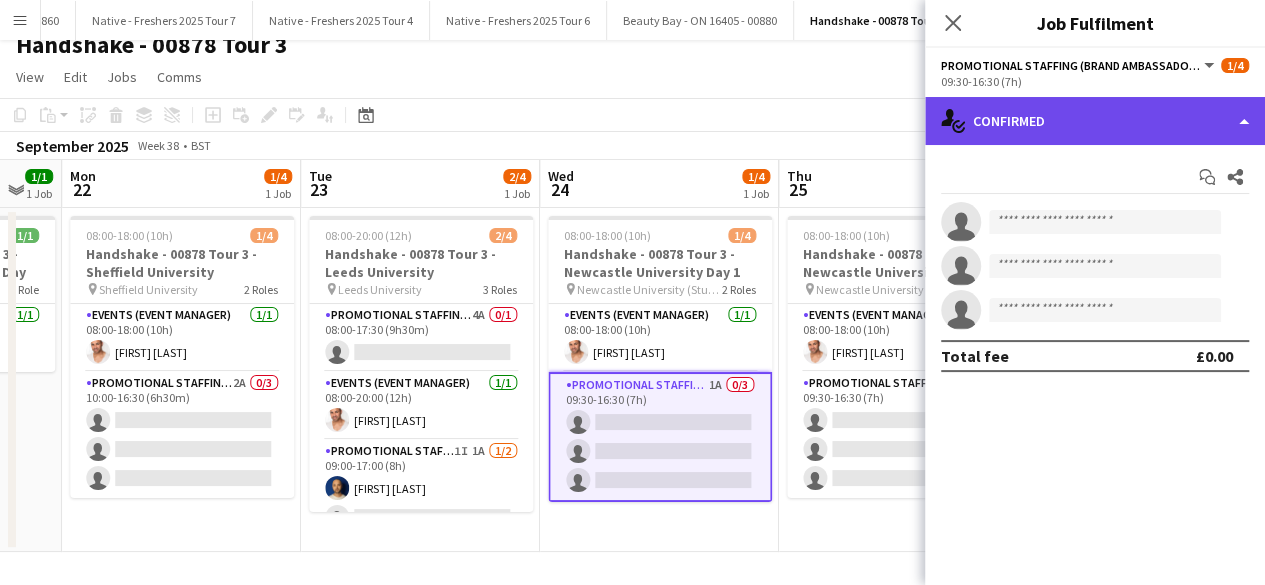 click on "single-neutral-actions-check-2
Confirmed" 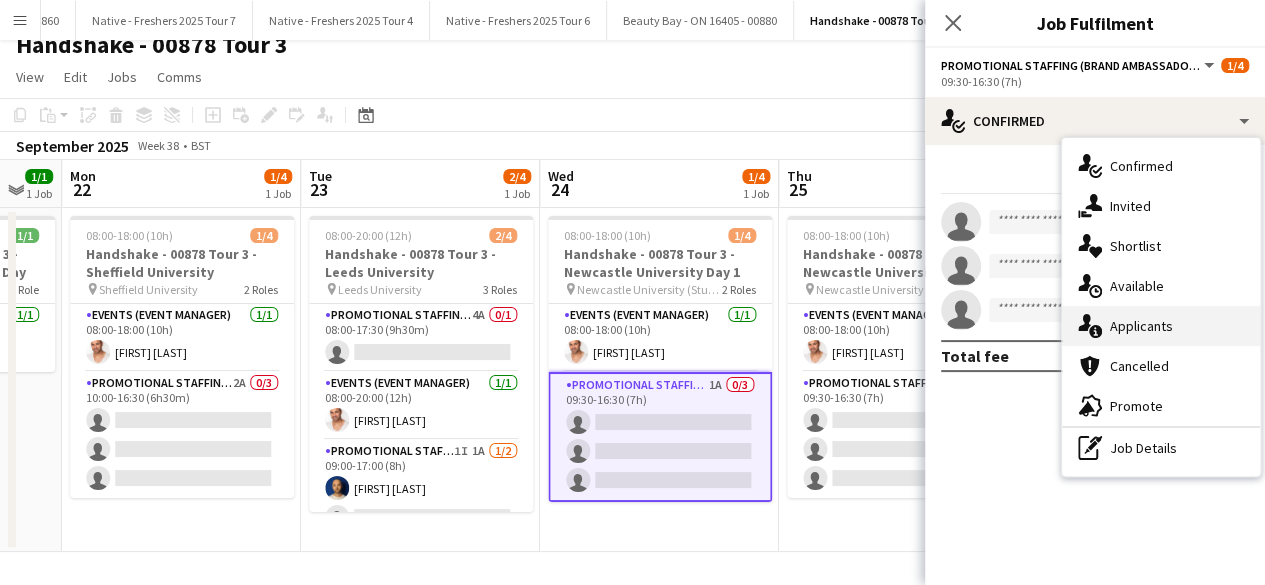 click on "single-neutral-actions-information
Applicants" at bounding box center [1161, 326] 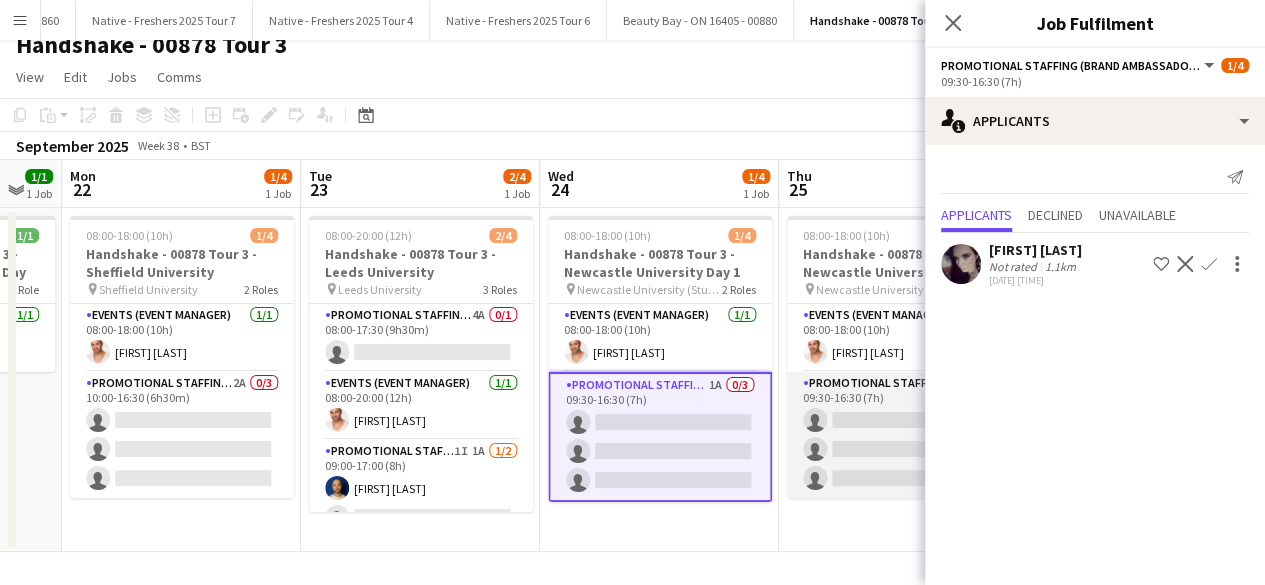 click on "Promotional Staffing (Brand Ambassadors)   2A   0/3   09:30-16:30 (7h)
single-neutral-actions
single-neutral-actions
single-neutral-actions" at bounding box center (899, 435) 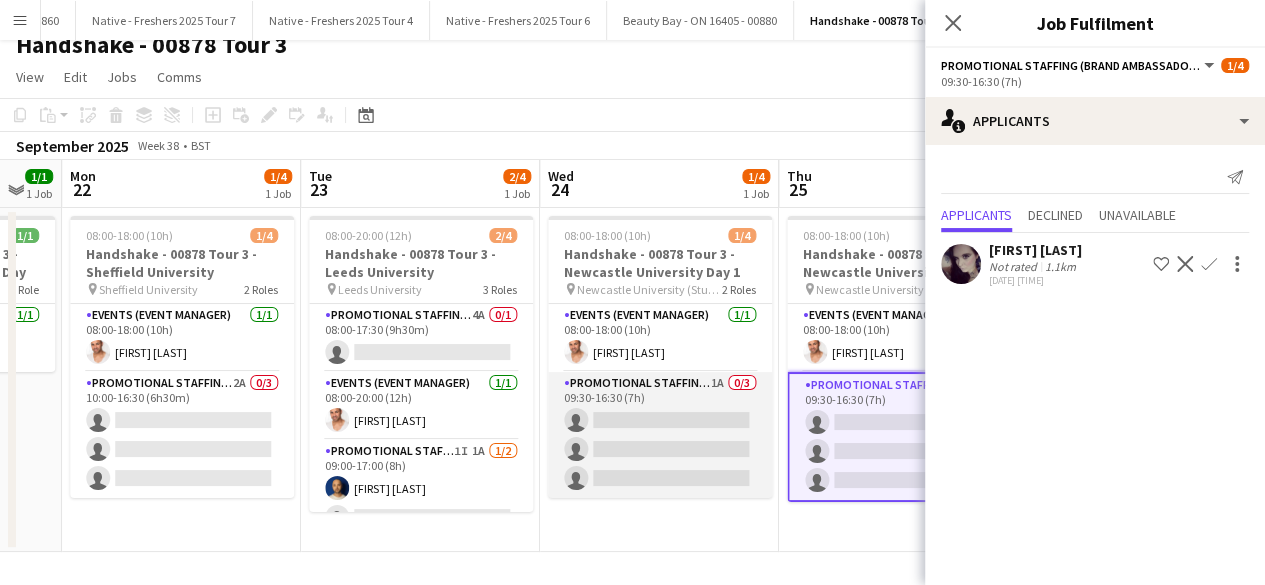 click on "Promotional Staffing (Brand Ambassadors)   1A   0/3   09:30-16:30 (7h)
single-neutral-actions
single-neutral-actions
single-neutral-actions" at bounding box center (660, 435) 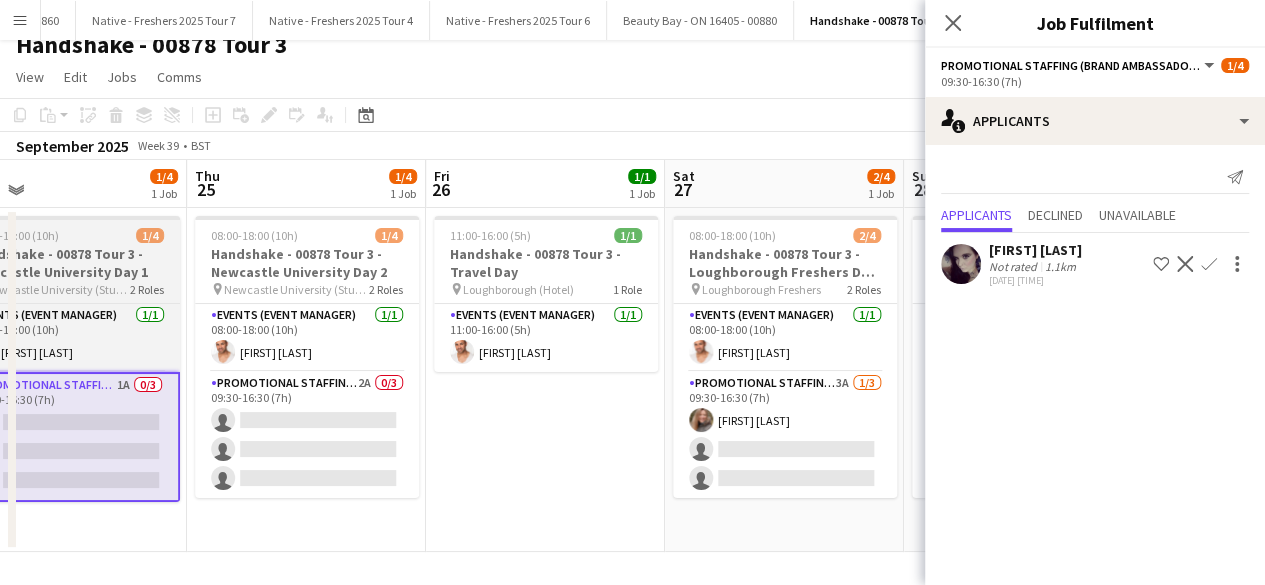 scroll, scrollTop: 0, scrollLeft: 530, axis: horizontal 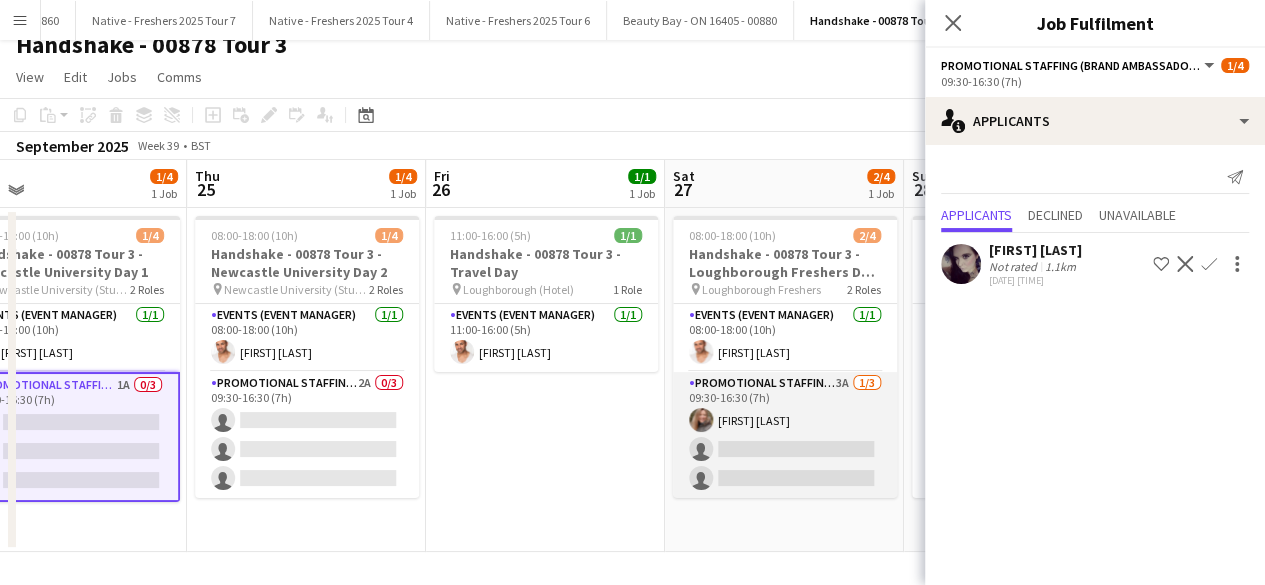 click on "Promotional Staffing (Brand Ambassadors)   3A   1/3   09:30-16:30 (7h)
Lorraine Sadler
single-neutral-actions
single-neutral-actions" at bounding box center (785, 435) 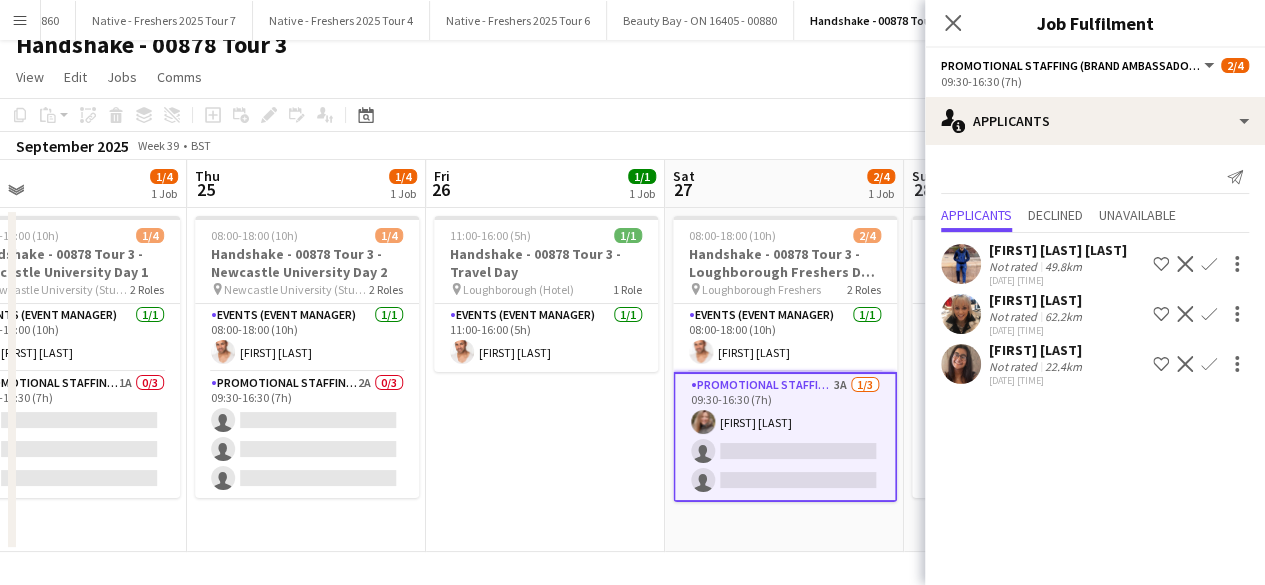 click on "Confirm" 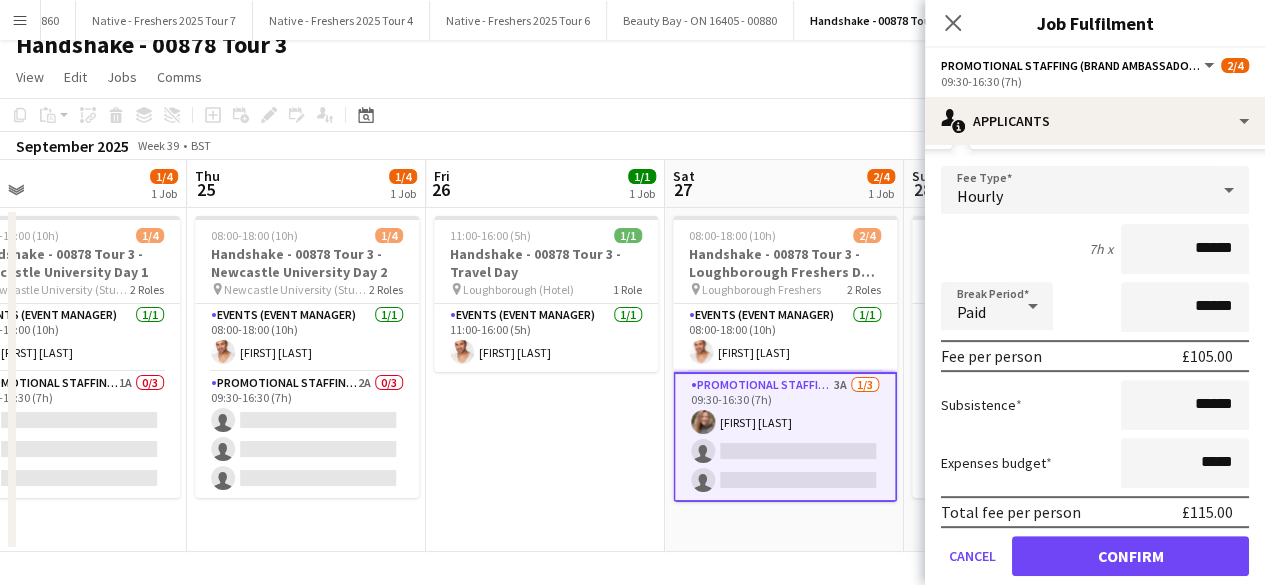 scroll, scrollTop: 252, scrollLeft: 0, axis: vertical 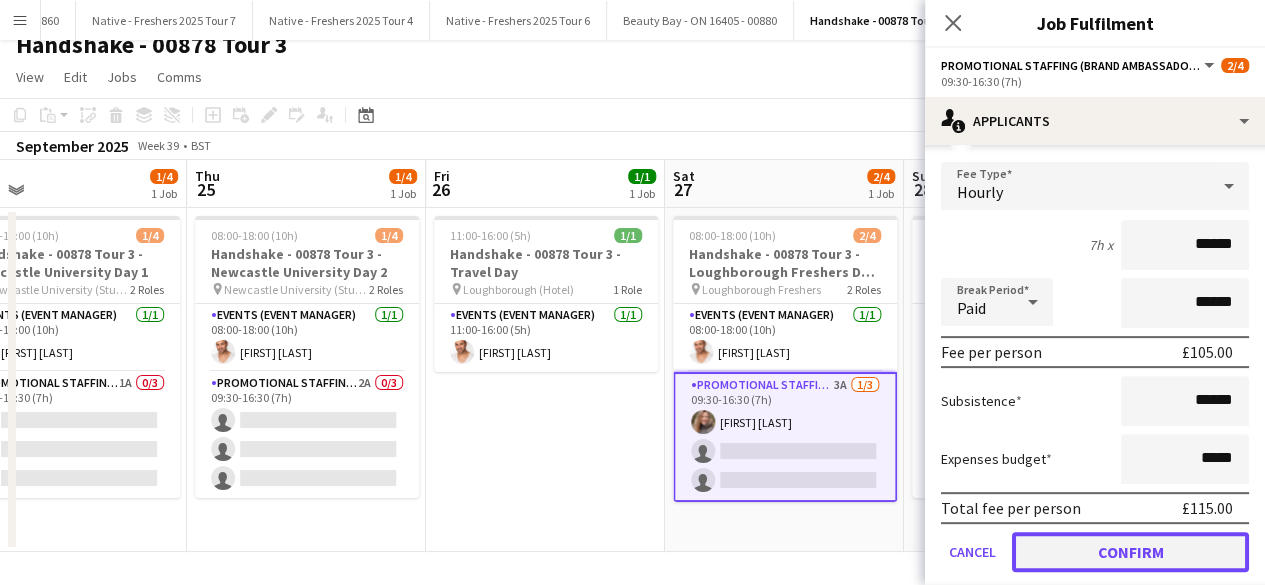 click on "Confirm" 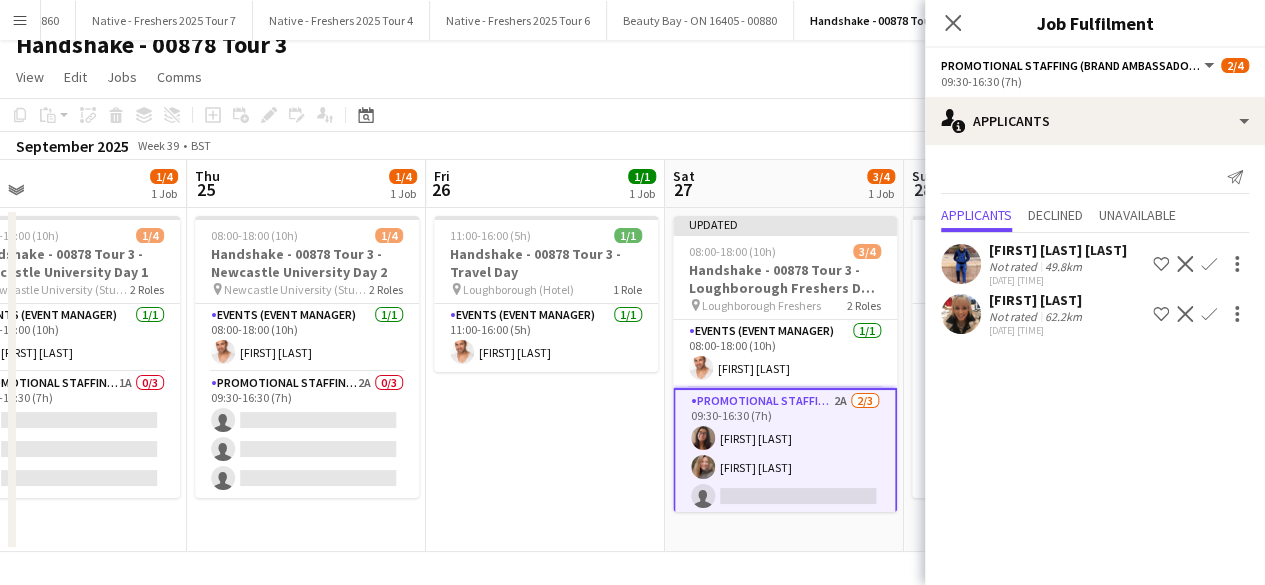 scroll, scrollTop: 0, scrollLeft: 0, axis: both 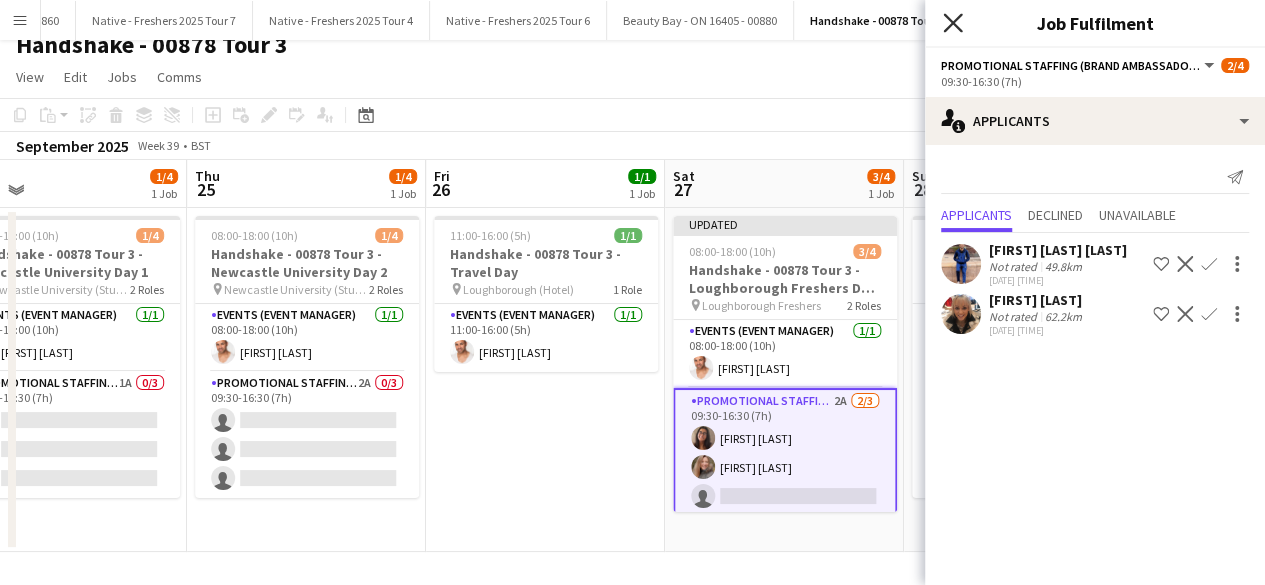 click 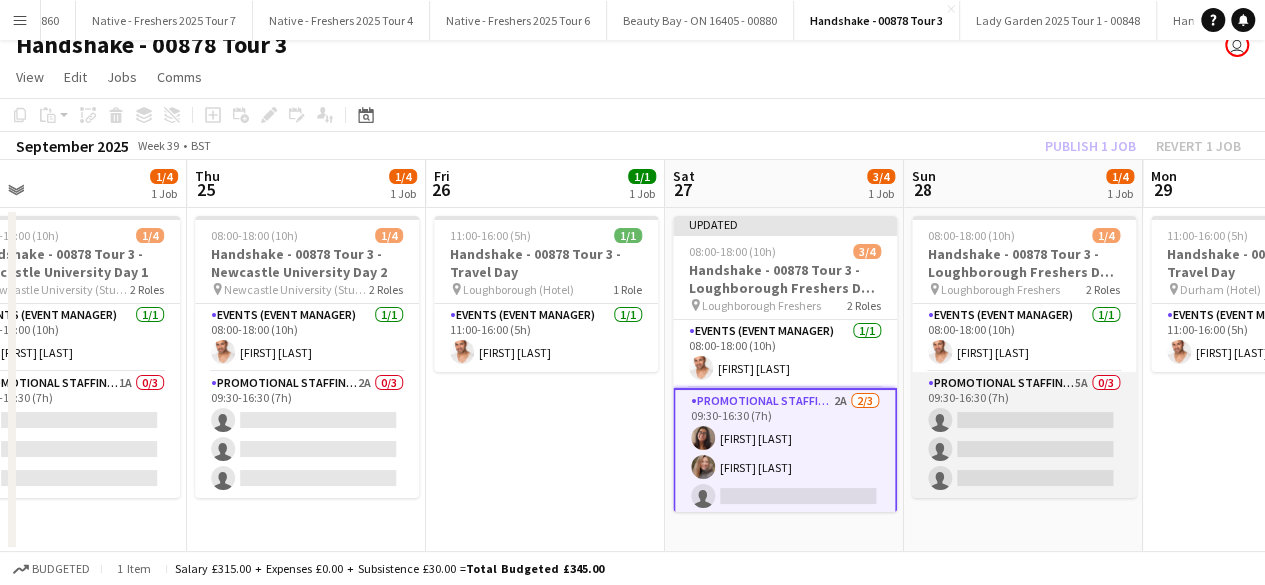 click on "Promotional Staffing (Brand Ambassadors)   5A   0/3   09:30-16:30 (7h)
single-neutral-actions
single-neutral-actions
single-neutral-actions" at bounding box center (1024, 435) 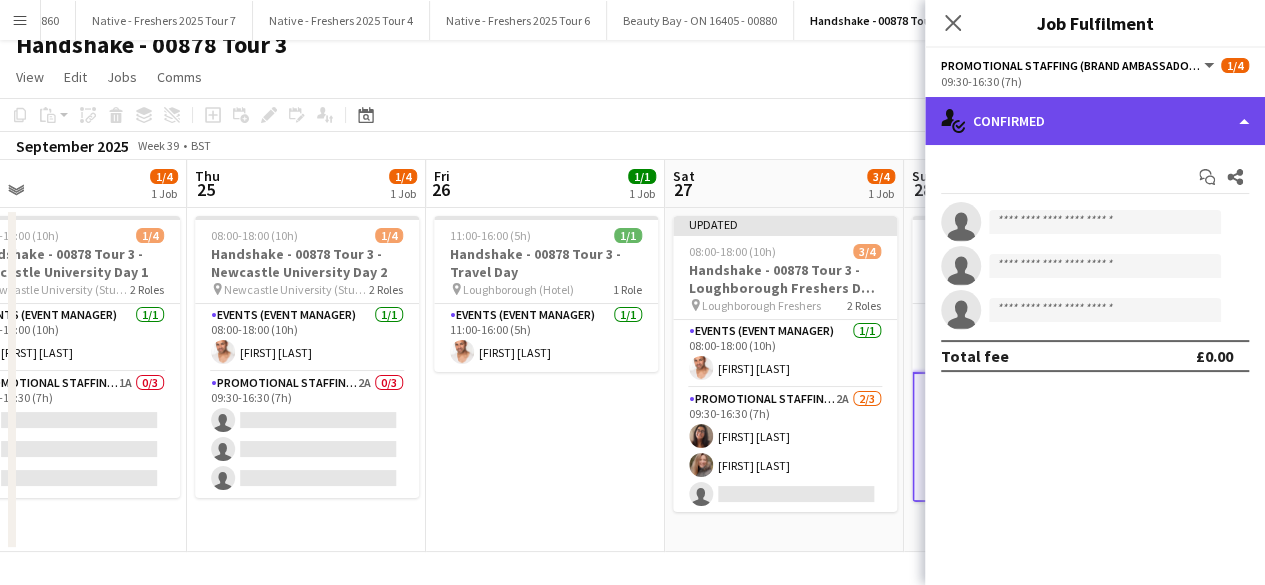 click on "single-neutral-actions-check-2
Confirmed" 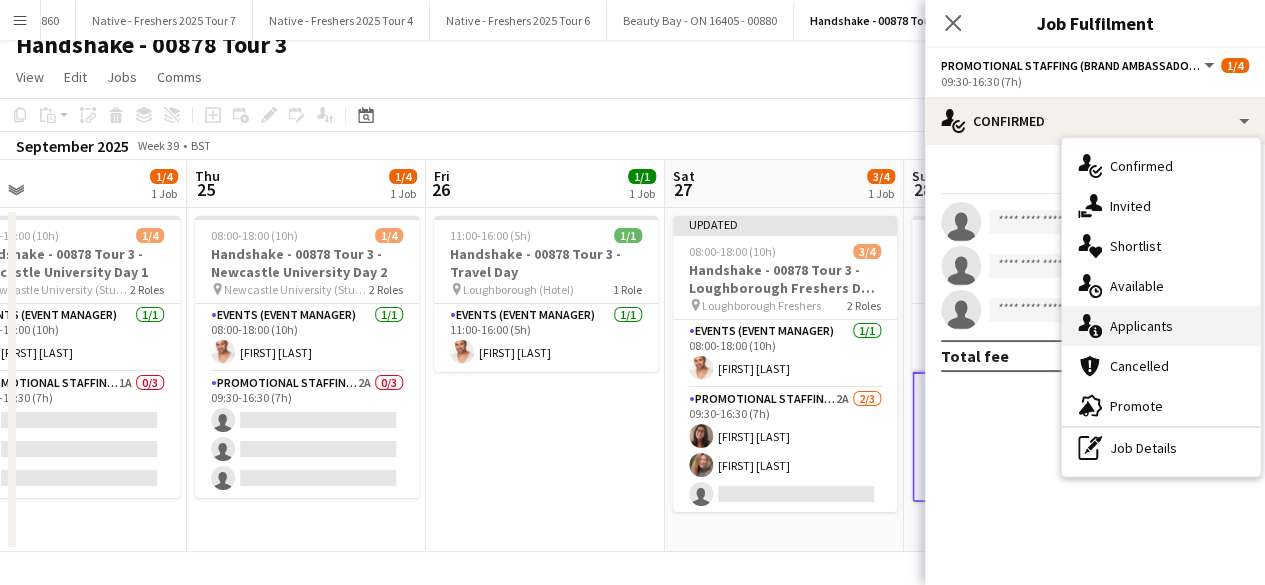 click on "single-neutral-actions-information
Applicants" at bounding box center (1161, 326) 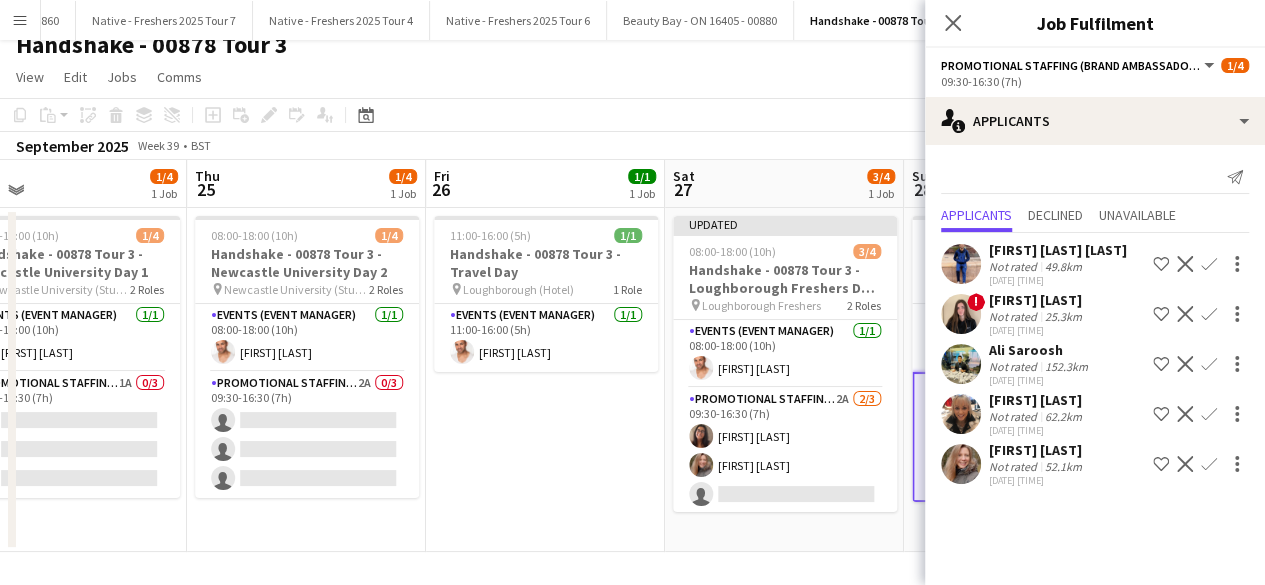 click 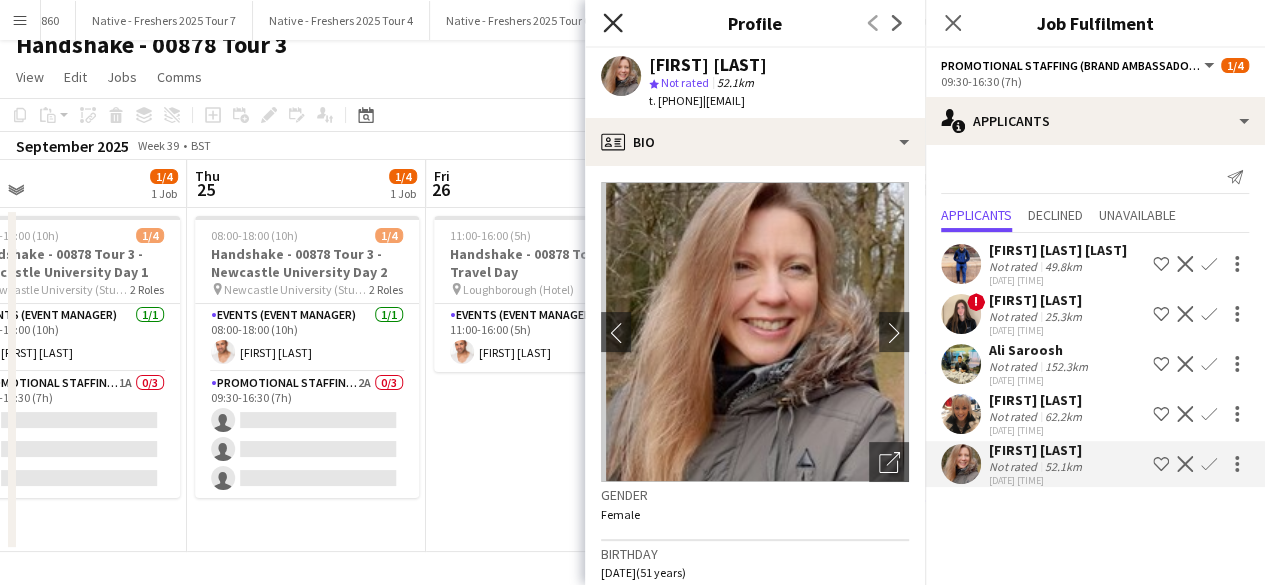 click on "Close pop-in" 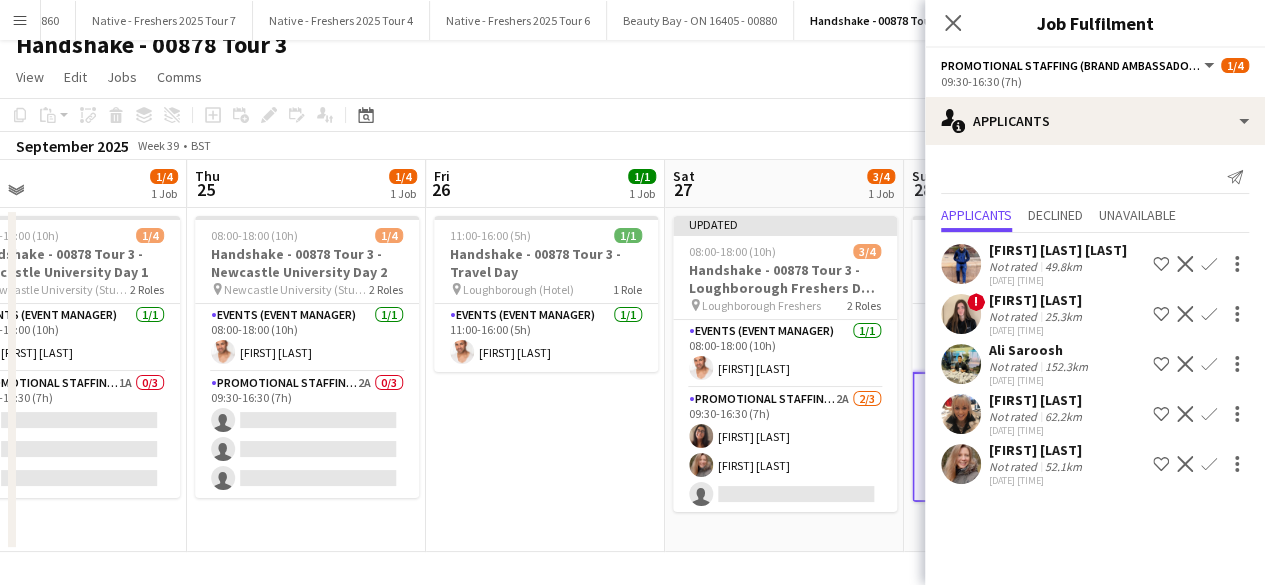 click on "Confirm" 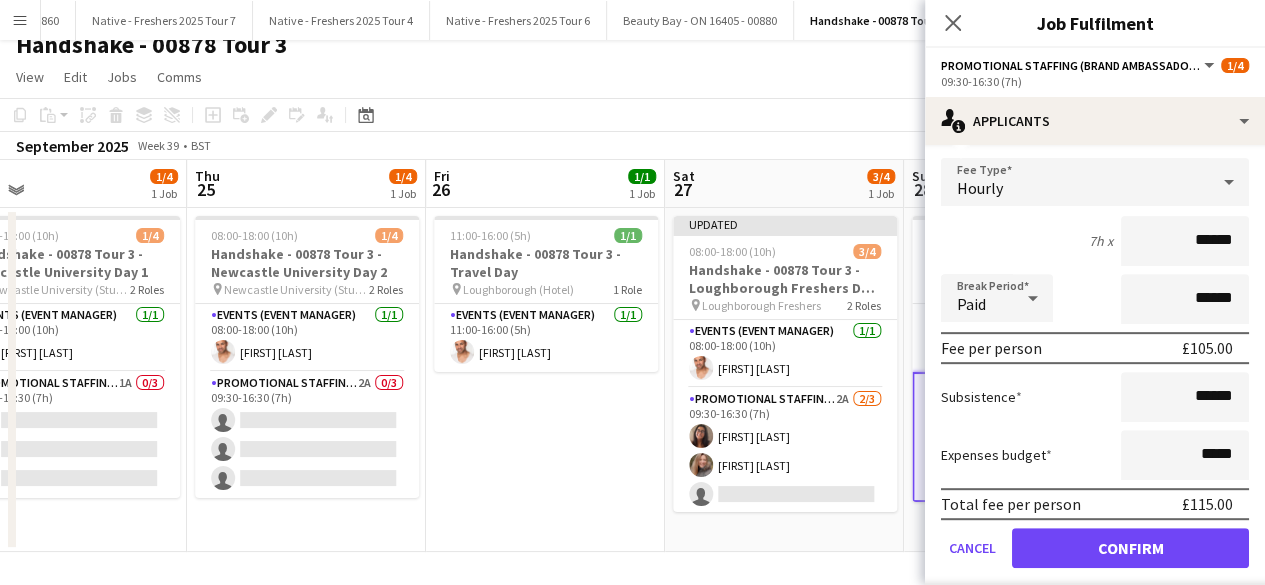 scroll, scrollTop: 392, scrollLeft: 0, axis: vertical 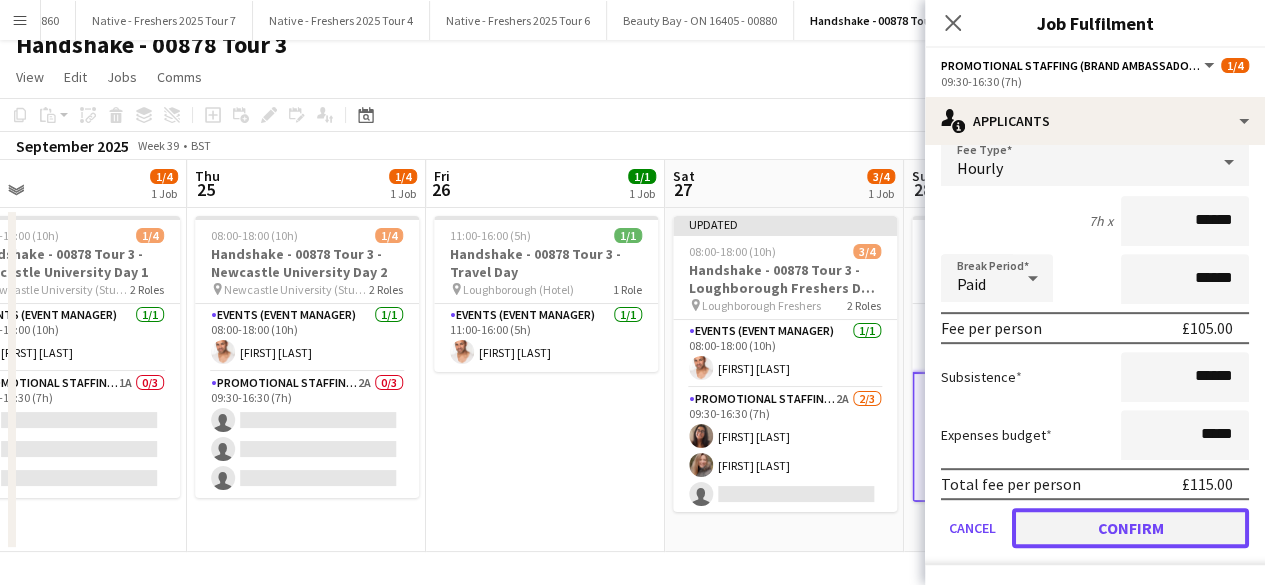 click on "Confirm" 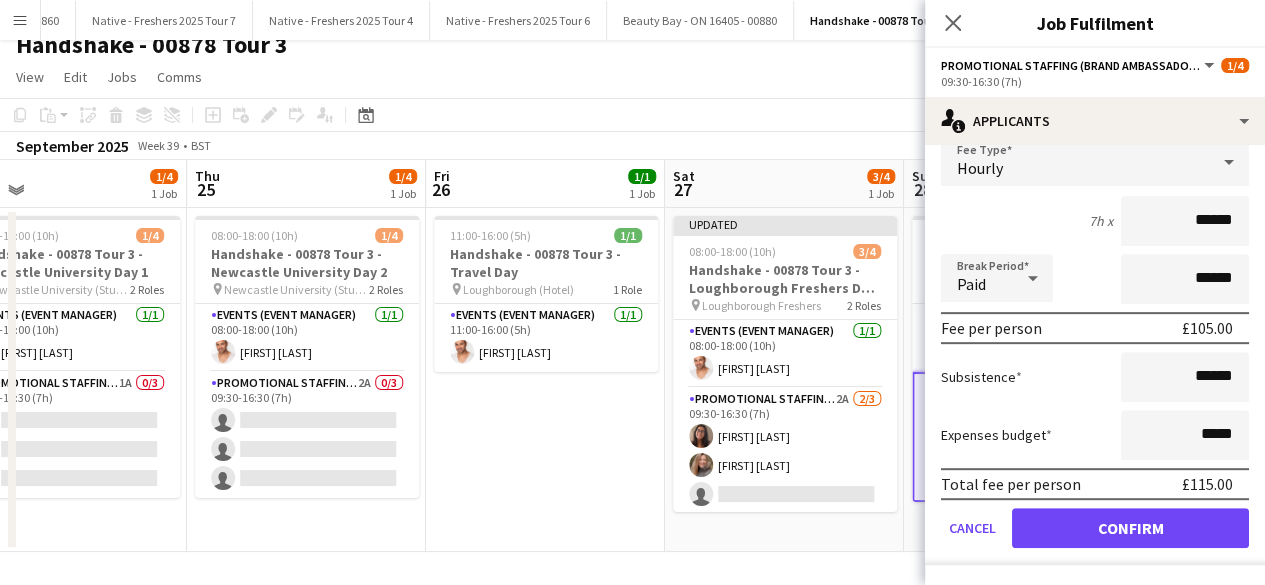 scroll, scrollTop: 0, scrollLeft: 0, axis: both 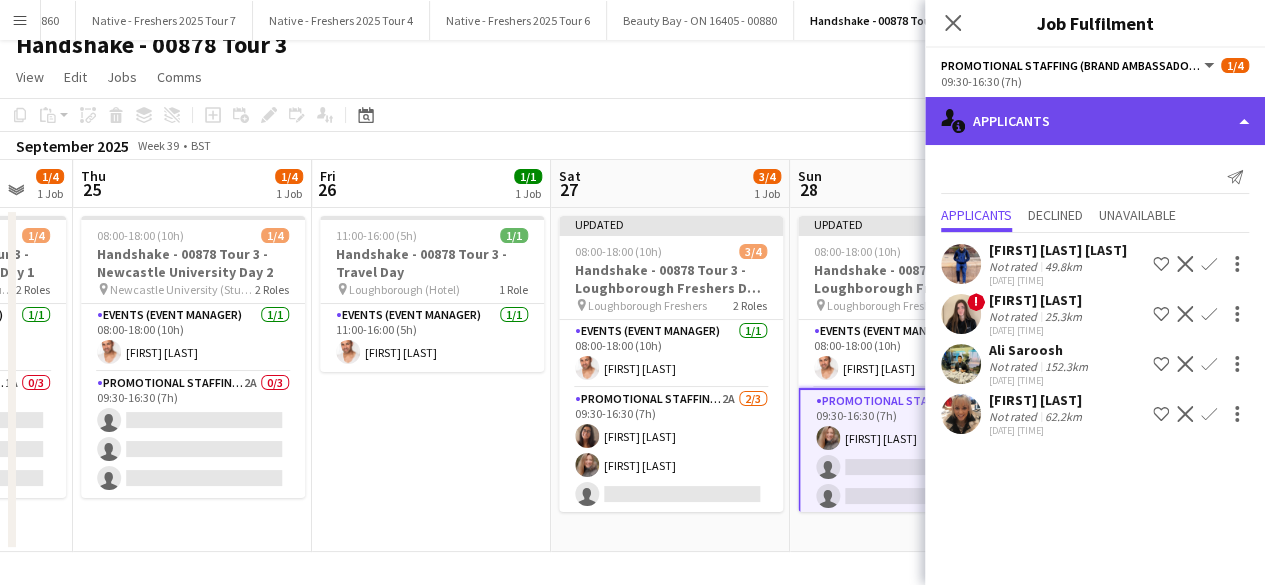 click on "single-neutral-actions-information
Applicants" 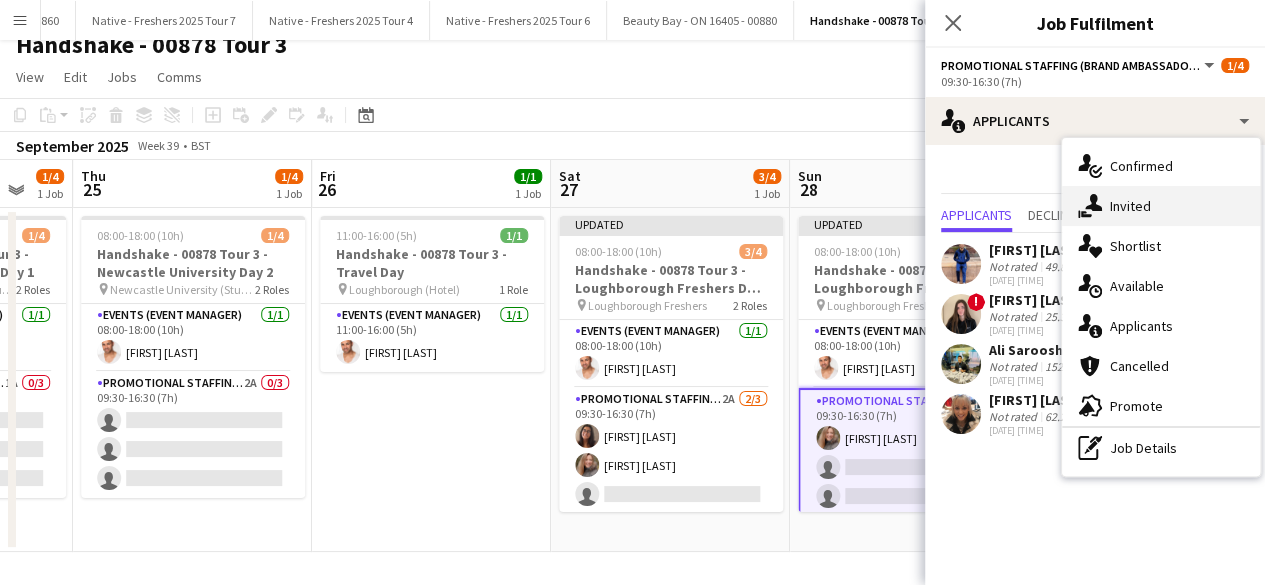 click on "single-neutral-actions-share-1
Invited" at bounding box center [1161, 206] 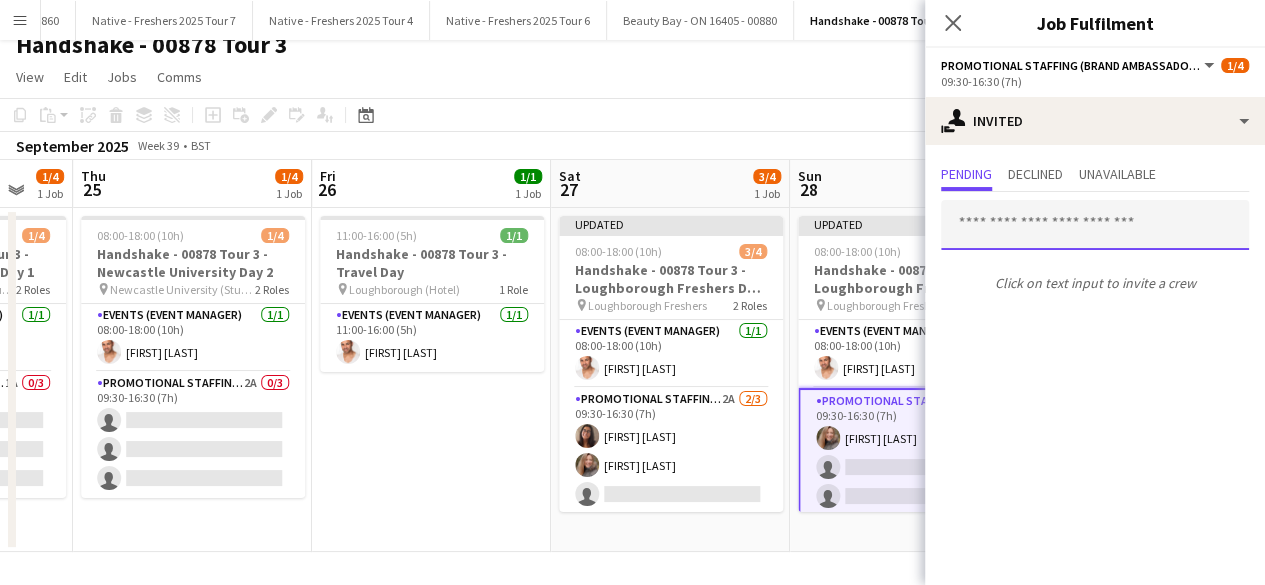 click at bounding box center (1095, 225) 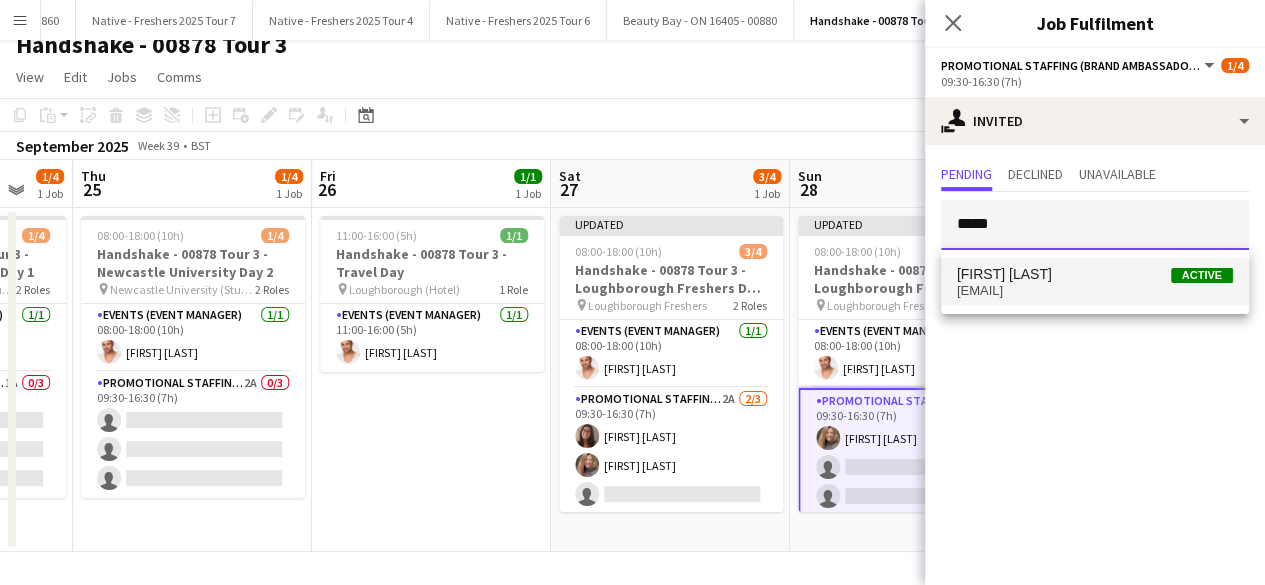 type on "*****" 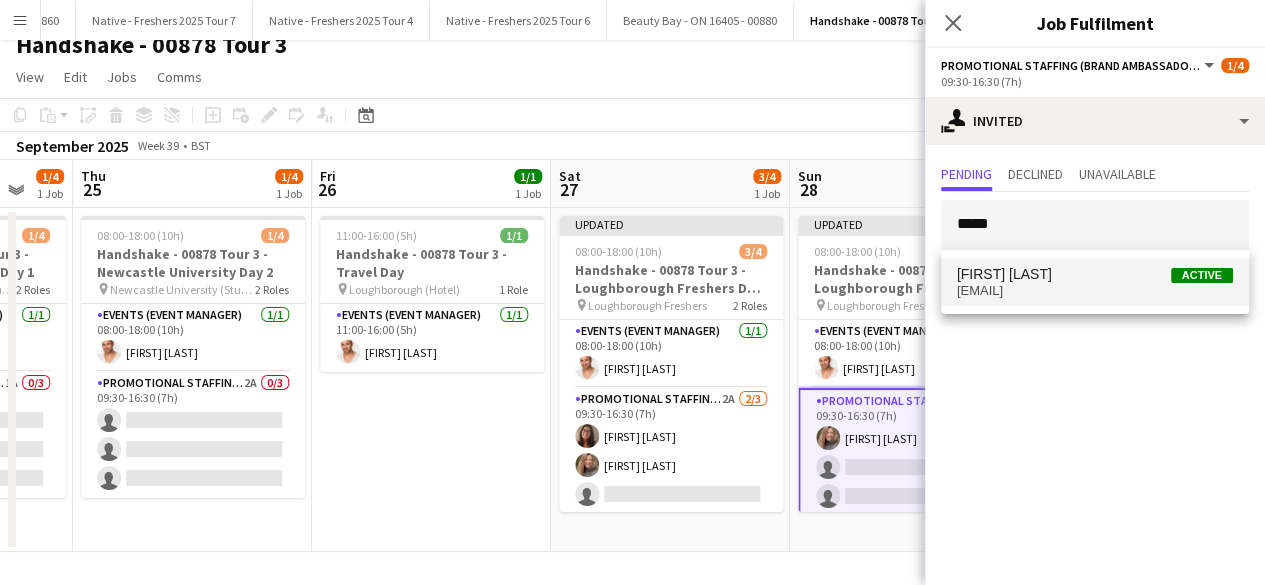 click on "mitali_soni03@yahoo.com" at bounding box center [1095, 291] 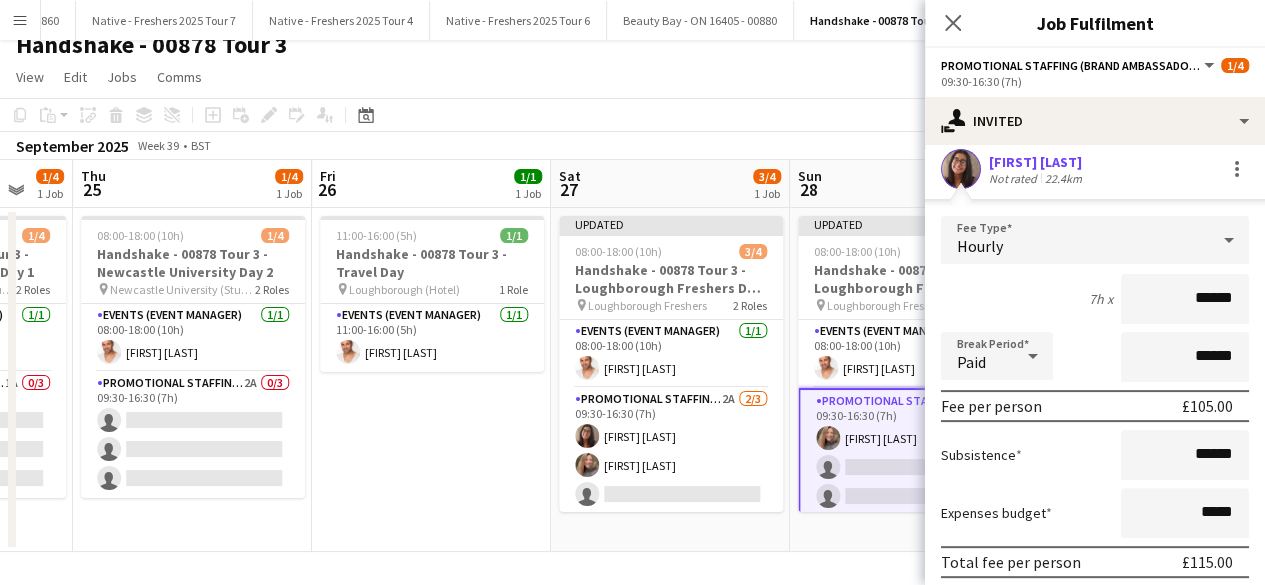 scroll, scrollTop: 234, scrollLeft: 0, axis: vertical 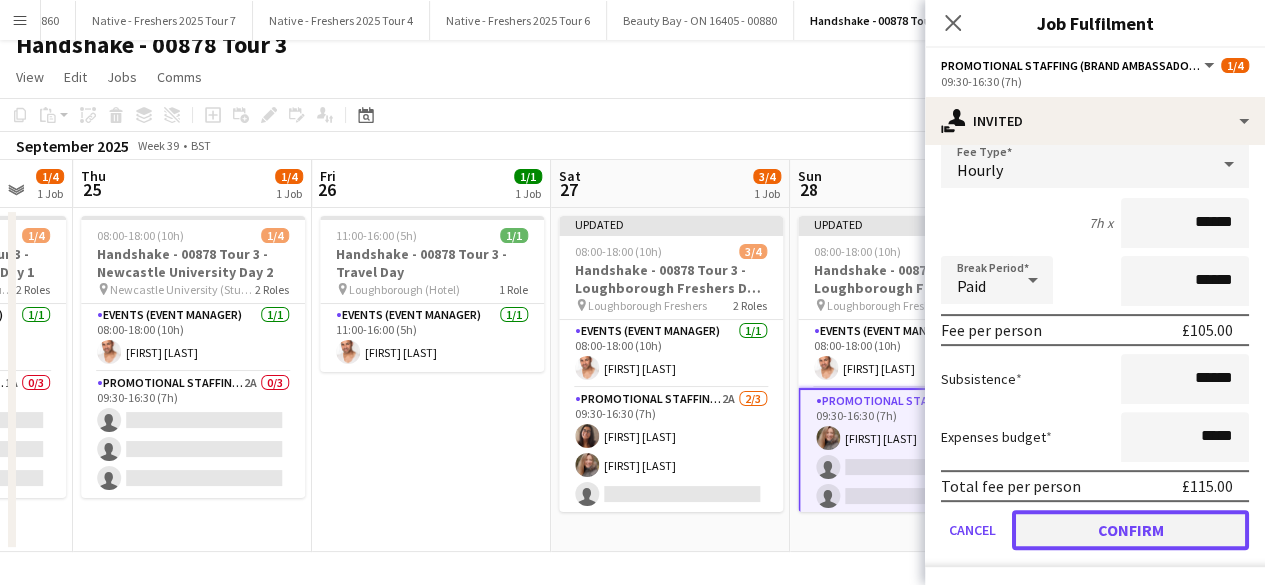 click on "Confirm" 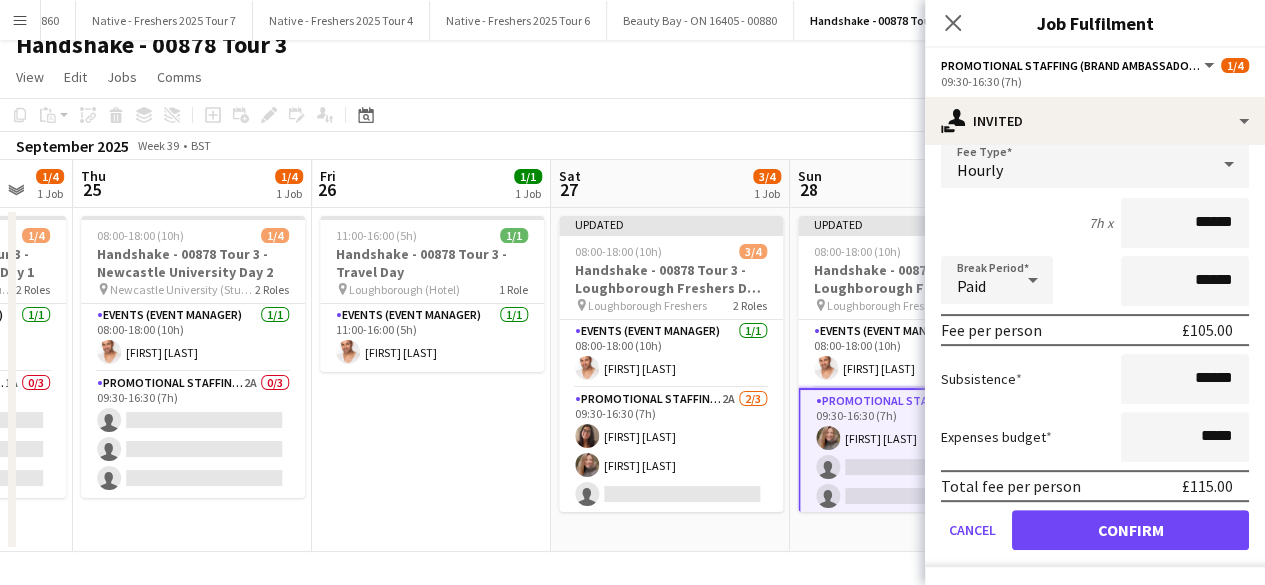scroll, scrollTop: 0, scrollLeft: 0, axis: both 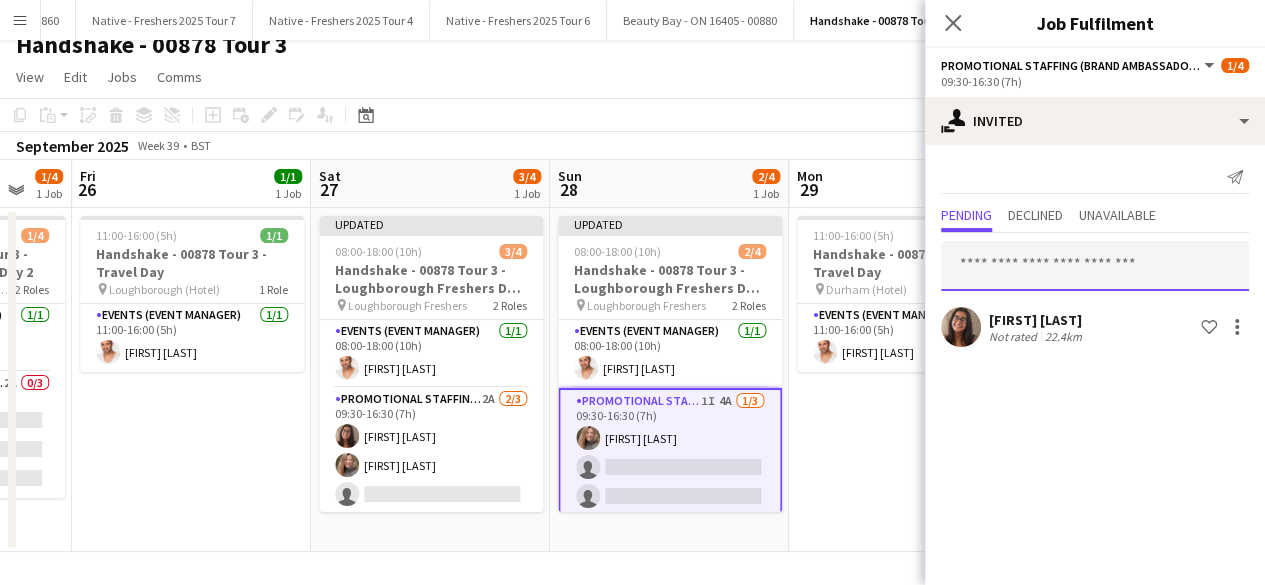 click at bounding box center [1095, 266] 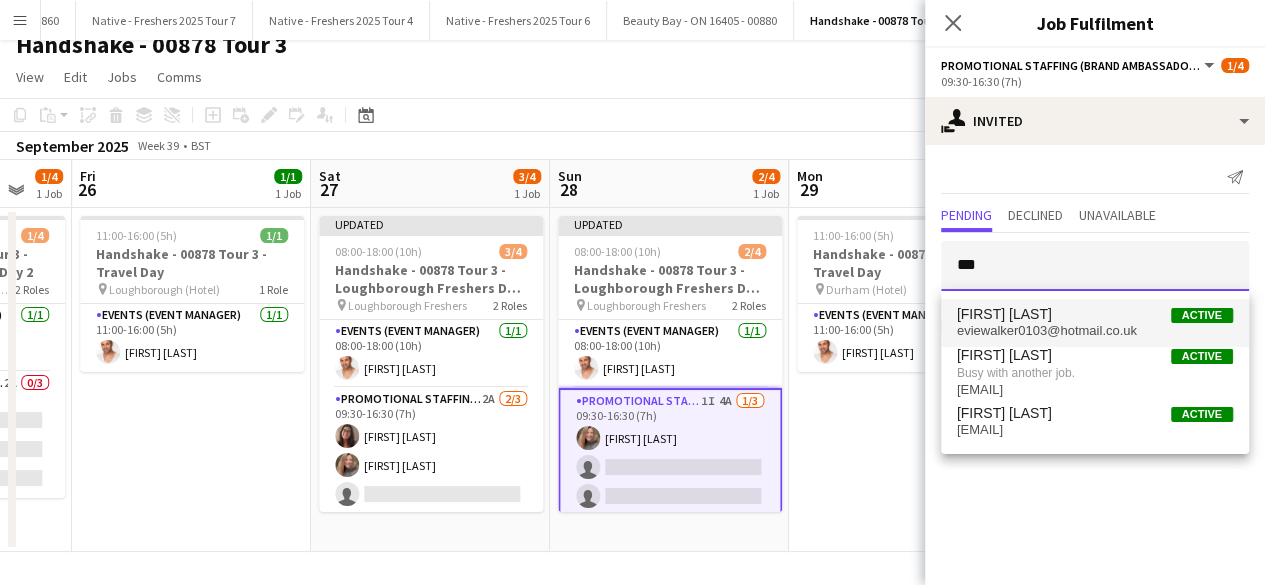 type on "***" 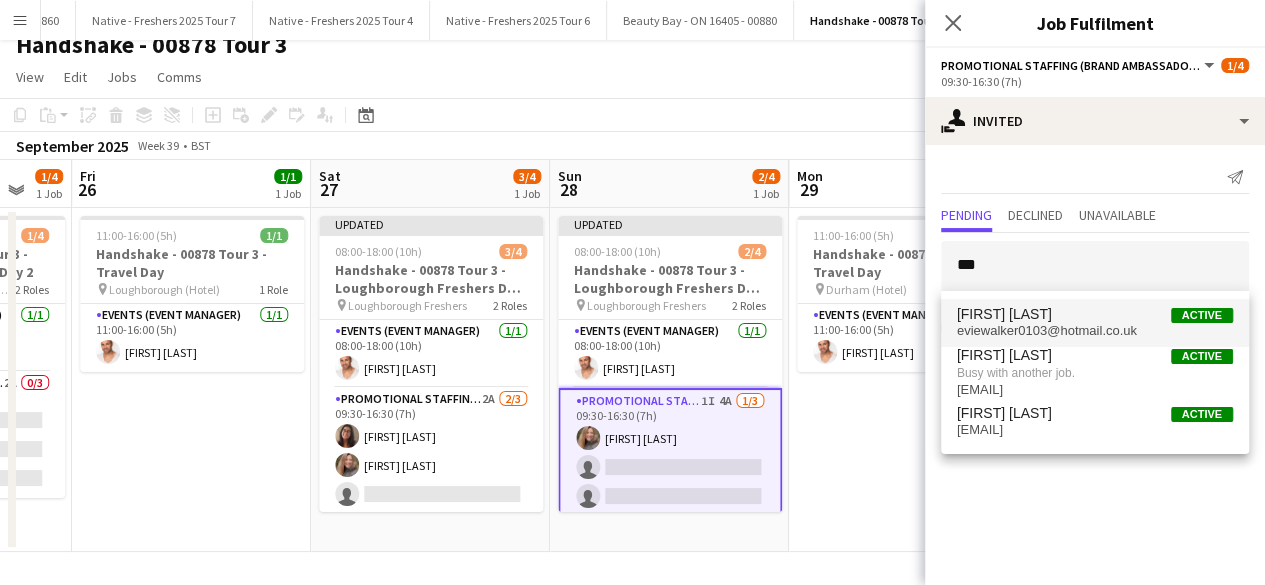 click on "eviewalker0103@hotmail.co.uk" at bounding box center (1095, 331) 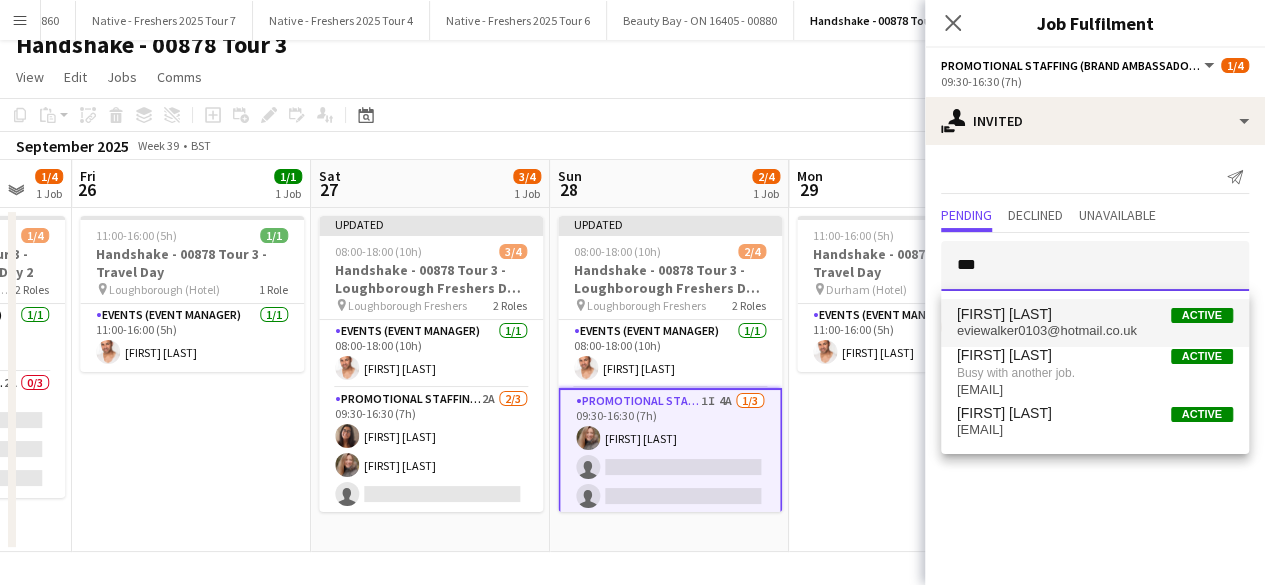 type 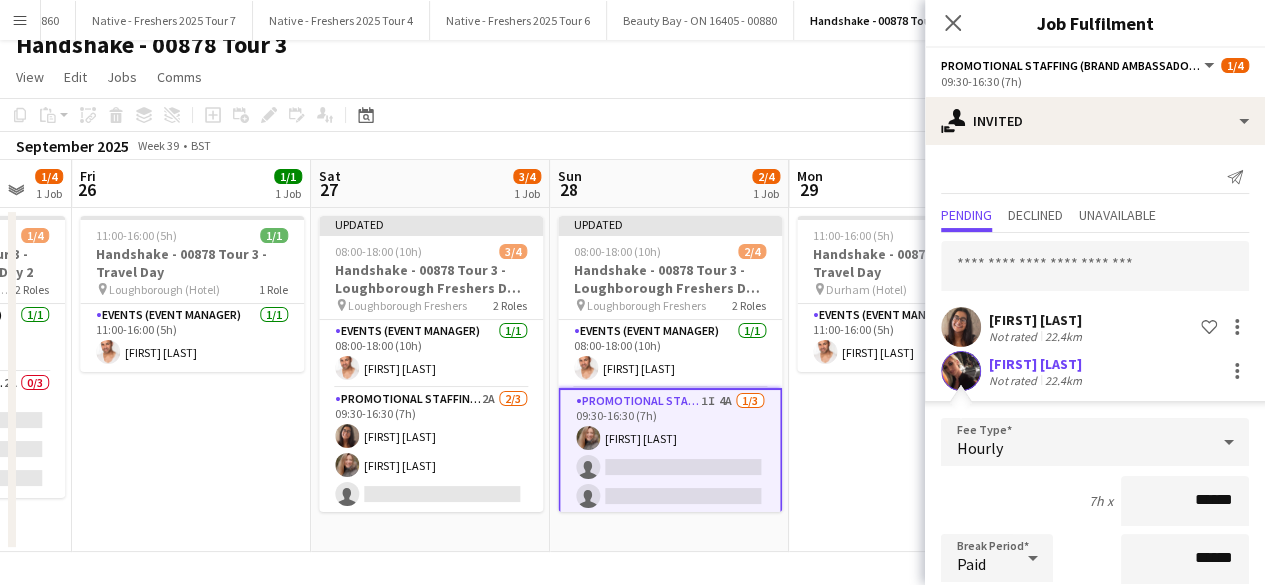 scroll, scrollTop: 278, scrollLeft: 0, axis: vertical 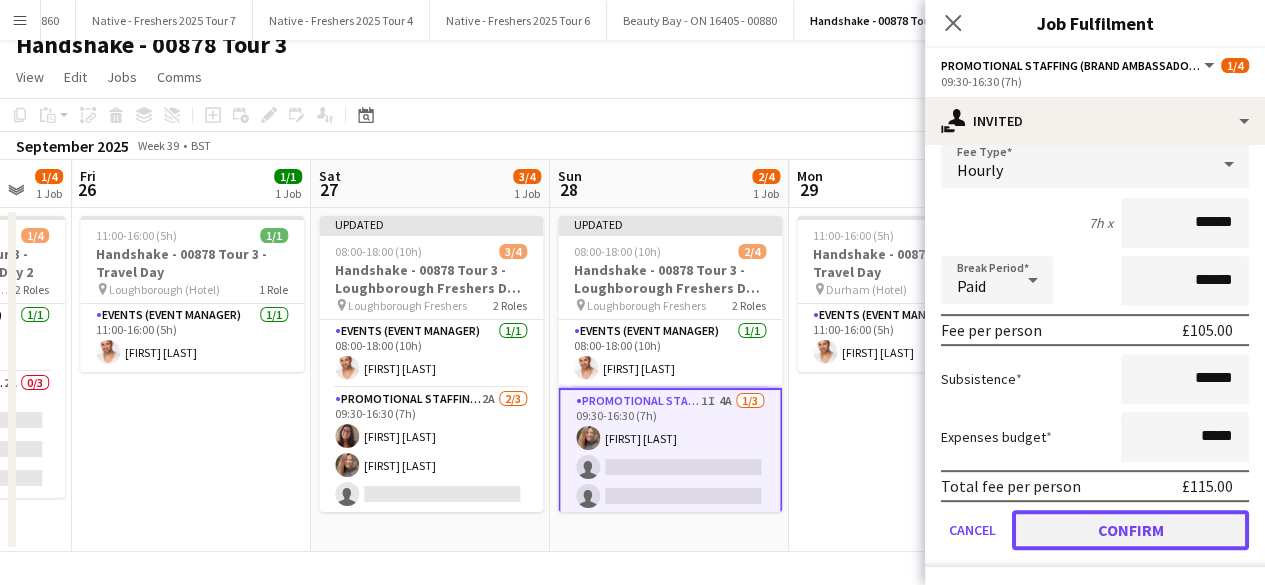 click on "Confirm" 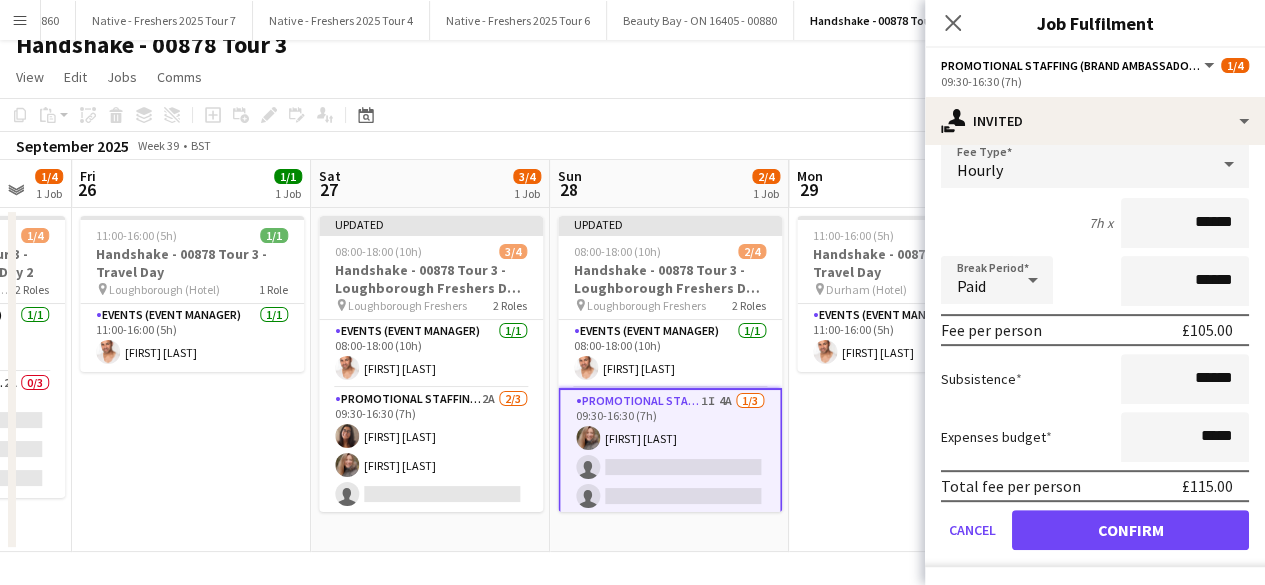 scroll, scrollTop: 0, scrollLeft: 0, axis: both 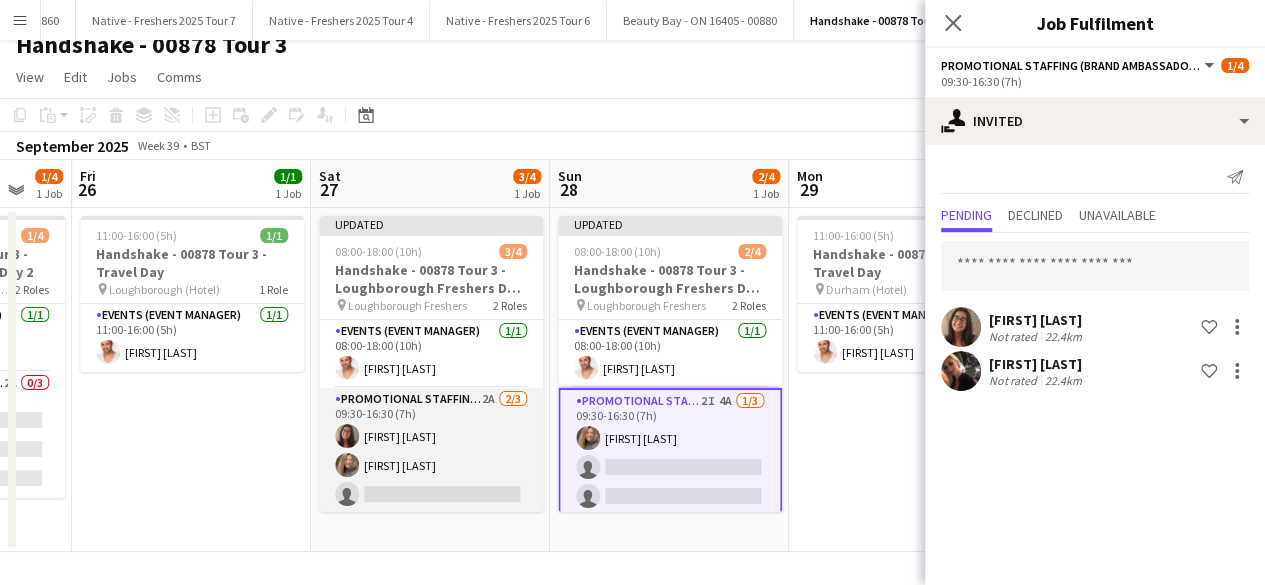 click on "Promotional Staffing (Brand Ambassadors)   2A   2/3   09:30-16:30 (7h)
Mitali Soni Lorraine Sadler
single-neutral-actions" at bounding box center [431, 451] 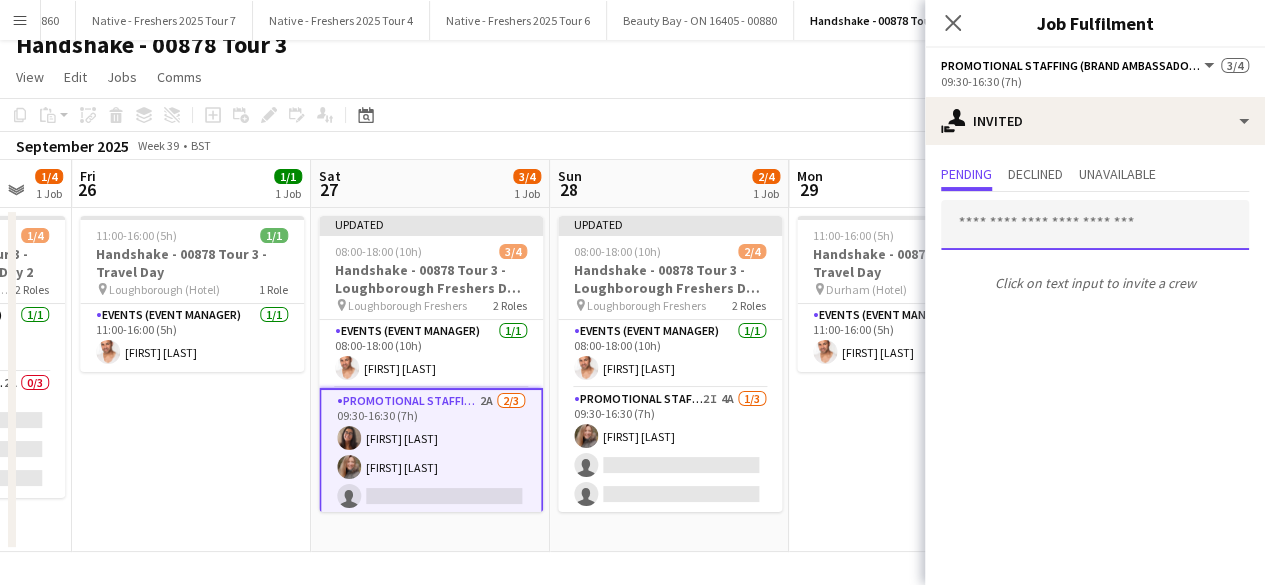 click at bounding box center (1095, 225) 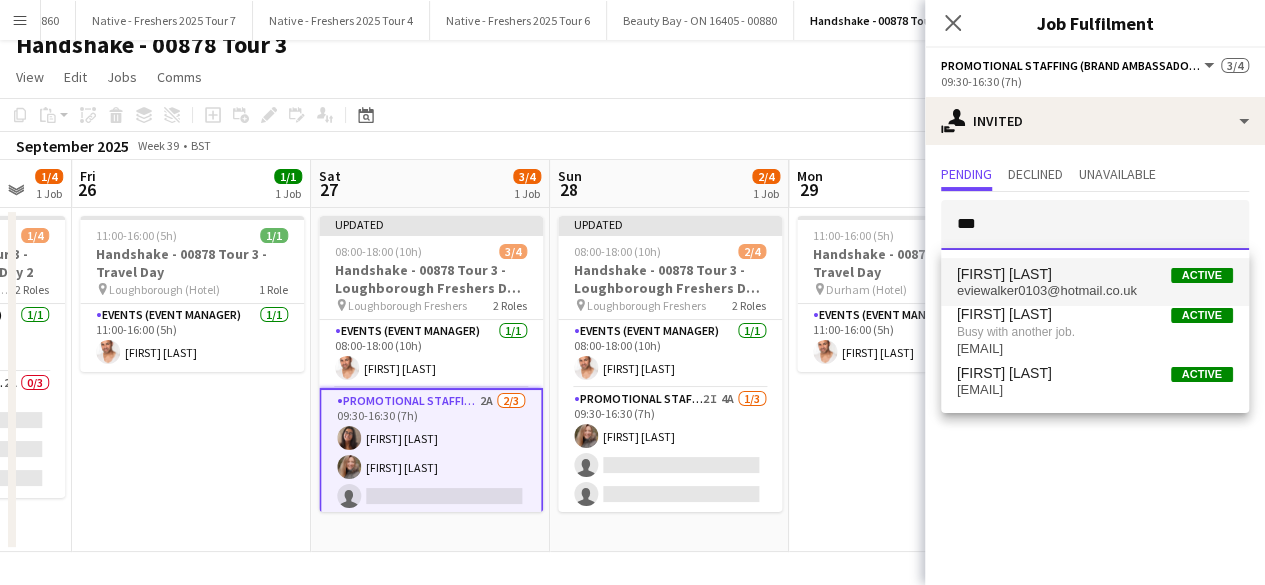 type on "***" 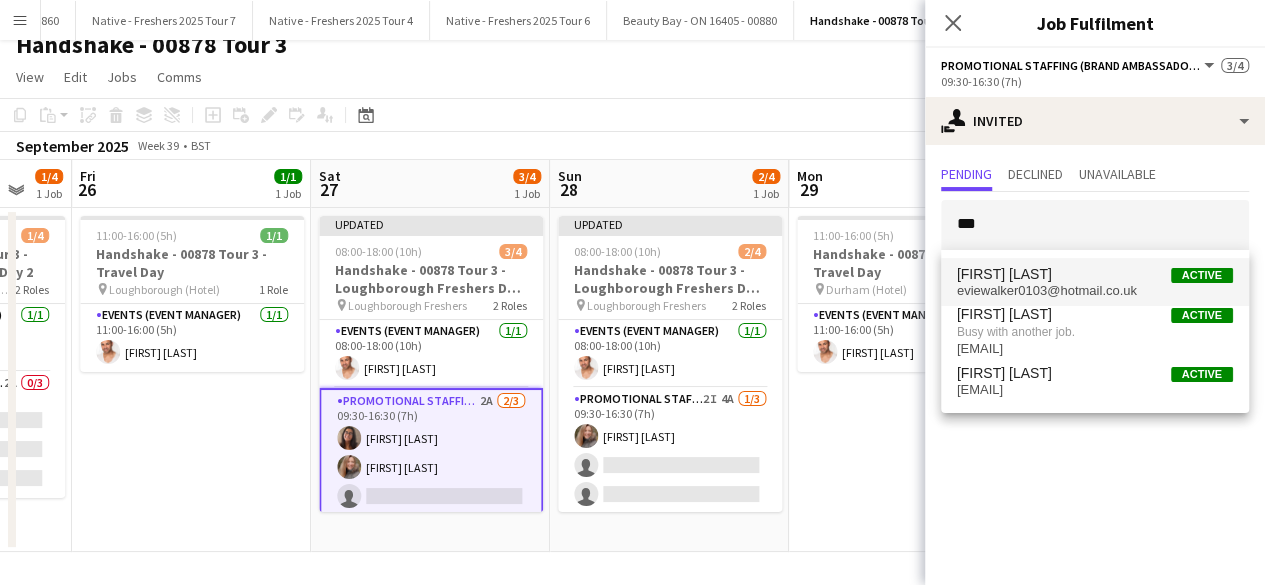 click on "[FIRST] [LAST]" at bounding box center [1004, 274] 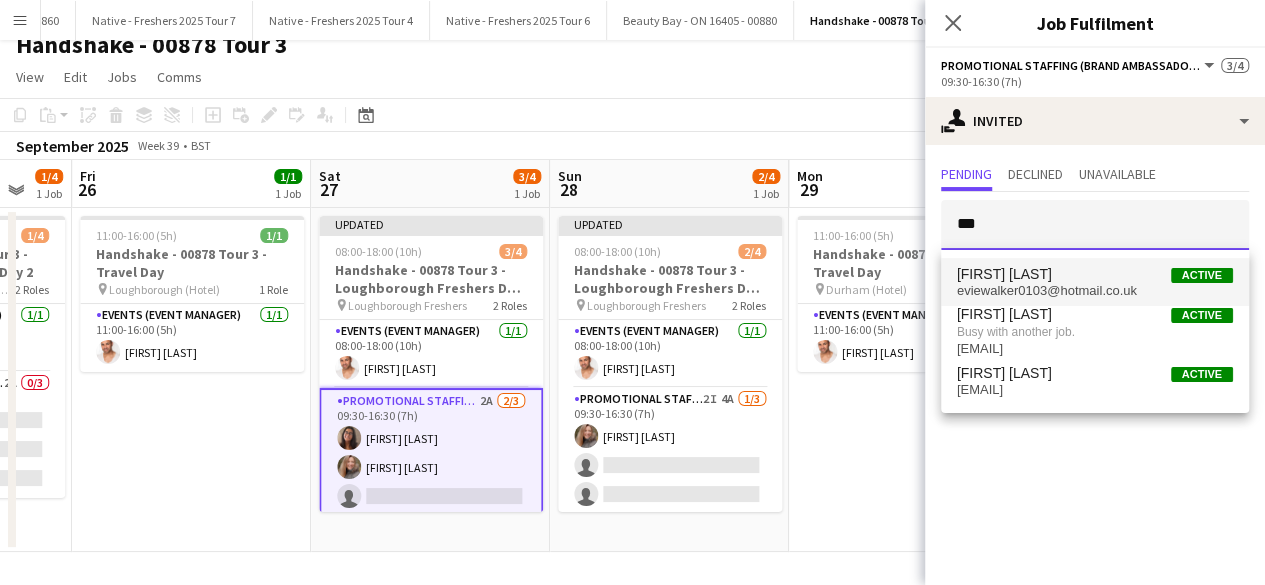 type 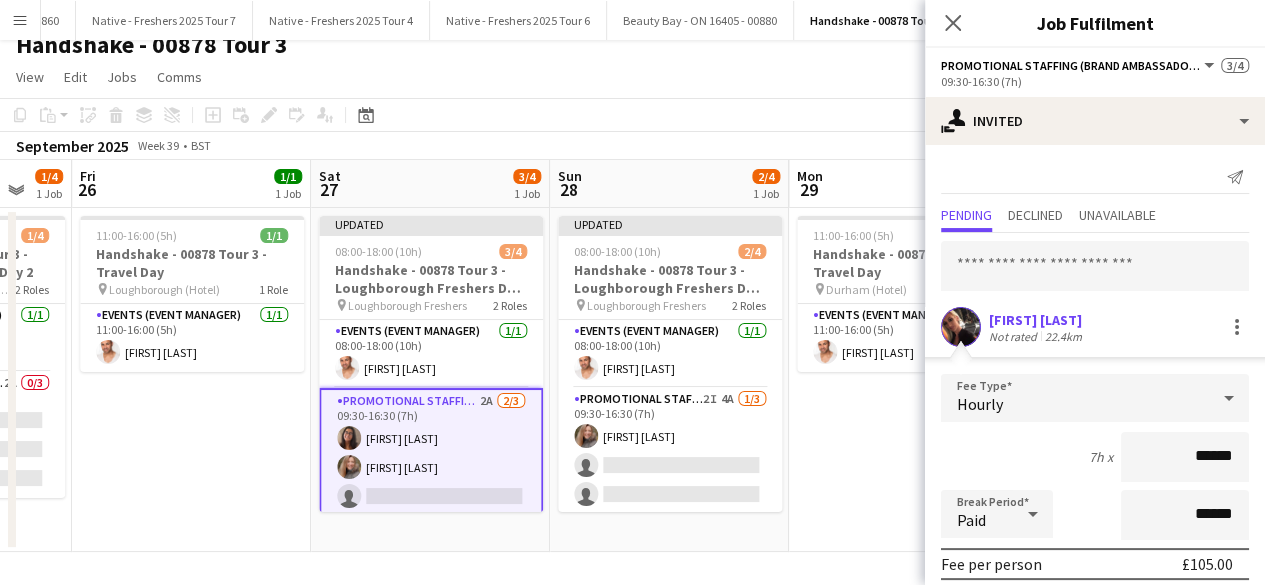 scroll, scrollTop: 234, scrollLeft: 0, axis: vertical 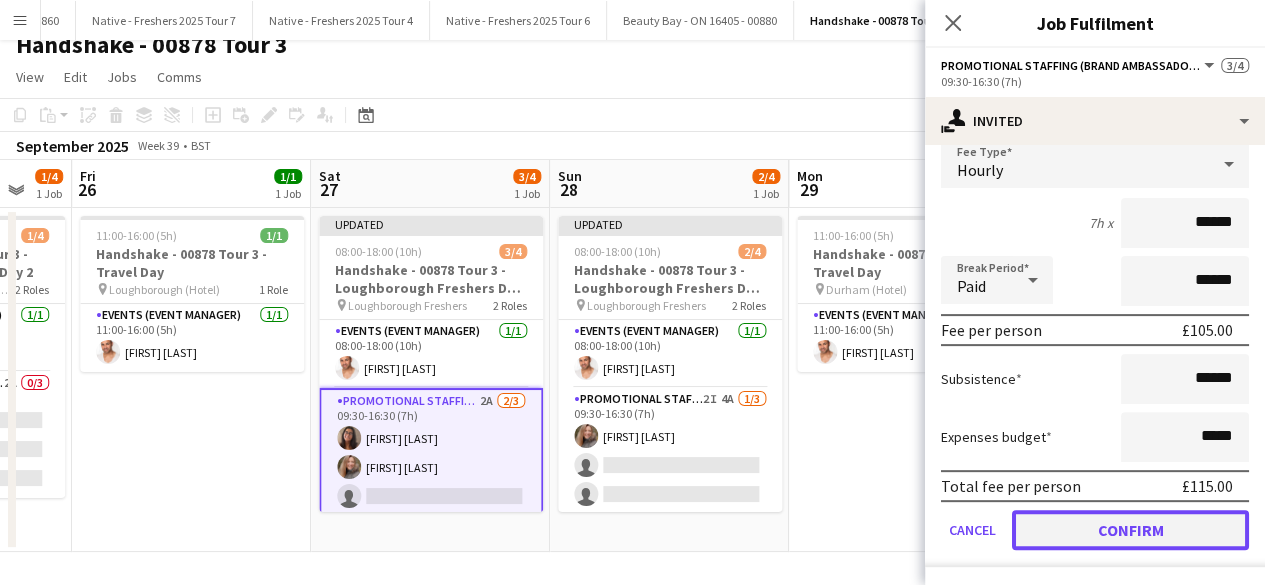click on "Confirm" 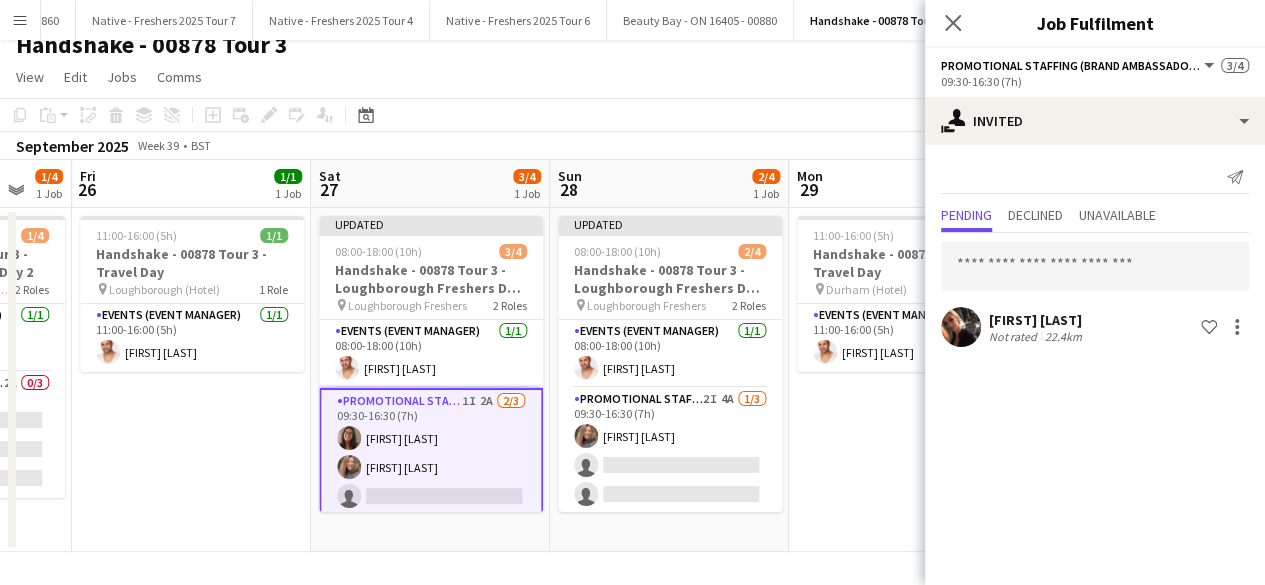 scroll, scrollTop: 0, scrollLeft: 0, axis: both 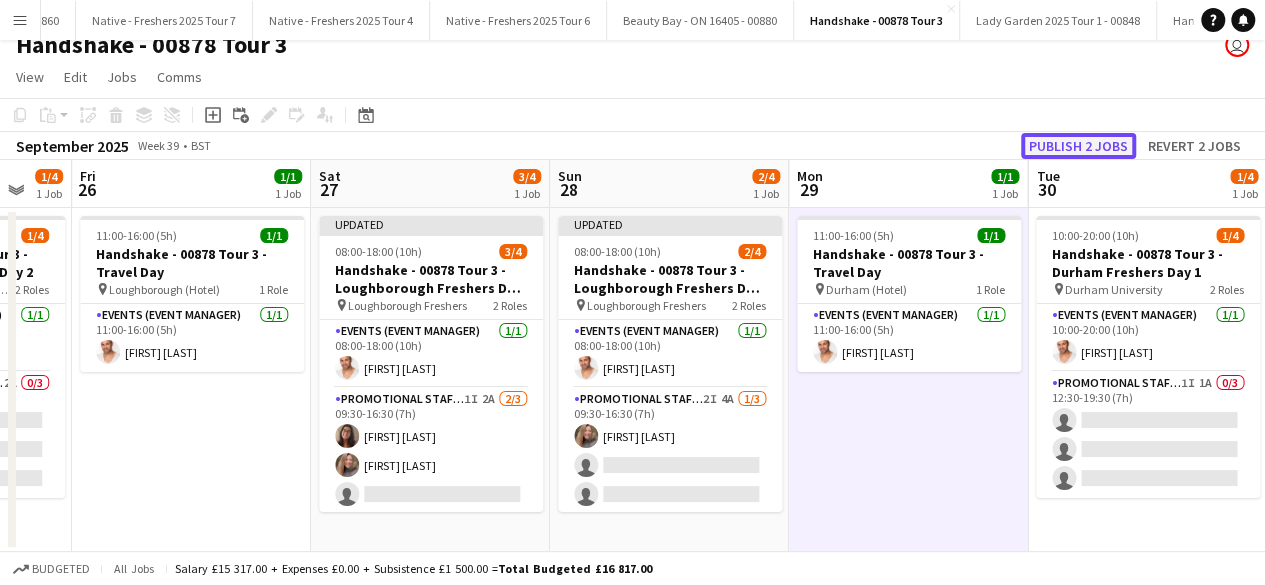 click on "Publish 2 jobs" 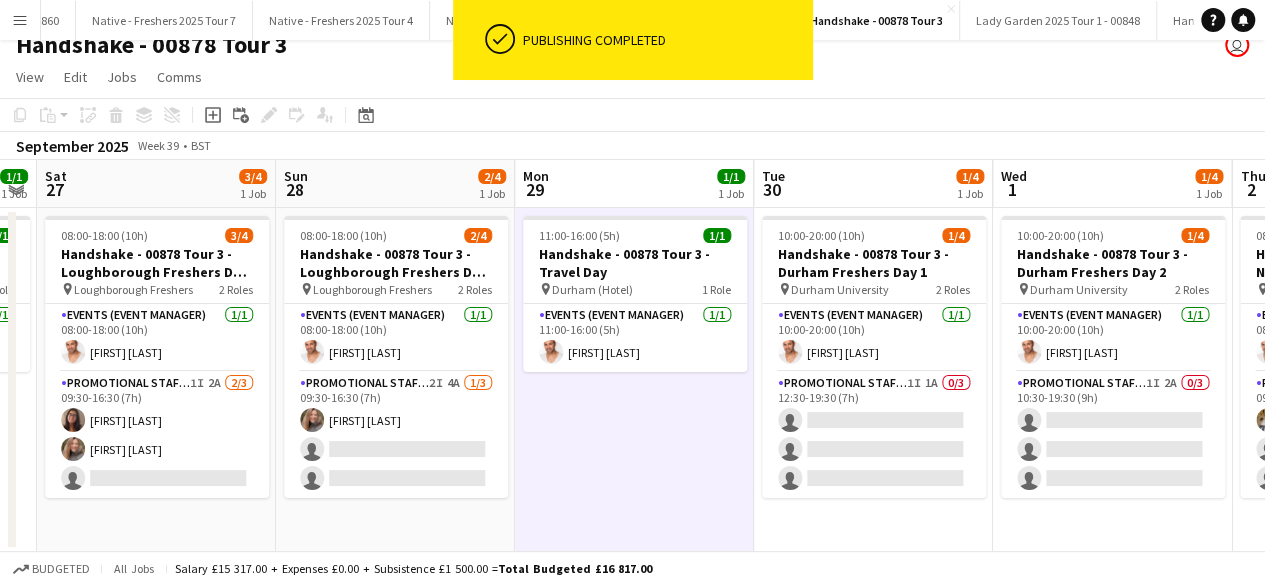 scroll, scrollTop: 0, scrollLeft: 682, axis: horizontal 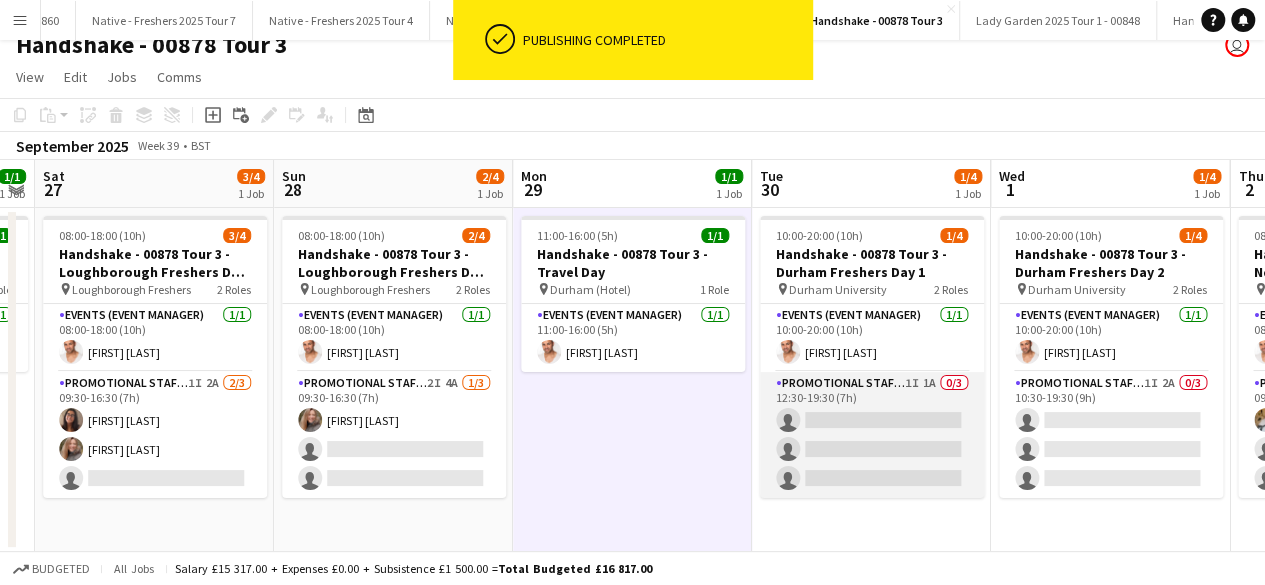 click on "Promotional Staffing (Brand Ambassadors)   1I   1A   0/3   12:30-19:30 (7h)
single-neutral-actions
single-neutral-actions
single-neutral-actions" at bounding box center (872, 435) 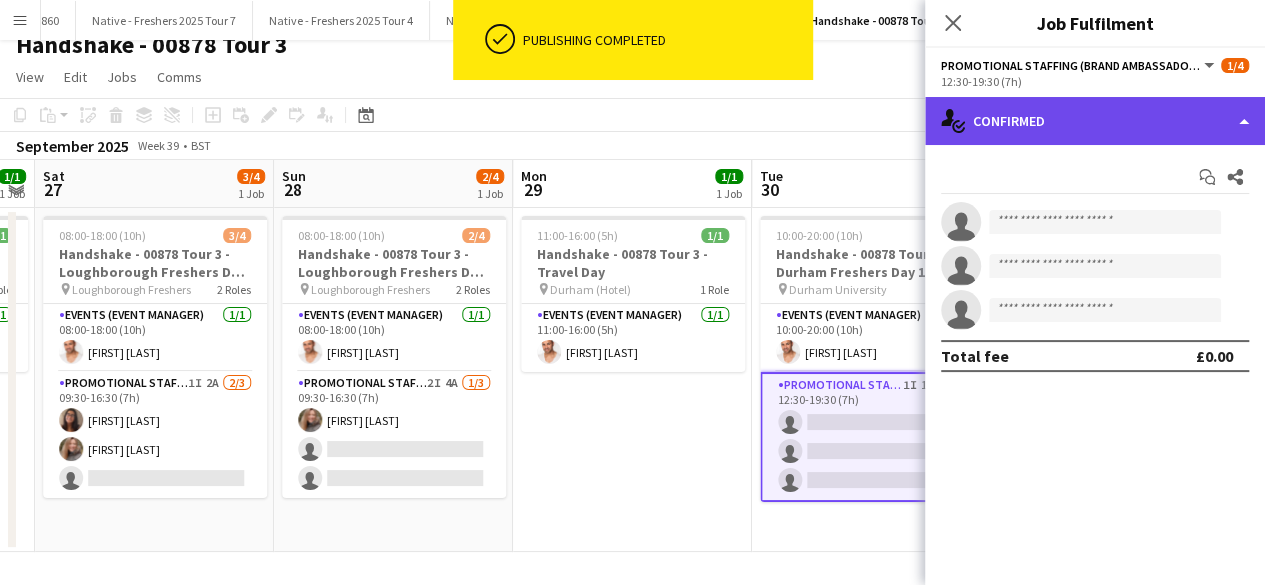 click on "single-neutral-actions-check-2
Confirmed" 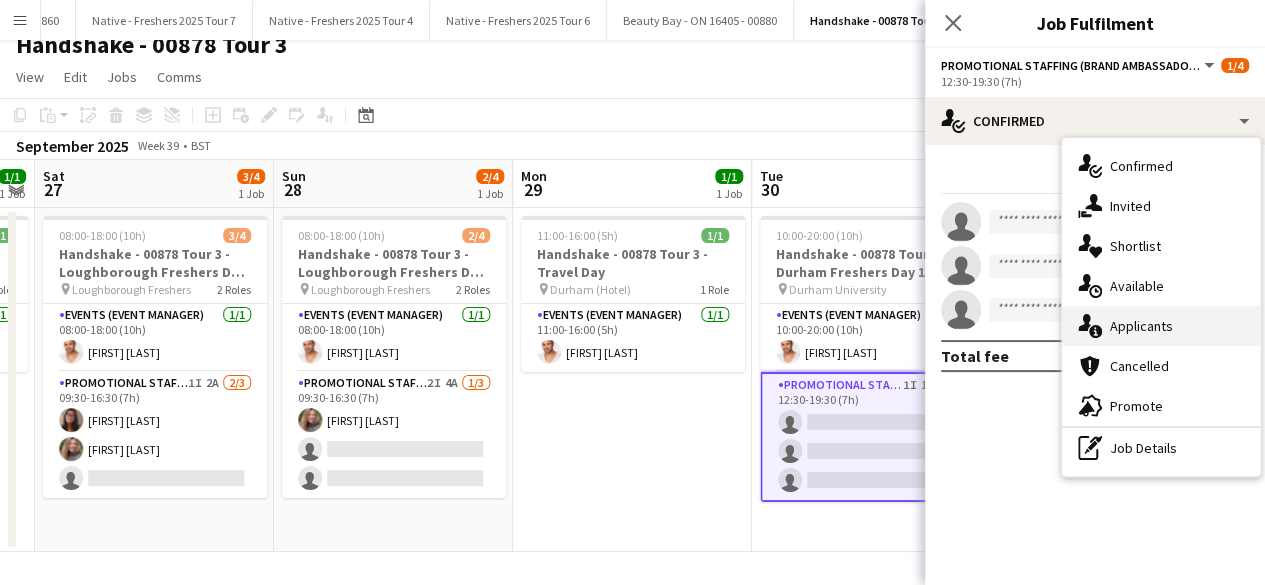 click on "single-neutral-actions-information
Applicants" at bounding box center [1161, 326] 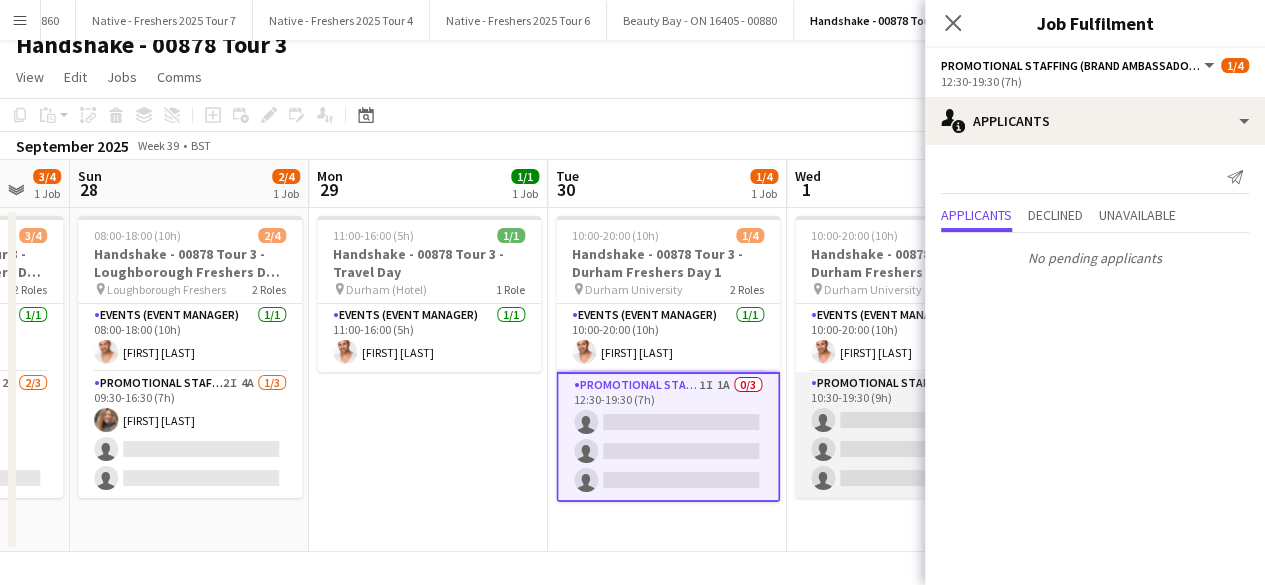 click on "Promotional Staffing (Brand Ambassadors)   1I   2A   0/3   10:30-19:30 (9h)
single-neutral-actions
single-neutral-actions
single-neutral-actions" at bounding box center (907, 435) 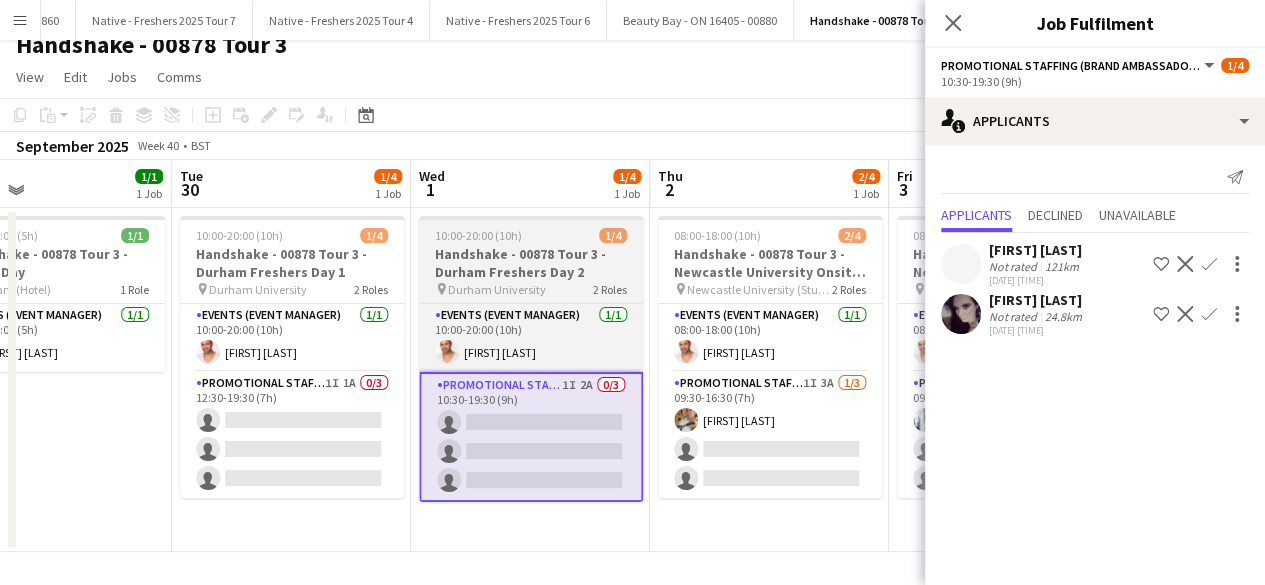 scroll, scrollTop: 0, scrollLeft: 806, axis: horizontal 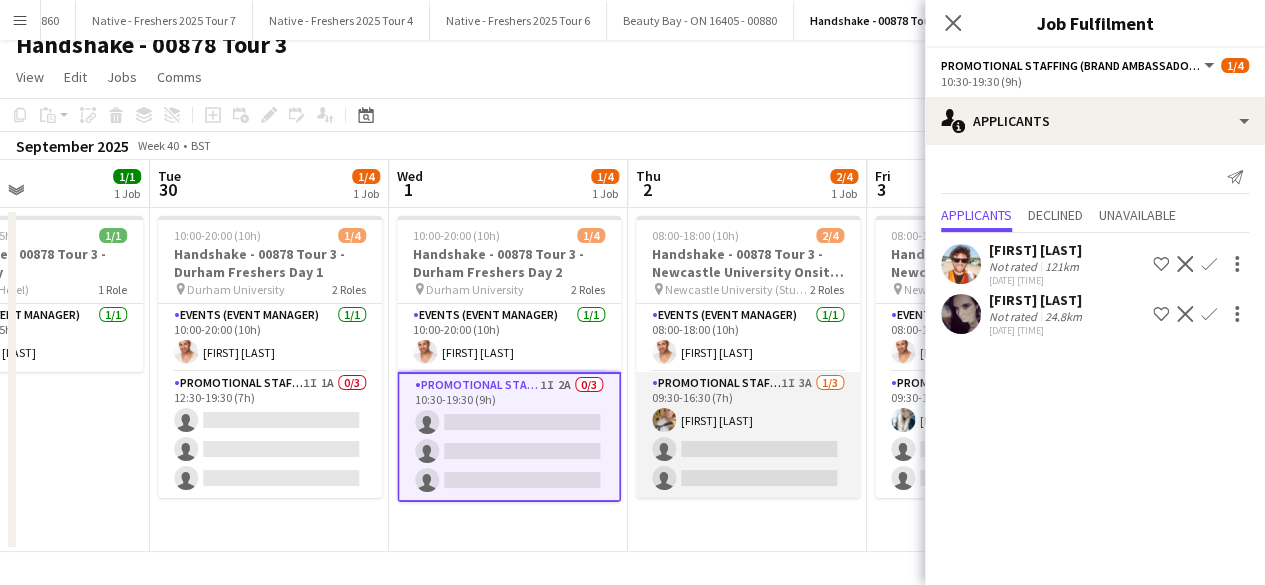 click on "Promotional Staffing (Brand Ambassadors)   1I   3A   1/3   09:30-16:30 (7h)
Emmie Foster
single-neutral-actions
single-neutral-actions" at bounding box center [748, 435] 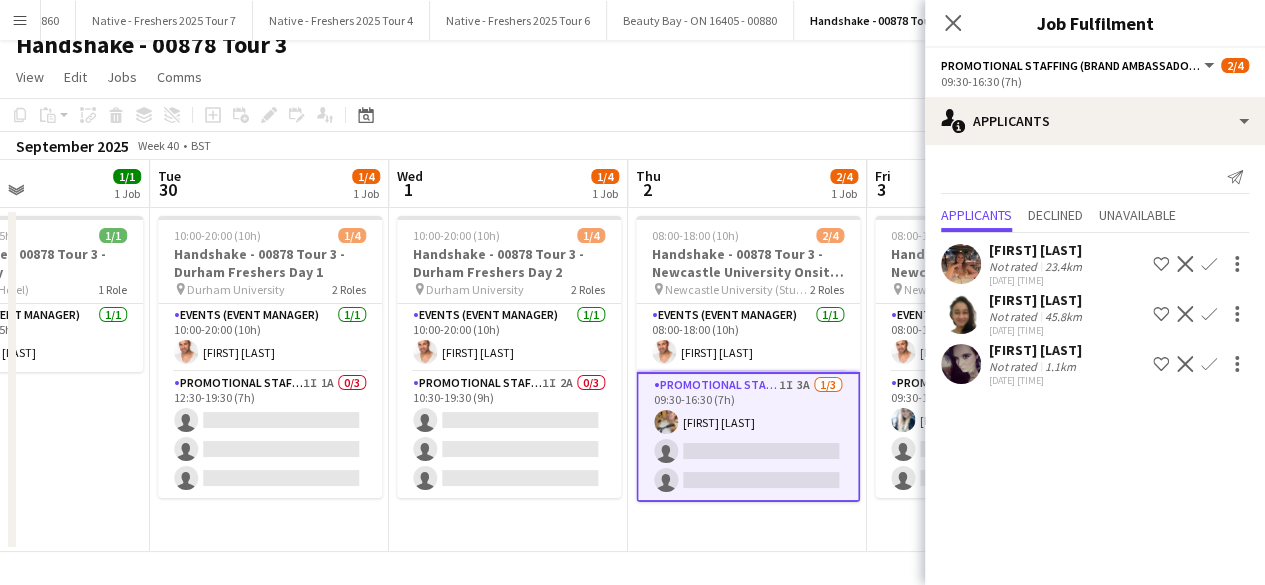 click 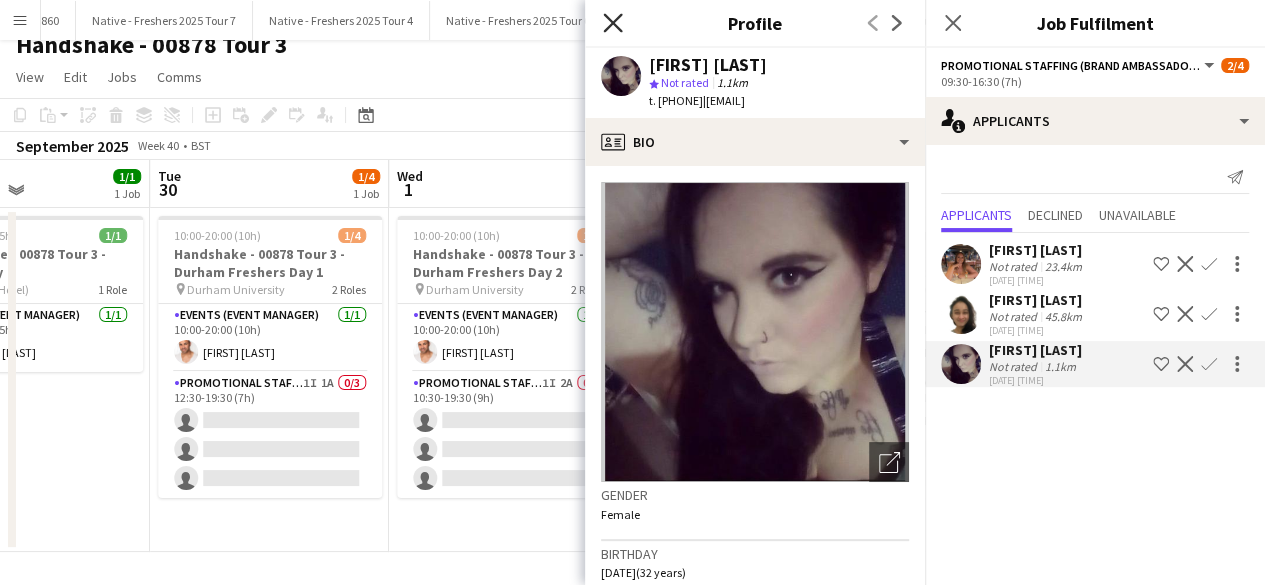click on "Close pop-in" 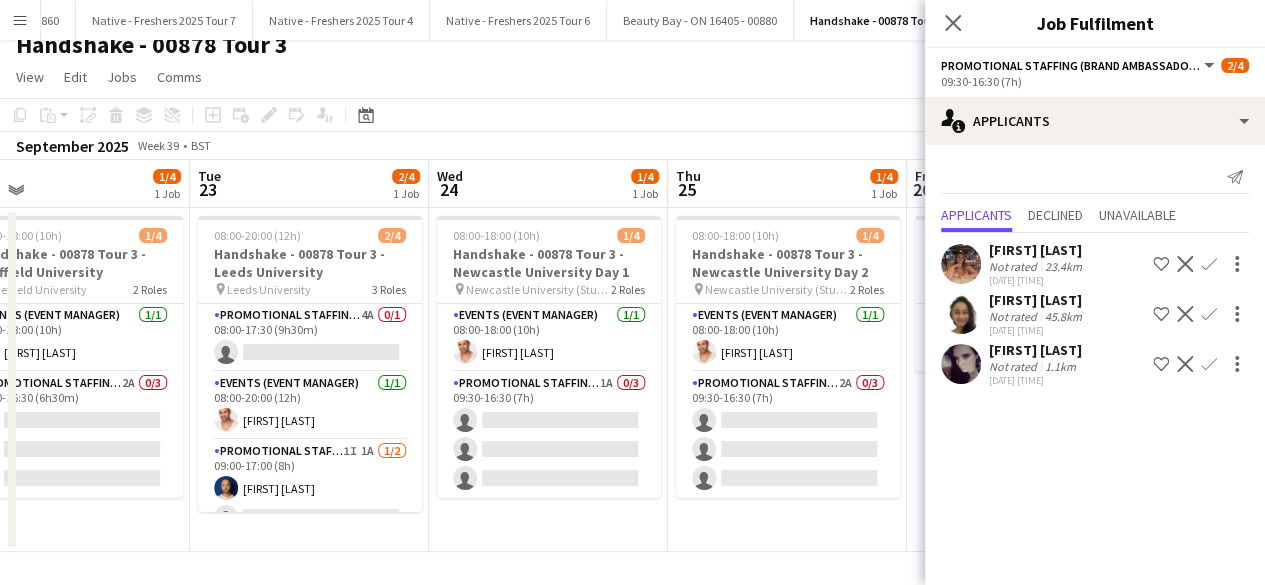scroll, scrollTop: 0, scrollLeft: 526, axis: horizontal 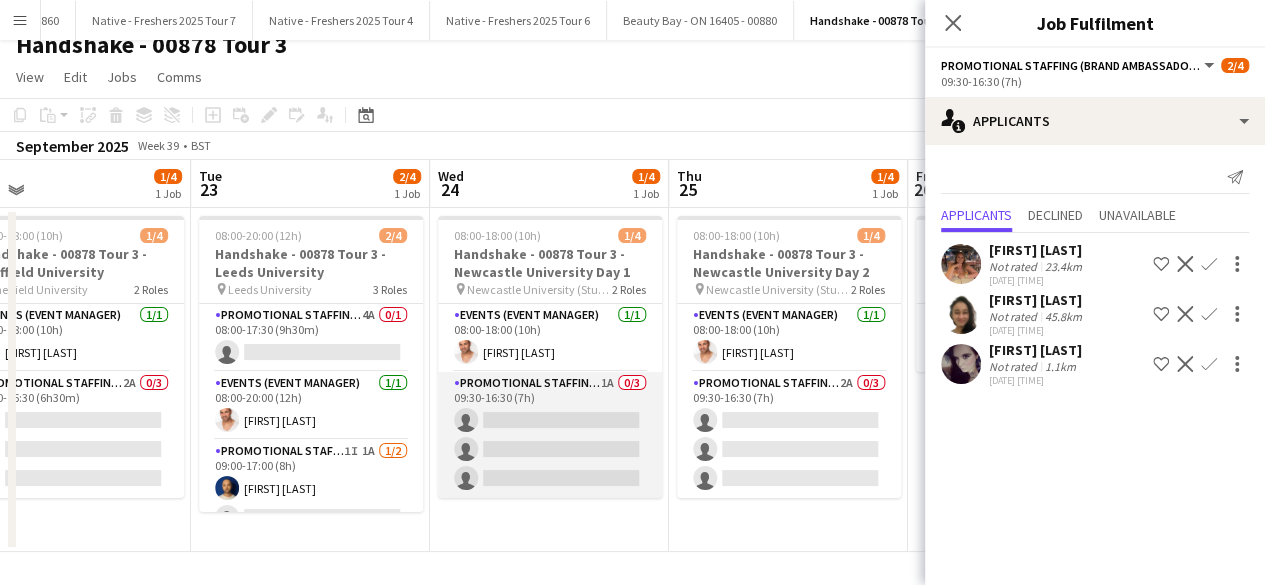click on "Promotional Staffing (Brand Ambassadors)   1A   0/3   09:30-16:30 (7h)
single-neutral-actions
single-neutral-actions
single-neutral-actions" at bounding box center (550, 435) 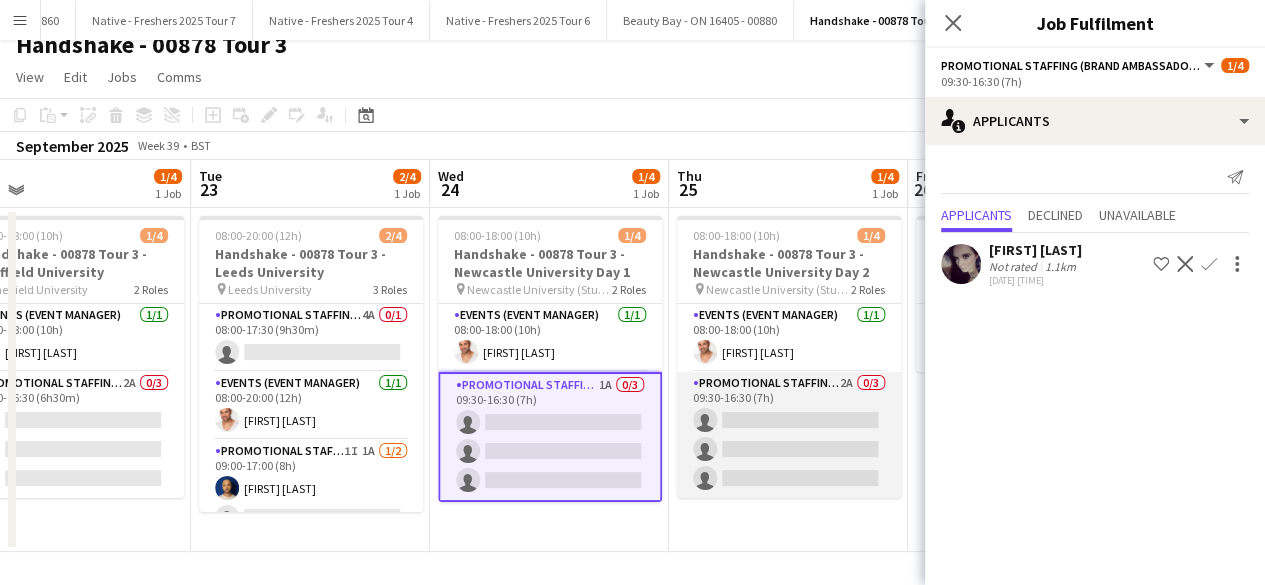 click on "Promotional Staffing (Brand Ambassadors)   2A   0/3   09:30-16:30 (7h)
single-neutral-actions
single-neutral-actions
single-neutral-actions" at bounding box center (789, 435) 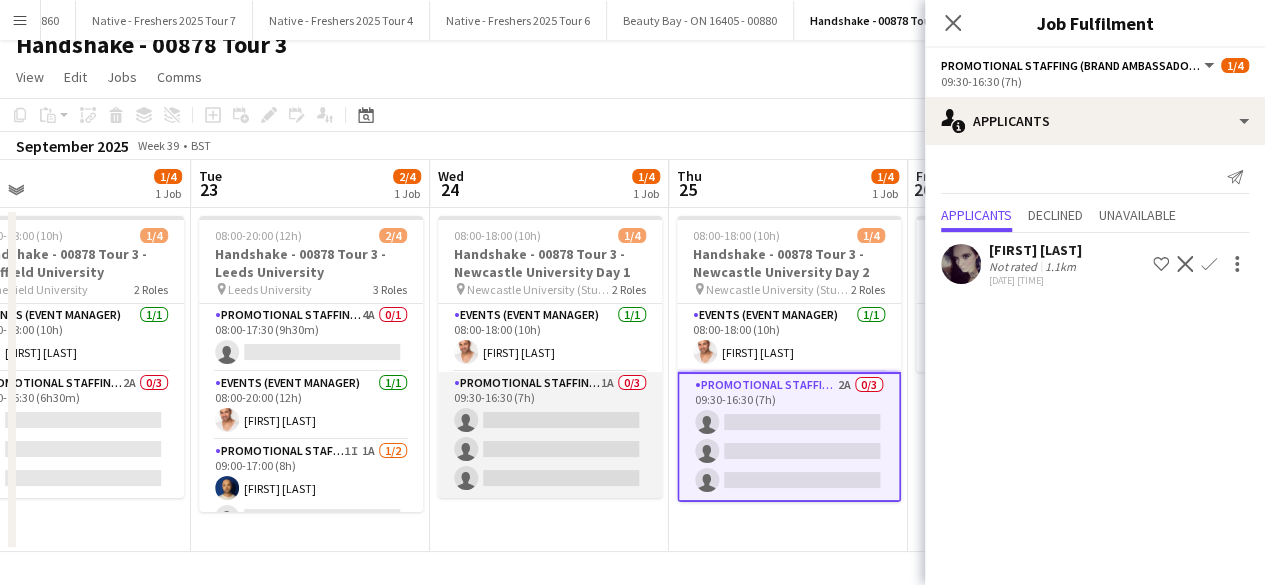 click on "Promotional Staffing (Brand Ambassadors)   1A   0/3   09:30-16:30 (7h)
single-neutral-actions
single-neutral-actions
single-neutral-actions" at bounding box center (550, 435) 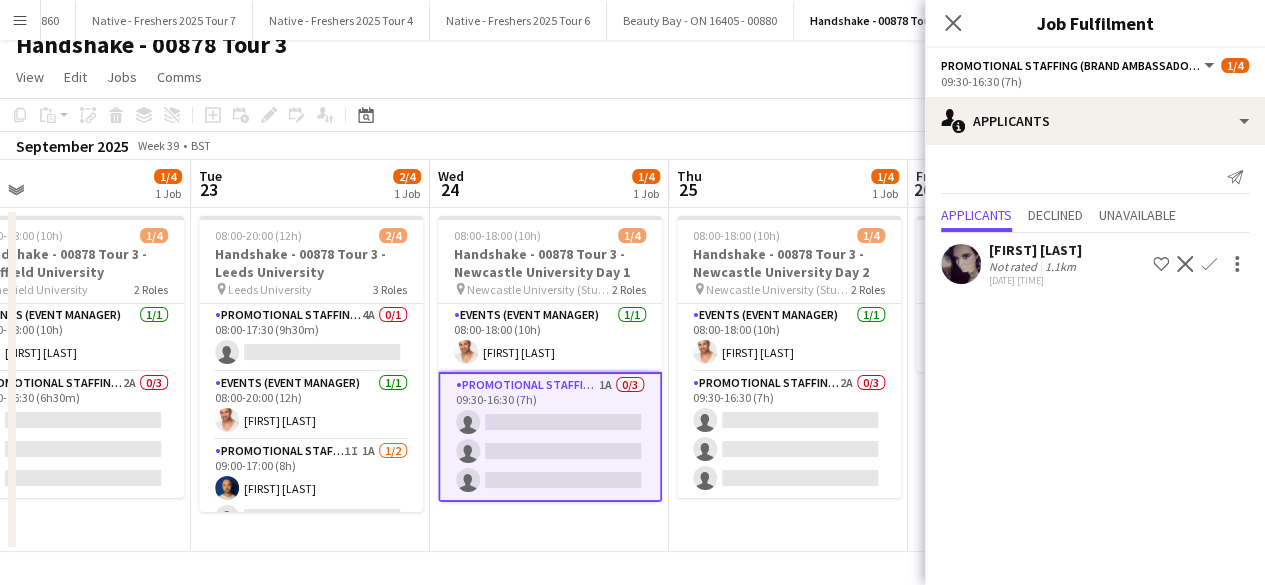 click on "Confirm" 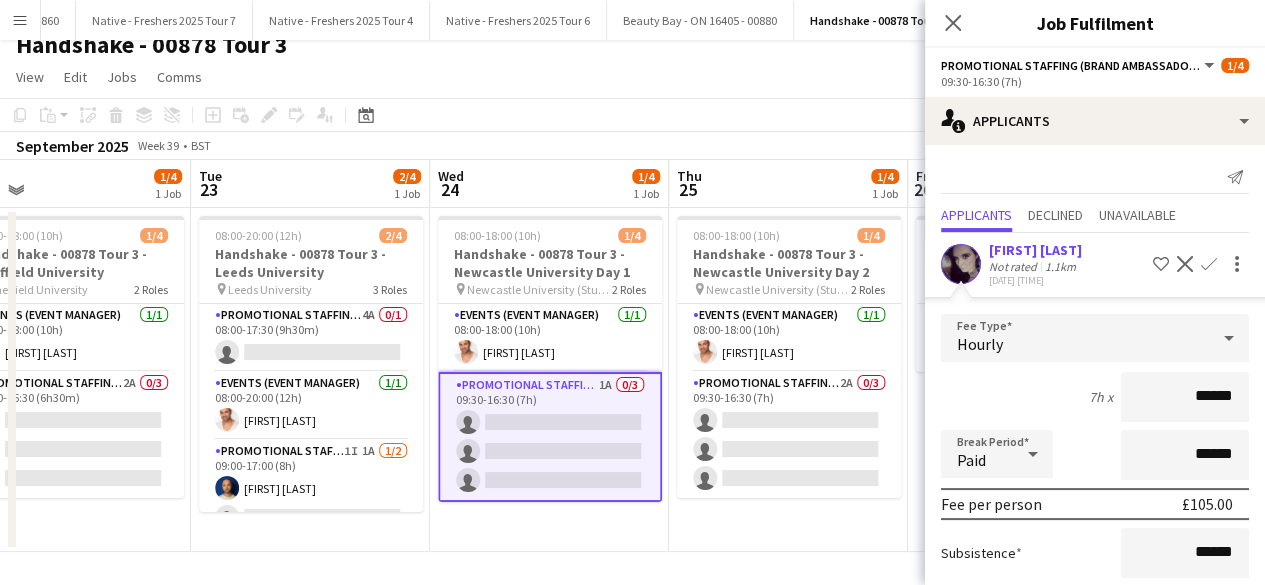 scroll, scrollTop: 174, scrollLeft: 0, axis: vertical 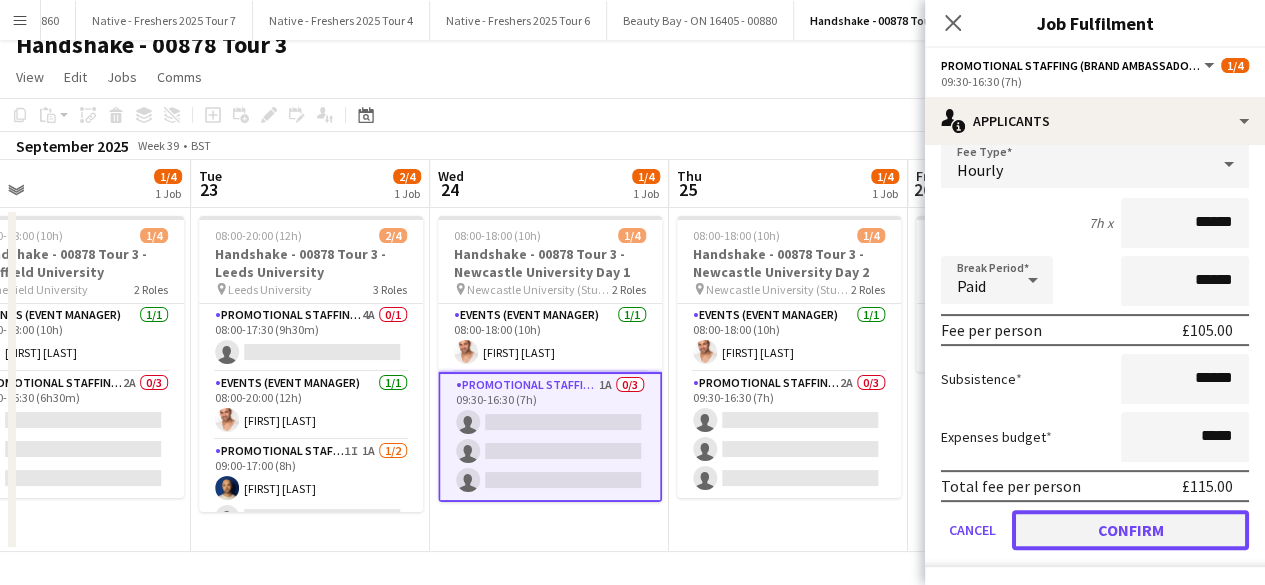 click on "Confirm" 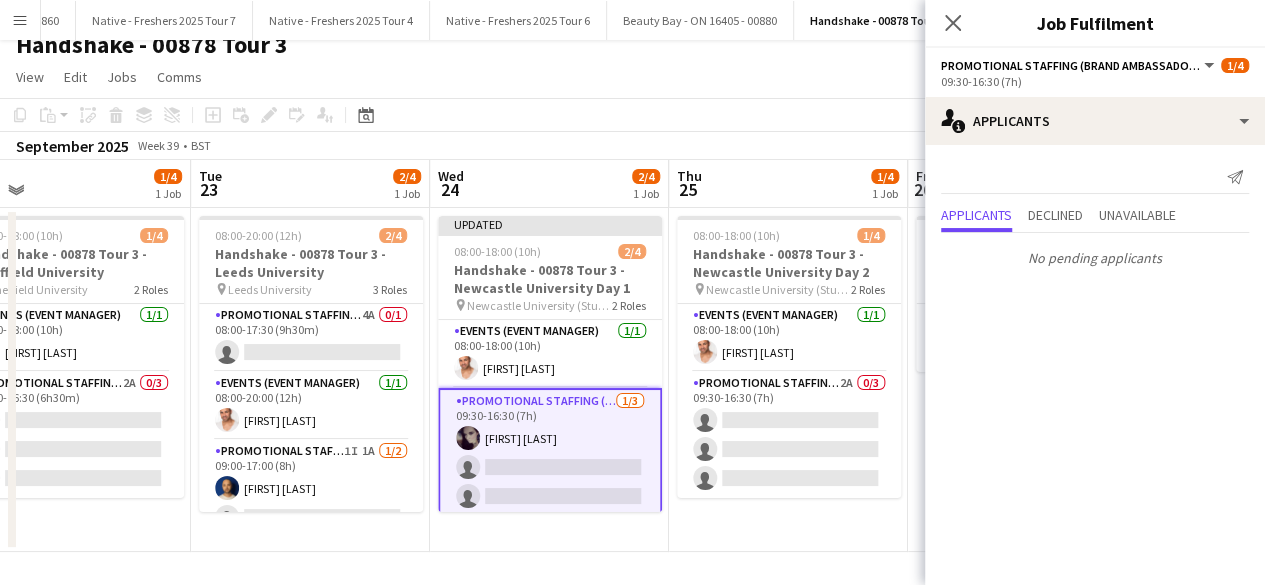 scroll, scrollTop: 0, scrollLeft: 0, axis: both 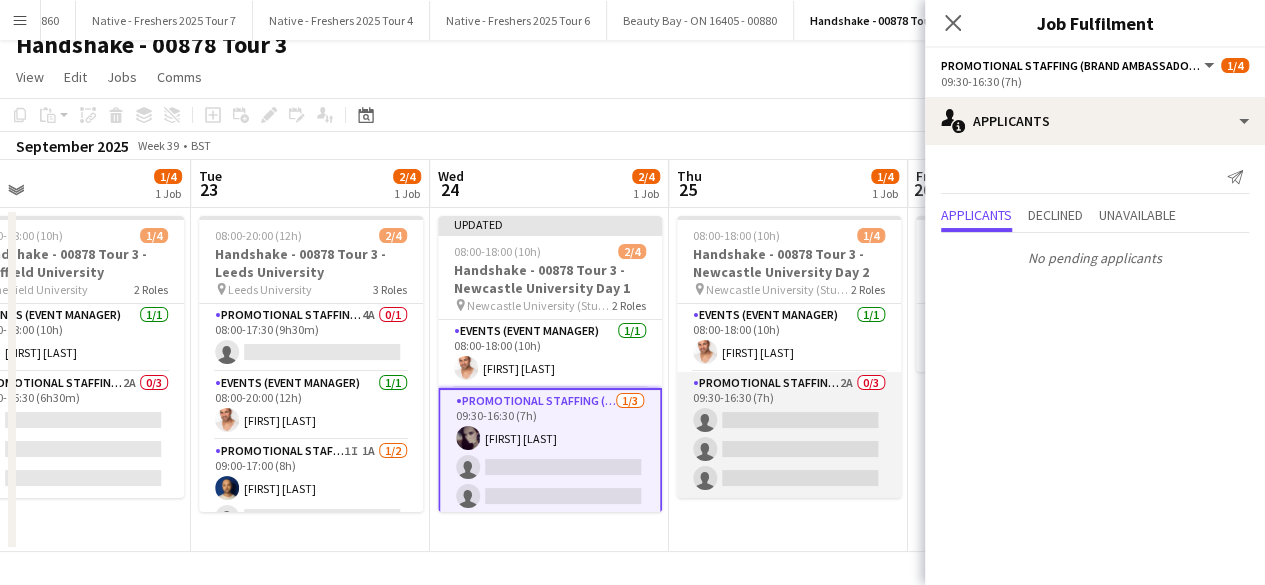 click on "Promotional Staffing (Brand Ambassadors)   2A   0/3   09:30-16:30 (7h)
single-neutral-actions
single-neutral-actions
single-neutral-actions" at bounding box center (789, 435) 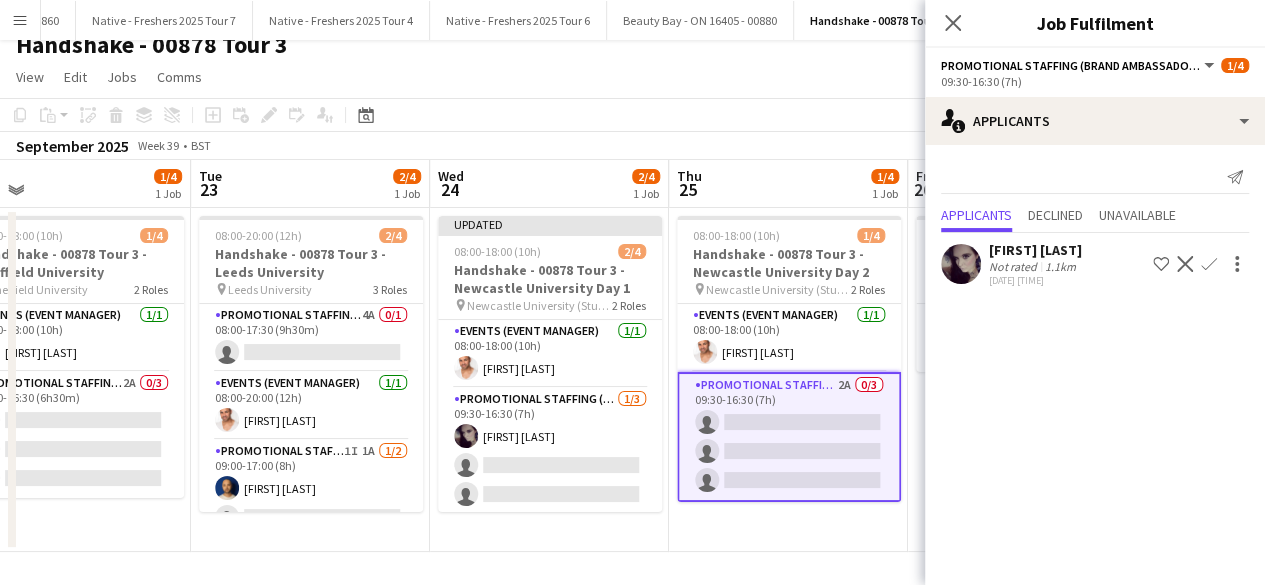 click on "Confirm" 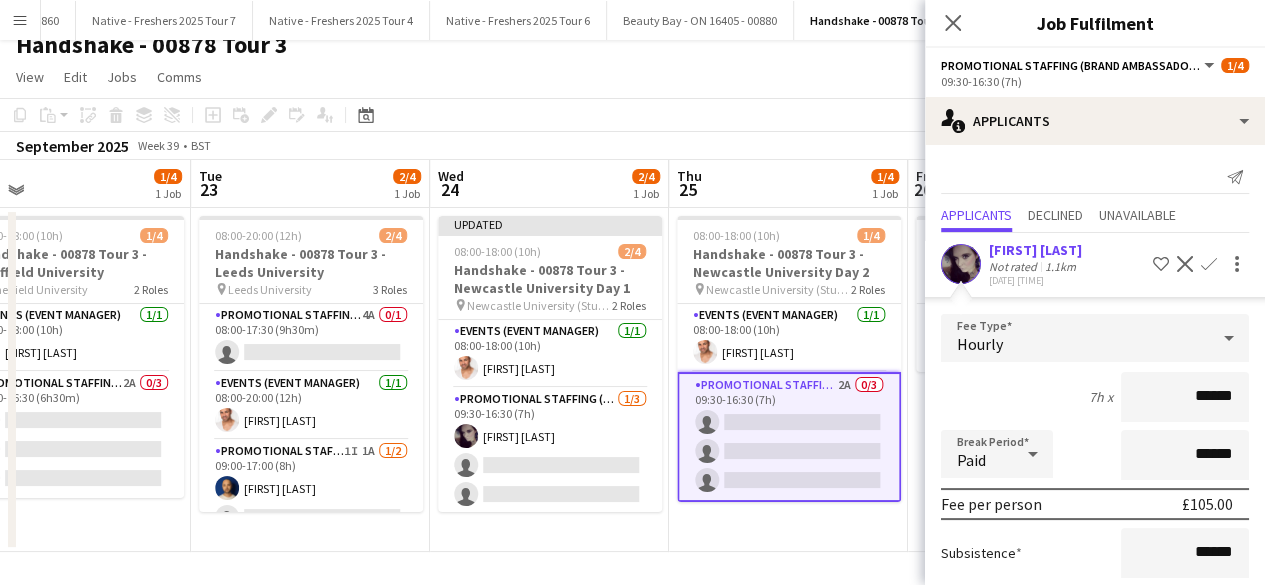 scroll, scrollTop: 174, scrollLeft: 0, axis: vertical 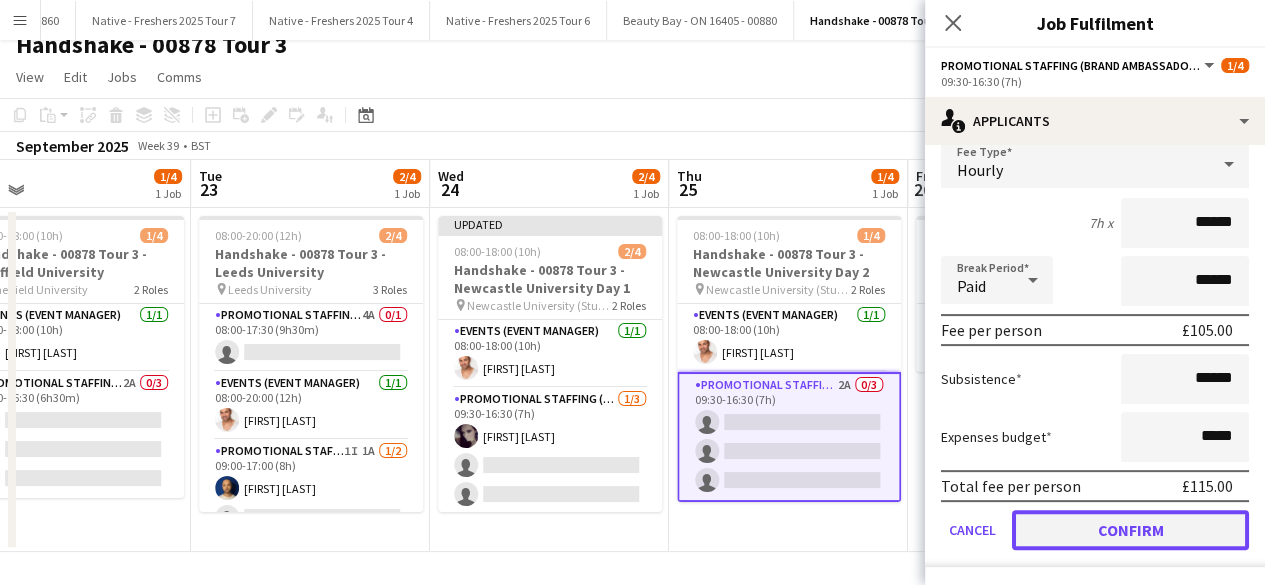 click on "Confirm" 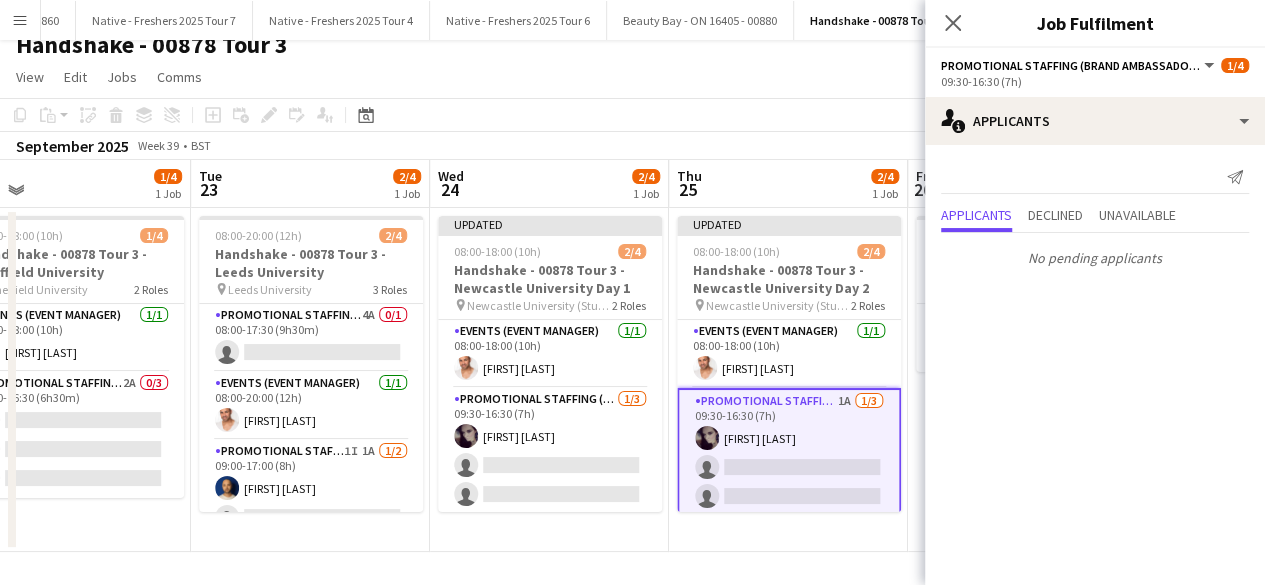 scroll, scrollTop: 0, scrollLeft: 0, axis: both 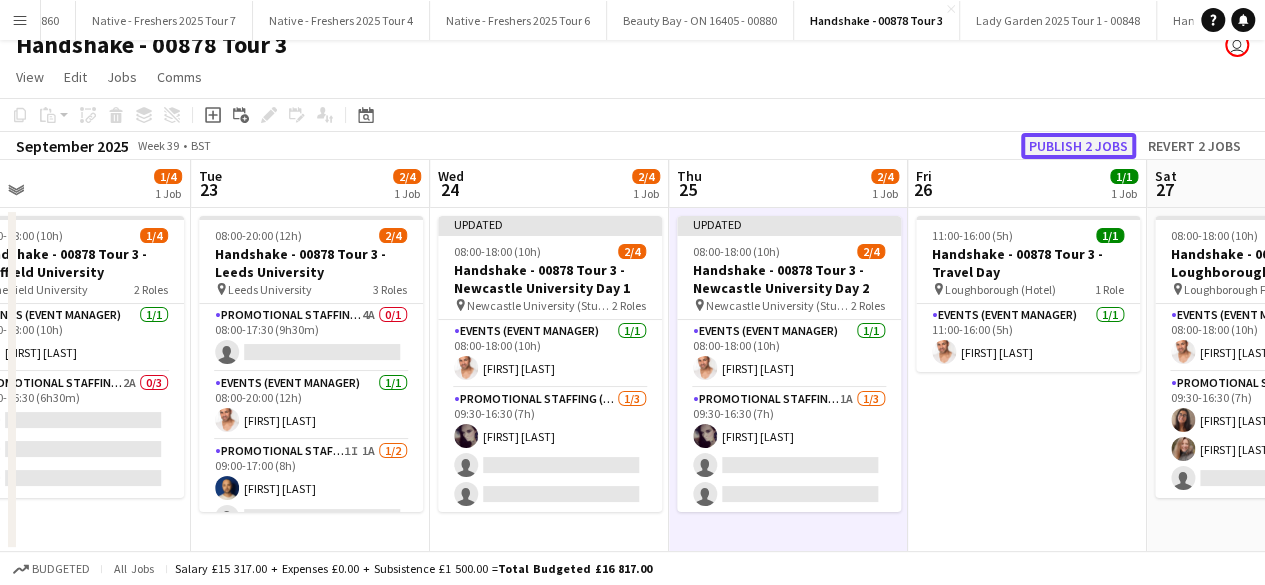 click on "Publish 2 jobs" 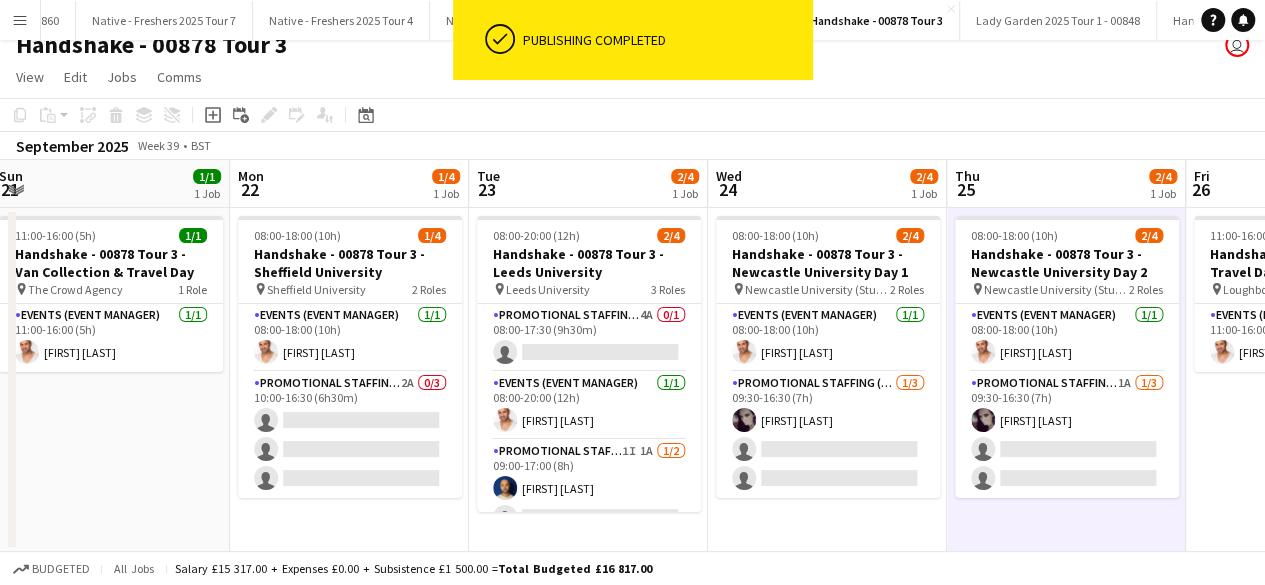 scroll, scrollTop: 0, scrollLeft: 483, axis: horizontal 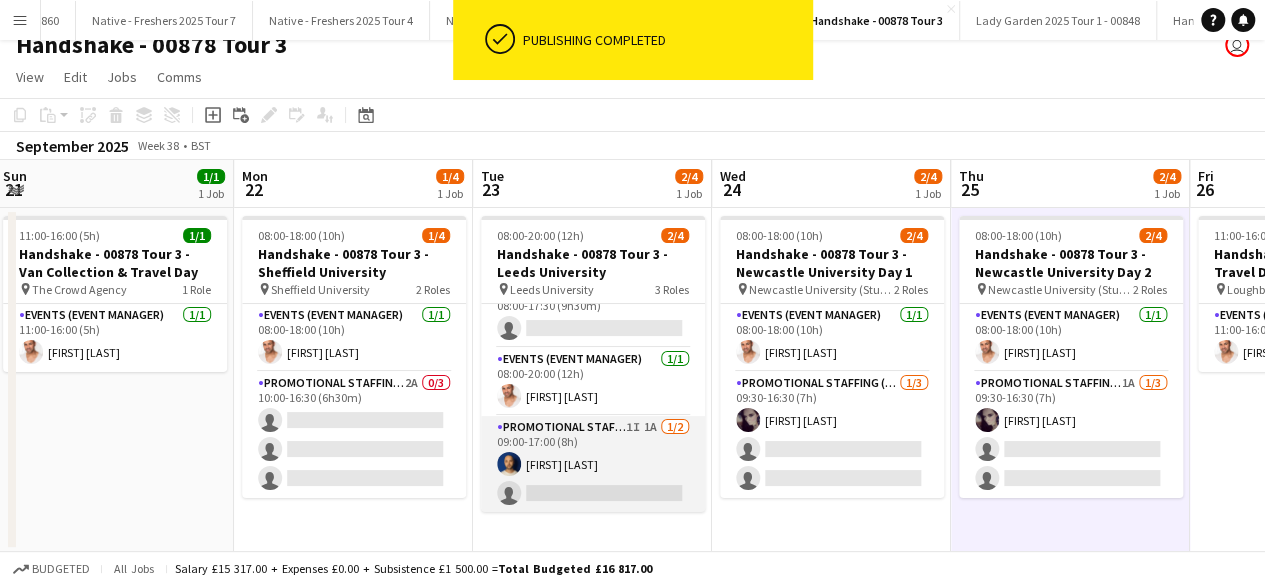 click on "Promotional Staffing (Brand Ambassadors)   1I   1A   1/2   09:00-17:00 (8h)
Shaan Mottram
single-neutral-actions" at bounding box center [593, 464] 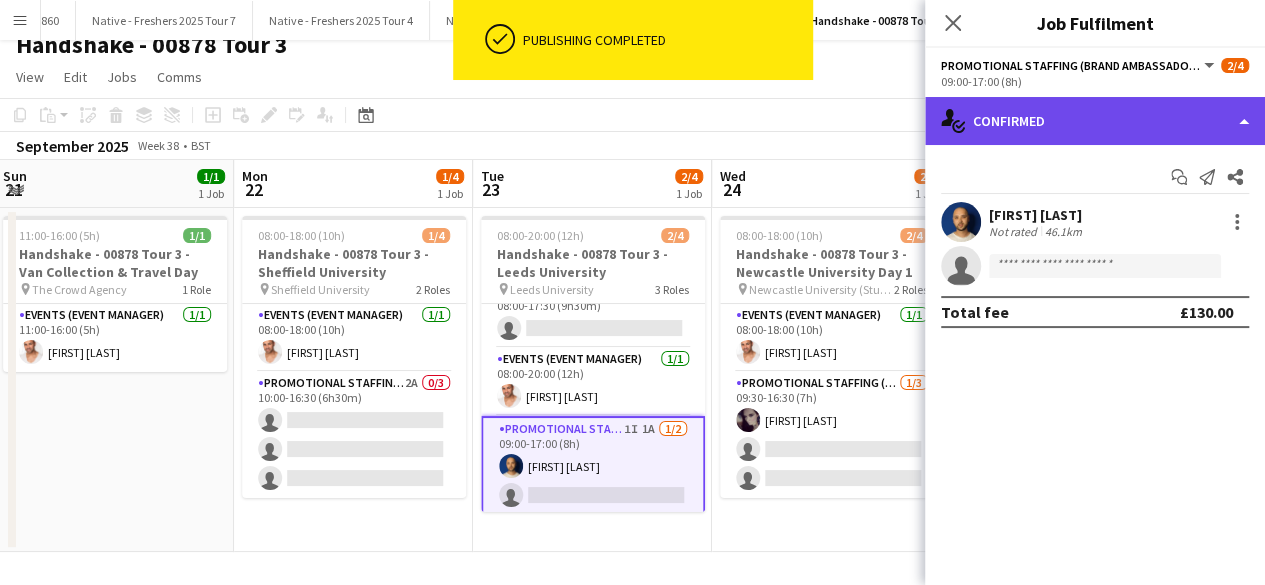 click on "single-neutral-actions-check-2
Confirmed" 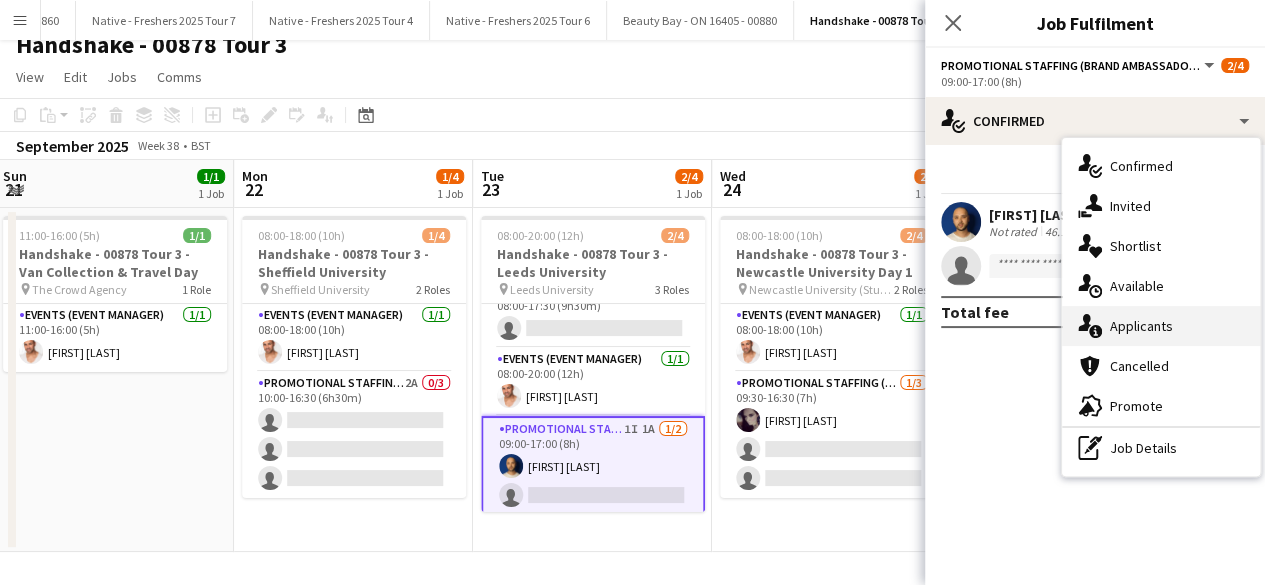 click on "single-neutral-actions-information
Applicants" at bounding box center (1161, 326) 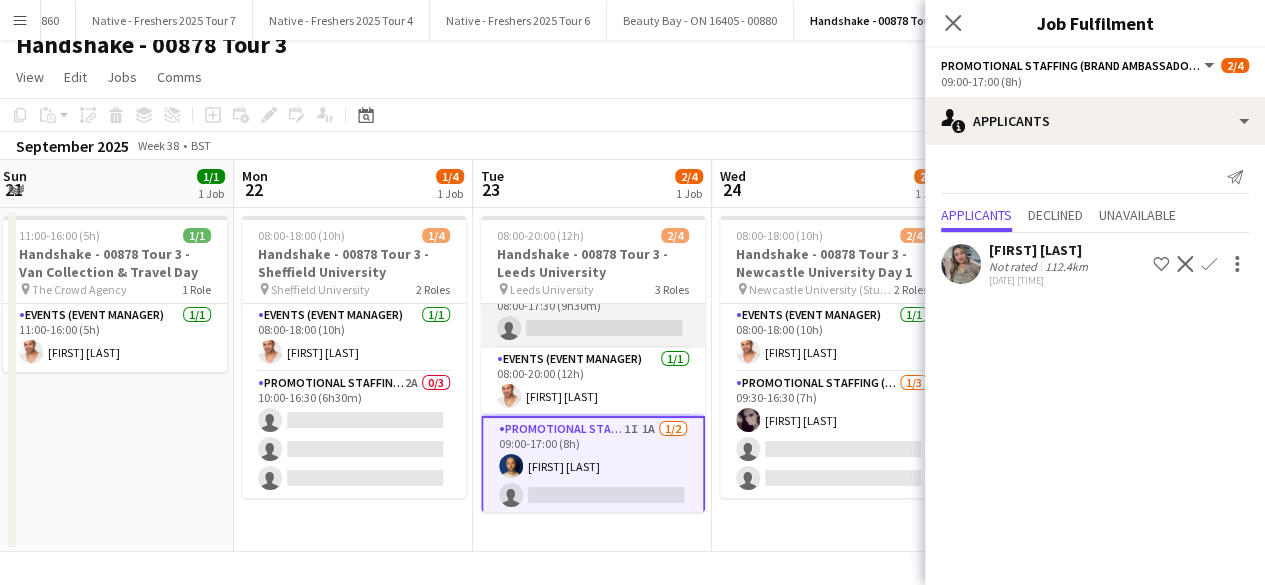 click on "Promotional Staffing (Brand Ambassadors)   4A   0/1   08:00-17:30 (9h30m)
single-neutral-actions" at bounding box center [593, 314] 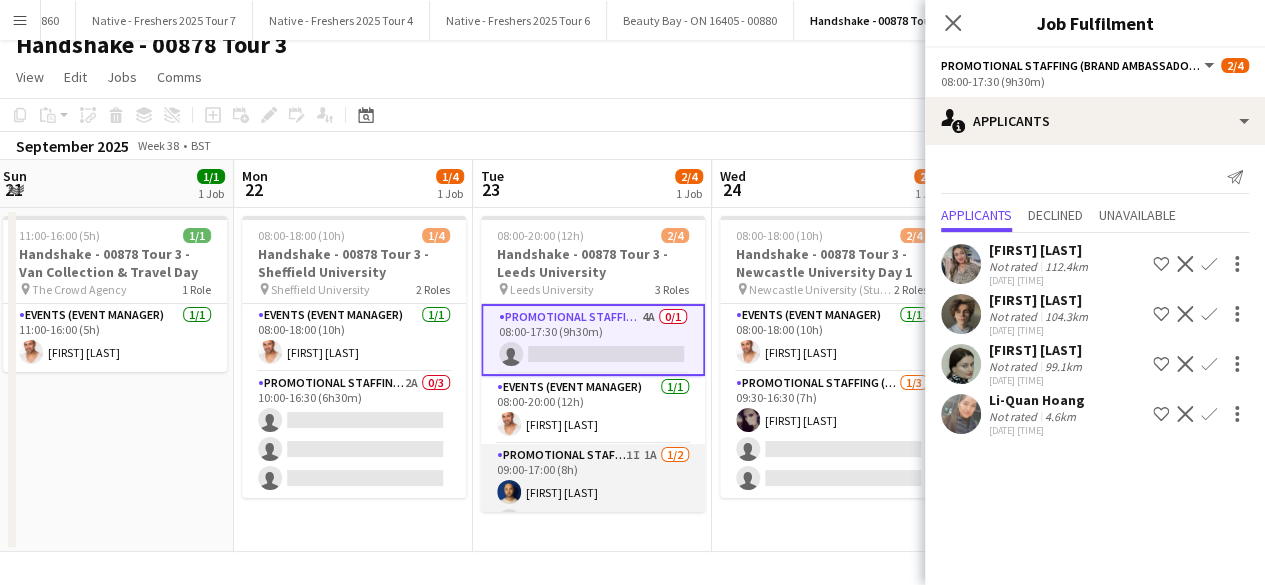 scroll, scrollTop: 28, scrollLeft: 0, axis: vertical 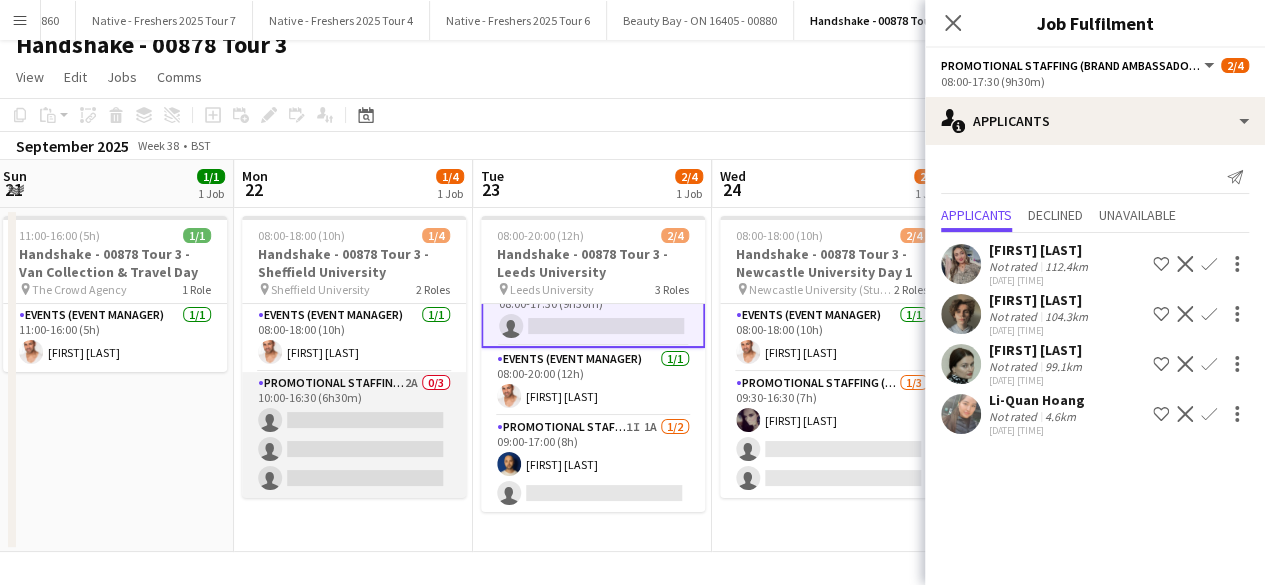 click on "Promotional Staffing (Brand Ambassadors)   2A   0/3   10:00-16:30 (6h30m)
single-neutral-actions
single-neutral-actions
single-neutral-actions" at bounding box center [354, 435] 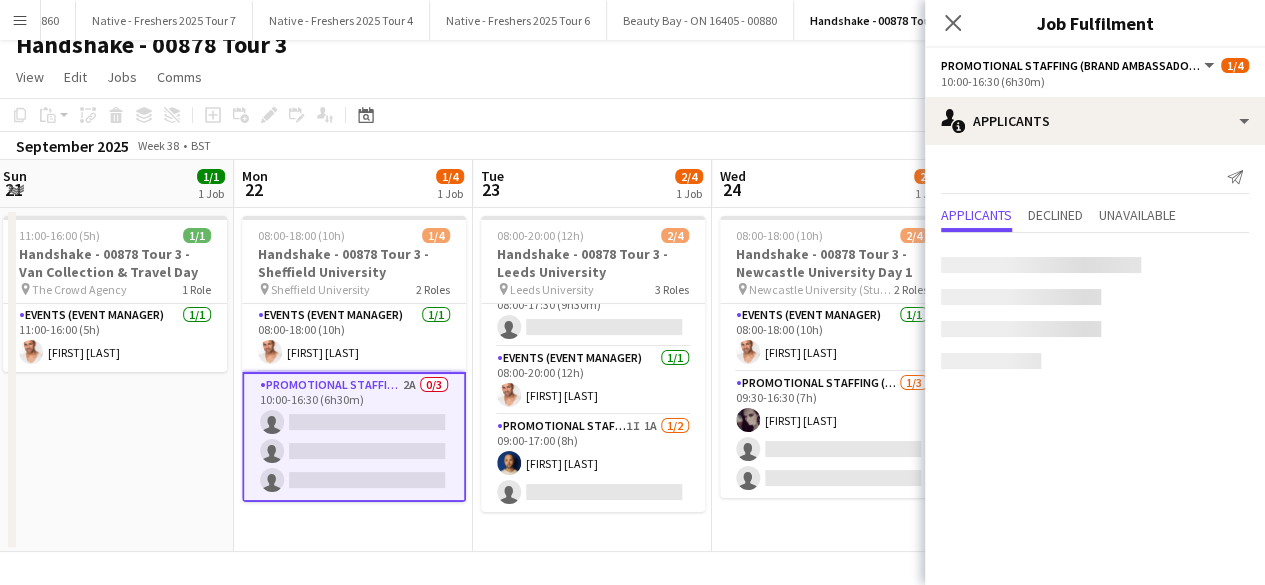 scroll, scrollTop: 24, scrollLeft: 0, axis: vertical 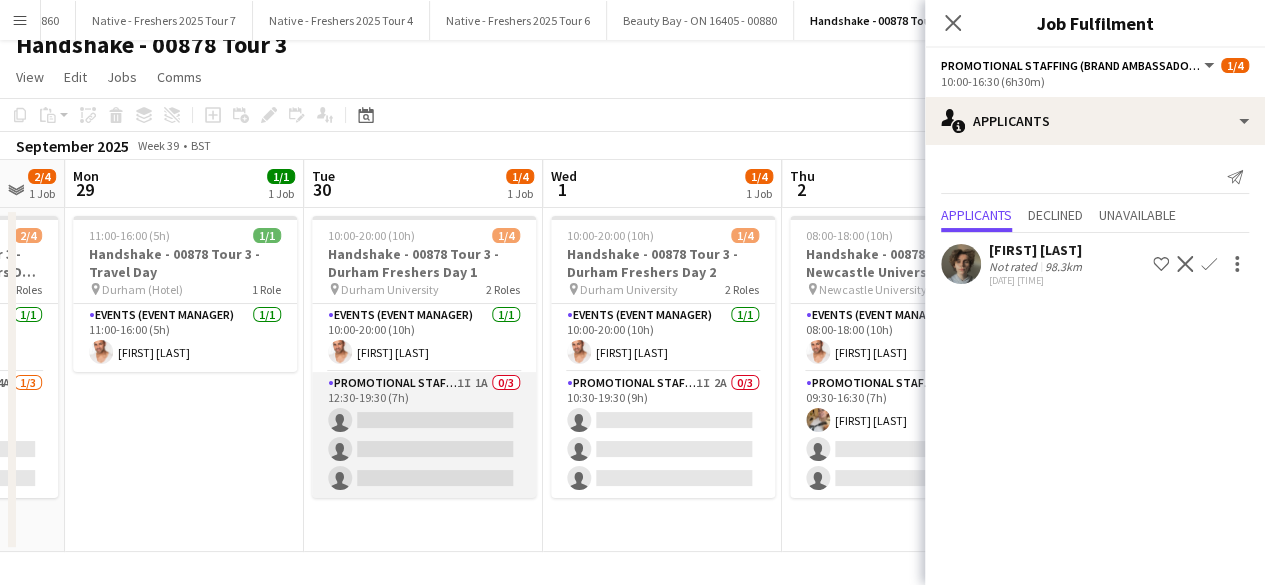 click on "Promotional Staffing (Brand Ambassadors)   1I   1A   0/3   12:30-19:30 (7h)
single-neutral-actions
single-neutral-actions
single-neutral-actions" at bounding box center [424, 435] 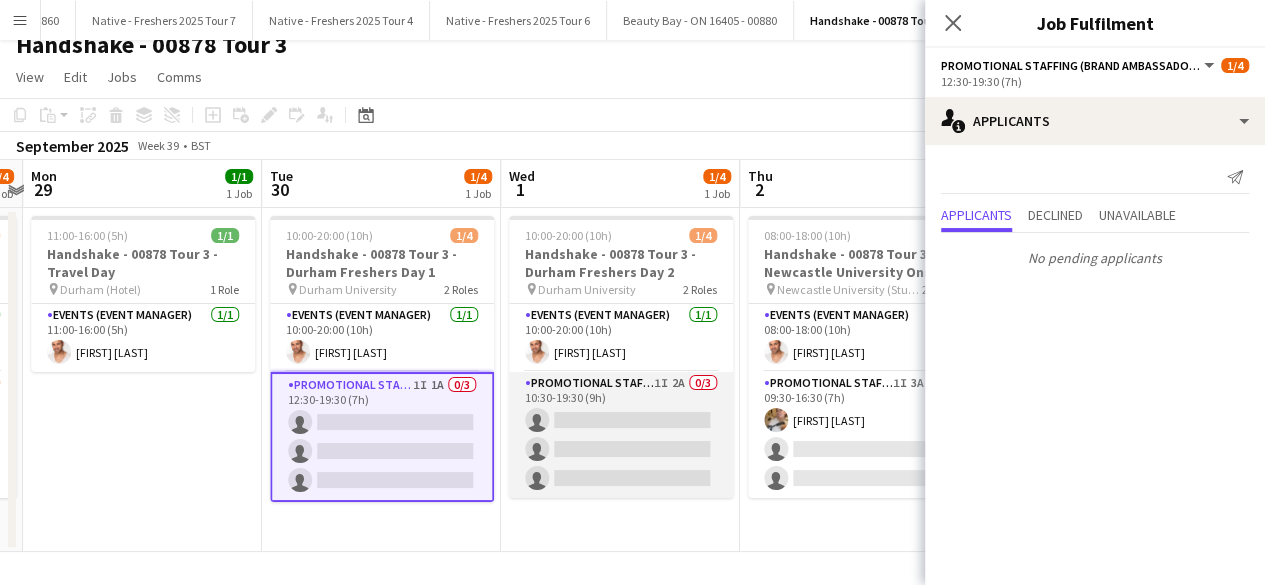 scroll, scrollTop: 0, scrollLeft: 701, axis: horizontal 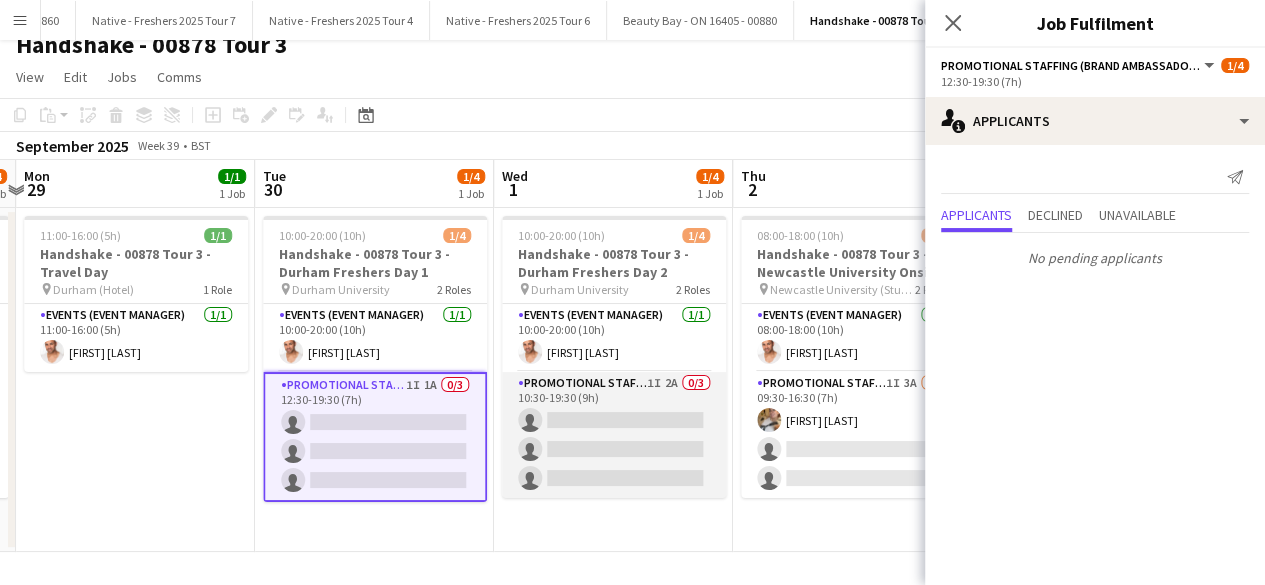 click on "Promotional Staffing (Brand Ambassadors)   1I   2A   0/3   10:30-19:30 (9h)
single-neutral-actions
single-neutral-actions
single-neutral-actions" at bounding box center [614, 435] 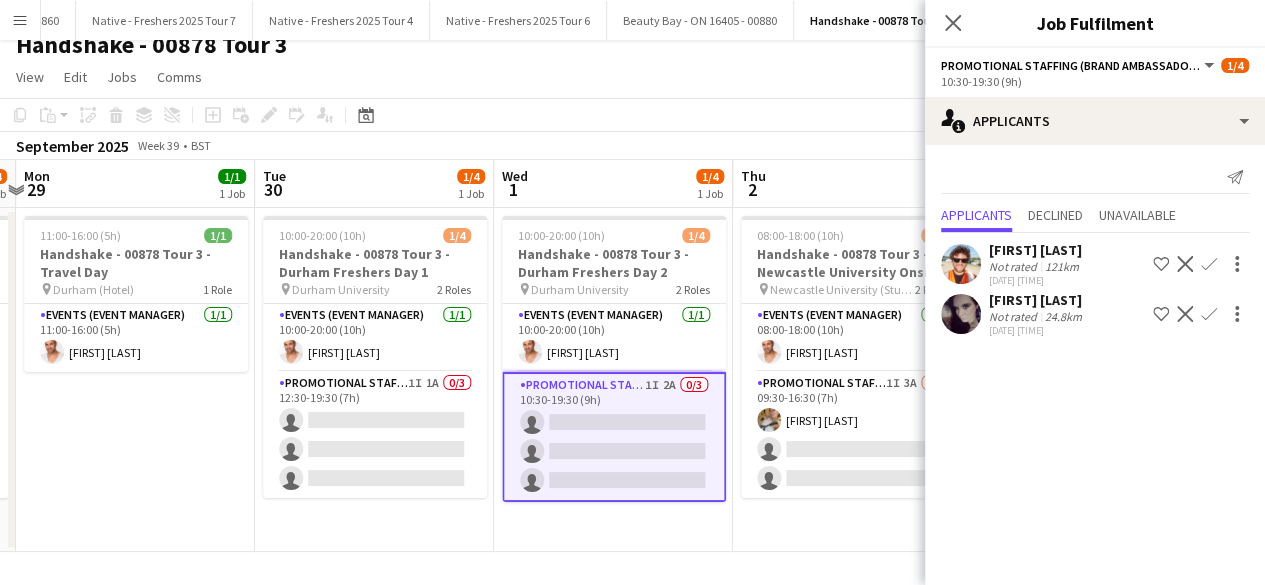 click on "Confirm" 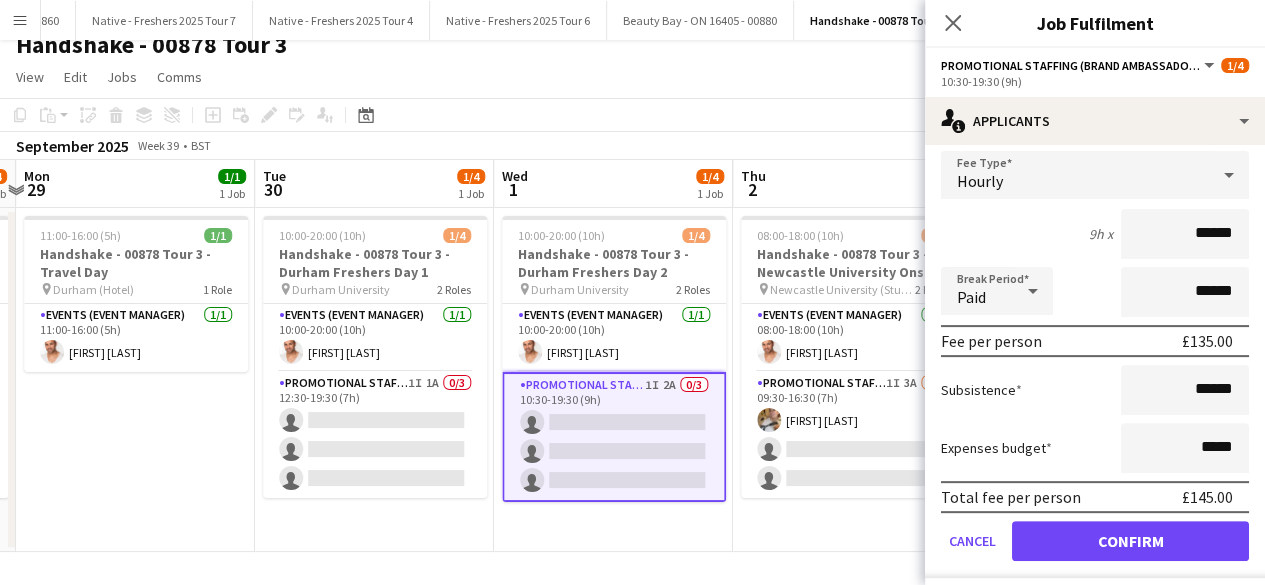 scroll, scrollTop: 224, scrollLeft: 0, axis: vertical 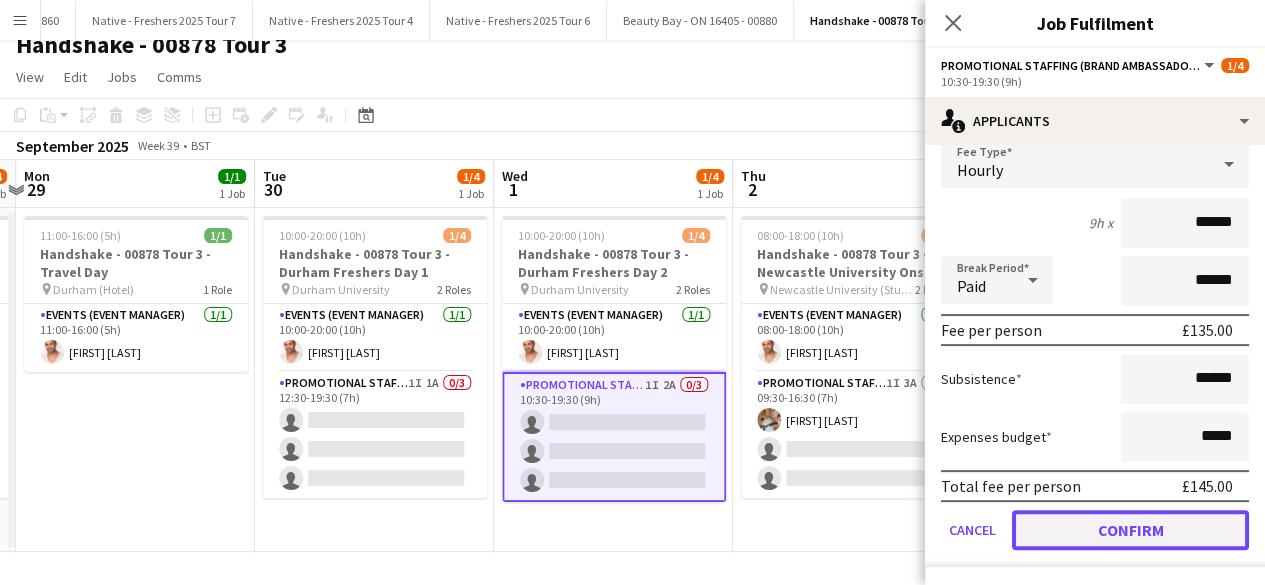 click on "Confirm" 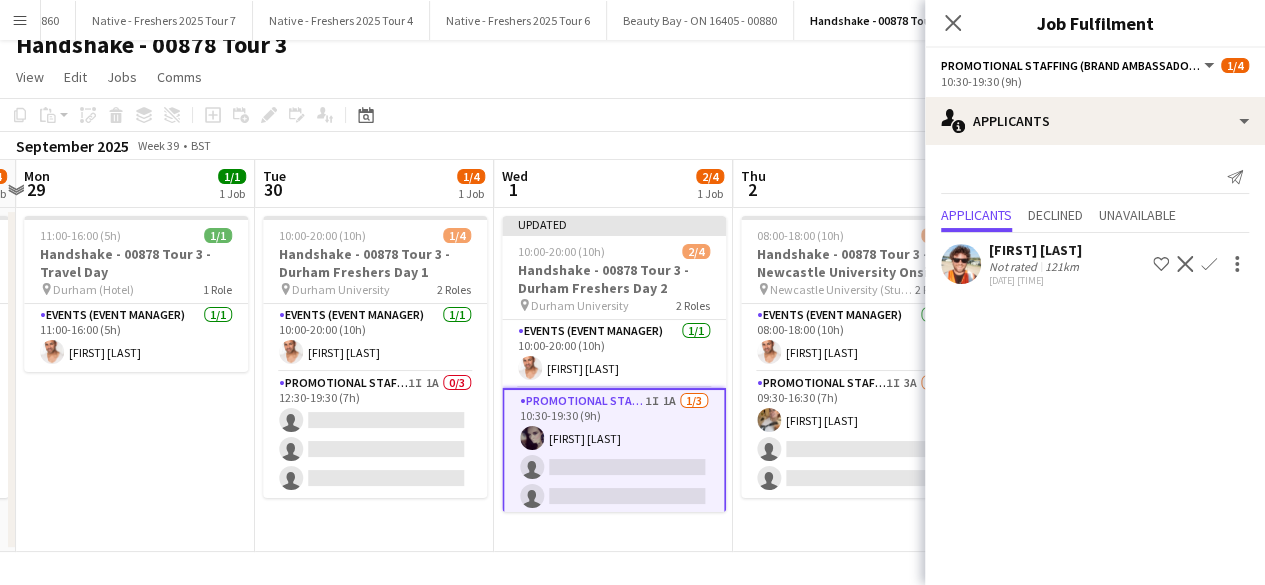 scroll, scrollTop: 0, scrollLeft: 0, axis: both 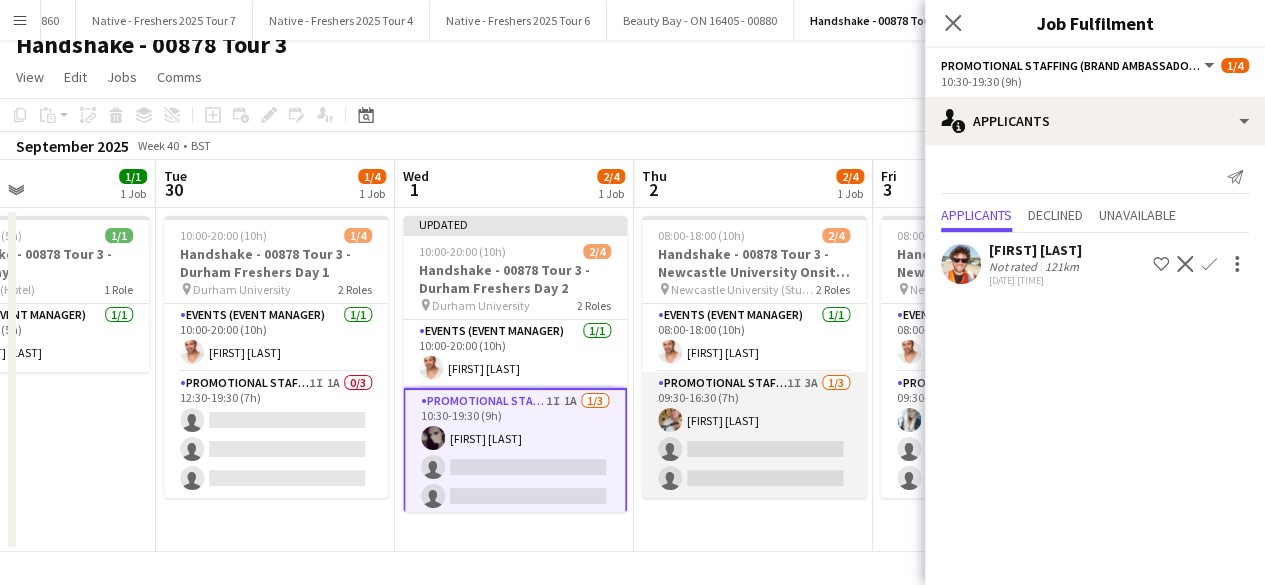 click on "Promotional Staffing (Brand Ambassadors)   1I   3A   1/3   09:30-16:30 (7h)
Emmie Foster
single-neutral-actions
single-neutral-actions" at bounding box center [754, 435] 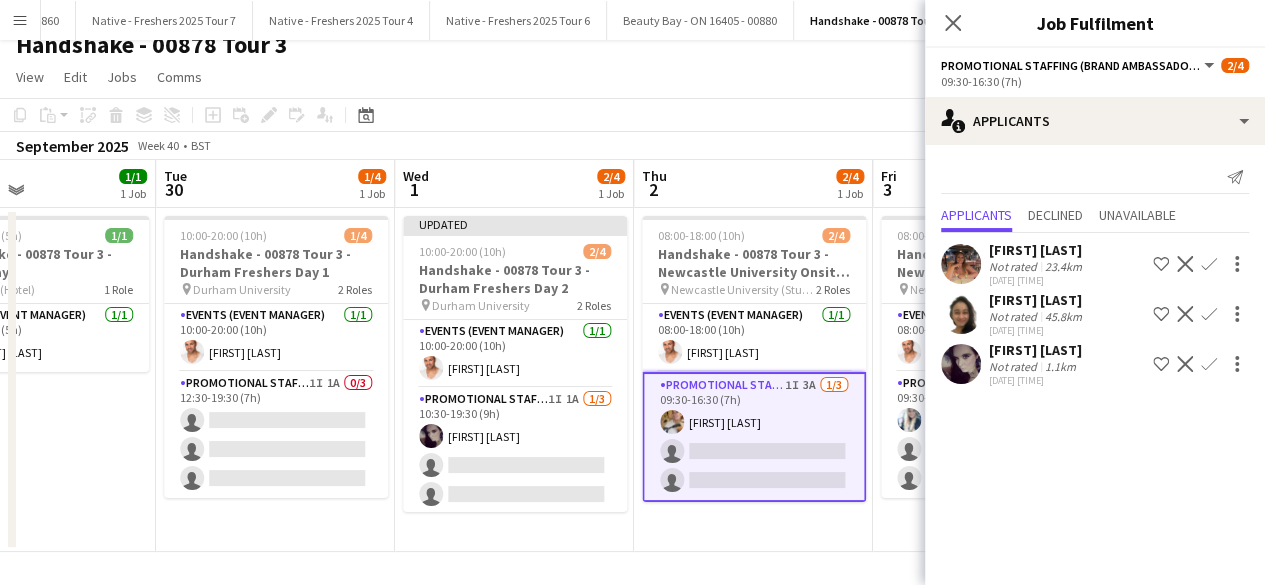 click on "Confirm" 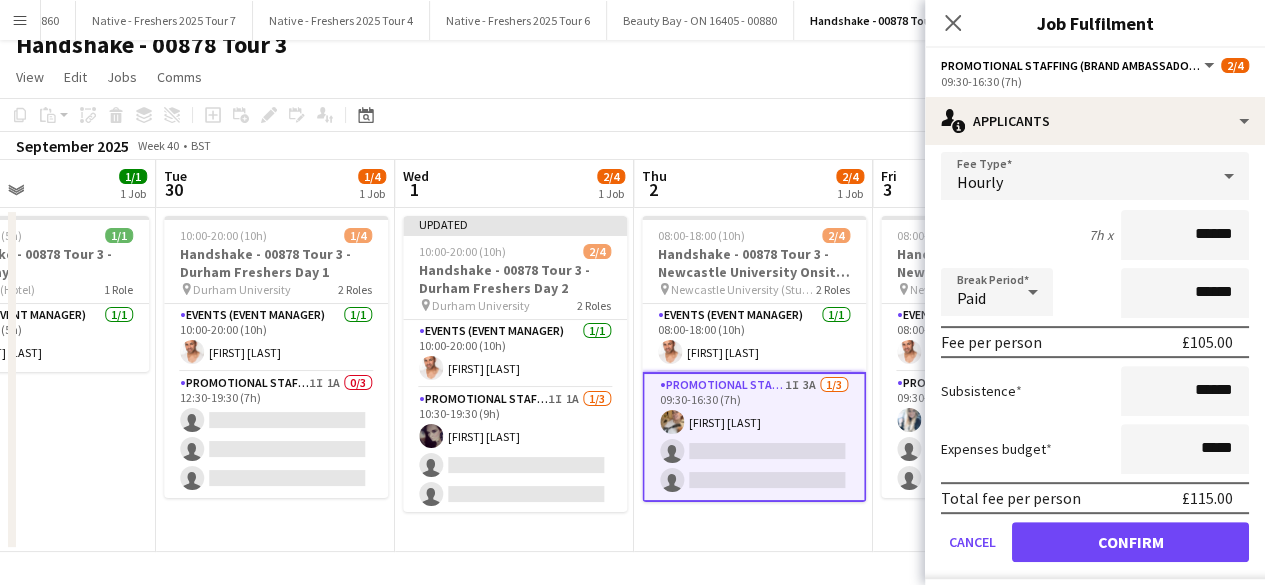 scroll, scrollTop: 274, scrollLeft: 0, axis: vertical 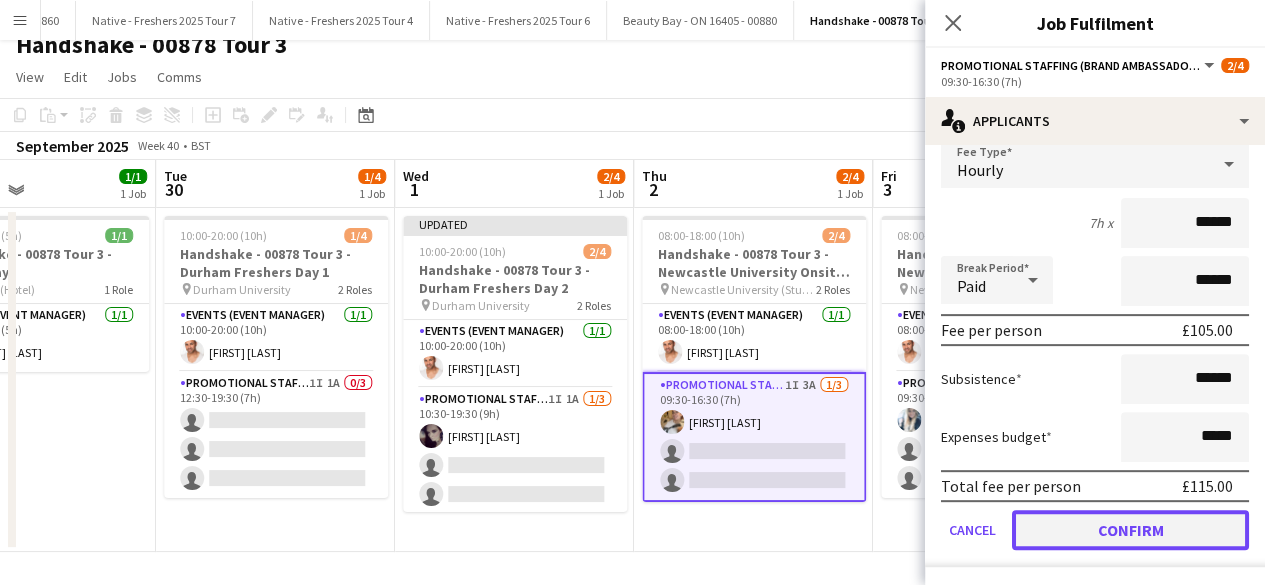 click on "Confirm" 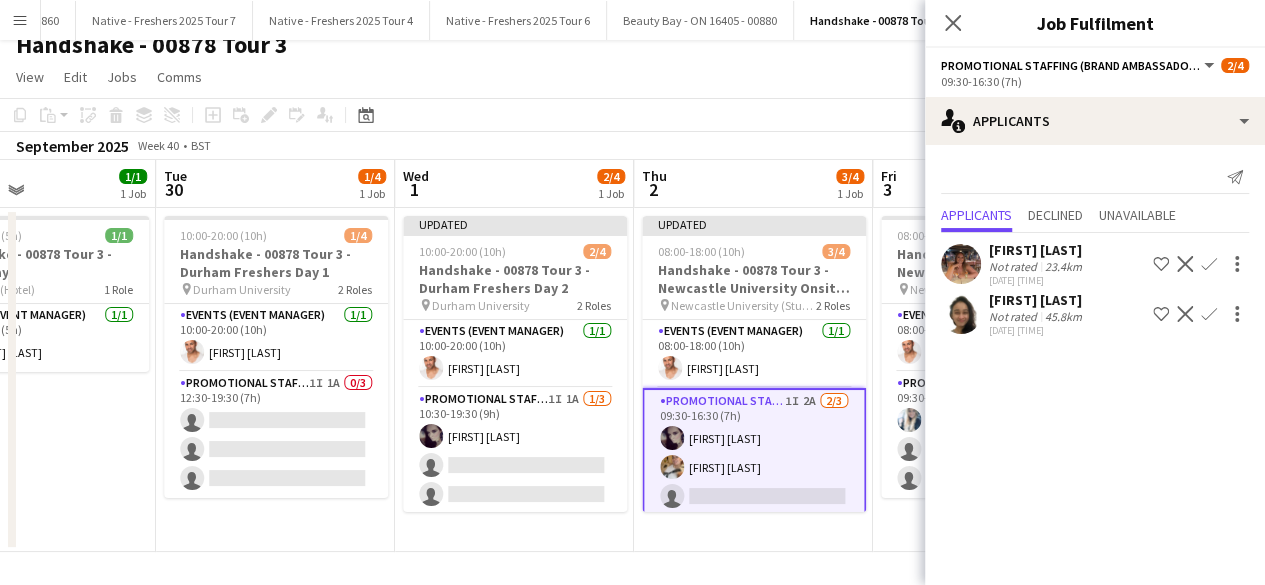 scroll, scrollTop: 0, scrollLeft: 0, axis: both 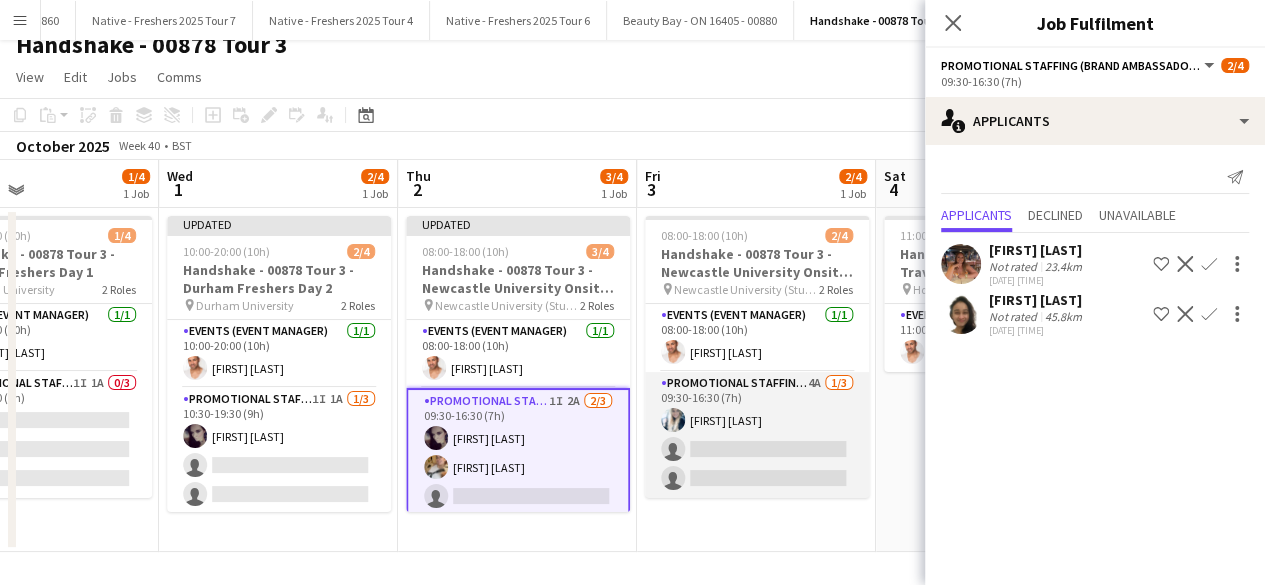 click on "Promotional Staffing (Brand Ambassadors)   4A   1/3   09:30-16:30 (7h)
Georgie Bourne
single-neutral-actions
single-neutral-actions" at bounding box center (757, 435) 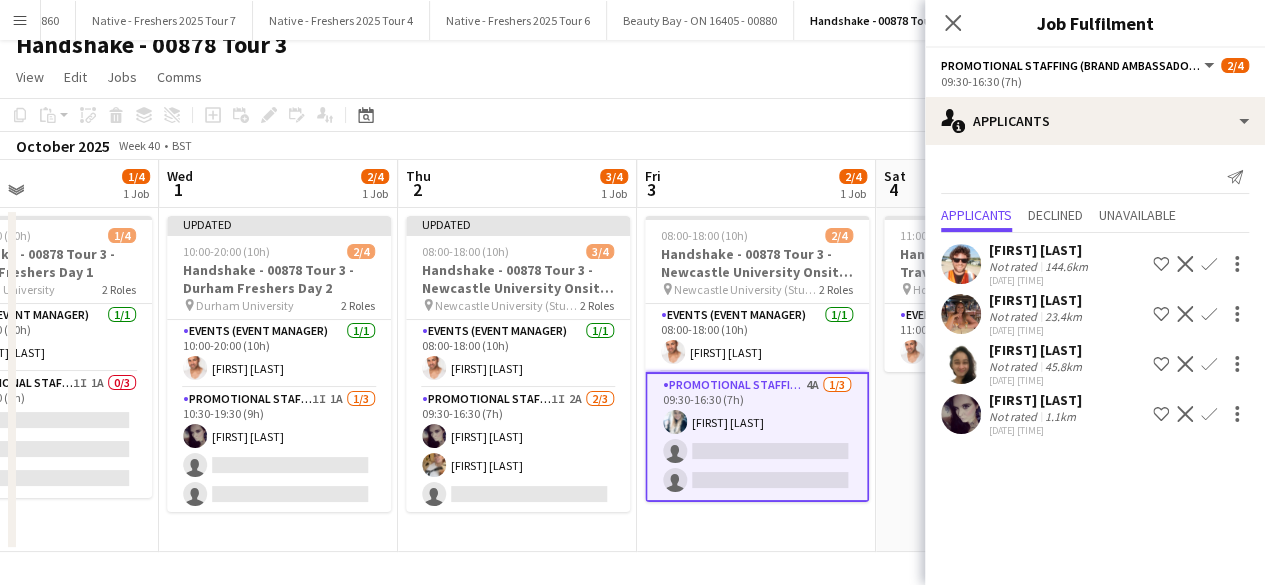 click on "Confirm" 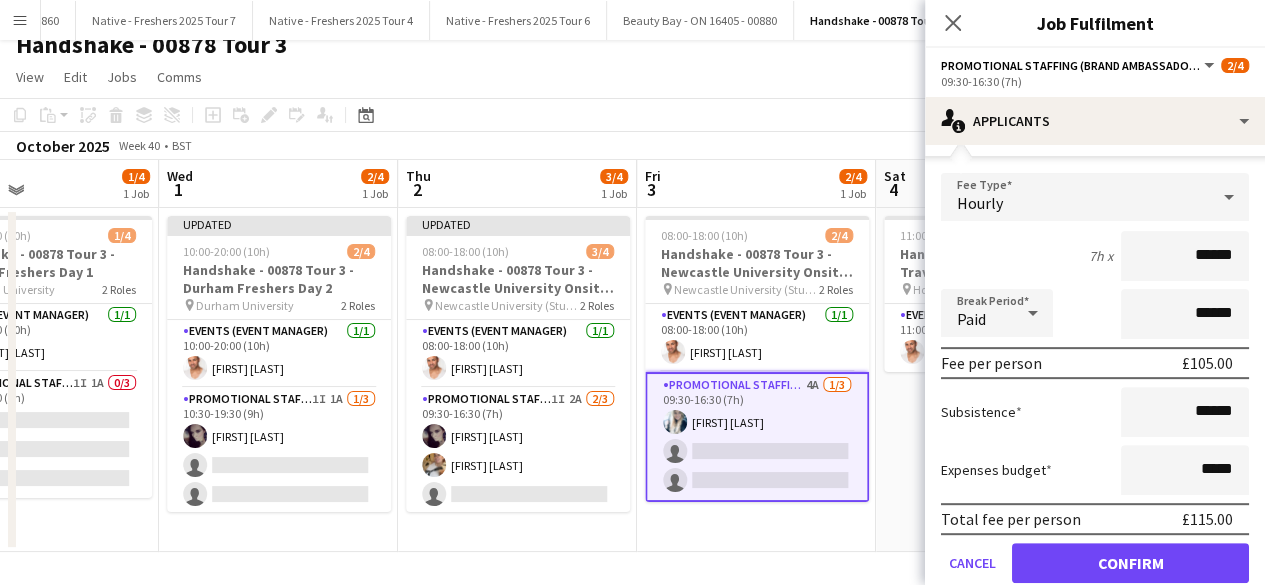scroll, scrollTop: 299, scrollLeft: 0, axis: vertical 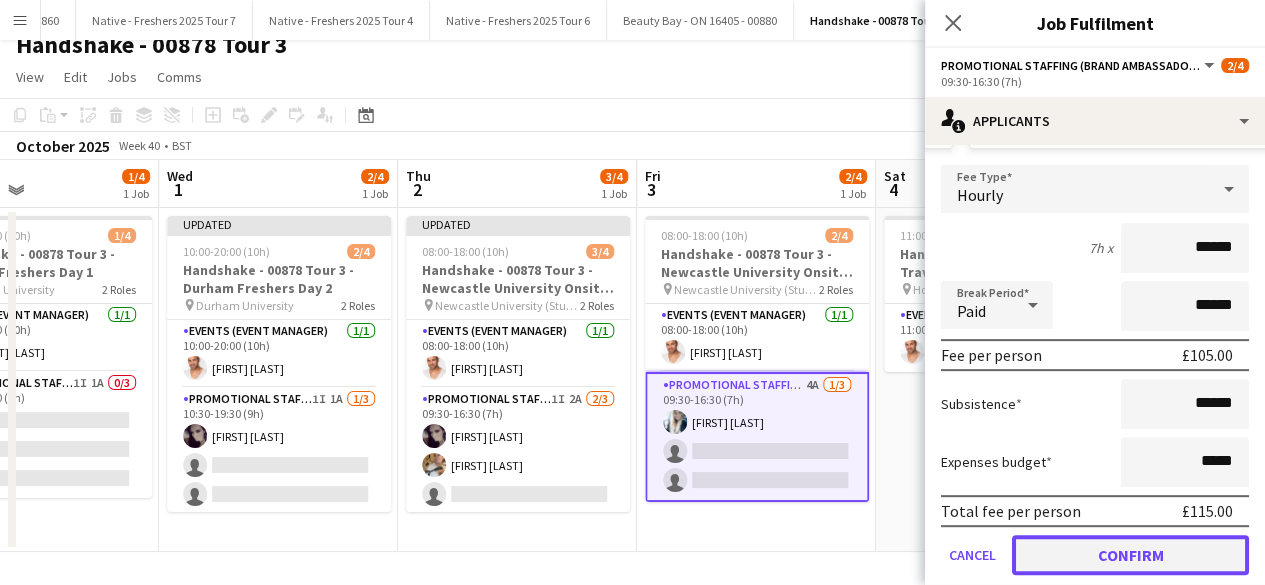 click on "Confirm" 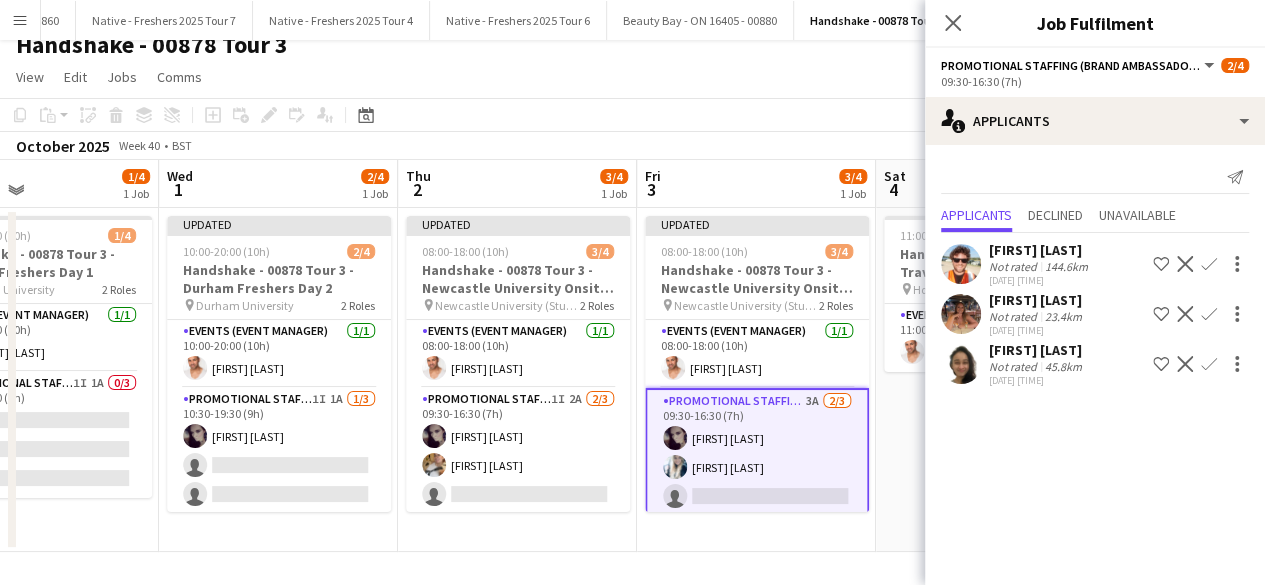 scroll, scrollTop: 0, scrollLeft: 0, axis: both 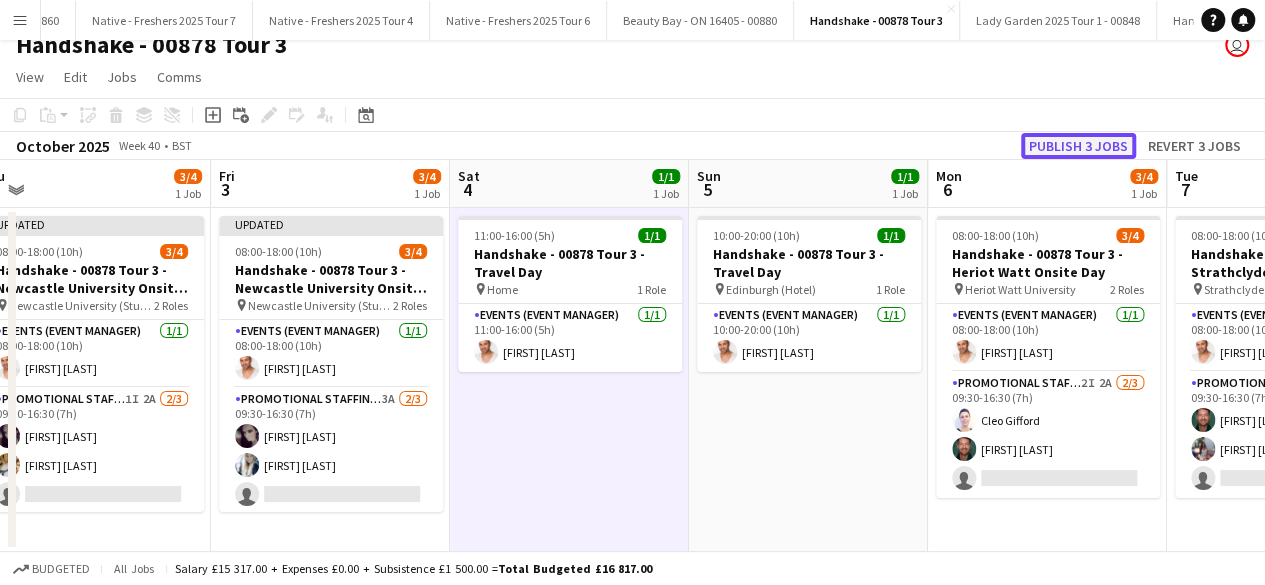 click on "Publish 3 jobs" 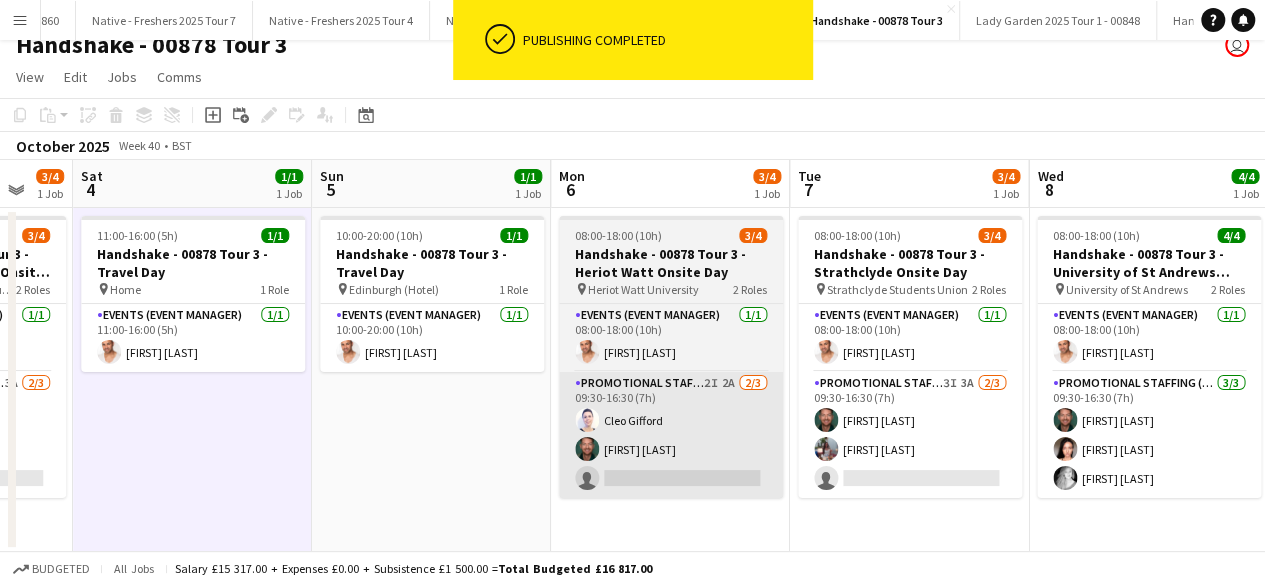 scroll, scrollTop: 0, scrollLeft: 887, axis: horizontal 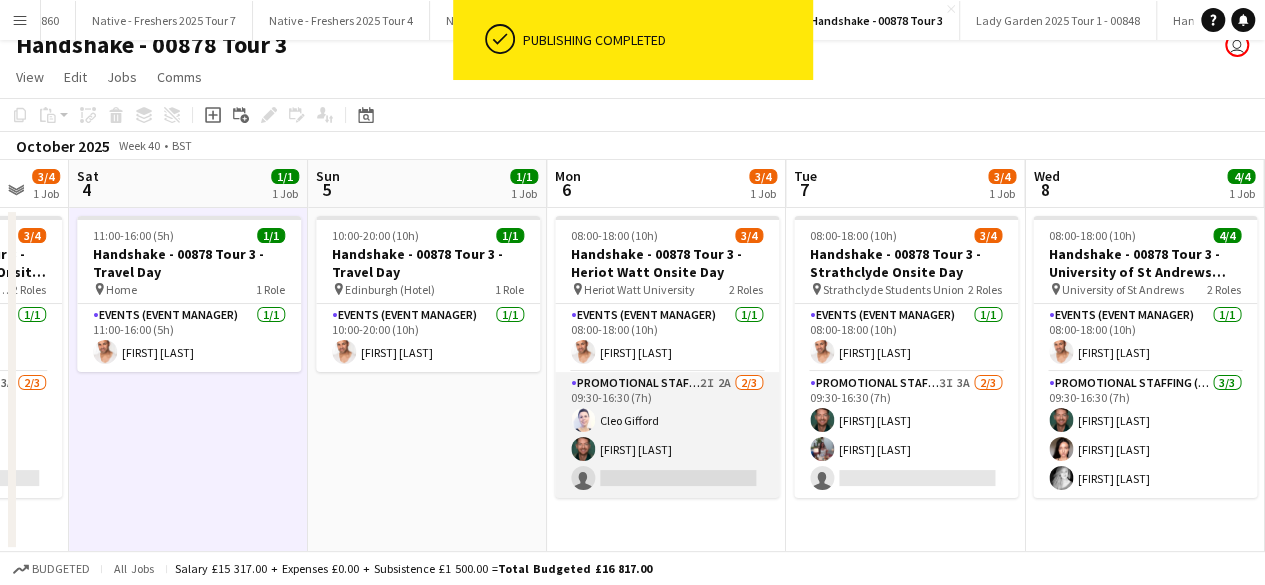 click on "Promotional Staffing (Brand Ambassadors)   2I   2A   2/3   09:30-16:30 (7h)
Cleo Gifford Dean Moffat
single-neutral-actions" at bounding box center [667, 435] 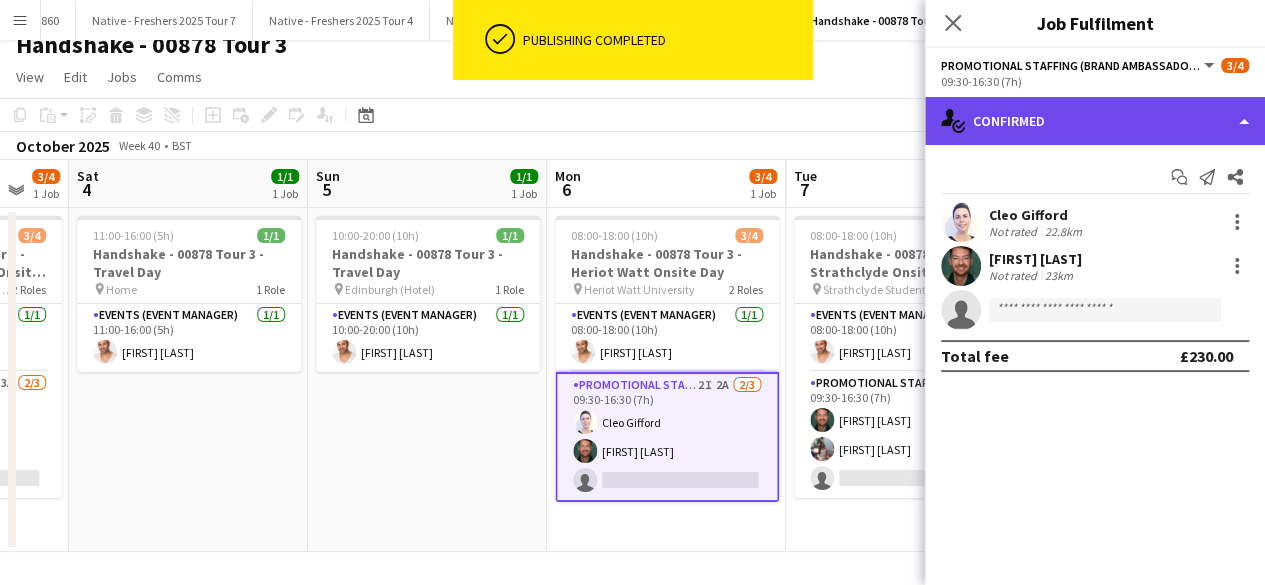 click on "single-neutral-actions-check-2
Confirmed" 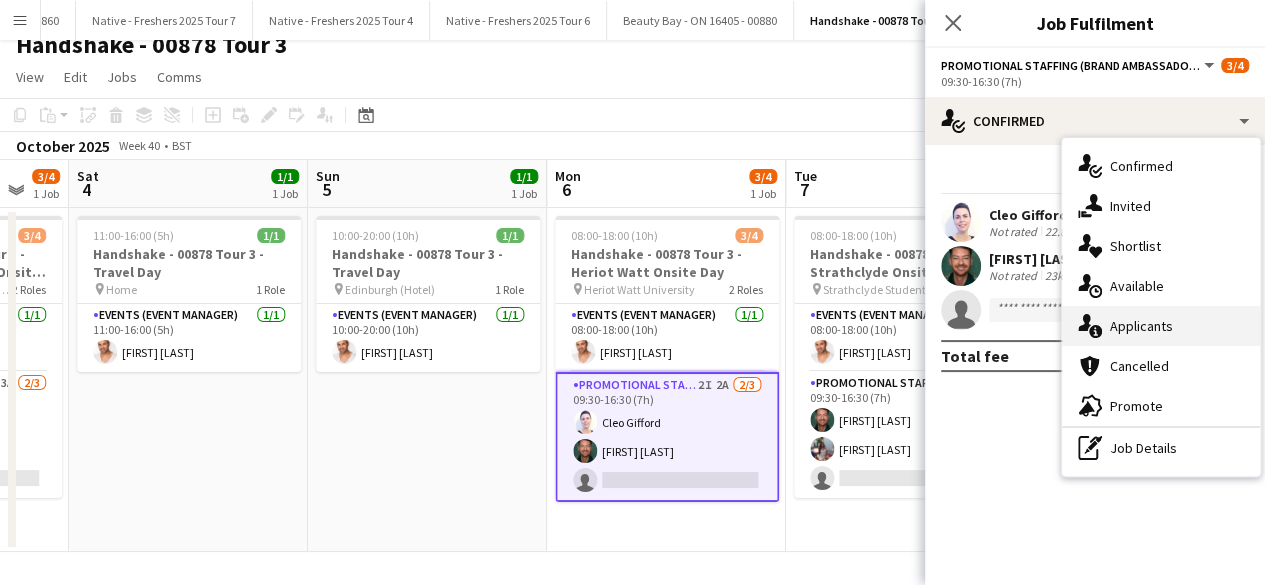 click on "single-neutral-actions-information
Applicants" at bounding box center [1161, 326] 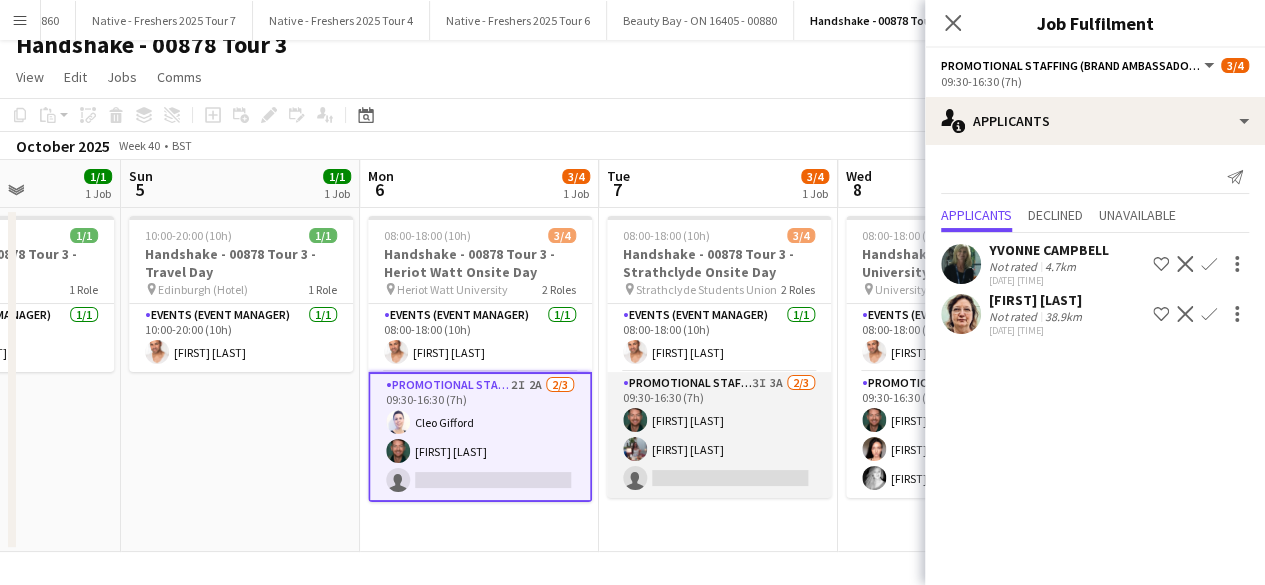 scroll, scrollTop: 0, scrollLeft: 597, axis: horizontal 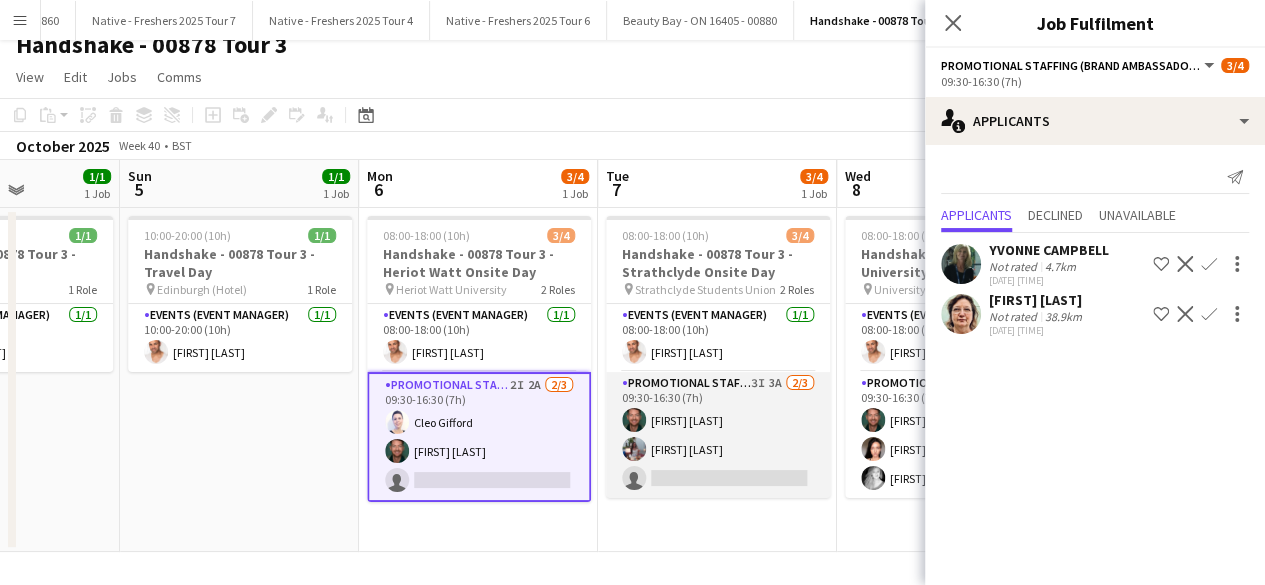 click on "Promotional Staffing (Brand Ambassadors)   3I   3A   2/3   09:30-16:30 (7h)
Dean Moffat Mia Dunphy
single-neutral-actions" at bounding box center (718, 435) 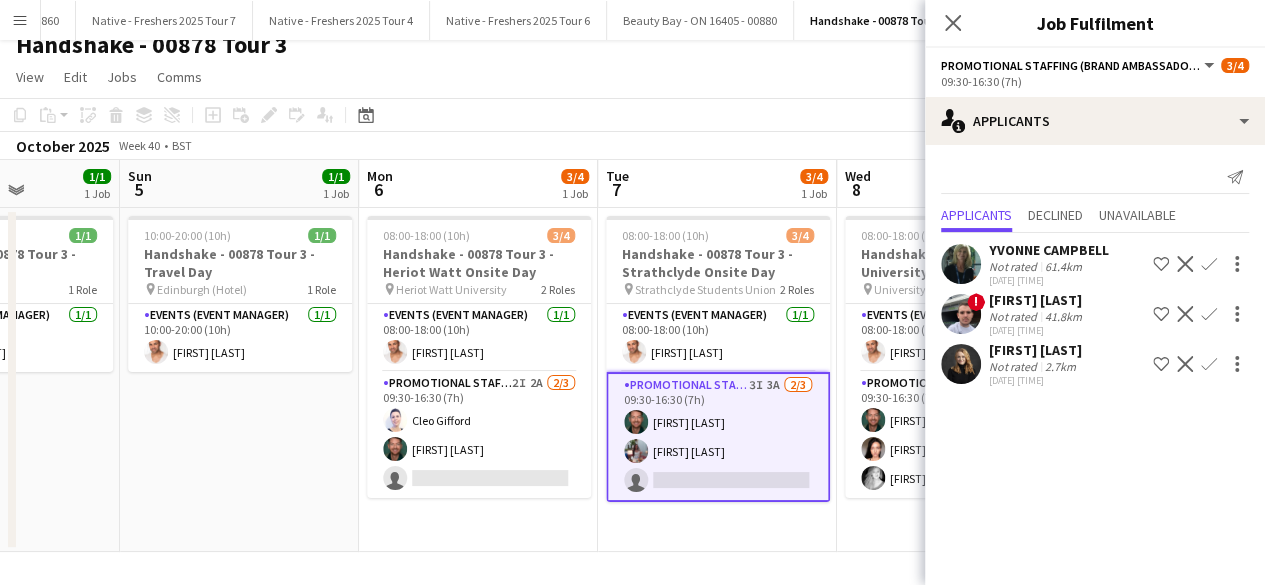 click on "Confirm" 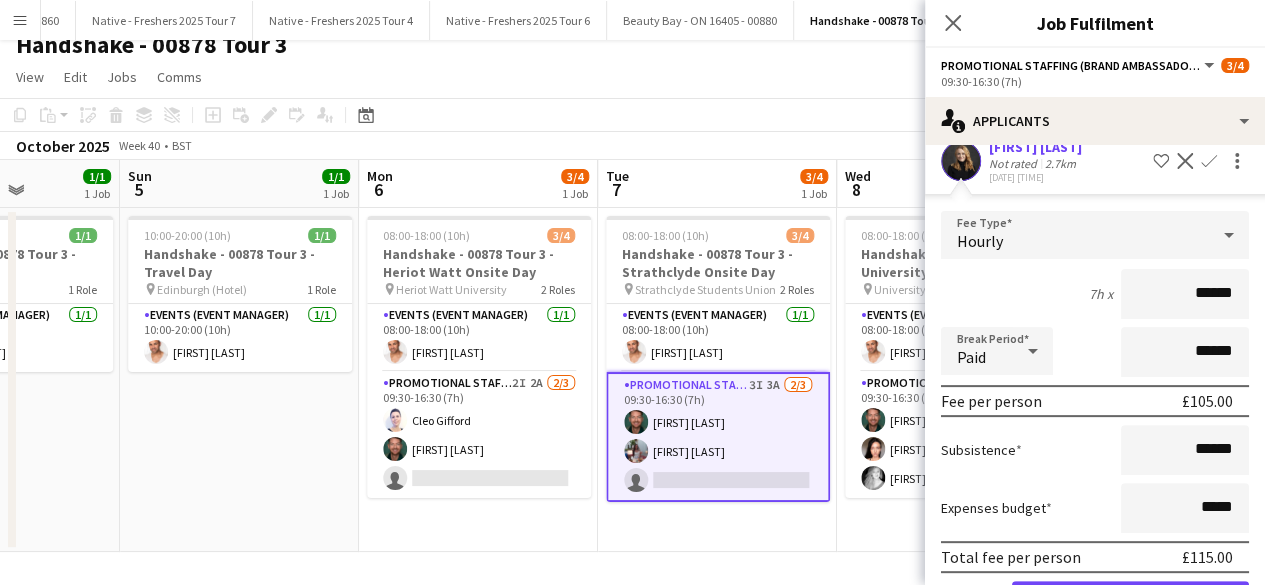 scroll, scrollTop: 274, scrollLeft: 0, axis: vertical 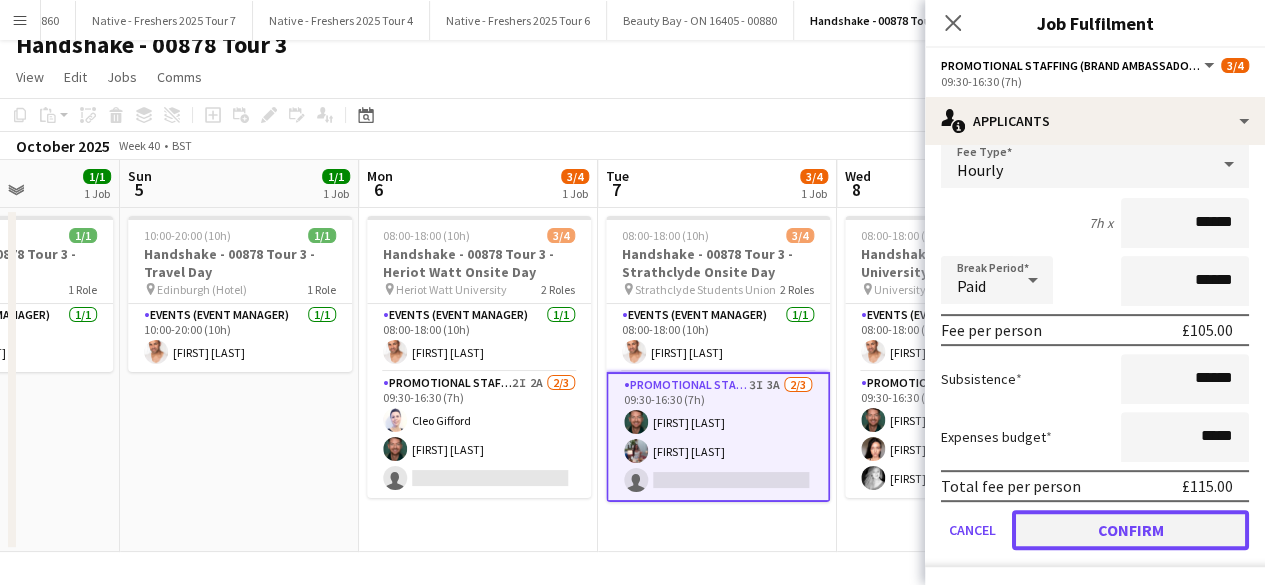 click on "Confirm" 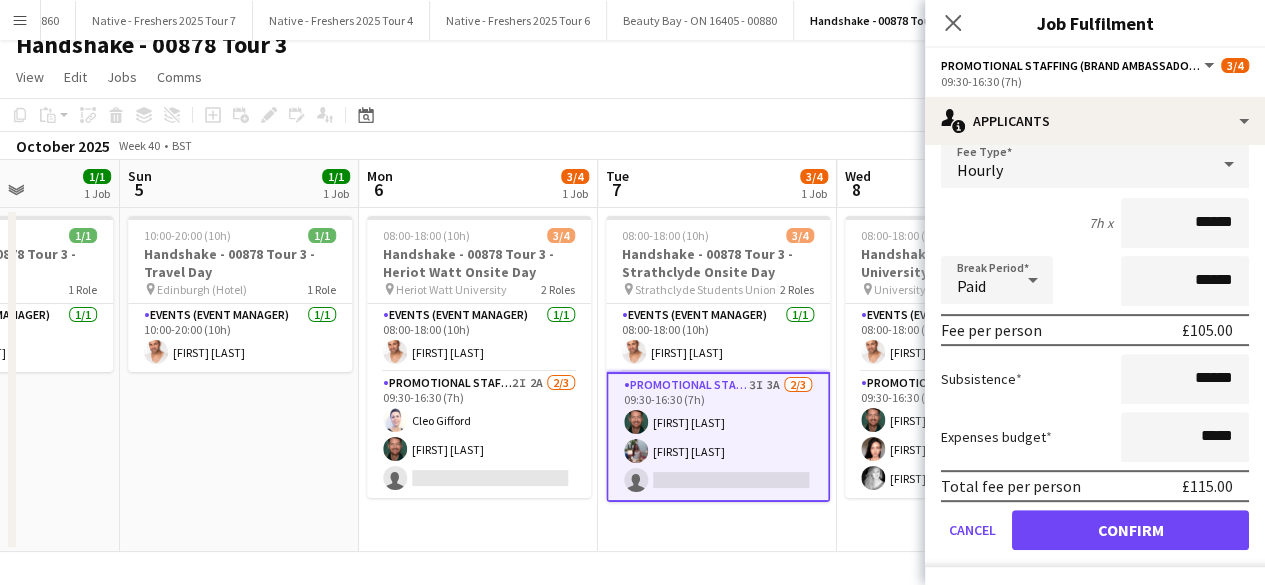 scroll, scrollTop: 0, scrollLeft: 0, axis: both 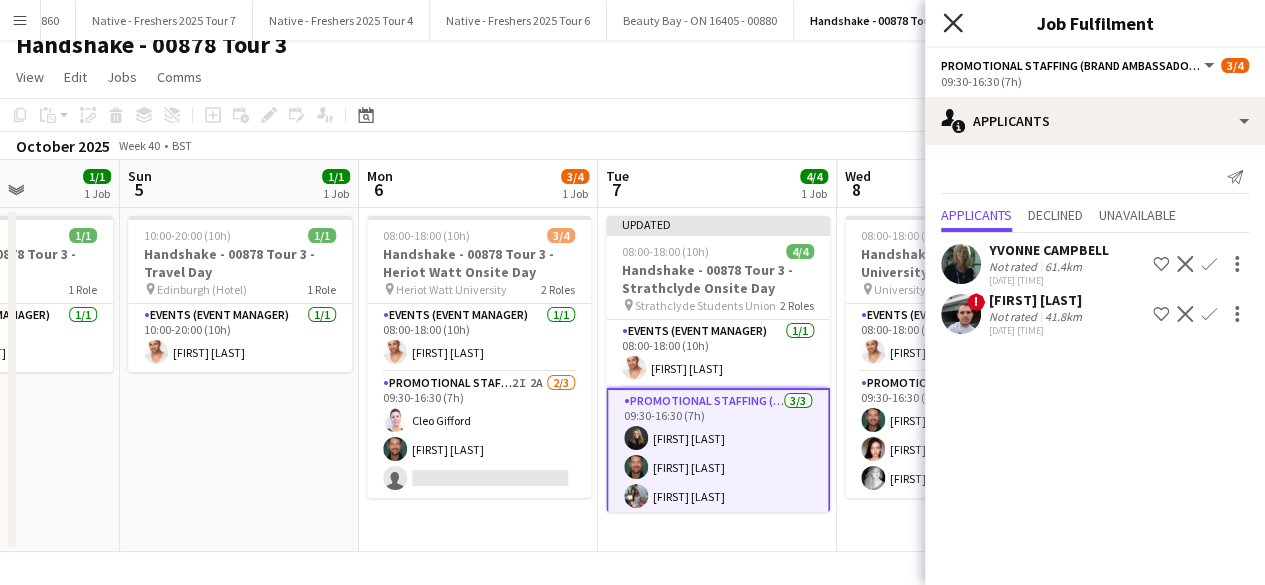 click 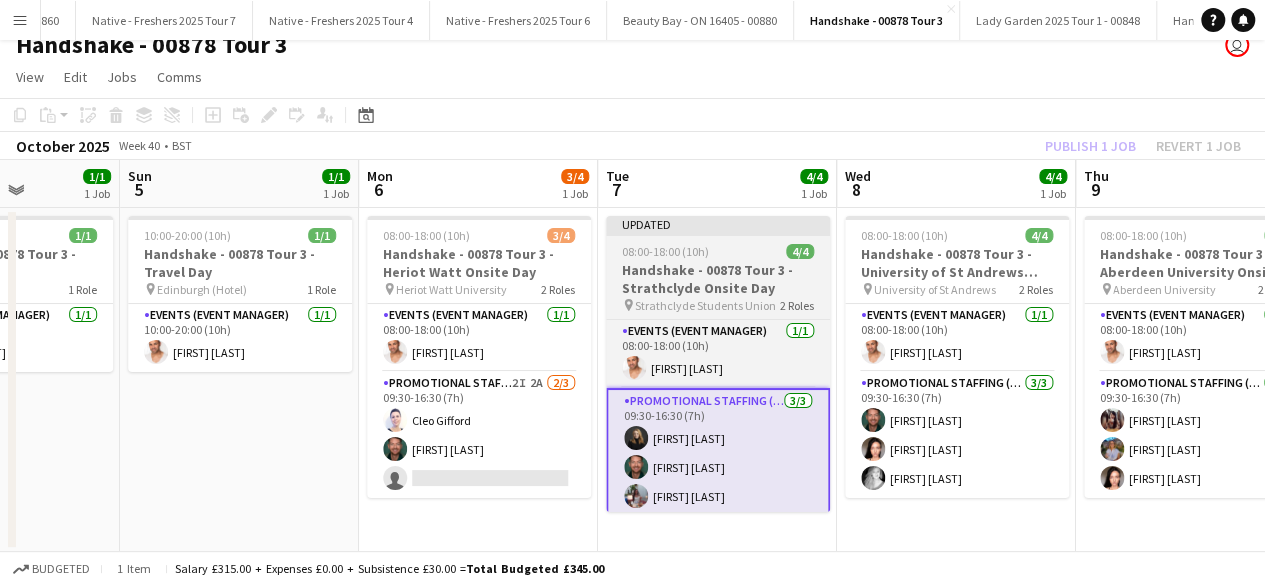 click on "08:00-18:00 (10h)    4/4" at bounding box center [718, 251] 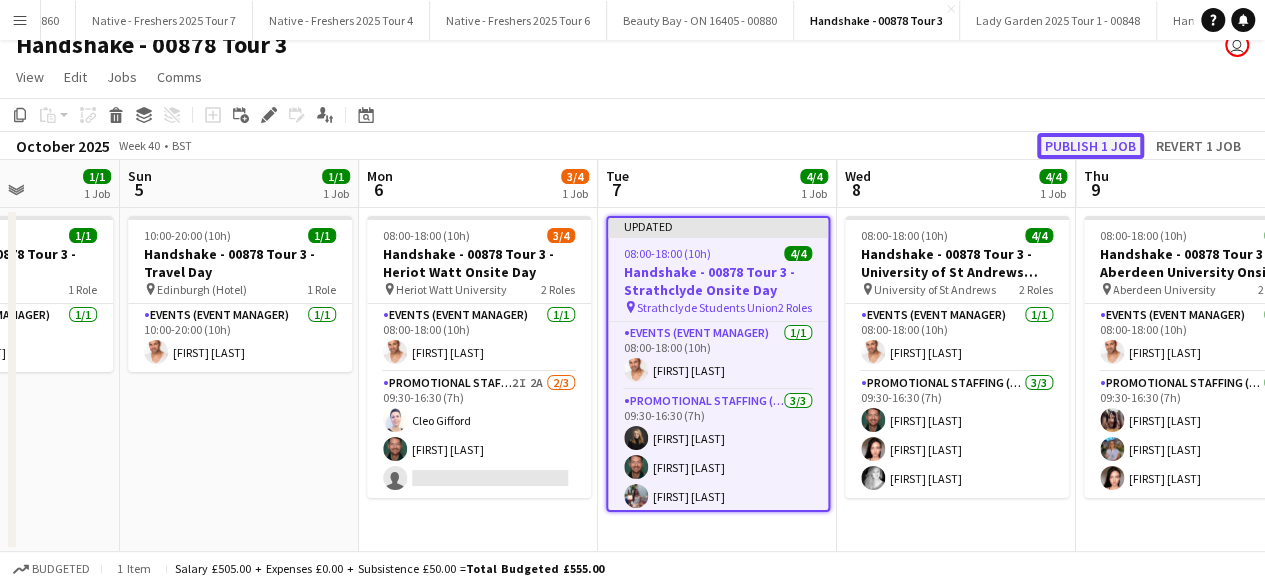 click on "Publish 1 job" 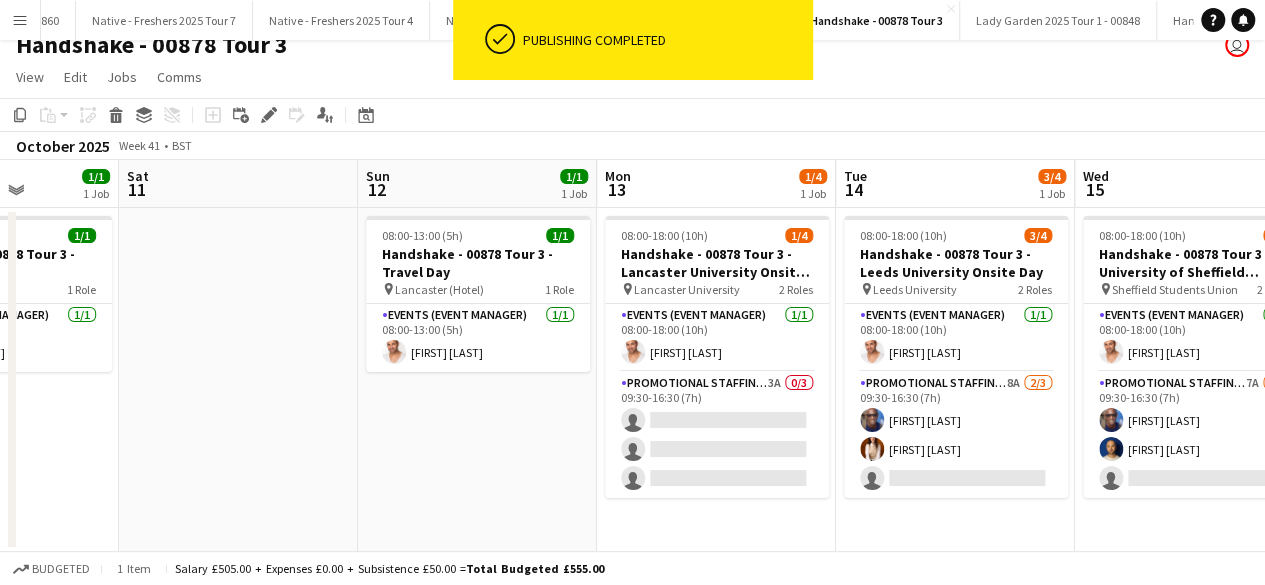 scroll, scrollTop: 0, scrollLeft: 599, axis: horizontal 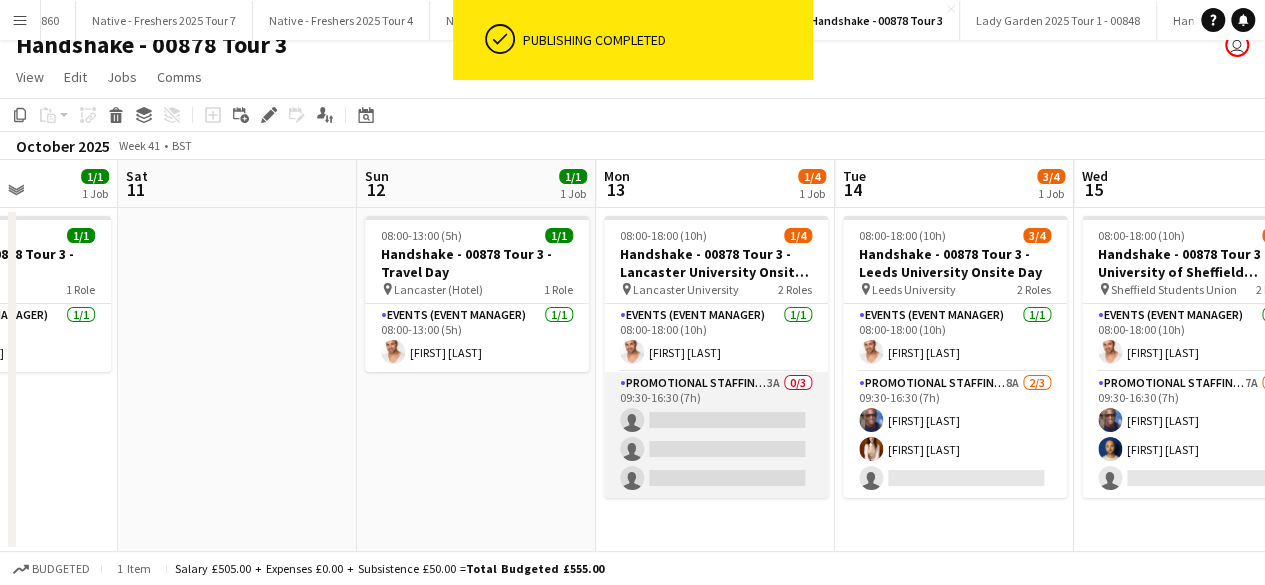click on "Promotional Staffing (Brand Ambassadors)   3A   0/3   09:30-16:30 (7h)
single-neutral-actions
single-neutral-actions
single-neutral-actions" at bounding box center [716, 435] 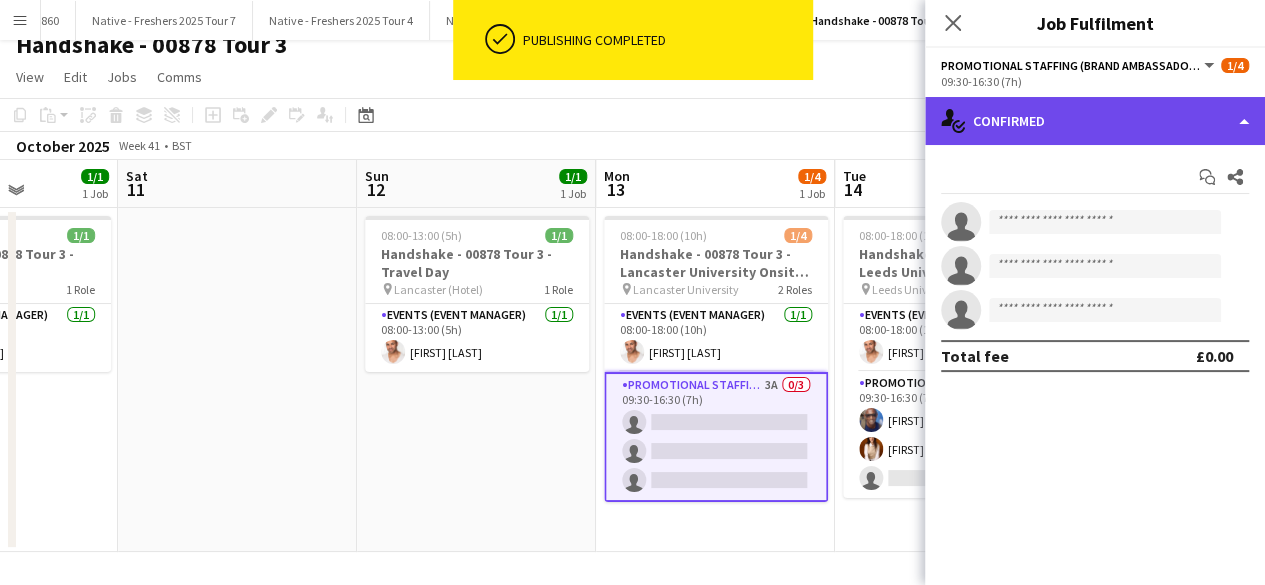 click on "single-neutral-actions-check-2
Confirmed" 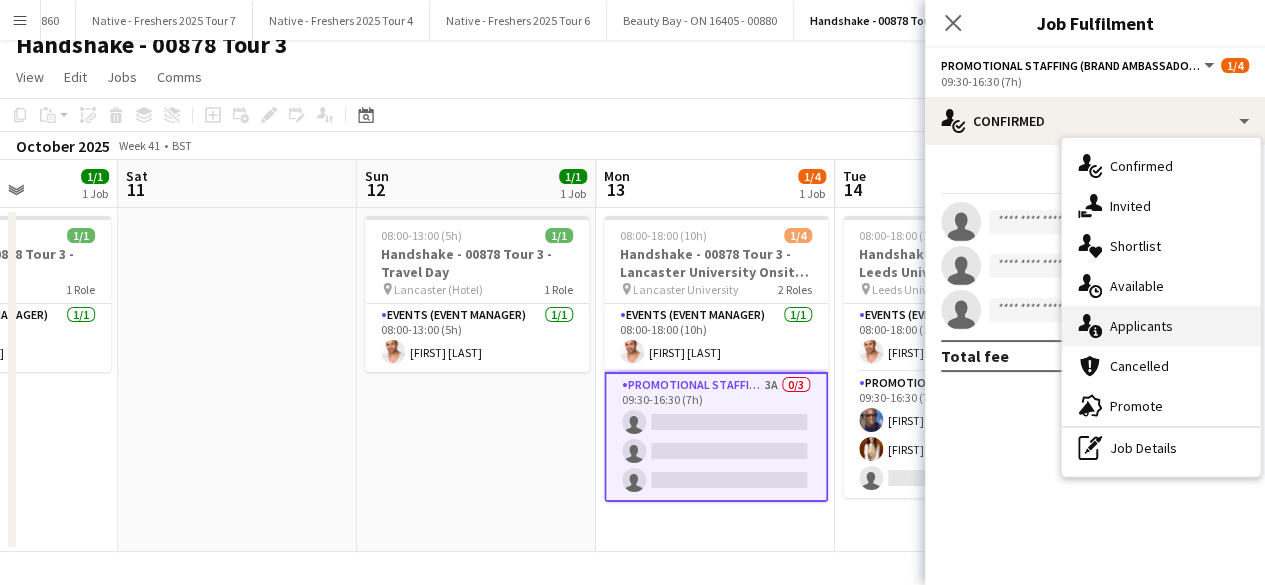 click on "single-neutral-actions-information
Applicants" at bounding box center [1161, 326] 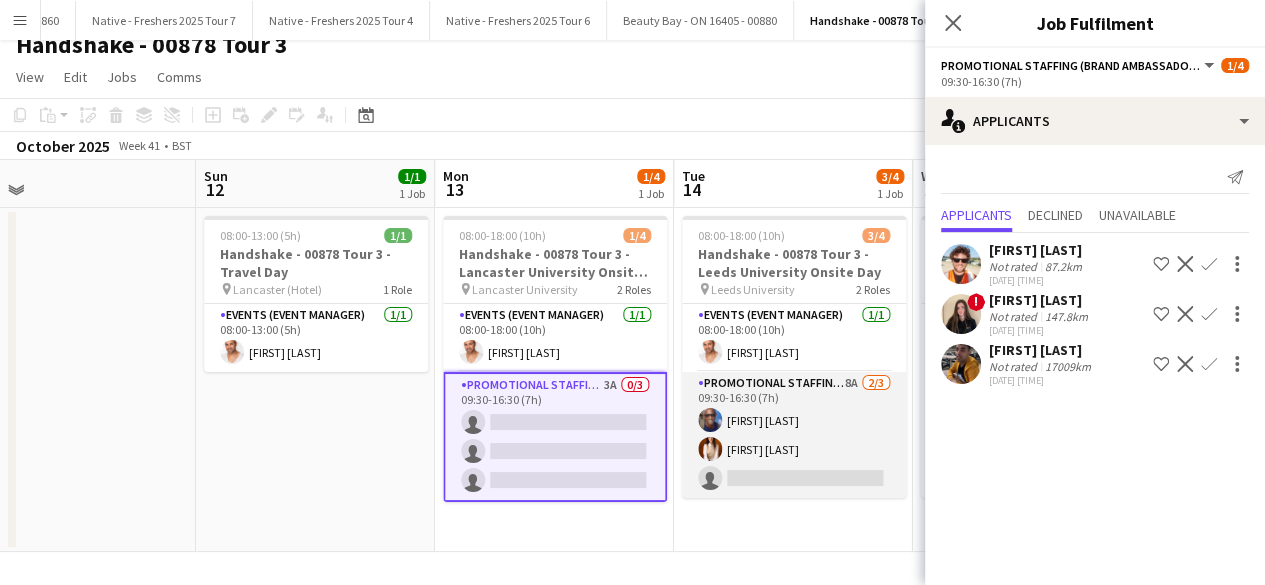 scroll, scrollTop: 0, scrollLeft: 770, axis: horizontal 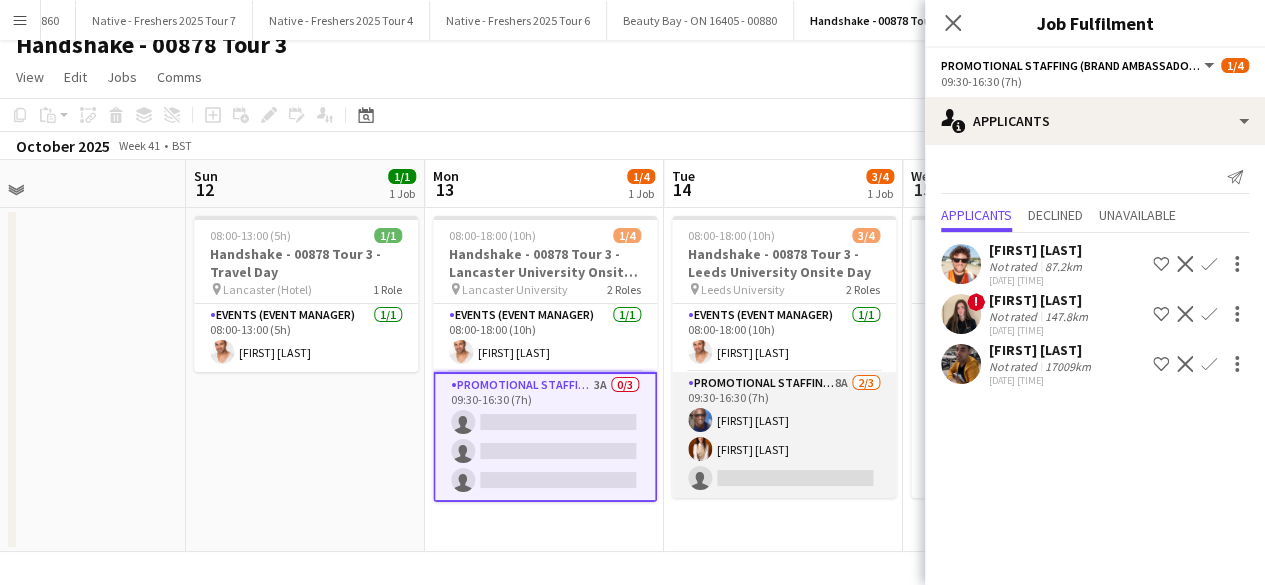 click on "Promotional Staffing (Brand Ambassadors)   8A   2/3   09:30-16:30 (7h)
Eyan Mckoy Georgia Dossis
single-neutral-actions" at bounding box center (784, 435) 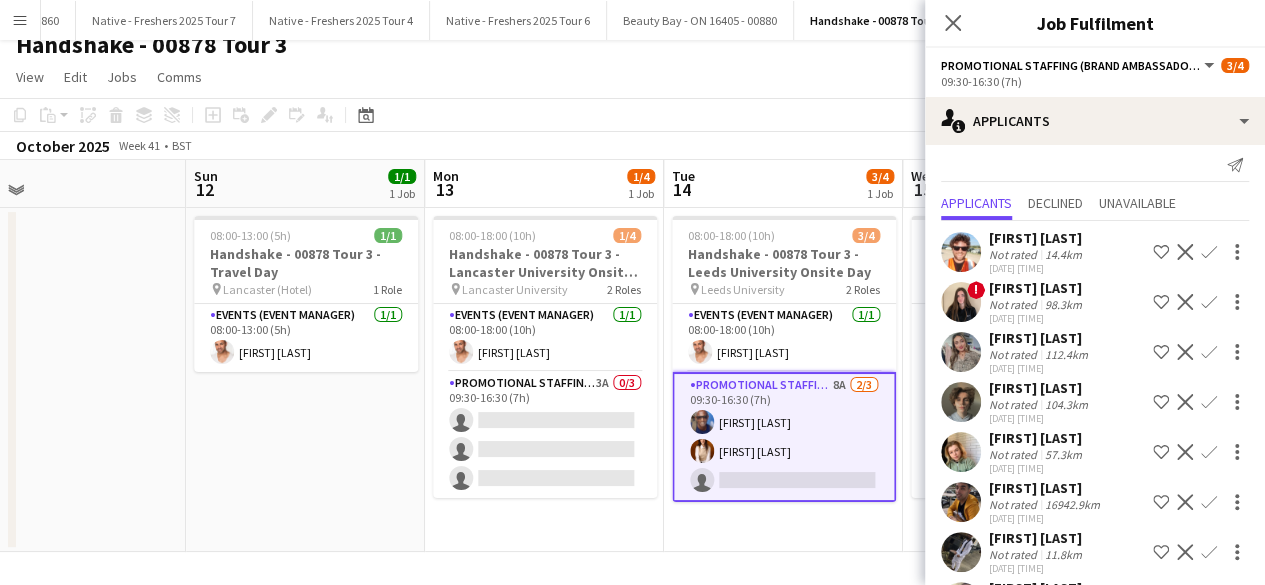 scroll, scrollTop: 0, scrollLeft: 0, axis: both 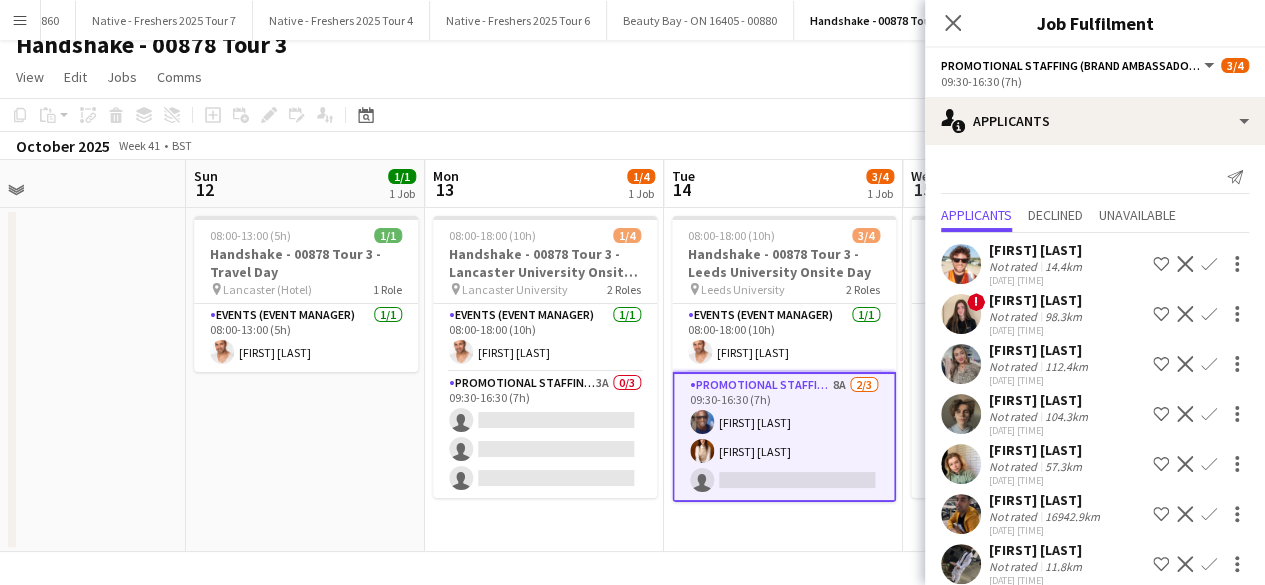 click at bounding box center [961, 414] 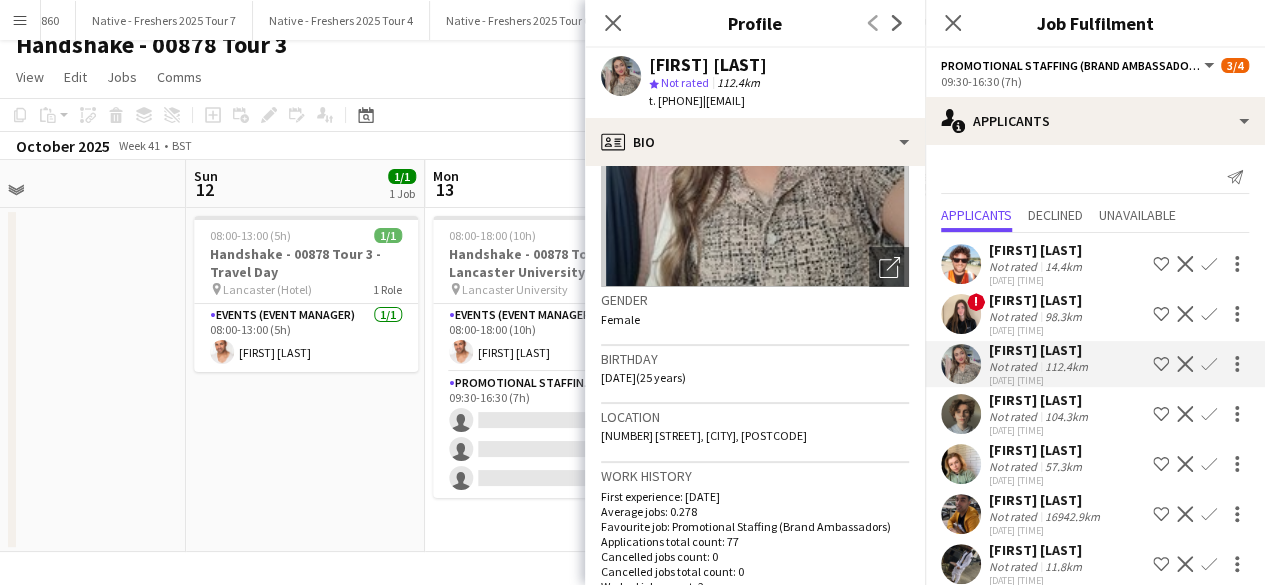 scroll, scrollTop: 0, scrollLeft: 0, axis: both 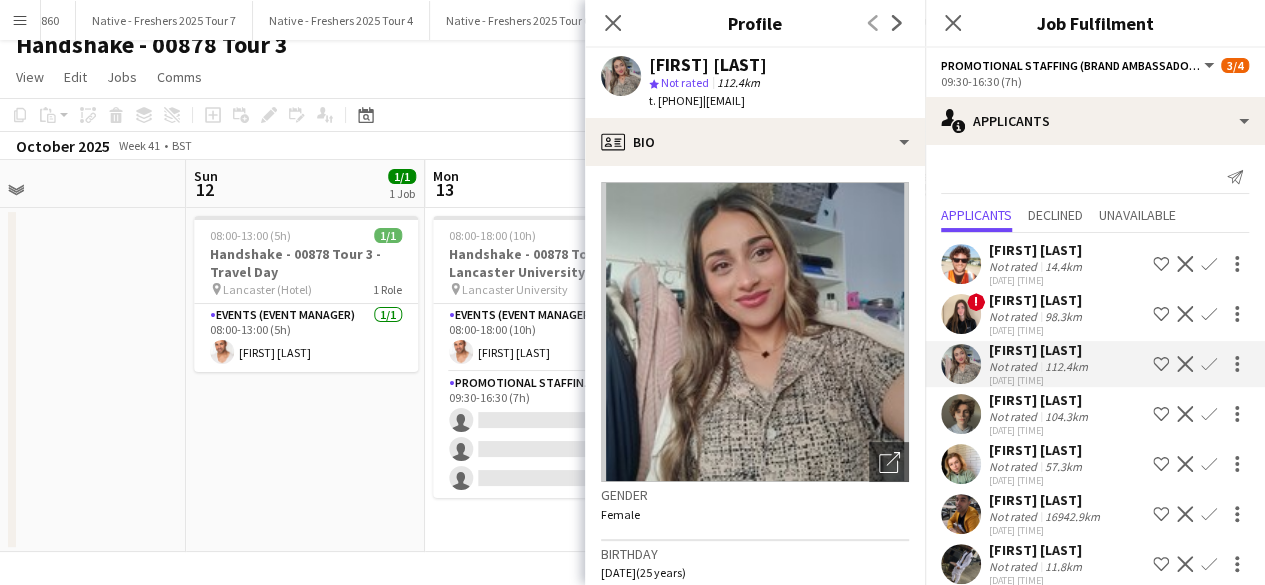 click on "Confirm" 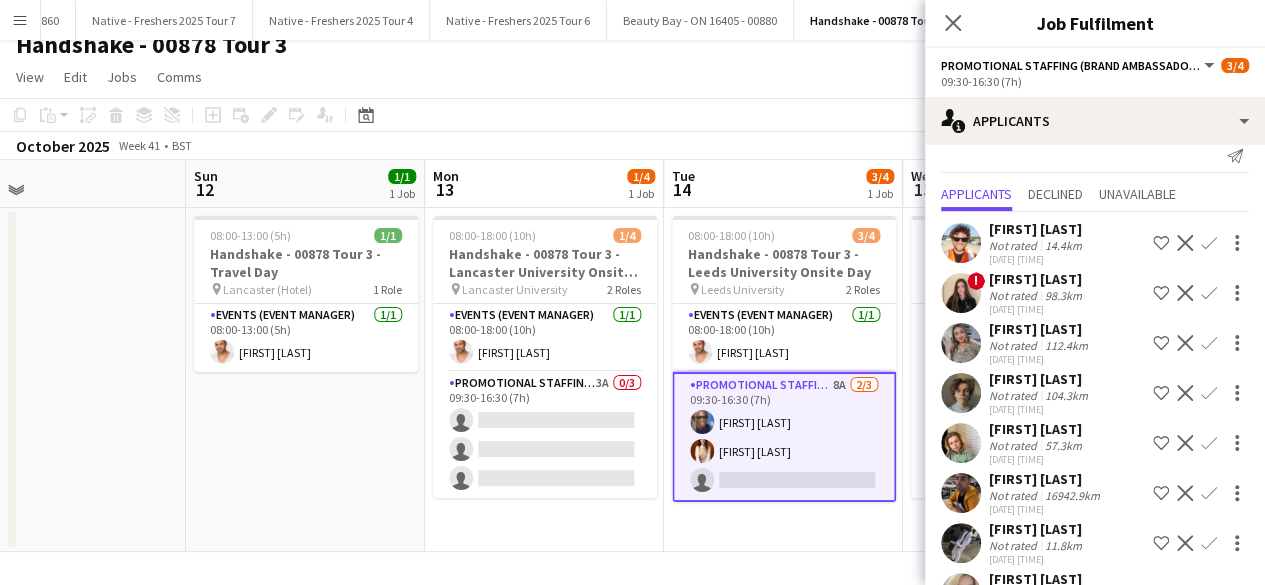 scroll, scrollTop: 0, scrollLeft: 0, axis: both 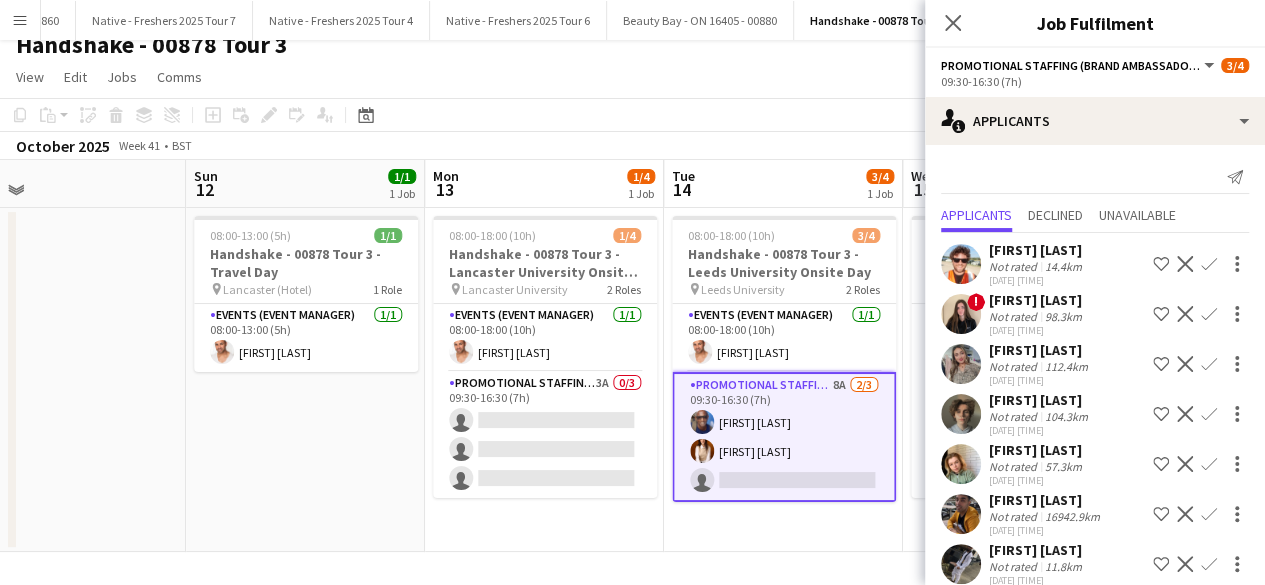 click on "Confirm" at bounding box center (1209, 414) 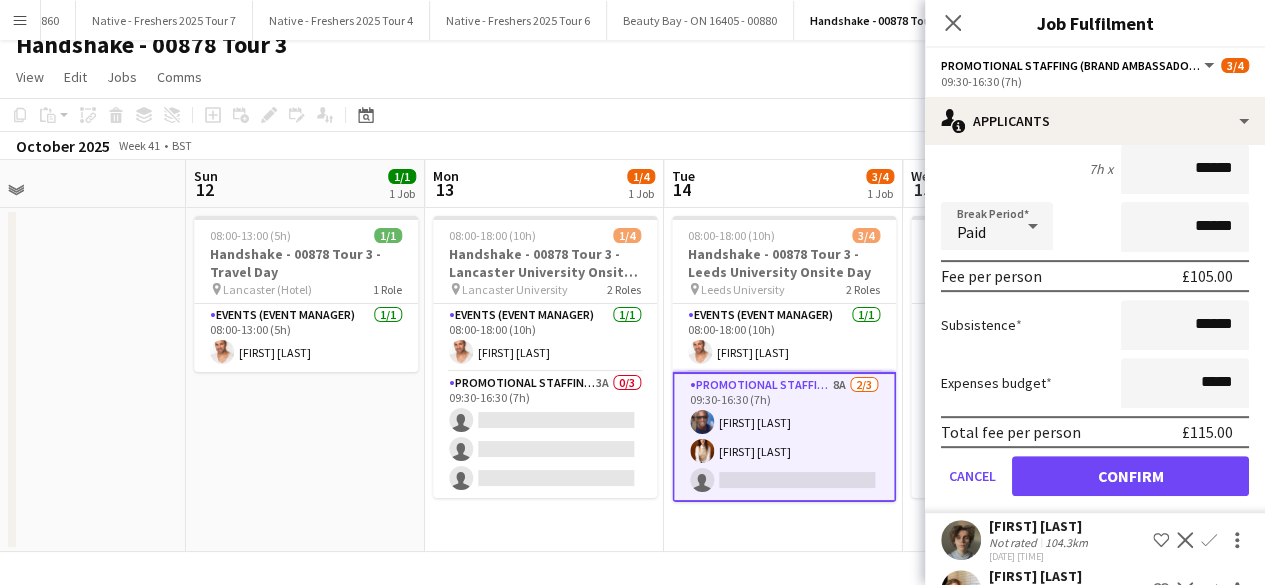 scroll, scrollTop: 329, scrollLeft: 0, axis: vertical 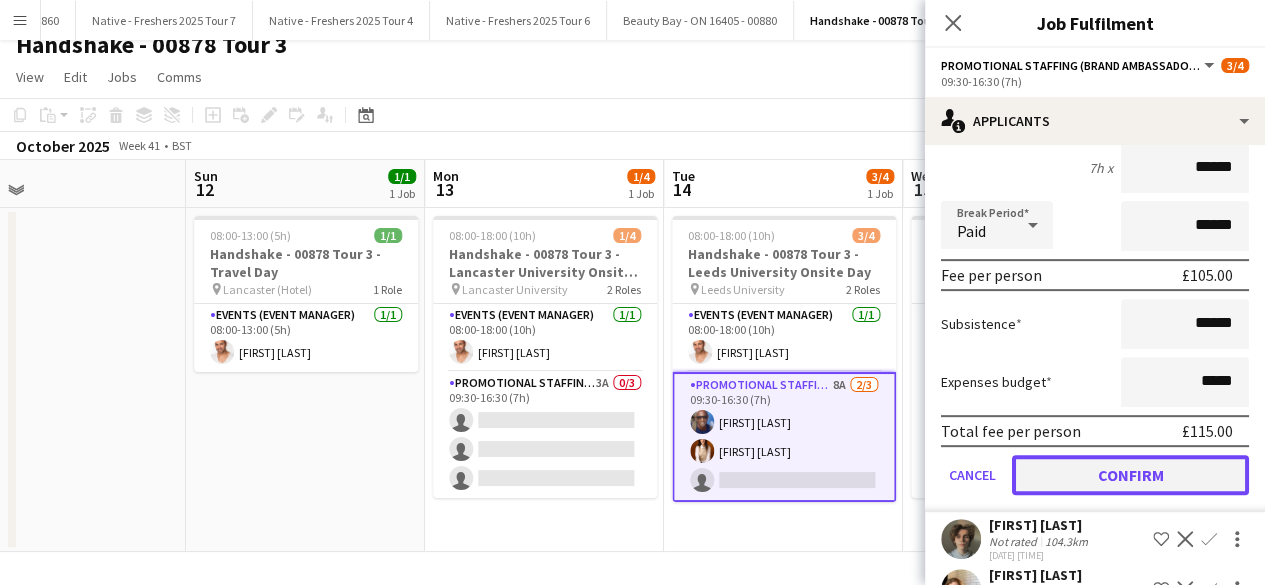 click on "Confirm" 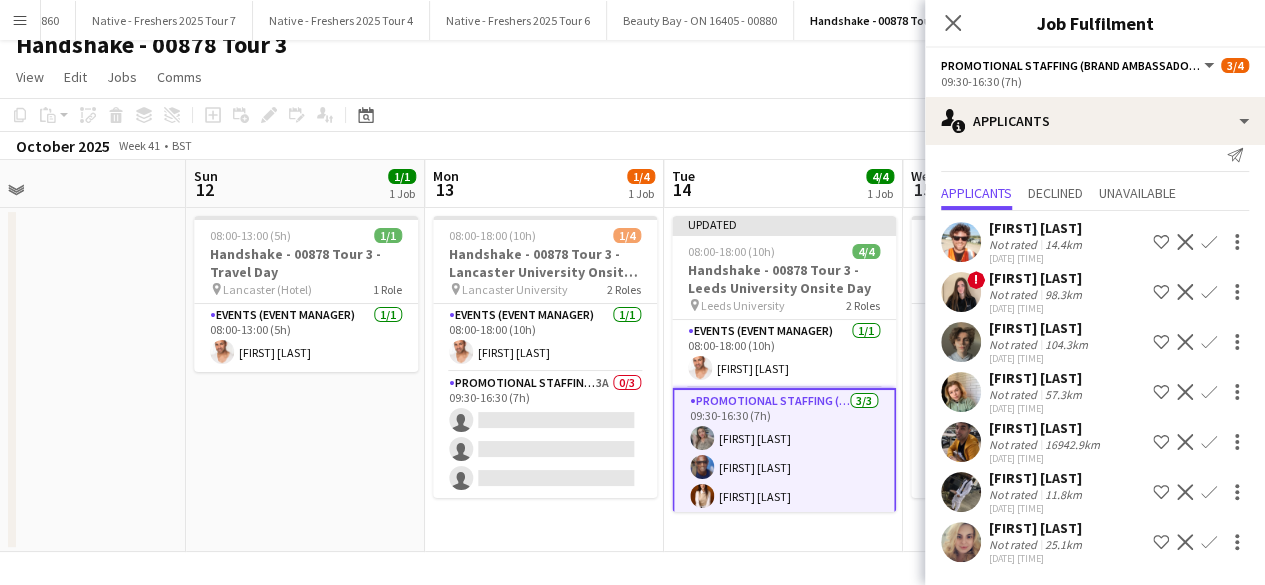 scroll, scrollTop: 0, scrollLeft: 0, axis: both 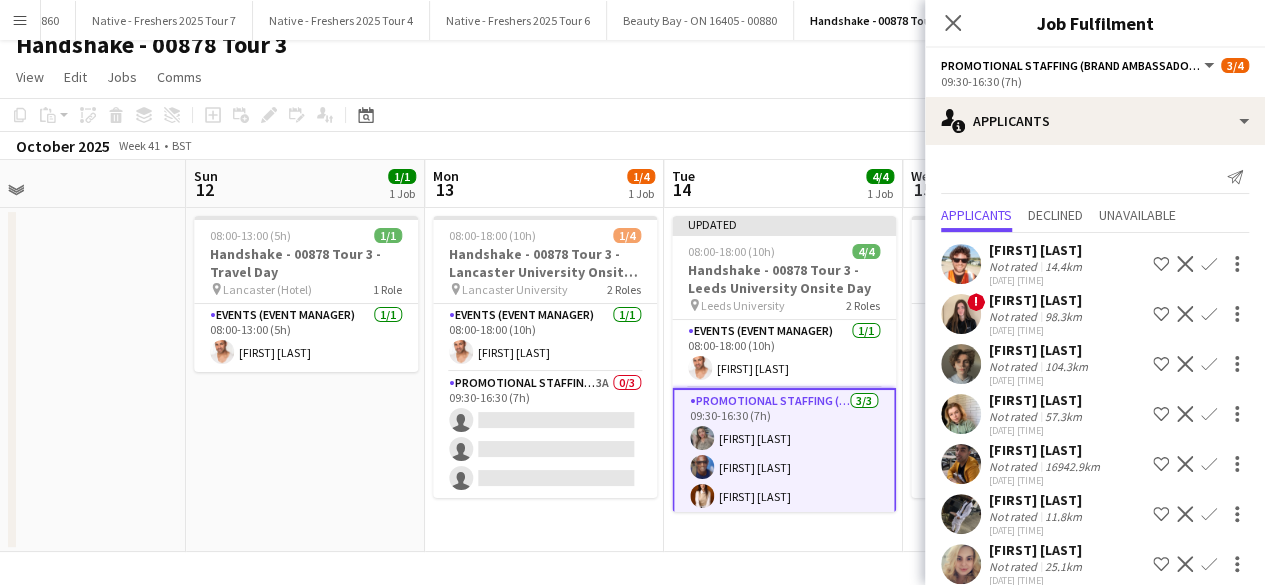 click on "Updated   08:00-18:00 (10h)    4/4   Handshake - 00878 Tour 3 - Leeds University Onsite Day
pin
Leeds University   2 Roles   Events (Event Manager)   1/1   08:00-18:00 (10h)
Cameron Dean  Promotional Staffing (Brand Ambassadors)   3/3   09:30-16:30 (7h)
Eima Karim Eyan Mckoy Georgia Dossis" at bounding box center [783, 380] 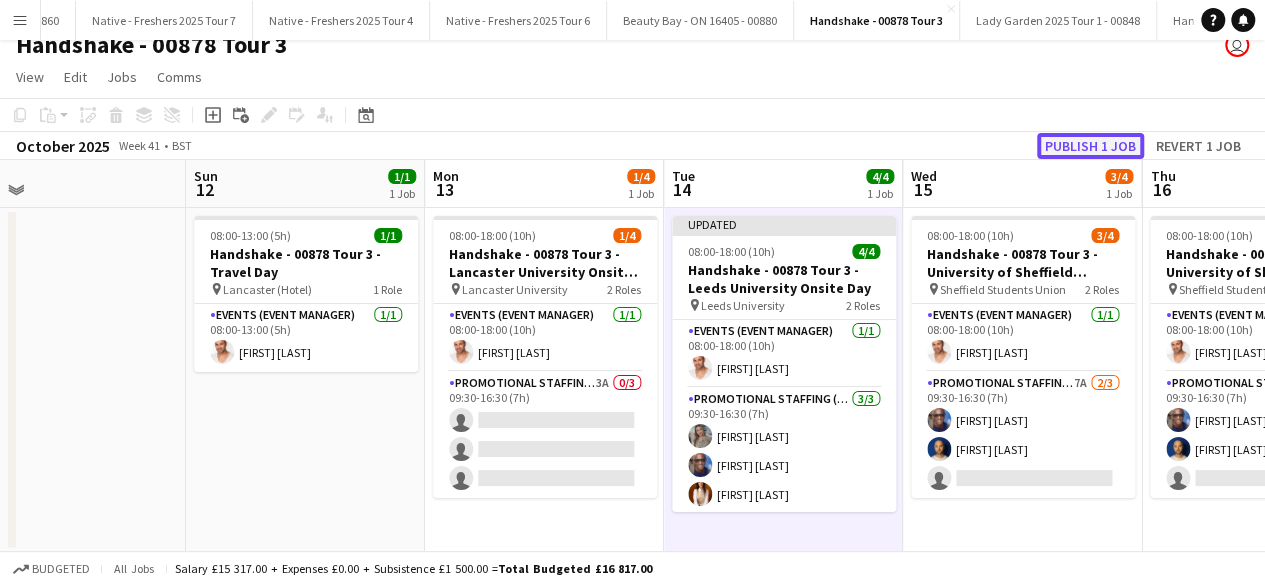 click on "Publish 1 job" 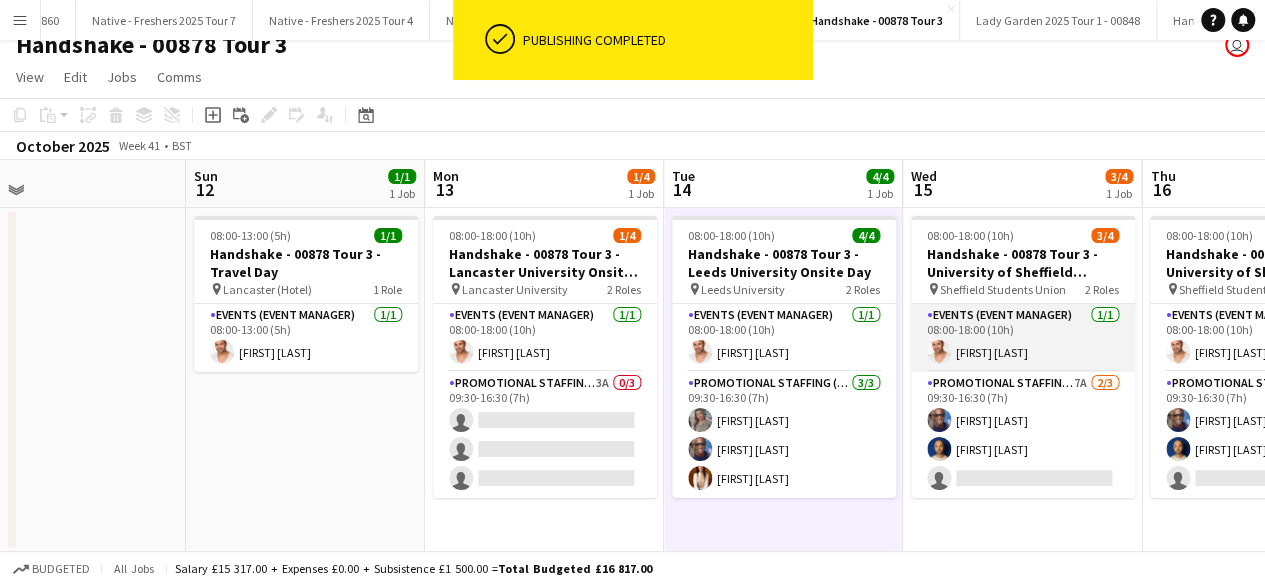 scroll, scrollTop: 0, scrollLeft: 889, axis: horizontal 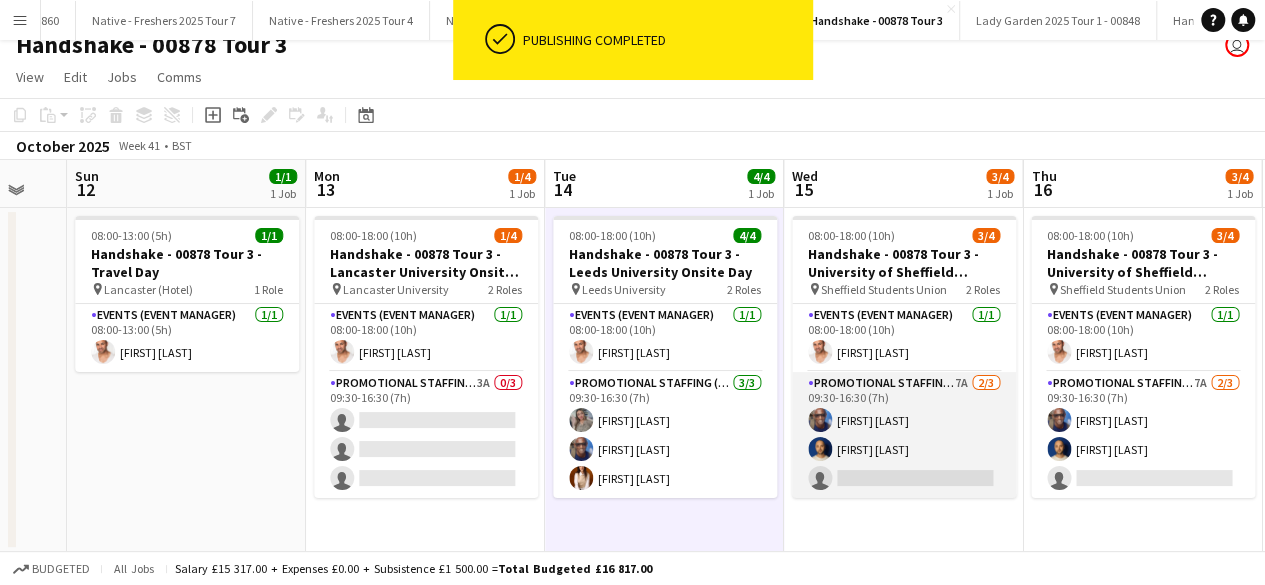 click on "Promotional Staffing (Brand Ambassadors)   7A   2/3   09:30-16:30 (7h)
Eyan Mckoy Shaan Mottram
single-neutral-actions" at bounding box center [904, 435] 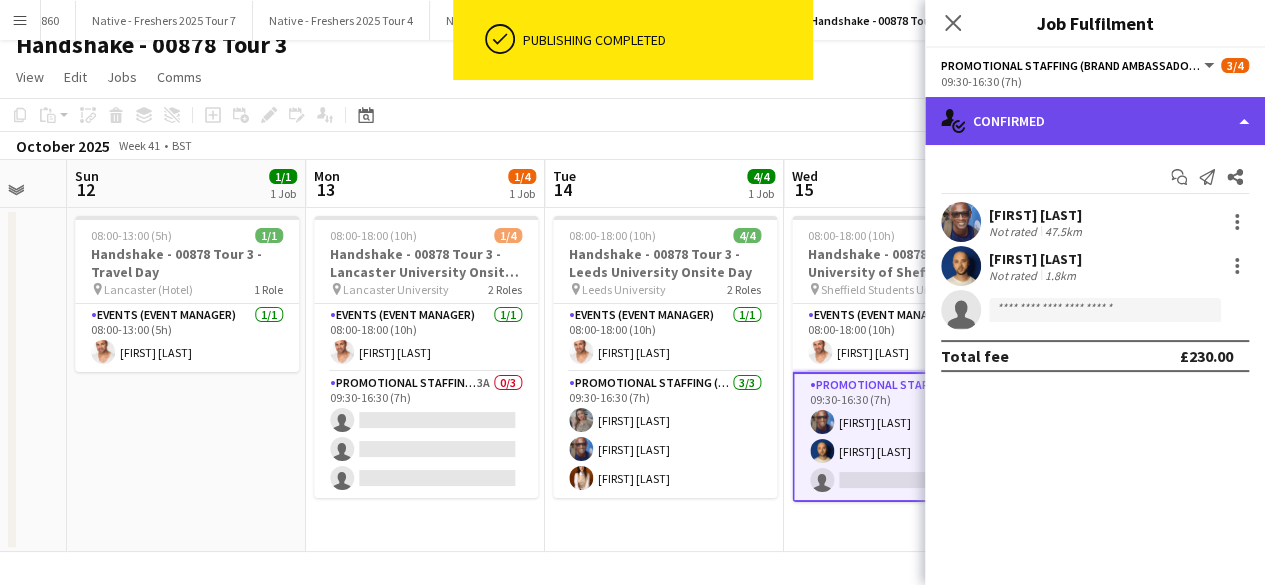 click on "single-neutral-actions-check-2
Confirmed" 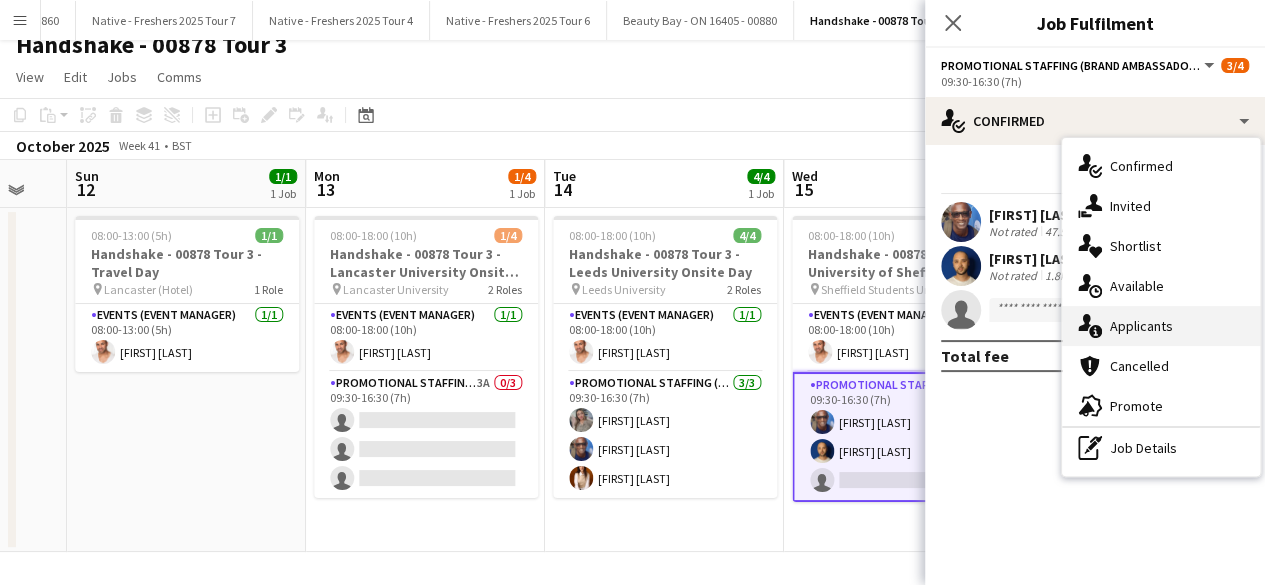 click on "single-neutral-actions-information
Applicants" at bounding box center (1161, 326) 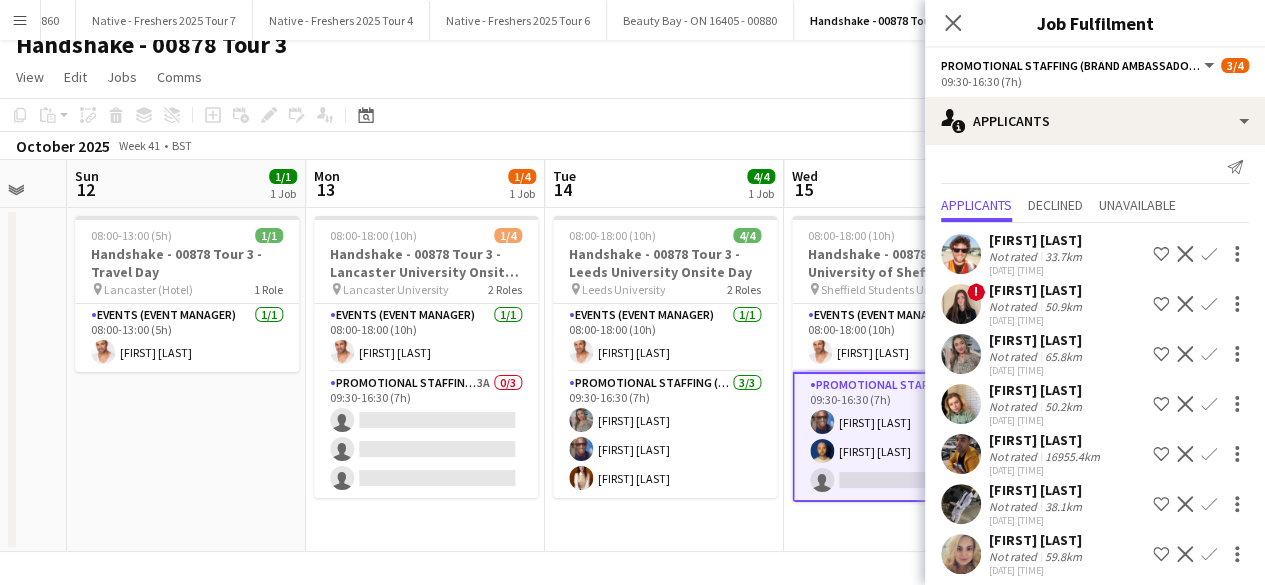 scroll, scrollTop: 0, scrollLeft: 0, axis: both 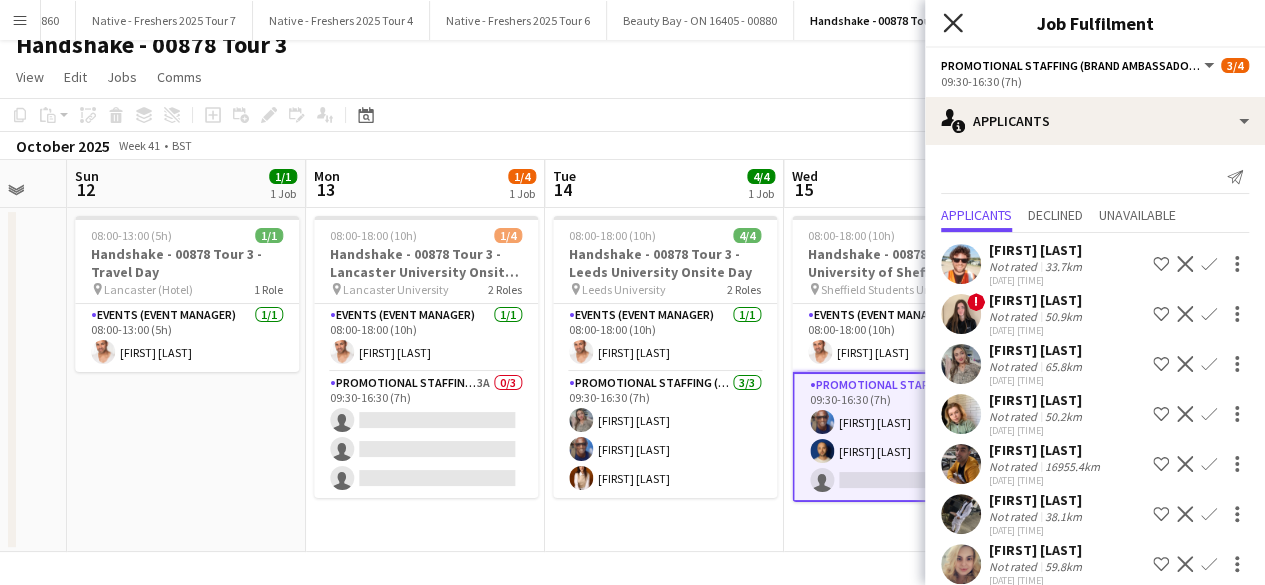 click on "Close pop-in" 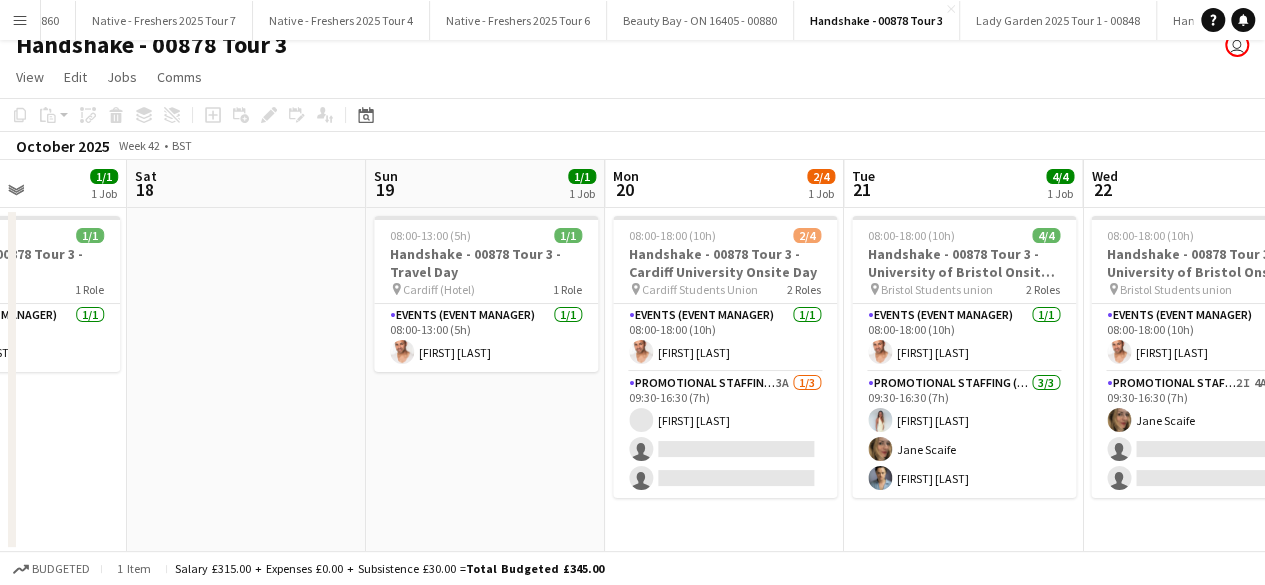 scroll, scrollTop: 0, scrollLeft: 853, axis: horizontal 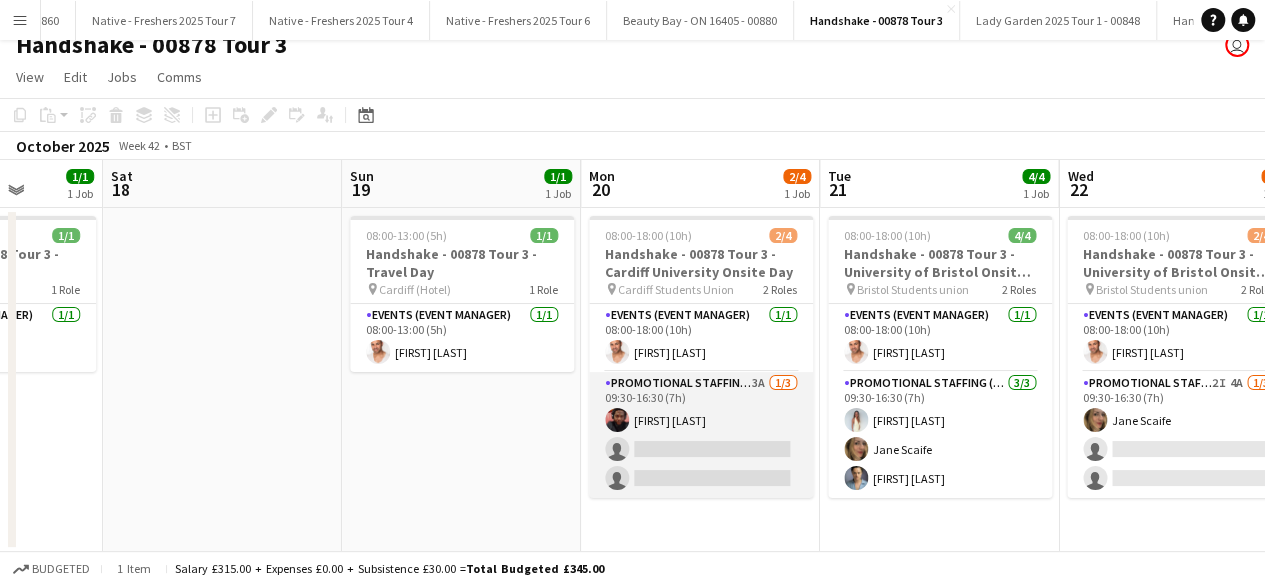 click on "Promotional Staffing (Brand Ambassadors)   3A   1/3   09:30-16:30 (7h)
Emmanuel Orhewere
single-neutral-actions
single-neutral-actions" at bounding box center [701, 435] 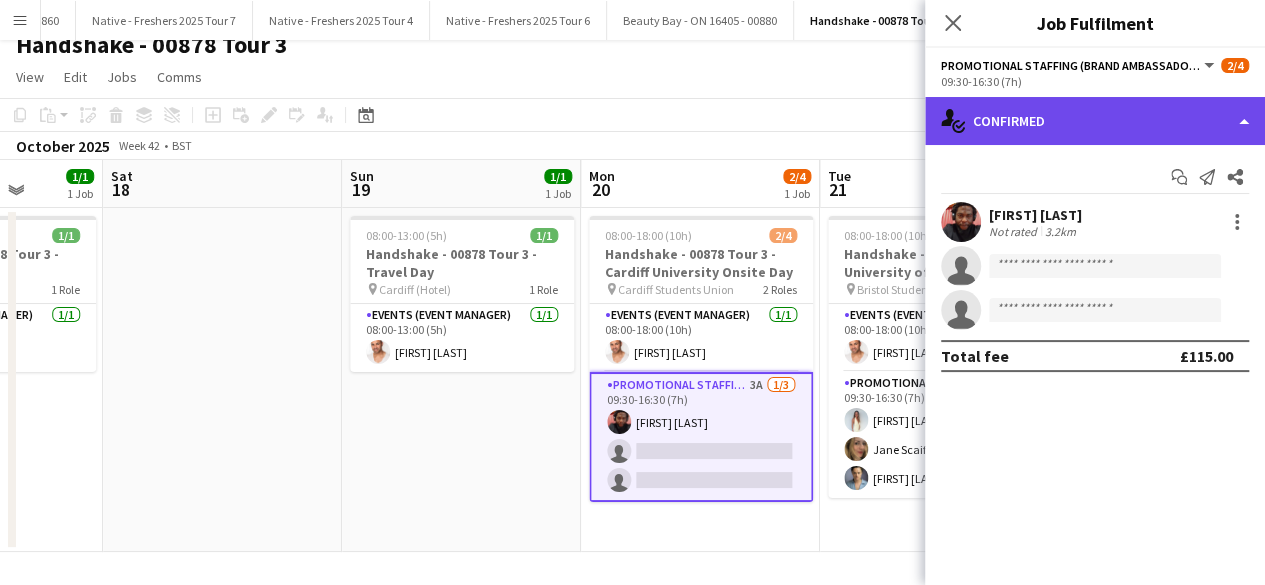 click on "single-neutral-actions-check-2
Confirmed" 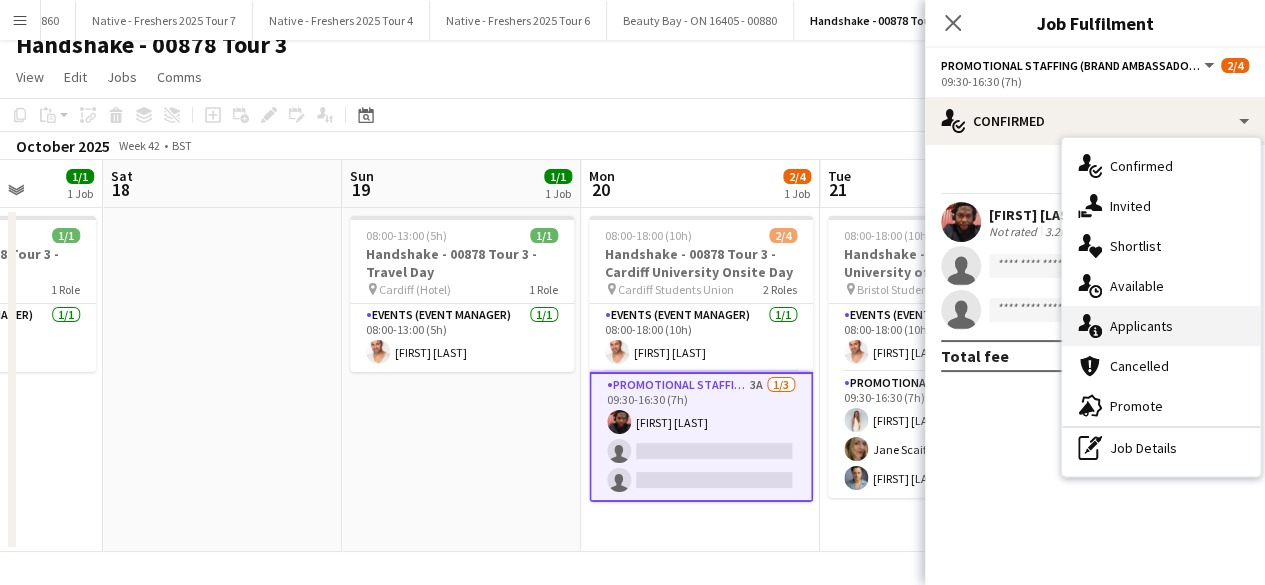 click on "single-neutral-actions-information
Applicants" at bounding box center (1161, 326) 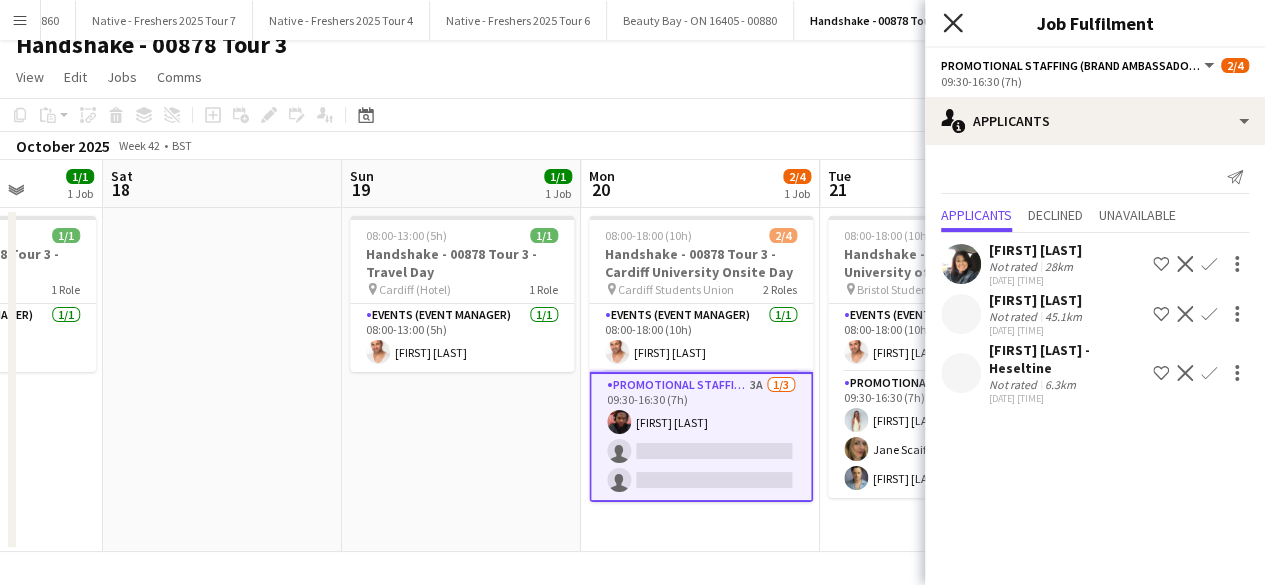 click 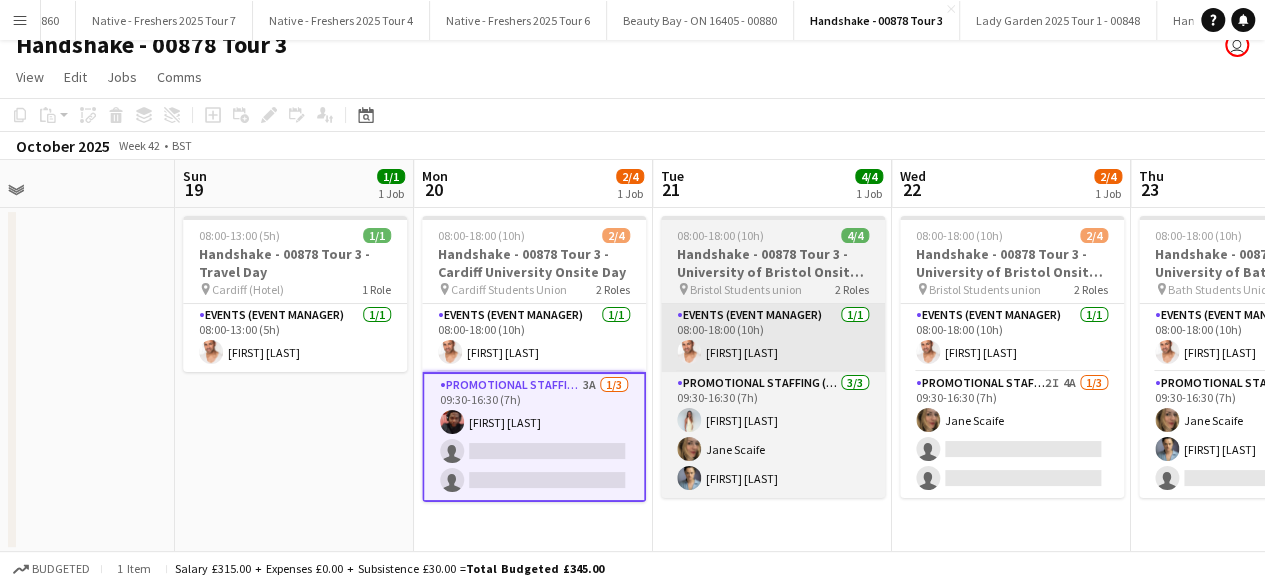 scroll, scrollTop: 0, scrollLeft: 543, axis: horizontal 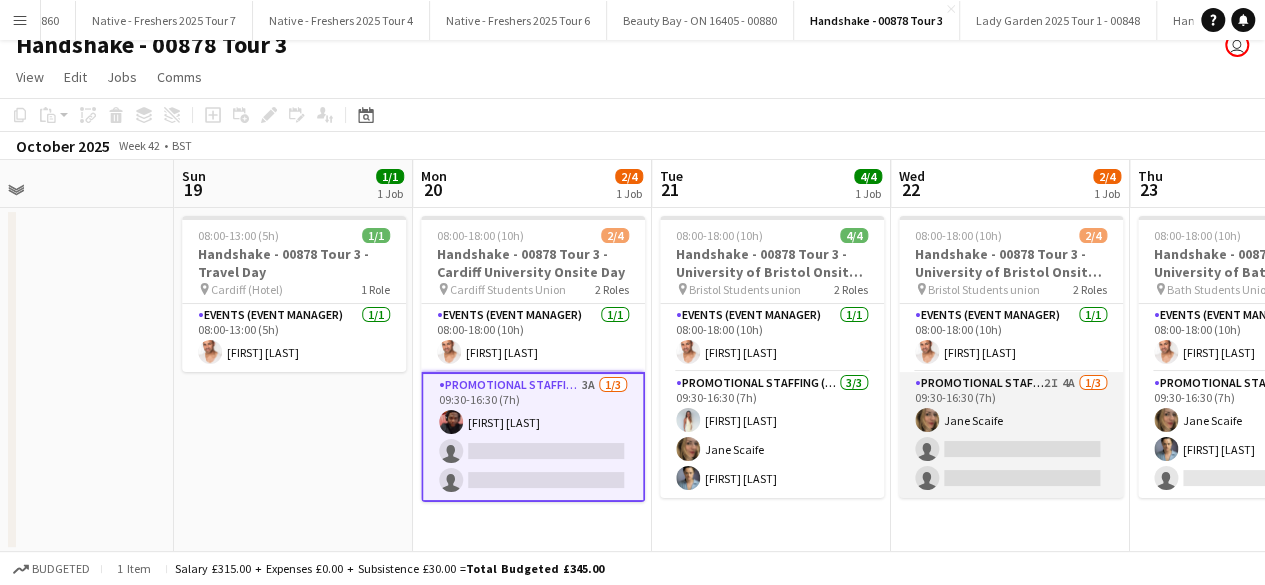 click on "Promotional Staffing (Brand Ambassadors)   2I   4A   1/3   09:30-16:30 (7h)
Jane Scaife
single-neutral-actions
single-neutral-actions" at bounding box center [1011, 435] 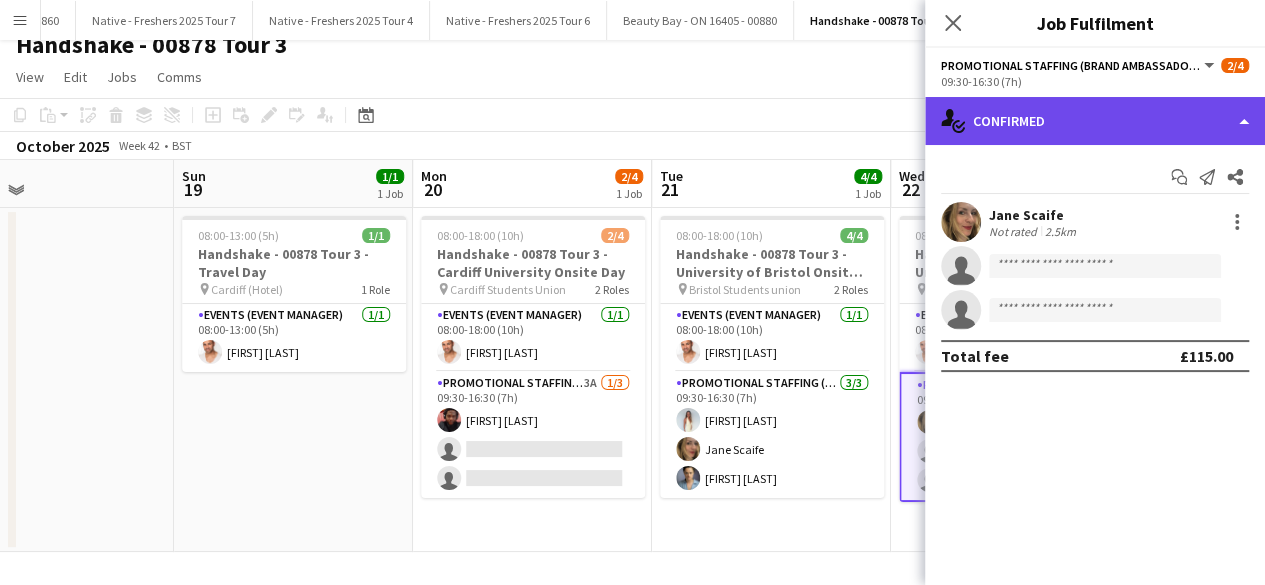 click on "single-neutral-actions-check-2
Confirmed" 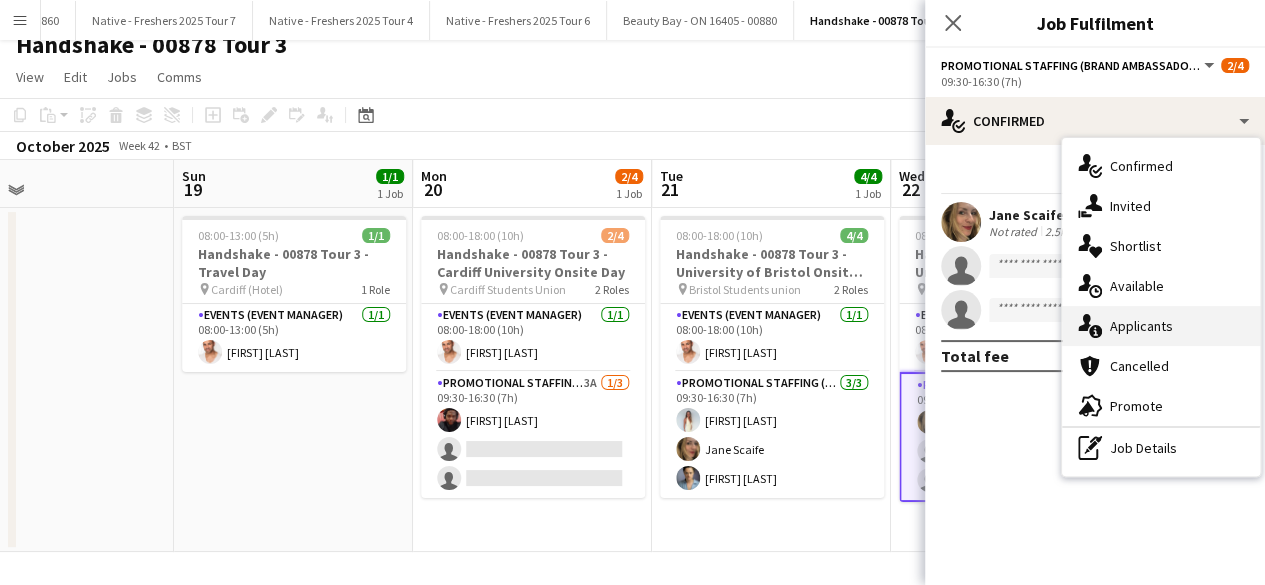 click on "single-neutral-actions-information
Applicants" at bounding box center [1161, 326] 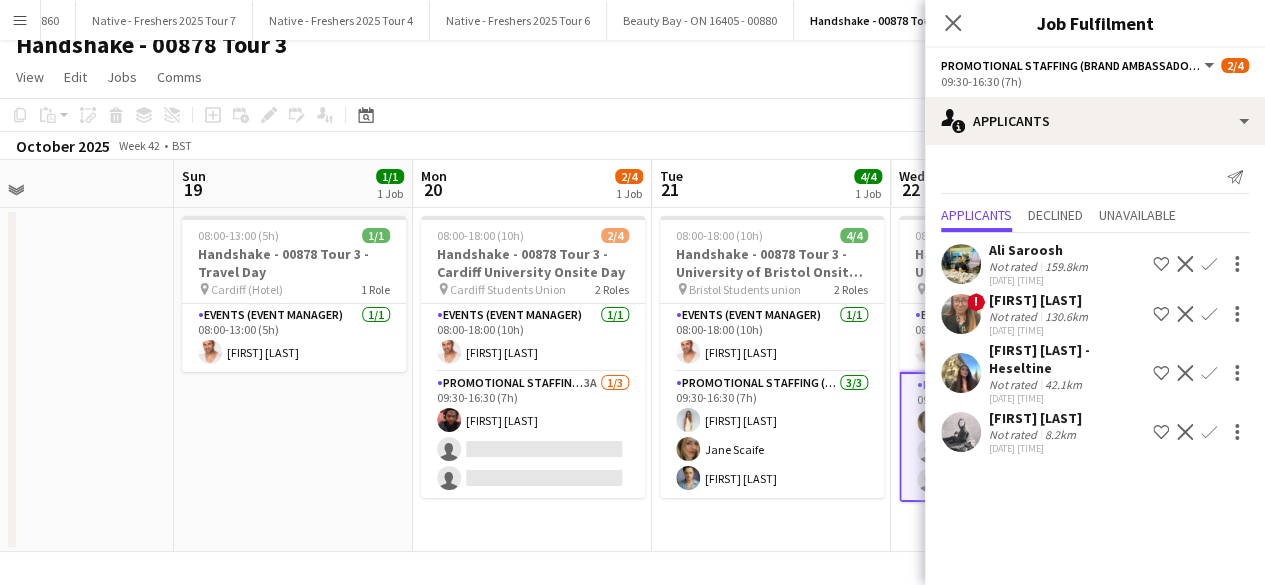 click on "Confirm" 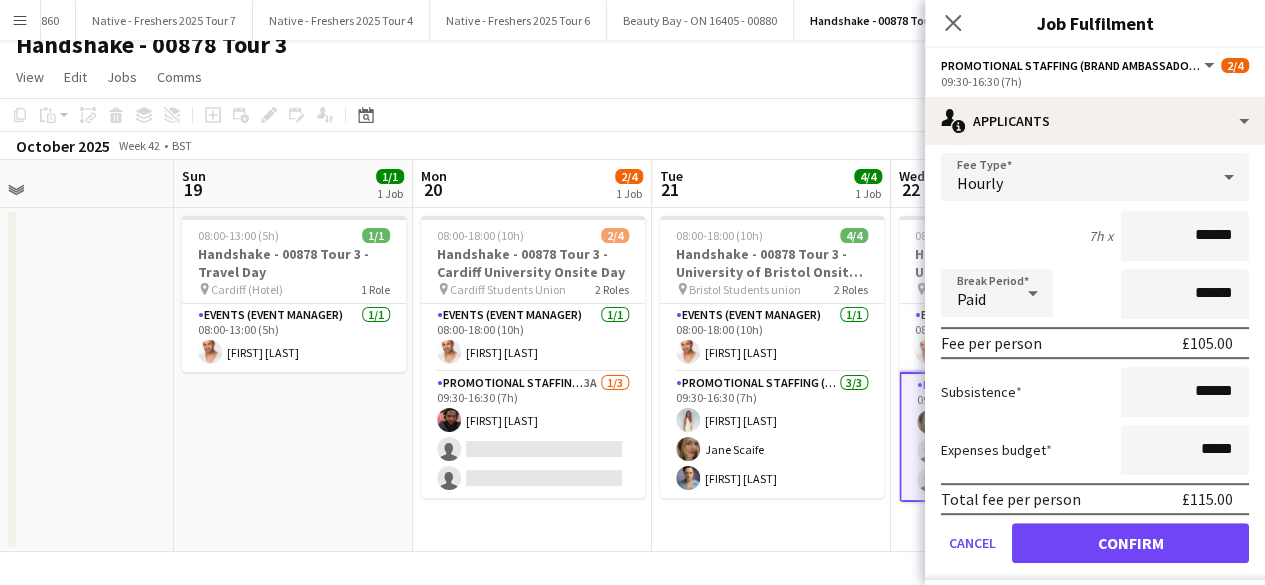 scroll, scrollTop: 345, scrollLeft: 0, axis: vertical 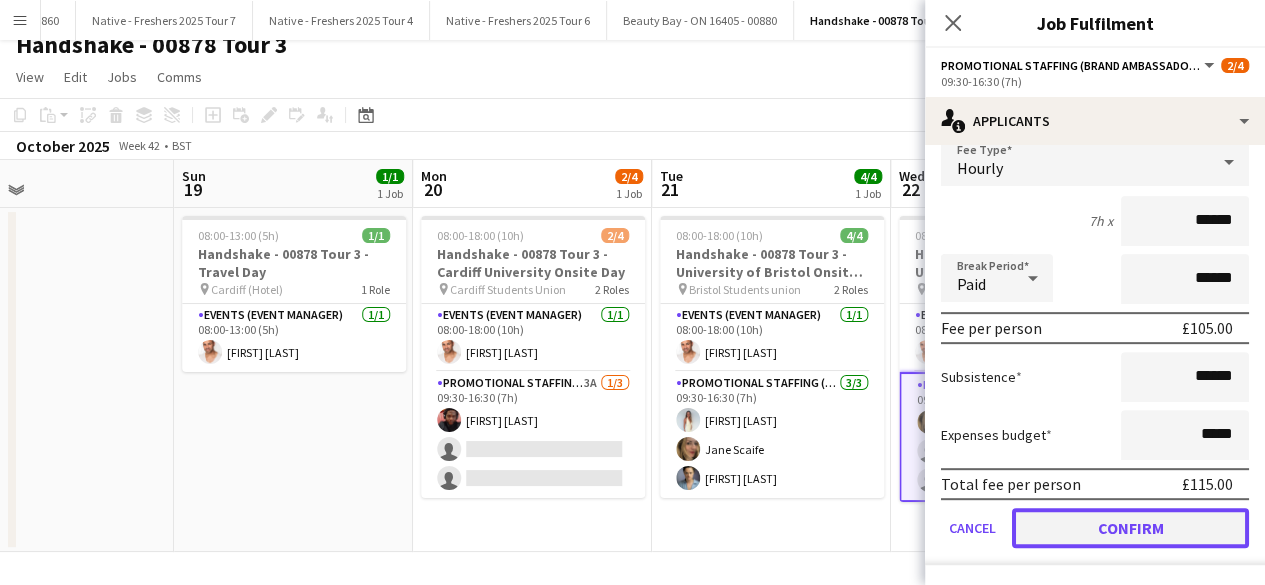 click on "Confirm" 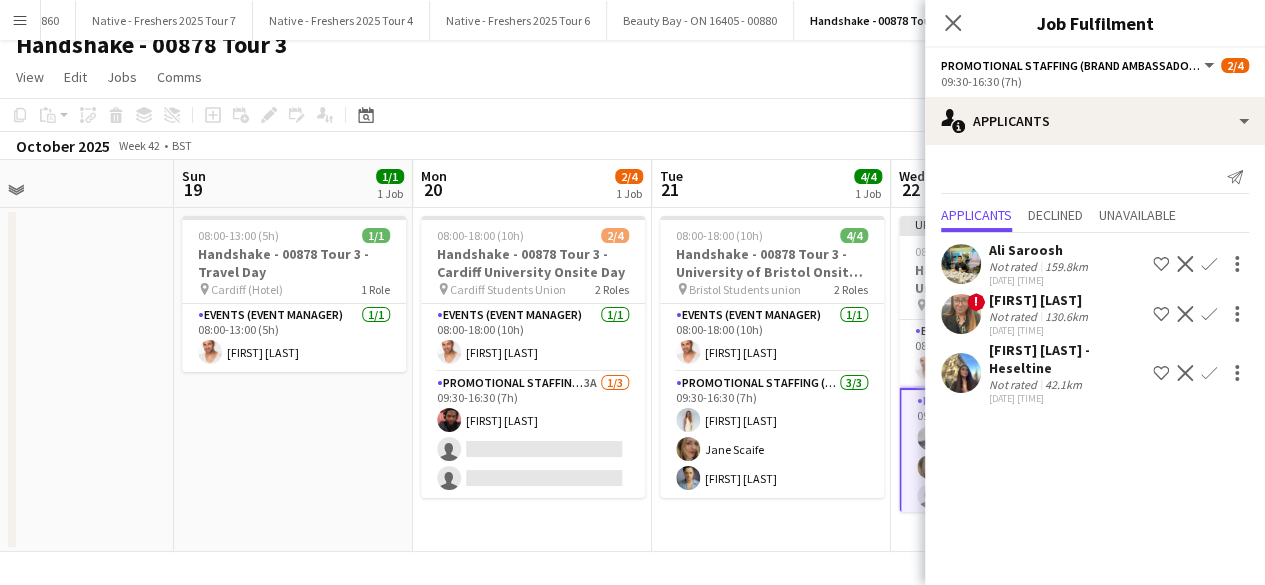 scroll, scrollTop: 0, scrollLeft: 0, axis: both 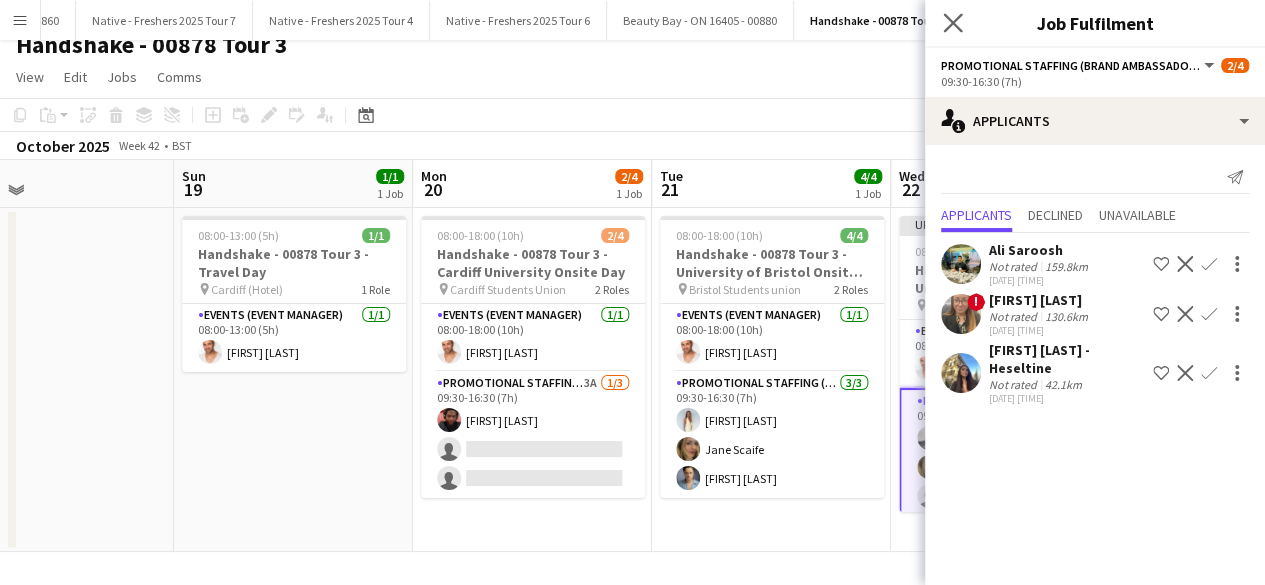 click on "Close pop-in" 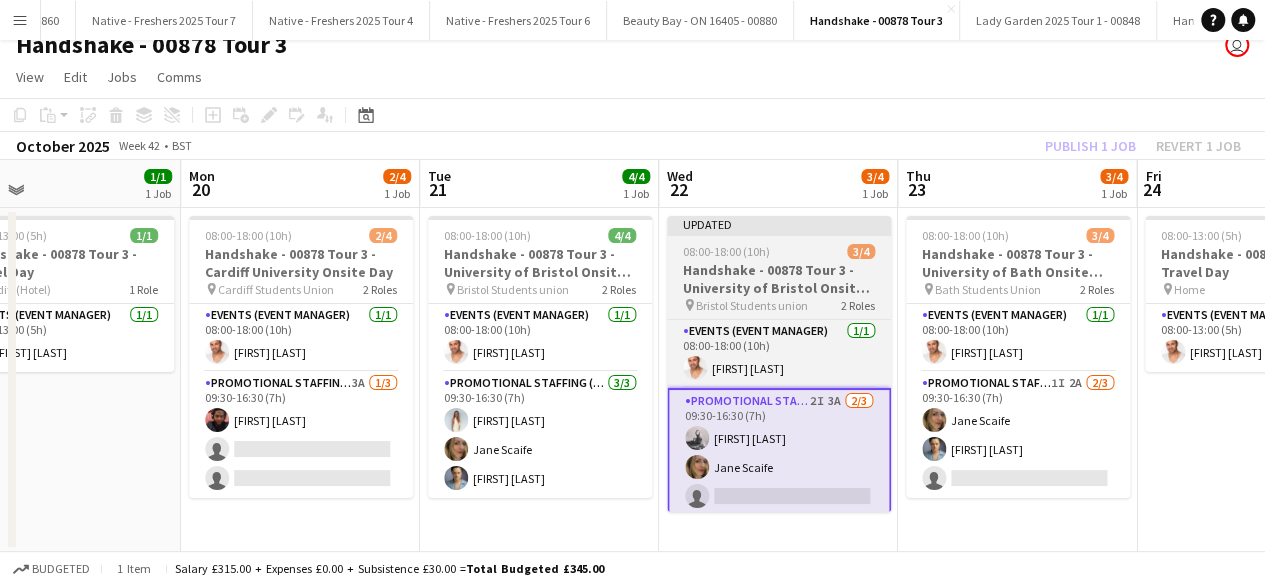 scroll, scrollTop: 0, scrollLeft: 778, axis: horizontal 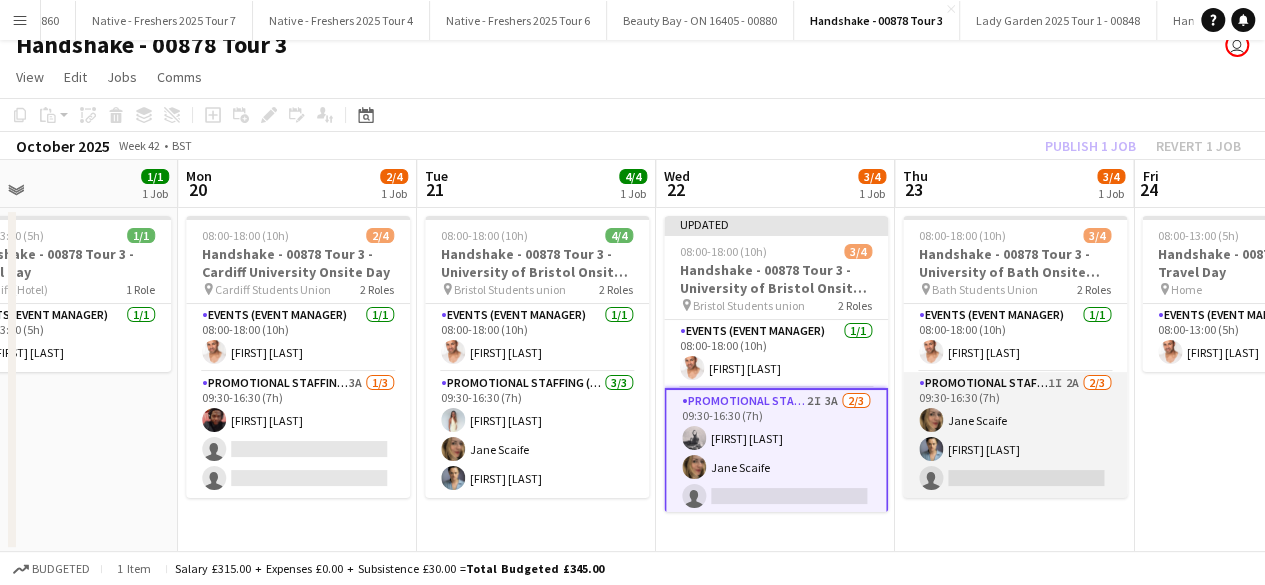 click on "Promotional Staffing (Brand Ambassadors)   1I   2A   2/3   09:30-16:30 (7h)
Jane Scaife Rachael Cummins
single-neutral-actions" at bounding box center (1015, 435) 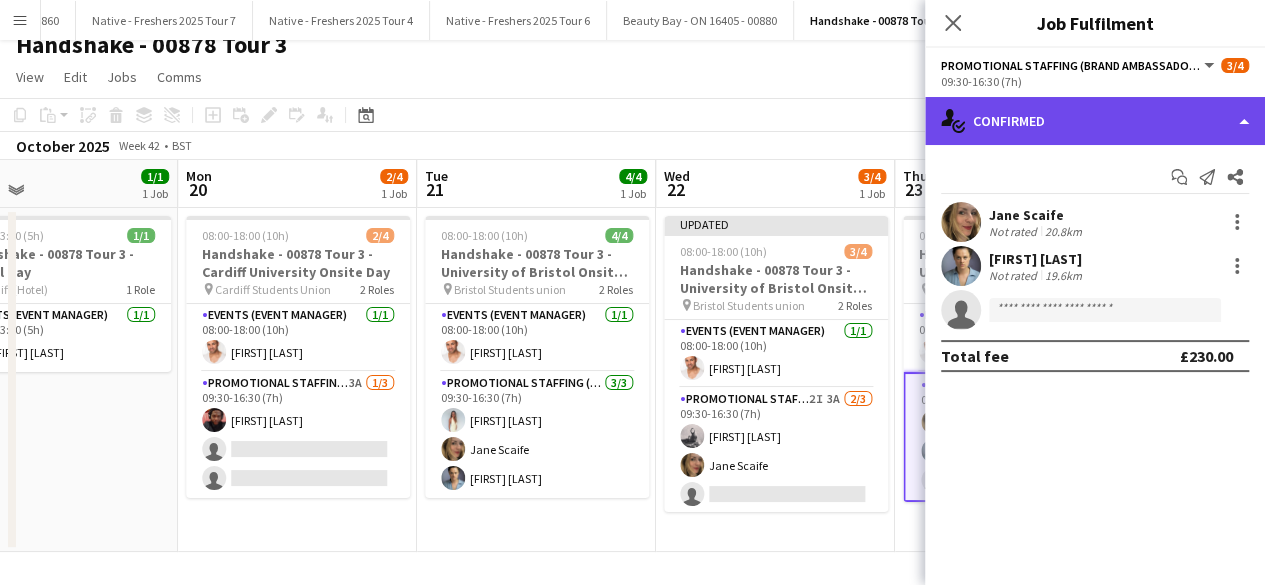 click on "single-neutral-actions-check-2
Confirmed" 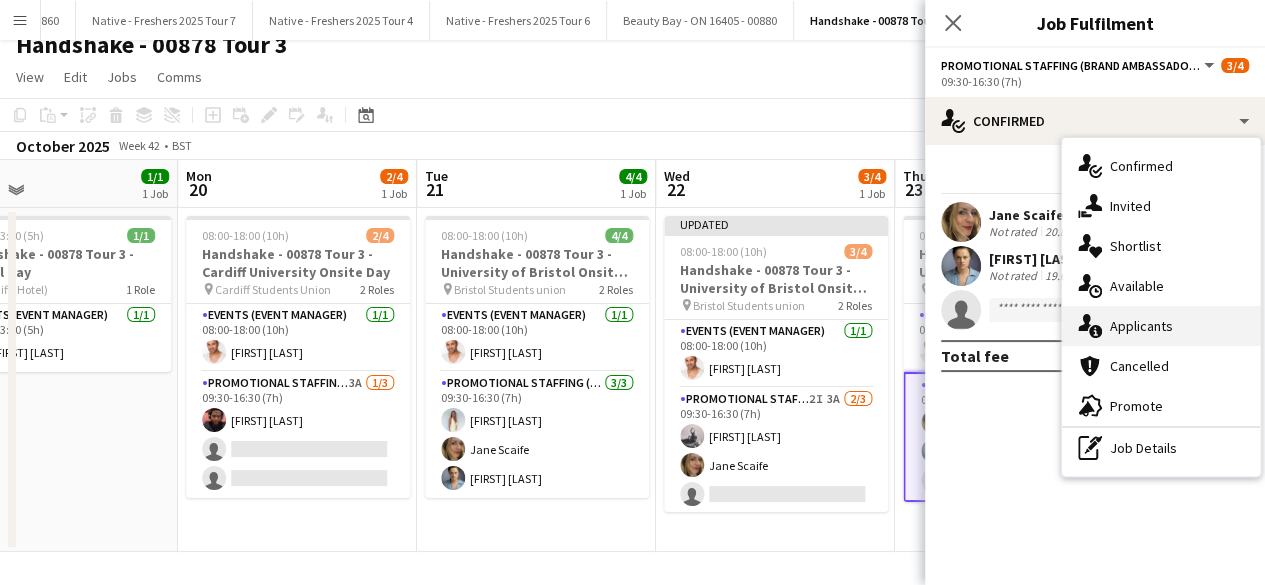 click on "single-neutral-actions-information
Applicants" at bounding box center (1161, 326) 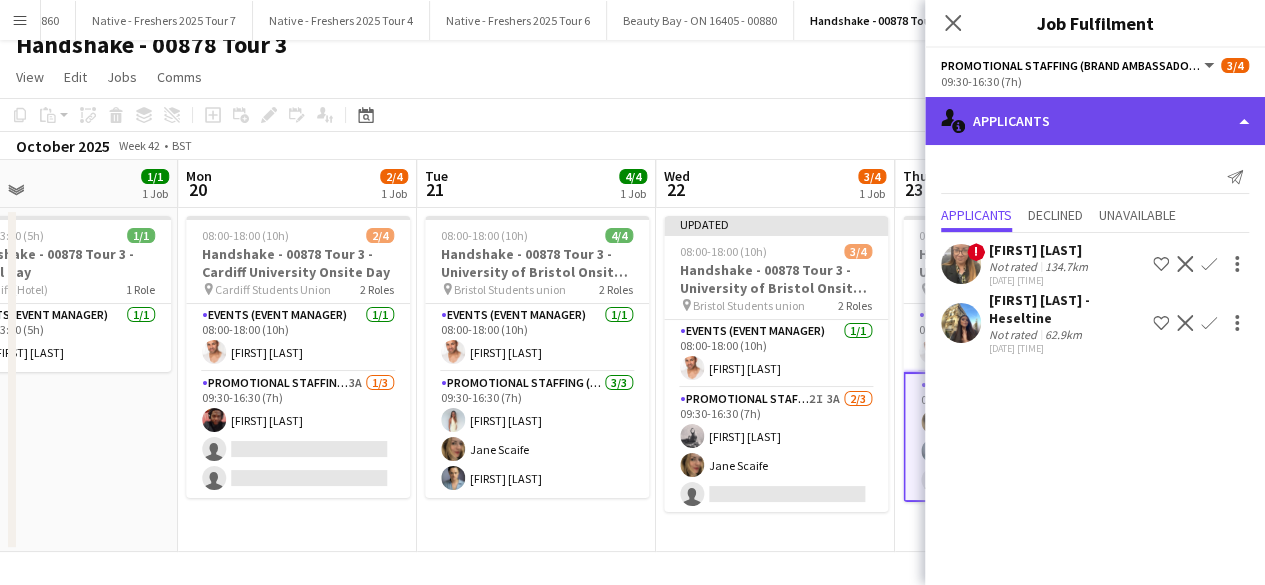 click on "single-neutral-actions-information
Applicants" 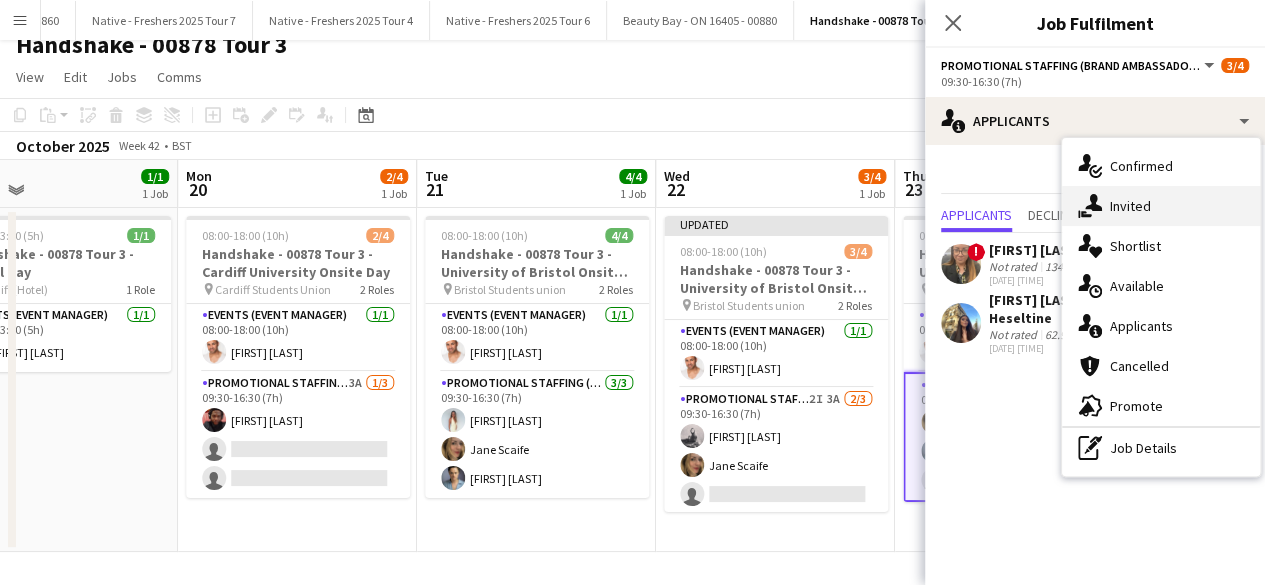 click on "single-neutral-actions-share-1
Invited" at bounding box center (1161, 206) 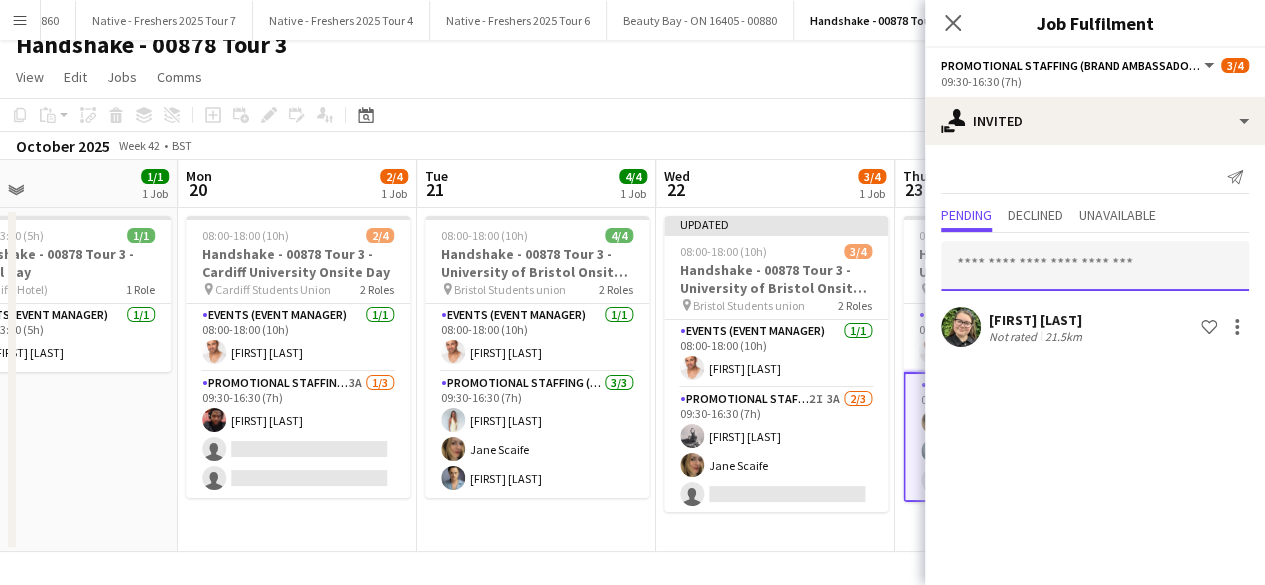 click at bounding box center (1095, 266) 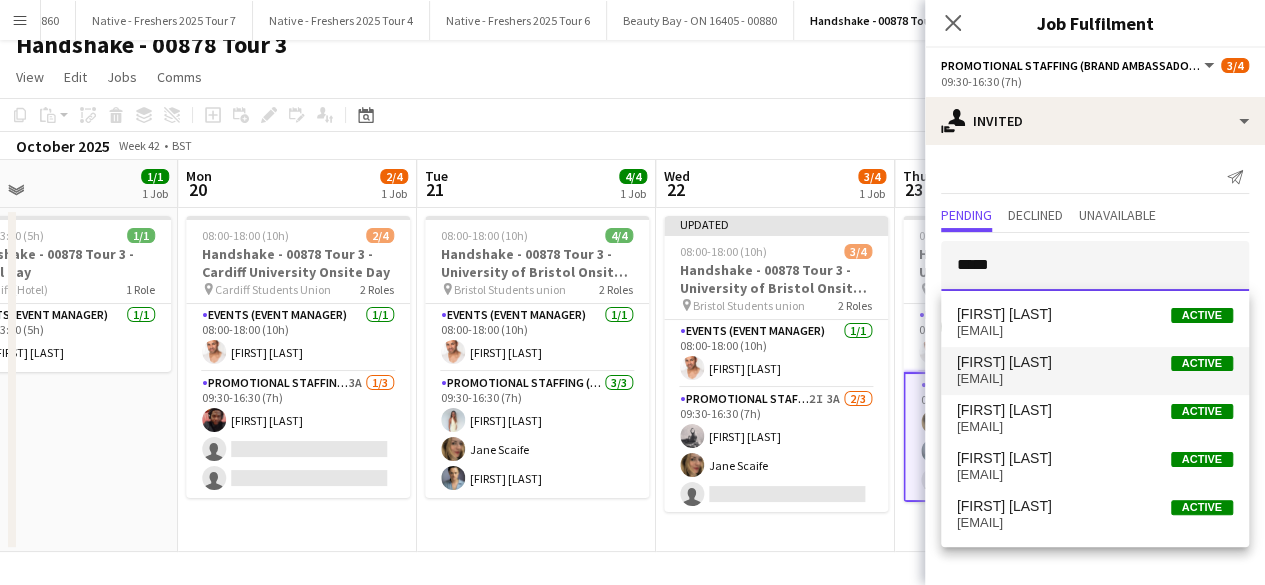 type on "*****" 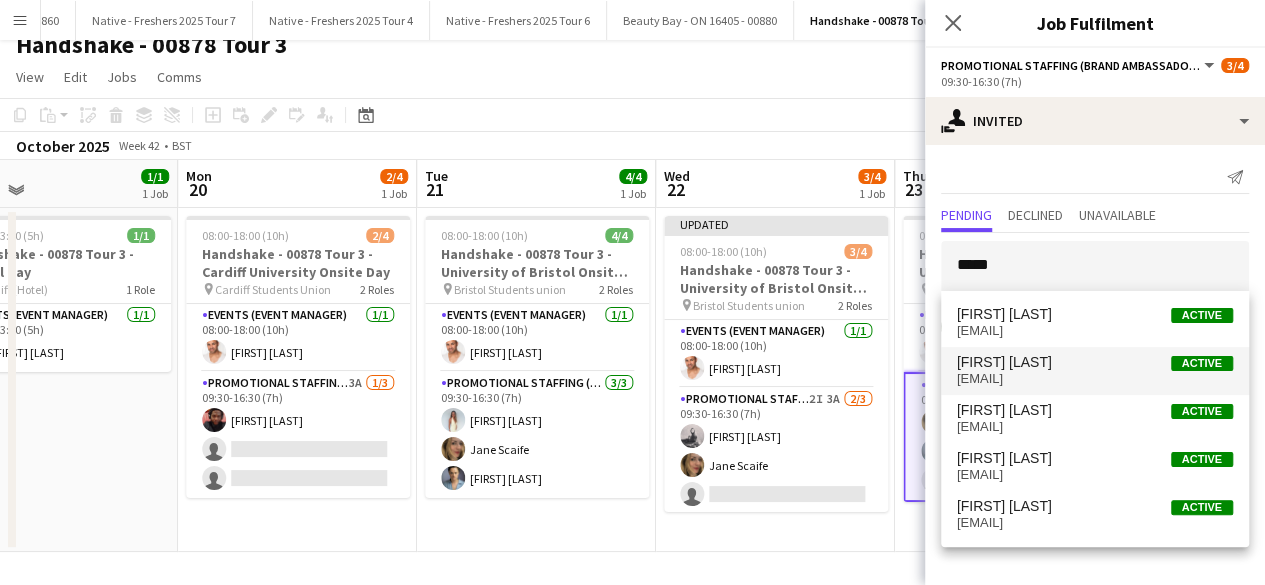 click on "emily-brown23@outlook.com" at bounding box center [1095, 379] 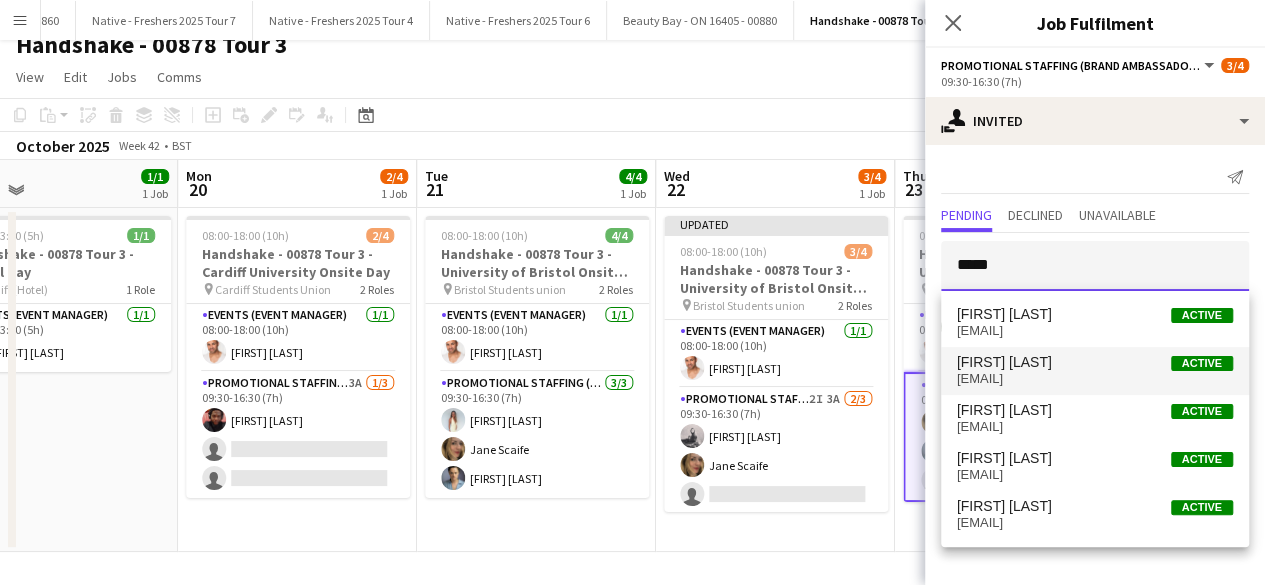 type 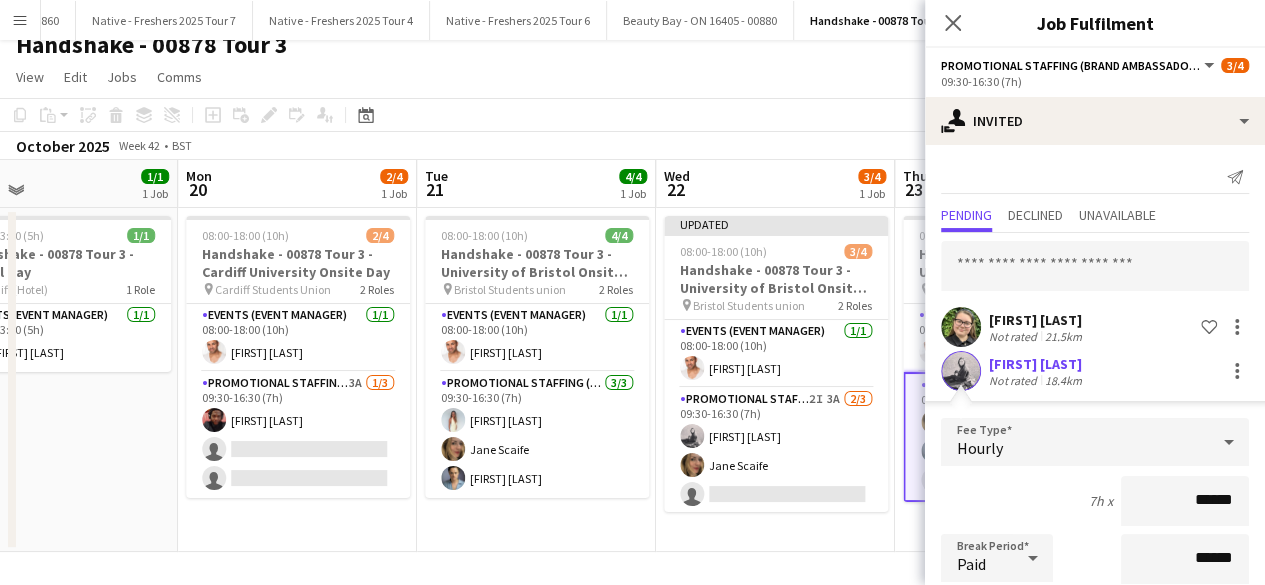 scroll, scrollTop: 278, scrollLeft: 0, axis: vertical 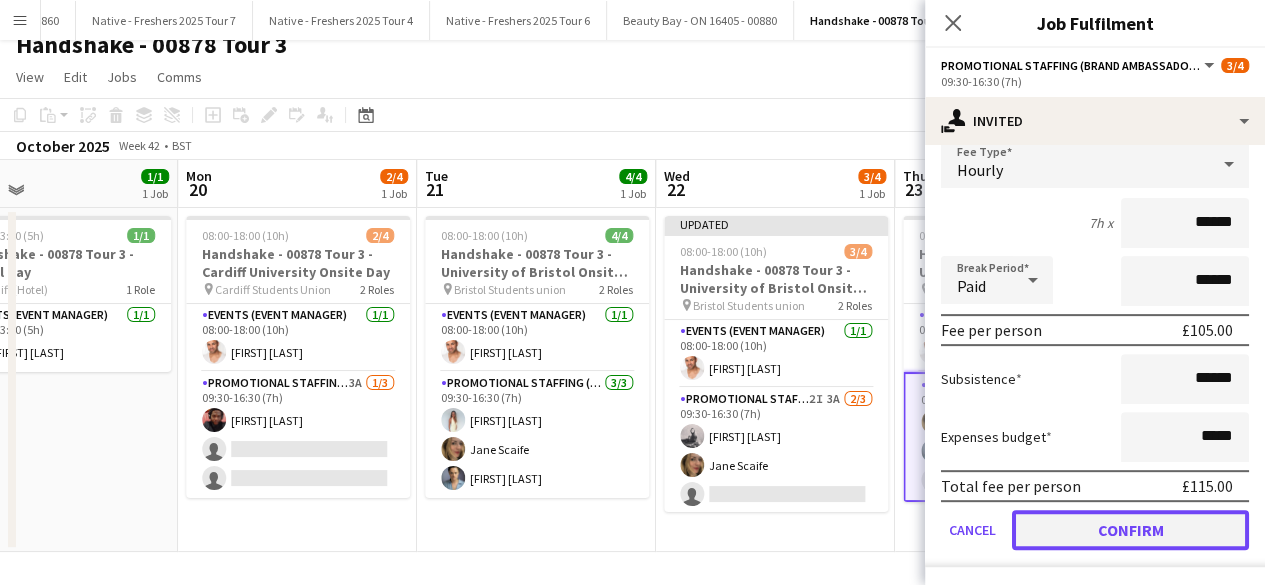 click on "Confirm" 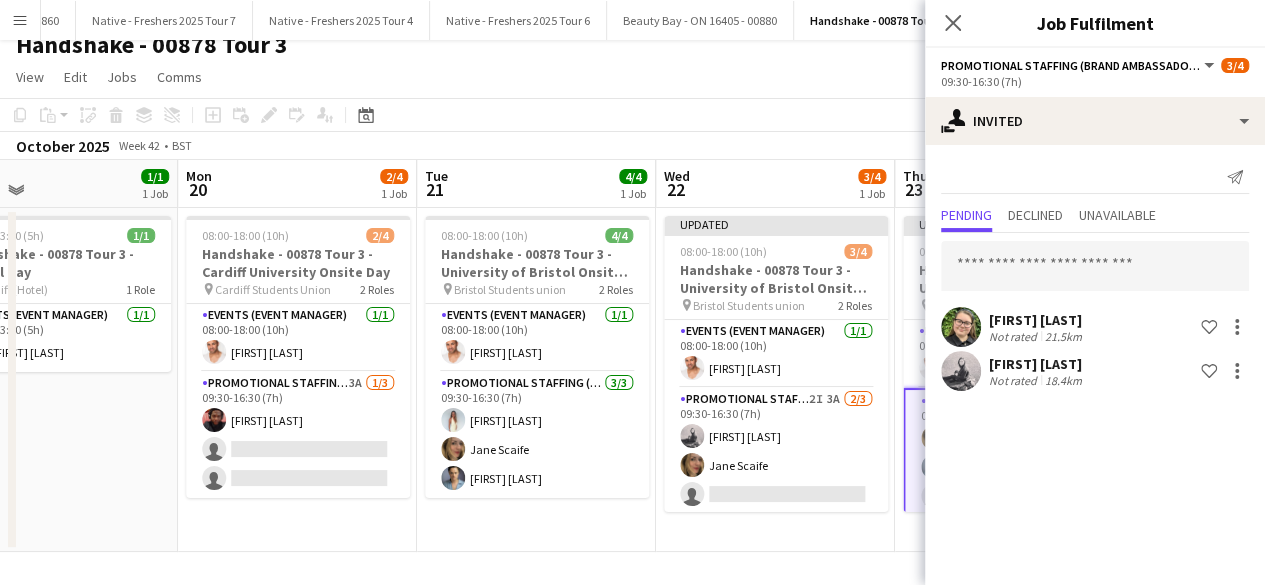 scroll, scrollTop: 0, scrollLeft: 0, axis: both 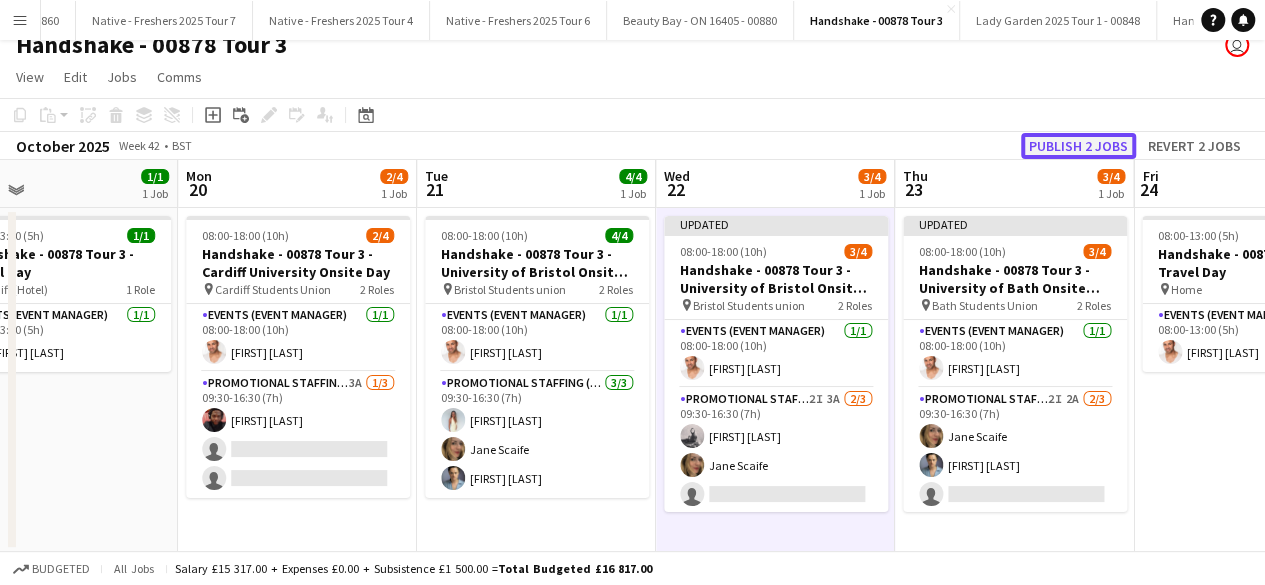 click on "Publish 2 jobs" 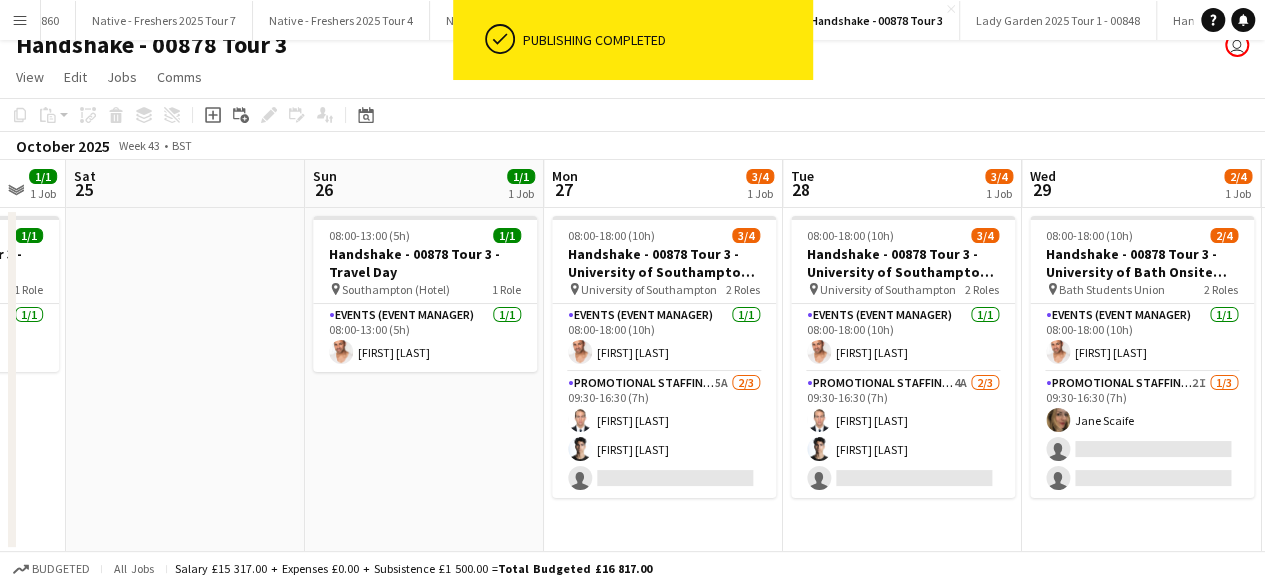 scroll, scrollTop: 0, scrollLeft: 652, axis: horizontal 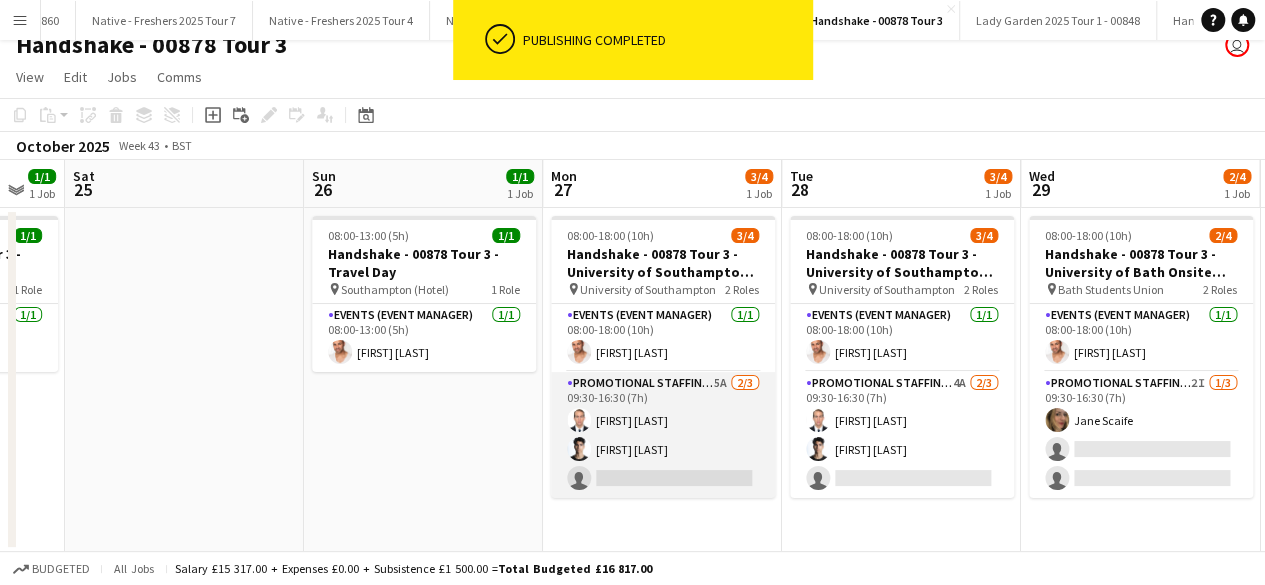 click on "Promotional Staffing (Brand Ambassadors)   5A   2/3   09:30-16:30 (7h)
Angel Gervacio Bido Adrian De la Rosa Sanchez
single-neutral-actions" at bounding box center (663, 435) 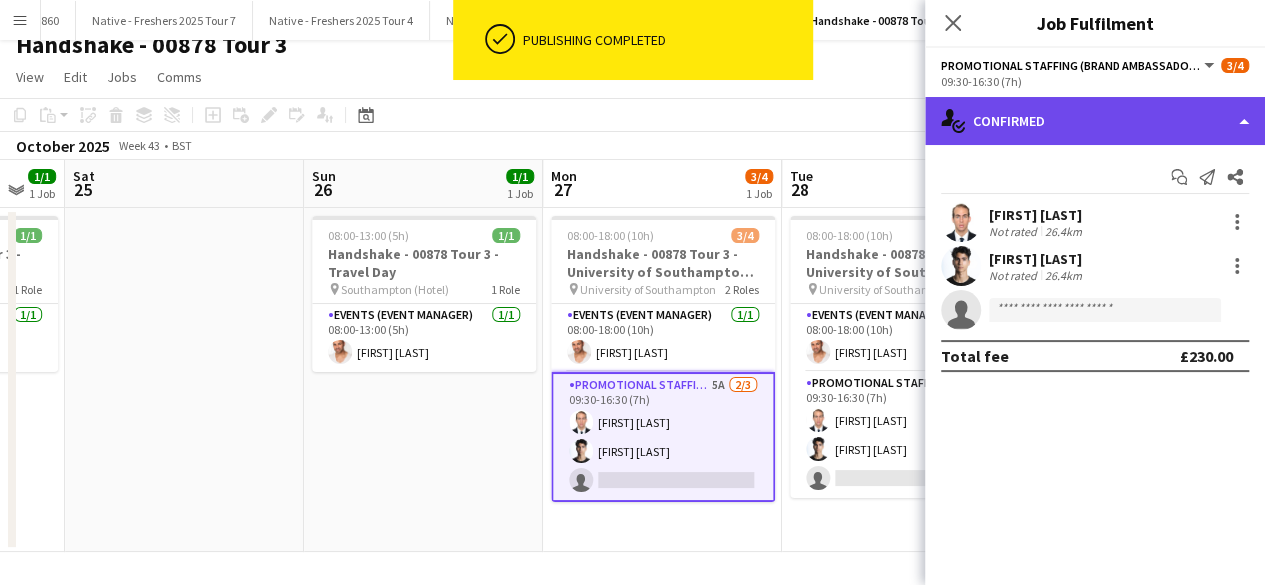 click on "single-neutral-actions-check-2
Confirmed" 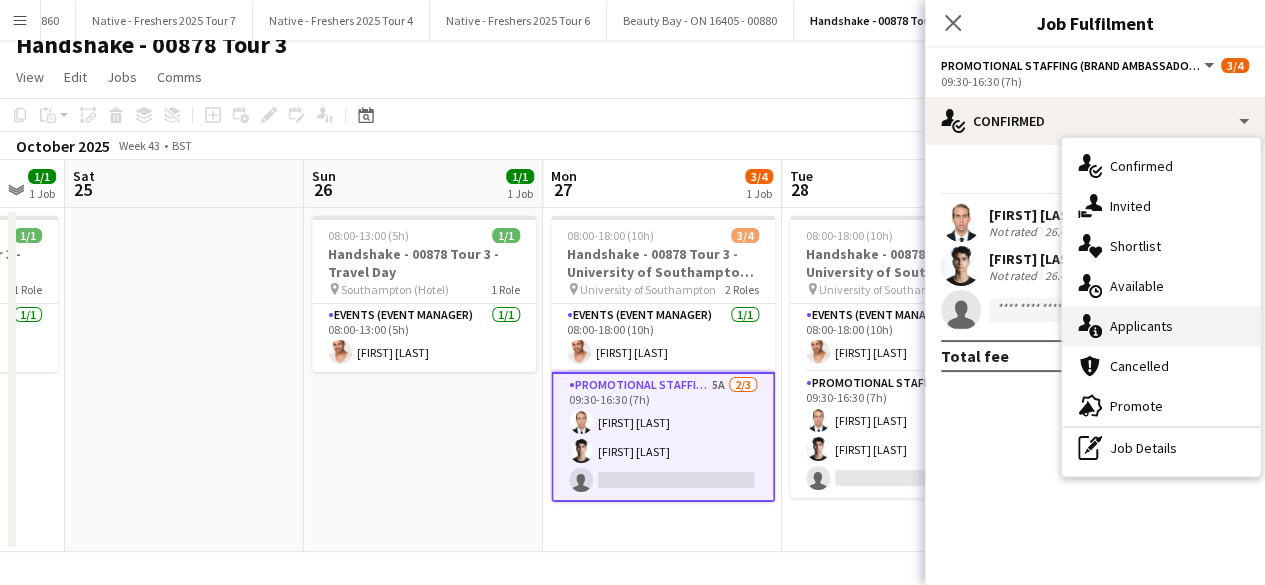click on "single-neutral-actions-information
Applicants" at bounding box center [1161, 326] 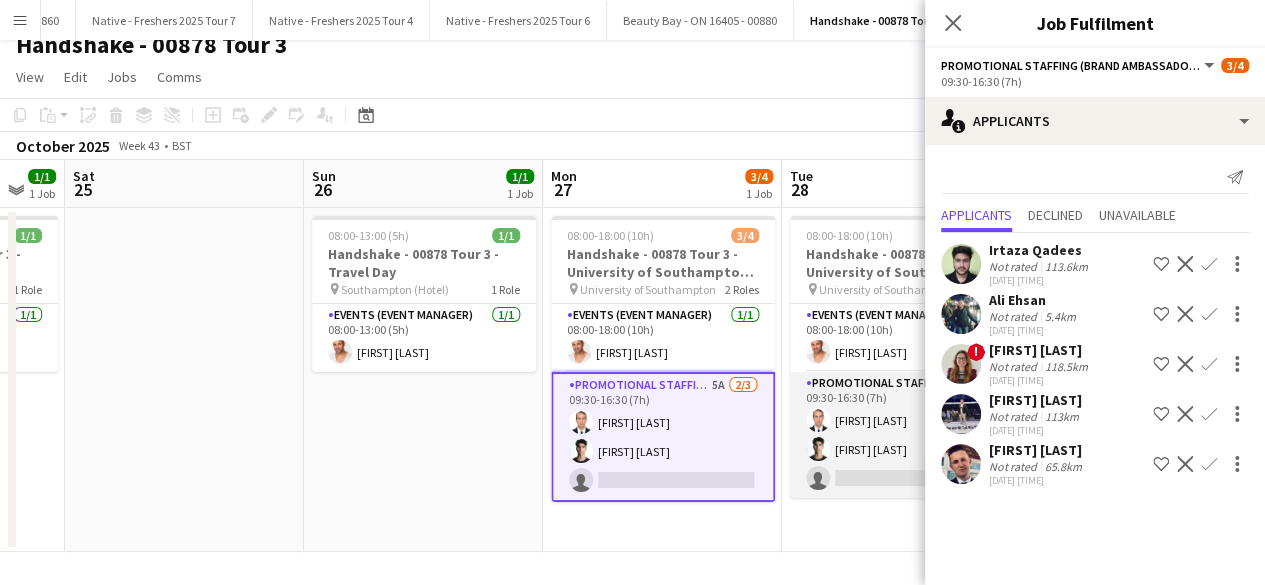 click on "Promotional Staffing (Brand Ambassadors)   4A   2/3   09:30-16:30 (7h)
Angel Gervacio Bido Adrian De la Rosa Sanchez
single-neutral-actions" at bounding box center [902, 435] 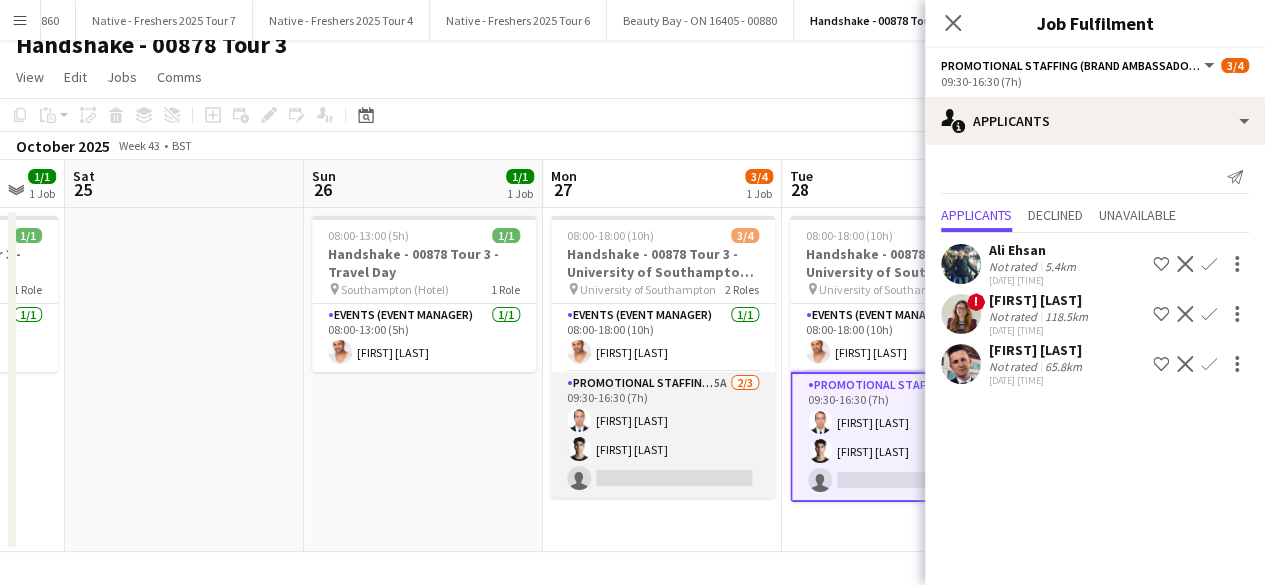 click on "Promotional Staffing (Brand Ambassadors)   5A   2/3   09:30-16:30 (7h)
Angel Gervacio Bido Adrian De la Rosa Sanchez
single-neutral-actions" at bounding box center (663, 435) 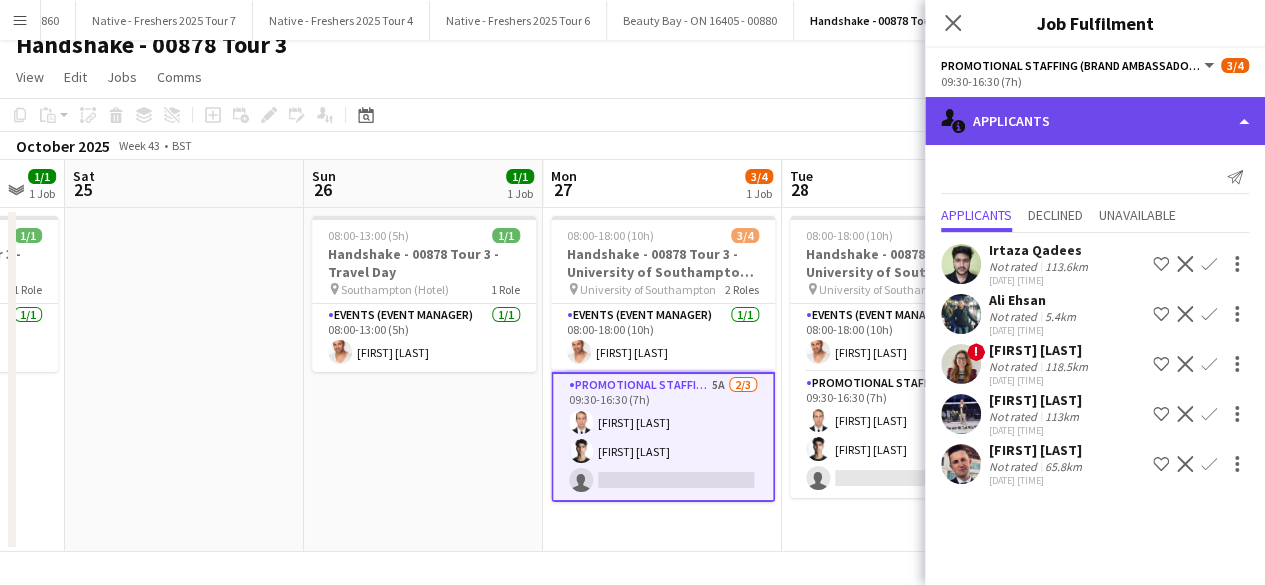 click on "single-neutral-actions-information
Applicants" 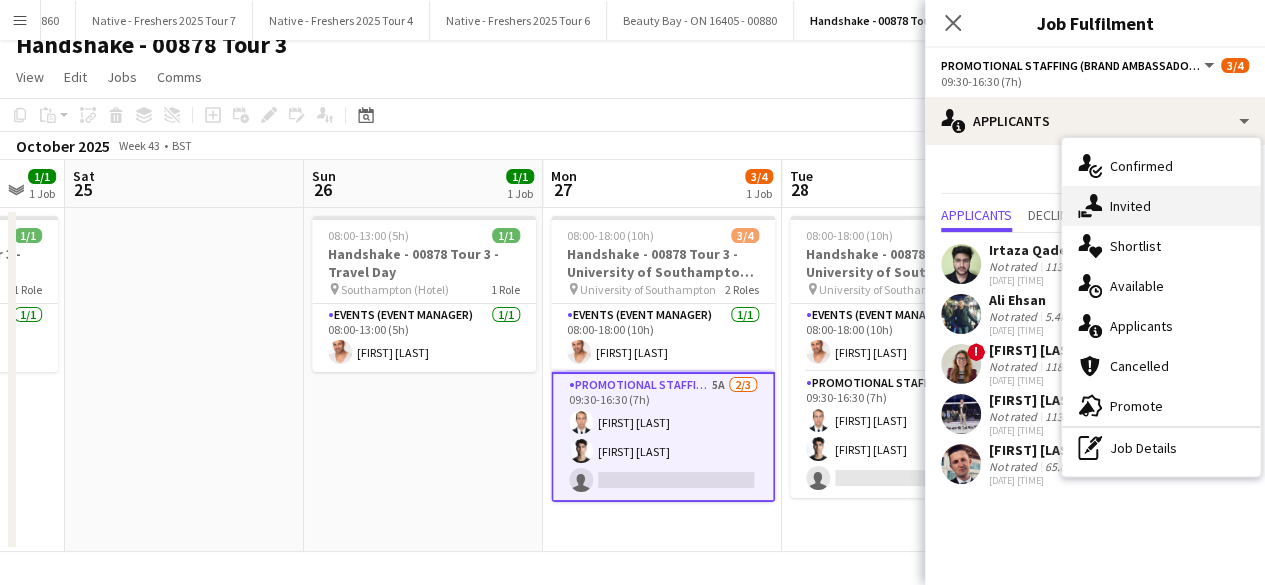 click on "single-neutral-actions-share-1
Invited" at bounding box center (1161, 206) 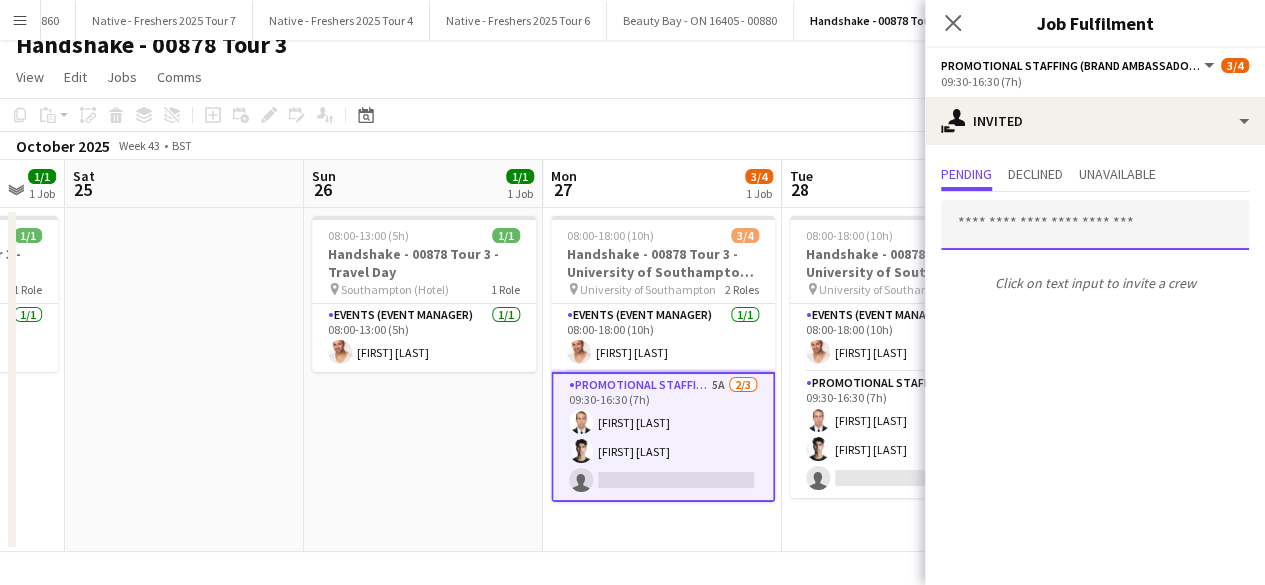 click at bounding box center (1095, 225) 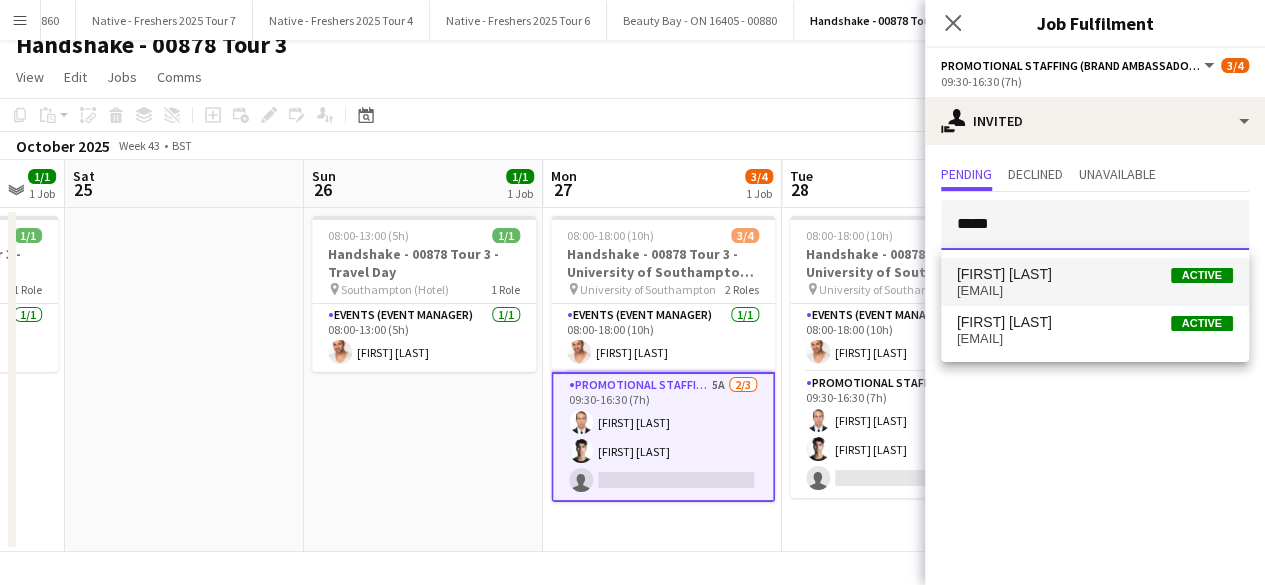 type on "*****" 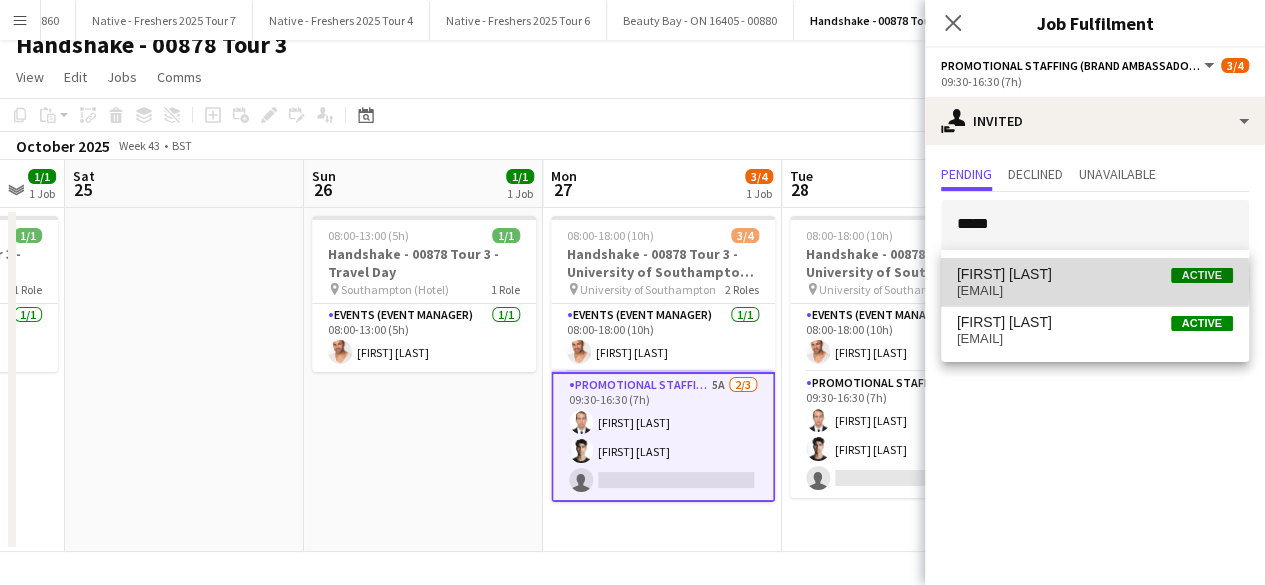 click on "ashleigh.fountain@hotmail.com" at bounding box center [1095, 291] 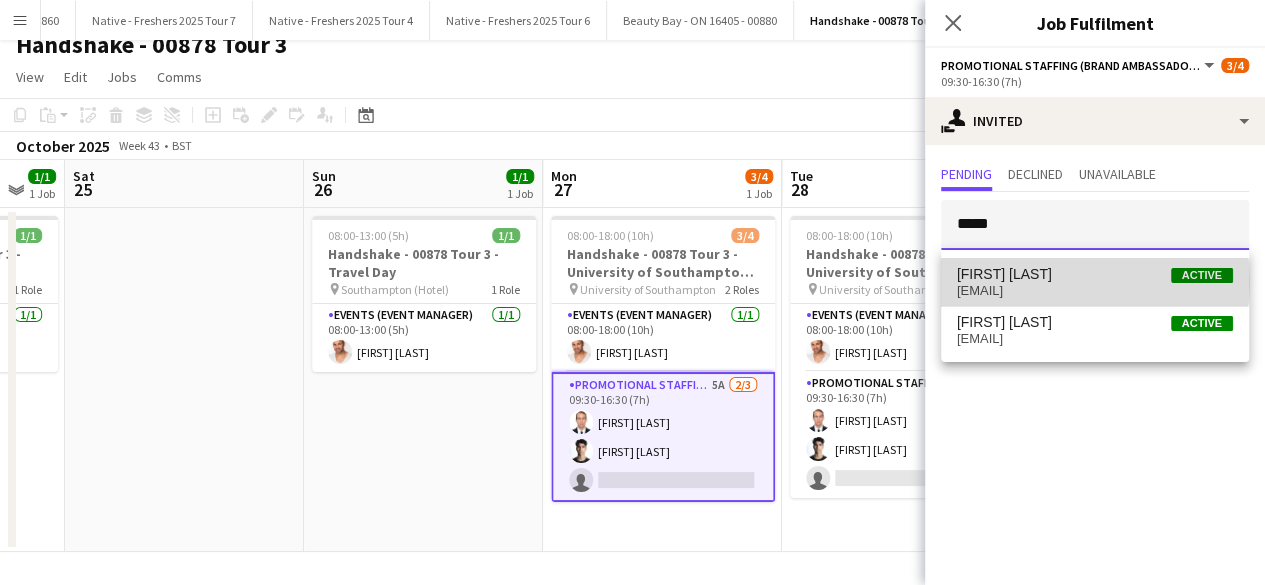 type 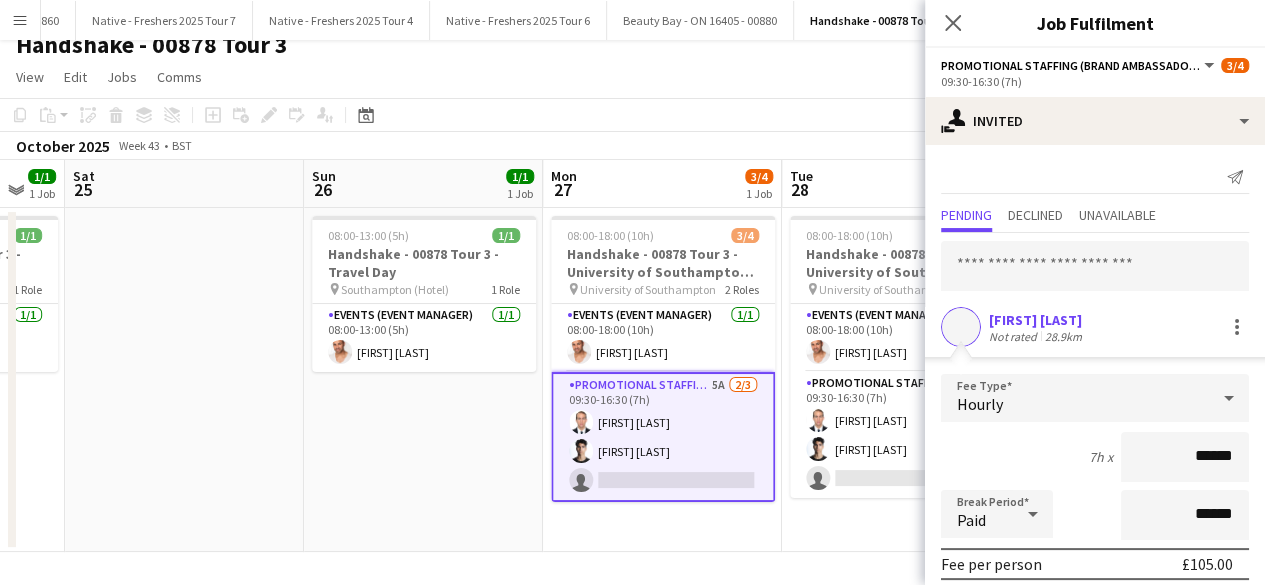 scroll, scrollTop: 234, scrollLeft: 0, axis: vertical 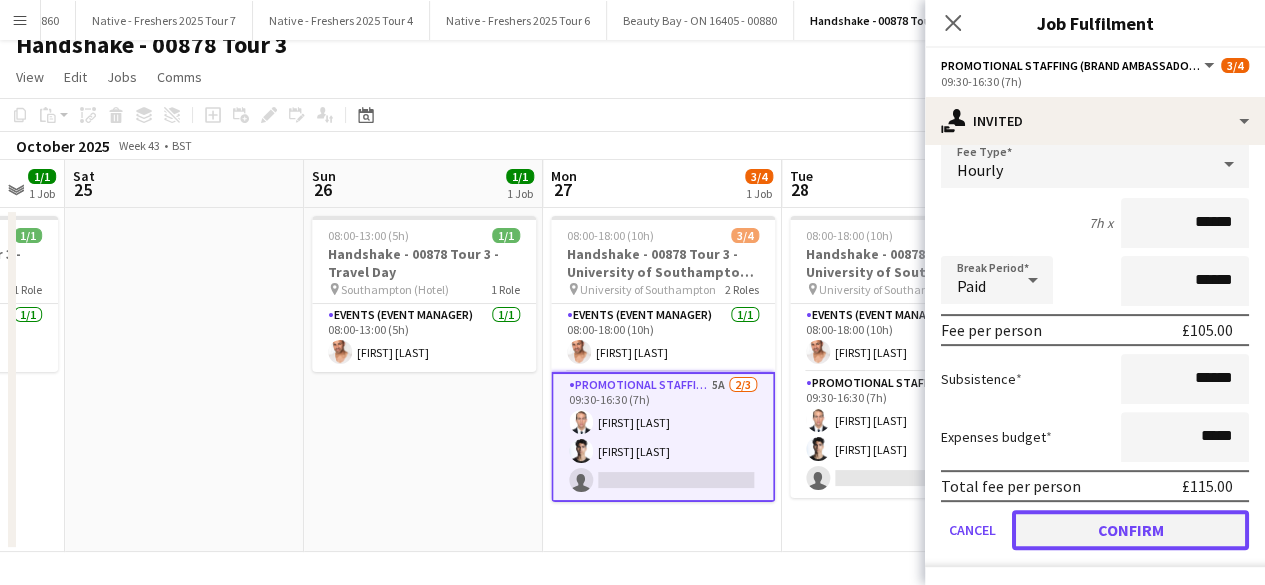click on "Confirm" 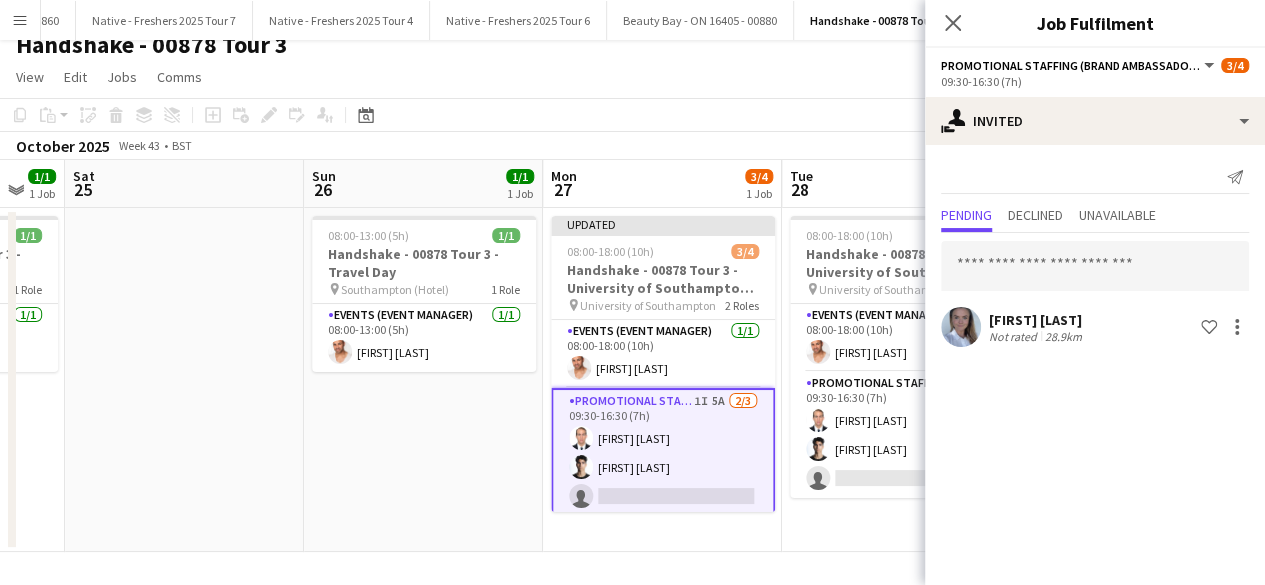 scroll, scrollTop: 0, scrollLeft: 0, axis: both 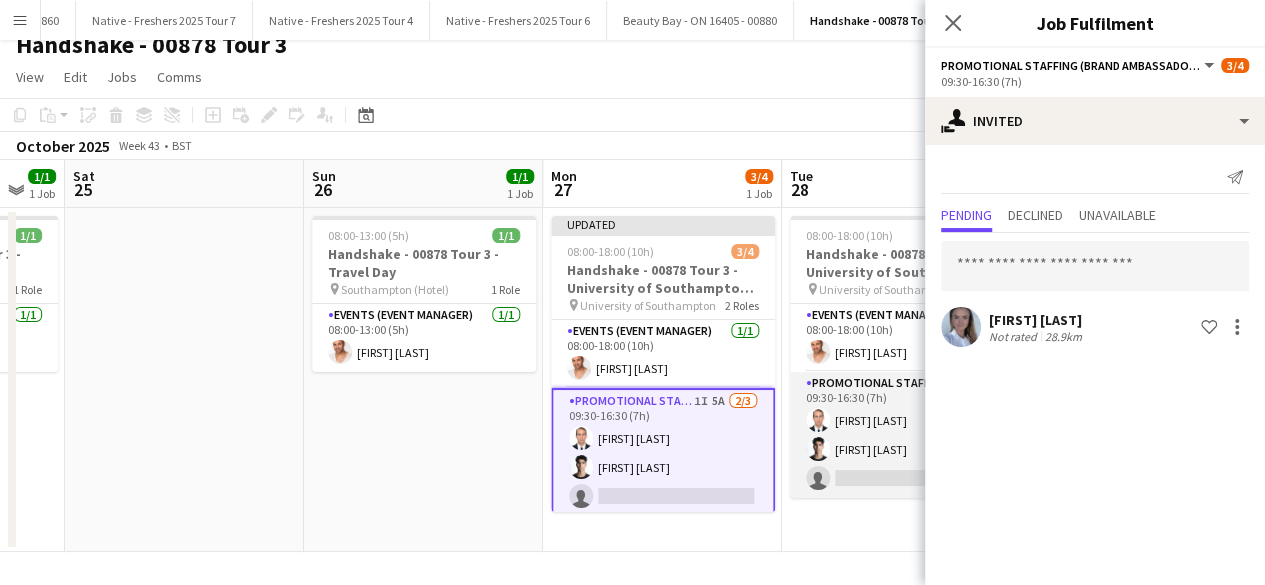 click on "Promotional Staffing (Brand Ambassadors)   4A   2/3   09:30-16:30 (7h)
Angel Gervacio Bido Adrian De la Rosa Sanchez
single-neutral-actions" at bounding box center (902, 435) 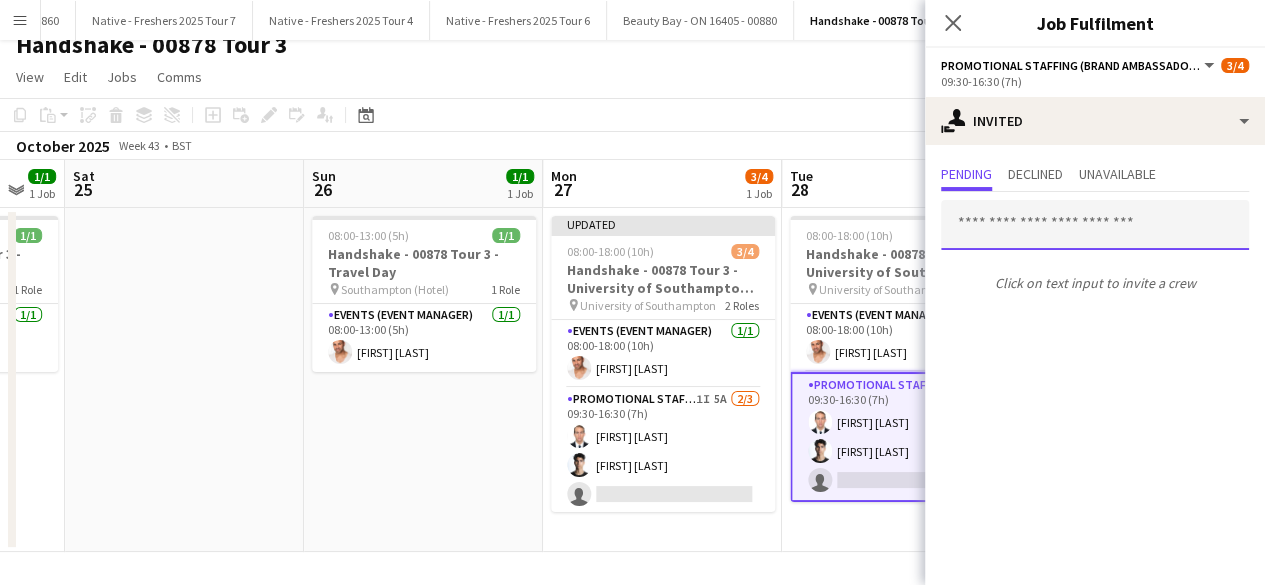 click at bounding box center [1095, 225] 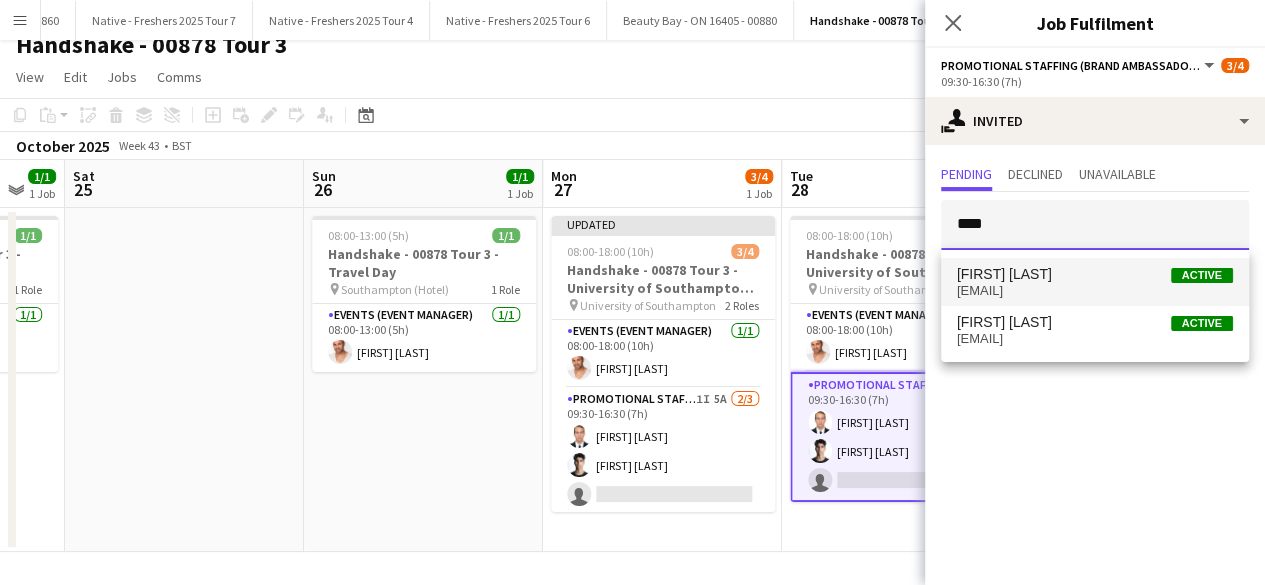 type on "****" 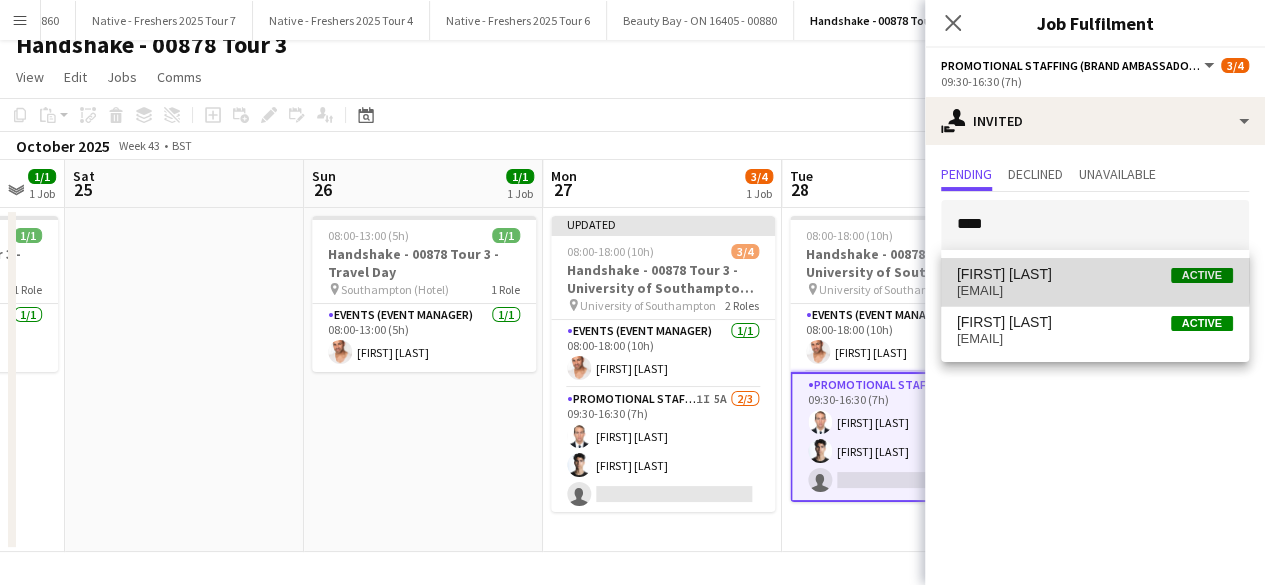 click on "Ashleigh Fountain" at bounding box center (1004, 274) 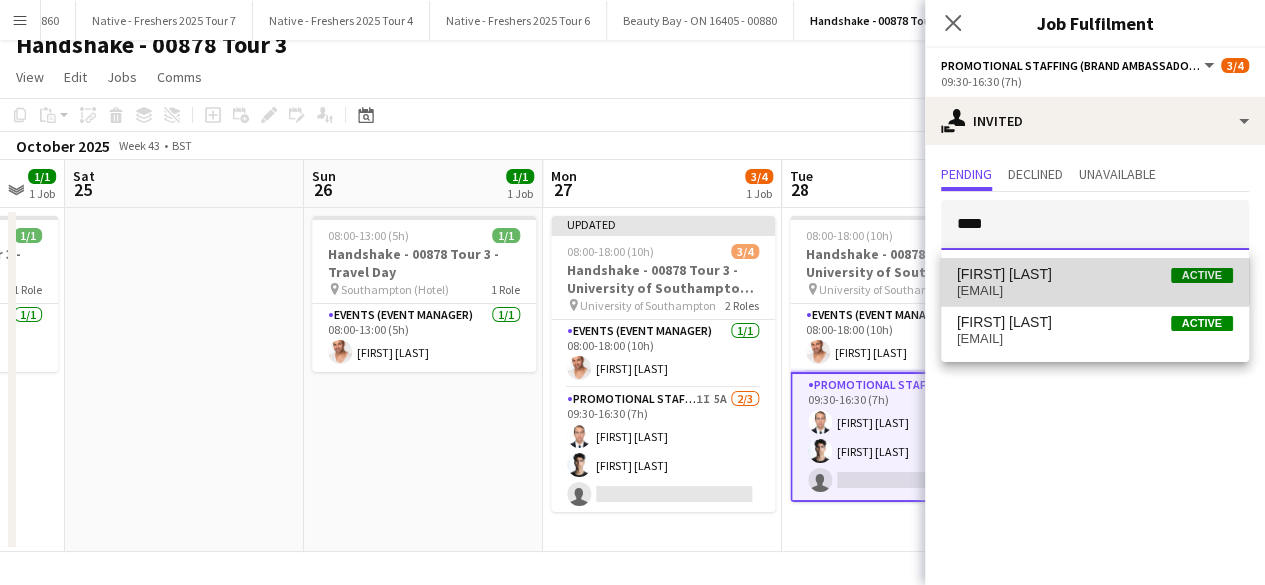 type 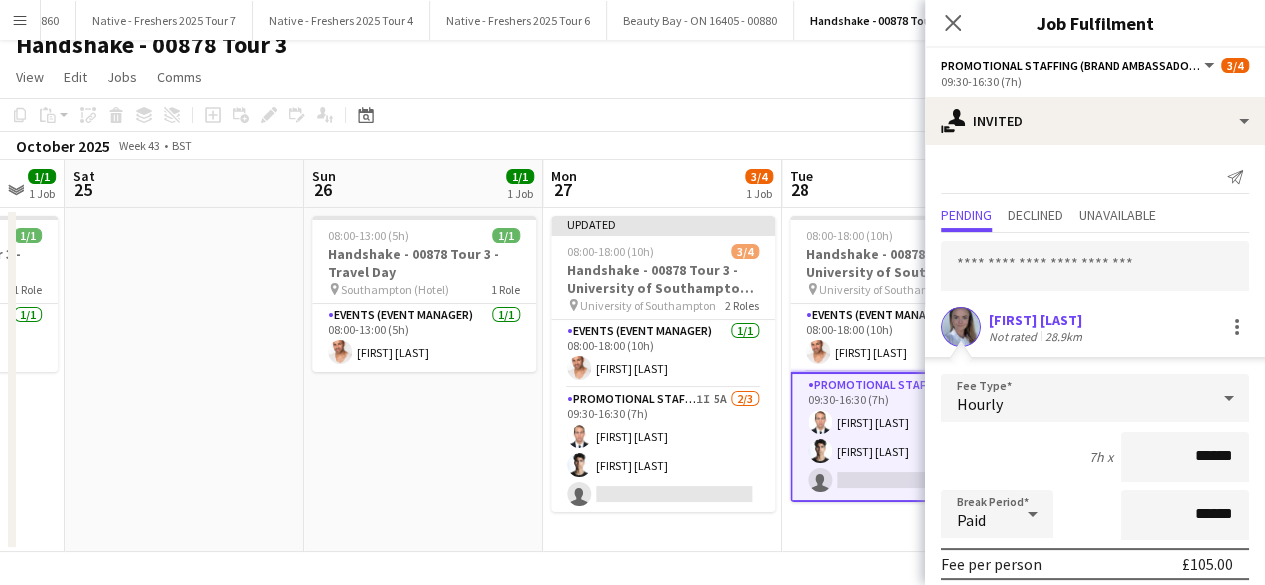 scroll, scrollTop: 234, scrollLeft: 0, axis: vertical 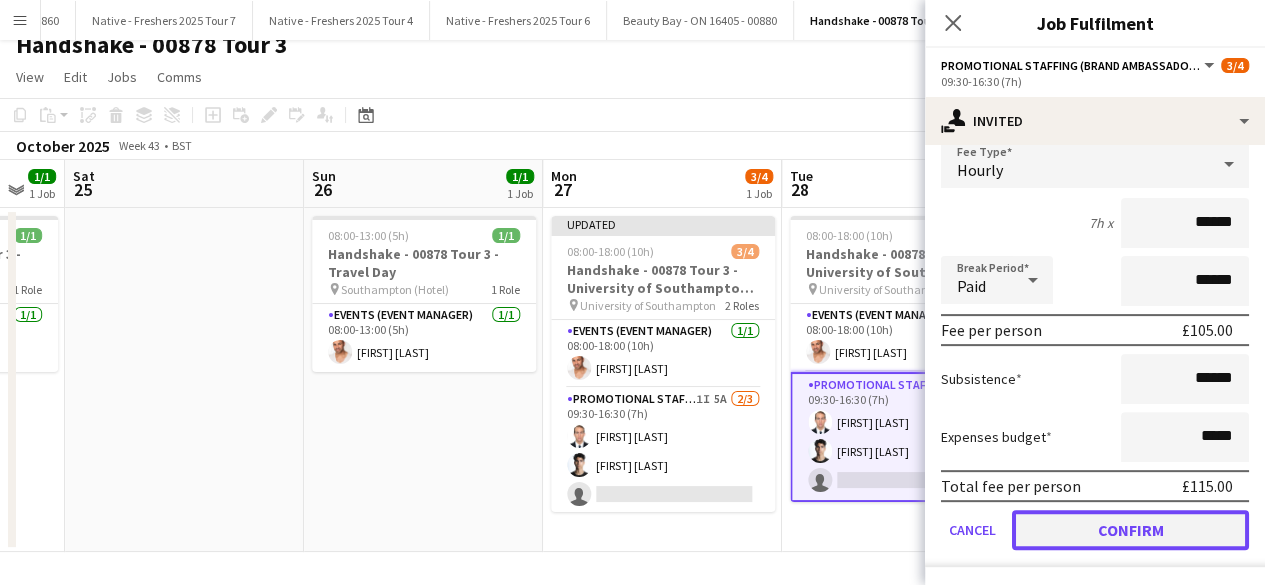 click on "Confirm" 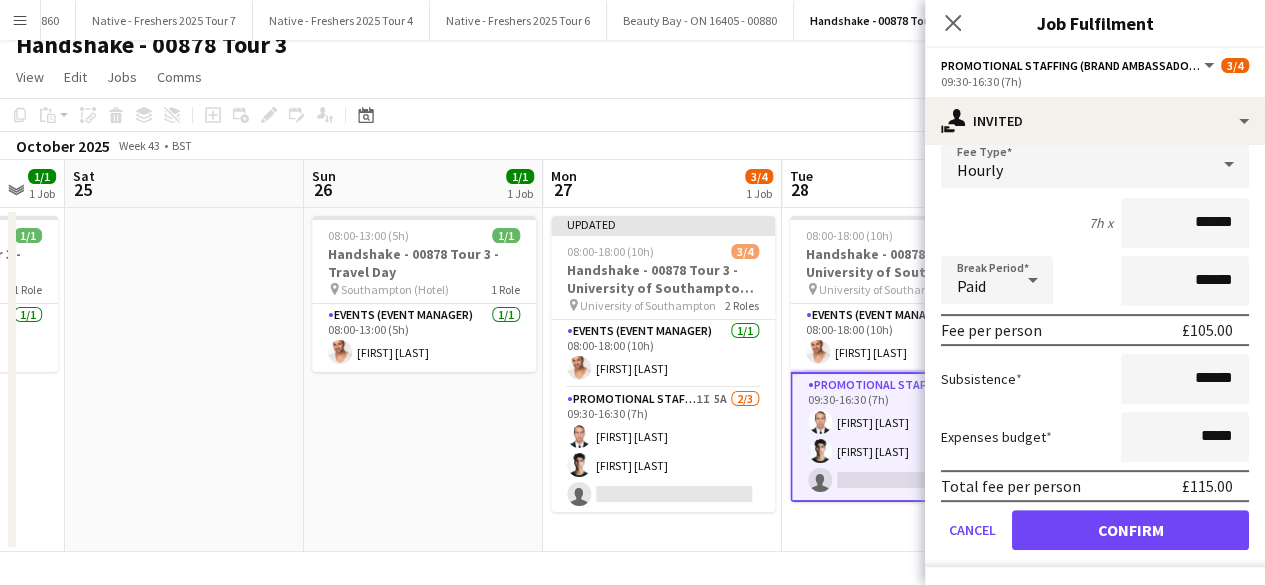 scroll, scrollTop: 0, scrollLeft: 0, axis: both 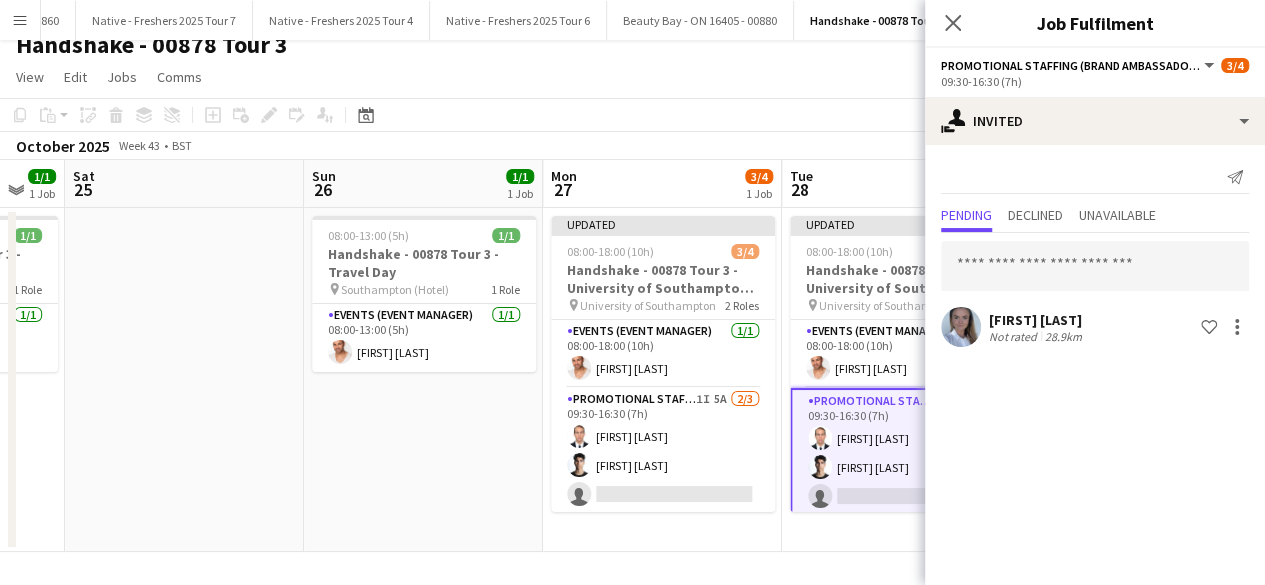 click on "Updated   08:00-18:00 (10h)    3/4   Handshake - 00878 Tour 3 - University of Southampton Onsite Day 2
pin
University of Southampton   2 Roles   Events (Event Manager)   1/1   08:00-18:00 (10h)
Cameron Dean  Promotional Staffing (Brand Ambassadors)   1I   4A   2/3   09:30-16:30 (7h)
Angel Gervacio Bido Adrian De la Rosa Sanchez
single-neutral-actions" at bounding box center (901, 380) 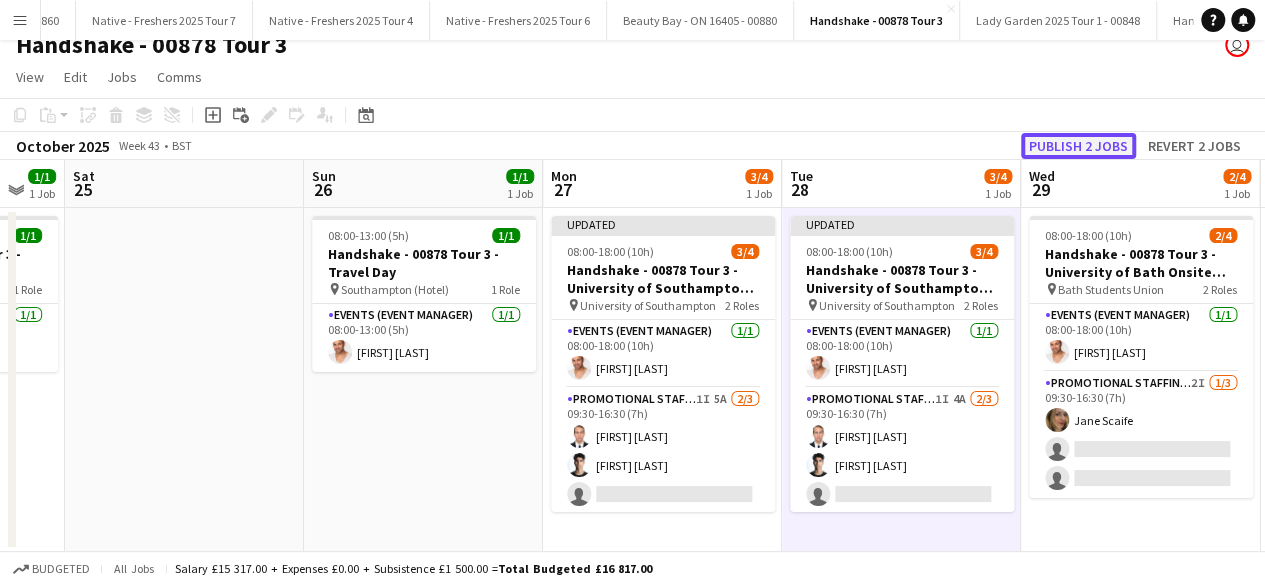 click on "Publish 2 jobs" 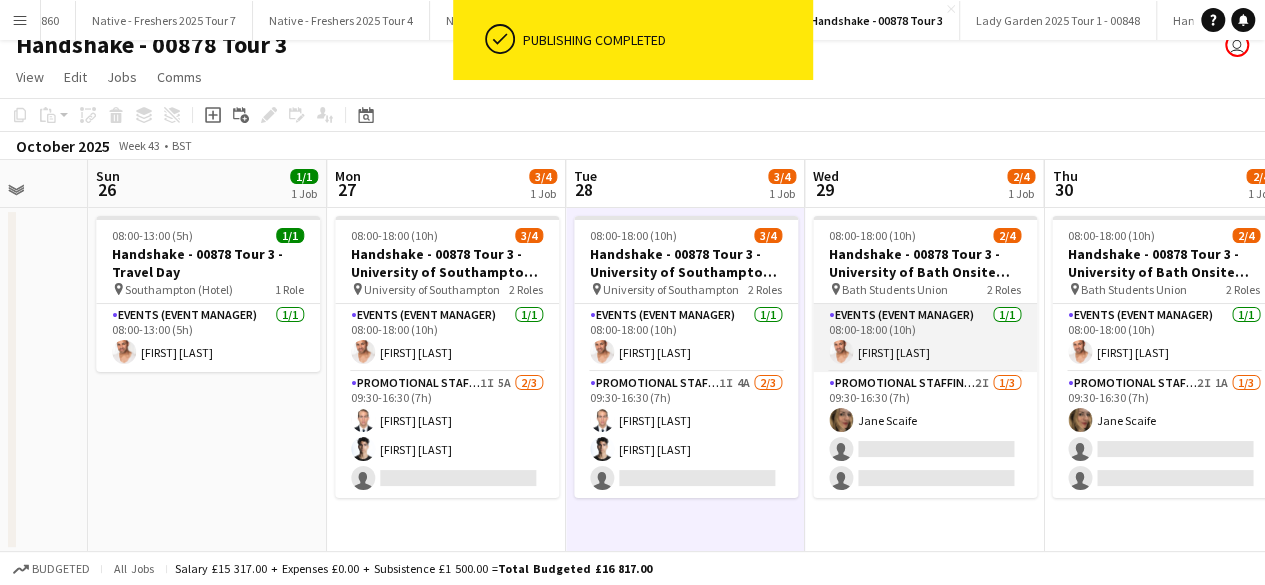 scroll, scrollTop: 0, scrollLeft: 871, axis: horizontal 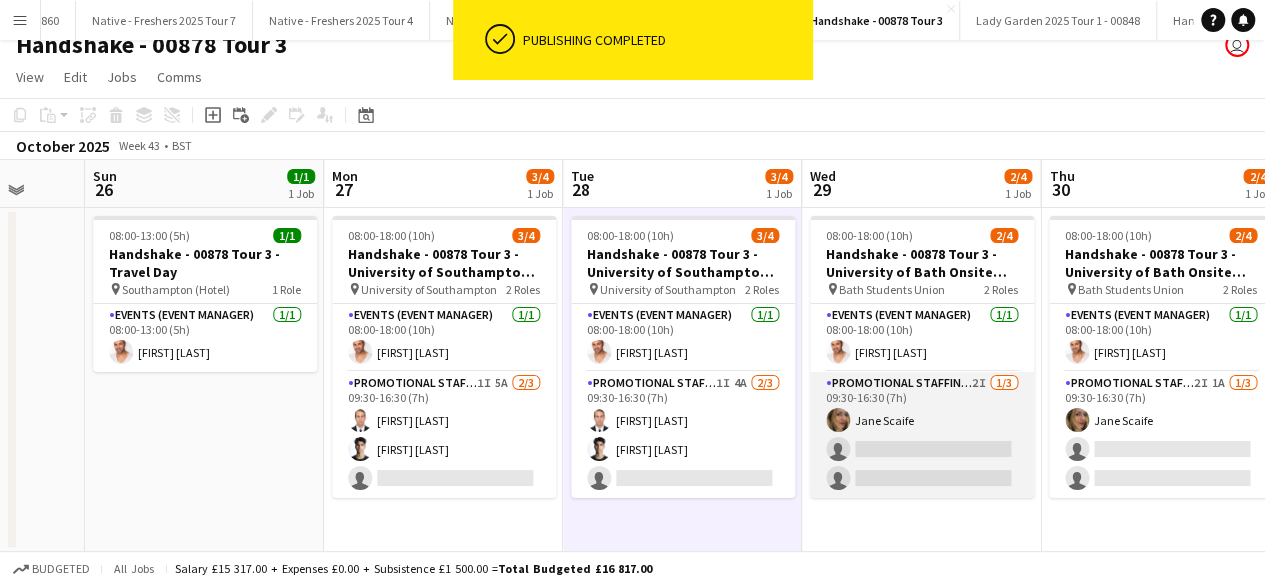 click on "Promotional Staffing (Brand Ambassadors)   2I   1/3   09:30-16:30 (7h)
Jane Scaife
single-neutral-actions
single-neutral-actions" at bounding box center [922, 435] 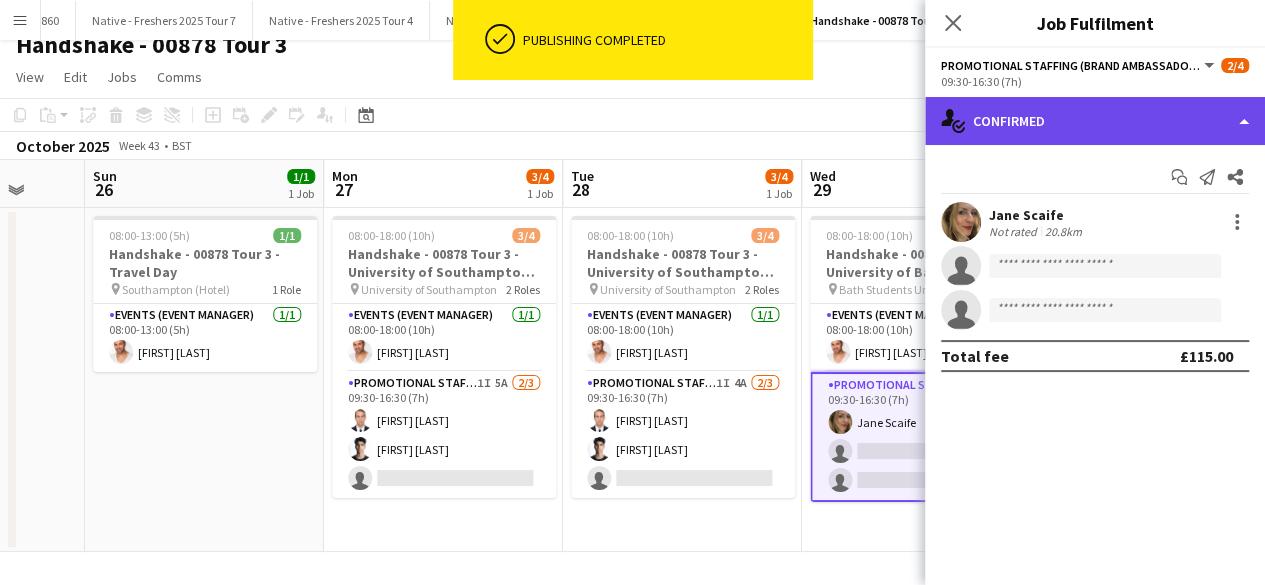 click on "single-neutral-actions-check-2
Confirmed" 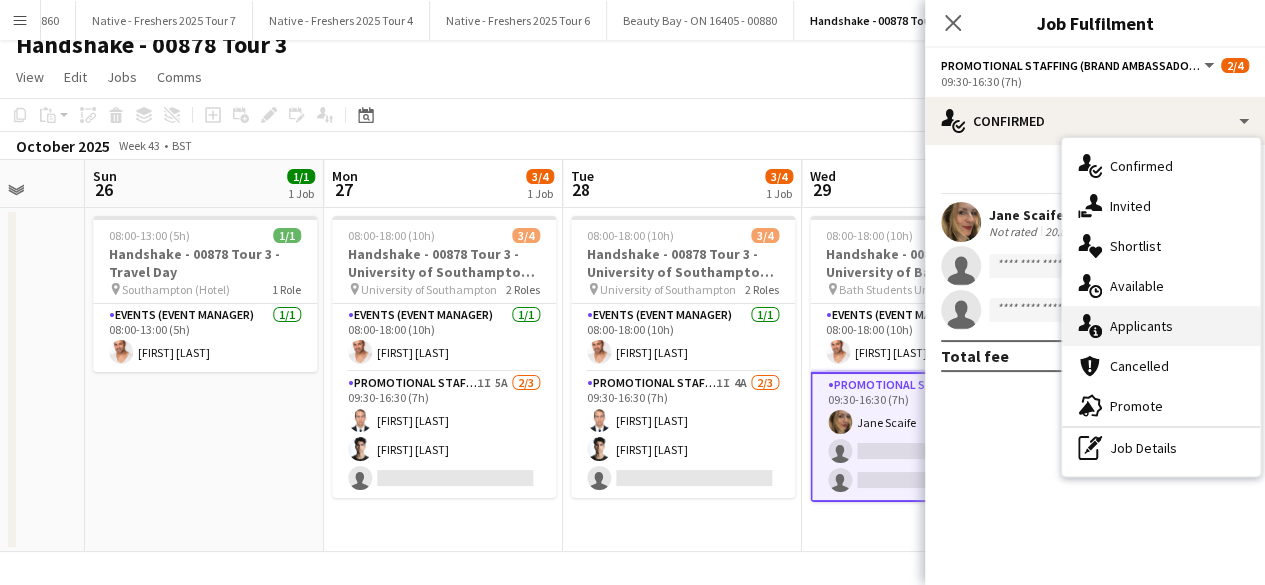 click on "single-neutral-actions-information
Applicants" at bounding box center (1161, 326) 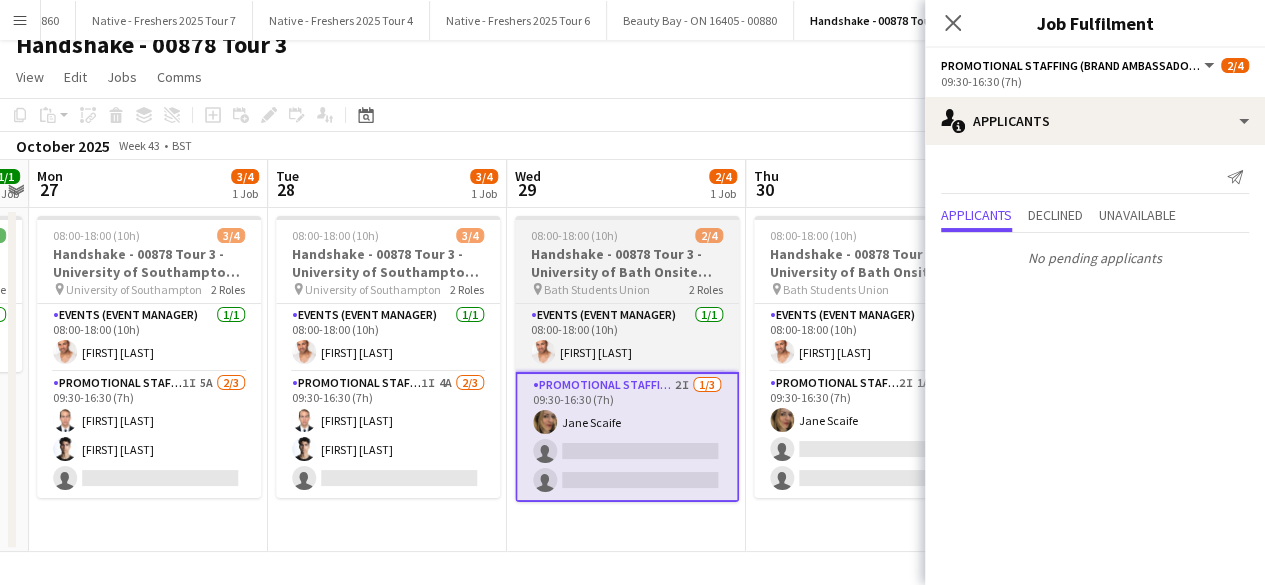 scroll, scrollTop: 0, scrollLeft: 689, axis: horizontal 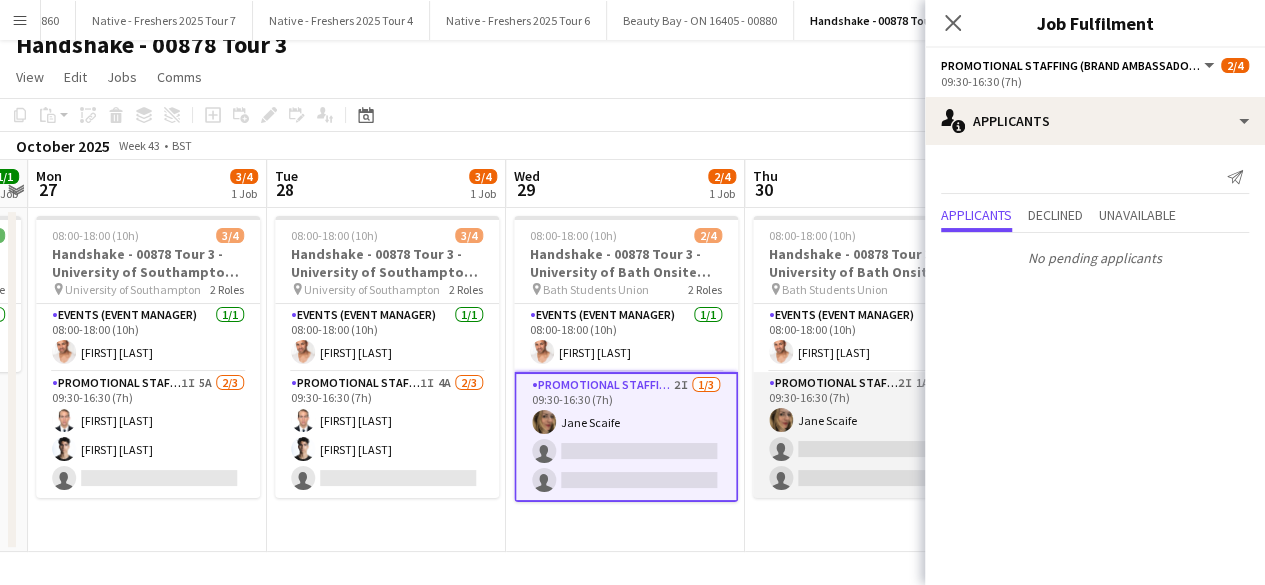 click on "Promotional Staffing (Brand Ambassadors)   2I   1A   1/3   09:30-16:30 (7h)
Jane Scaife
single-neutral-actions
single-neutral-actions" at bounding box center (865, 435) 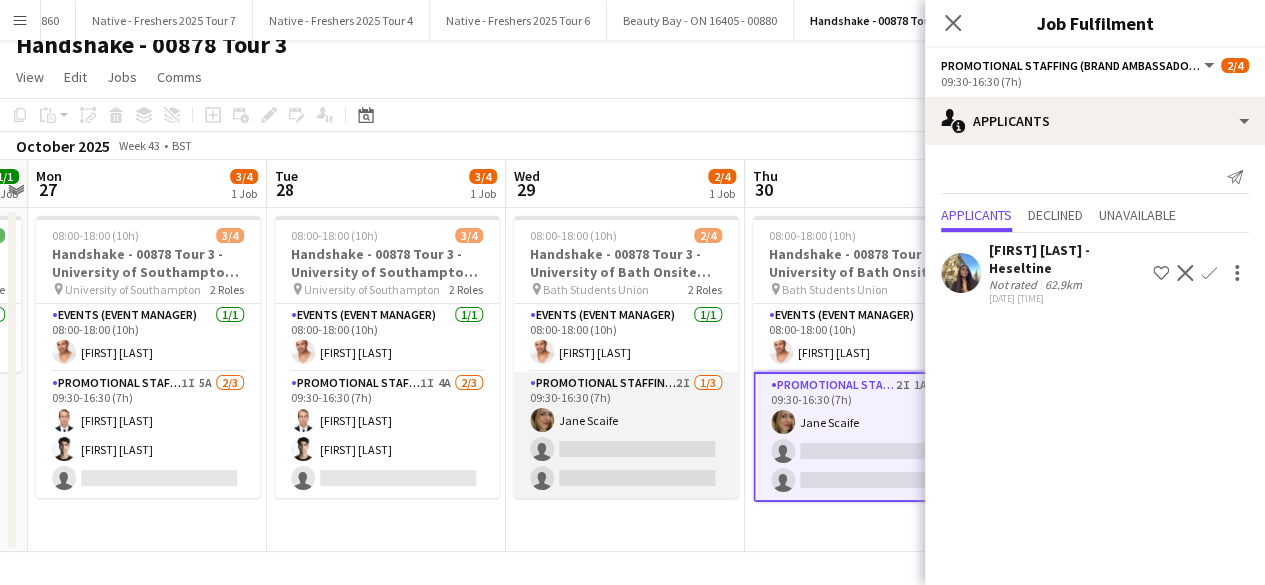 click on "Promotional Staffing (Brand Ambassadors)   2I   1/3   09:30-16:30 (7h)
Jane Scaife
single-neutral-actions
single-neutral-actions" at bounding box center [626, 435] 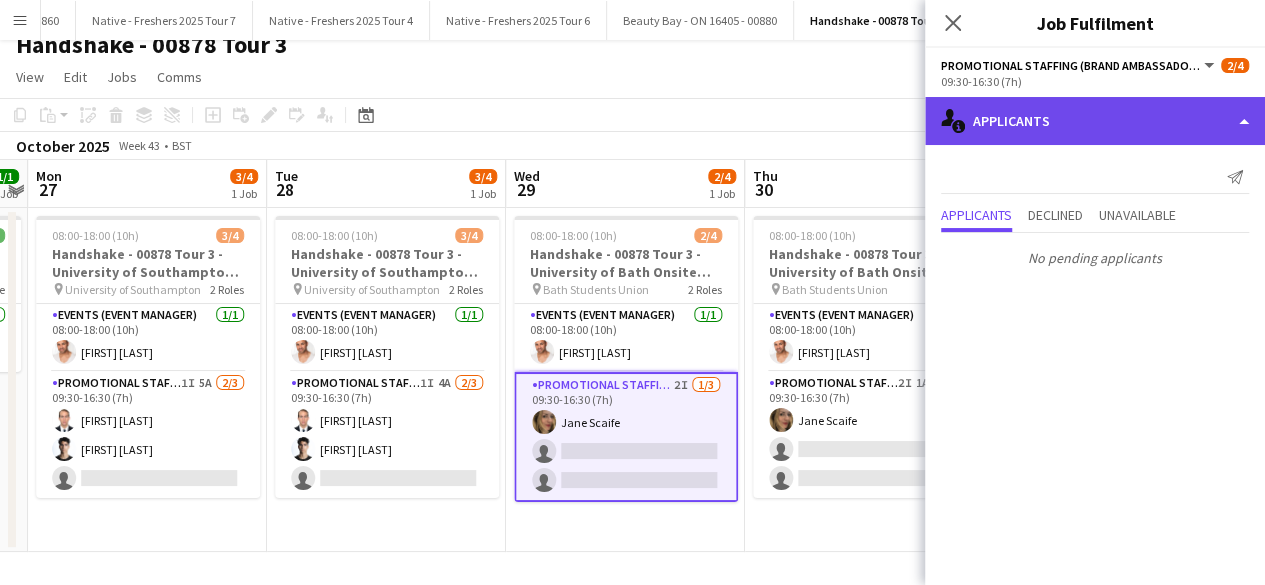 click on "single-neutral-actions-information
Applicants" 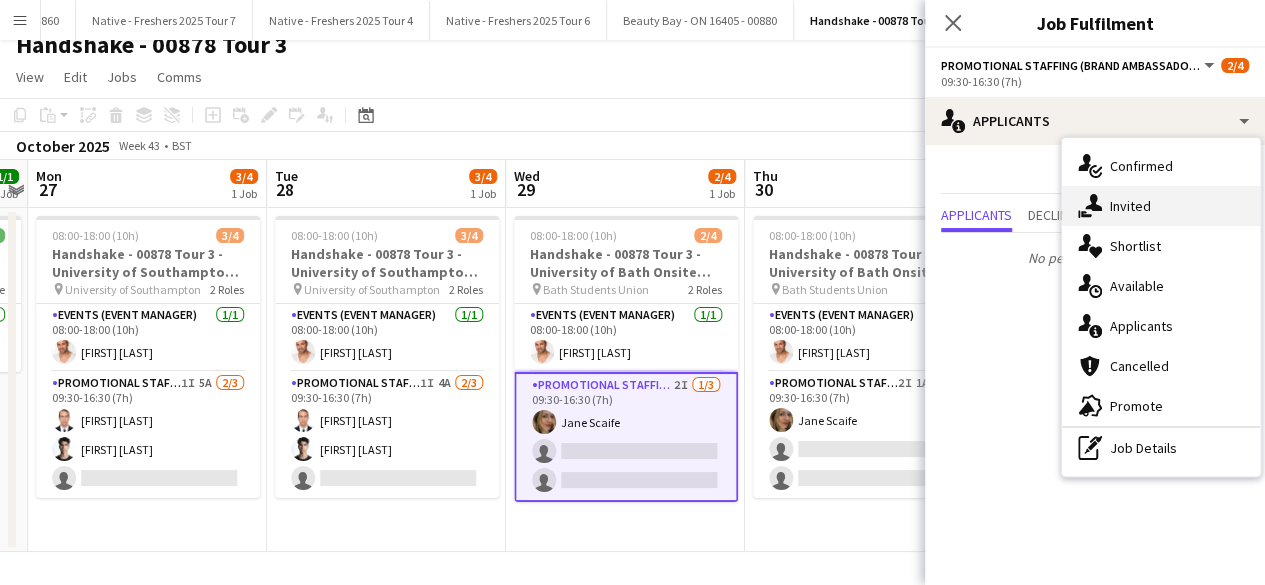 click on "single-neutral-actions-share-1
Invited" at bounding box center (1161, 206) 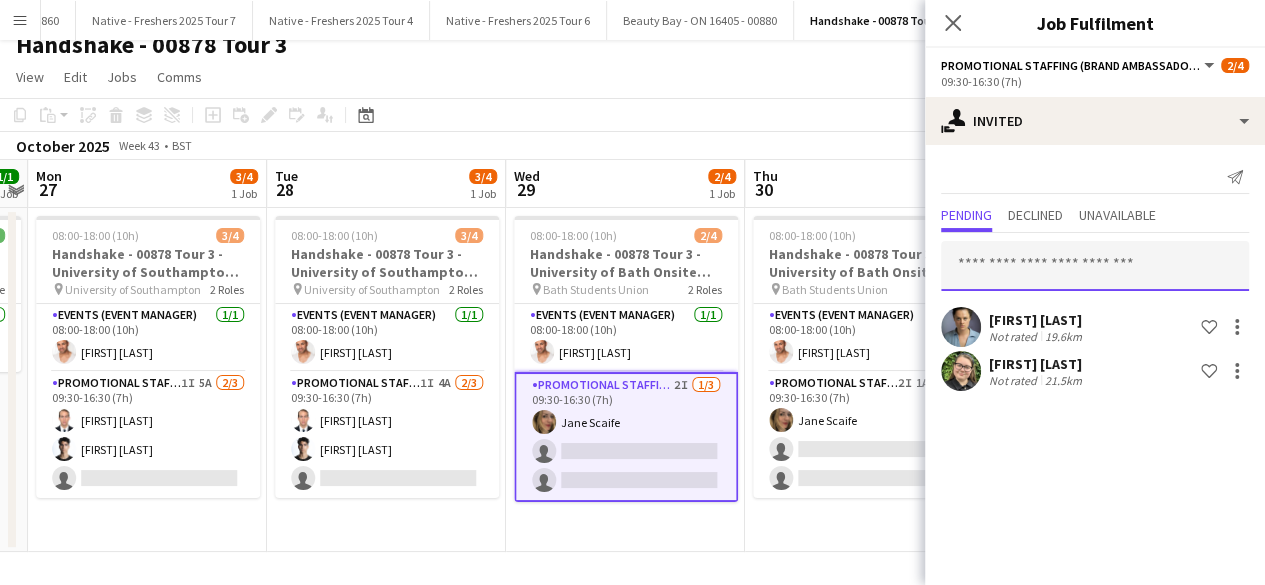 click at bounding box center (1095, 266) 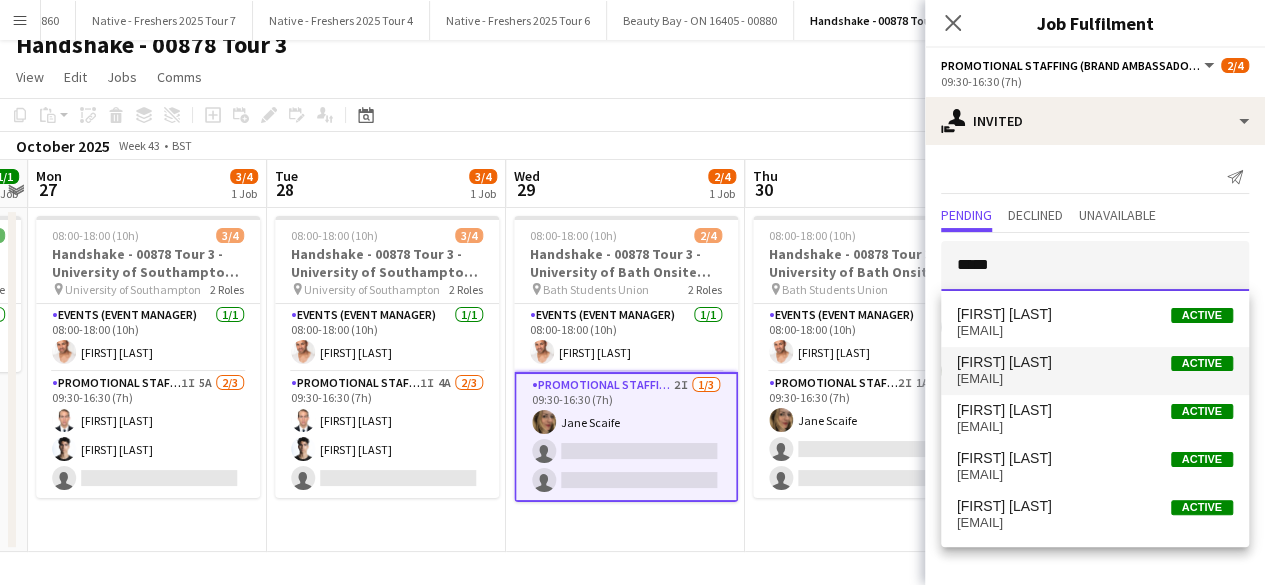 type on "*****" 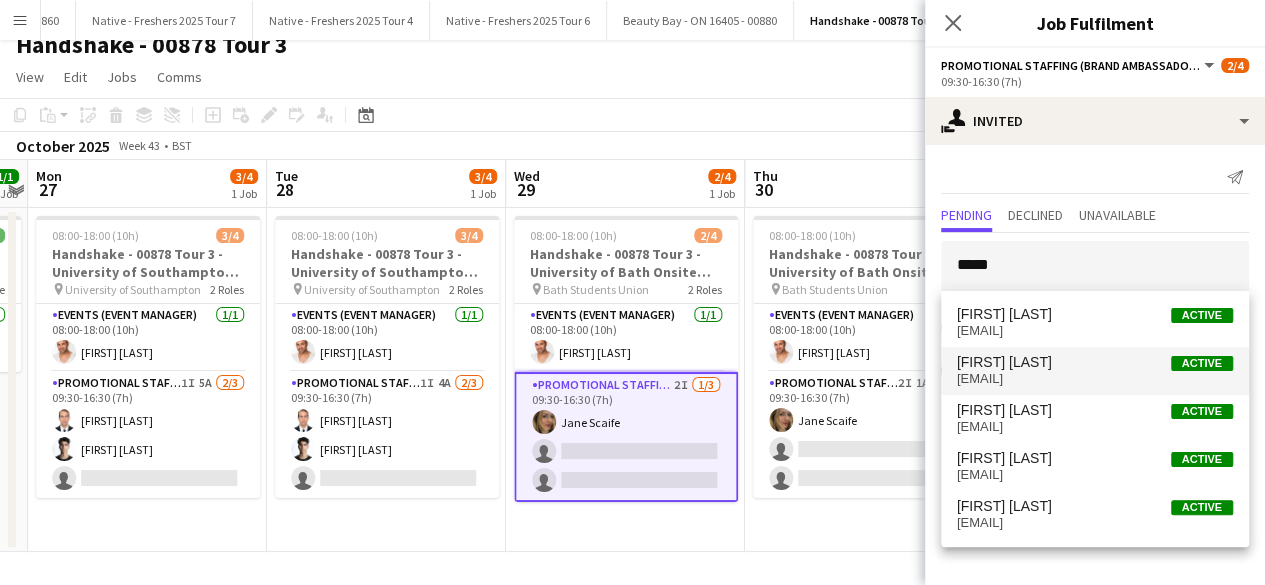 click on "Emily Brown  Active" at bounding box center (1095, 362) 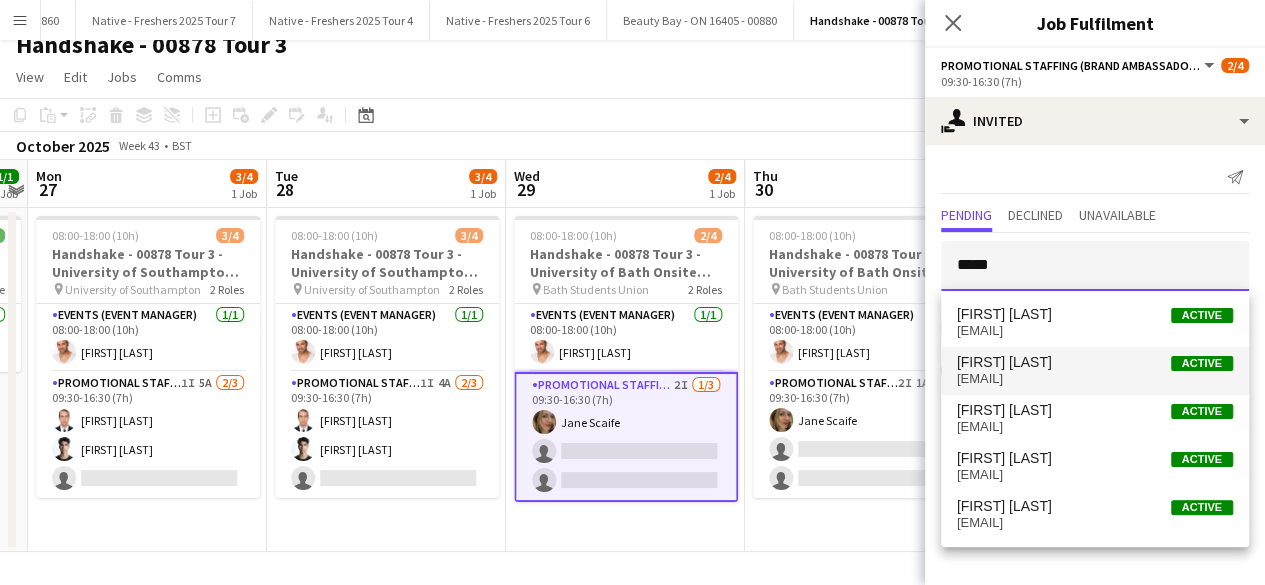 type 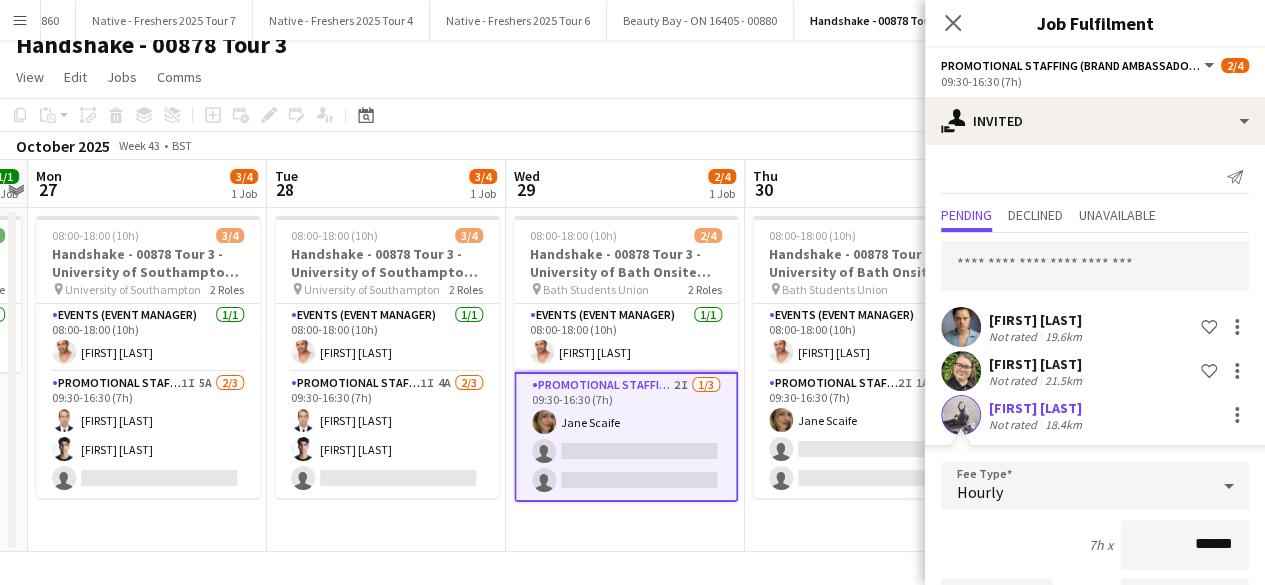 scroll, scrollTop: 322, scrollLeft: 0, axis: vertical 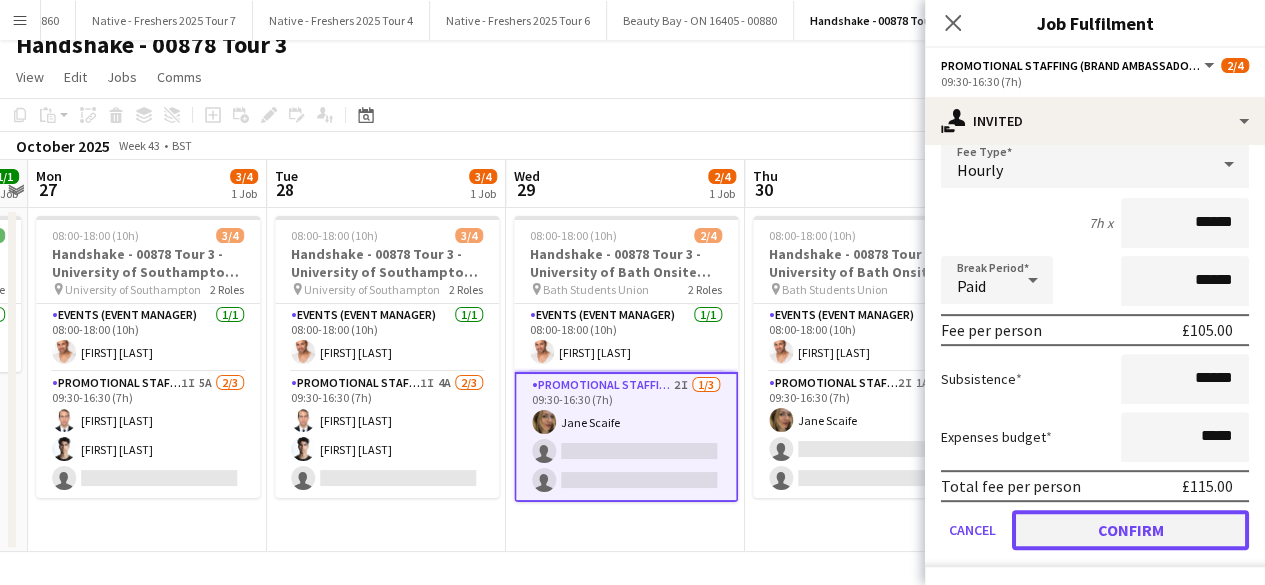 click on "Confirm" 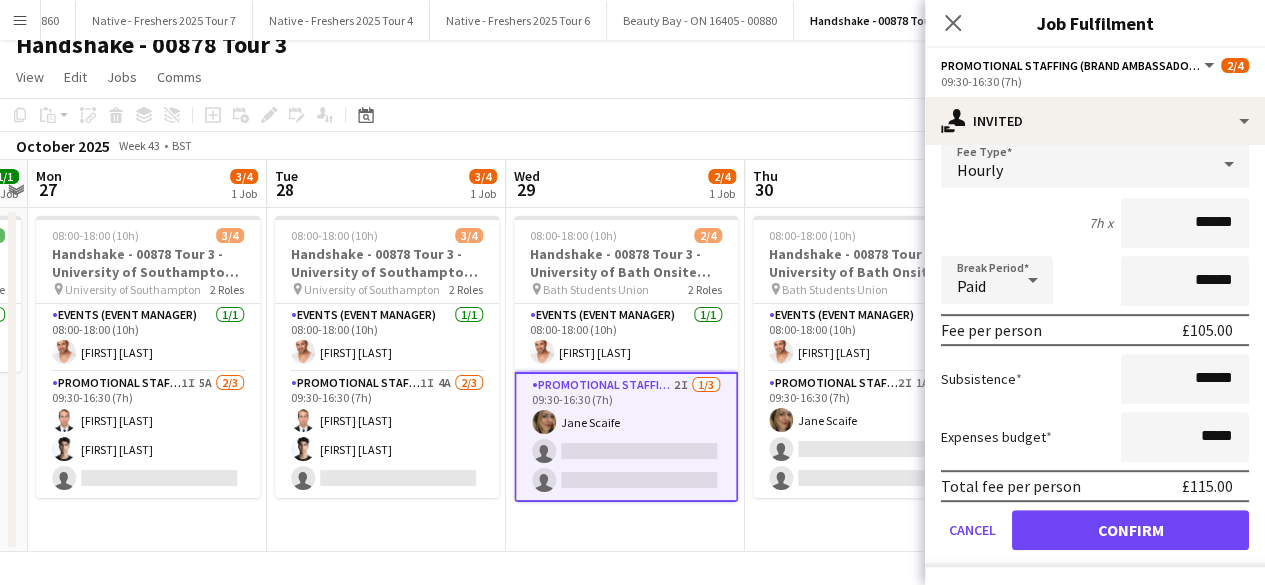 scroll, scrollTop: 0, scrollLeft: 0, axis: both 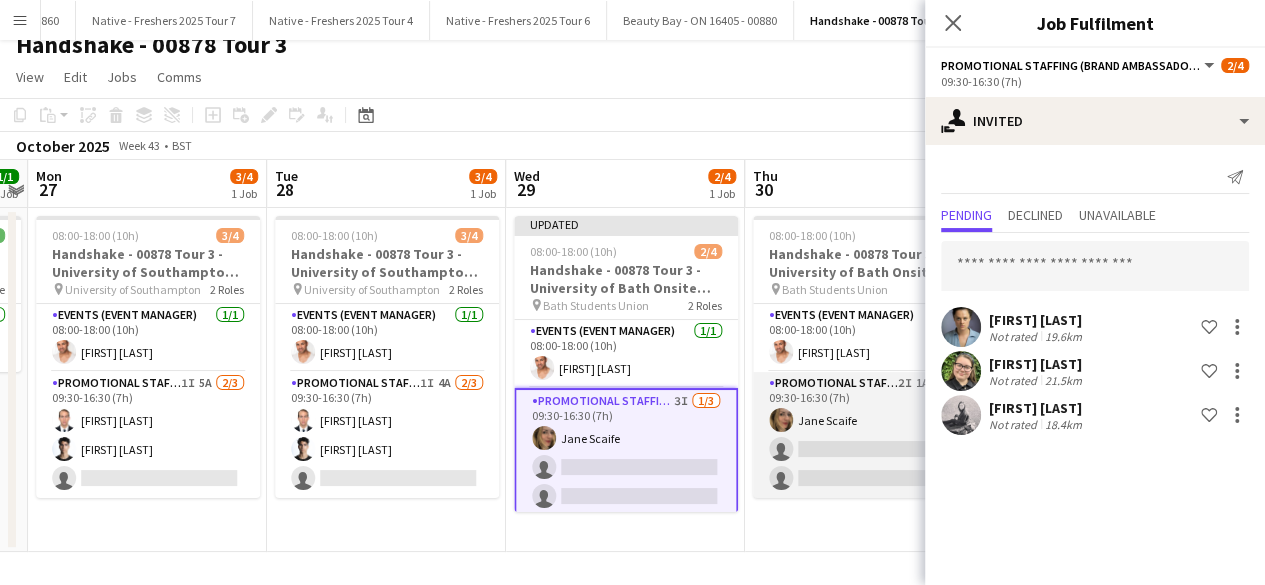 click on "Promotional Staffing (Brand Ambassadors)   2I   1A   1/3   09:30-16:30 (7h)
Jane Scaife
single-neutral-actions
single-neutral-actions" at bounding box center (865, 435) 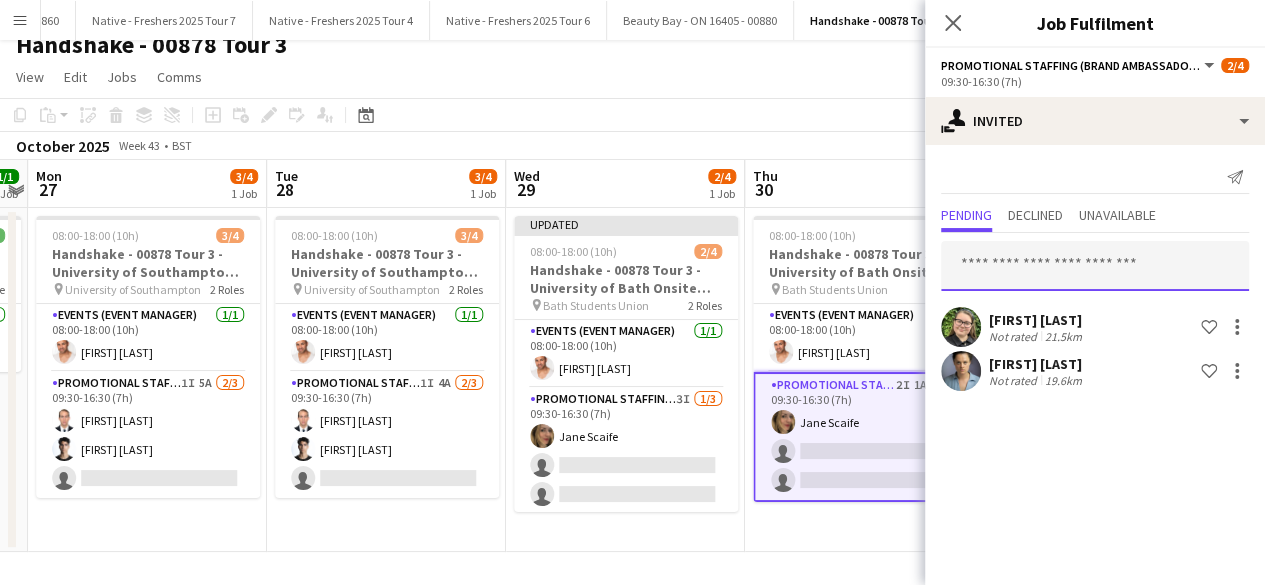 click at bounding box center [1095, 266] 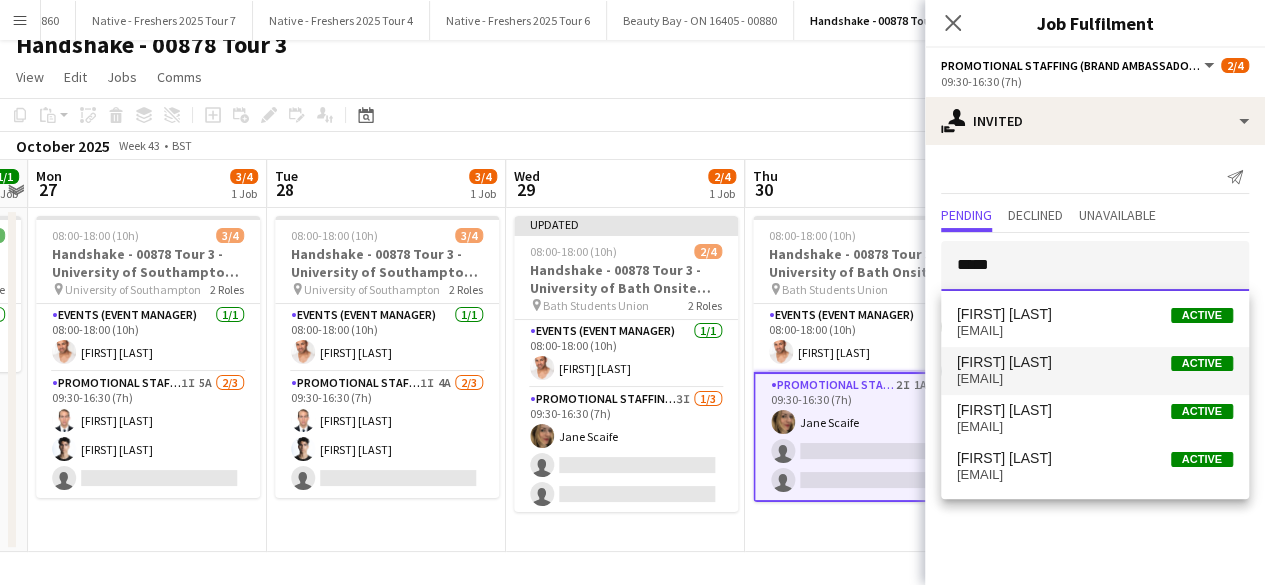 type on "*****" 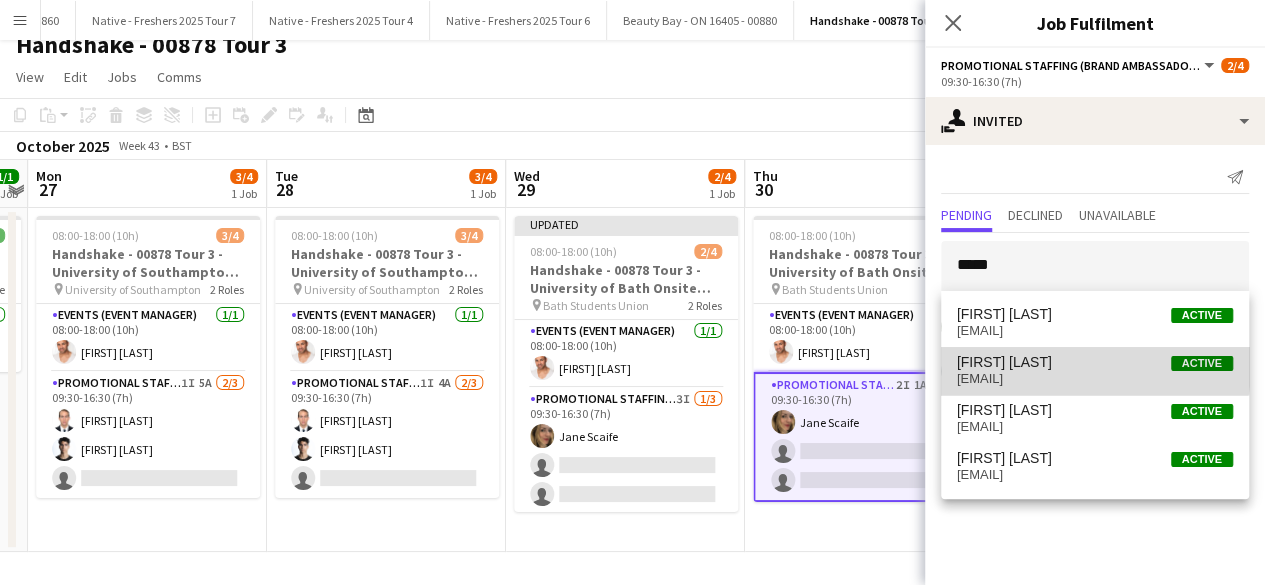 click on "Emily Brown  Active" at bounding box center (1095, 362) 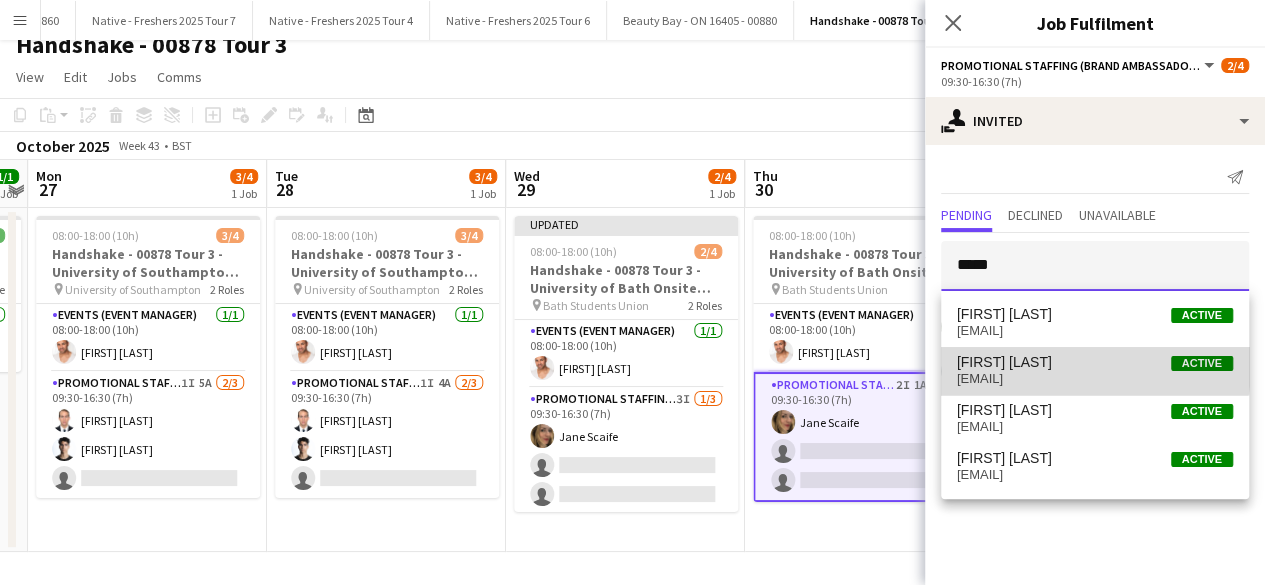 type 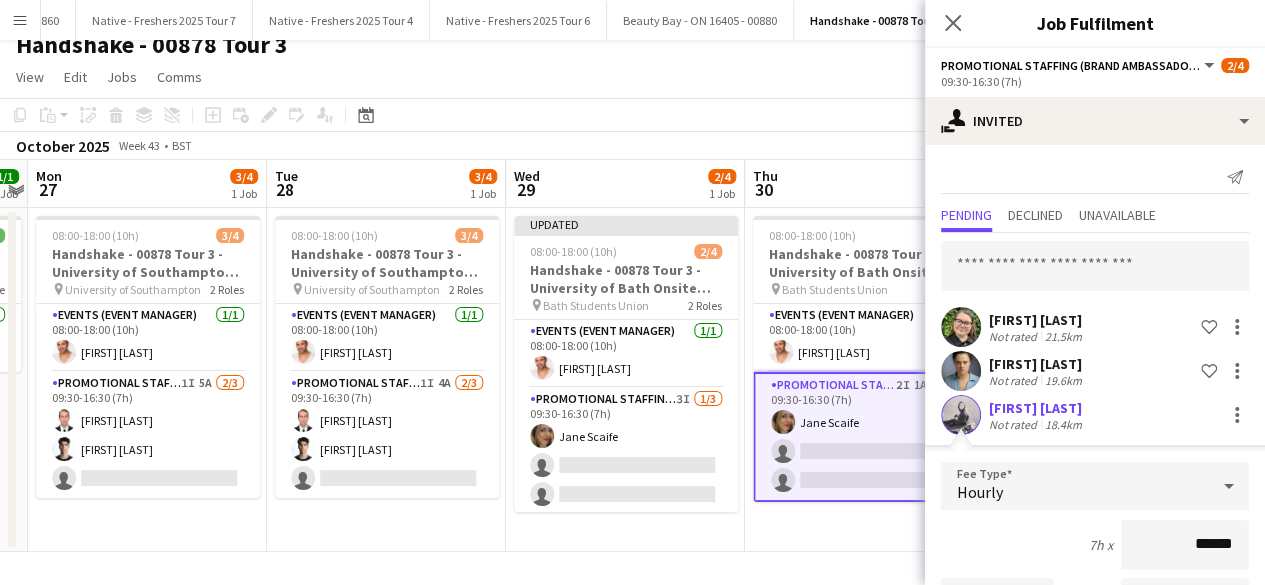 scroll, scrollTop: 322, scrollLeft: 0, axis: vertical 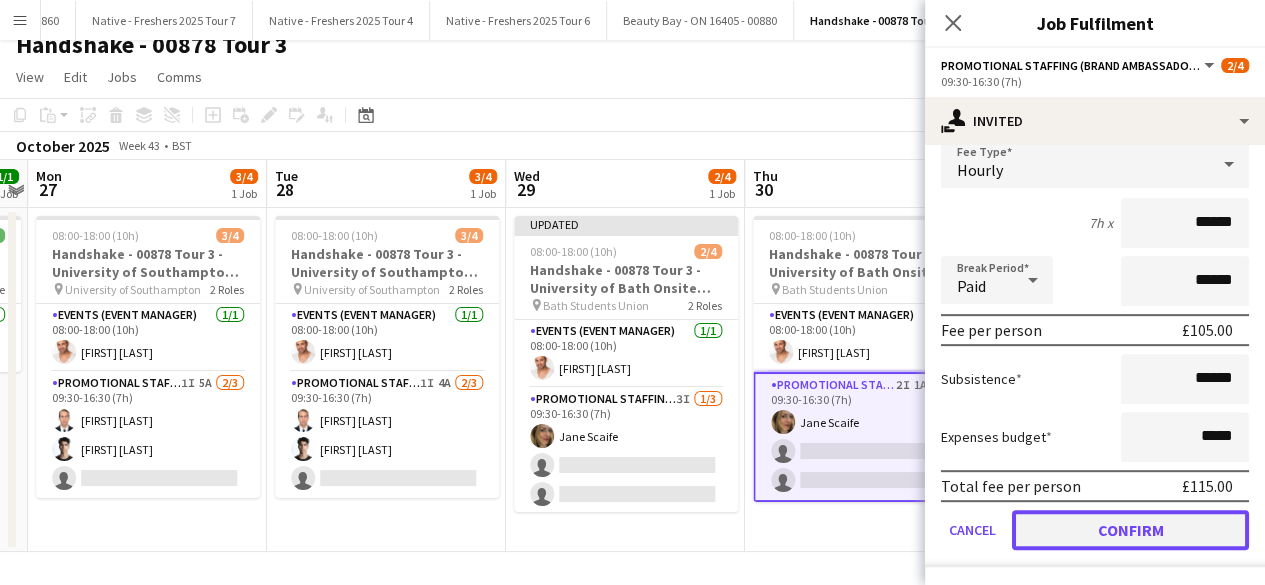 click on "Confirm" 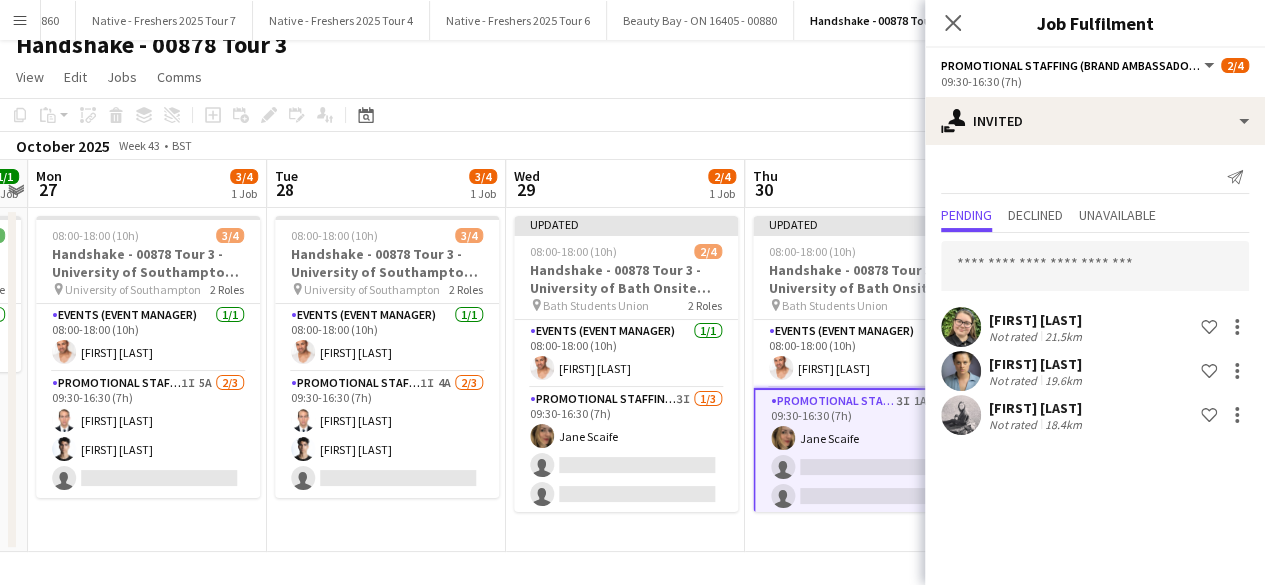 scroll, scrollTop: 0, scrollLeft: 0, axis: both 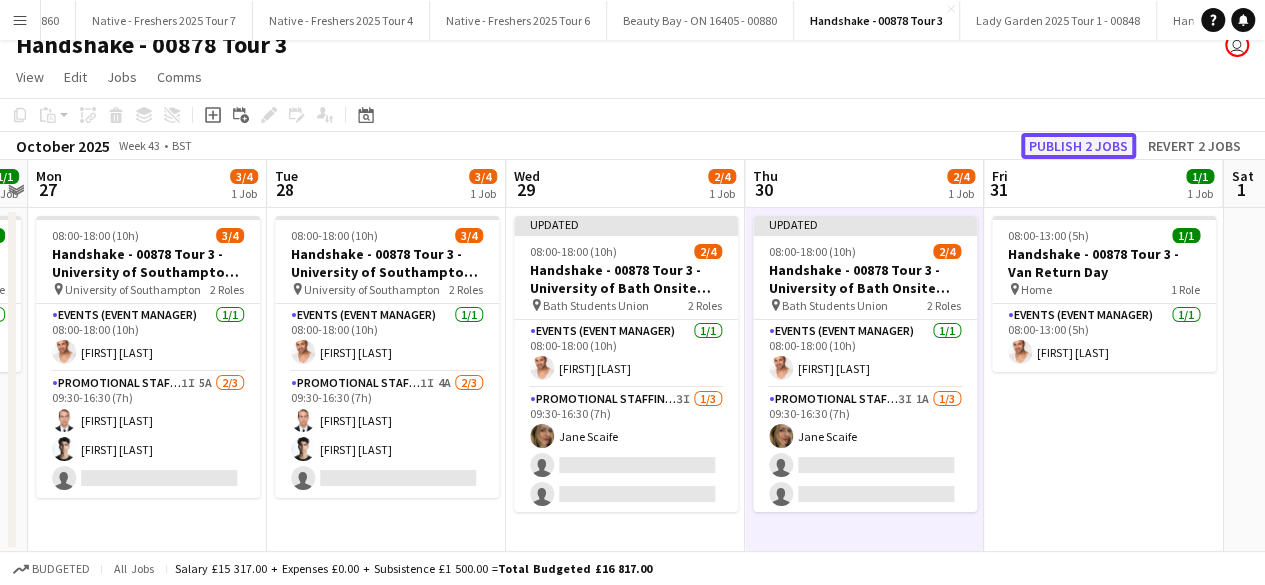 click on "Publish 2 jobs" 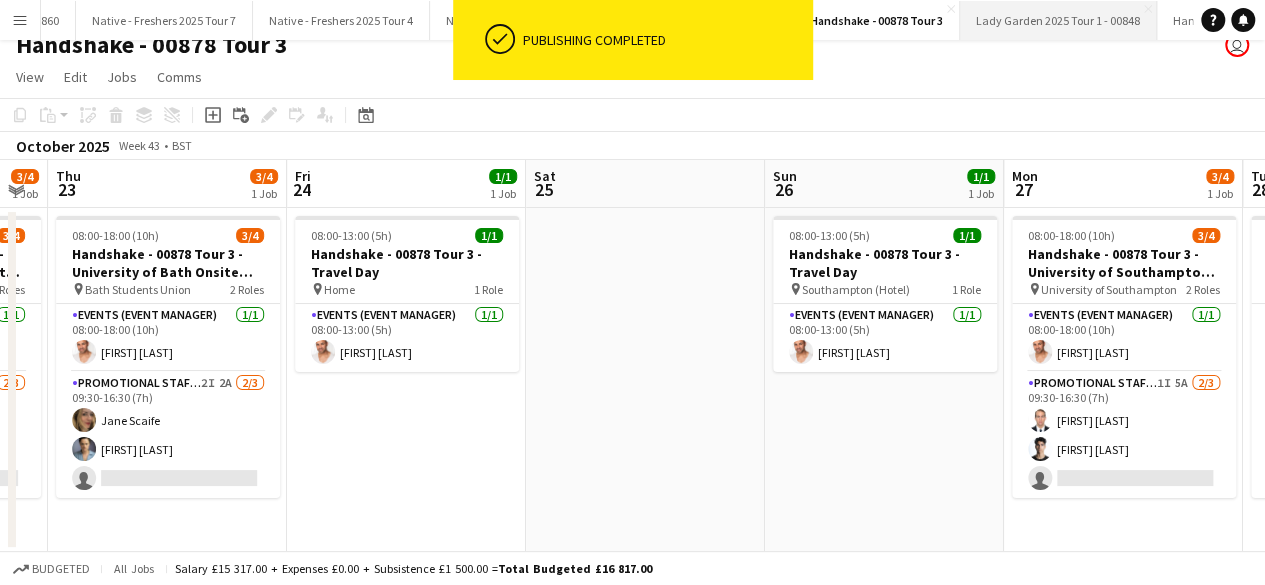 scroll, scrollTop: 0, scrollLeft: 634, axis: horizontal 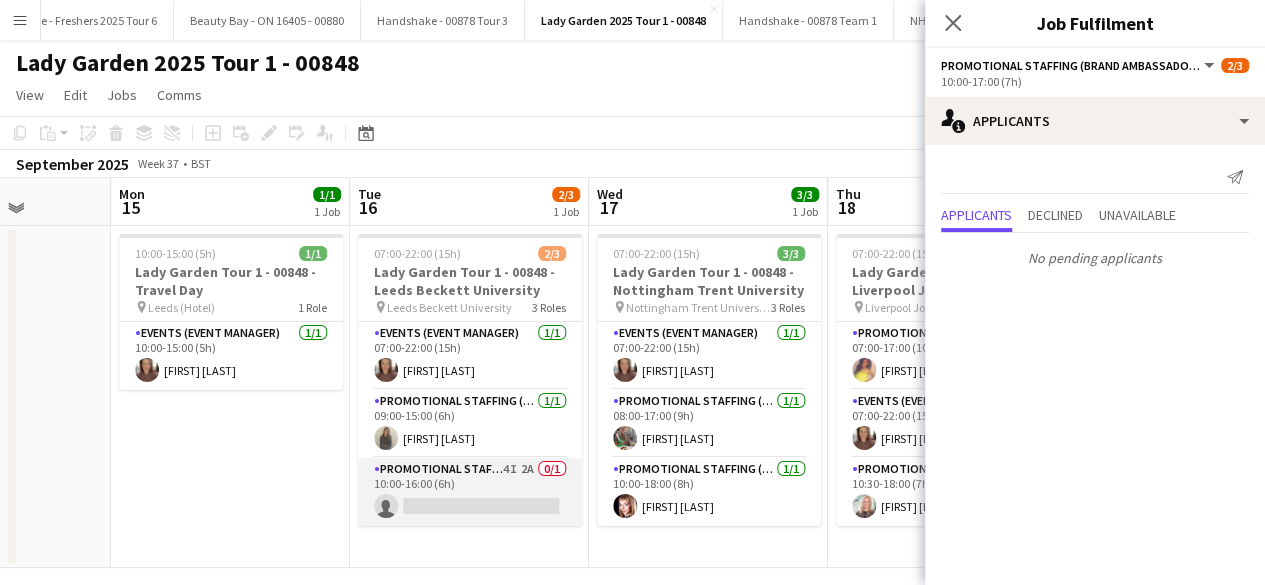 click on "Promotional Staffing (Brand Ambassadors)   4I   2A   0/1   10:00-16:00 (6h)
single-neutral-actions" at bounding box center [470, 492] 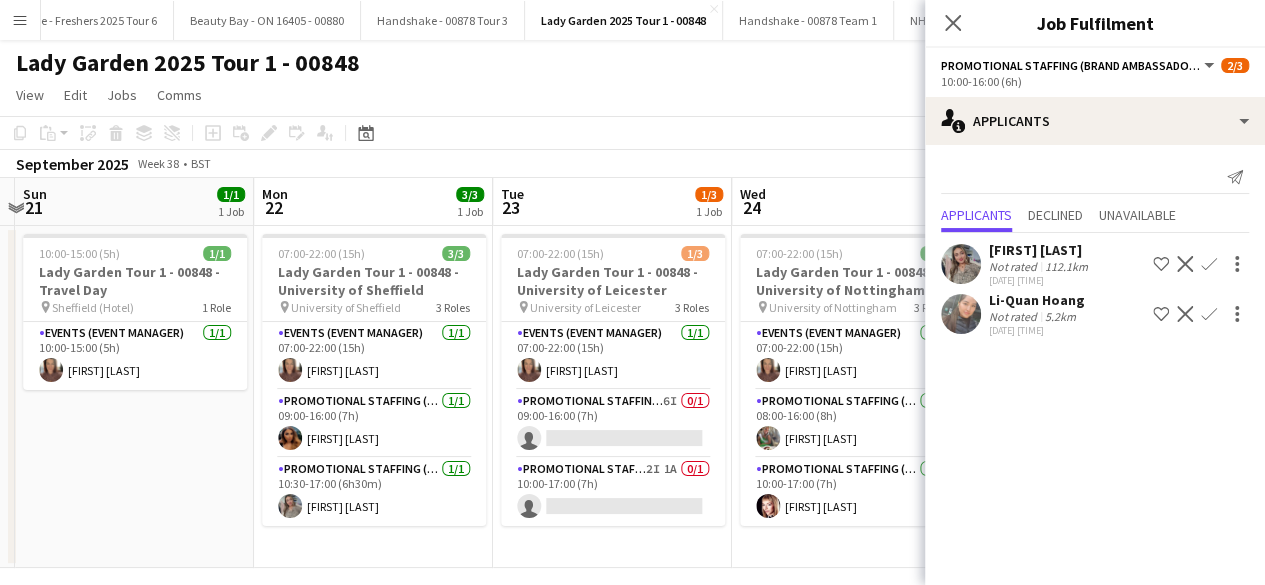 scroll, scrollTop: 0, scrollLeft: 703, axis: horizontal 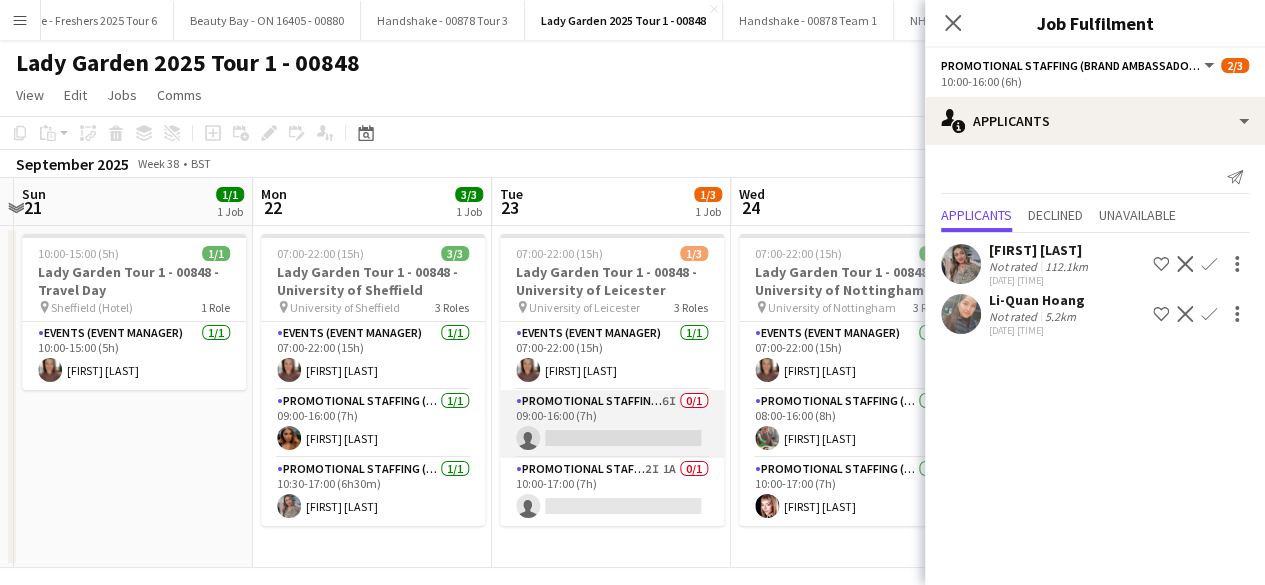 click on "Promotional Staffing (Brand Ambassadors)   6I   0/1   09:00-16:00 (7h)
single-neutral-actions" at bounding box center [612, 424] 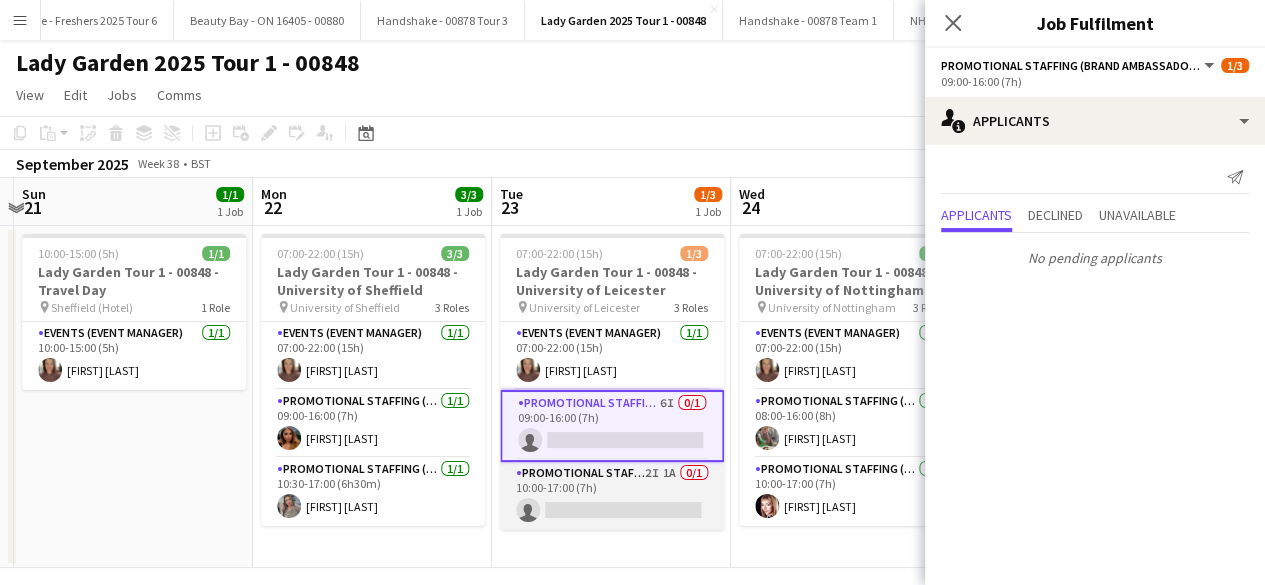 click on "Promotional Staffing (Brand Ambassadors)   [NUMBER]I   [NUMBER]A   [NUMBER]/[NUMBER] [TIME]-[TIME] ([DURATION])
single-neutral-actions" at bounding box center (612, 496) 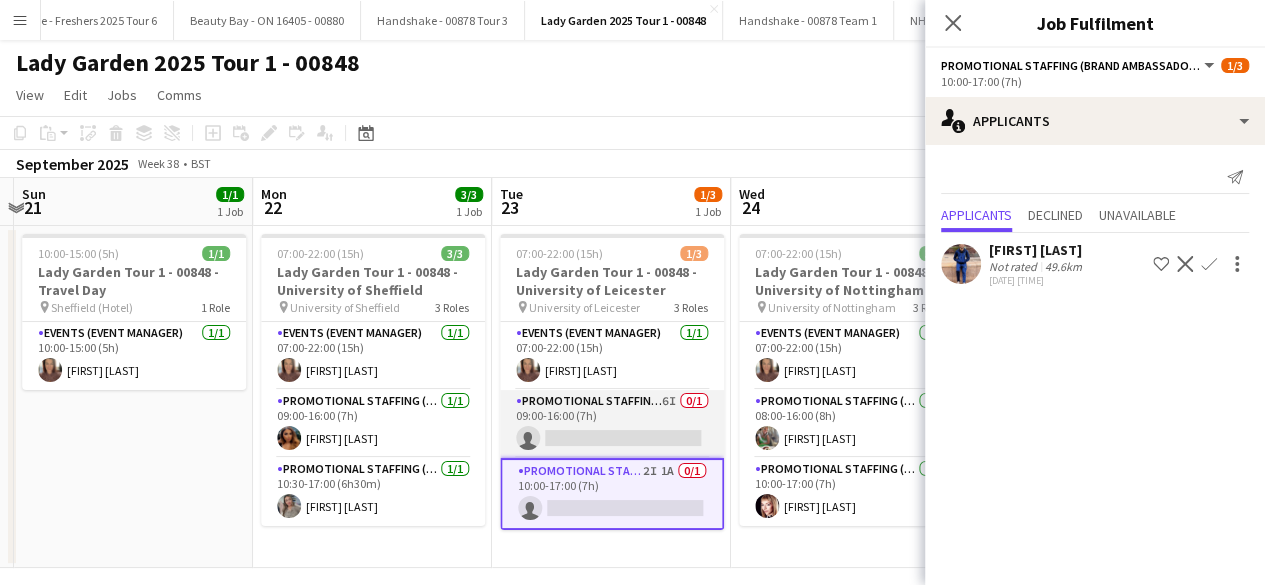 click on "Promotional Staffing (Brand Ambassadors)   6I   0/1   09:00-16:00 (7h)
single-neutral-actions" at bounding box center (612, 424) 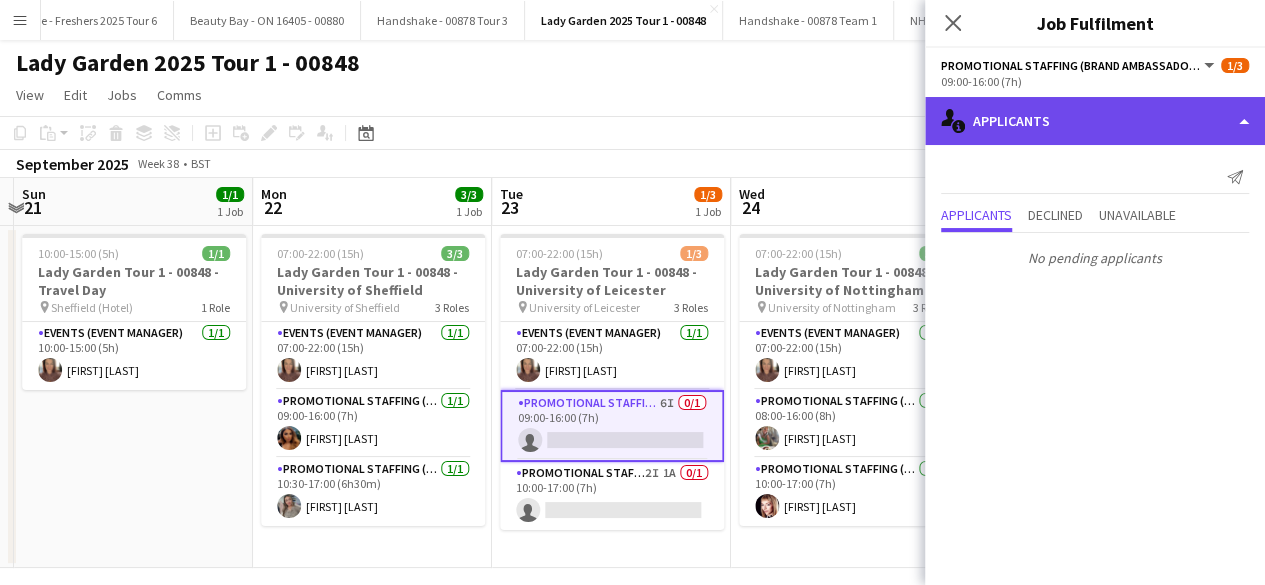 click on "single-neutral-actions-information
Applicants" 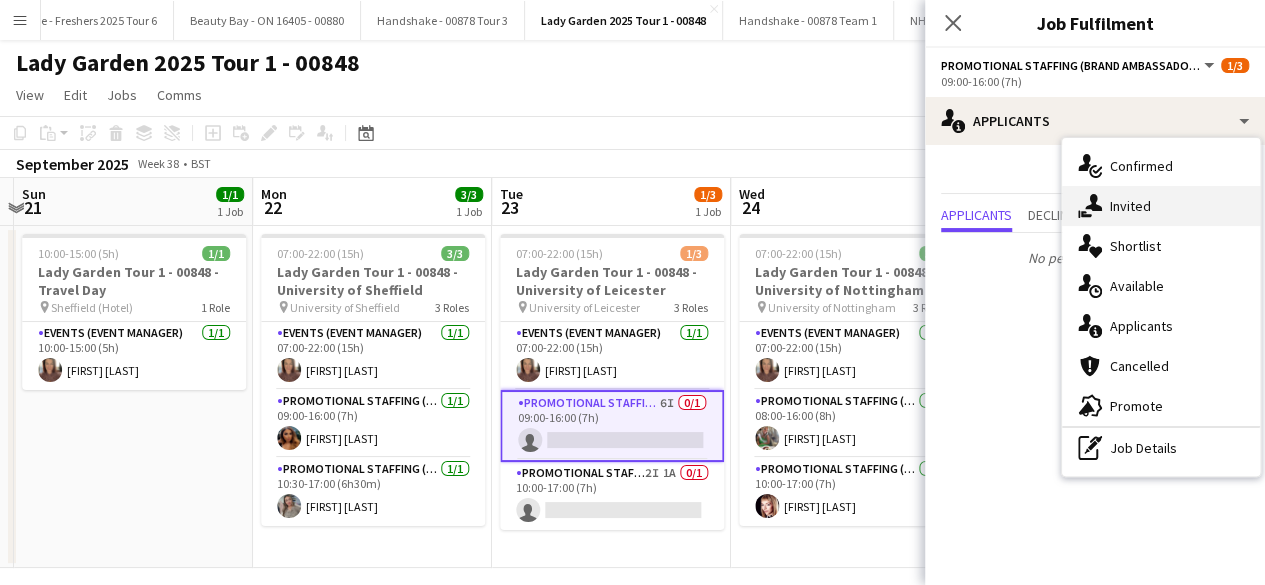 click on "single-neutral-actions-share-1
Invited" at bounding box center (1161, 206) 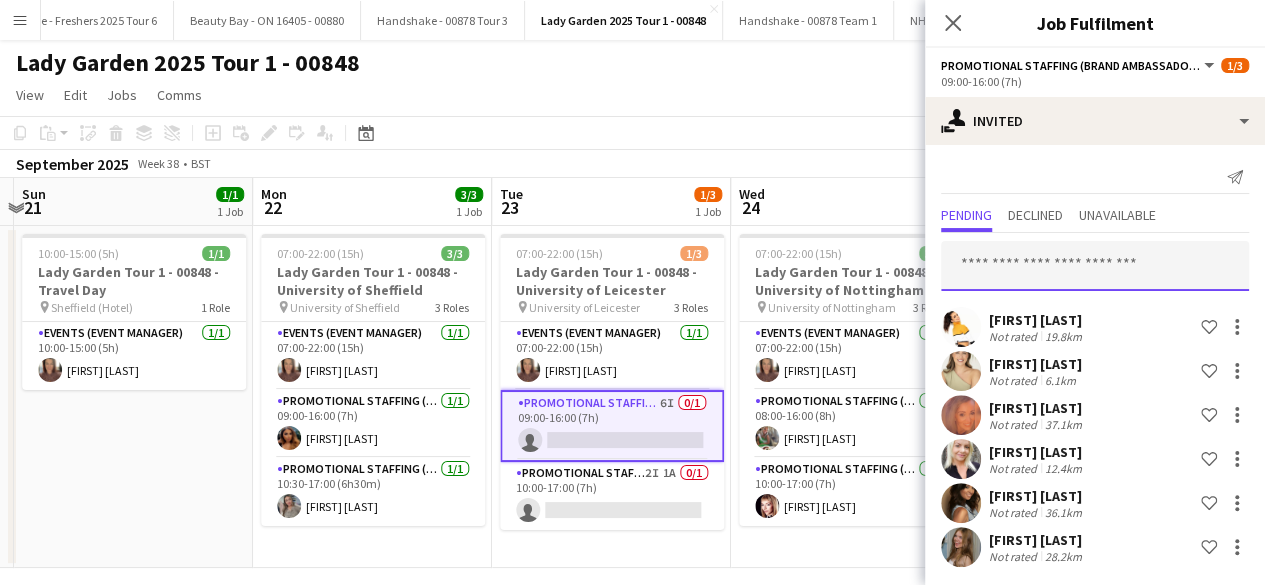 click at bounding box center [1095, 266] 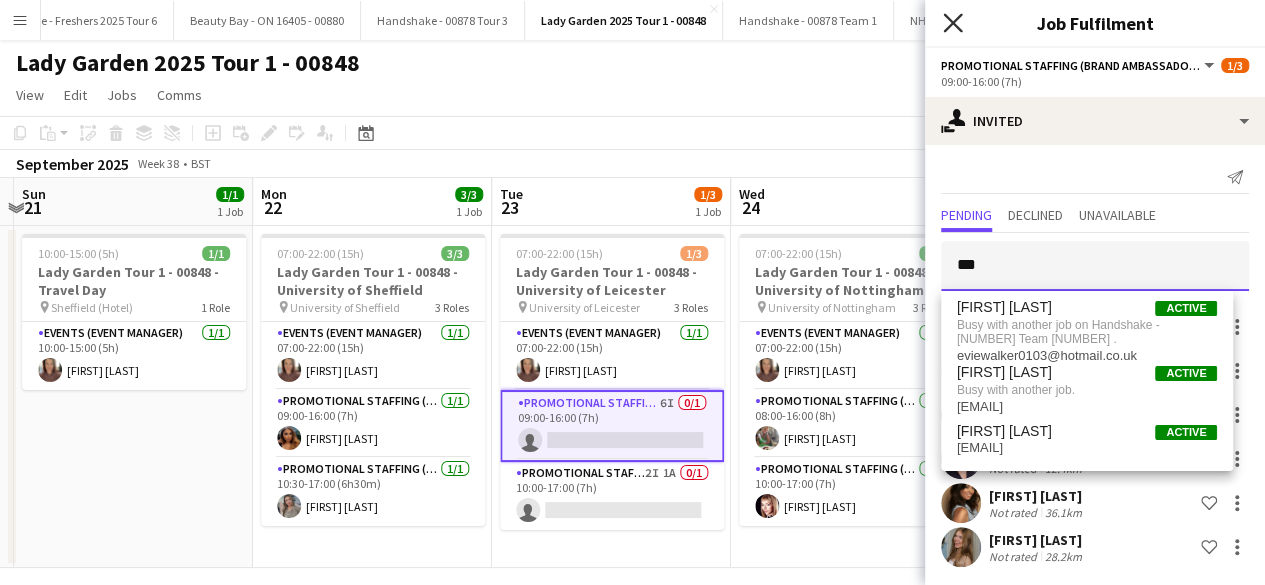 type on "***" 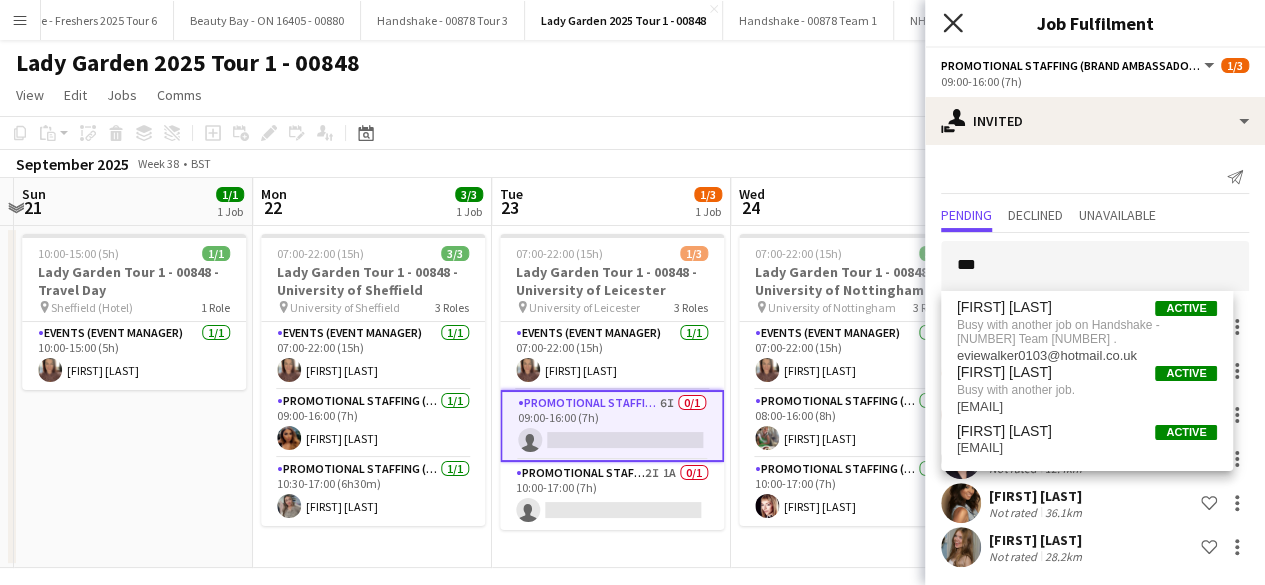 click 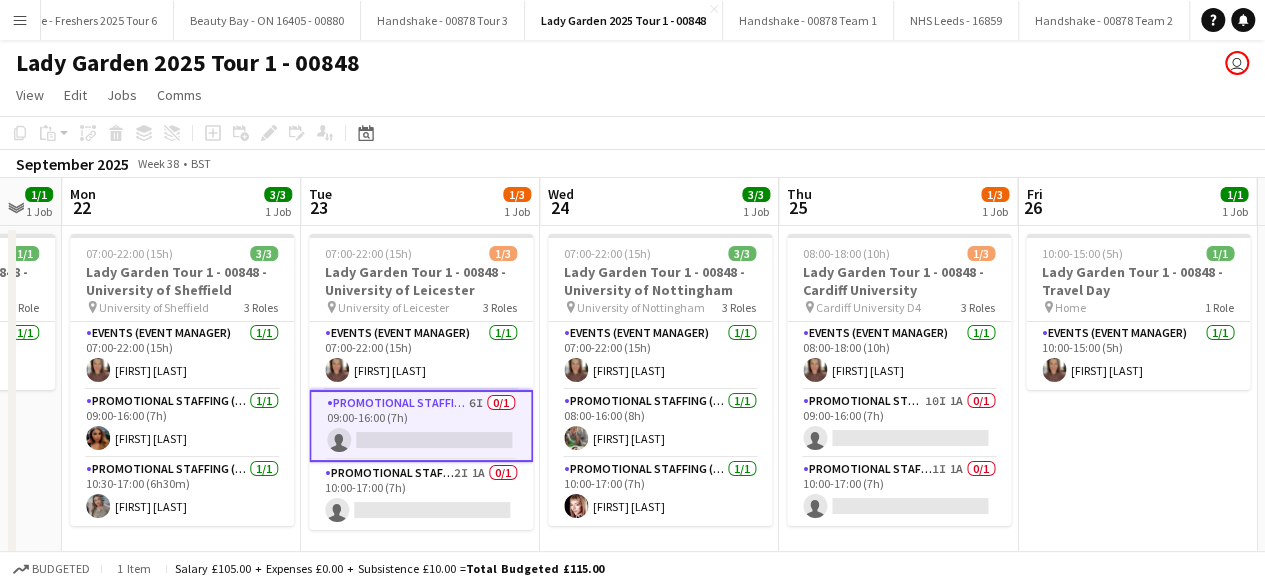 scroll, scrollTop: 0, scrollLeft: 907, axis: horizontal 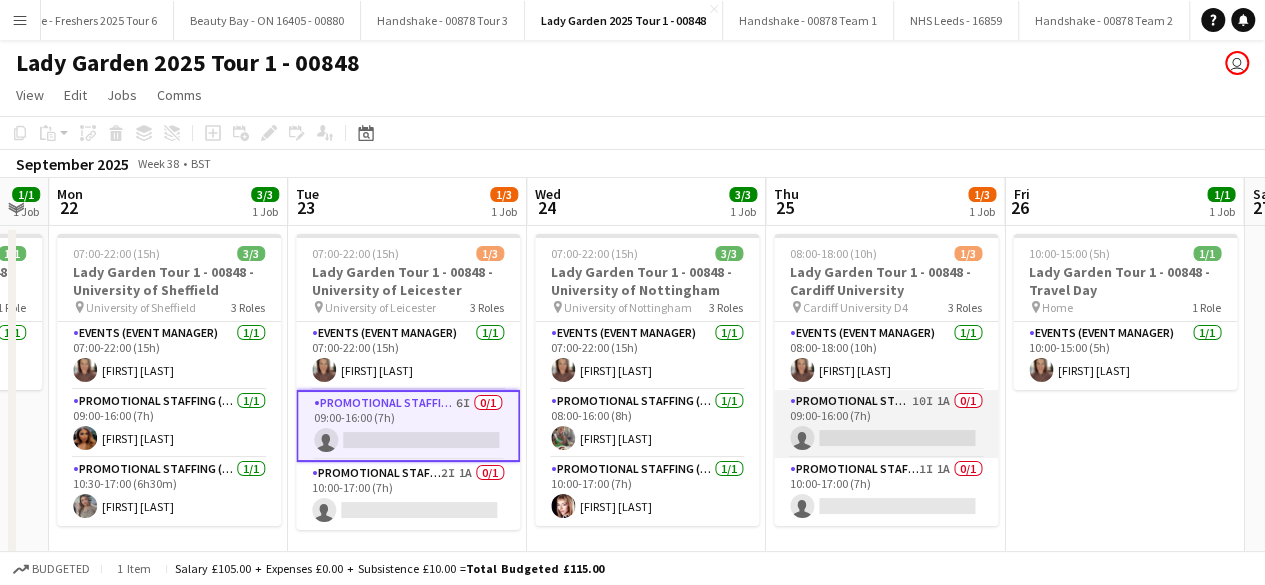 click on "Promotional Staffing (Brand Ambassadors)   10I   1A   0/1   09:00-16:00 (7h)
single-neutral-actions" at bounding box center (886, 424) 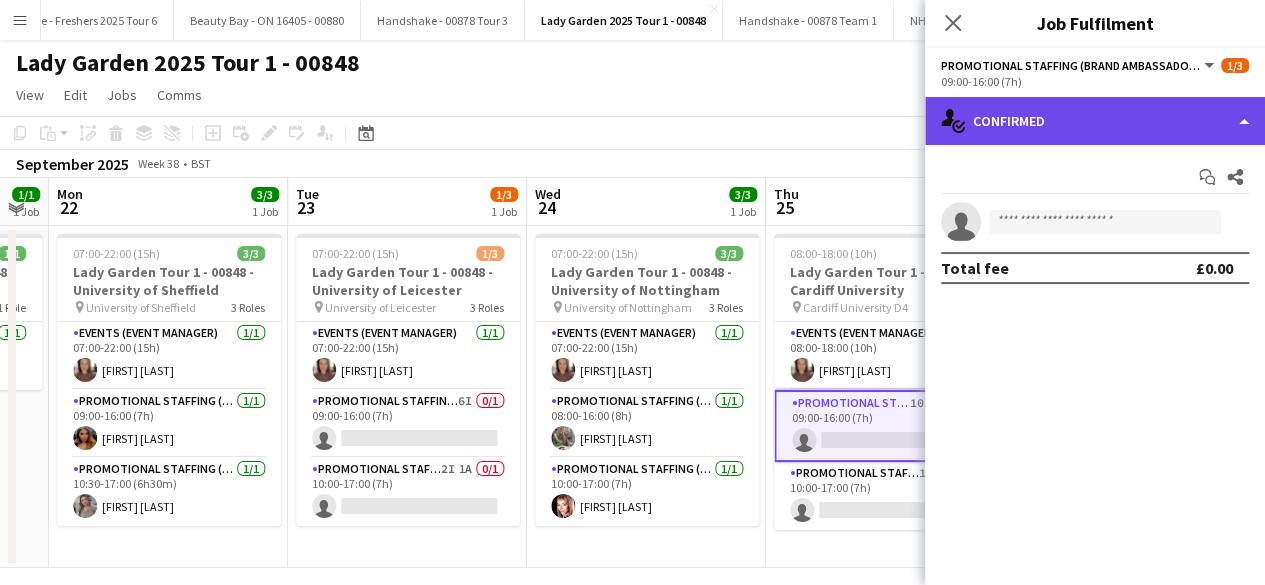 click on "single-neutral-actions-check-2
Confirmed" 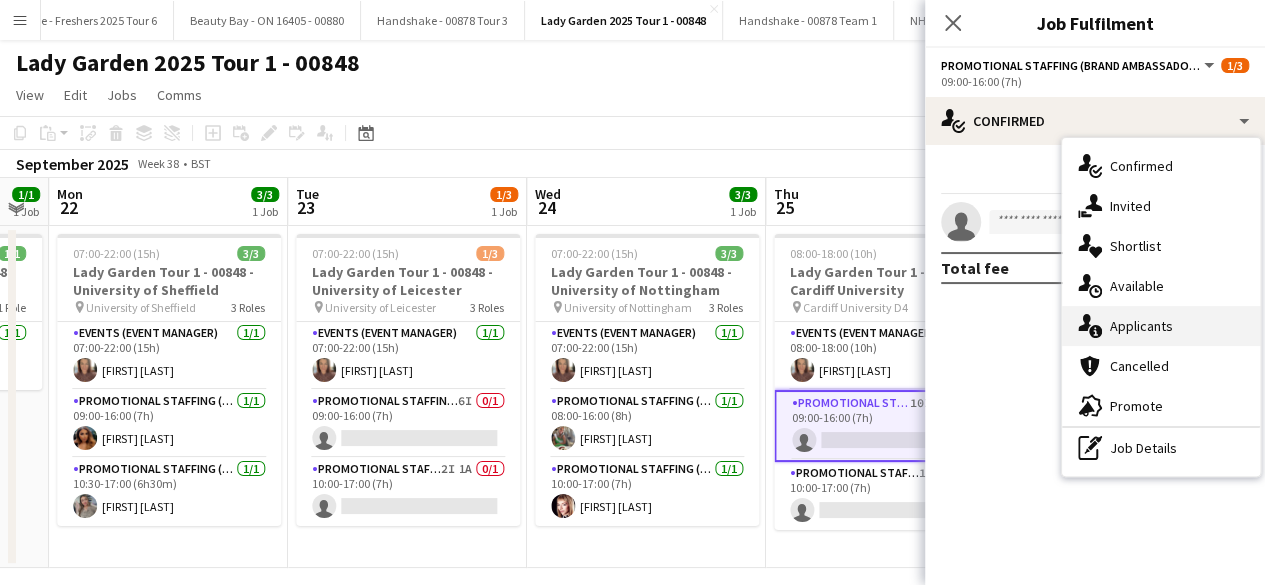 click on "single-neutral-actions-information
Applicants" at bounding box center (1161, 326) 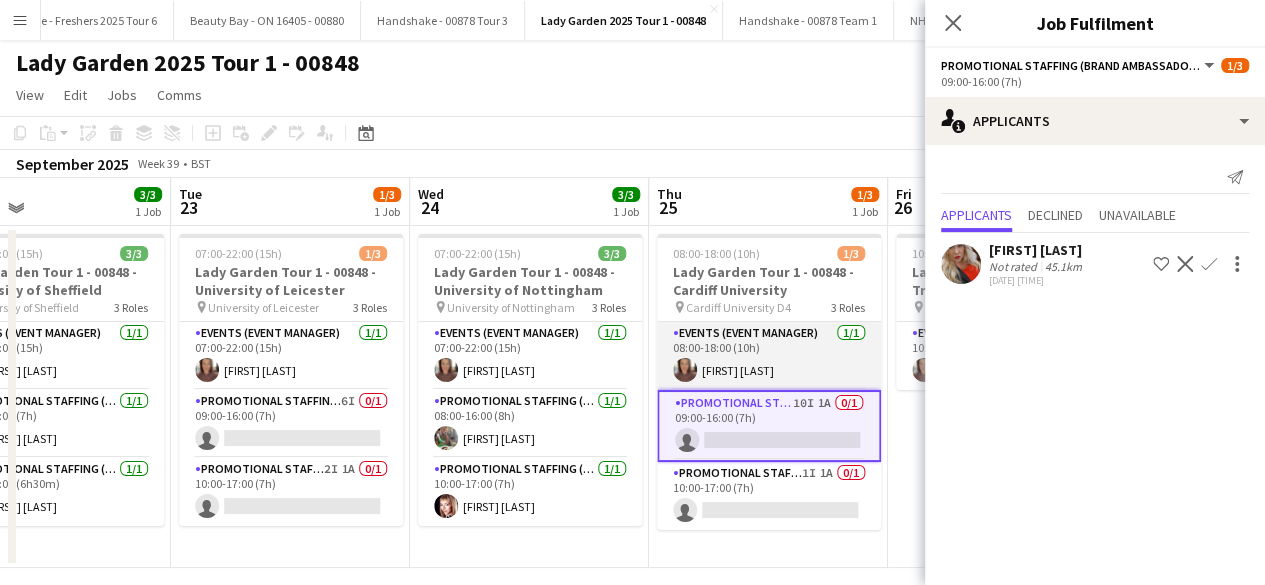 scroll, scrollTop: 0, scrollLeft: 548, axis: horizontal 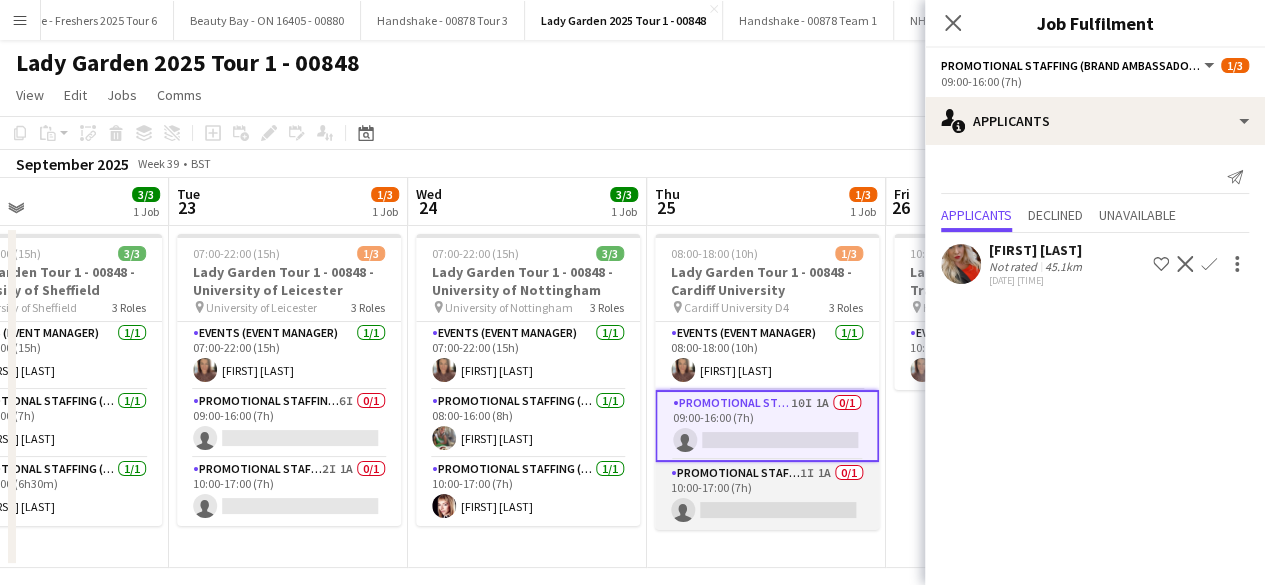 click on "Promotional Staffing (Brand Ambassadors)   1I   1A   0/1   10:00-17:00 (7h)
single-neutral-actions" at bounding box center [767, 496] 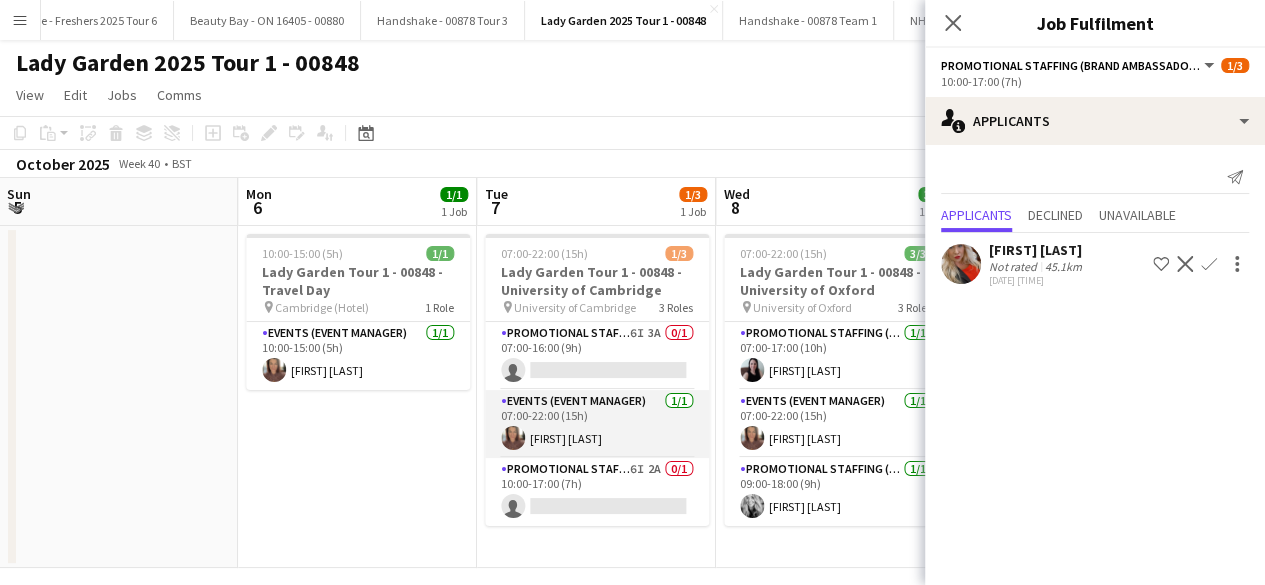 scroll, scrollTop: 0, scrollLeft: 489, axis: horizontal 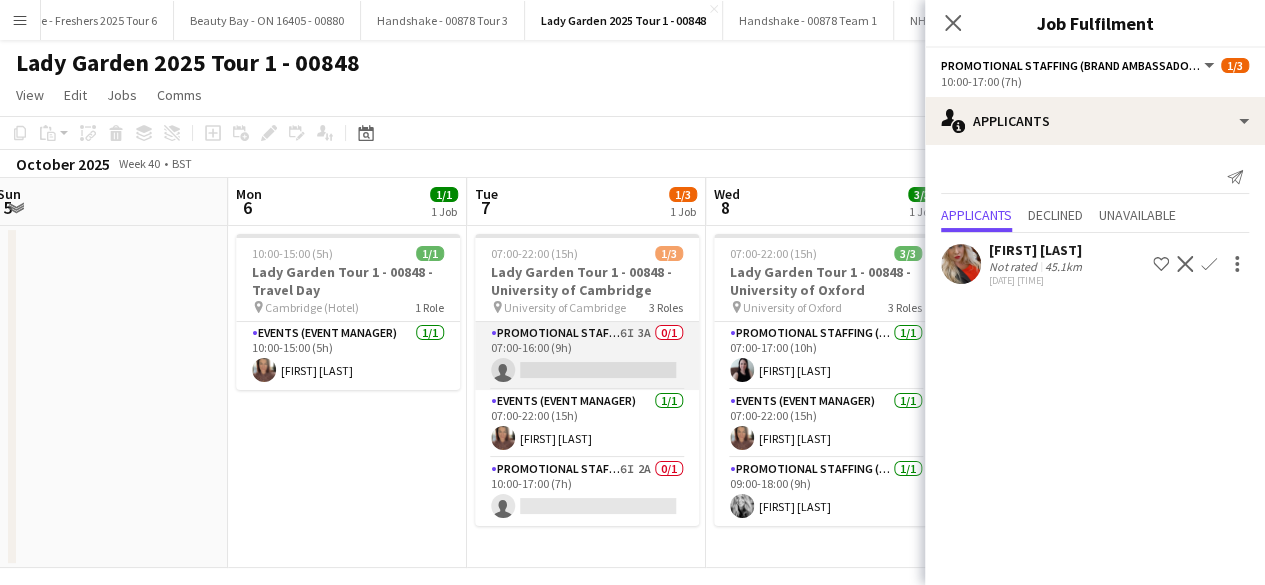 click on "Promotional Staffing (Brand Ambassadors)   [NUMBER]I   [NUMBER]A   [NUMBER]/[NUMBER] [TIME]-[TIME] ([DURATION])
single-neutral-actions" at bounding box center (587, 356) 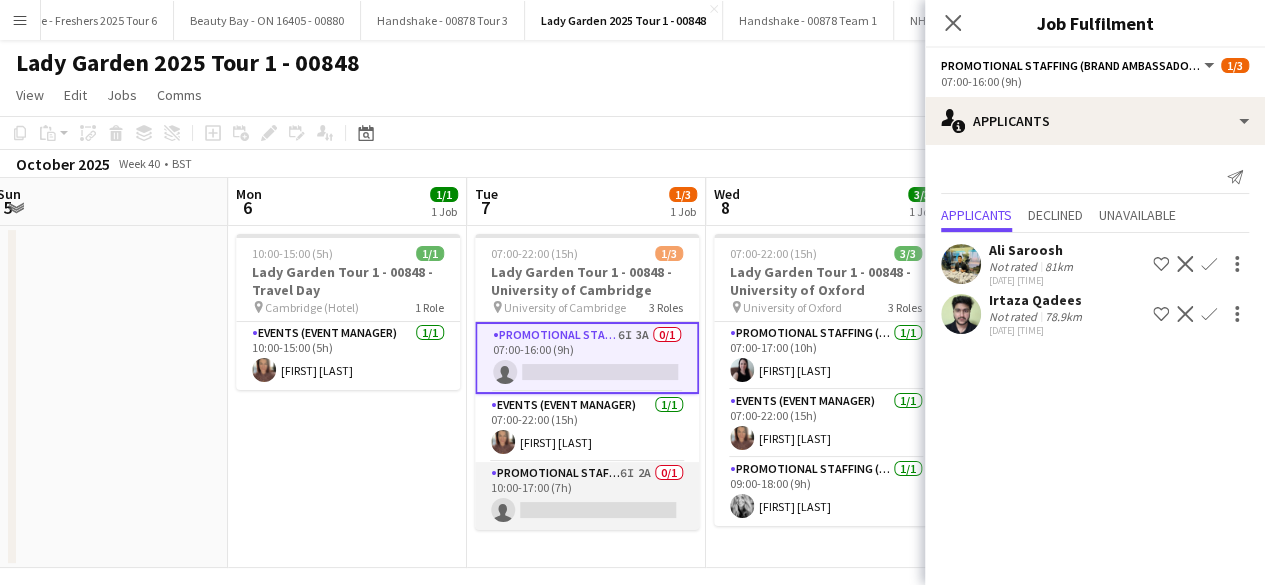 click on "Promotional Staffing (Brand Ambassadors)   [NUMBER]I   [NUMBER]A   [NUMBER]/[NUMBER] [TIME]-[TIME] ([DURATION])
single-neutral-actions" at bounding box center (587, 496) 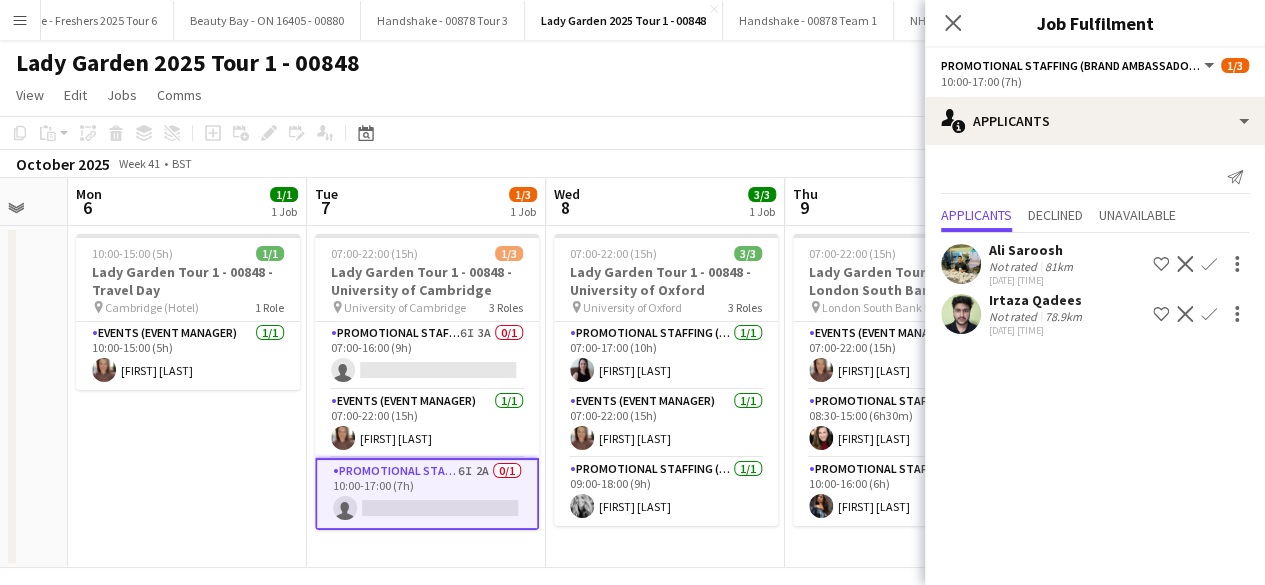 scroll, scrollTop: 0, scrollLeft: 409, axis: horizontal 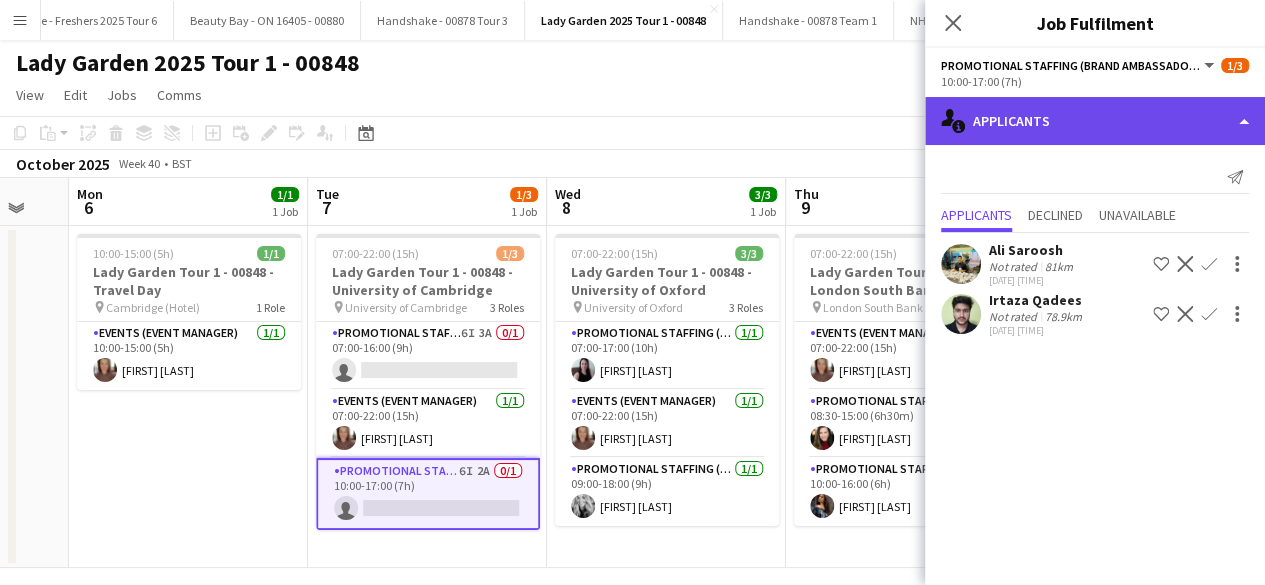click on "single-neutral-actions-information
Applicants" 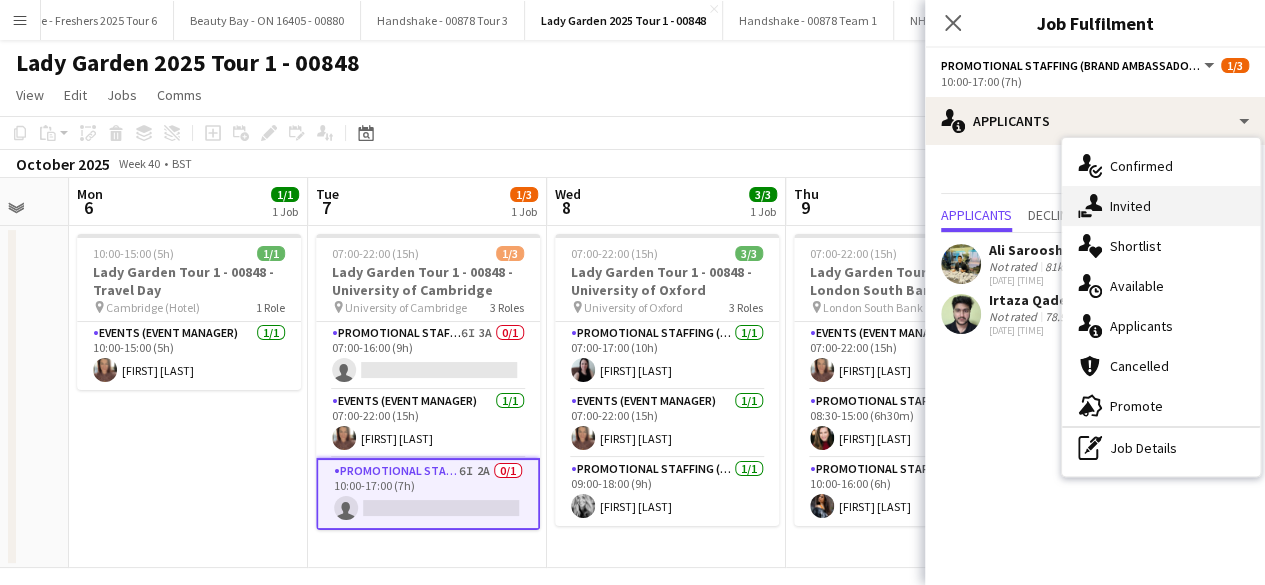 click on "single-neutral-actions-share-1
Invited" at bounding box center [1161, 206] 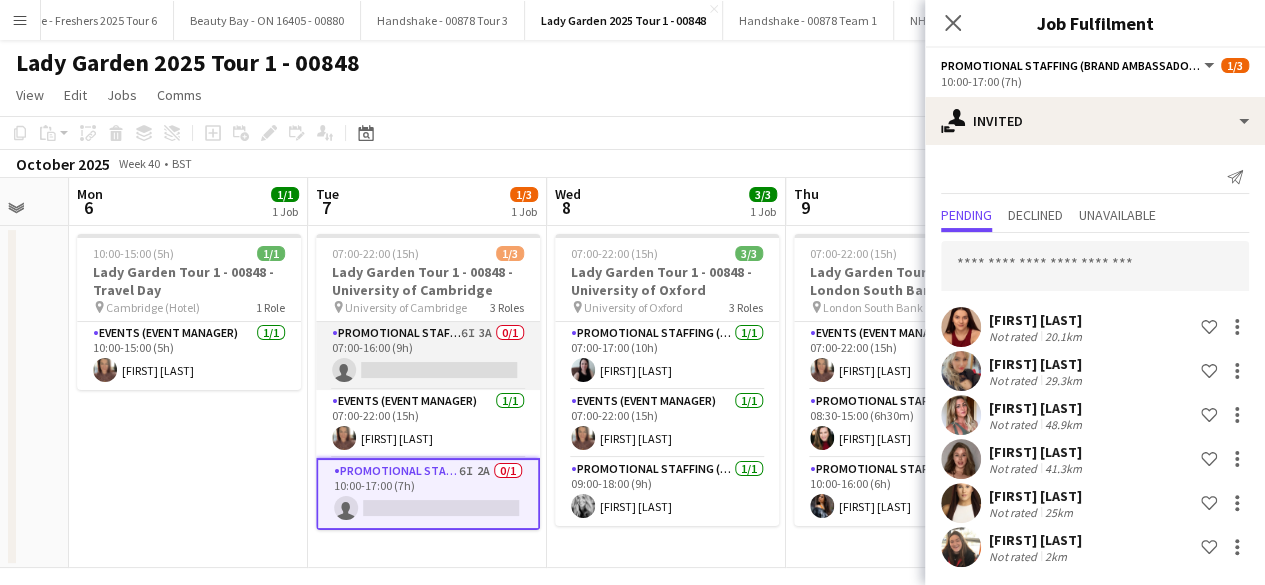 click on "Promotional Staffing (Brand Ambassadors)   [NUMBER]I   [NUMBER]A   [NUMBER]/[NUMBER] [TIME]-[TIME] ([DURATION])
single-neutral-actions" at bounding box center [428, 356] 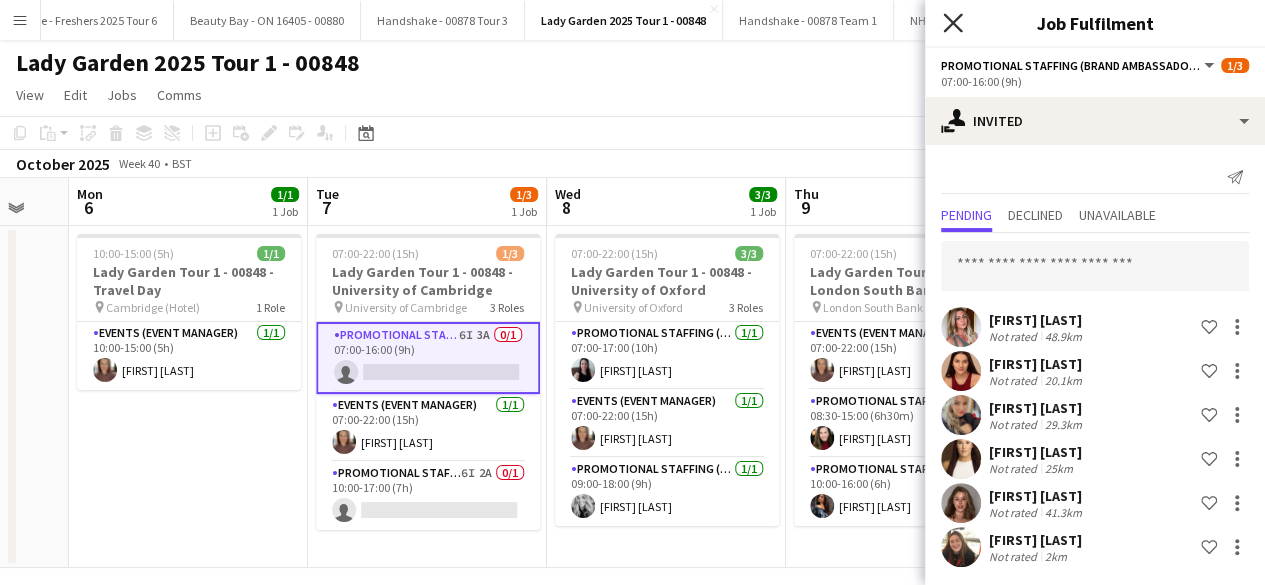 click on "Close pop-in" 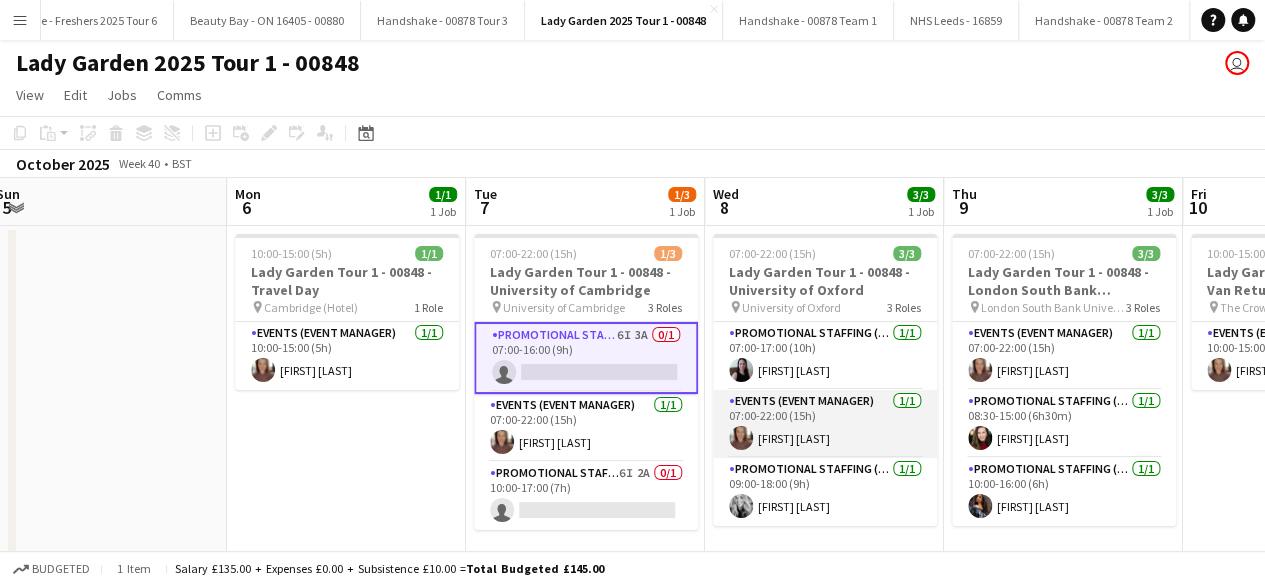 scroll, scrollTop: 0, scrollLeft: 488, axis: horizontal 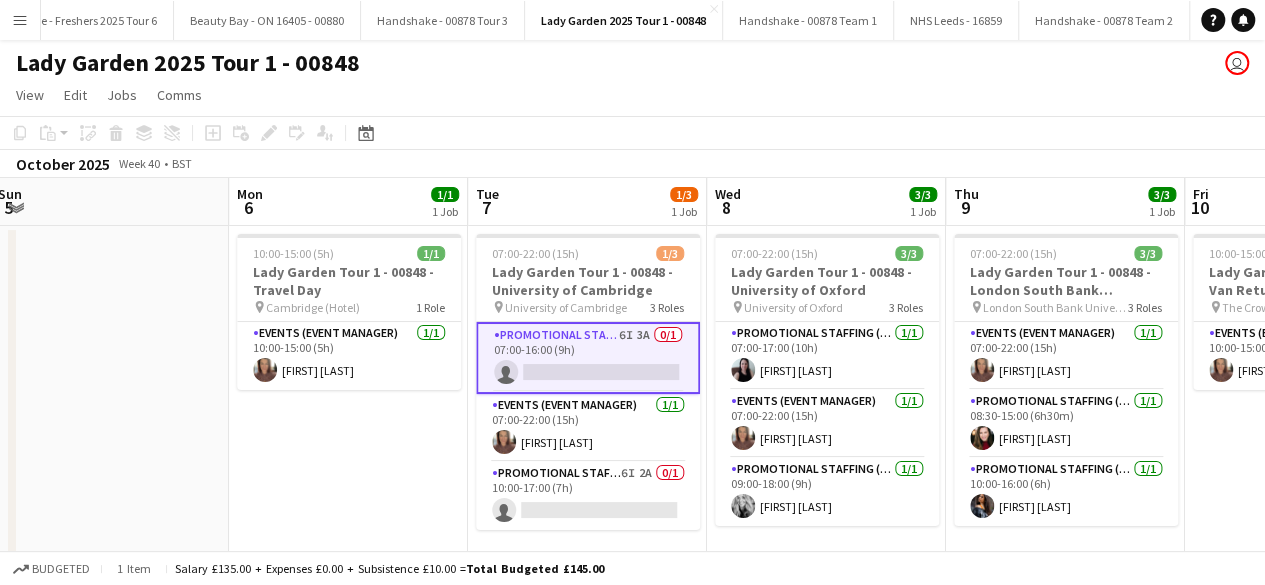 click on "Promotional Staffing (Brand Ambassadors)   [NUMBER]I   [NUMBER]A   [NUMBER]/[NUMBER] [TIME]-[TIME] ([DURATION])
single-neutral-actions" at bounding box center (588, 358) 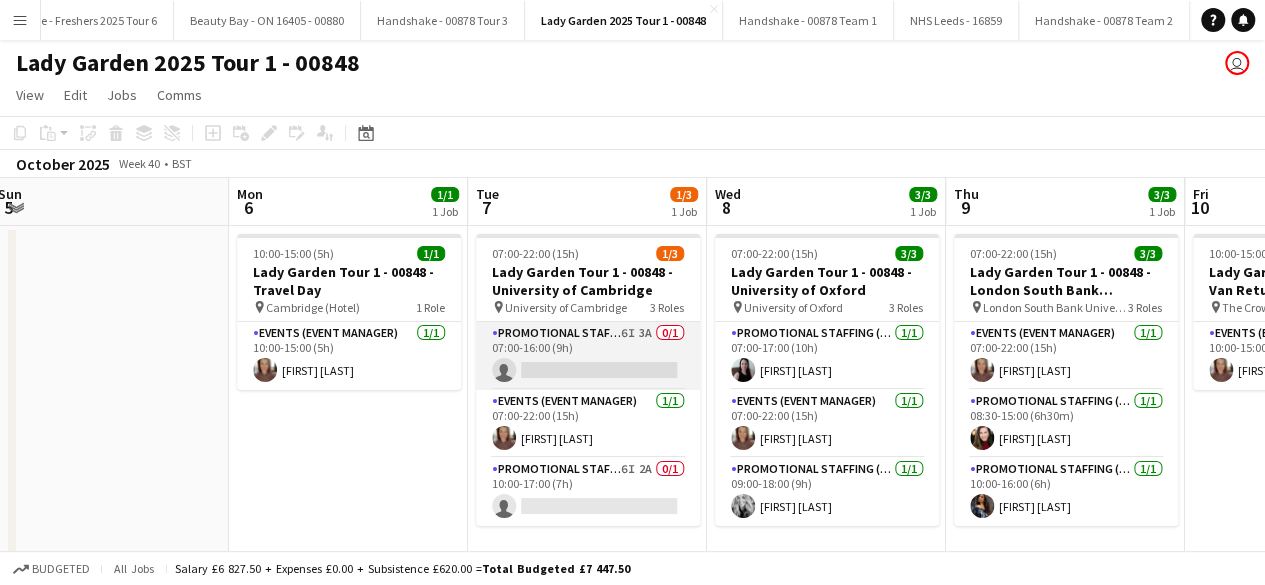 click on "Promotional Staffing (Brand Ambassadors)   [NUMBER]I   [NUMBER]A   [NUMBER]/[NUMBER] [TIME]-[TIME] ([DURATION])
single-neutral-actions" at bounding box center (588, 356) 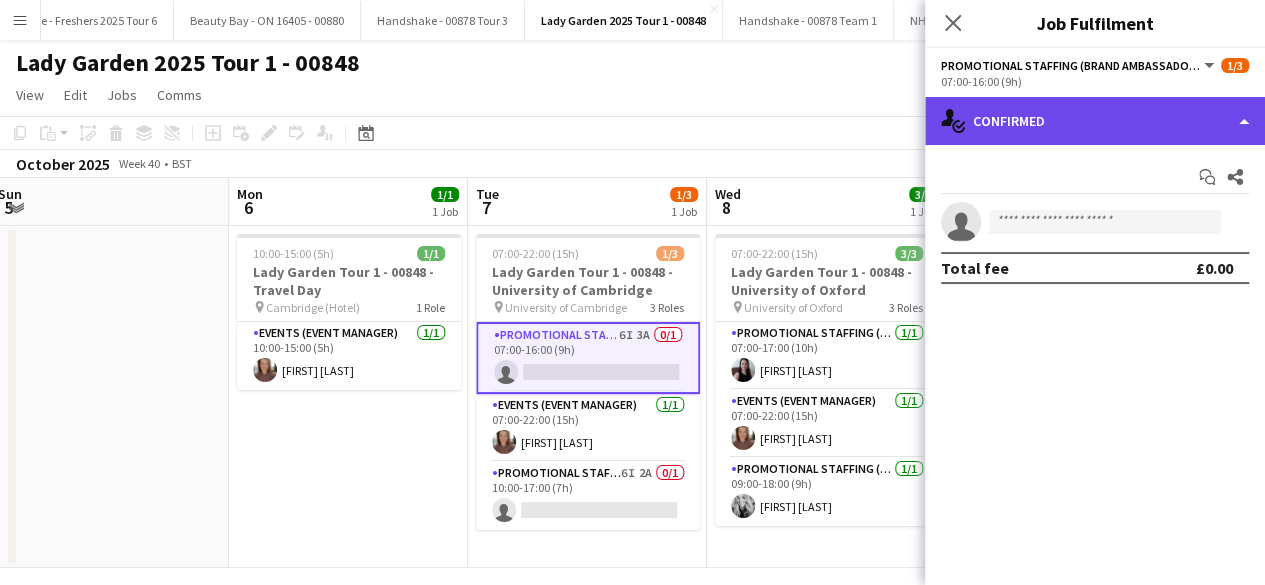 click on "single-neutral-actions-check-2
Confirmed" 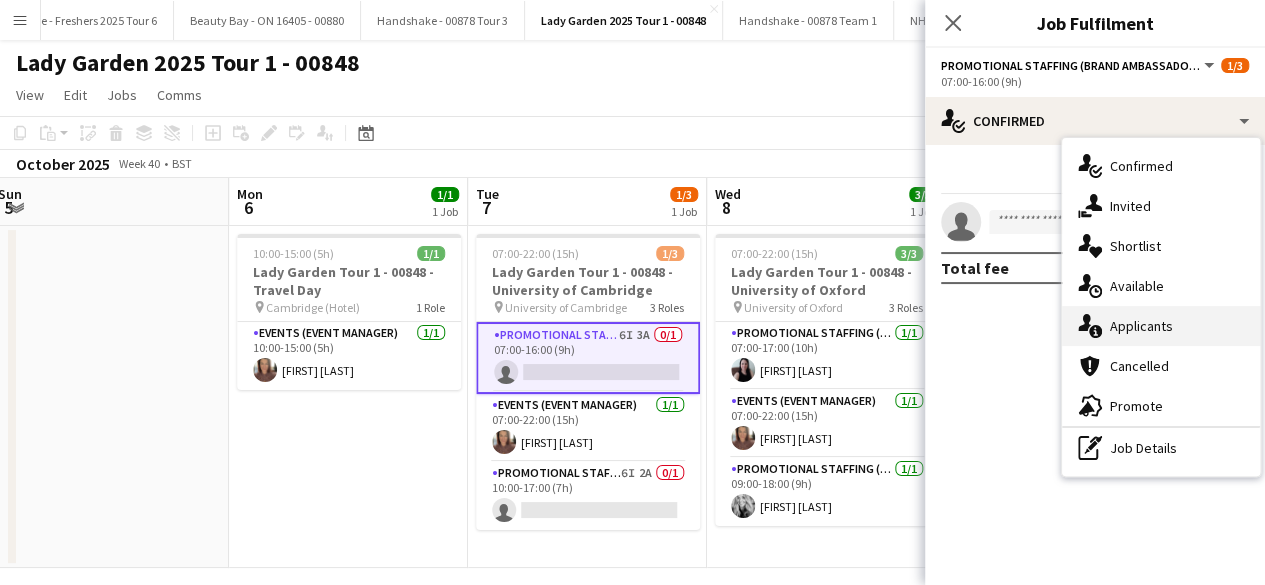 click on "single-neutral-actions-information
Applicants" at bounding box center [1161, 326] 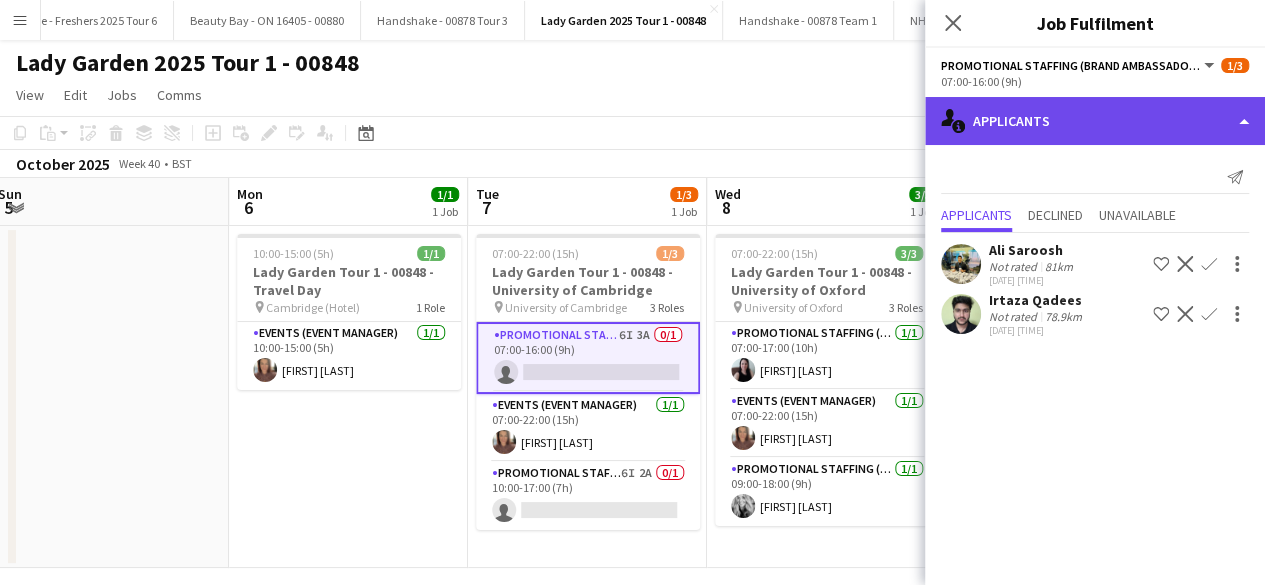 click on "single-neutral-actions-information
Applicants" 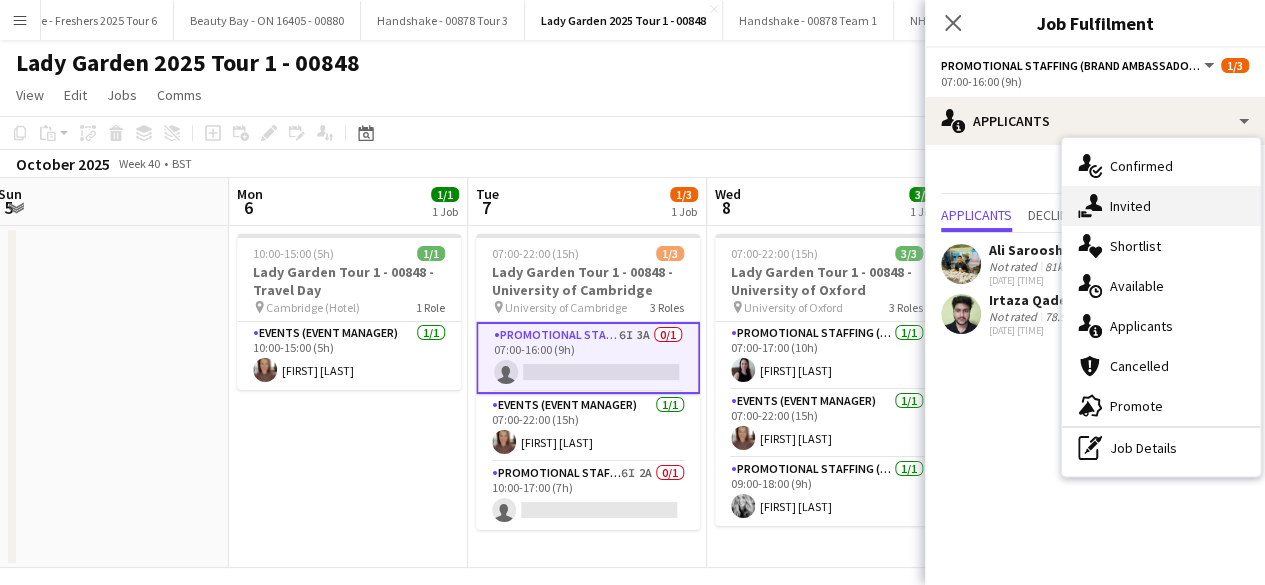 click on "single-neutral-actions-share-1
Invited" at bounding box center [1161, 206] 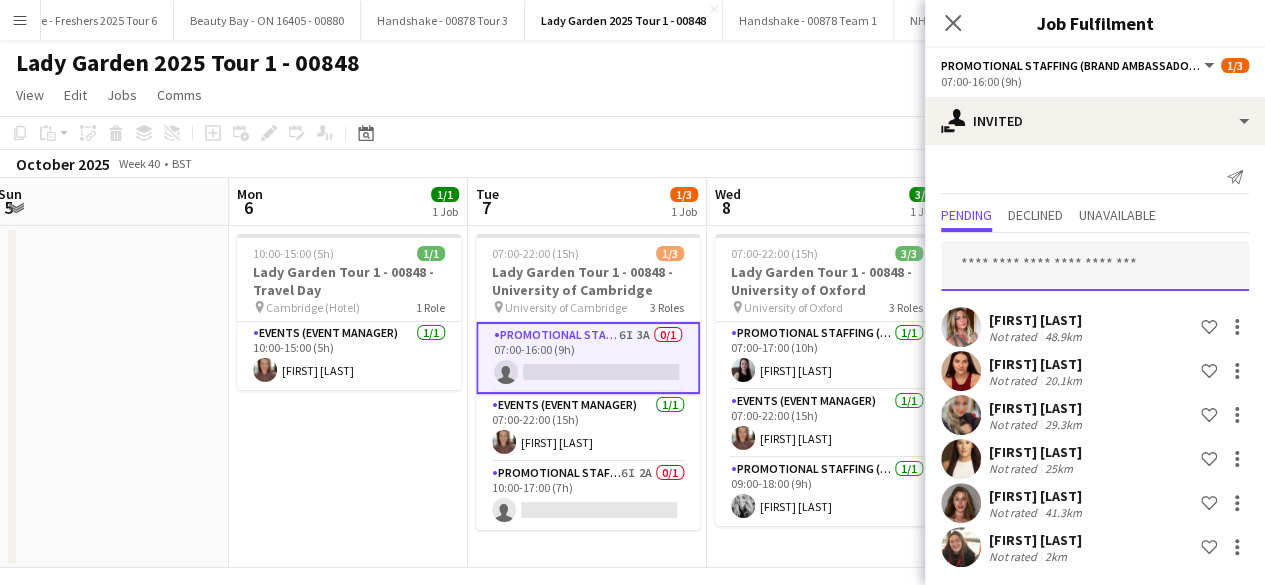 click at bounding box center (1095, 266) 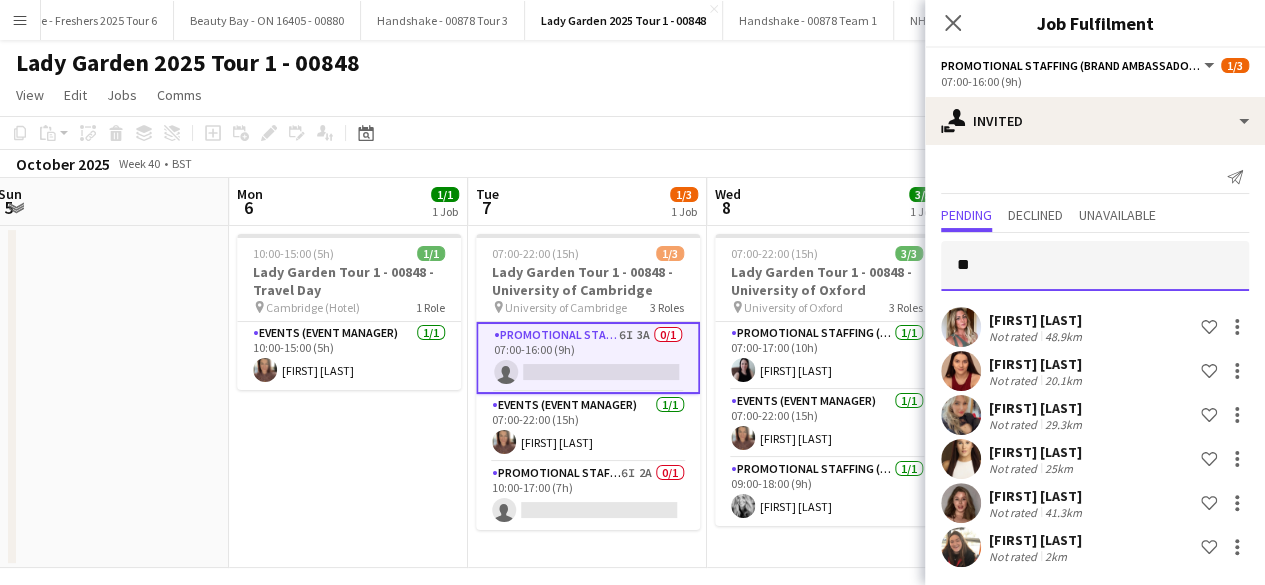 type on "*" 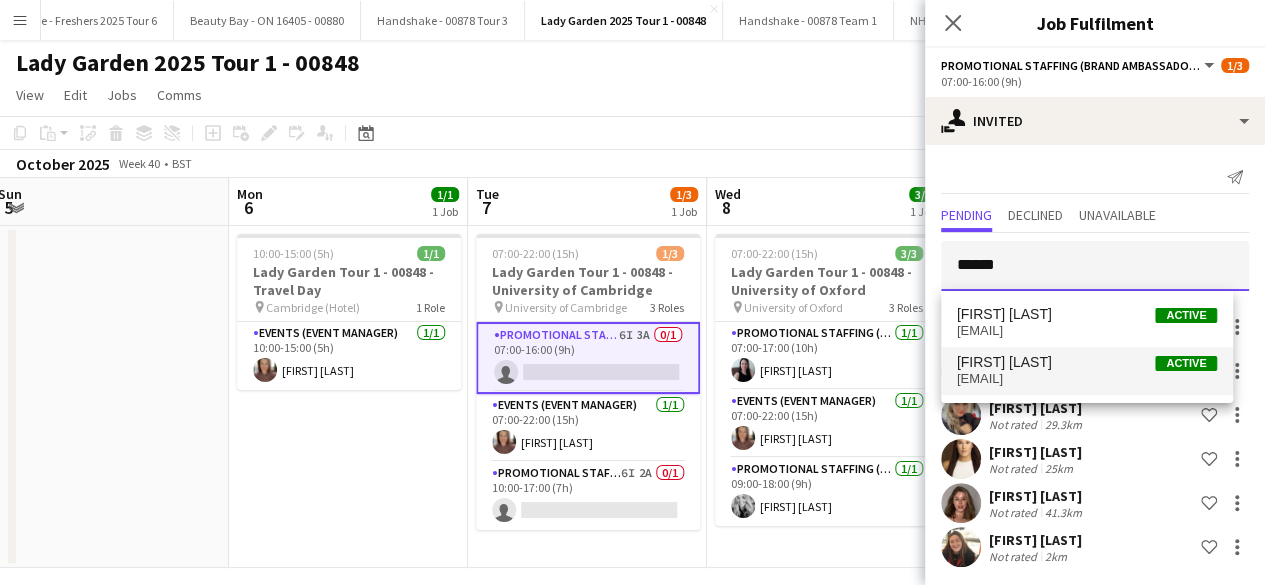 type on "******" 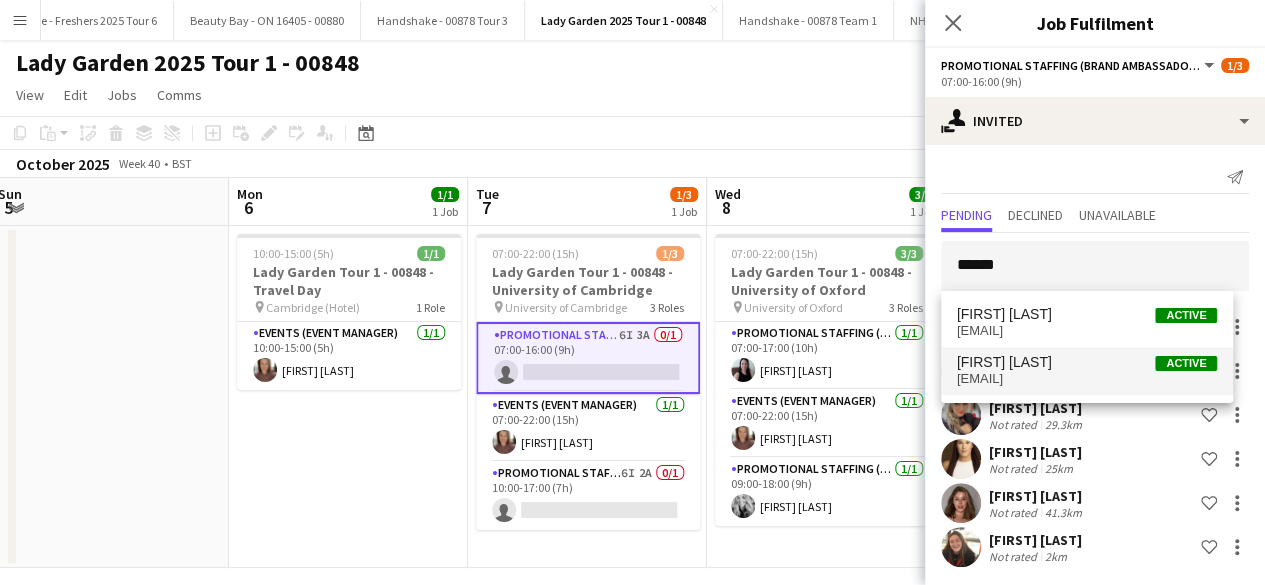 click on "Rachael Cummins" at bounding box center (1004, 362) 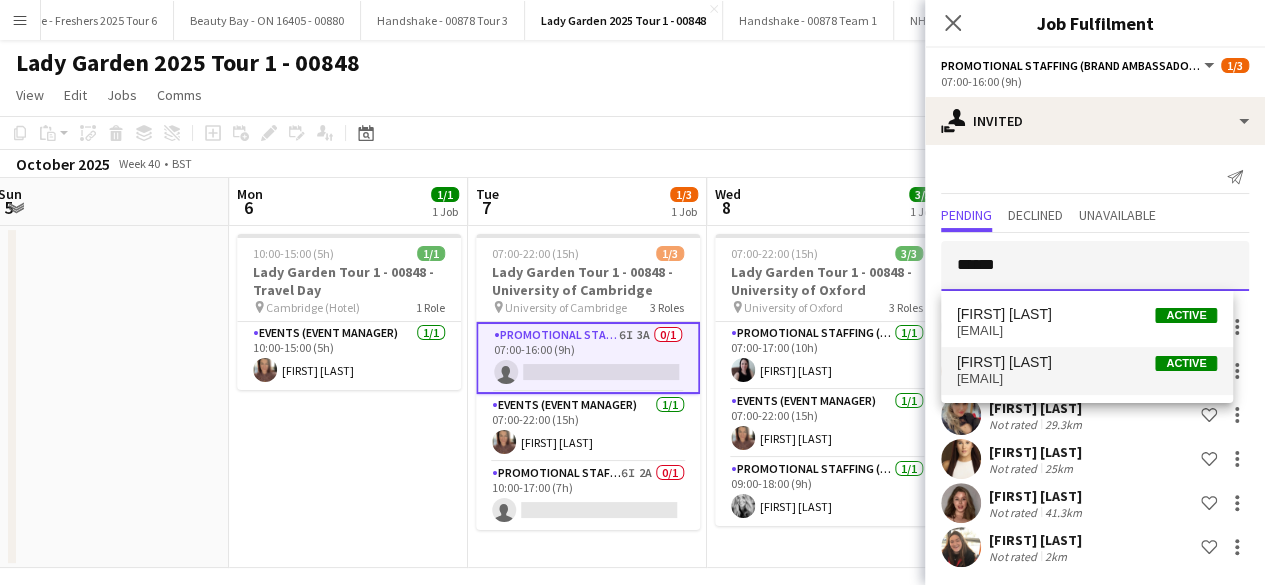 type 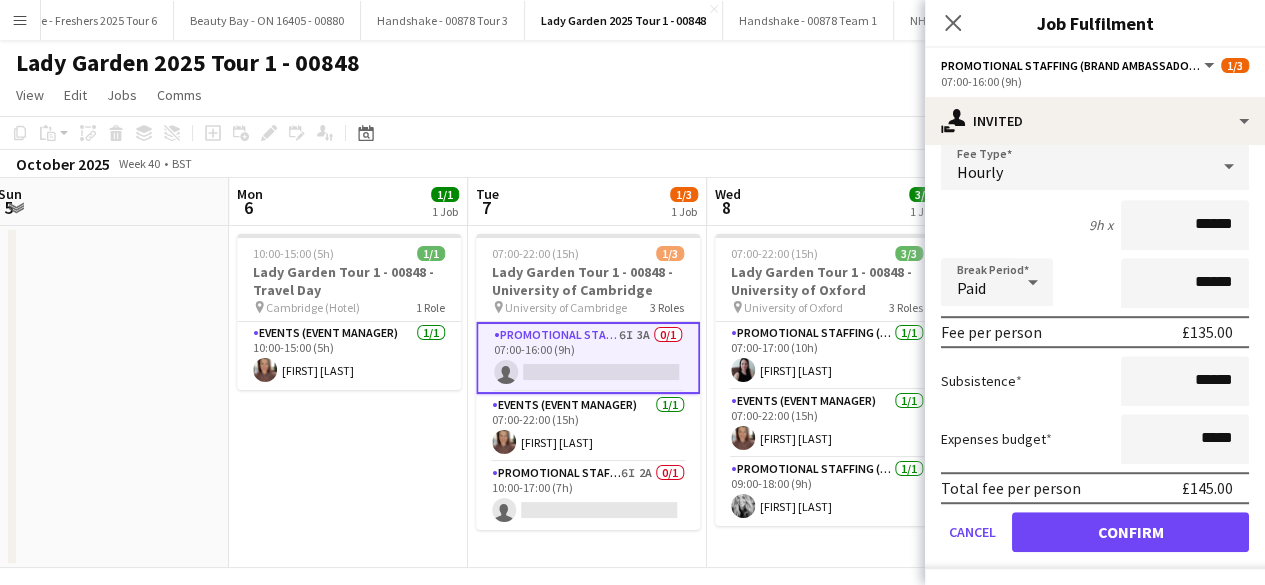 scroll, scrollTop: 498, scrollLeft: 0, axis: vertical 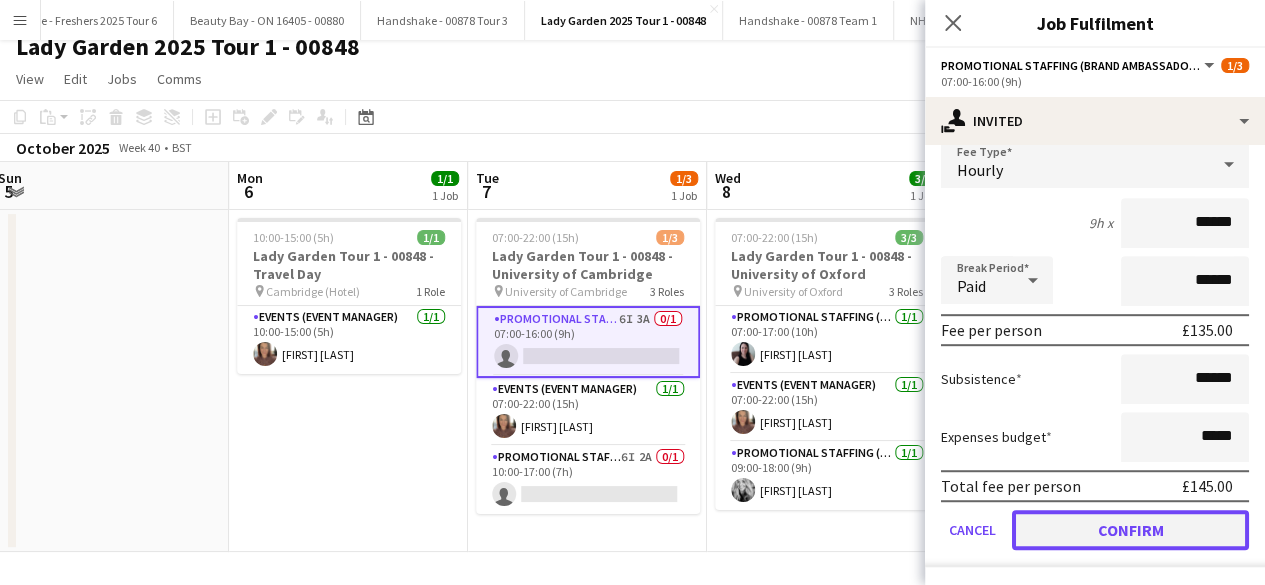click on "Confirm" 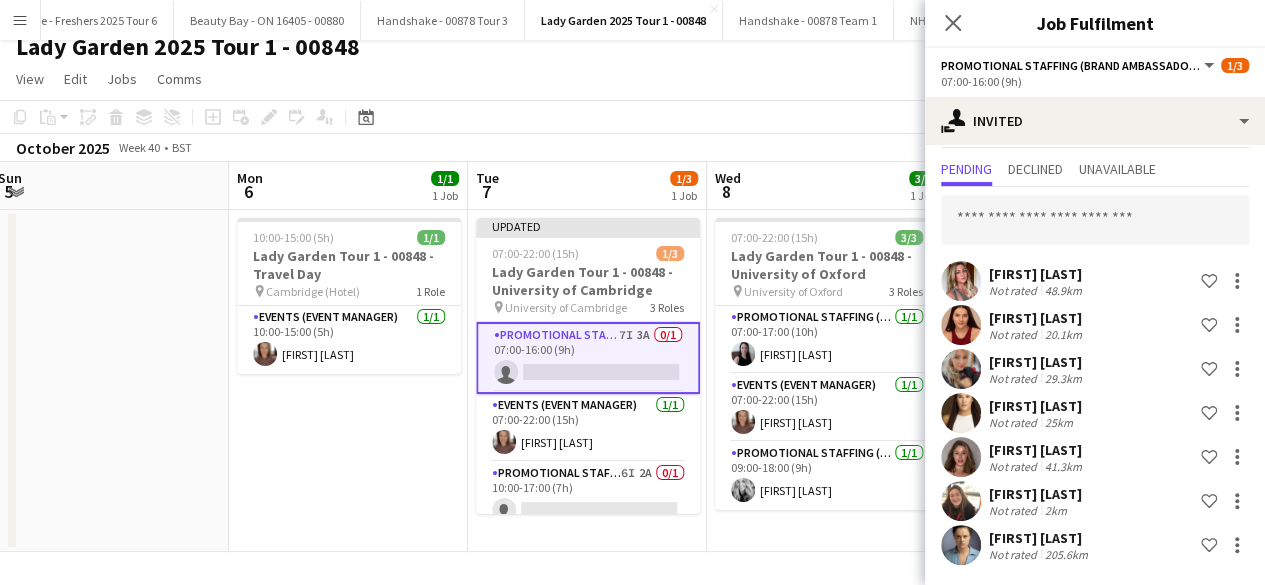scroll, scrollTop: 45, scrollLeft: 0, axis: vertical 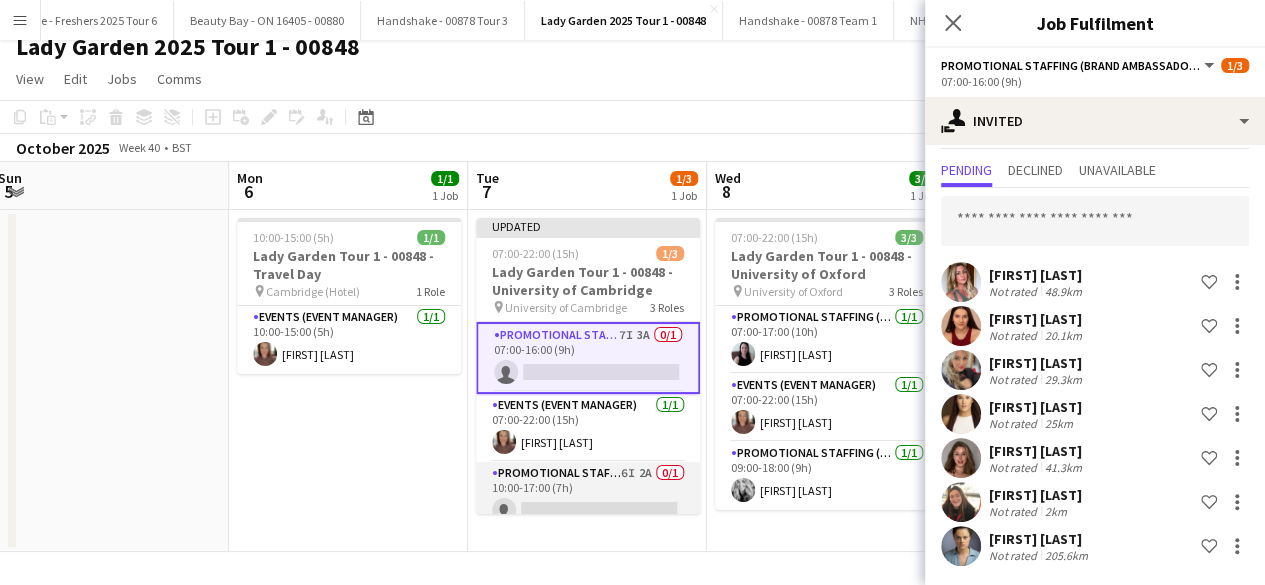 click on "Promotional Staffing (Brand Ambassadors)   6I   2A   0/1   10:00-17:00 (7h)
single-neutral-actions" at bounding box center [588, 496] 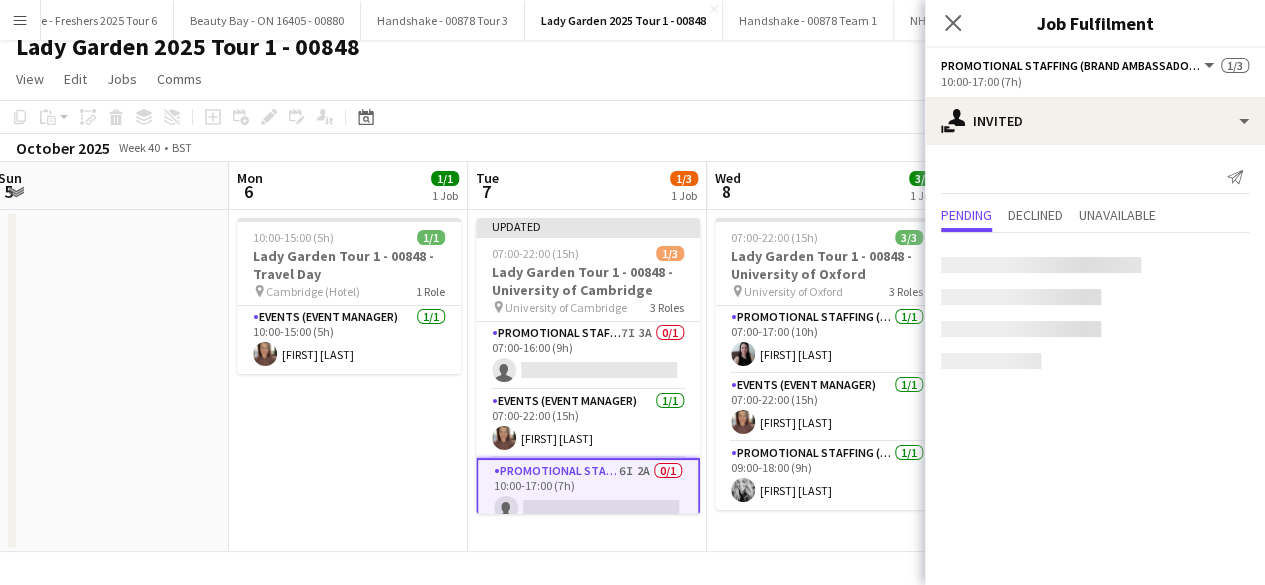 scroll, scrollTop: 0, scrollLeft: 0, axis: both 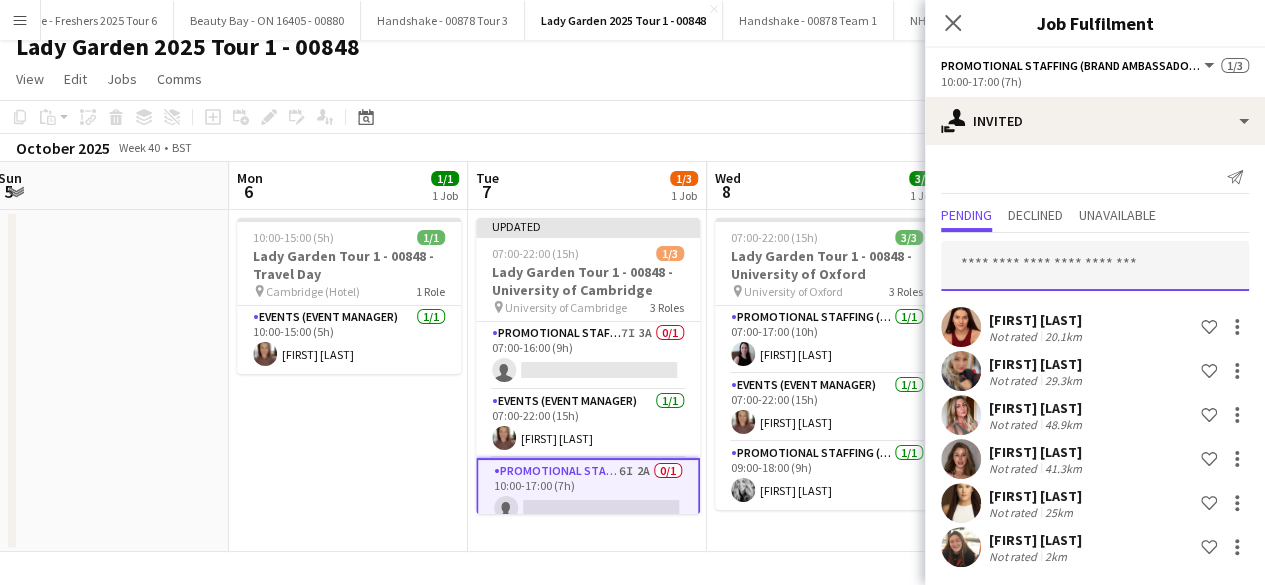 click at bounding box center (1095, 266) 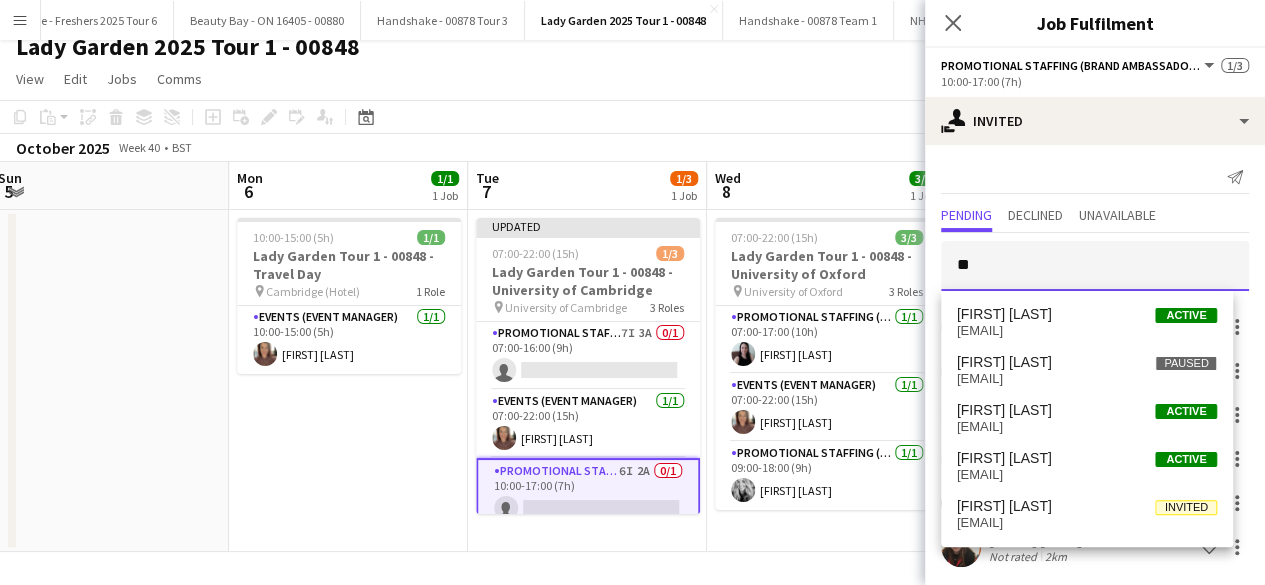 type on "*" 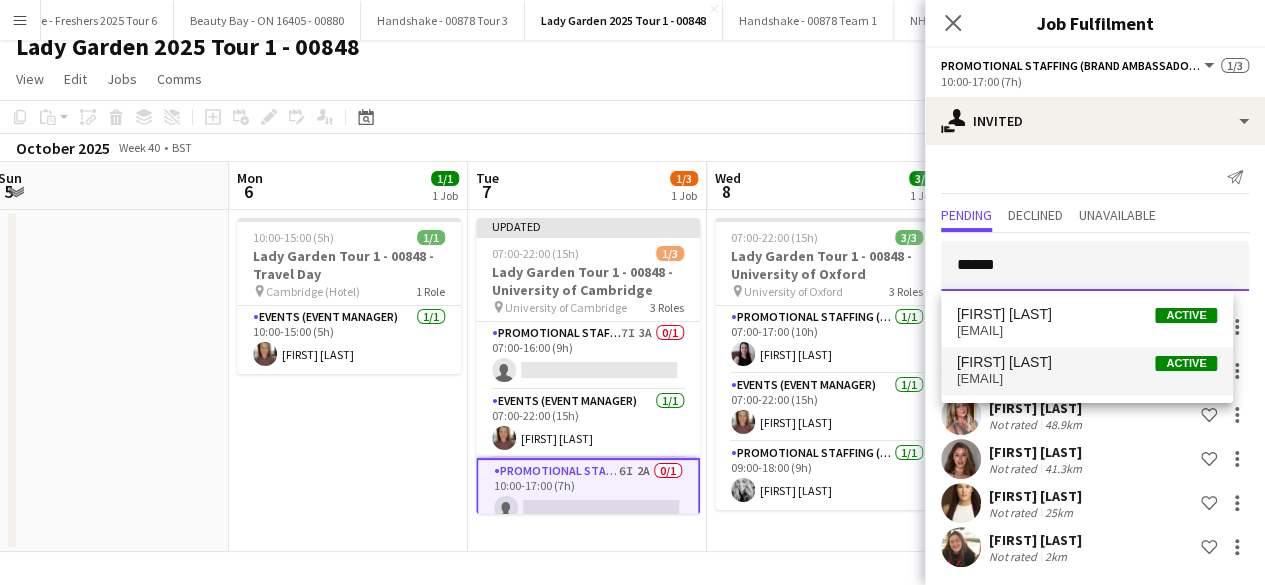 type on "******" 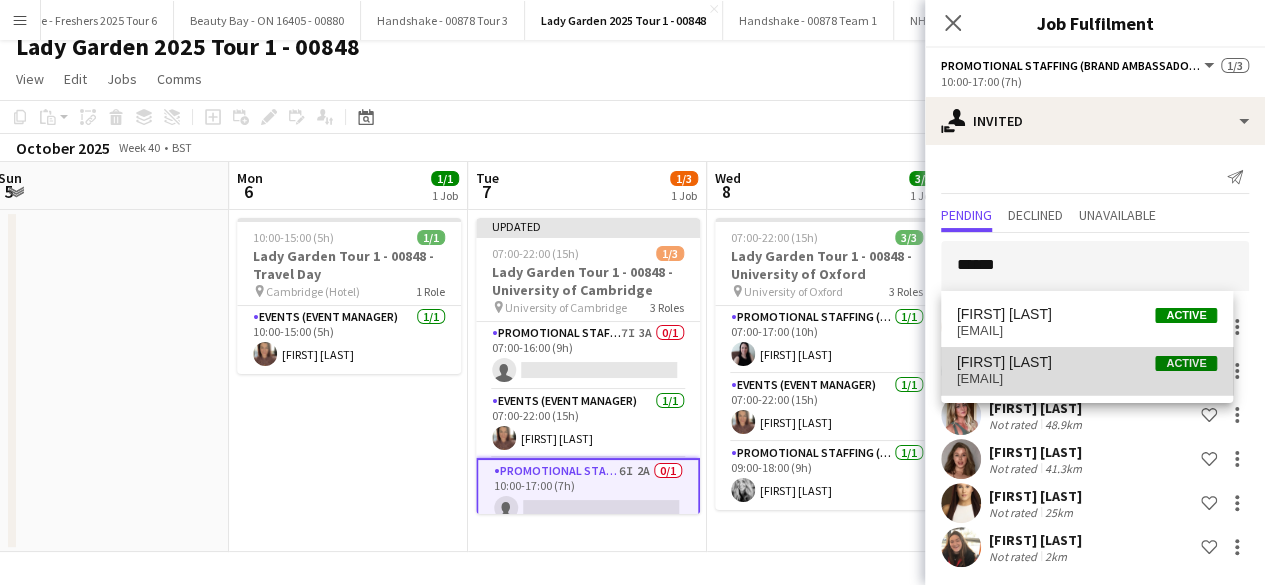 click on "Yasmin Fletcher" at bounding box center [1004, 362] 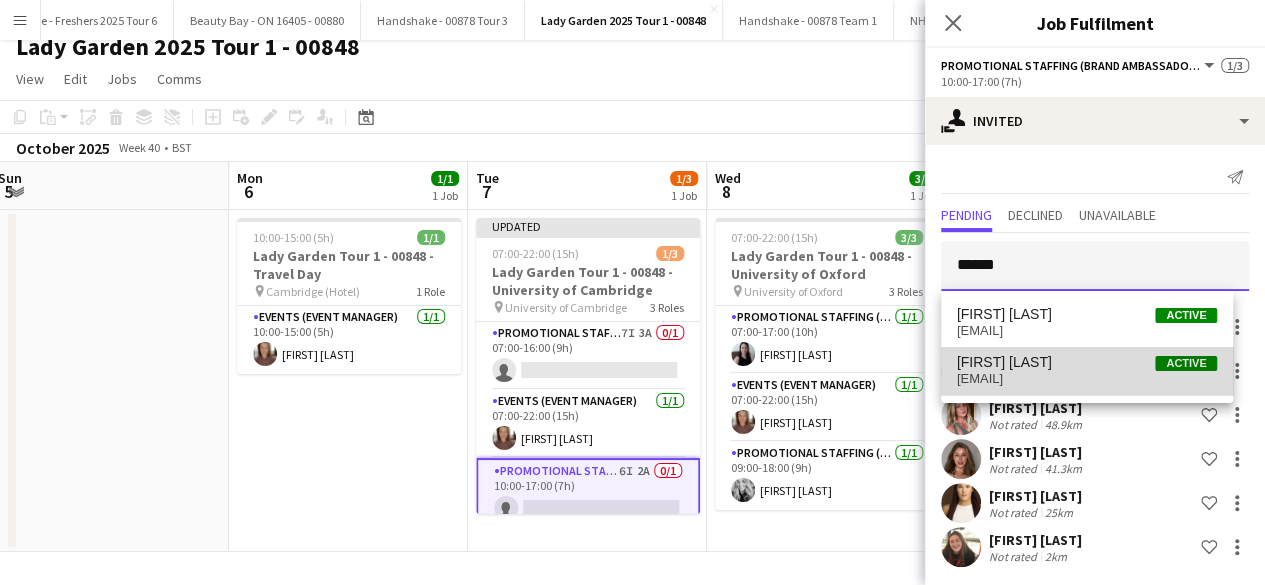 type 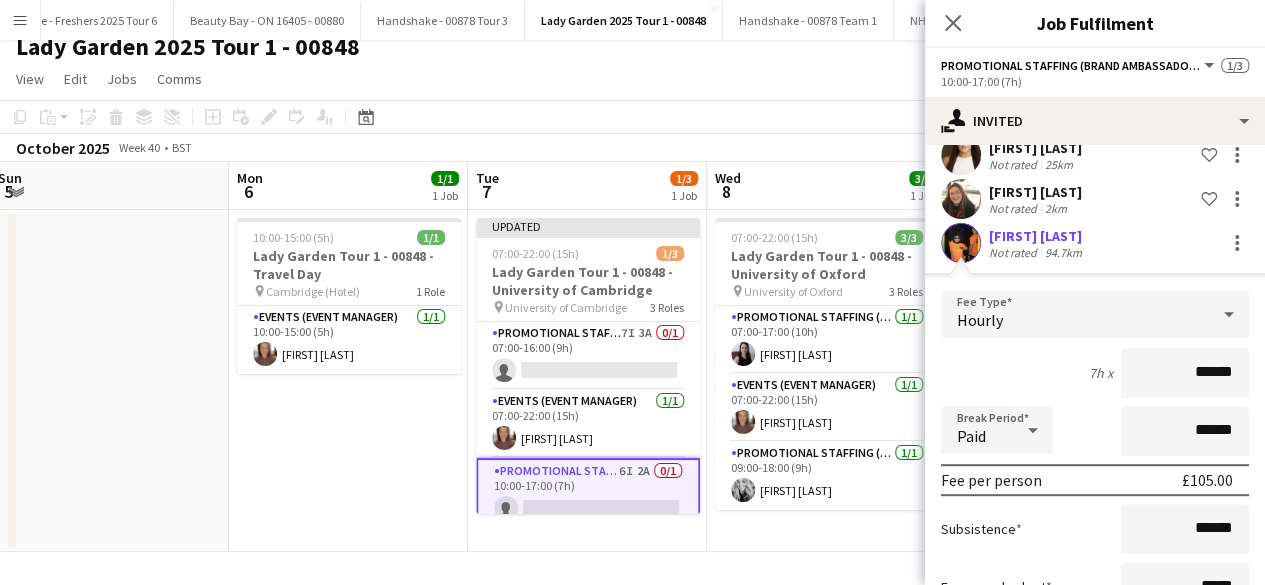 scroll, scrollTop: 498, scrollLeft: 0, axis: vertical 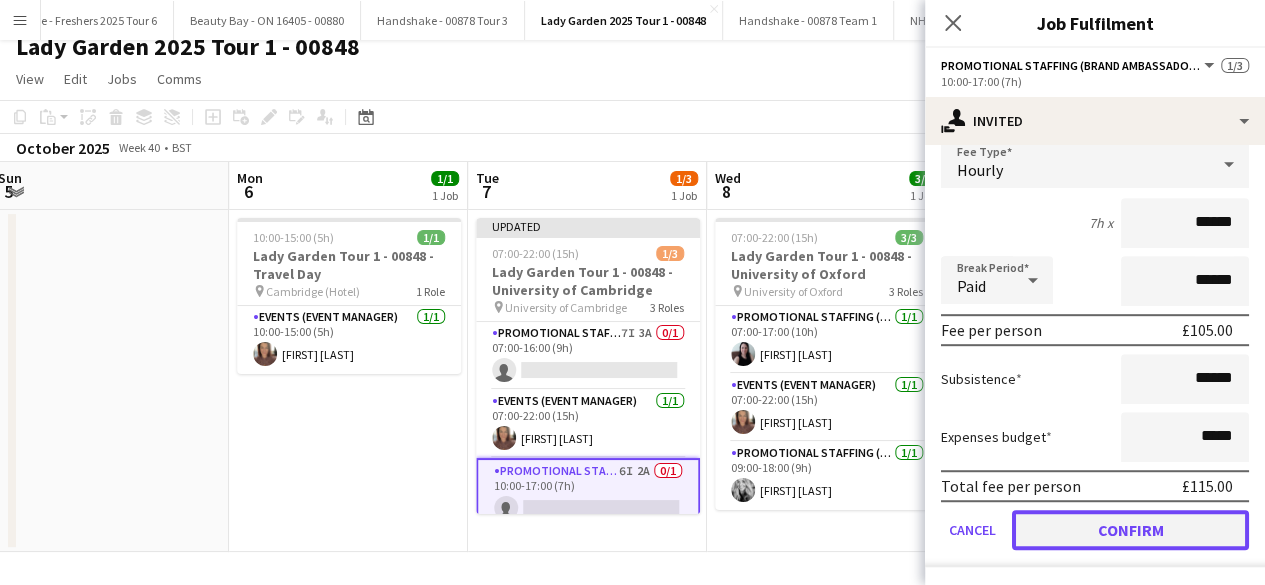 click on "Confirm" 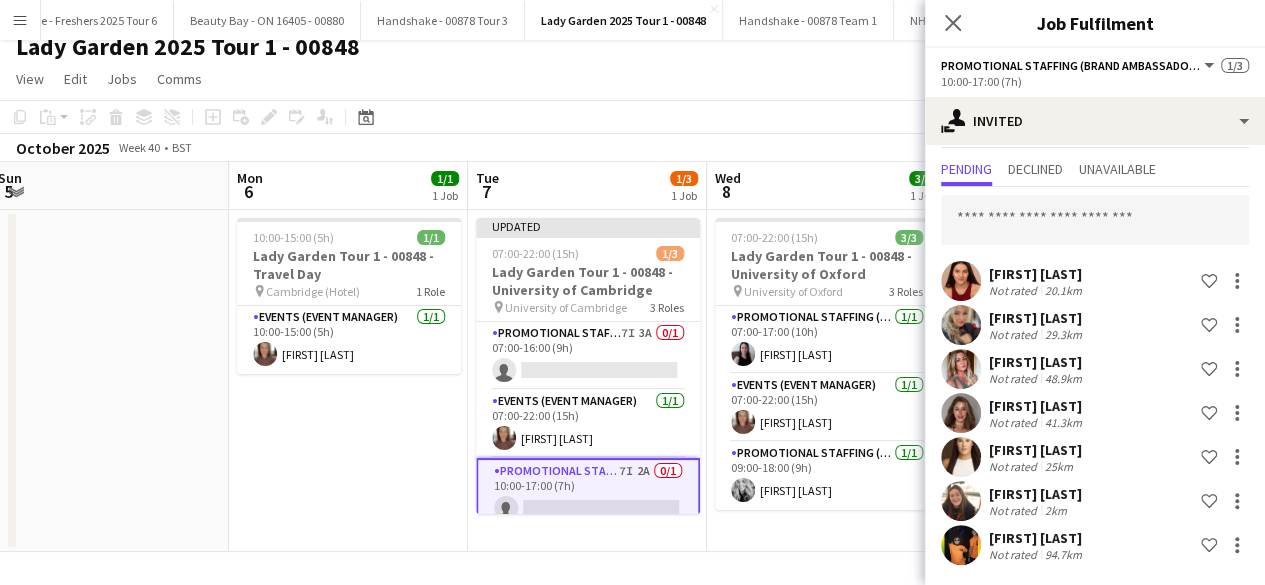 scroll, scrollTop: 45, scrollLeft: 0, axis: vertical 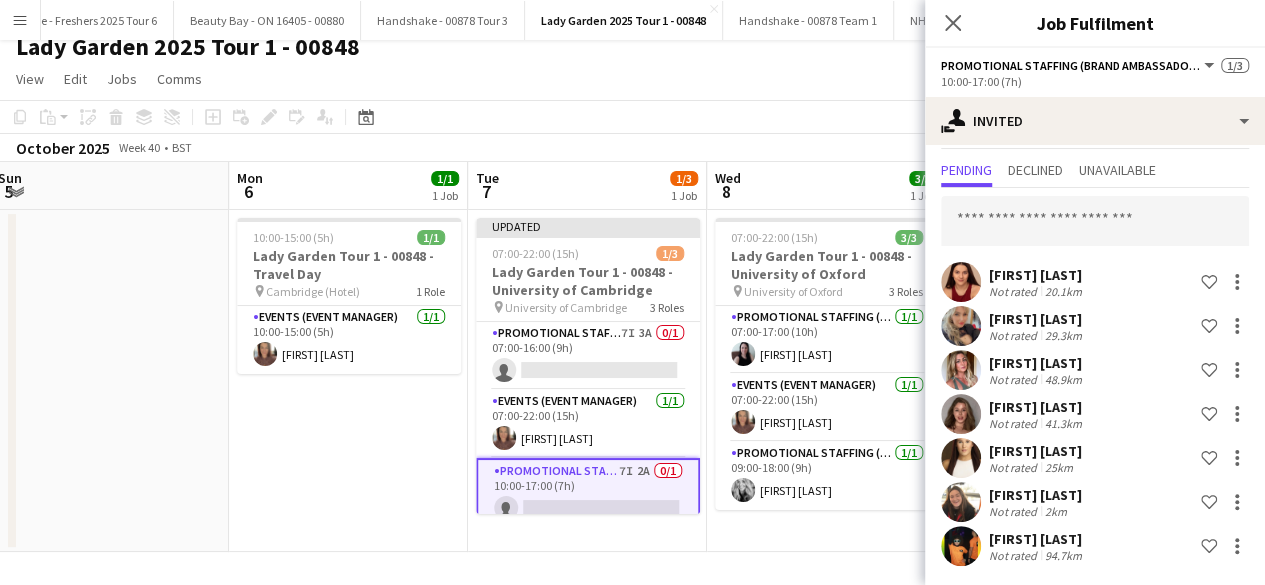 click on "07:00-22:00 (15h)    3/3   Lady Garden Tour 1 - 00848 - University of Oxford
pin
University of Oxford   3 Roles   Promotional Staffing (Brand Ambassadors)   1/1   07:00-17:00 (10h)
Gina Lloydd-Jones  Events (Event Manager)   1/1   07:00-22:00 (15h)
Suzanne Mountford  Promotional Staffing (Brand Ambassadors)   1/1   09:00-18:00 (9h)
Natasha Dumbleton" at bounding box center (826, 381) 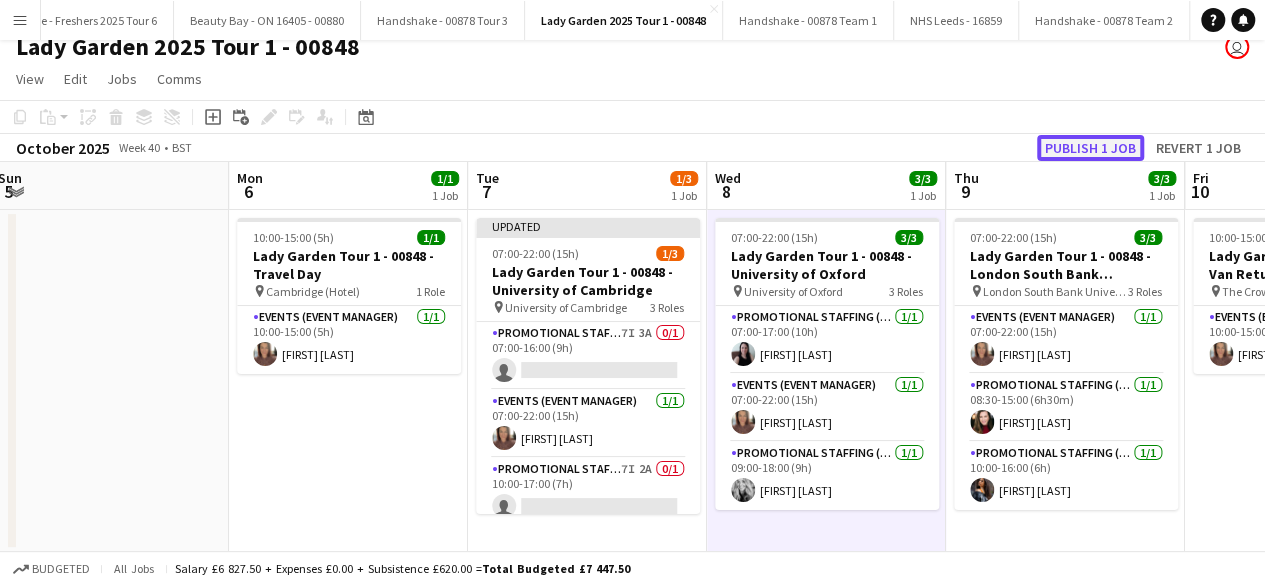 click on "Publish 1 job" 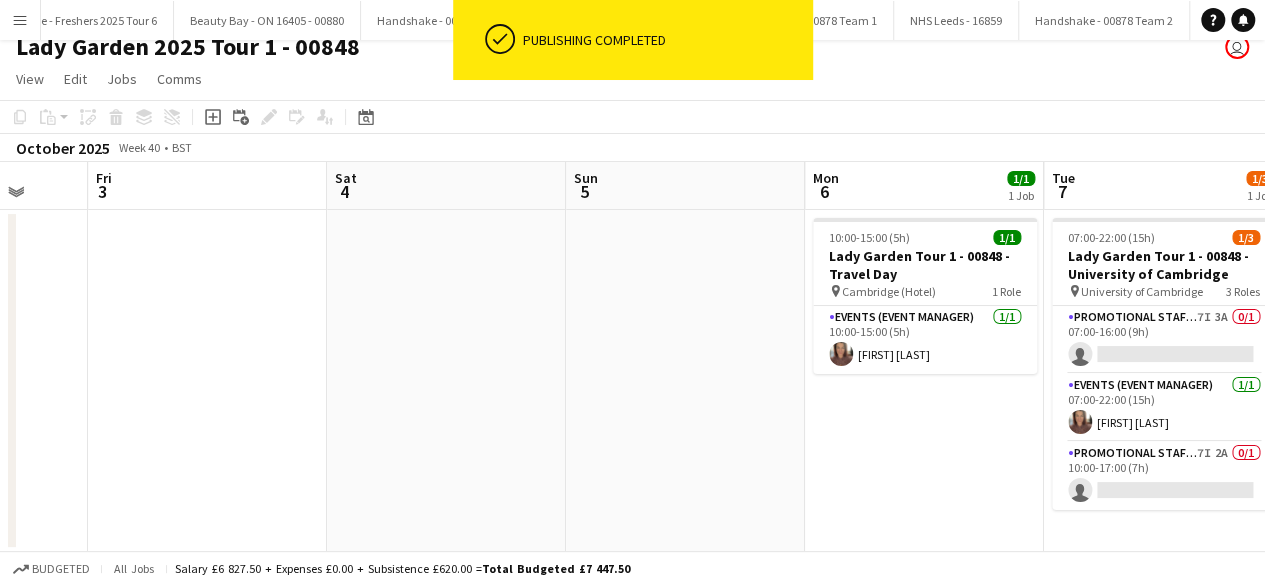 scroll, scrollTop: 0, scrollLeft: 628, axis: horizontal 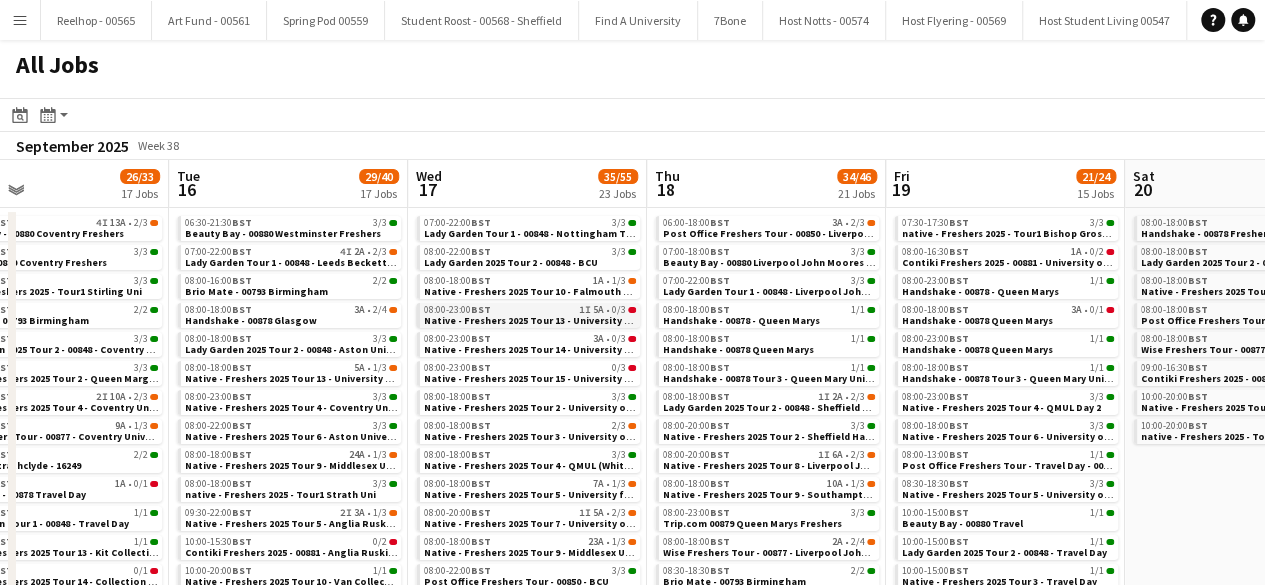 click on "Native - Freshers 2025 Tour 13 - University of Westminster Day 3" at bounding box center [575, 320] 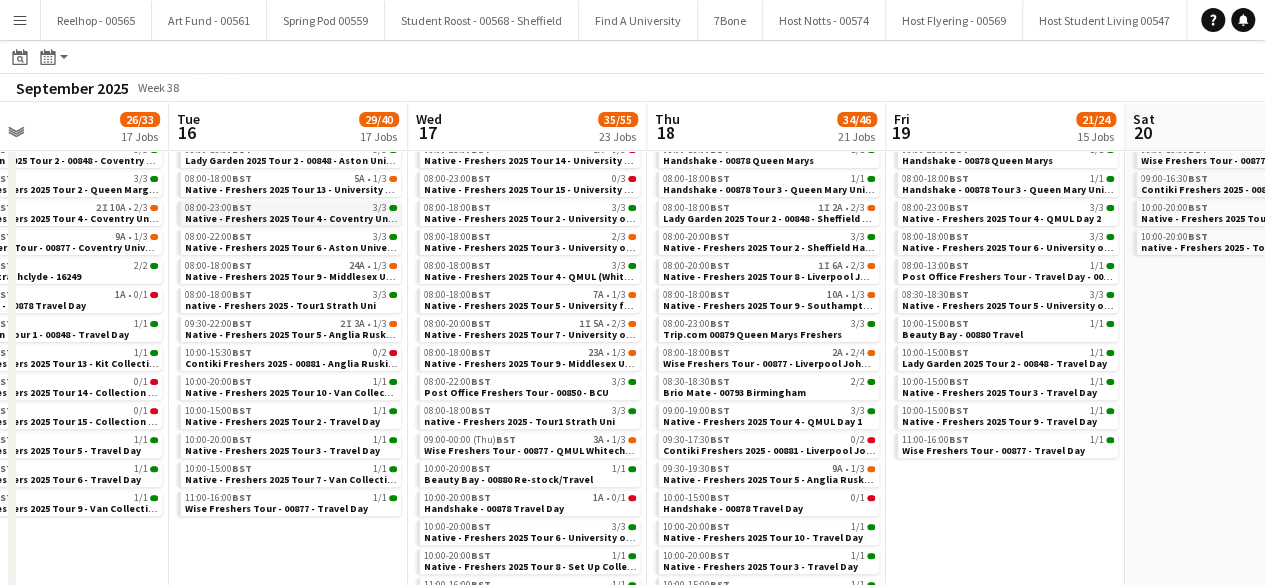 scroll, scrollTop: 188, scrollLeft: 0, axis: vertical 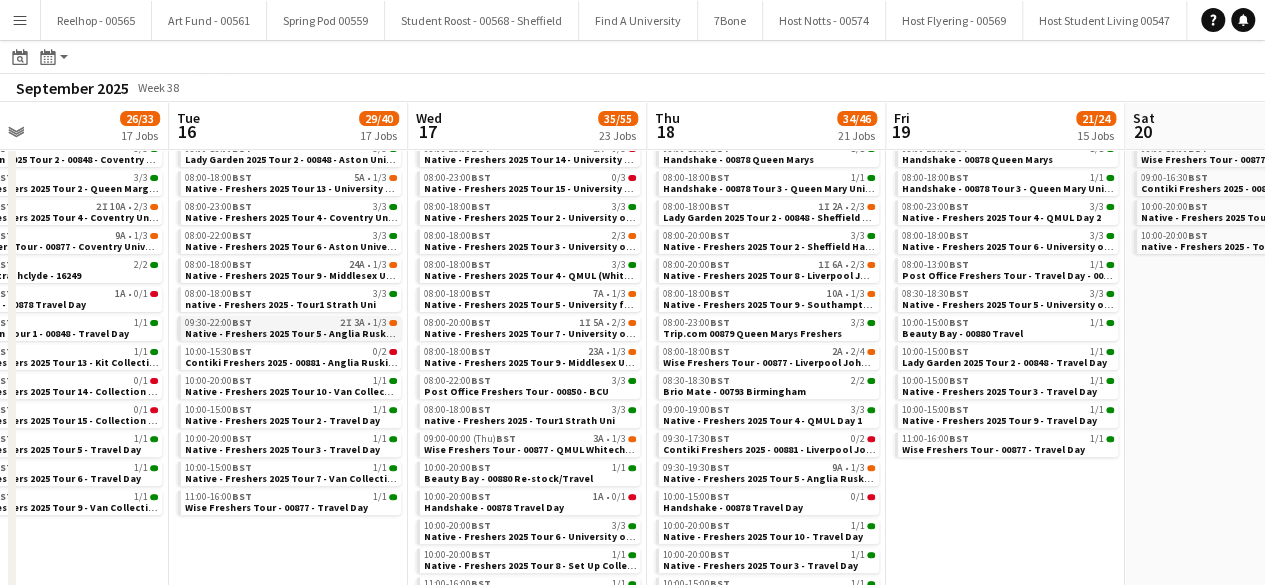 click on "[TIME]-[TIME]    BST   2I   3A   •   1/3" at bounding box center [291, 323] 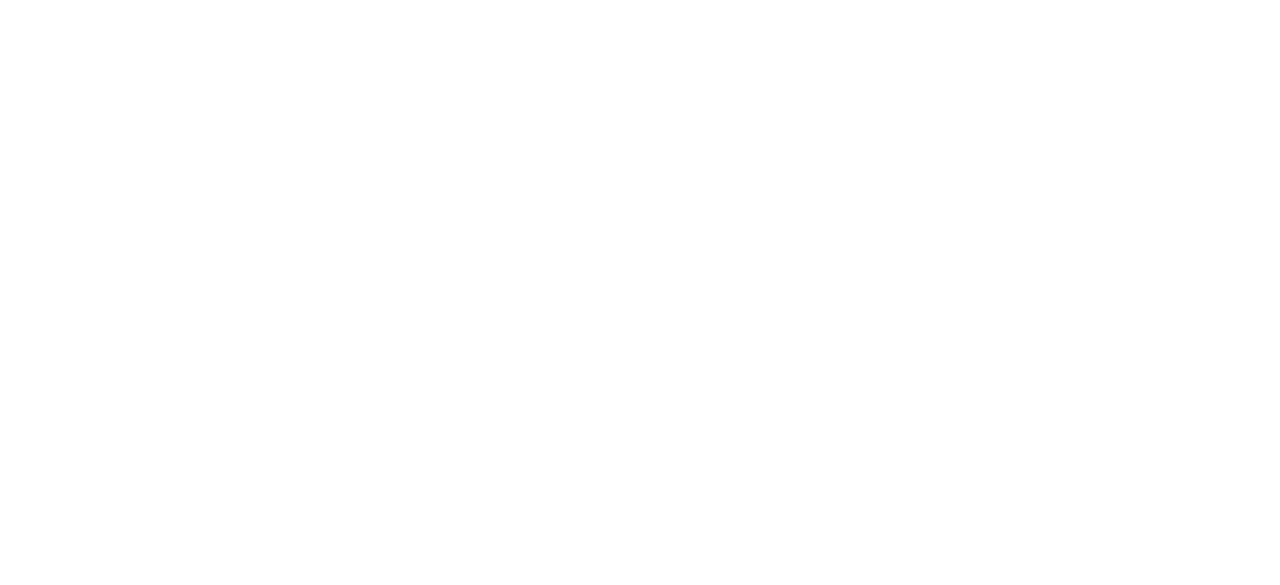 scroll, scrollTop: 0, scrollLeft: 0, axis: both 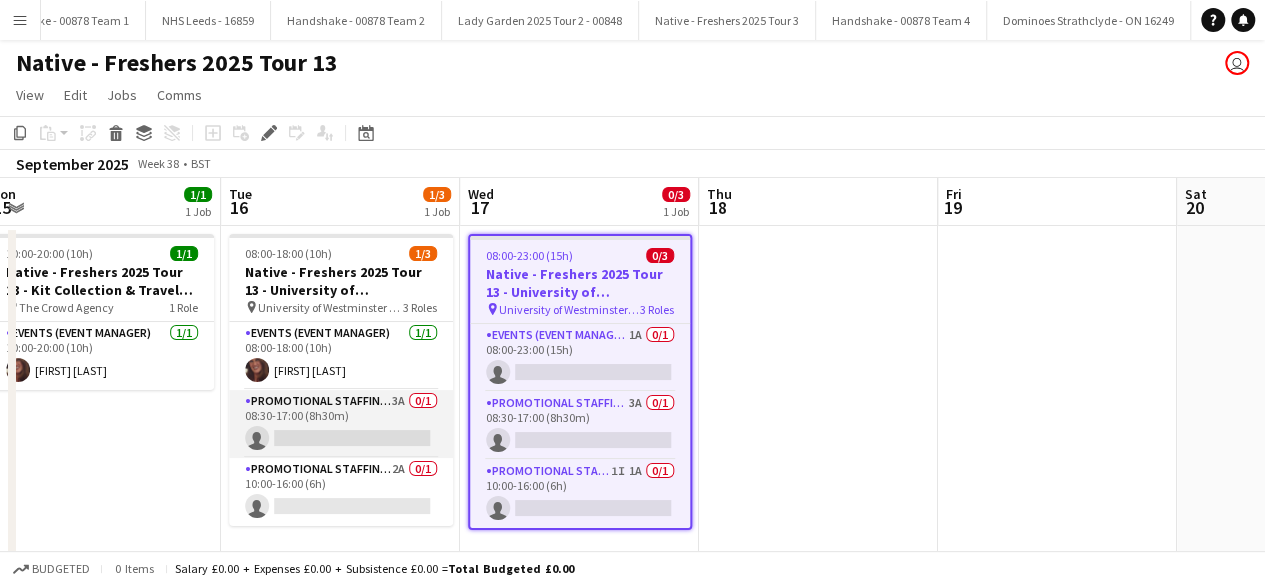 click on "Promotional Staffing (Brand Ambassadors)   3A   0/1   08:30-17:00 (8h30m)
single-neutral-actions" at bounding box center (341, 424) 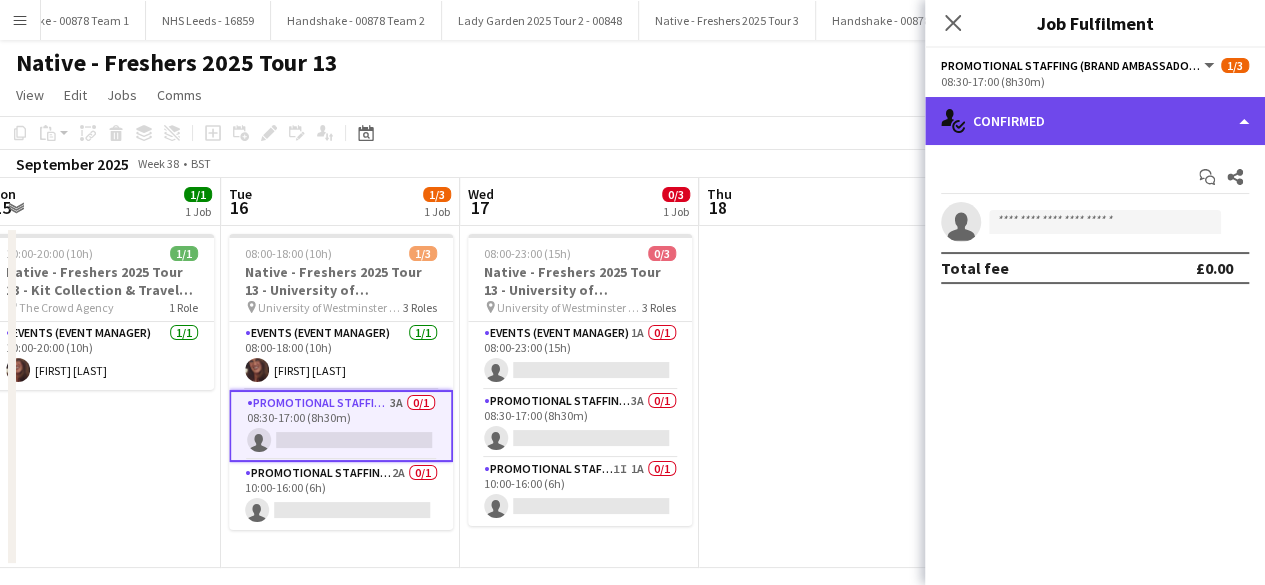 click on "single-neutral-actions-check-2
Confirmed" 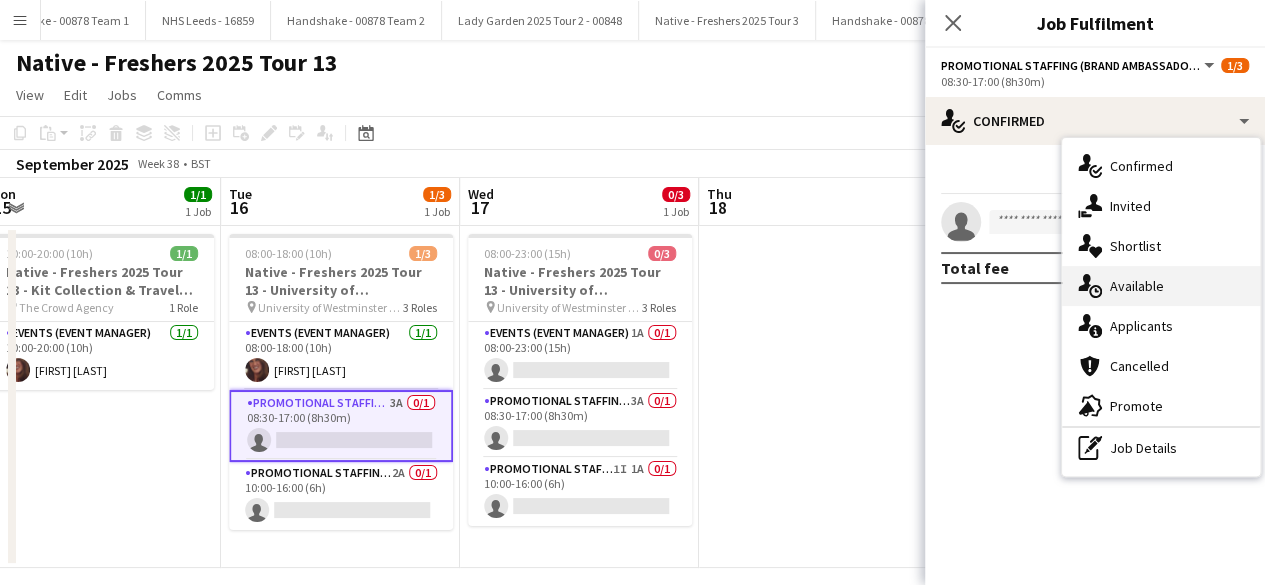 click on "single-neutral-actions-upload
Available" at bounding box center [1161, 286] 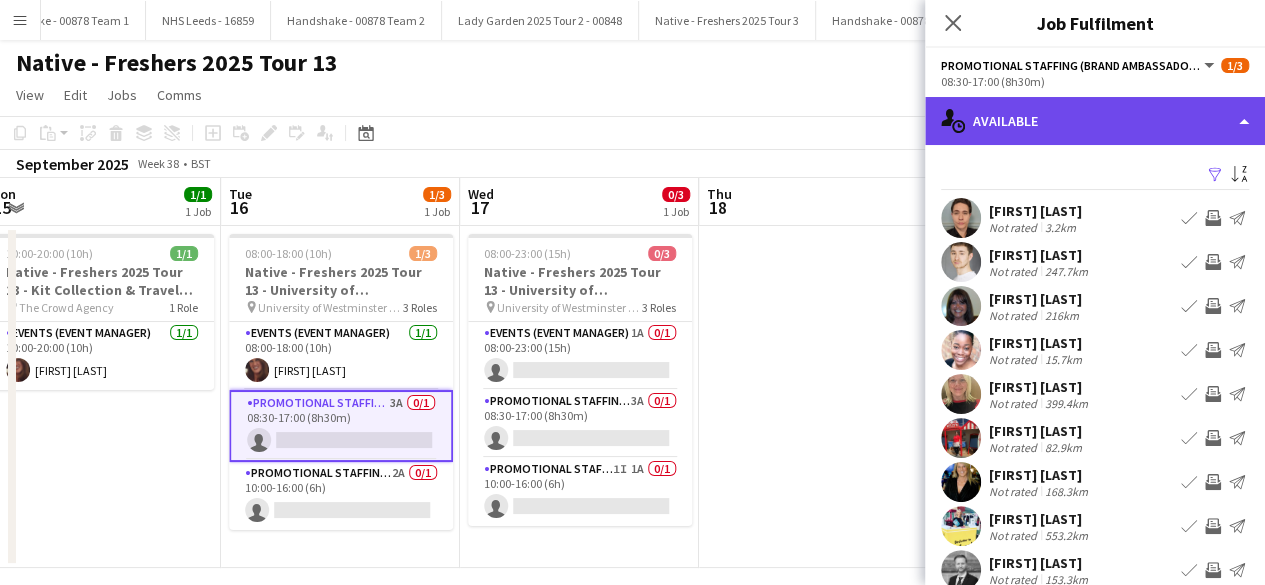 click on "single-neutral-actions-upload
Available" 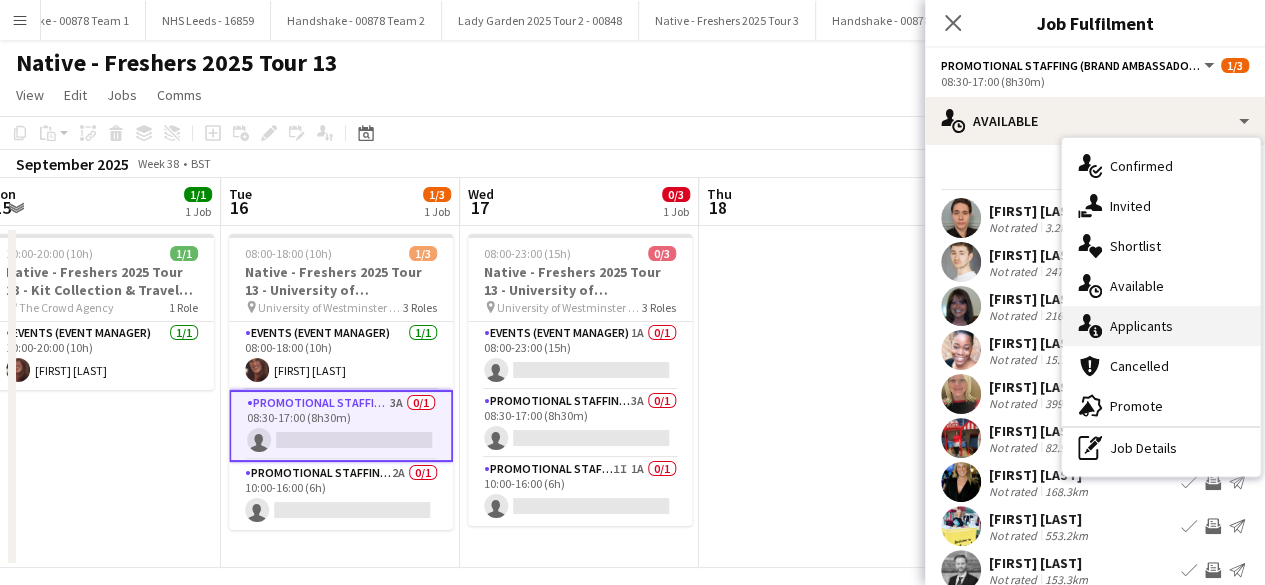 click on "single-neutral-actions-information
Applicants" at bounding box center (1161, 326) 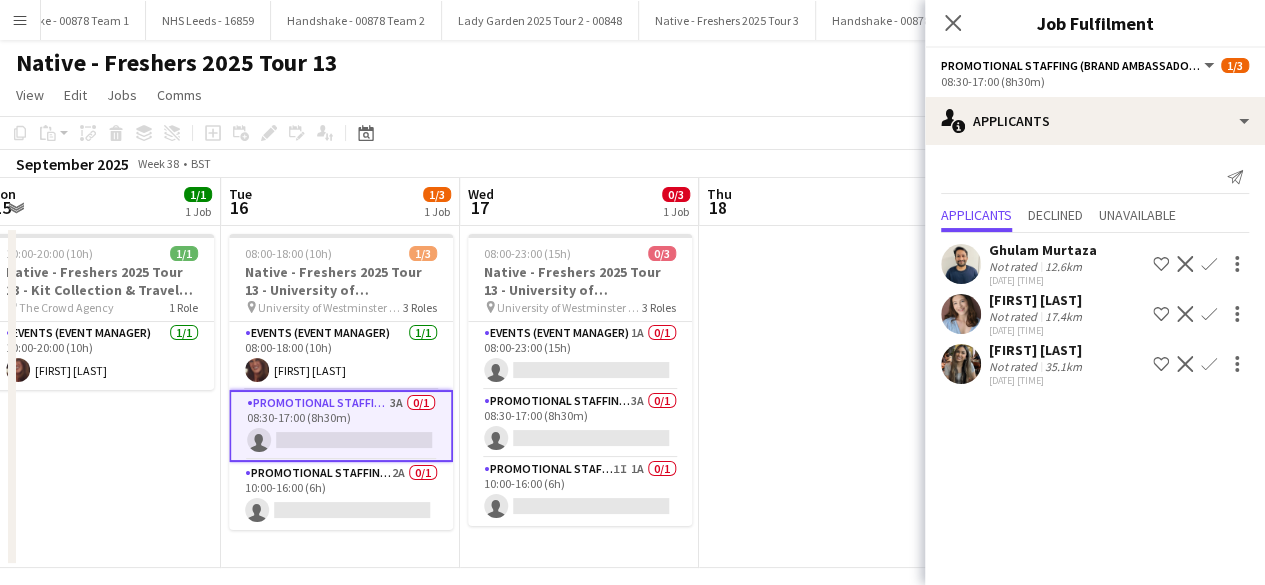 click on "Confirm" at bounding box center [1209, 314] 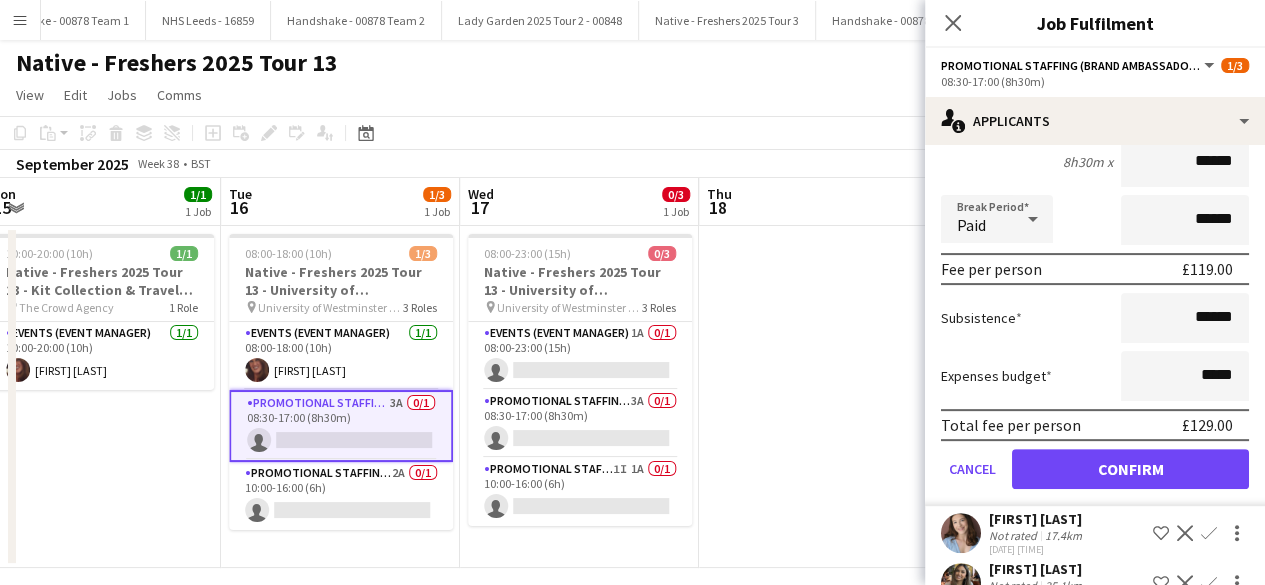 scroll, scrollTop: 274, scrollLeft: 0, axis: vertical 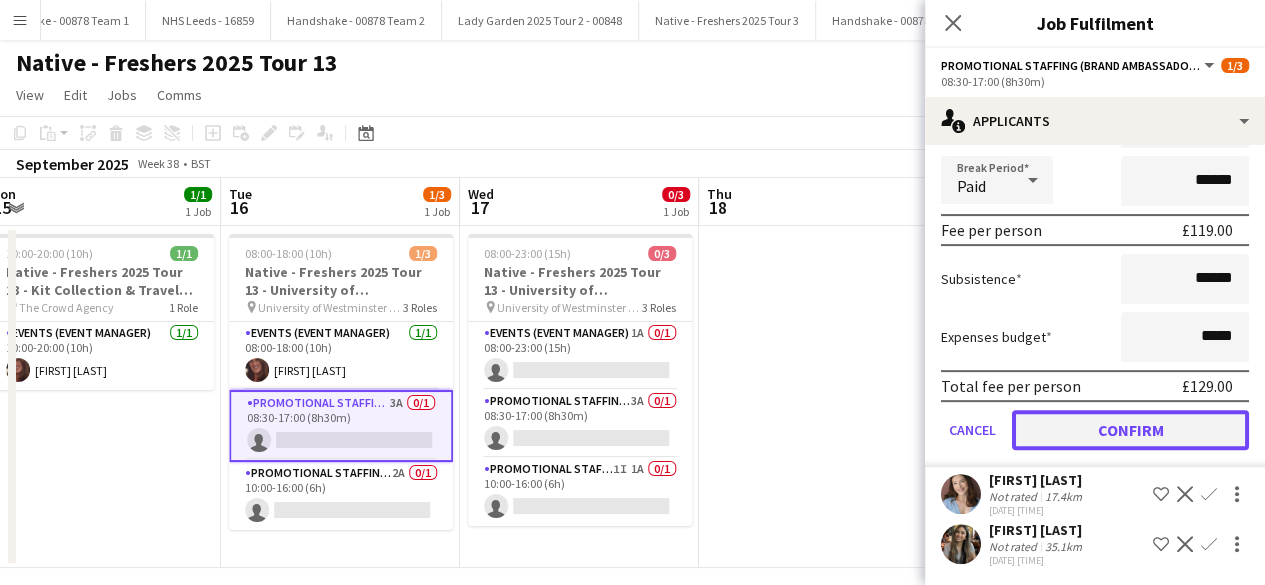 click on "Confirm" 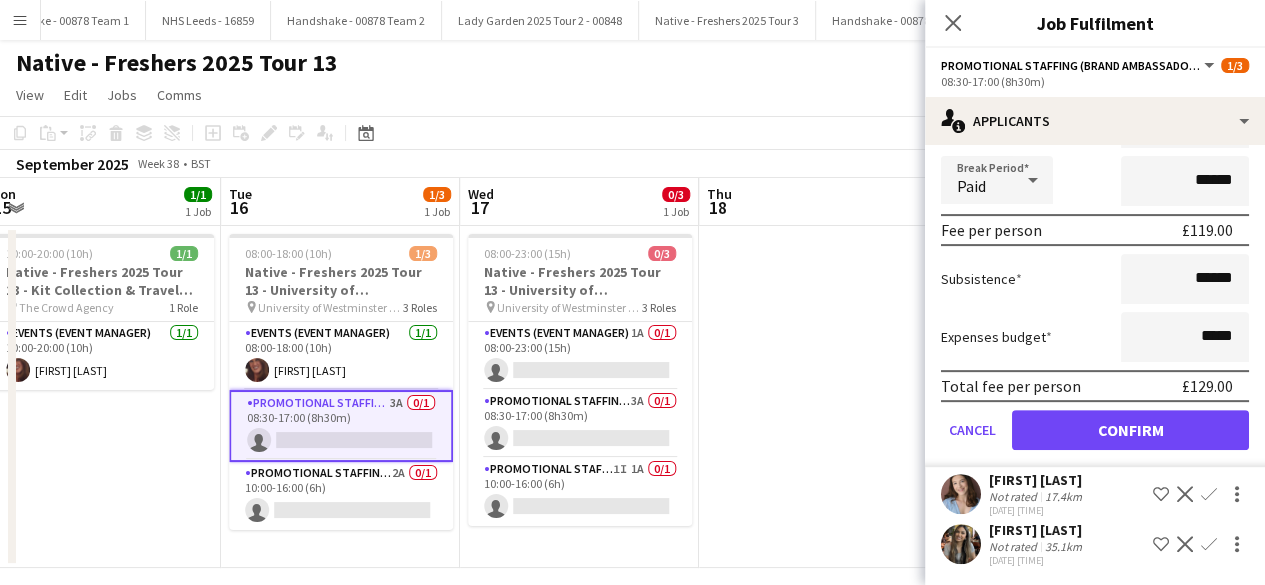 scroll, scrollTop: 0, scrollLeft: 0, axis: both 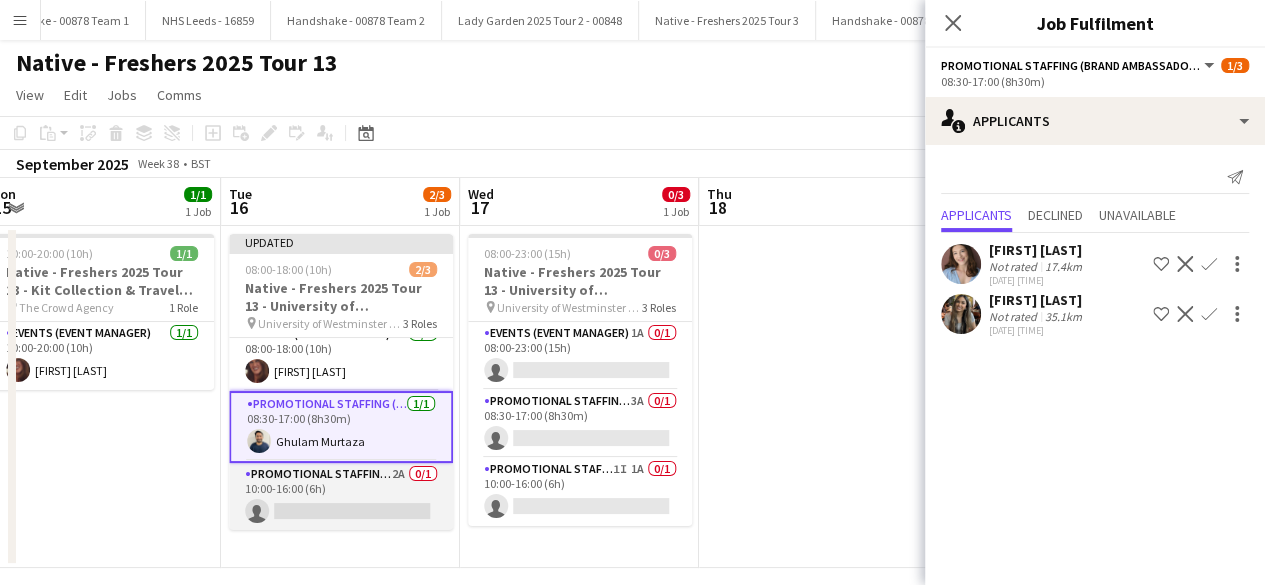 click on "Promotional Staffing (Brand Ambassadors)   2A   0/1   10:00-16:00 (6h)
single-neutral-actions" at bounding box center [341, 497] 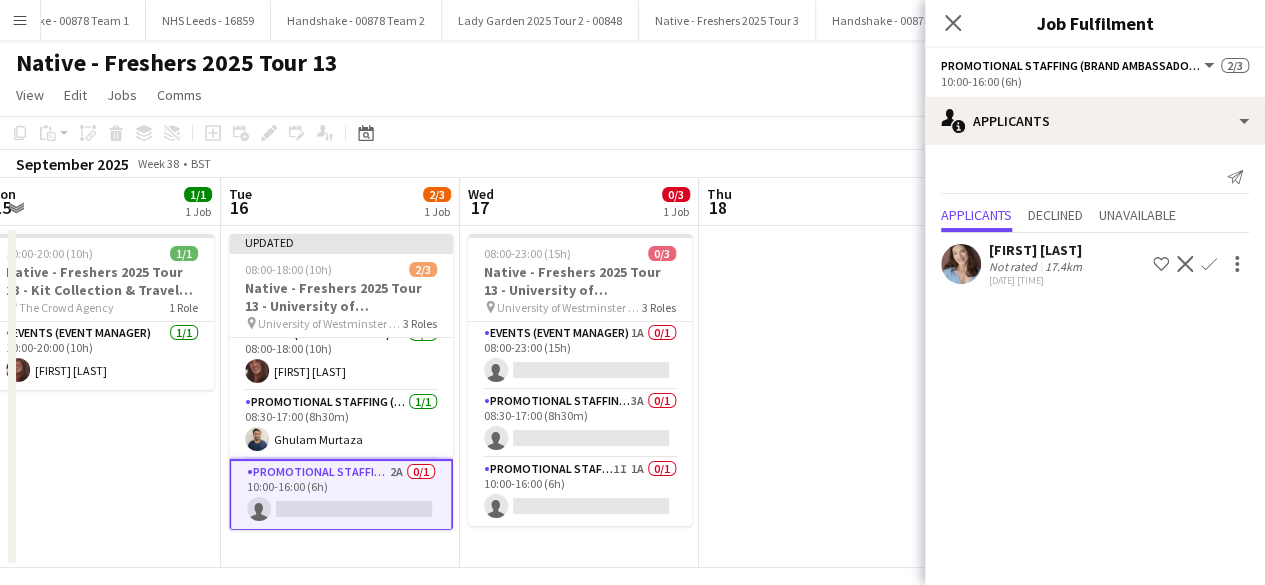 click on "Confirm" 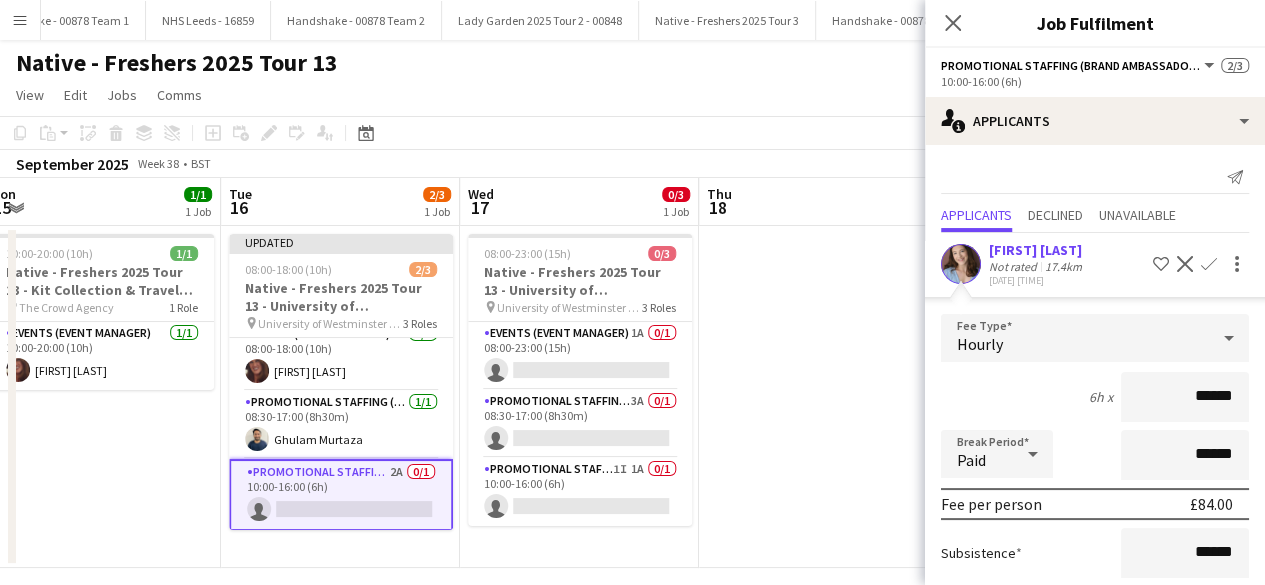 scroll, scrollTop: 174, scrollLeft: 0, axis: vertical 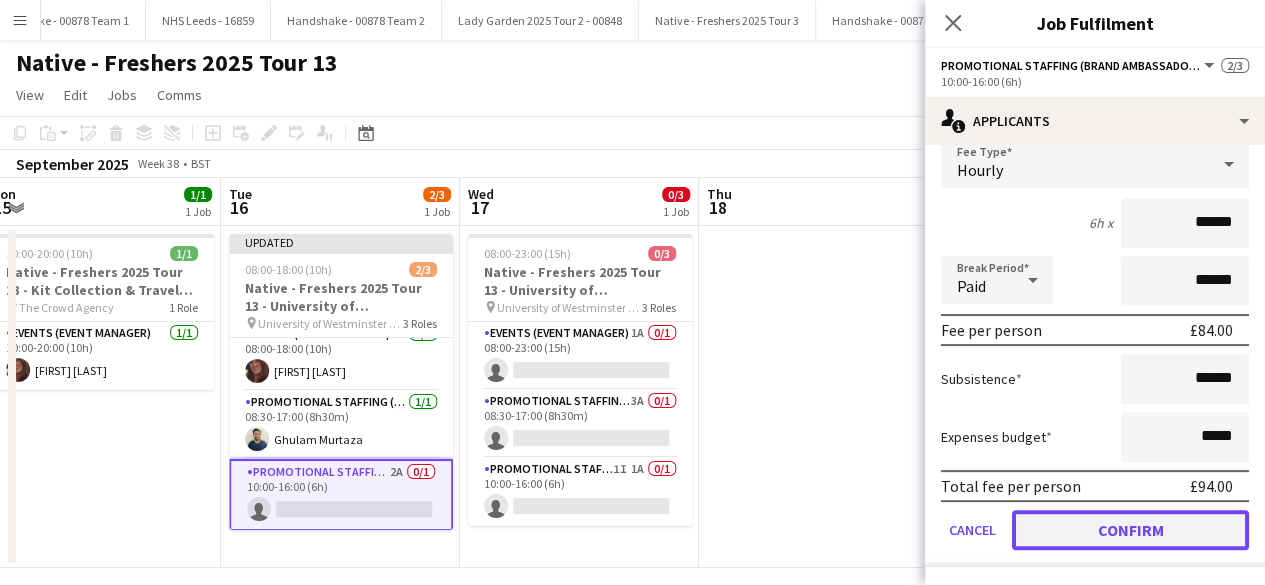 click on "Confirm" 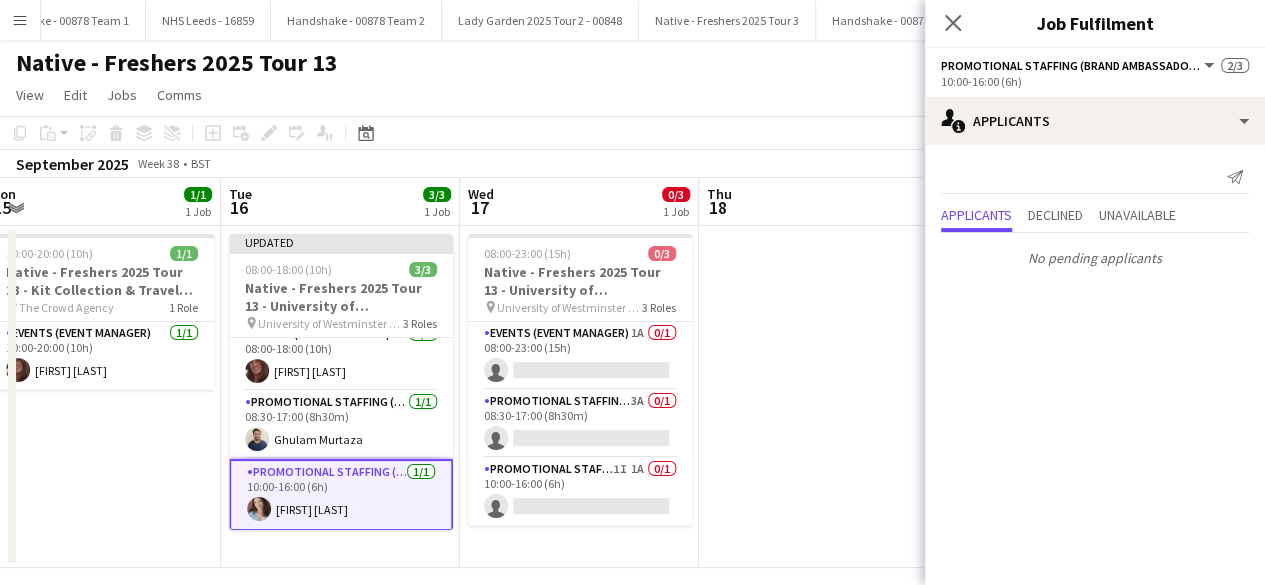 scroll, scrollTop: 0, scrollLeft: 0, axis: both 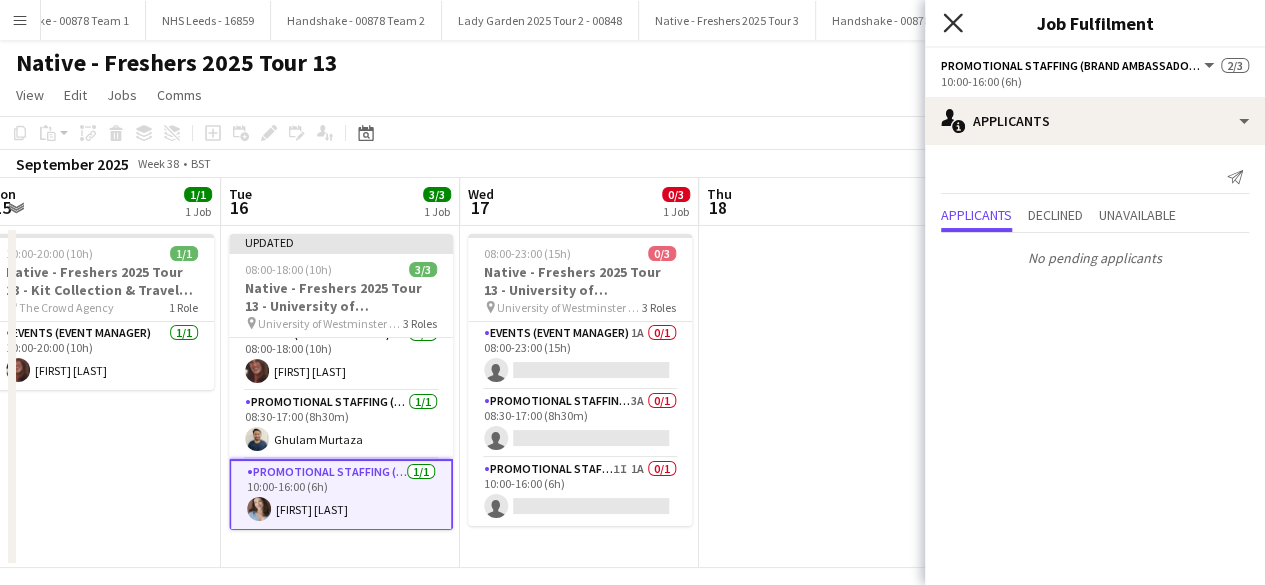 click on "Close pop-in" 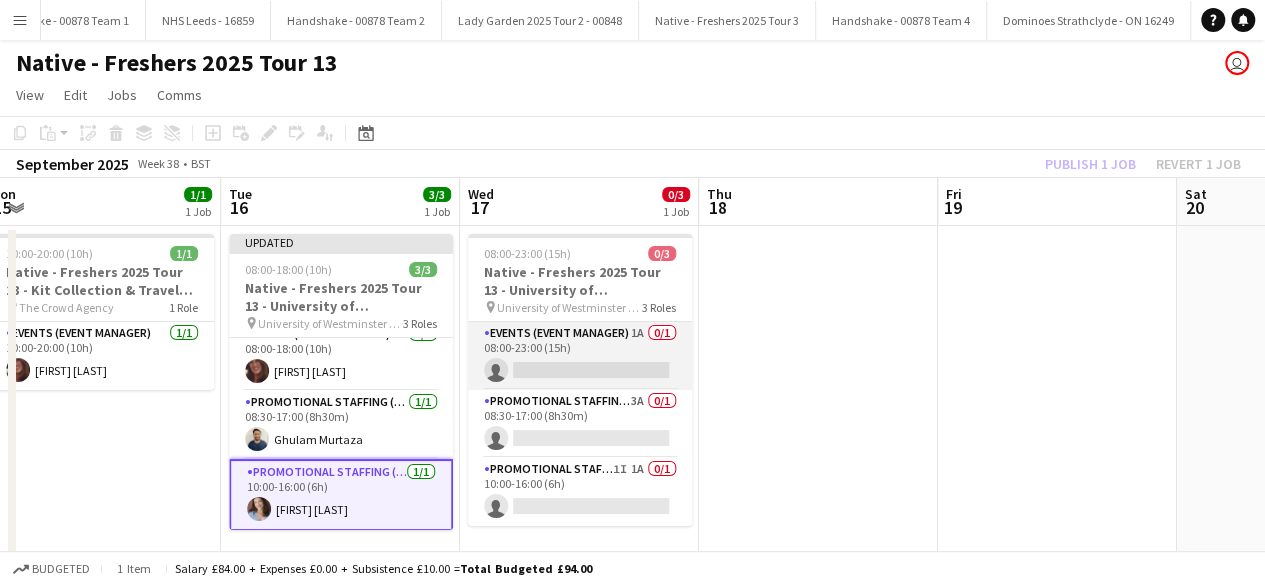 click on "Events (Event Manager)   1A   0/1   08:00-23:00 (15h)
single-neutral-actions" at bounding box center [580, 356] 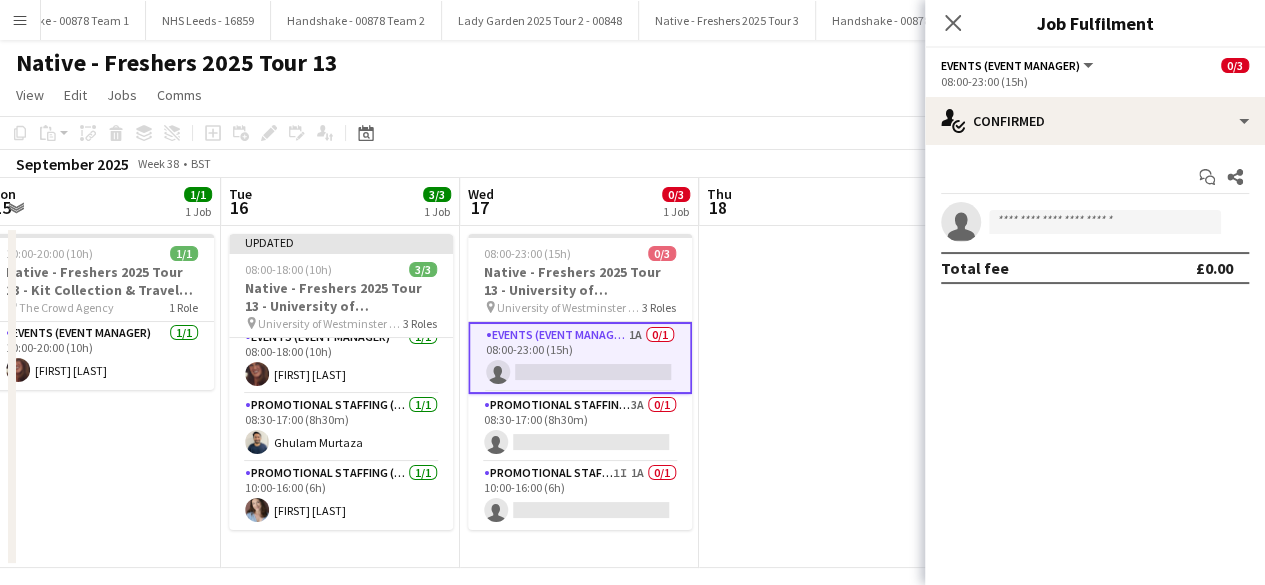 scroll, scrollTop: 11, scrollLeft: 0, axis: vertical 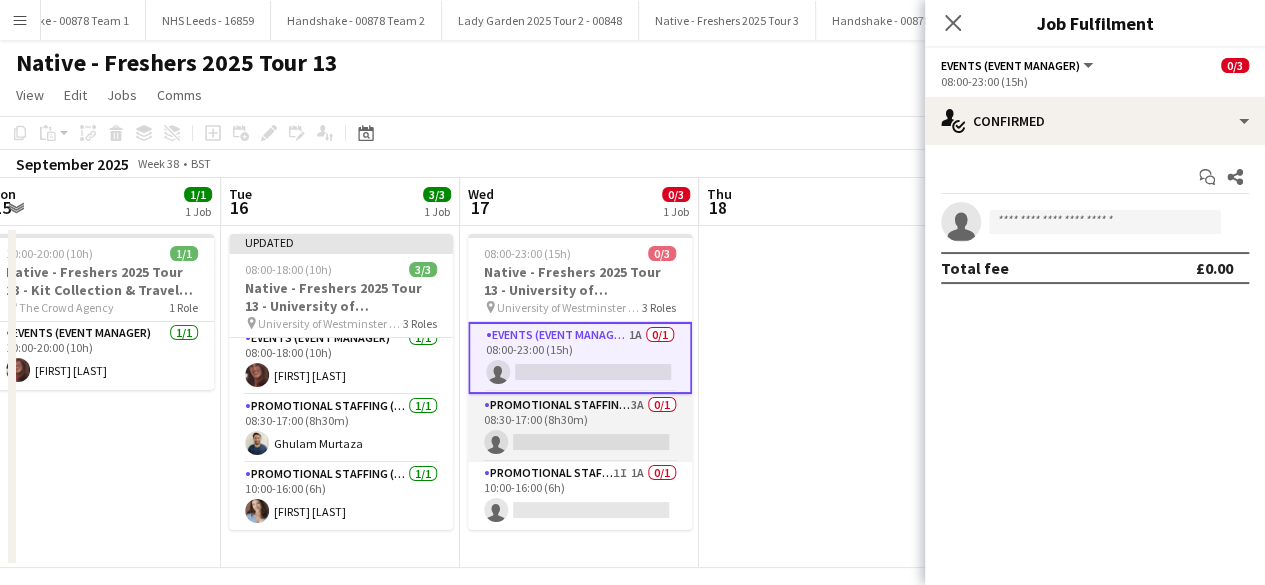 click on "Promotional Staffing (Brand Ambassadors)   3A   0/1   08:30-17:00 (8h30m)
single-neutral-actions" at bounding box center (580, 428) 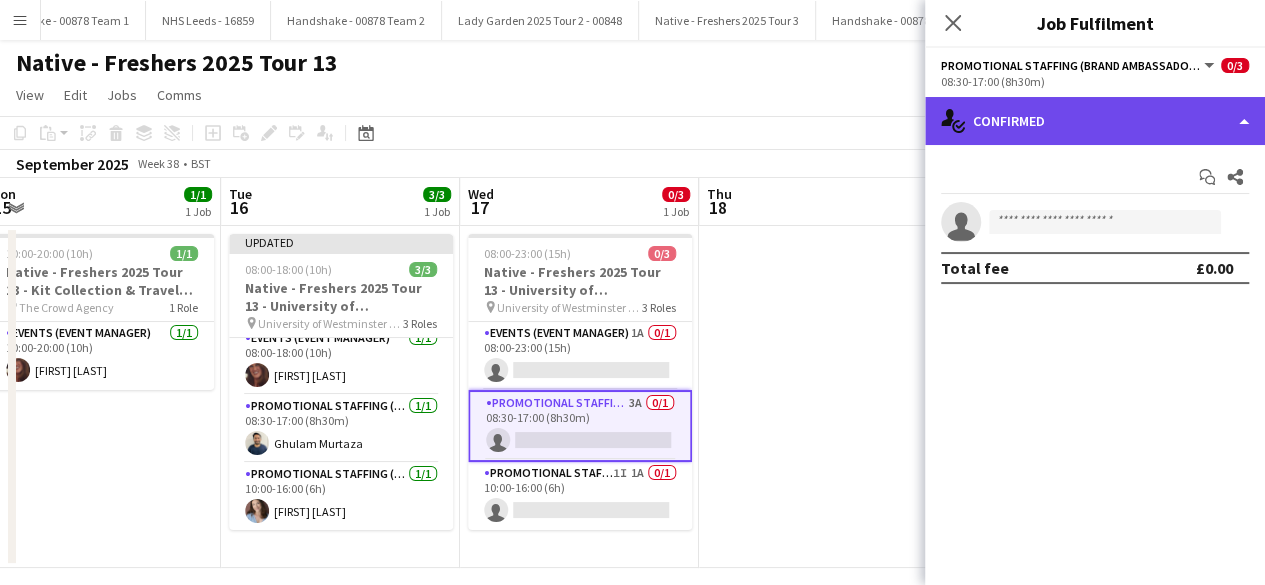 click on "single-neutral-actions-check-2
Confirmed" 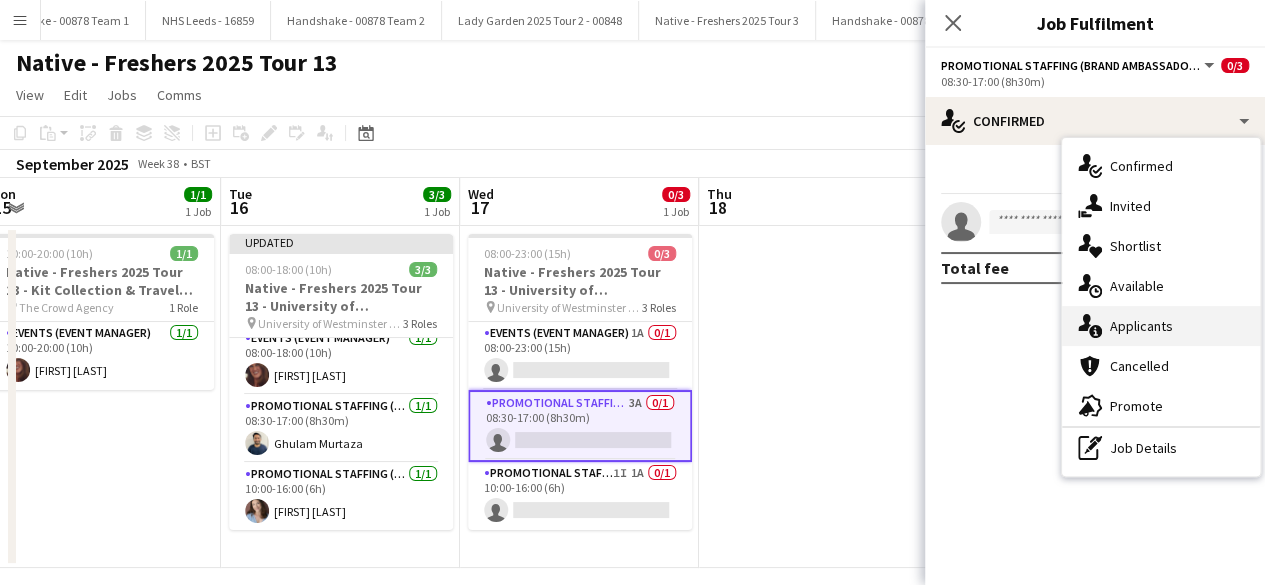 click on "single-neutral-actions-information
Applicants" at bounding box center (1161, 326) 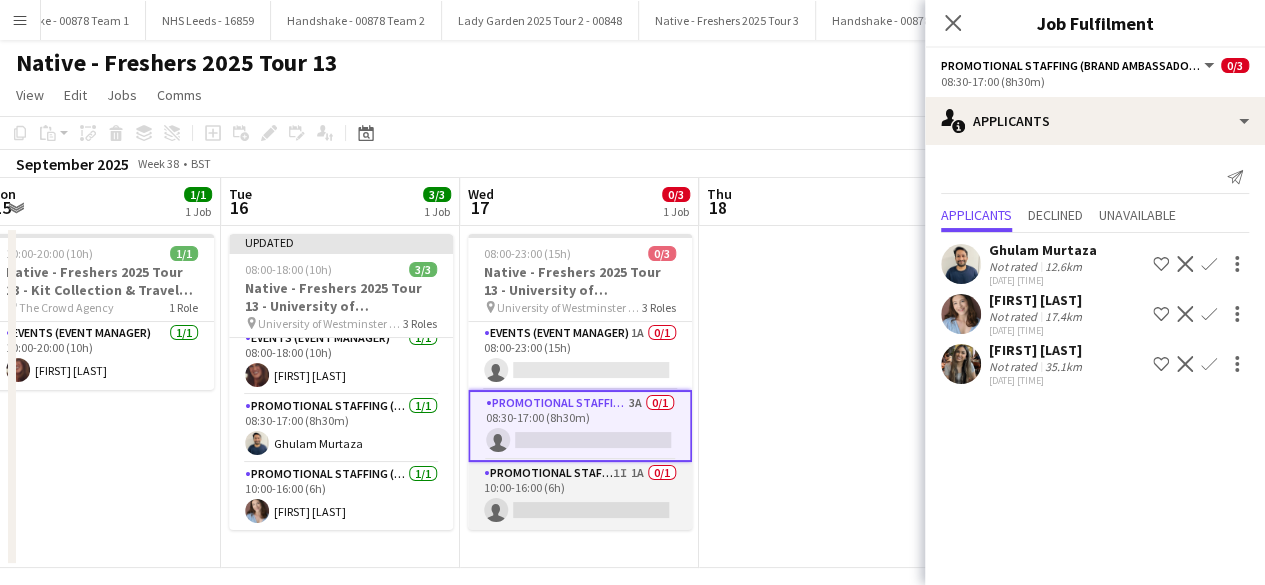 click on "Promotional Staffing (Brand Ambassadors)   1I   1A   0/1   10:00-16:00 (6h)
single-neutral-actions" at bounding box center (580, 496) 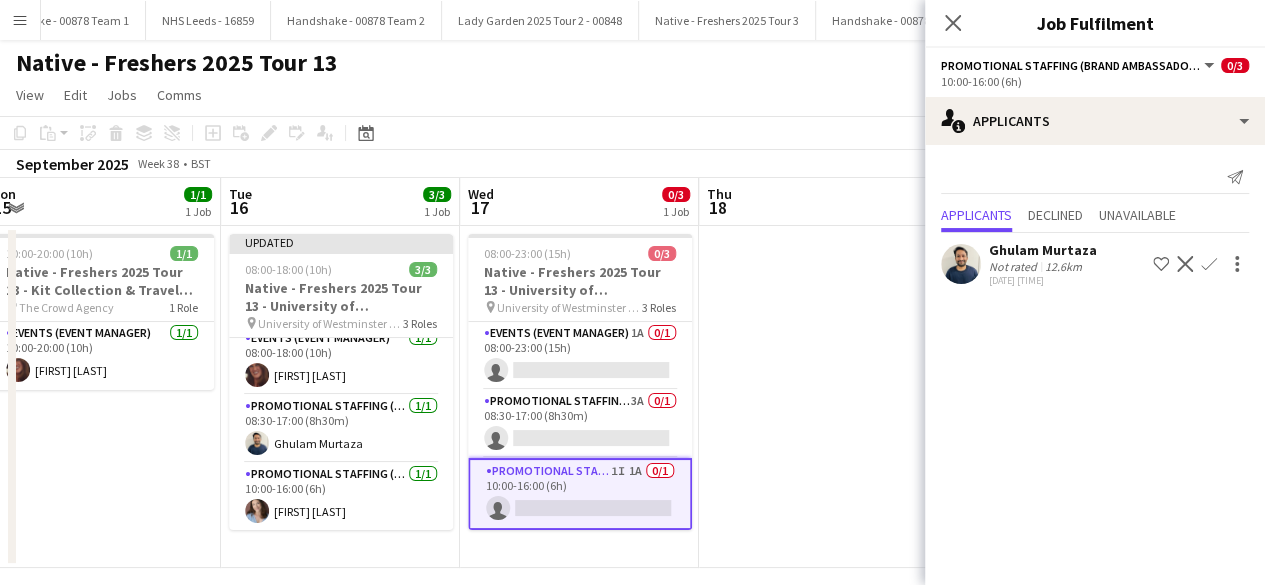 click on "Confirm" 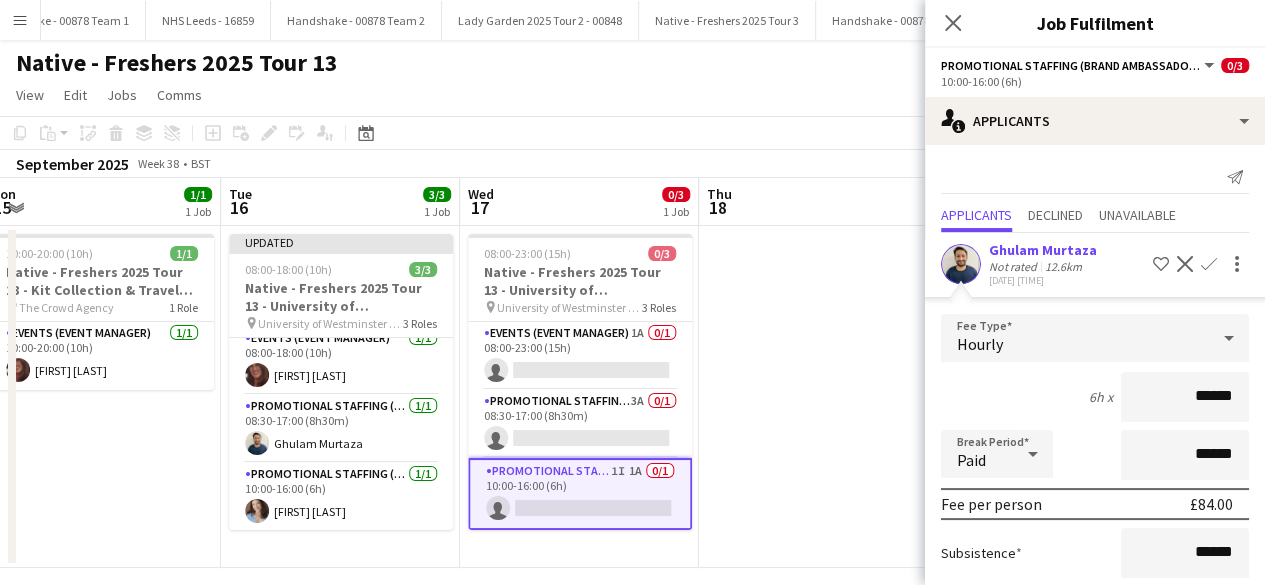 scroll, scrollTop: 174, scrollLeft: 0, axis: vertical 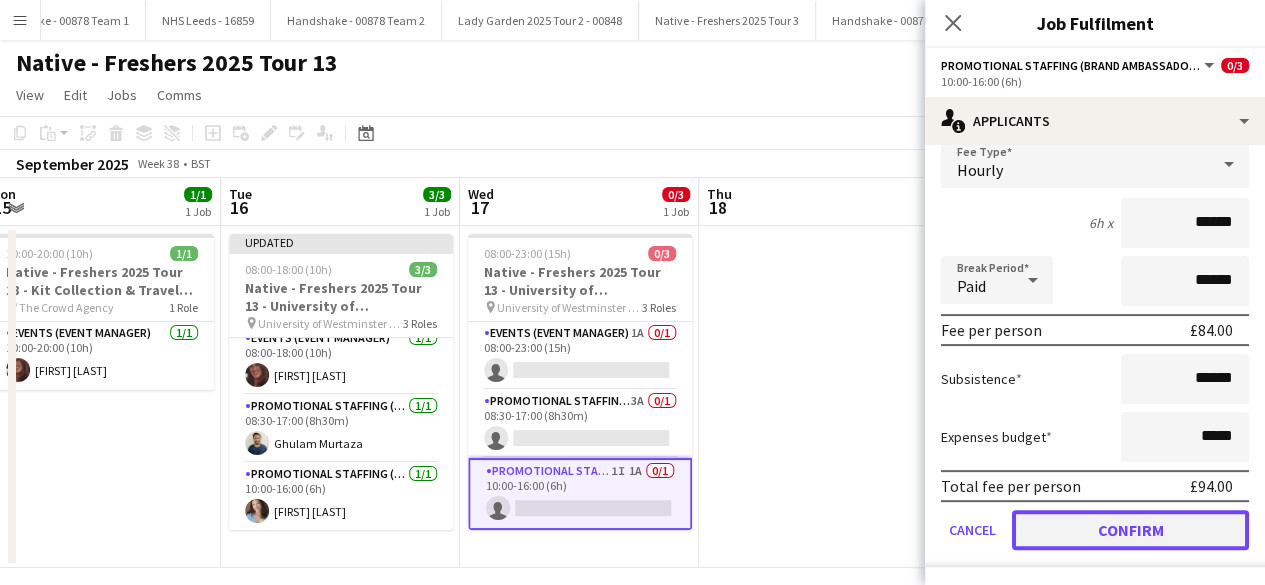 click on "Confirm" 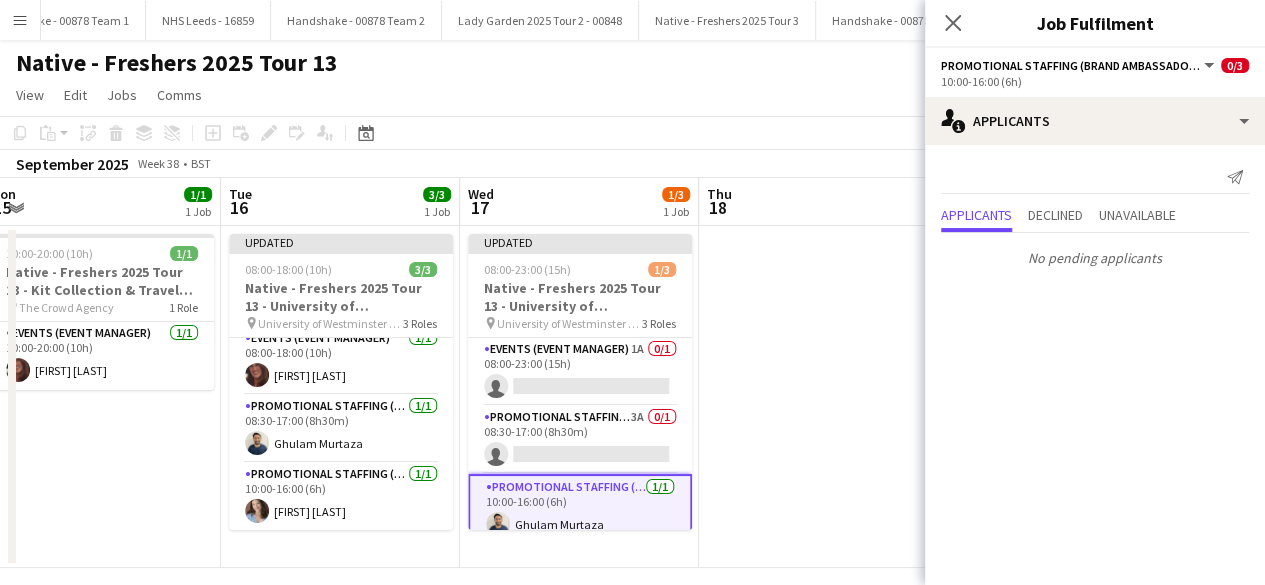 scroll, scrollTop: 0, scrollLeft: 0, axis: both 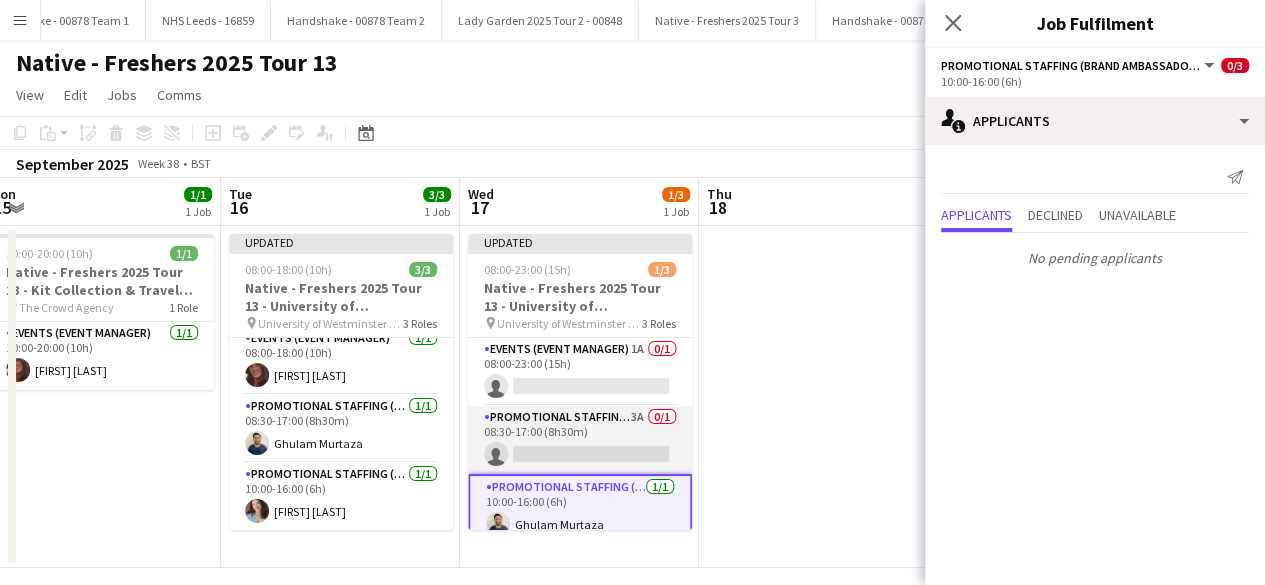 click on "Promotional Staffing (Brand Ambassadors)   3A   0/1   08:30-17:00 (8h30m)
single-neutral-actions" at bounding box center [580, 440] 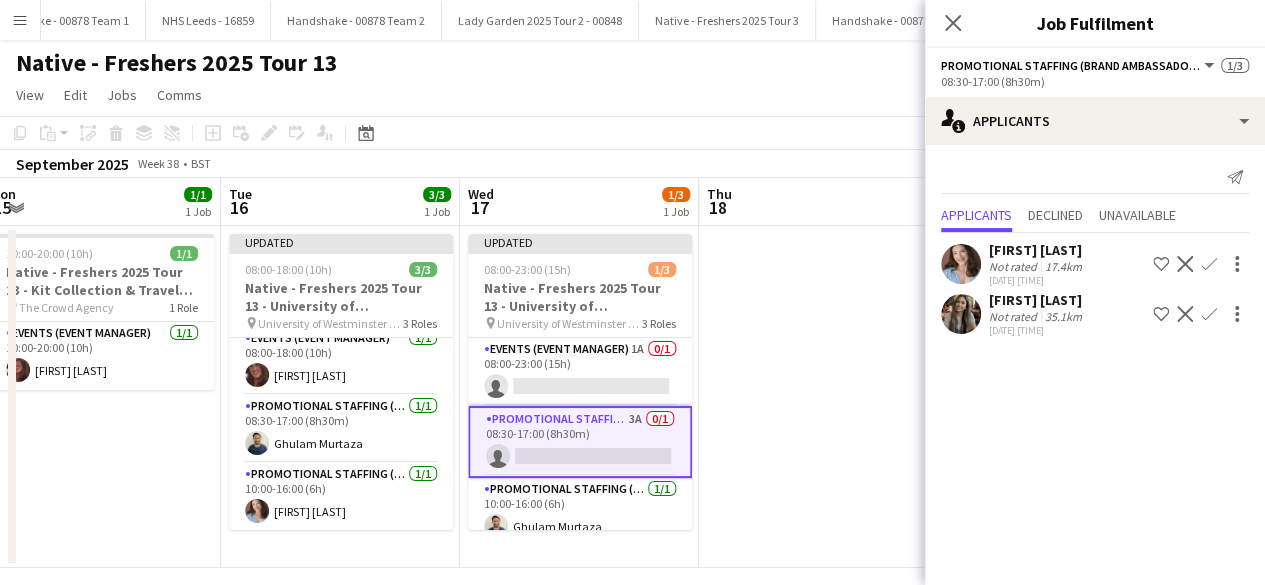click on "Confirm" at bounding box center [1209, 314] 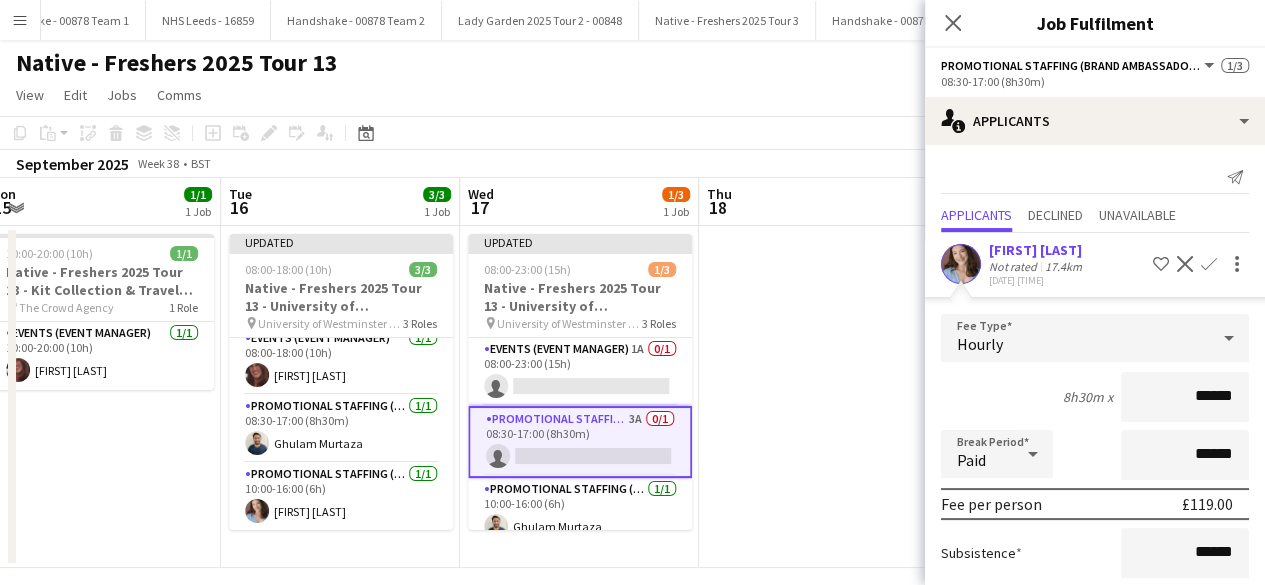 scroll, scrollTop: 224, scrollLeft: 0, axis: vertical 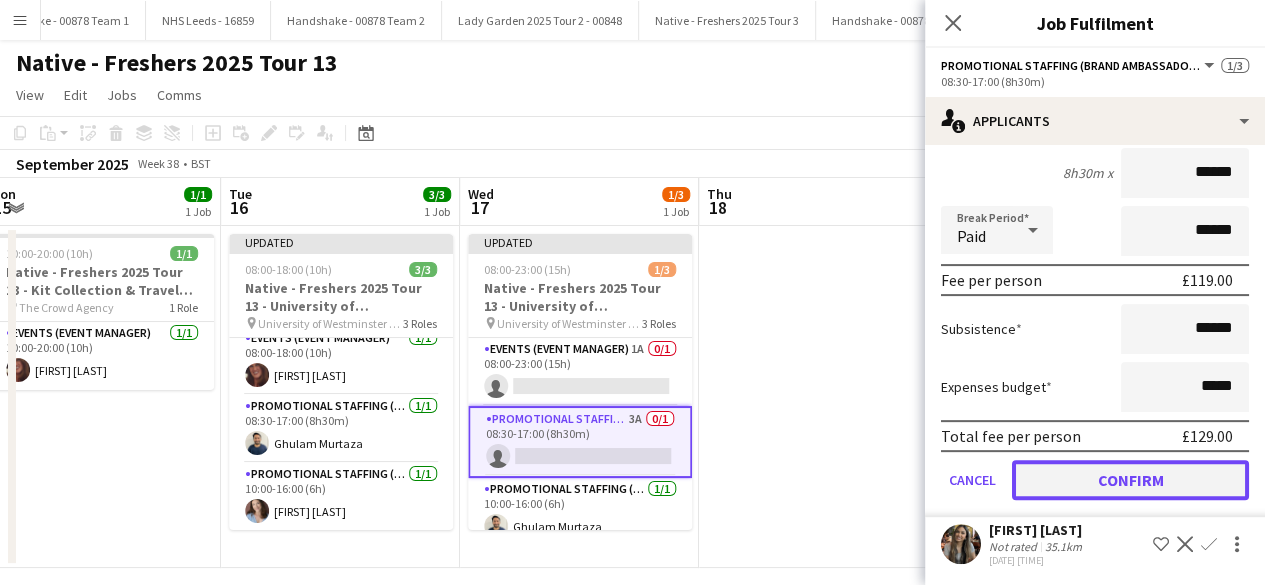 click on "Confirm" 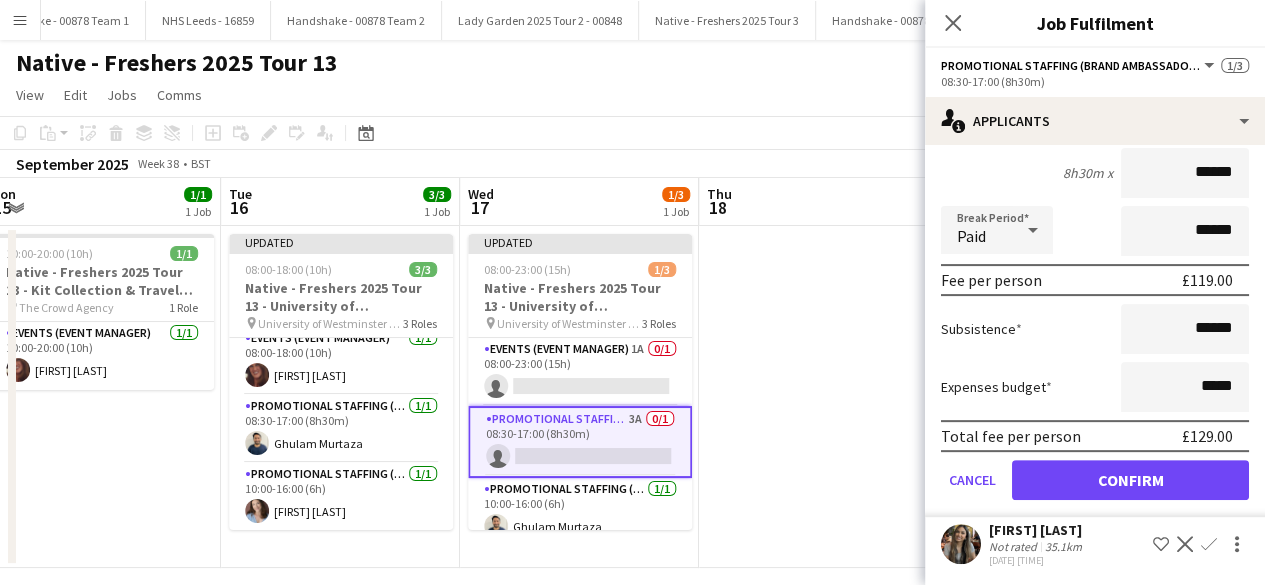 scroll, scrollTop: 0, scrollLeft: 0, axis: both 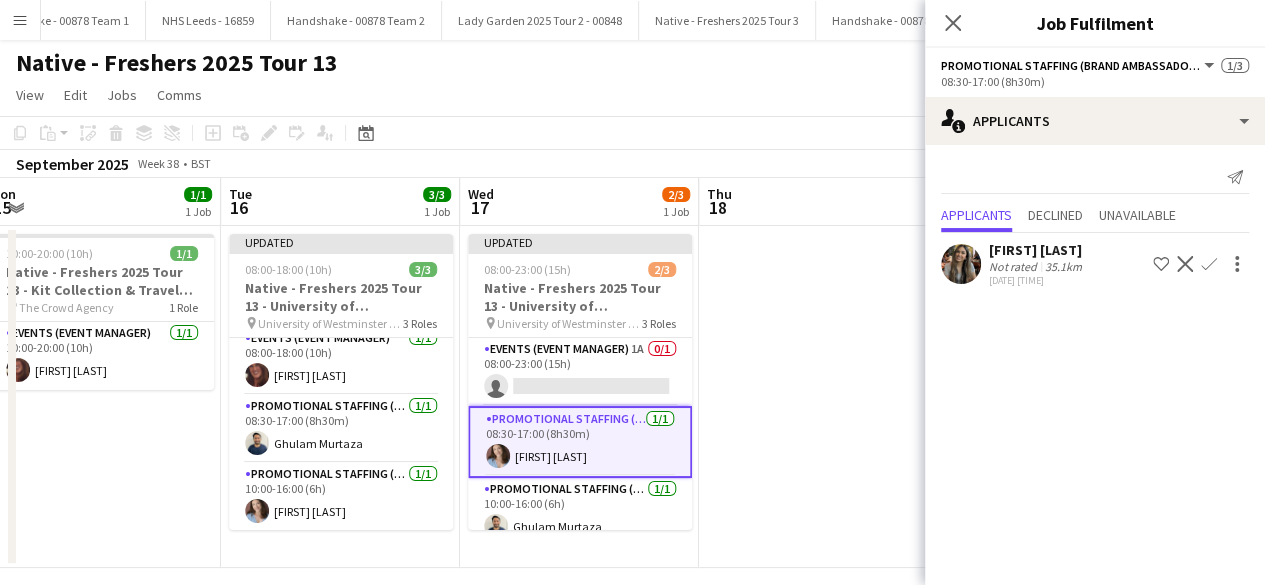 click at bounding box center (818, 397) 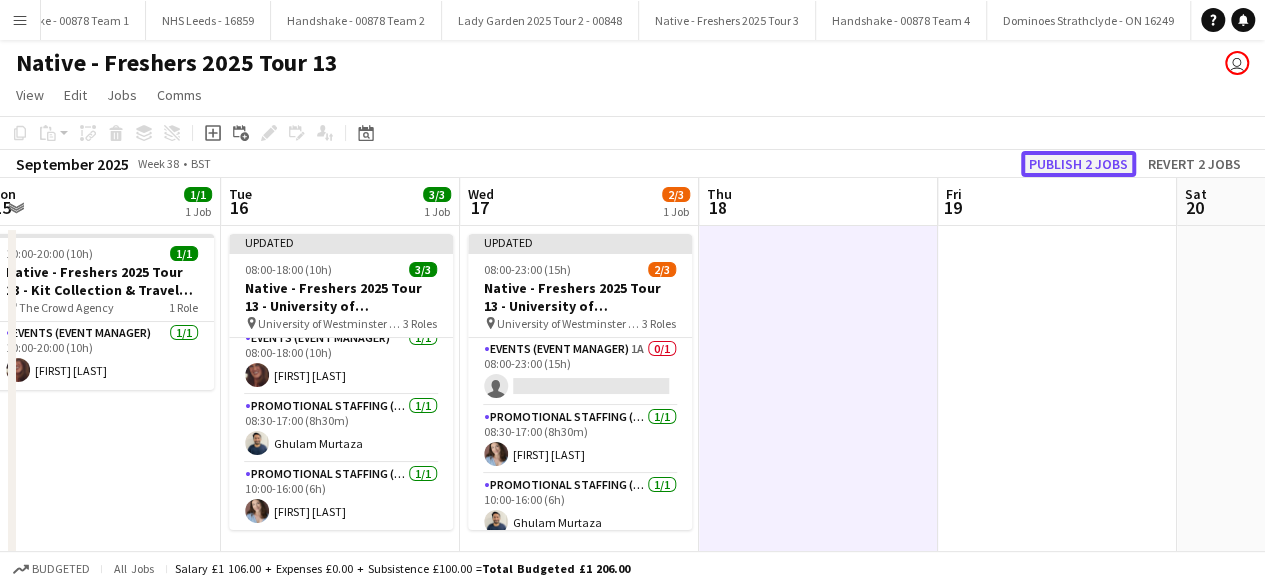 click on "Publish 2 jobs" 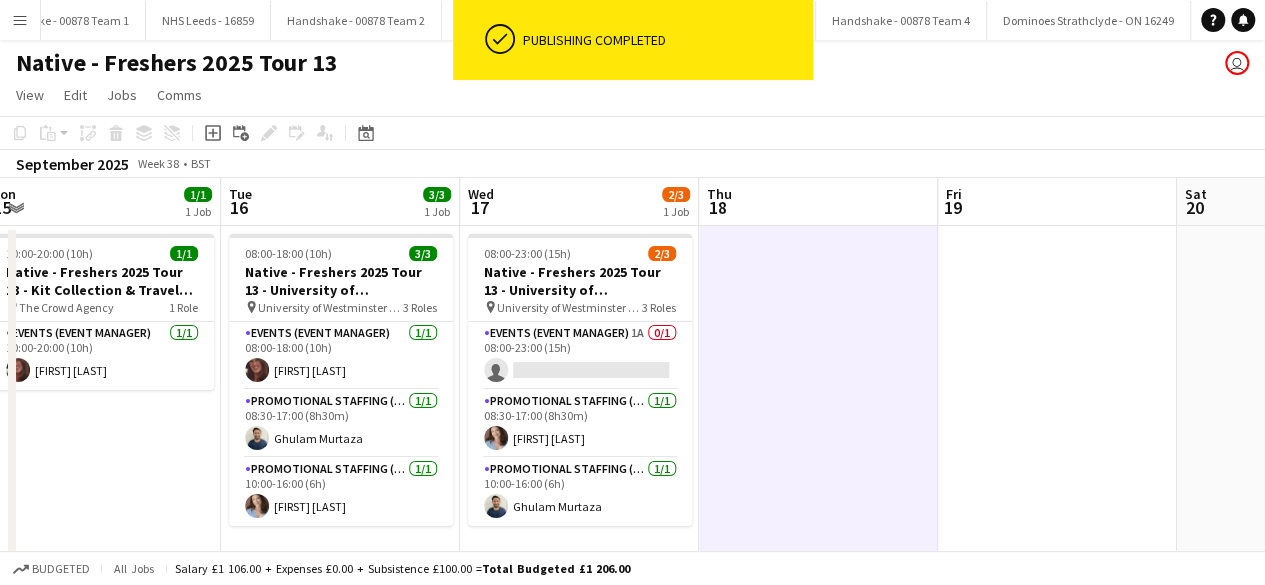 scroll, scrollTop: 0, scrollLeft: 0, axis: both 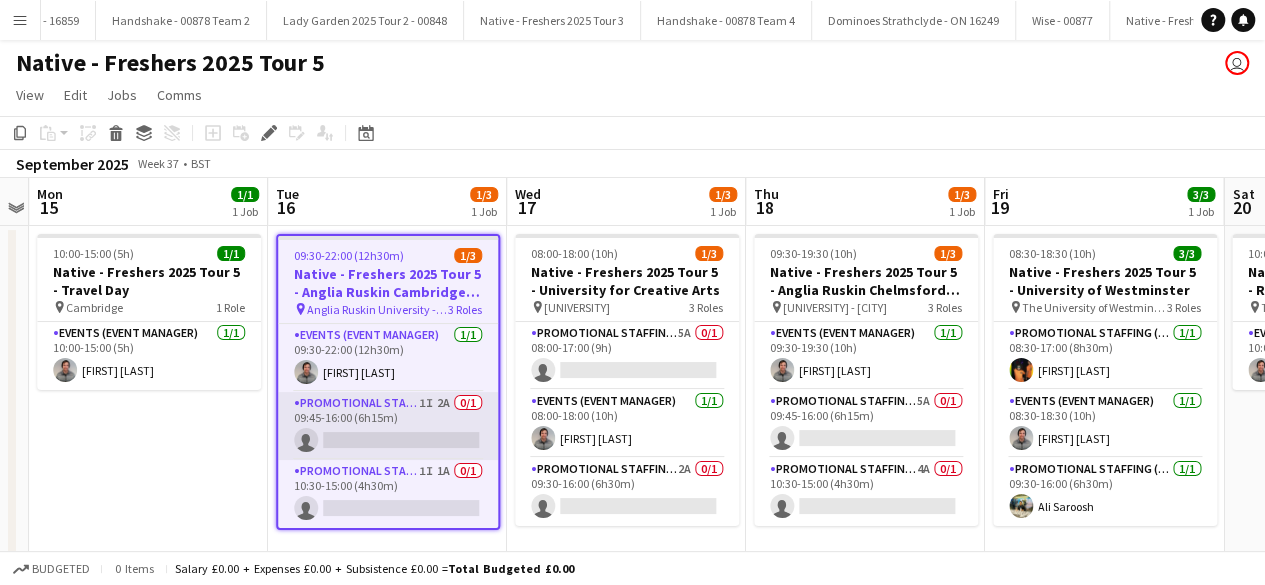 click on "Promotional Staffing (Brand Ambassadors)   1I   2A   0/1   09:45-16:00 (6h15m)
single-neutral-actions" at bounding box center [388, 426] 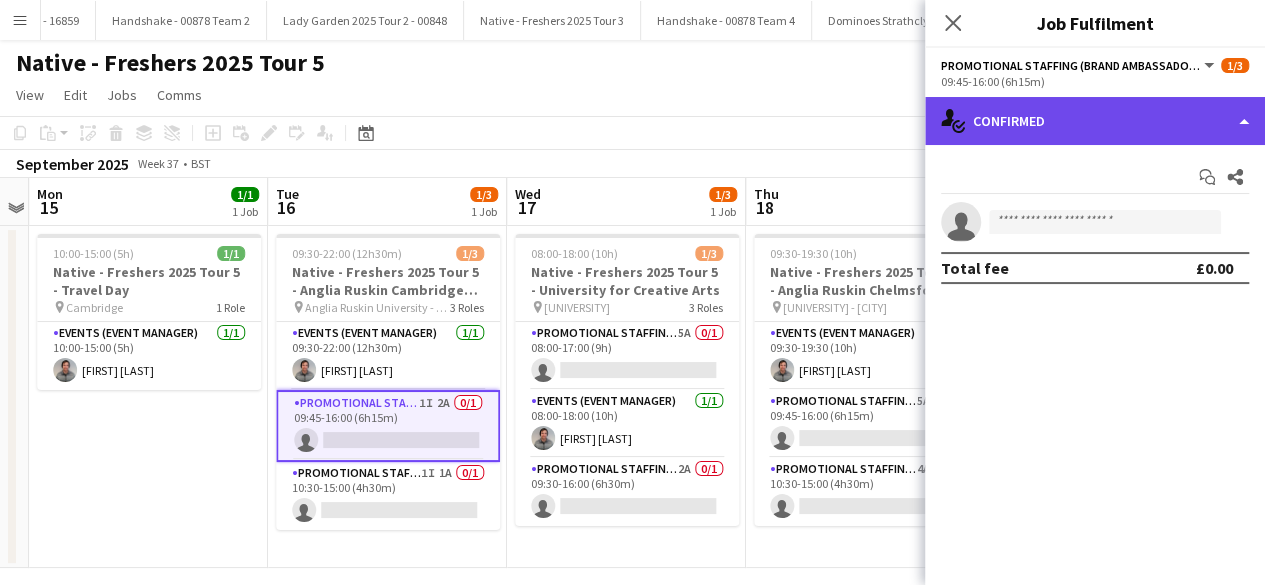click on "single-neutral-actions-check-2
Confirmed" 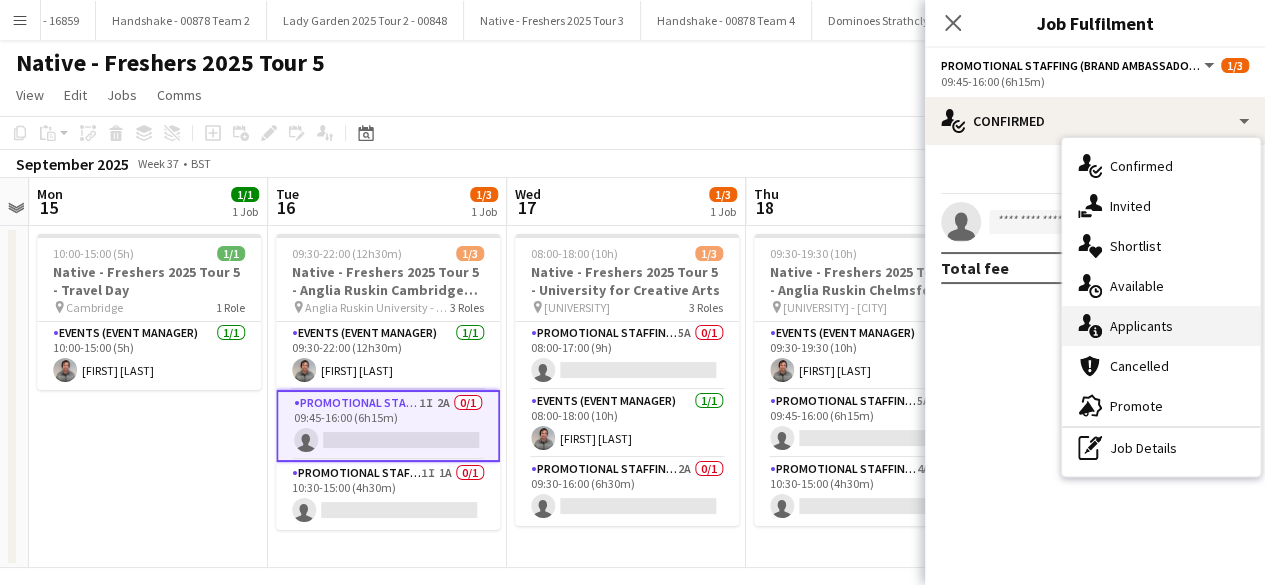 click on "single-neutral-actions-information
Applicants" at bounding box center (1161, 326) 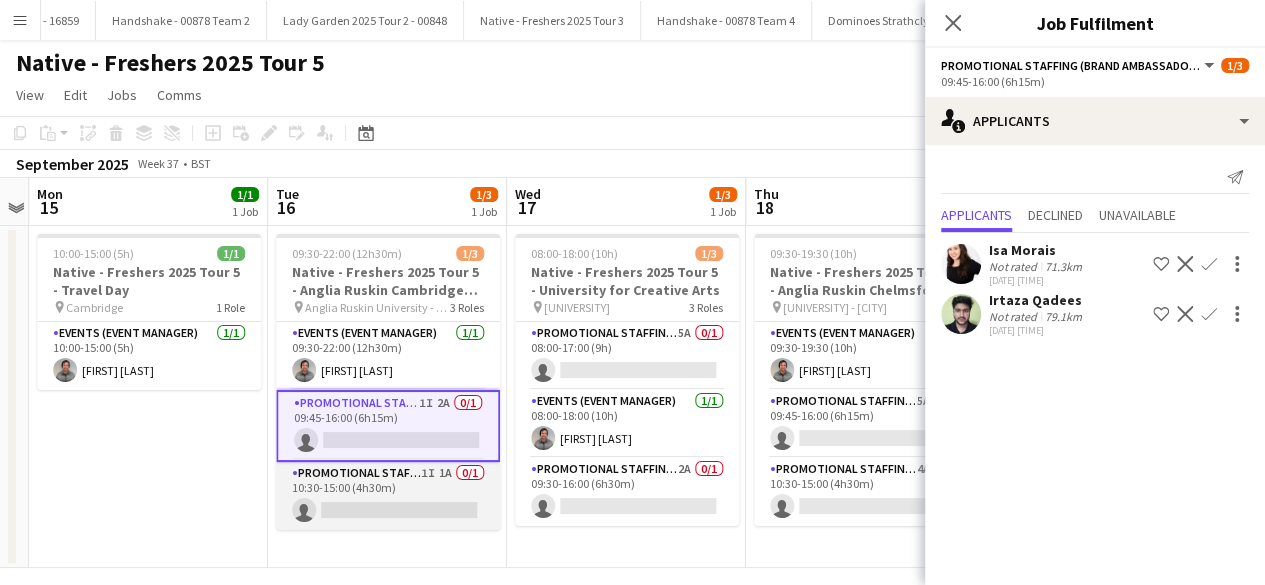 click on "Promotional Staffing (Brand Ambassadors)   1I   1A   0/1   10:30-15:00 (4h30m)
single-neutral-actions" at bounding box center [388, 496] 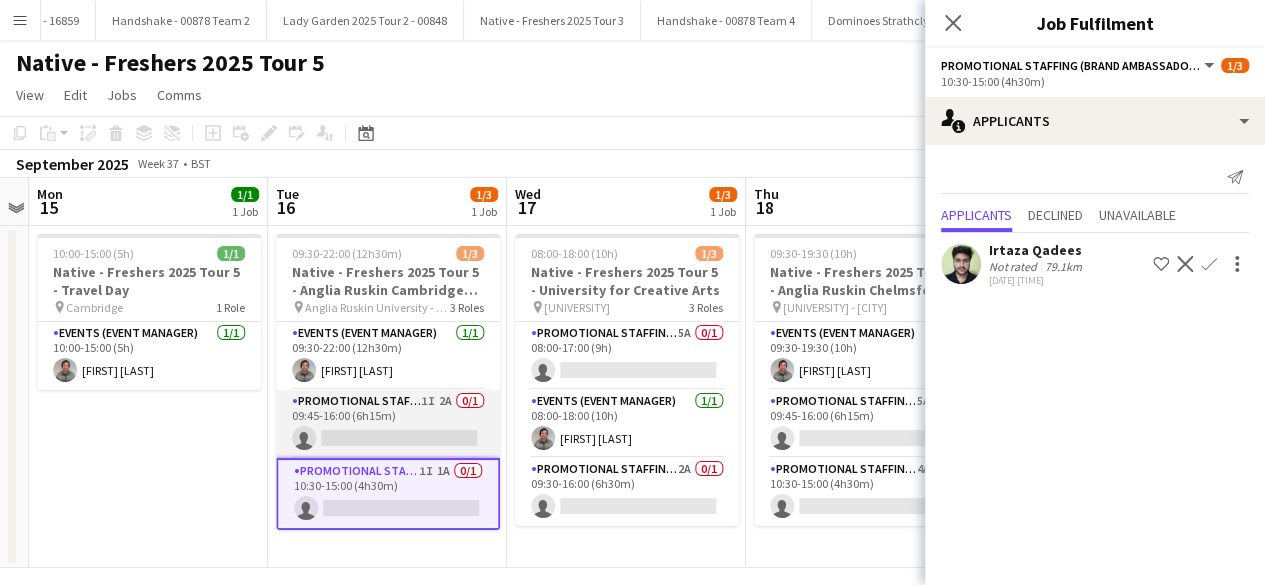 click on "Promotional Staffing (Brand Ambassadors)   1I   2A   0/1   09:45-16:00 (6h15m)
single-neutral-actions" at bounding box center [388, 424] 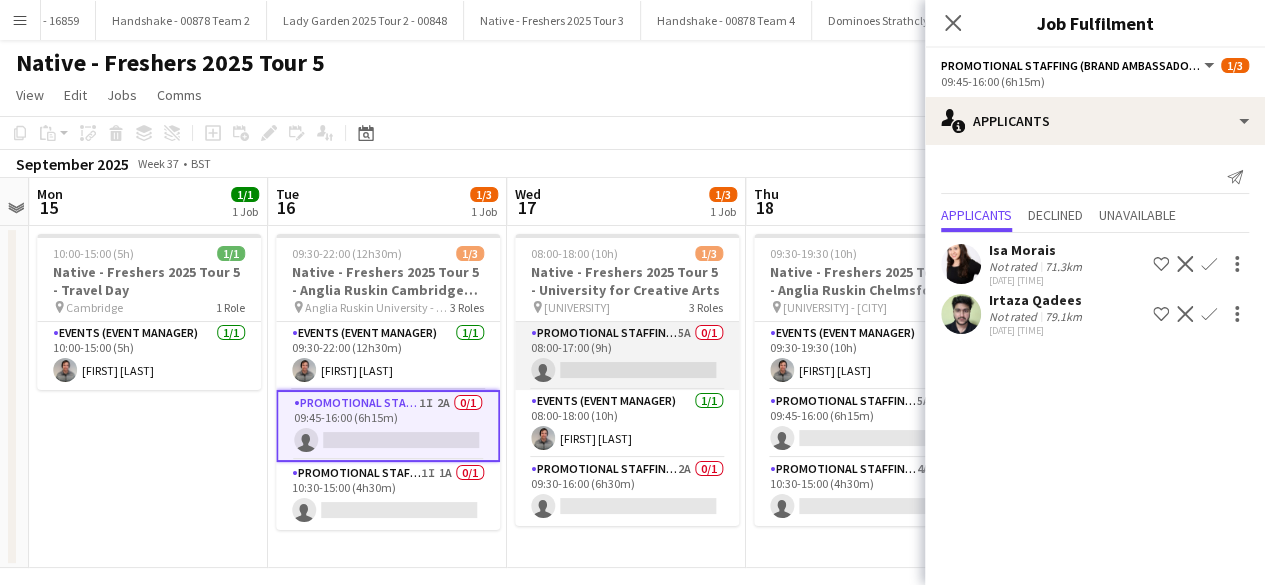 click on "Promotional Staffing (Brand Ambassadors)   5A   0/1   08:00-17:00 (9h)
single-neutral-actions" at bounding box center [627, 356] 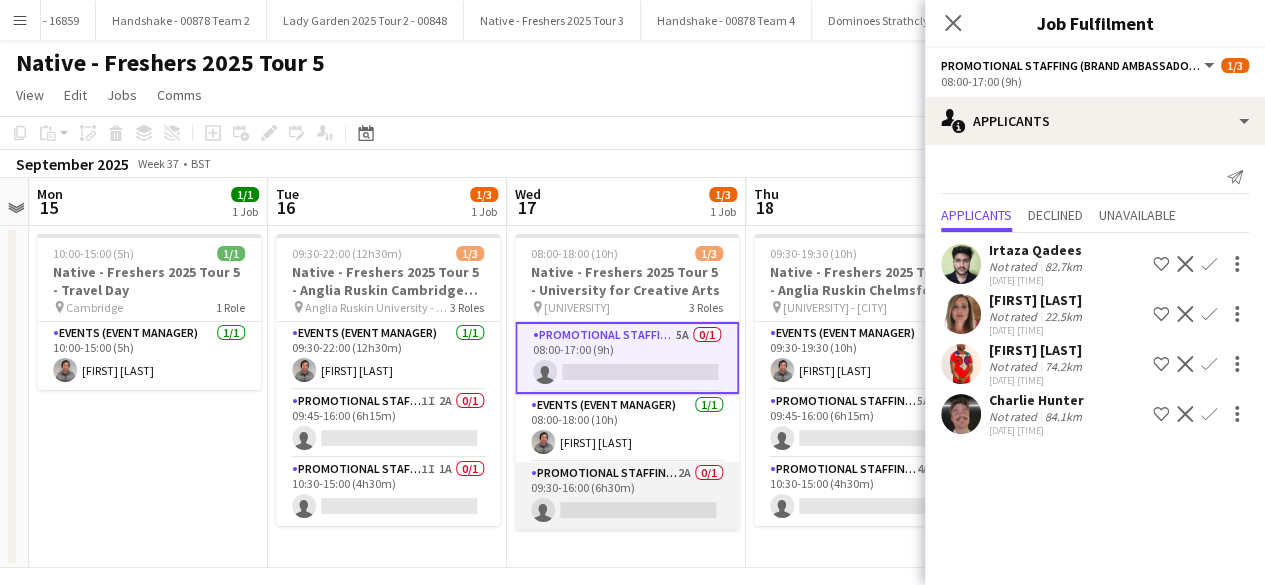click on "Promotional Staffing (Brand Ambassadors)   2A   0/1   09:30-16:00 (6h30m)
single-neutral-actions" at bounding box center (627, 496) 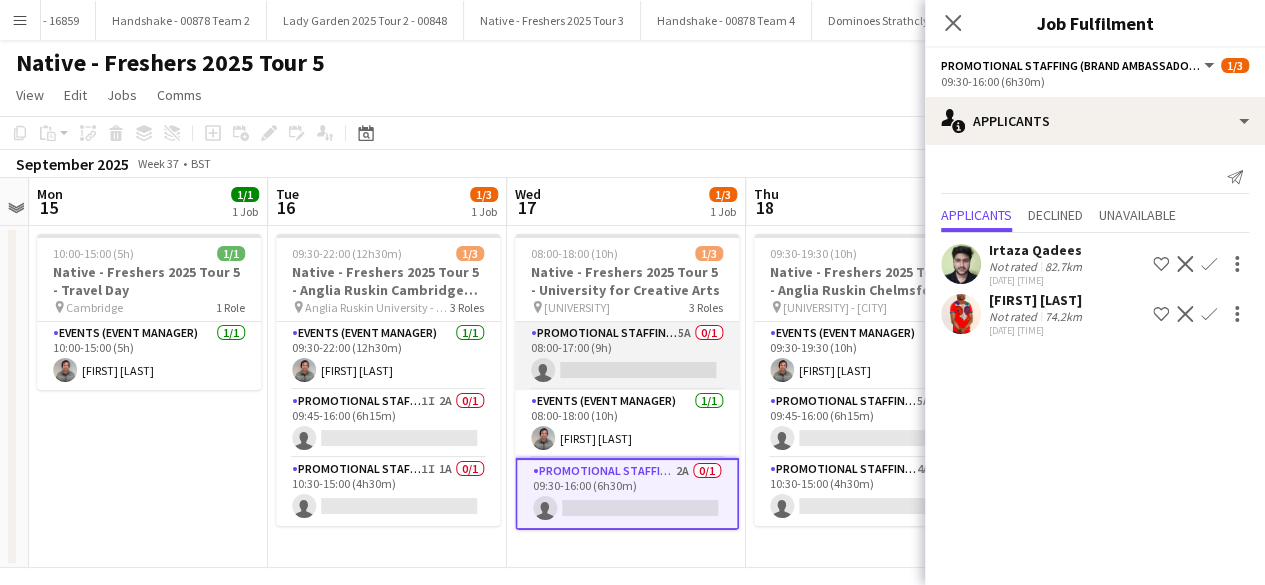 click on "Promotional Staffing (Brand Ambassadors)   5A   0/1   08:00-17:00 (9h)
single-neutral-actions" at bounding box center [627, 356] 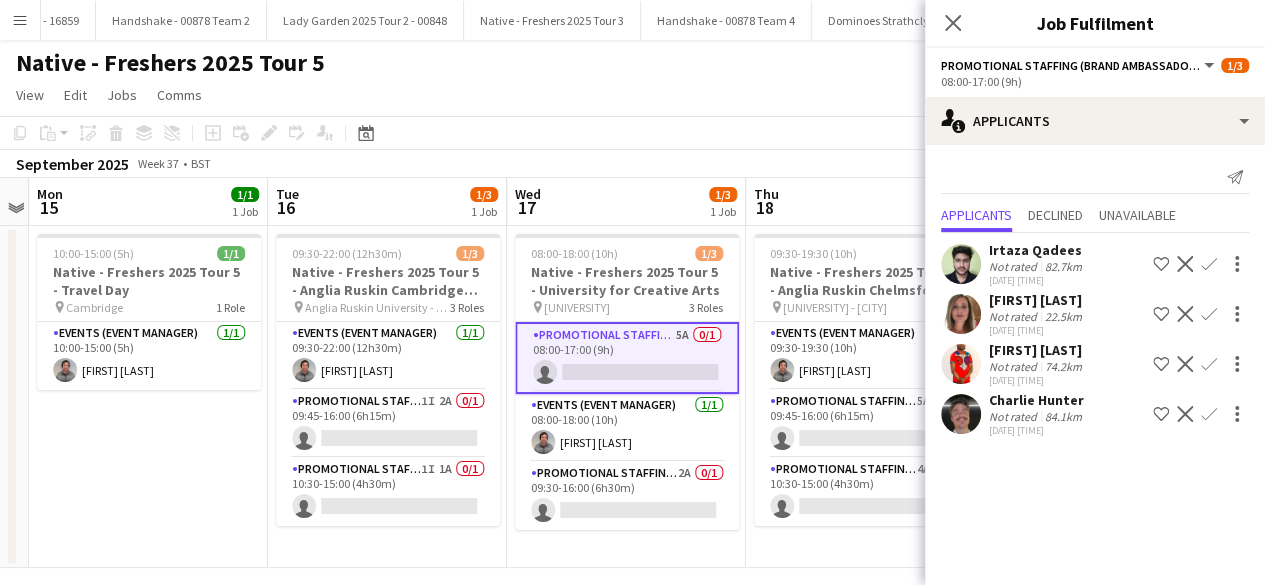 click at bounding box center (961, 414) 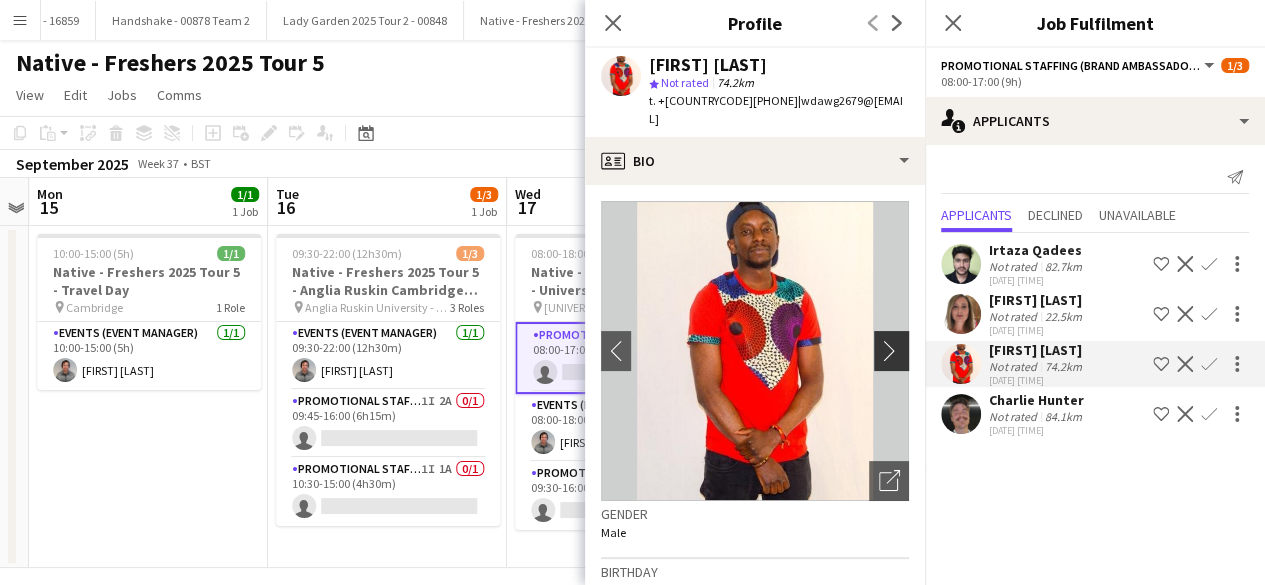 click on "chevron-right" 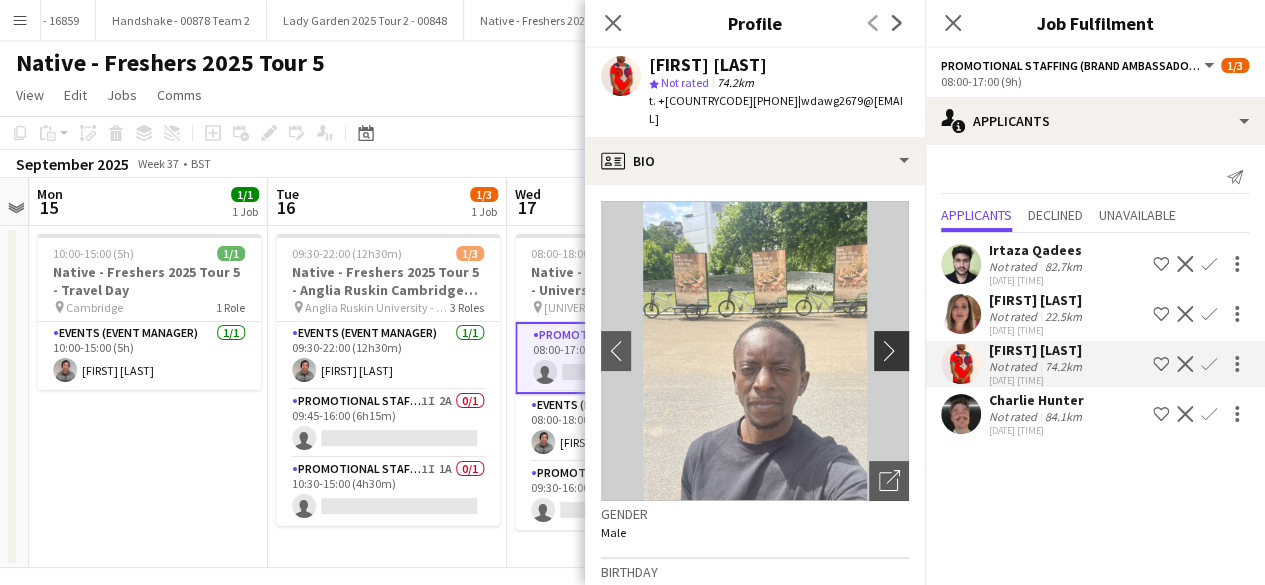 click on "chevron-right" 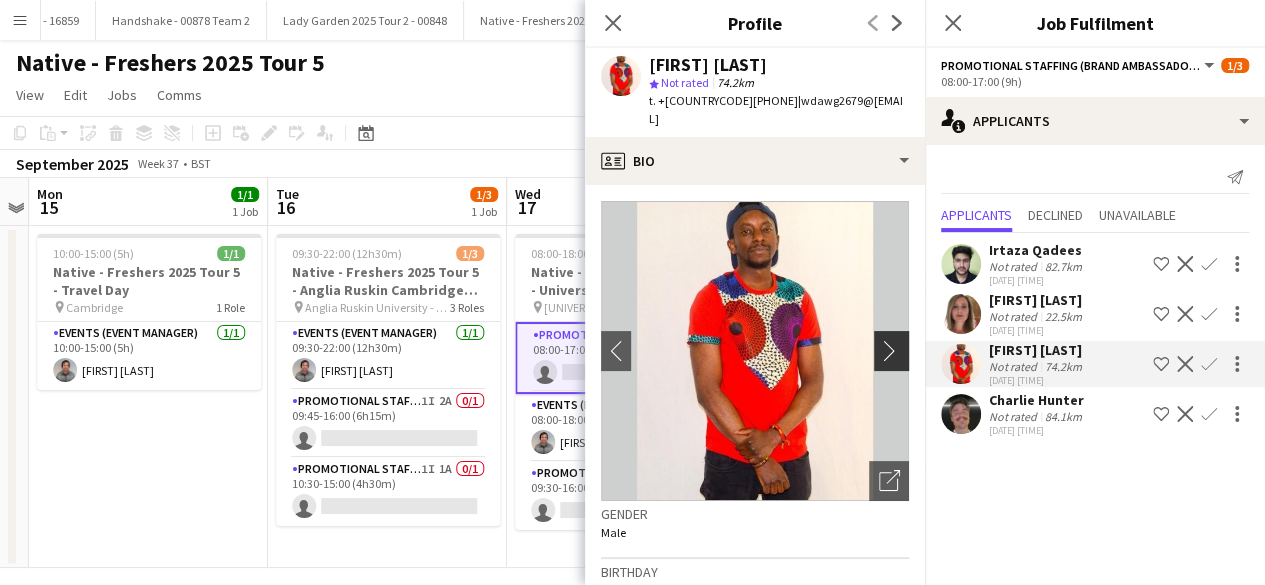 click on "chevron-right" 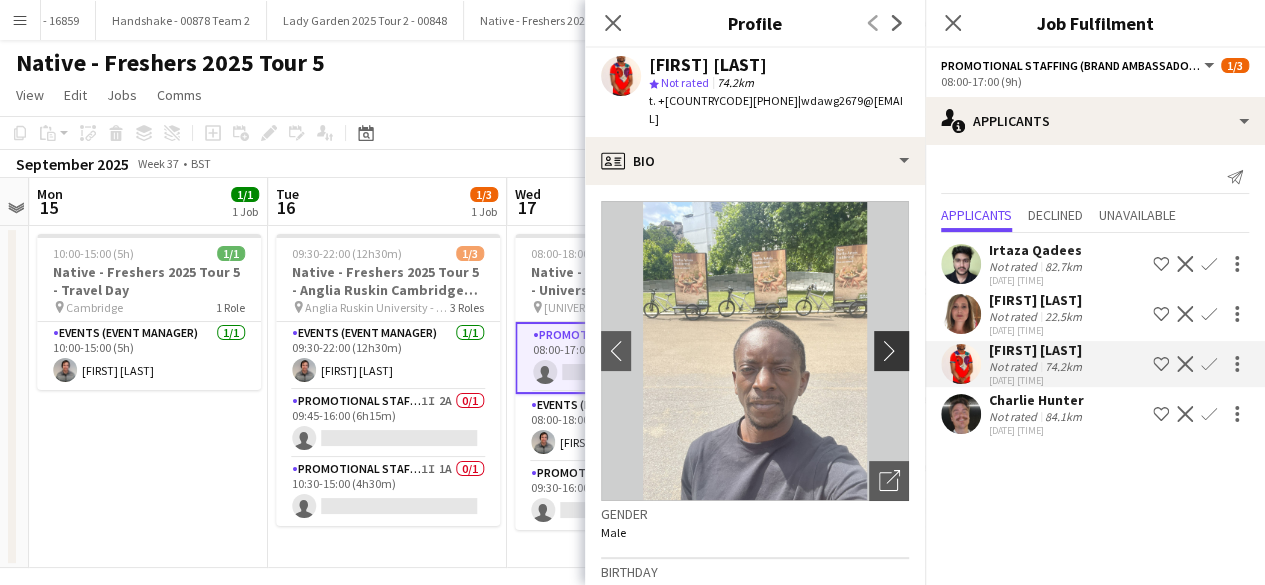 click on "chevron-right" 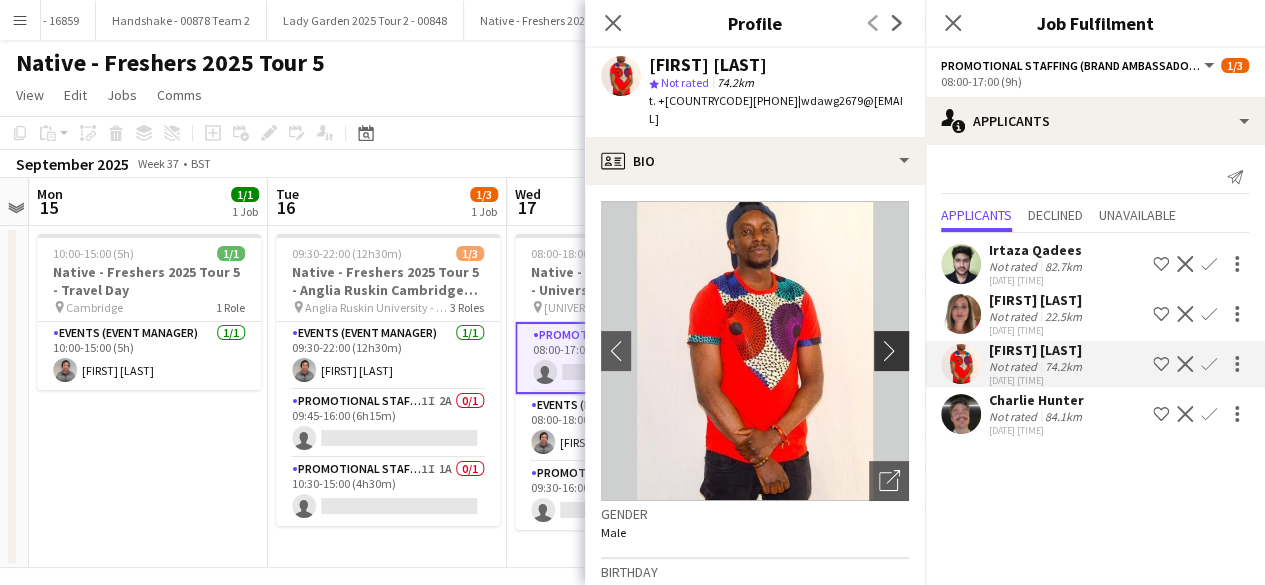 click on "chevron-right" 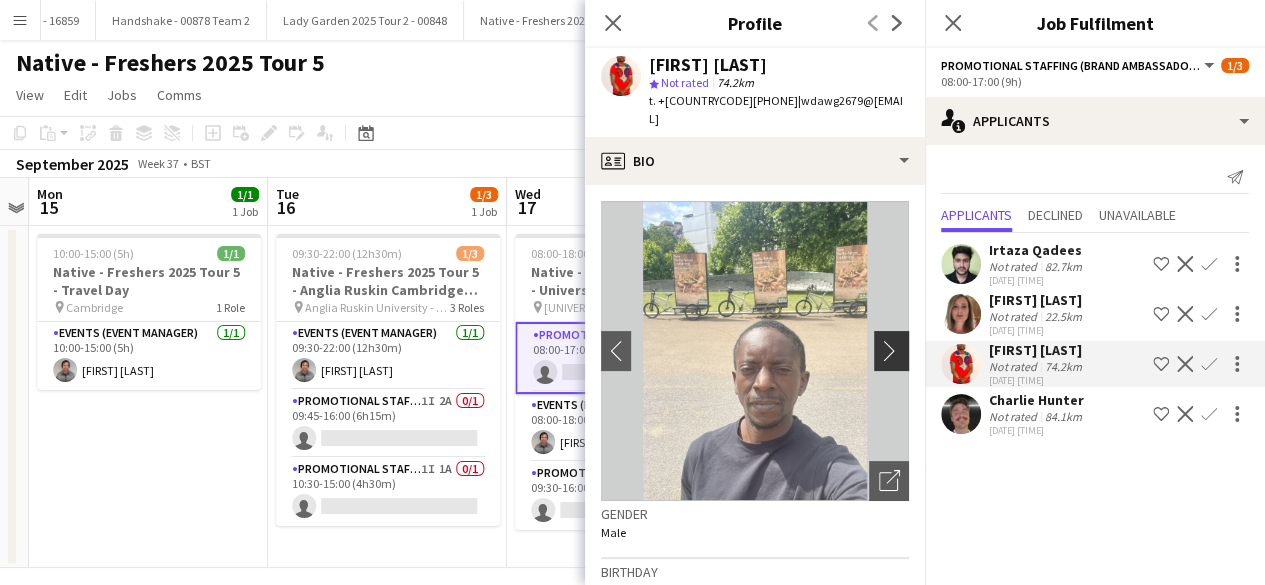 click on "chevron-right" 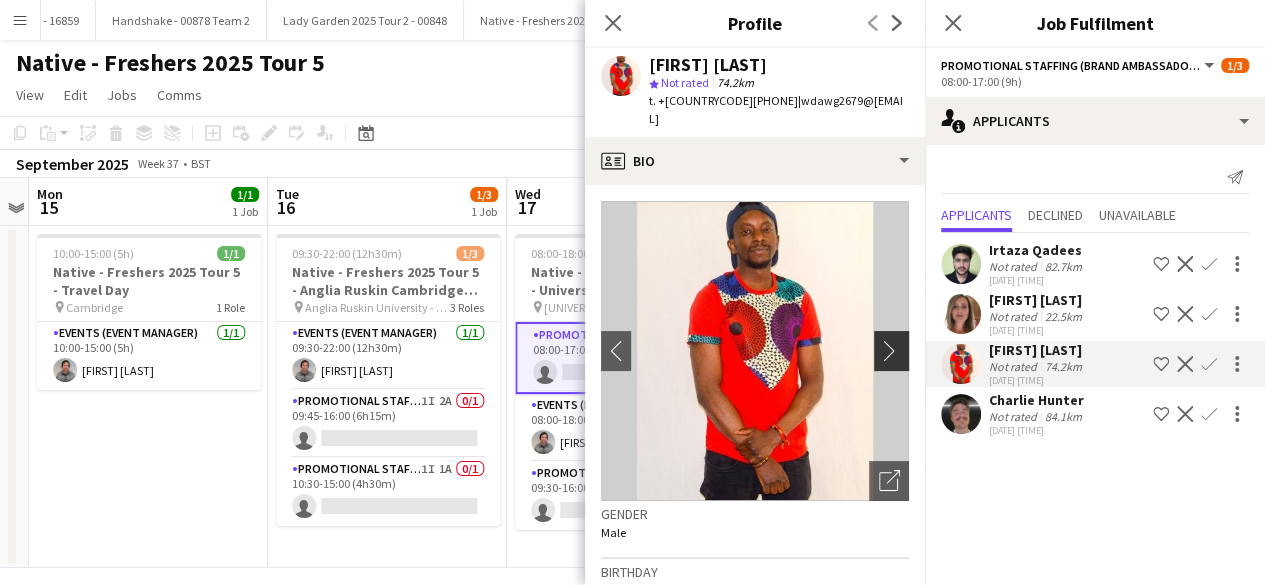 click on "chevron-right" 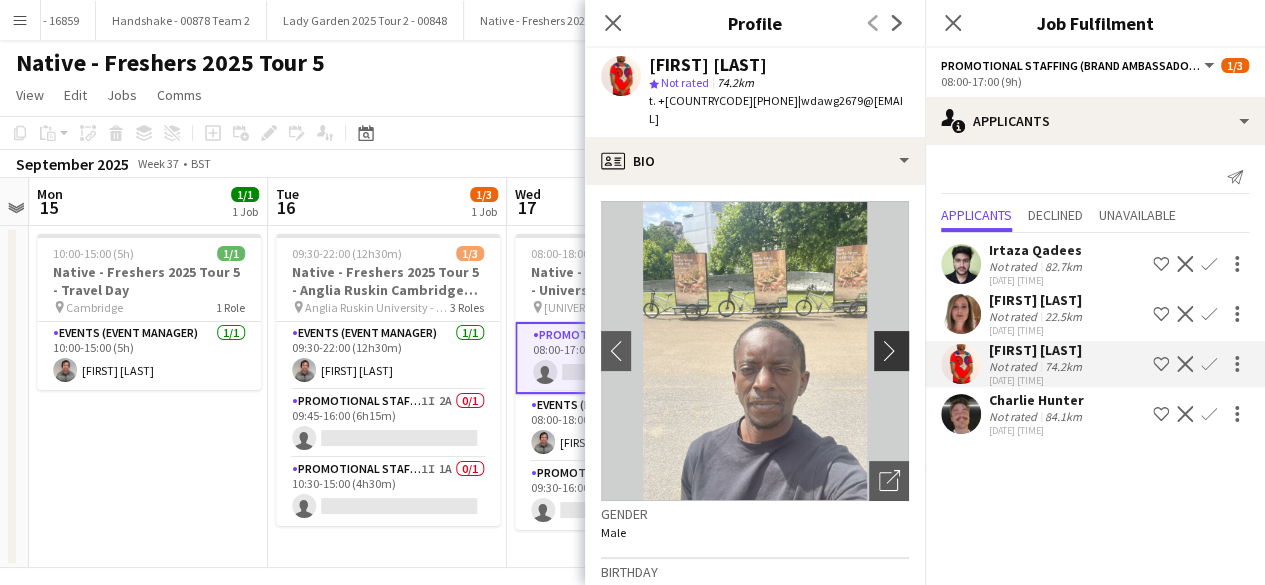 click on "chevron-right" 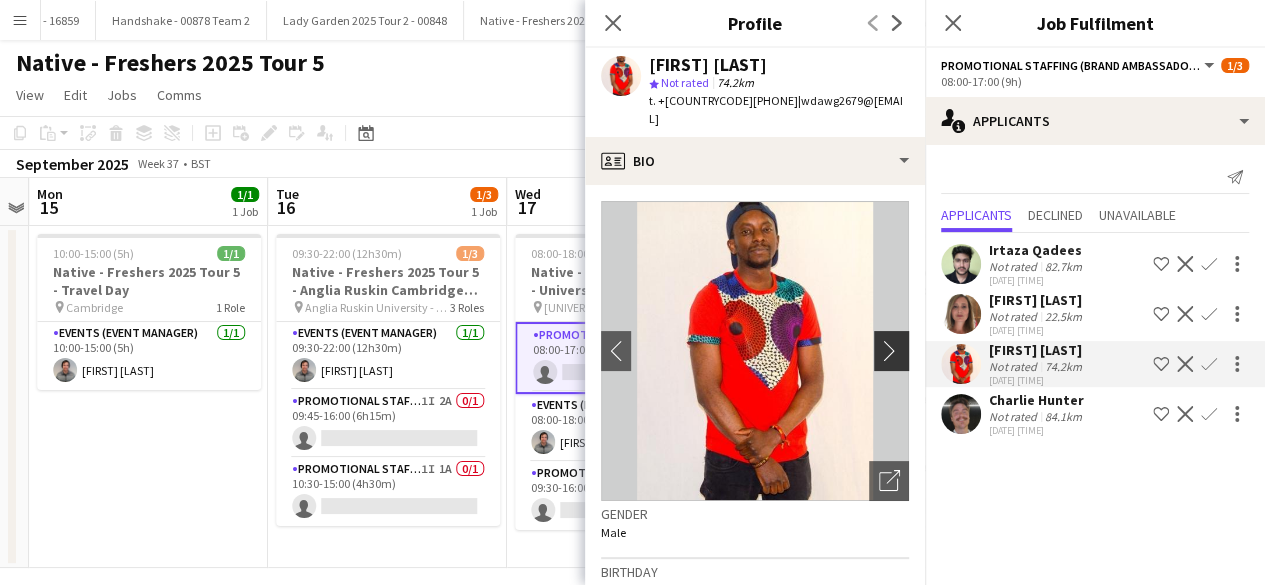 click on "chevron-right" 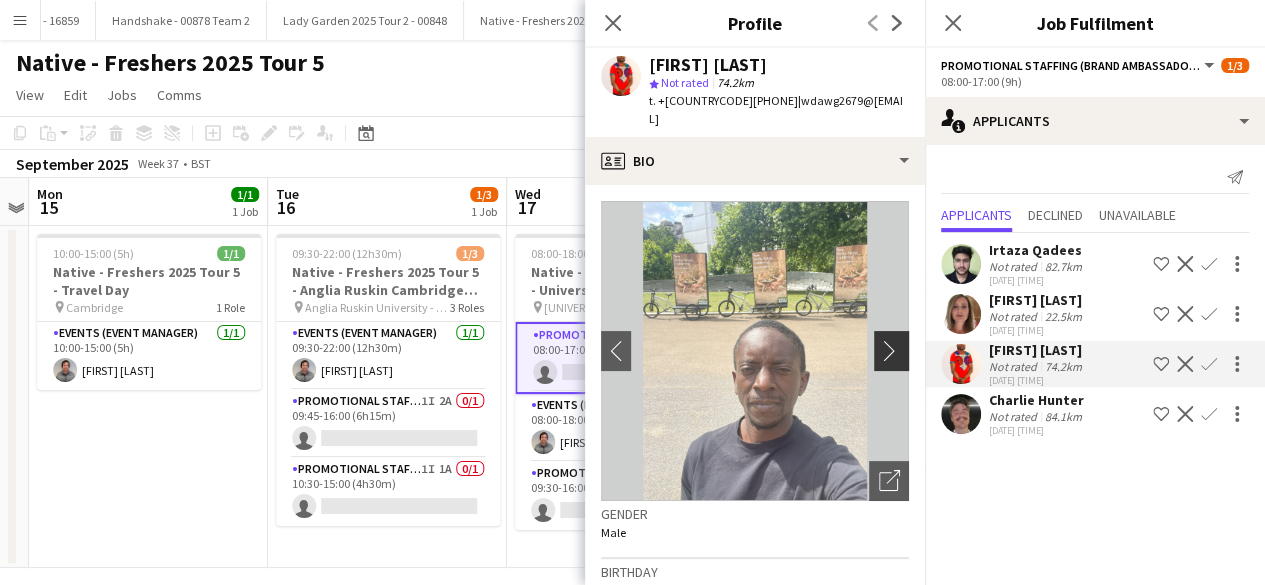 click on "chevron-right" 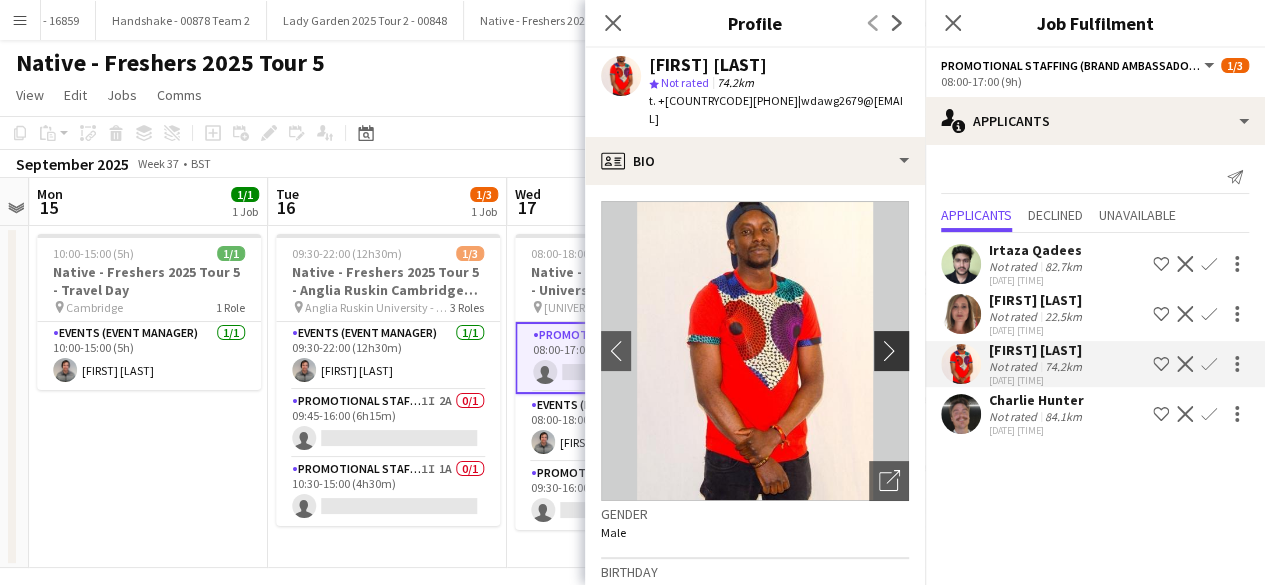 click on "chevron-right" 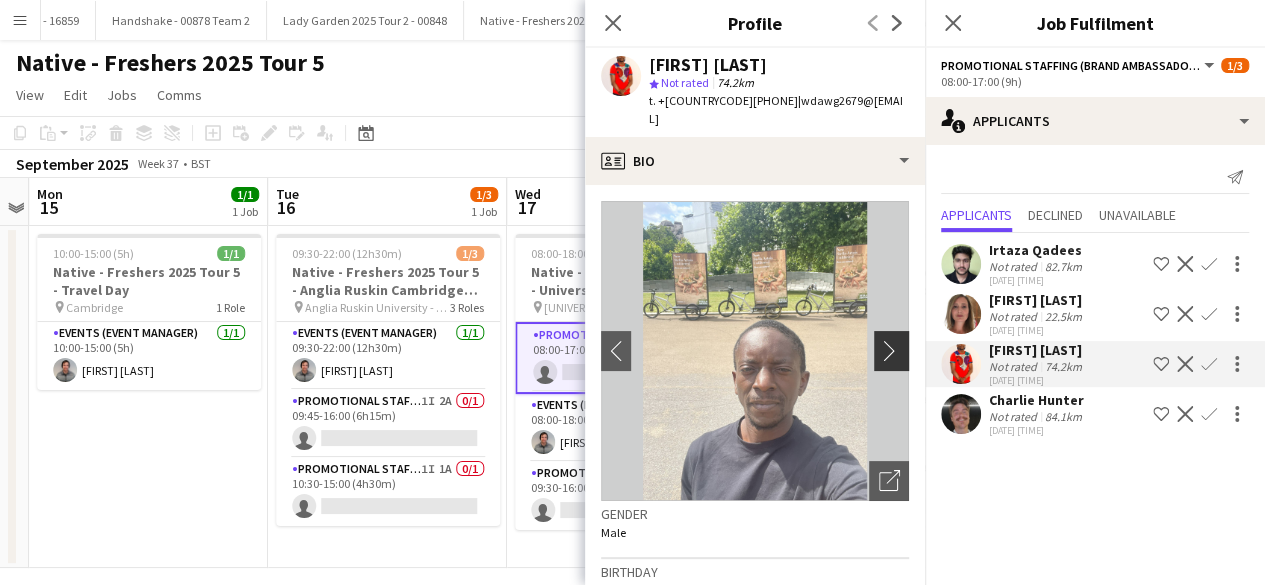 click on "chevron-right" 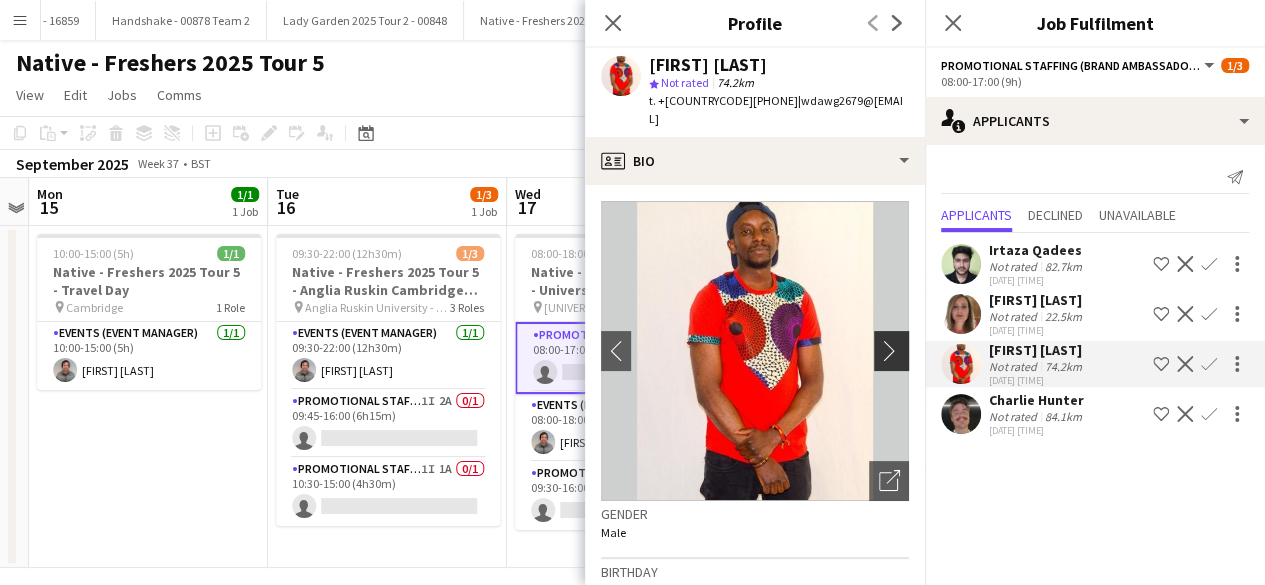 click on "chevron-right" 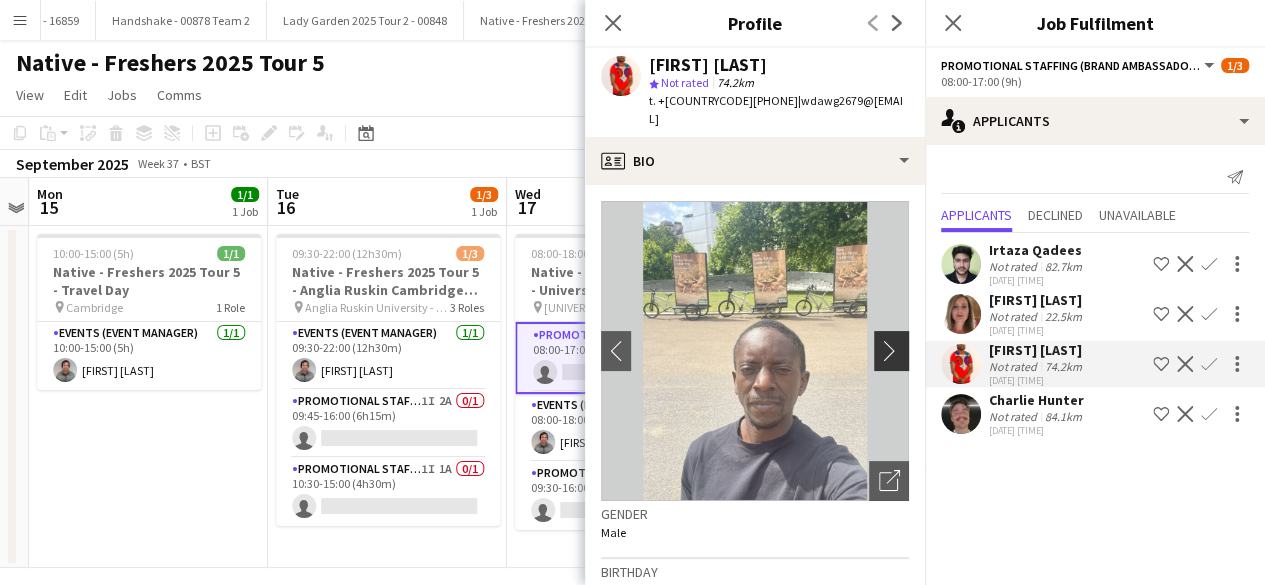 click on "chevron-right" 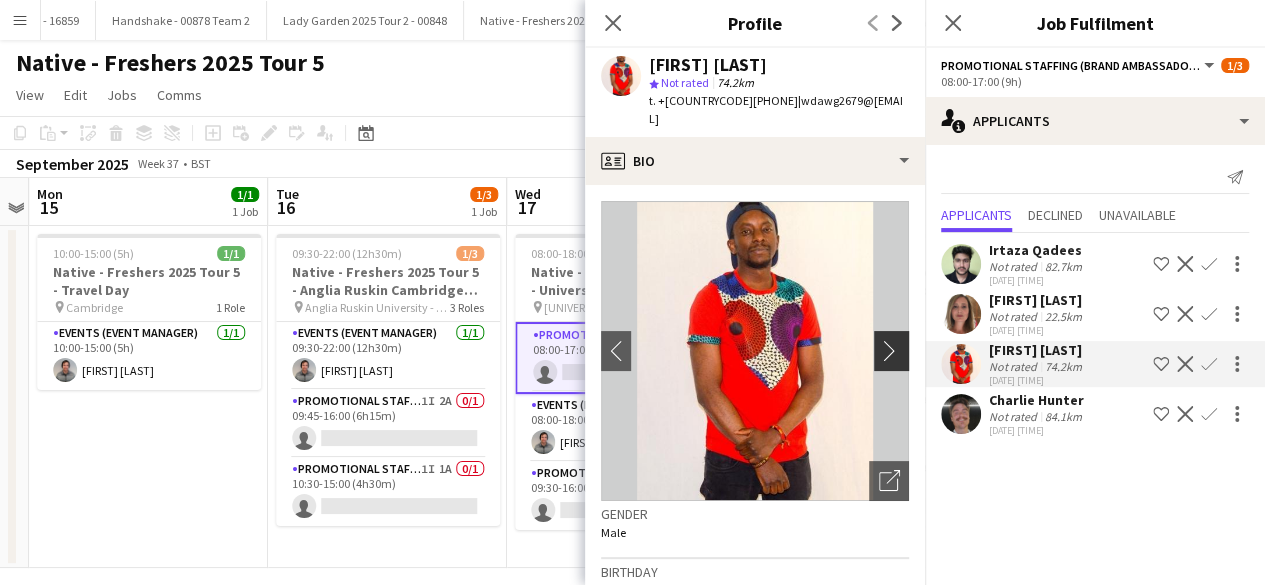 click on "chevron-right" 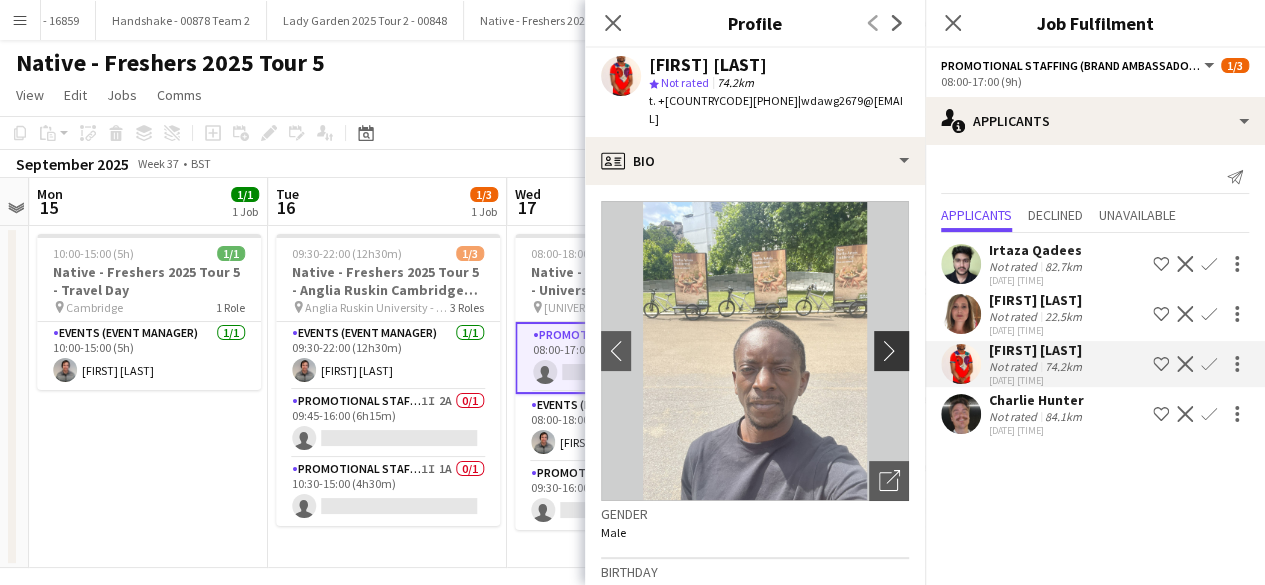click on "chevron-right" 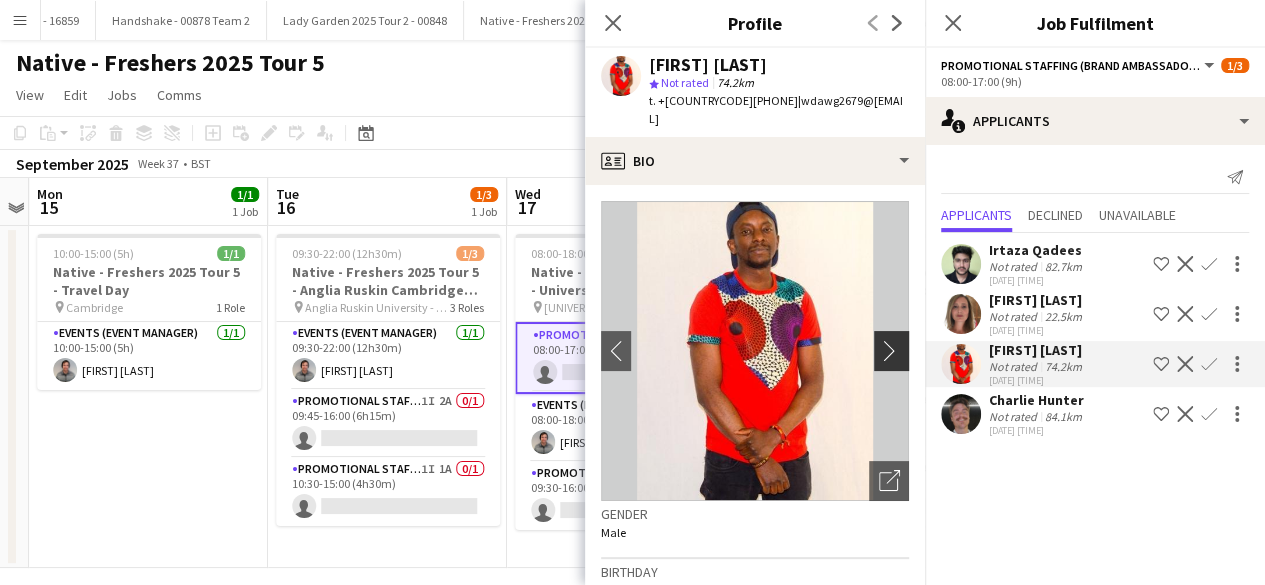 click on "chevron-right" 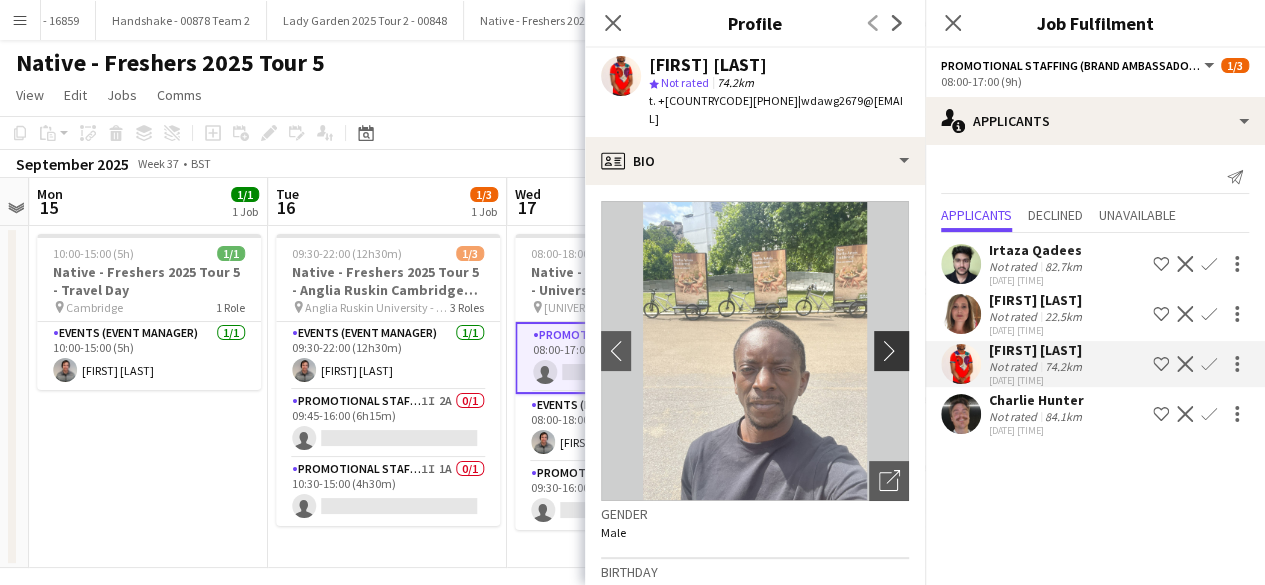 click on "chevron-right" 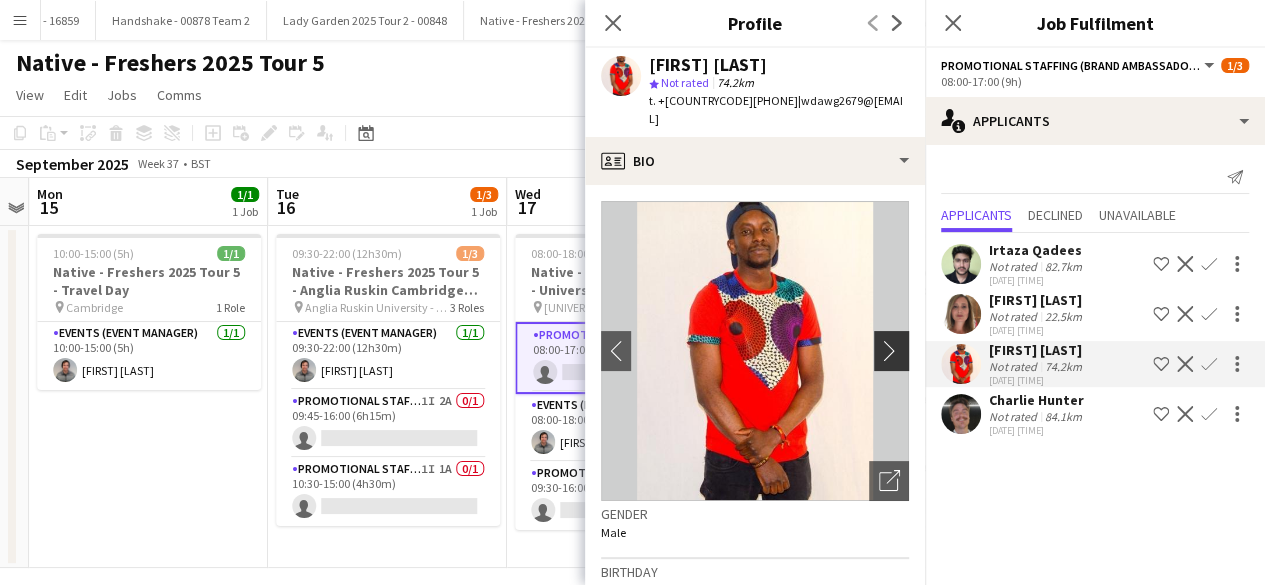 click on "chevron-right" 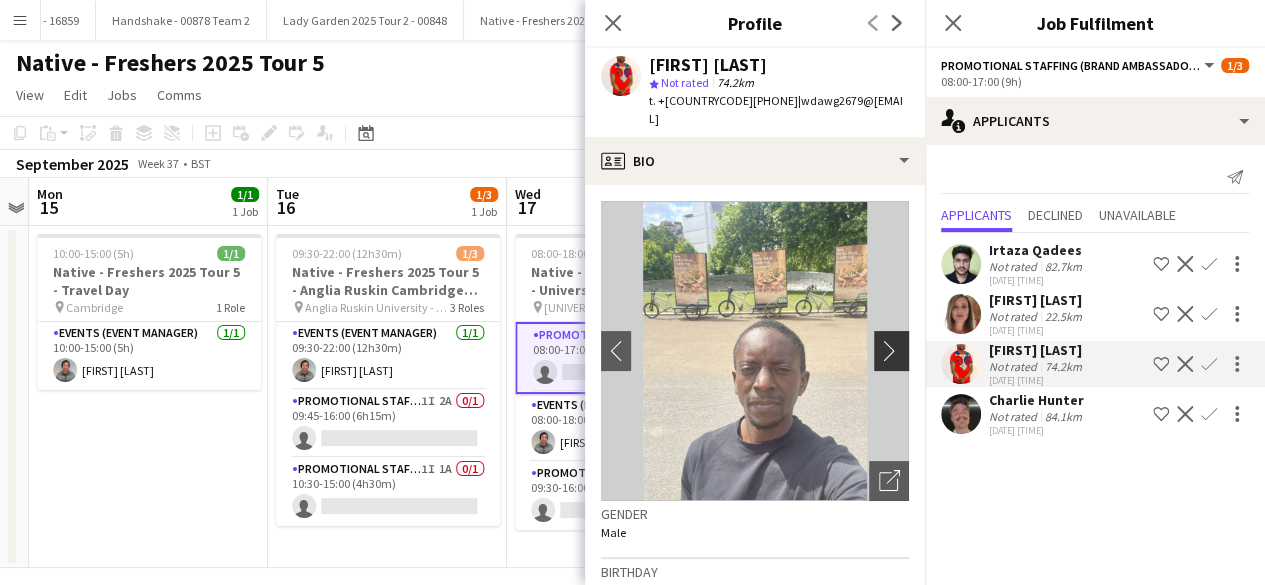 click on "chevron-right" 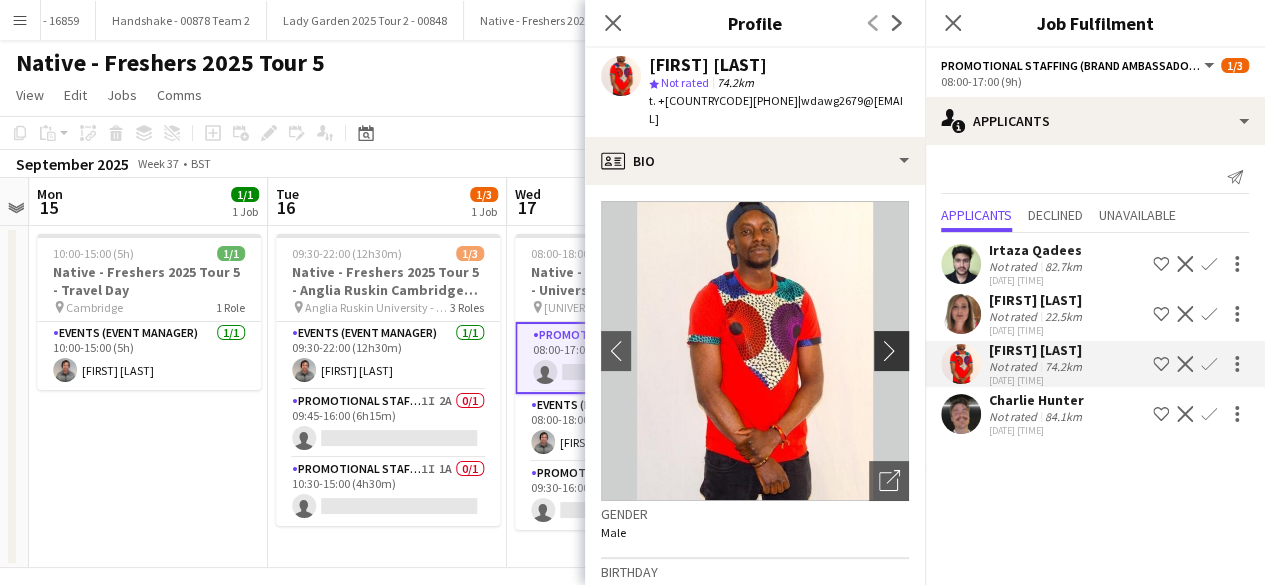 click on "chevron-right" 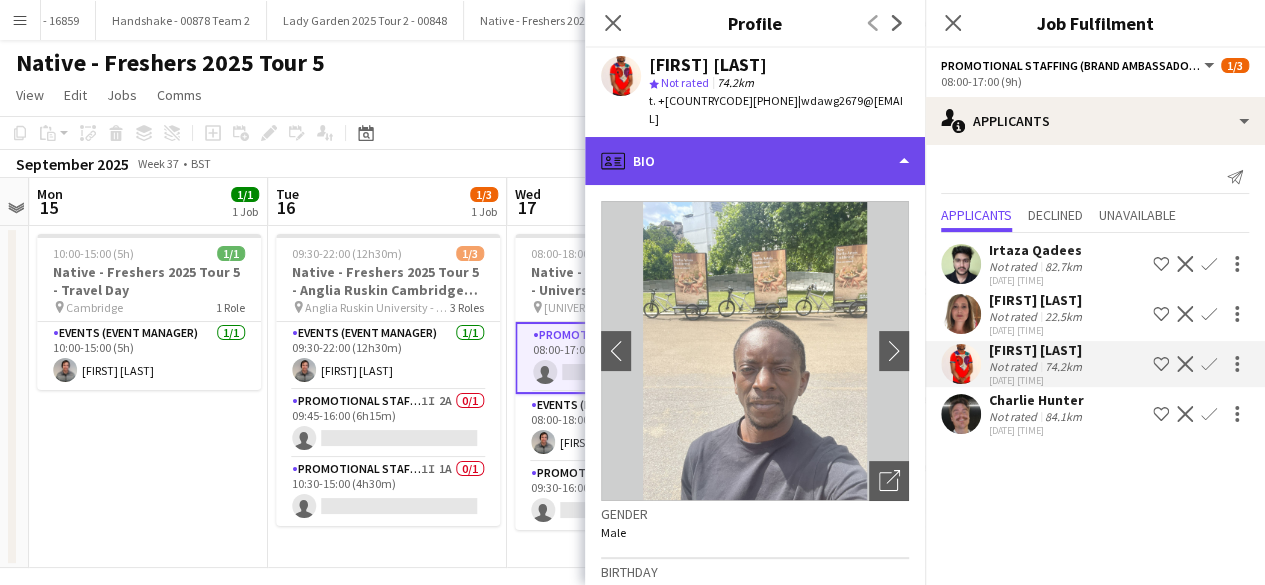 click on "profile
Bio" 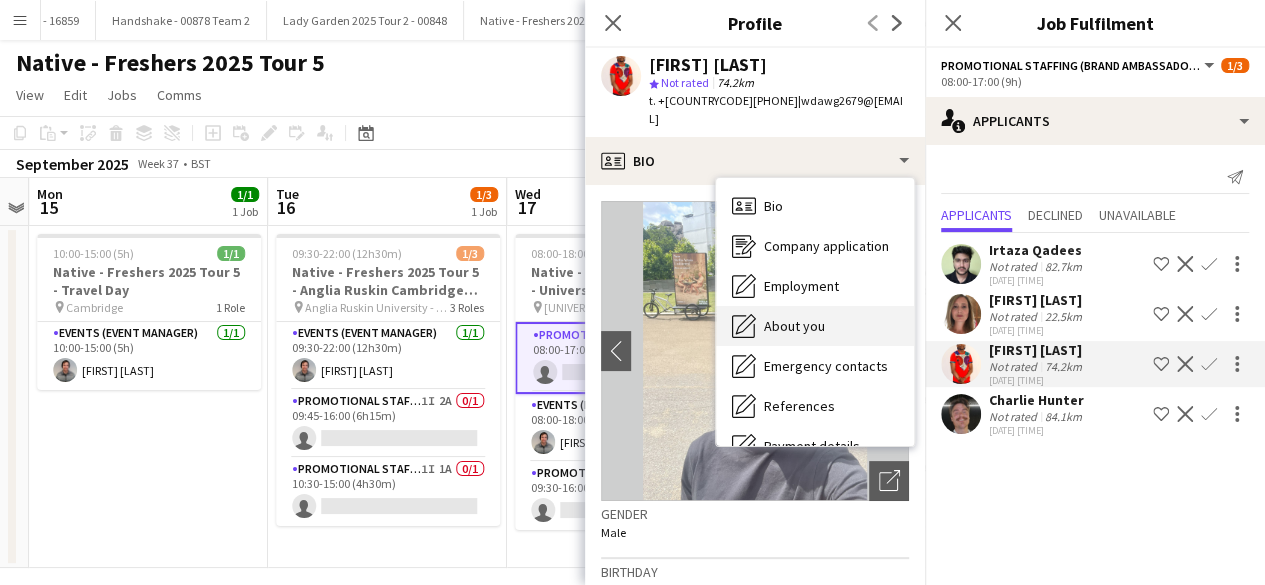 click on "About you
About you" at bounding box center [815, 326] 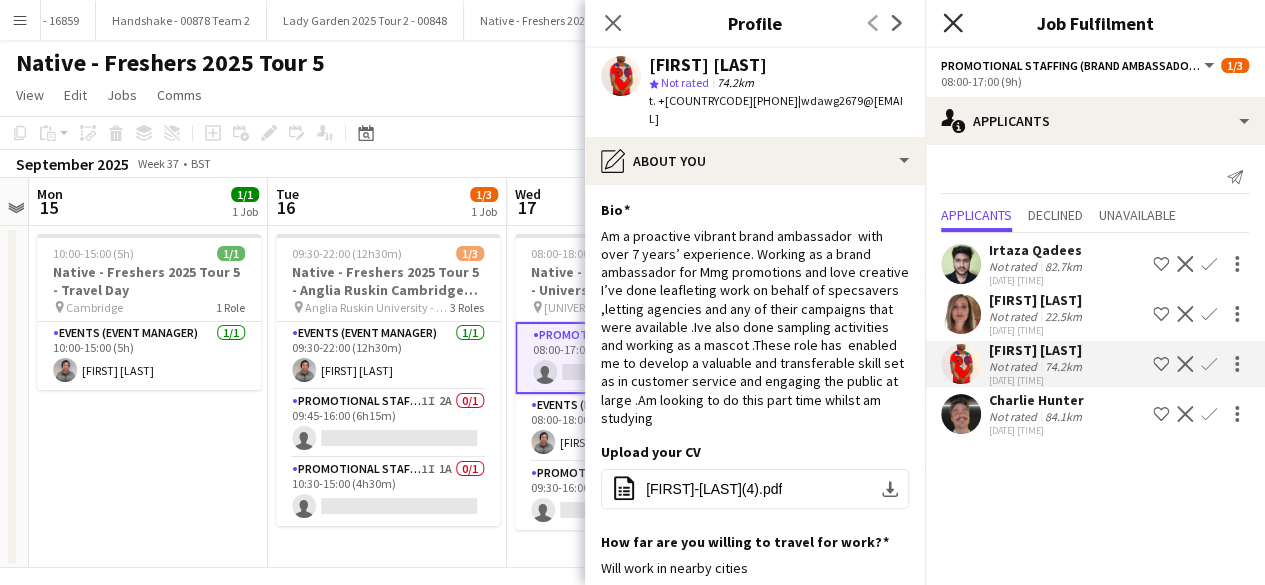 click 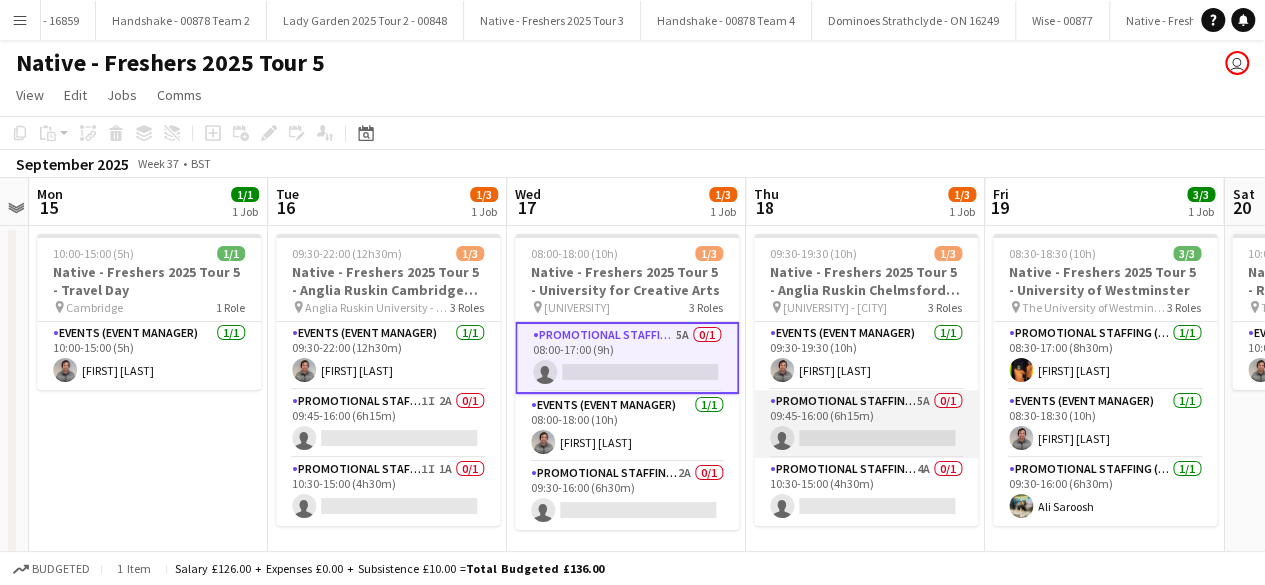 click on "Promotional Staffing (Brand Ambassadors)   5A   0/1   09:45-16:00 (6h15m)
single-neutral-actions" at bounding box center (866, 424) 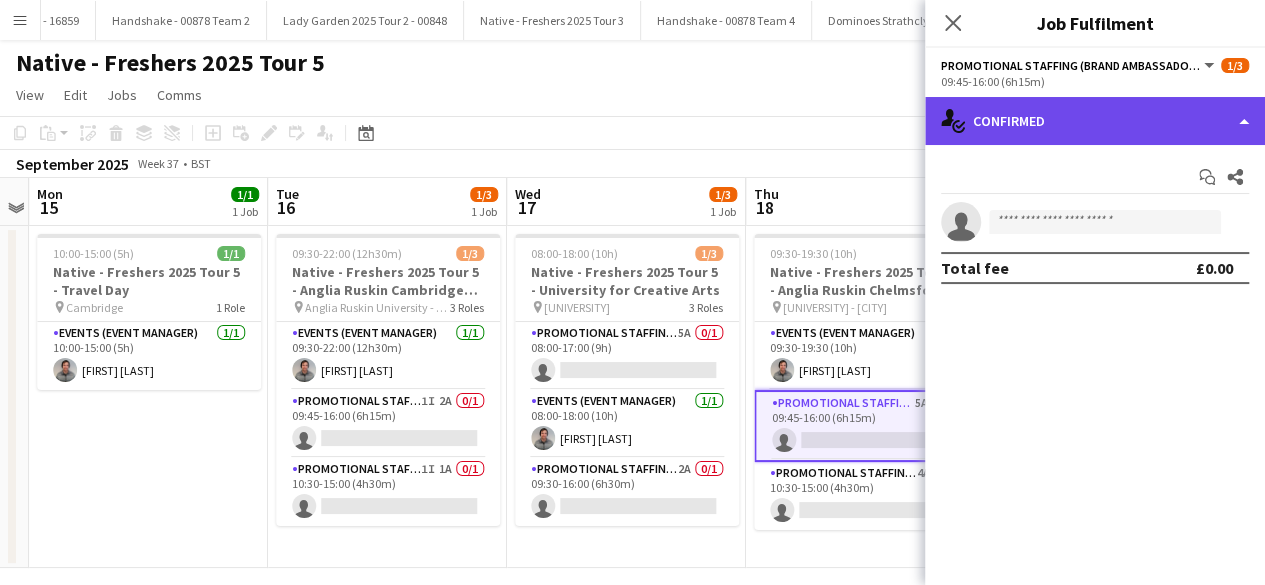 click on "single-neutral-actions-check-2
Confirmed" 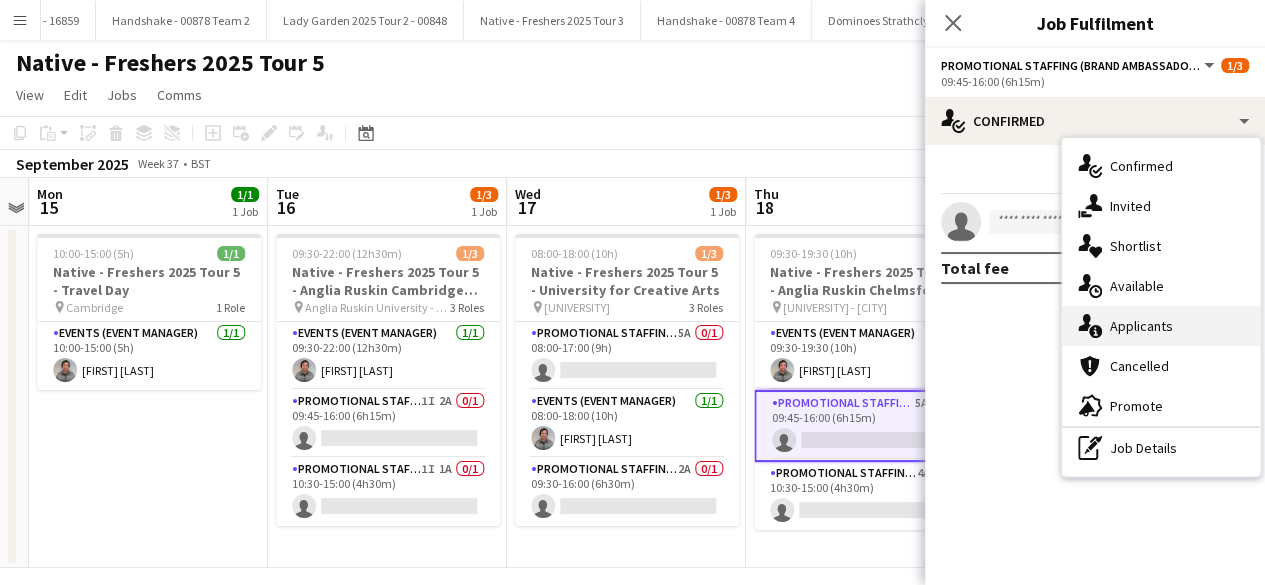 click on "single-neutral-actions-information
Applicants" at bounding box center [1161, 326] 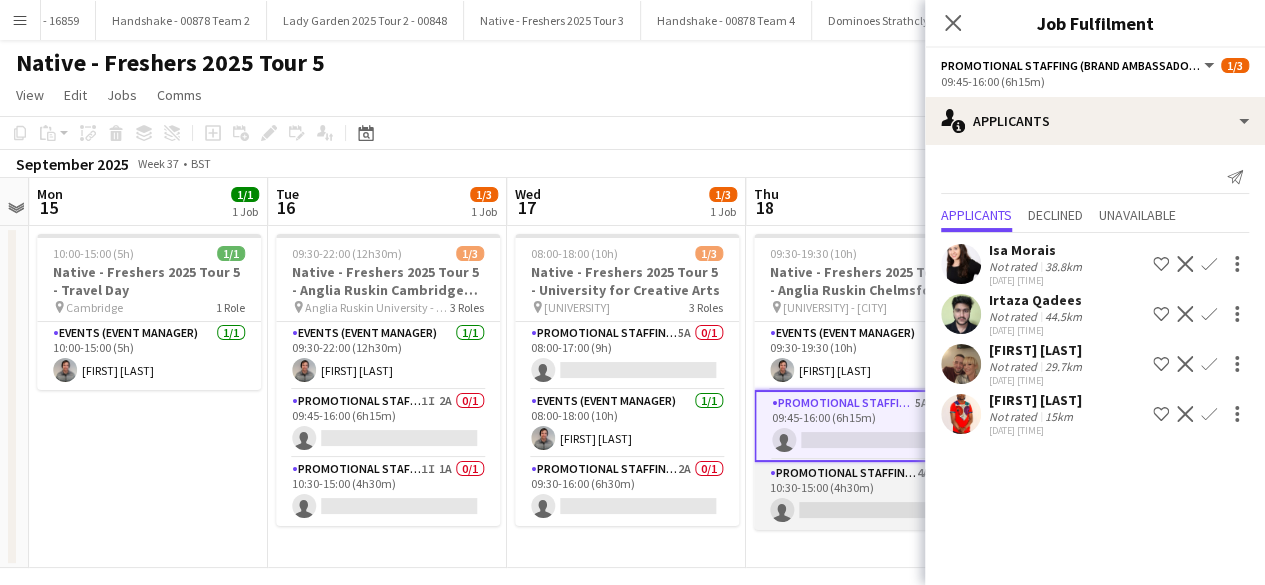 click on "Promotional Staffing (Brand Ambassadors)   4A   0/1   10:30-15:00 (4h30m)
single-neutral-actions" at bounding box center (866, 496) 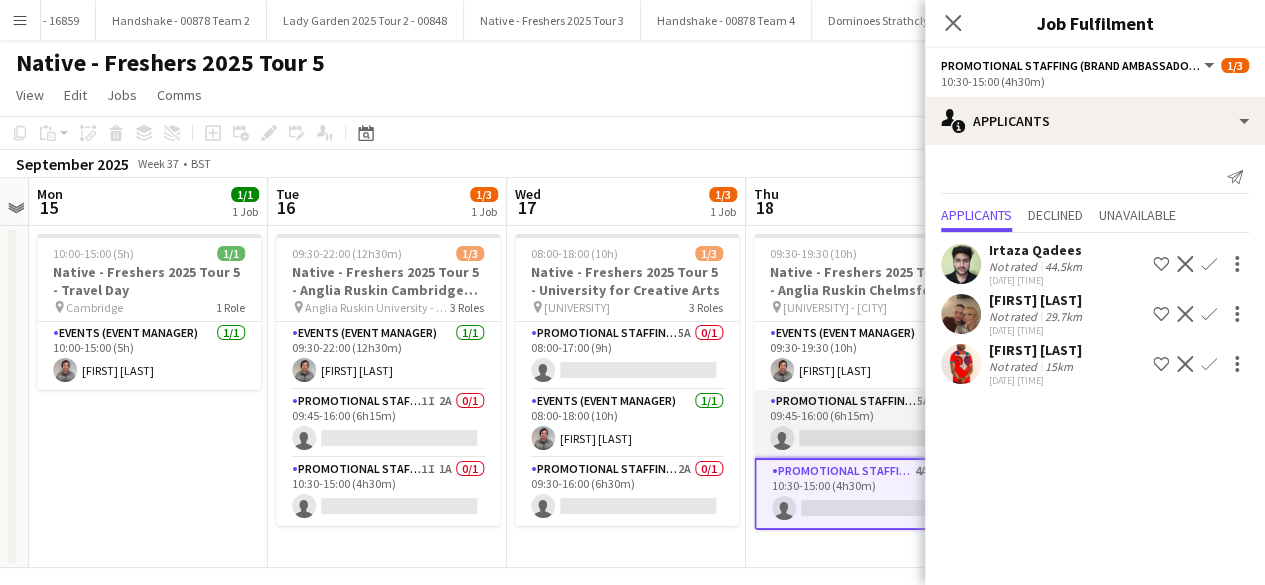 click on "Promotional Staffing (Brand Ambassadors)   5A   0/1   09:45-16:00 (6h15m)
single-neutral-actions" at bounding box center (866, 424) 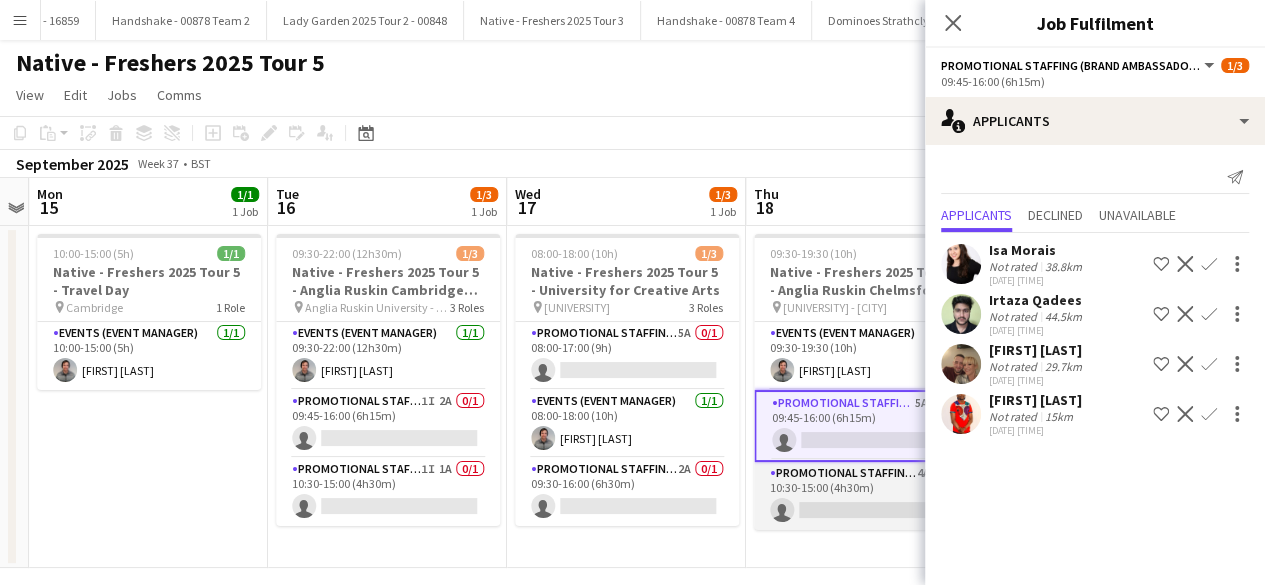click on "Promotional Staffing (Brand Ambassadors)   4A   0/1   10:30-15:00 (4h30m)
single-neutral-actions" at bounding box center (866, 496) 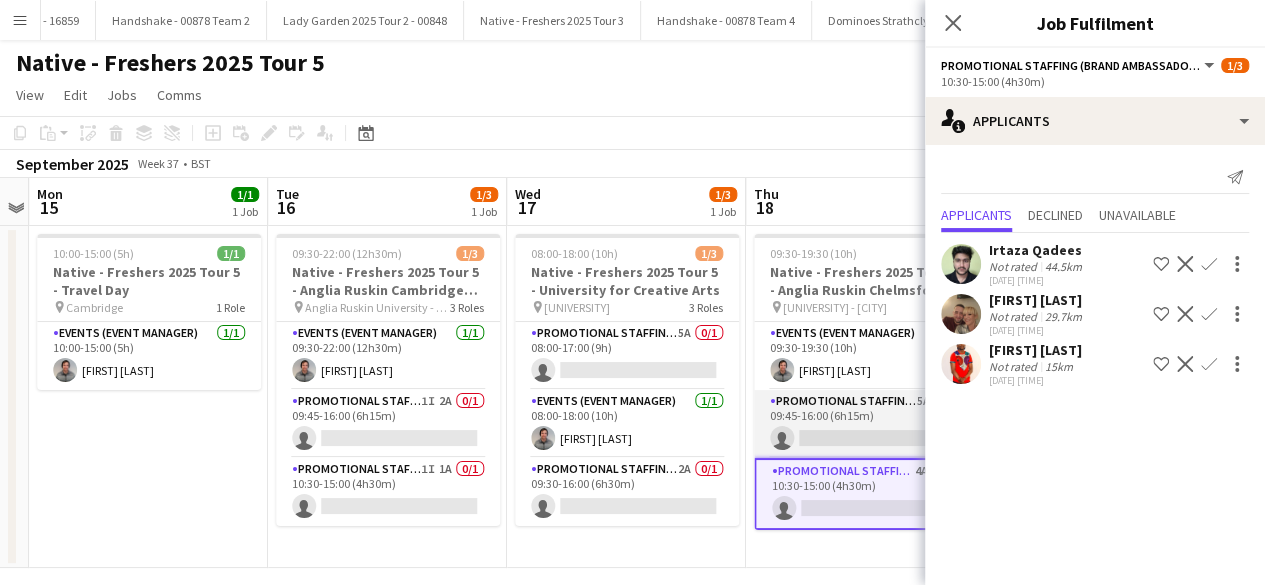 click on "Promotional Staffing (Brand Ambassadors)   5A   0/1   09:45-16:00 (6h15m)
single-neutral-actions" at bounding box center (866, 424) 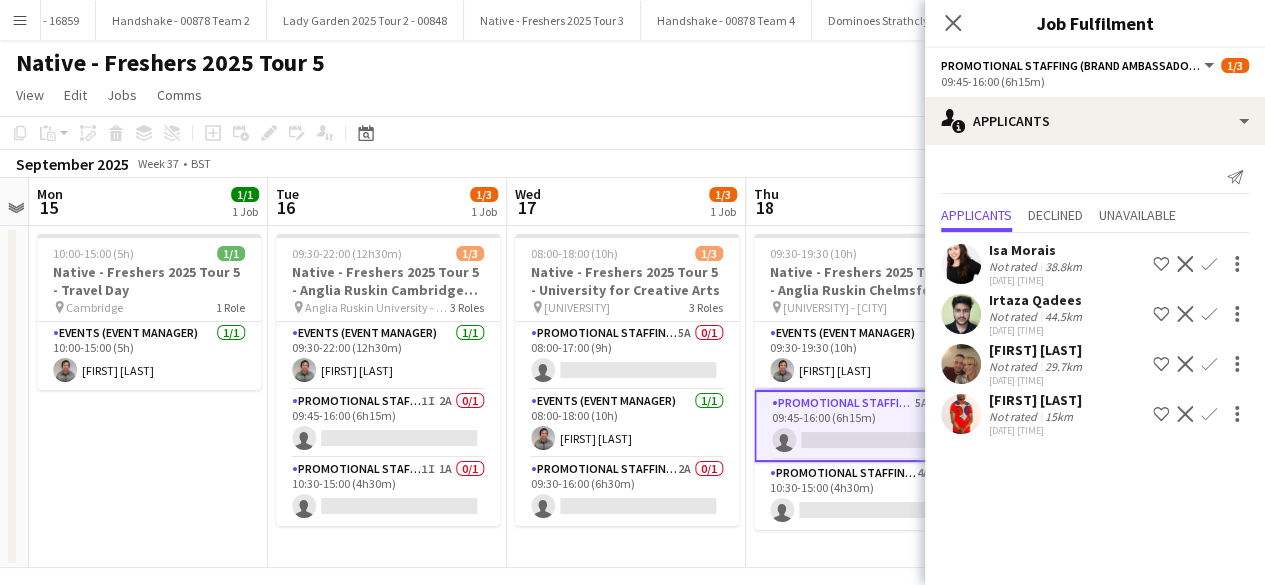 click on "Confirm" at bounding box center (1209, 414) 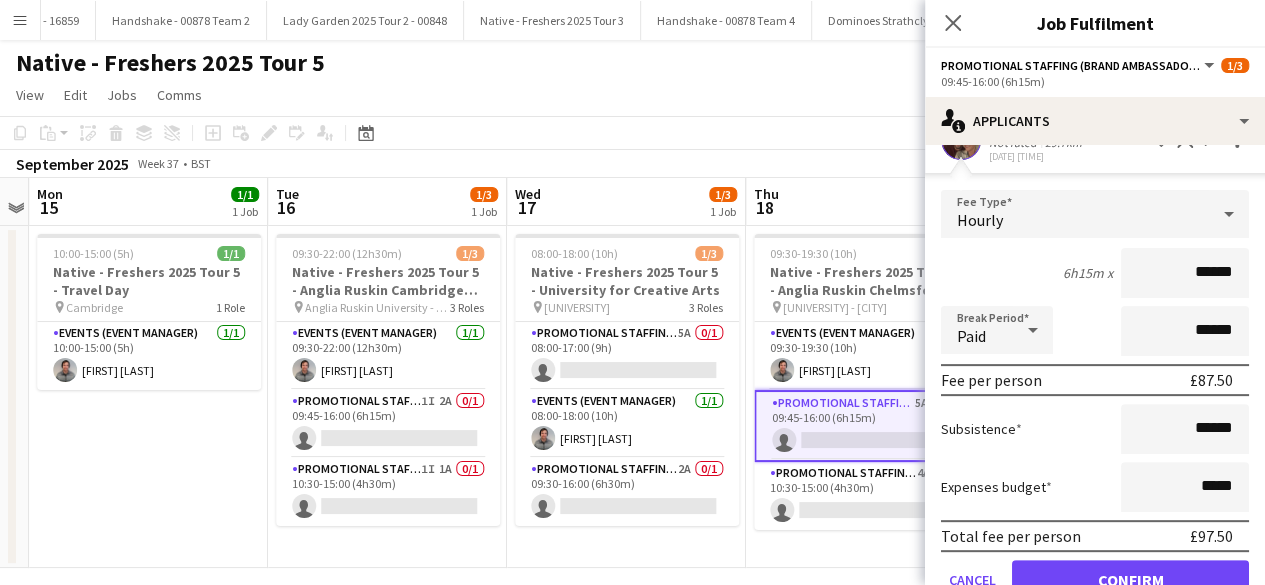 scroll, scrollTop: 225, scrollLeft: 0, axis: vertical 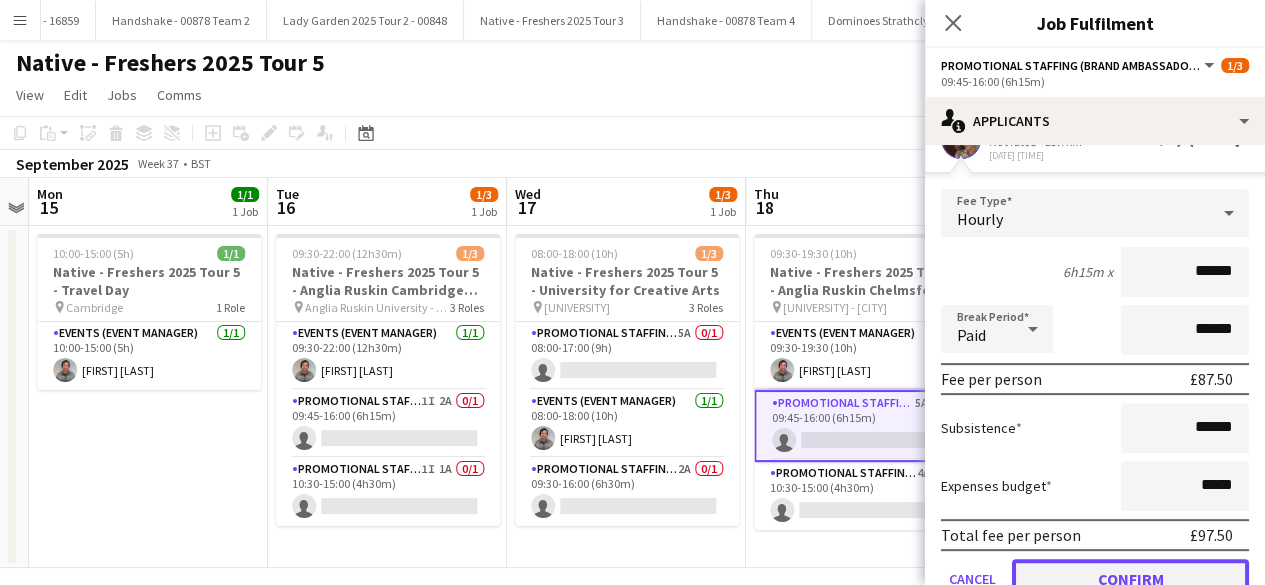 click on "Confirm" 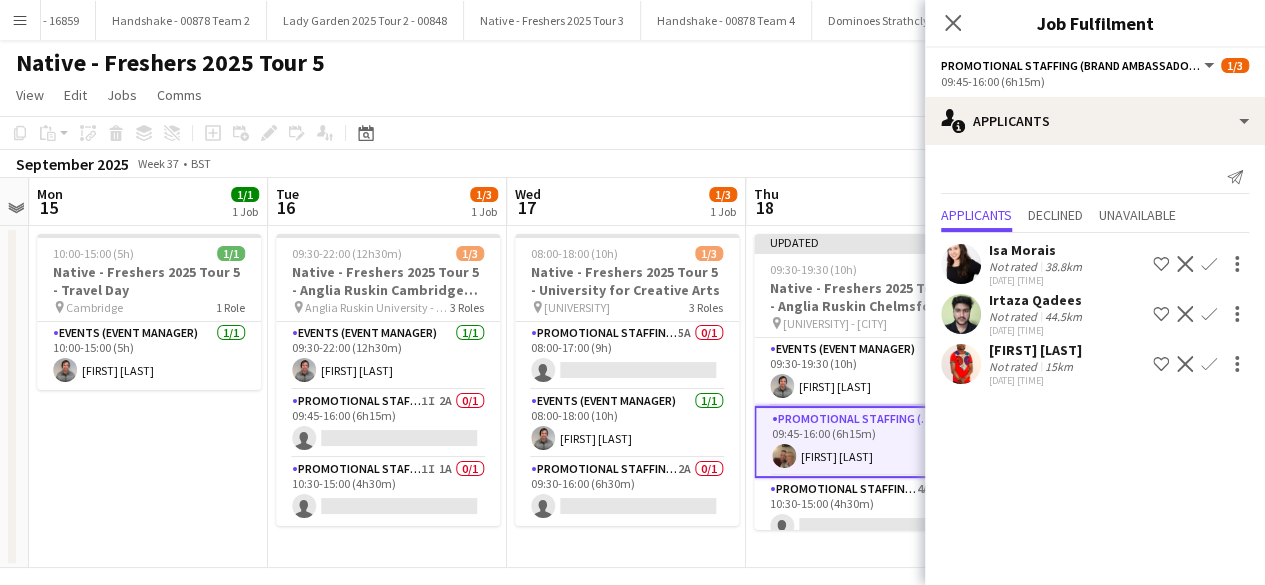 scroll, scrollTop: 0, scrollLeft: 0, axis: both 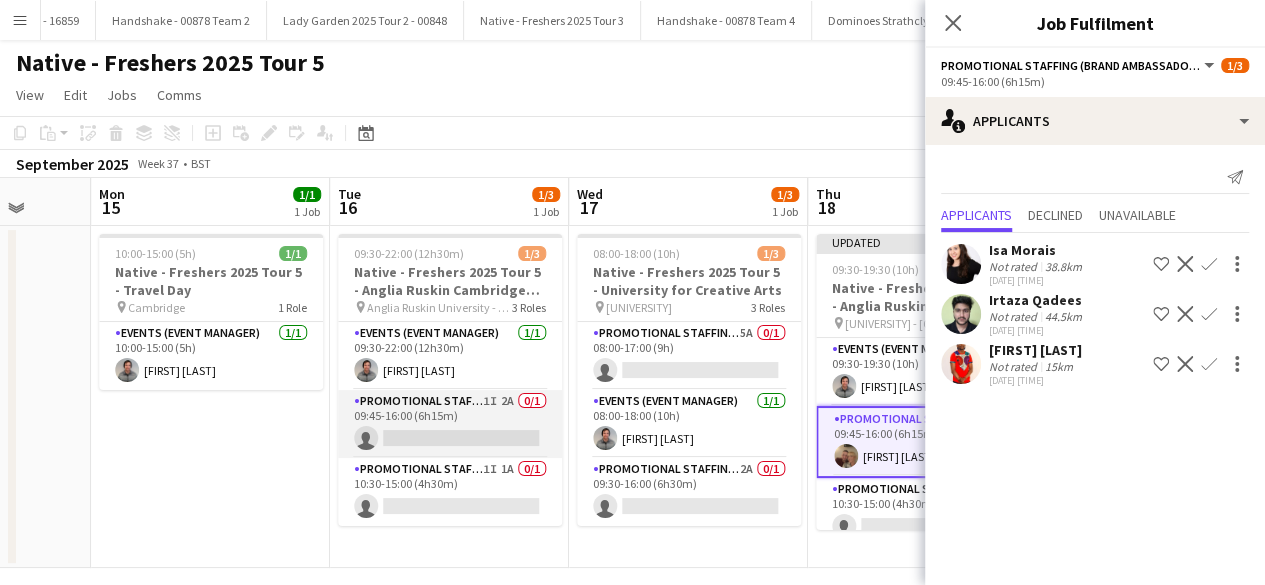 click on "Promotional Staffing (Brand Ambassadors)   1I   2A   0/1   09:45-16:00 (6h15m)
single-neutral-actions" at bounding box center (450, 424) 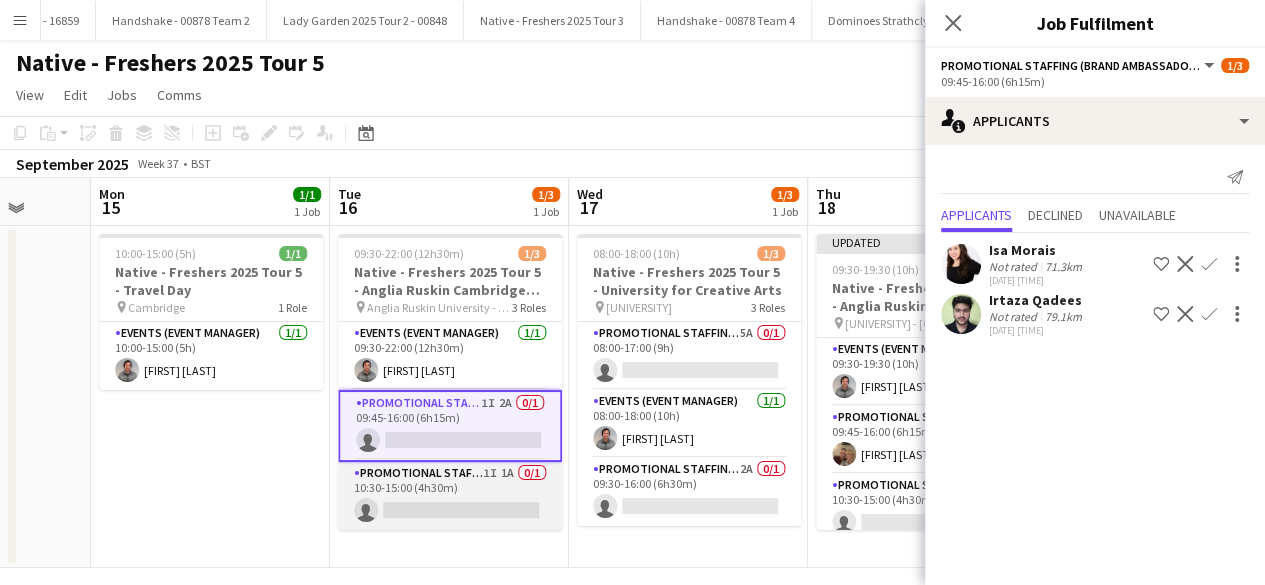 click on "Promotional Staffing (Brand Ambassadors)   1I   1A   0/1   10:30-15:00 (4h30m)
single-neutral-actions" at bounding box center (450, 496) 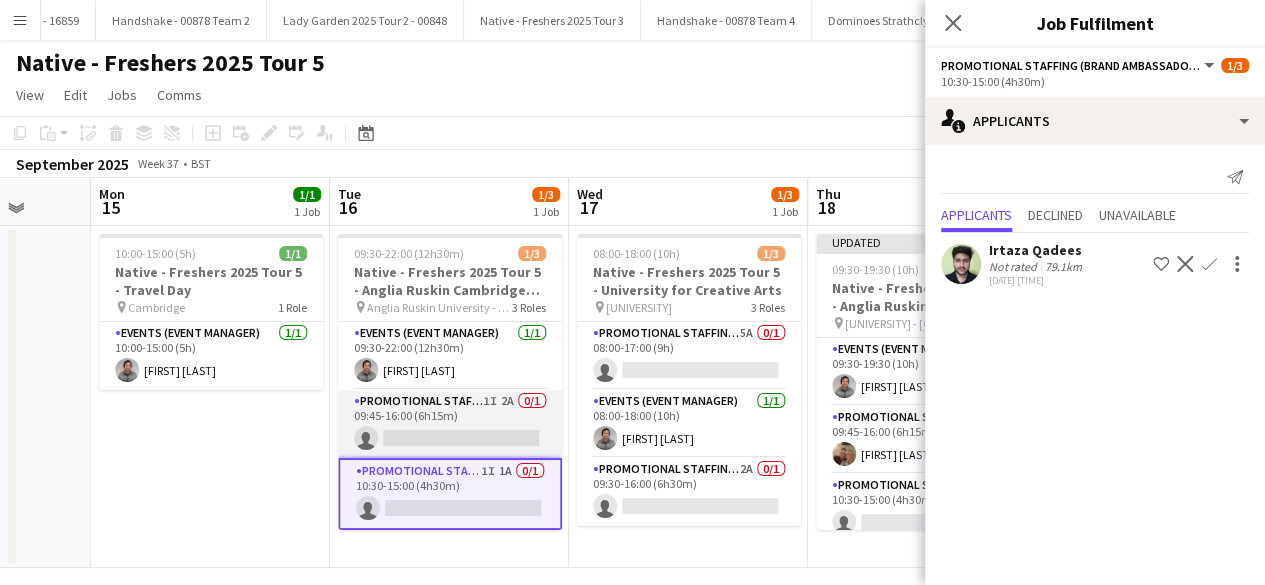 click on "Promotional Staffing (Brand Ambassadors)   1I   2A   0/1   09:45-16:00 (6h15m)
single-neutral-actions" at bounding box center (450, 424) 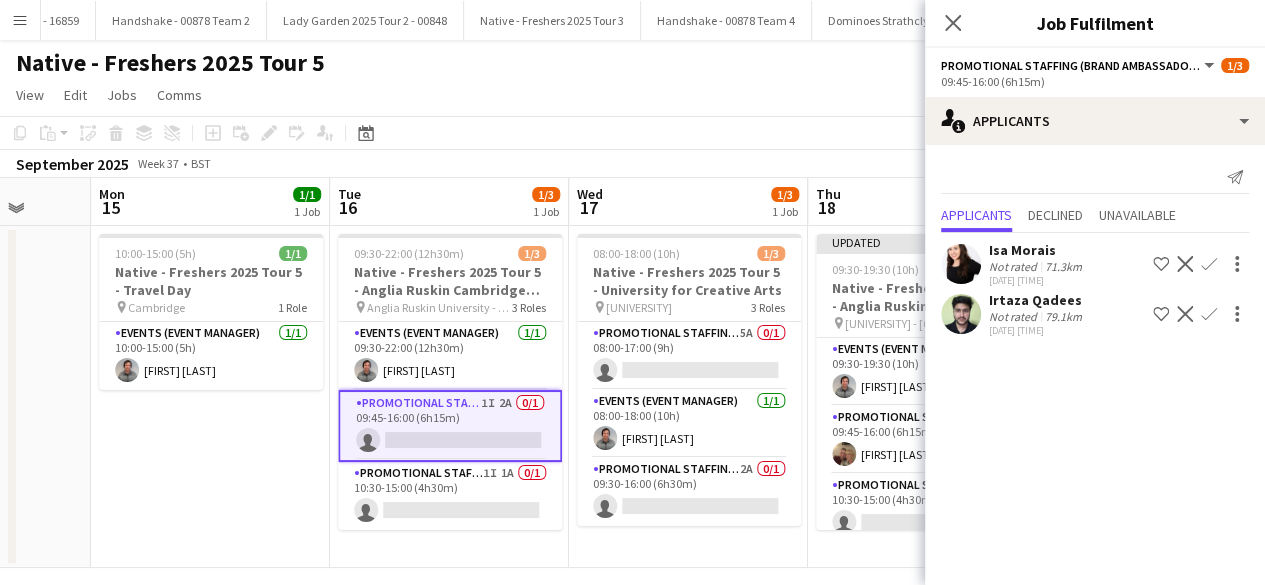 click on "Confirm" 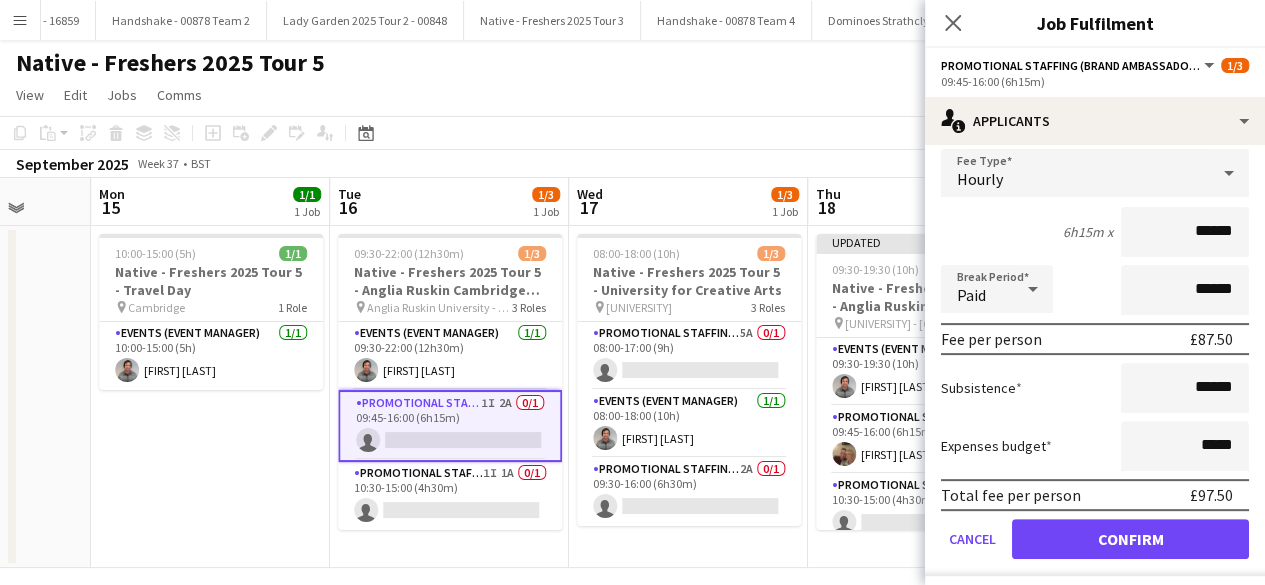 scroll, scrollTop: 216, scrollLeft: 0, axis: vertical 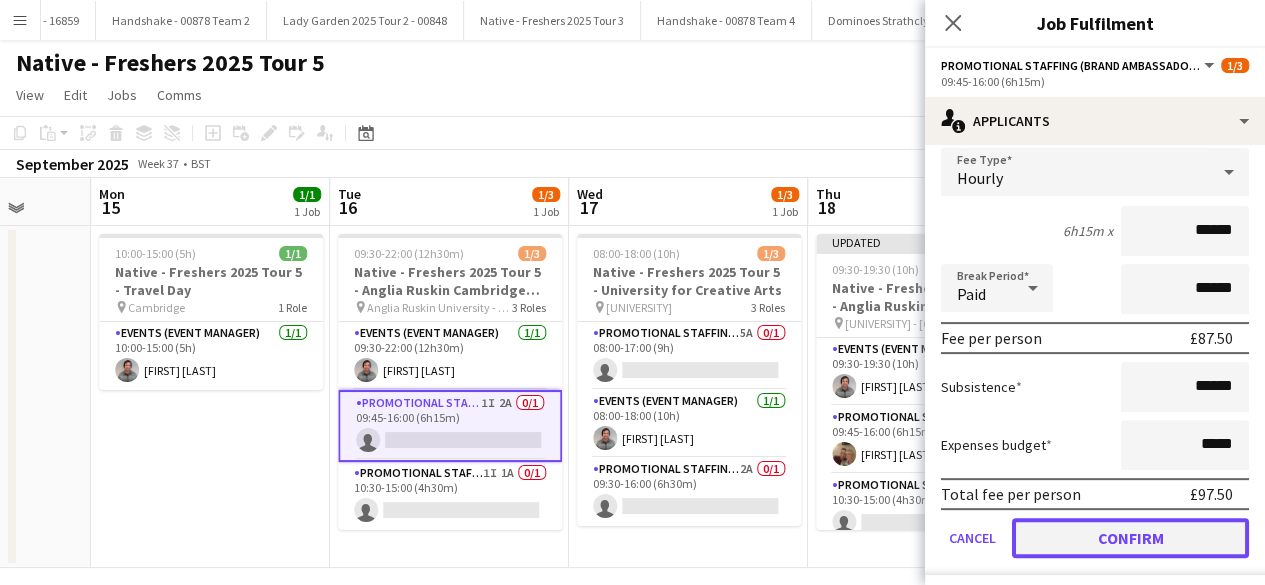 click on "Confirm" 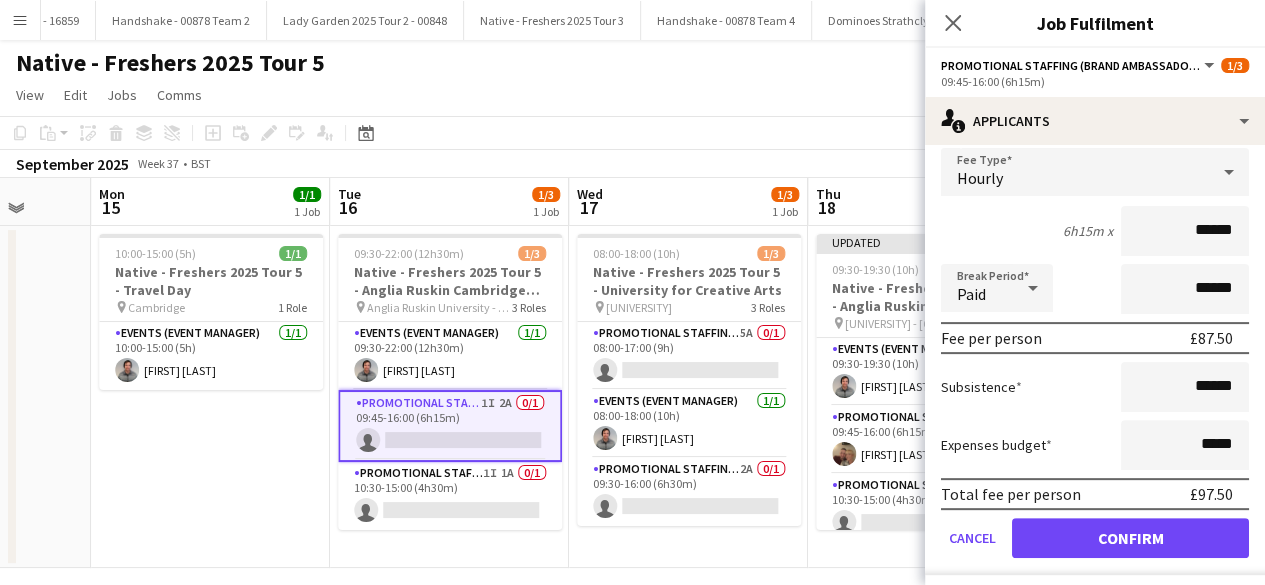 scroll, scrollTop: 0, scrollLeft: 0, axis: both 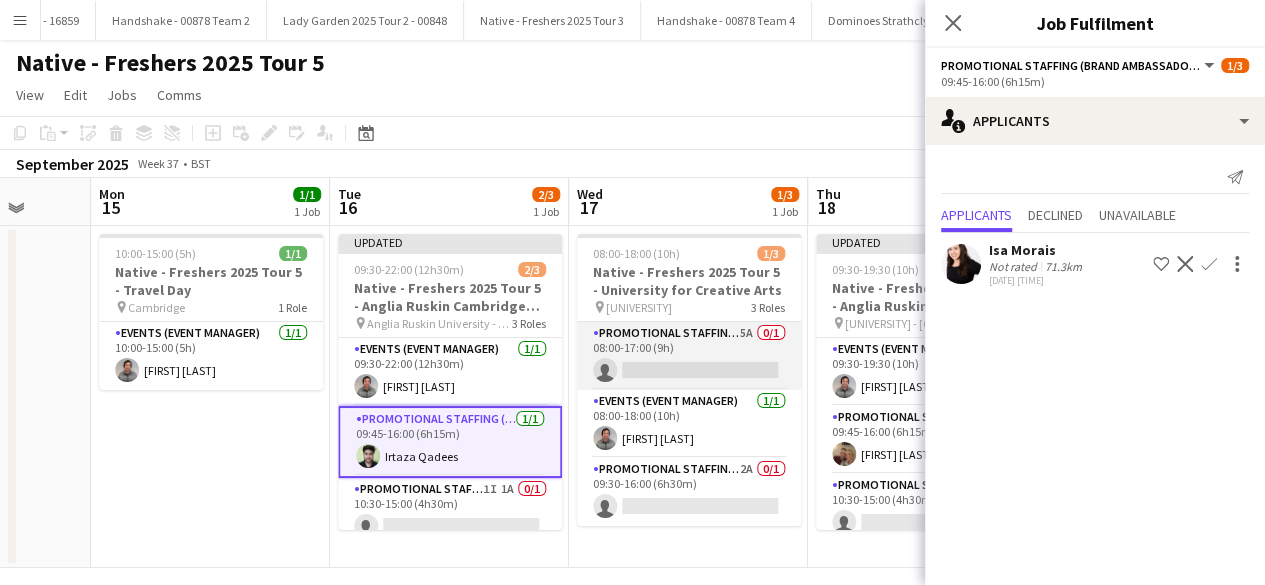 click on "Promotional Staffing (Brand Ambassadors)   5A   0/1   08:00-17:00 (9h)
single-neutral-actions" at bounding box center (689, 356) 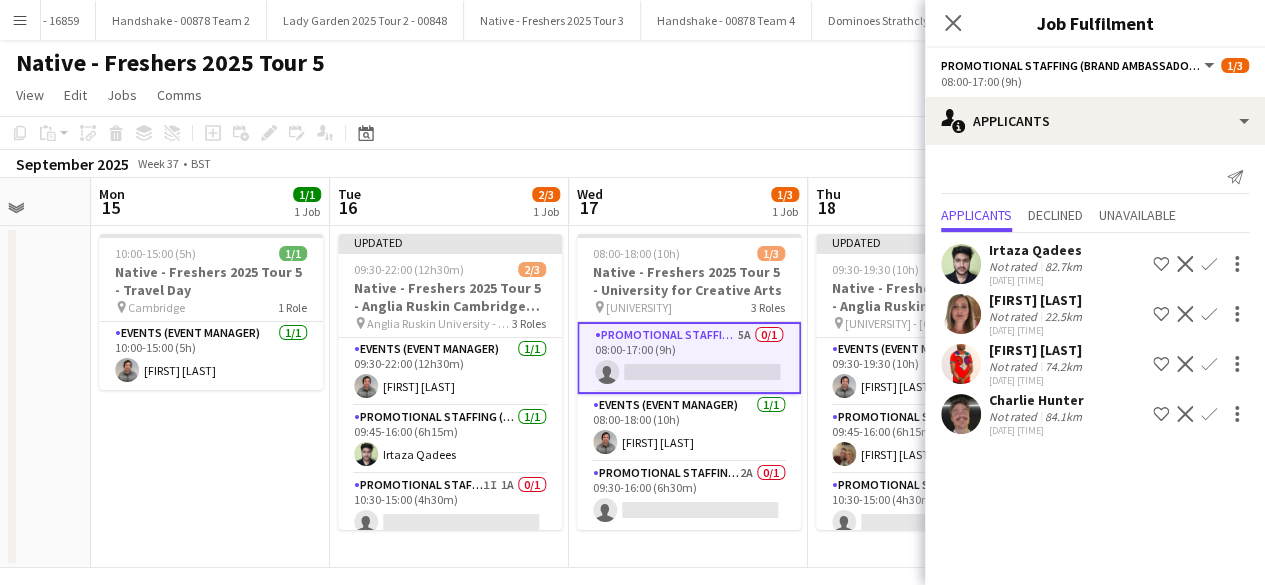 click at bounding box center (961, 364) 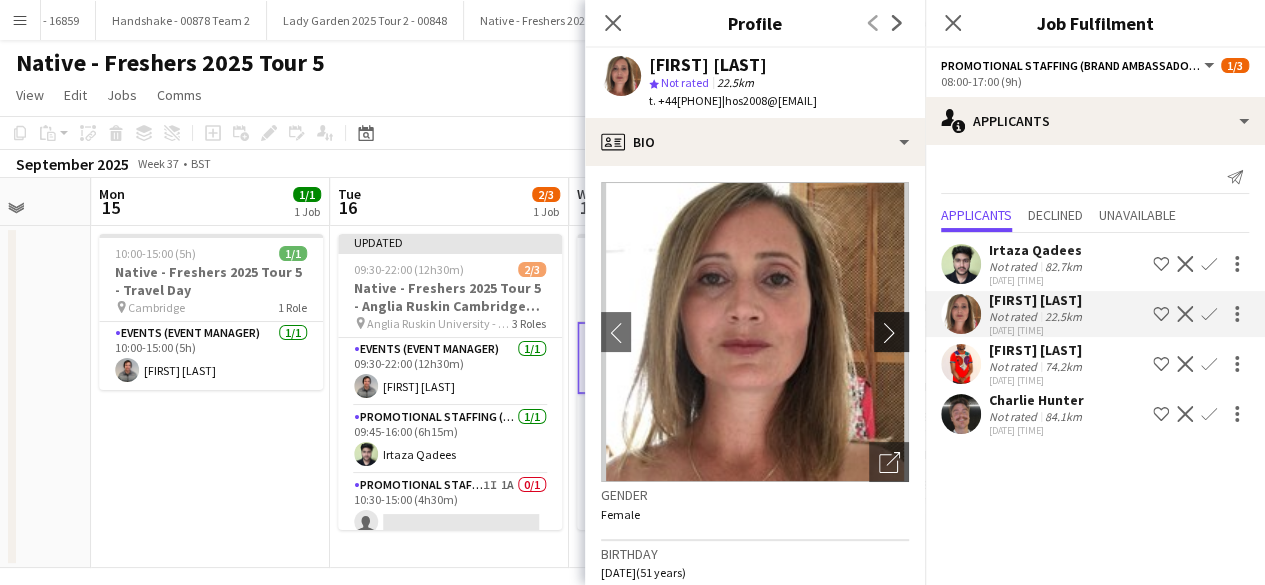 click on "chevron-right" 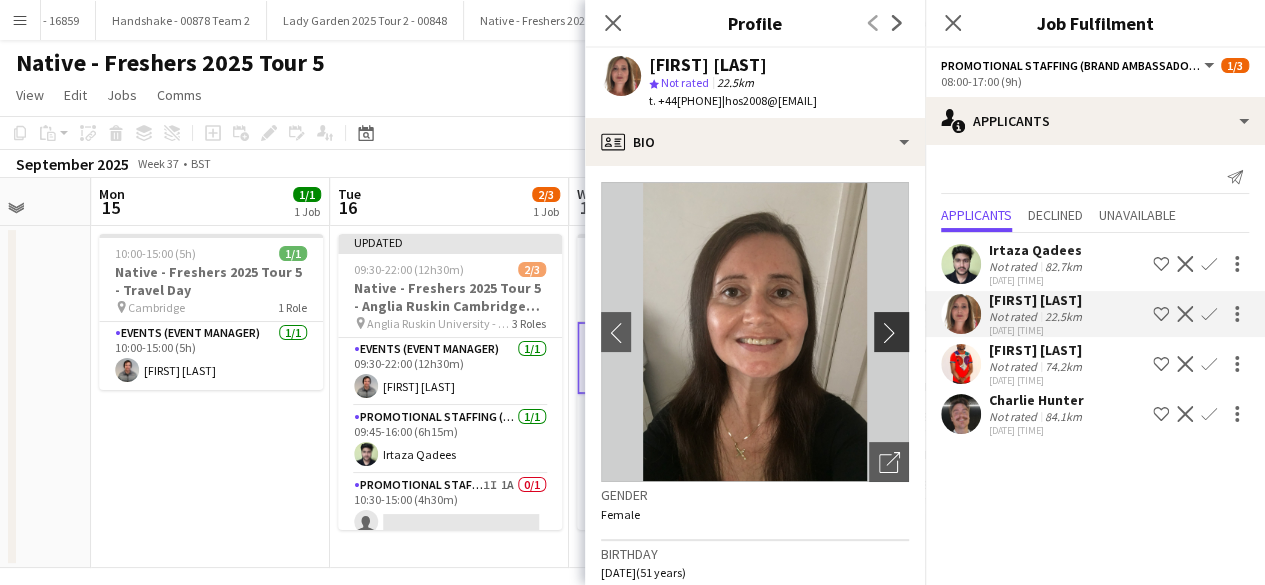 click on "chevron-right" 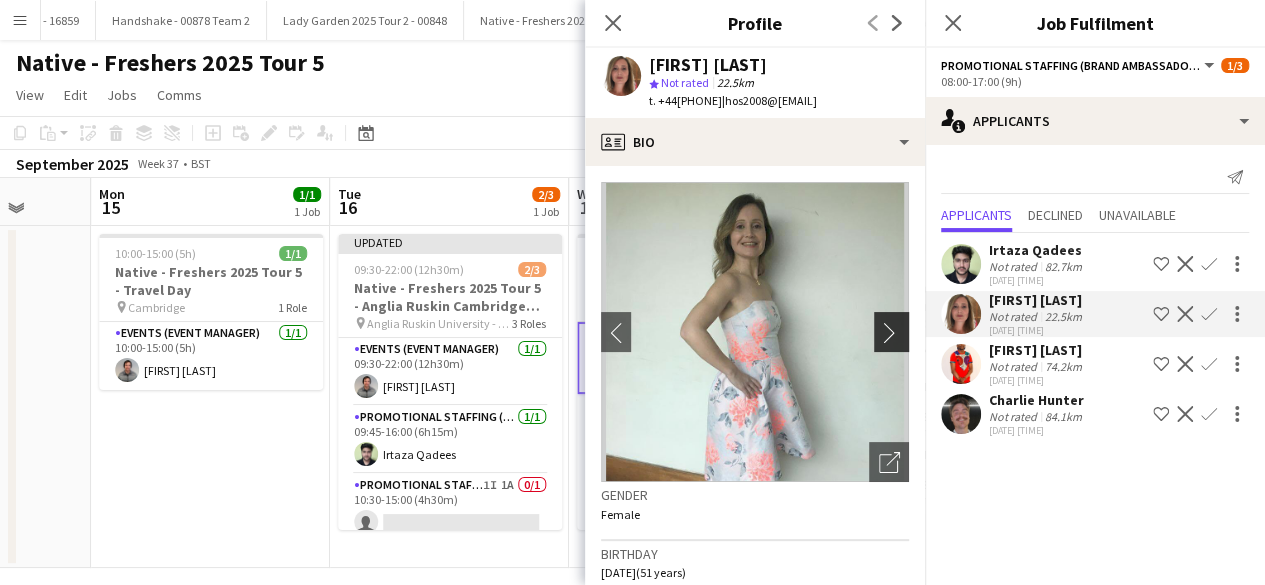 click on "chevron-right" 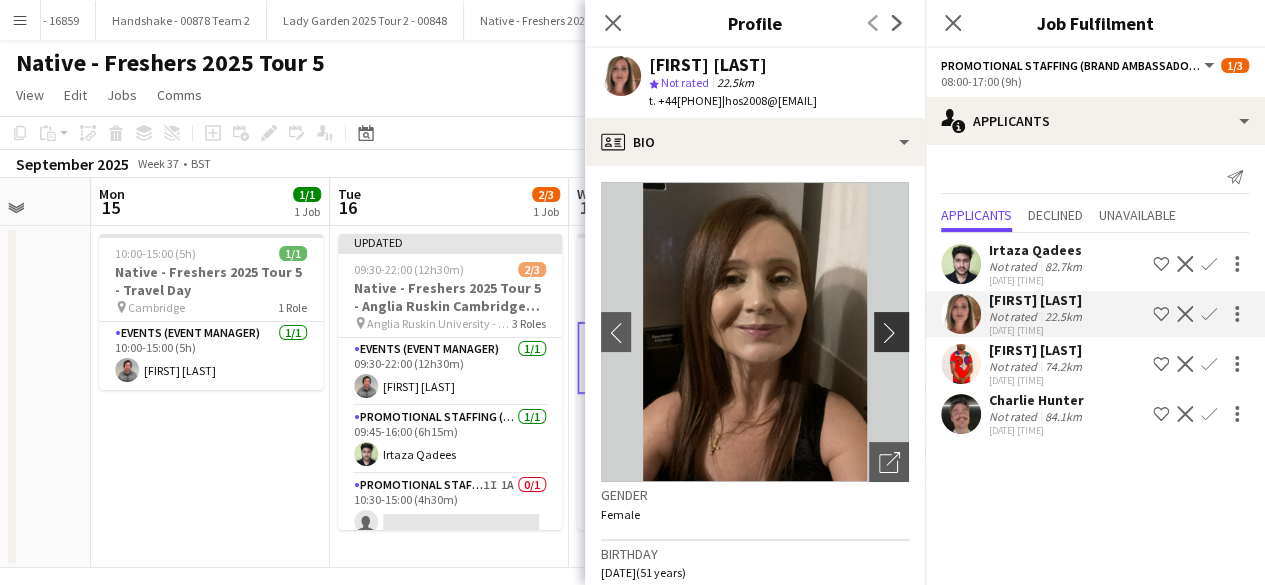 click on "chevron-right" 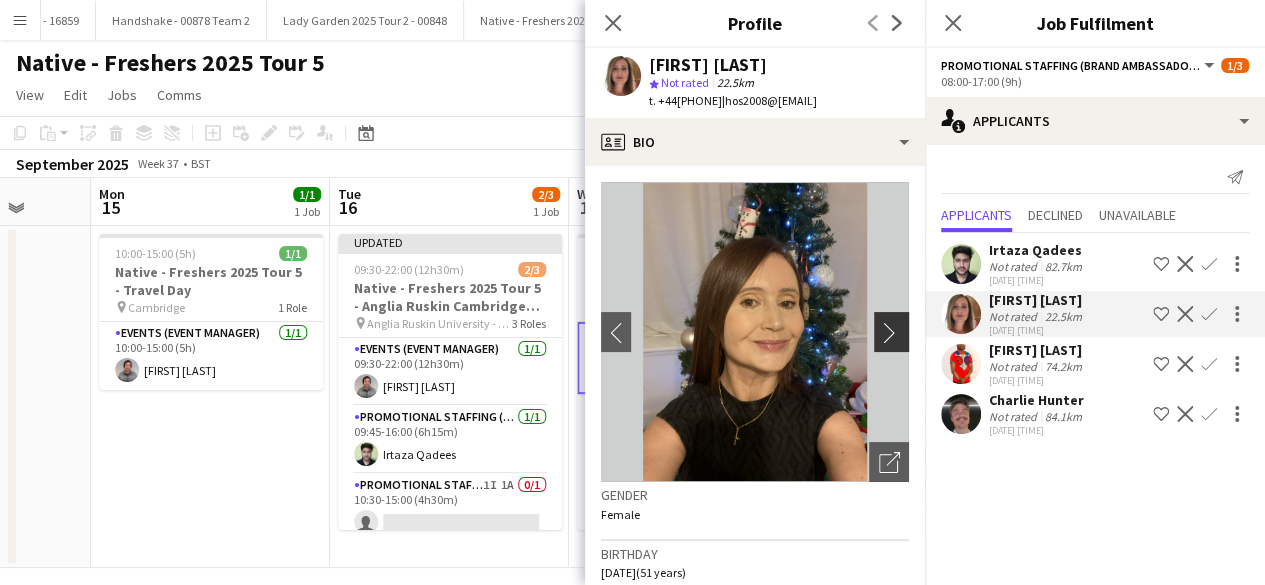 click on "chevron-right" 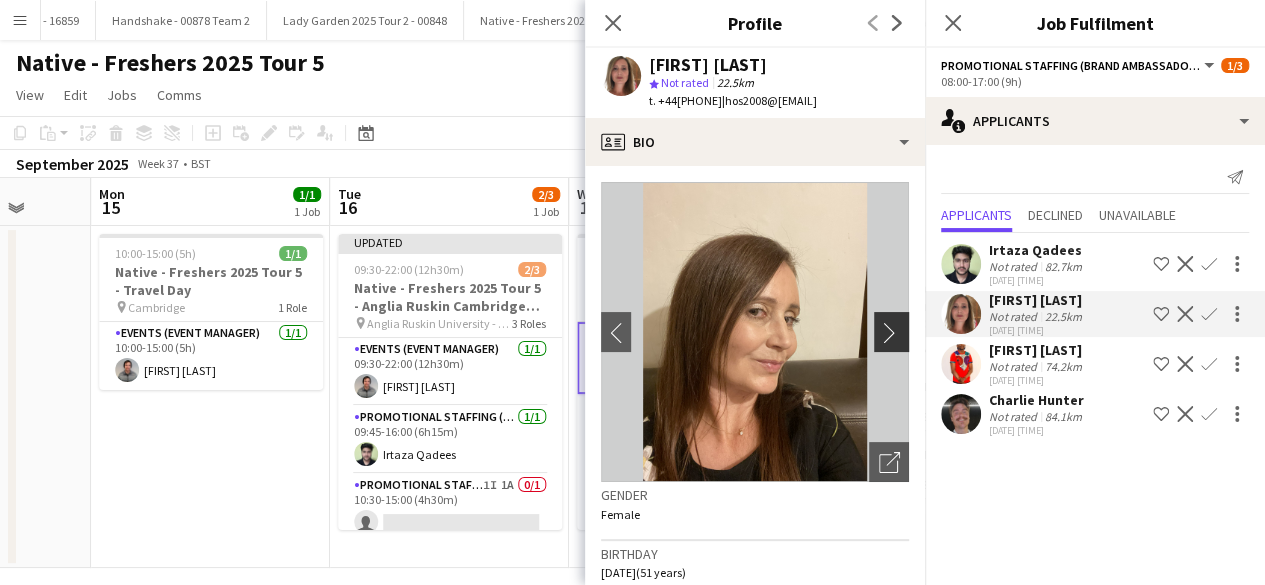 click on "chevron-right" 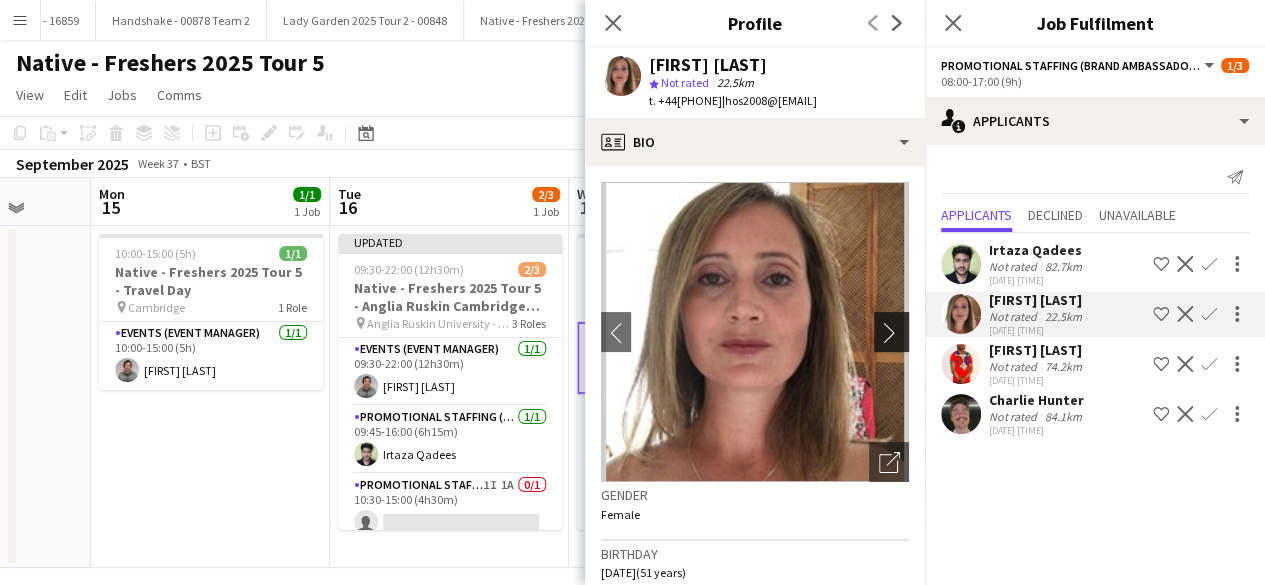 click on "chevron-right" 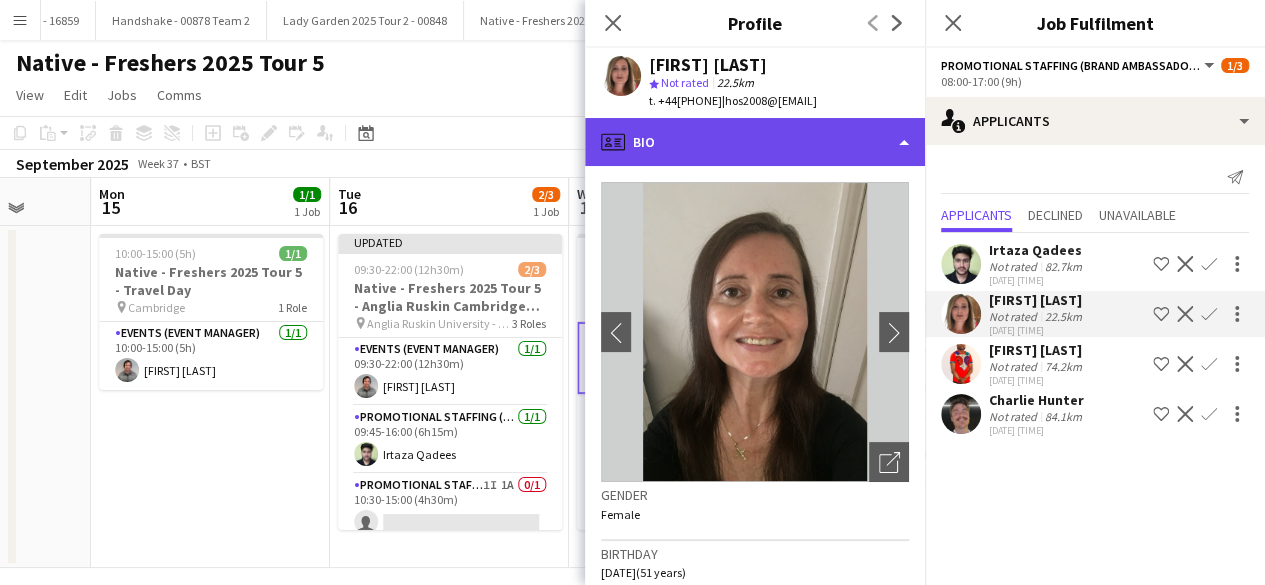 click on "profile
Bio" 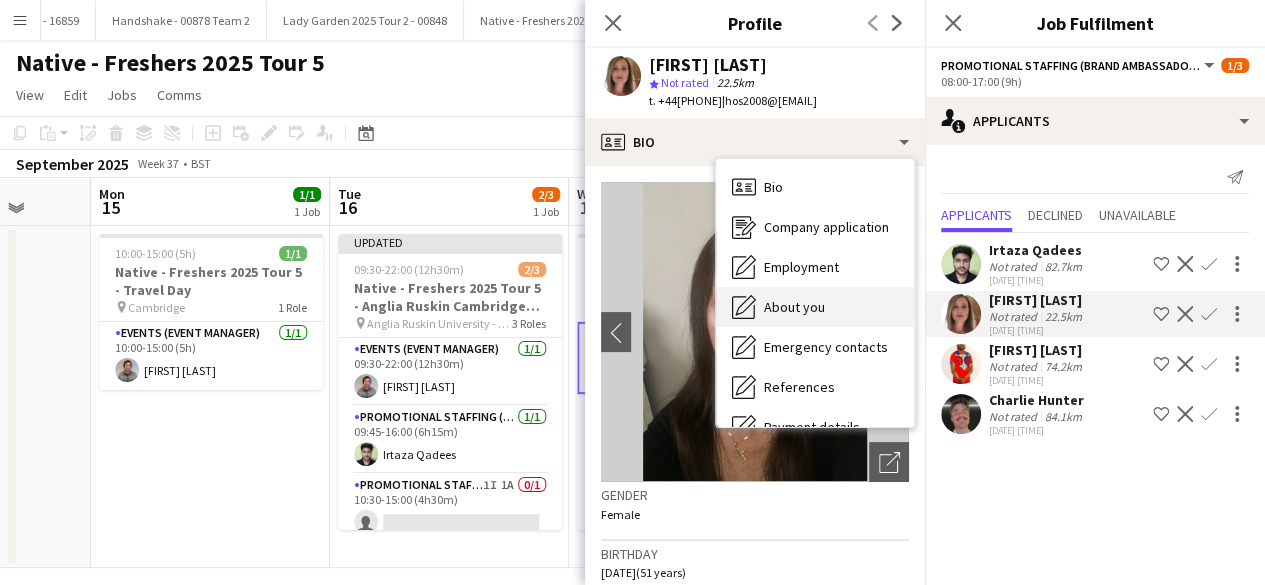 click on "About you
About you" at bounding box center [815, 307] 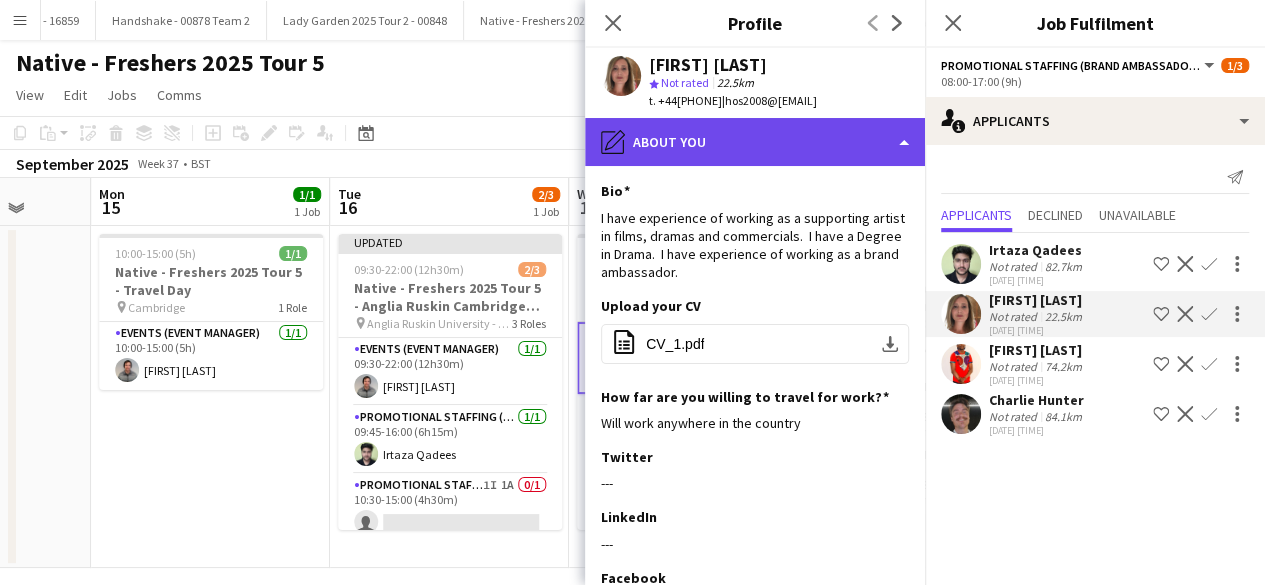 click on "pencil4
About you" 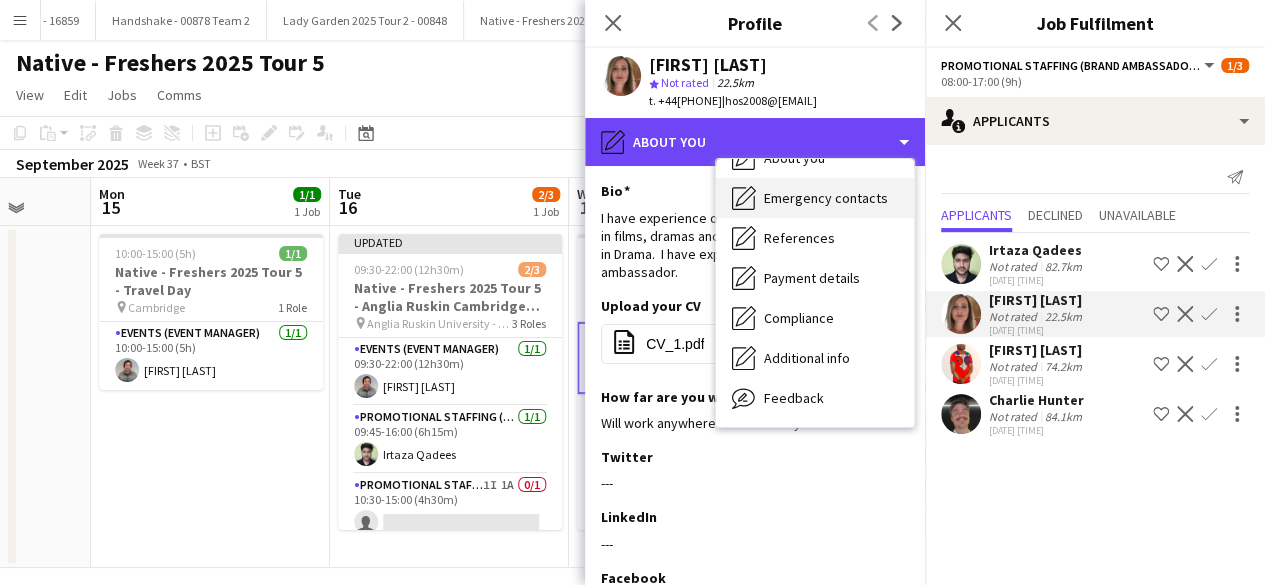 scroll, scrollTop: 150, scrollLeft: 0, axis: vertical 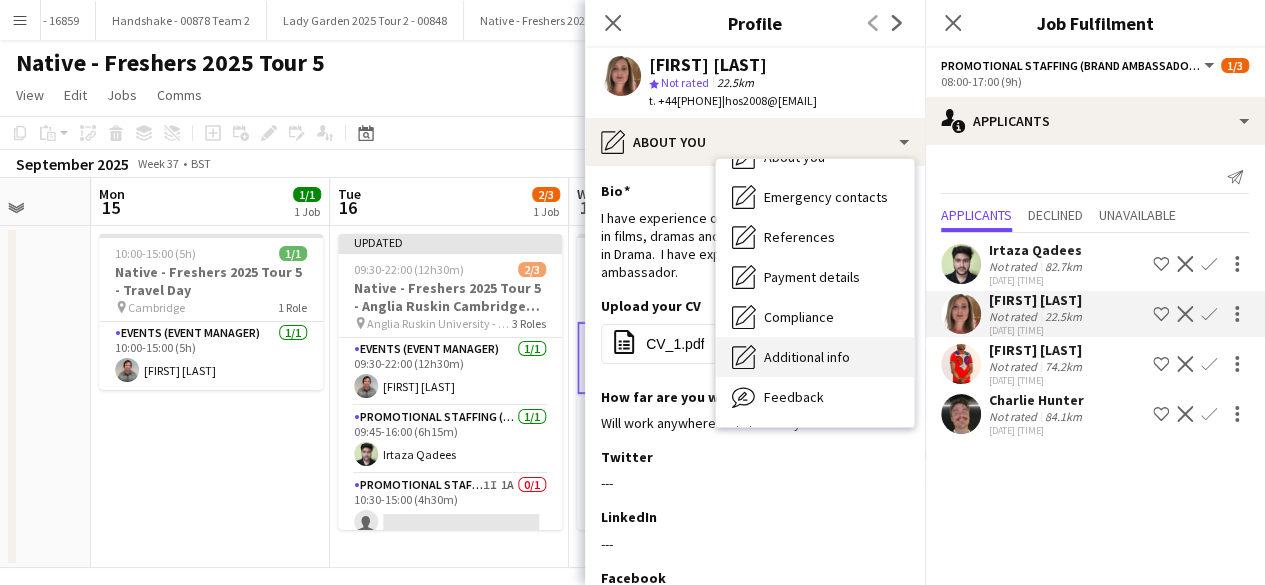 click on "Additional info" at bounding box center (807, 357) 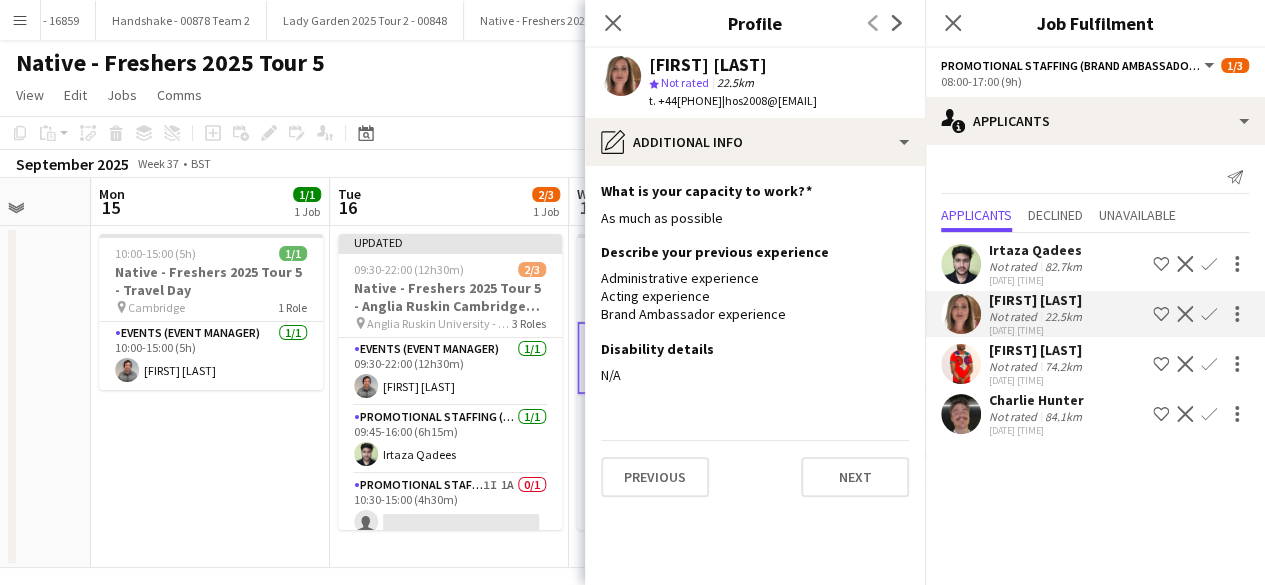 click on "Confirm" 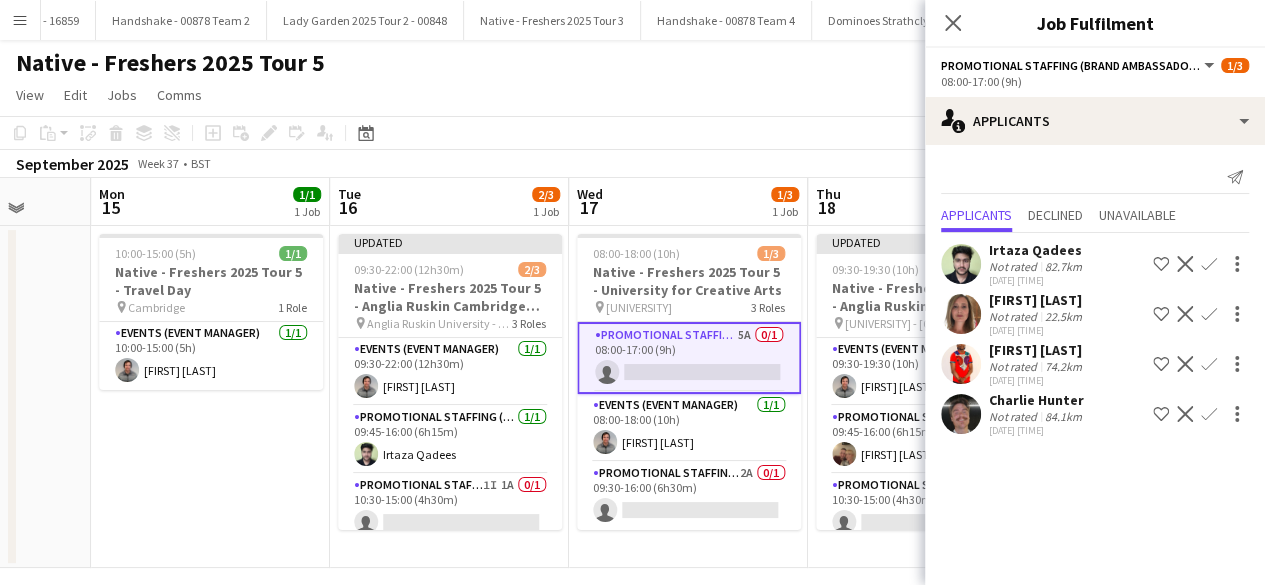 click on "Confirm" at bounding box center [1209, 364] 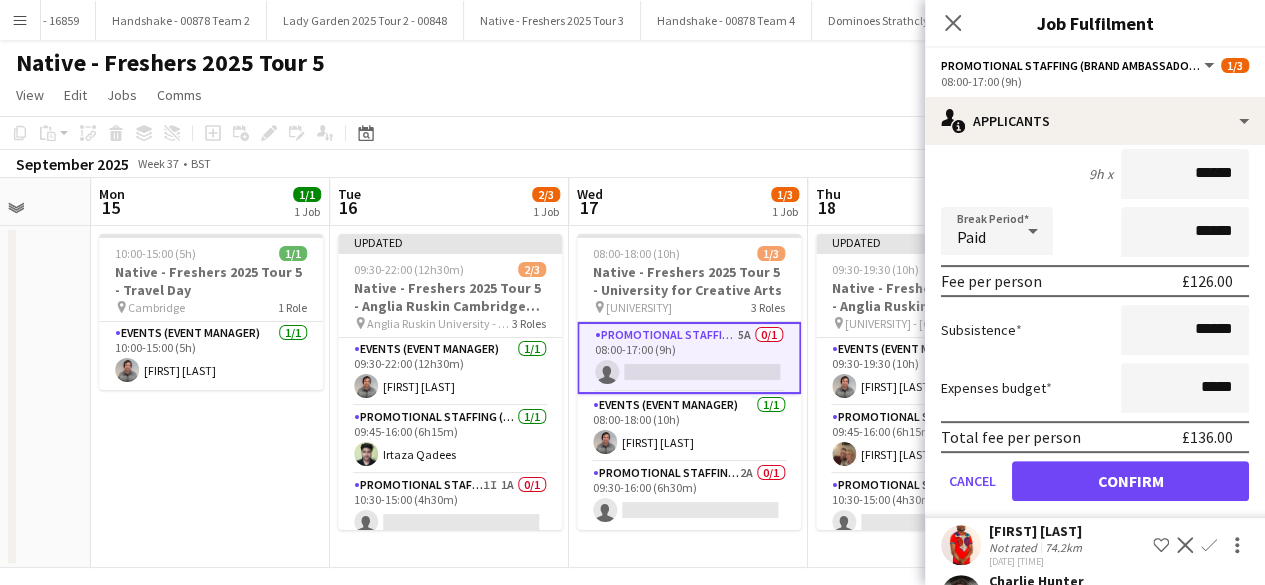 scroll, scrollTop: 276, scrollLeft: 0, axis: vertical 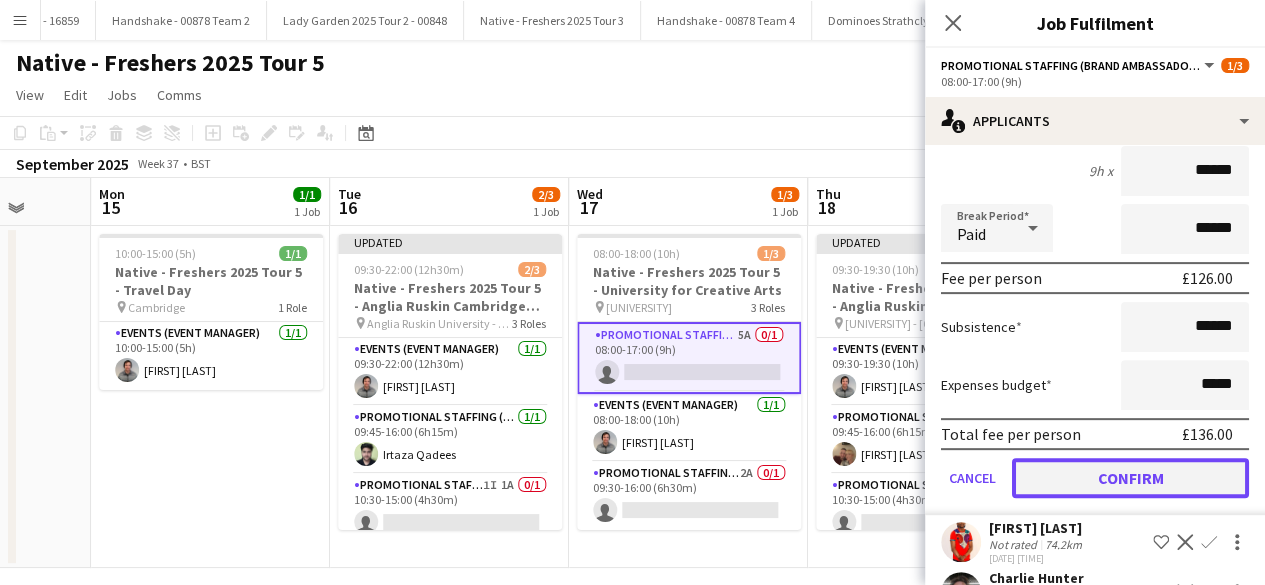 click on "Confirm" 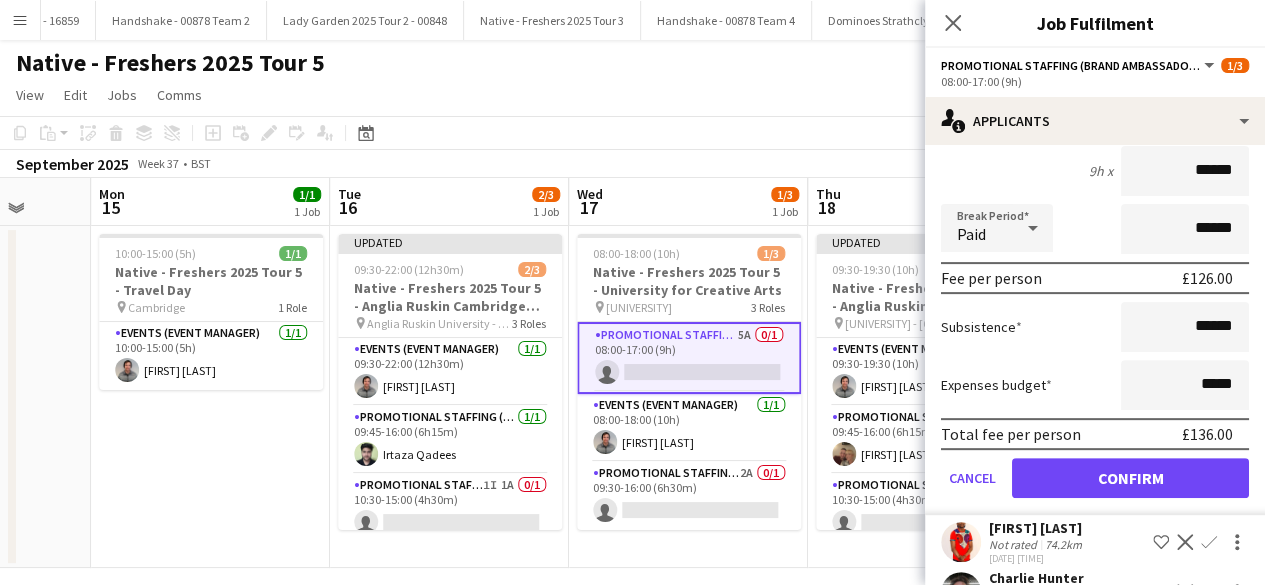 scroll, scrollTop: 0, scrollLeft: 0, axis: both 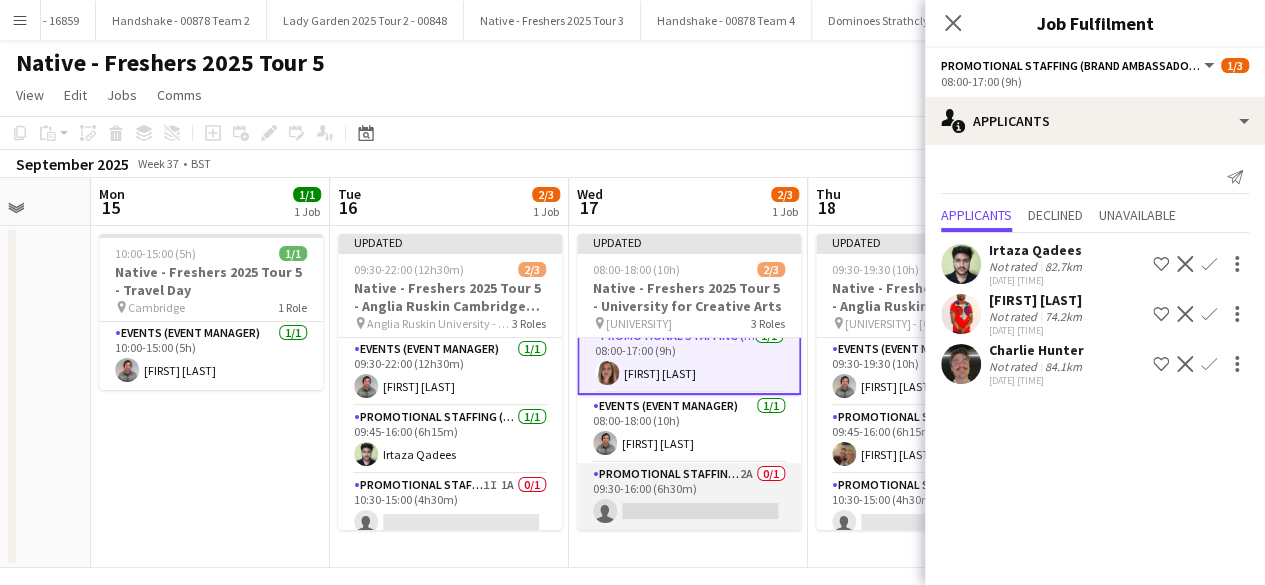 click on "Promotional Staffing (Brand Ambassadors)   2A   0/1   09:30-16:00 (6h30m)
single-neutral-actions" at bounding box center [689, 497] 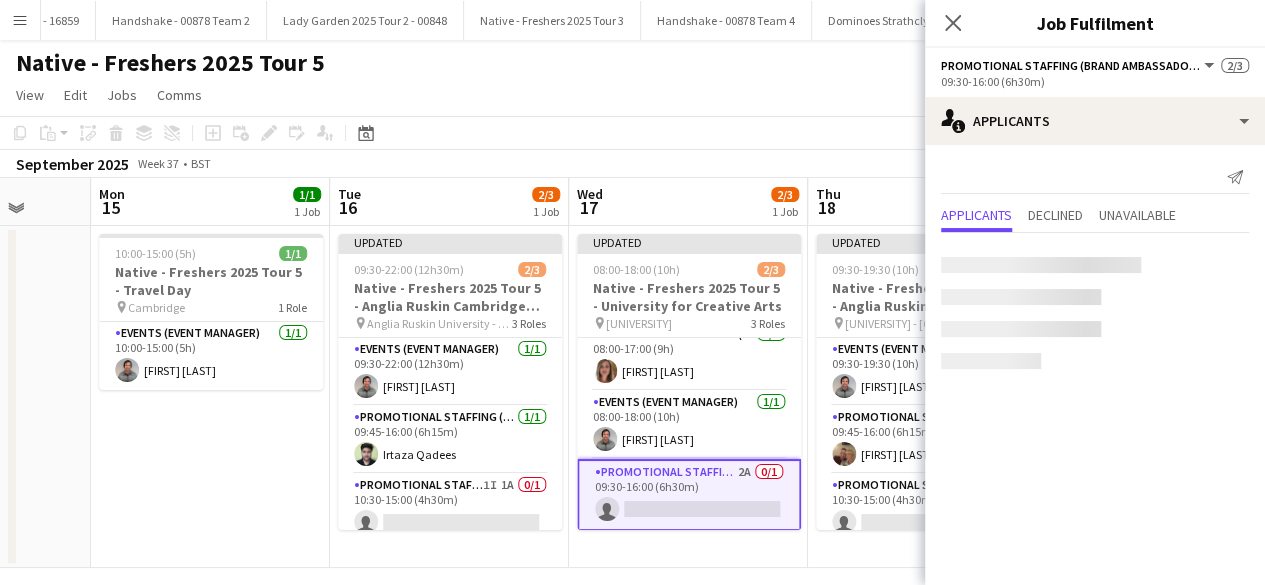 scroll, scrollTop: 13, scrollLeft: 0, axis: vertical 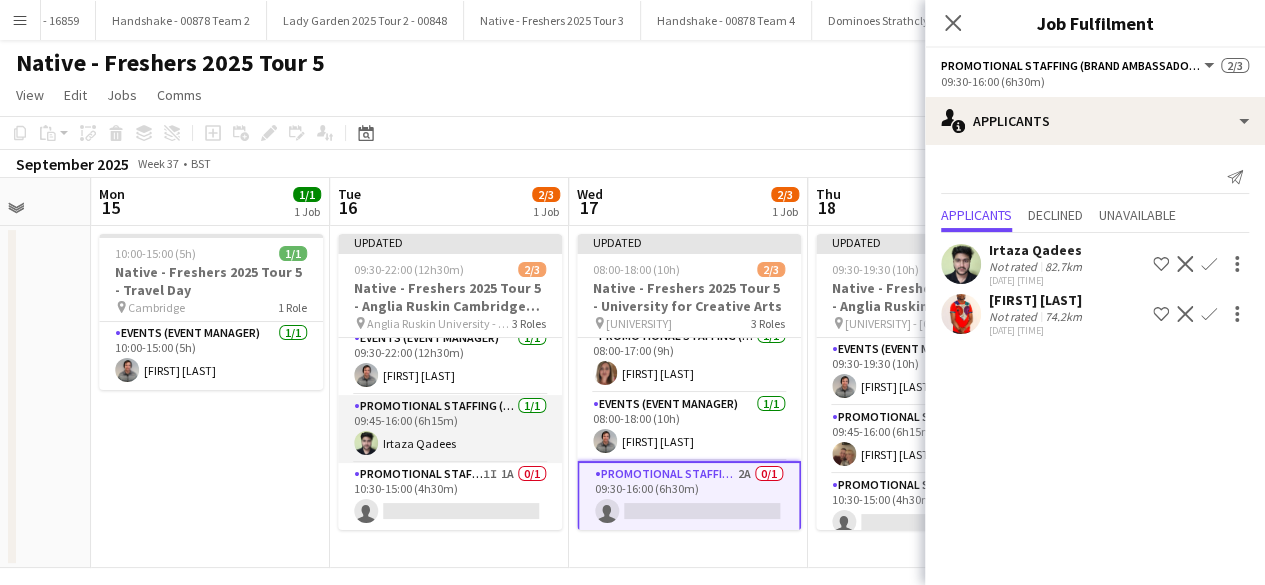 click on "Promotional Staffing (Brand Ambassadors)   1/1   09:45-16:00 (6h15m)
Irtaza Qadees" at bounding box center (450, 429) 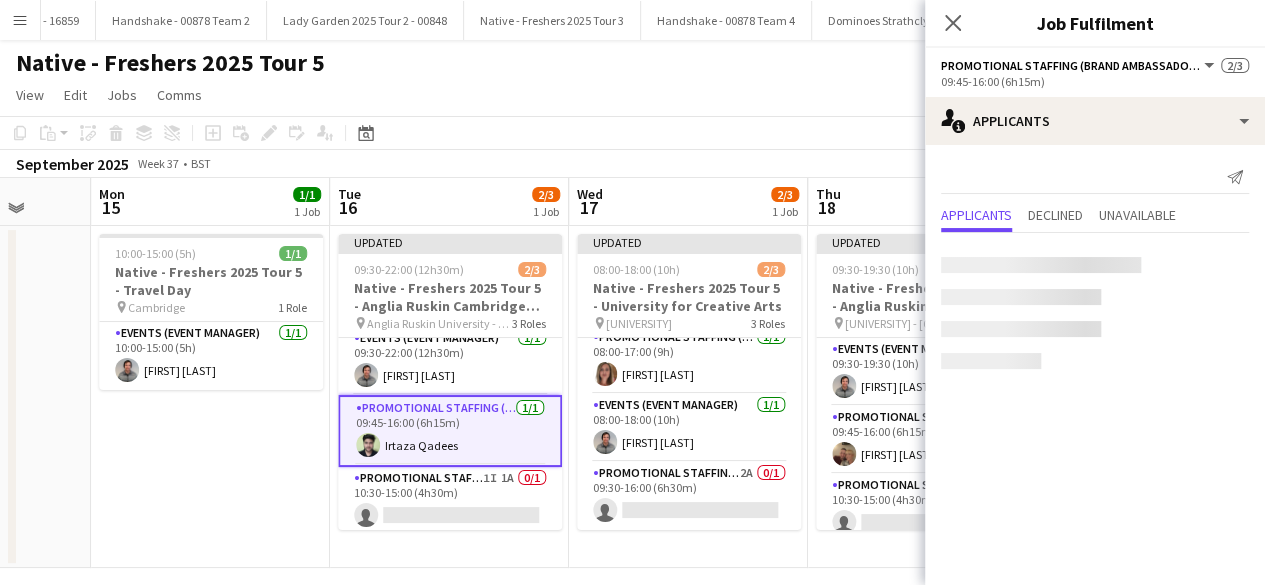 scroll, scrollTop: 11, scrollLeft: 0, axis: vertical 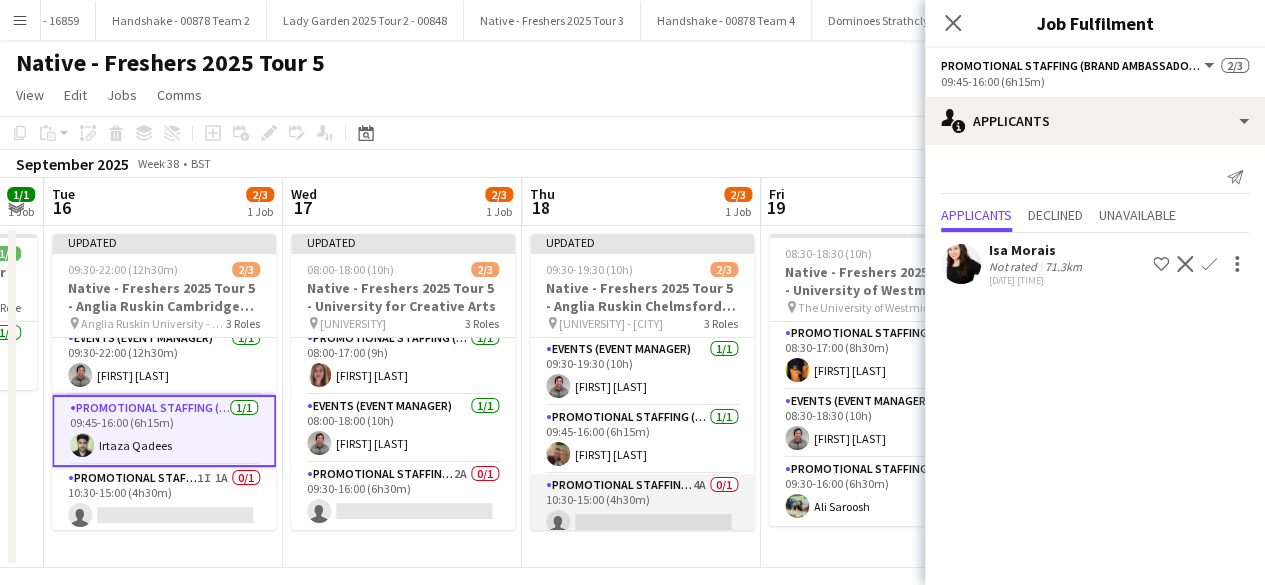 click on "Promotional Staffing (Brand Ambassadors)   4A   0/1   10:30-15:00 (4h30m)
single-neutral-actions" at bounding box center (642, 508) 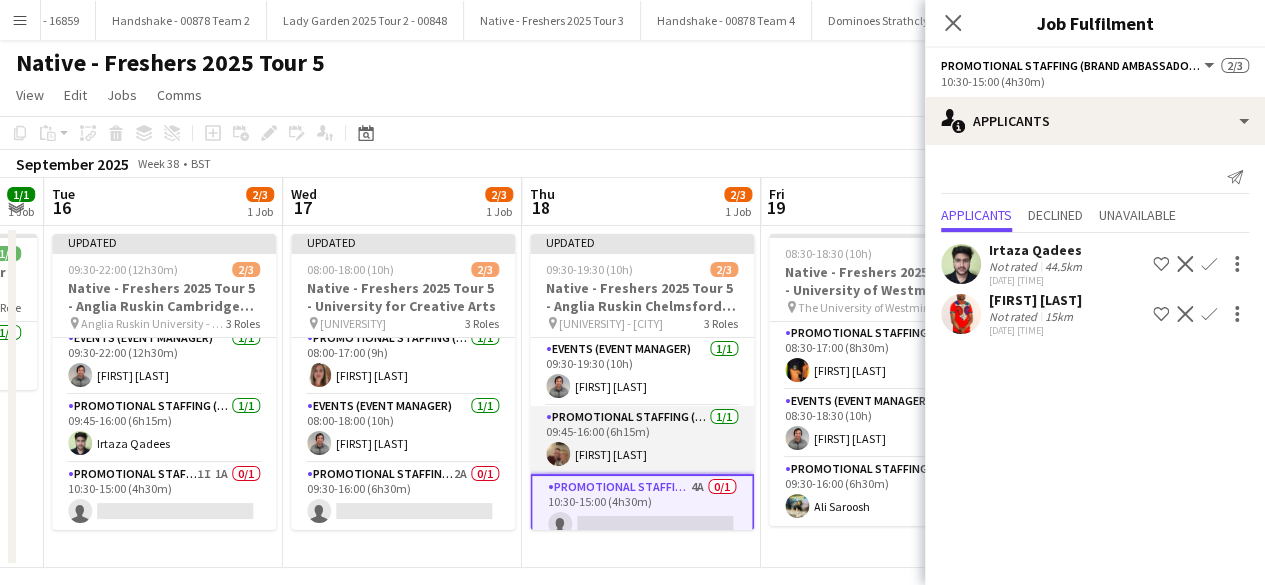 scroll, scrollTop: 0, scrollLeft: 718, axis: horizontal 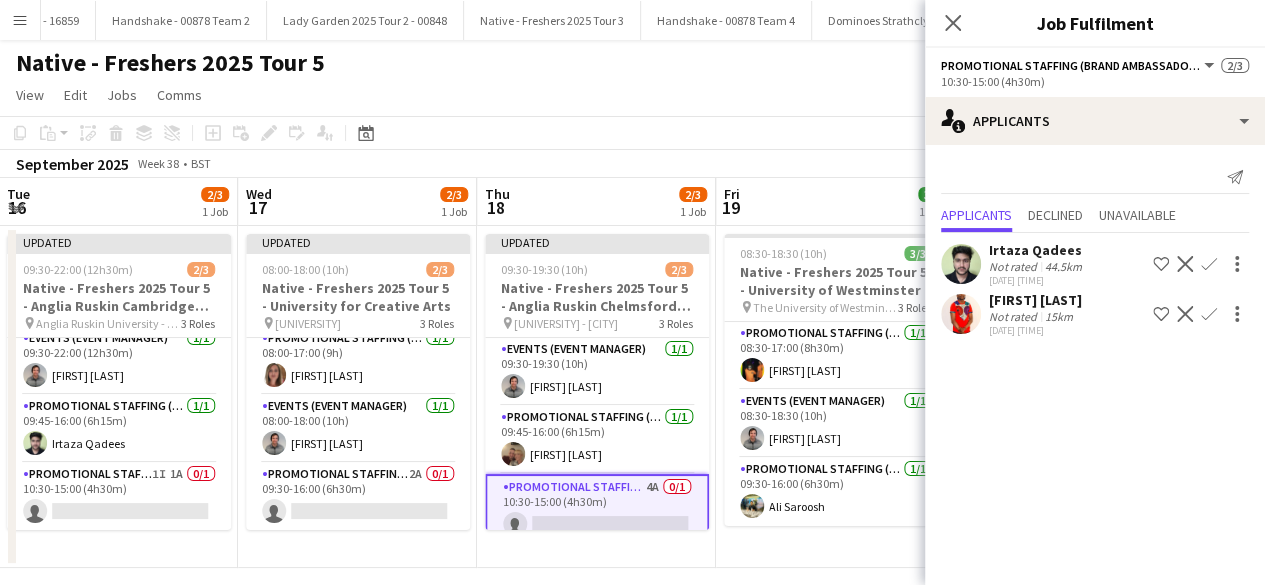 click on "Confirm" 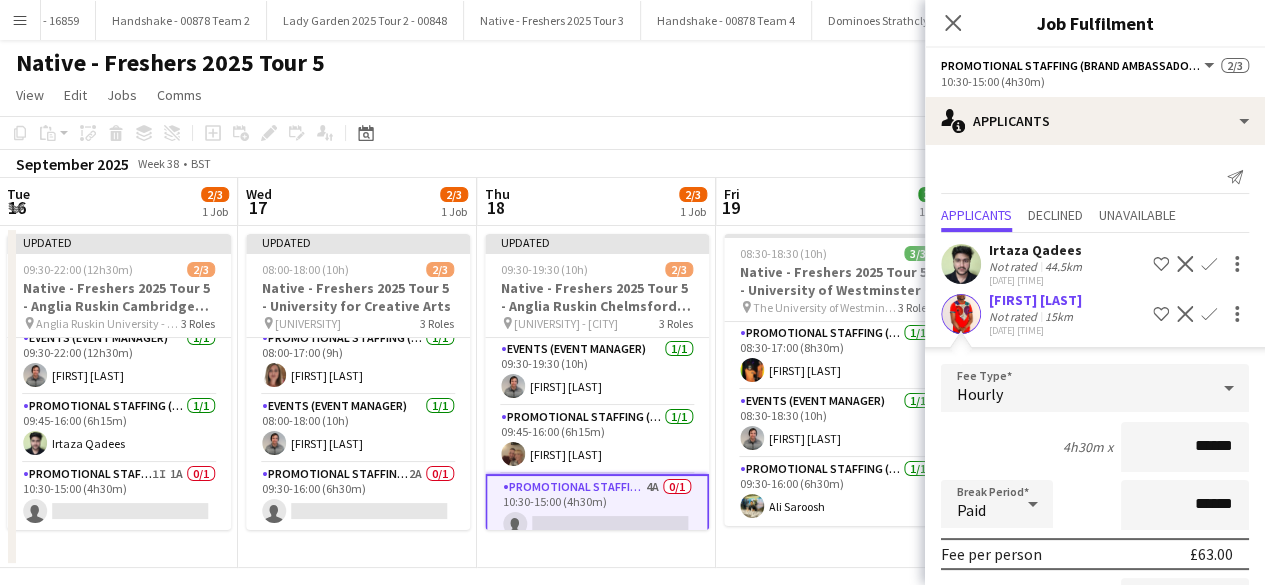 scroll, scrollTop: 224, scrollLeft: 0, axis: vertical 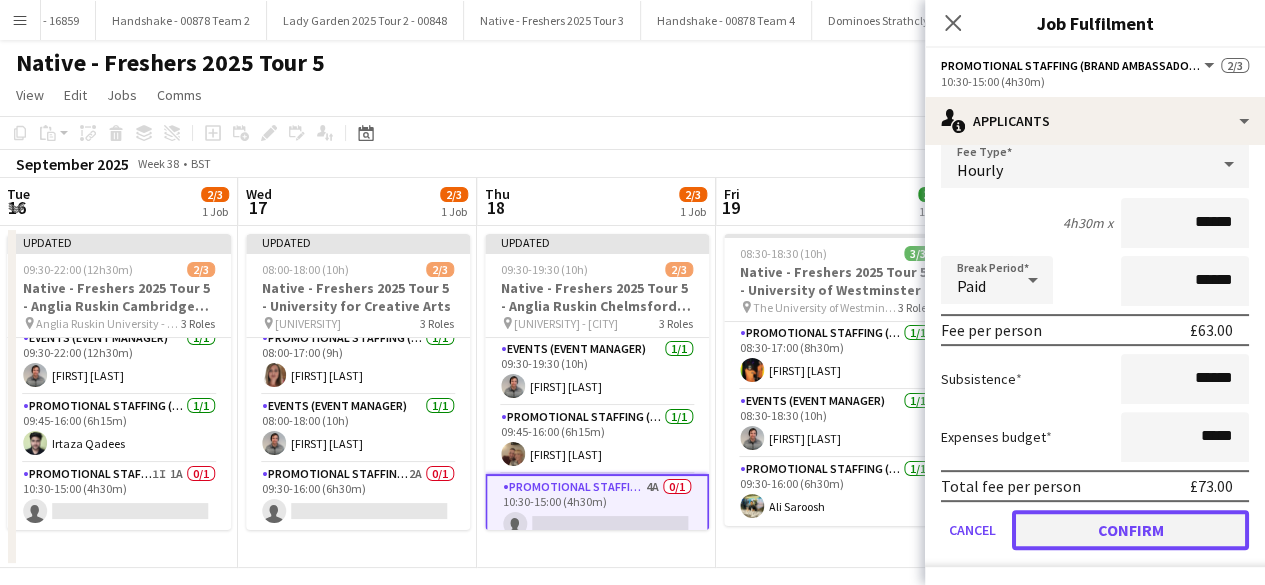 click on "Confirm" 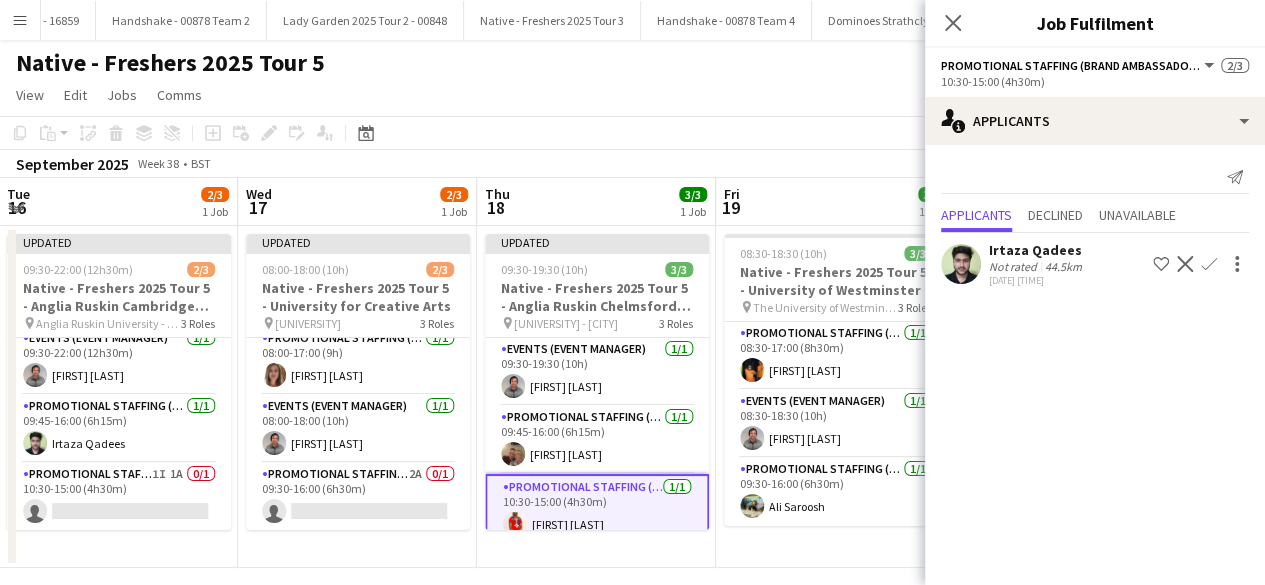 scroll, scrollTop: 0, scrollLeft: 0, axis: both 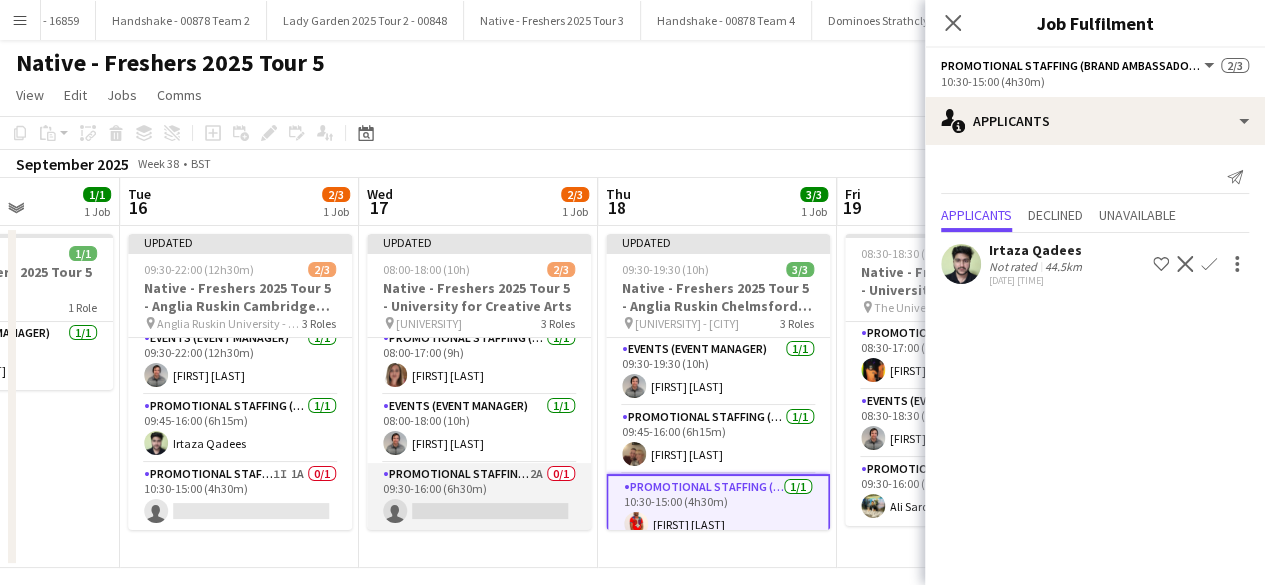 click on "Promotional Staffing (Brand Ambassadors)   2A   0/1   09:30-16:00 (6h30m)
single-neutral-actions" at bounding box center (479, 497) 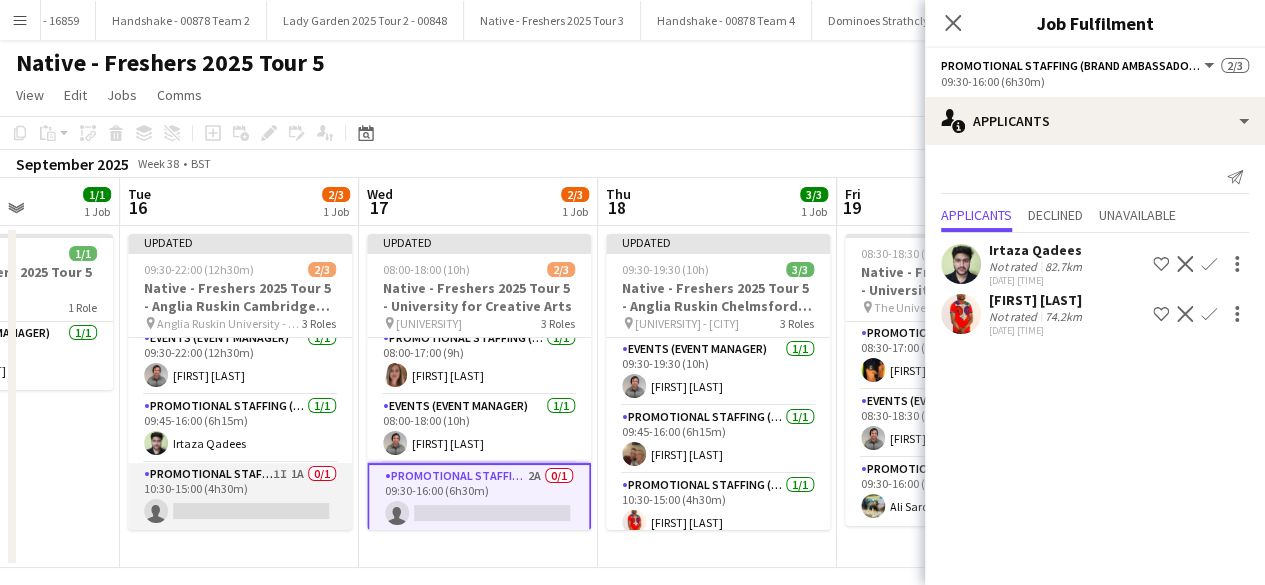 click on "Promotional Staffing (Brand Ambassadors)   1I   1A   0/1   10:30-15:00 (4h30m)
single-neutral-actions" at bounding box center [240, 497] 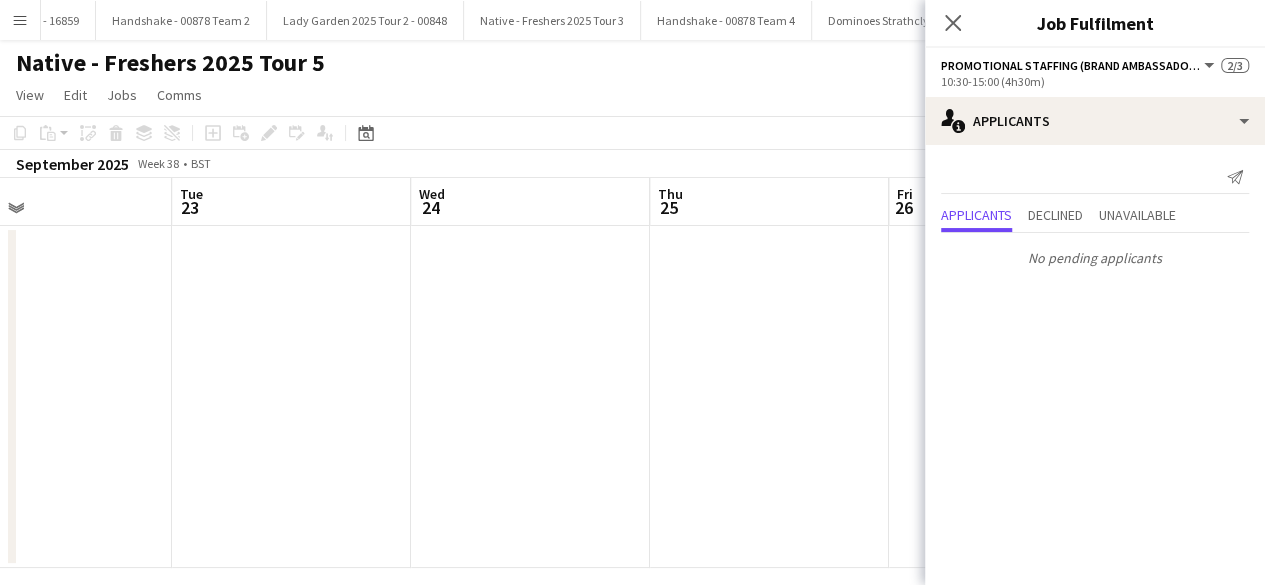 scroll, scrollTop: 0, scrollLeft: 818, axis: horizontal 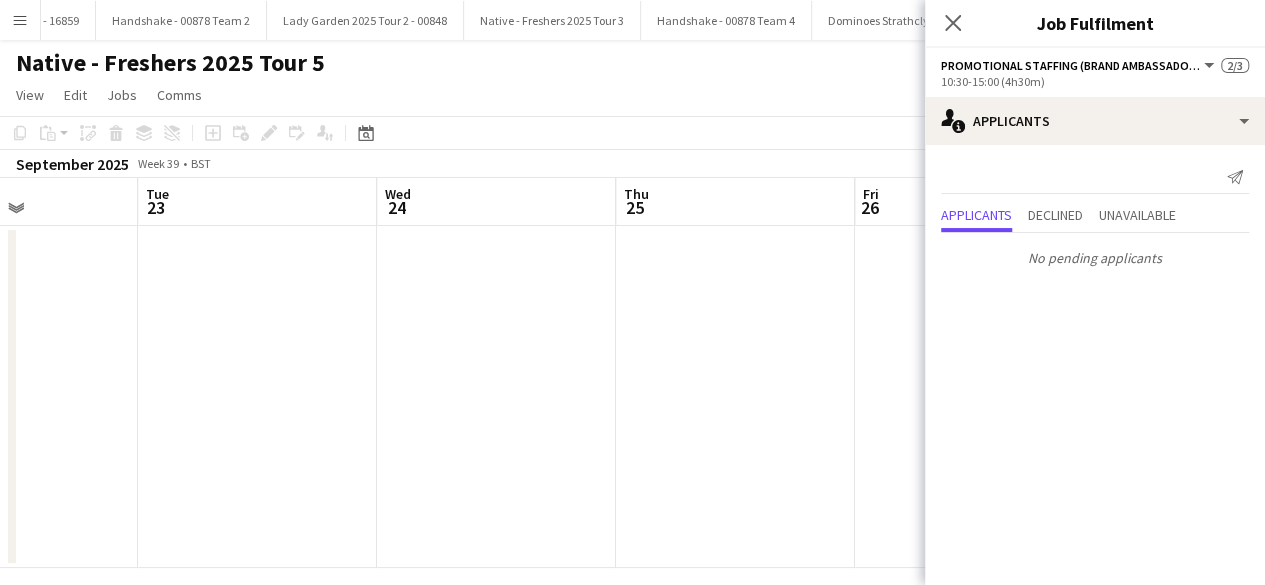 click at bounding box center [735, 397] 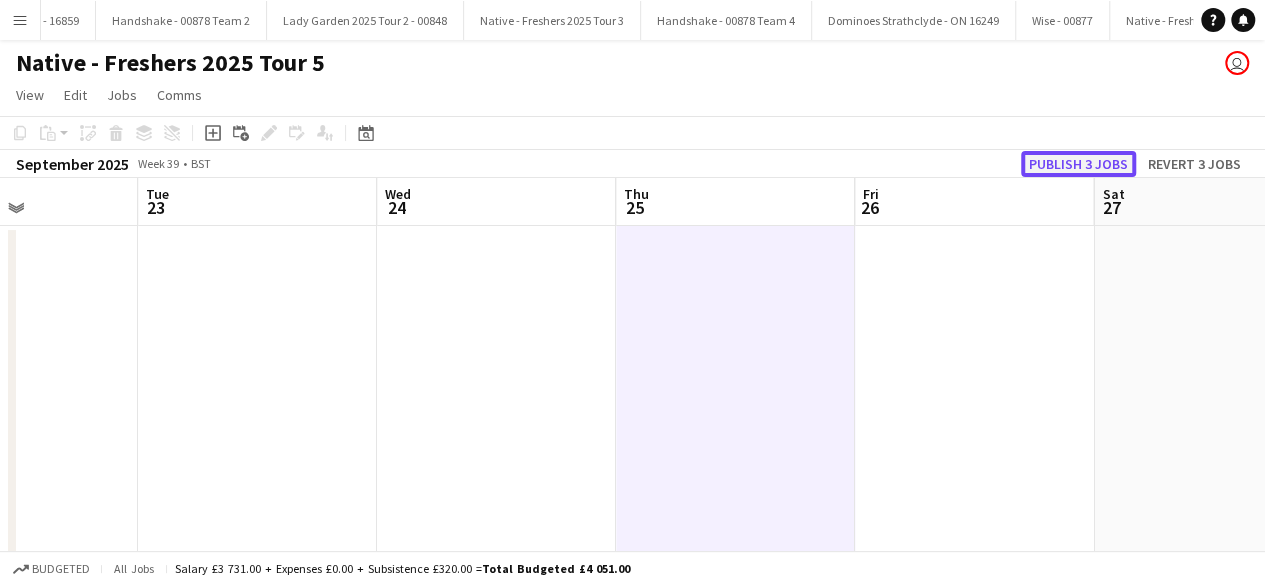 click on "Publish 3 jobs" 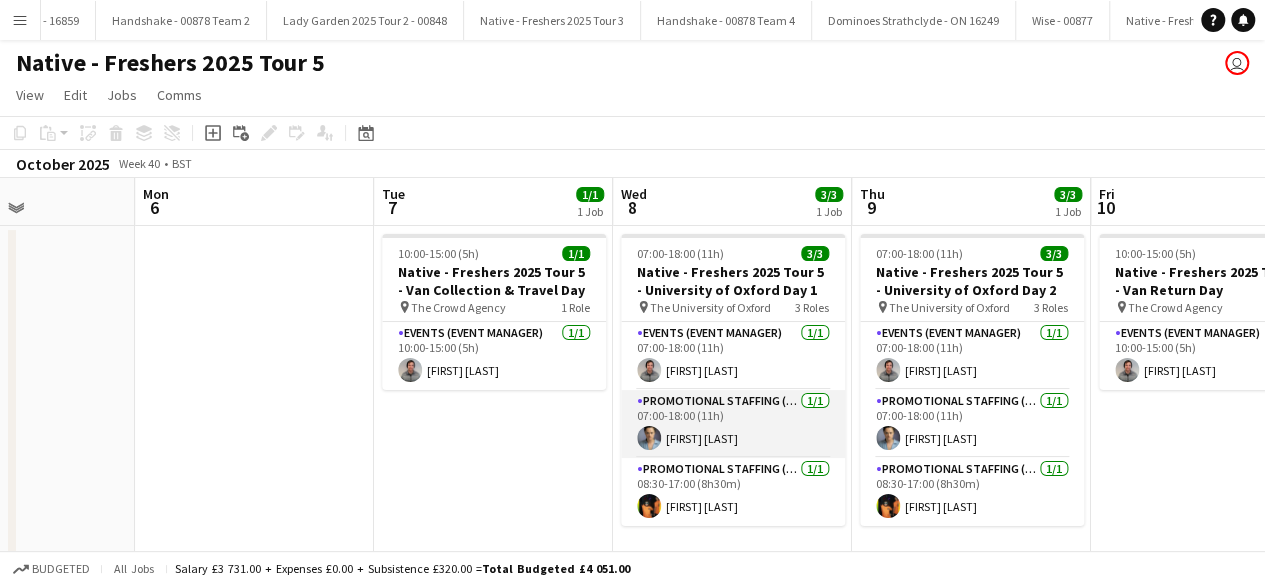 scroll, scrollTop: 0, scrollLeft: 586, axis: horizontal 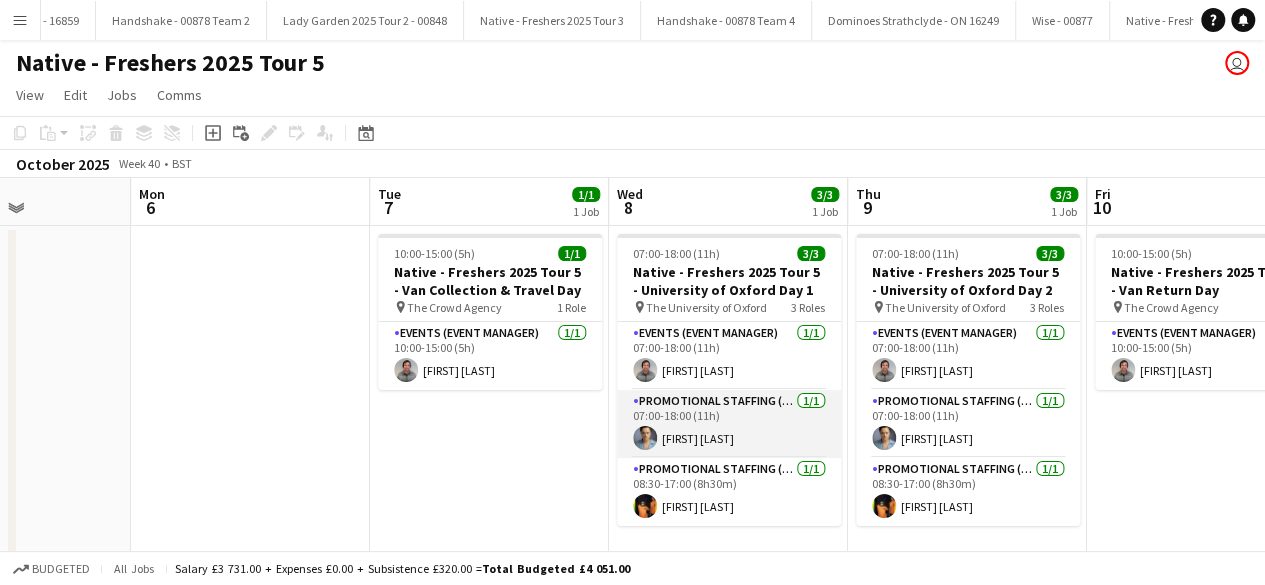 click on "Promotional Staffing (Brand Ambassadors)   1/1   07:00-18:00 (11h)
Rachael Cummins" at bounding box center (729, 424) 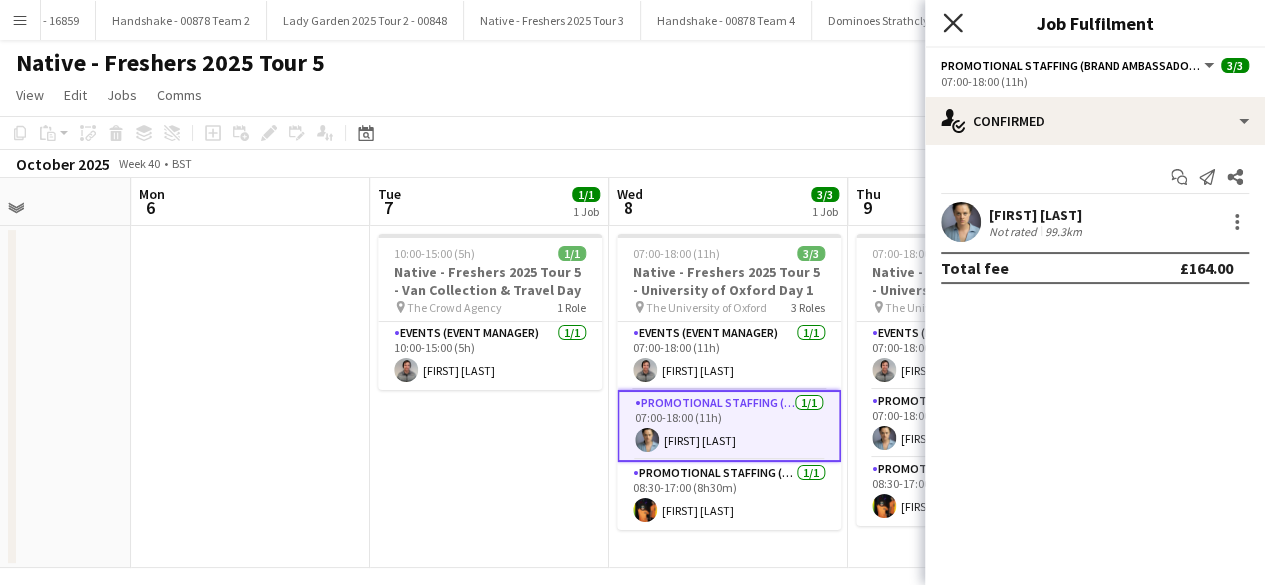 click 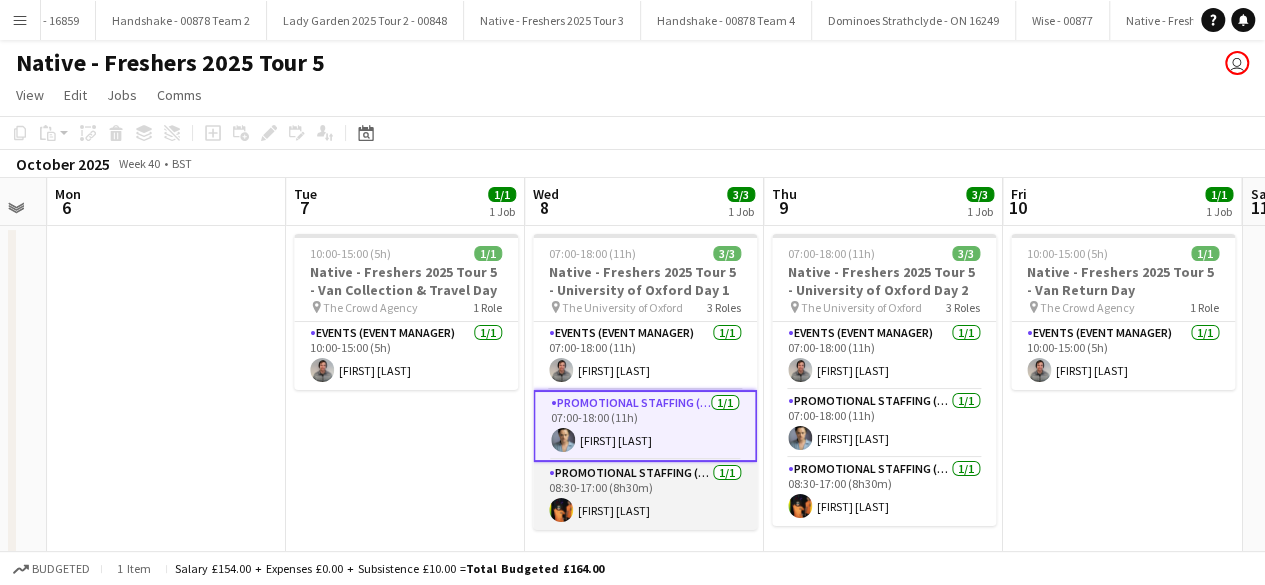scroll, scrollTop: 0, scrollLeft: 672, axis: horizontal 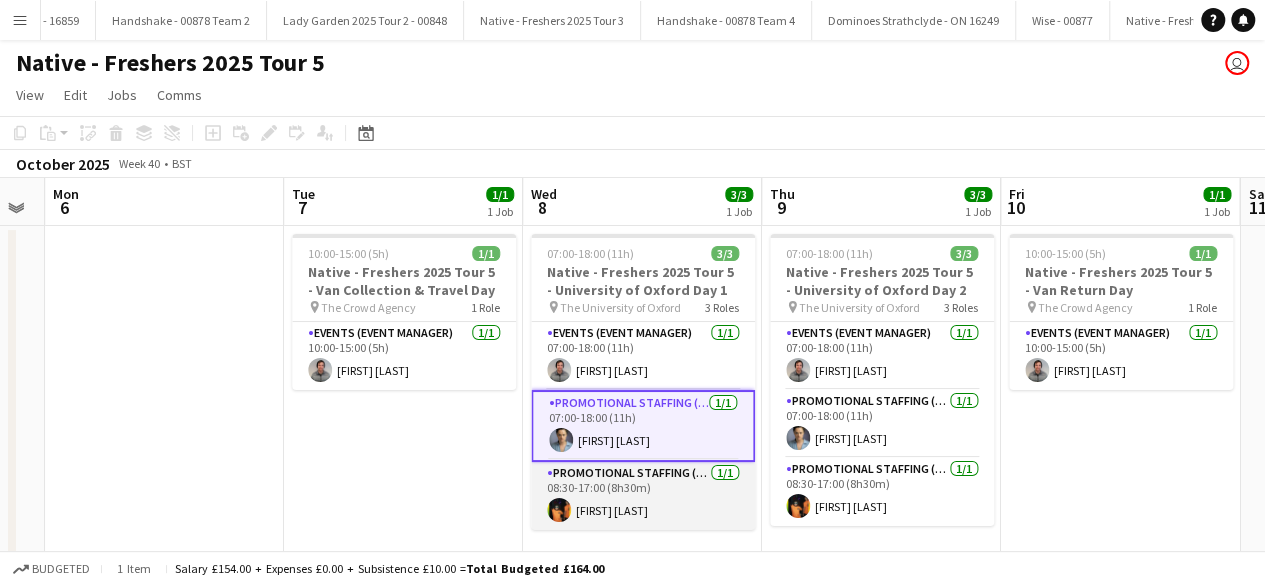 click on "Promotional Staffing (Brand Ambassadors)   1/1   08:30-17:00 (8h30m)
Yasmin Fletcher" at bounding box center (643, 496) 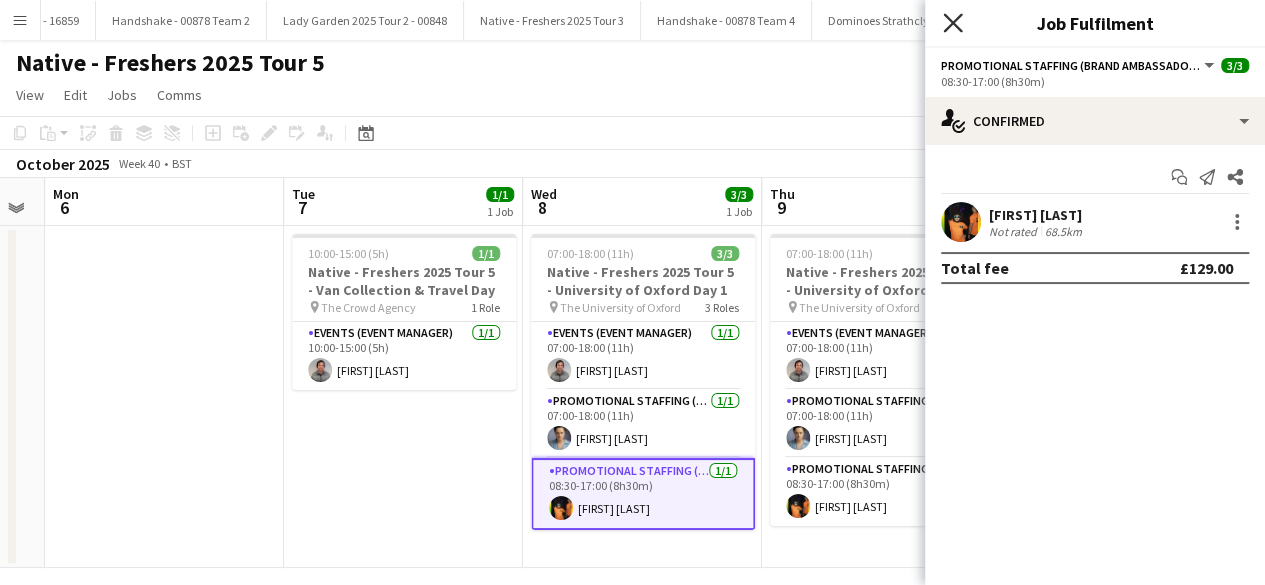 click 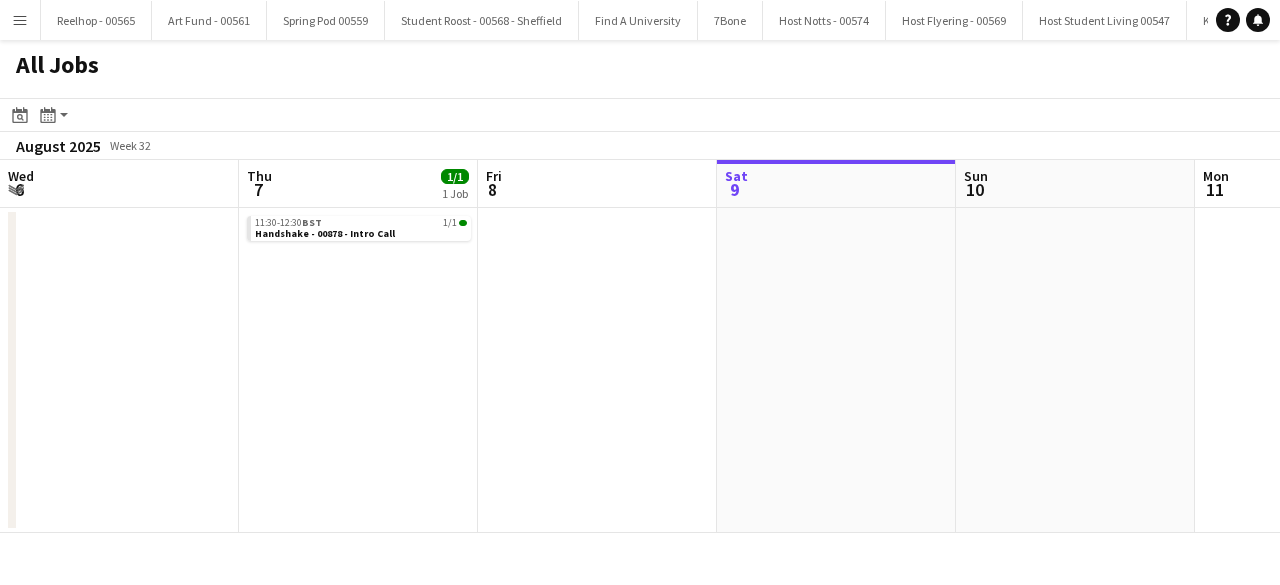 scroll, scrollTop: 0, scrollLeft: 0, axis: both 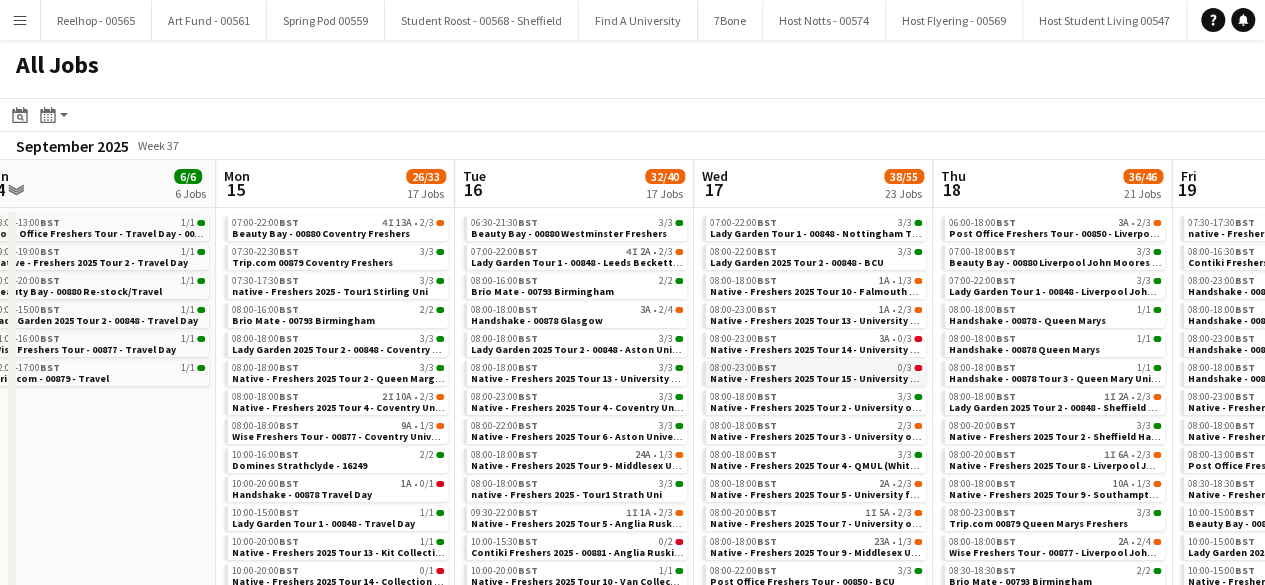 click on "08:00-23:00    BST   0/3" at bounding box center (816, 368) 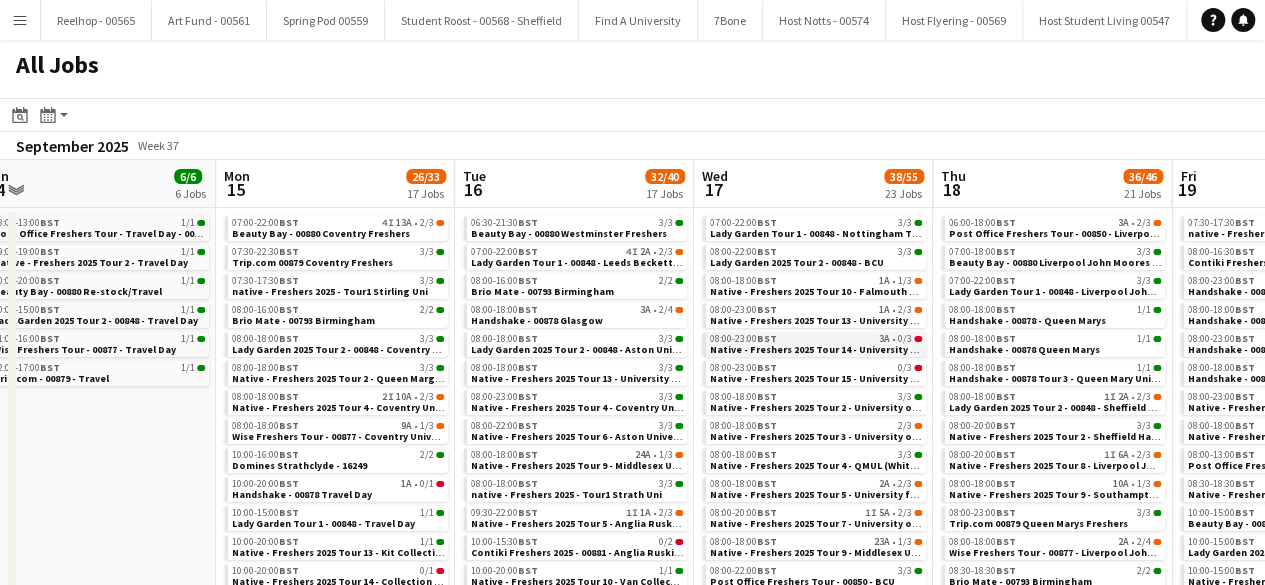 click on "Native - Freshers 2025 Tour 14 - University for the Creative Arts Day 2" at bounding box center [873, 349] 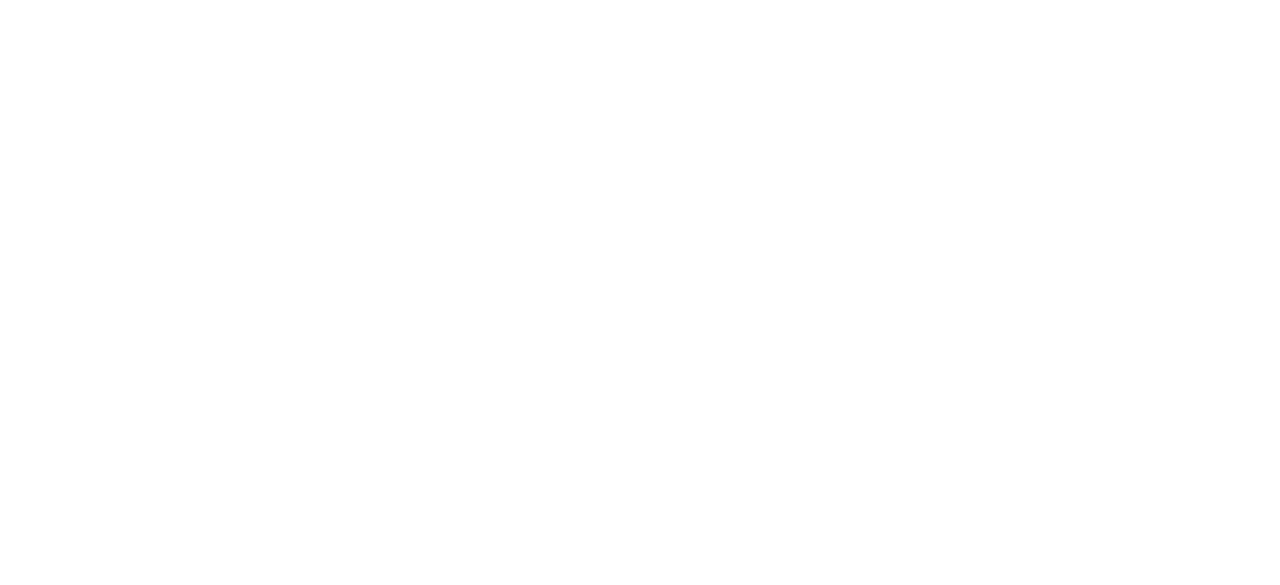 scroll, scrollTop: 0, scrollLeft: 0, axis: both 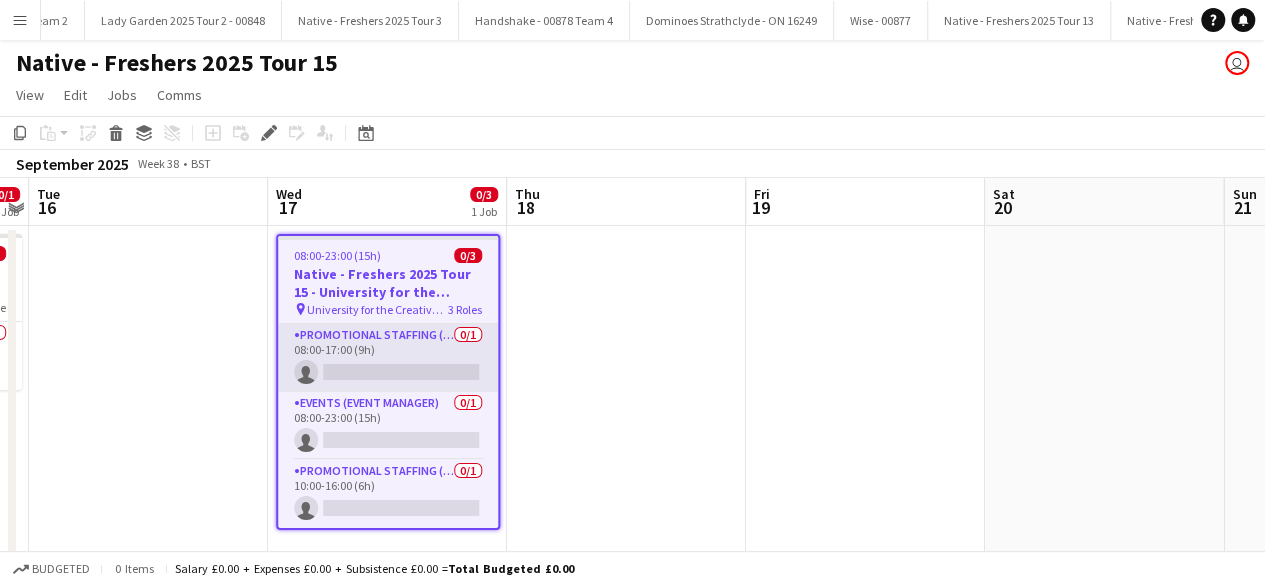 click on "Promotional Staffing (Brand Ambassadors)   0/1   08:00-17:00 (9h)
single-neutral-actions" at bounding box center [388, 358] 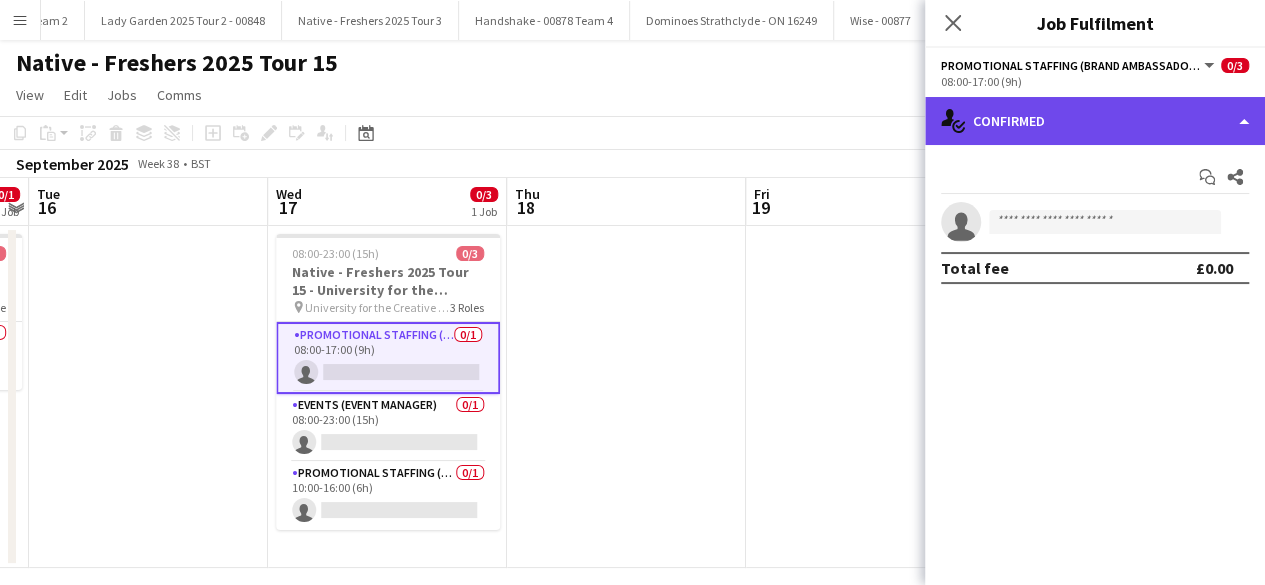 click on "single-neutral-actions-check-2
Confirmed" 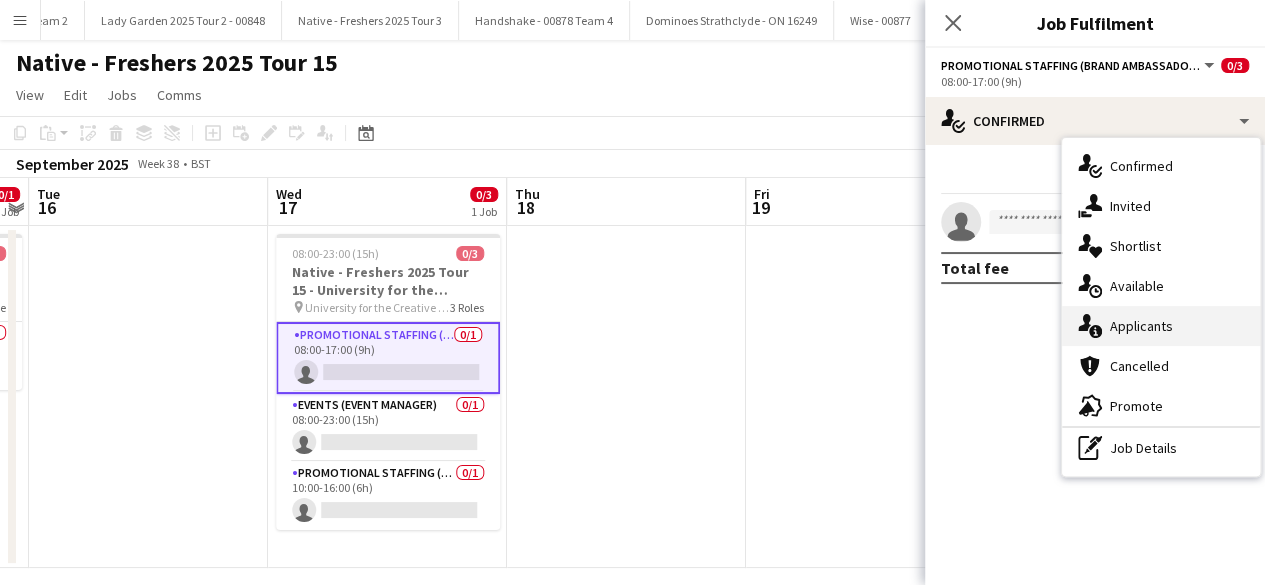 click on "single-neutral-actions-information
Applicants" at bounding box center [1161, 326] 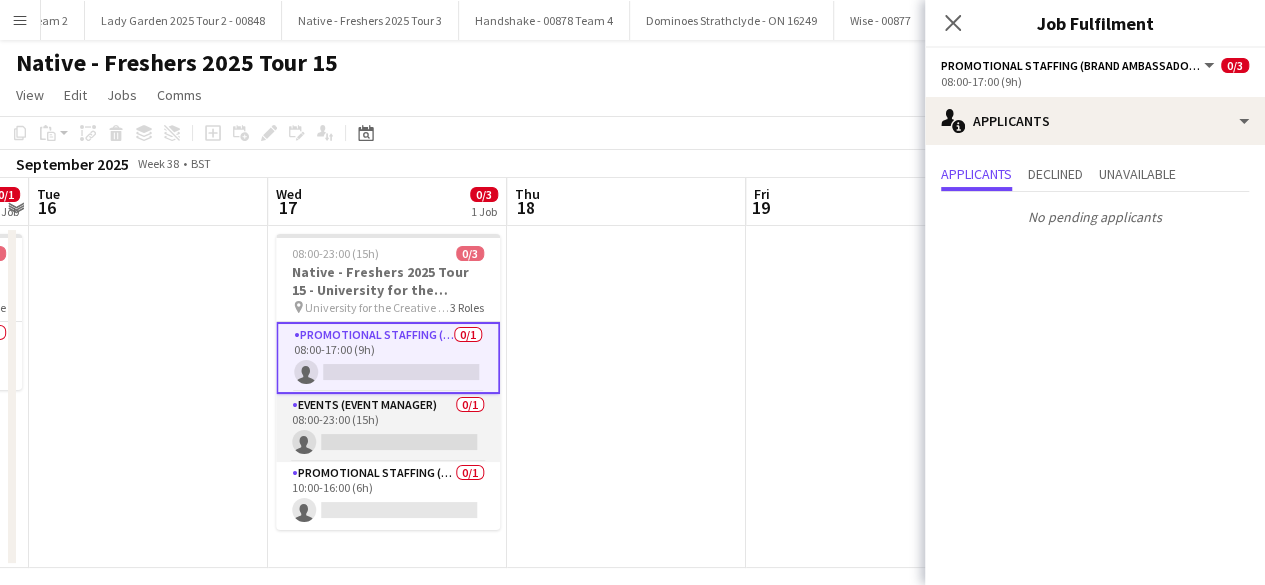 click on "Events (Event Manager)   0/1   08:00-23:00 (15h)
single-neutral-actions" at bounding box center [388, 428] 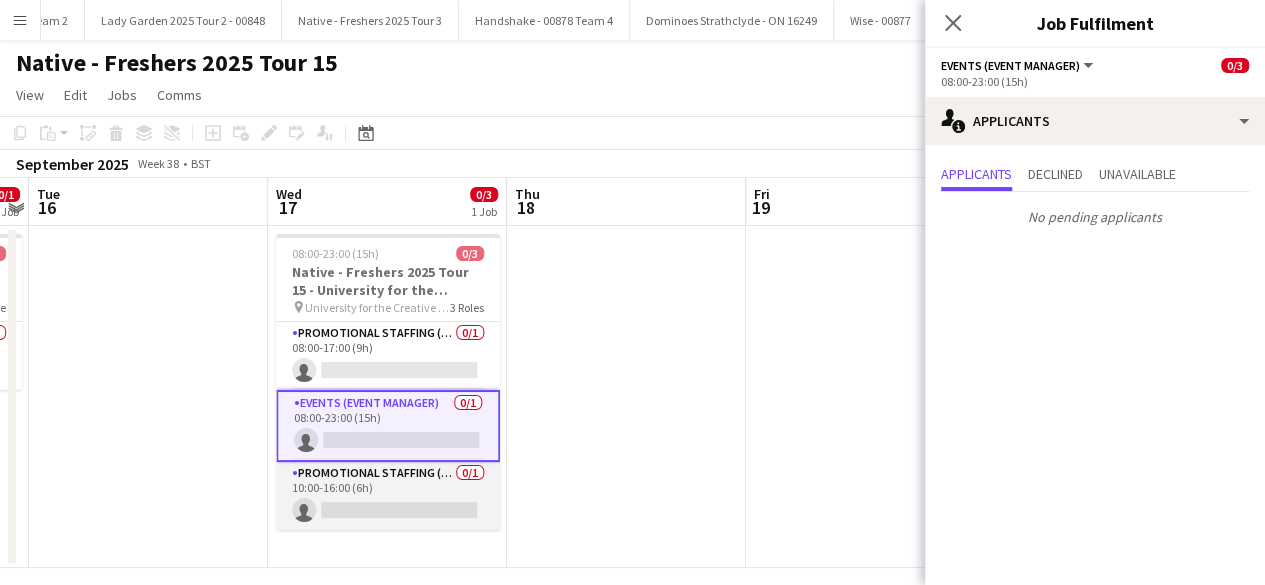 click on "Promotional Staffing (Brand Ambassadors)   0/1   10:00-16:00 (6h)
single-neutral-actions" at bounding box center [388, 496] 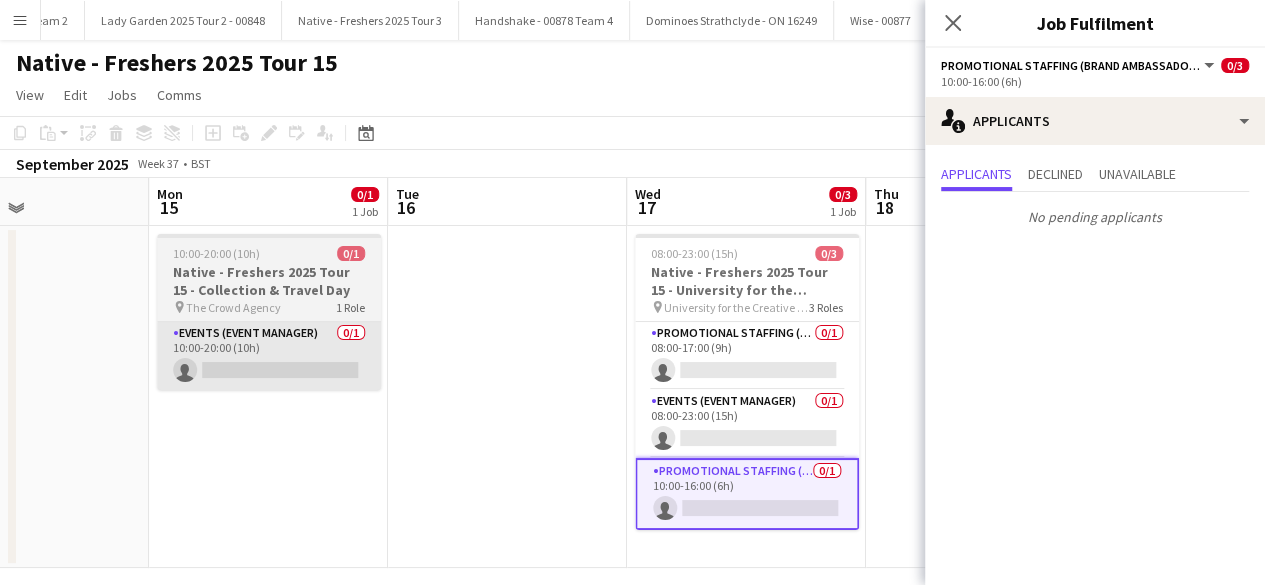 scroll, scrollTop: 0, scrollLeft: 567, axis: horizontal 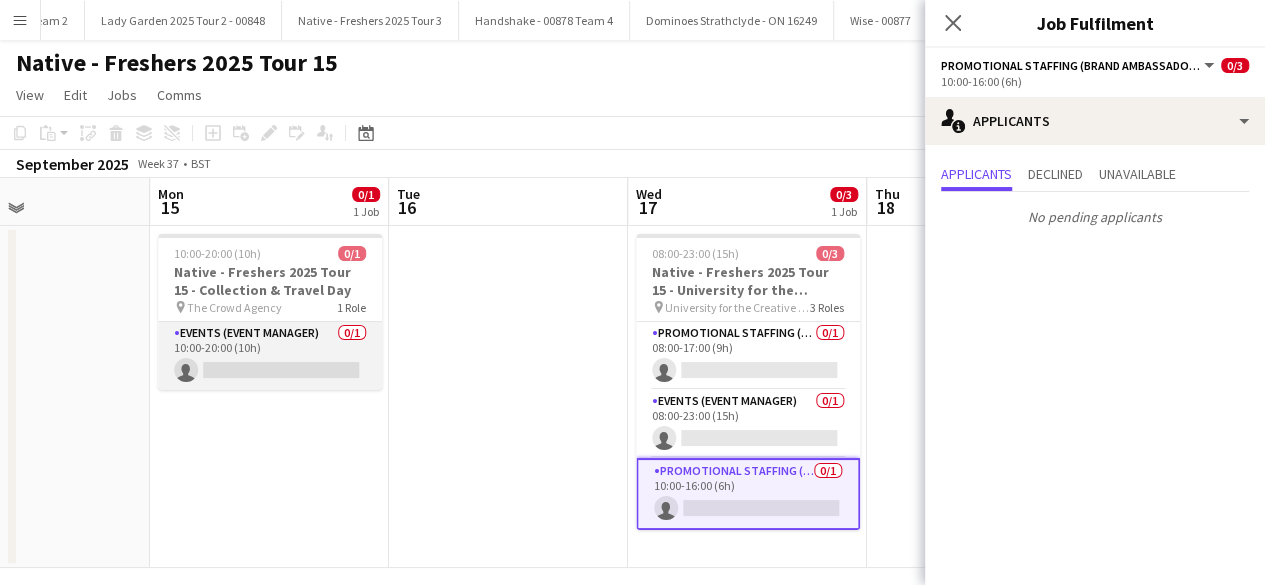 click on "Events (Event Manager)   0/1   10:00-20:00 (10h)
single-neutral-actions" at bounding box center [270, 356] 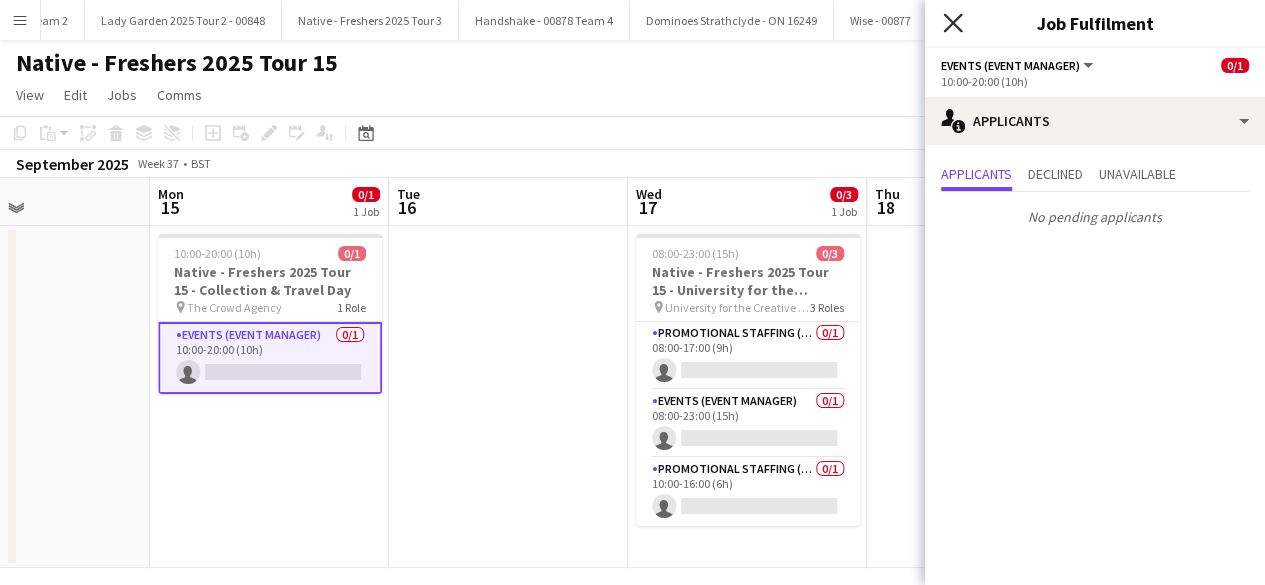 click on "Close pop-in" 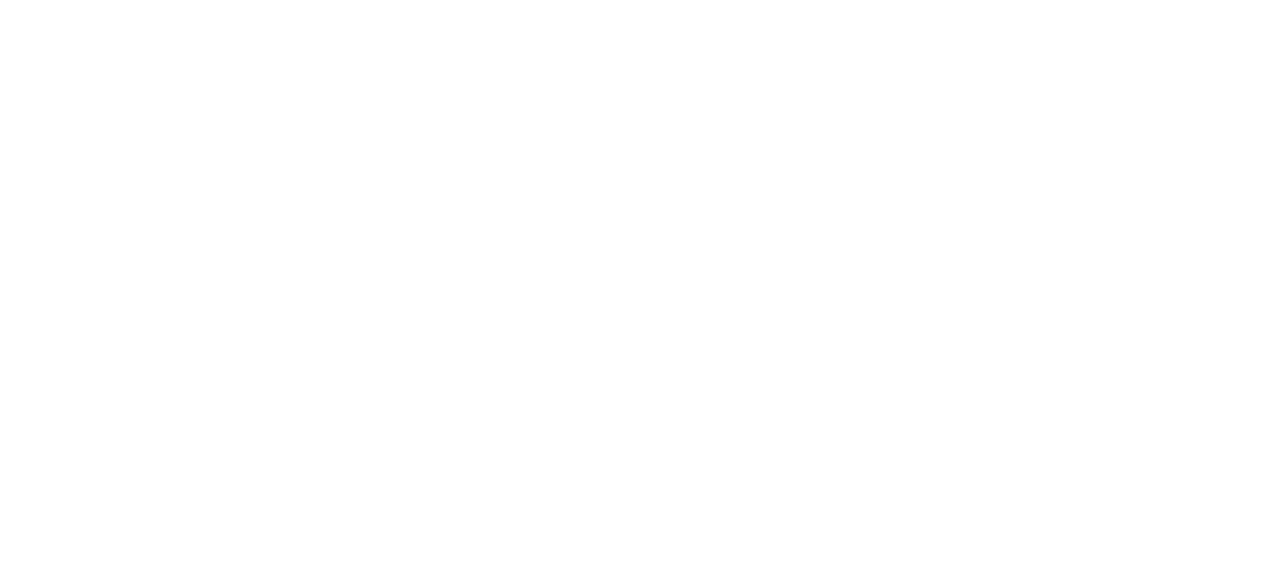 scroll, scrollTop: 0, scrollLeft: 0, axis: both 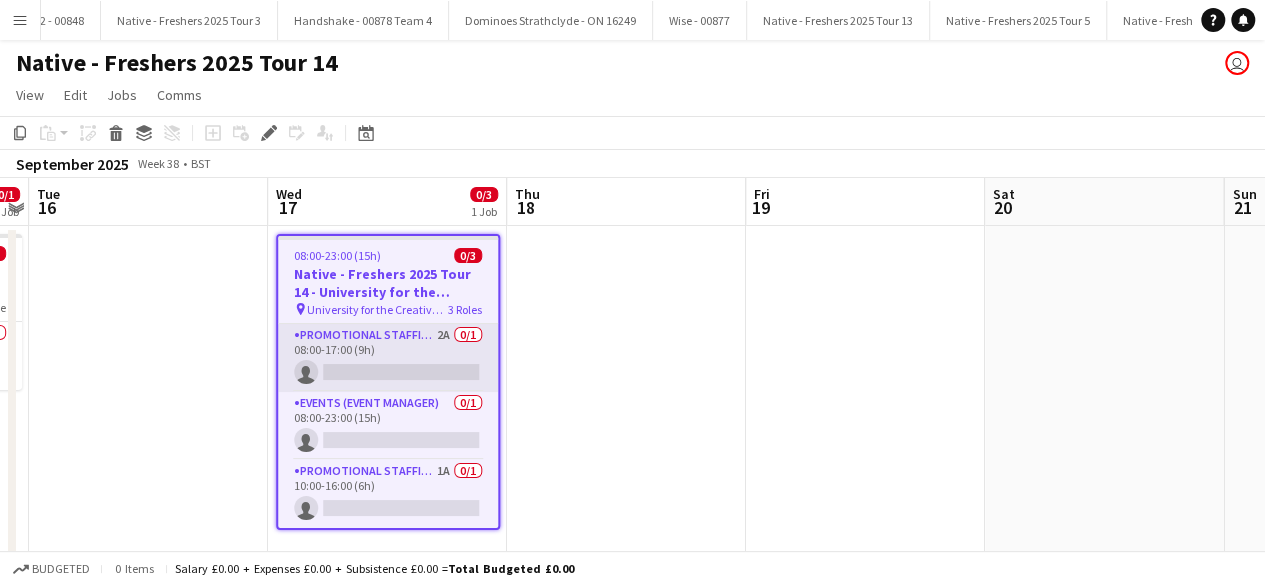 click on "Promotional Staffing (Brand Ambassadors)   2A   0/1   08:00-17:00 (9h)
single-neutral-actions" at bounding box center (388, 358) 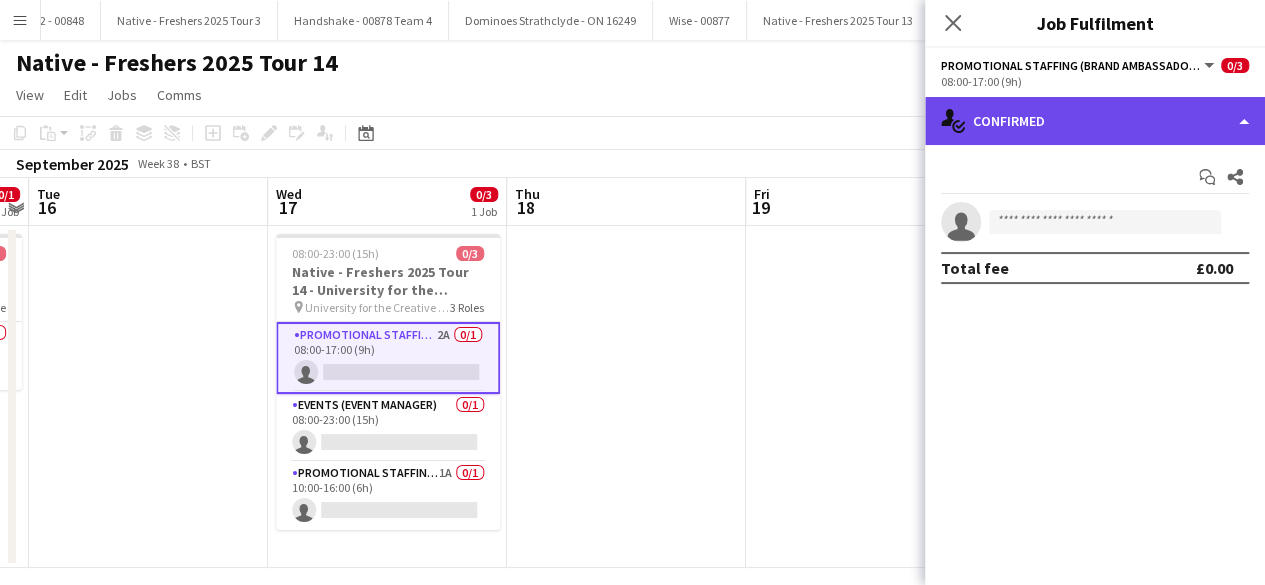 click on "single-neutral-actions-check-2
Confirmed" 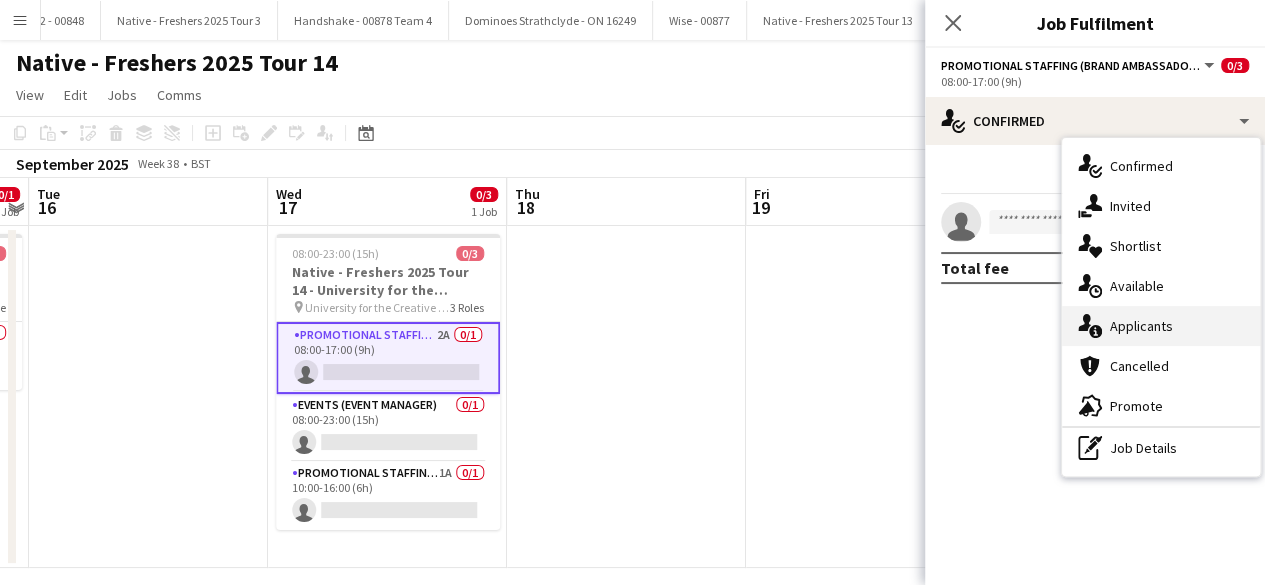 click on "single-neutral-actions-information
Applicants" at bounding box center [1161, 326] 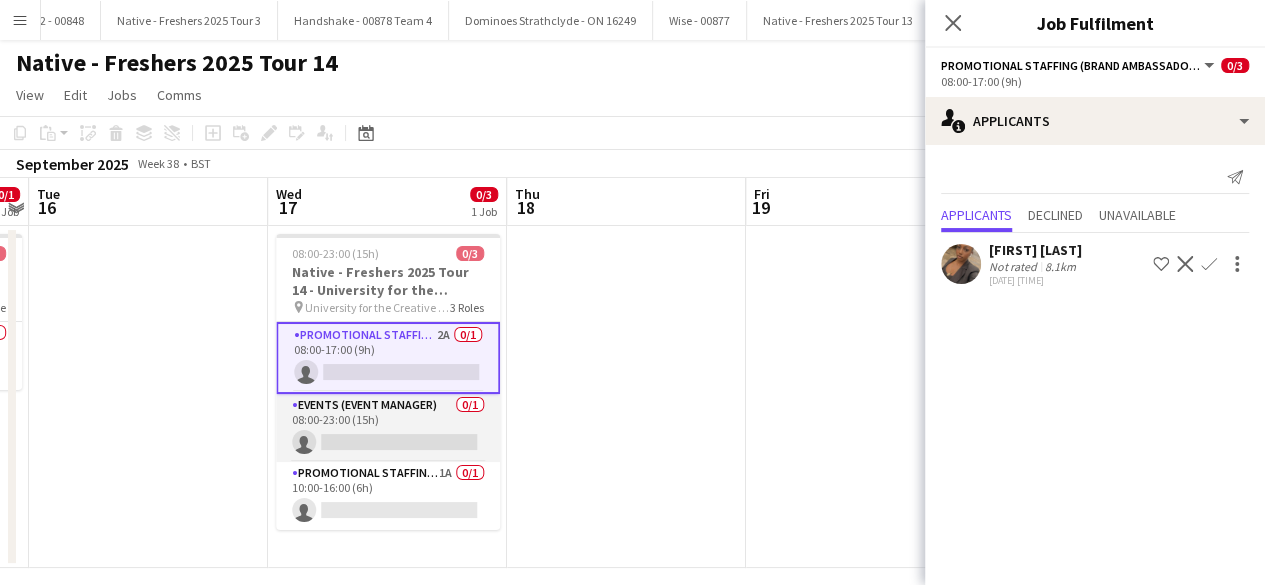 scroll, scrollTop: 0, scrollLeft: 0, axis: both 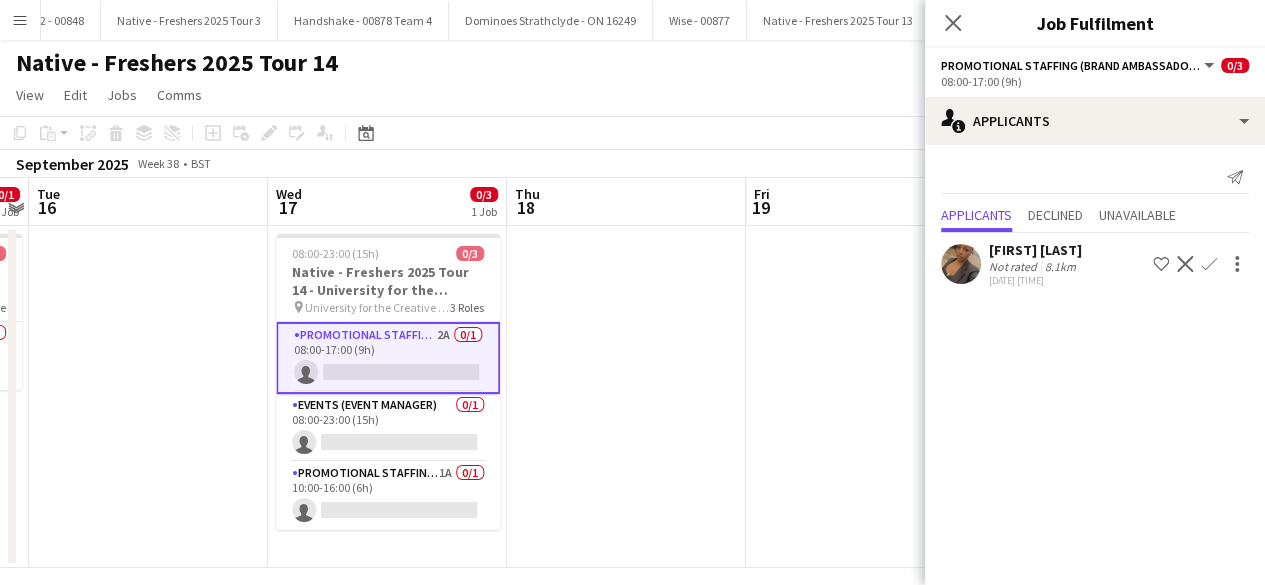 click 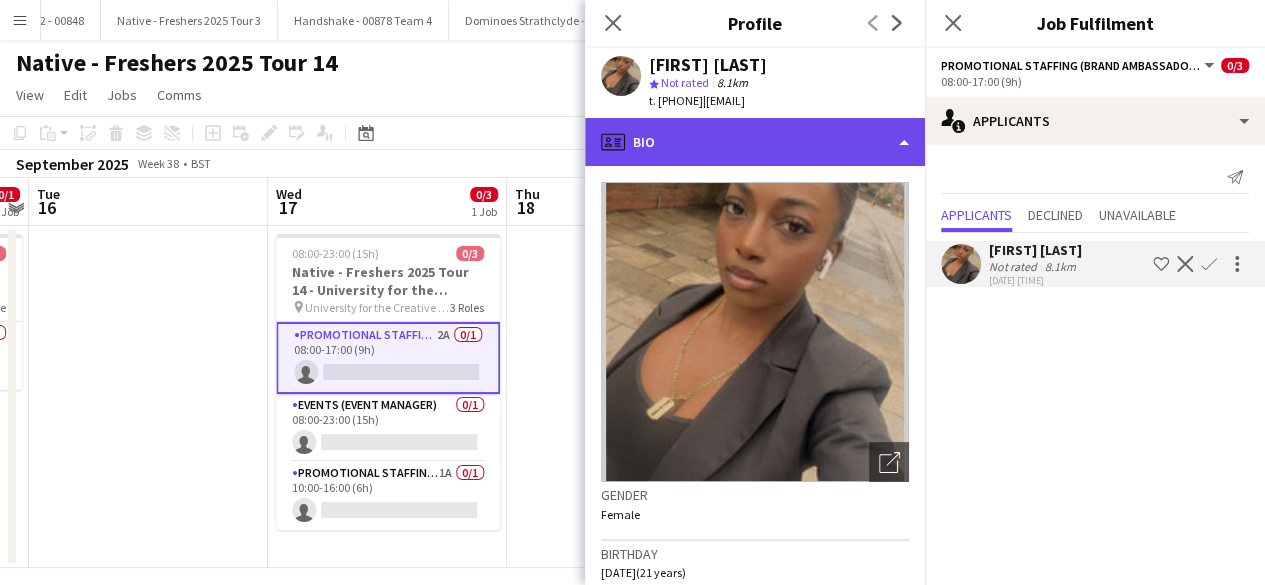click on "profile
Bio" 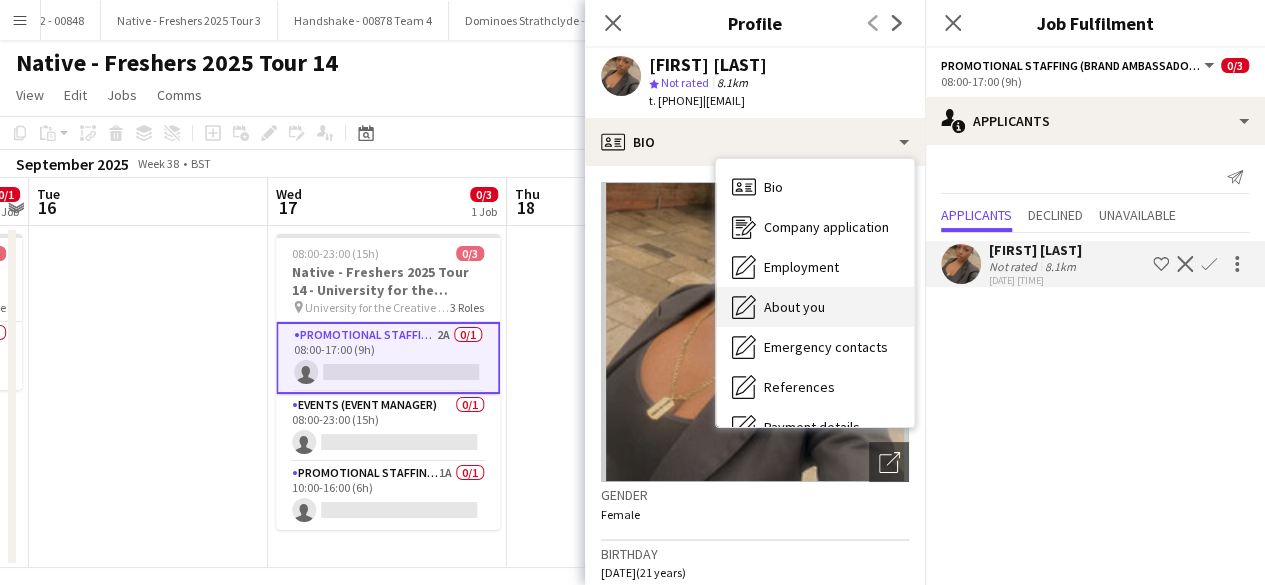 click on "About you
About you" at bounding box center [815, 307] 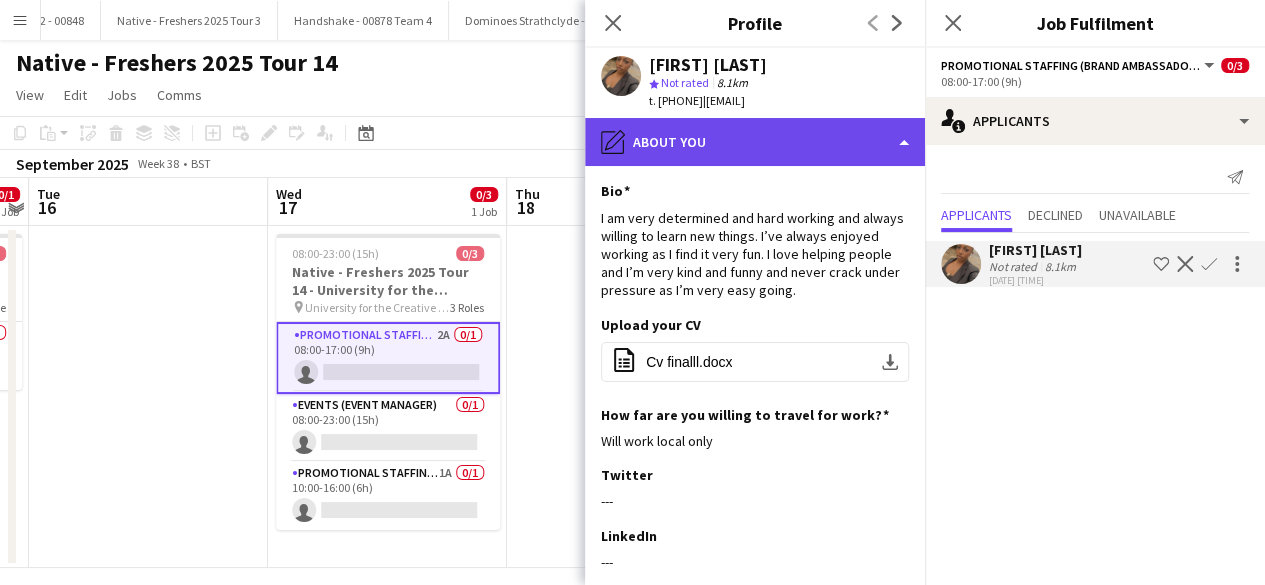 click on "pencil4
About you" 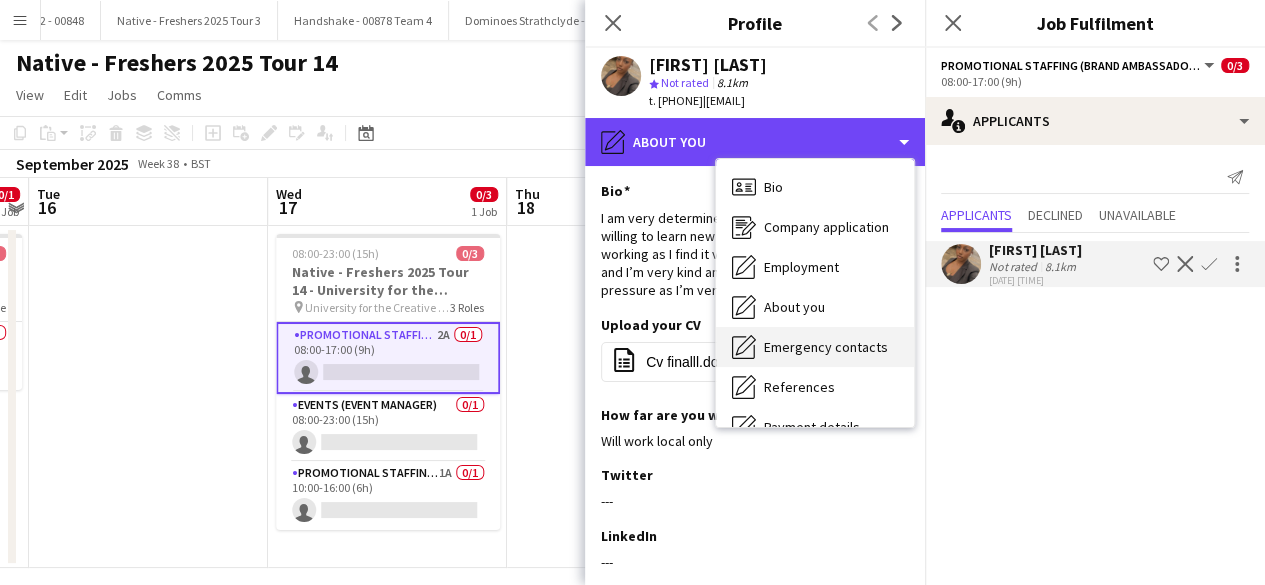 scroll, scrollTop: 188, scrollLeft: 0, axis: vertical 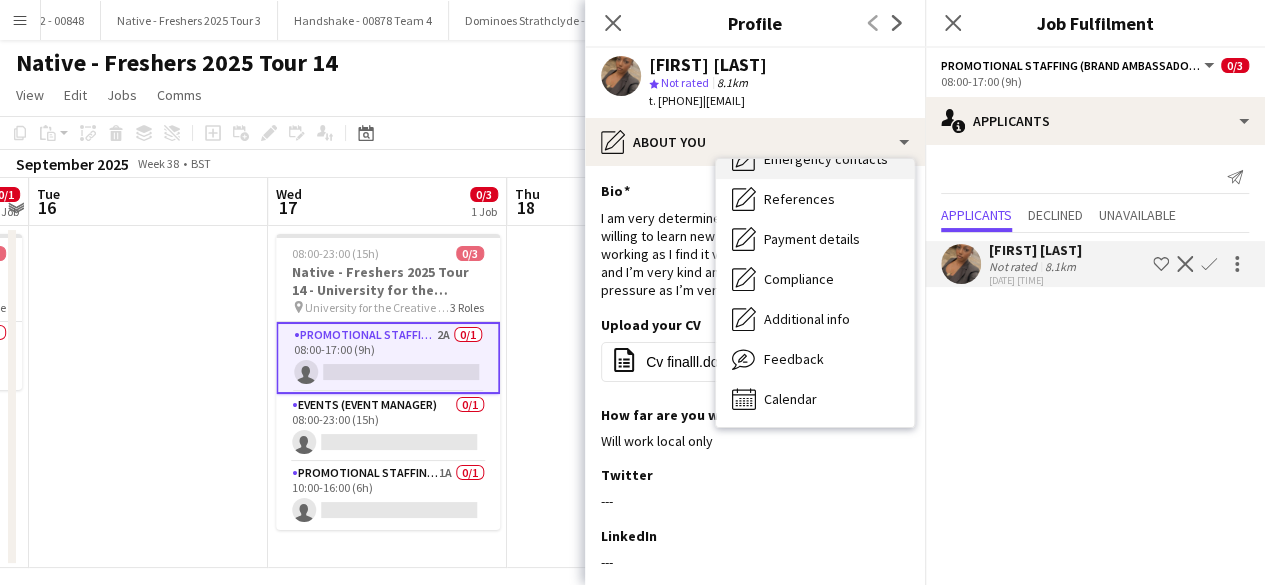 click on "Feedback" at bounding box center (794, 359) 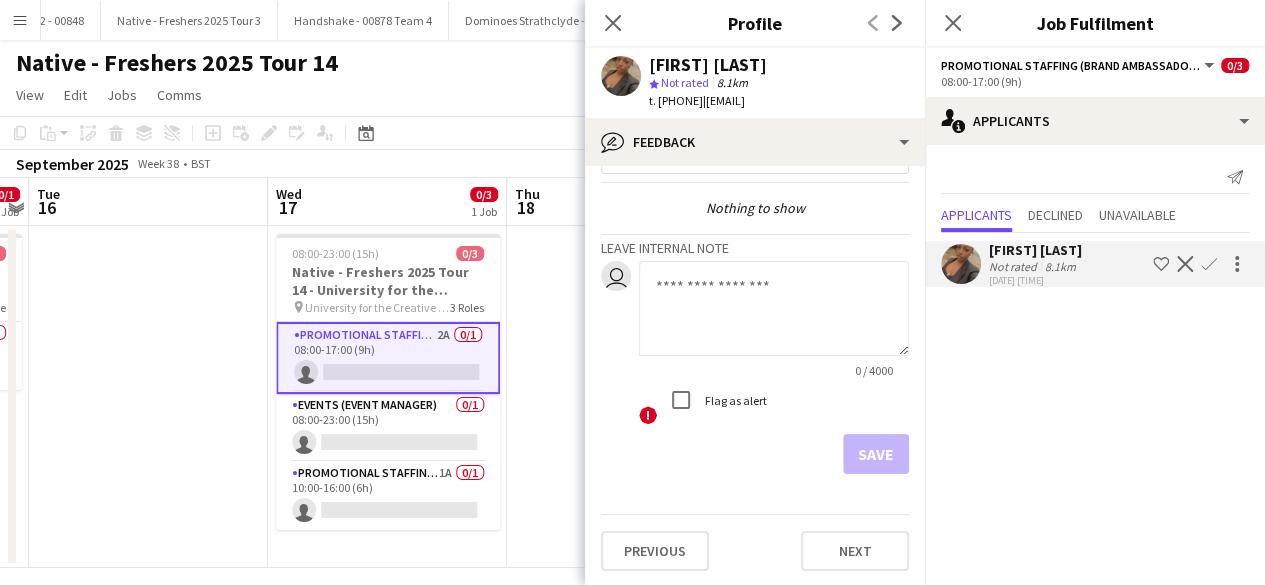 scroll, scrollTop: 0, scrollLeft: 0, axis: both 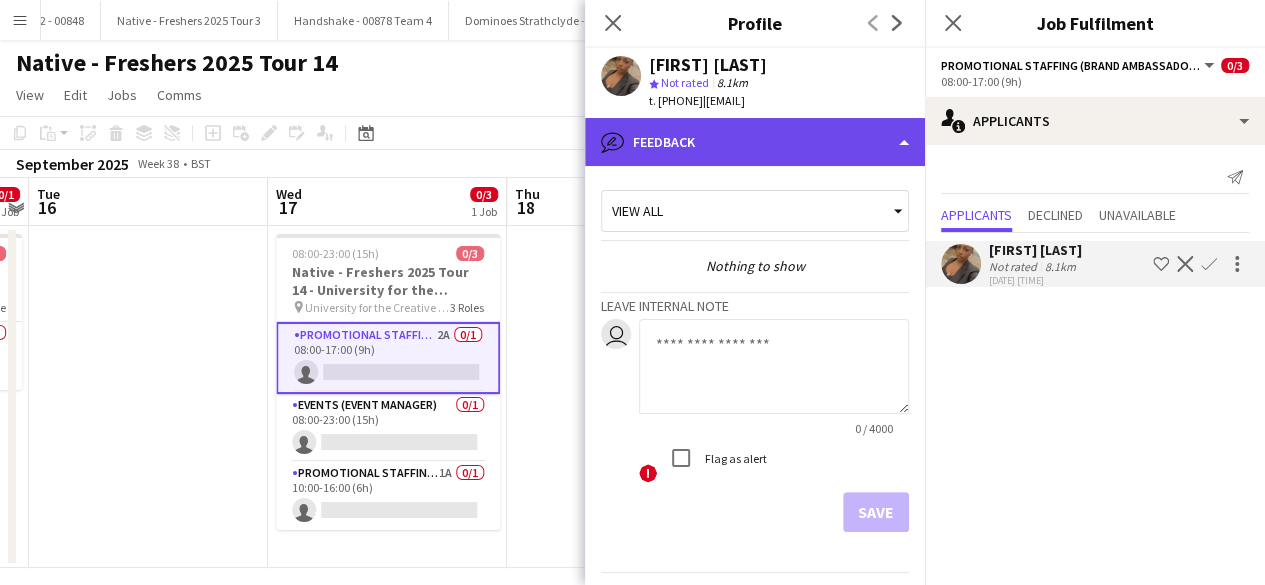 click on "bubble-pencil
Feedback" 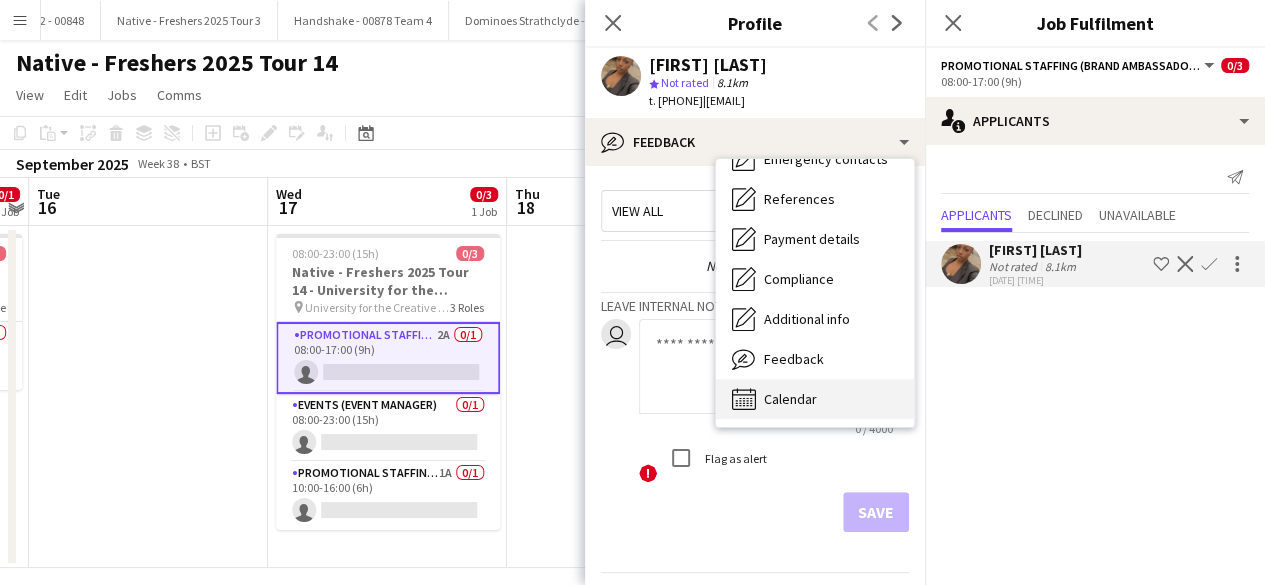 click on "Calendar
Calendar" at bounding box center (815, 399) 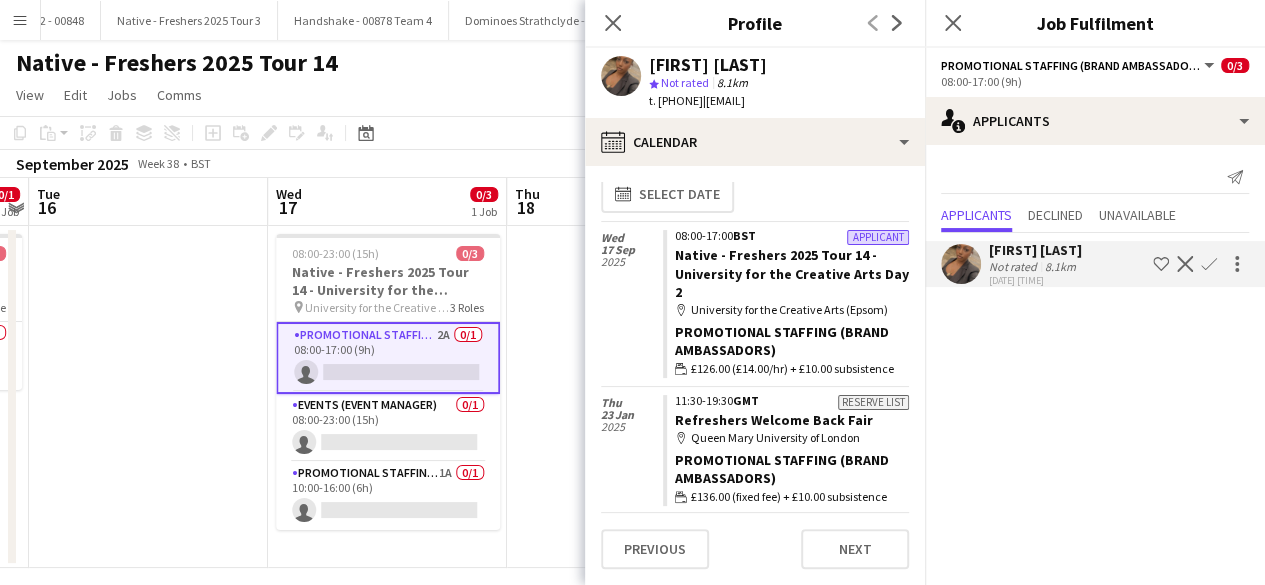 scroll, scrollTop: 0, scrollLeft: 0, axis: both 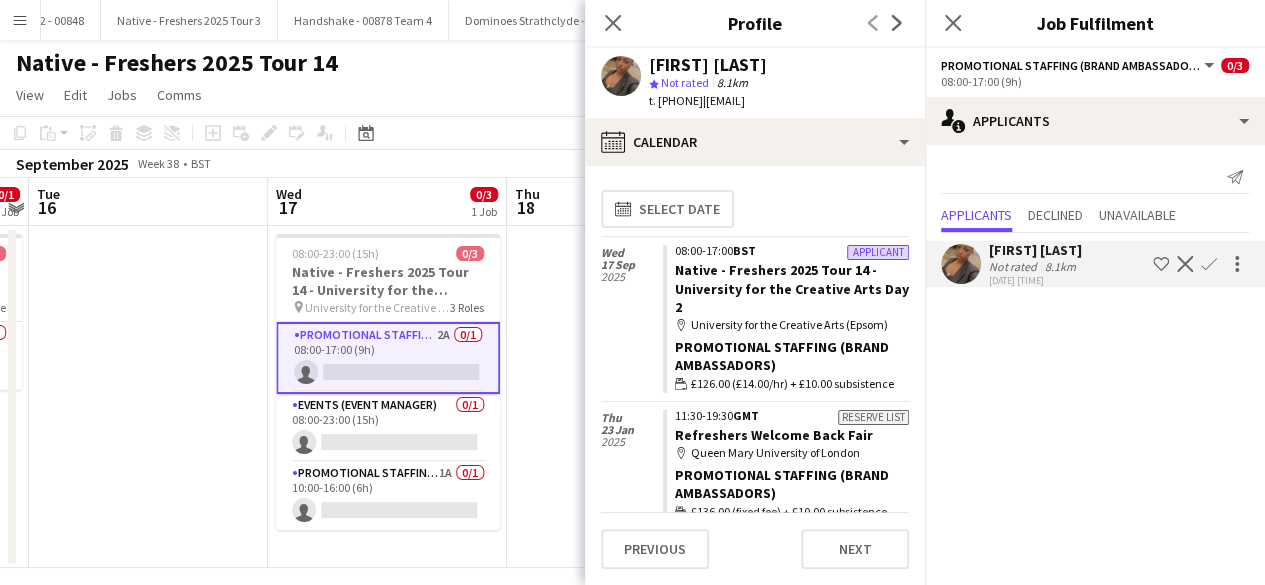 click on "Confirm" 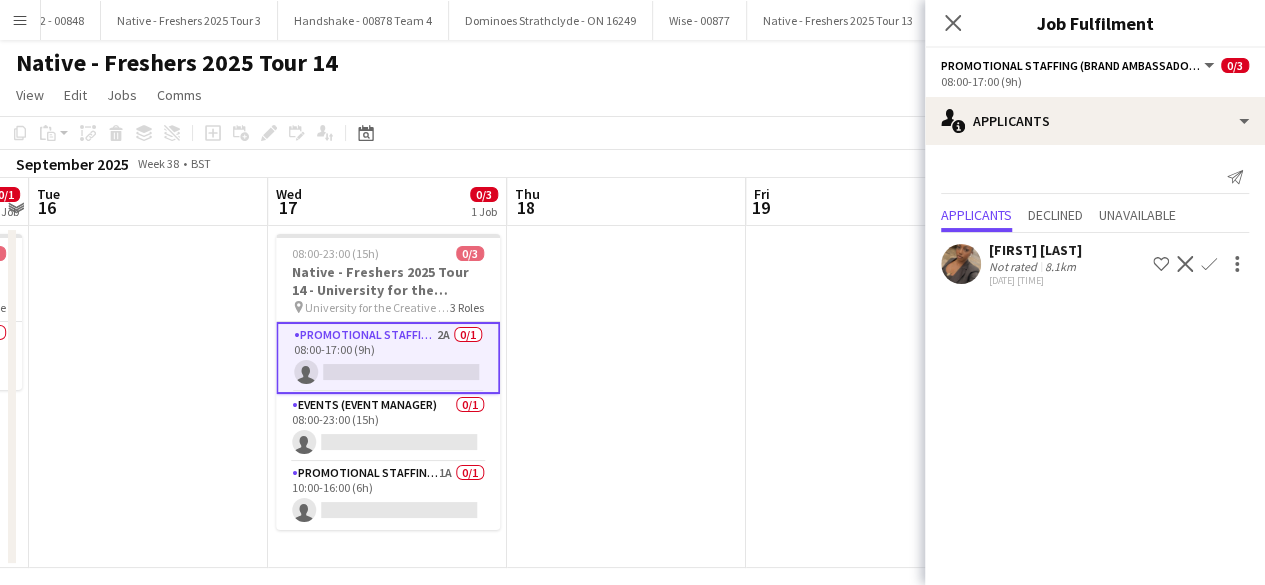 click on "Confirm" 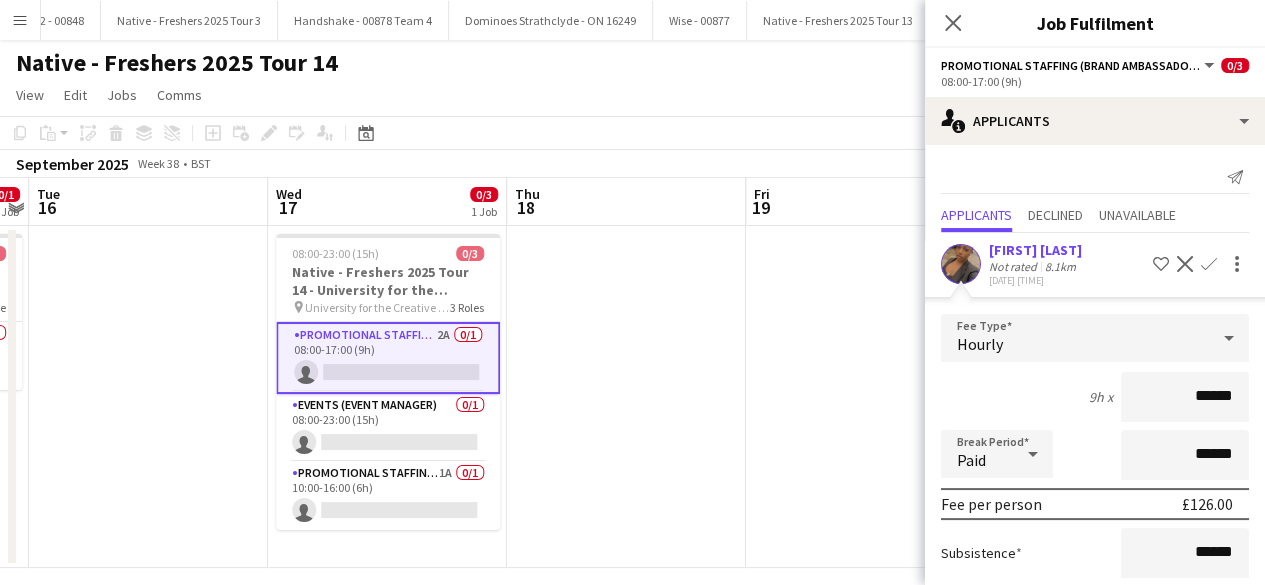 scroll, scrollTop: 174, scrollLeft: 0, axis: vertical 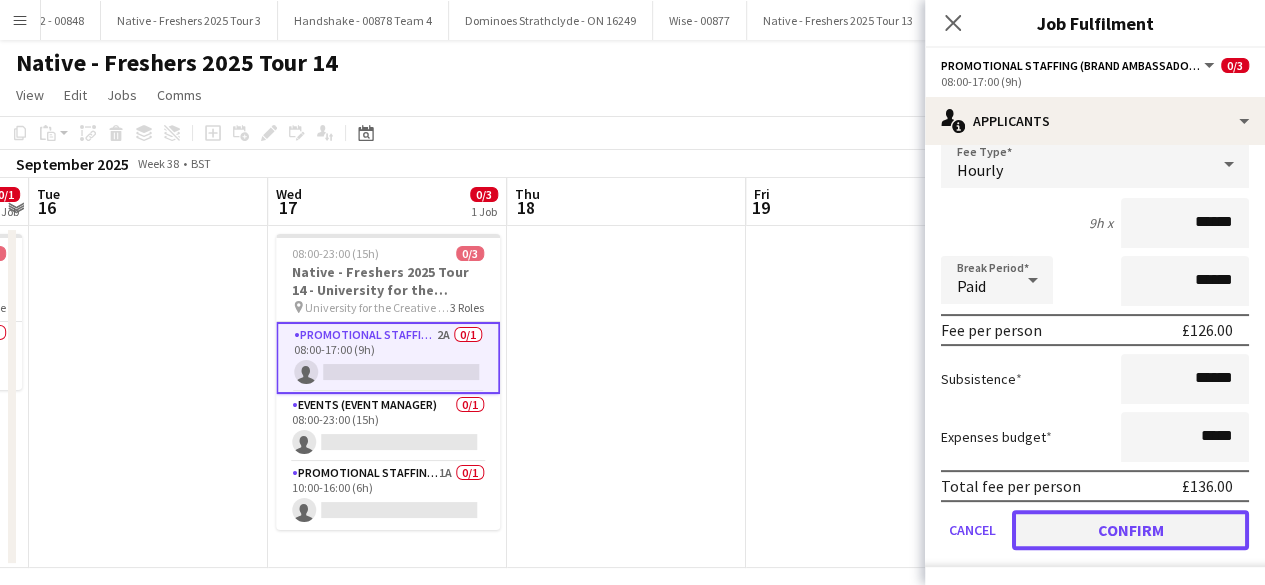 click on "Confirm" 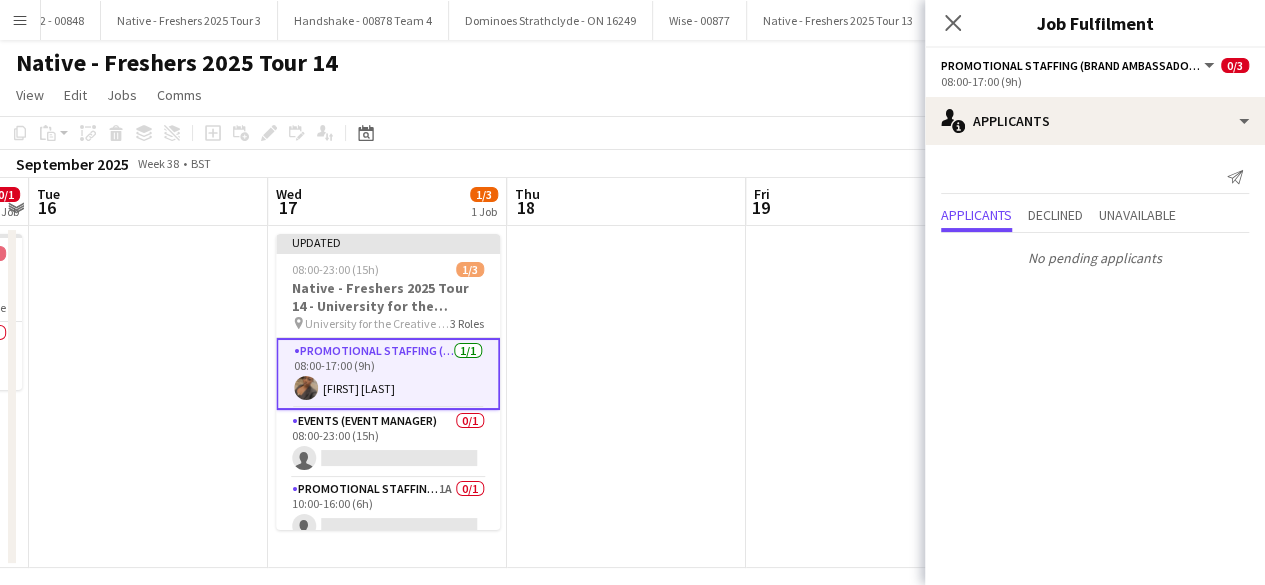 scroll, scrollTop: 0, scrollLeft: 0, axis: both 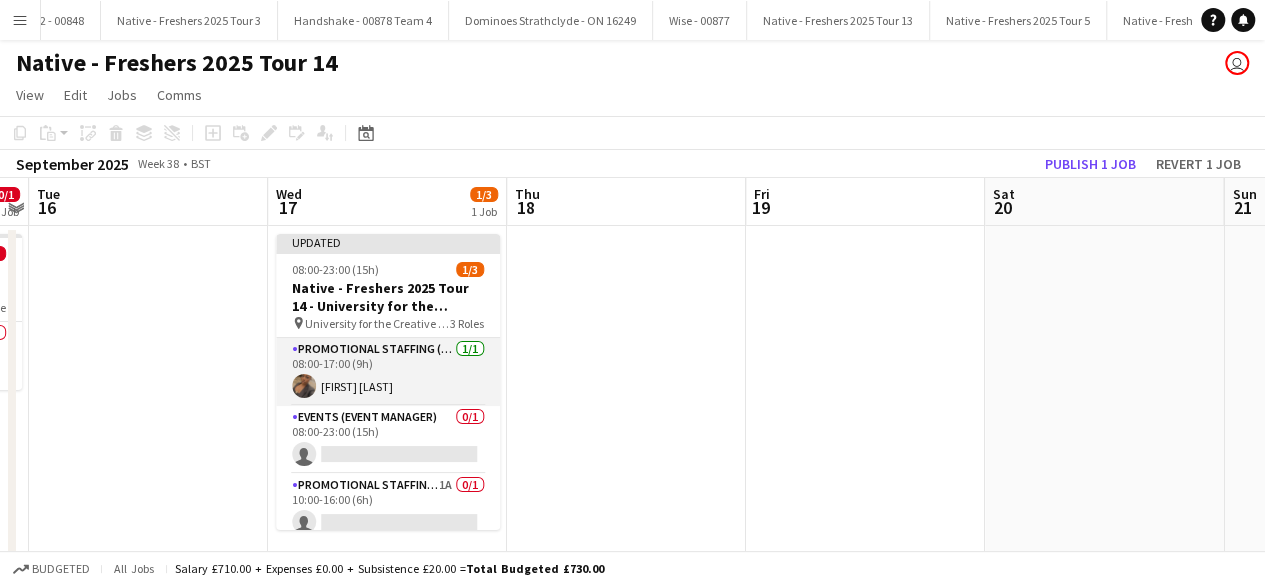 click on "Promotional Staffing (Brand Ambassadors)   1/1   08:00-17:00 (9h)
Sara Engambe" at bounding box center [388, 372] 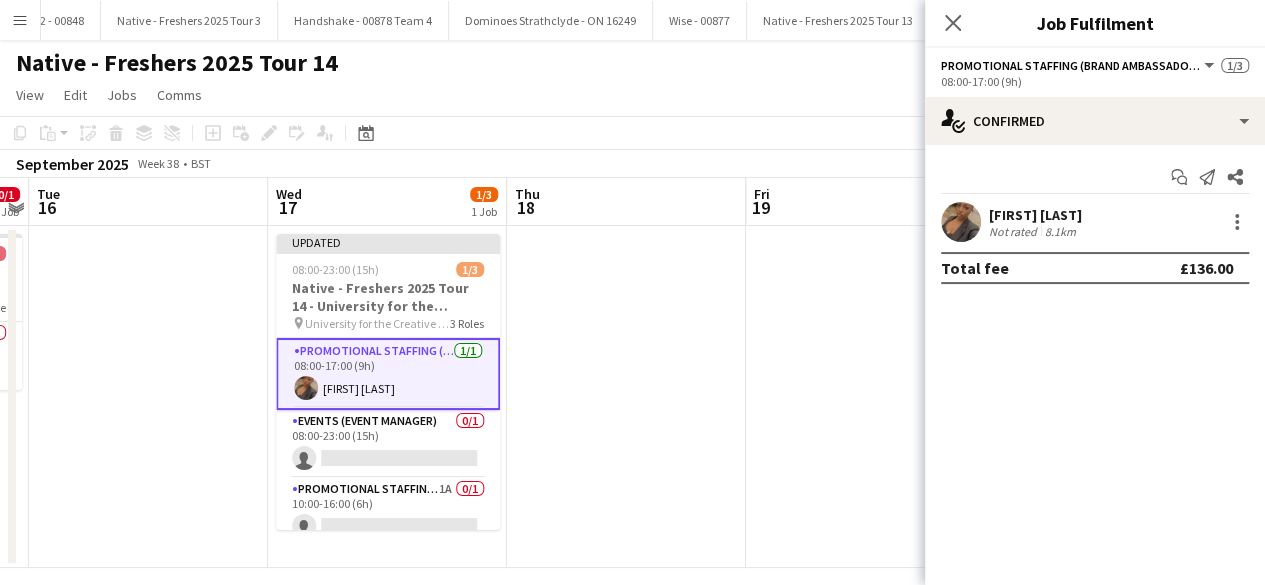 click at bounding box center (961, 222) 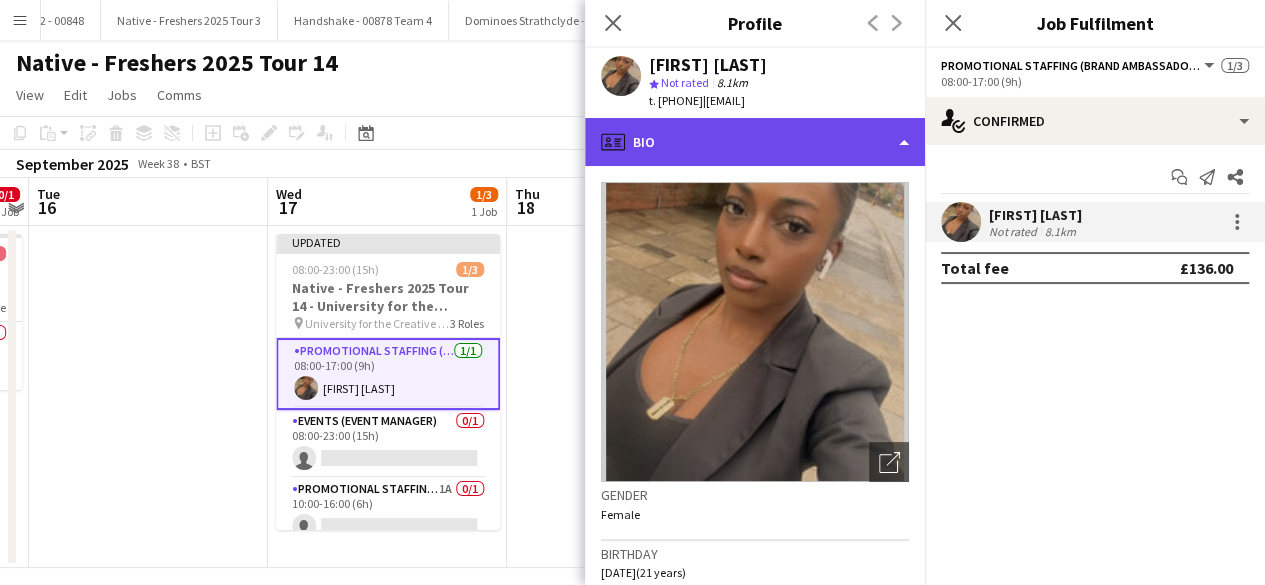 click on "profile
Bio" 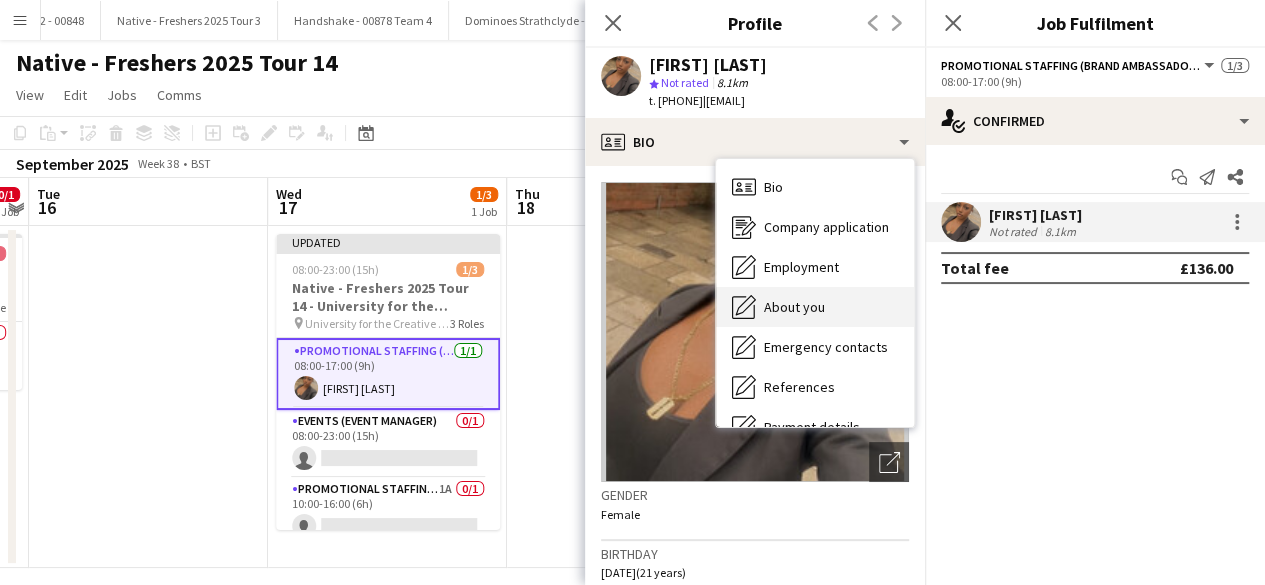 click on "About you" at bounding box center [794, 307] 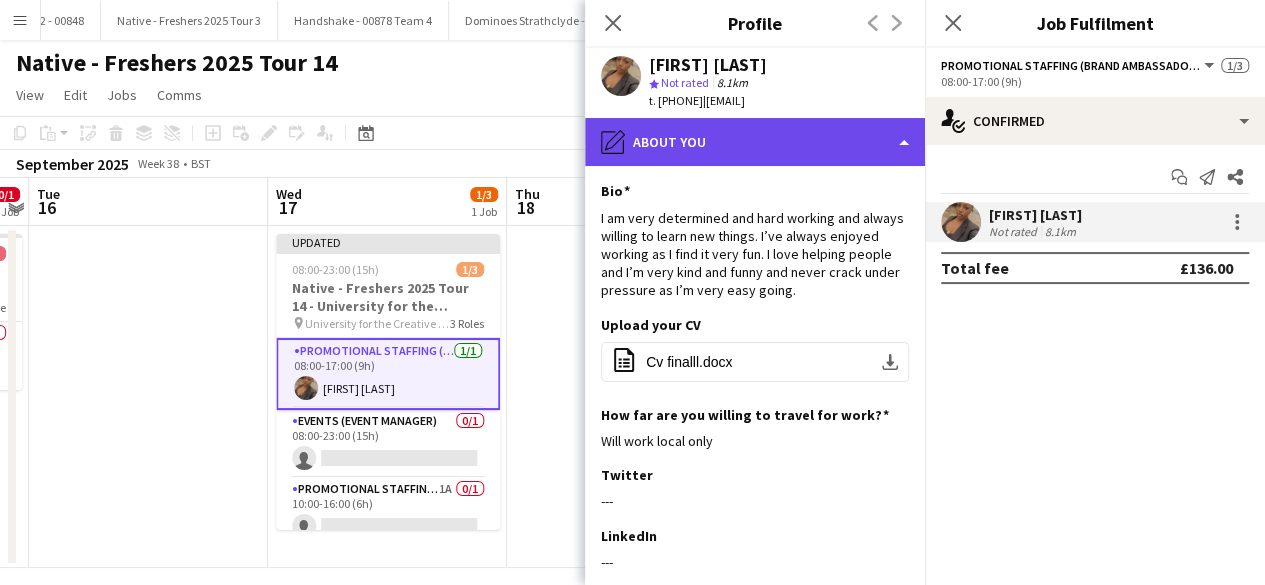 click on "pencil4
About you" 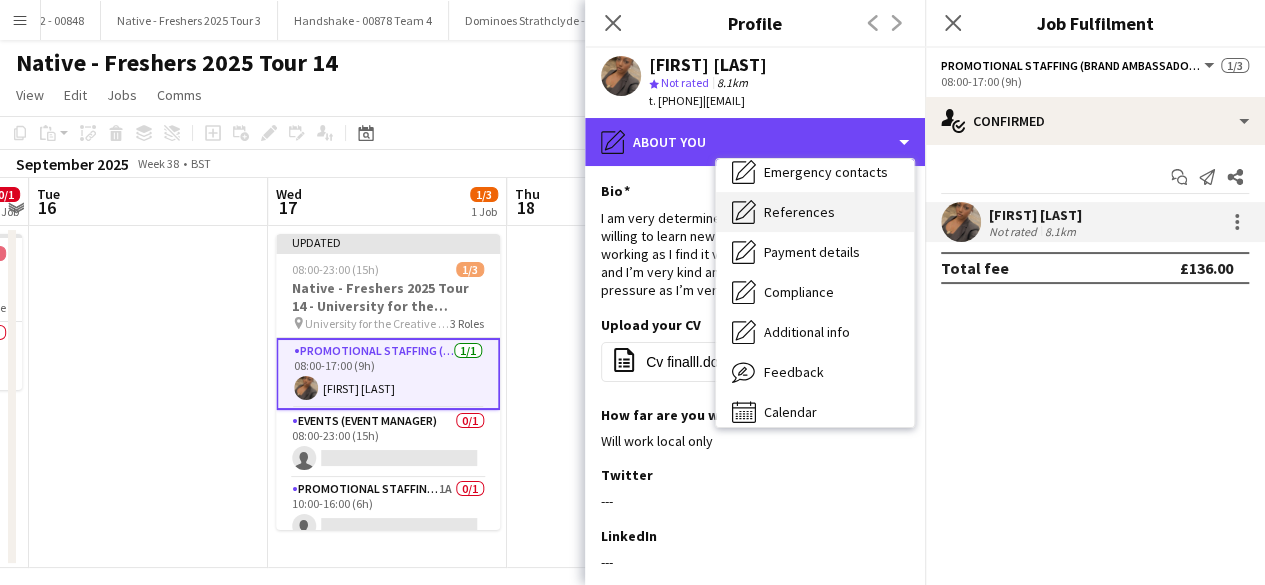scroll, scrollTop: 177, scrollLeft: 0, axis: vertical 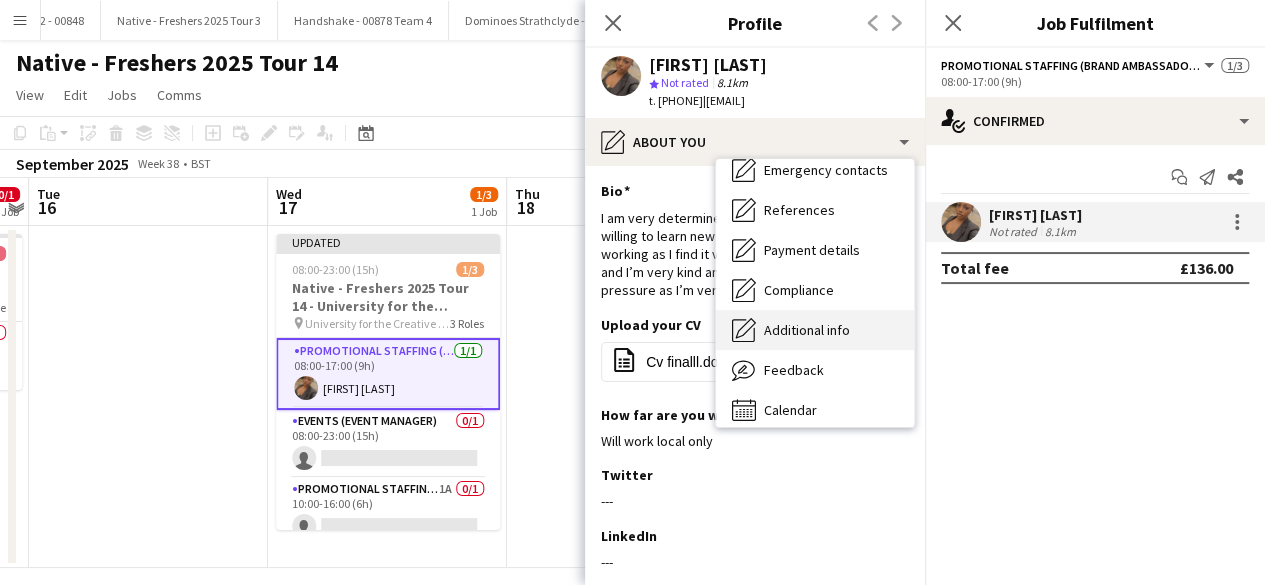 click on "Additional info" at bounding box center (807, 330) 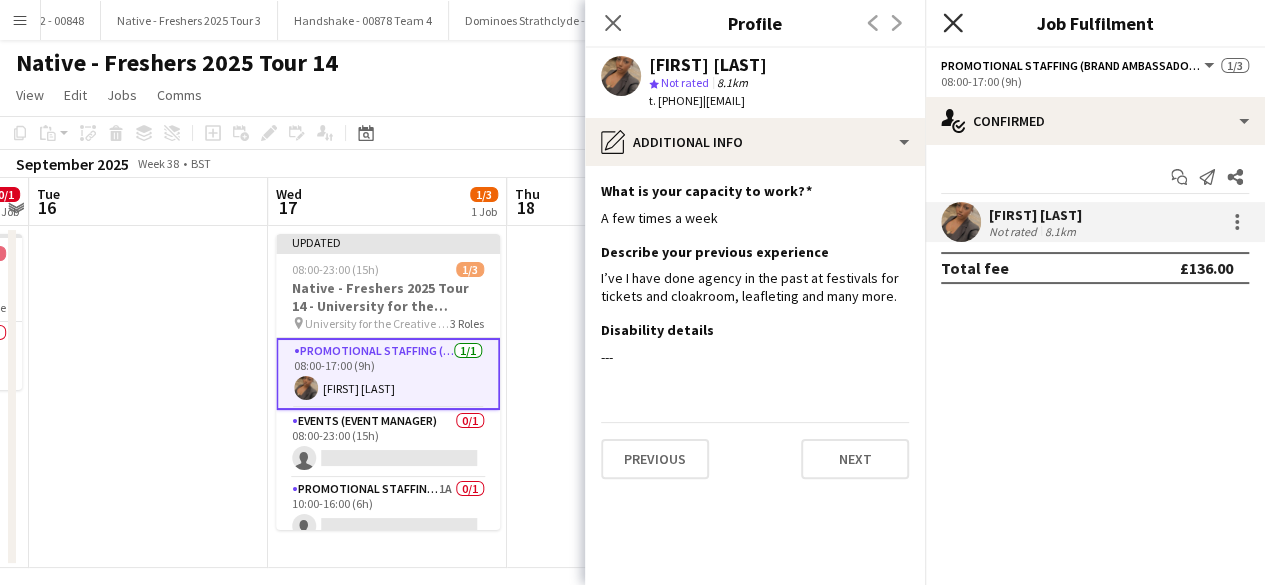 click on "Close pop-in" 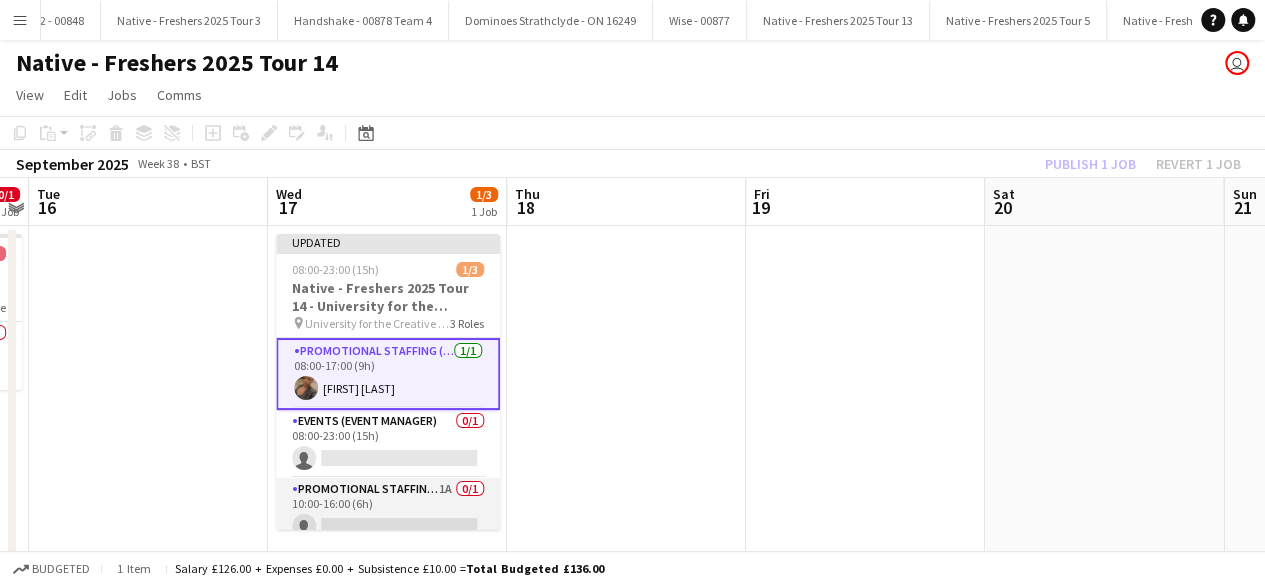 click on "Promotional Staffing (Brand Ambassadors)   1A   0/1   10:00-16:00 (6h)
single-neutral-actions" at bounding box center (388, 512) 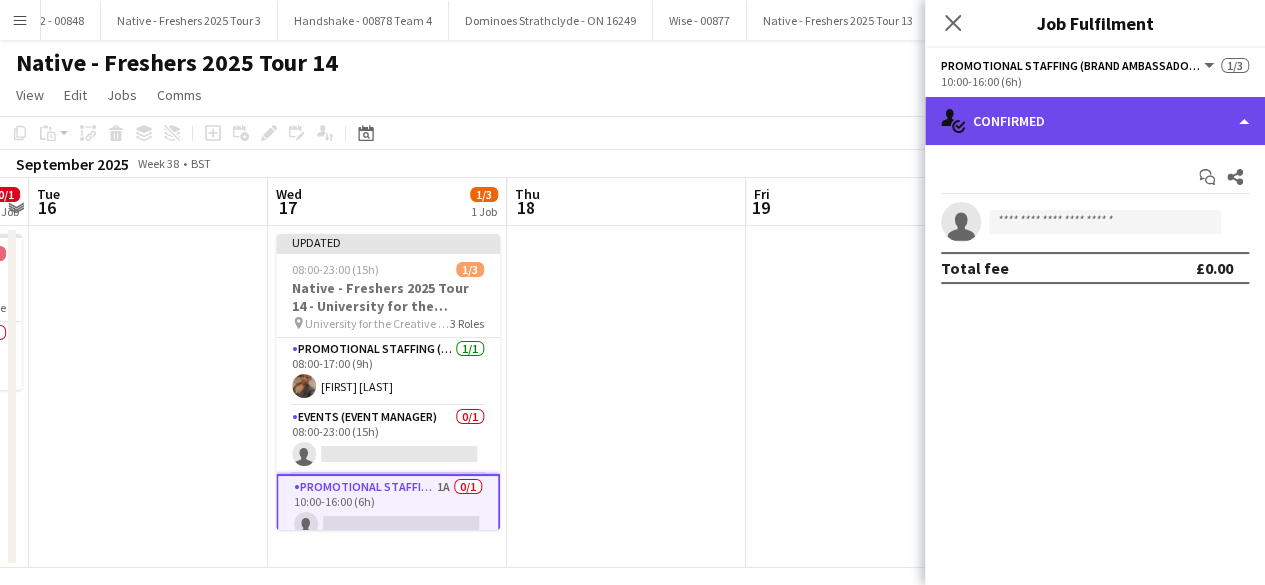click on "single-neutral-actions-check-2
Confirmed" 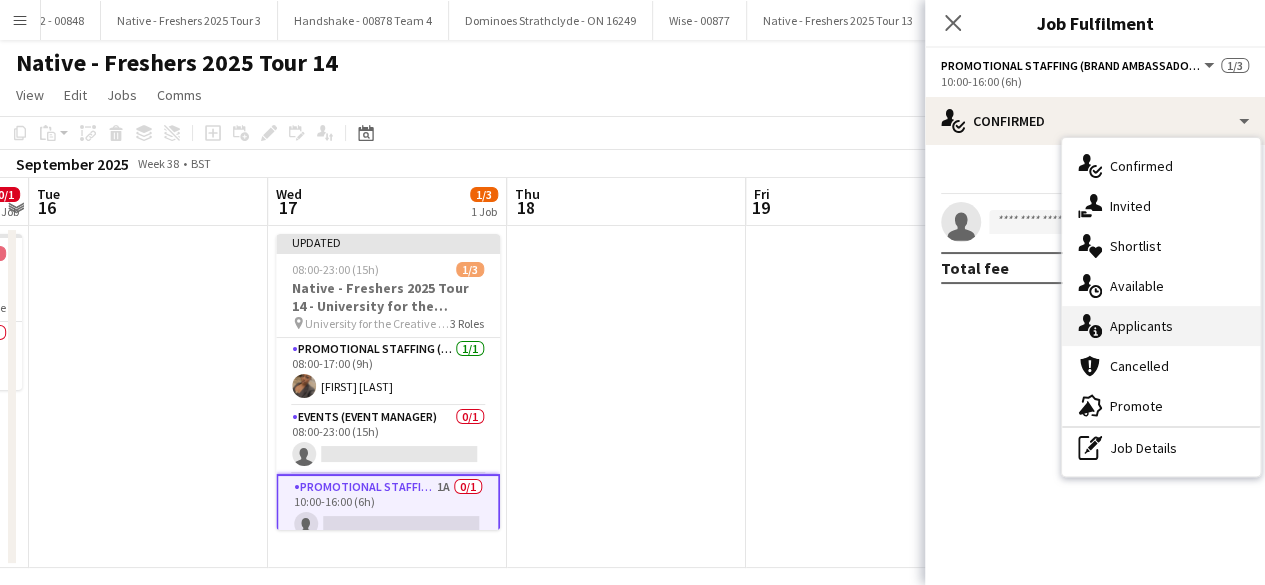 click on "single-neutral-actions-information
Applicants" at bounding box center (1161, 326) 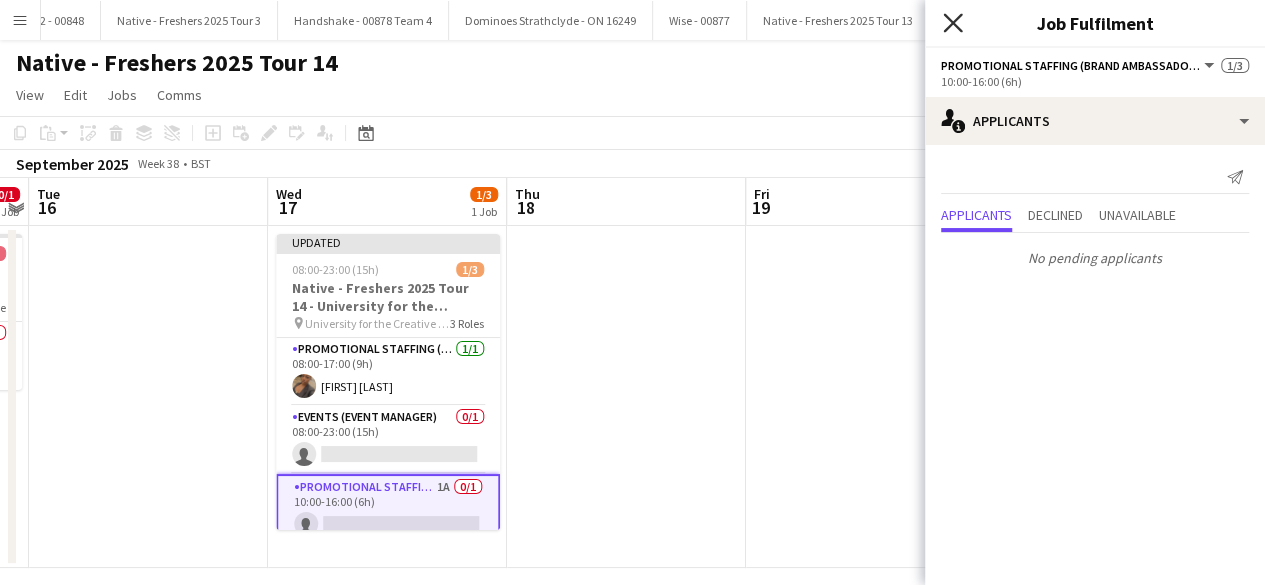 click on "Close pop-in" 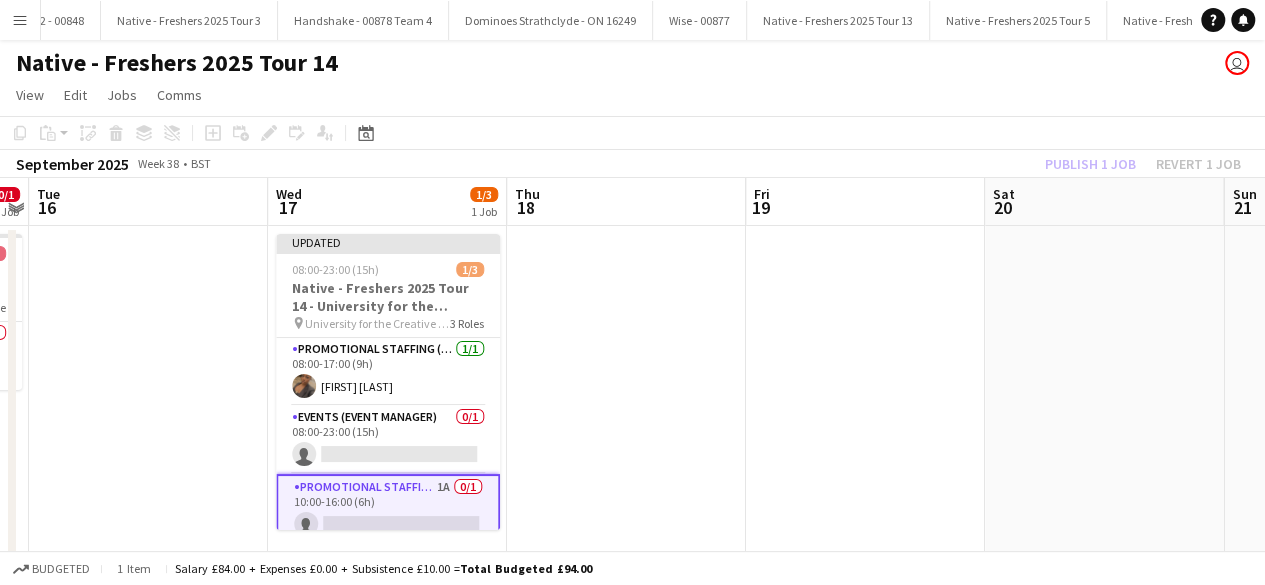 click at bounding box center [626, 397] 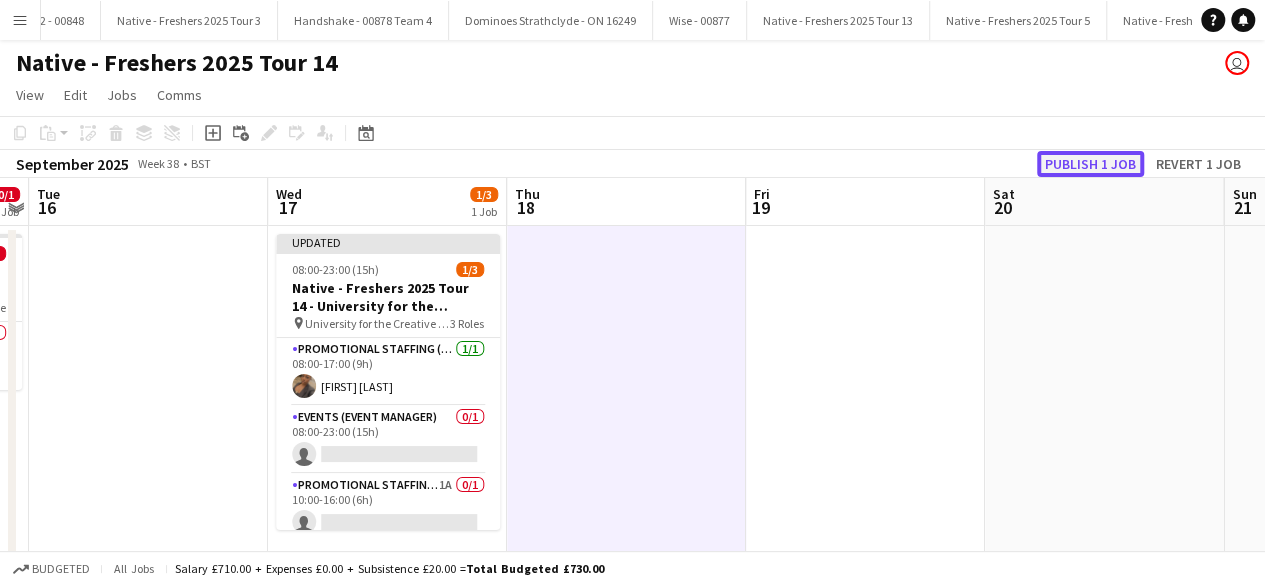 click on "Publish 1 job" 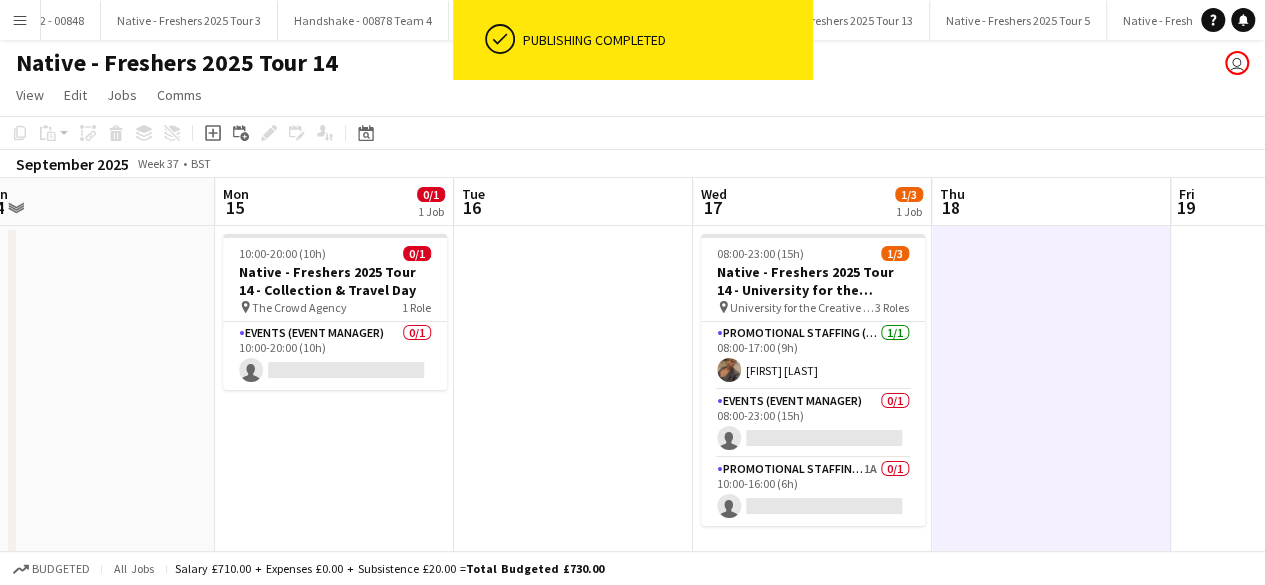 scroll, scrollTop: 0, scrollLeft: 503, axis: horizontal 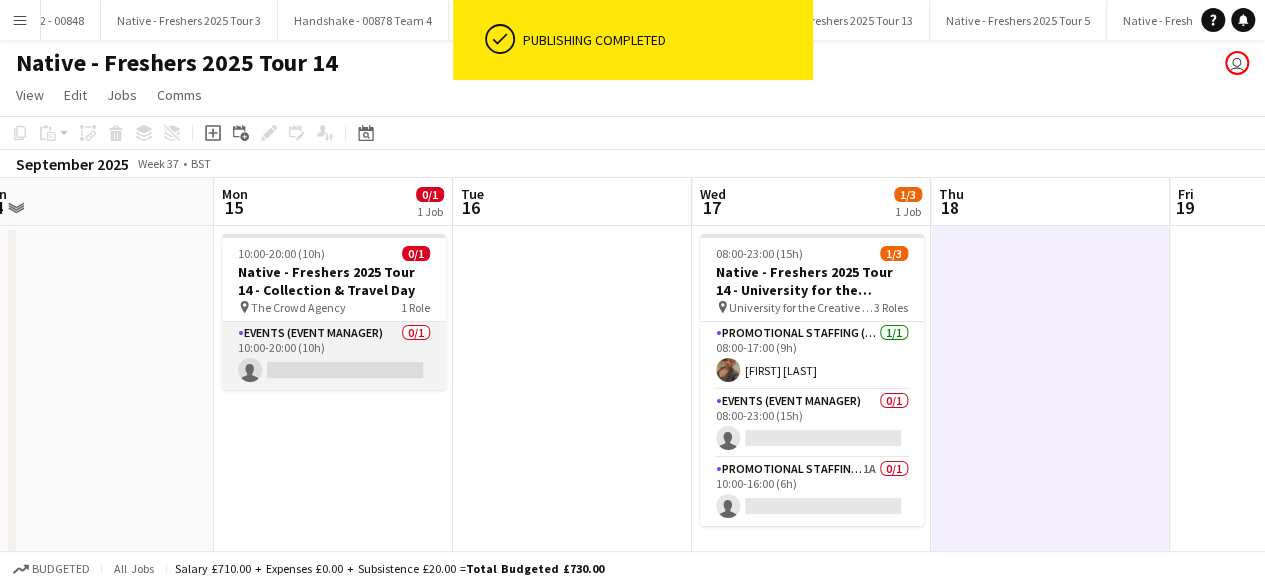 click on "Events (Event Manager)   0/1   10:00-20:00 (10h)
single-neutral-actions" at bounding box center (334, 356) 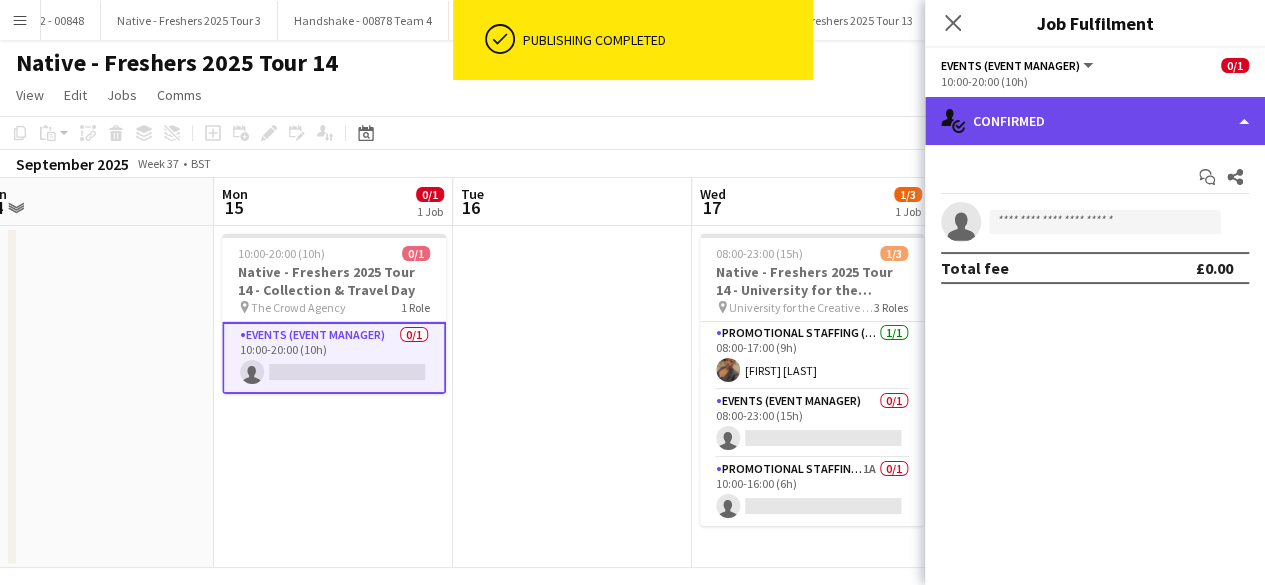 click on "single-neutral-actions-check-2
Confirmed" 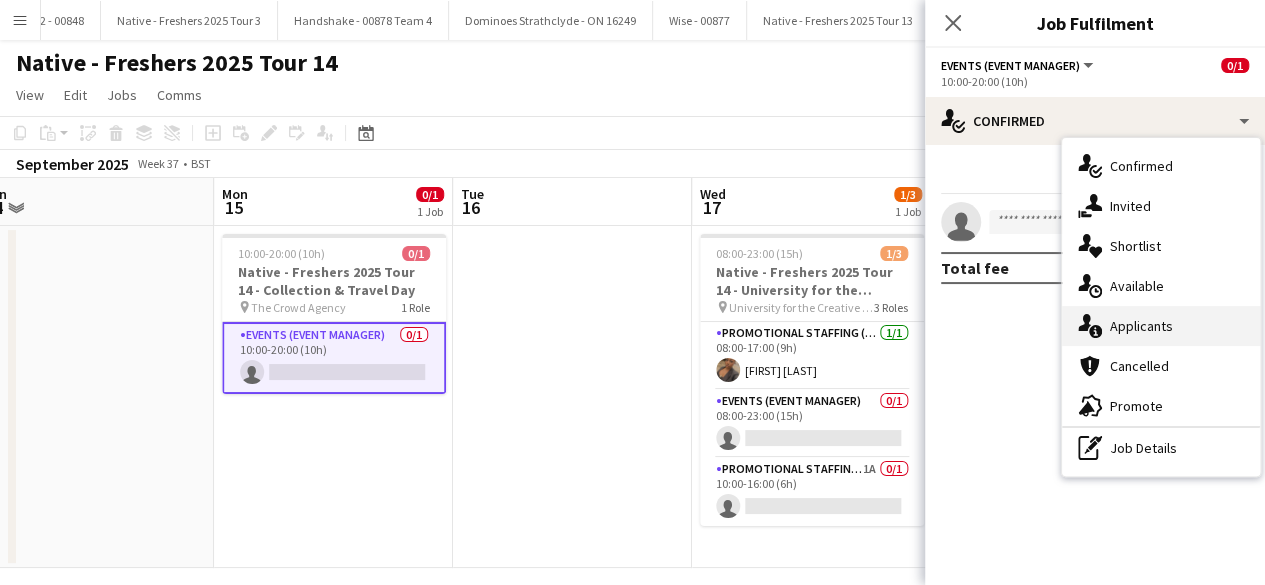 click on "single-neutral-actions-information
Applicants" at bounding box center [1161, 326] 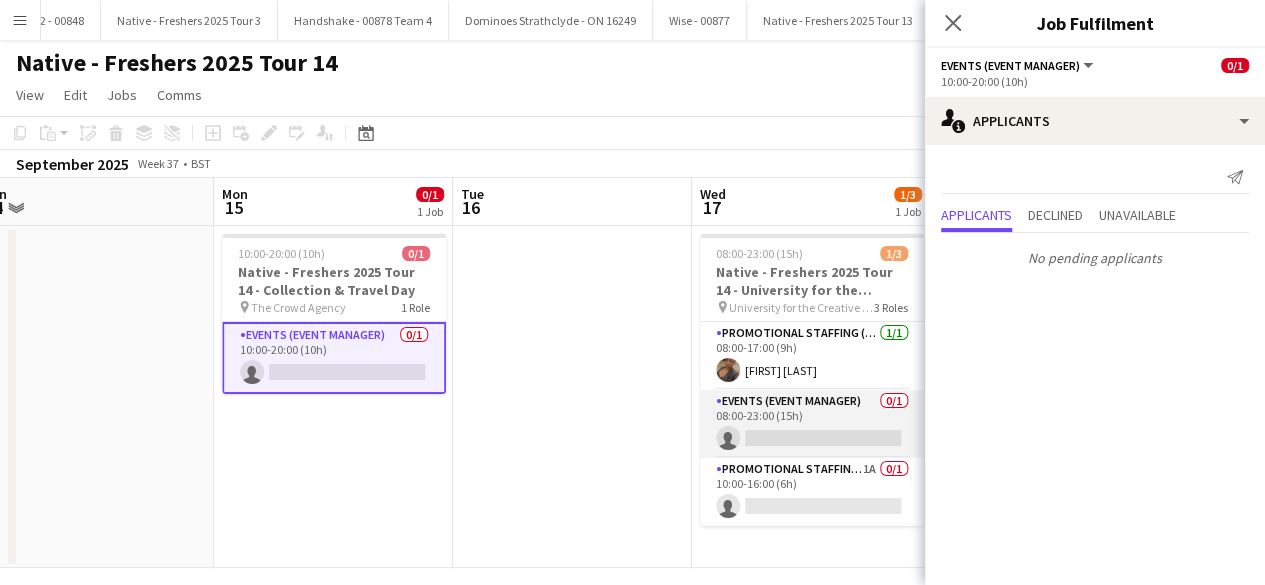 click on "Events (Event Manager)   0/1   08:00-23:00 (15h)
single-neutral-actions" at bounding box center [812, 424] 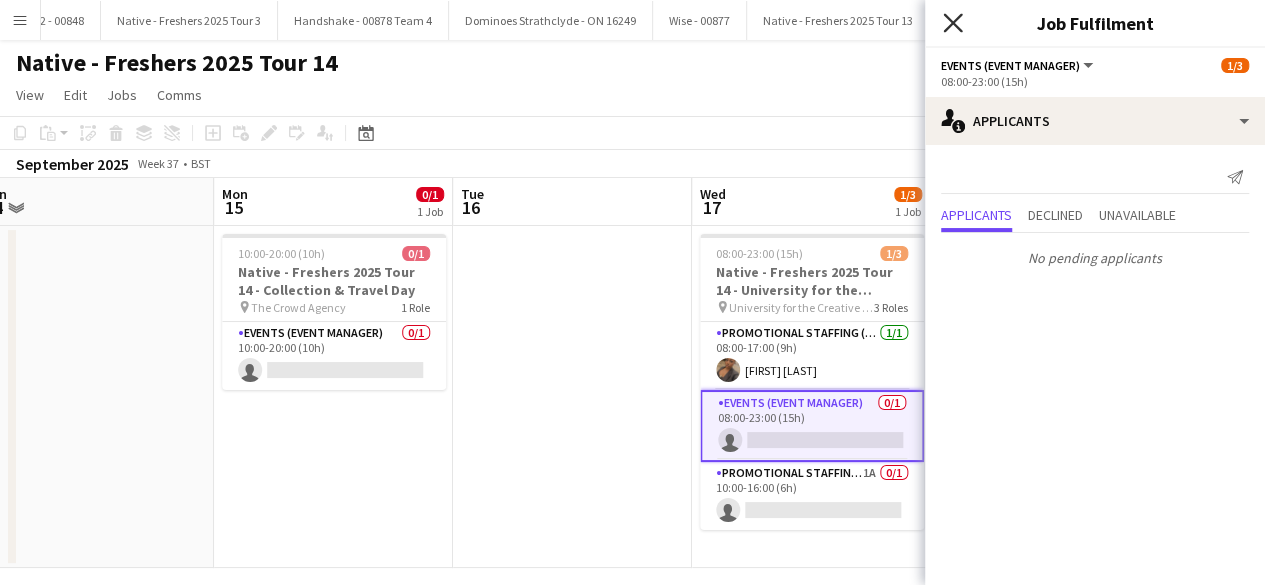 click on "Close pop-in" 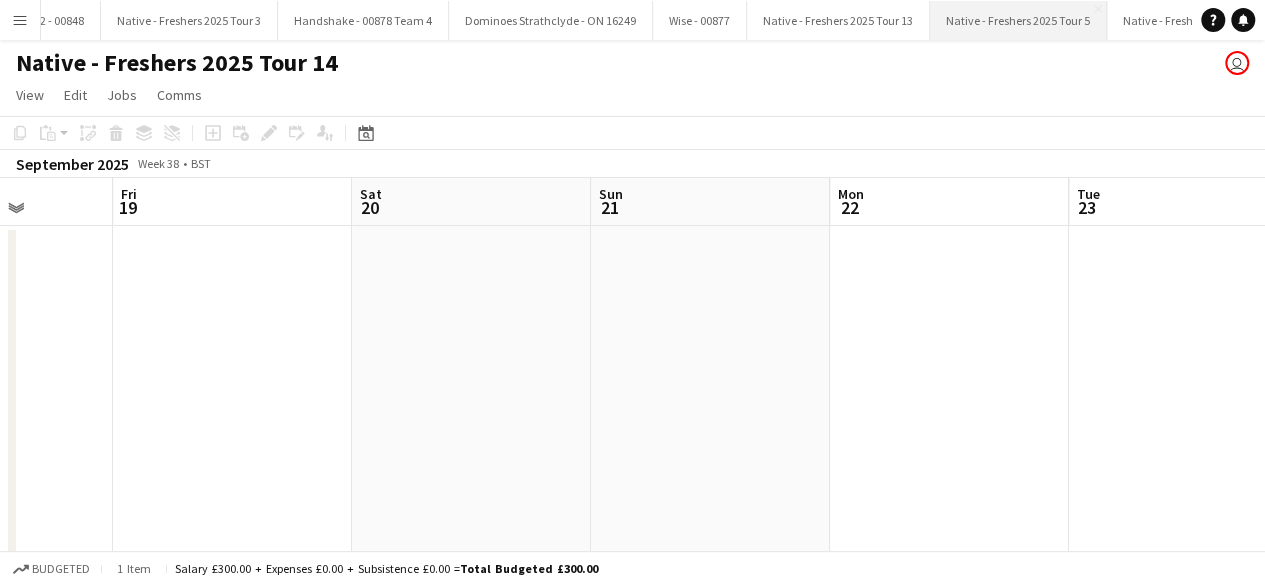 scroll, scrollTop: 0, scrollLeft: 501, axis: horizontal 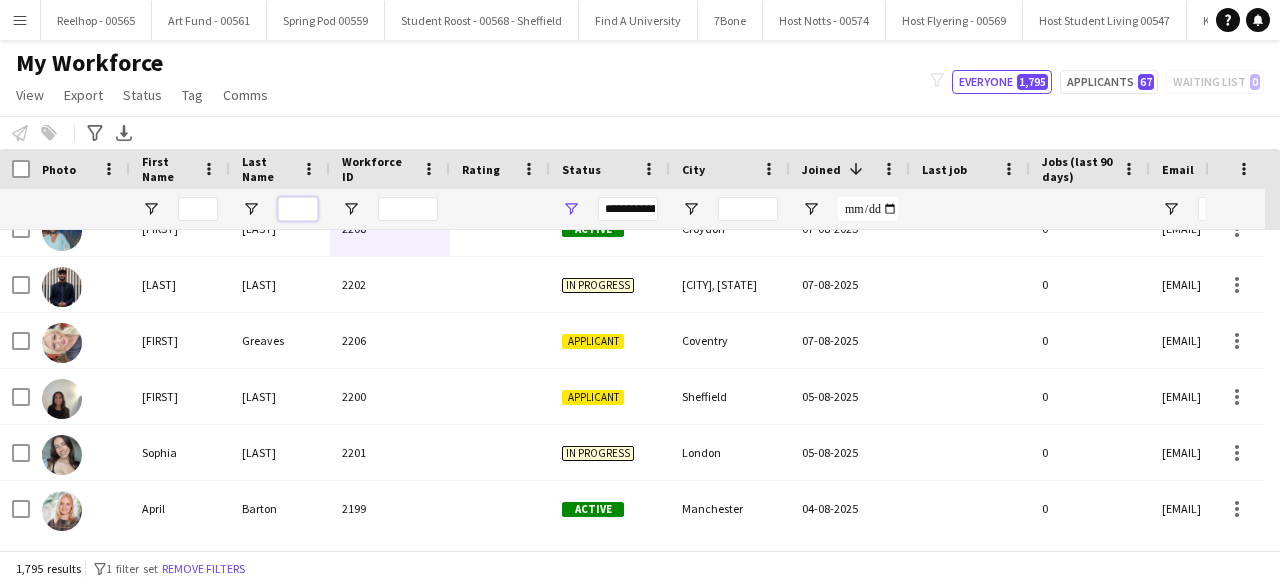 click at bounding box center (298, 209) 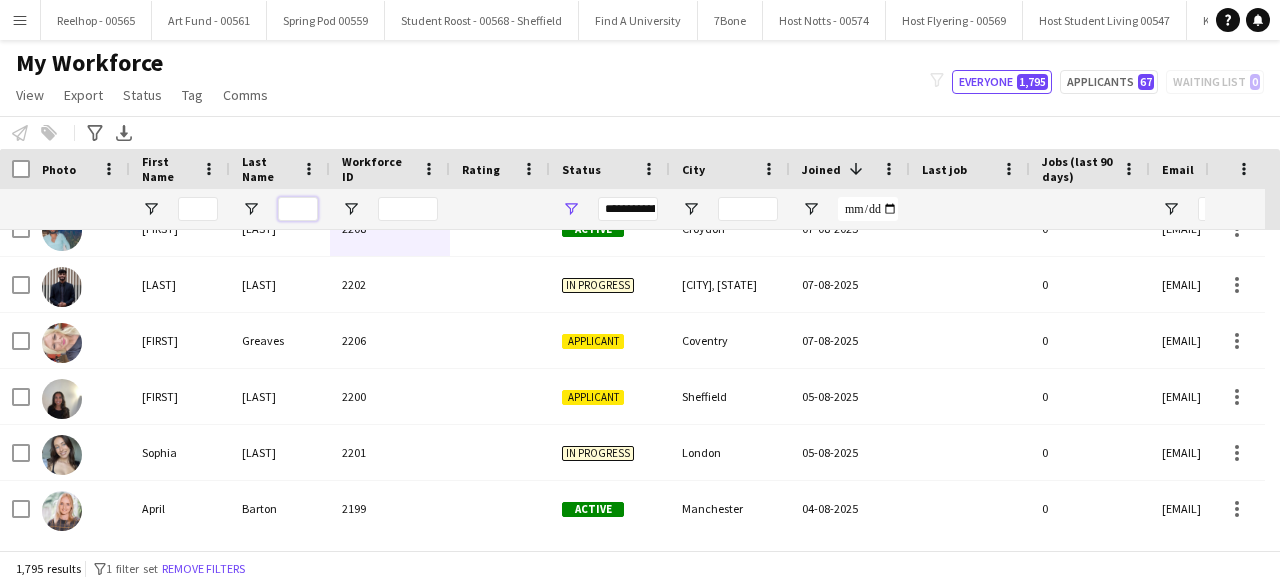 paste on "*******" 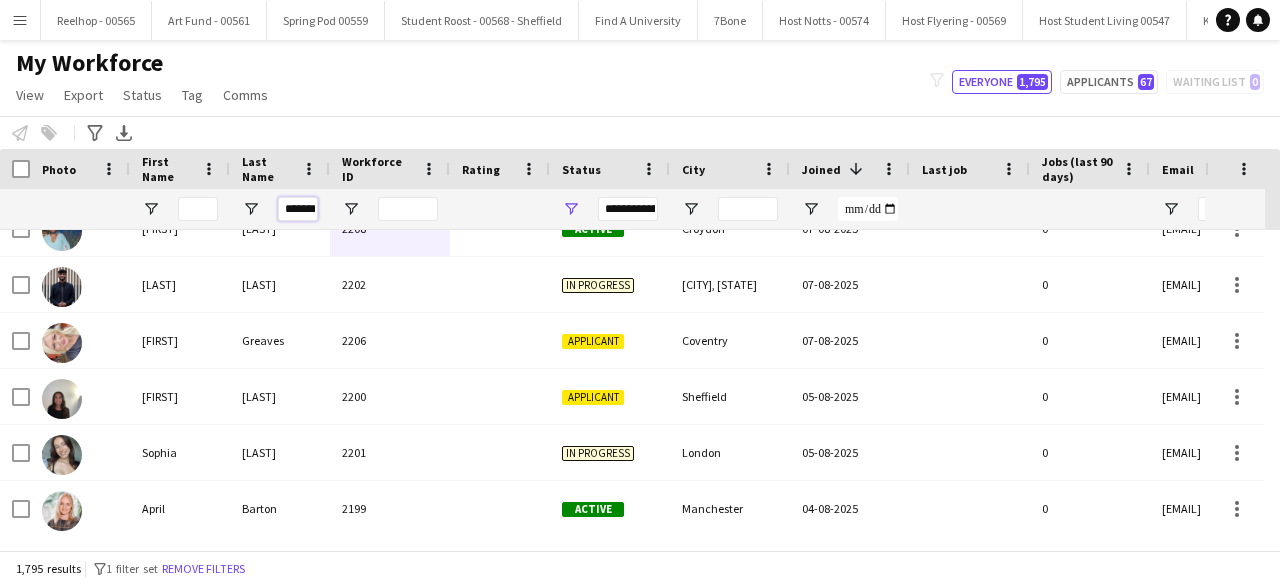 scroll, scrollTop: 0, scrollLeft: 11, axis: horizontal 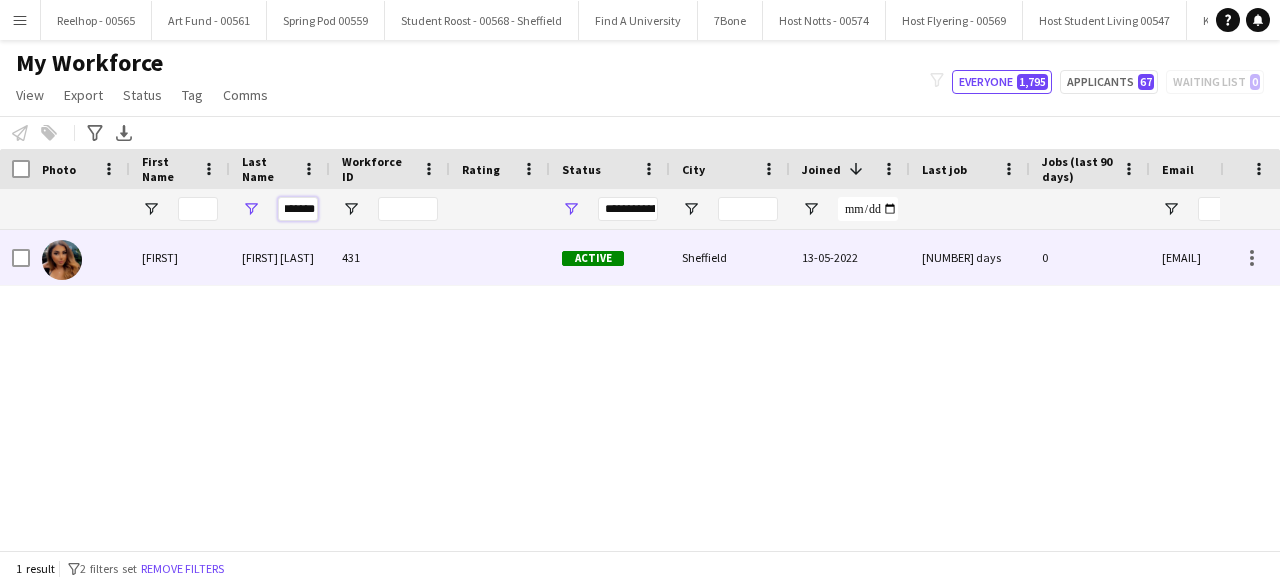 type on "*******" 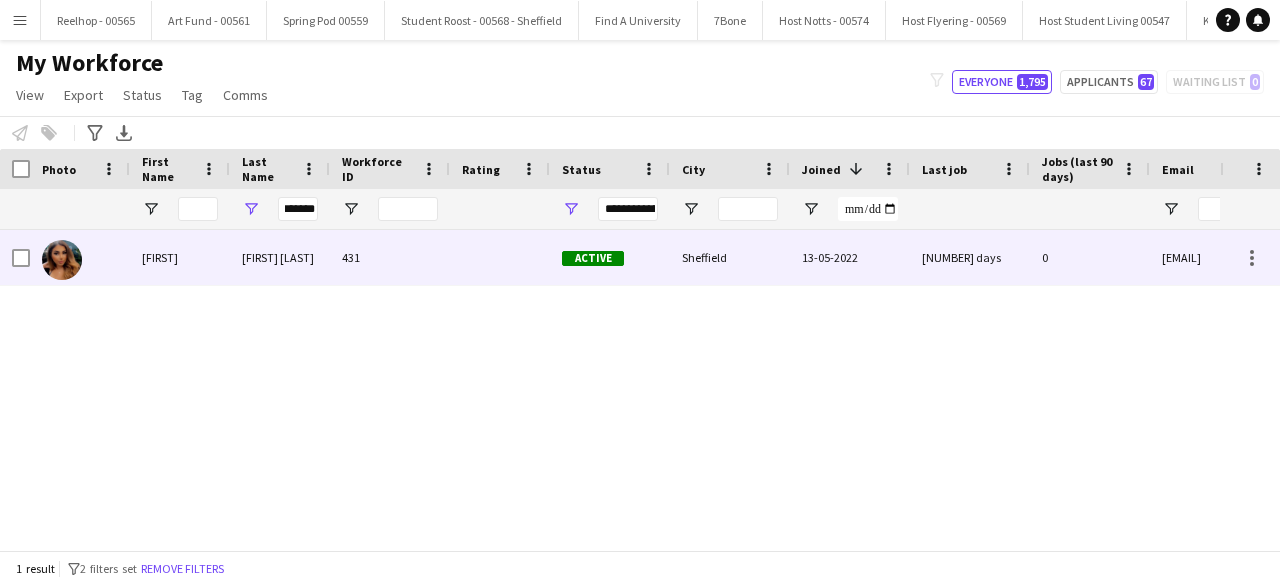 scroll, scrollTop: 0, scrollLeft: 0, axis: both 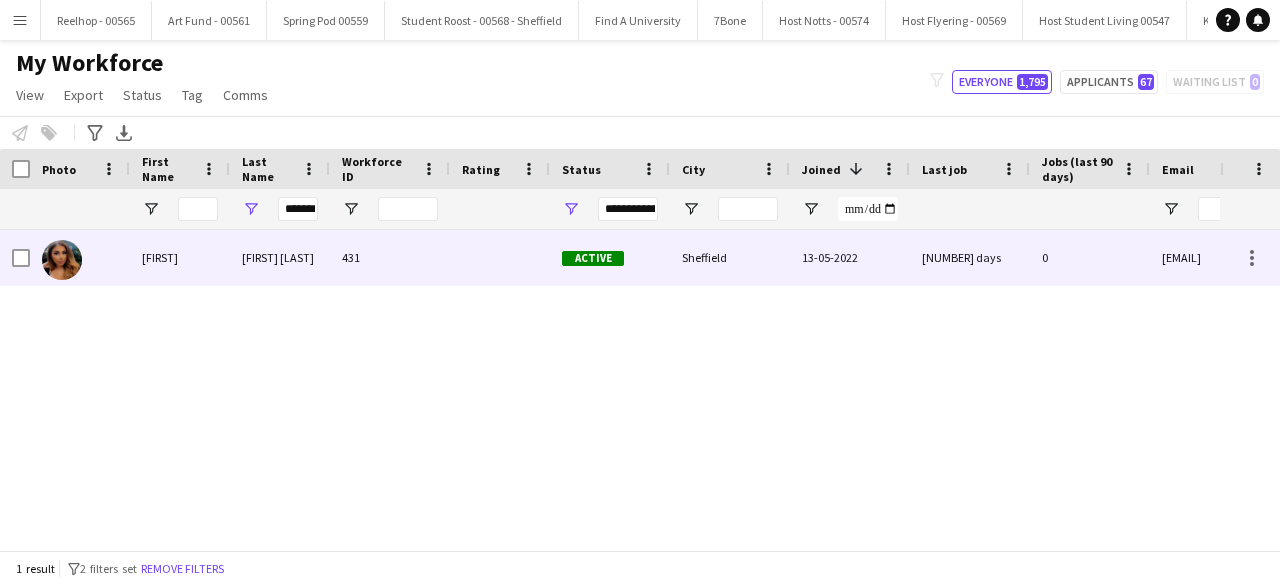 click on "[FIRST] [LAST]" at bounding box center (280, 257) 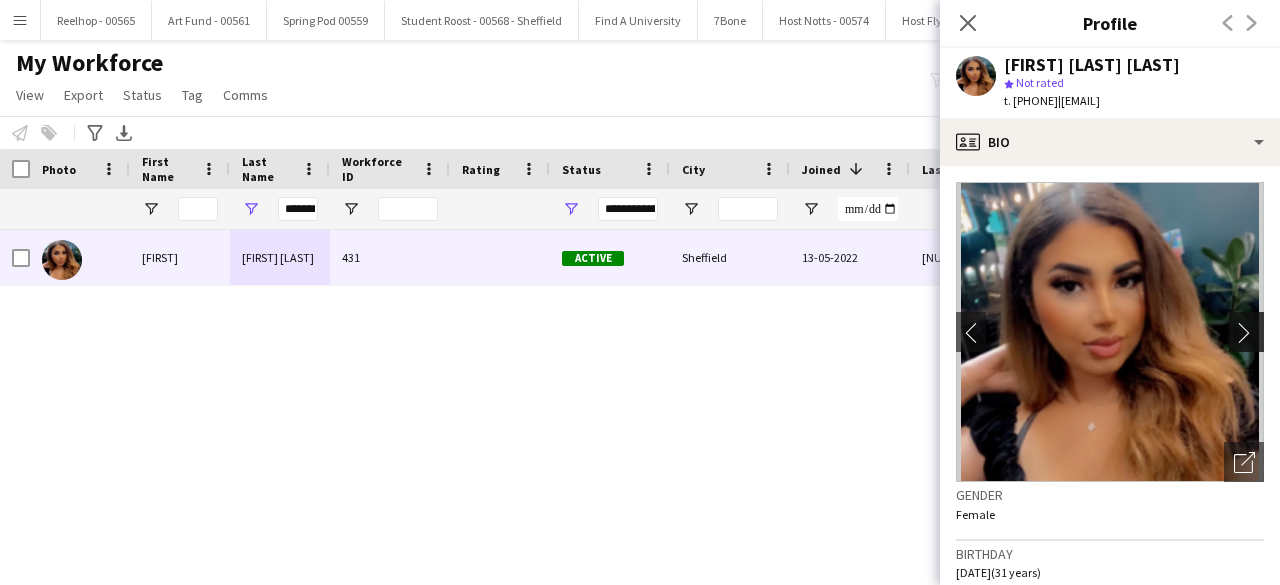 click on "chevron-right" 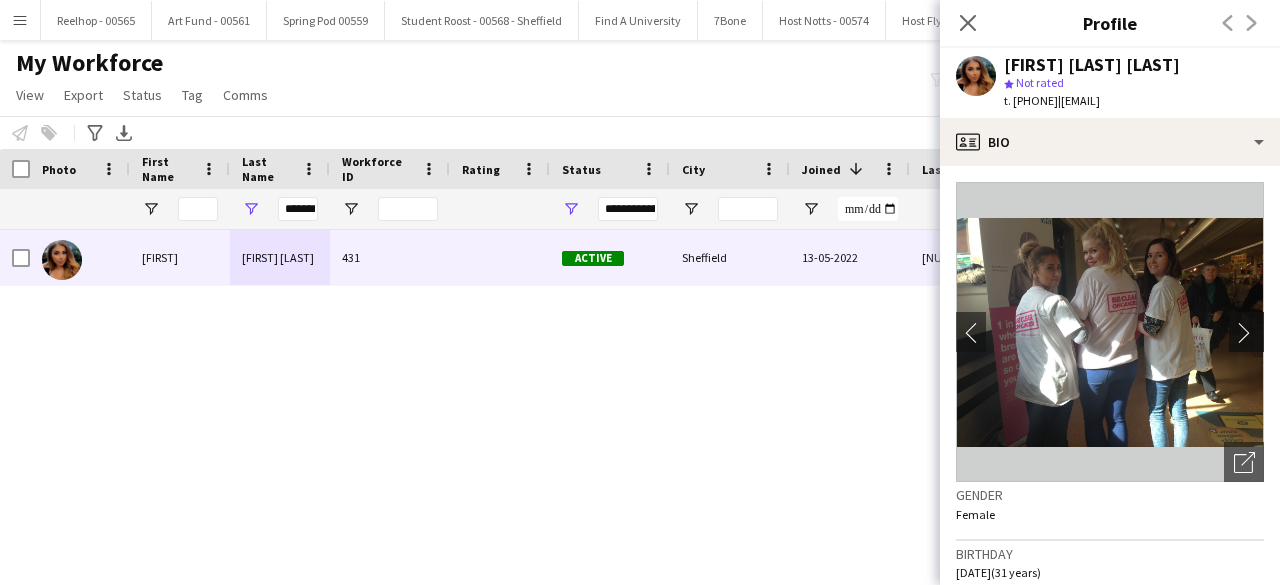 click on "chevron-right" 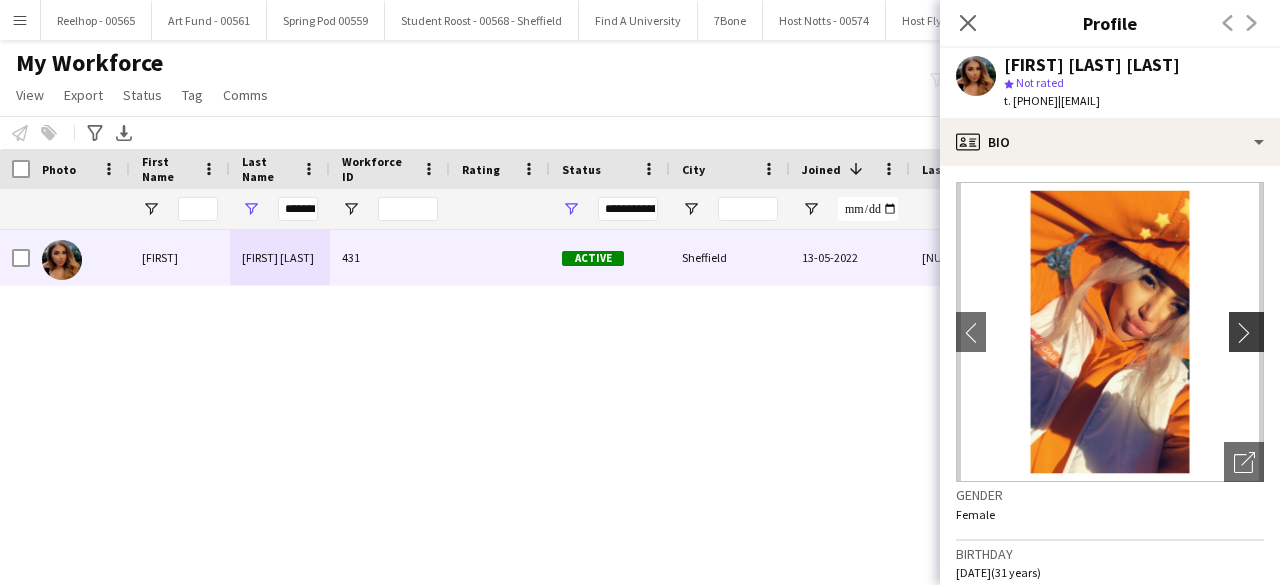 click on "chevron-right" 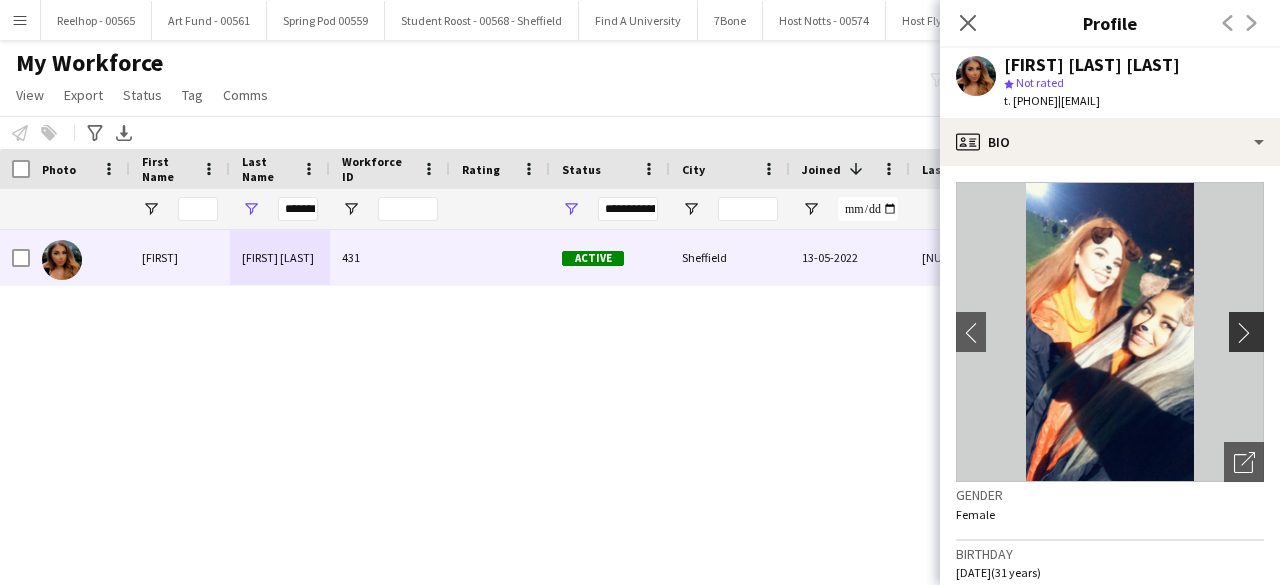 click on "chevron-right" 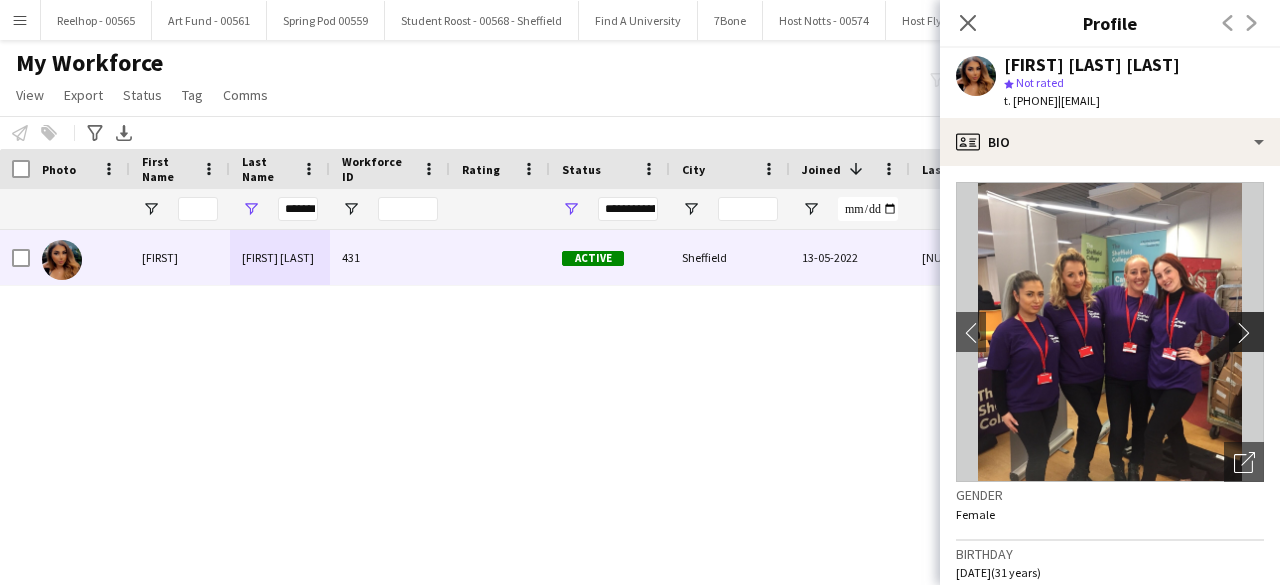 click on "chevron-right" 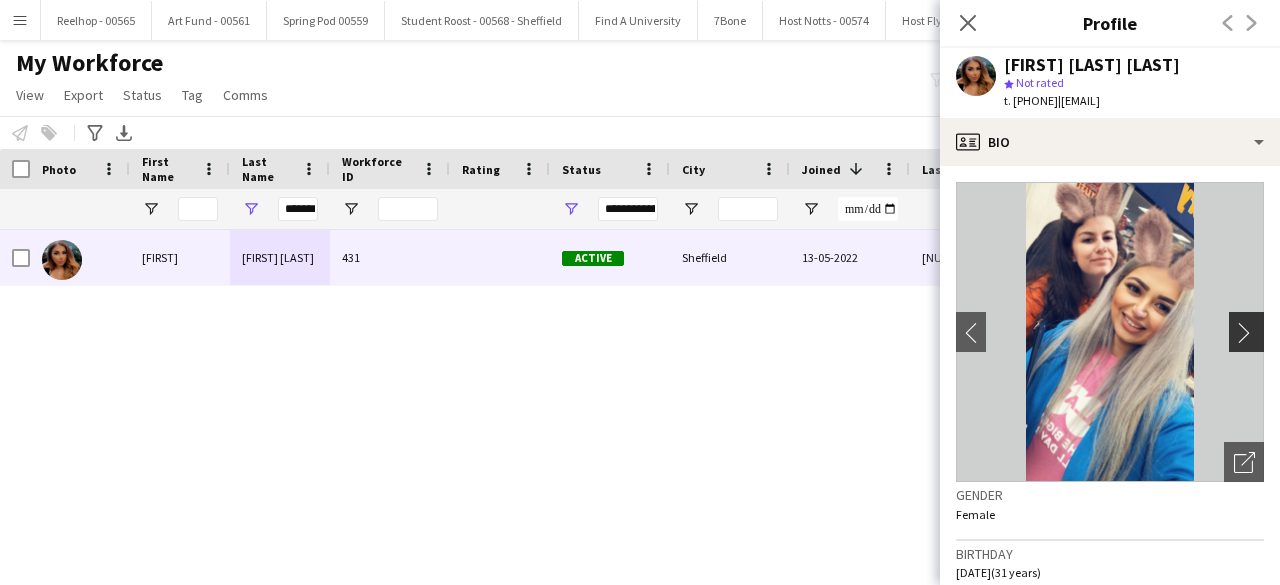click on "chevron-right" 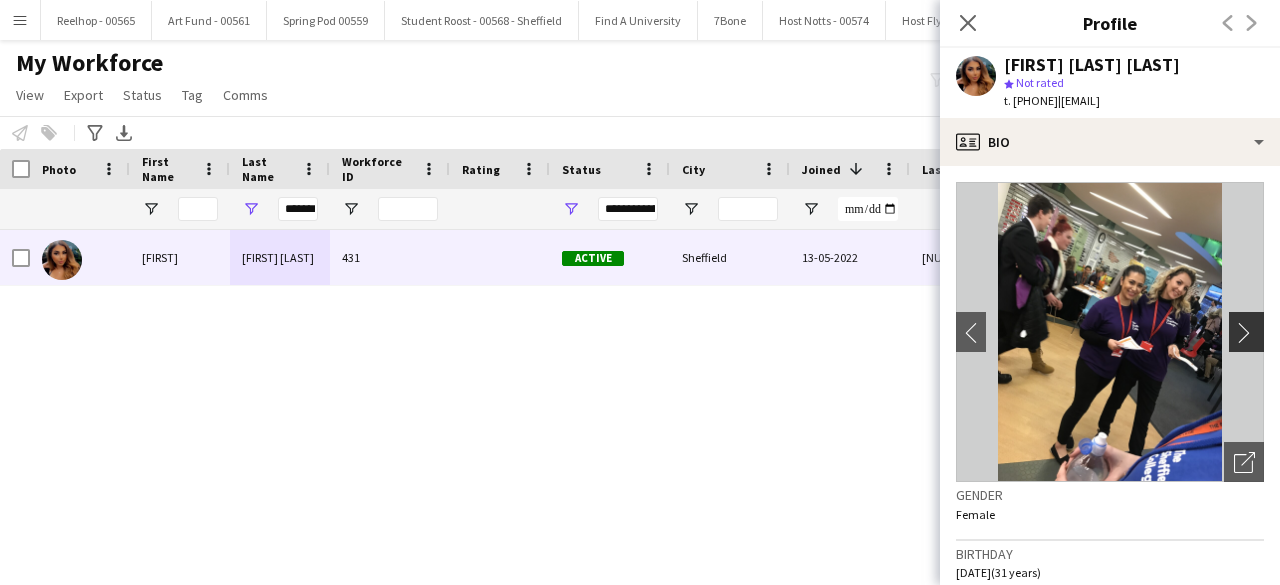 click on "chevron-right" 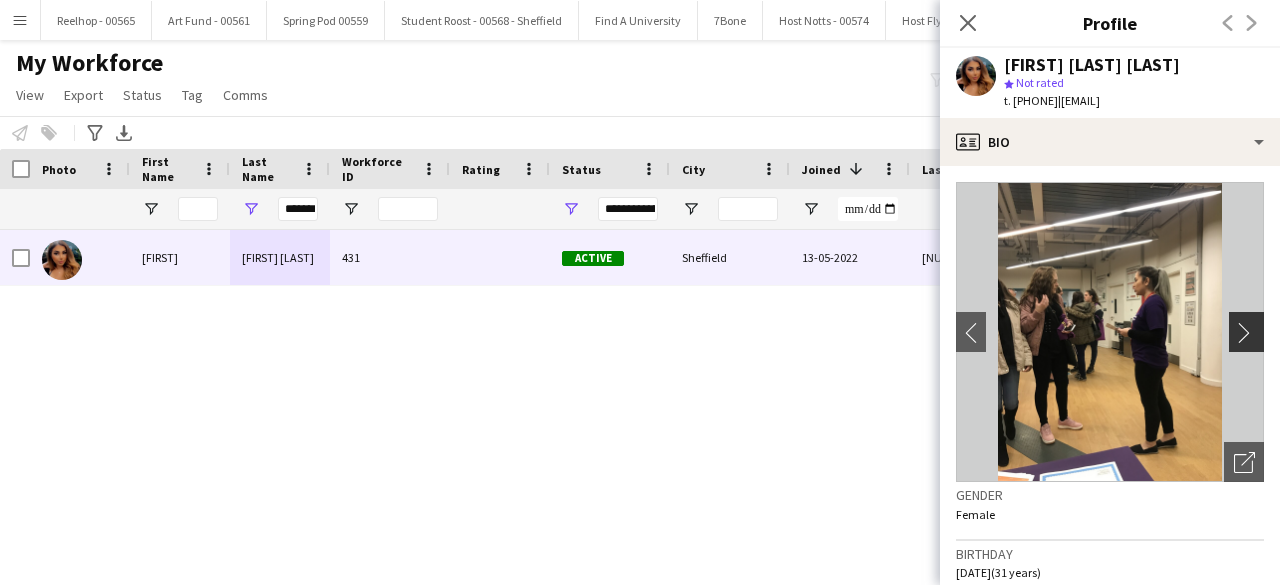 click on "chevron-right" 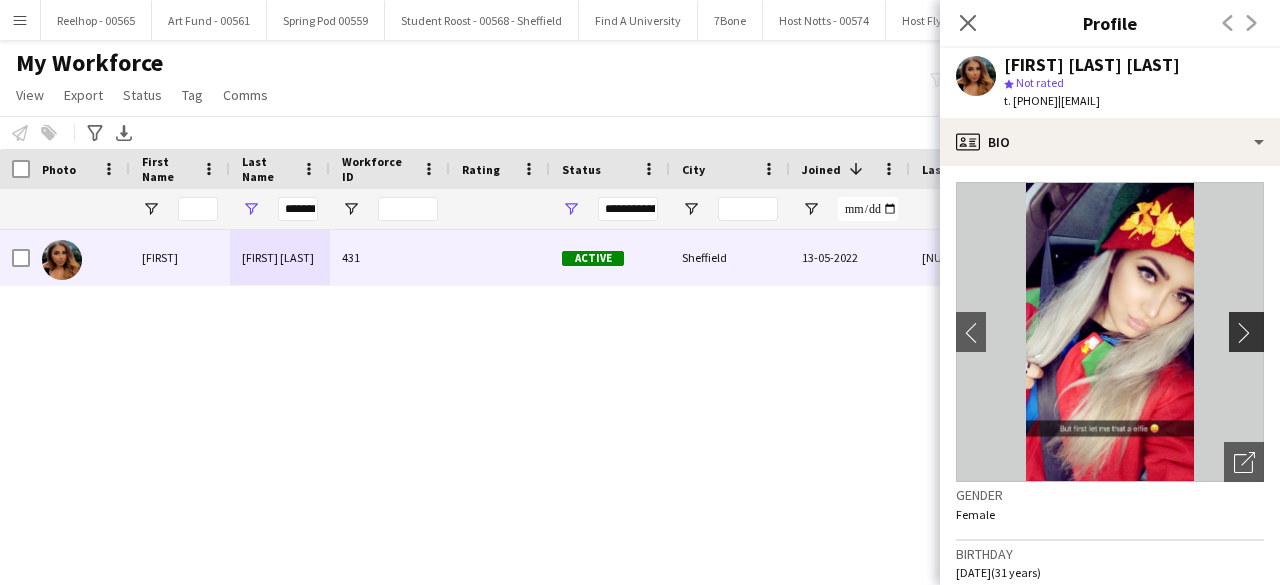 click on "chevron-right" 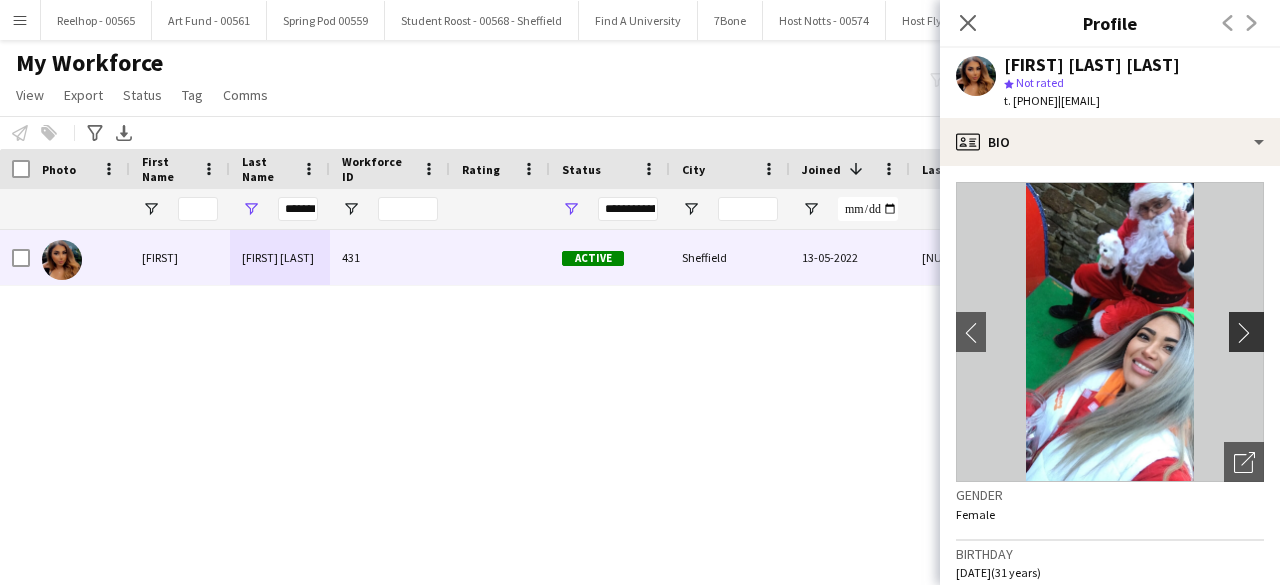 click on "chevron-right" 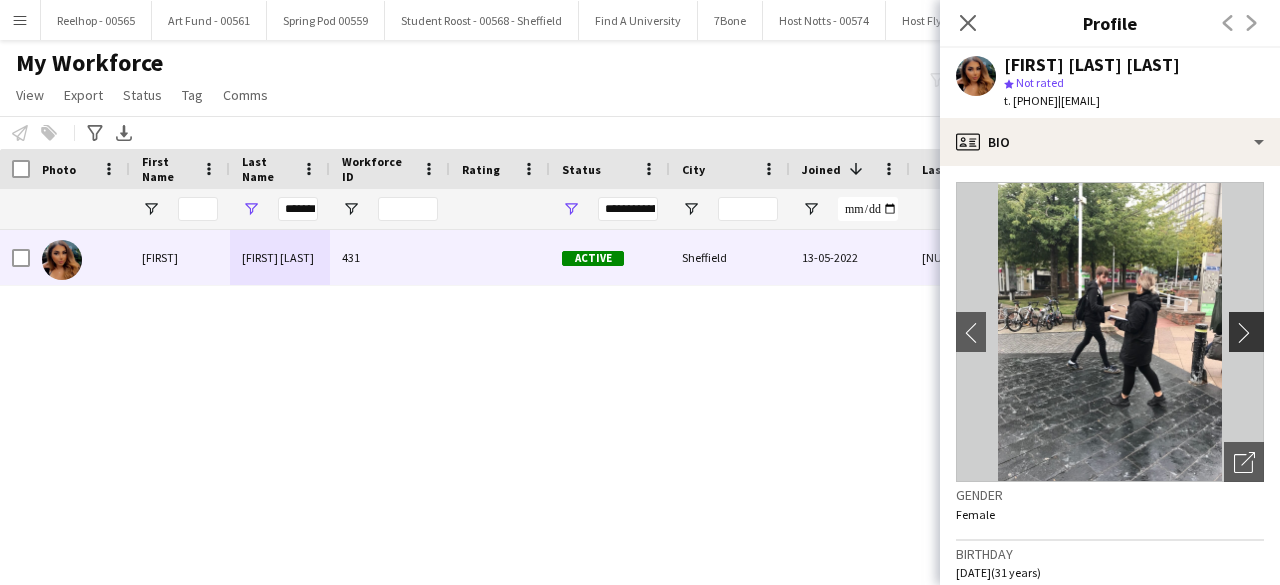 click on "chevron-right" 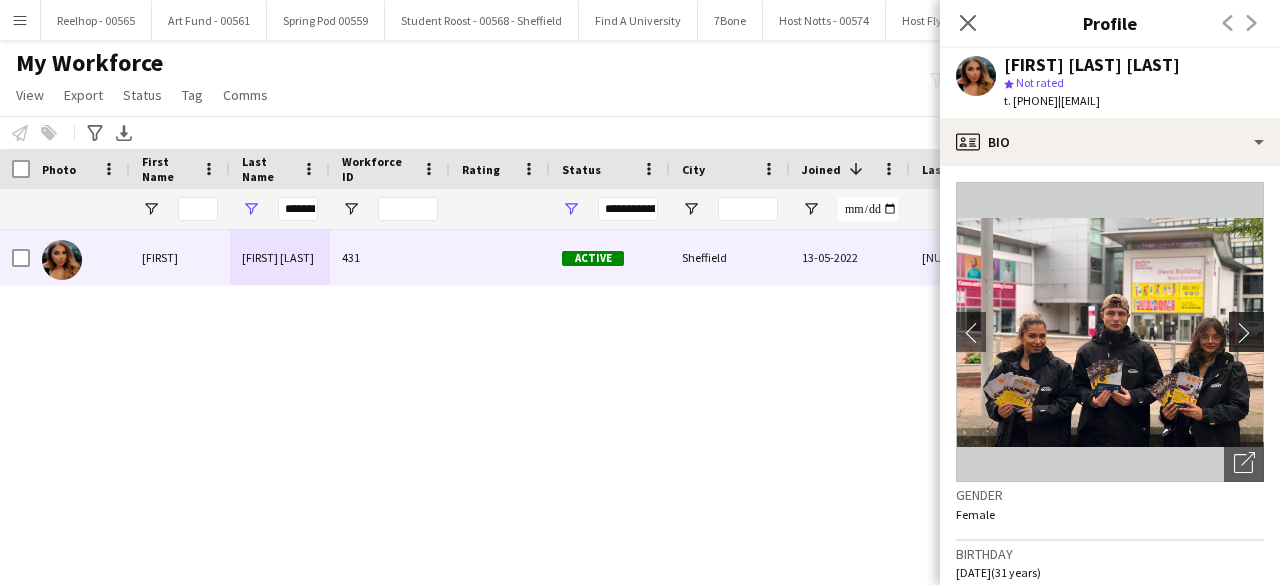 click on "chevron-right" 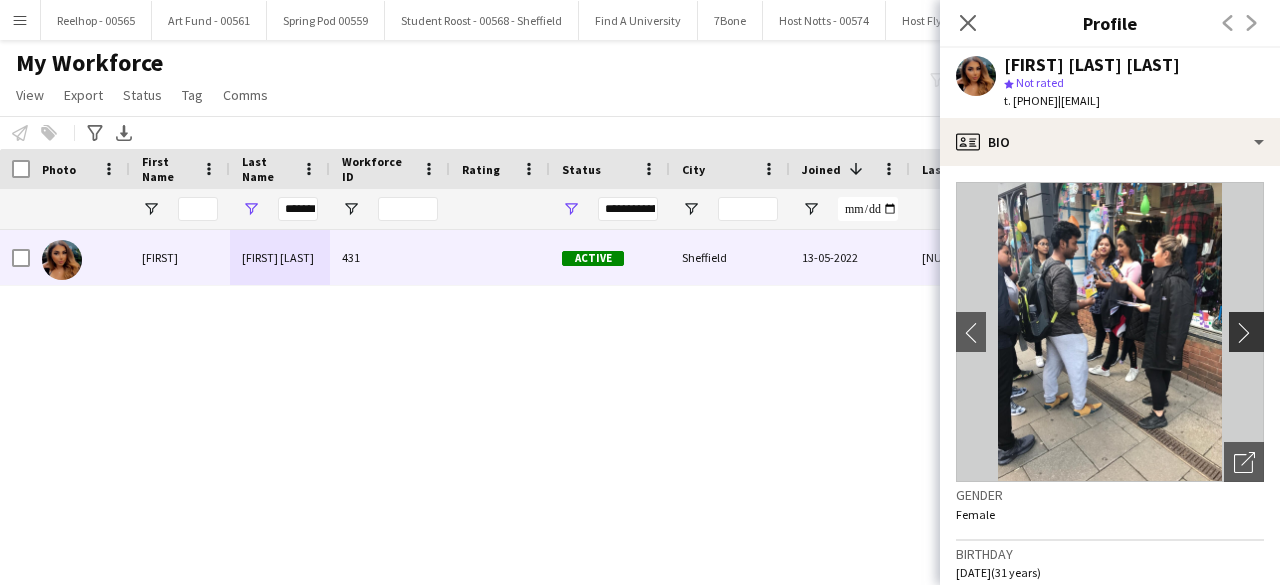 click on "chevron-right" 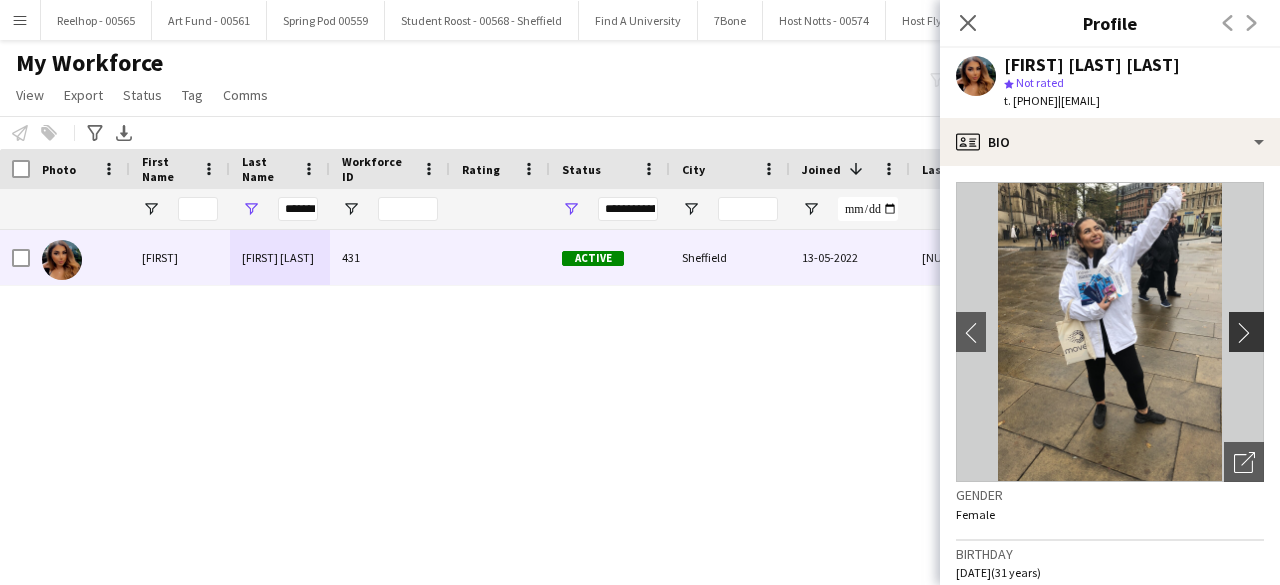 click on "chevron-right" 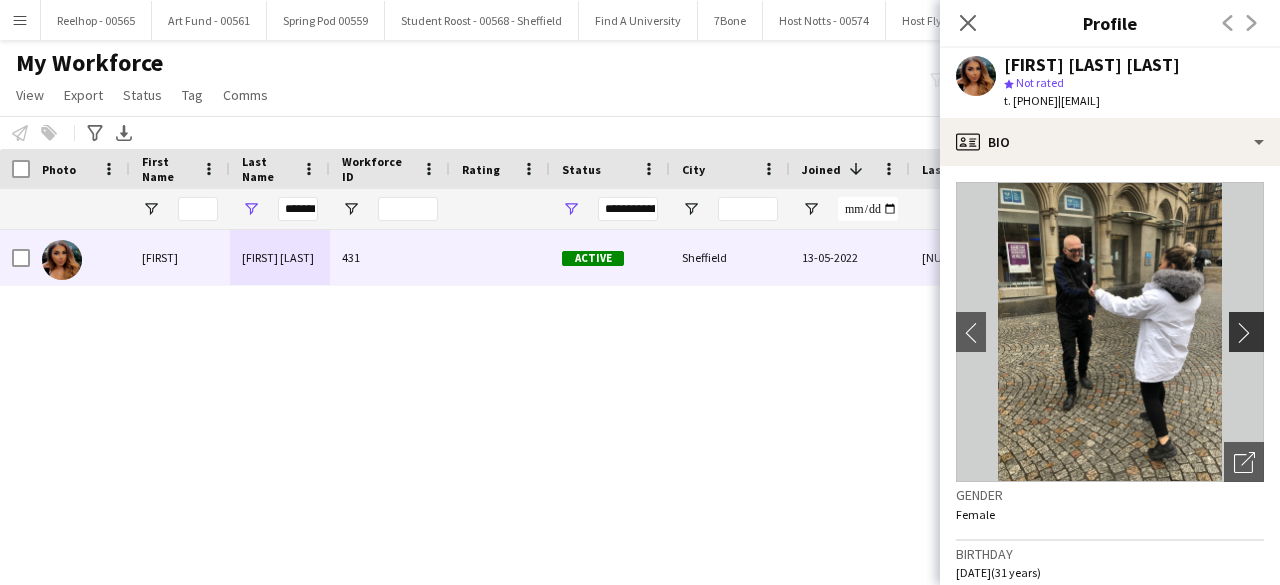 click on "chevron-right" 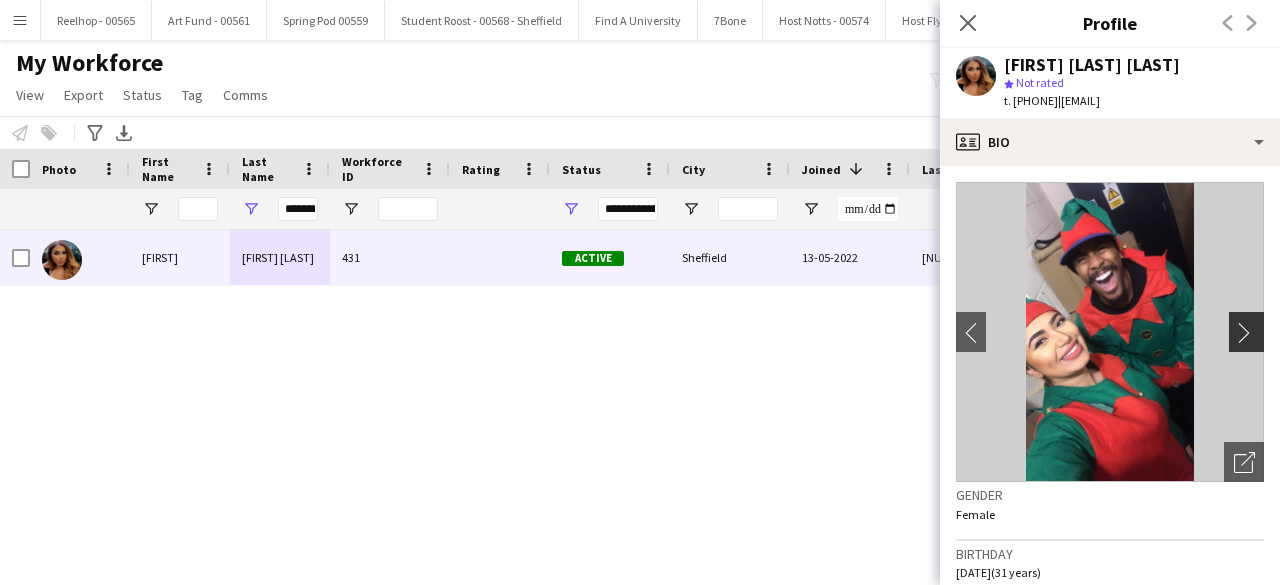 click on "chevron-right" 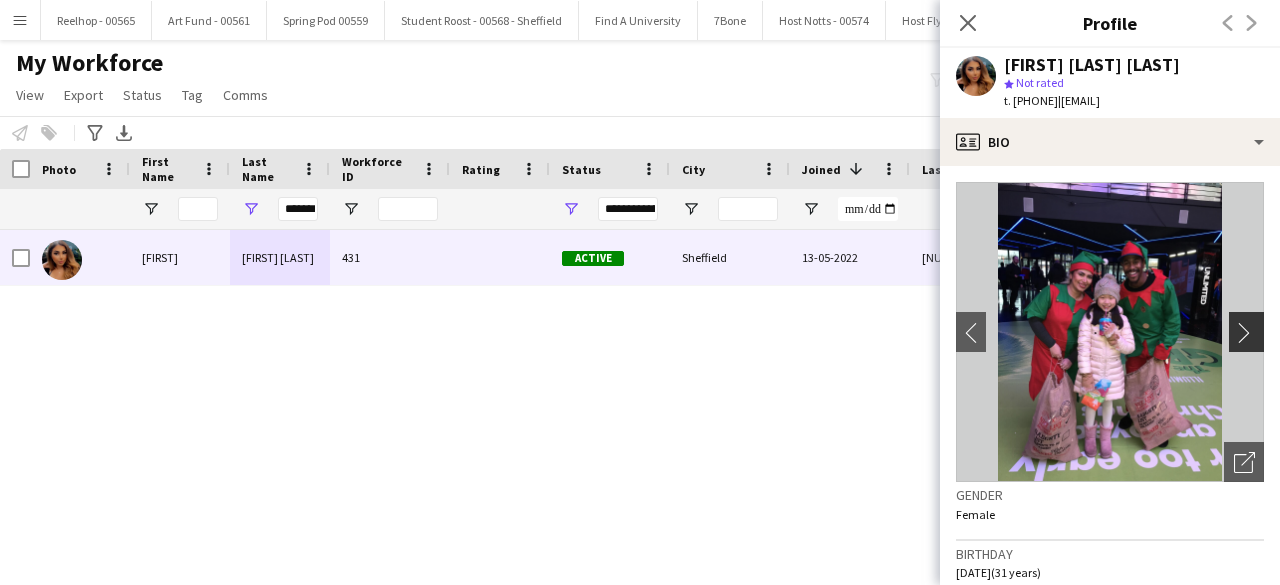 click on "chevron-right" 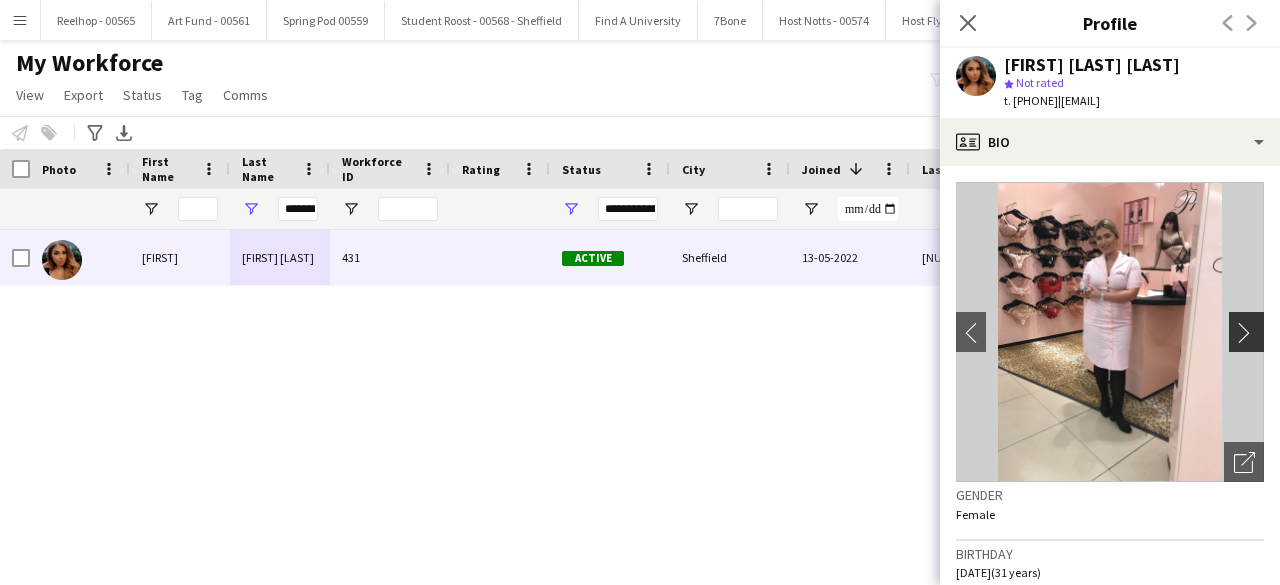 click on "chevron-right" 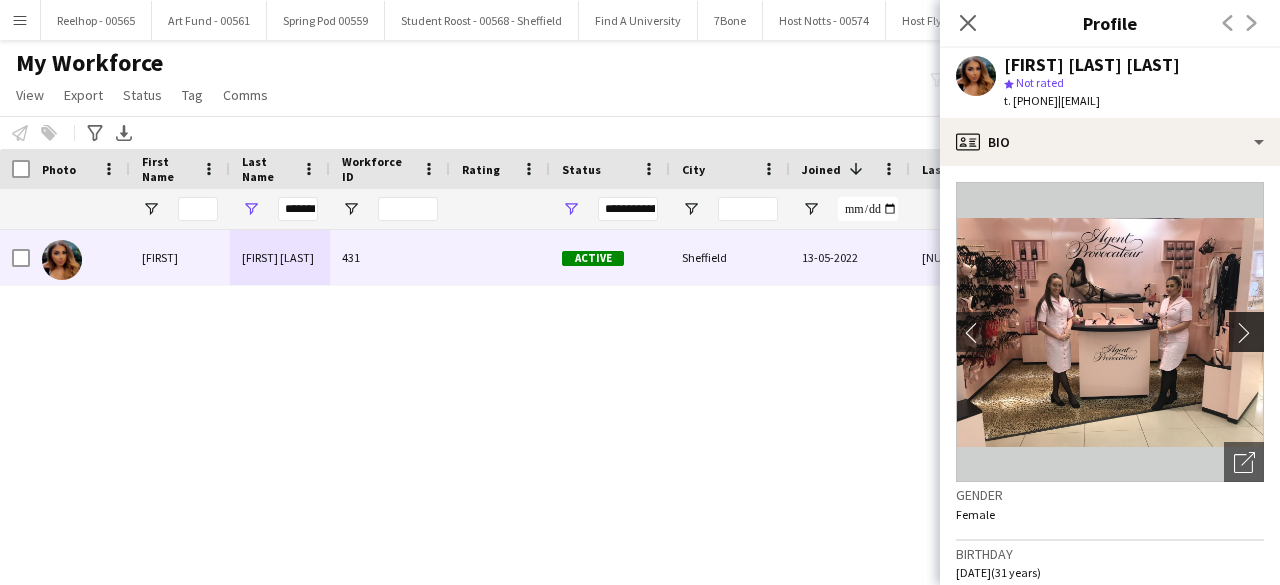click on "chevron-right" 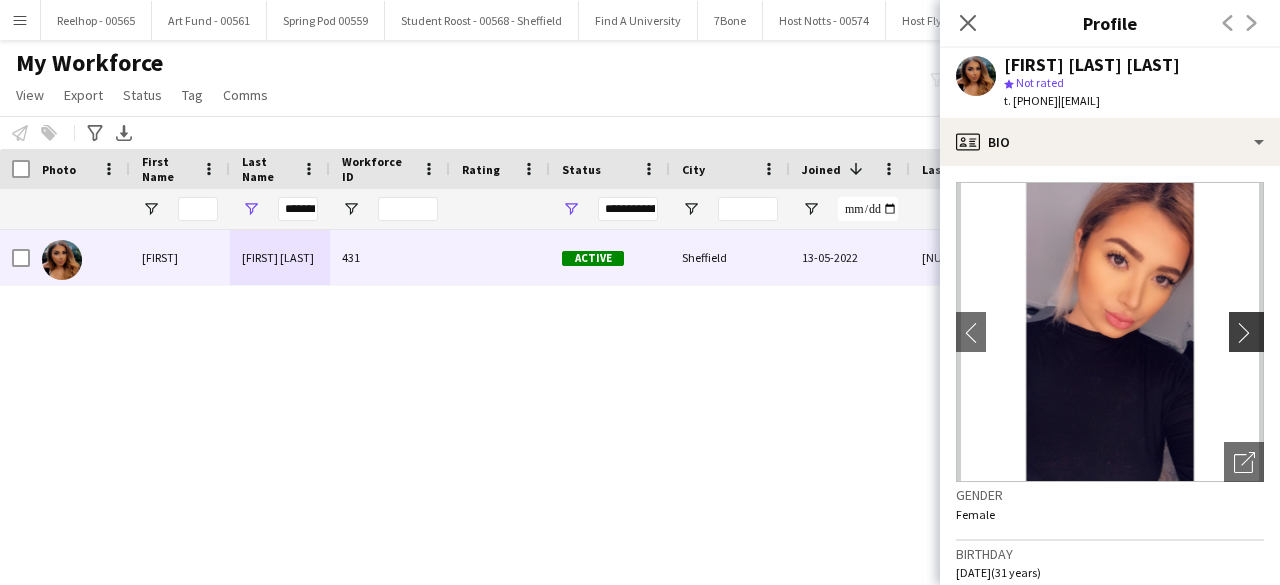 click on "chevron-right" 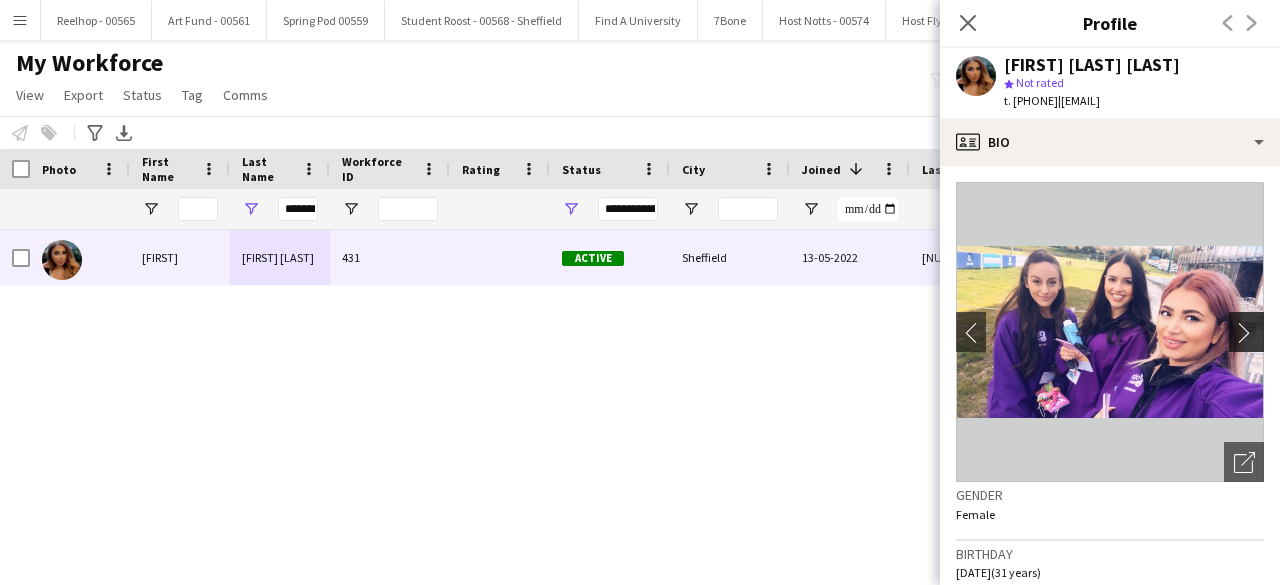 click on "chevron-right" 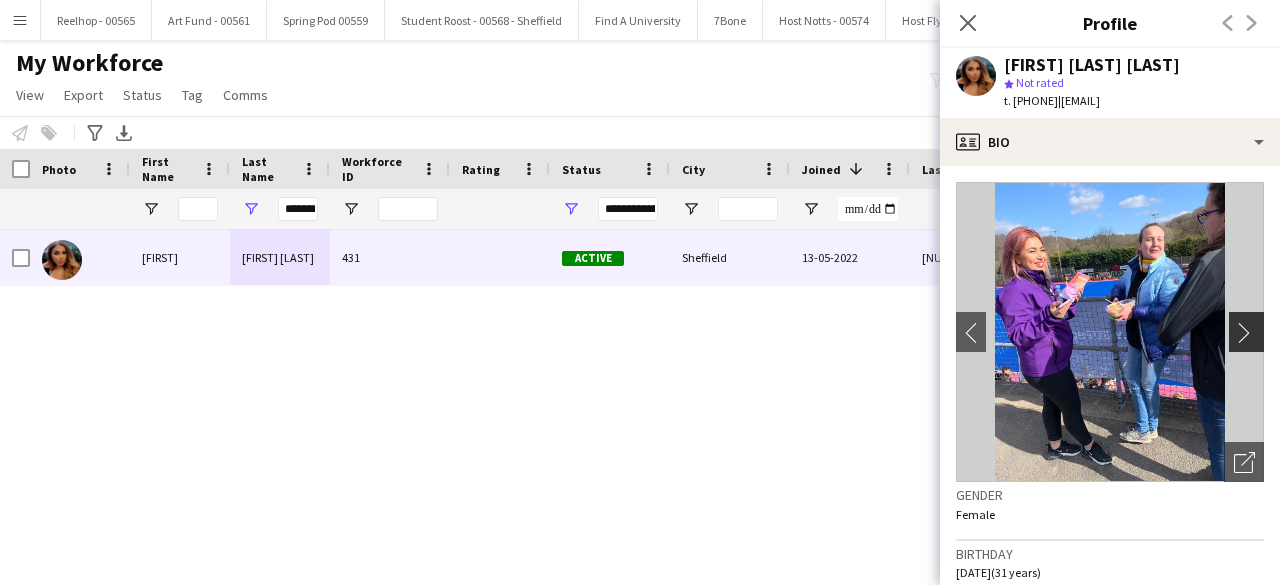 click on "chevron-right" 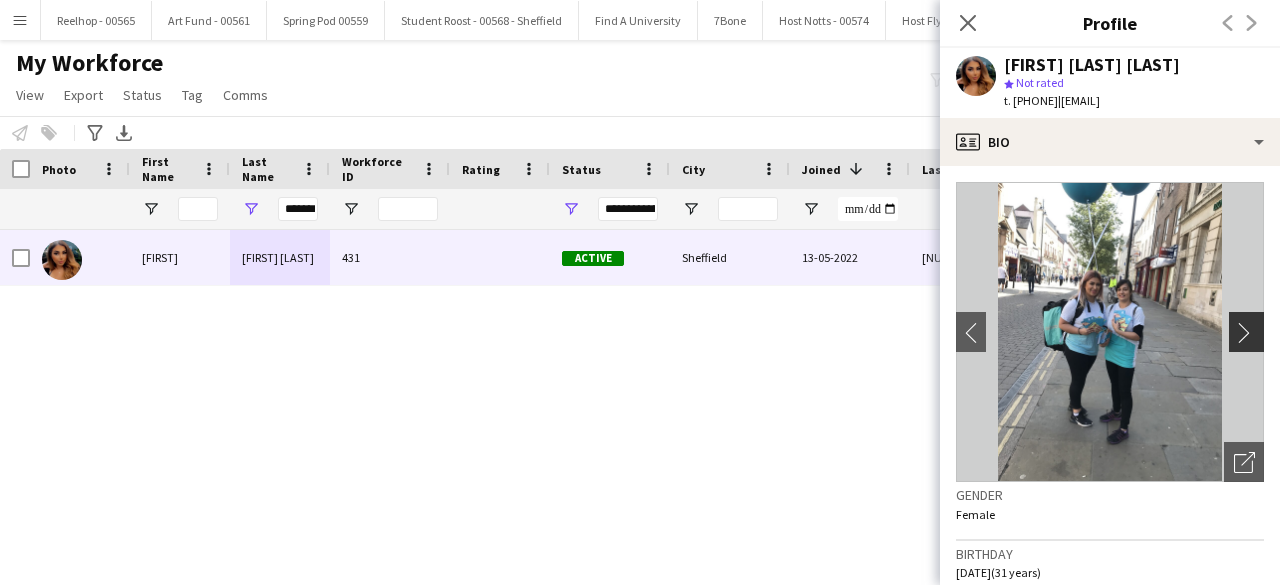click on "chevron-right" 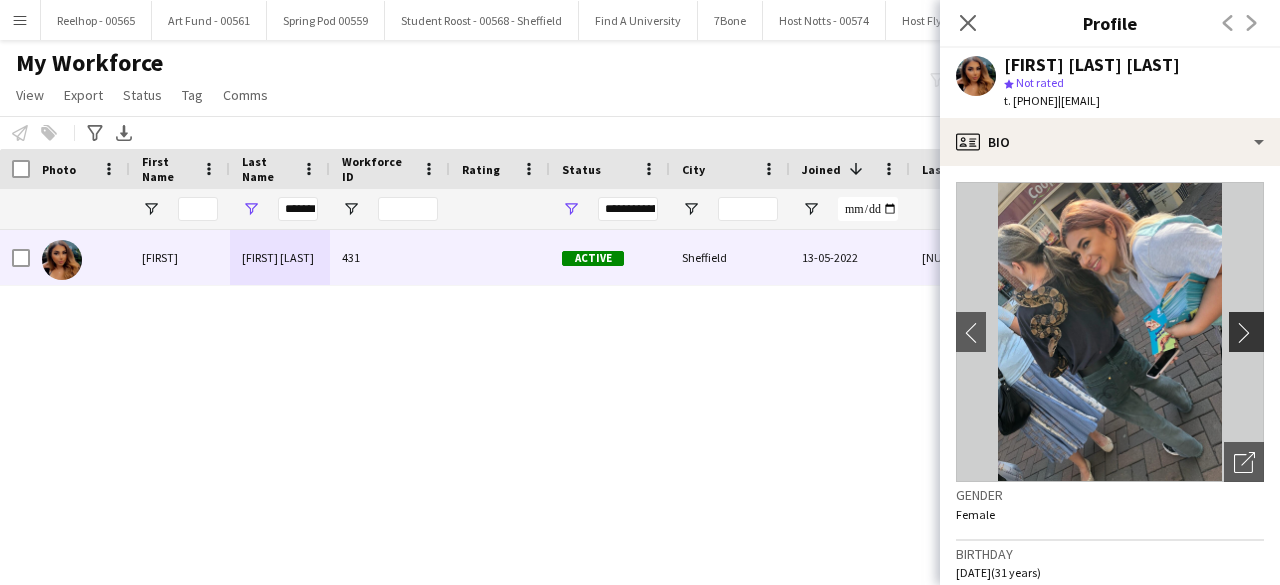 click on "chevron-right" 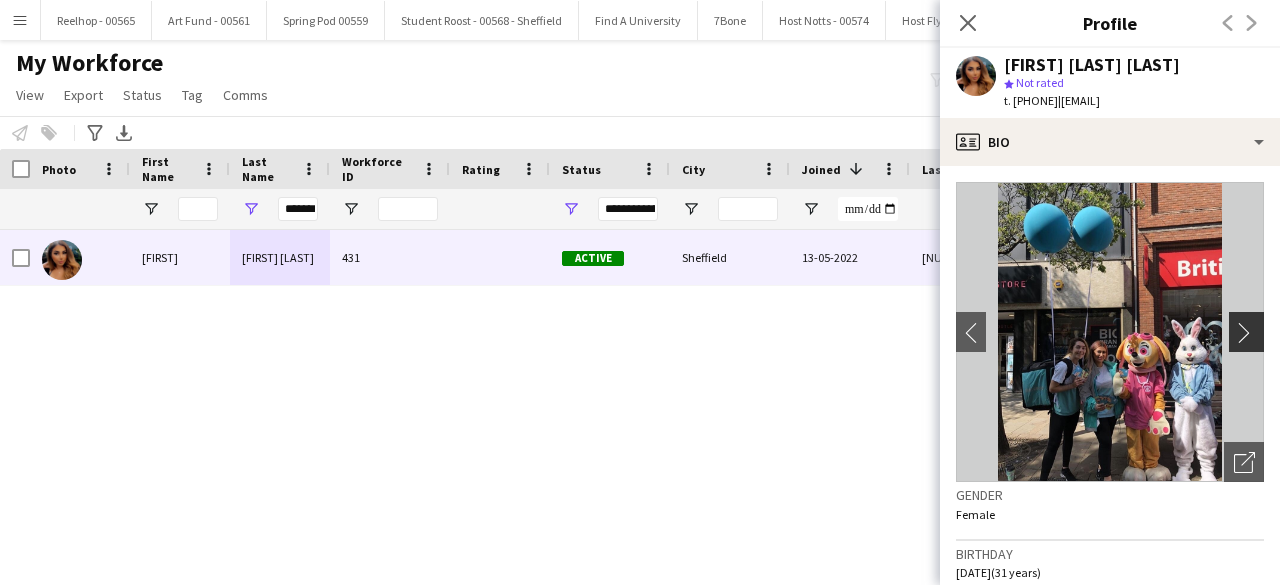 click on "chevron-right" 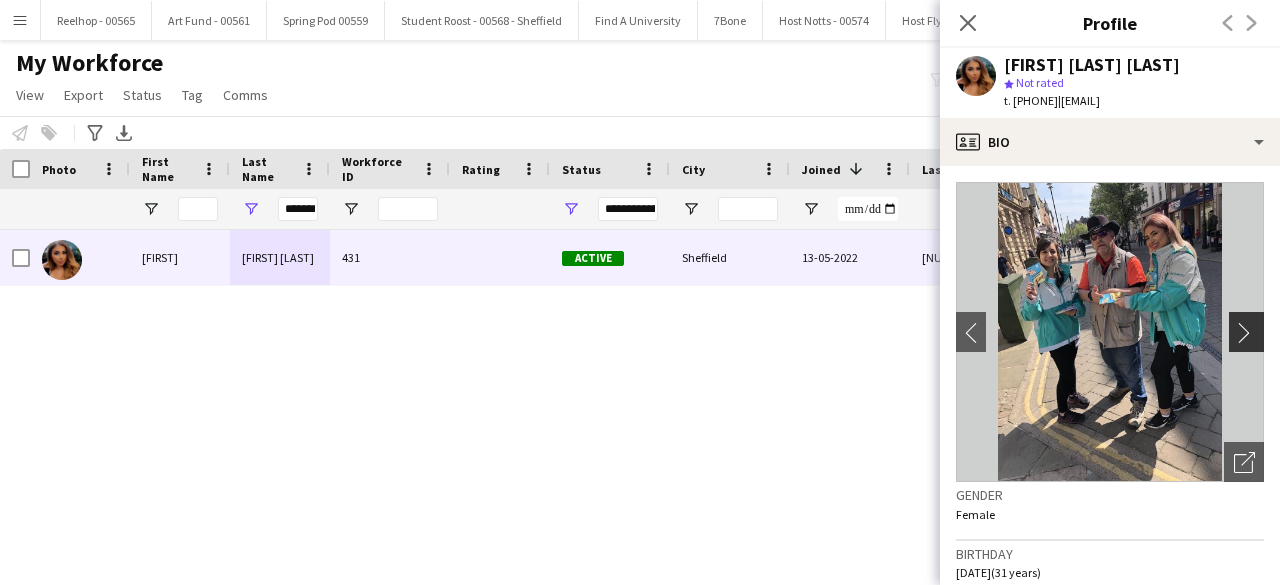 click on "chevron-right" 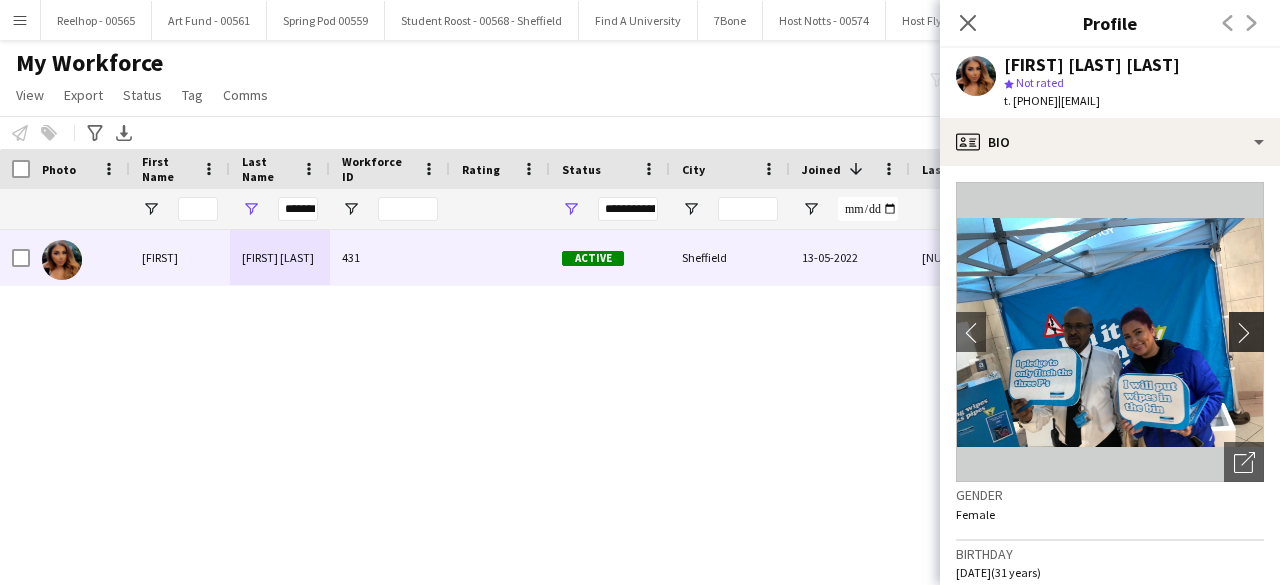 click on "chevron-right" 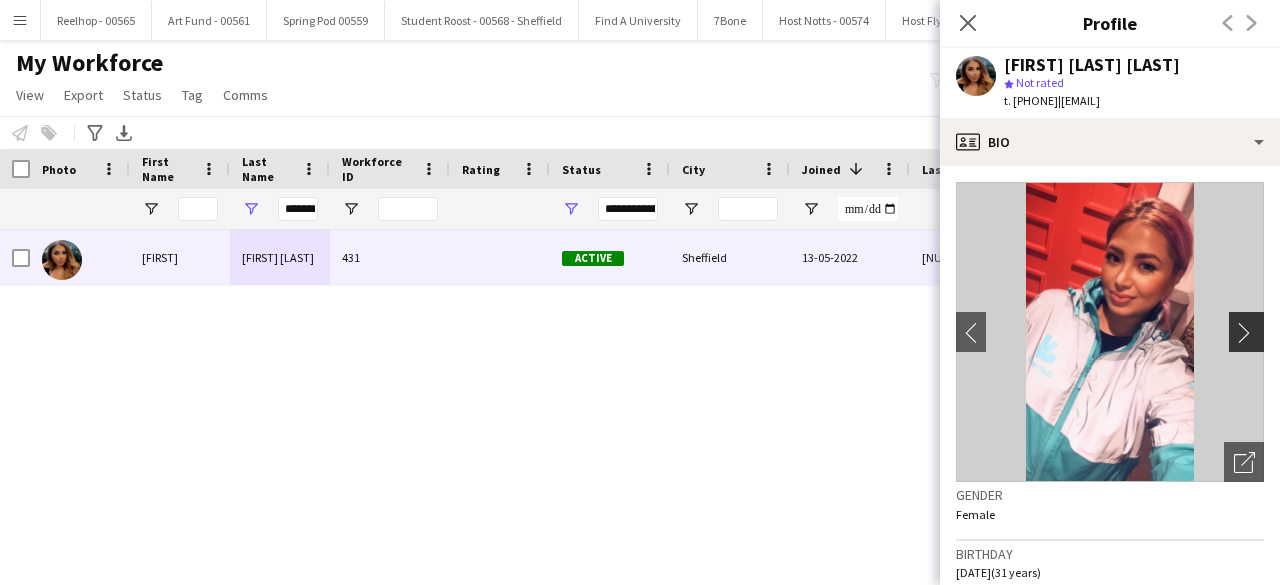 click on "chevron-right" 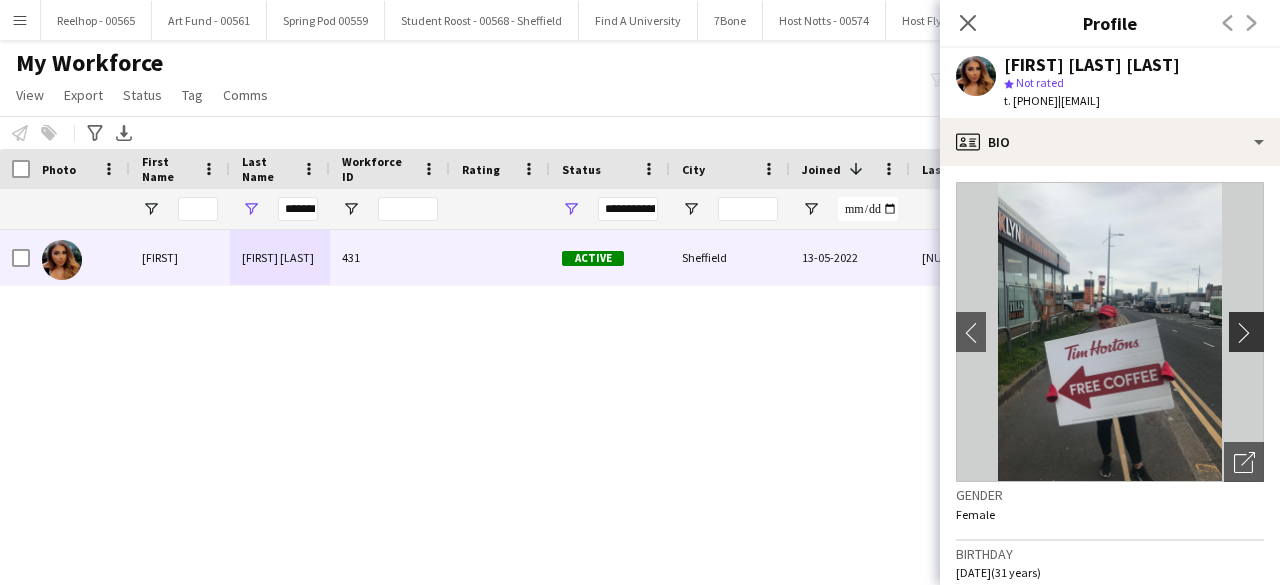 click on "chevron-right" 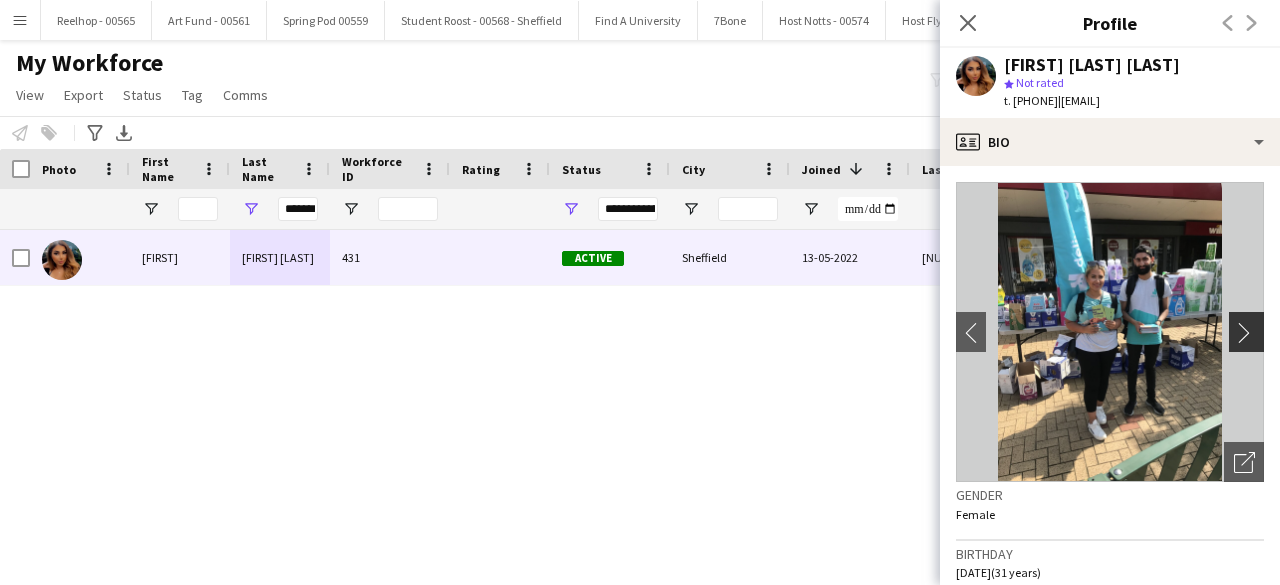 click on "chevron-right" 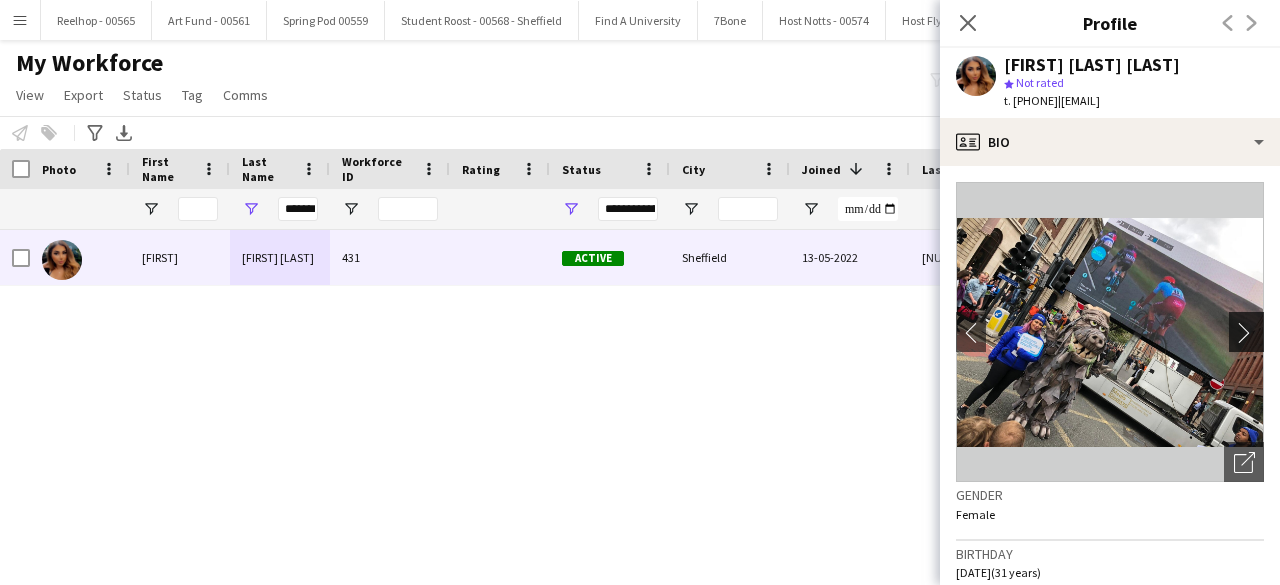 click on "chevron-right" 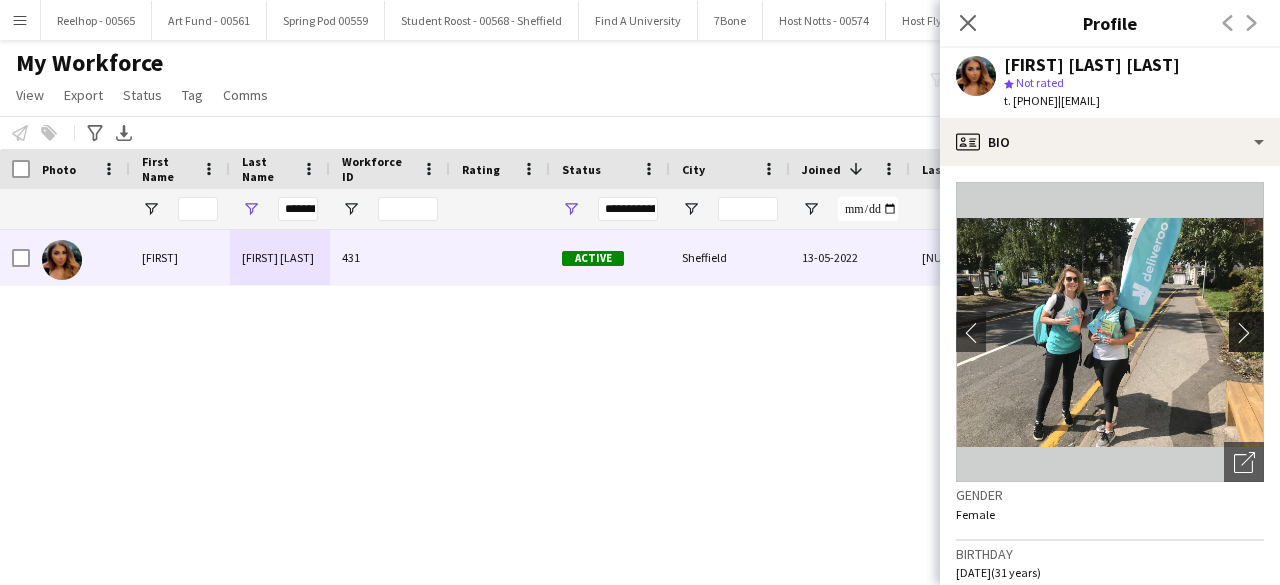 click on "chevron-right" 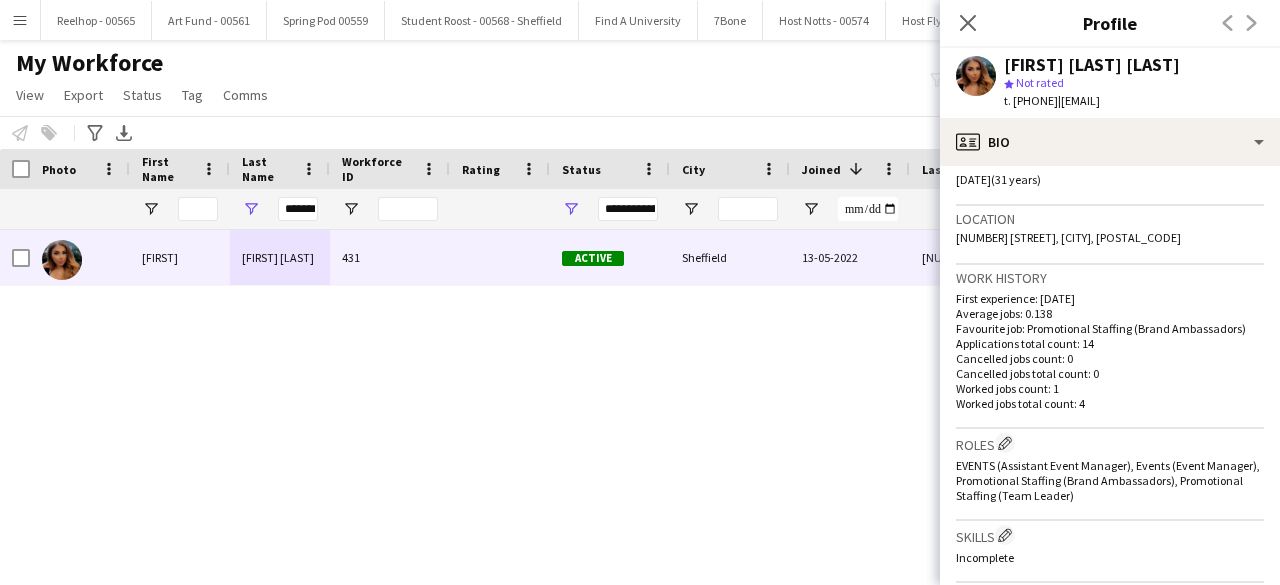 scroll, scrollTop: 378, scrollLeft: 0, axis: vertical 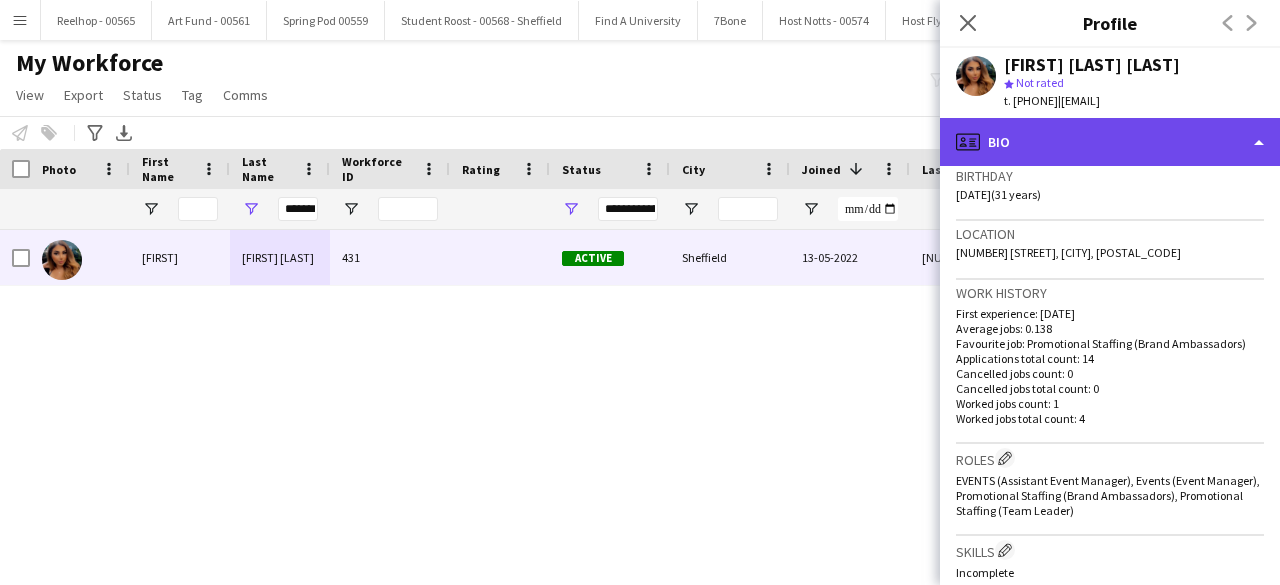 click on "profile
Bio" 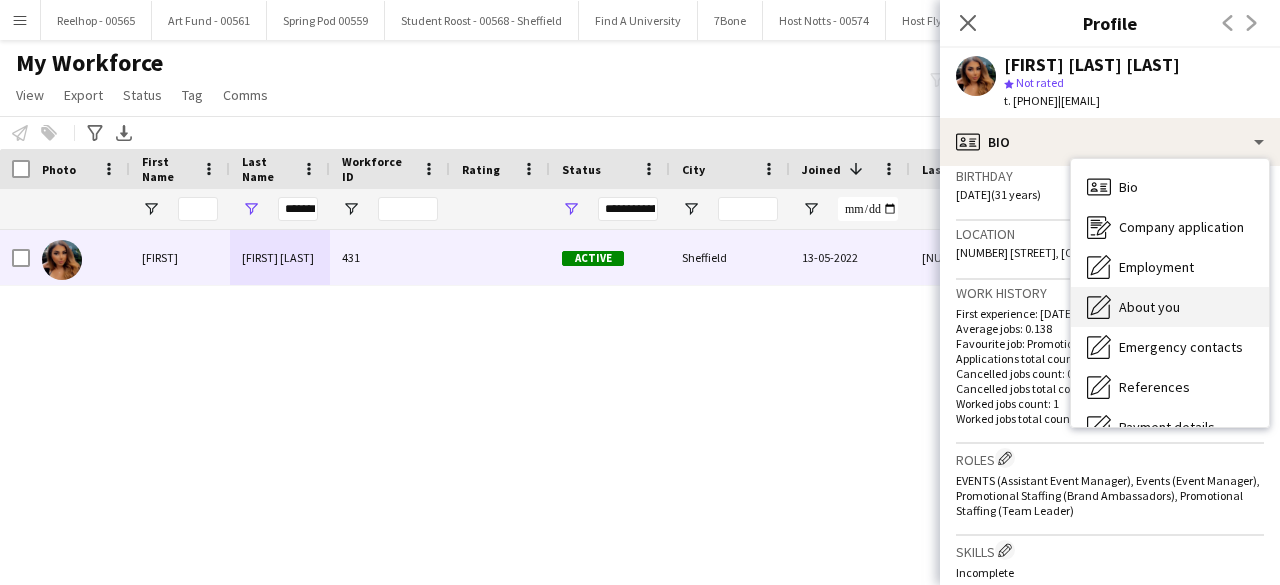 click on "About you
About you" at bounding box center (1170, 307) 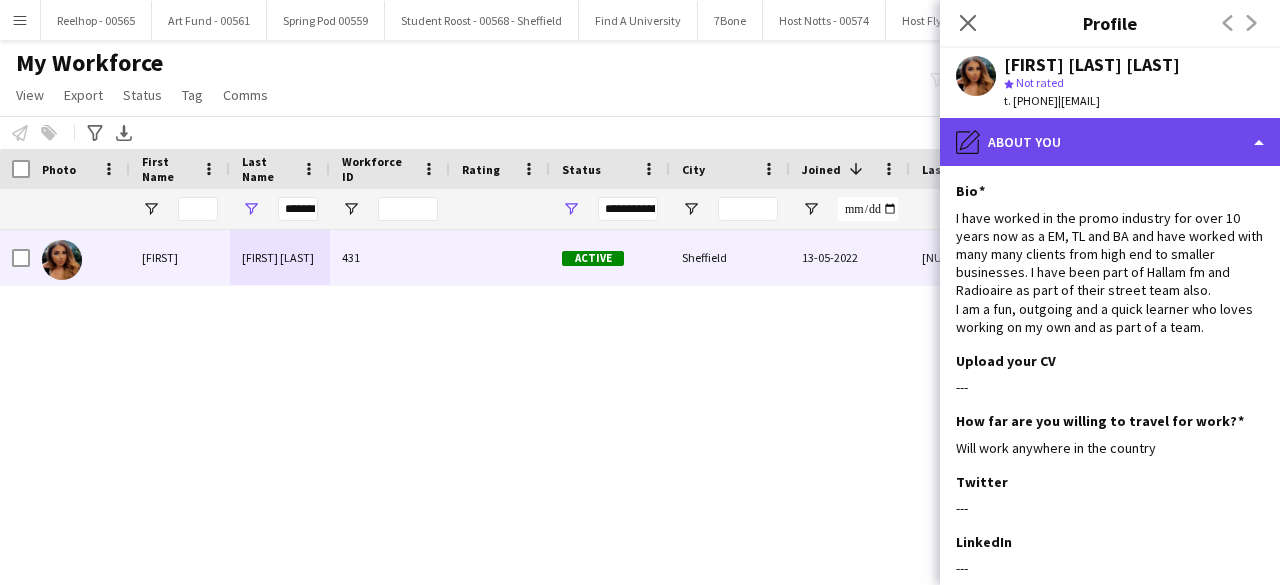 click on "pencil4
About you" 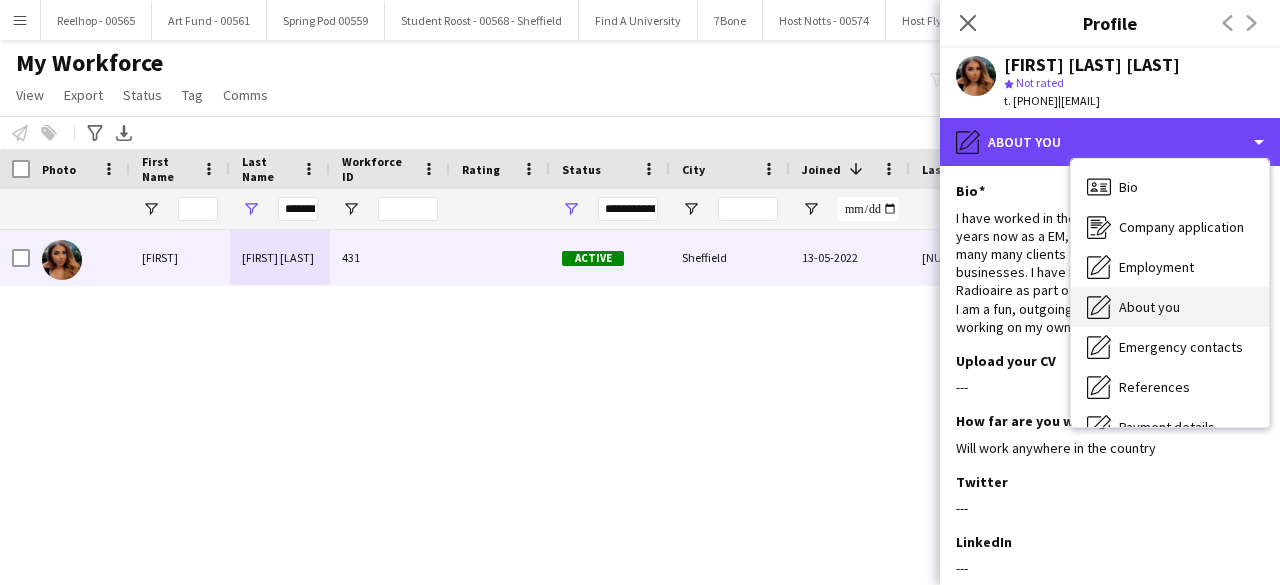 scroll, scrollTop: 188, scrollLeft: 0, axis: vertical 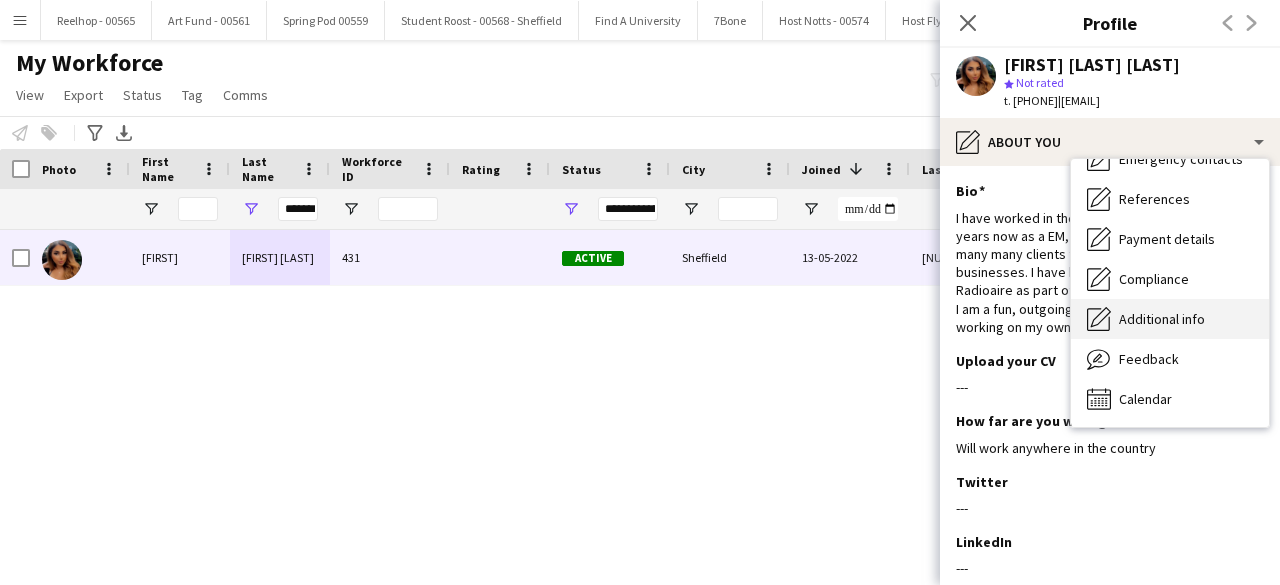 click on "Additional info" at bounding box center [1162, 319] 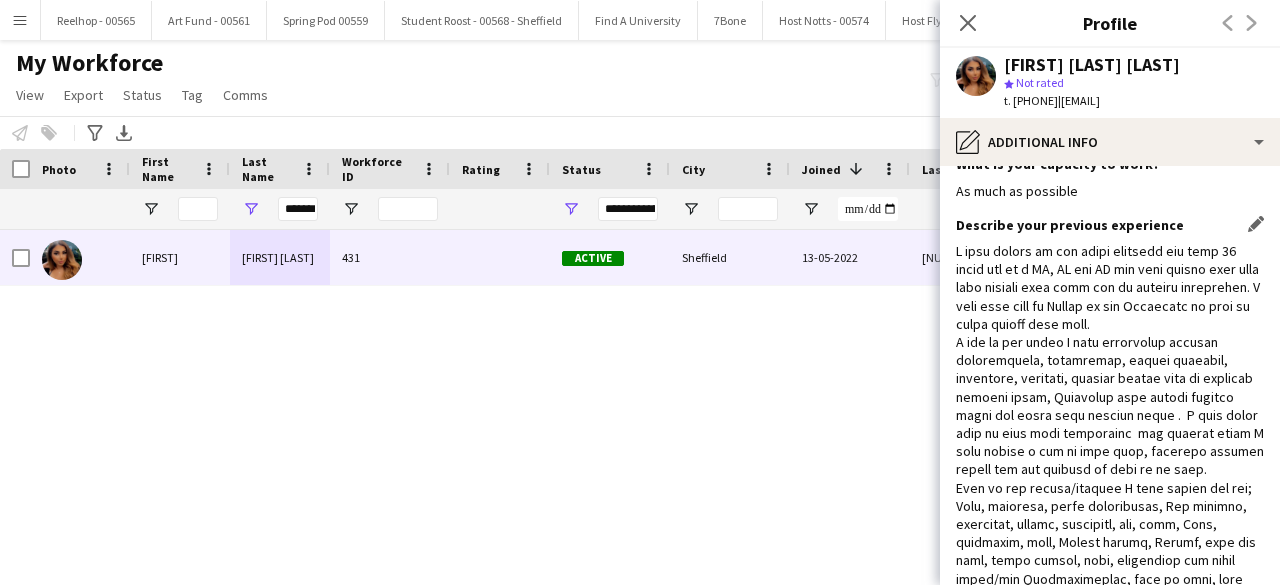 scroll, scrollTop: 0, scrollLeft: 0, axis: both 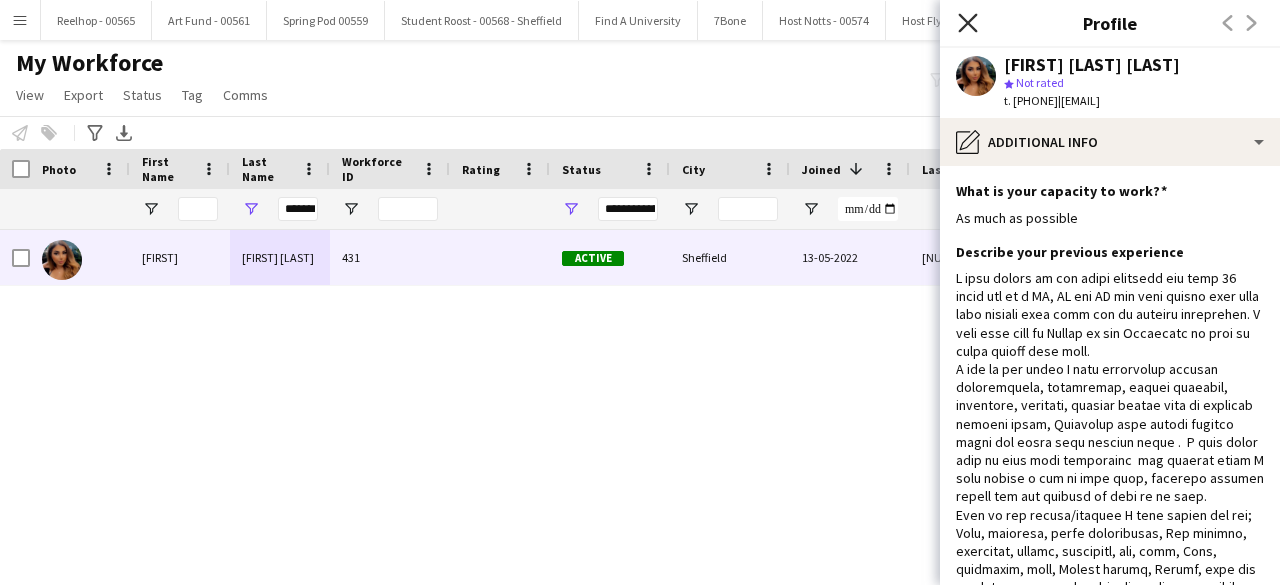 click on "Close pop-in" 